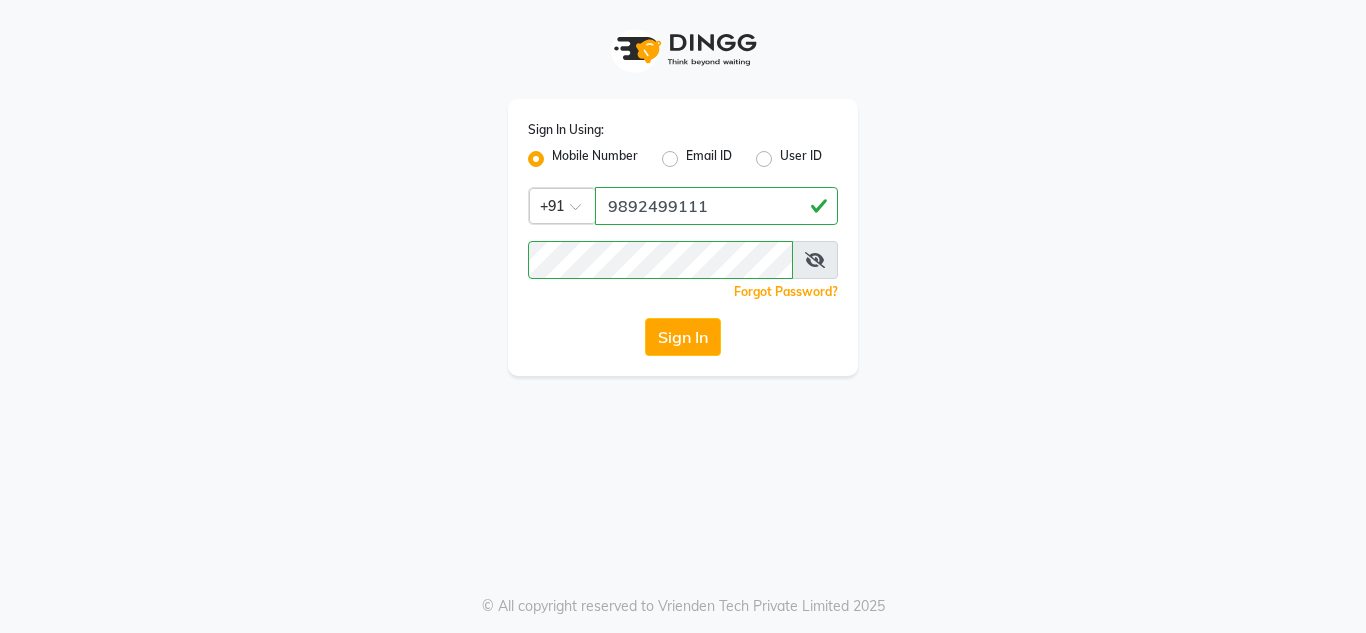 click on "Sign In" 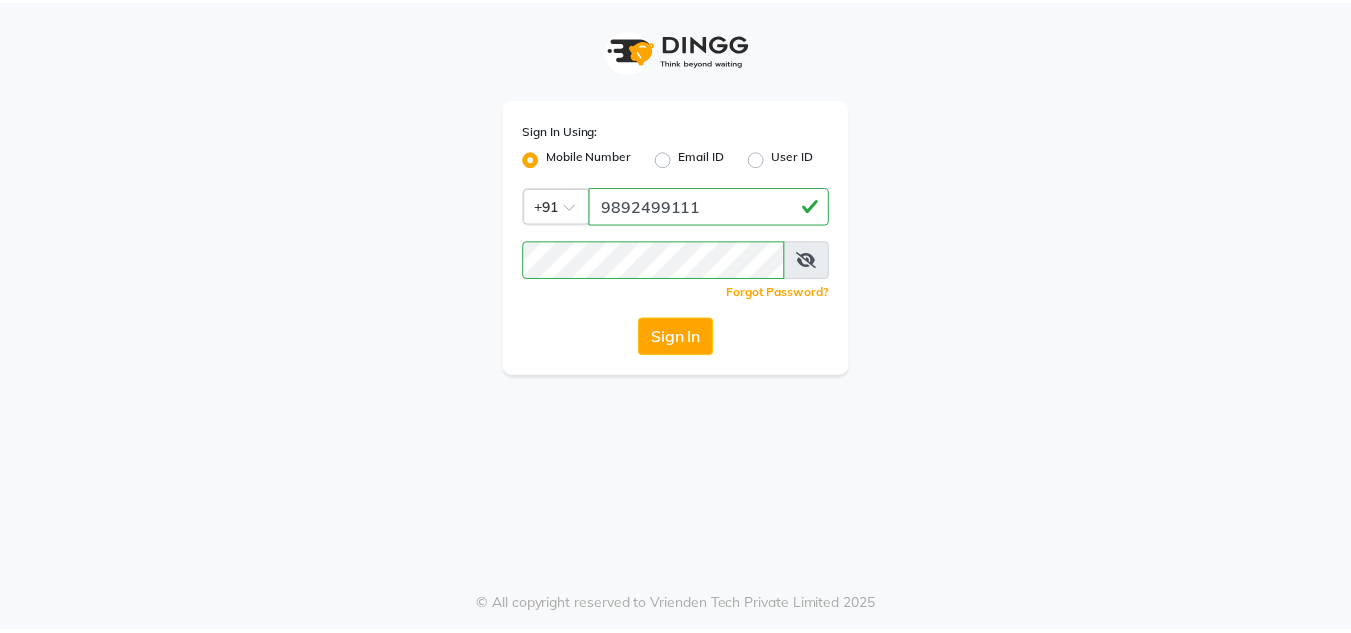 scroll, scrollTop: 0, scrollLeft: 0, axis: both 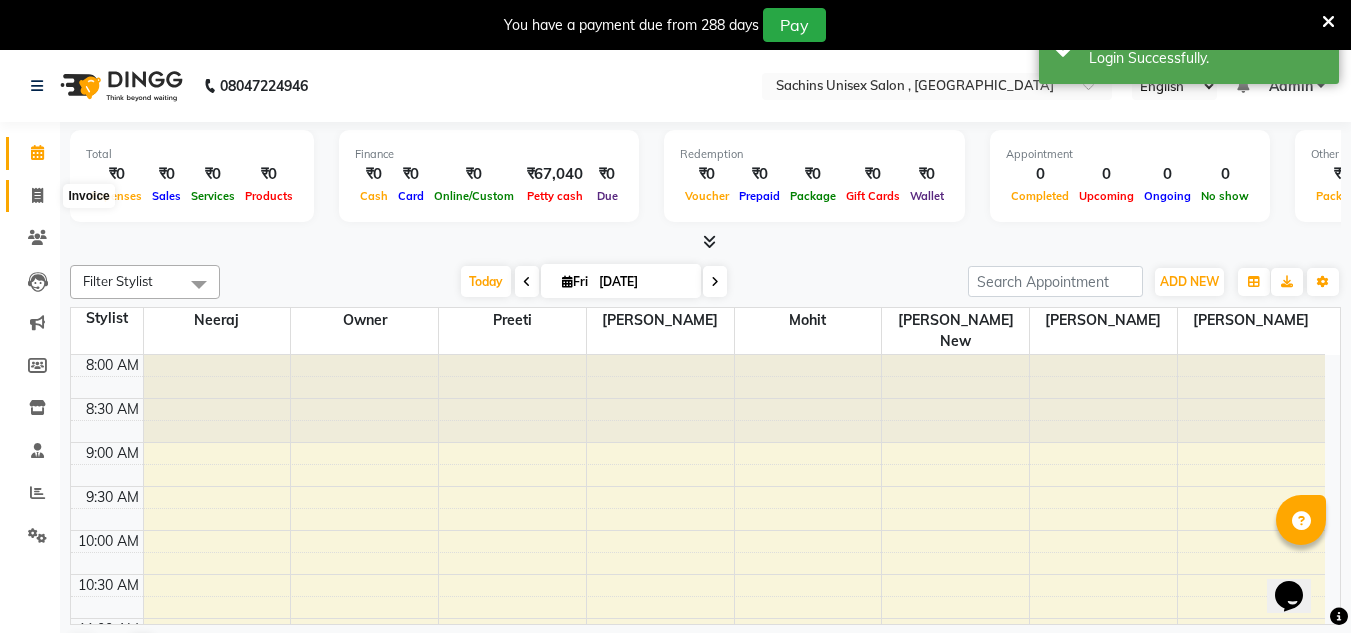 click 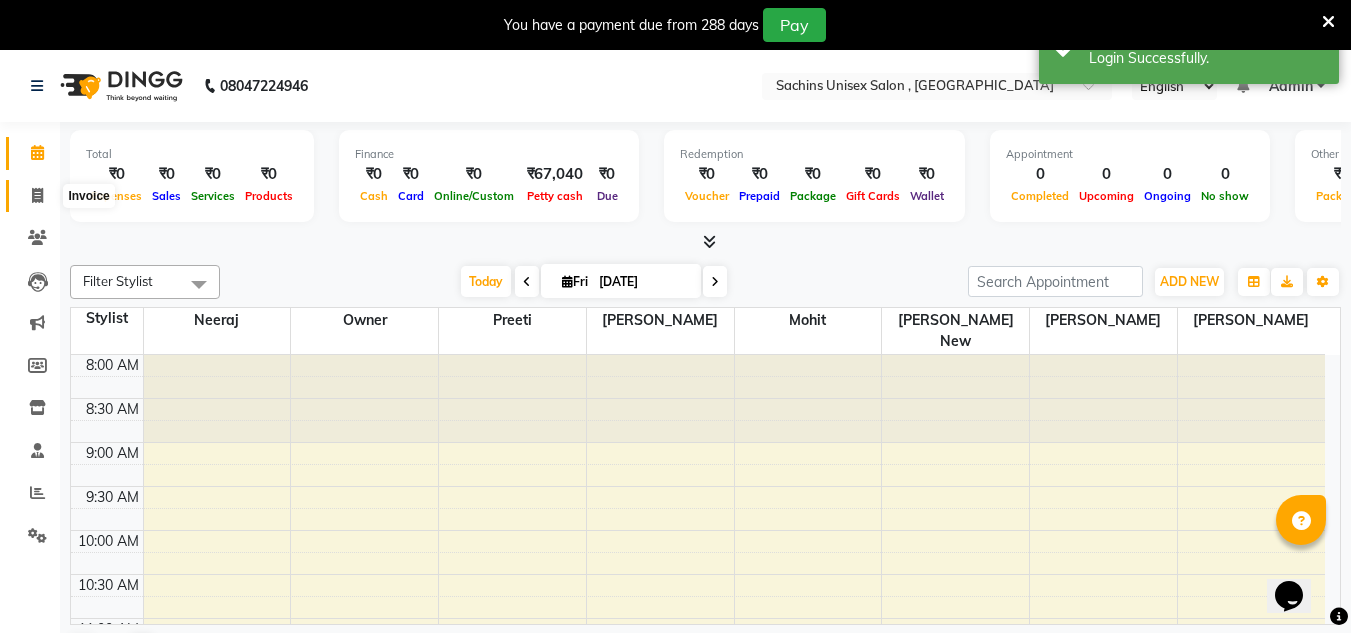select on "6840" 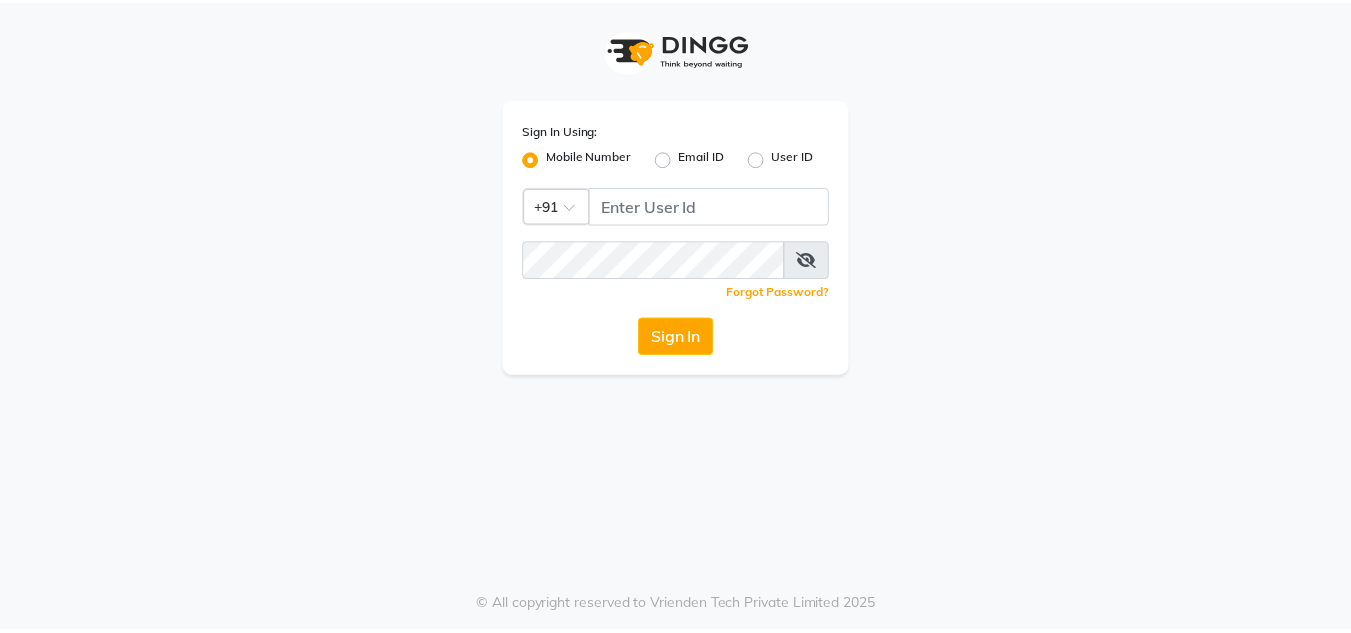 scroll, scrollTop: 0, scrollLeft: 0, axis: both 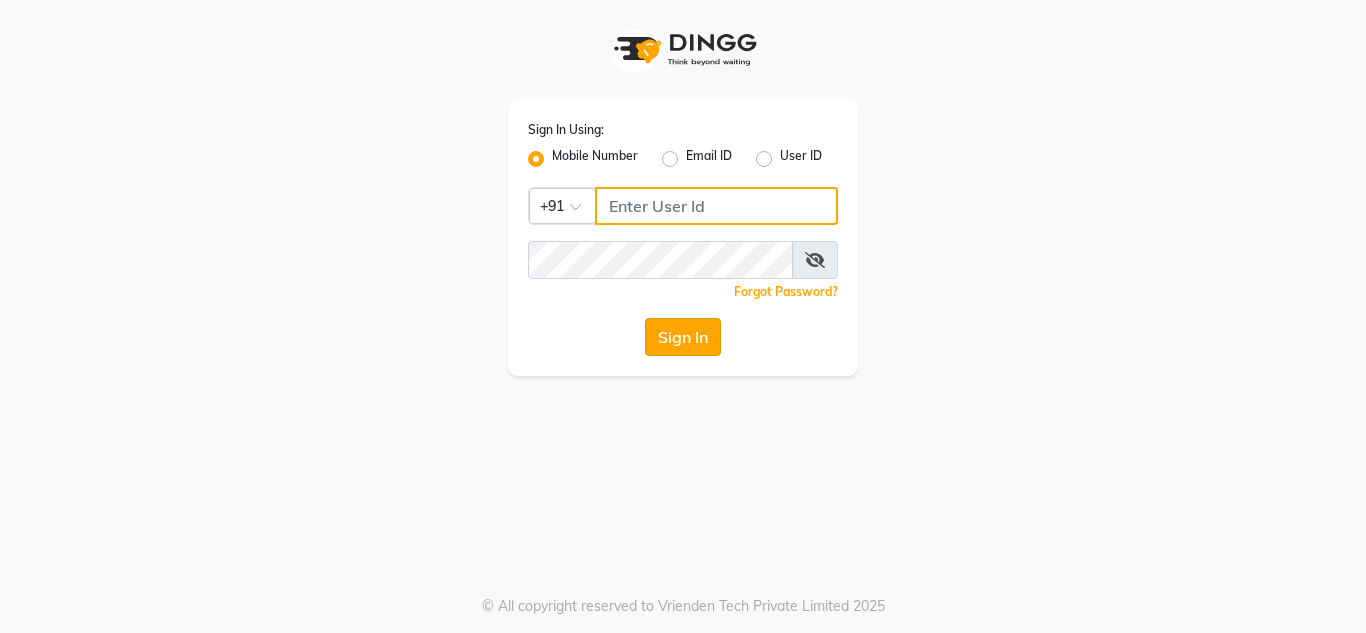 type on "9892499111" 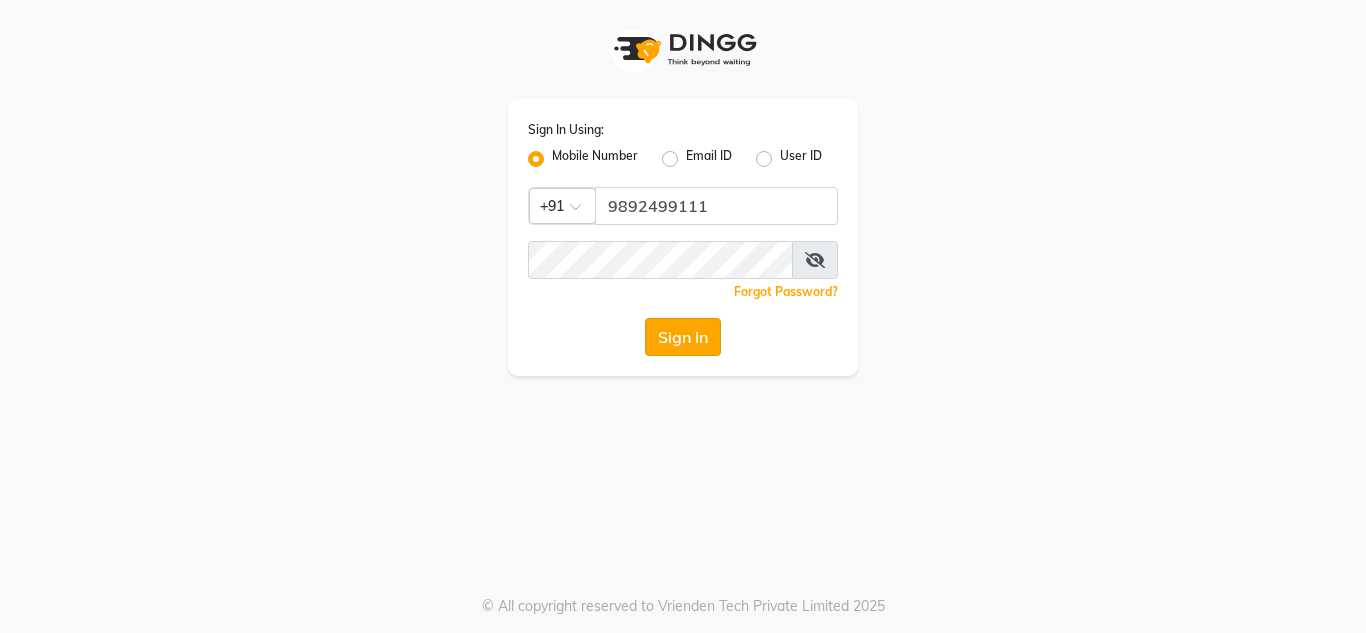 click on "Sign In" 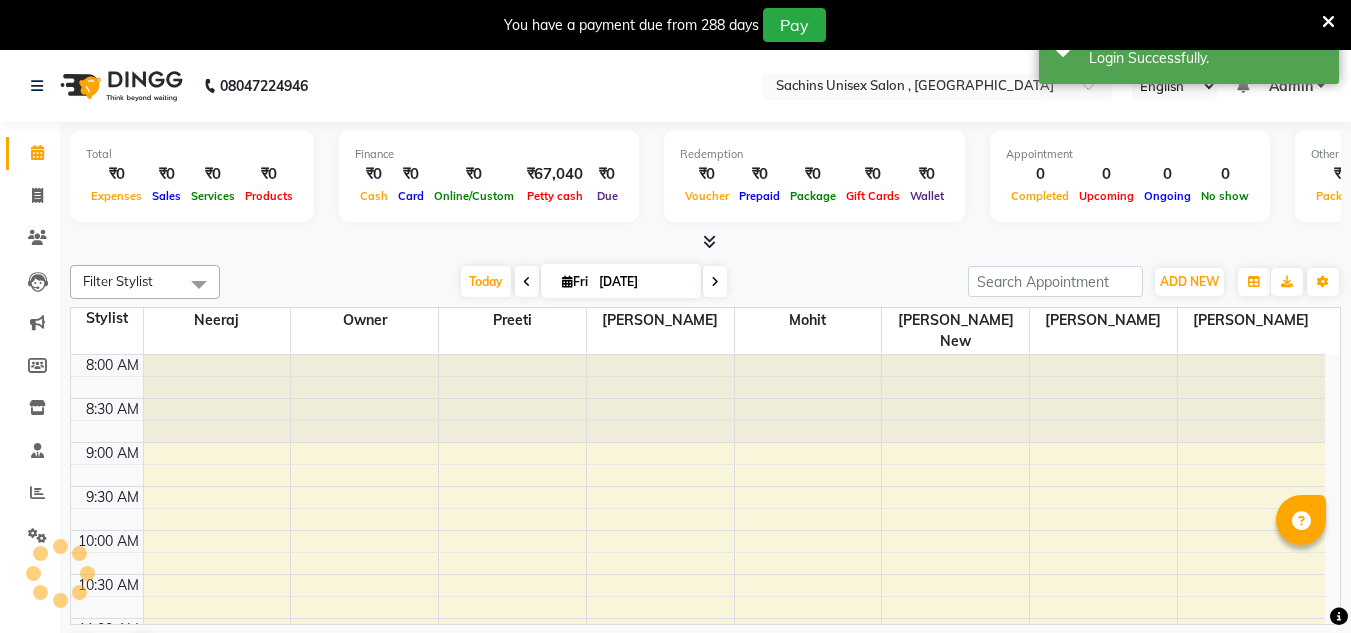 scroll, scrollTop: 0, scrollLeft: 0, axis: both 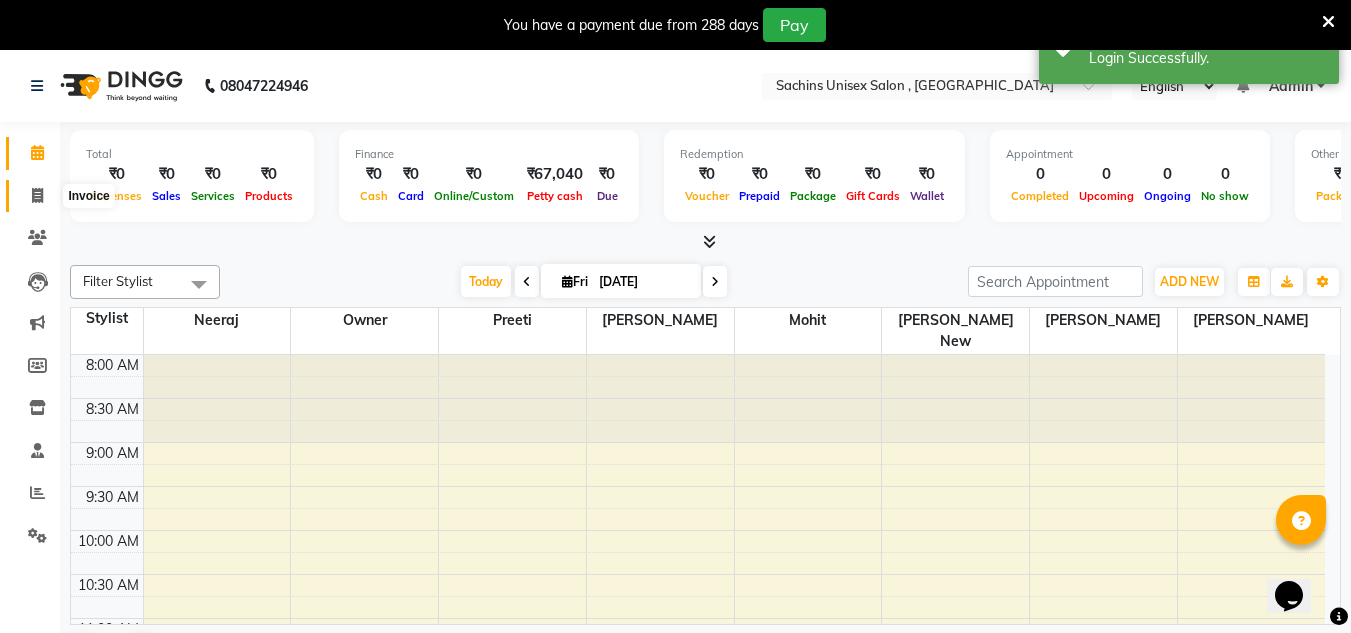 click 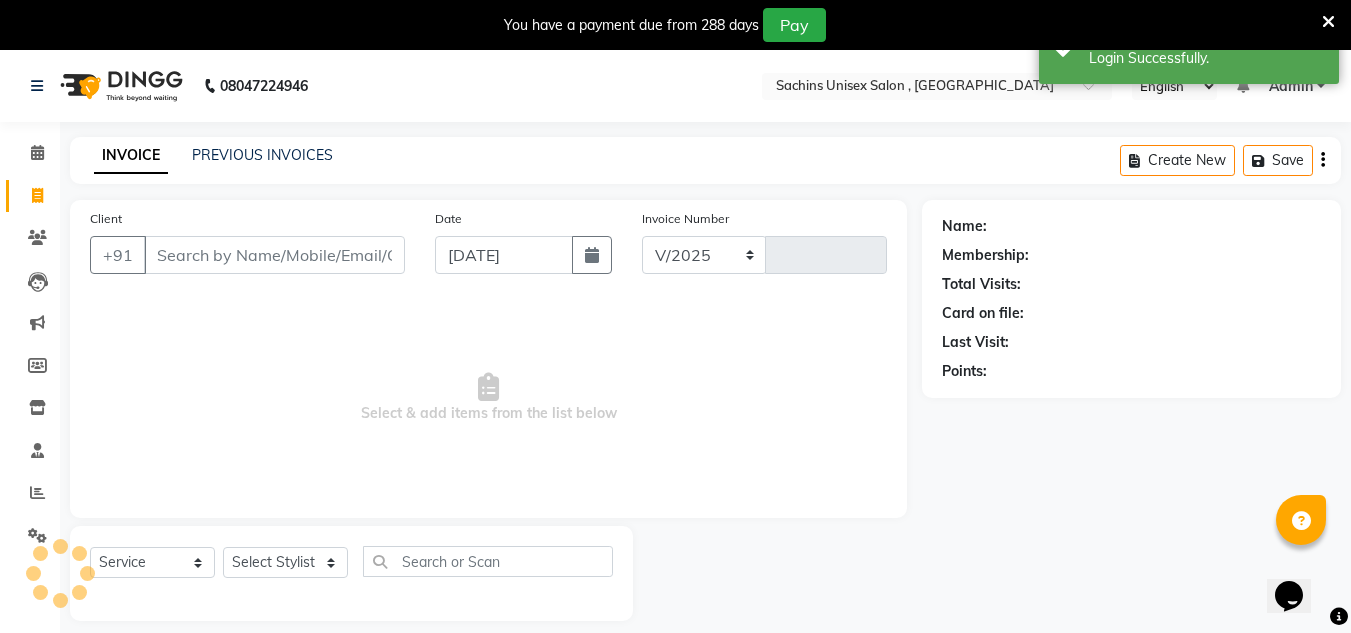click 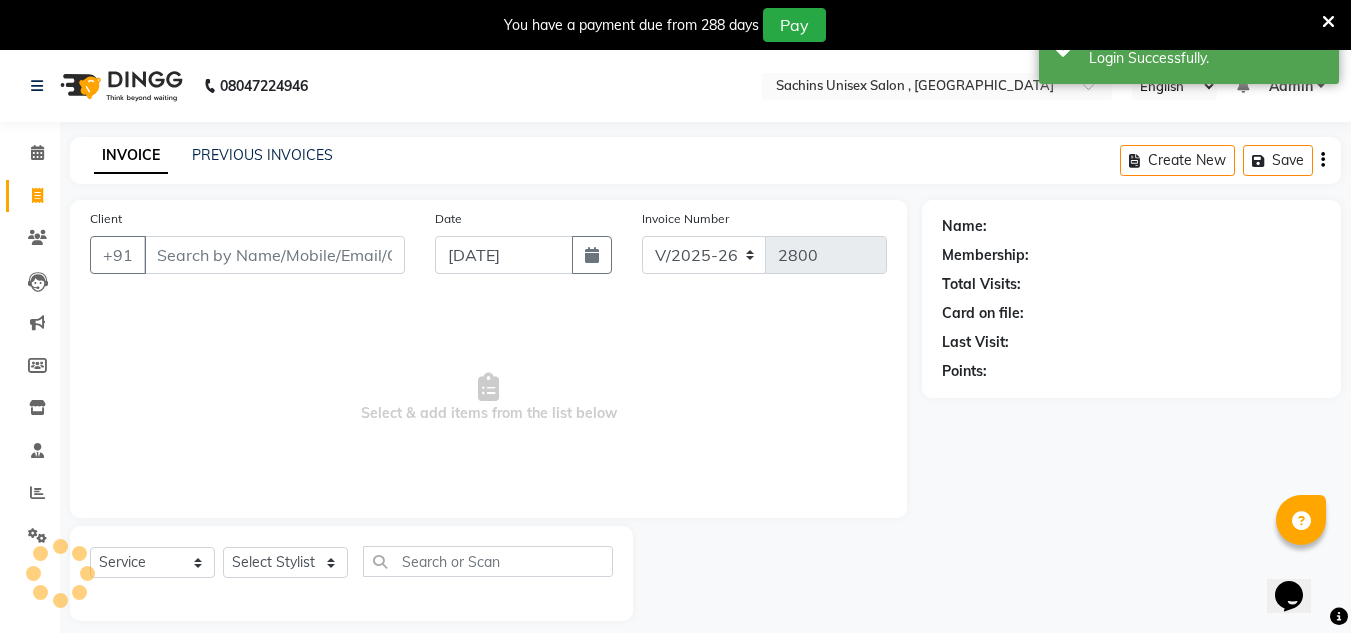 select on "6840" 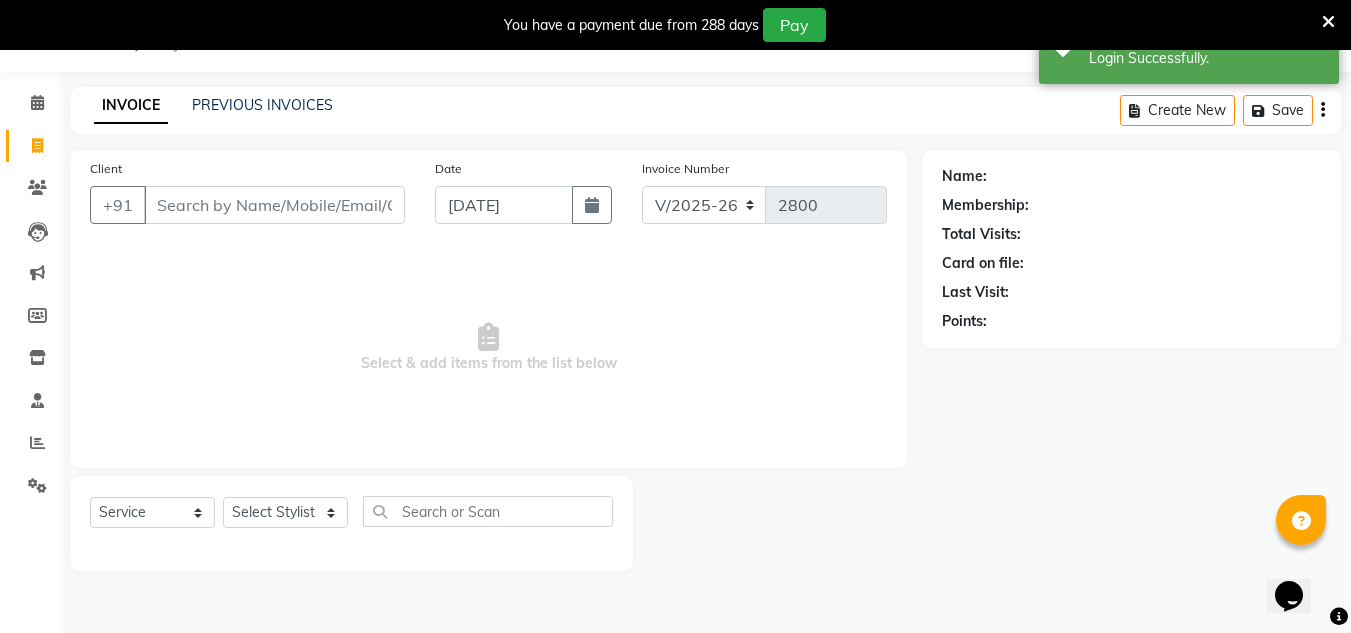 click on "Client" at bounding box center [274, 205] 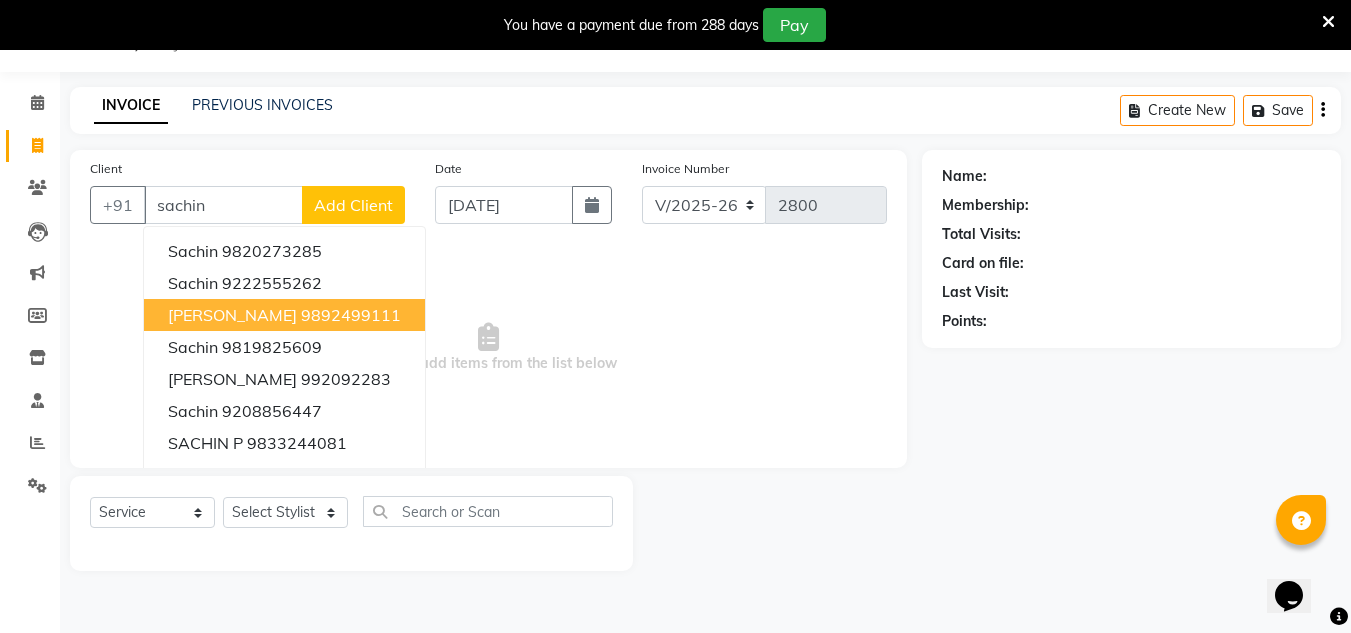 click on "9892499111" at bounding box center (351, 315) 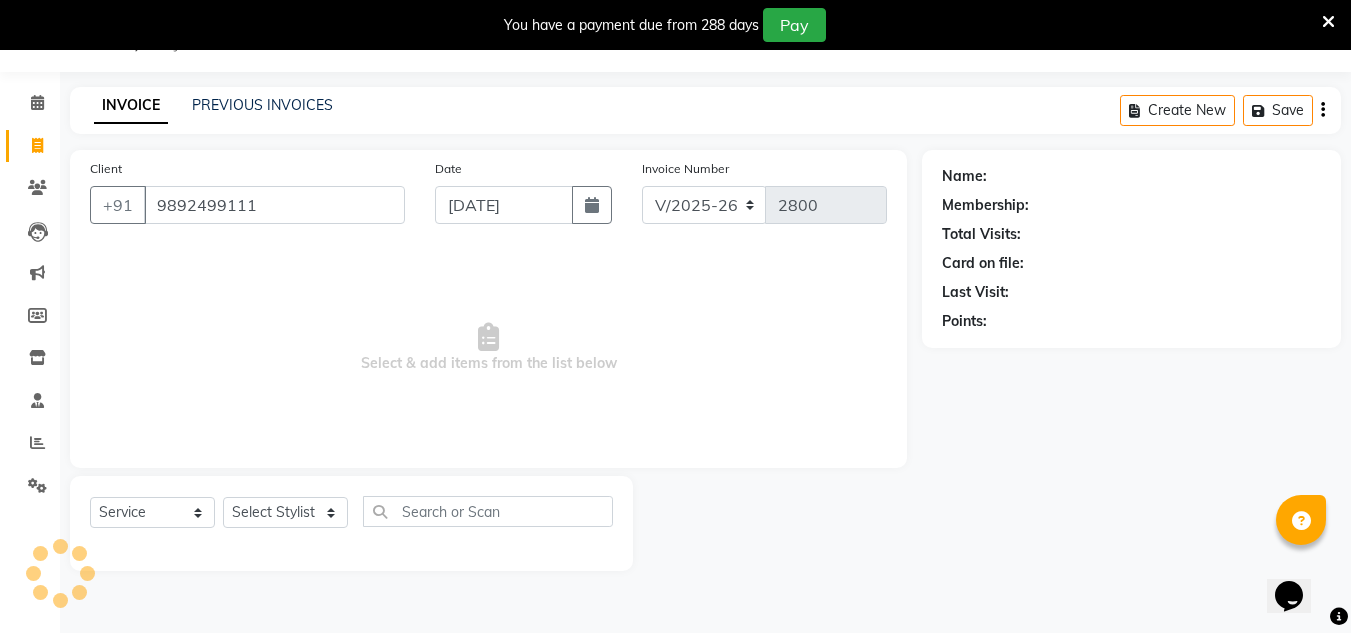 type on "9892499111" 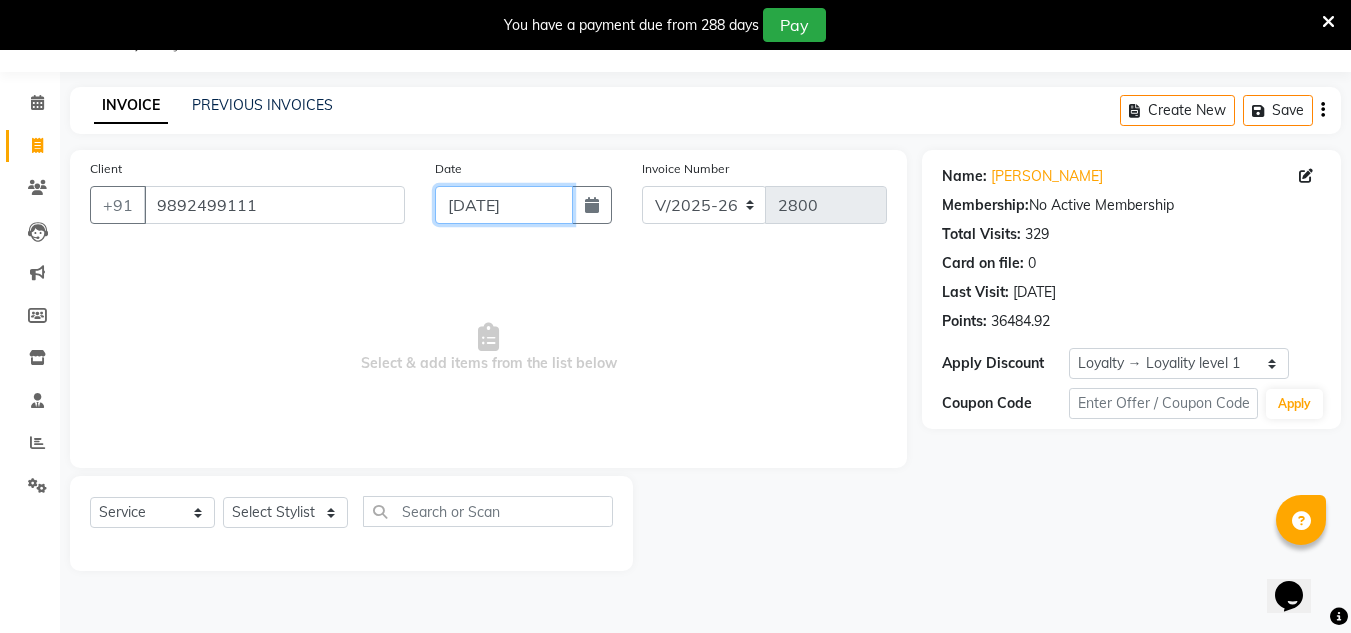 click on "[DATE]" 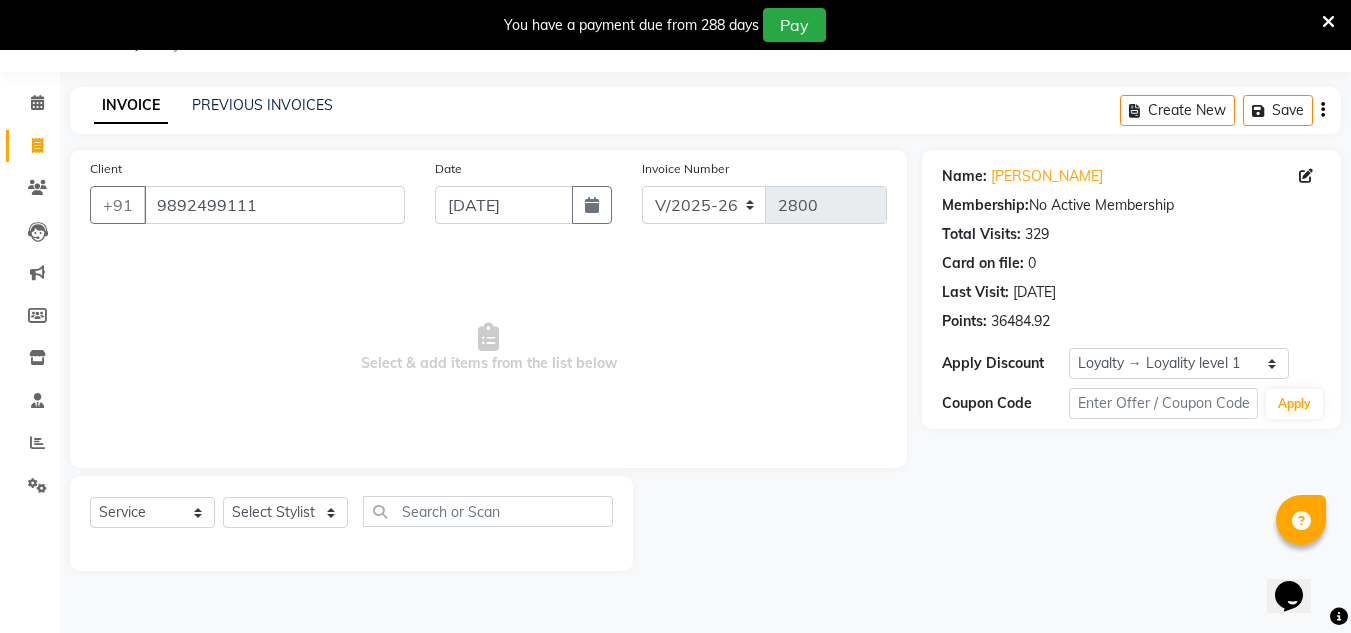 select on "7" 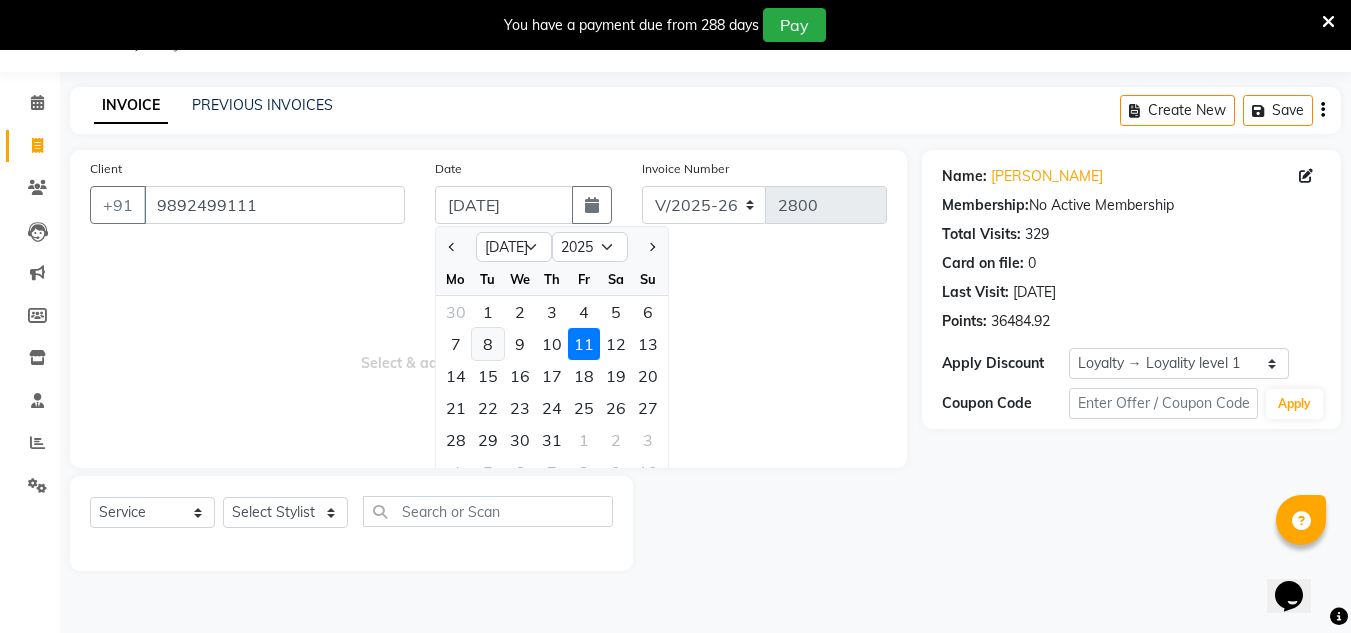 click on "8" 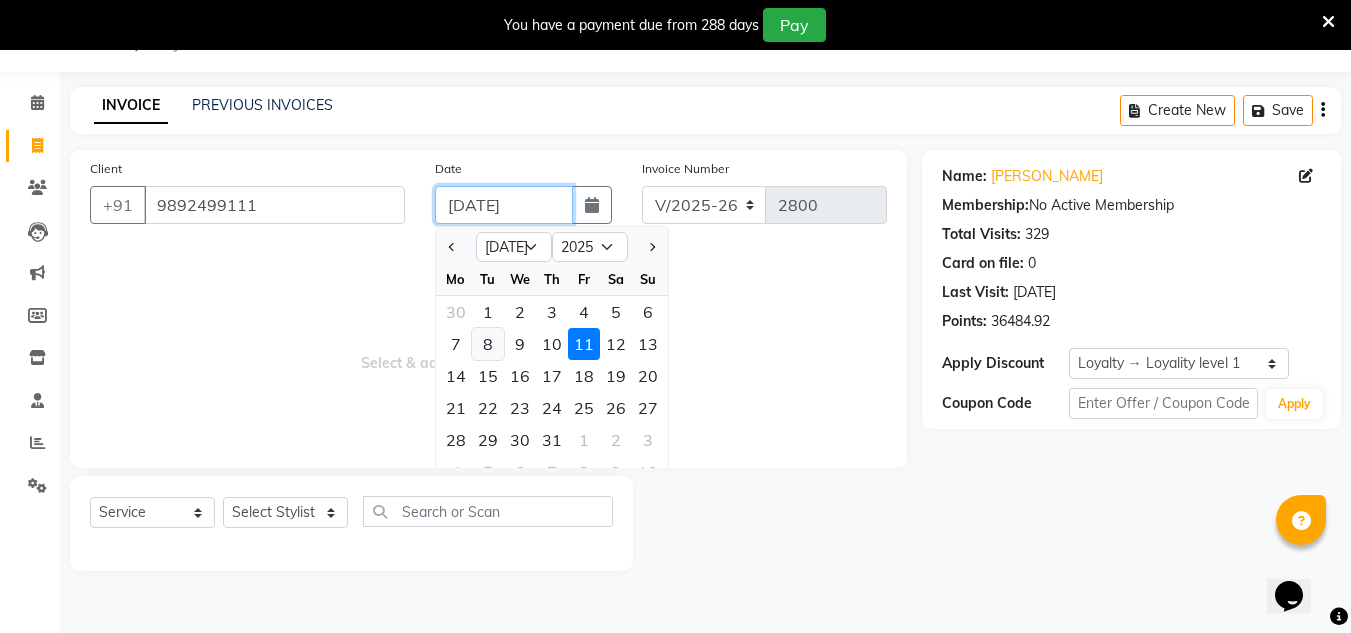 type on "[DATE]" 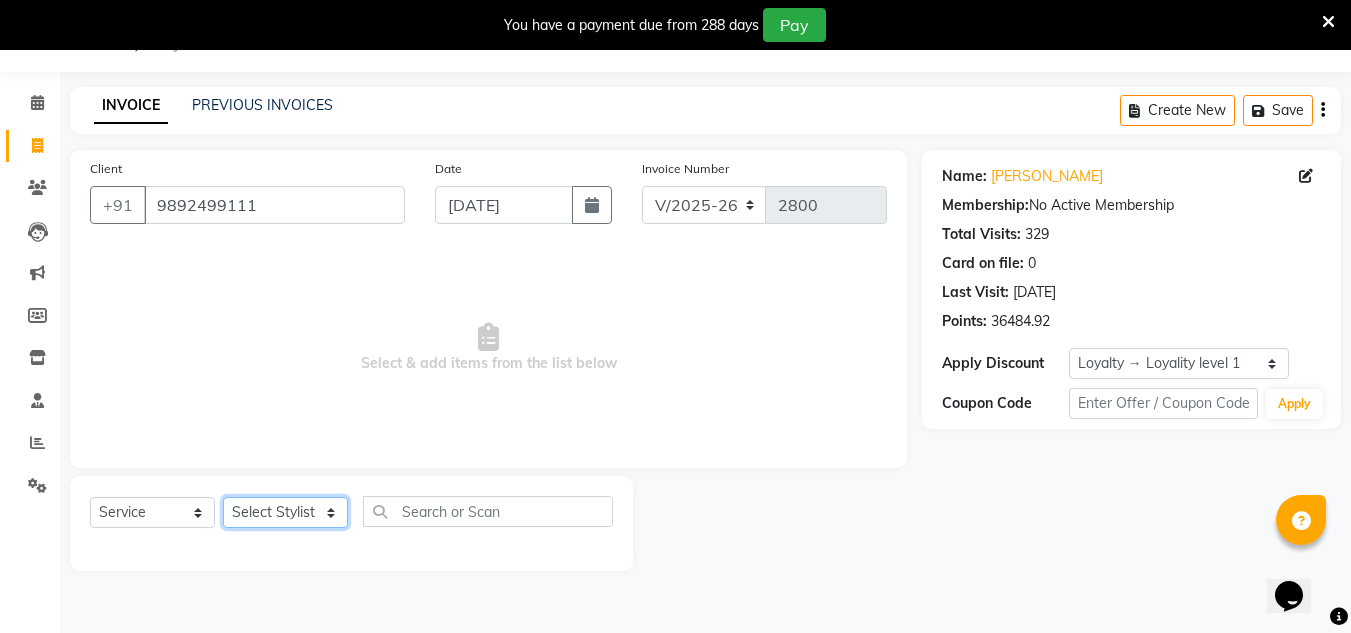 click on "Select Stylist [PERSON_NAME] new  [PERSON_NAME] [PERSON_NAME] Owner preeti [PERSON_NAME] [PERSON_NAME] RG" 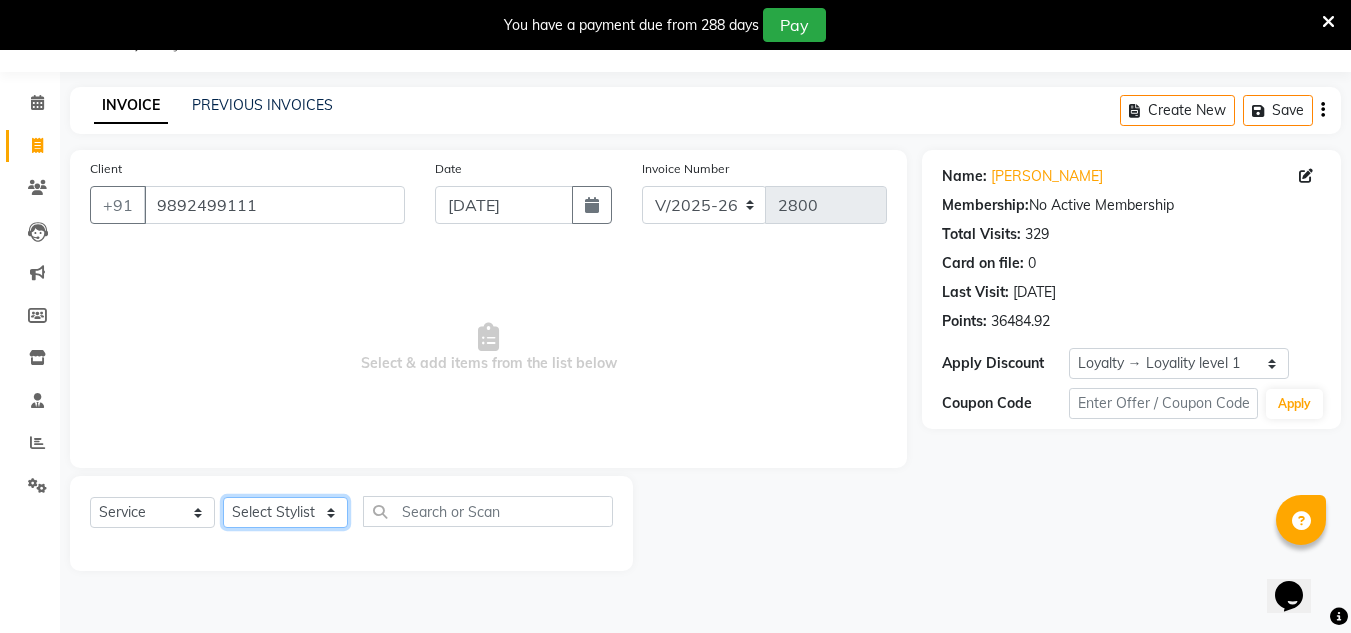 select on "85763" 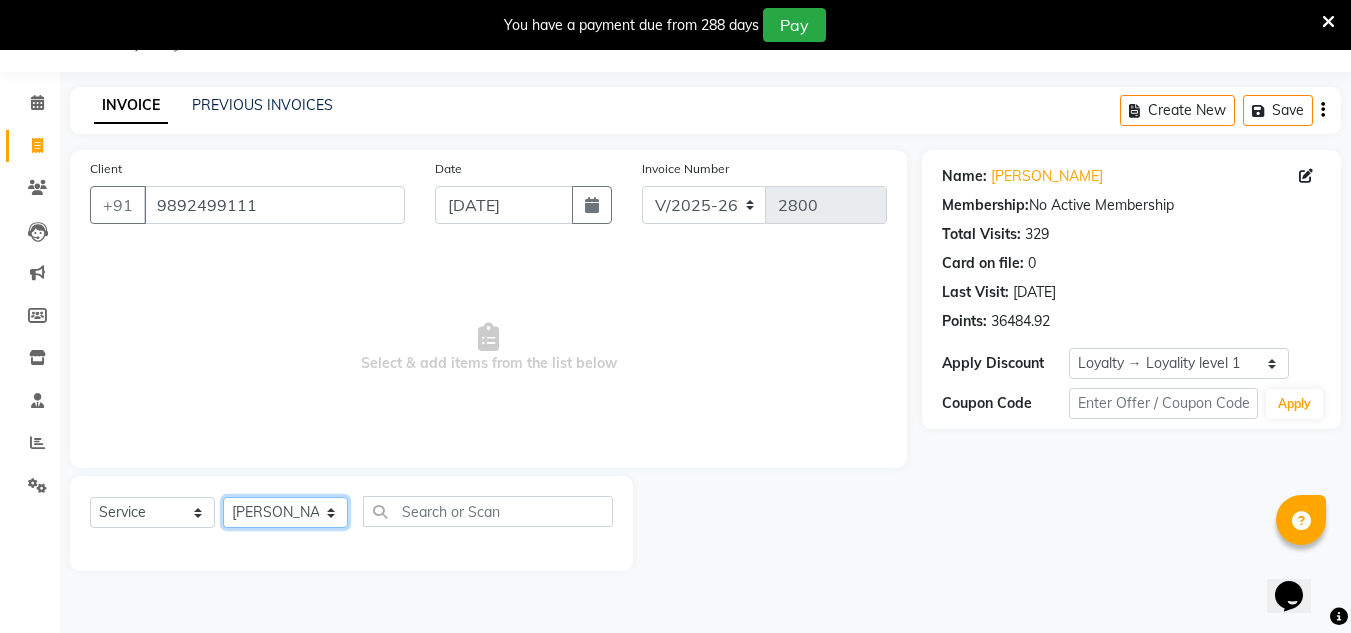 click on "Select Stylist [PERSON_NAME] new  [PERSON_NAME] [PERSON_NAME] Owner preeti [PERSON_NAME] [PERSON_NAME] RG" 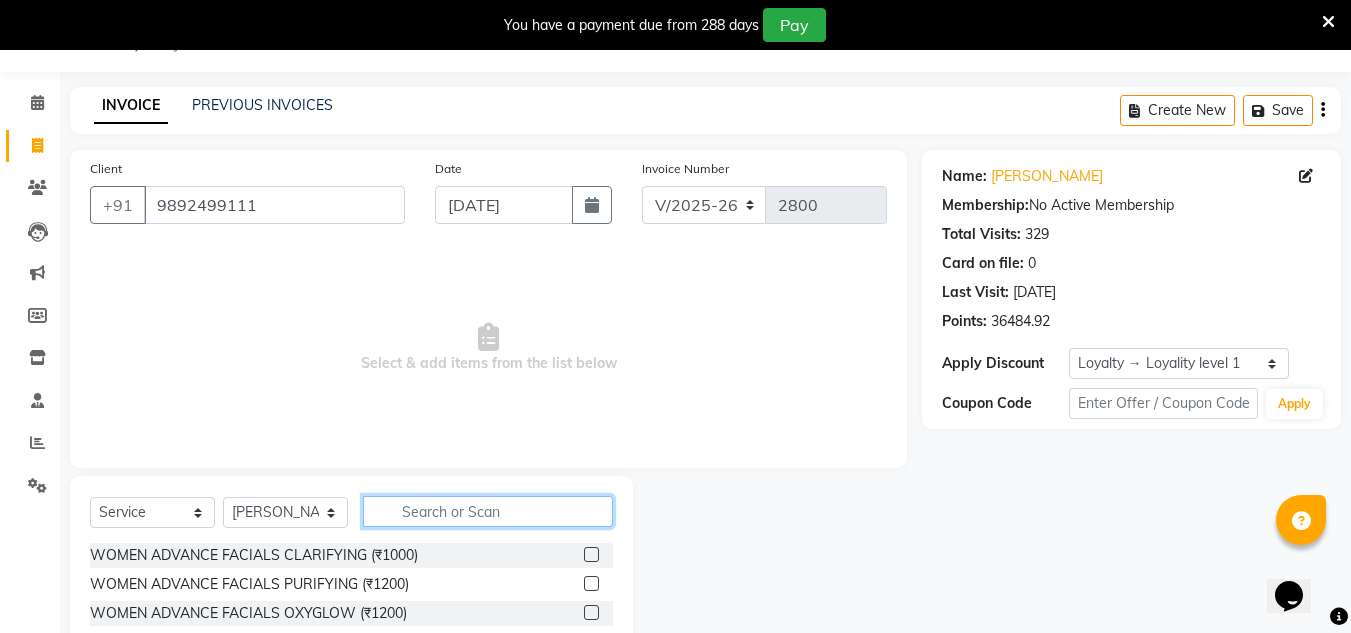 click 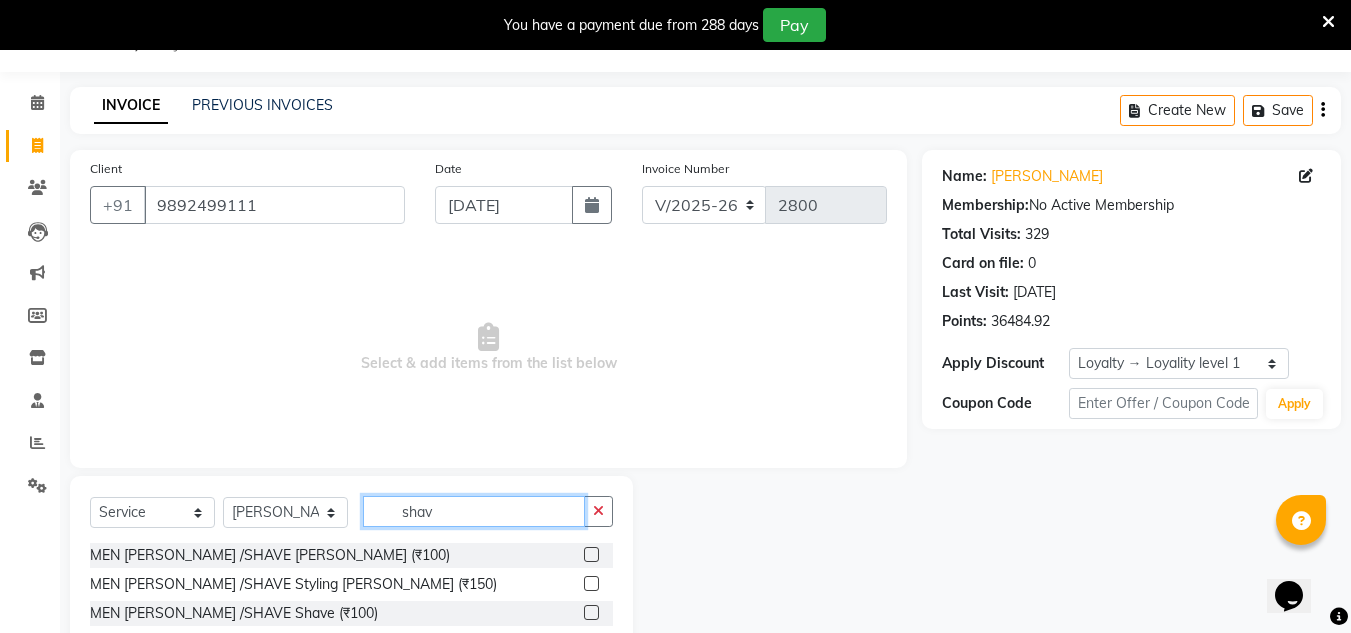 type on "shav" 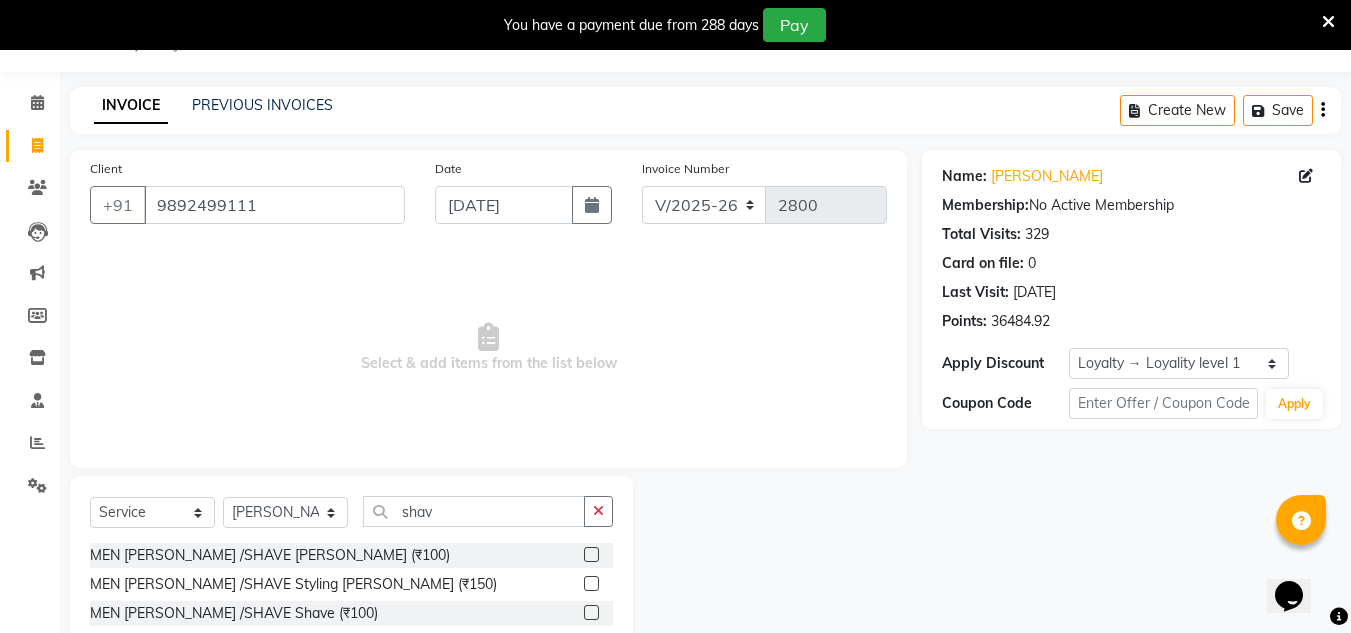 click 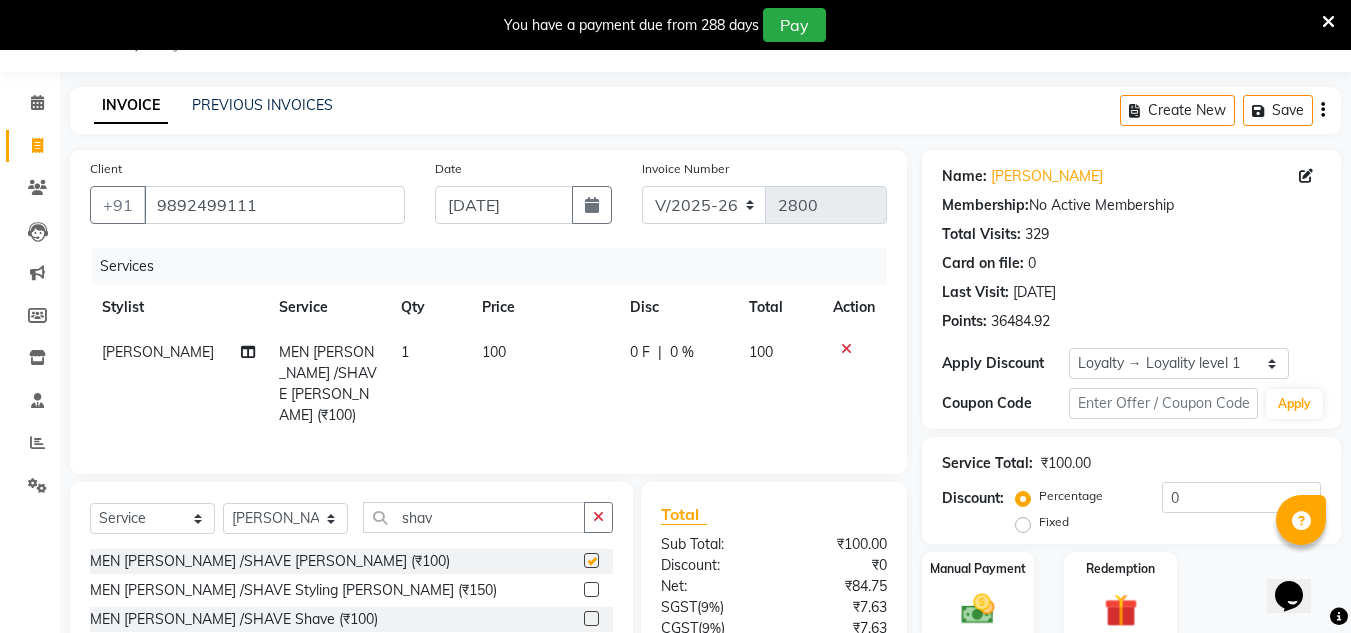 checkbox on "false" 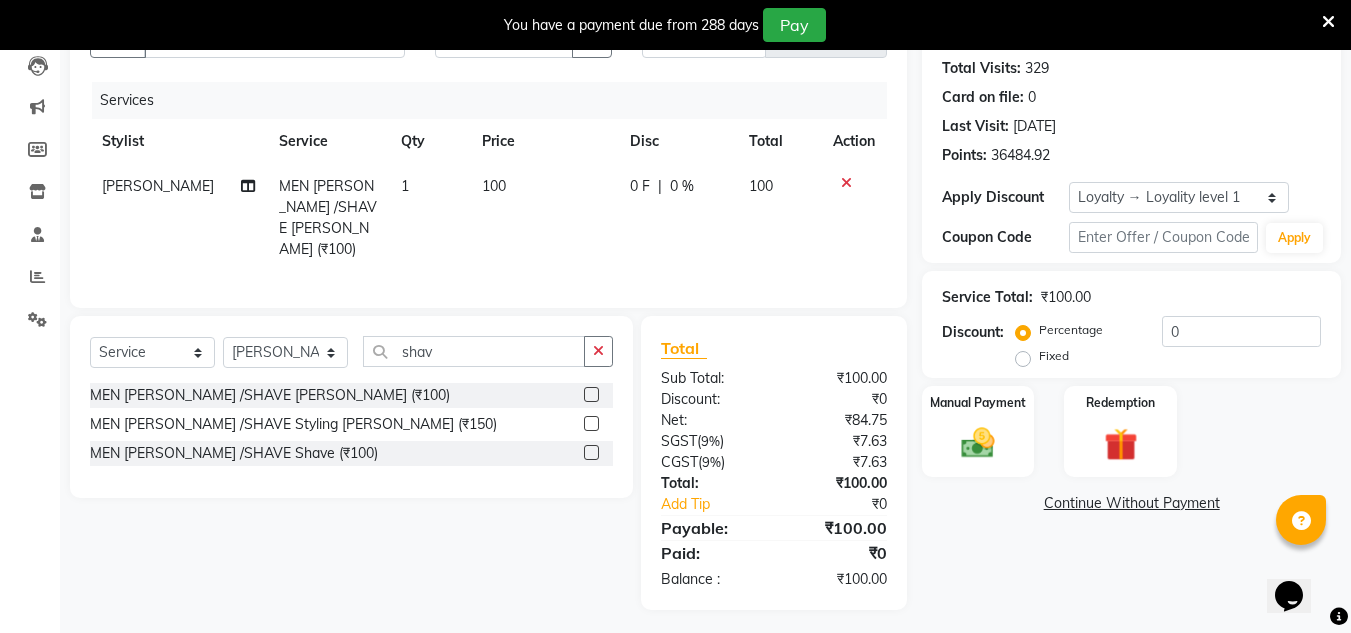 scroll, scrollTop: 217, scrollLeft: 0, axis: vertical 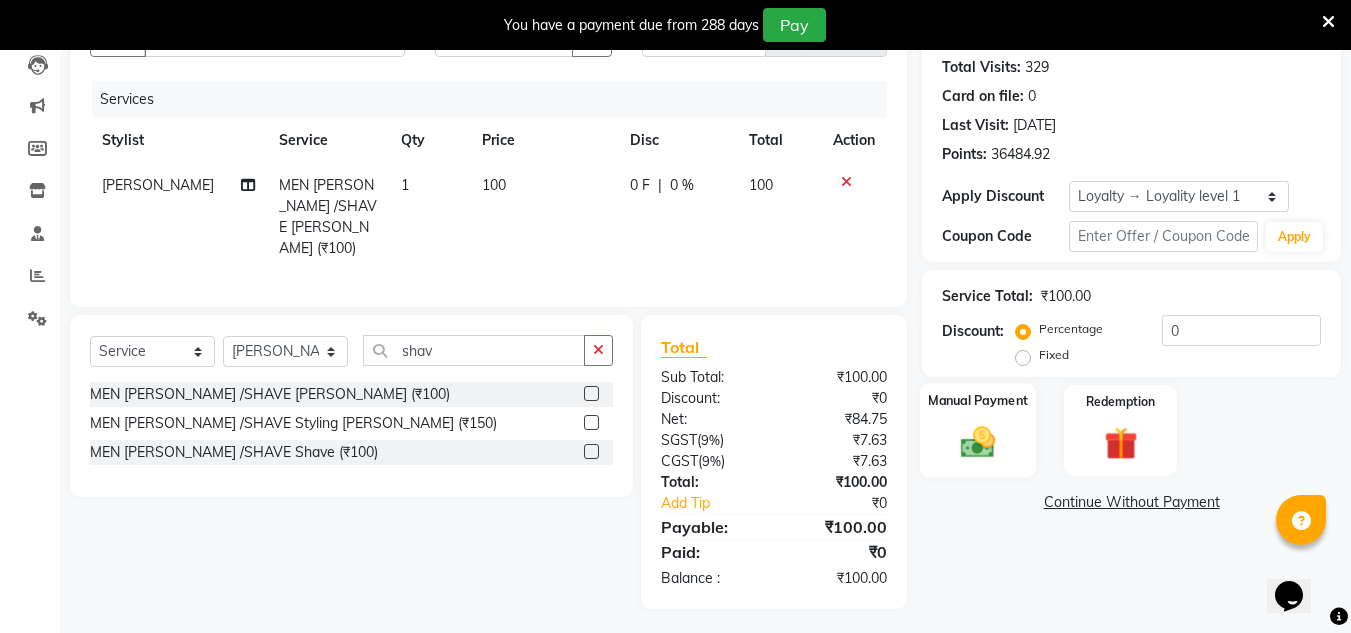 click 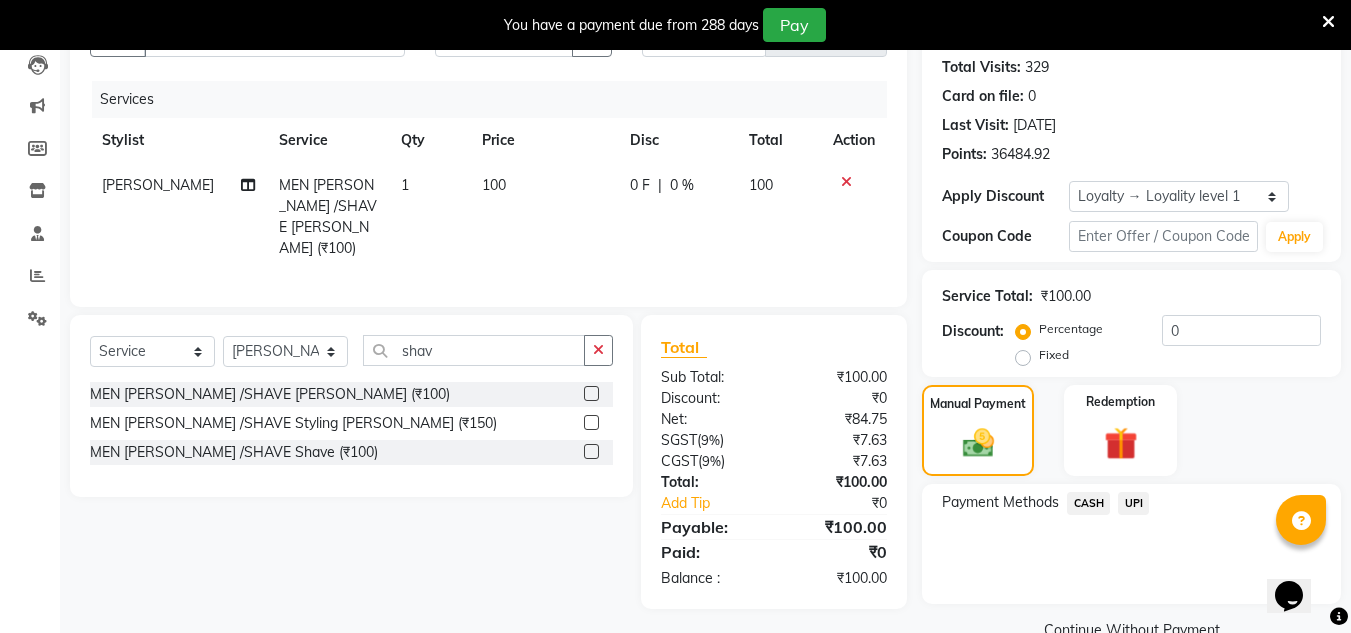 click on "CASH" 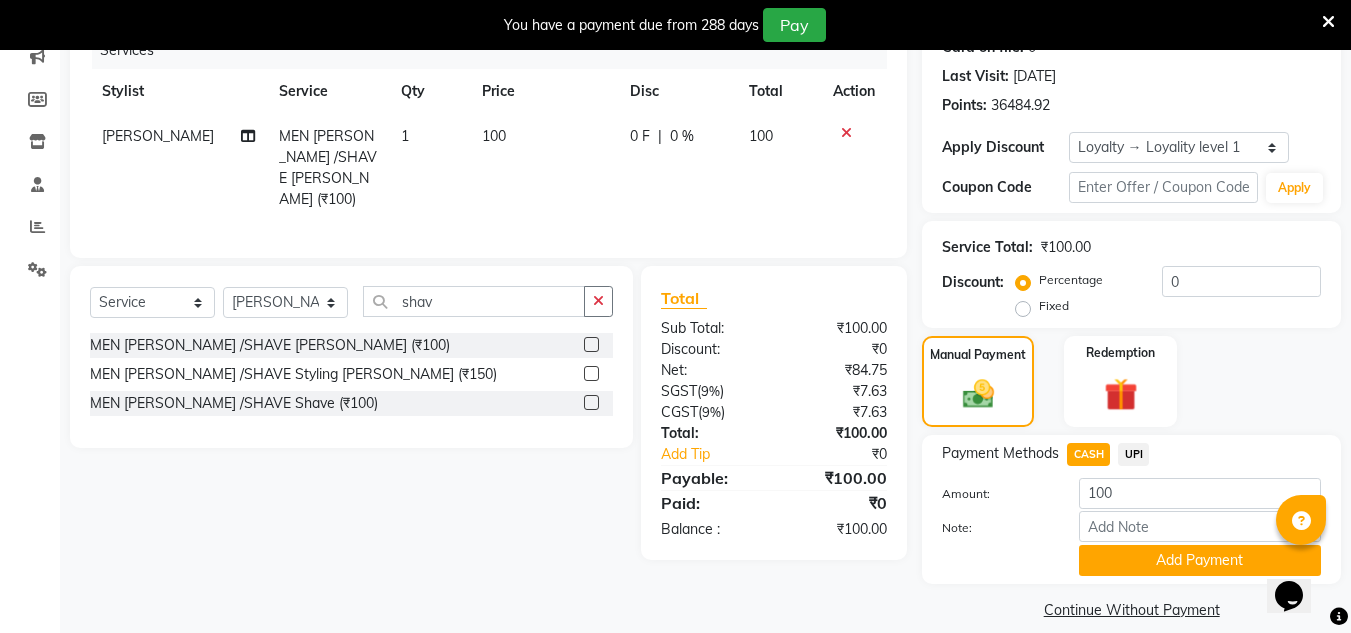 scroll, scrollTop: 288, scrollLeft: 0, axis: vertical 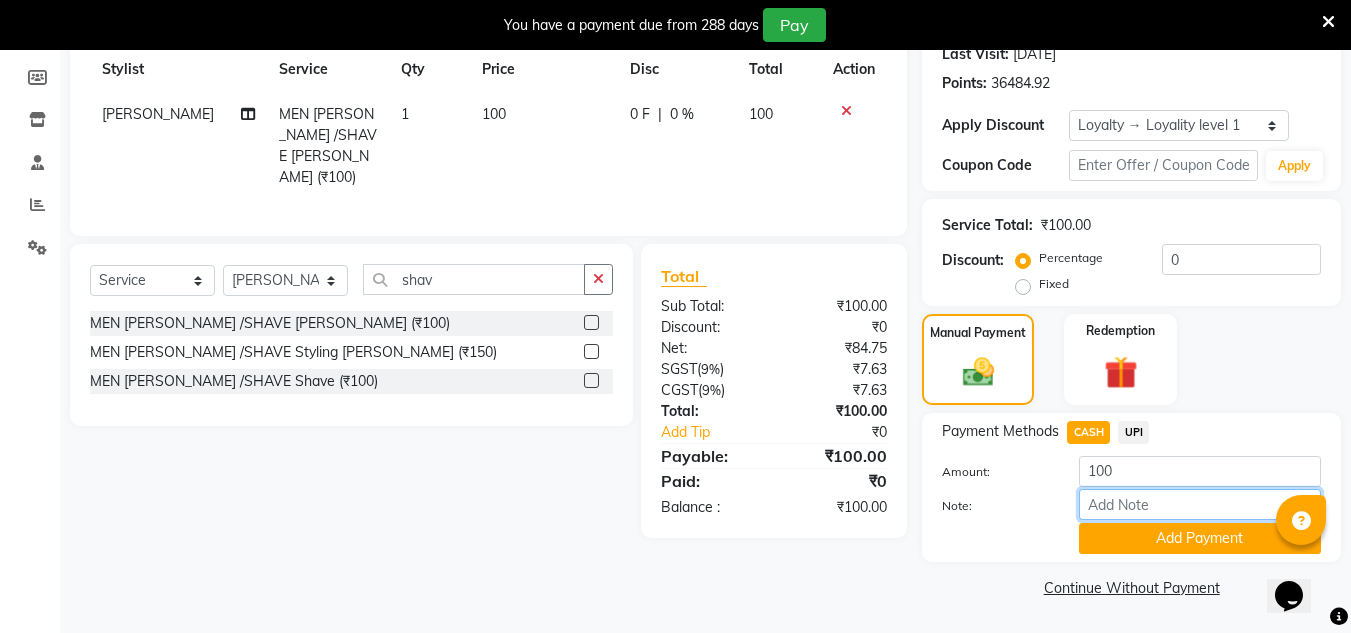 click on "Note:" at bounding box center [1200, 504] 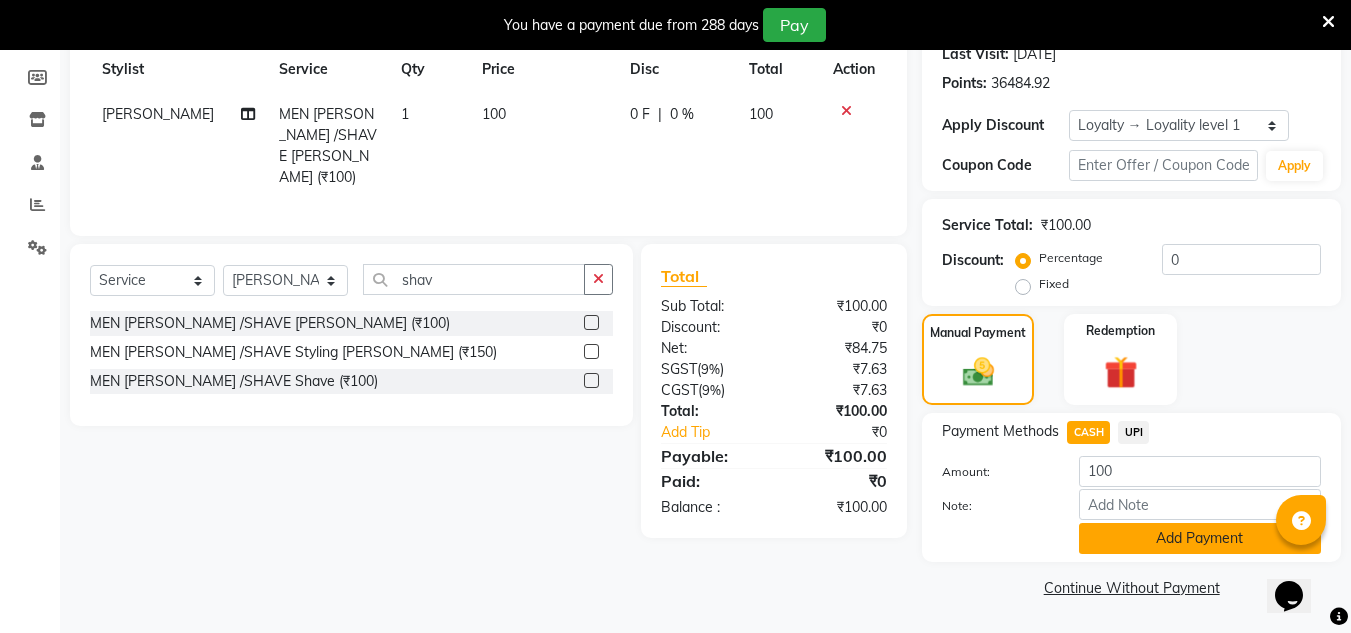 click on "Add Payment" 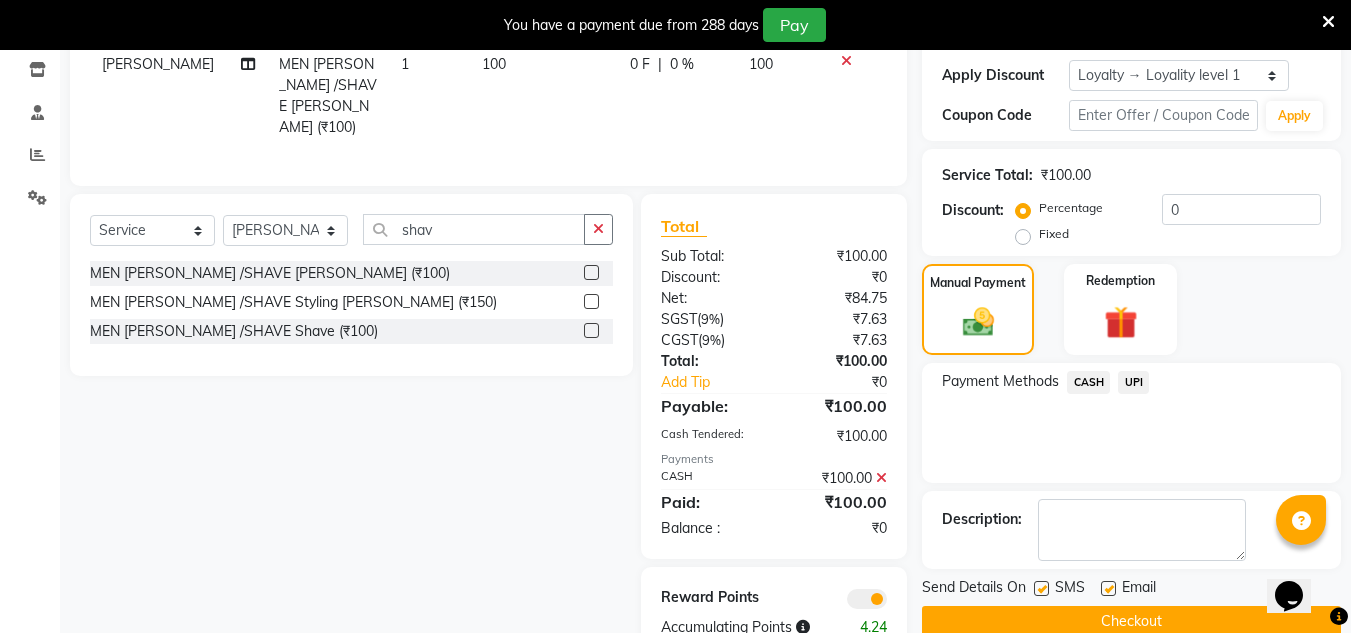 scroll, scrollTop: 387, scrollLeft: 0, axis: vertical 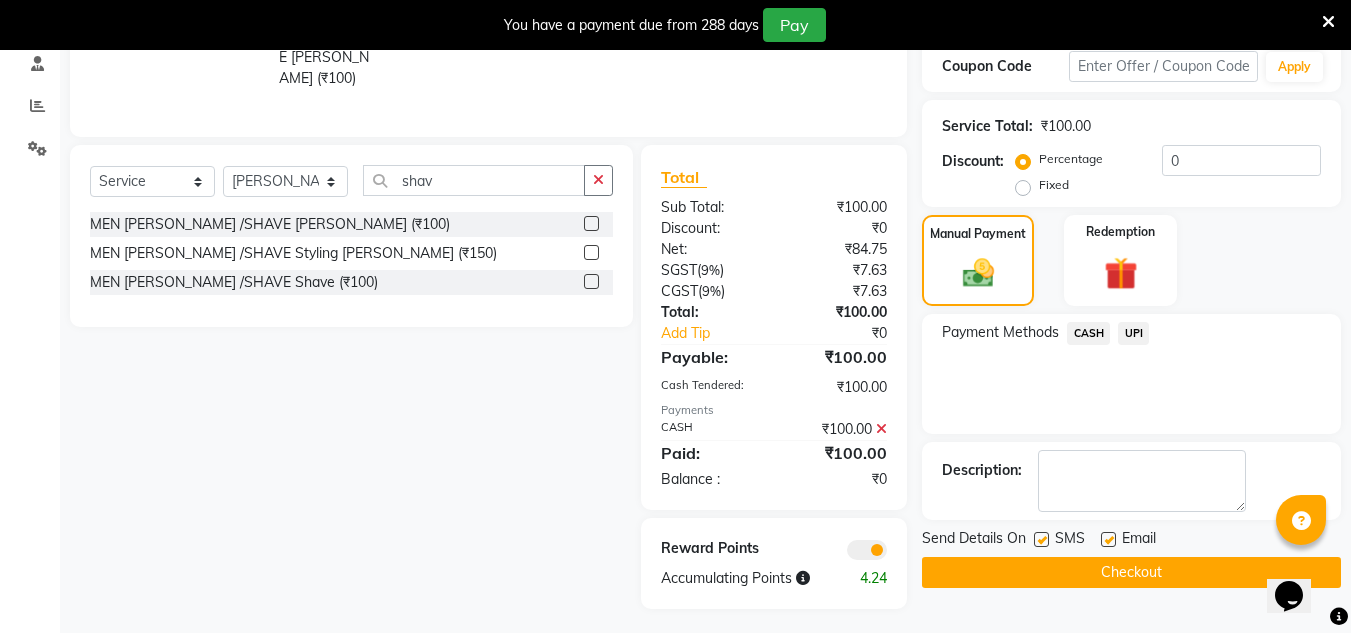 click on "Checkout" 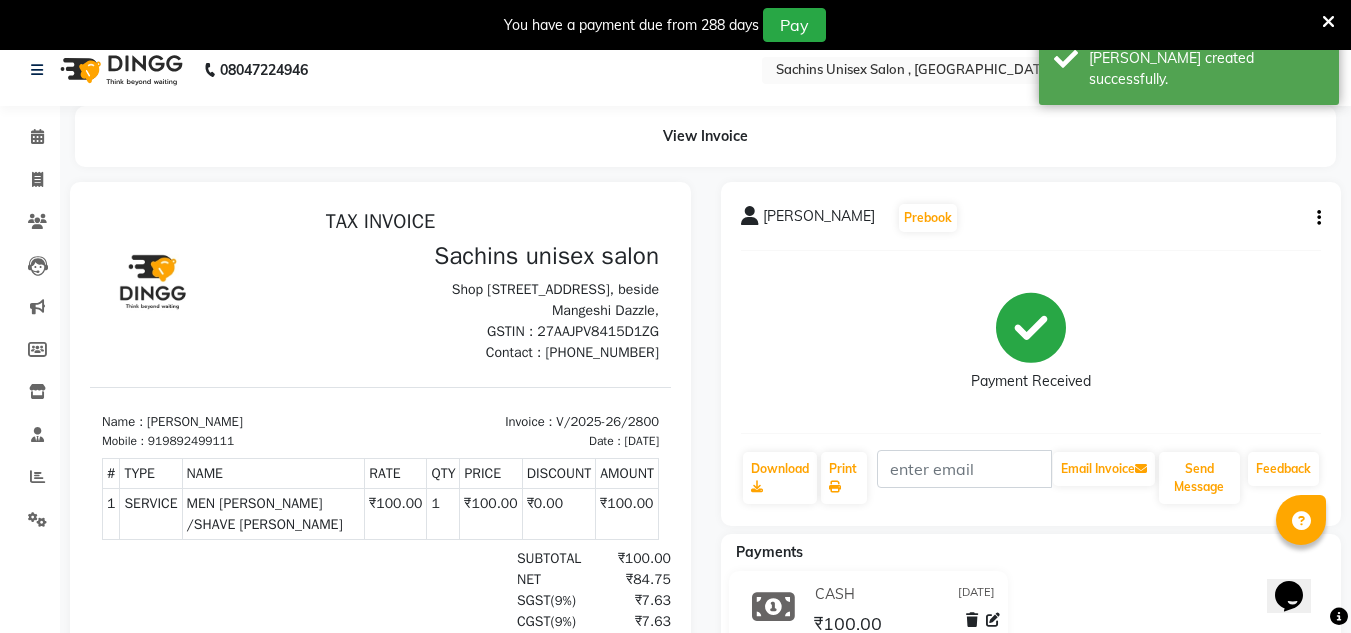 scroll, scrollTop: 0, scrollLeft: 0, axis: both 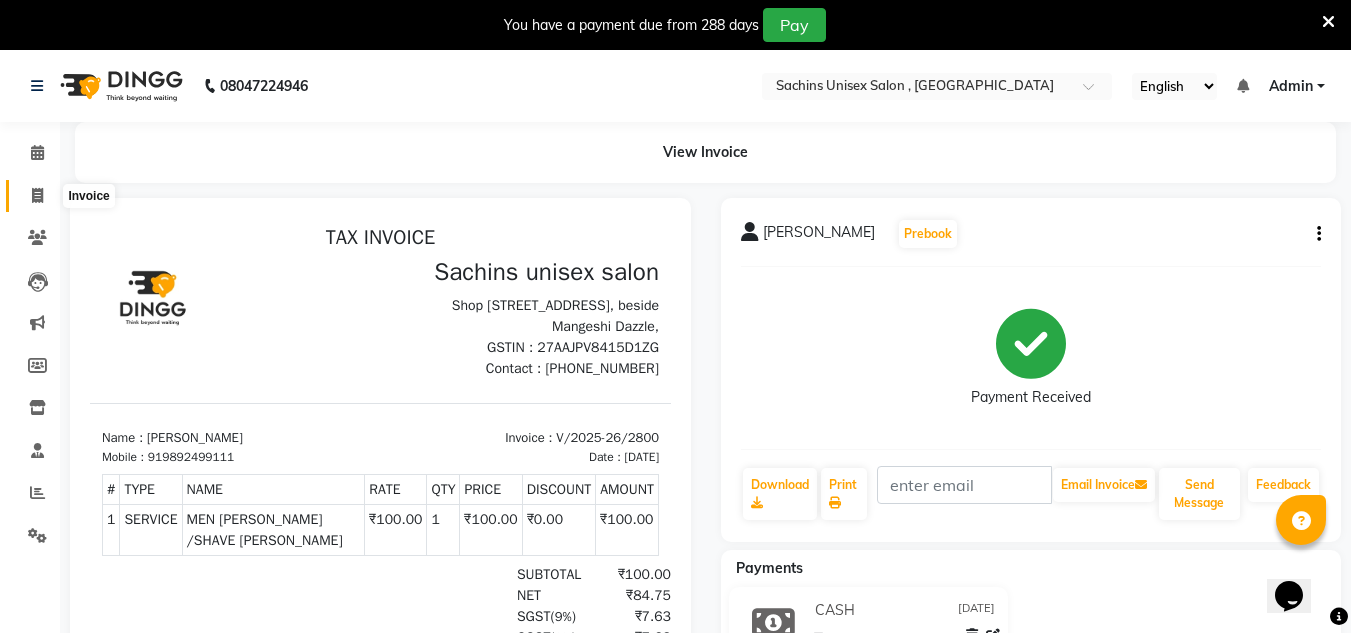 click 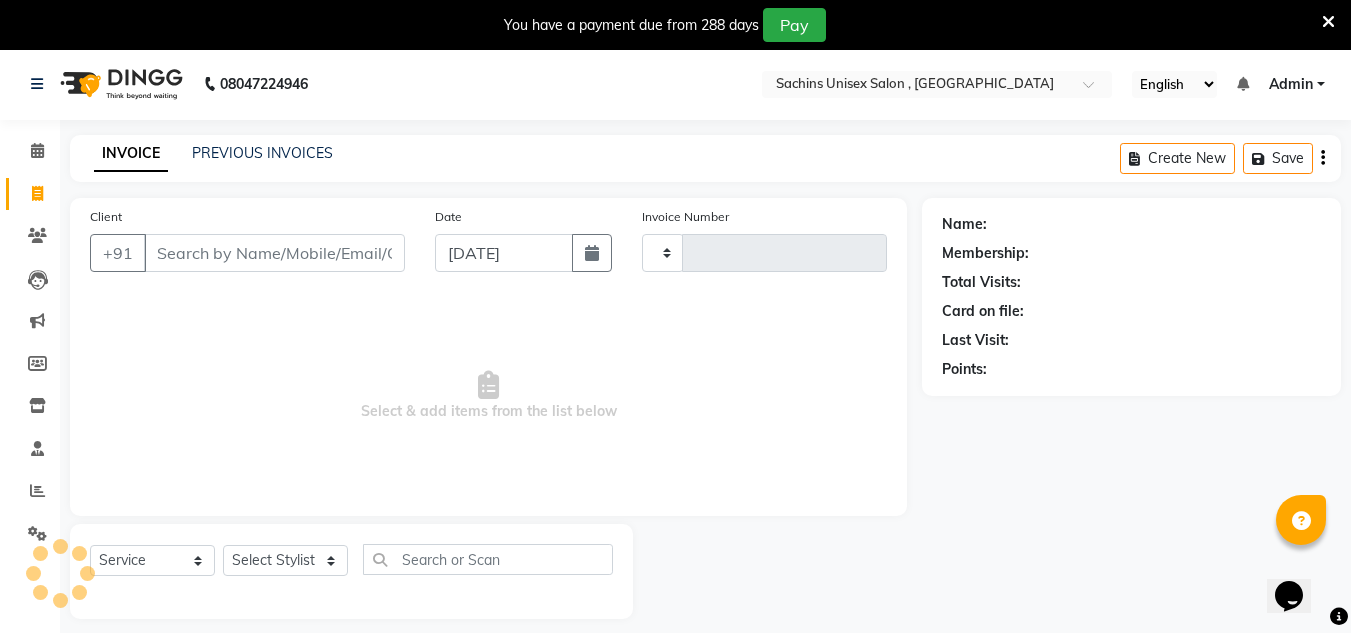 type on "2801" 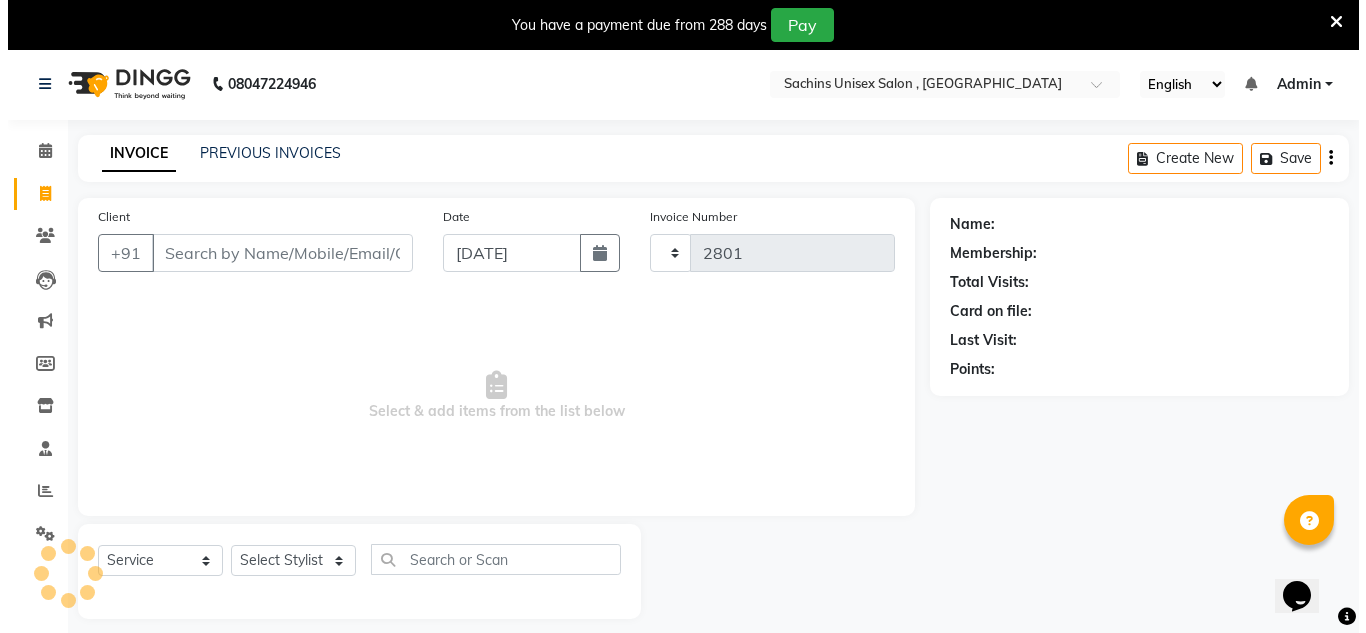 scroll, scrollTop: 50, scrollLeft: 0, axis: vertical 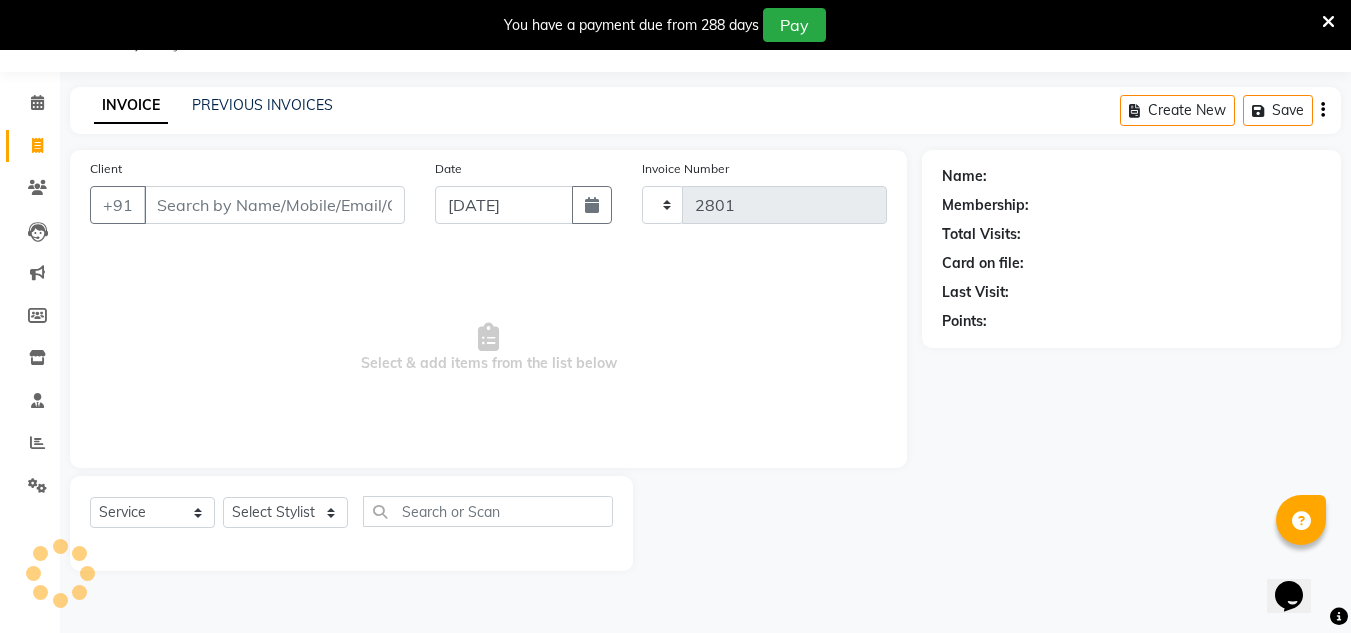 select on "6840" 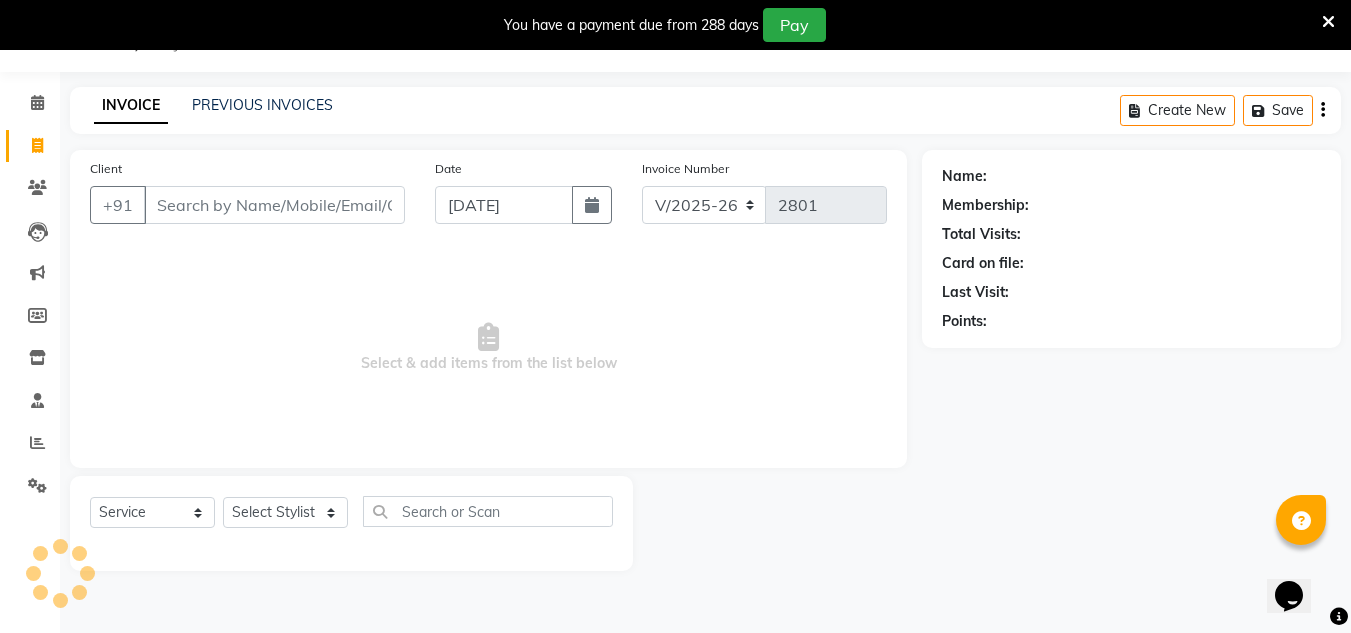 click on "Client" at bounding box center [274, 205] 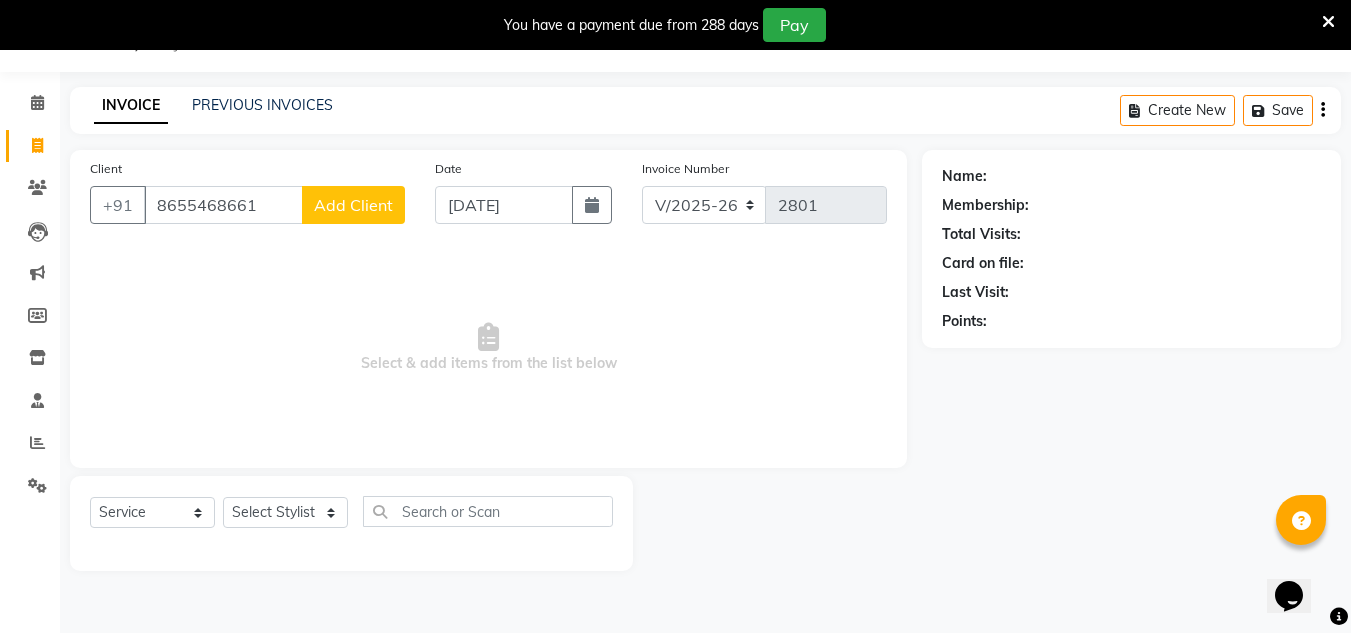 type on "8655468661" 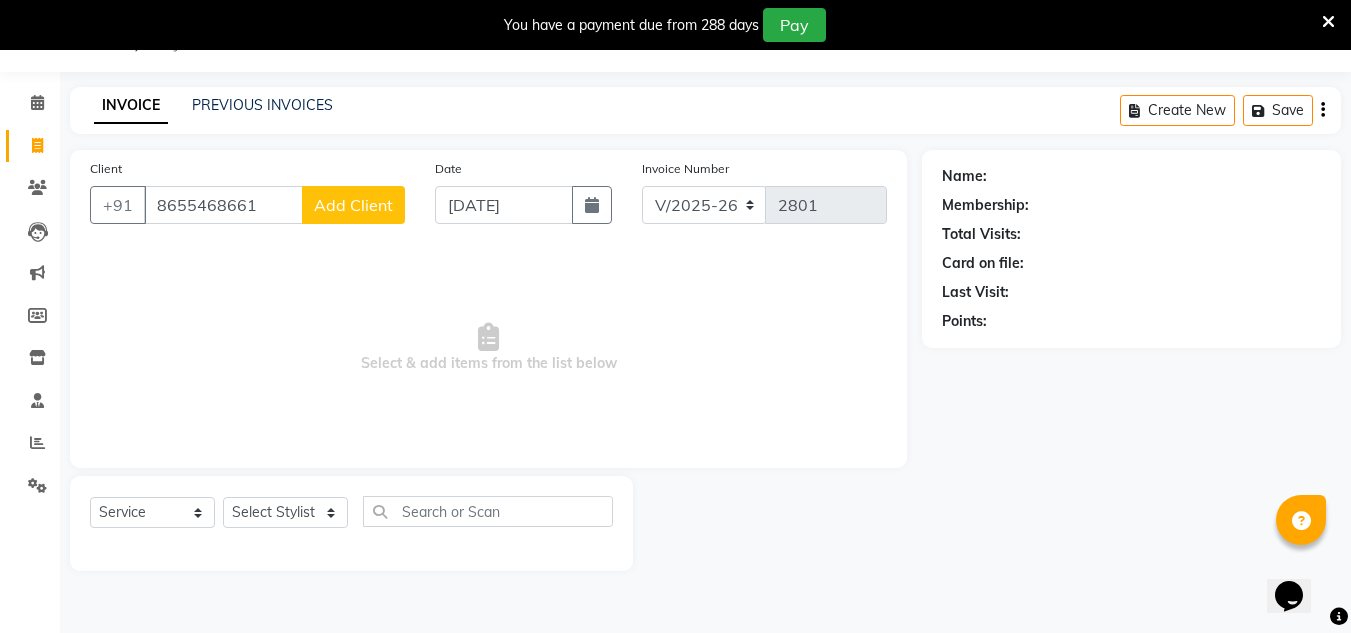 click on "Add Client" 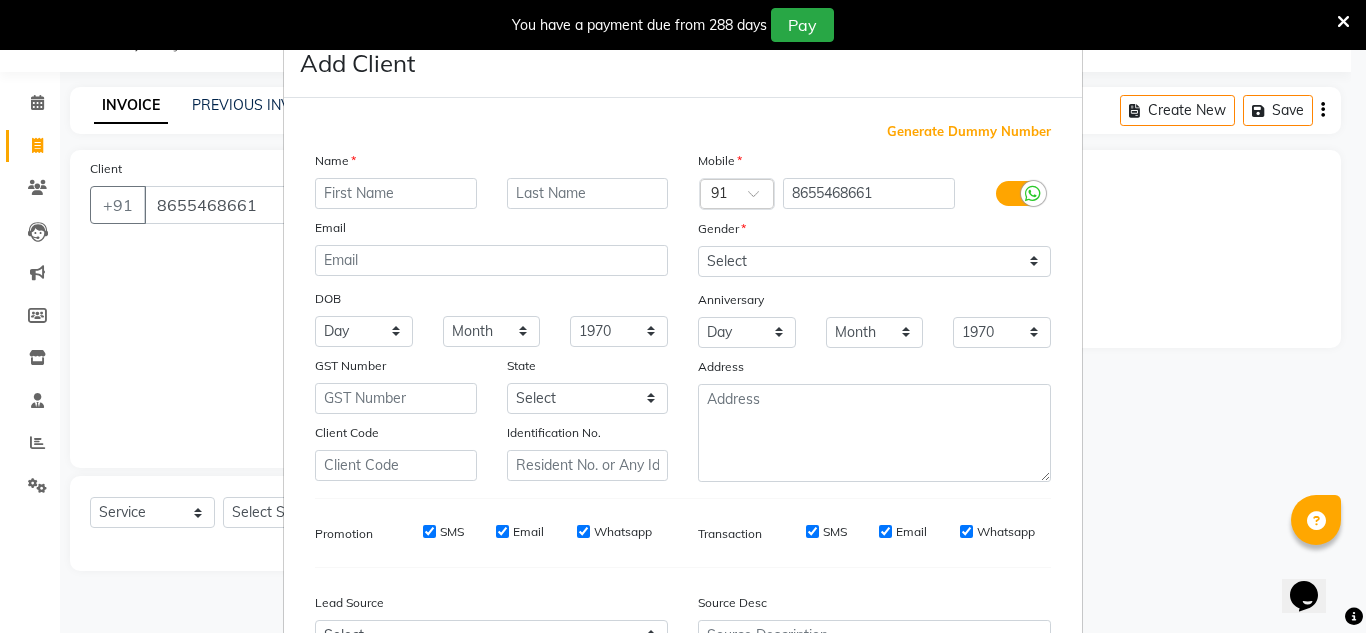 click at bounding box center [396, 193] 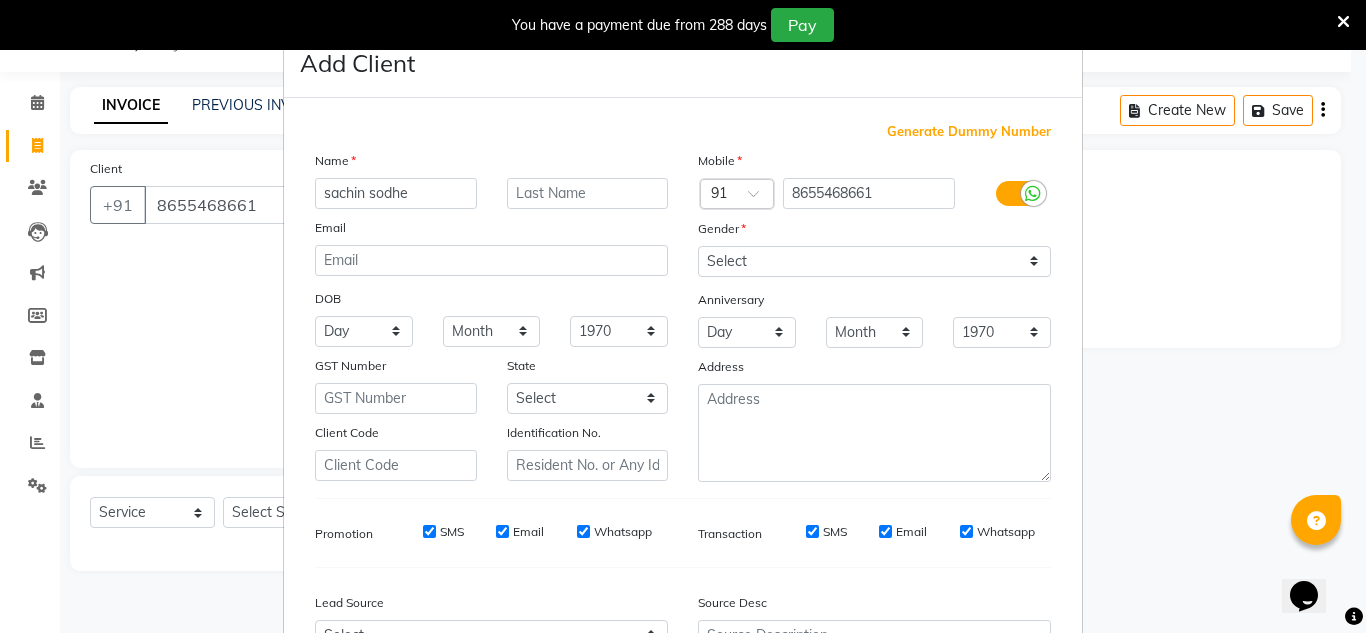 type on "sachin sodhe" 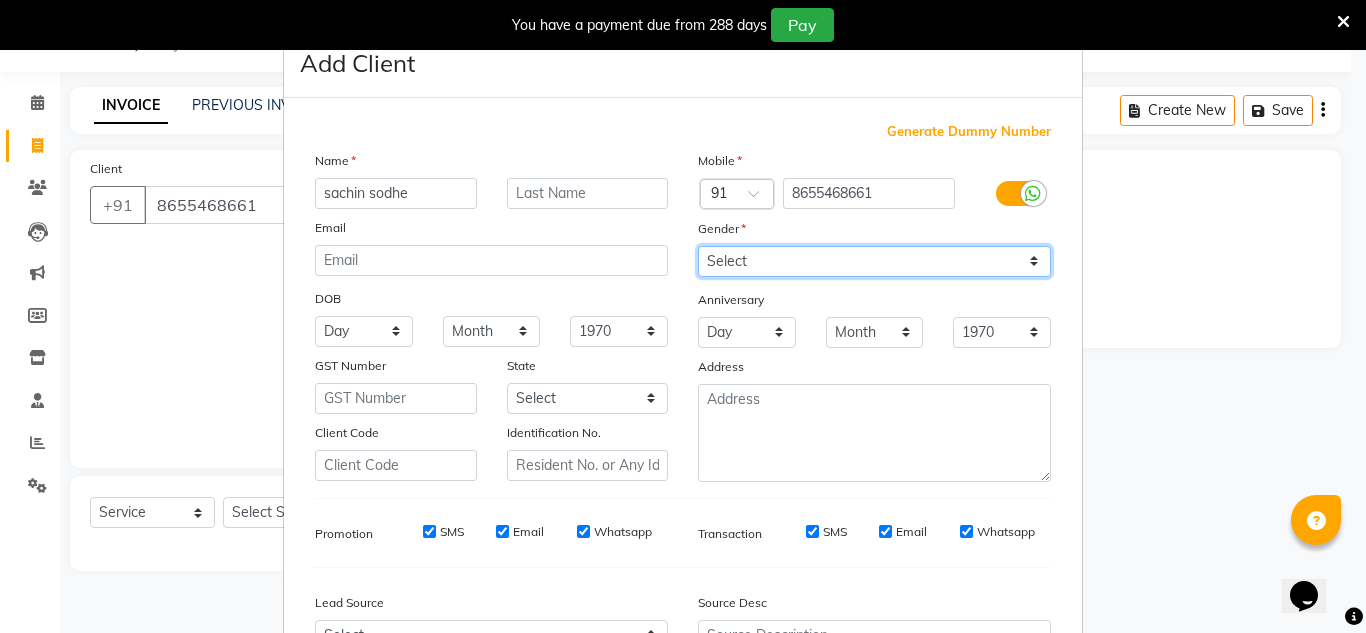 click on "Select [DEMOGRAPHIC_DATA] [DEMOGRAPHIC_DATA] Other Prefer Not To Say" at bounding box center [874, 261] 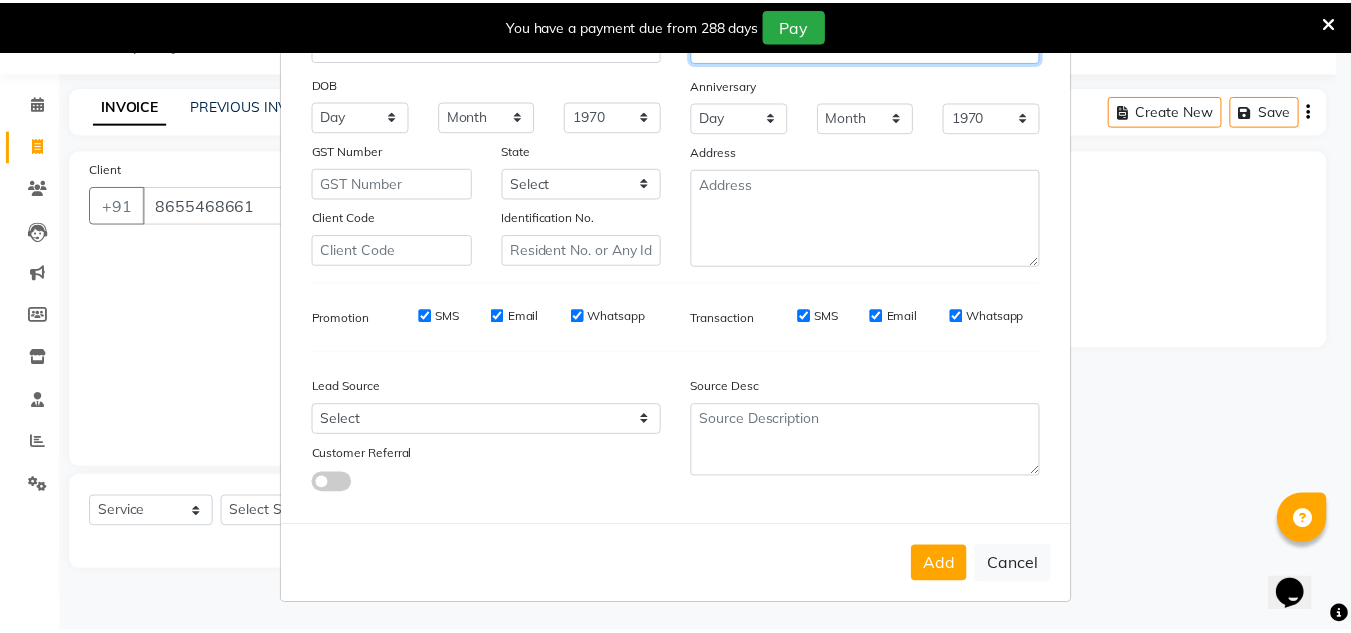 scroll, scrollTop: 216, scrollLeft: 0, axis: vertical 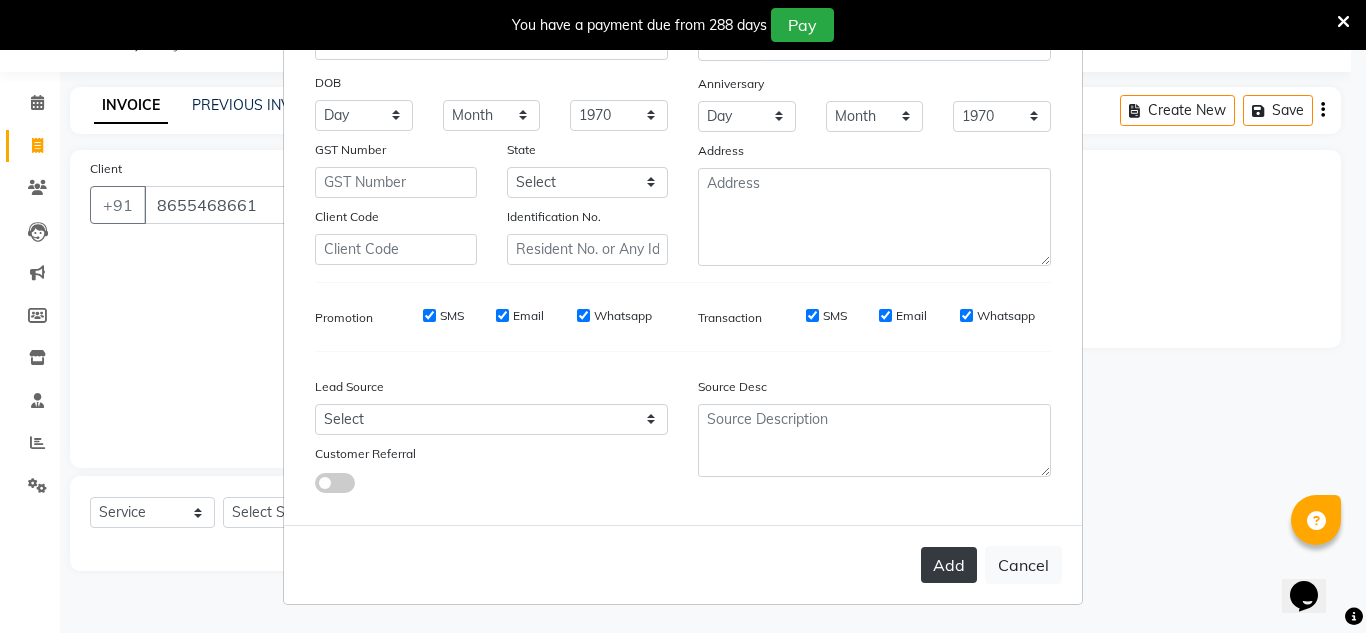 click on "Add" at bounding box center [949, 565] 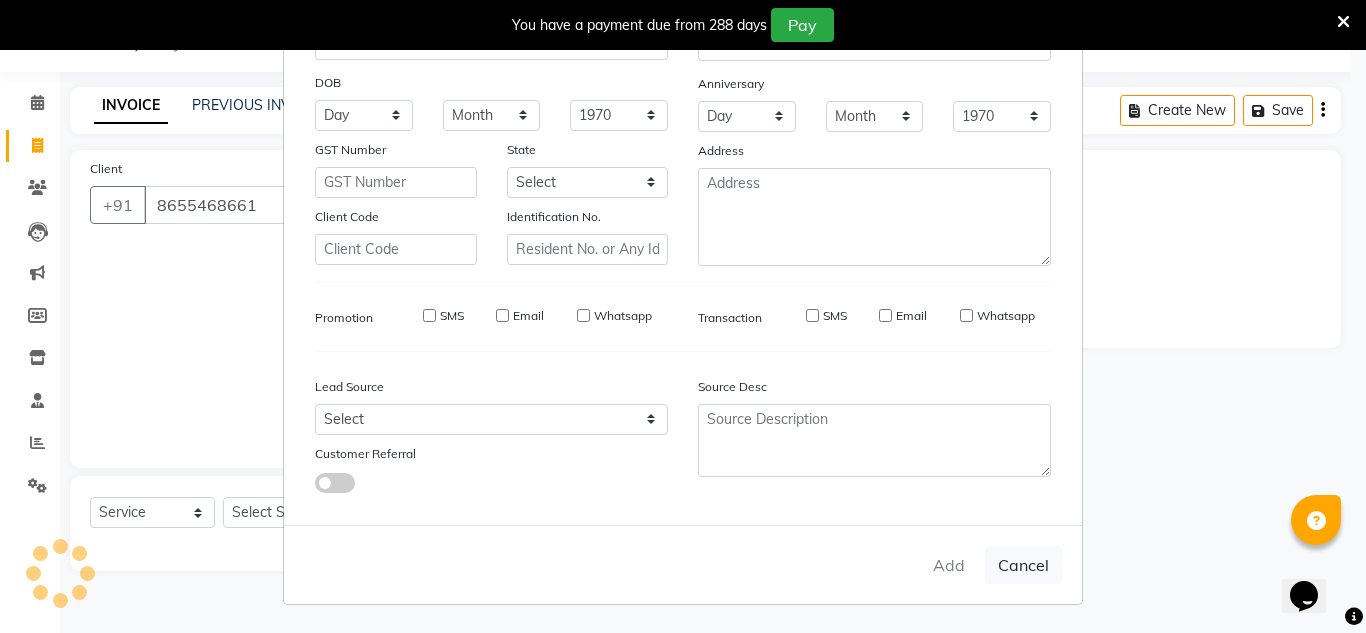 type 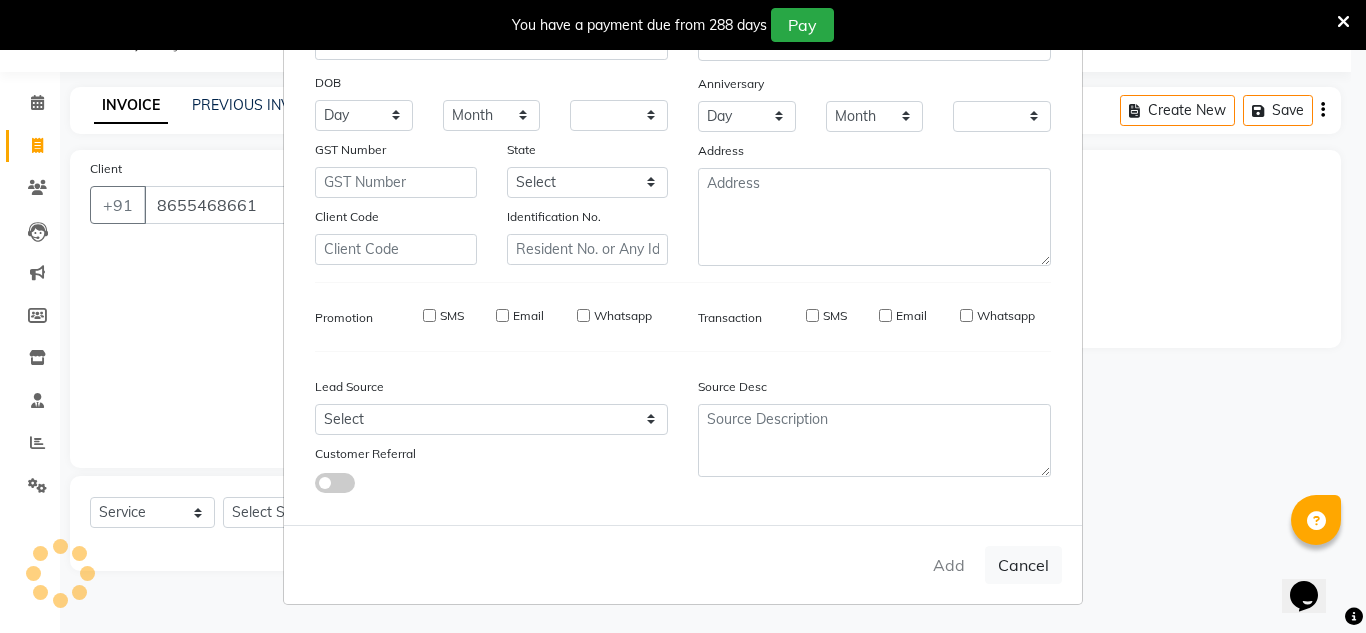 select on "1: Object" 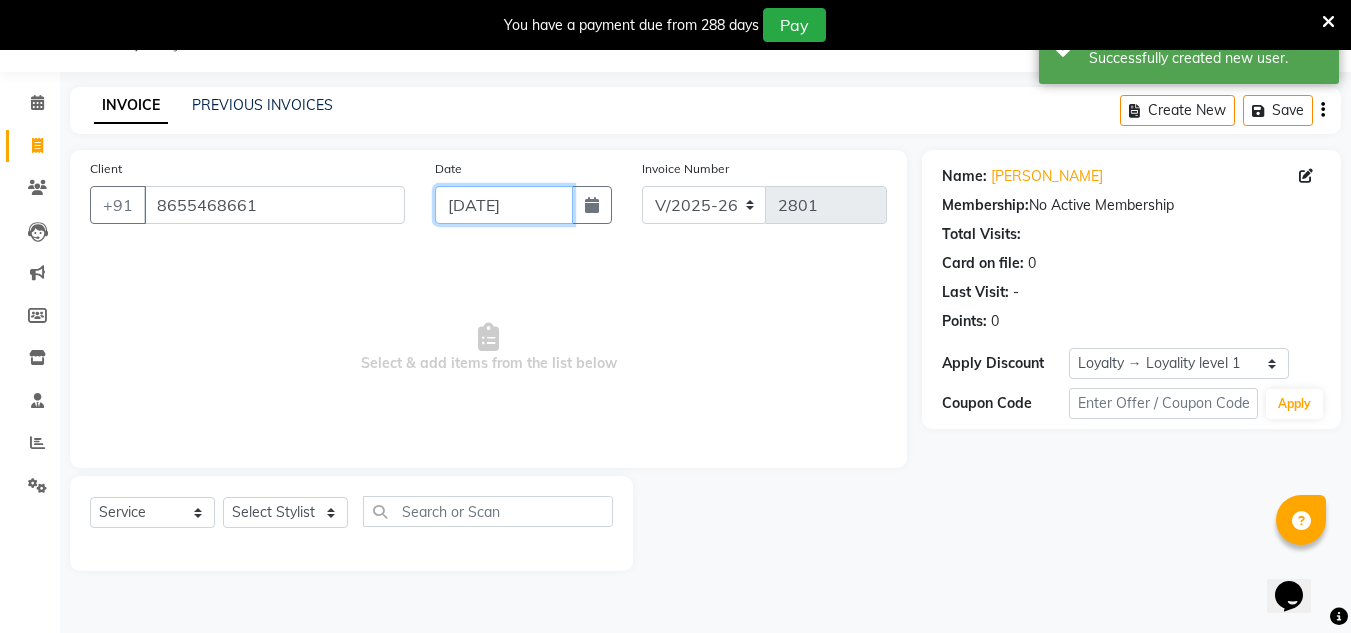 drag, startPoint x: 532, startPoint y: 199, endPoint x: 531, endPoint y: 211, distance: 12.0415945 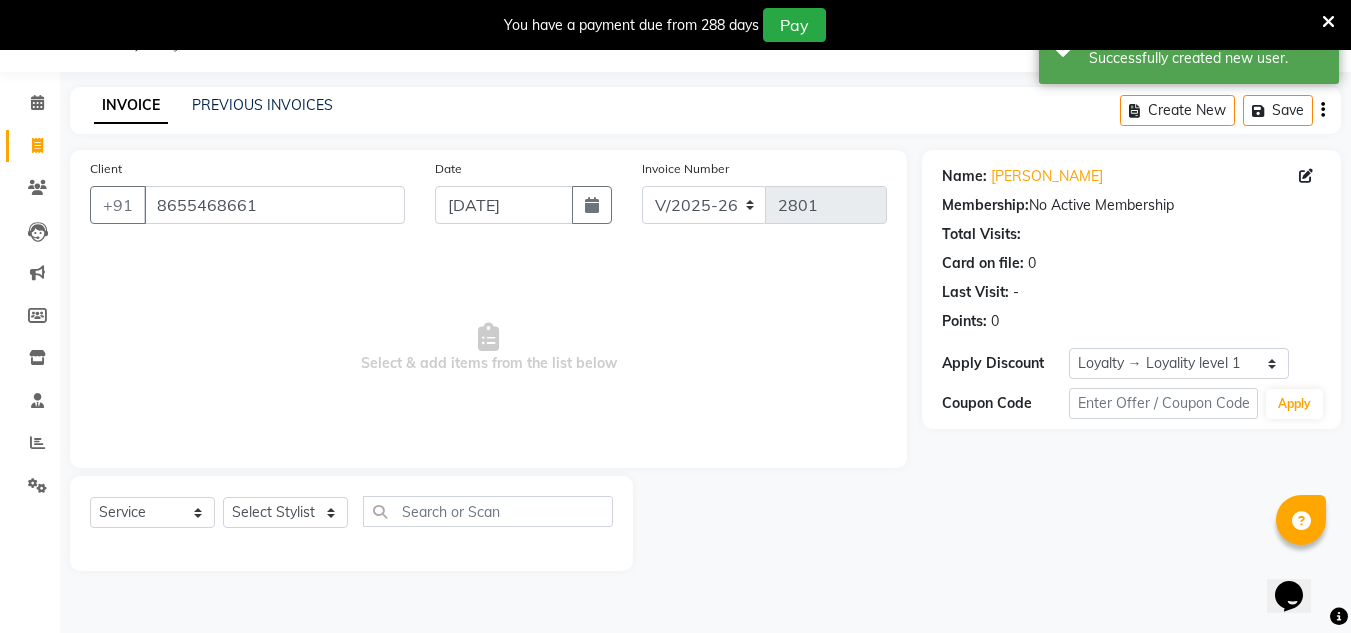 select on "7" 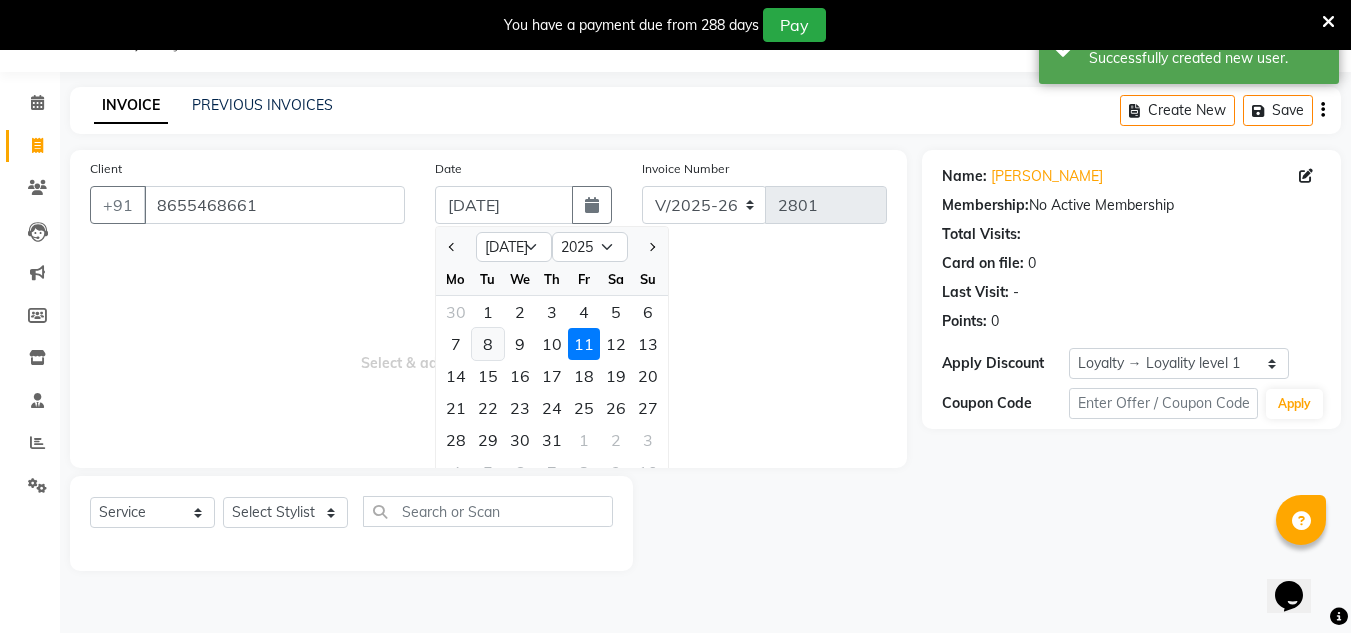 click on "8" 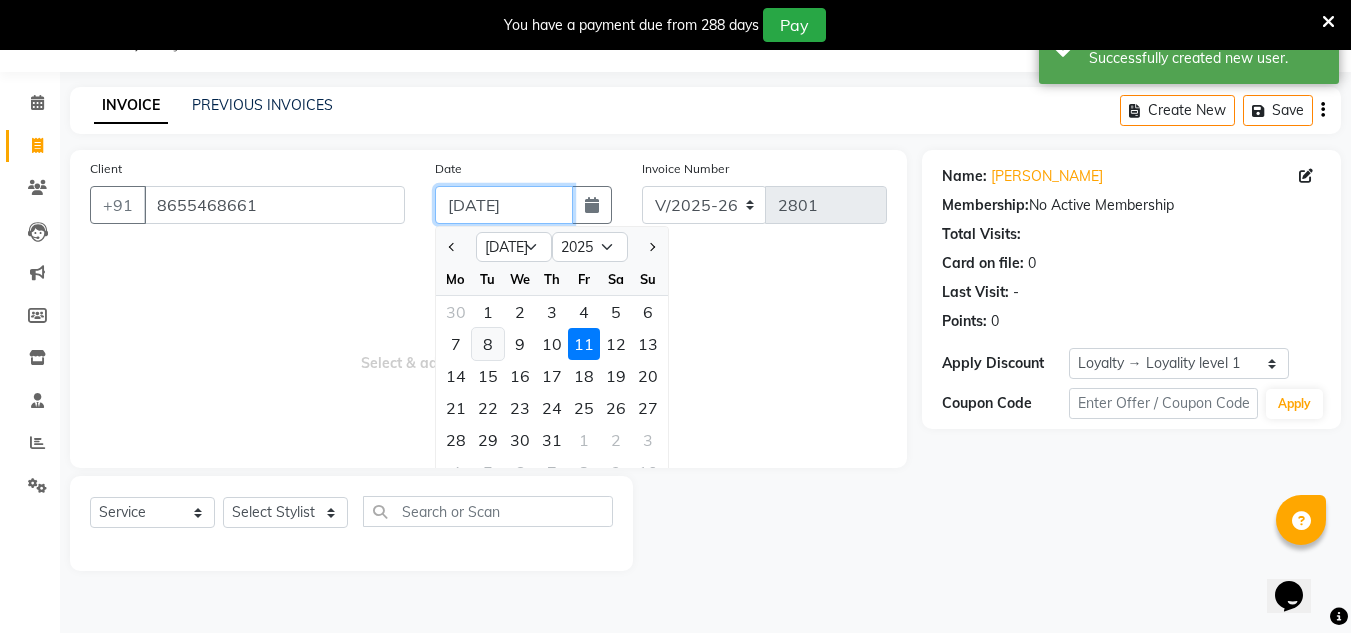 type on "[DATE]" 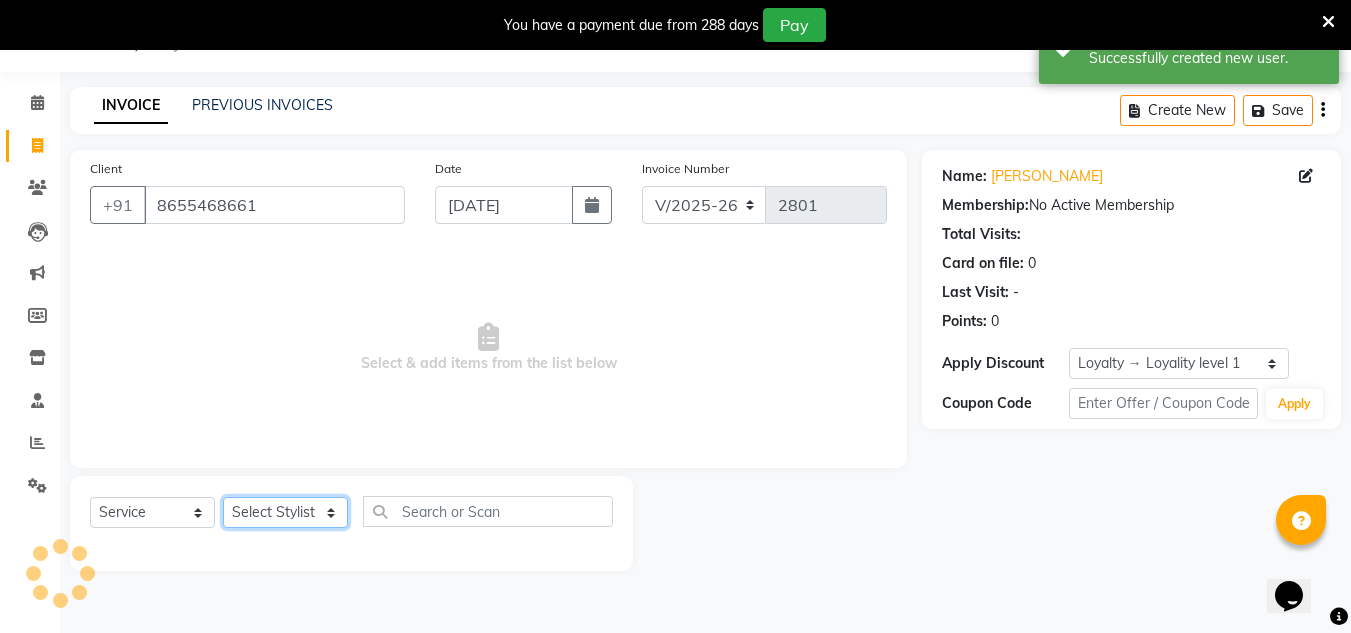 click on "Select Stylist [PERSON_NAME] new  [PERSON_NAME] [PERSON_NAME] Owner preeti [PERSON_NAME] [PERSON_NAME] RG" 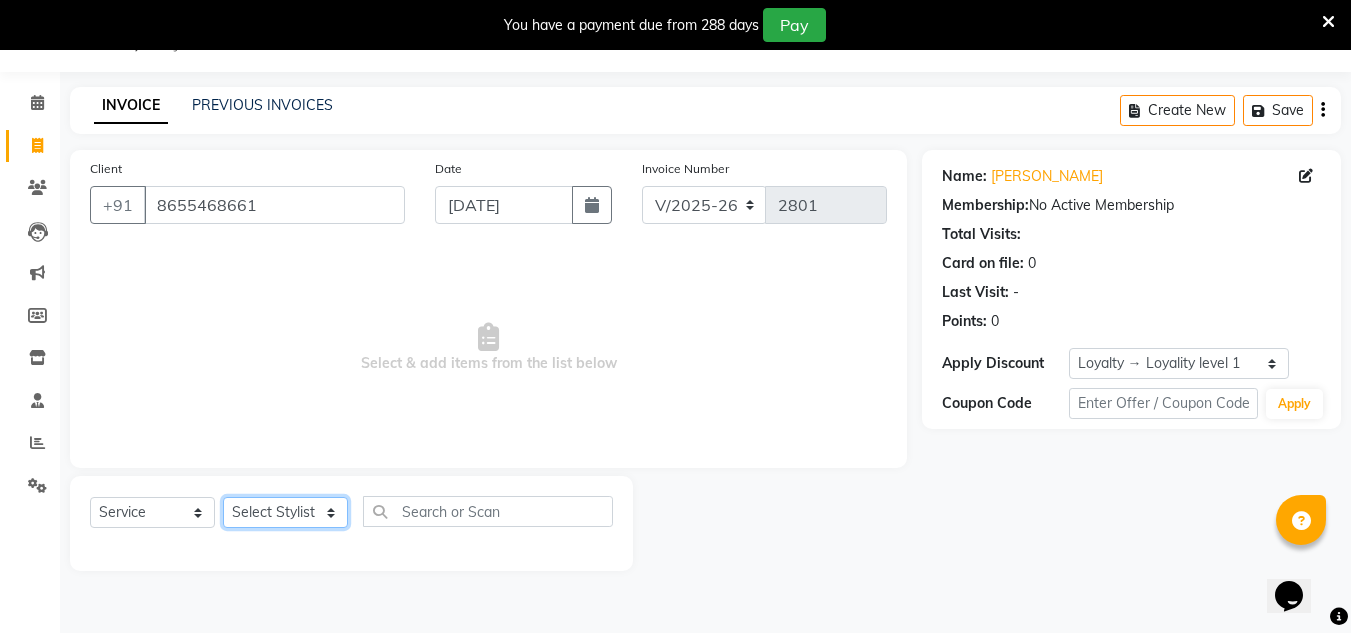 select on "81667" 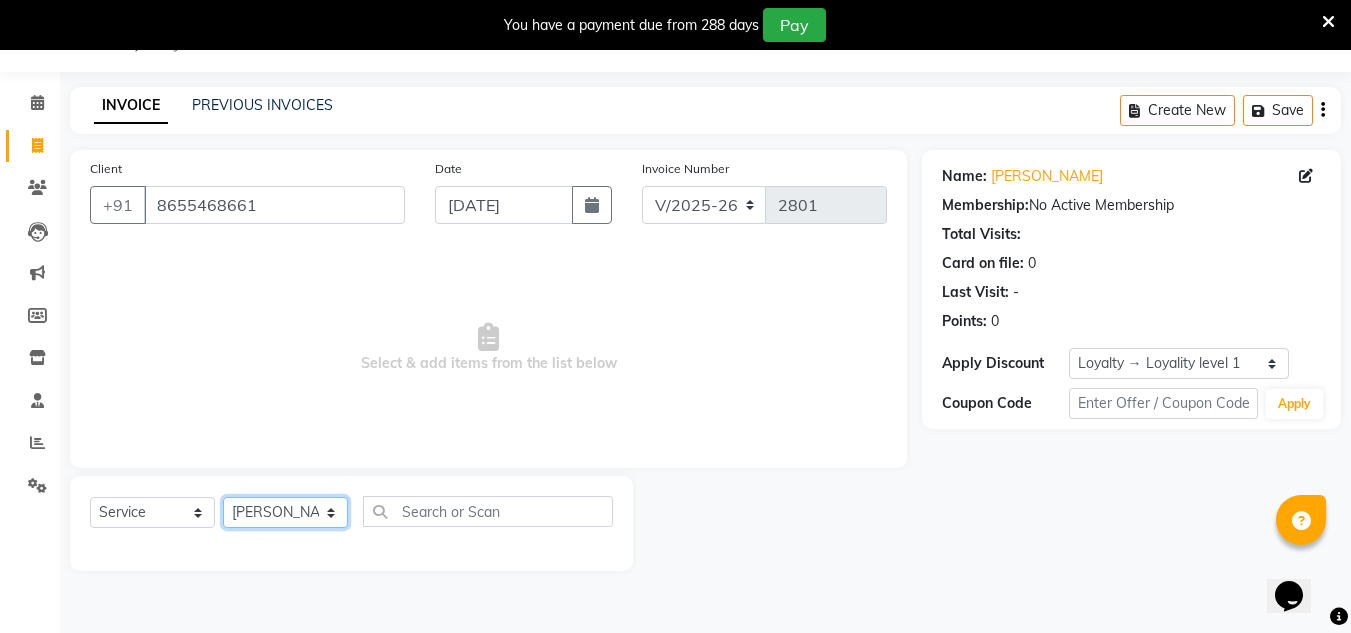 click on "Select Stylist [PERSON_NAME] new  [PERSON_NAME] [PERSON_NAME] Owner preeti [PERSON_NAME] [PERSON_NAME] RG" 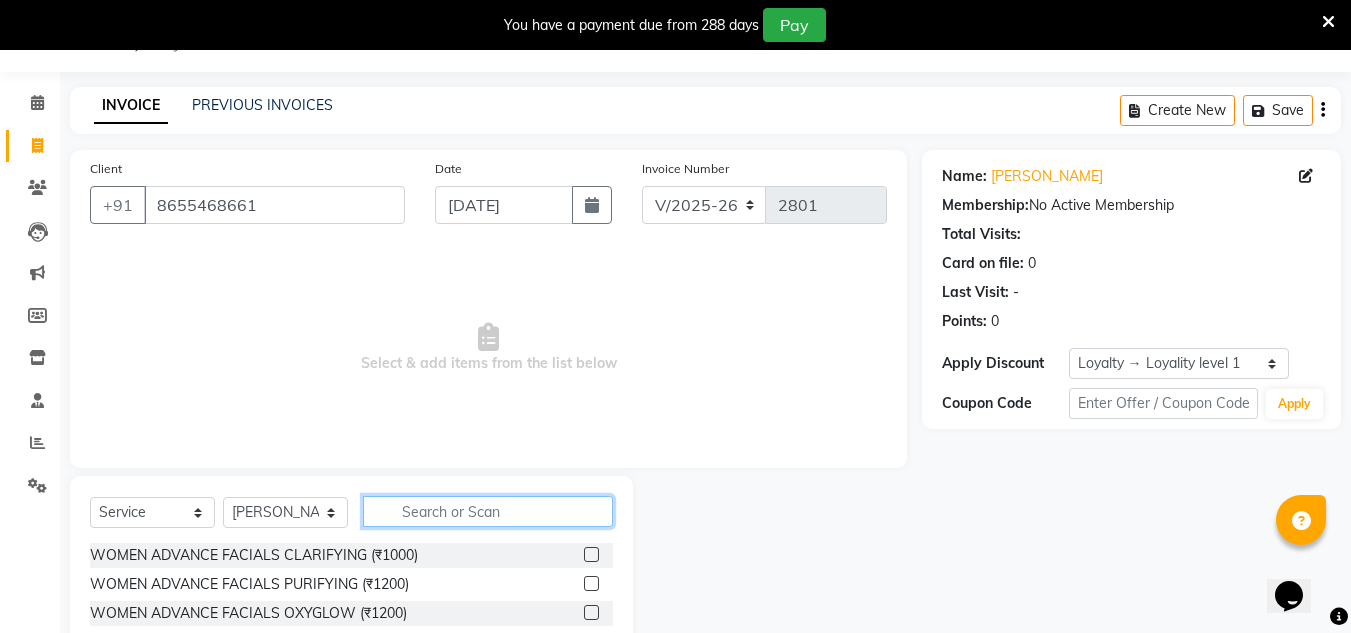 click 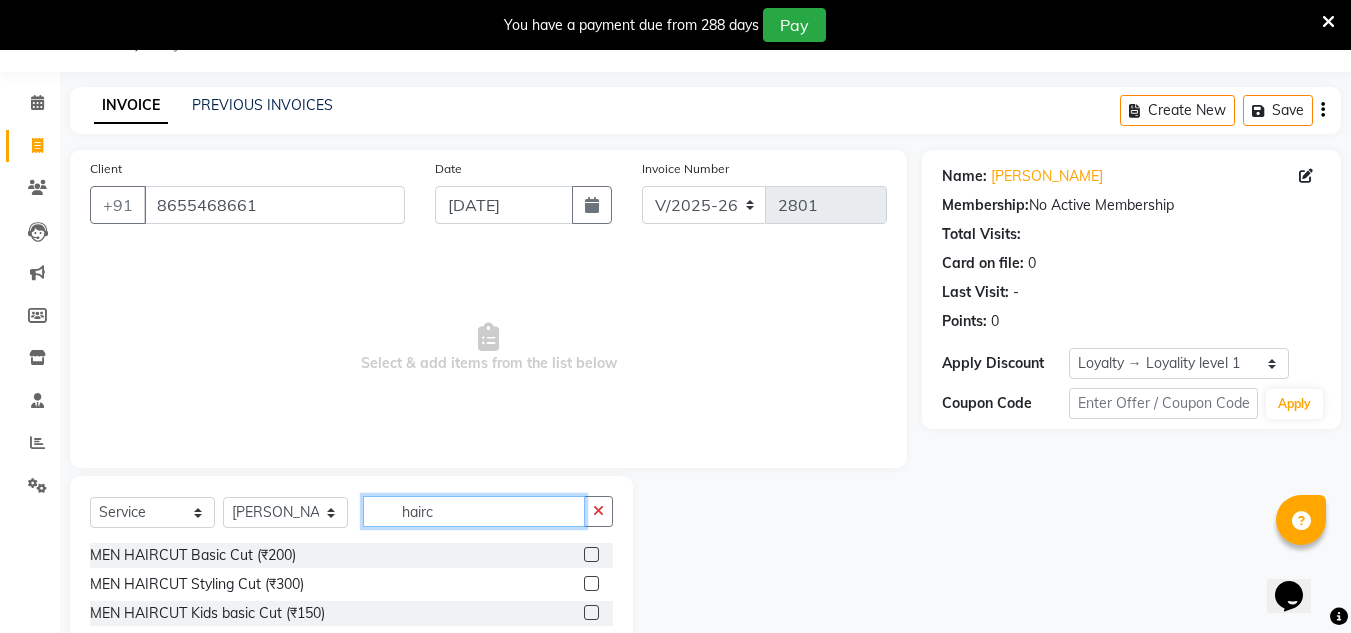 type on "hairc" 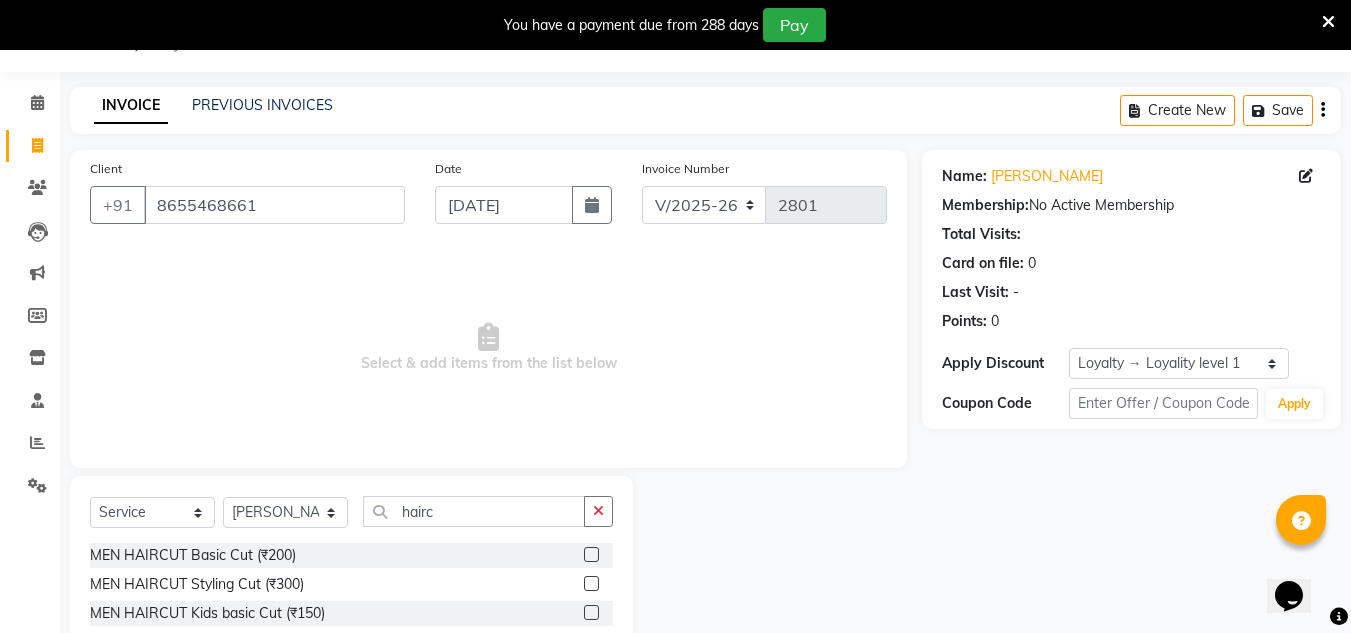 click 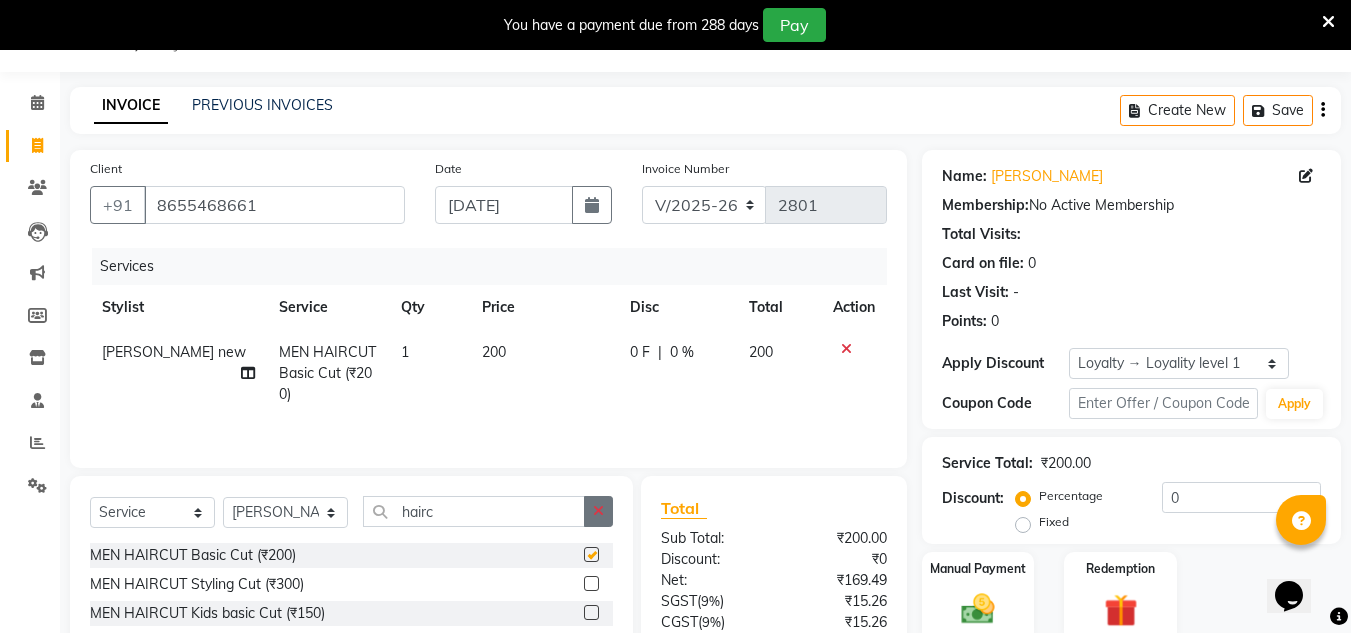 checkbox on "false" 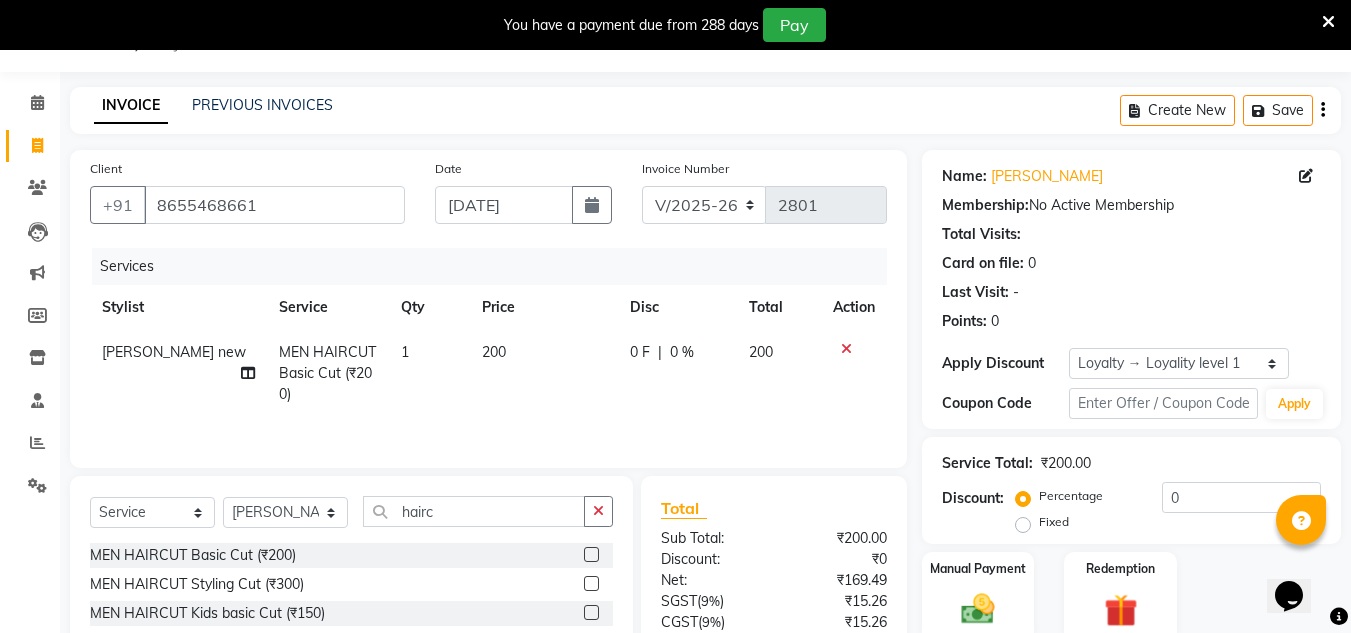 drag, startPoint x: 603, startPoint y: 519, endPoint x: 578, endPoint y: 529, distance: 26.925823 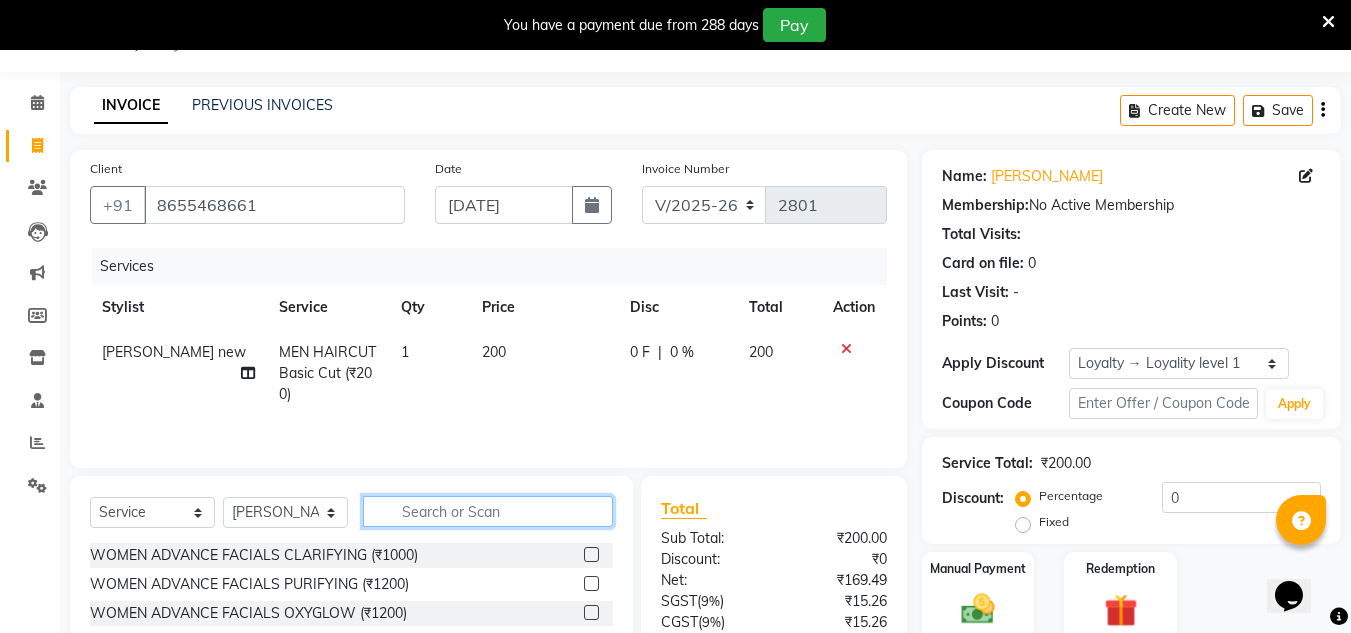 click 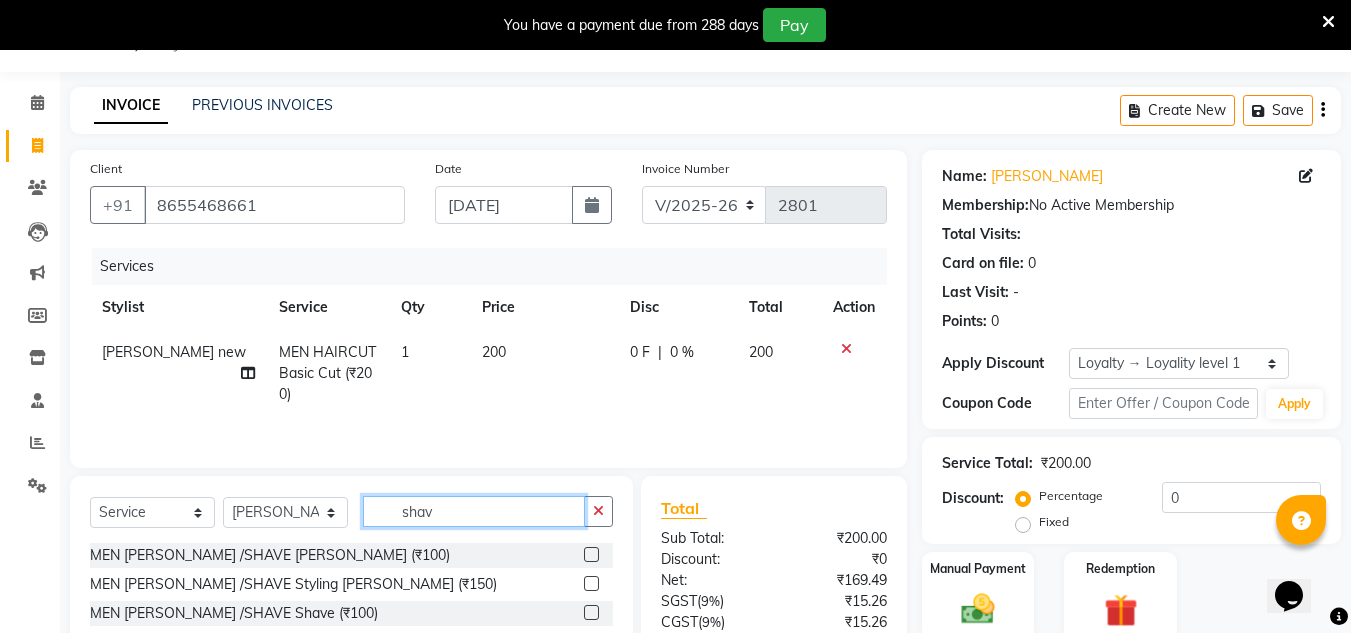 type on "shav" 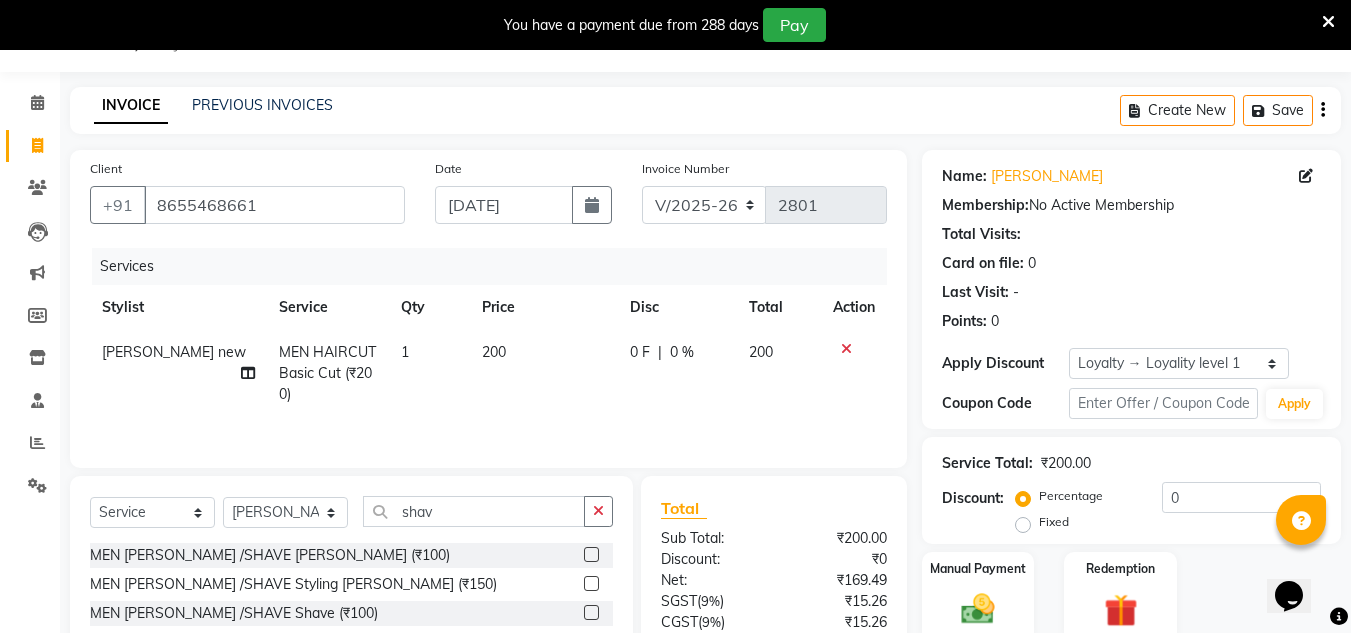 click 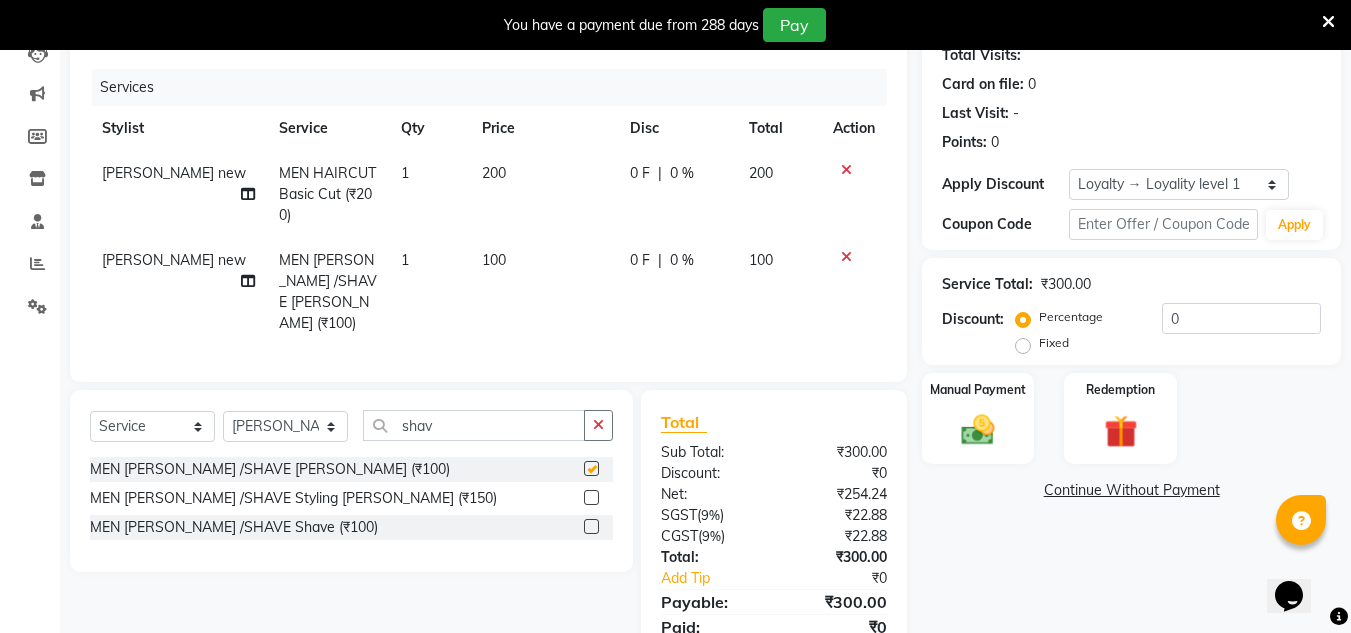 checkbox on "false" 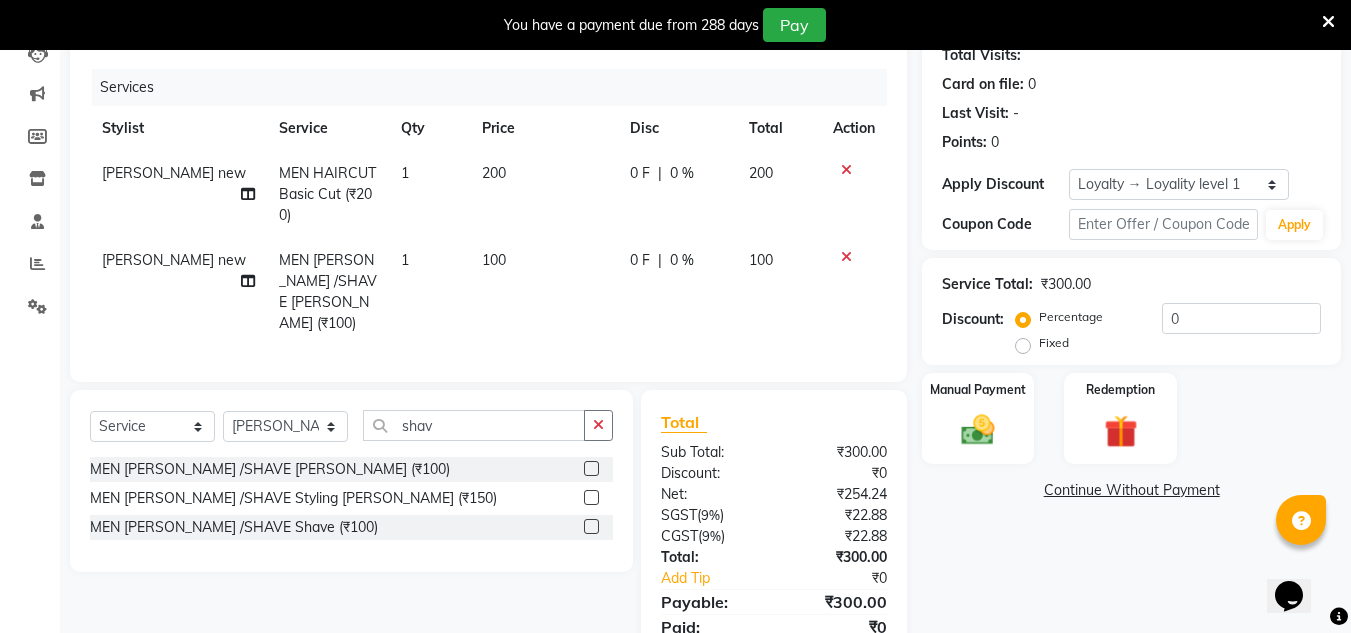 scroll, scrollTop: 250, scrollLeft: 0, axis: vertical 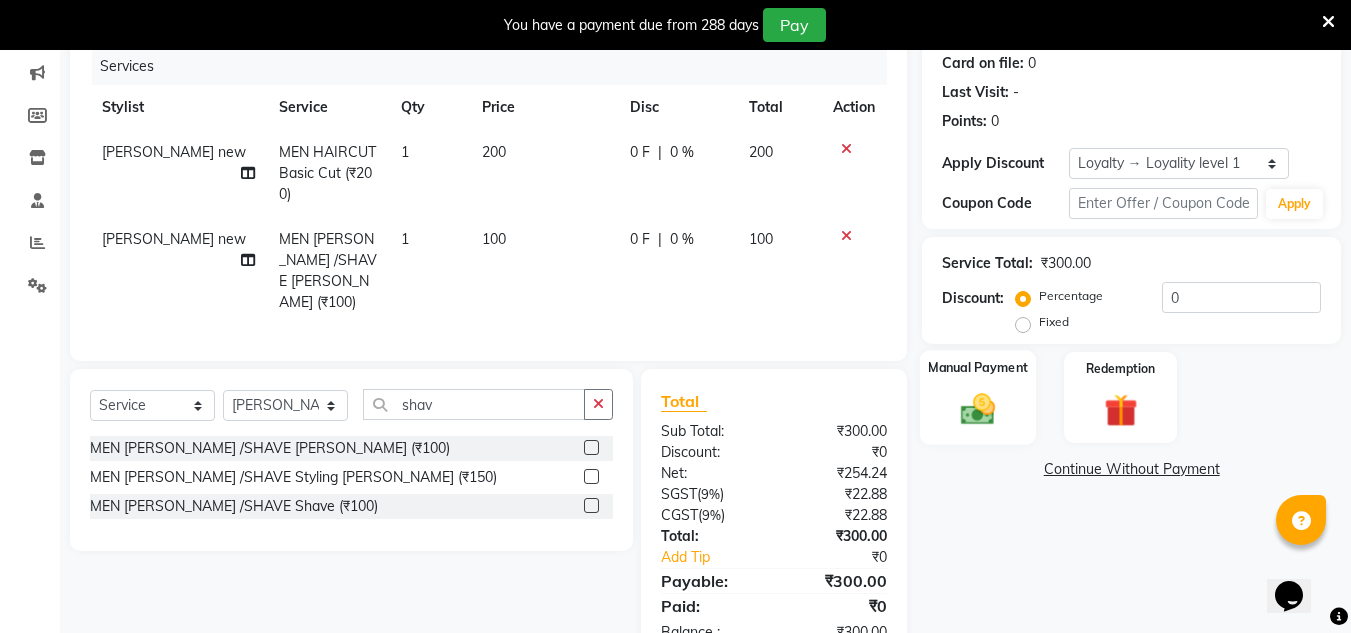 click 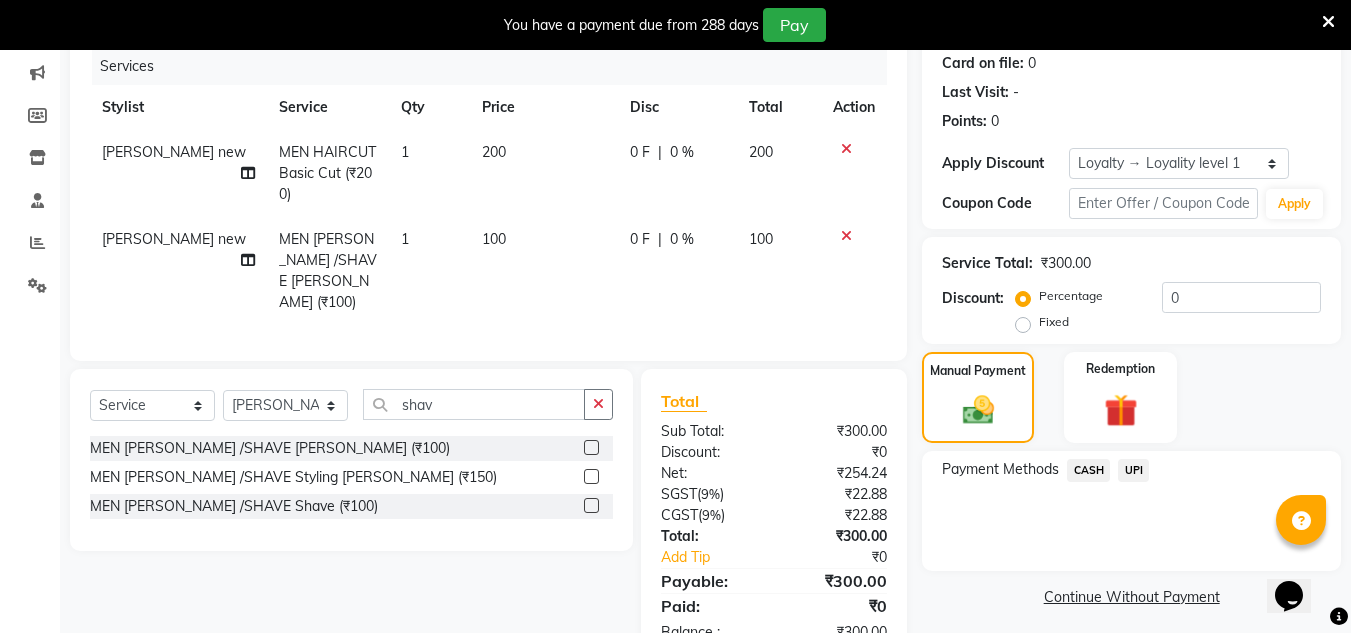 click on "UPI" 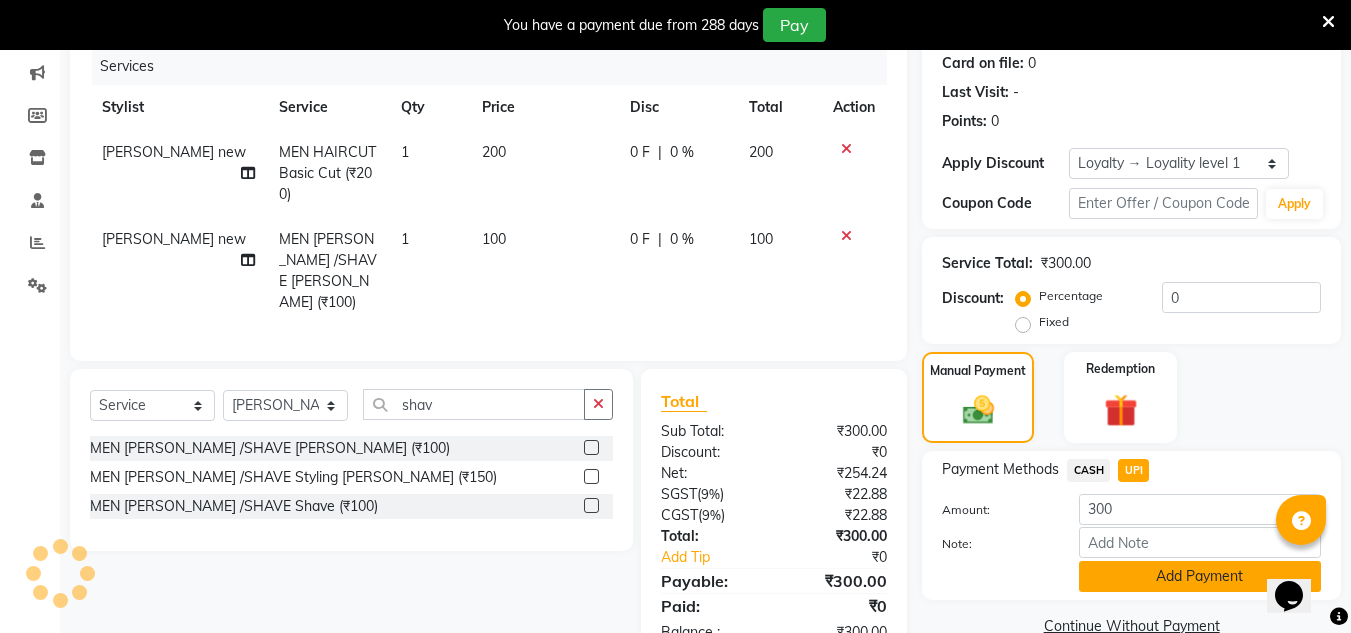 click on "Add Payment" 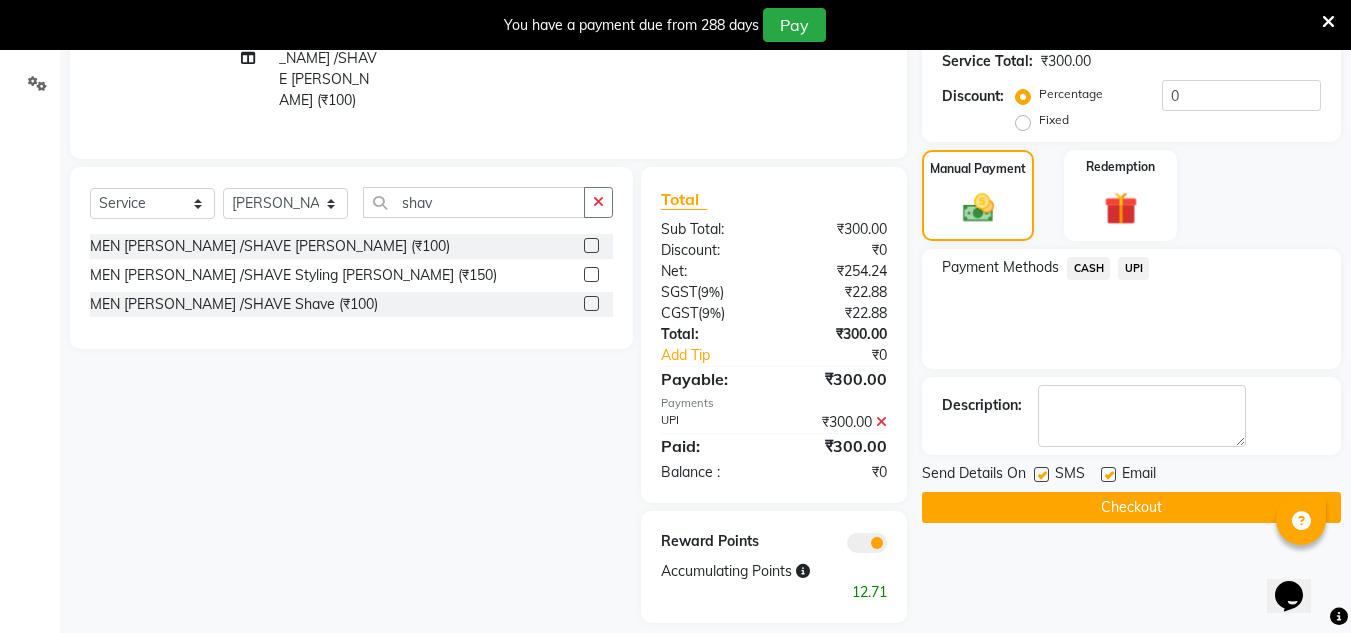 scroll, scrollTop: 466, scrollLeft: 0, axis: vertical 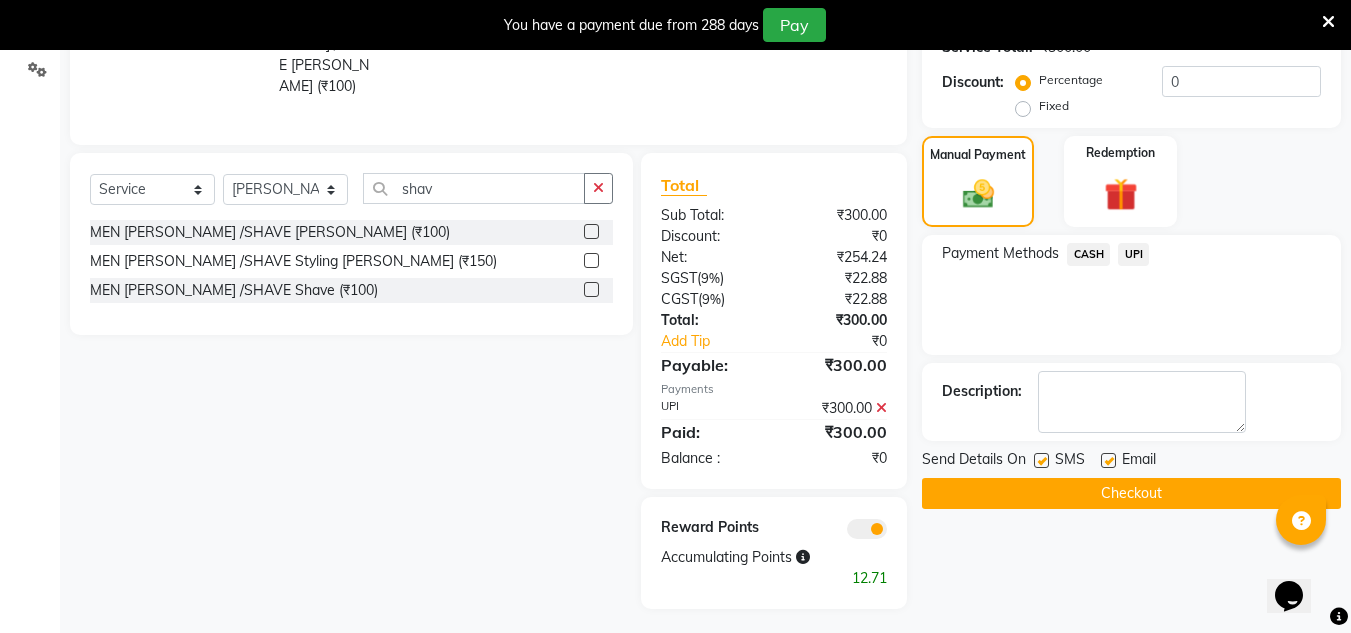 click on "Checkout" 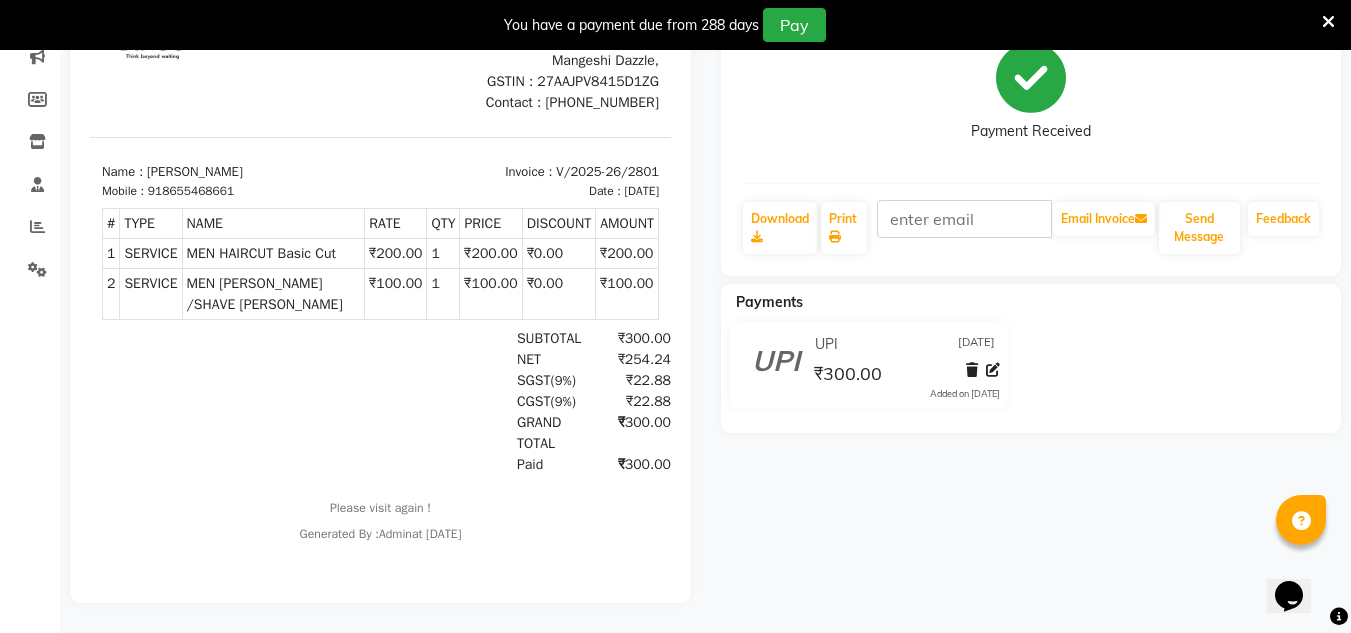 scroll, scrollTop: 0, scrollLeft: 0, axis: both 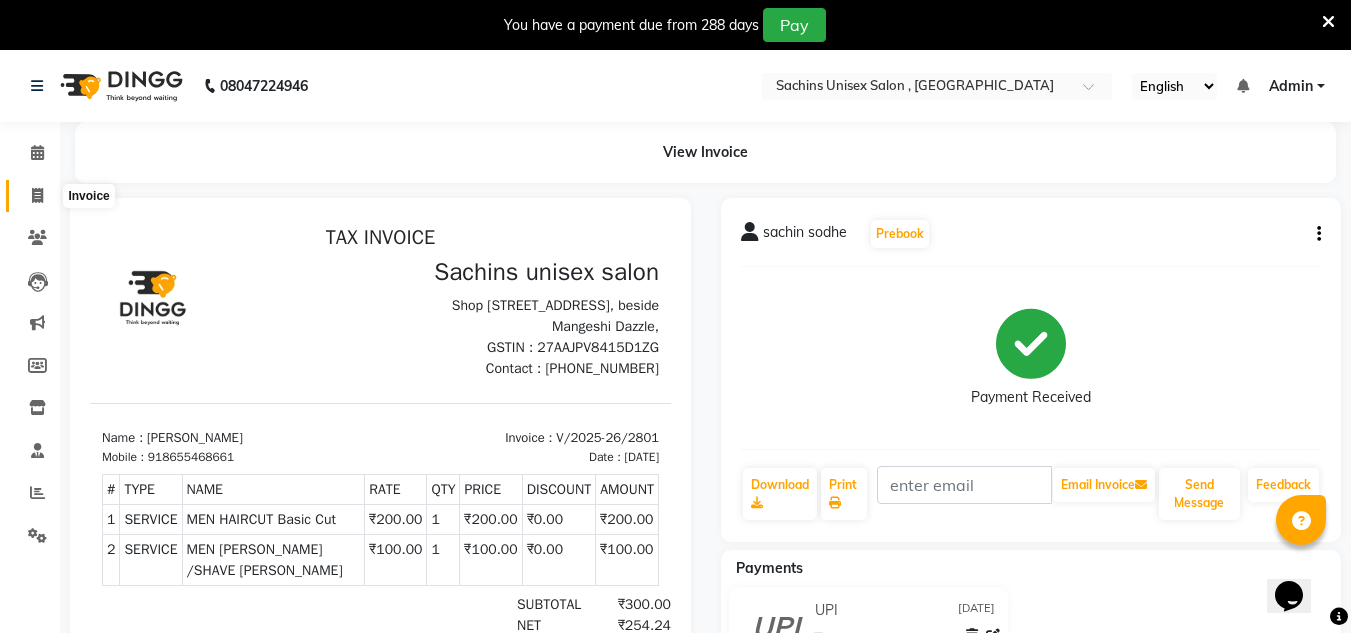 click 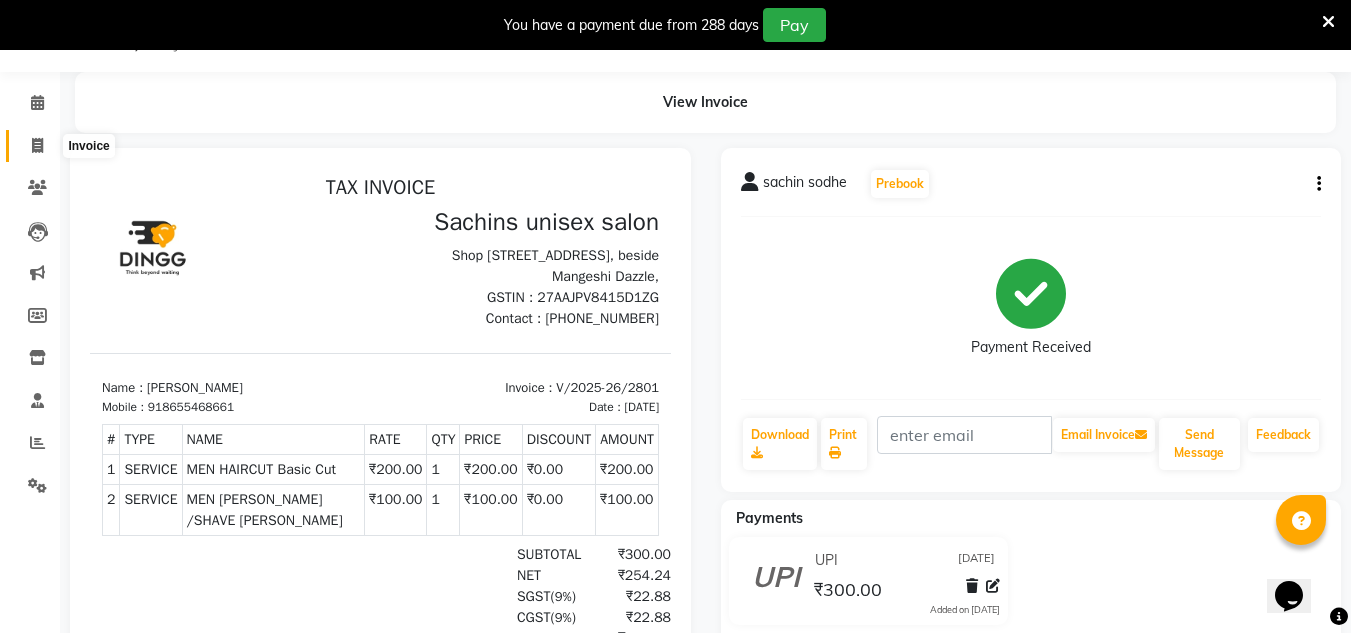 select on "service" 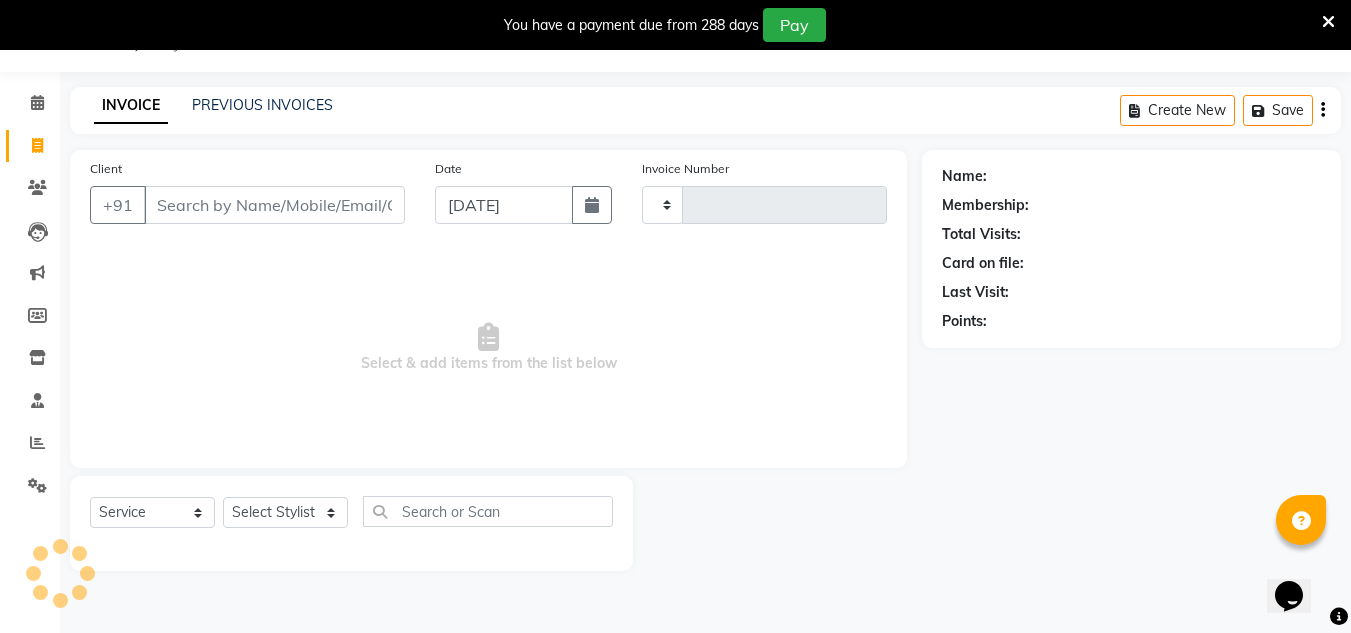 type on "2802" 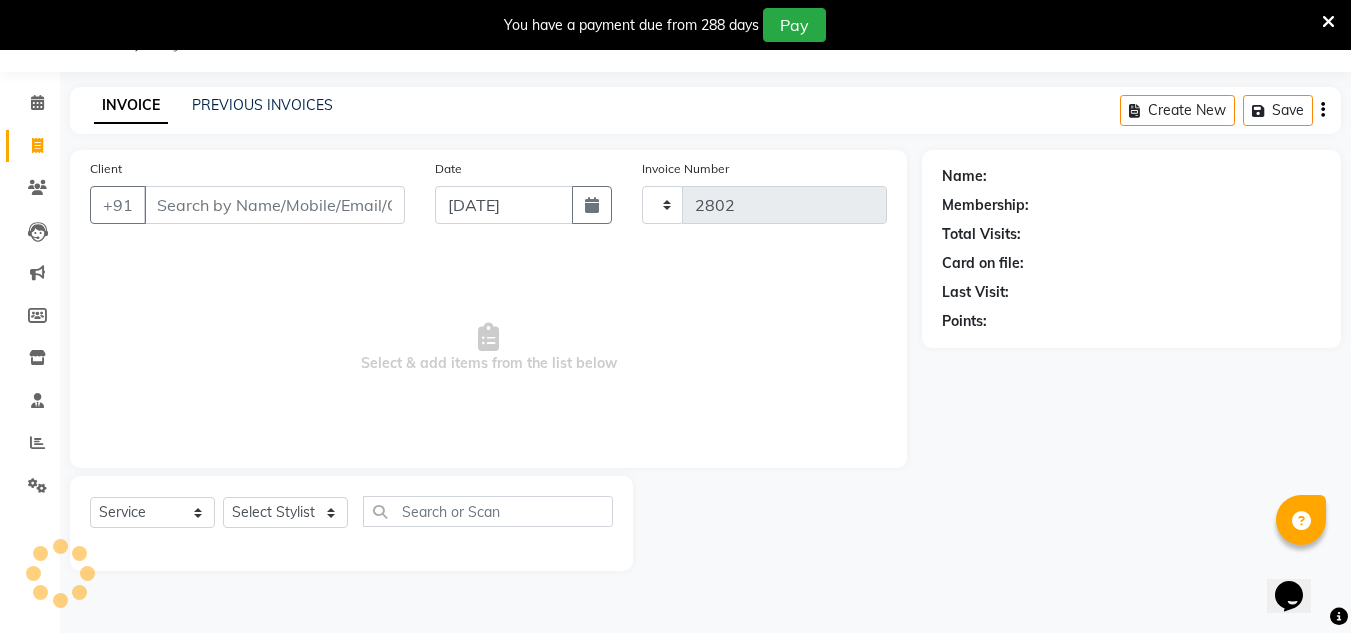 select on "6840" 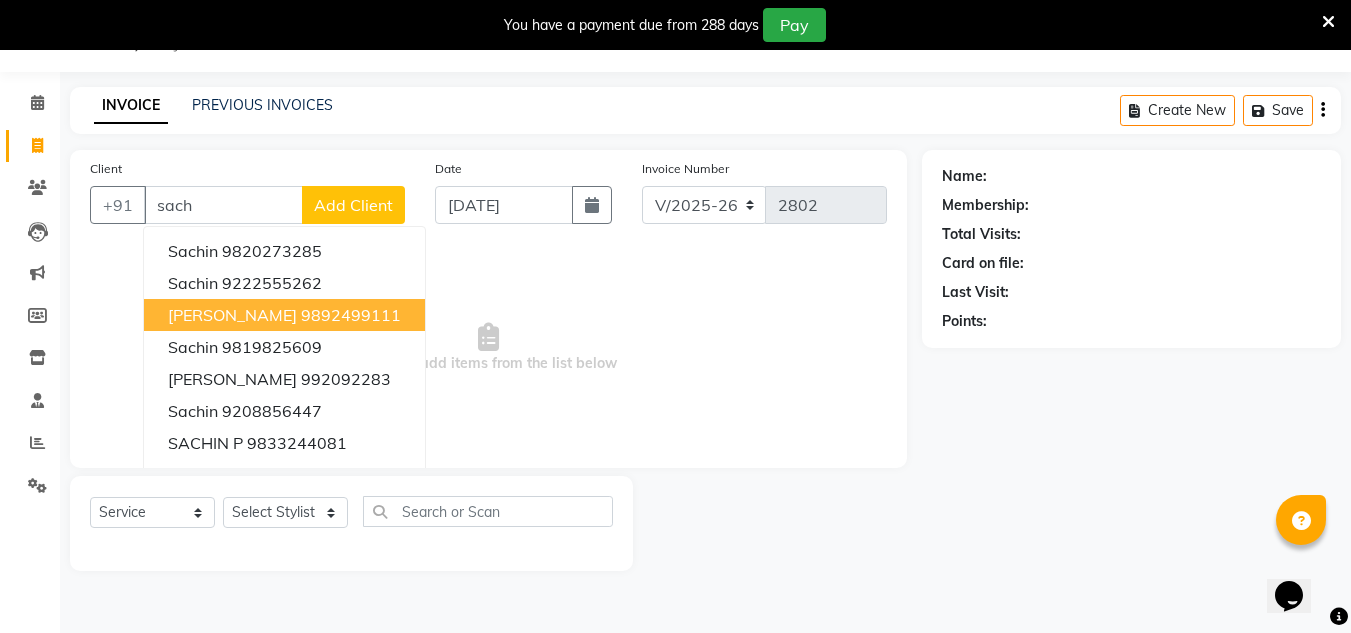click on "[PERSON_NAME]" at bounding box center [232, 315] 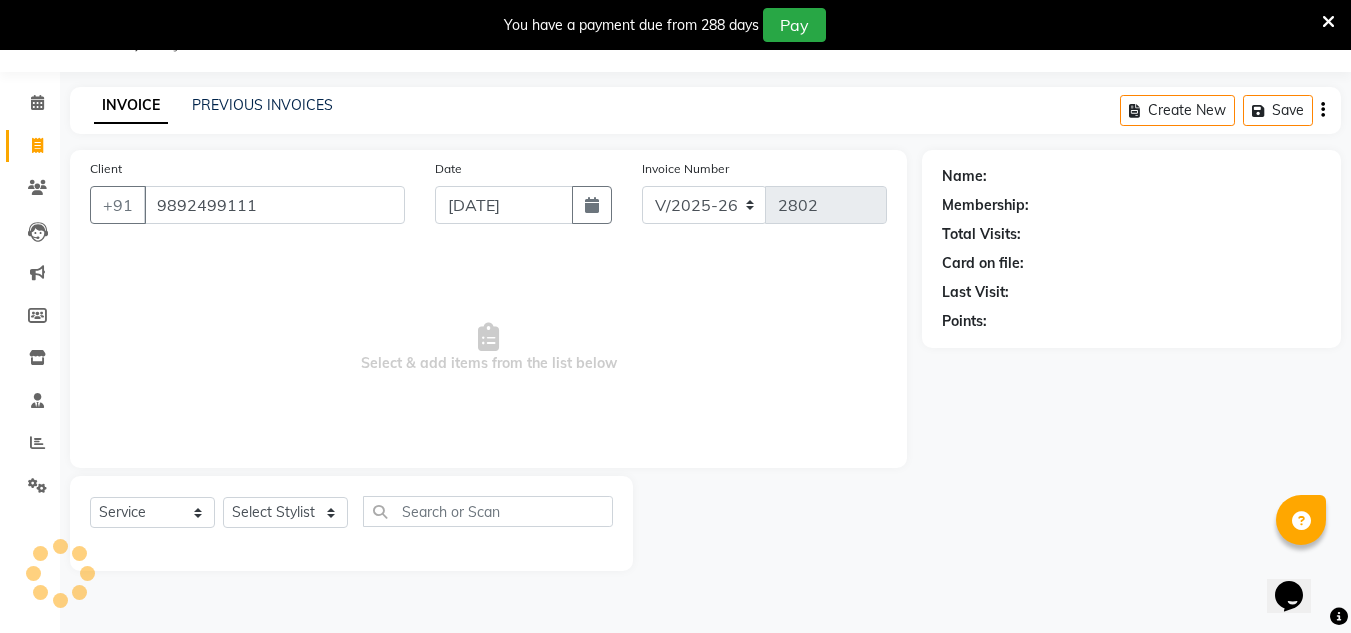 type on "9892499111" 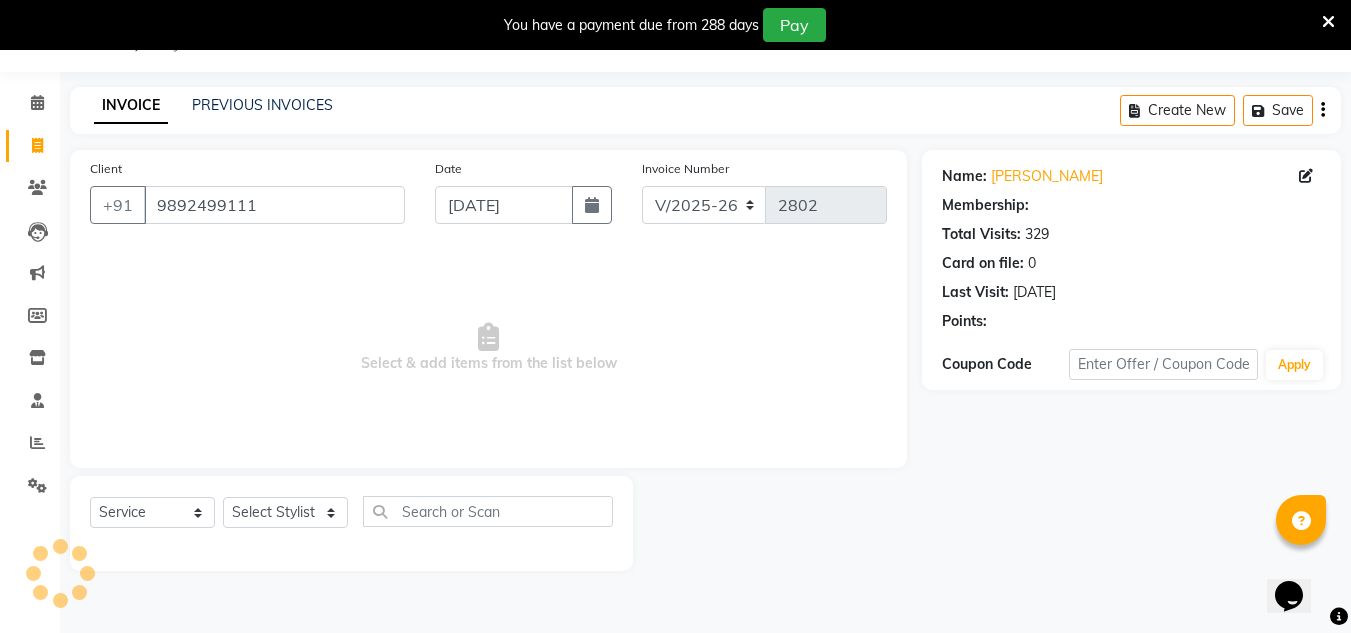 select on "1: Object" 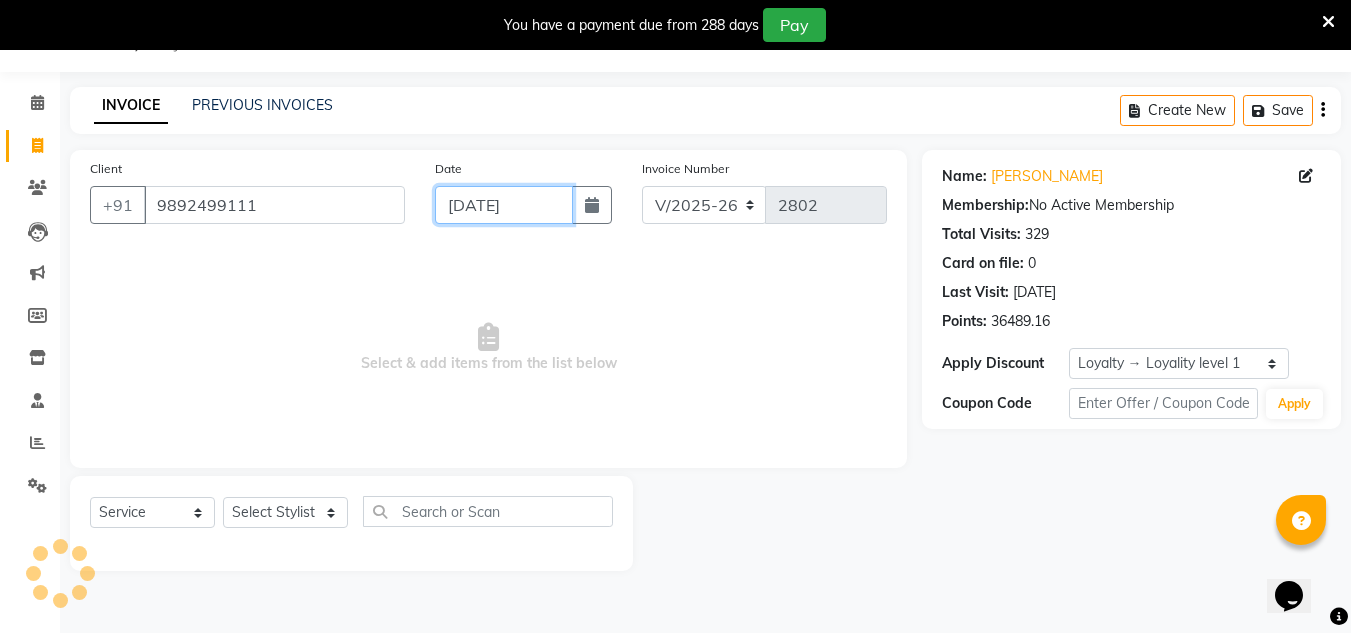 drag, startPoint x: 534, startPoint y: 205, endPoint x: 512, endPoint y: 213, distance: 23.409399 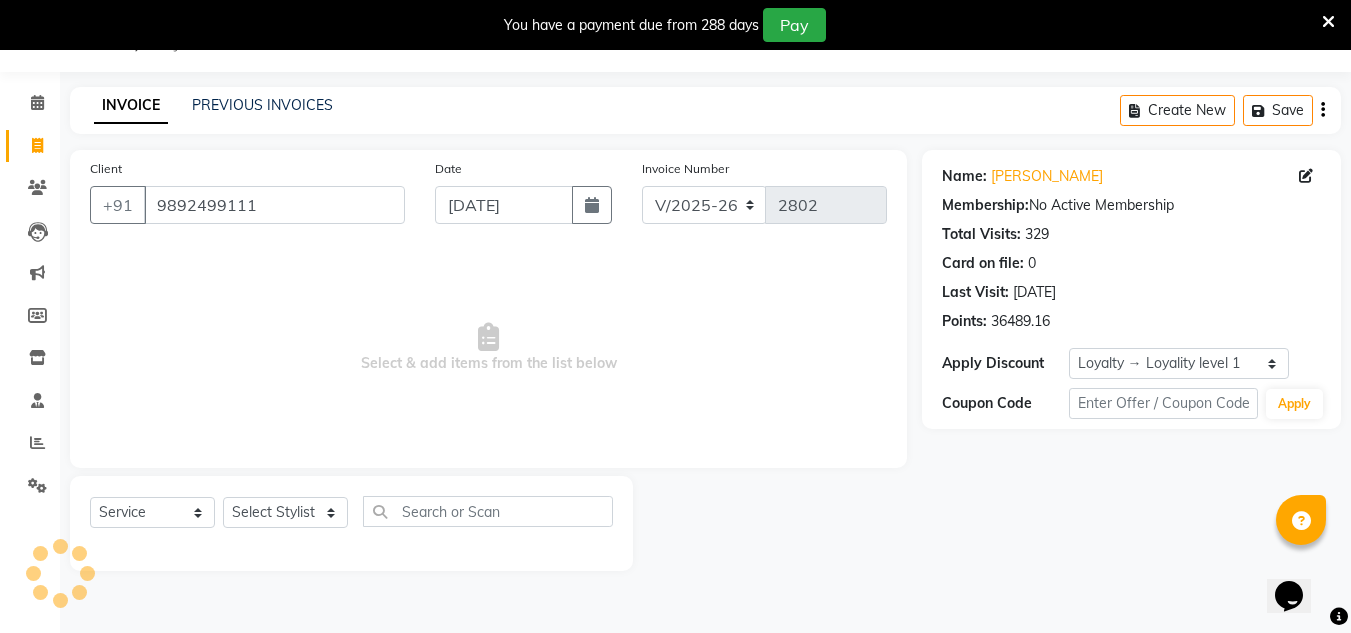 select on "7" 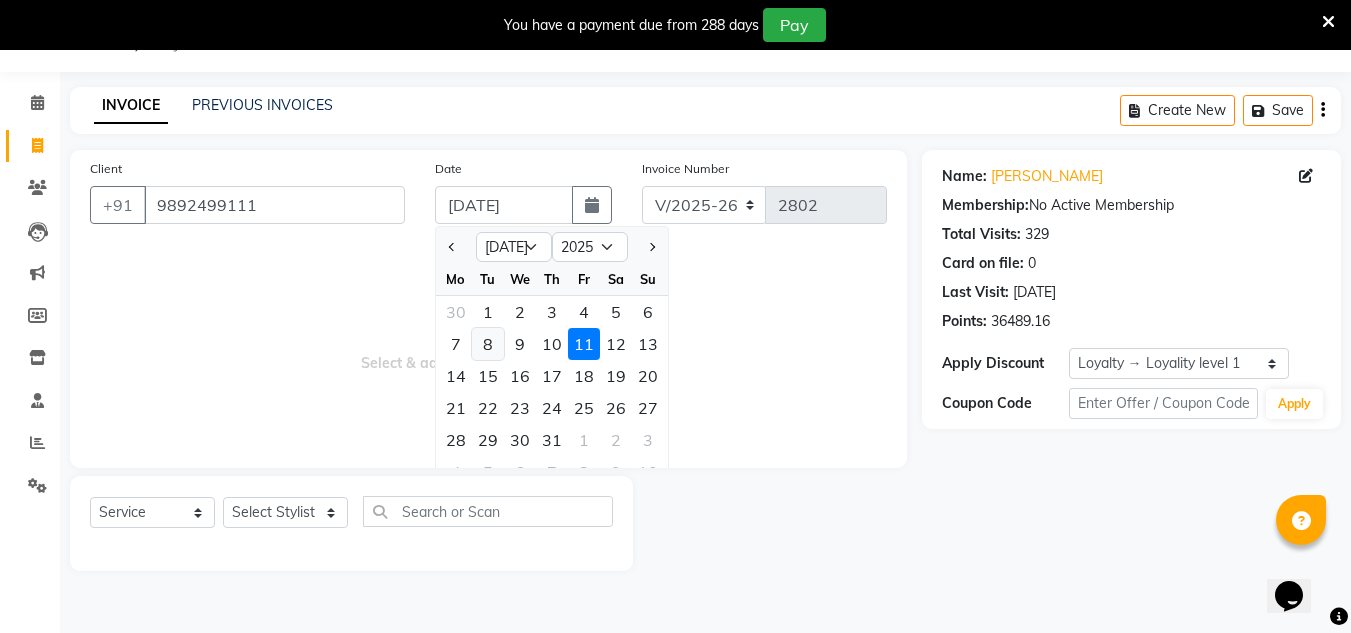 click on "8" 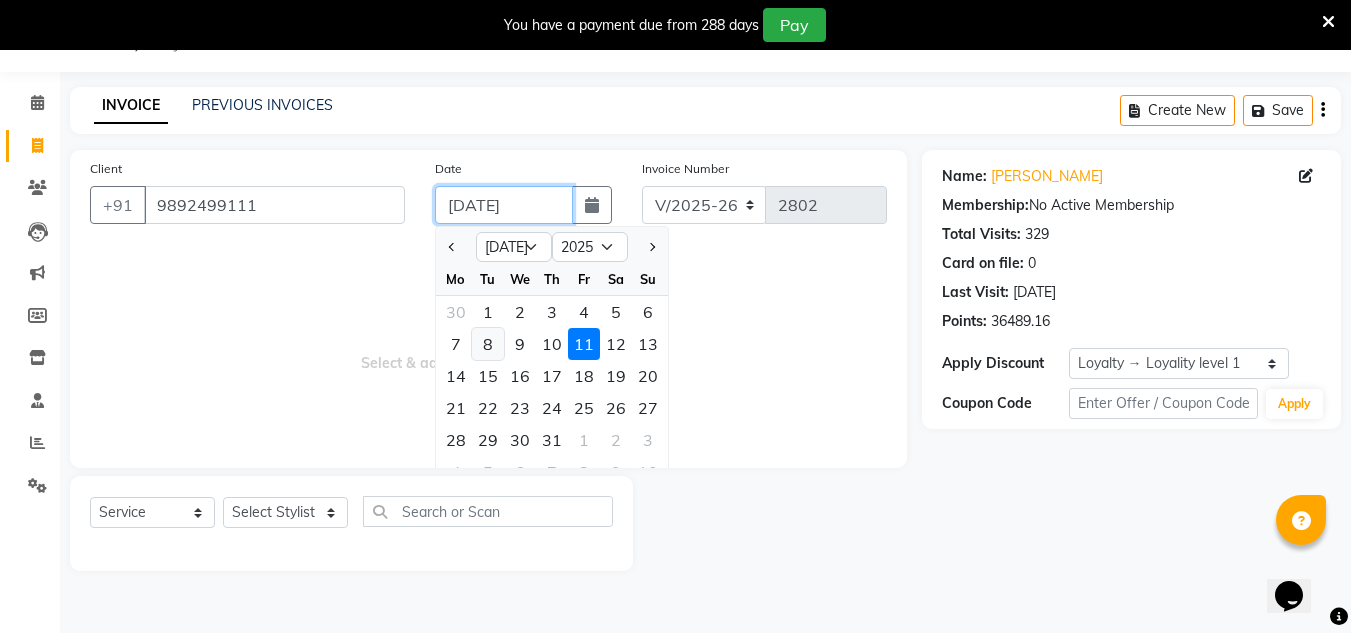 type on "[DATE]" 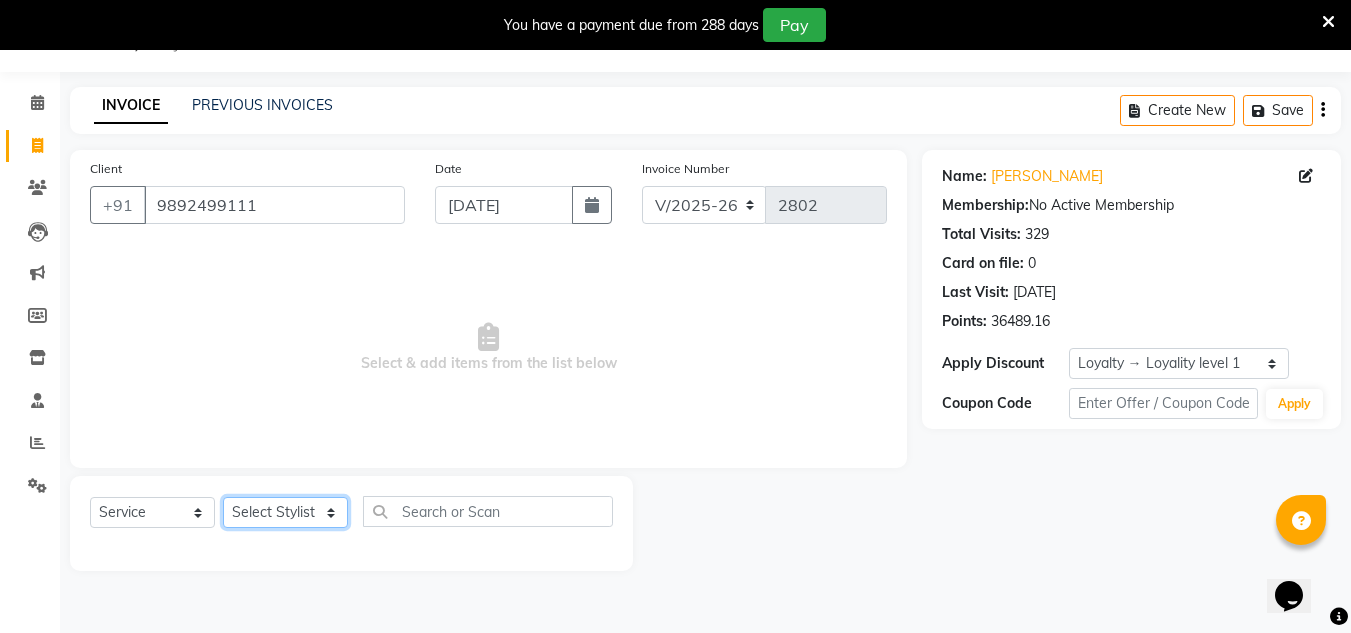 click on "Select Stylist [PERSON_NAME] new  [PERSON_NAME] [PERSON_NAME] Owner preeti [PERSON_NAME] [PERSON_NAME] RG" 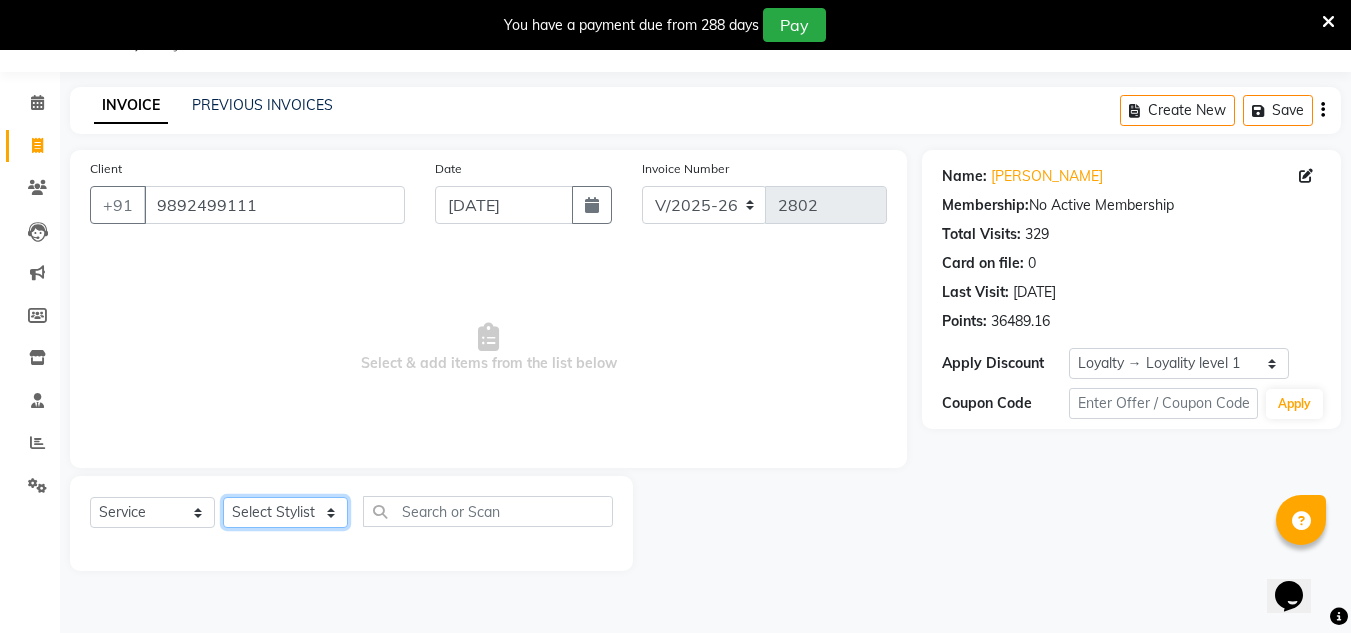 select on "85763" 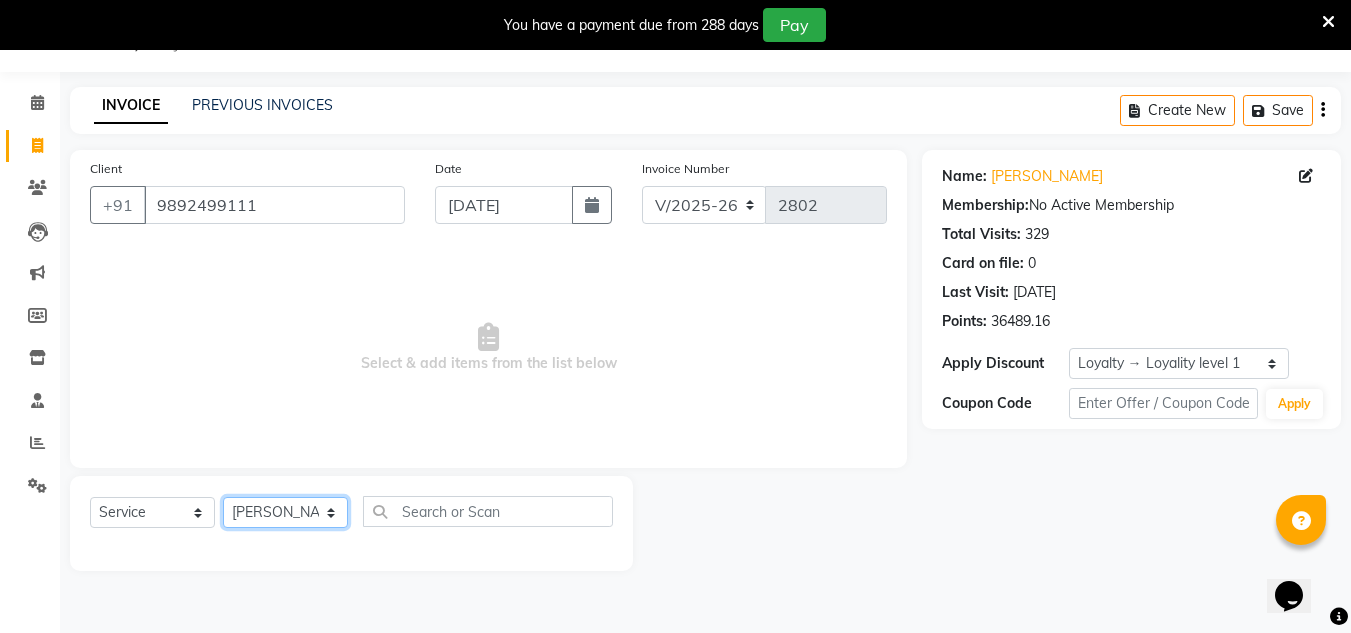 click on "Select Stylist [PERSON_NAME] new  [PERSON_NAME] [PERSON_NAME] Owner preeti [PERSON_NAME] [PERSON_NAME] RG" 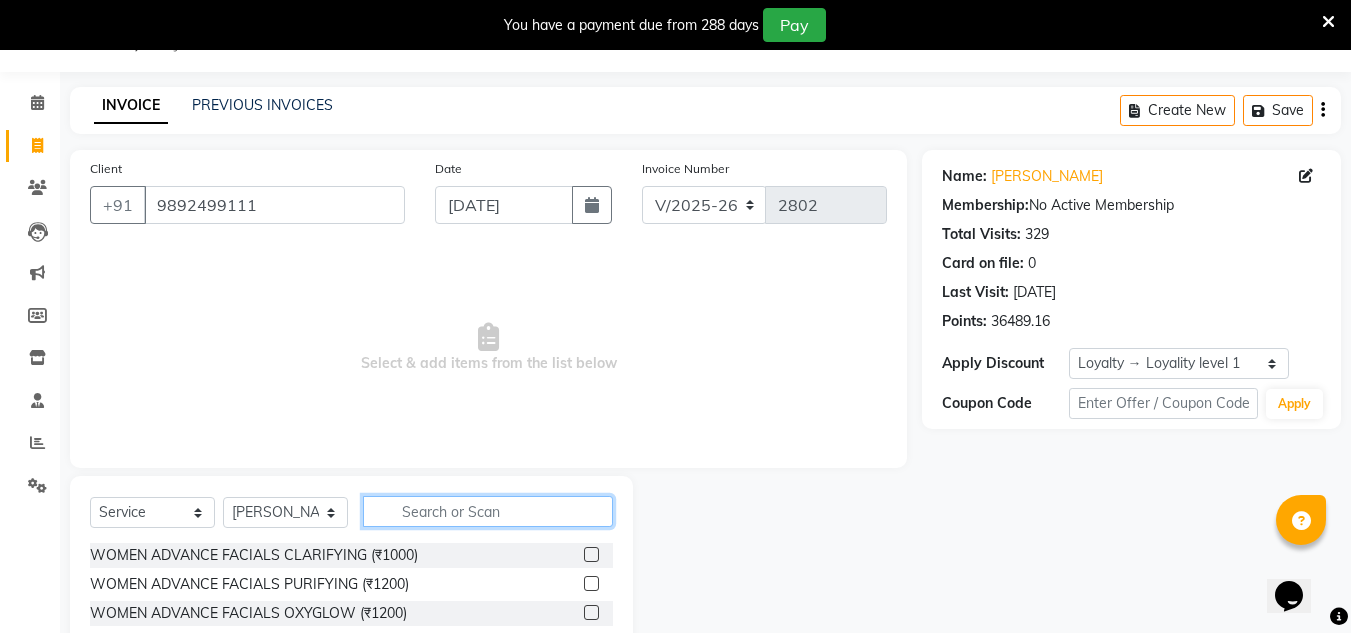 click 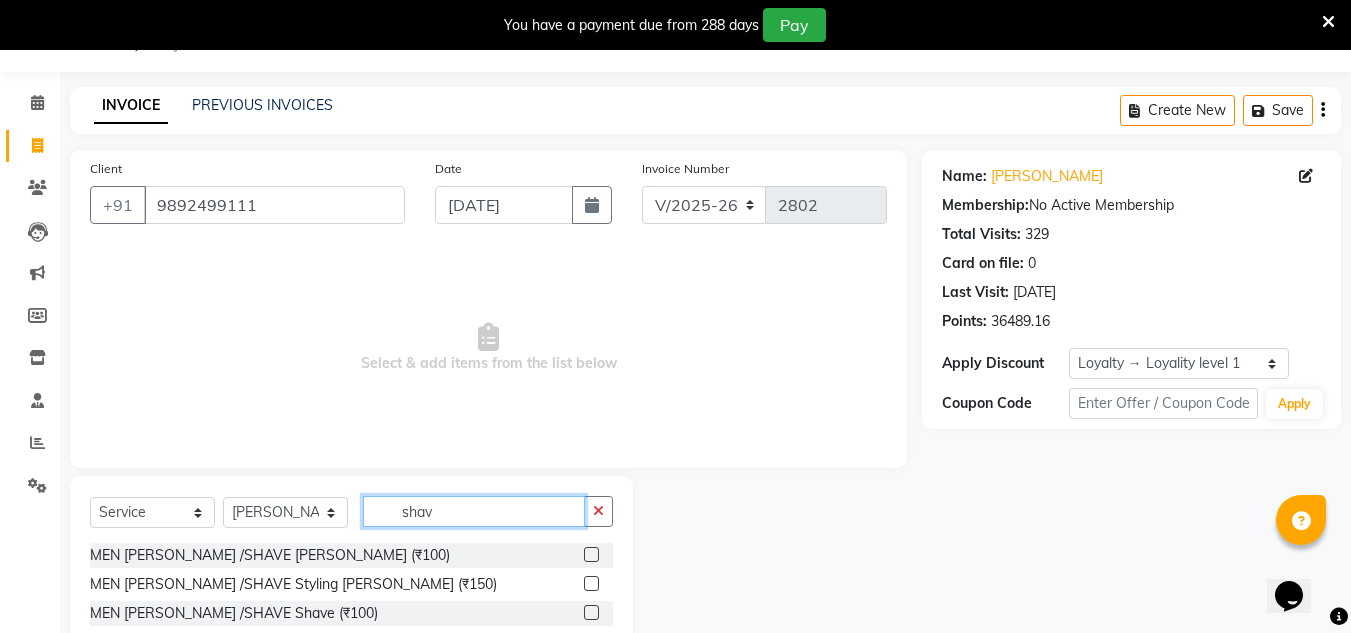 type on "shav" 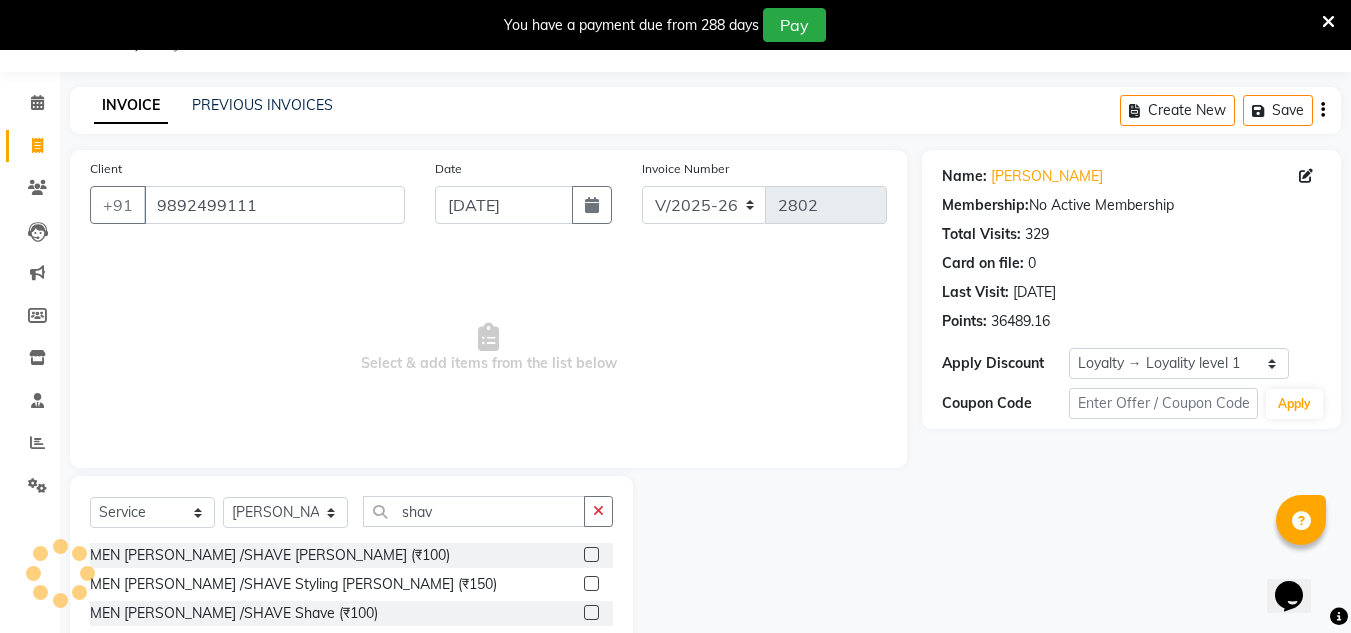 click 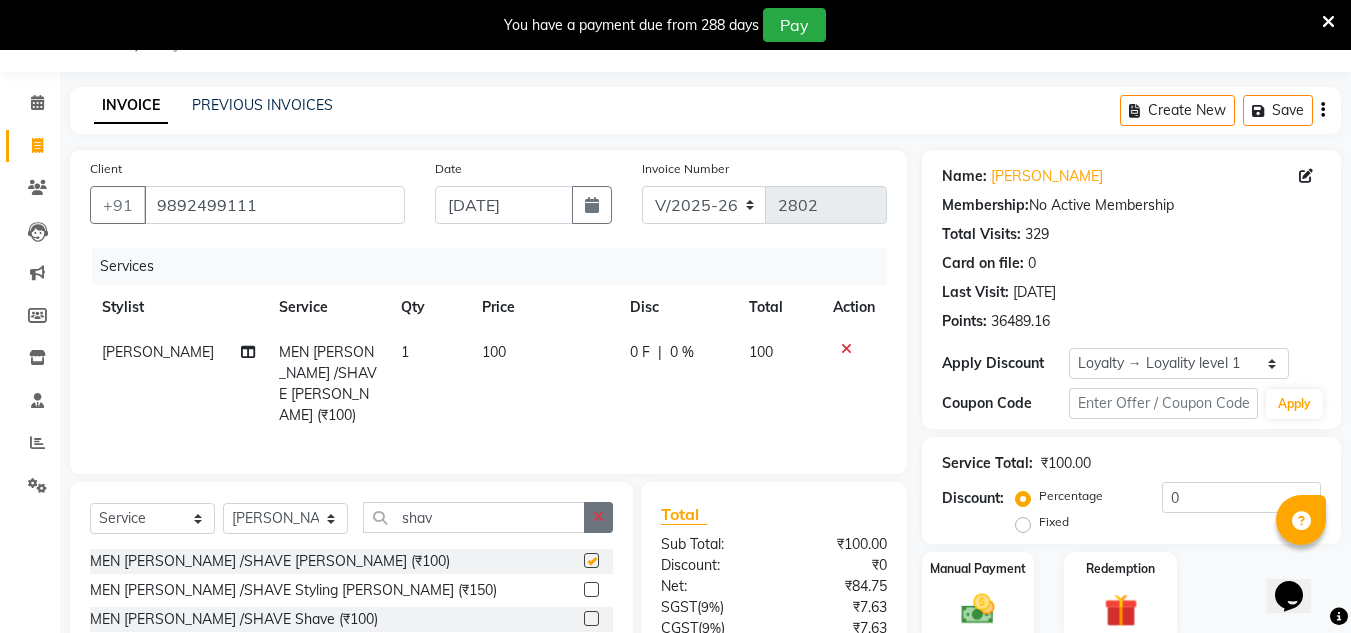 checkbox on "false" 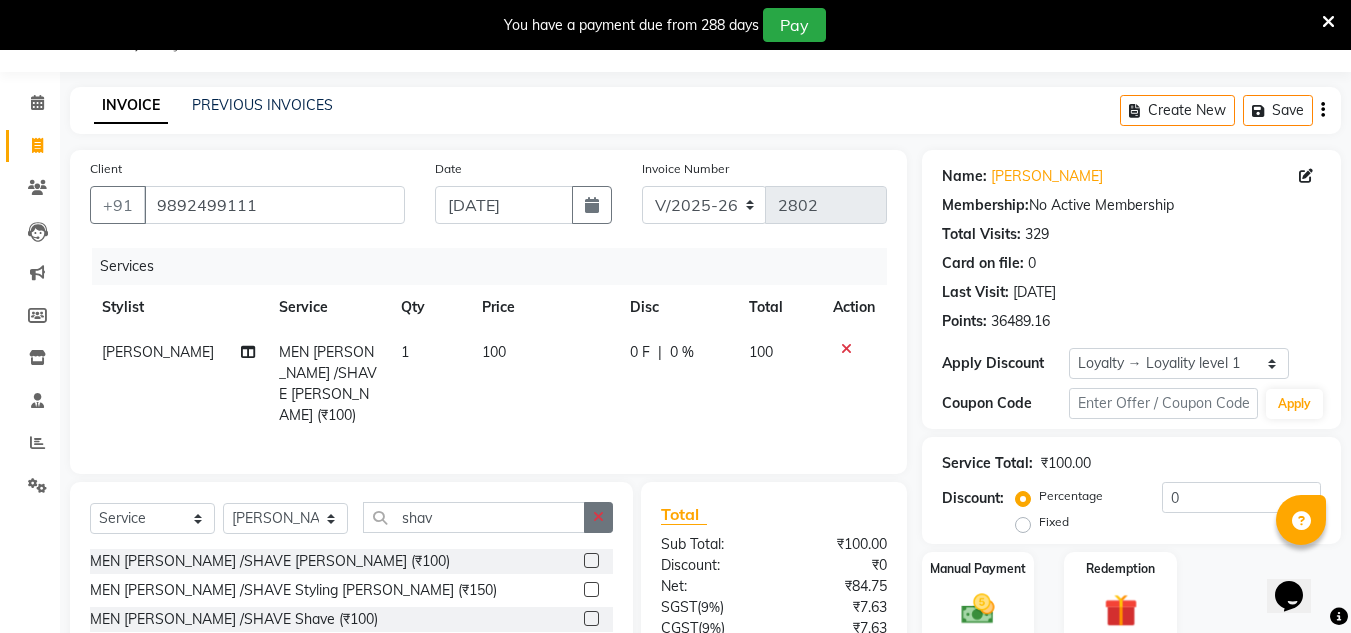 click 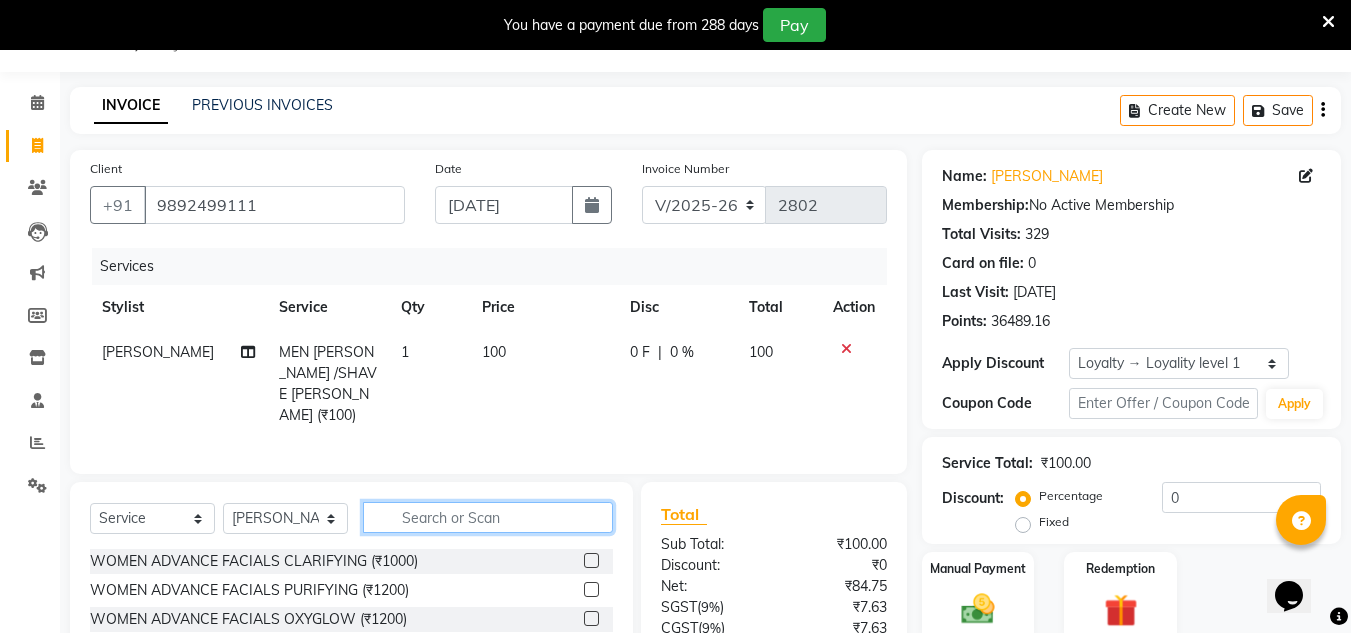 click 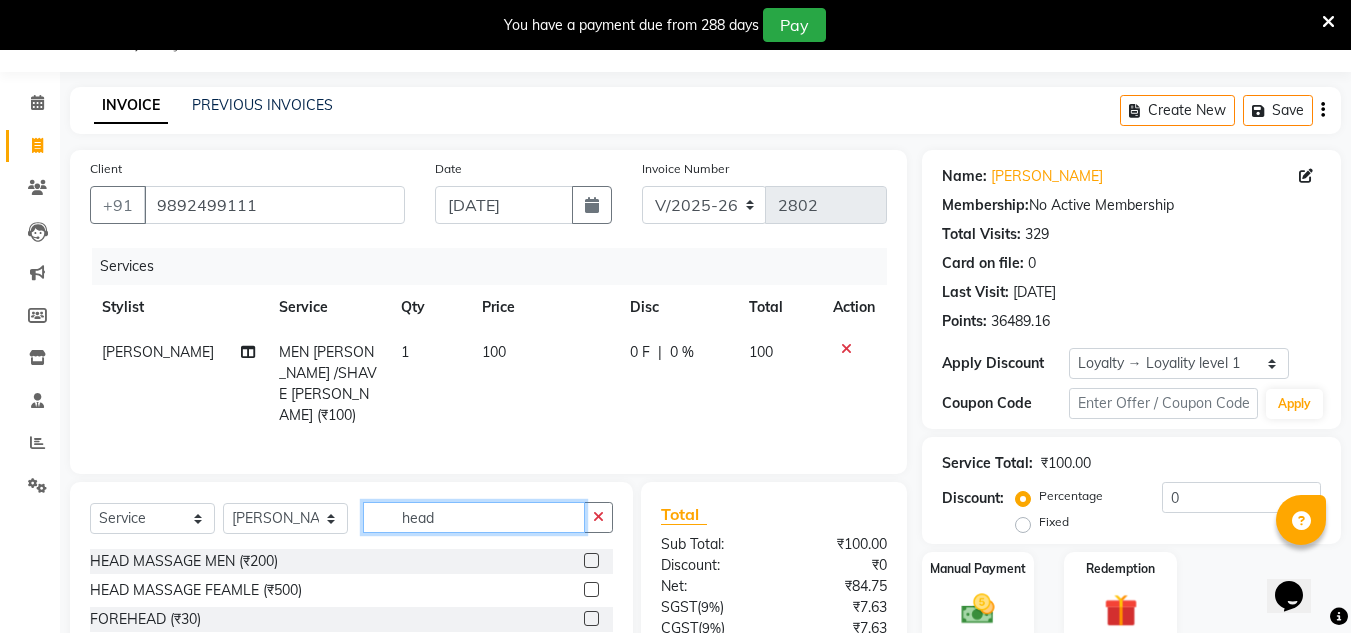 type on "head" 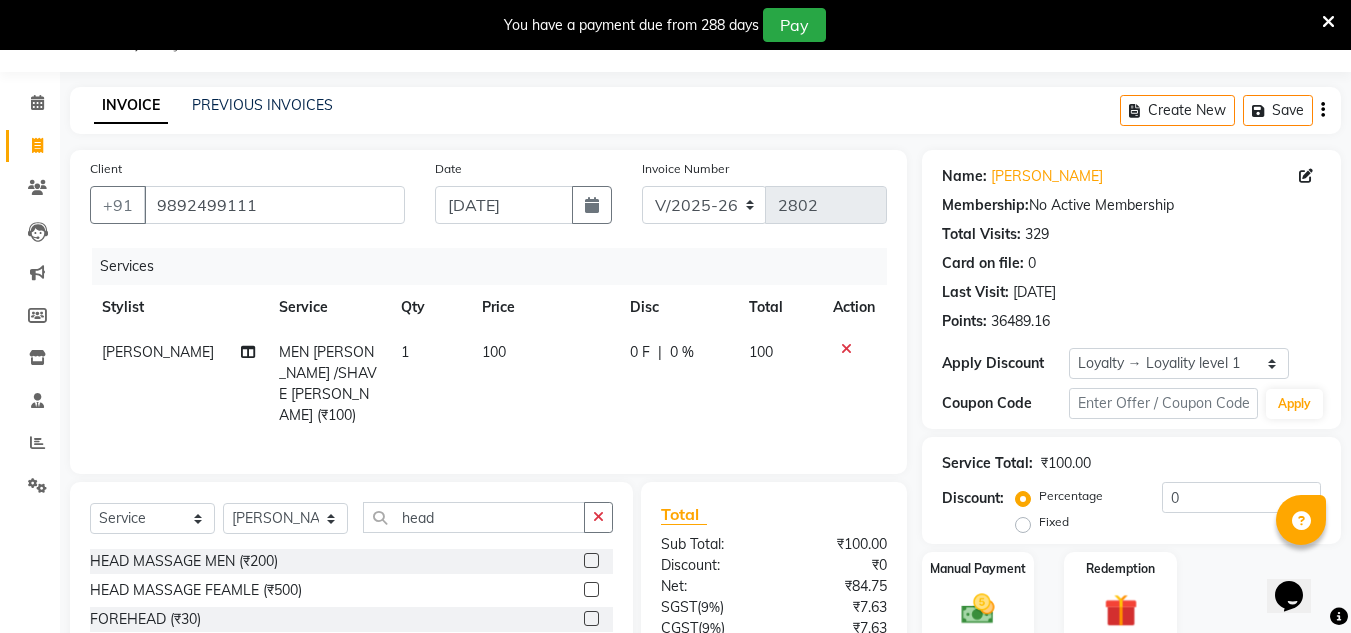 click 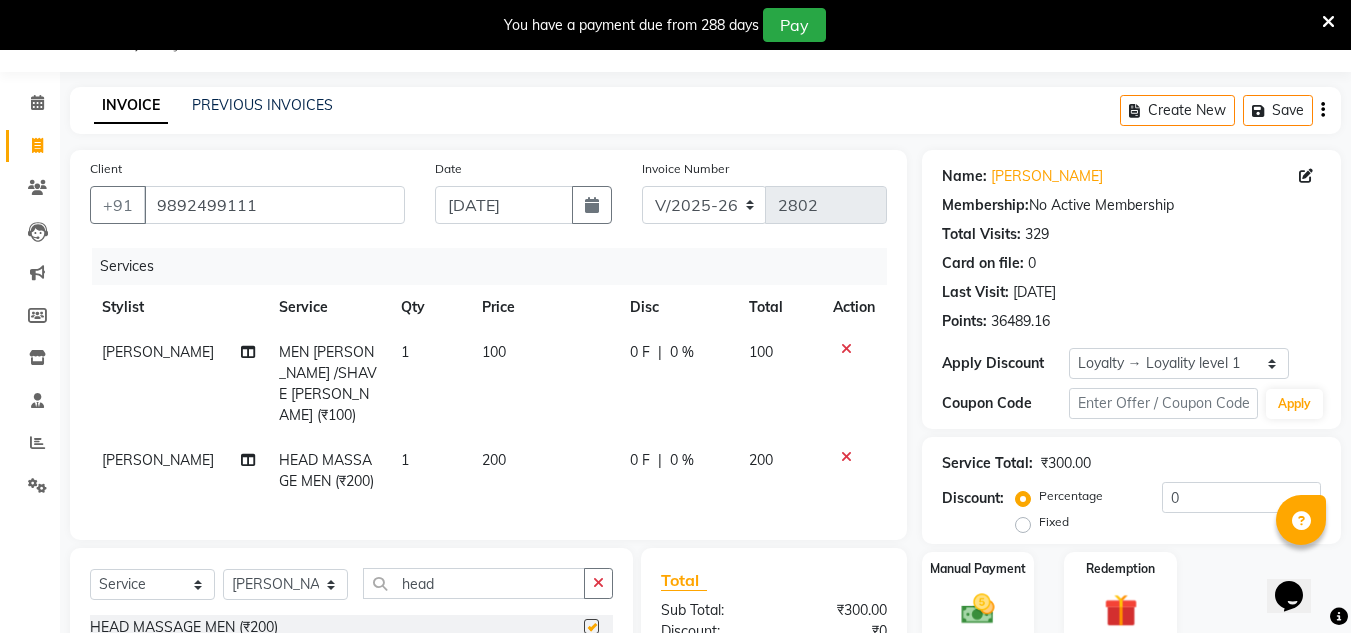 checkbox on "false" 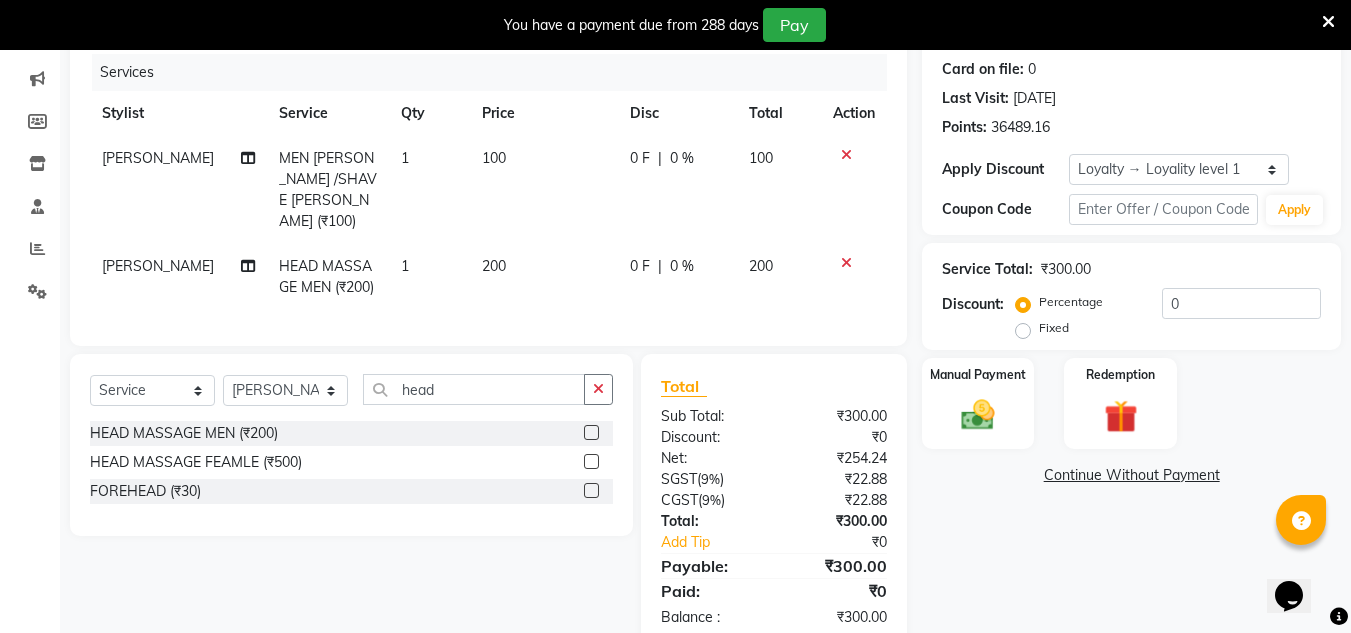 scroll, scrollTop: 250, scrollLeft: 0, axis: vertical 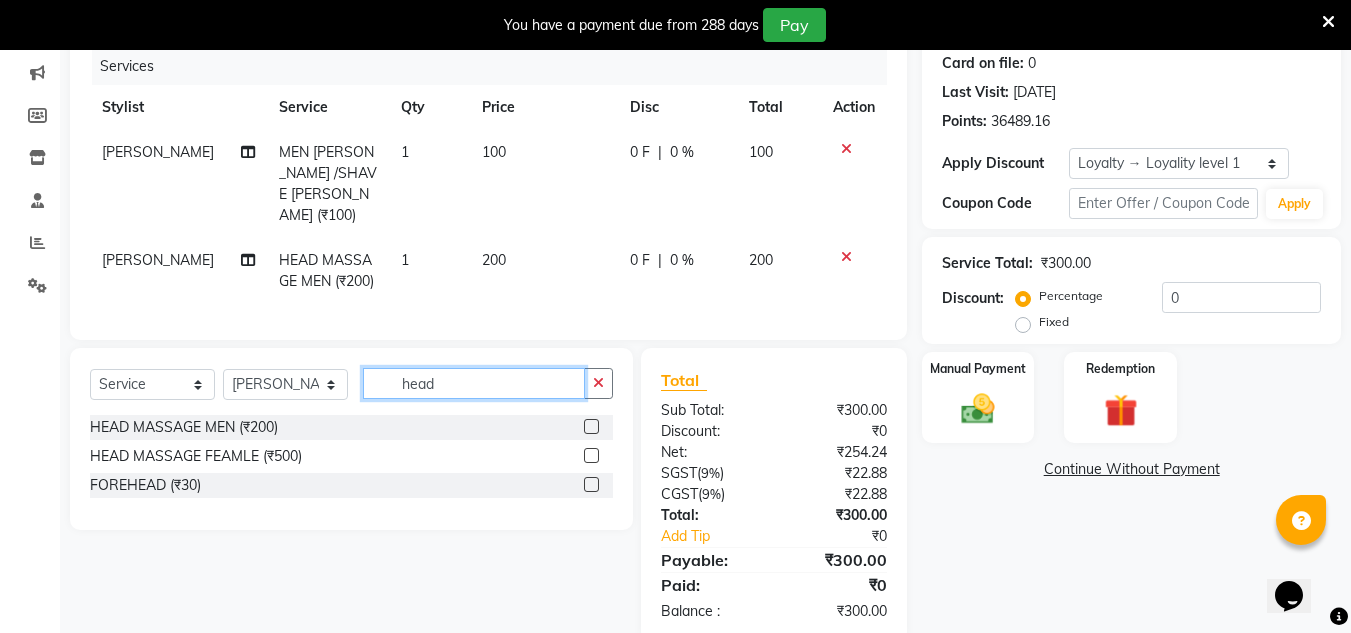 click on "head" 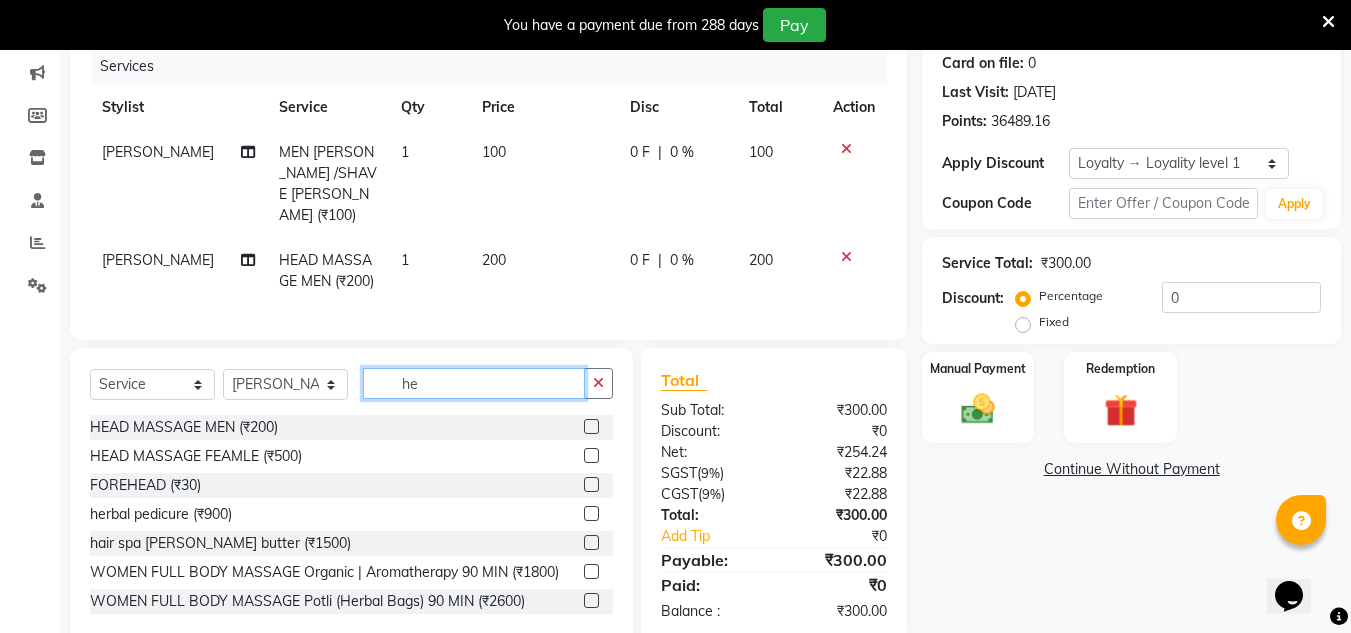 type on "h" 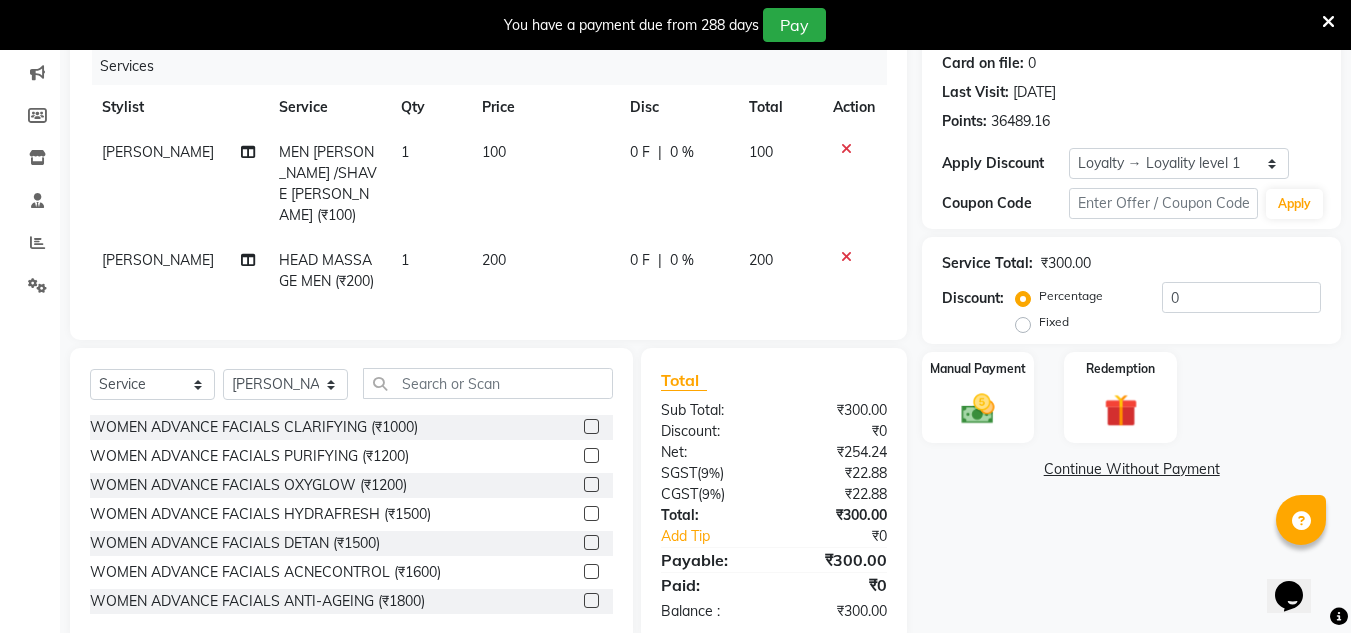 click 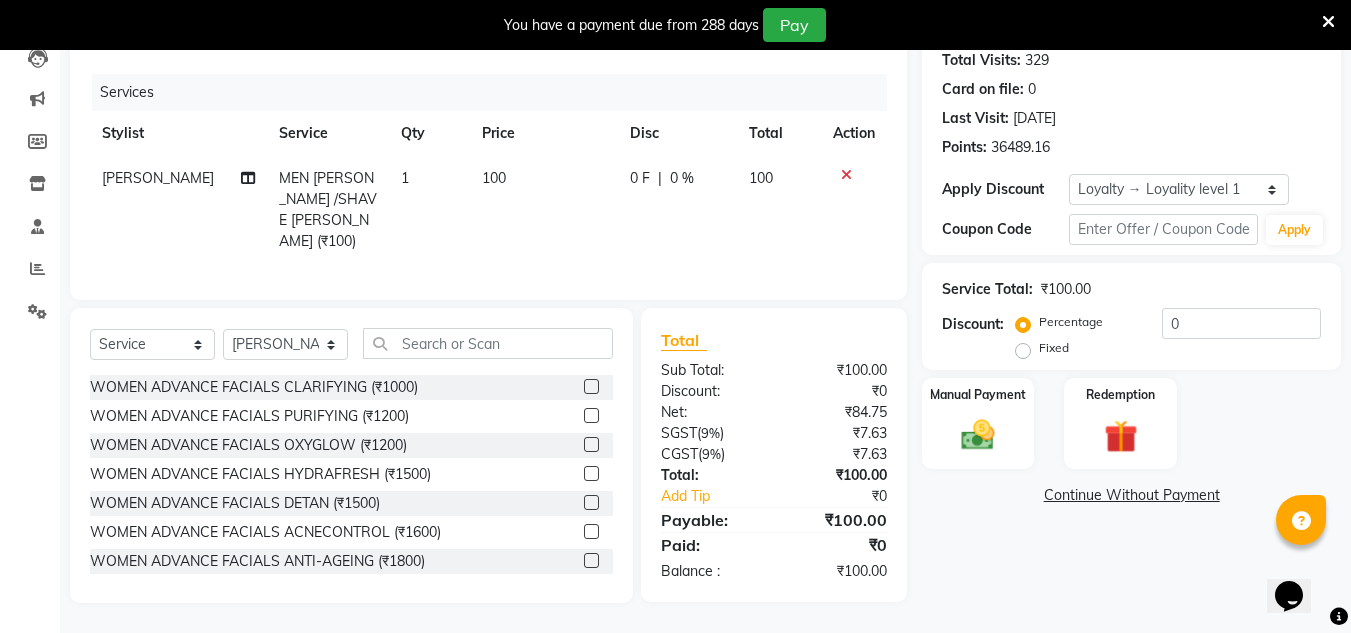 scroll, scrollTop: 218, scrollLeft: 0, axis: vertical 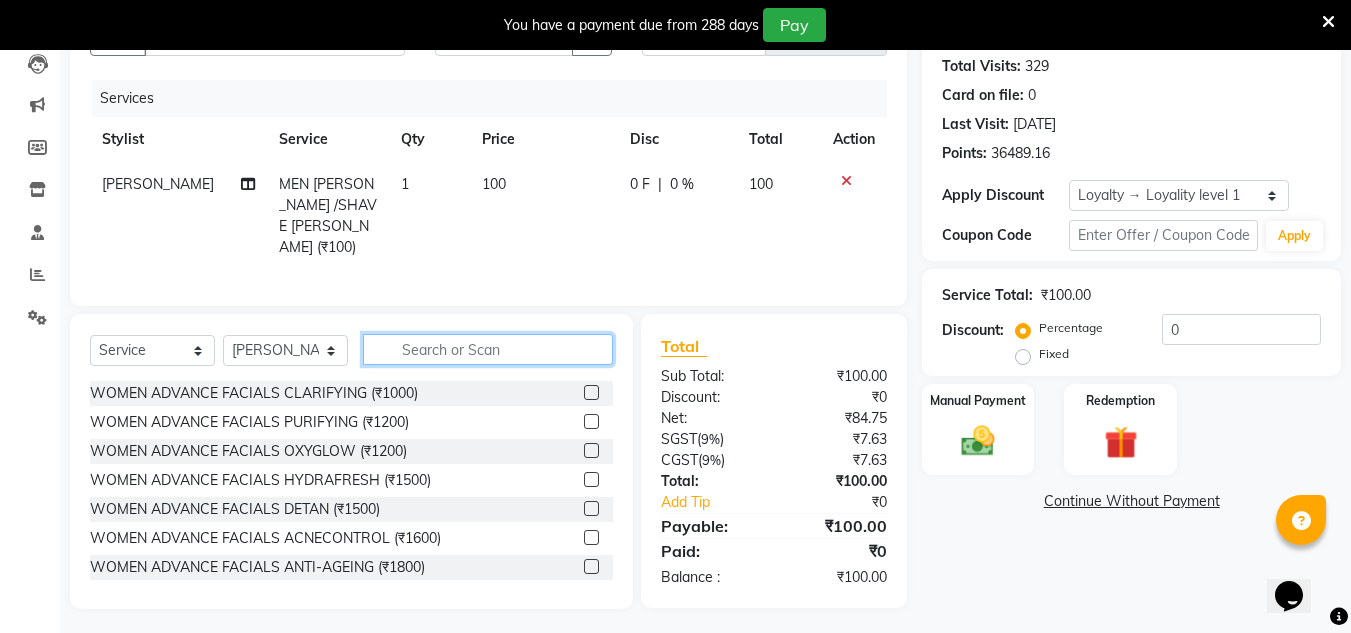click 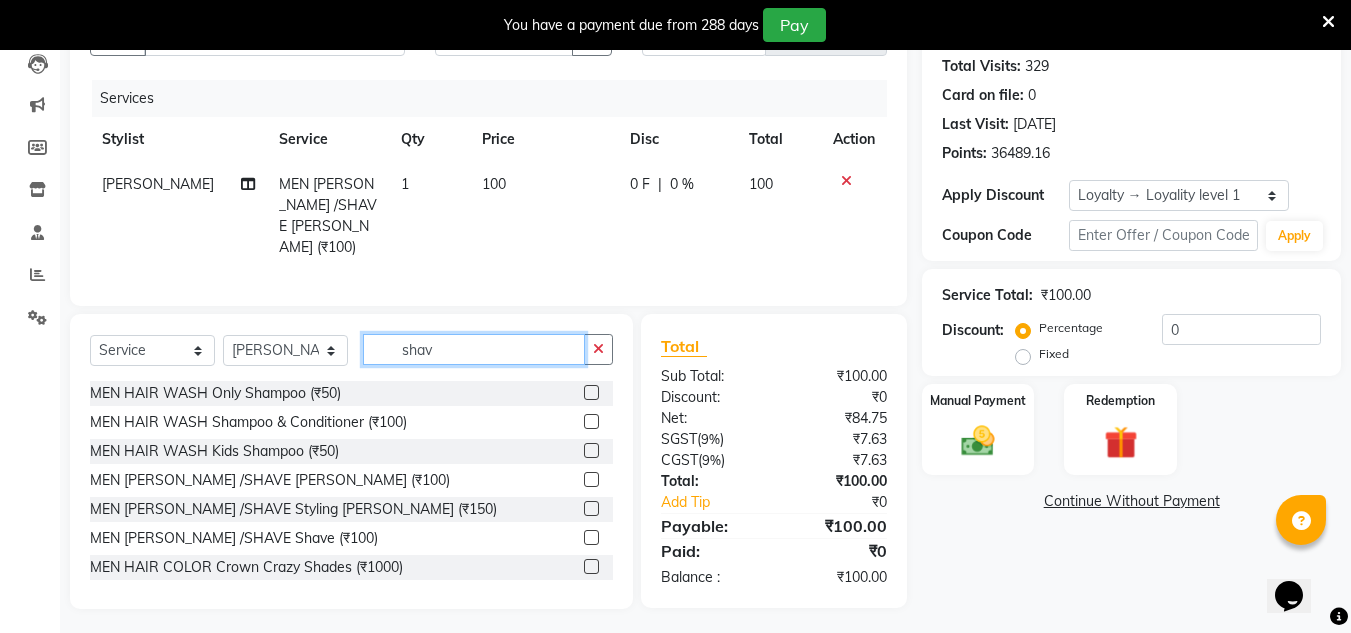 scroll, scrollTop: 217, scrollLeft: 0, axis: vertical 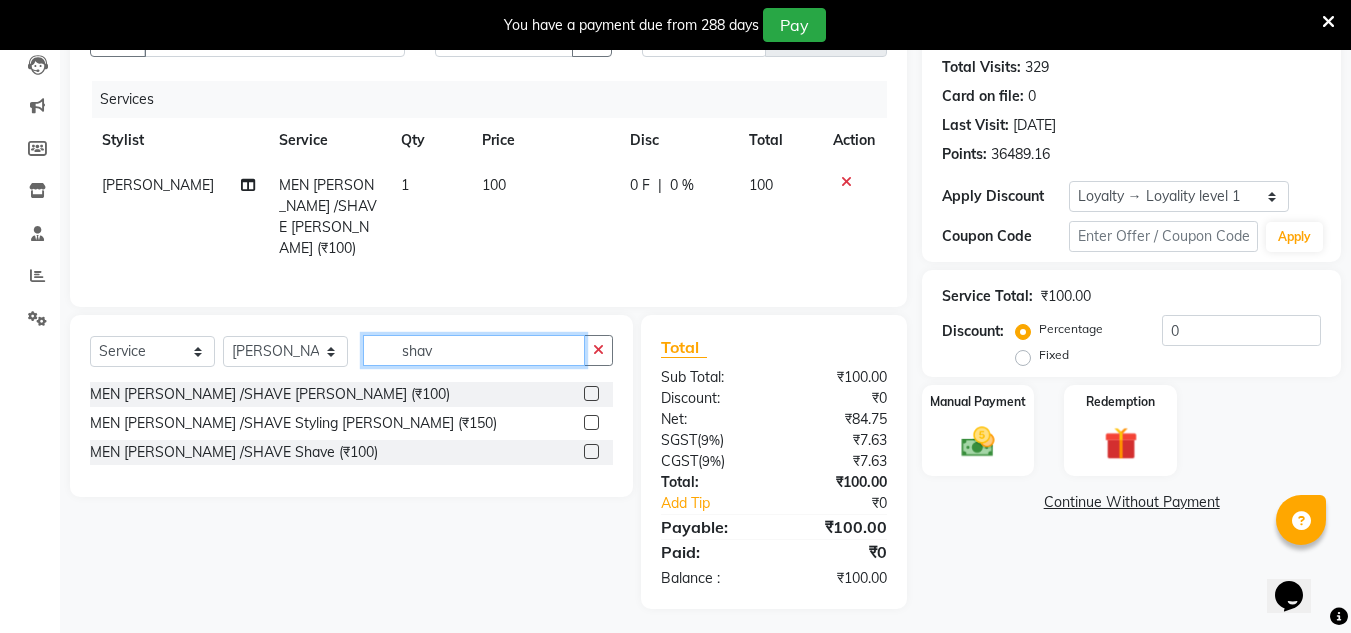 type on "shav" 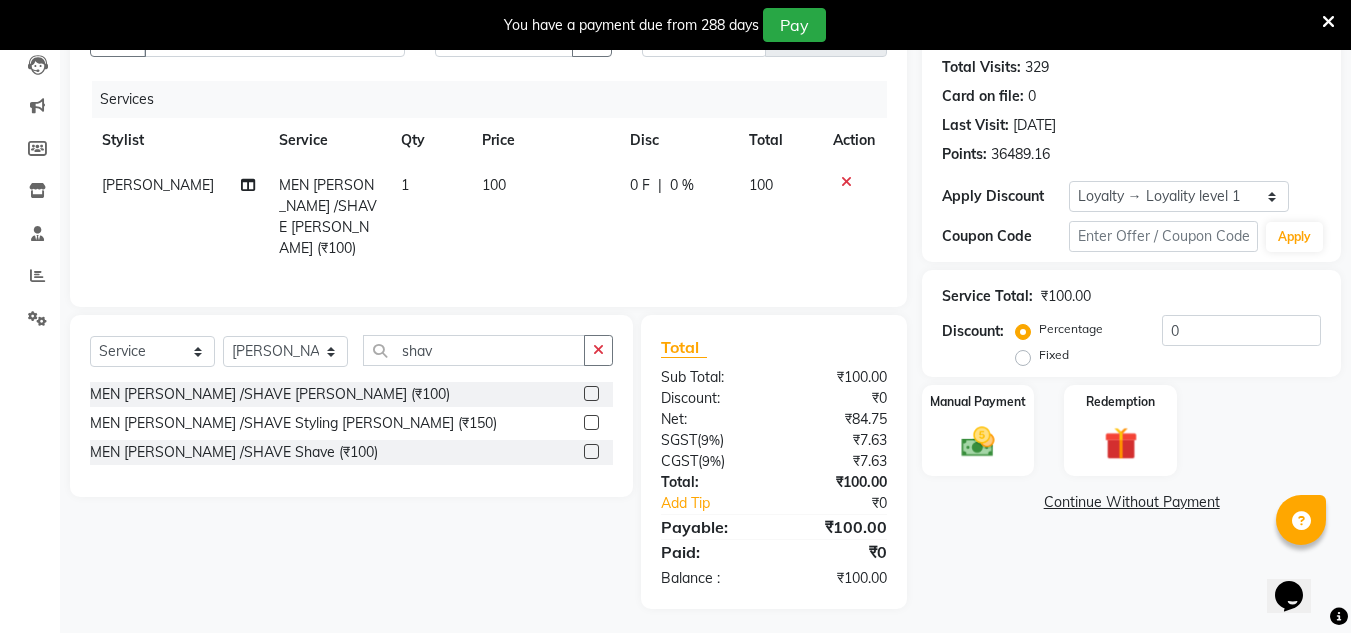 click 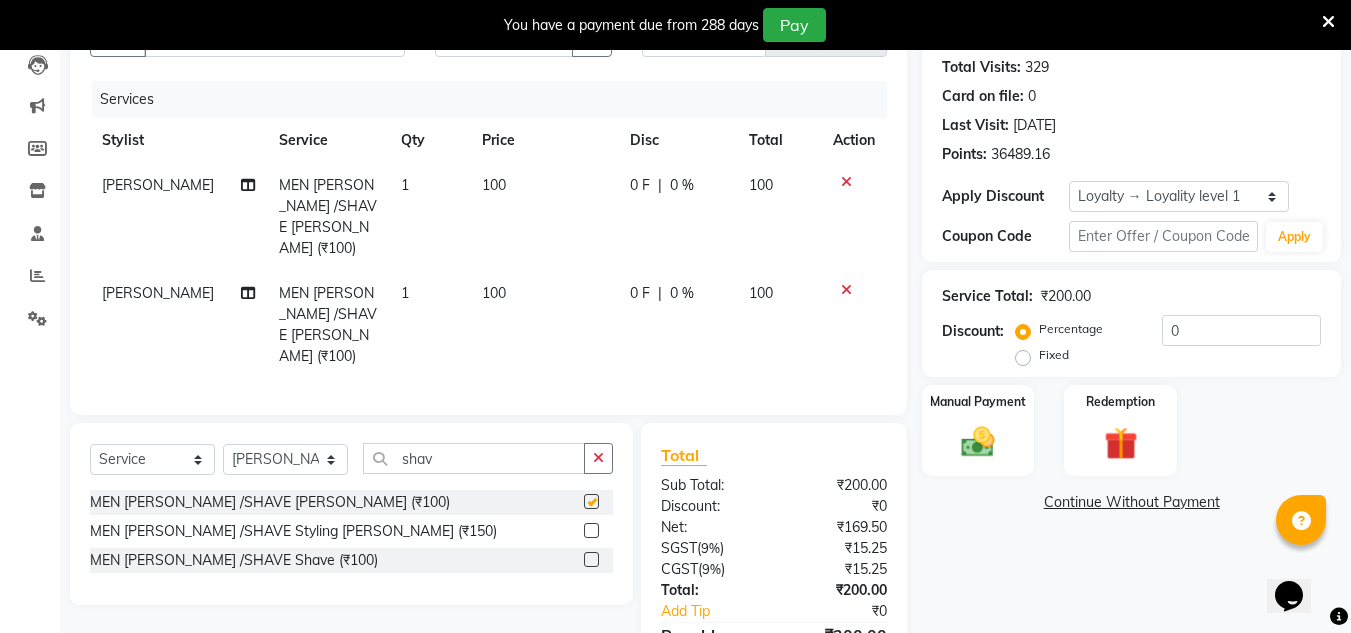 checkbox on "false" 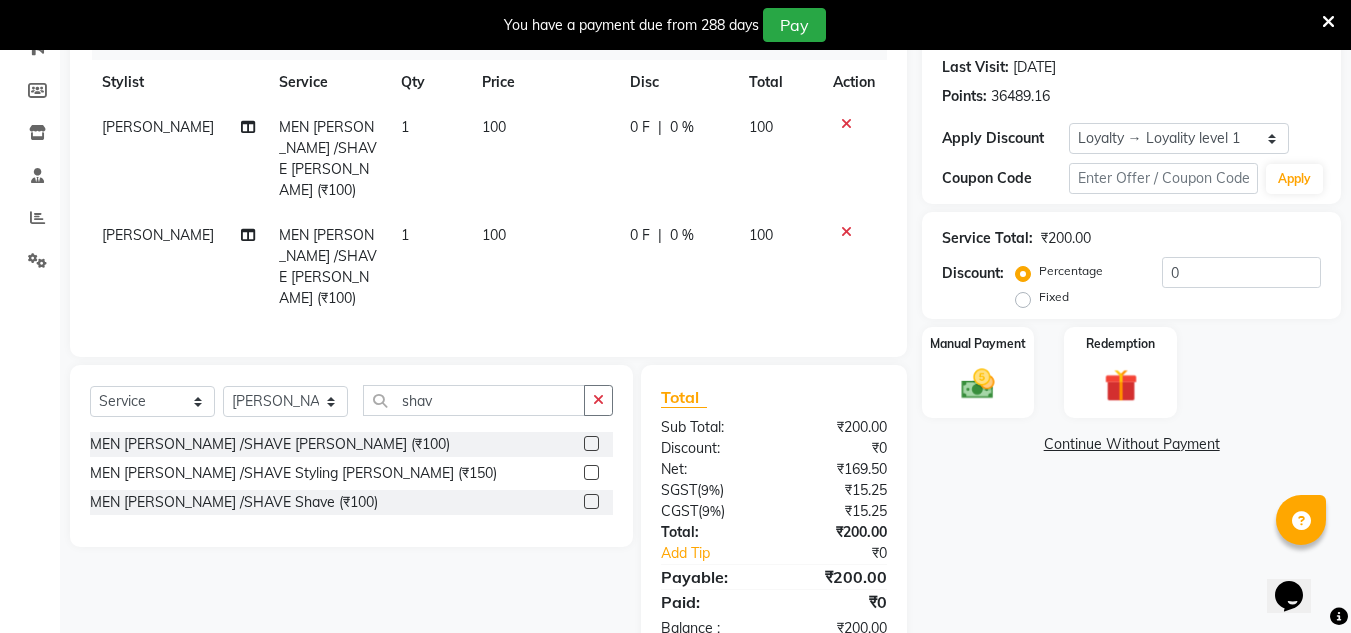 scroll, scrollTop: 304, scrollLeft: 0, axis: vertical 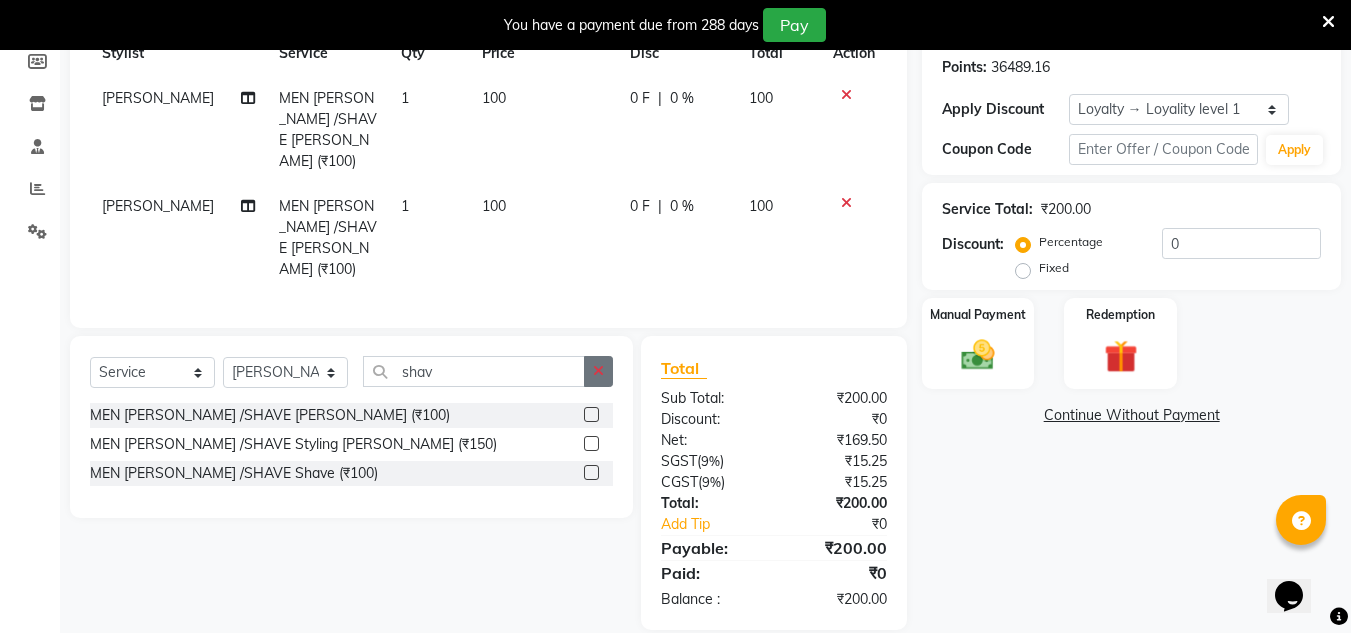 click 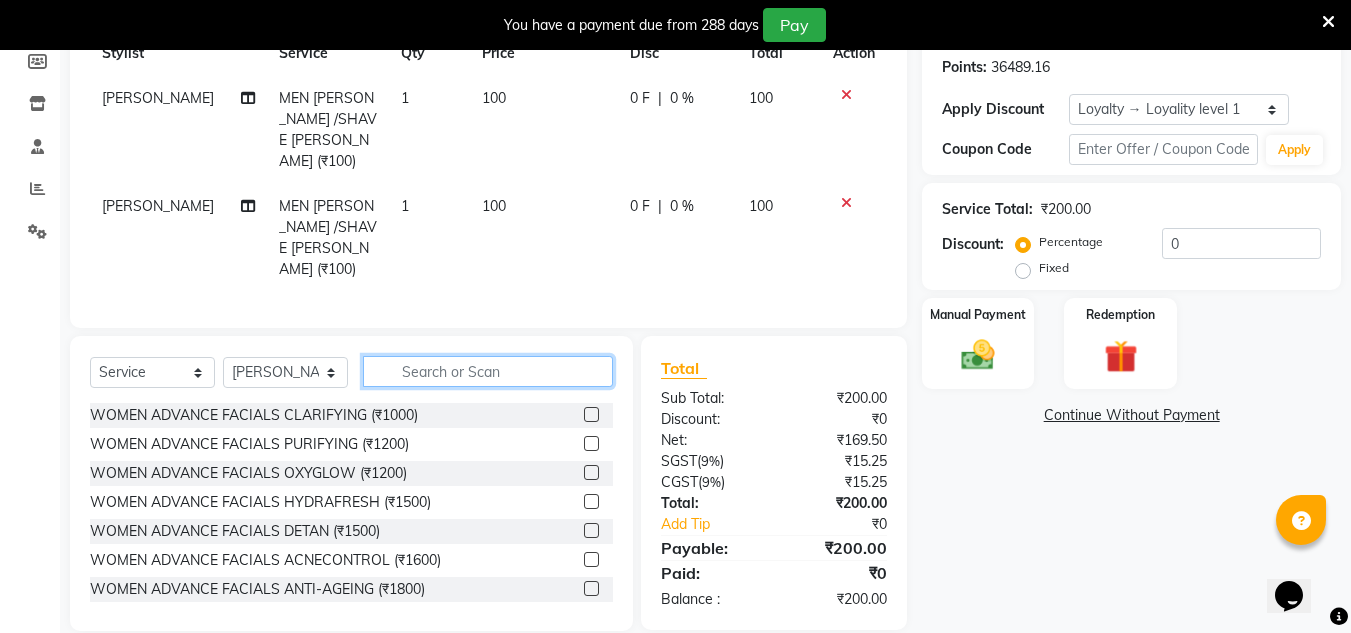 click 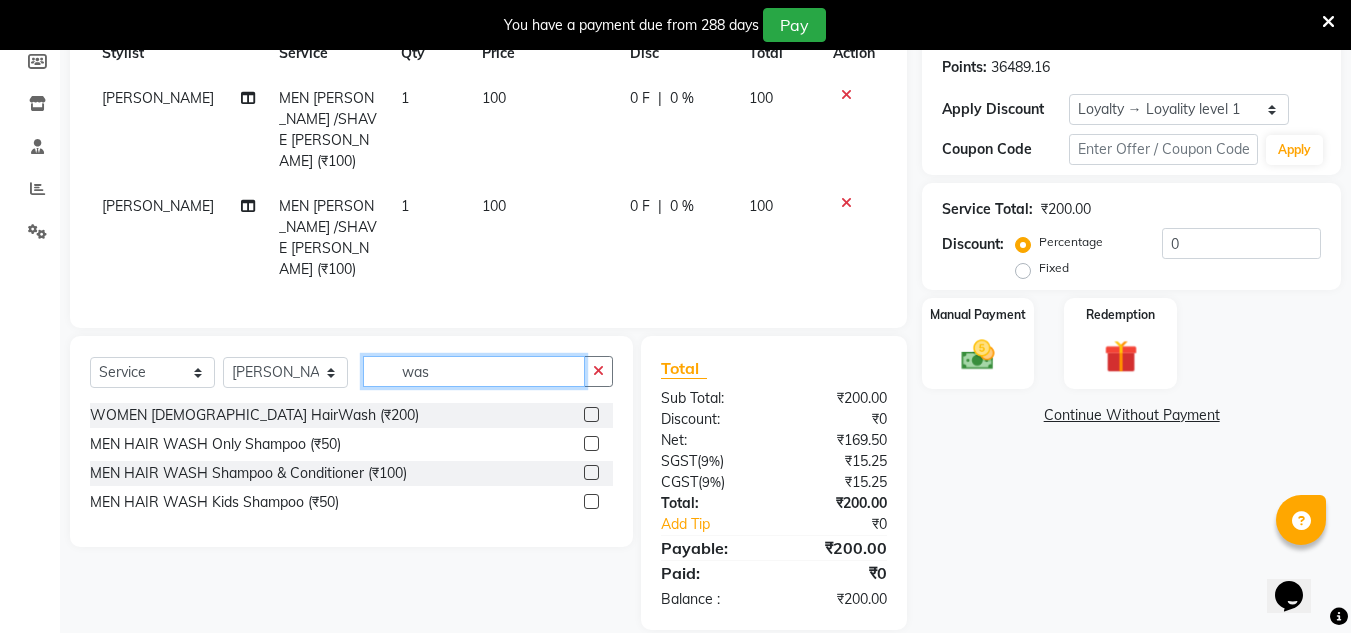 type on "was" 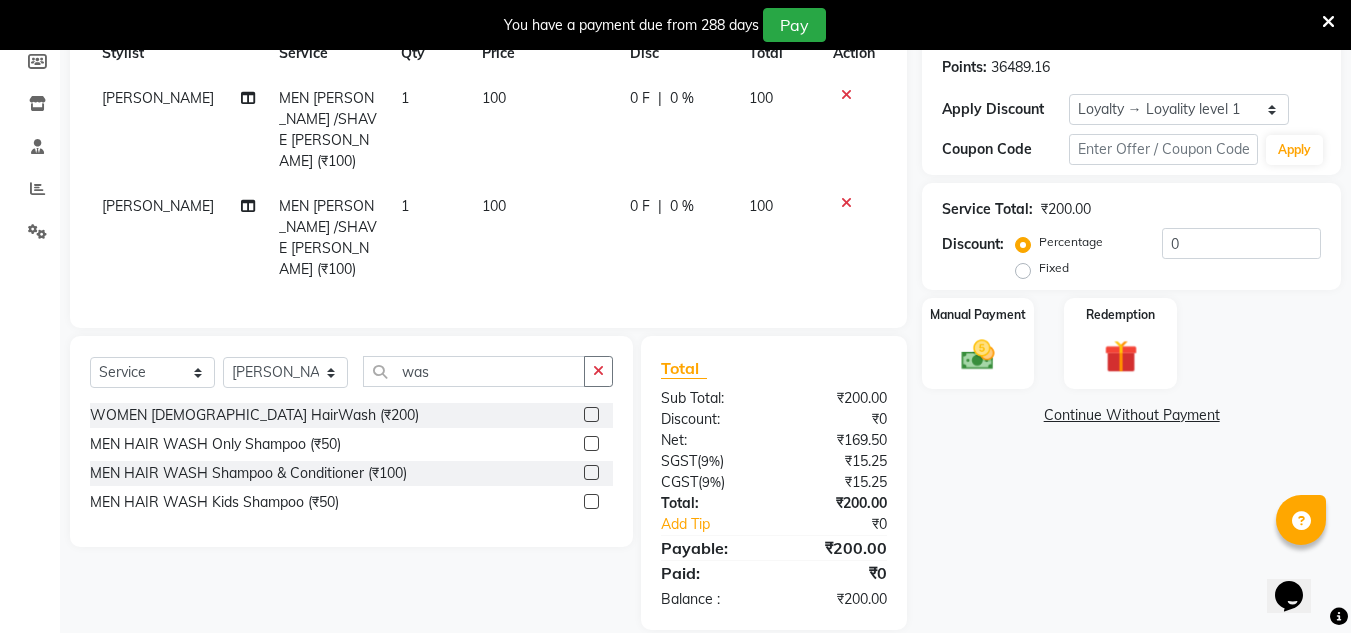 click 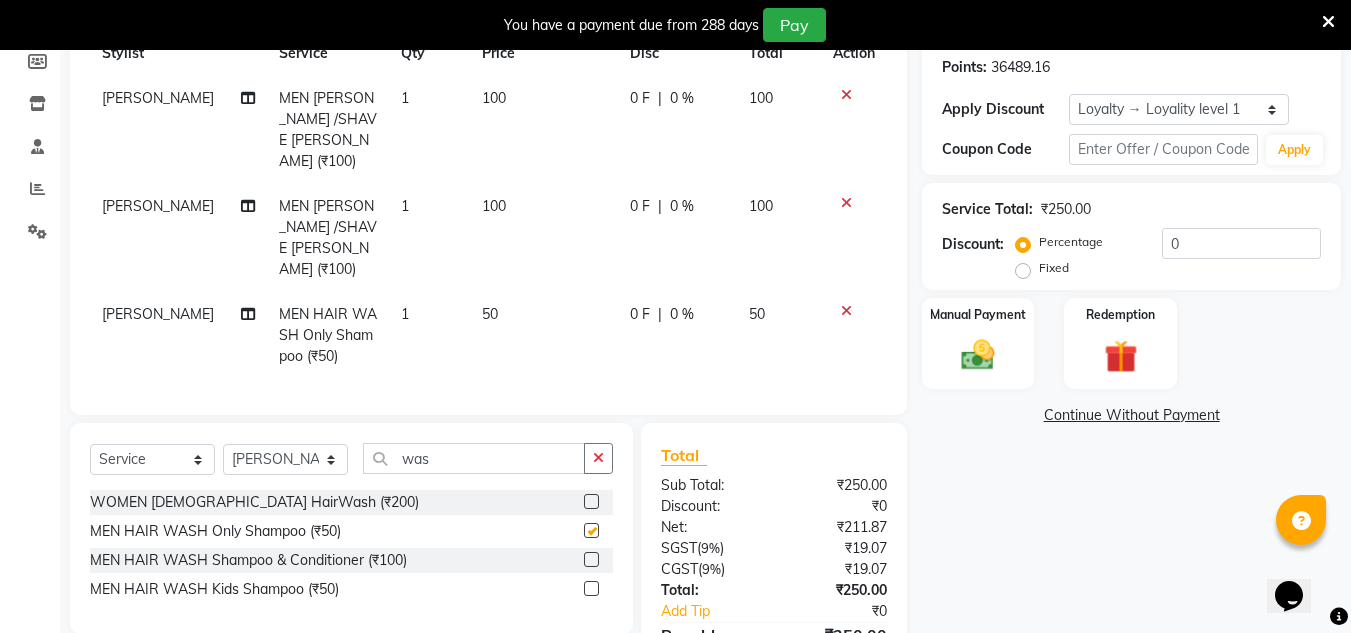 checkbox on "false" 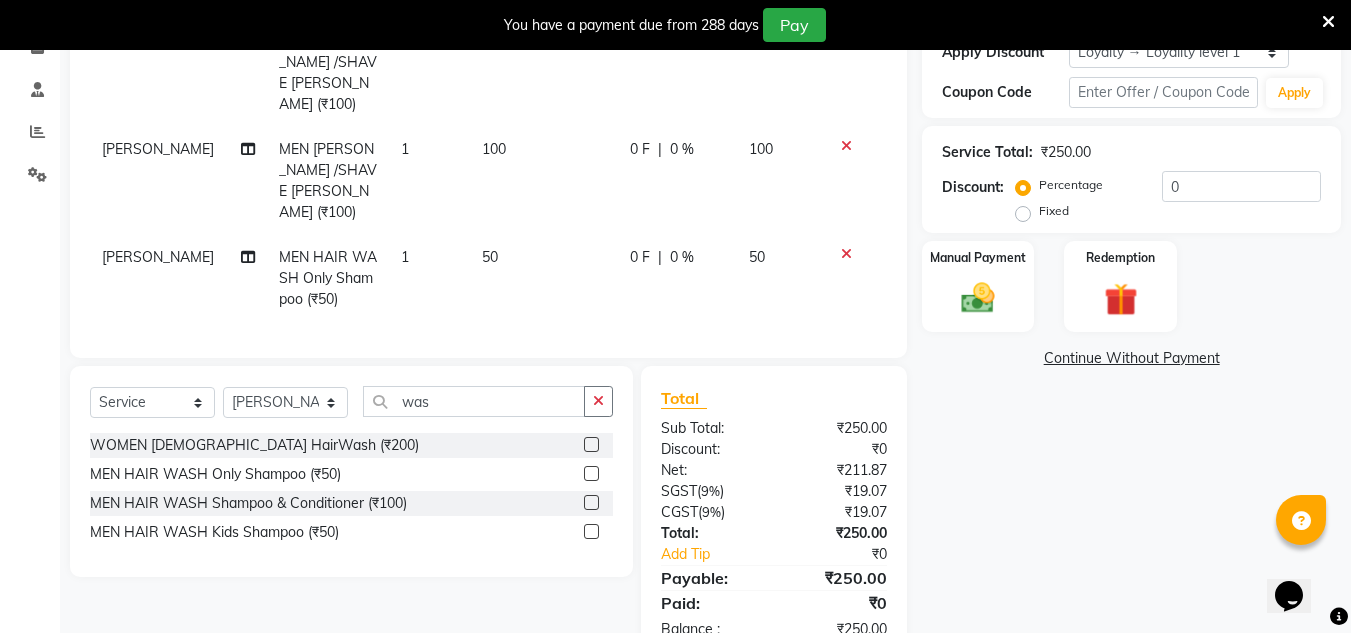 scroll, scrollTop: 391, scrollLeft: 0, axis: vertical 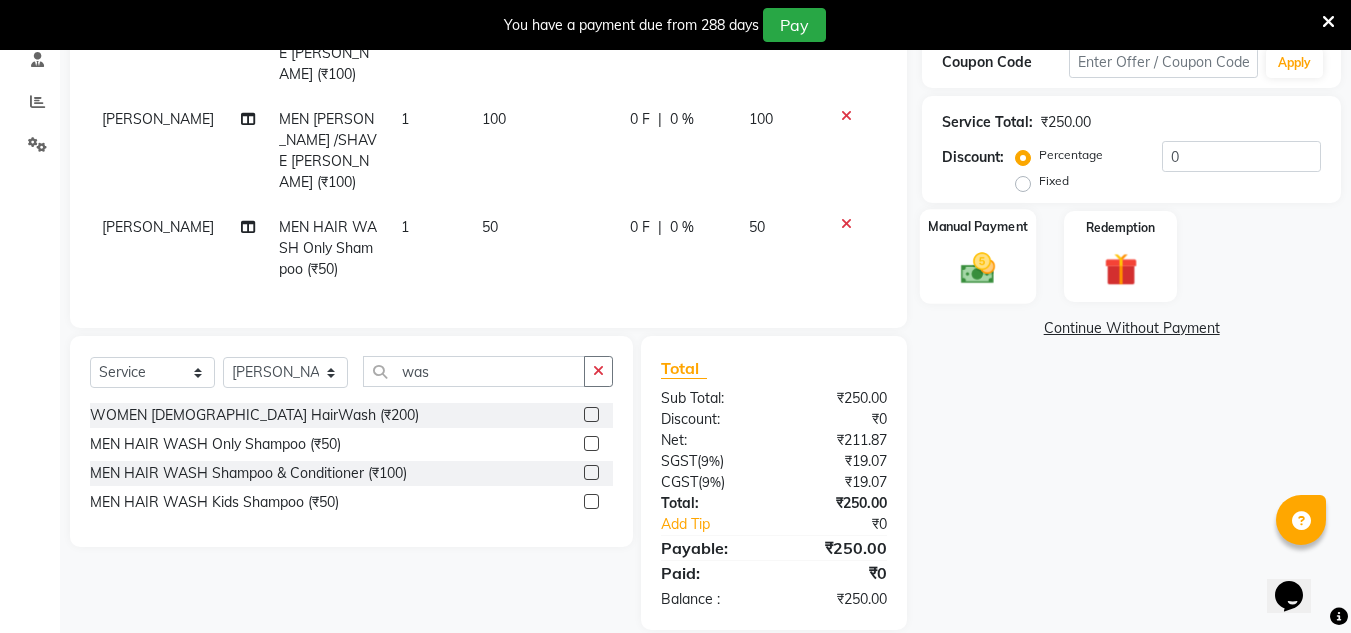 click 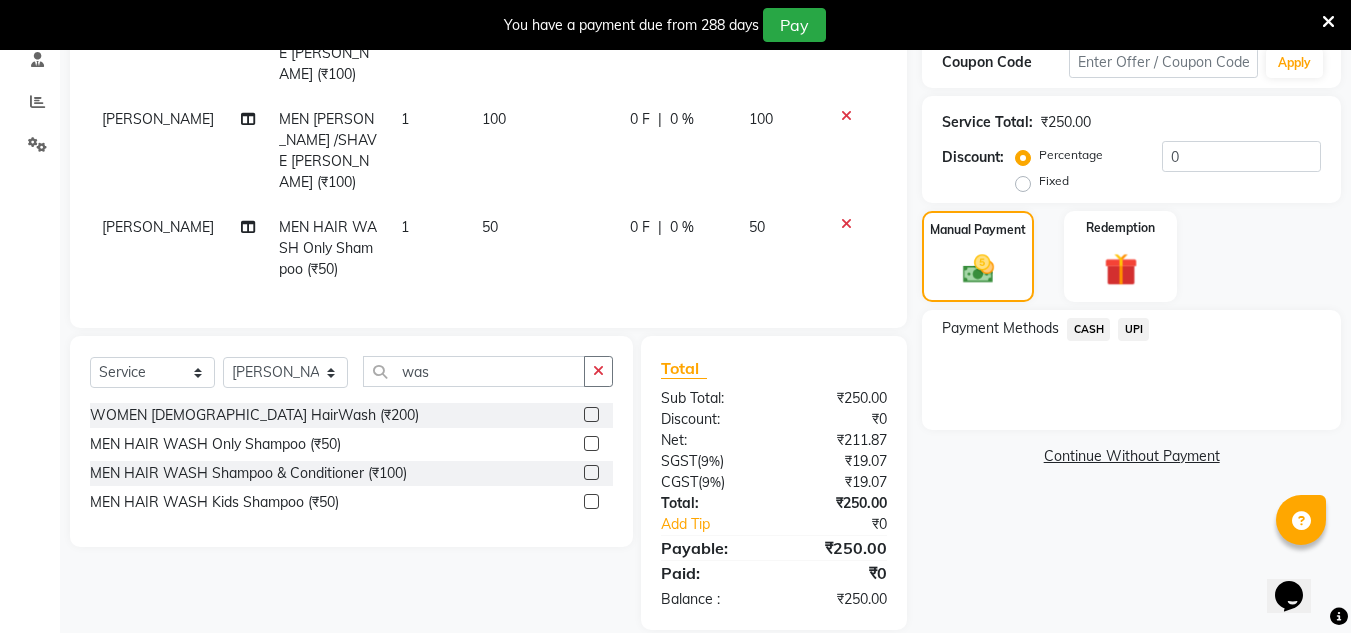 click on "CASH" 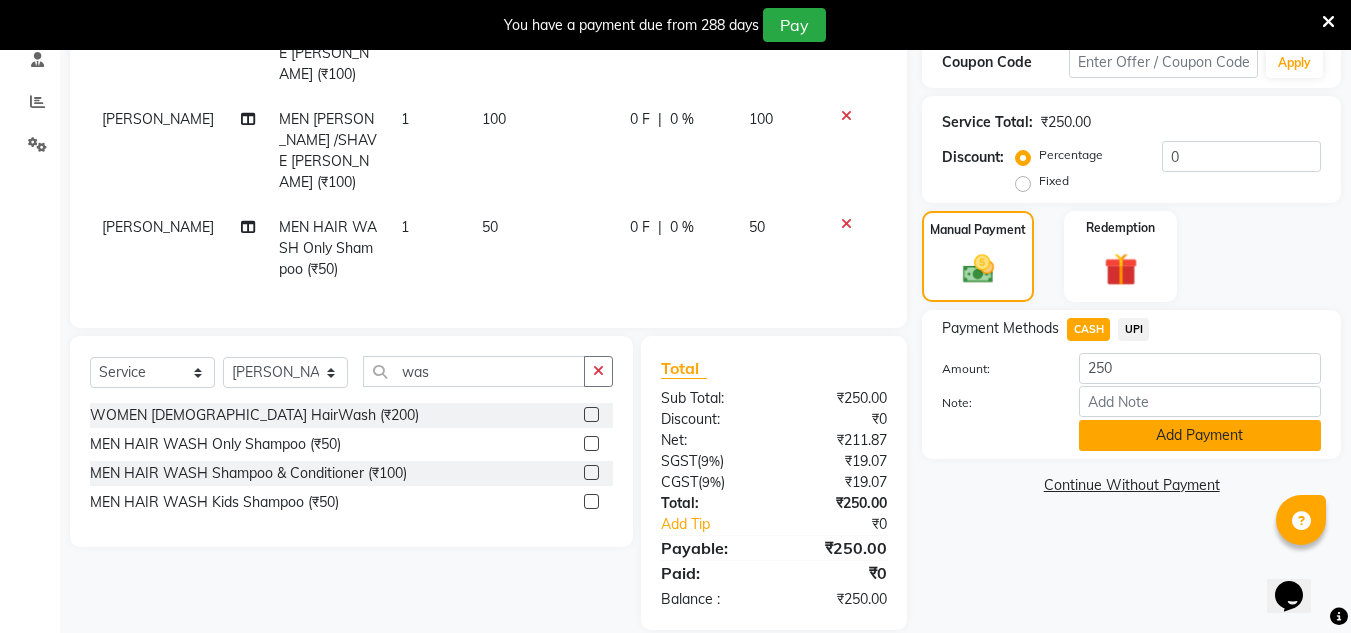 click on "Add Payment" 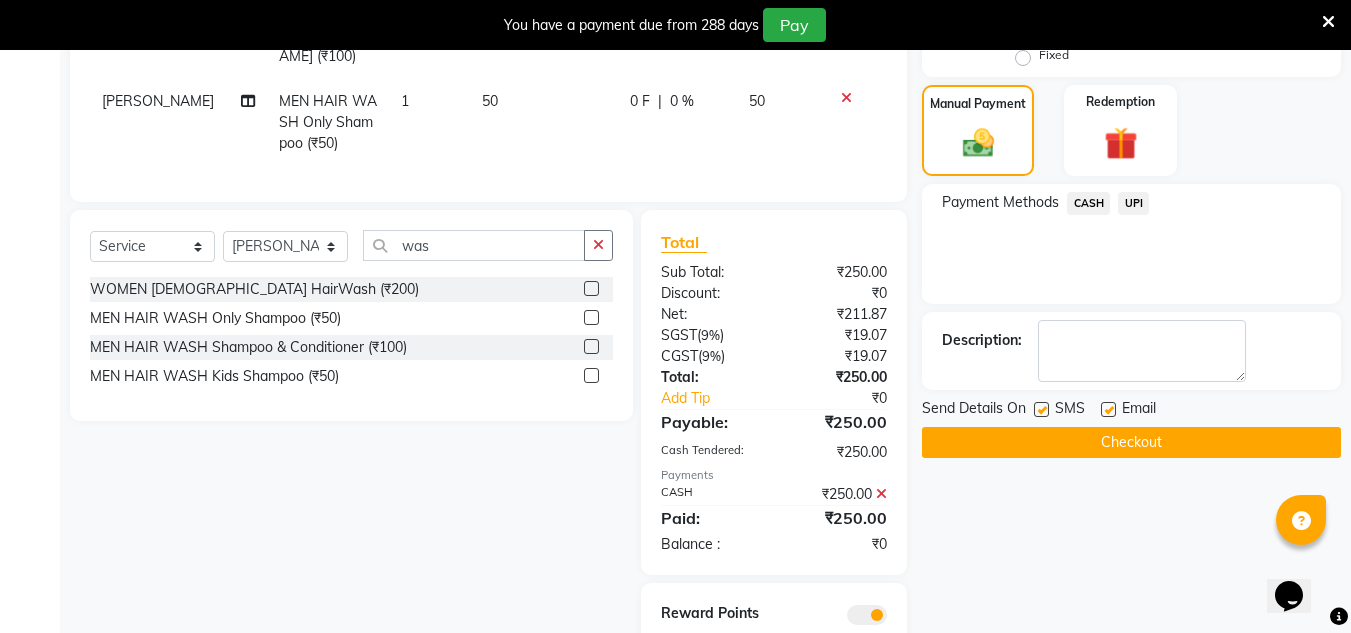 scroll, scrollTop: 582, scrollLeft: 0, axis: vertical 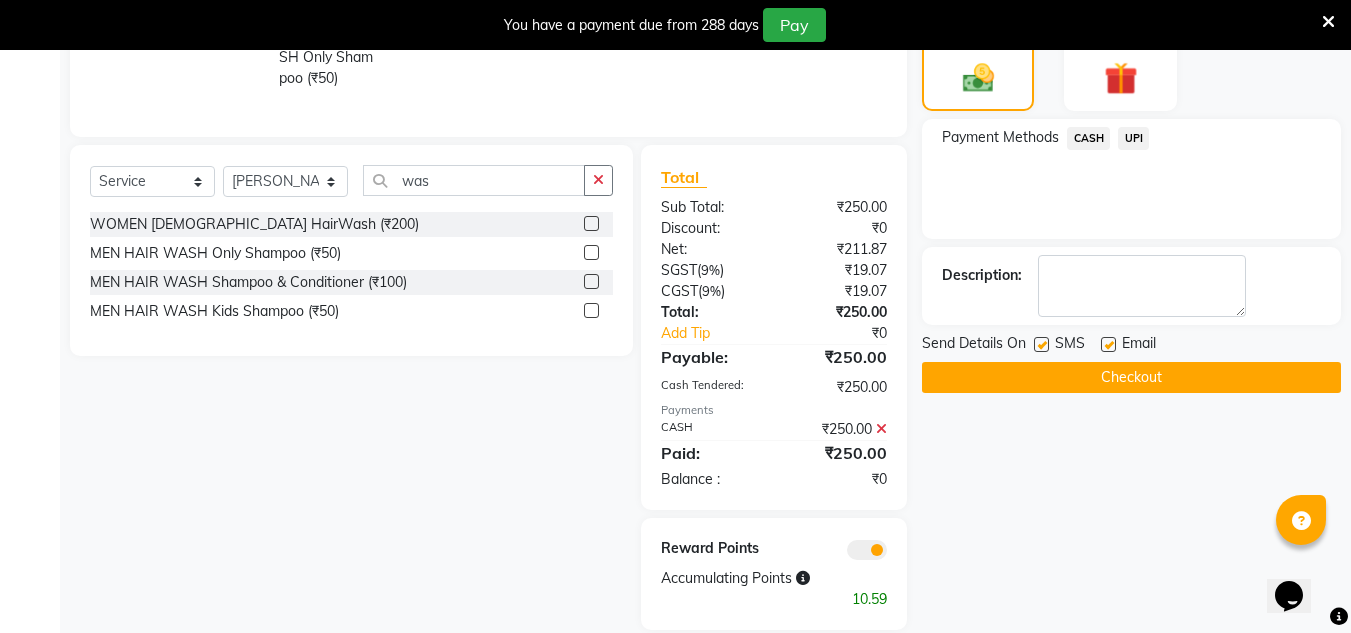 click on "Checkout" 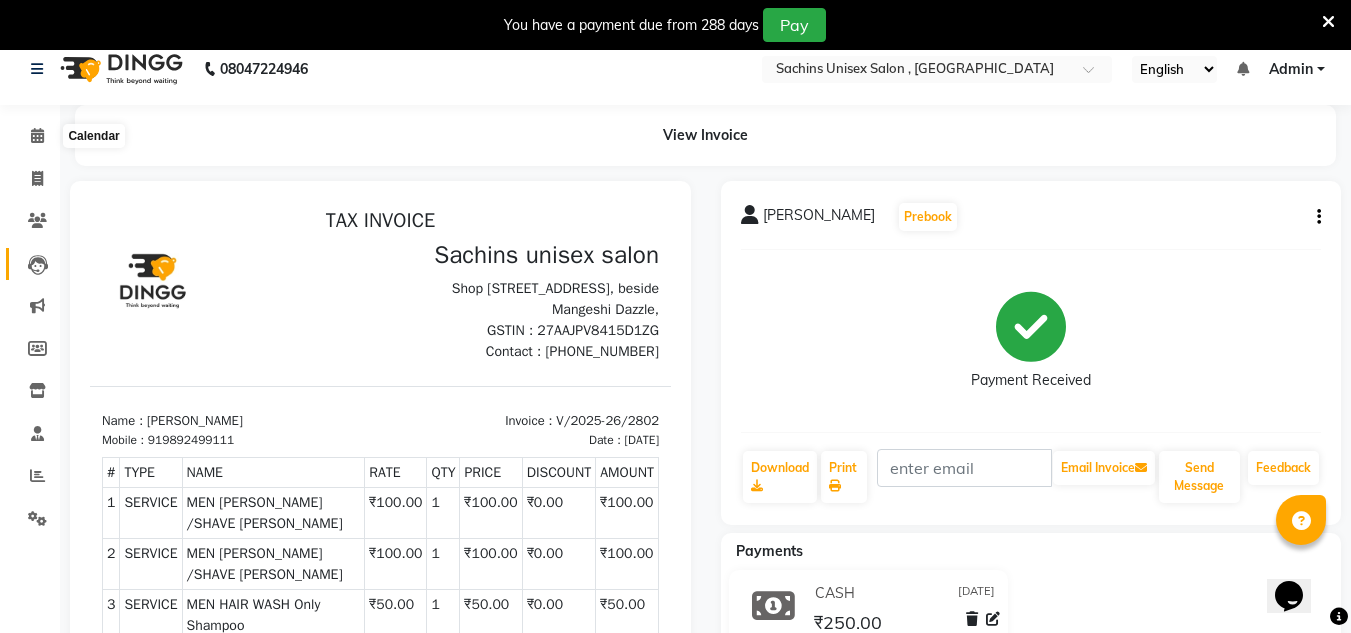 scroll, scrollTop: 0, scrollLeft: 0, axis: both 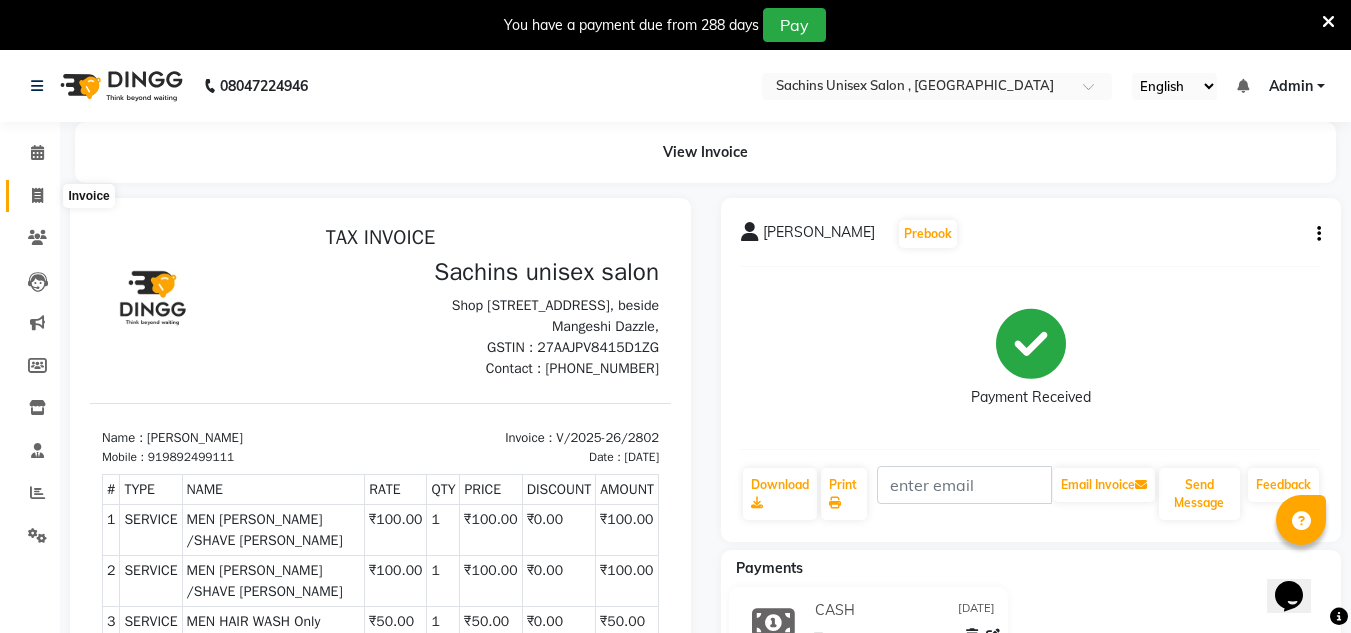click 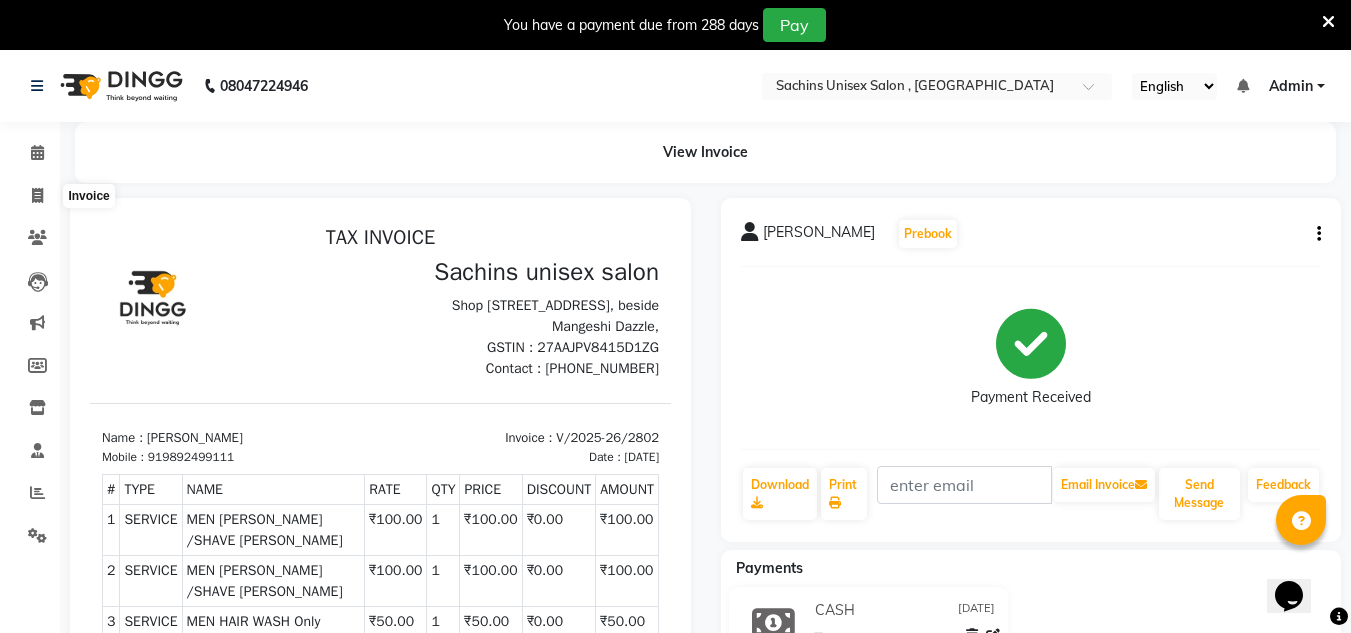 select on "service" 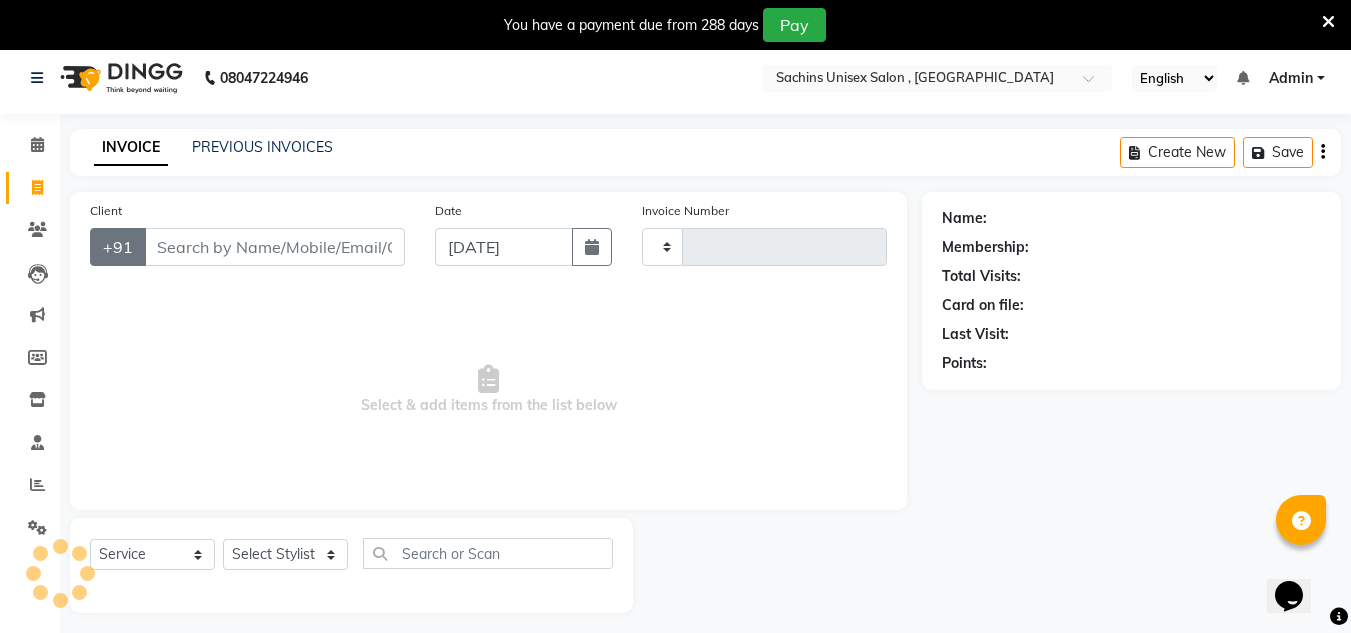 type on "2803" 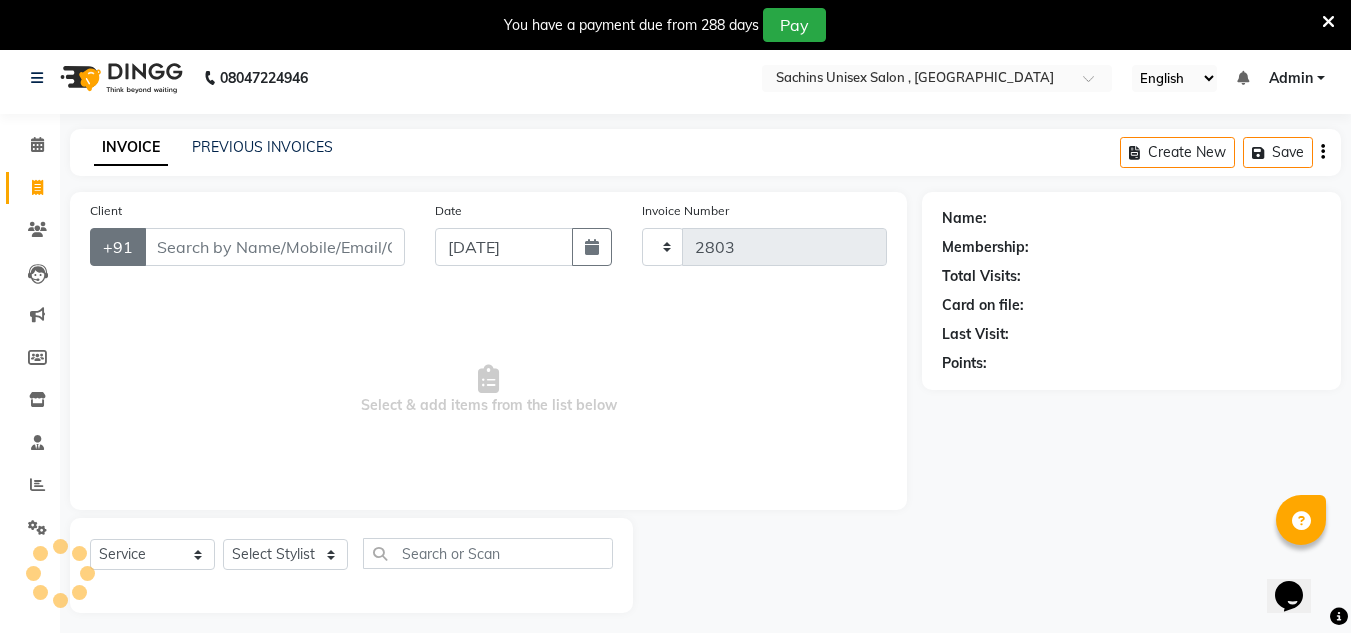 scroll, scrollTop: 50, scrollLeft: 0, axis: vertical 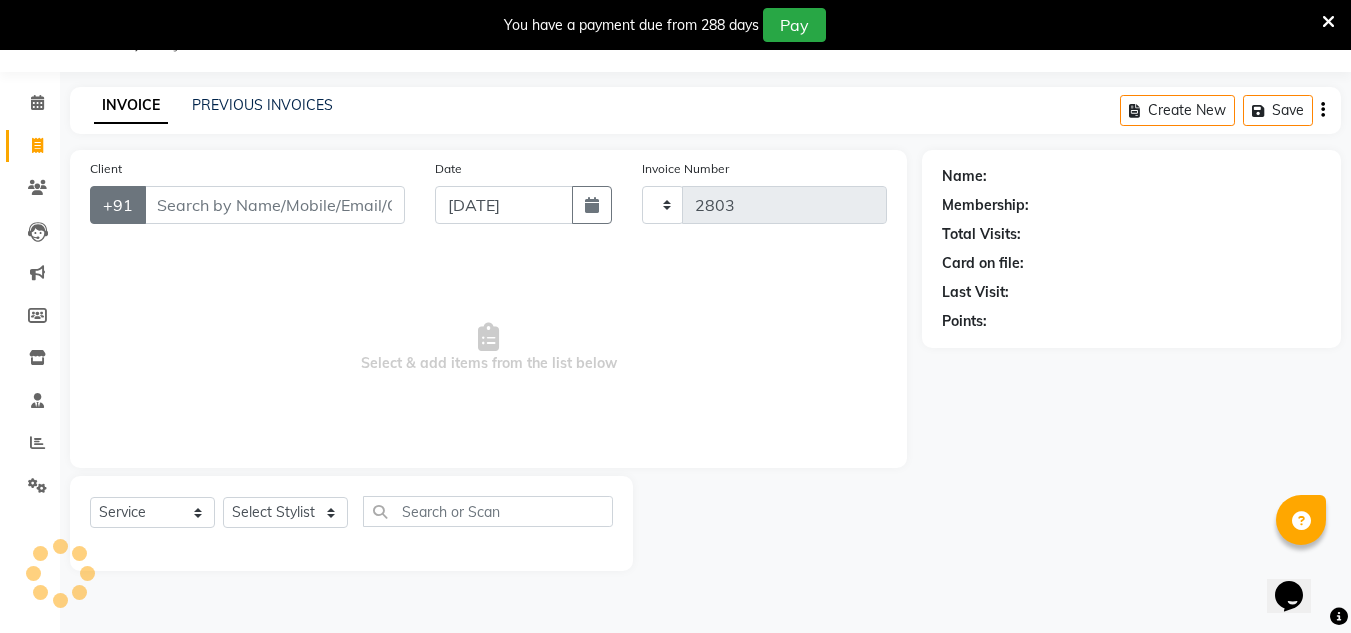 select on "6840" 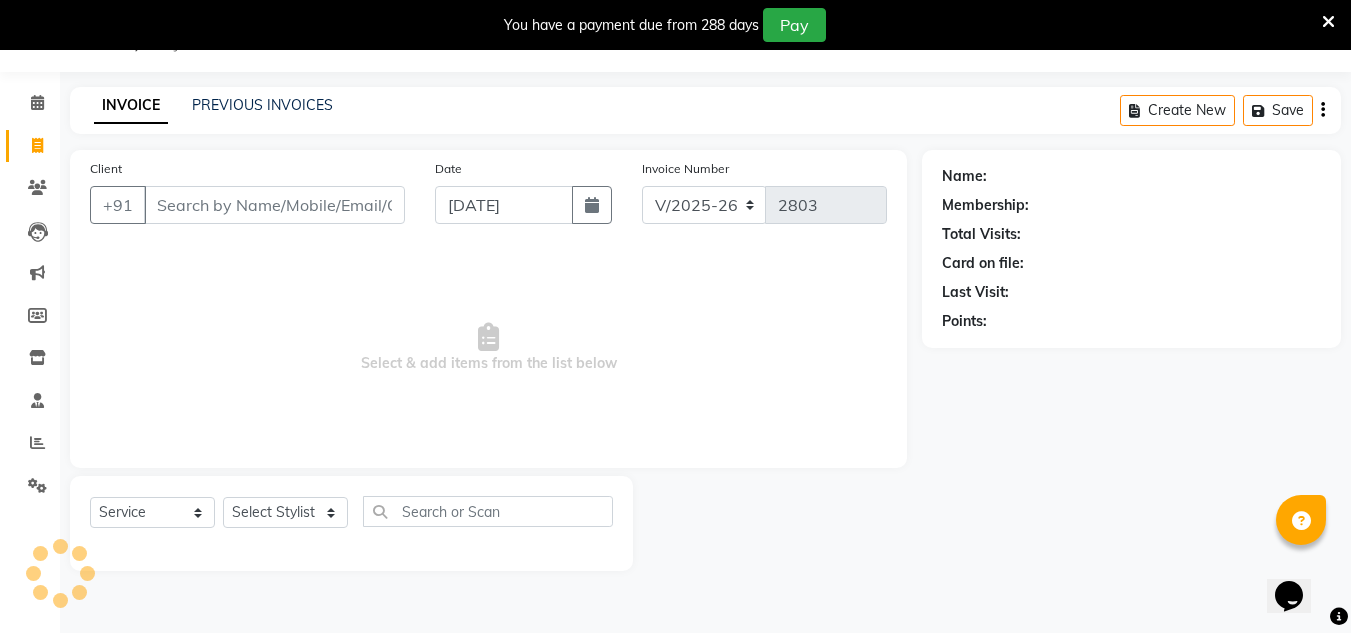 click on "Client" at bounding box center (274, 205) 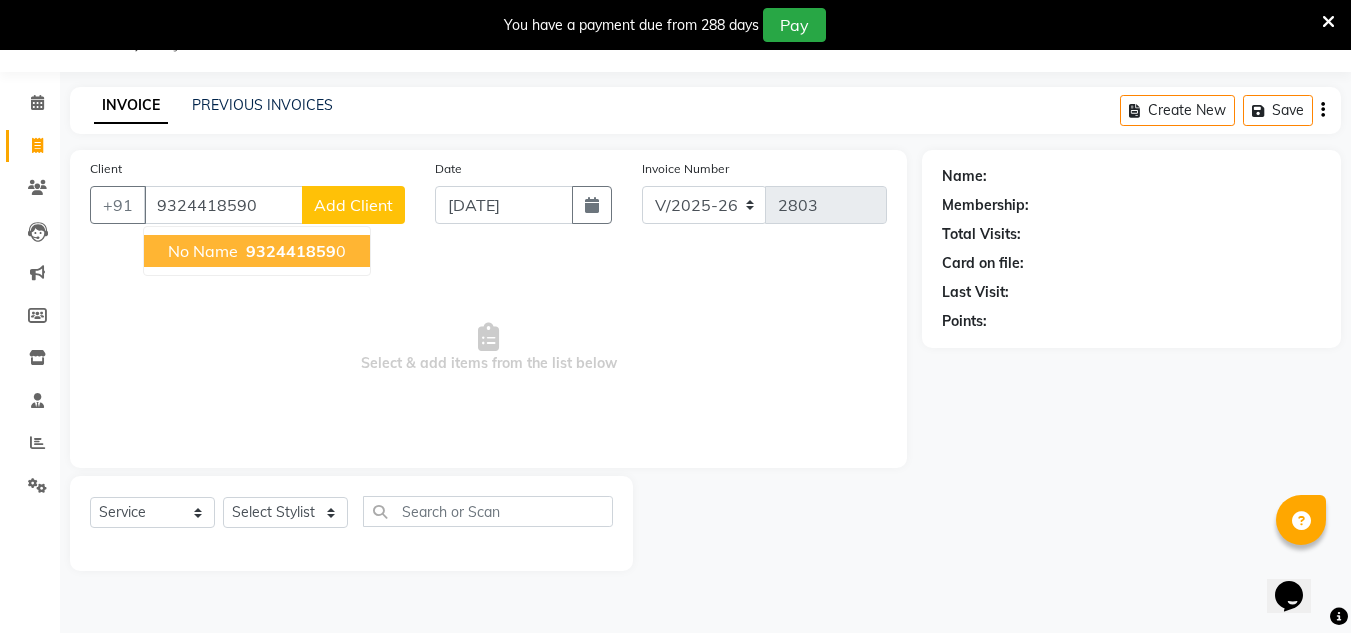 type on "9324418590" 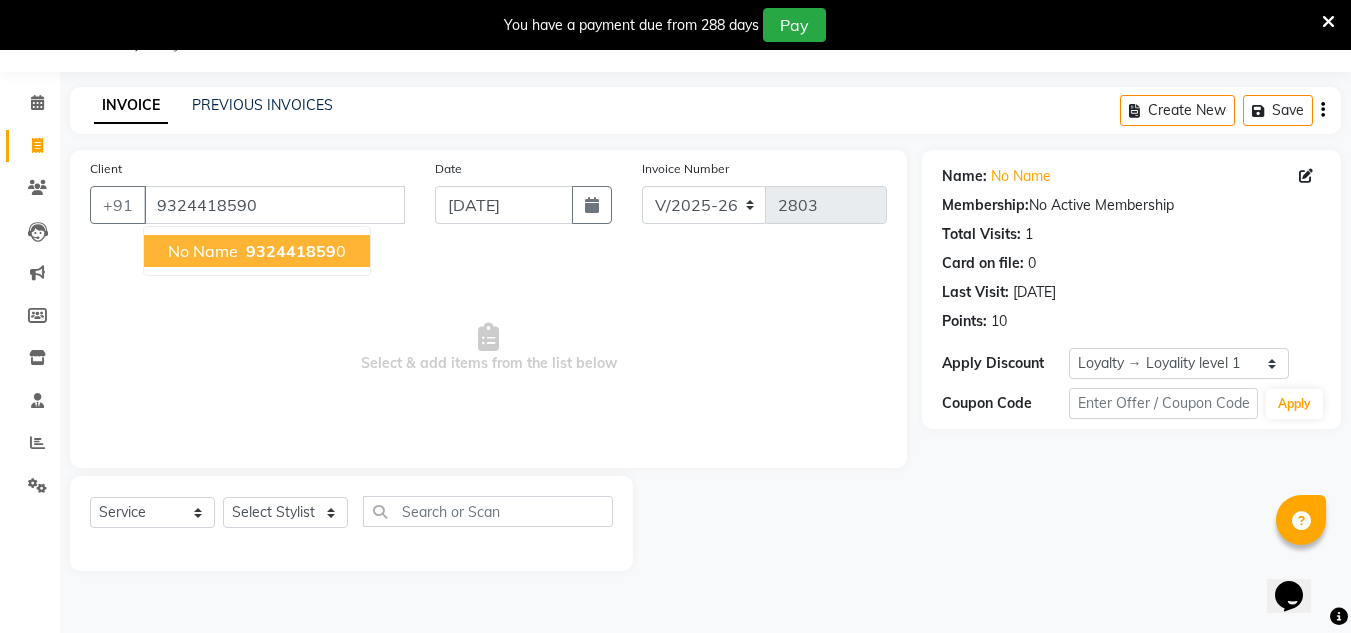 click on "932441859" at bounding box center (291, 251) 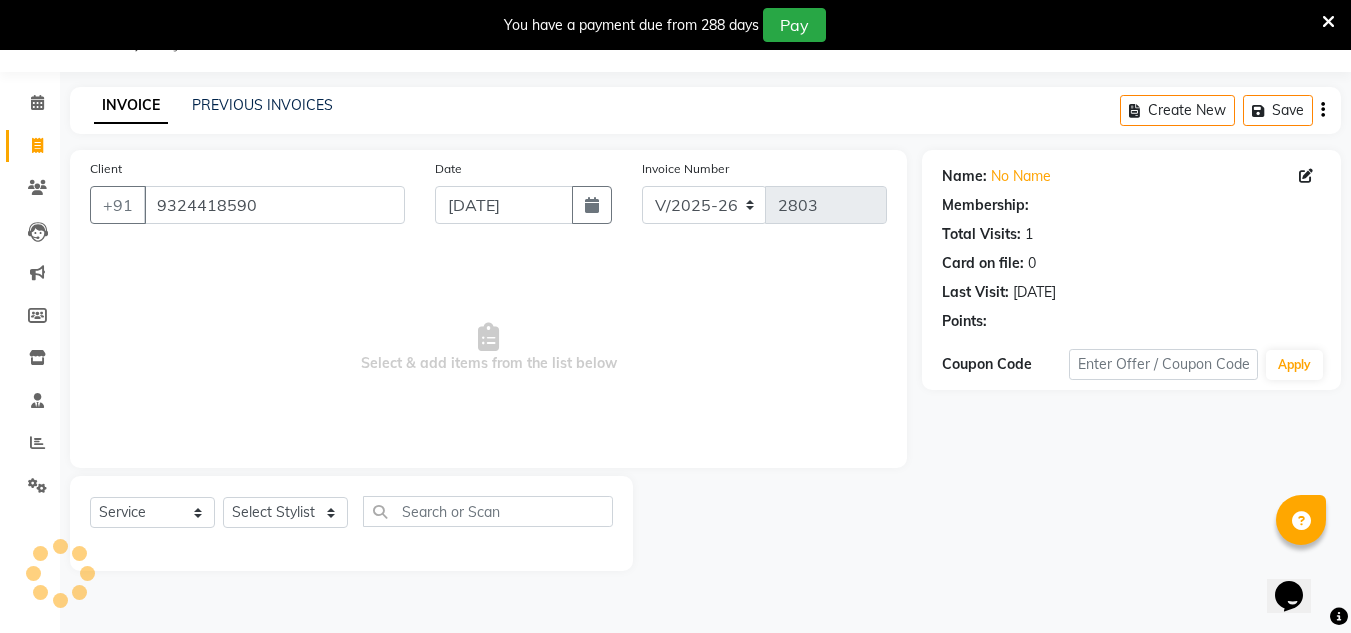 select on "1: Object" 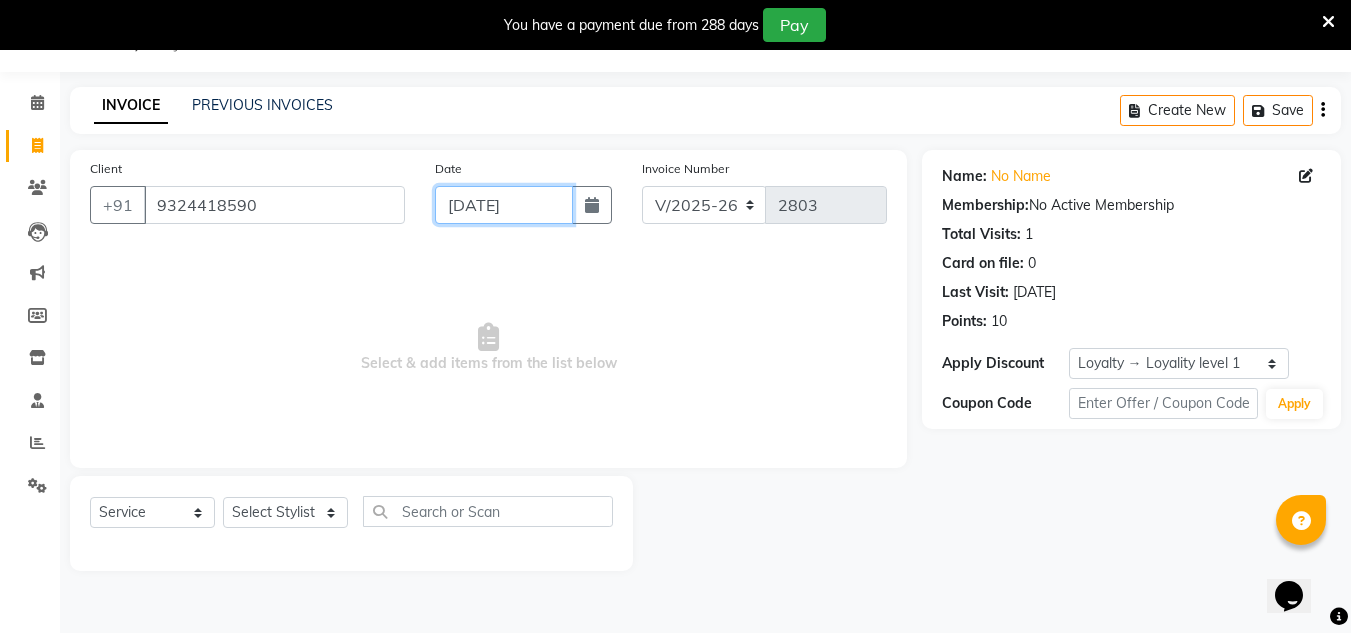 click on "[DATE]" 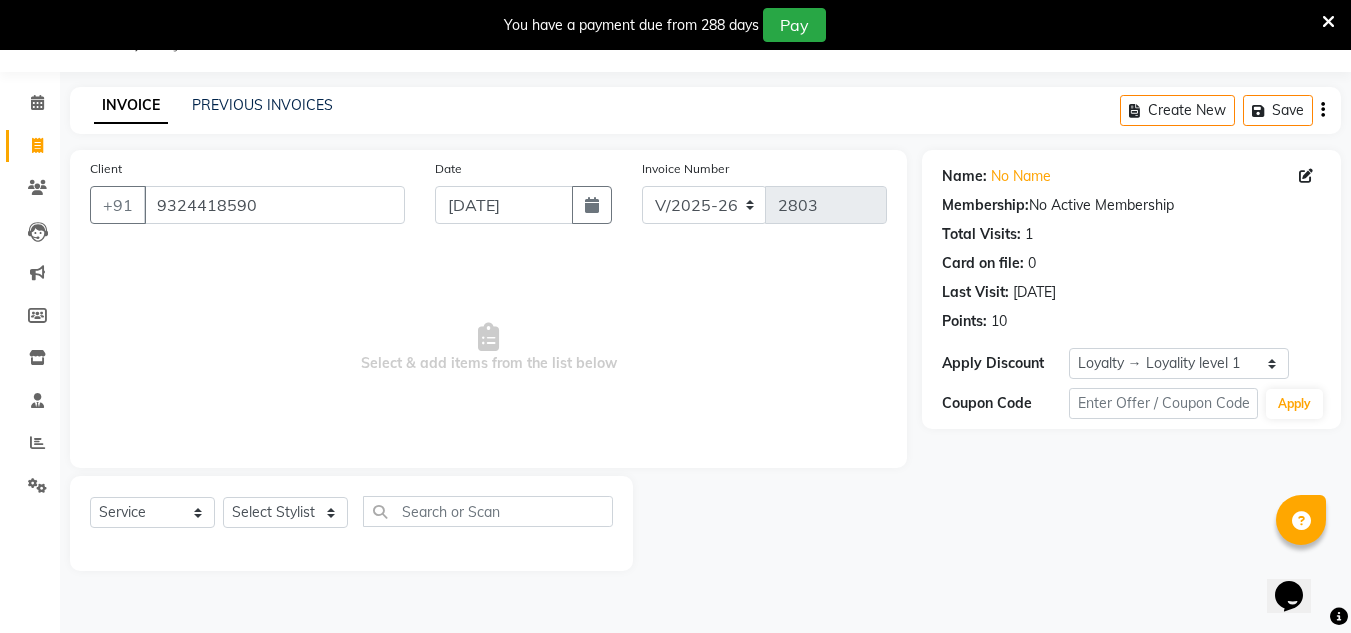select on "7" 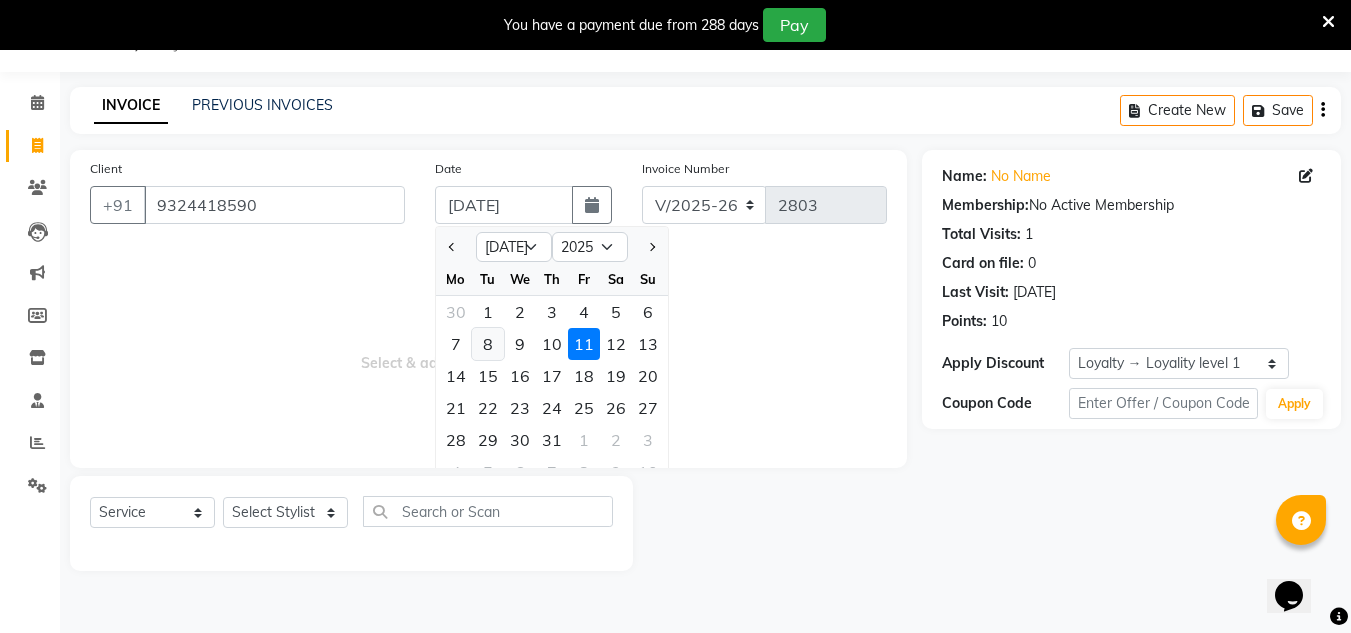 click on "8" 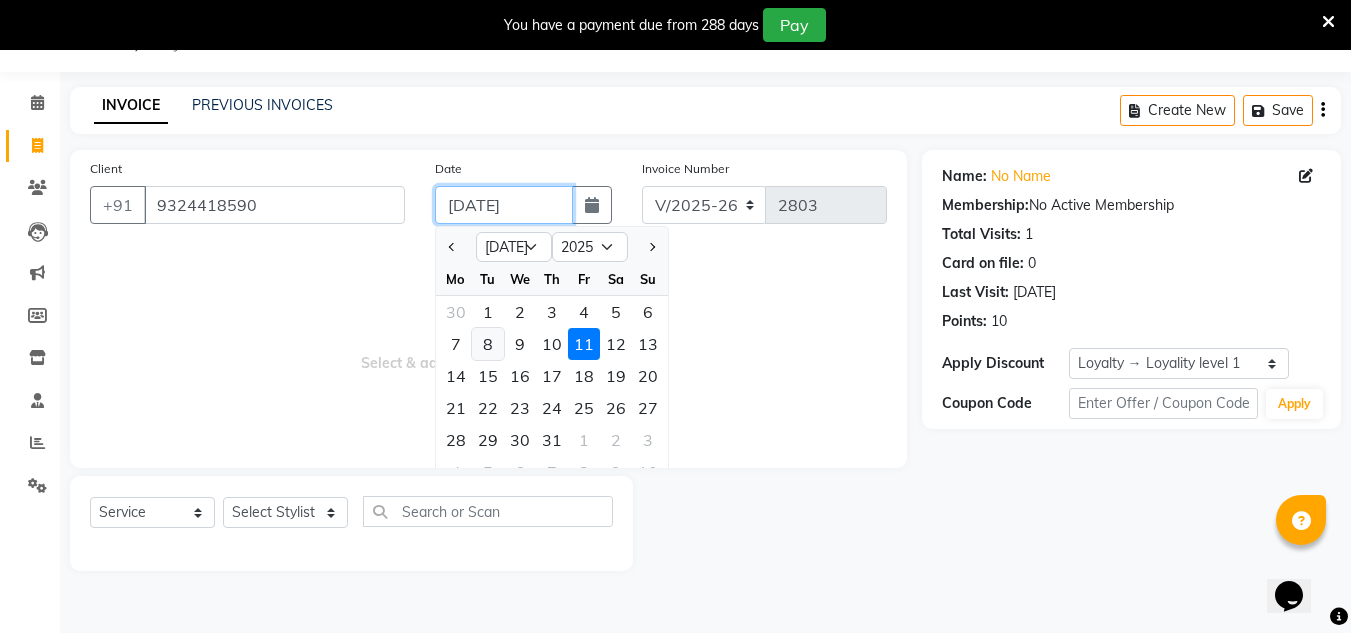 type on "[DATE]" 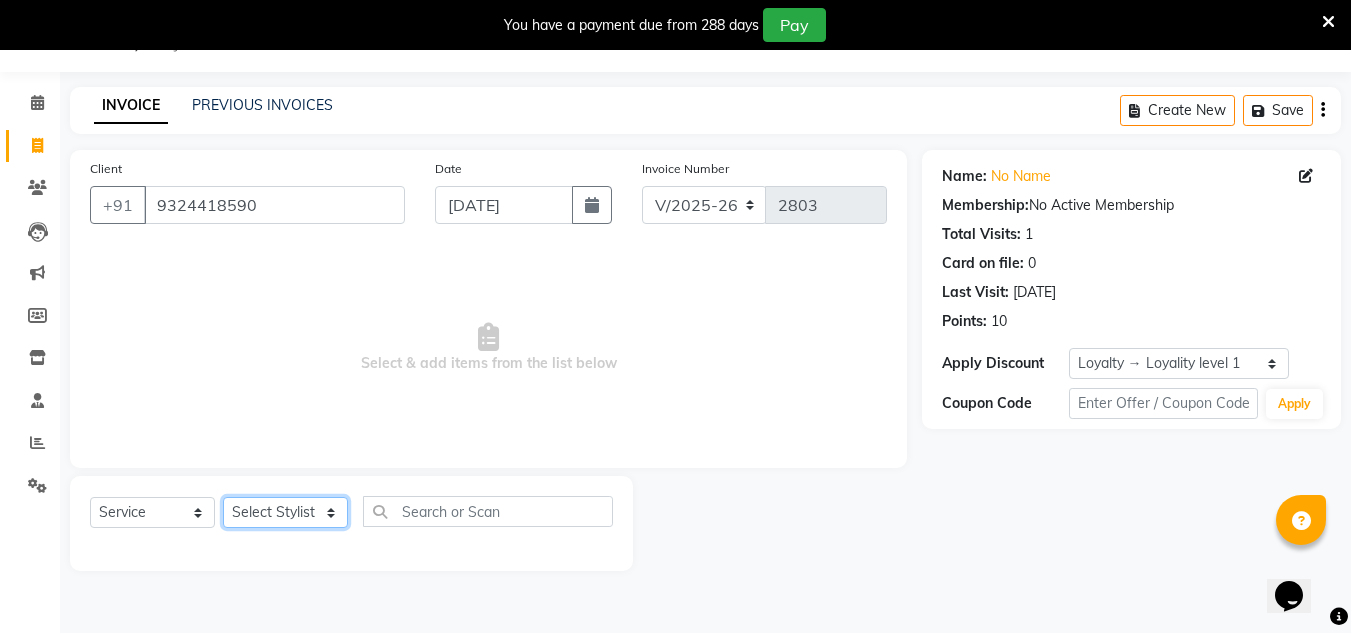 click on "Select Stylist [PERSON_NAME] new  [PERSON_NAME] [PERSON_NAME] Owner preeti [PERSON_NAME] [PERSON_NAME] RG" 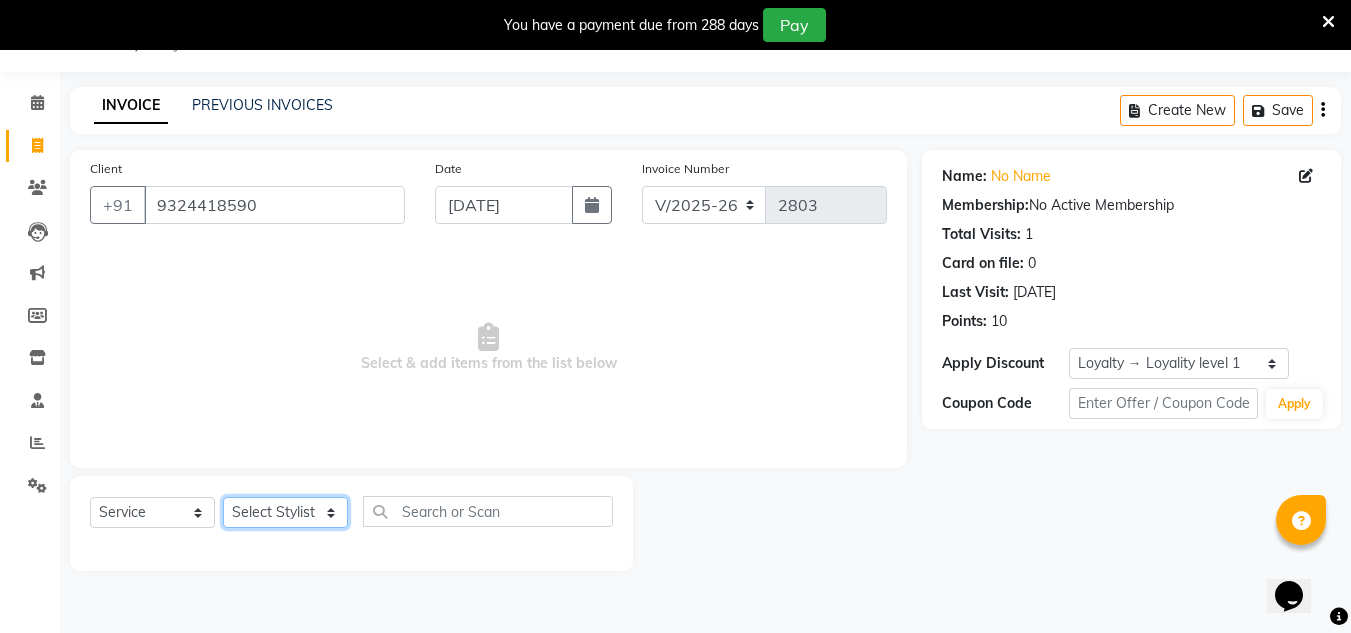 select on "85763" 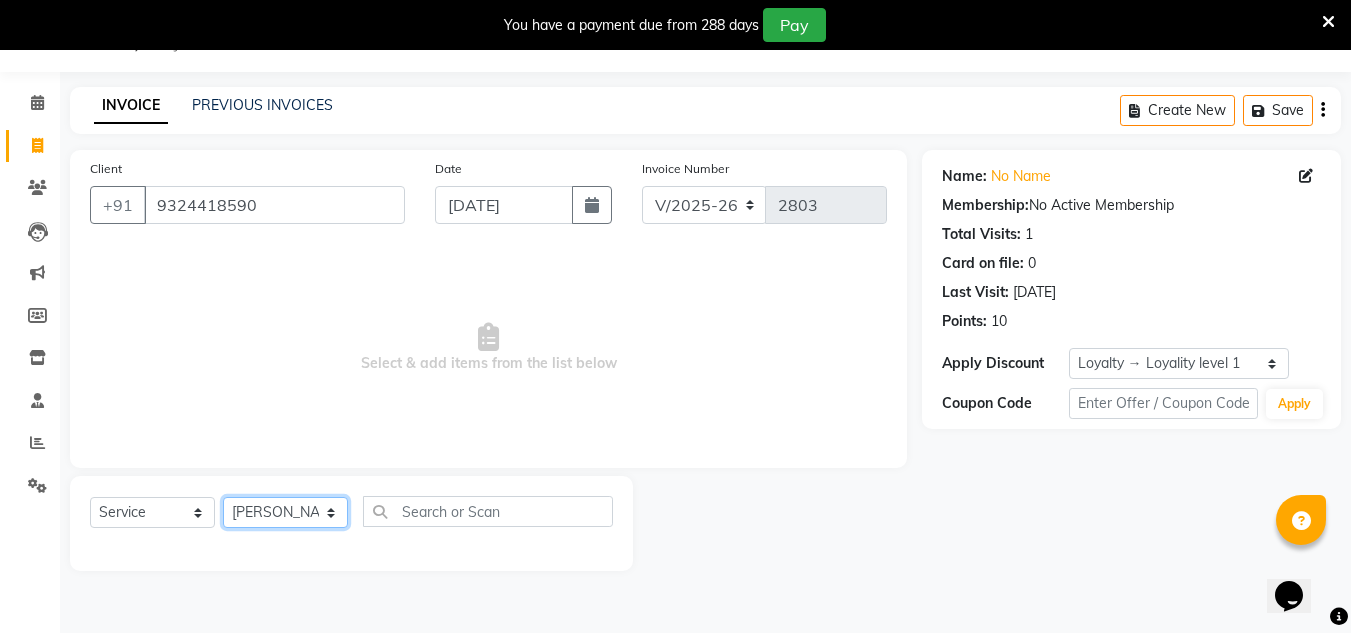 click on "Select Stylist [PERSON_NAME] new  [PERSON_NAME] [PERSON_NAME] Owner preeti [PERSON_NAME] [PERSON_NAME] RG" 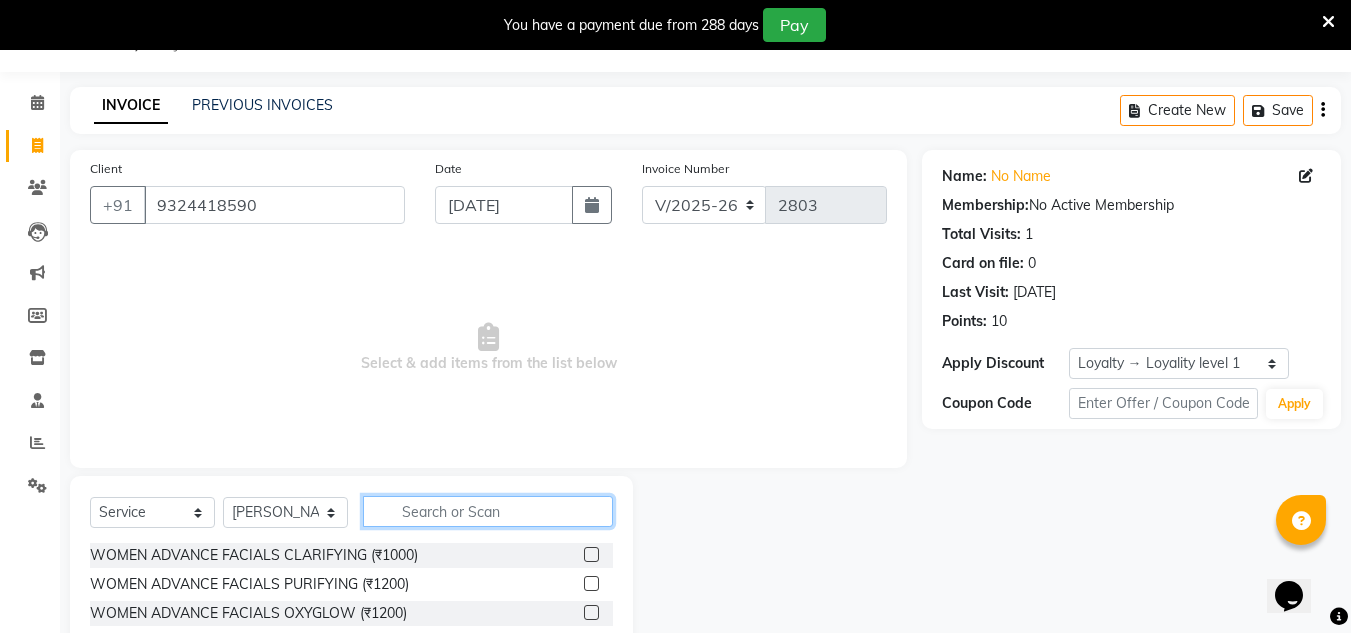 click 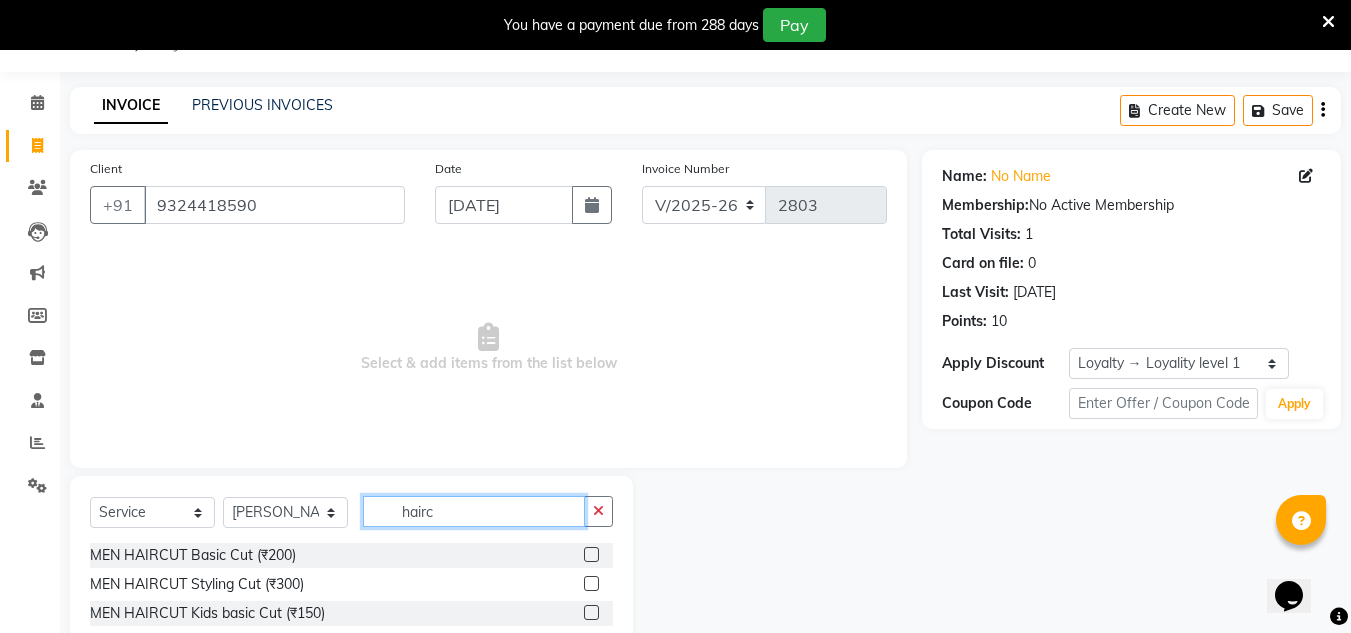 type on "hairc" 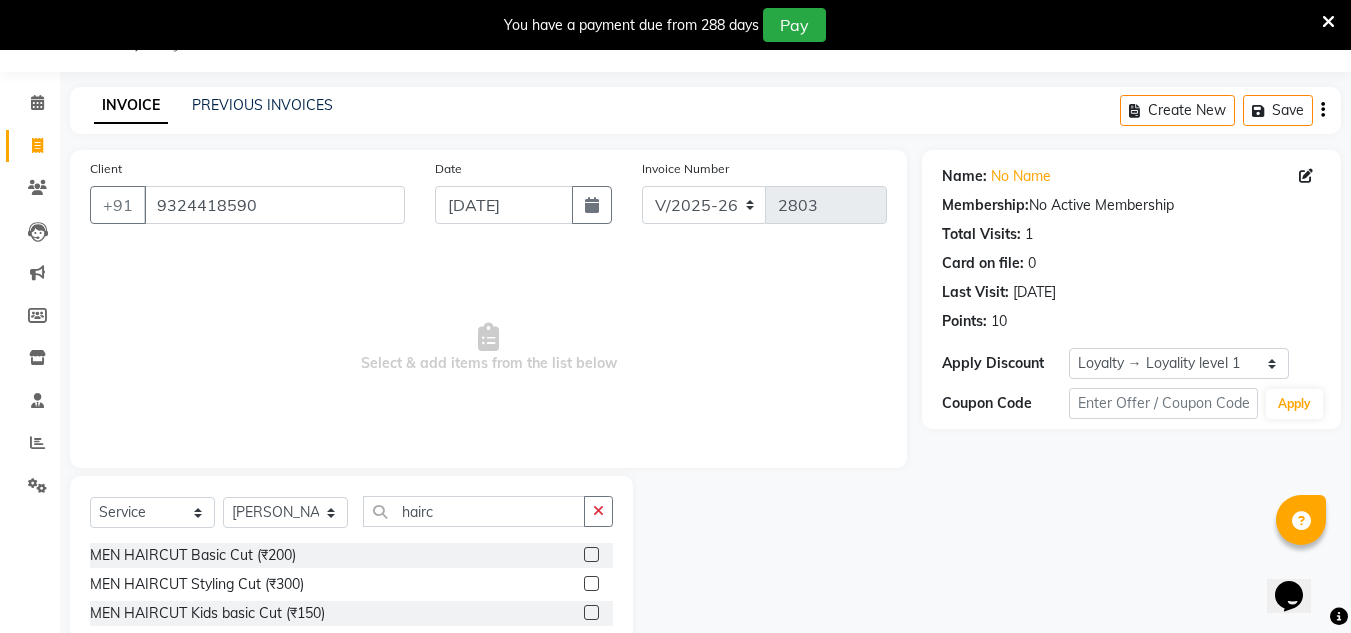 drag, startPoint x: 593, startPoint y: 551, endPoint x: 600, endPoint y: 533, distance: 19.313208 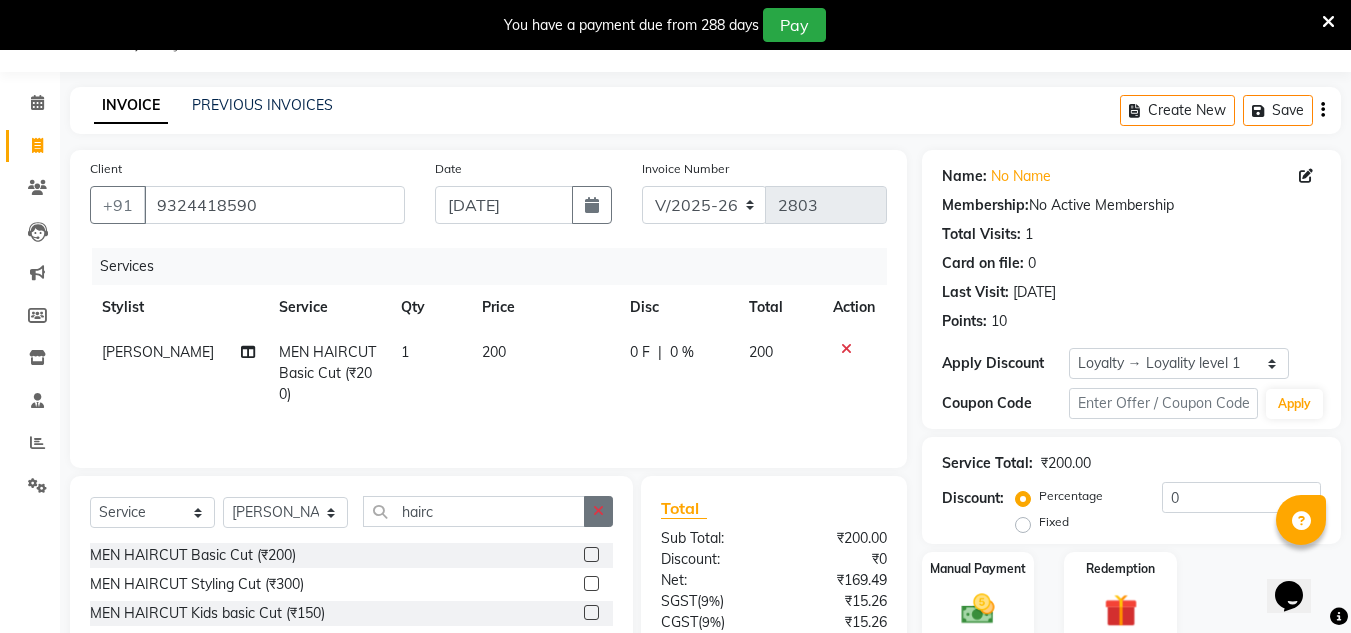 checkbox on "false" 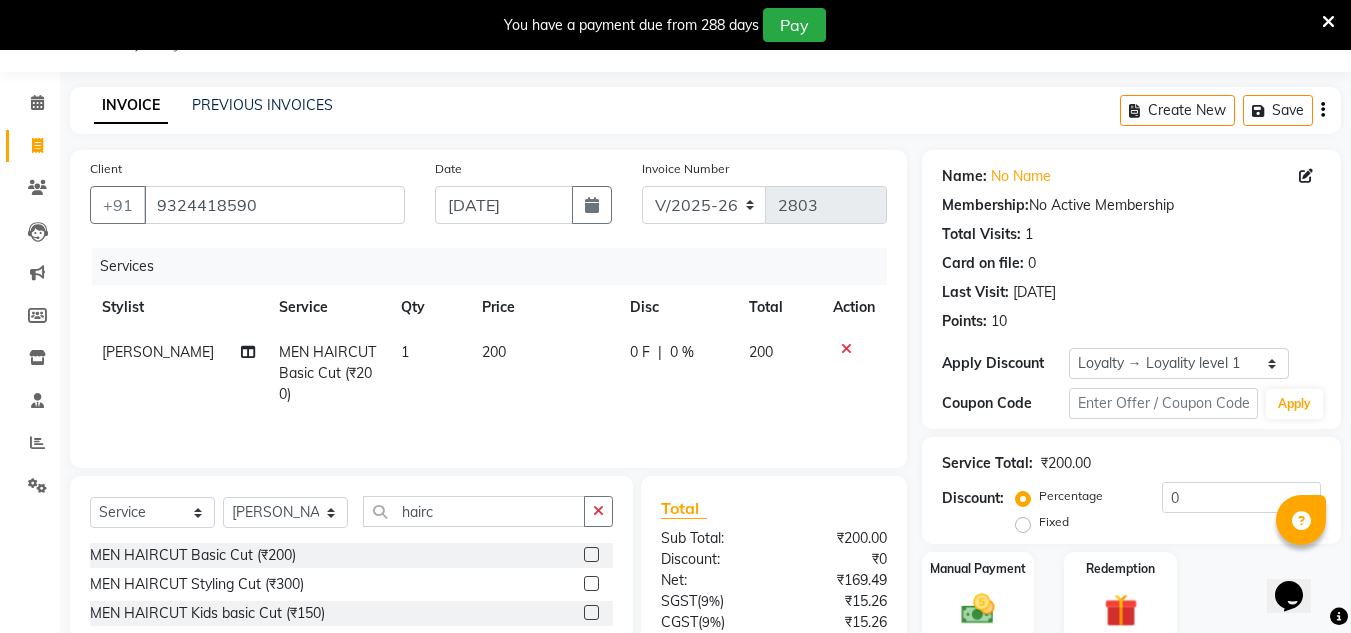 drag, startPoint x: 597, startPoint y: 510, endPoint x: 542, endPoint y: 517, distance: 55.443665 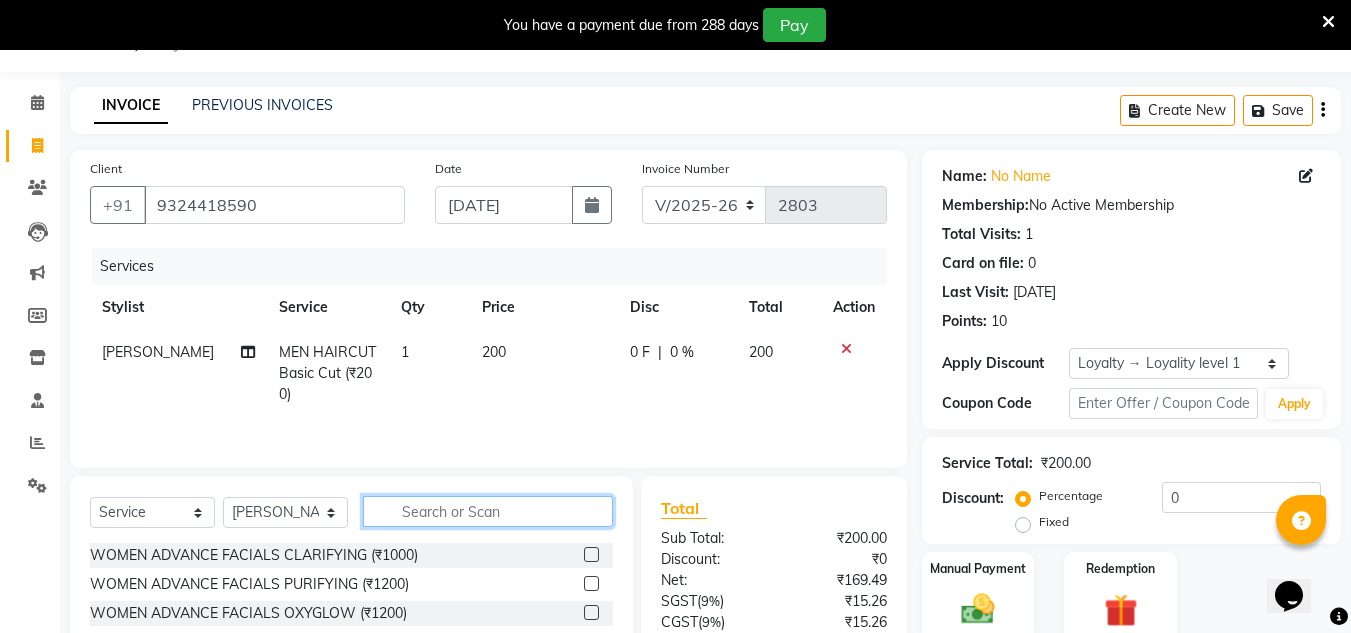 click 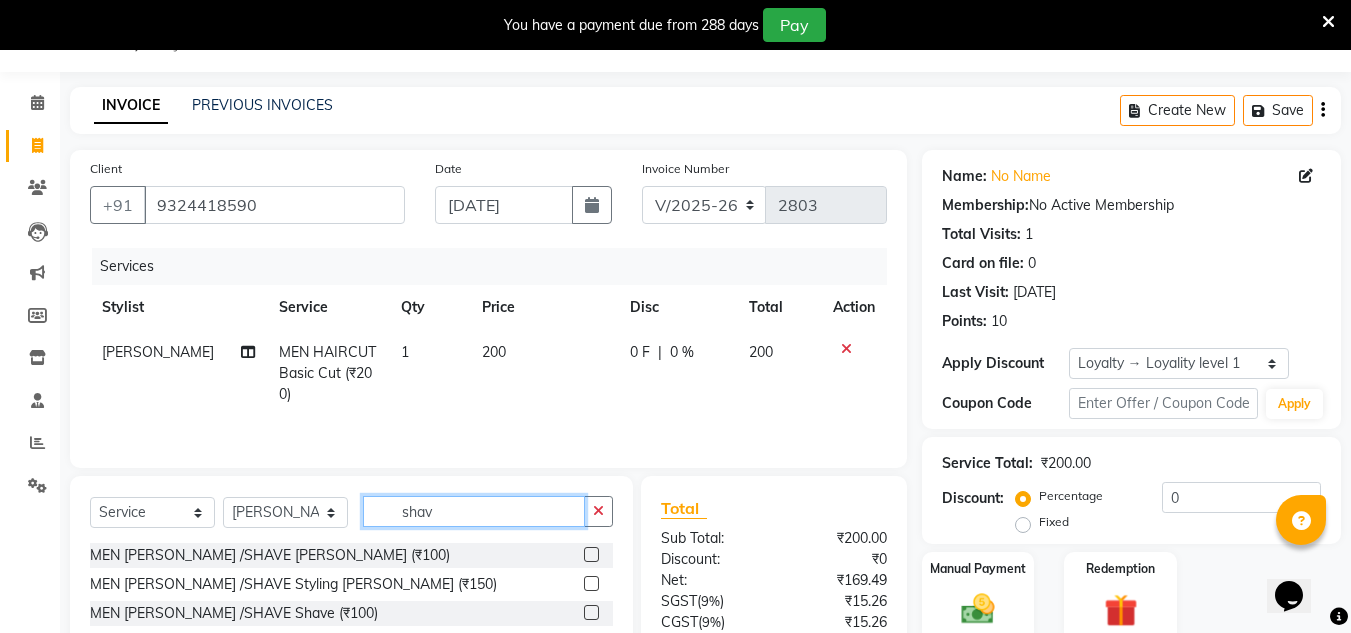 type on "shav" 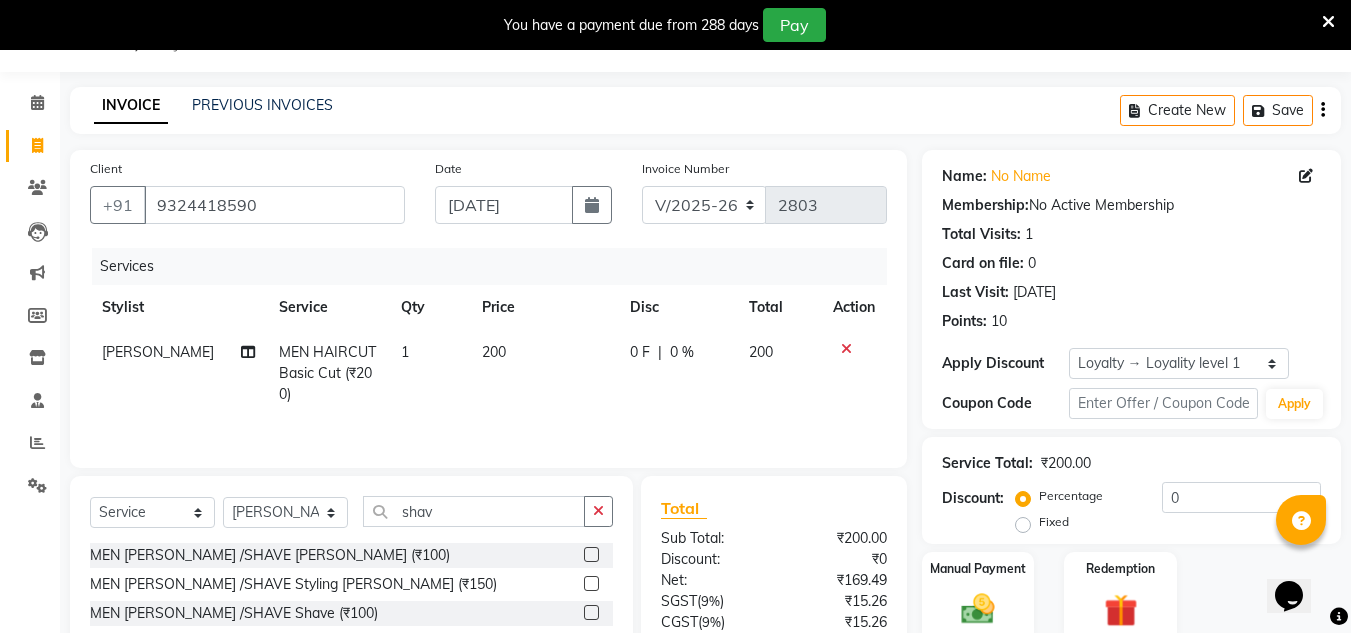 click 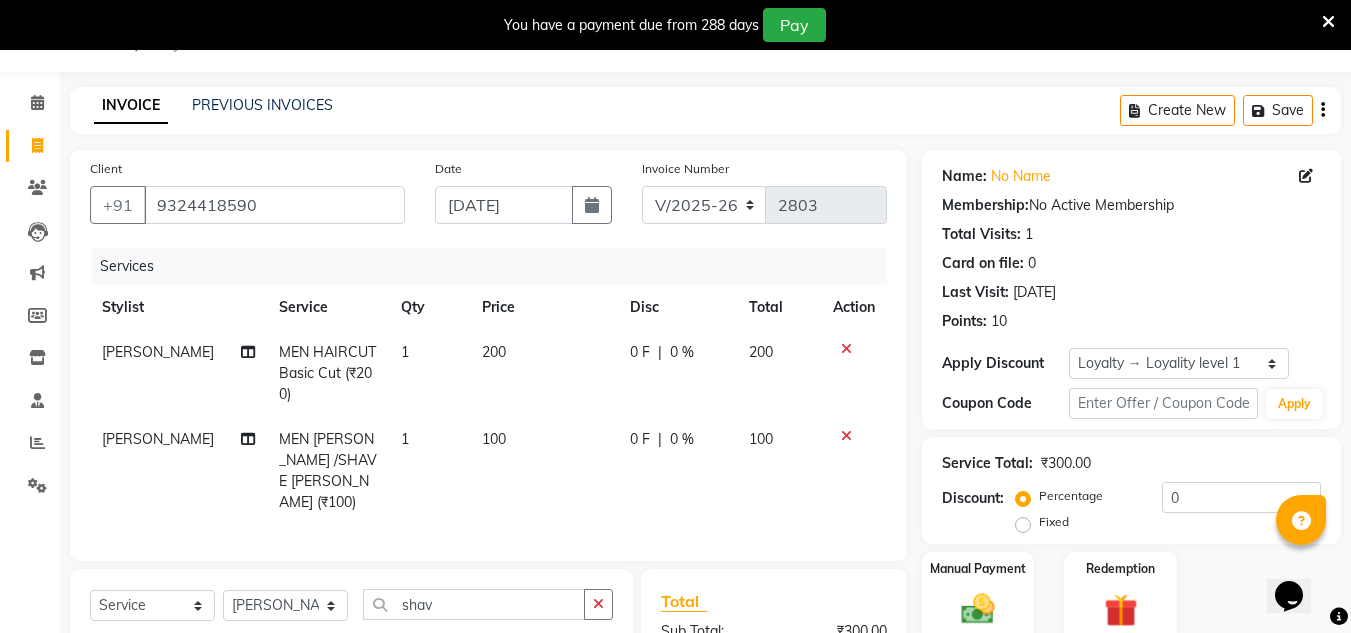checkbox on "false" 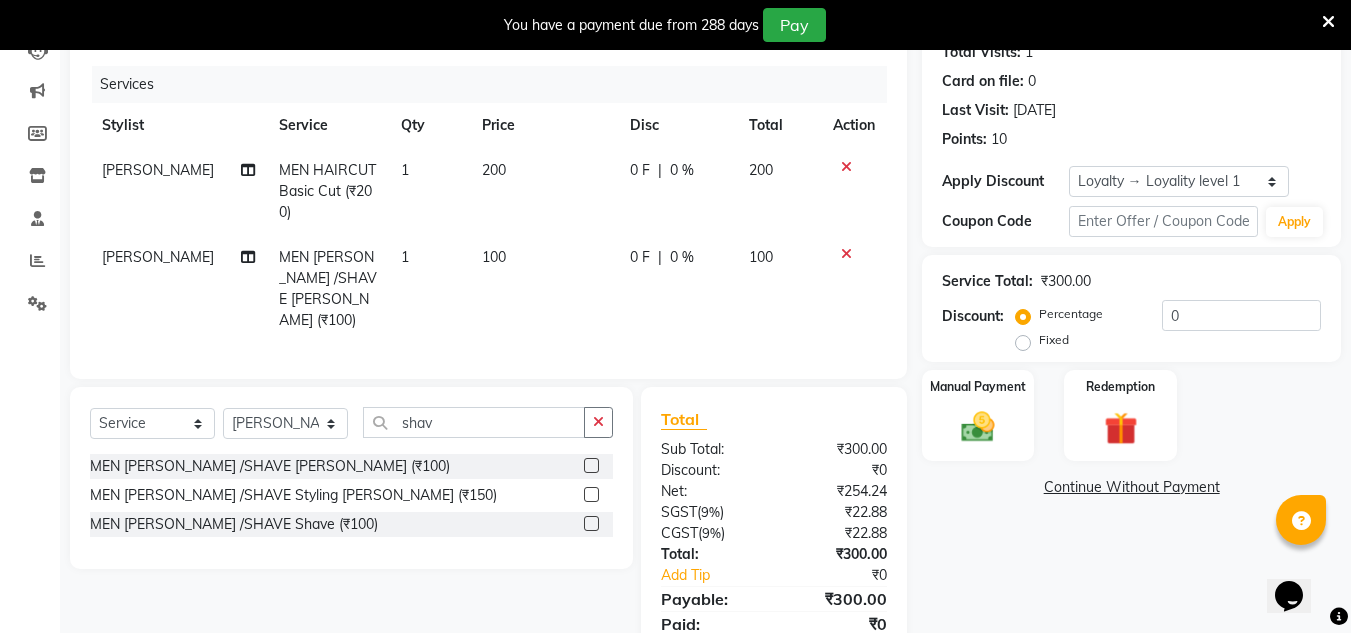 scroll, scrollTop: 304, scrollLeft: 0, axis: vertical 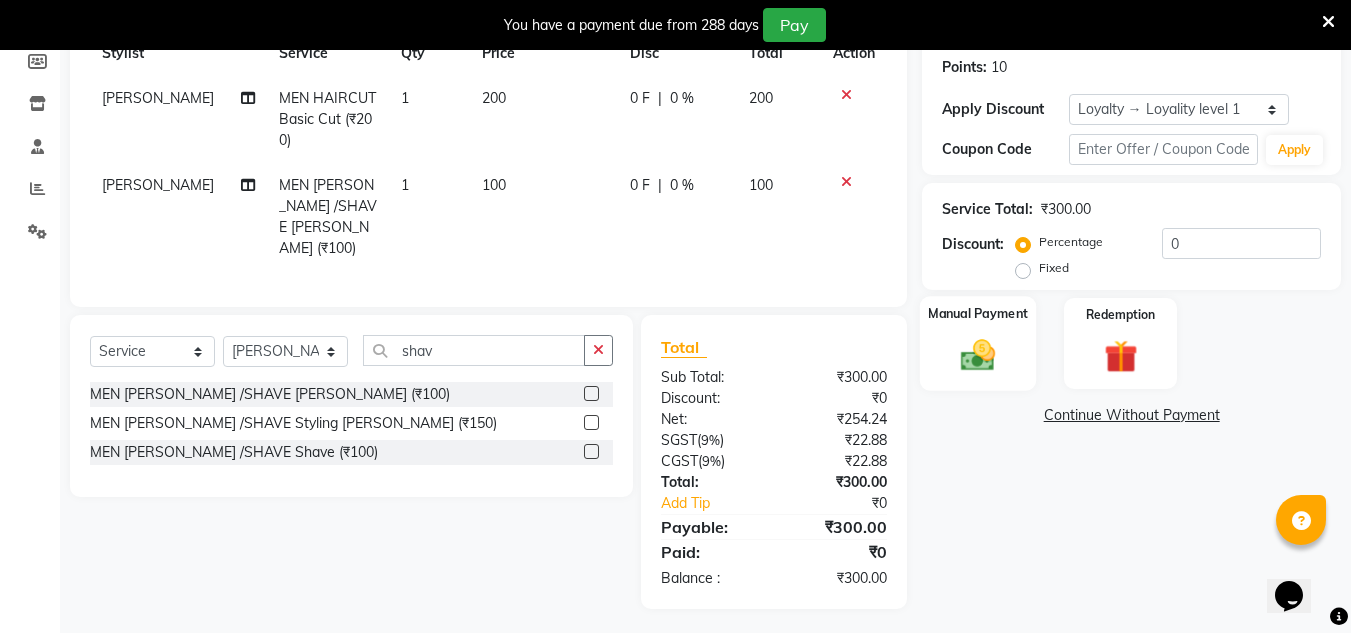 click 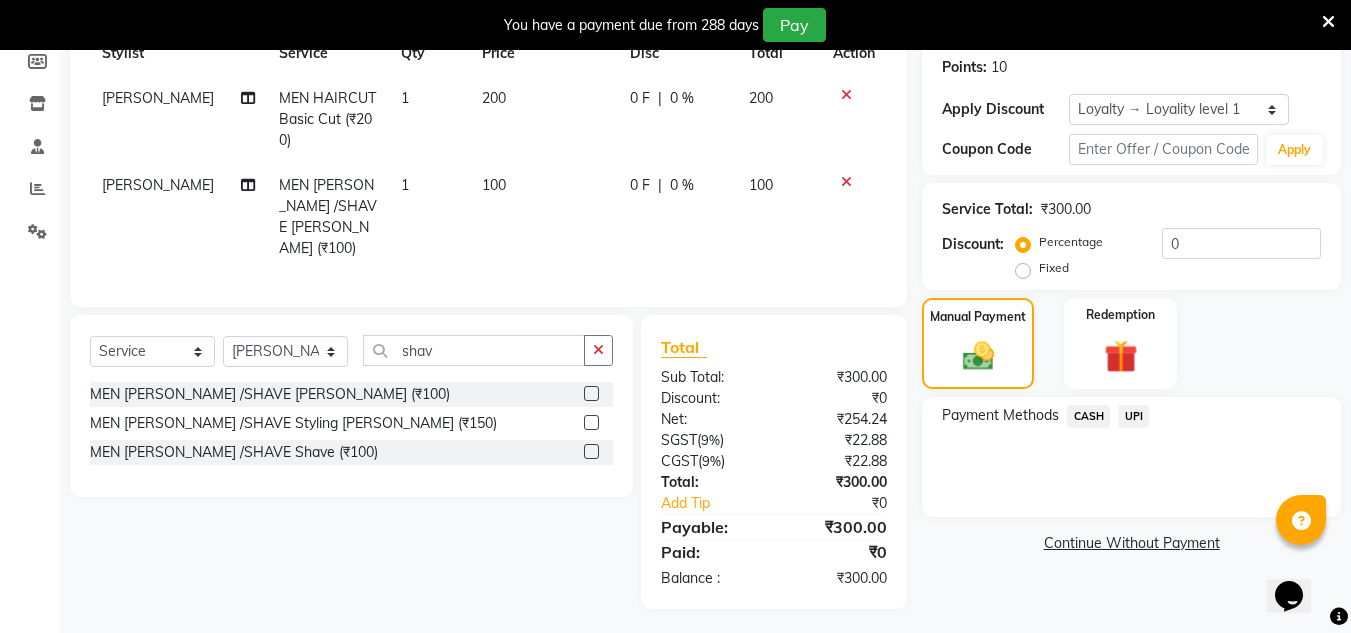 click on "Payment Methods  CASH   UPI" 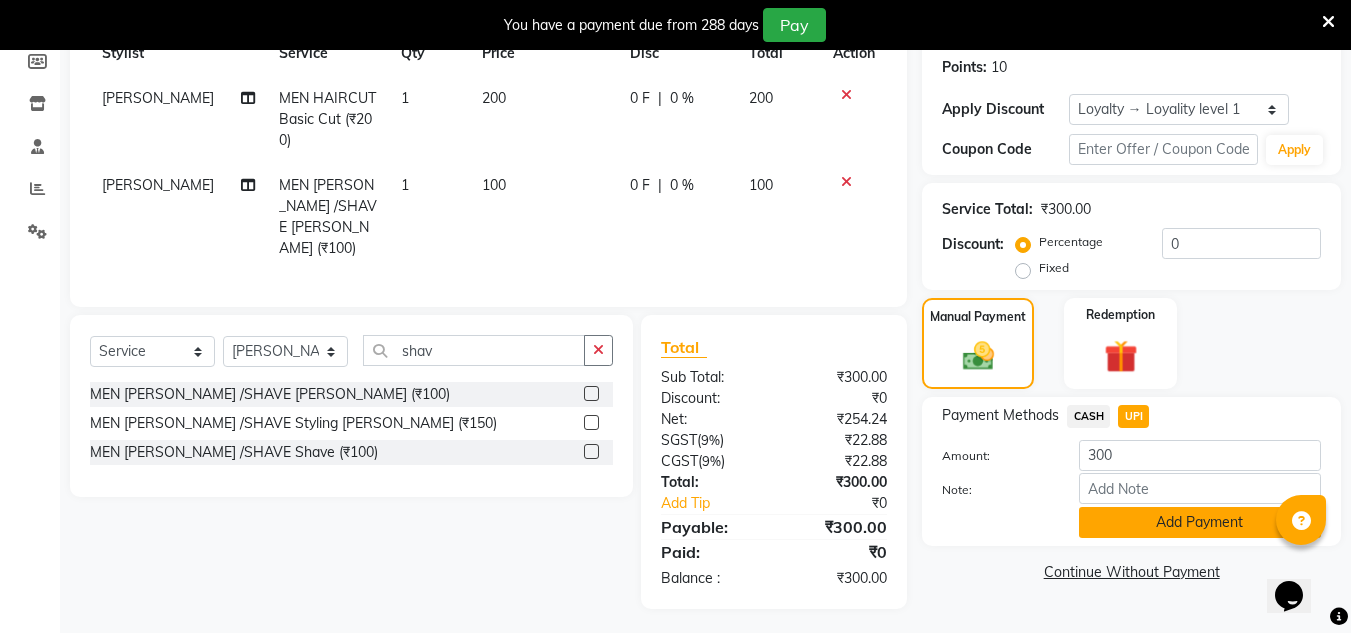 click on "Add Payment" 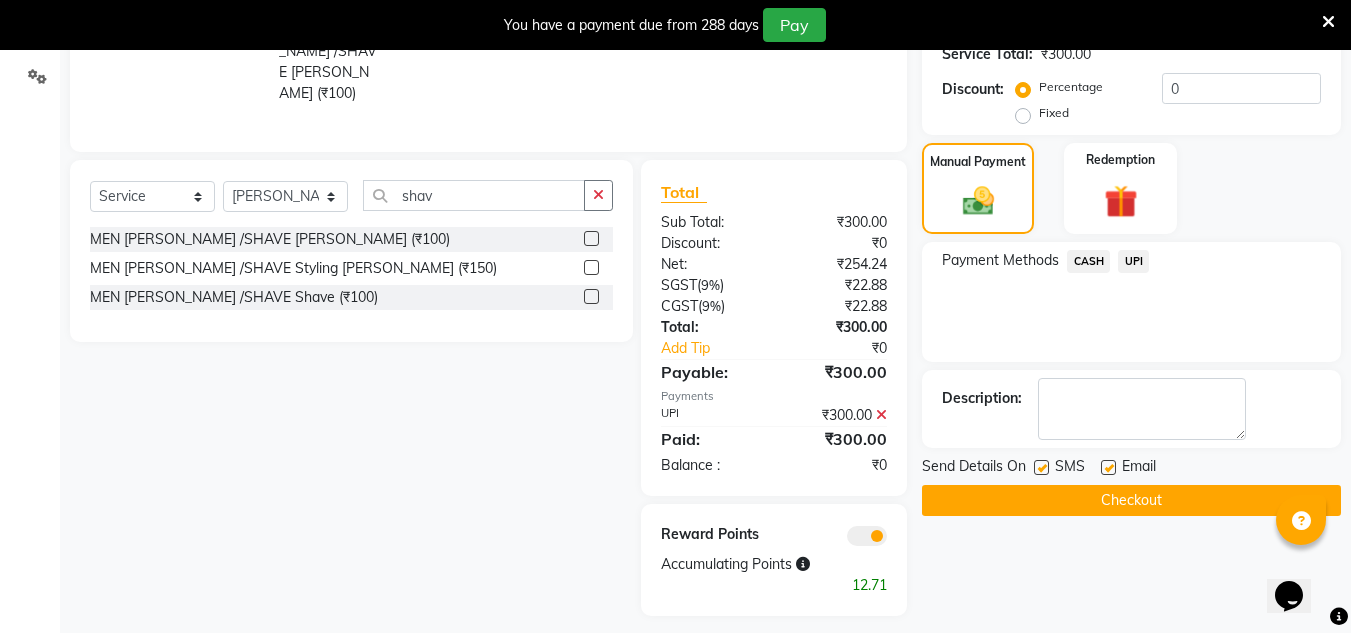 scroll, scrollTop: 466, scrollLeft: 0, axis: vertical 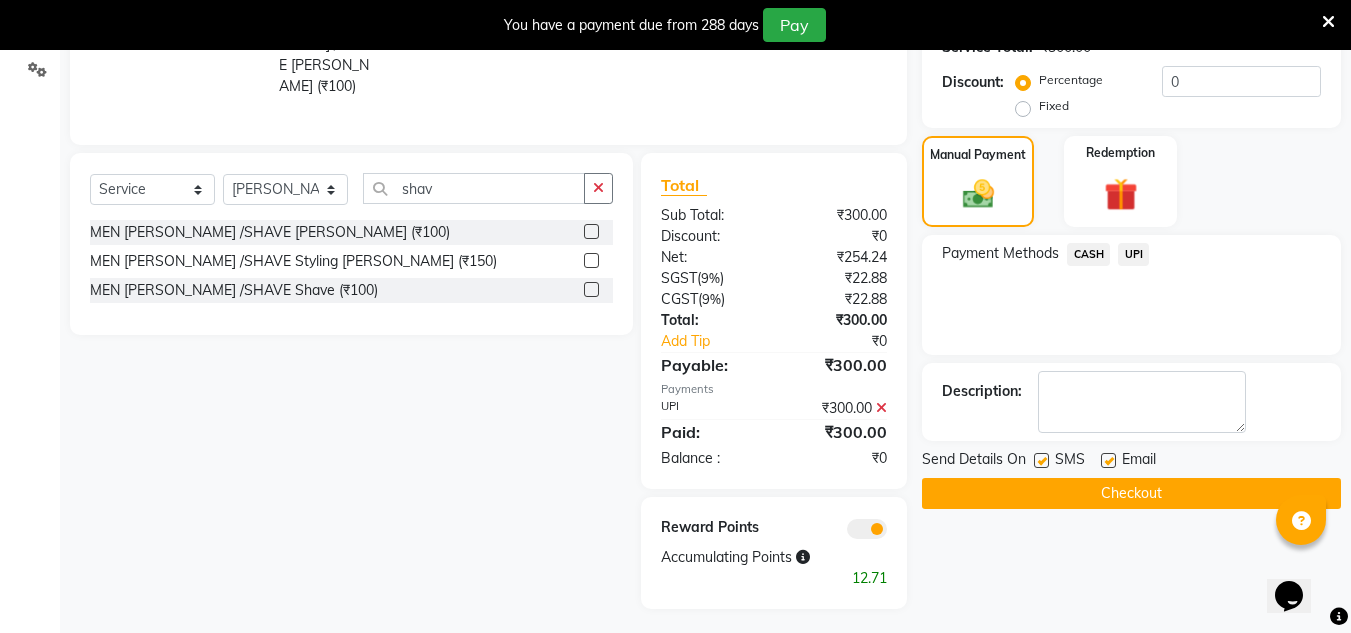 click on "Checkout" 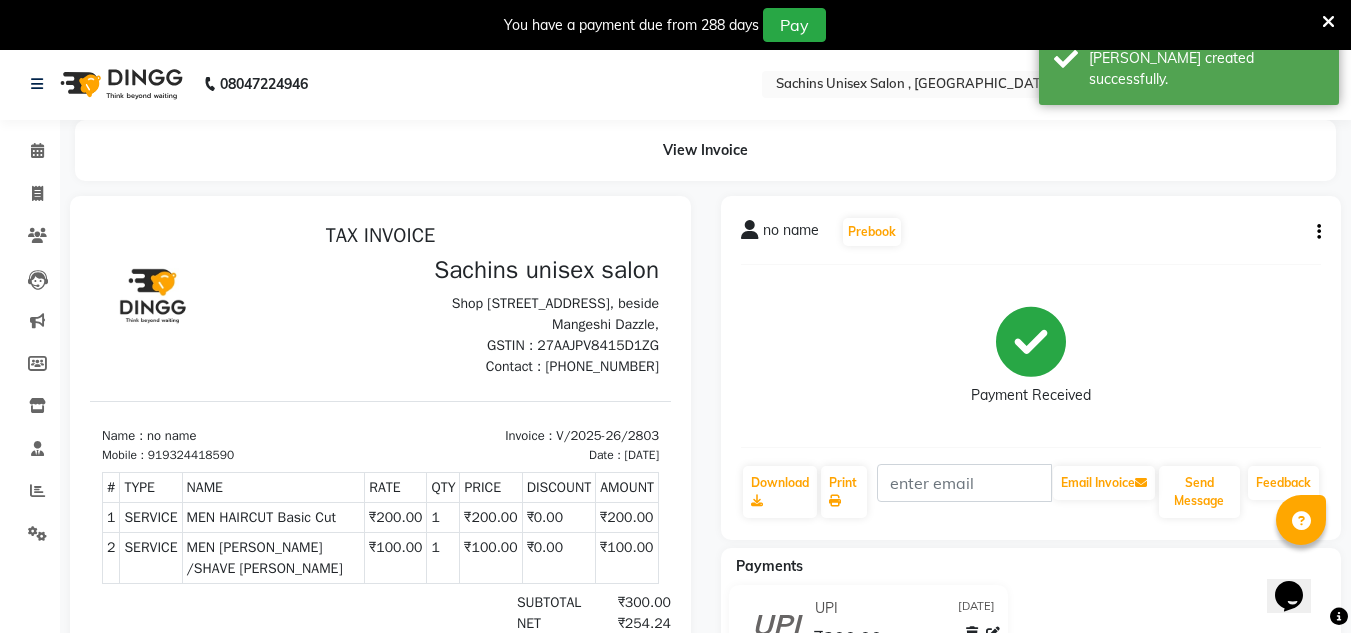 scroll, scrollTop: 0, scrollLeft: 0, axis: both 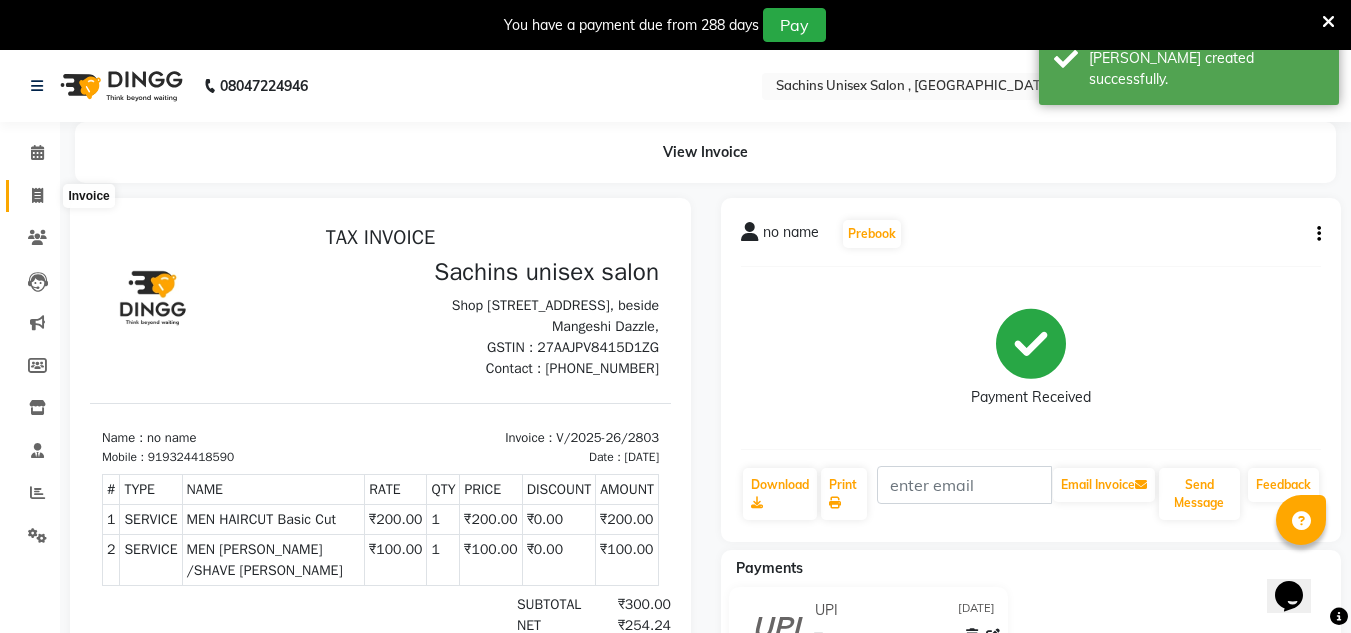 click 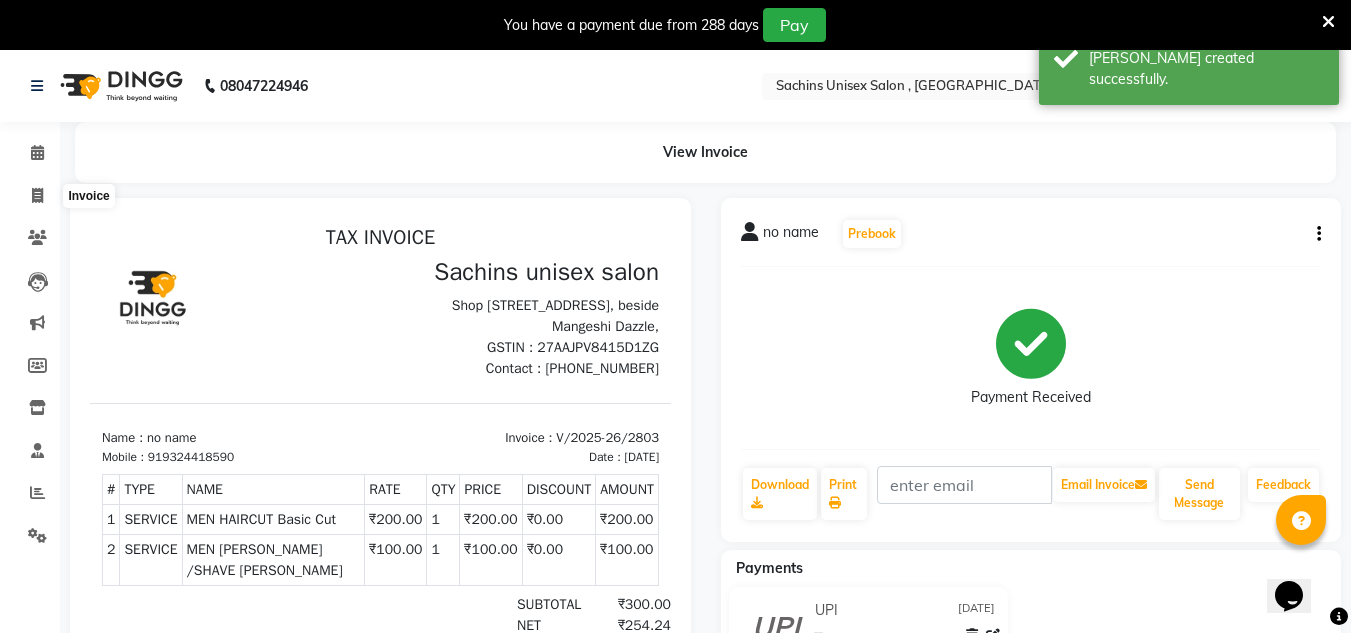 select on "6840" 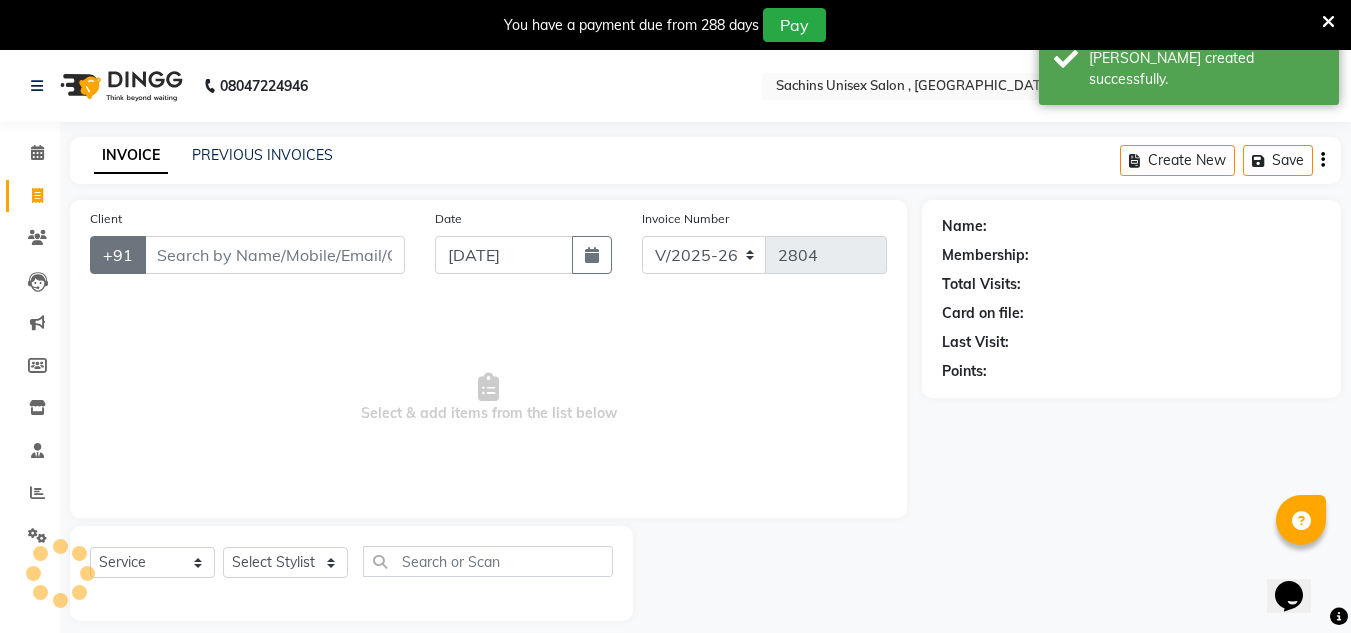 scroll, scrollTop: 50, scrollLeft: 0, axis: vertical 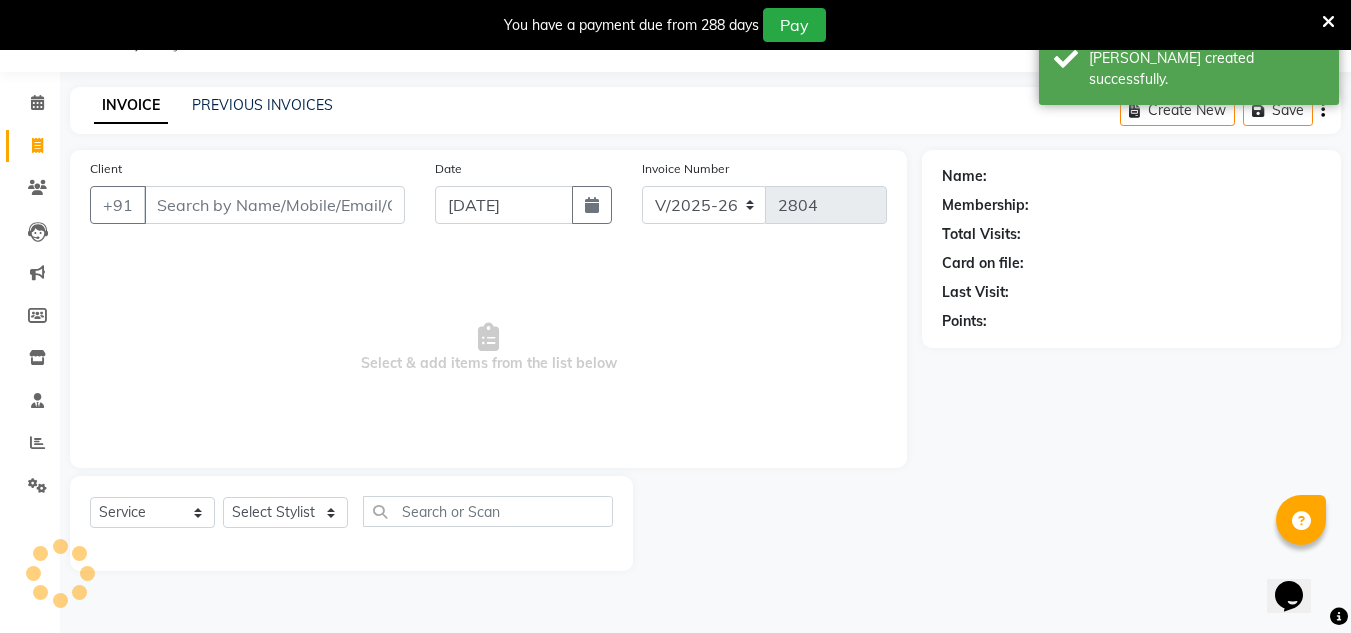 click on "Client" at bounding box center [274, 205] 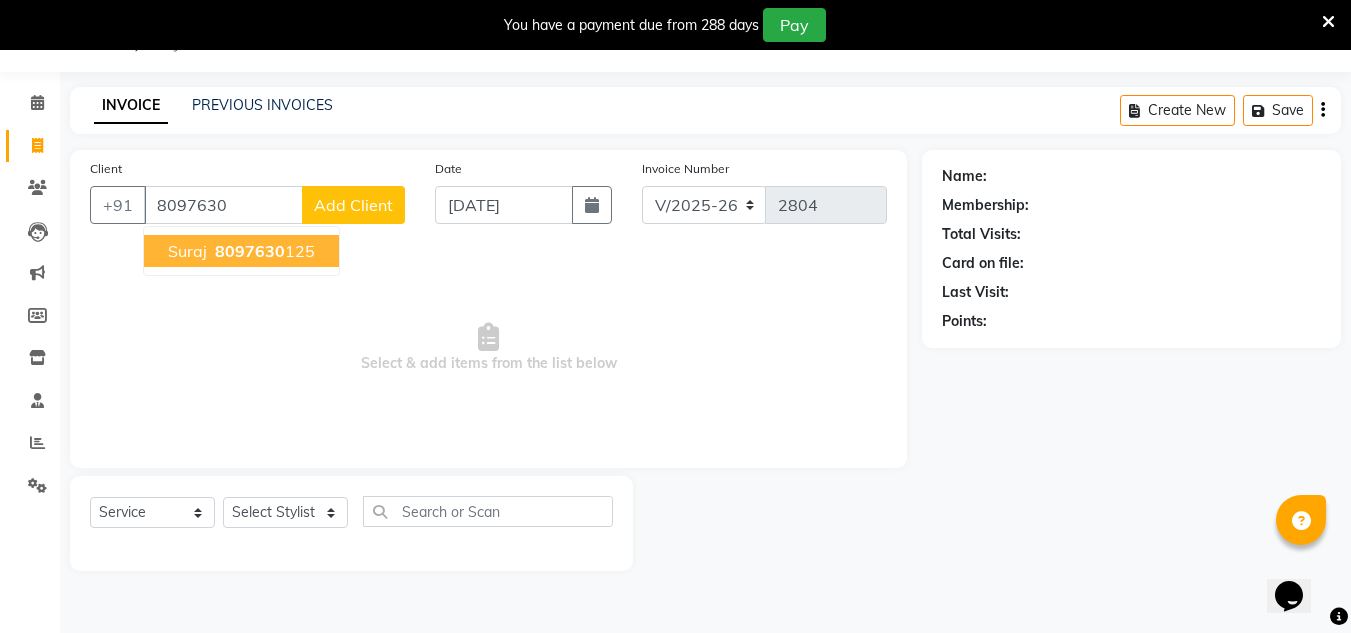 click on "8097630" at bounding box center (250, 251) 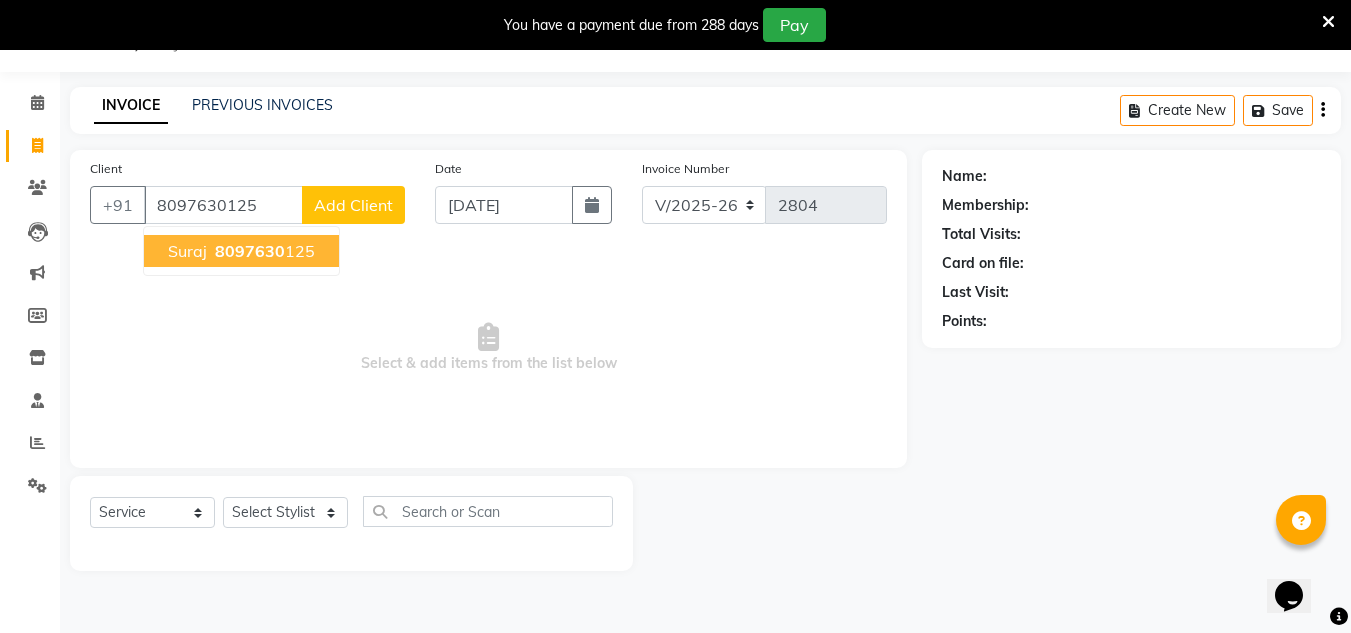 type on "8097630125" 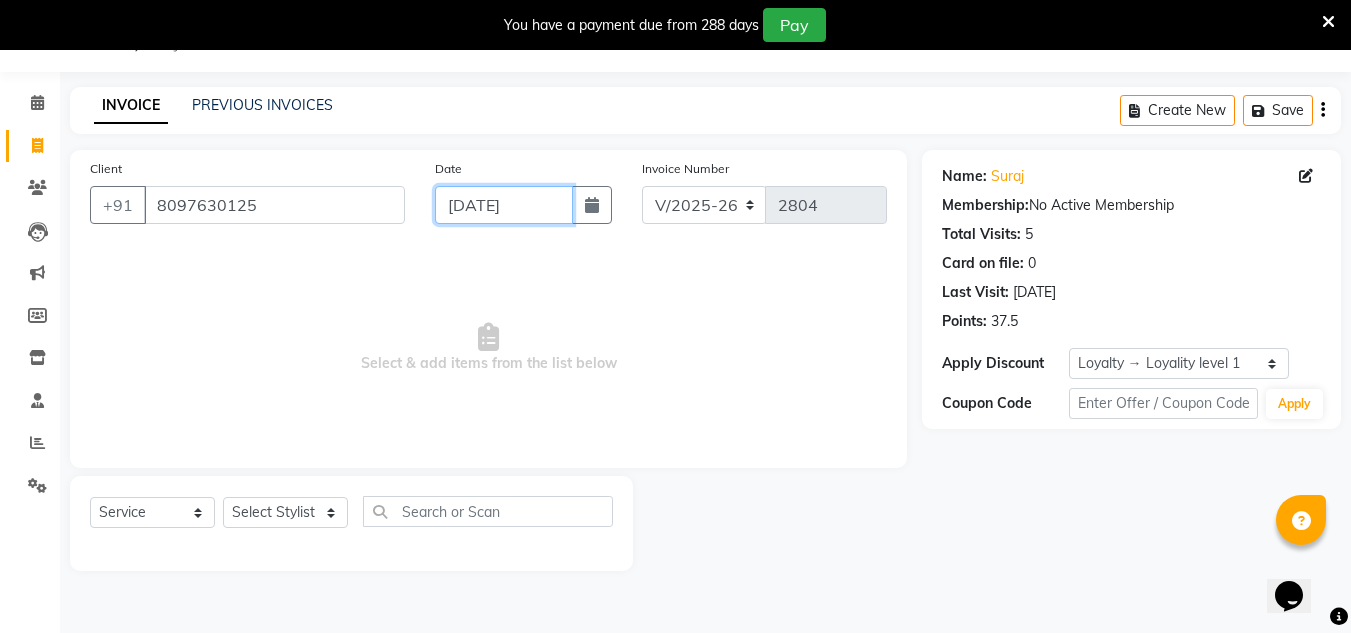 click on "[DATE]" 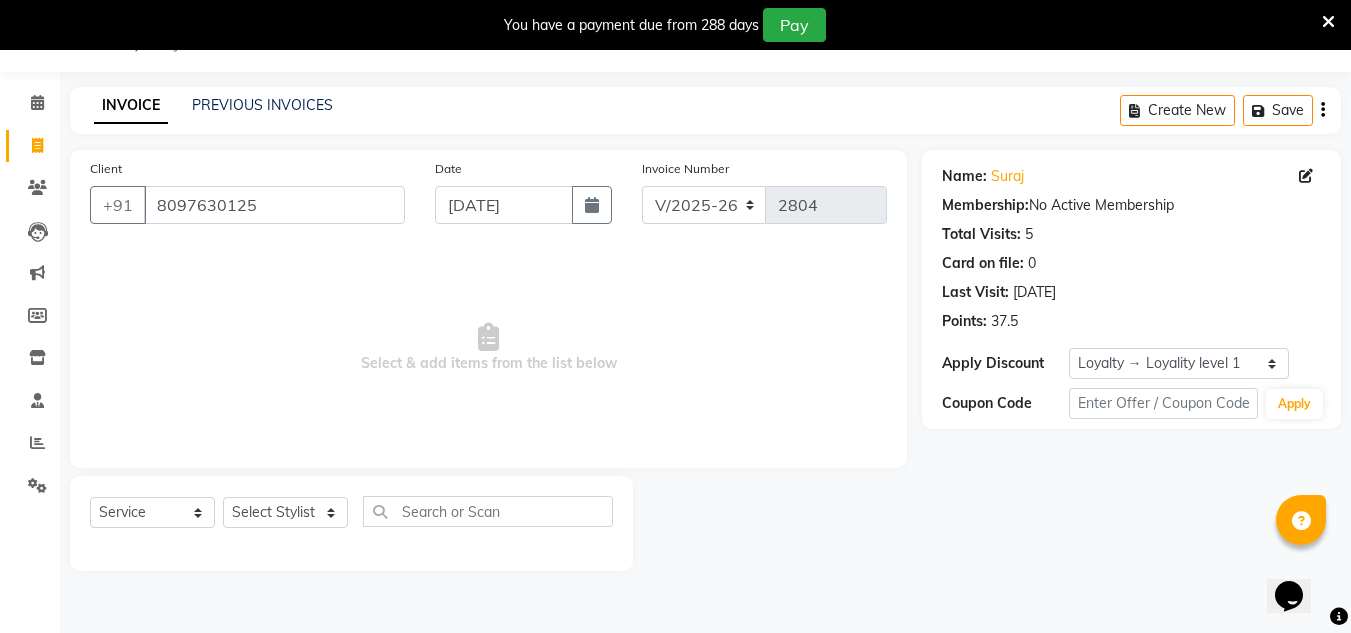 select on "7" 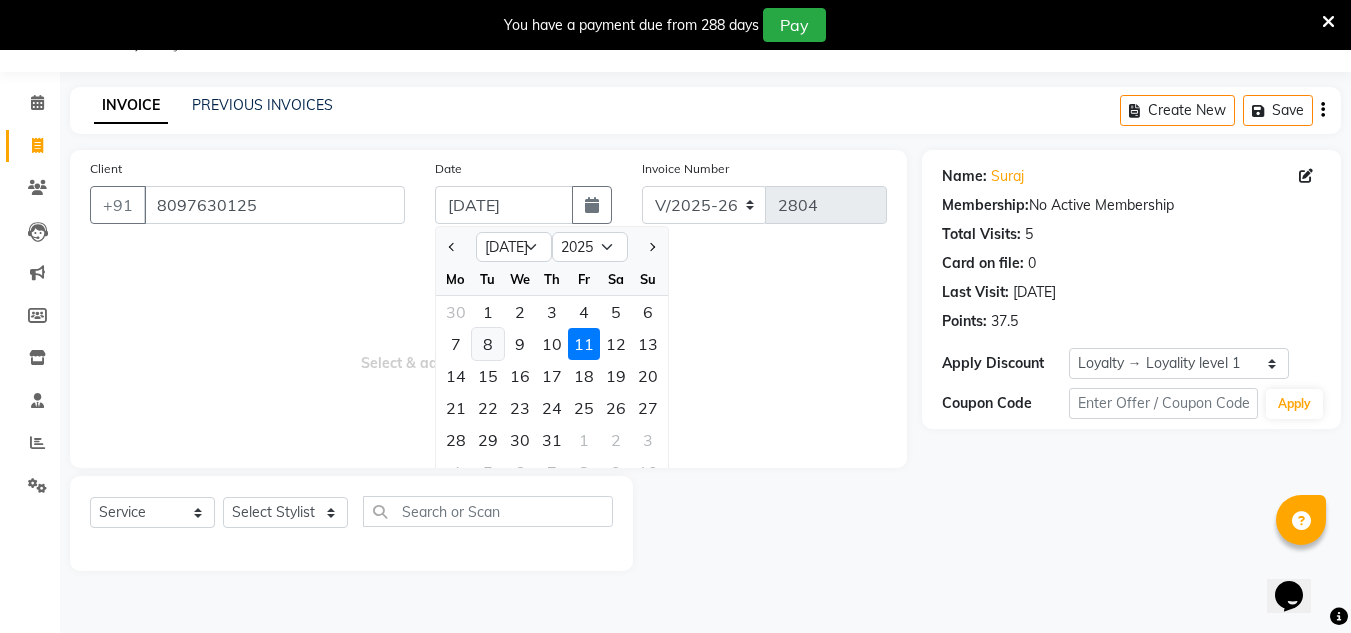 click on "8" 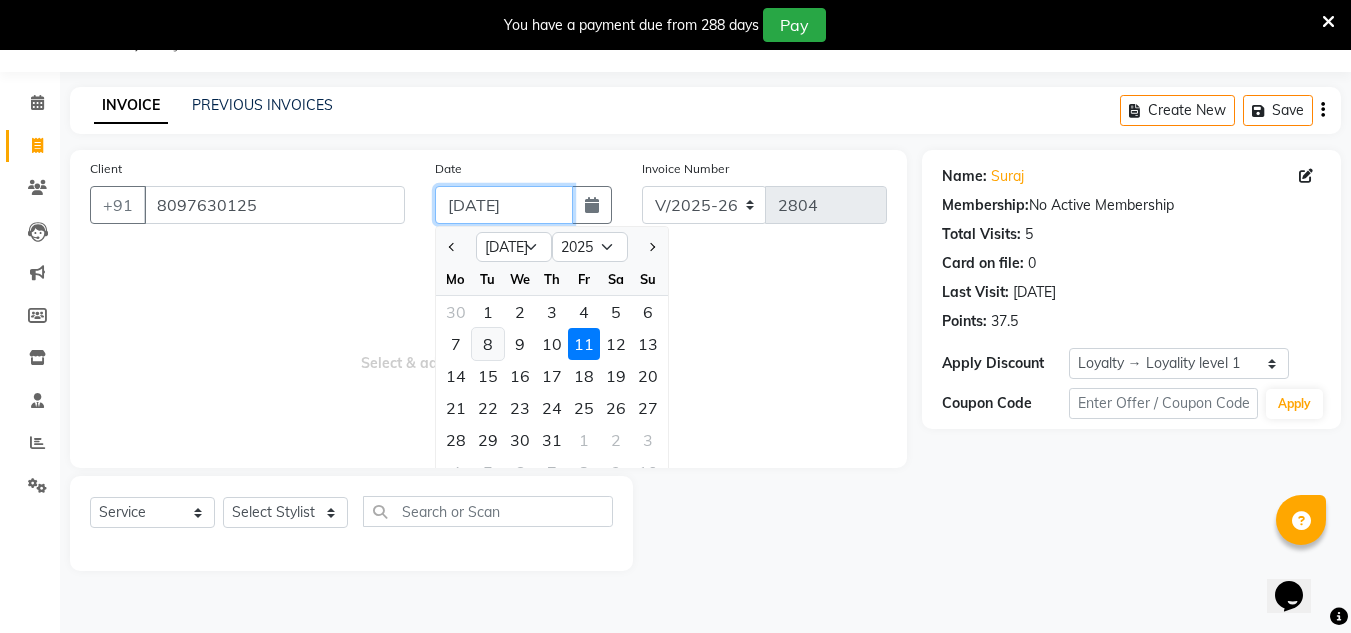 type on "[DATE]" 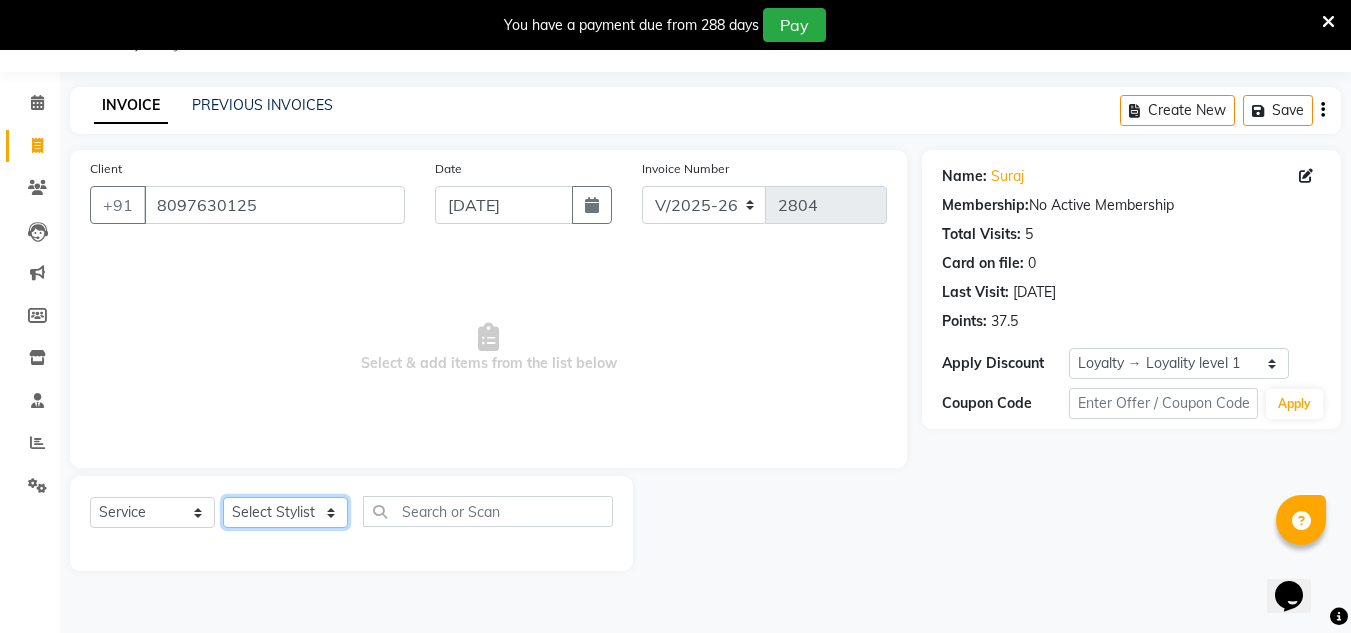 click on "Select Stylist [PERSON_NAME] new  [PERSON_NAME] [PERSON_NAME] Owner preeti [PERSON_NAME] [PERSON_NAME] RG" 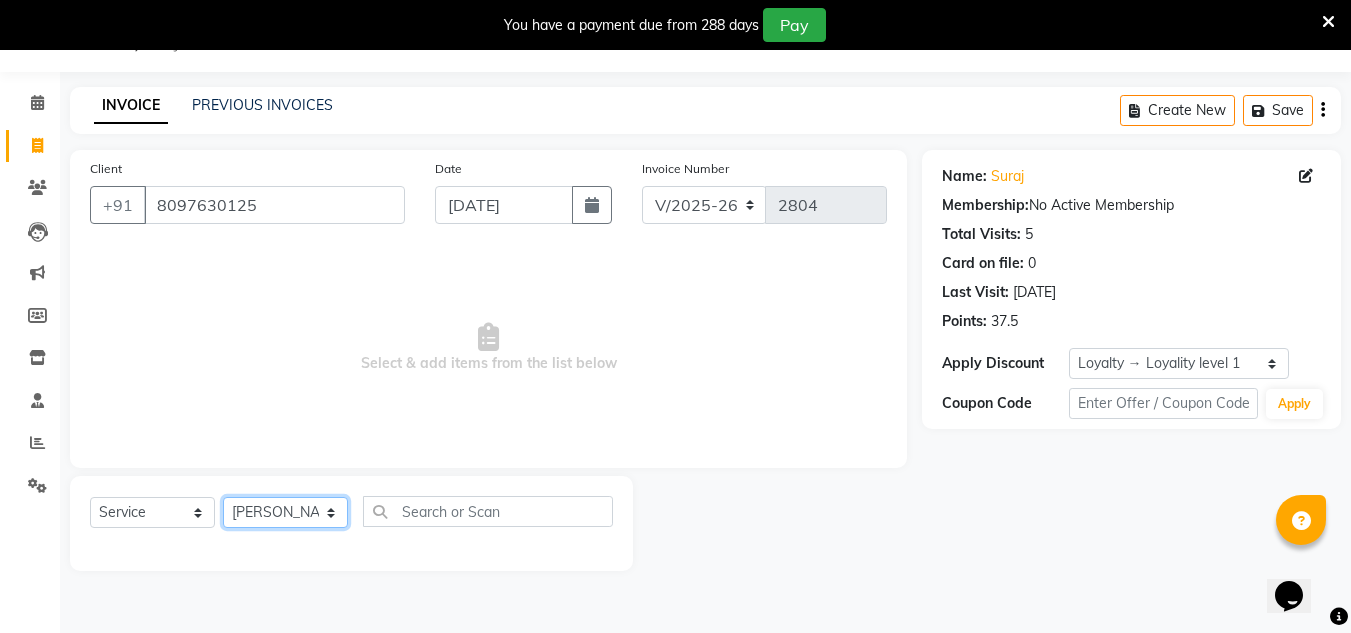 click on "Select Stylist [PERSON_NAME] new  [PERSON_NAME] [PERSON_NAME] Owner preeti [PERSON_NAME] [PERSON_NAME] RG" 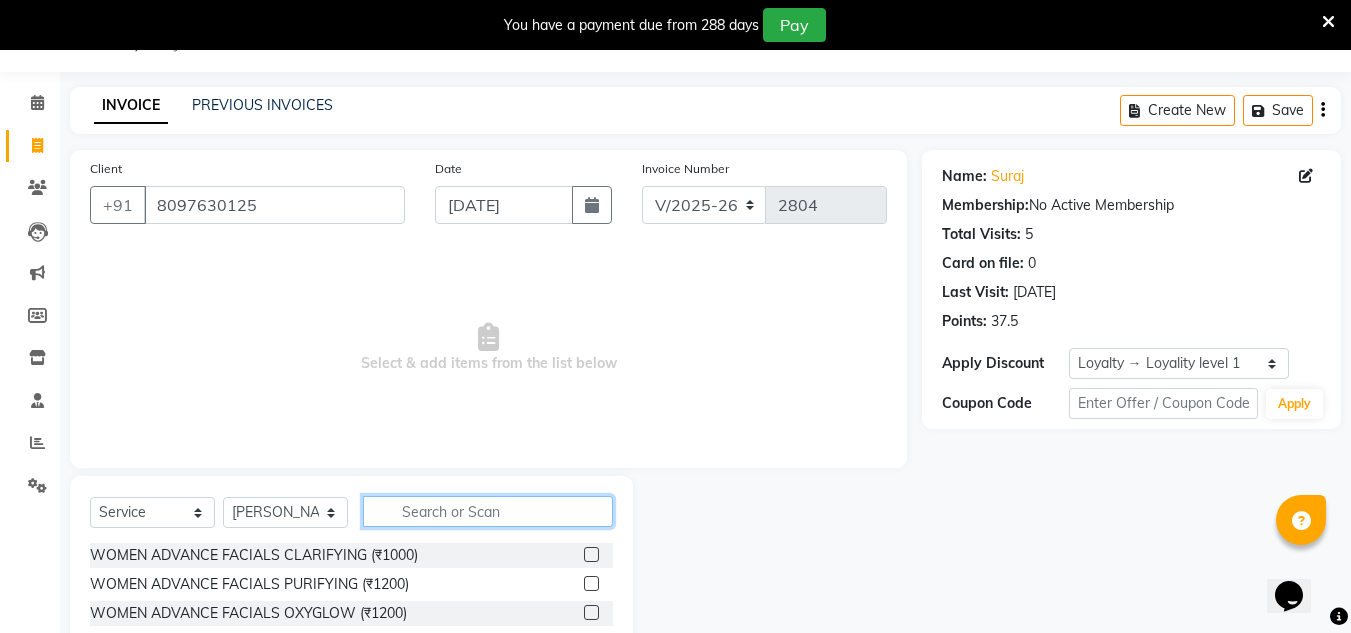 click 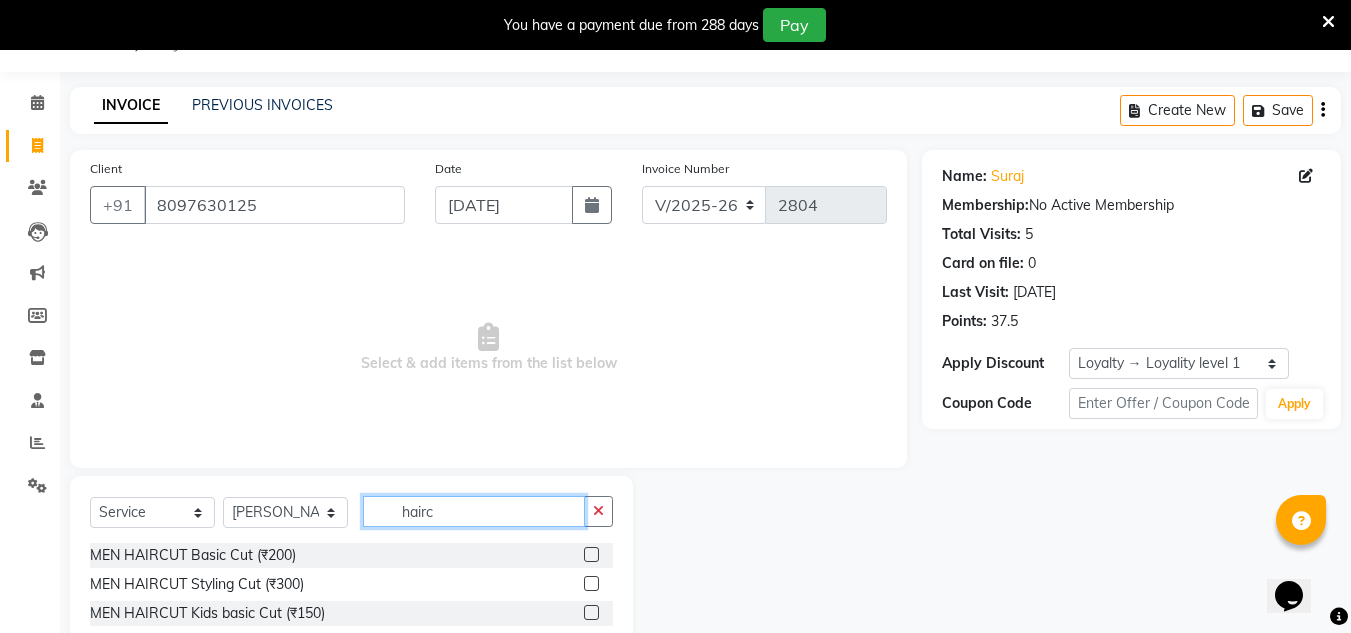 type on "hairc" 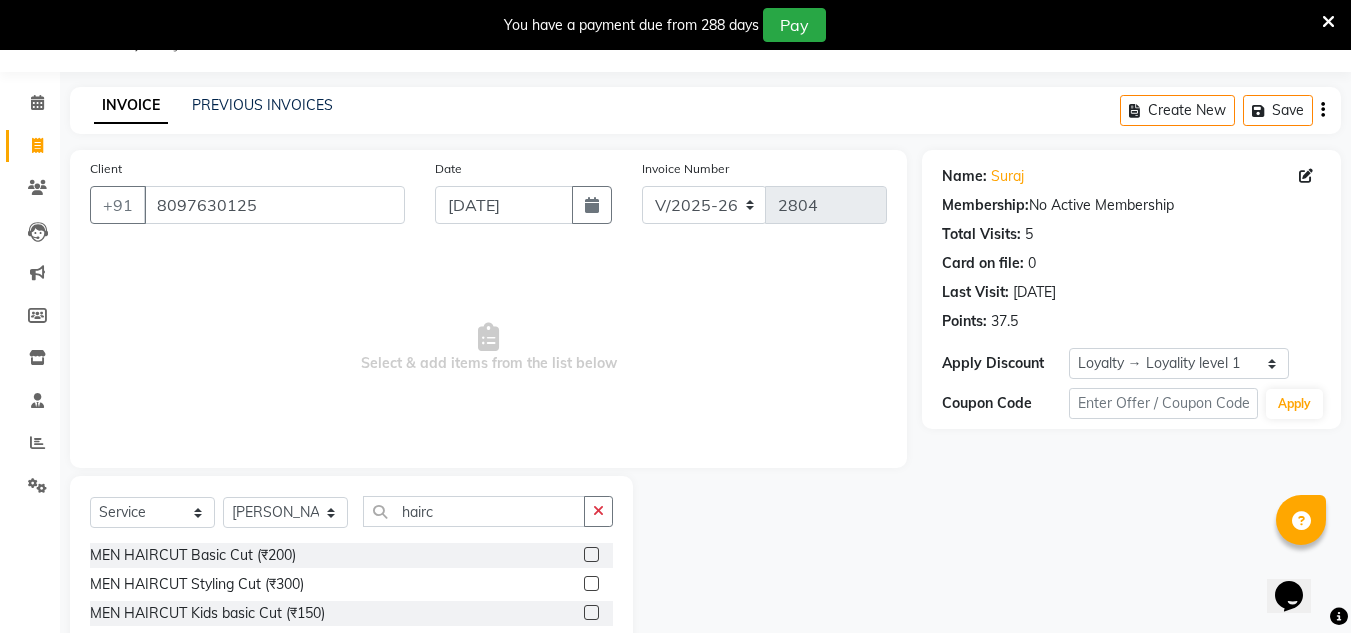 click 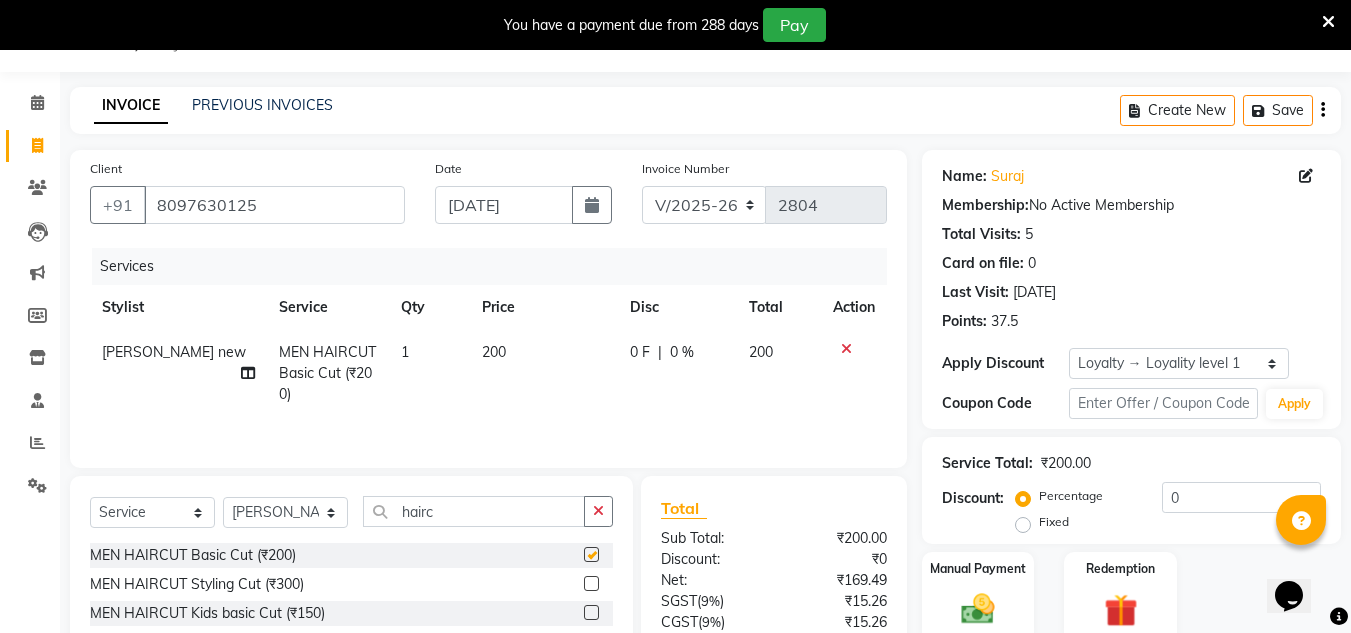 checkbox on "false" 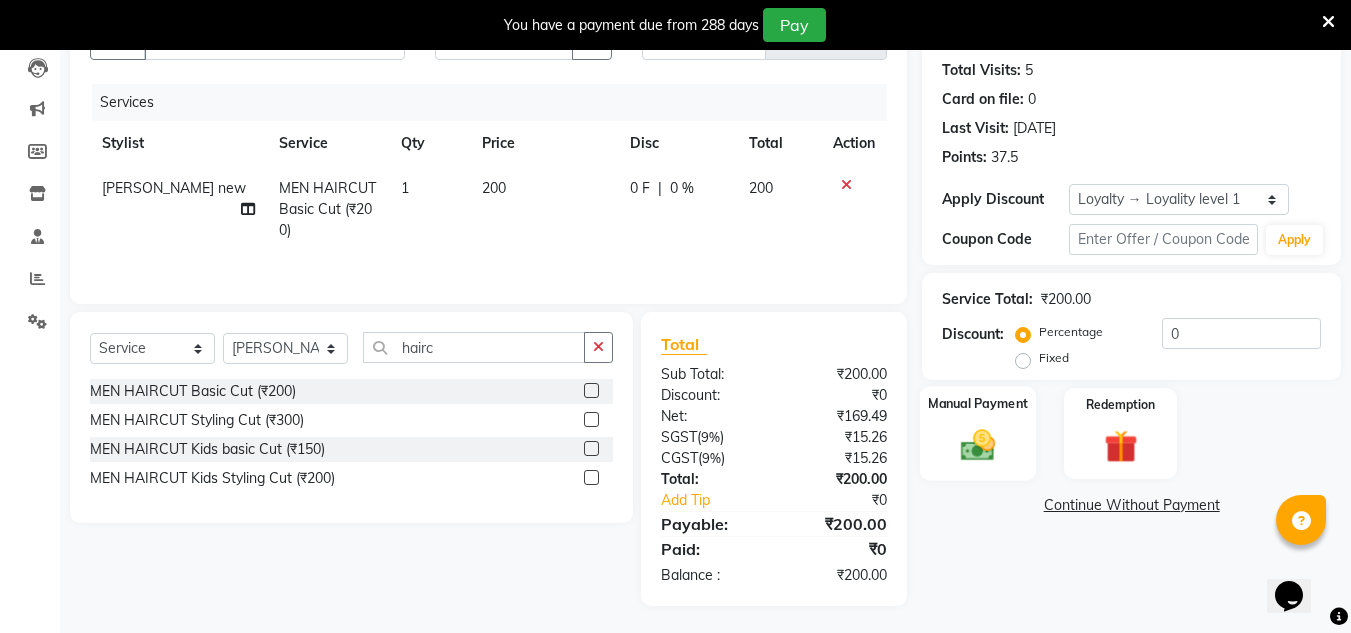 scroll, scrollTop: 217, scrollLeft: 0, axis: vertical 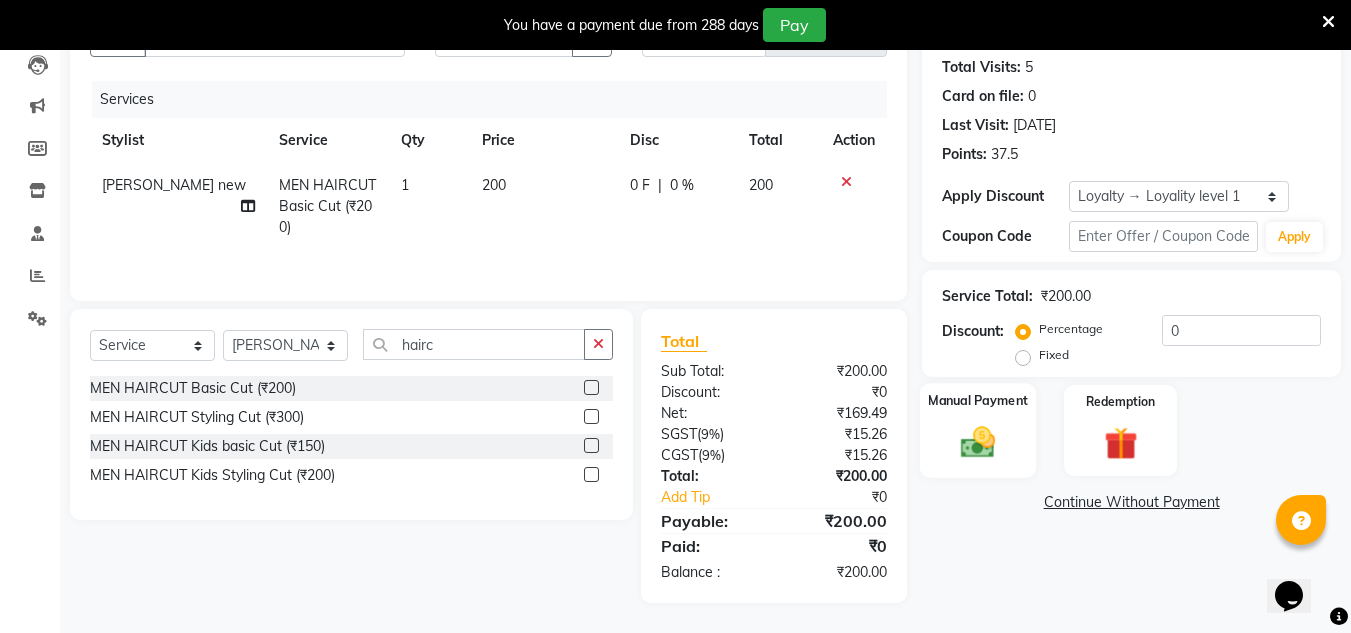 click 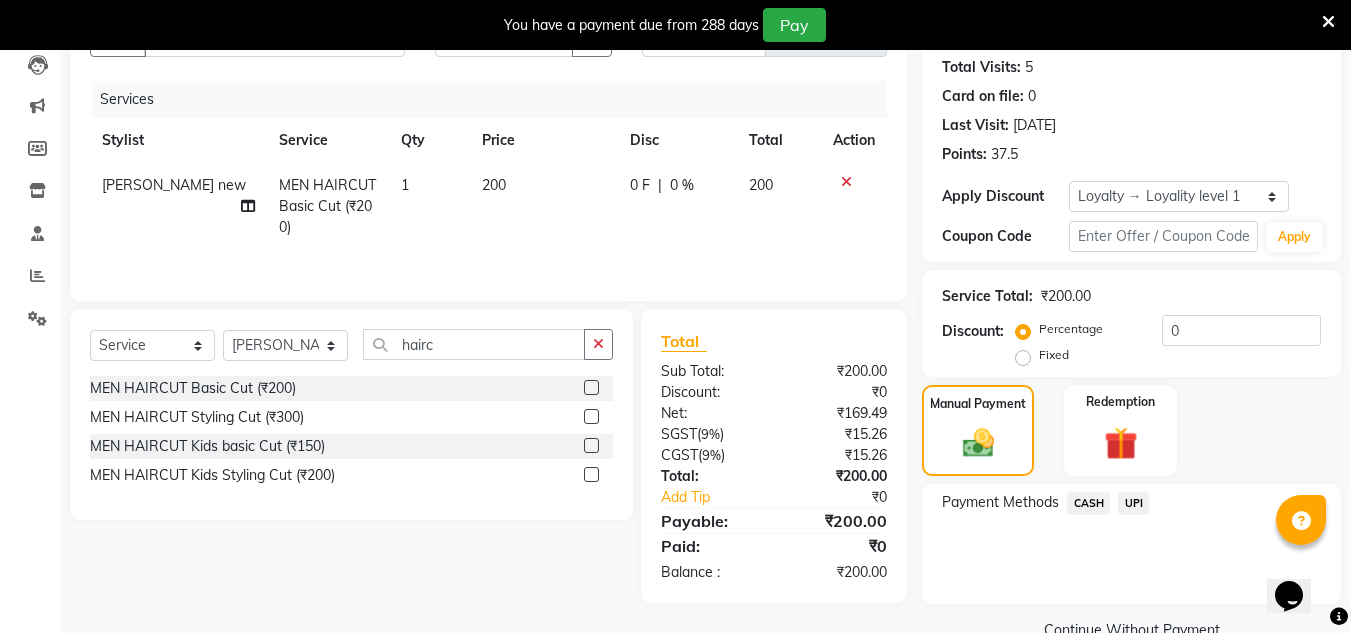 click on "UPI" 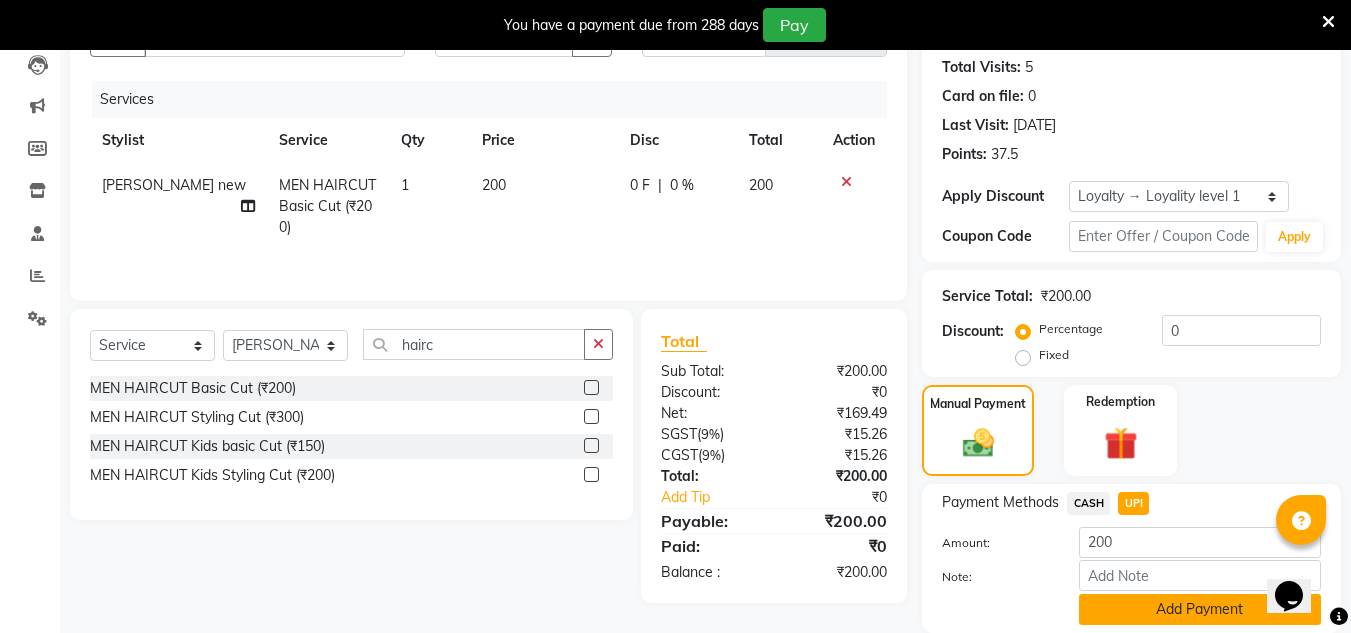 click on "Add Payment" 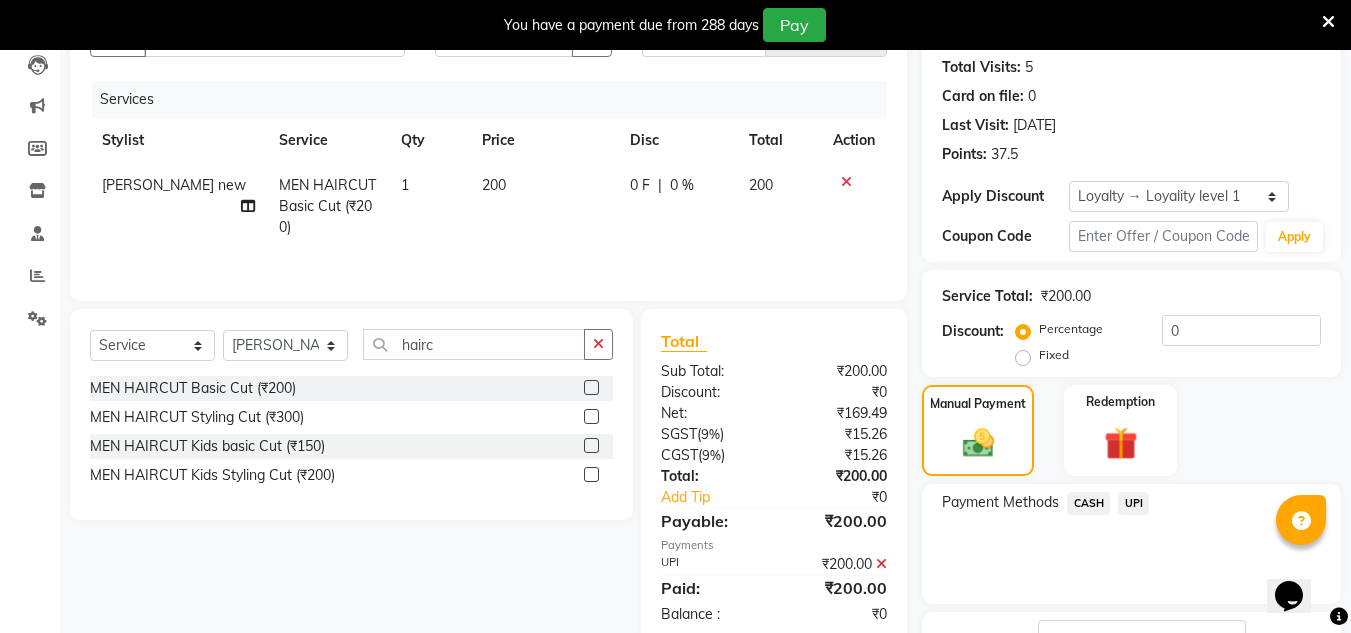 scroll, scrollTop: 372, scrollLeft: 0, axis: vertical 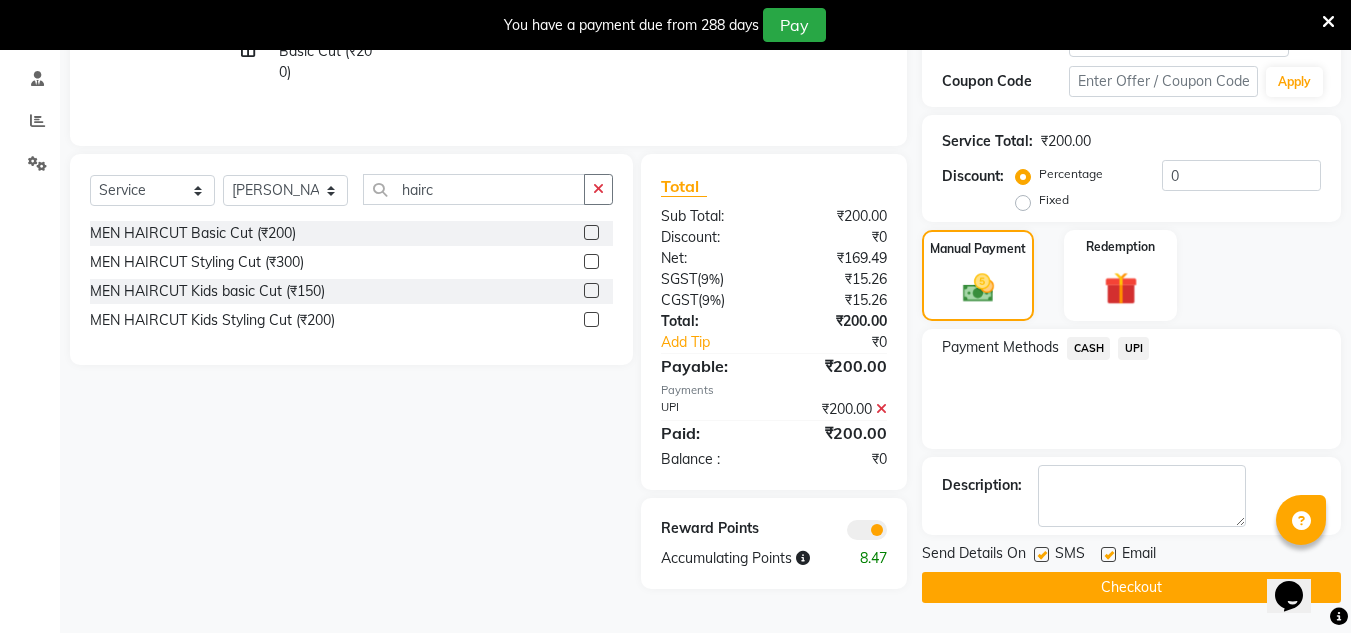 click on "Checkout" 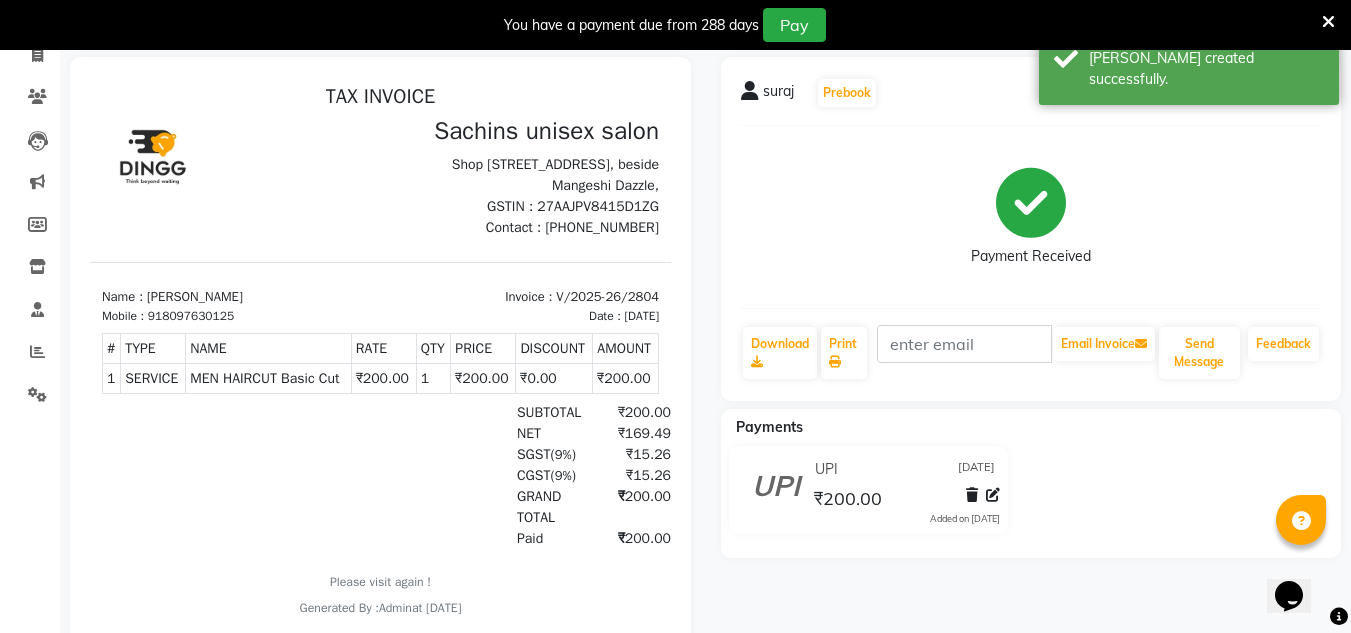 scroll, scrollTop: 0, scrollLeft: 0, axis: both 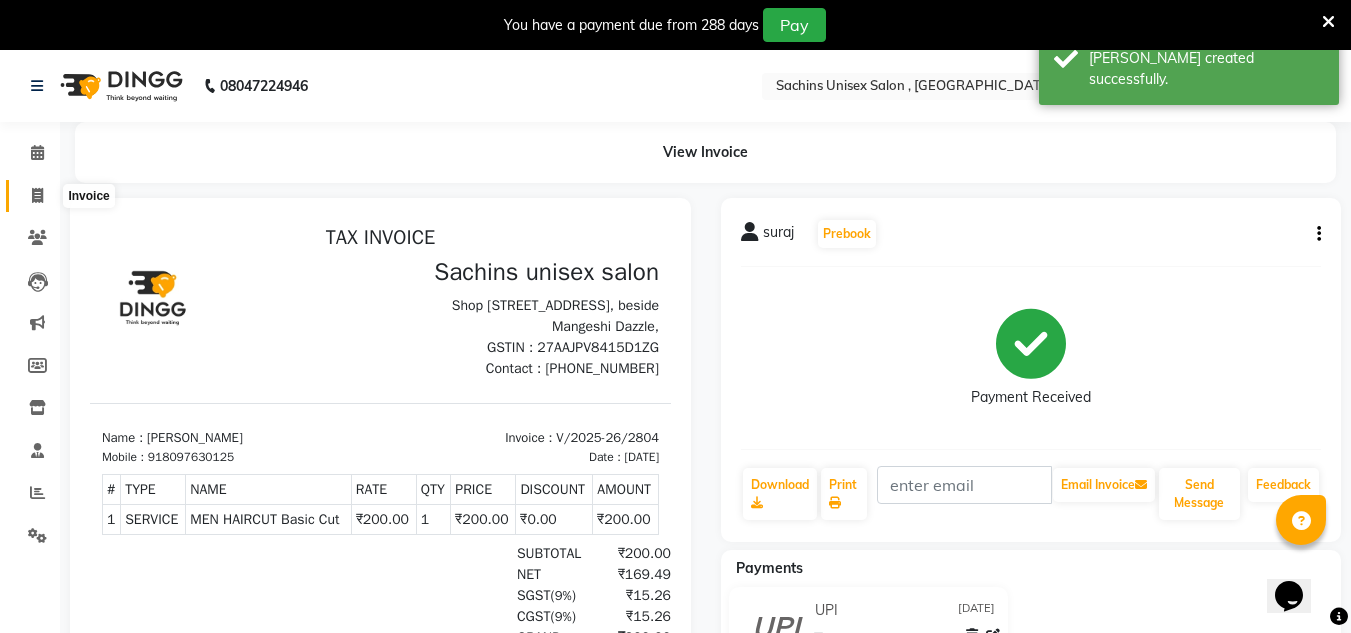 click 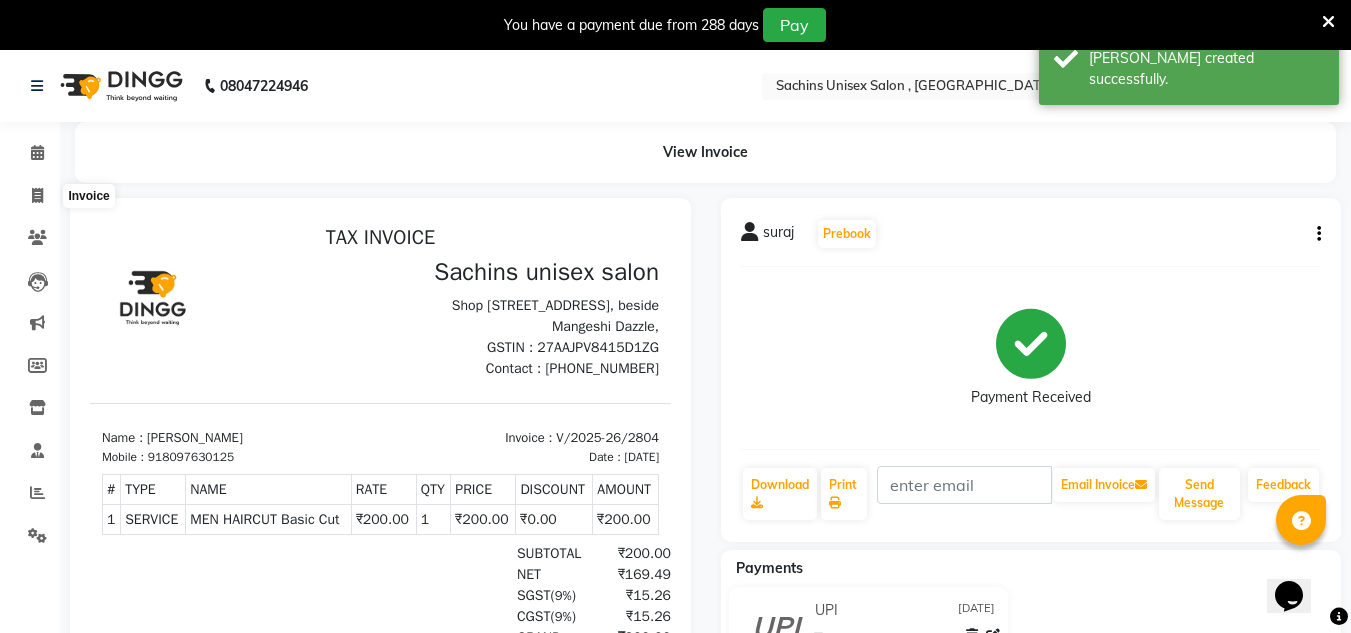 select on "service" 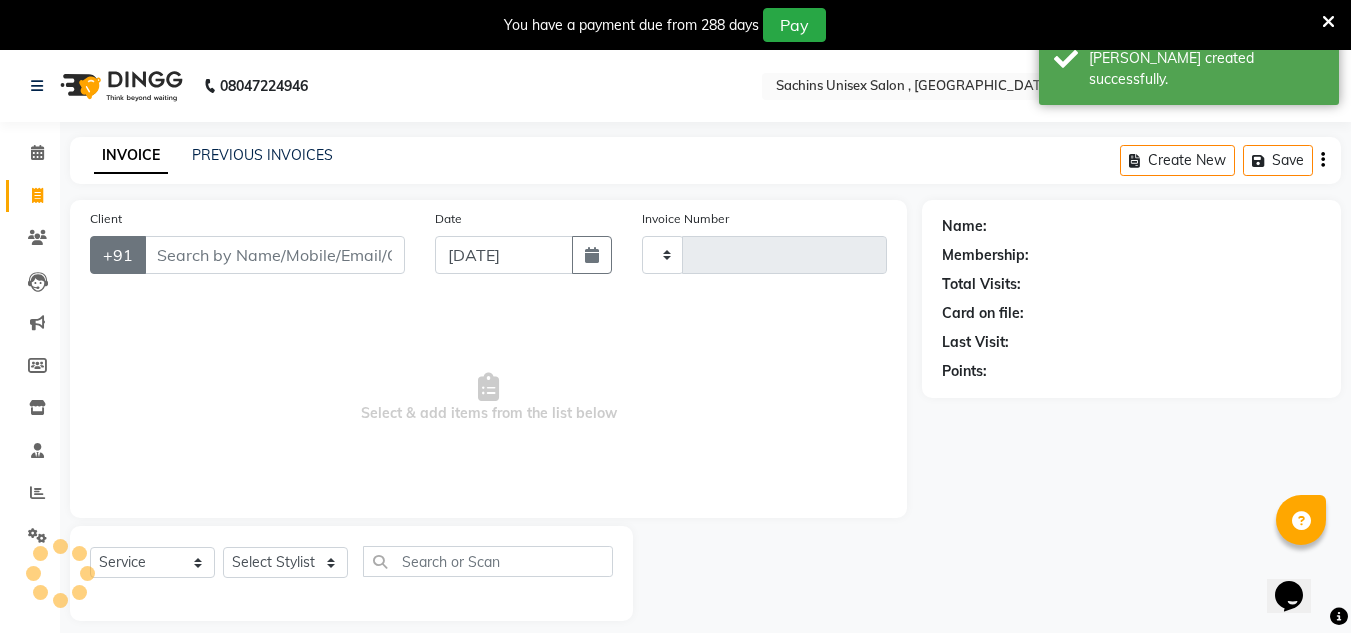 scroll, scrollTop: 50, scrollLeft: 0, axis: vertical 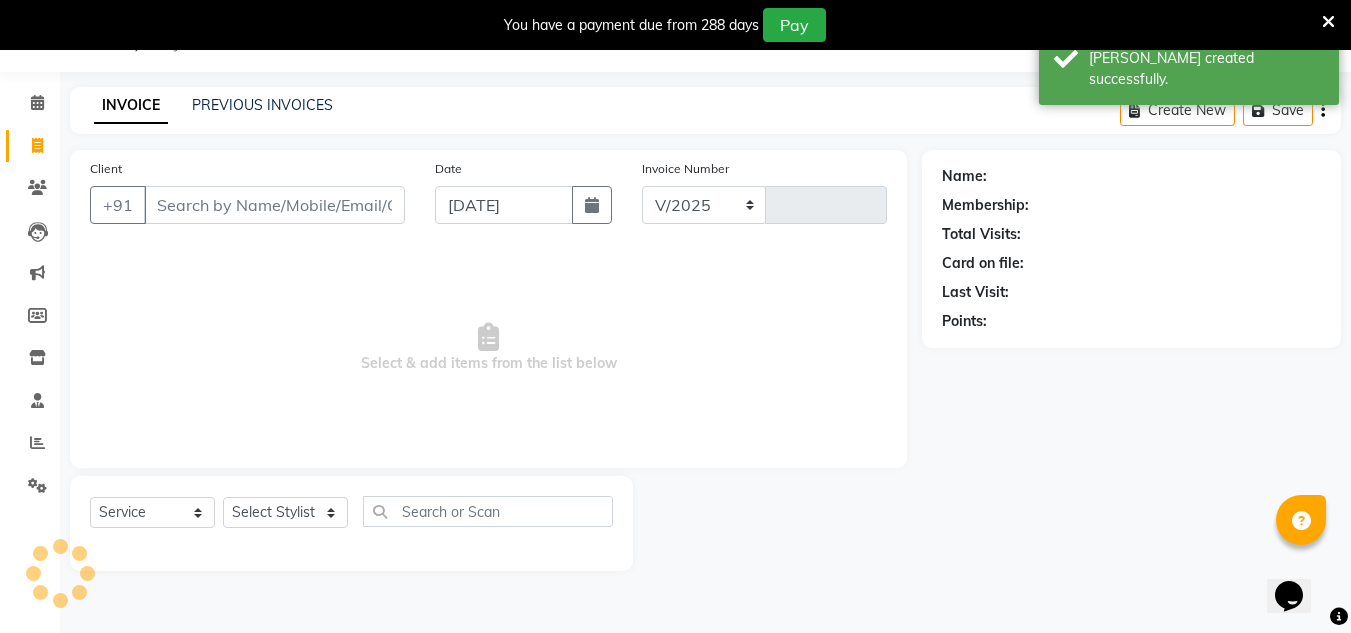 select on "6840" 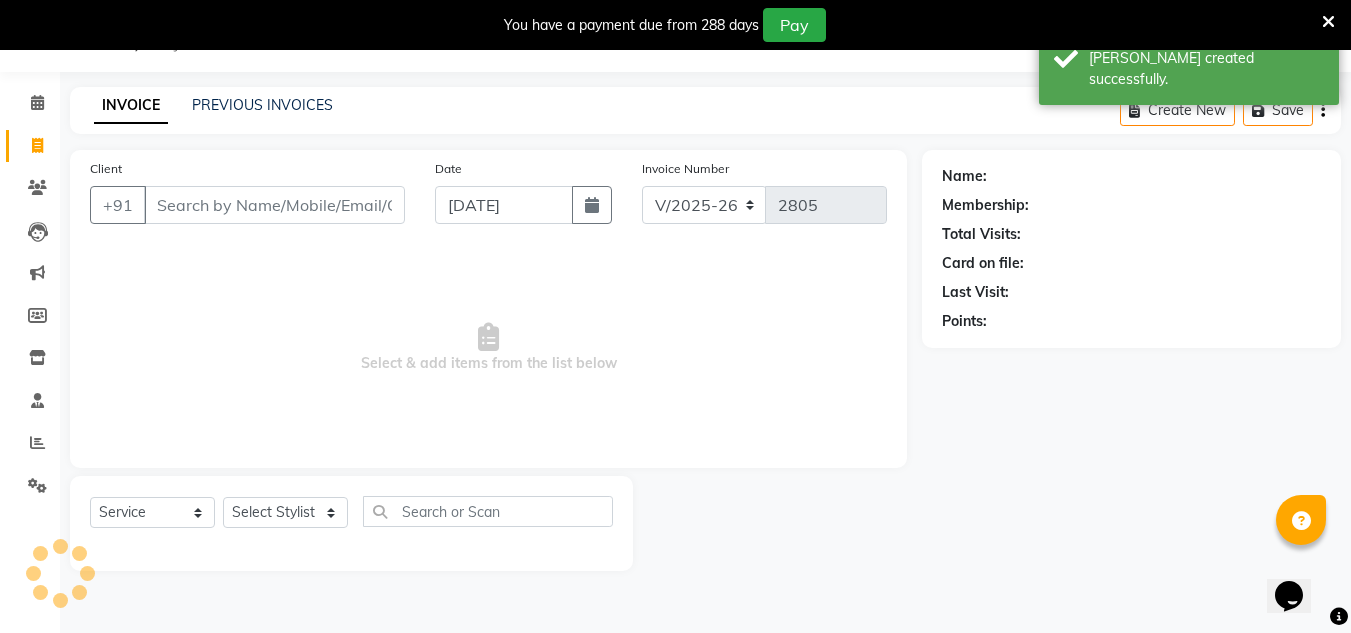 click on "Client" at bounding box center [274, 205] 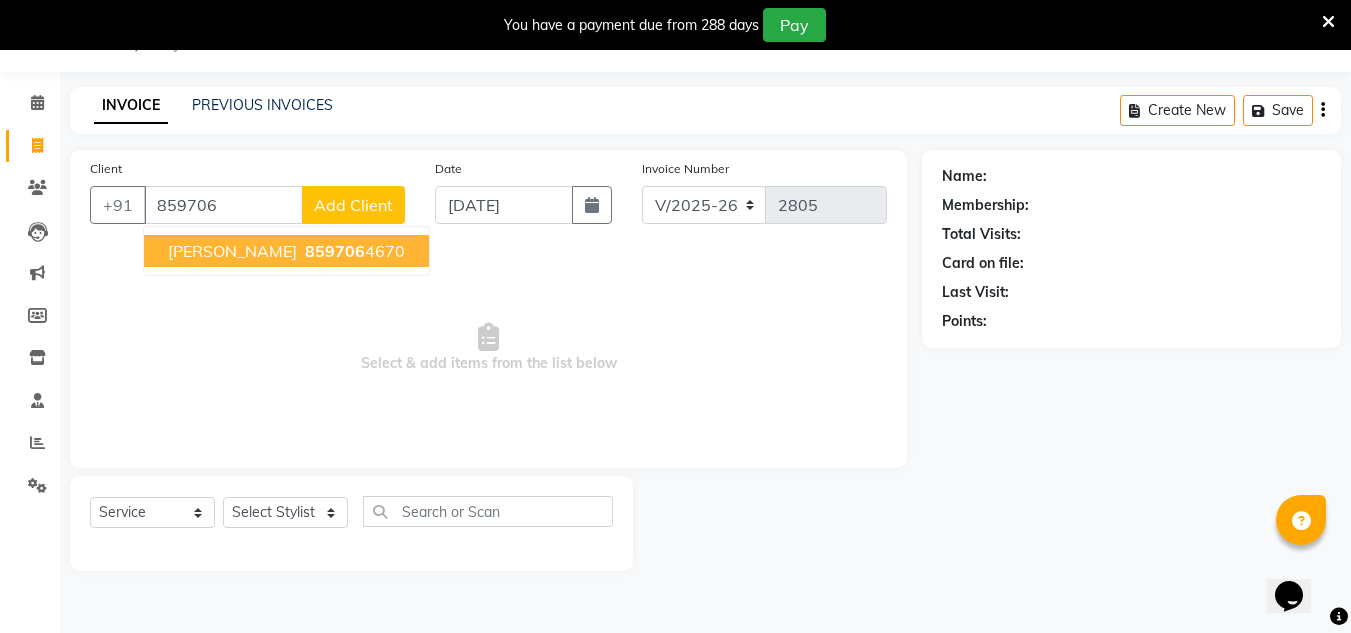 click on "859706" at bounding box center [335, 251] 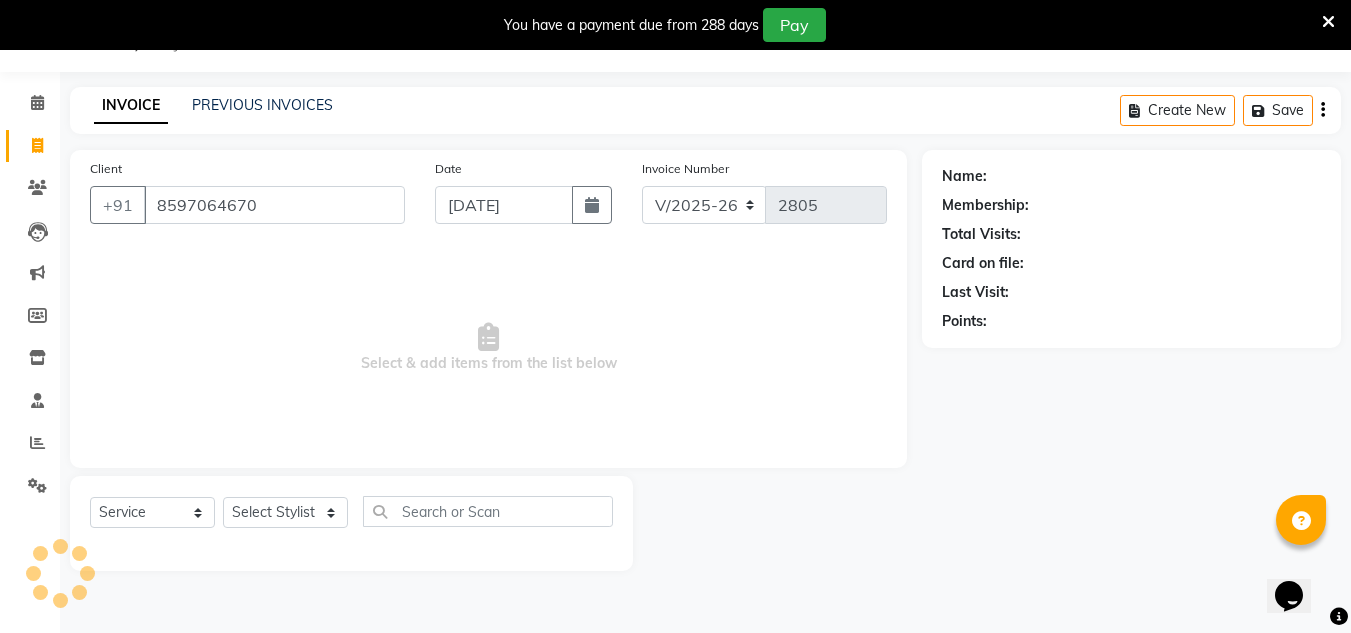 type on "8597064670" 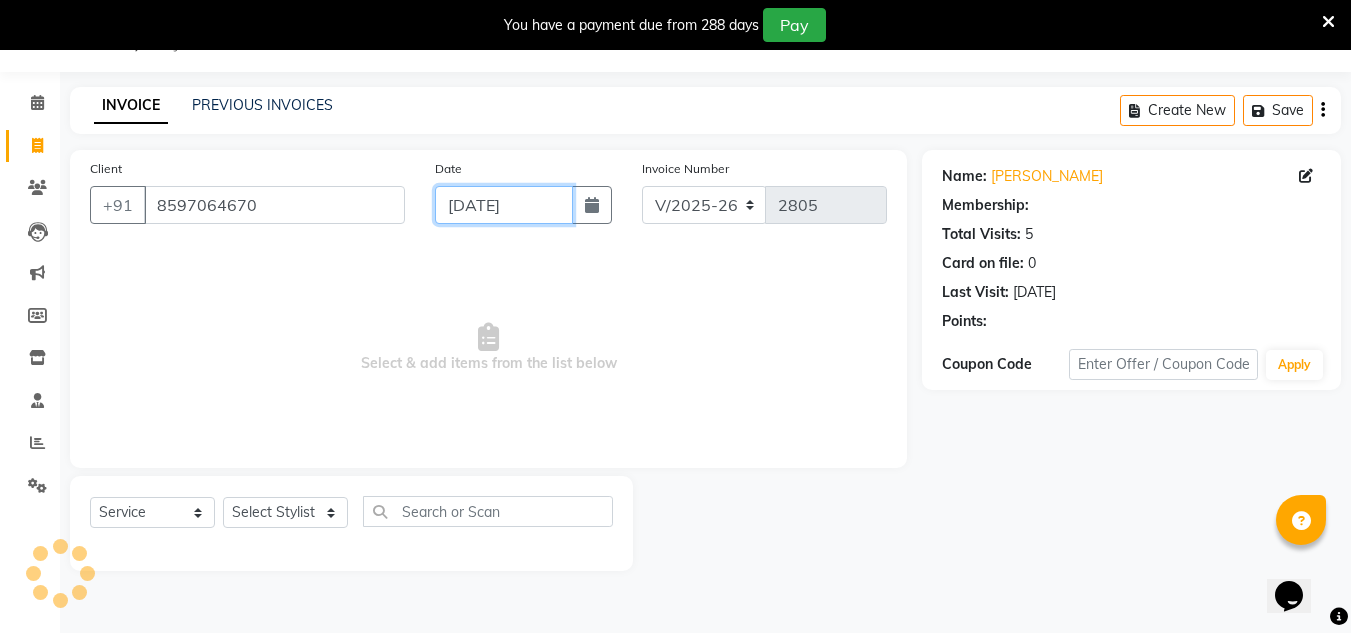 drag, startPoint x: 545, startPoint y: 201, endPoint x: 544, endPoint y: 222, distance: 21.023796 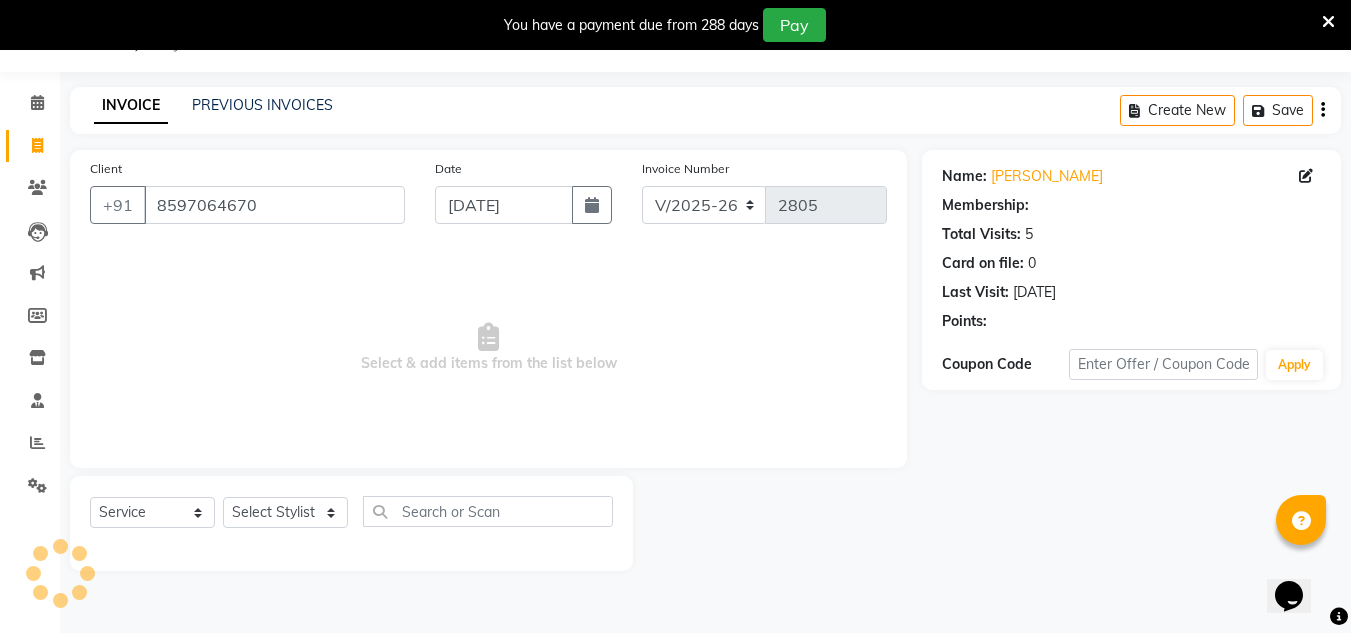 select on "7" 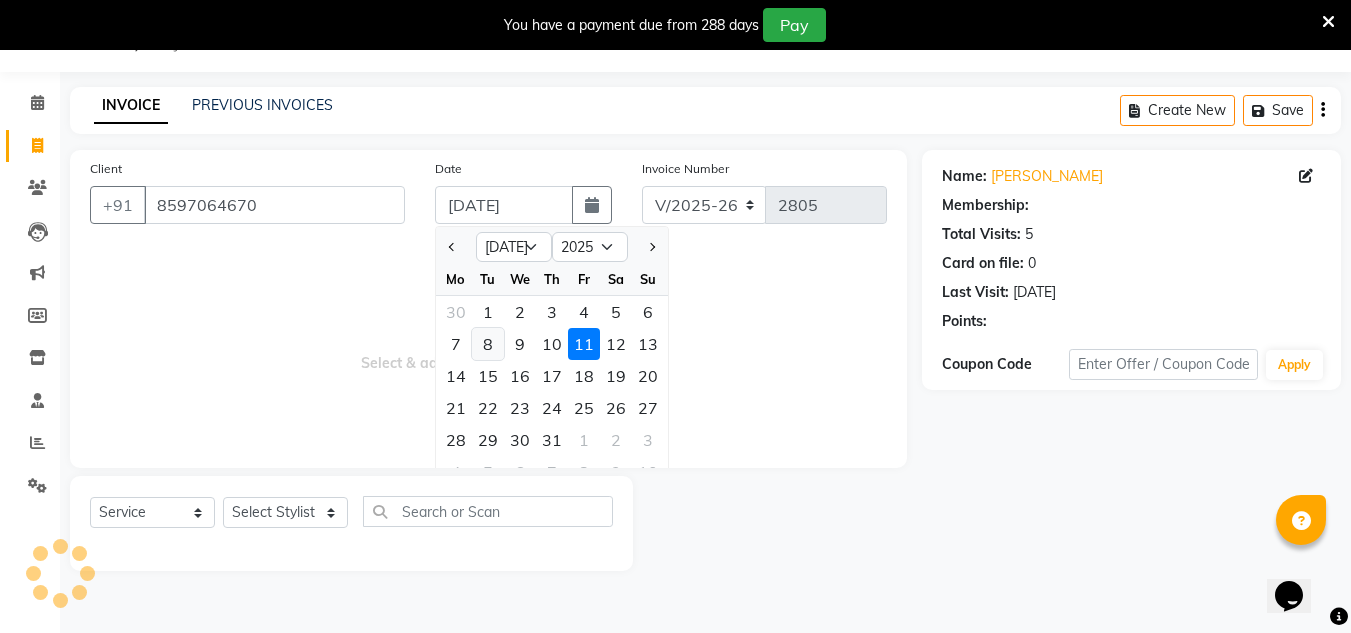 select on "1: Object" 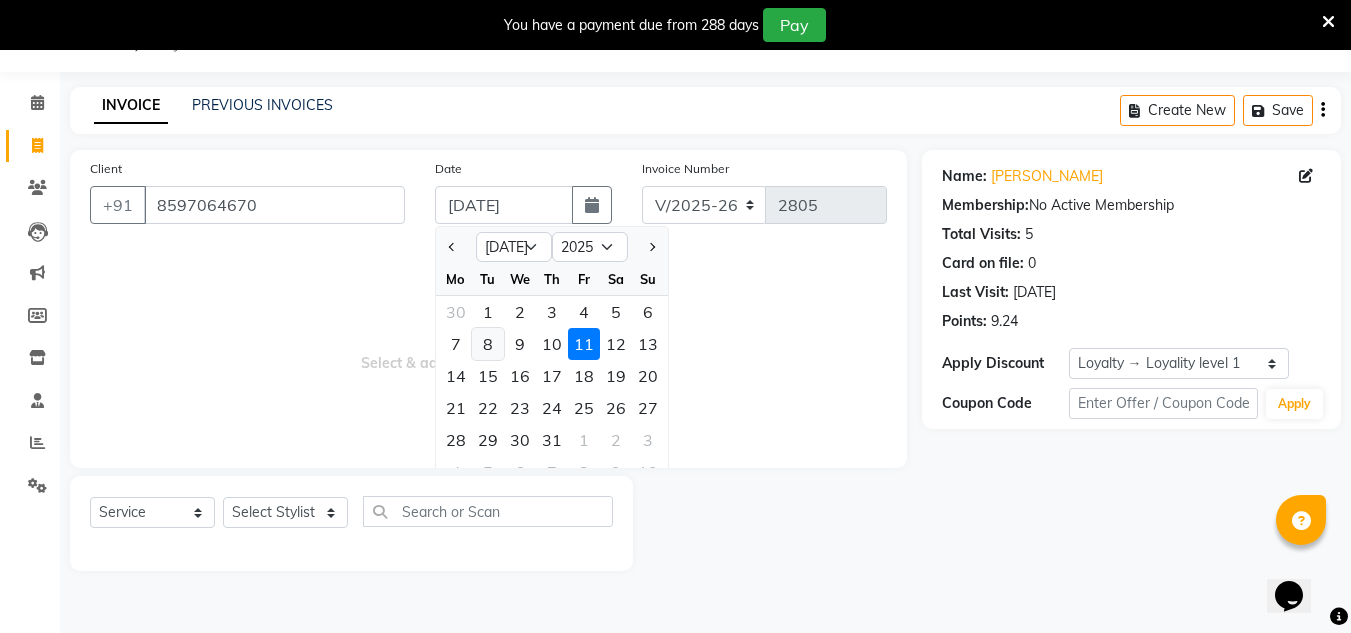click on "8" 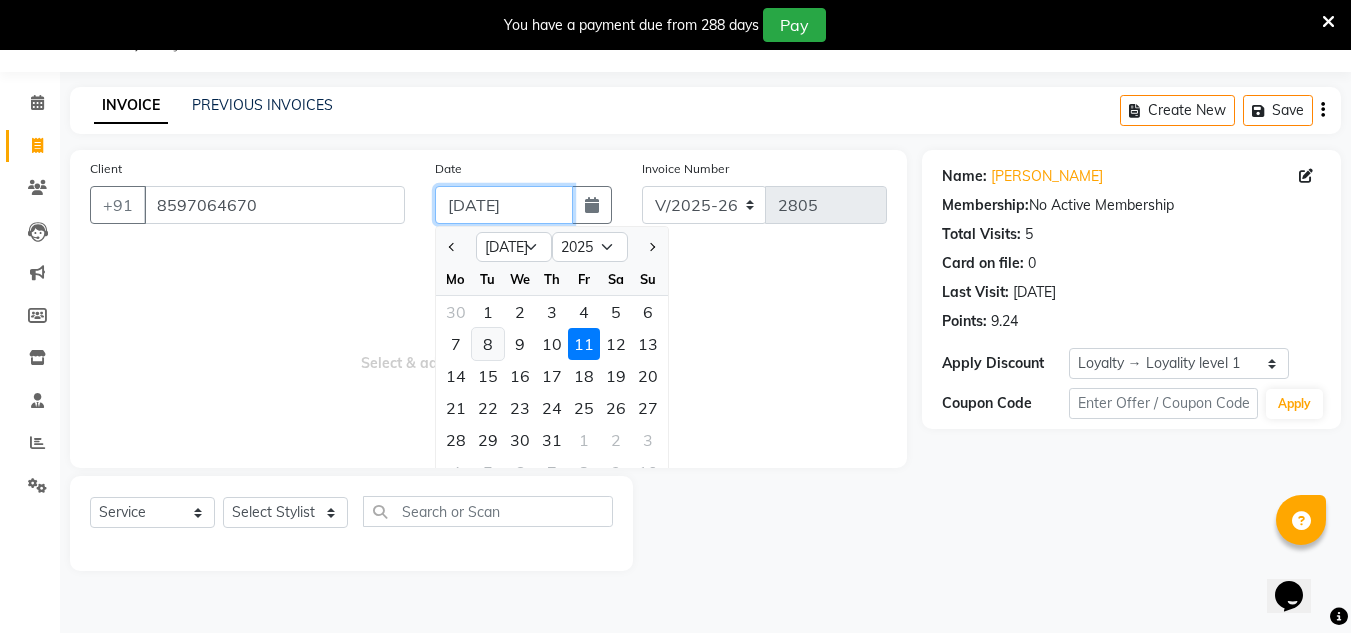 type on "[DATE]" 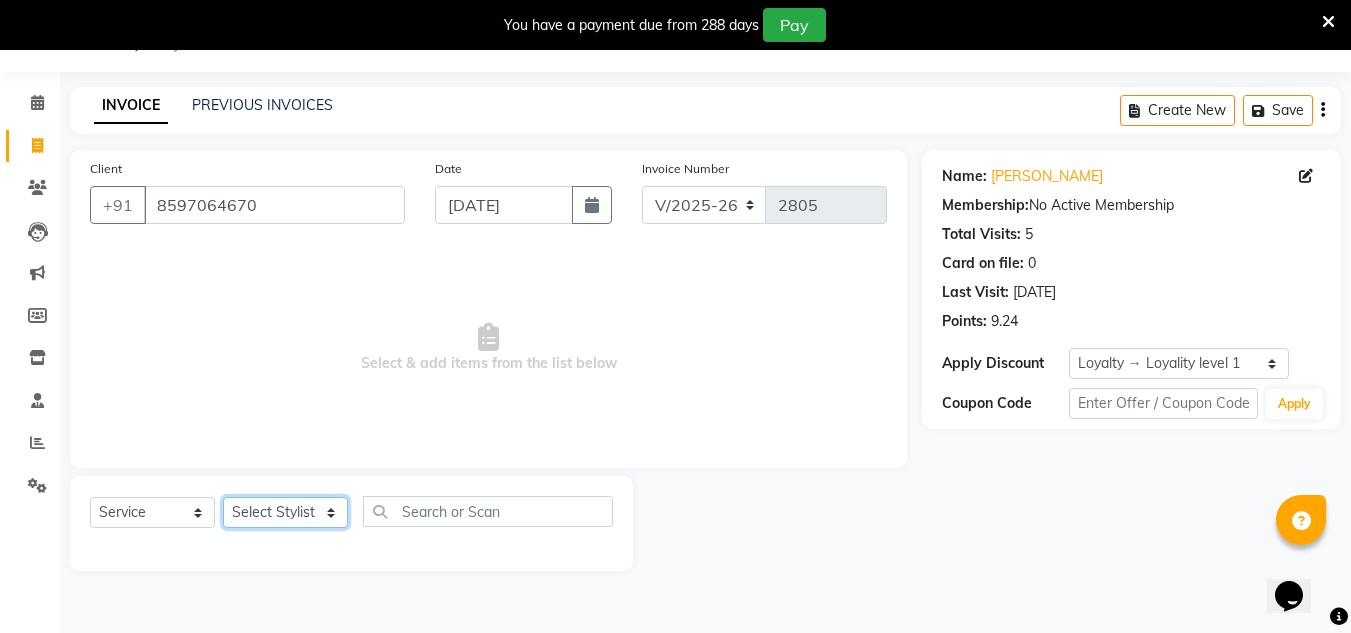click on "Select Stylist [PERSON_NAME] new  [PERSON_NAME] [PERSON_NAME] Owner preeti [PERSON_NAME] [PERSON_NAME] RG" 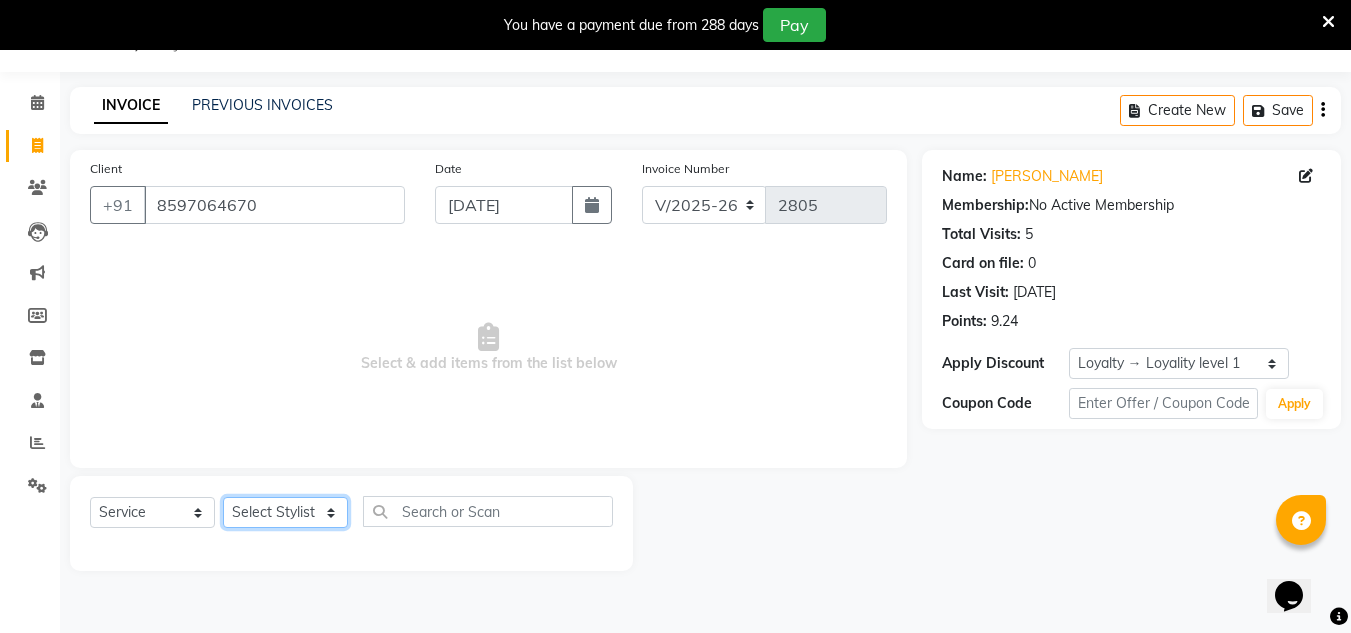 select on "85763" 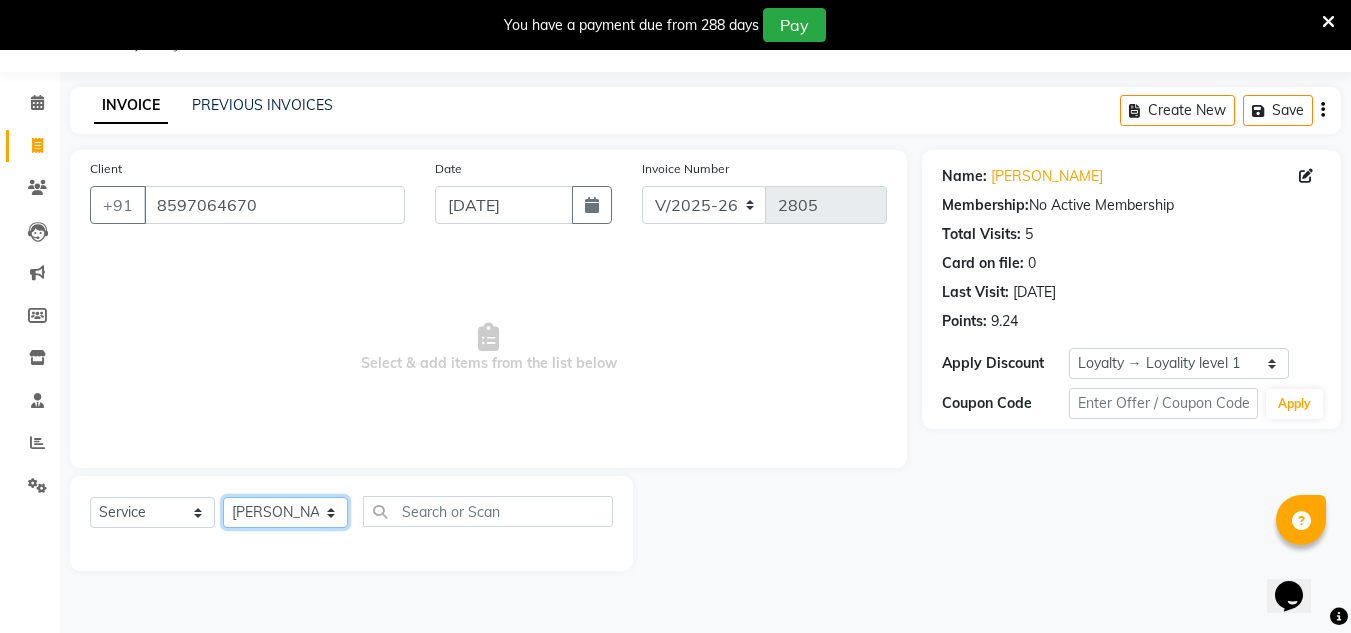 click on "Select Stylist [PERSON_NAME] new  [PERSON_NAME] [PERSON_NAME] Owner preeti [PERSON_NAME] [PERSON_NAME] RG" 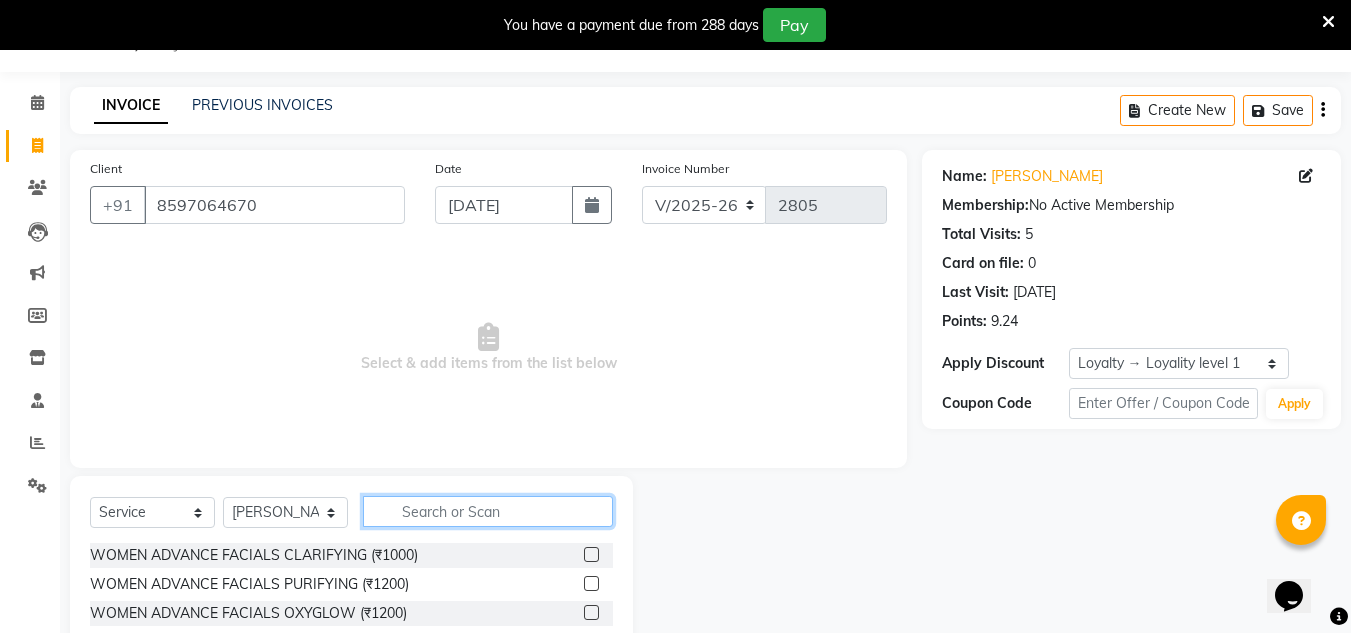click 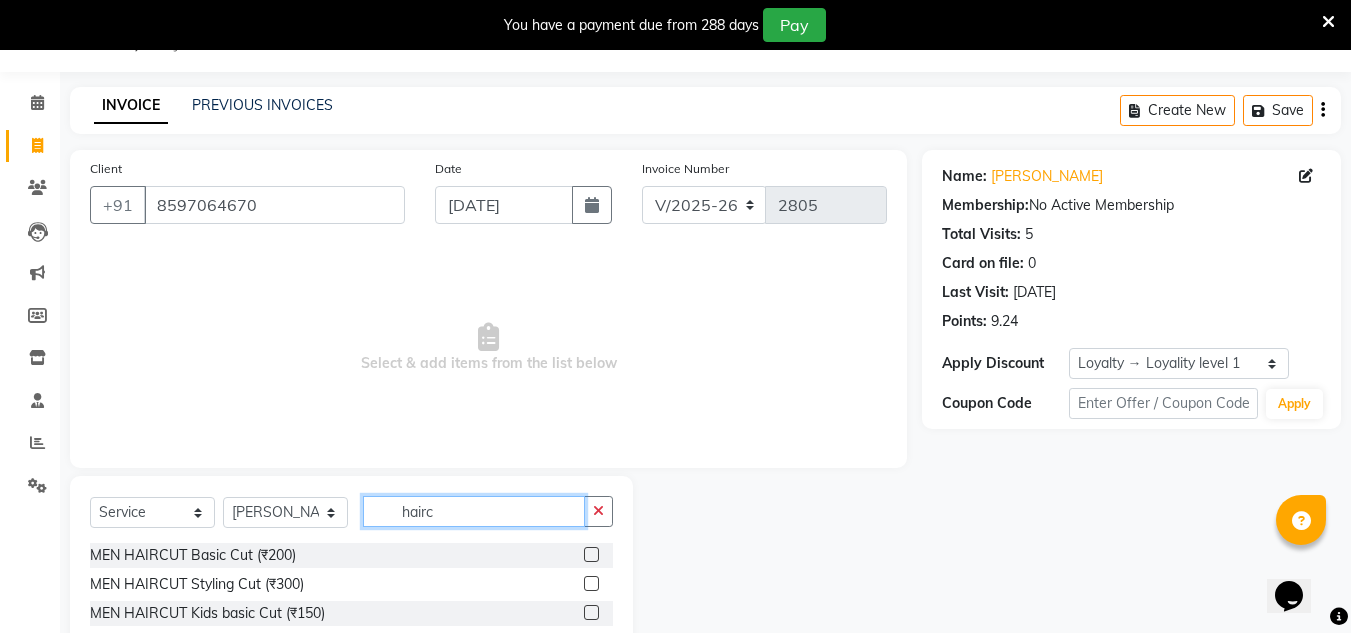 type on "hairc" 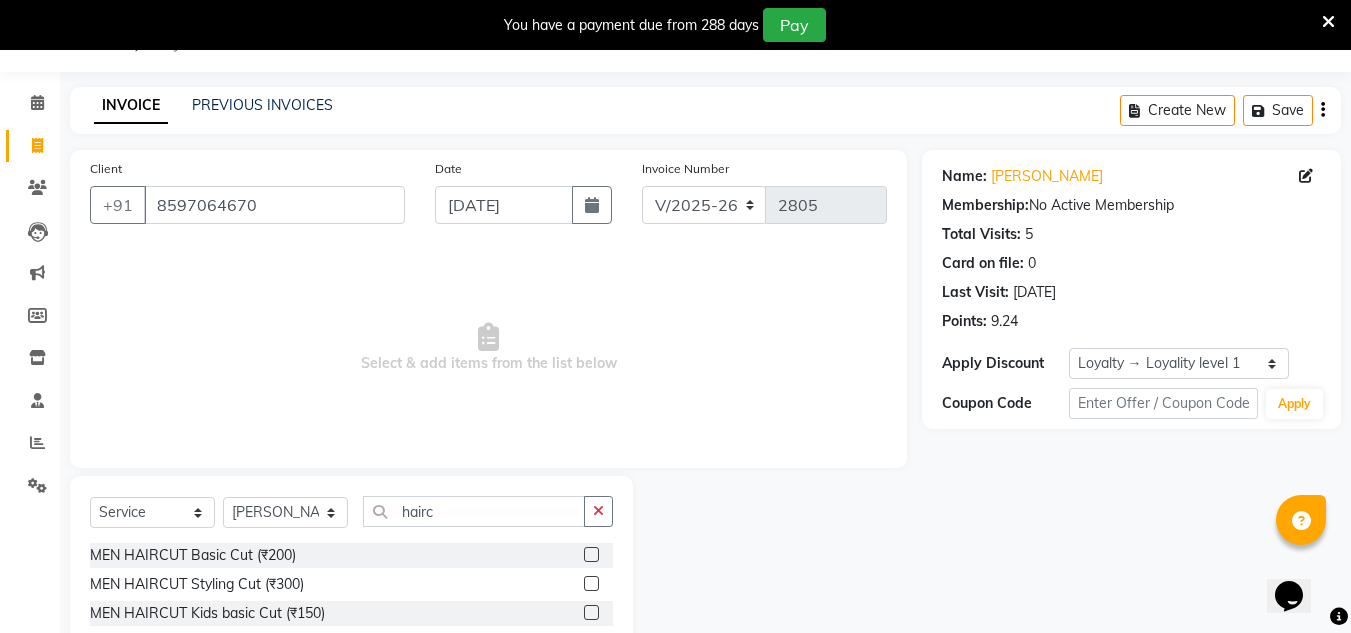click 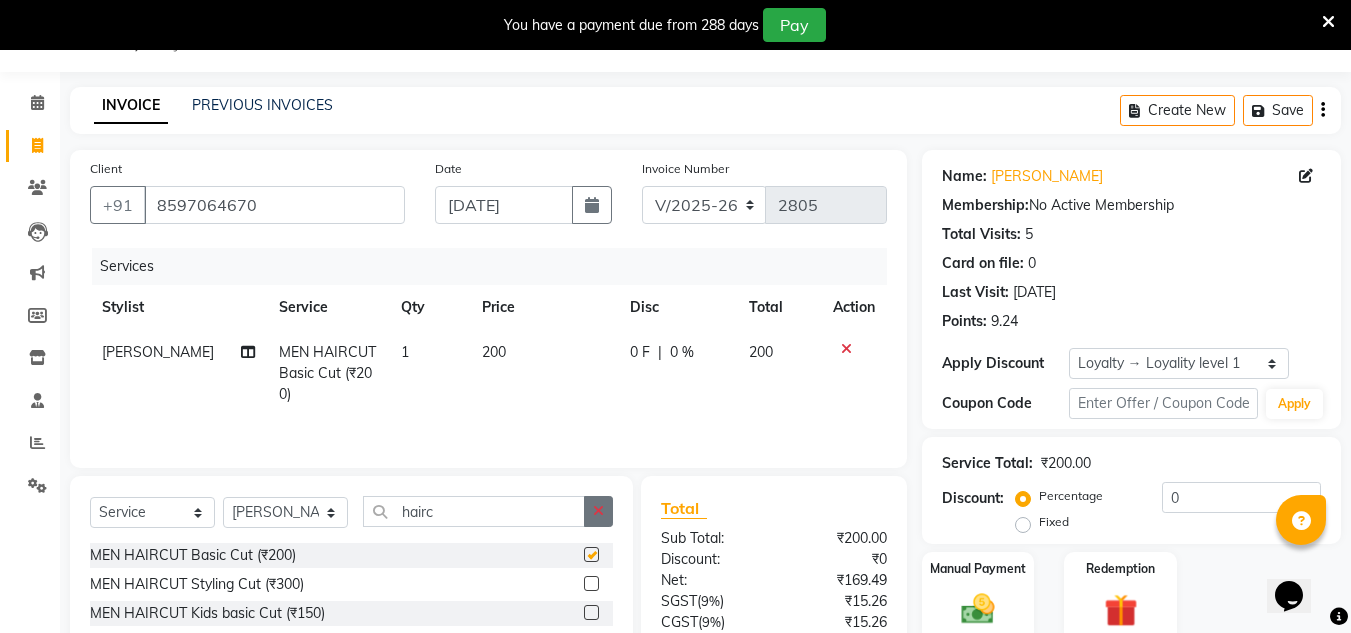 checkbox on "false" 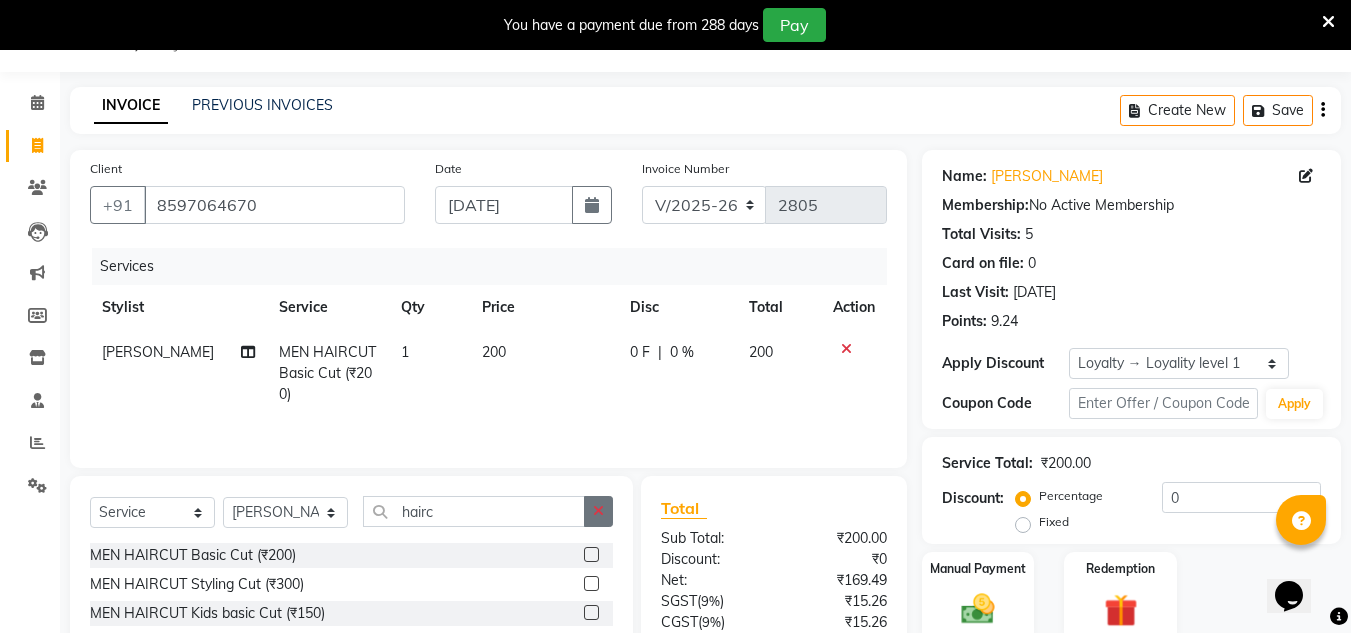 click 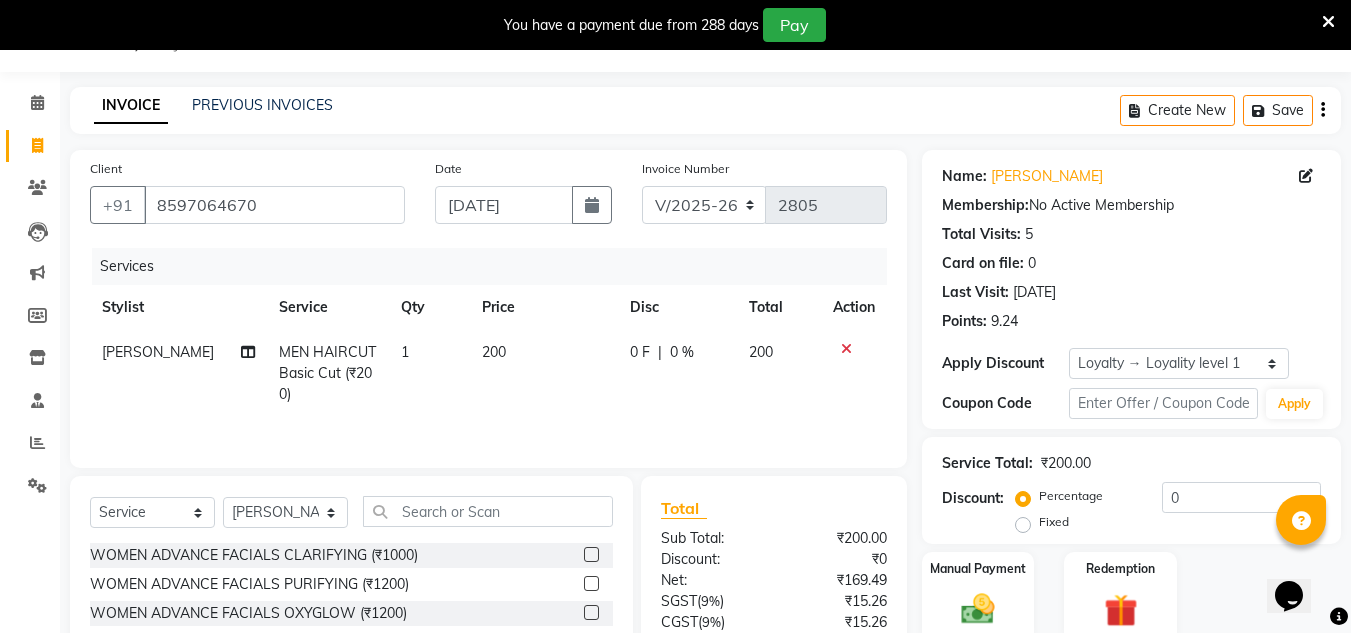 click on "Select  Service  Product  Membership  Package Voucher Prepaid Gift Card  Select Stylist Aalam [PERSON_NAME] new  [PERSON_NAME] mohit Neeraj Owner preeti [PERSON_NAME] [PERSON_NAME] RG WOMEN ADVANCE FACIALS  CLARIFYING (₹1000)  WOMEN ADVANCE FACIALS  PURIFYING (₹1200)  WOMEN ADVANCE FACIALS  OXYGLOW (₹1200)  WOMEN ADVANCE FACIALS  HYDRAFRESH (₹1500)  WOMEN ADVANCE FACIALS  DETAN (₹1500)  WOMEN ADVANCE FACIALS  ACNECONTROL (₹1600)  WOMEN ADVANCE FACIALS  ANTI-AGEING (₹1800)  WOMEN ADVANCE FACIALS  SENSI LIGHT (₹1800)  WOMEN ADVANCE FACIALS  REJUVENATING (₹2000)  WOMEN ADVANCE FACIALS  [MEDICAL_DATA] (₹2000)  WOMEN DESIGNER FACIALS  COLLAGEN (₹2200)  WOMEN DESIGNER FACIALS  GOLD SIGNATURE (₹2200)  WOMEN DESIGNER FACIALS  DIAMOND (₹2200)  WOMEN DESIGNER FACIALS  PLATINUM (₹2200)  WOMEN DESIGNER FACIALS  SKIN BRIGHTENING (₹2500)  WOMEN LUXURY FACIALS  SHINE GLOW (₹2500)  WOMEN LUXURY FACIALS  03+[MEDICAL_DATA] (₹3500)  WOMEN LUXURY FACIALS  03+SEAWEED (₹3500)  HEAD MASSAGE MEN (₹200)" 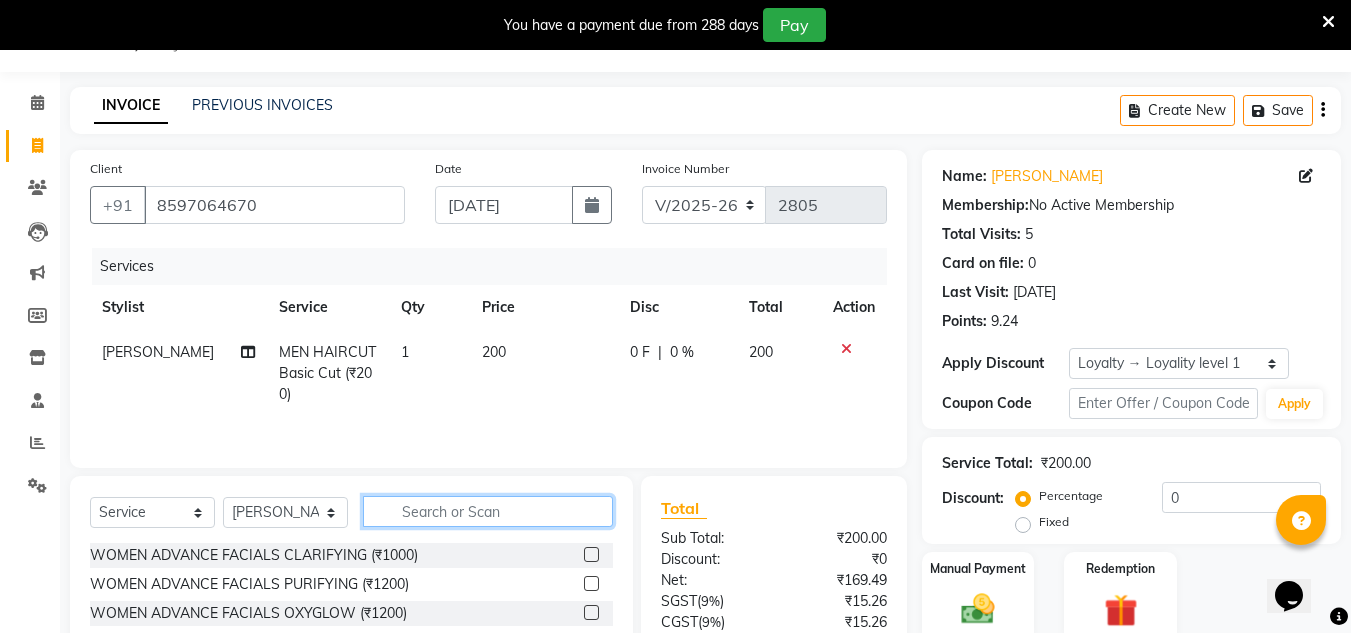 click 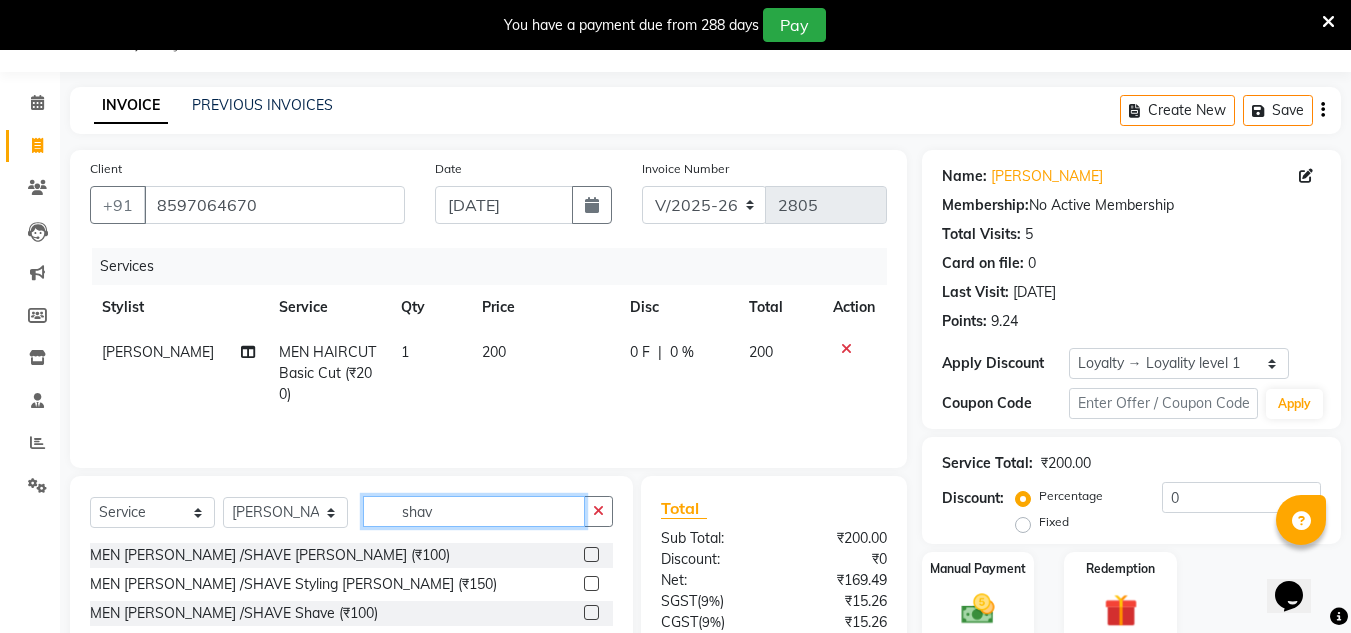 type on "shav" 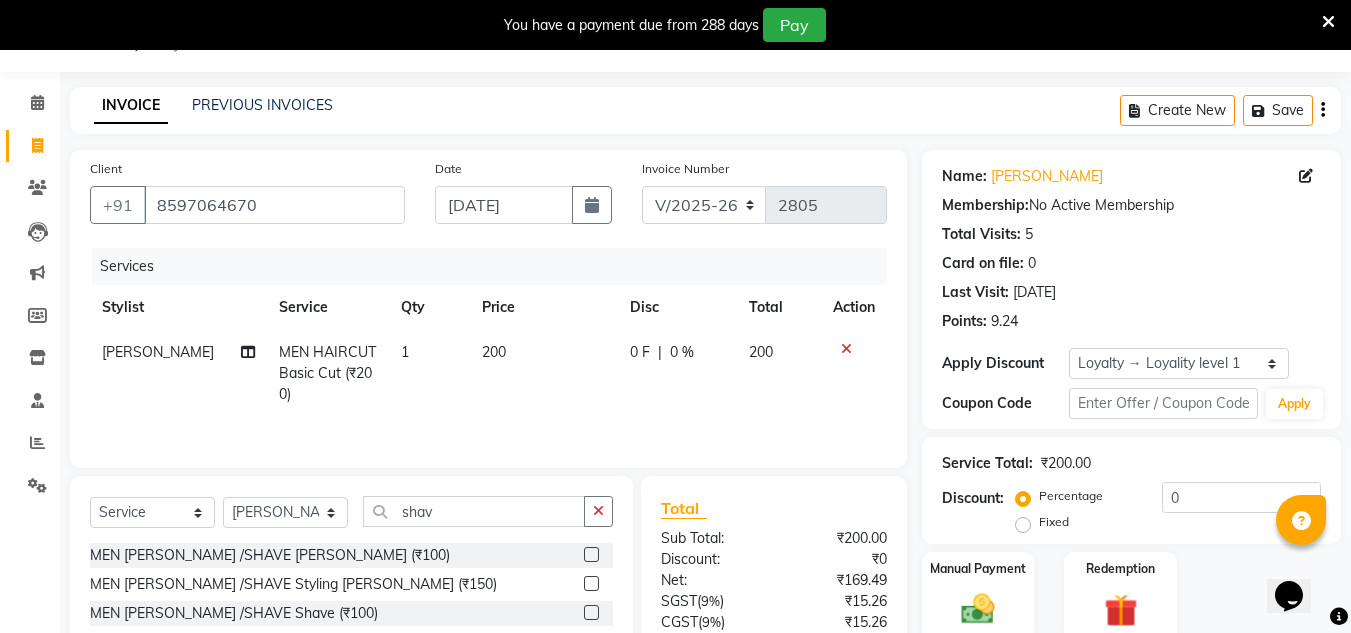 click 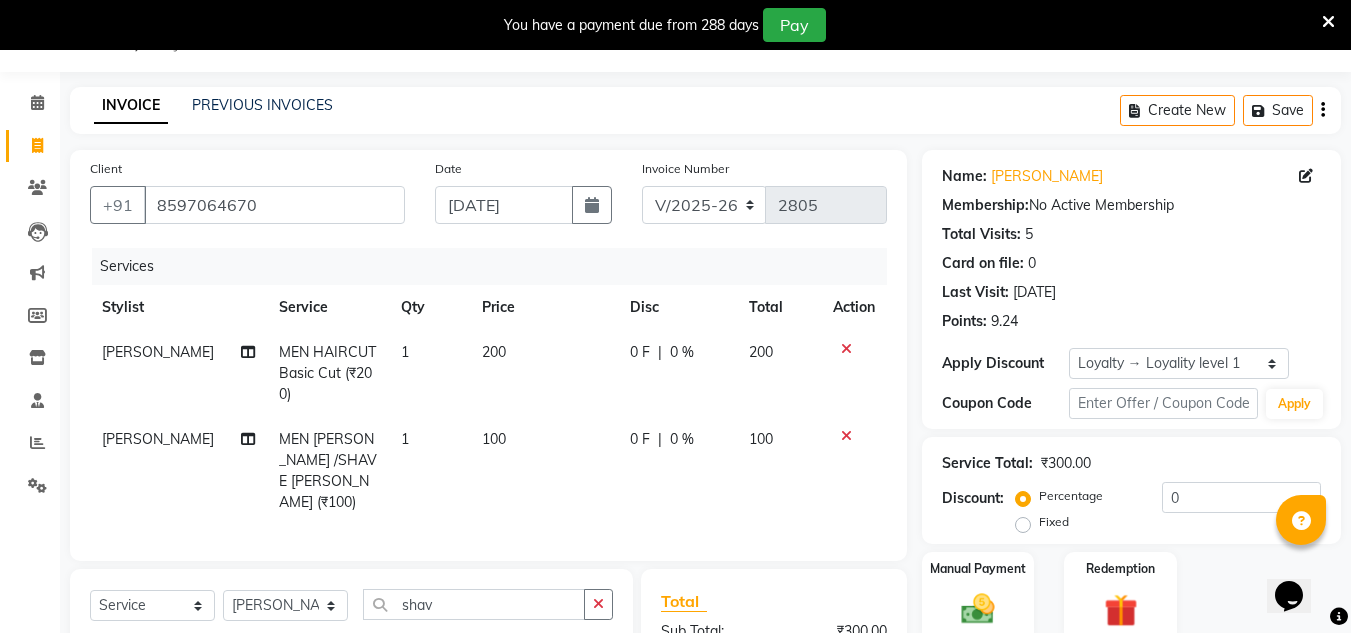 checkbox on "false" 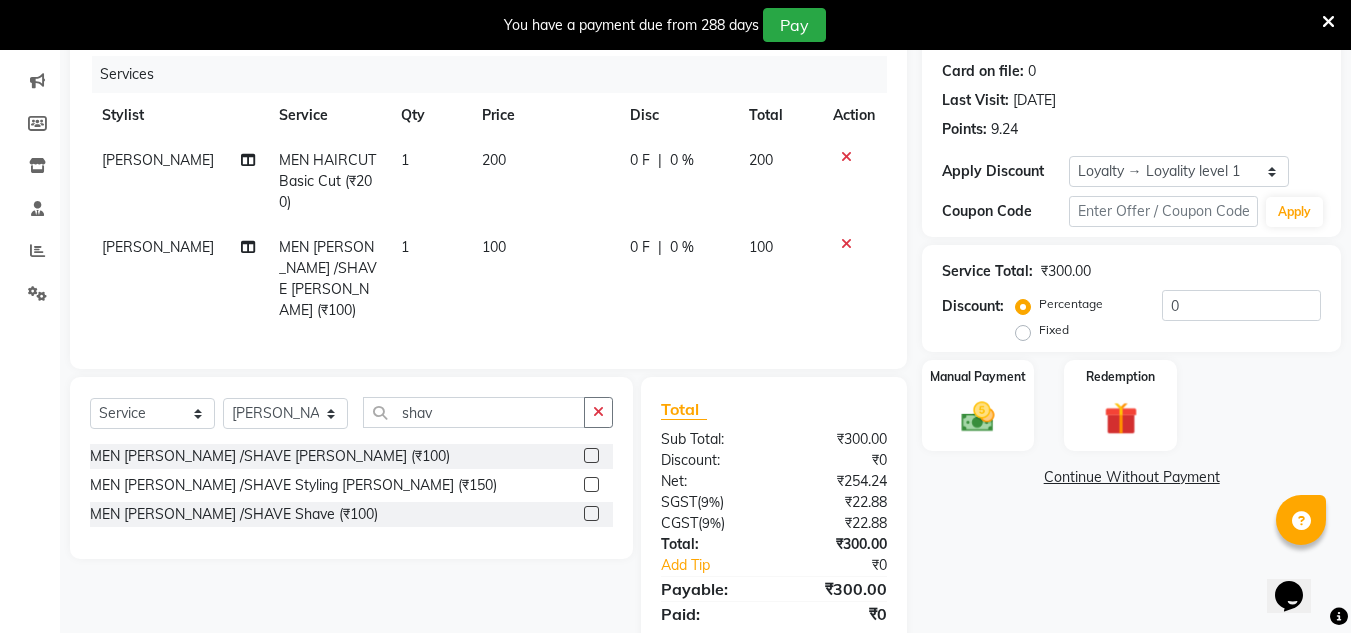 scroll, scrollTop: 250, scrollLeft: 0, axis: vertical 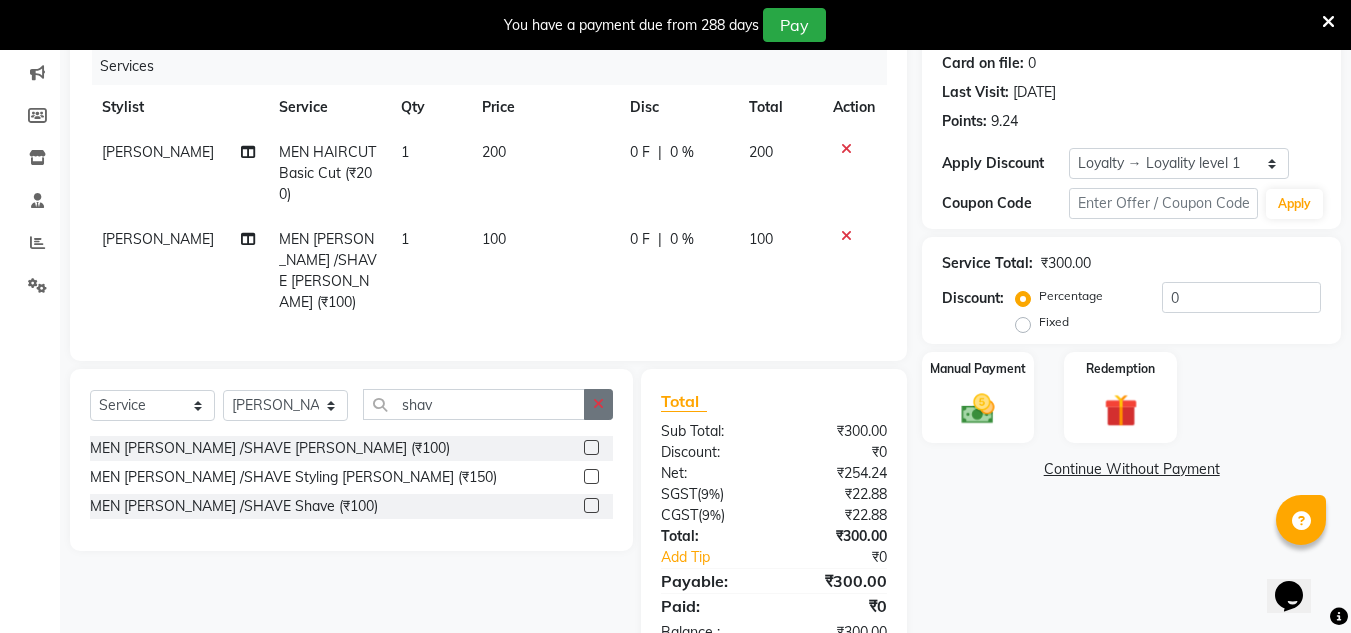 click 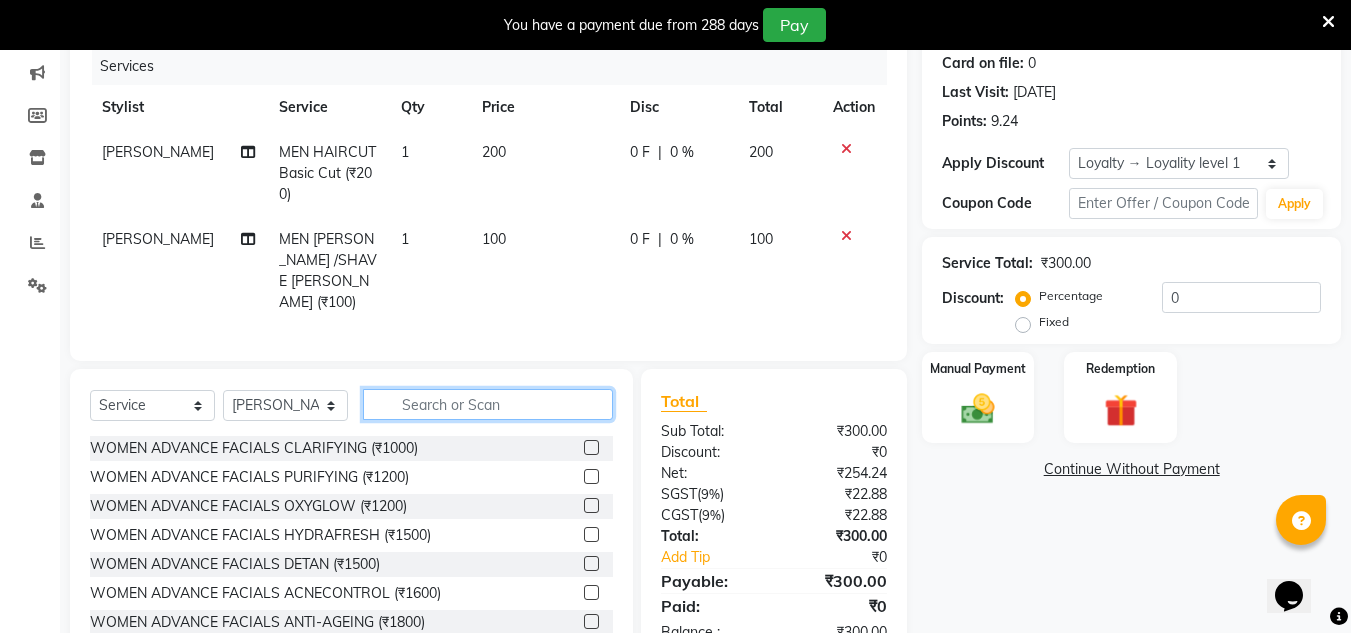 click 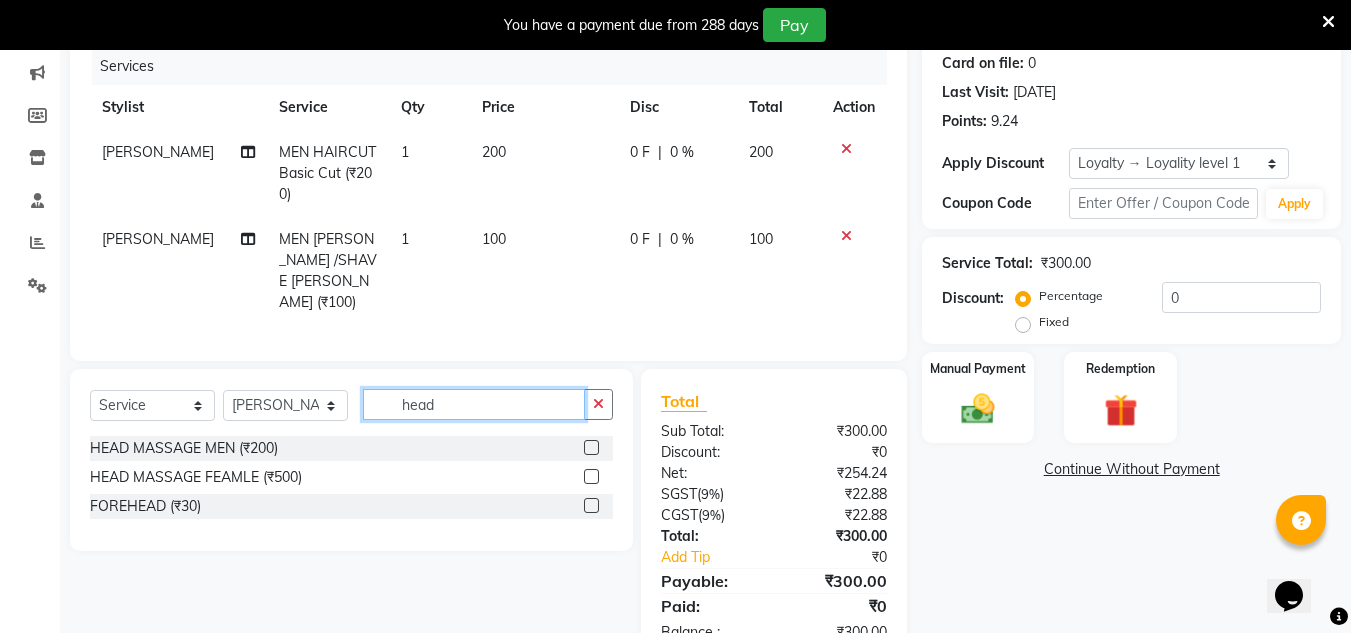 type on "head" 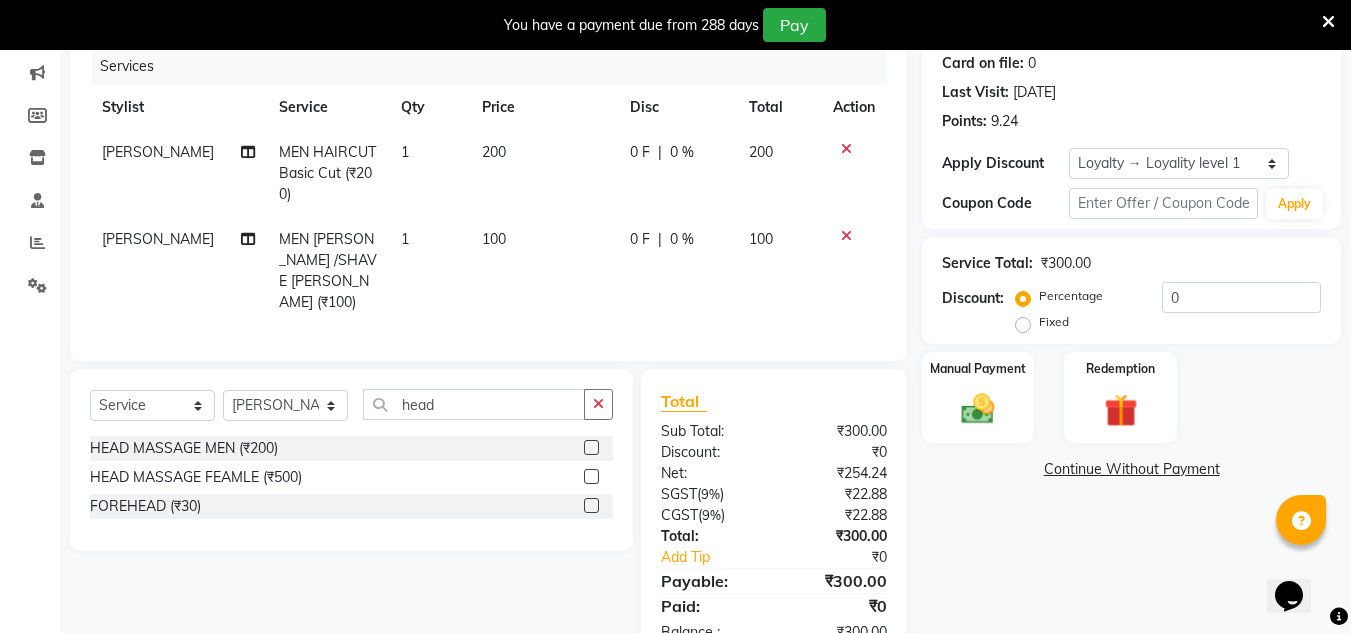 click 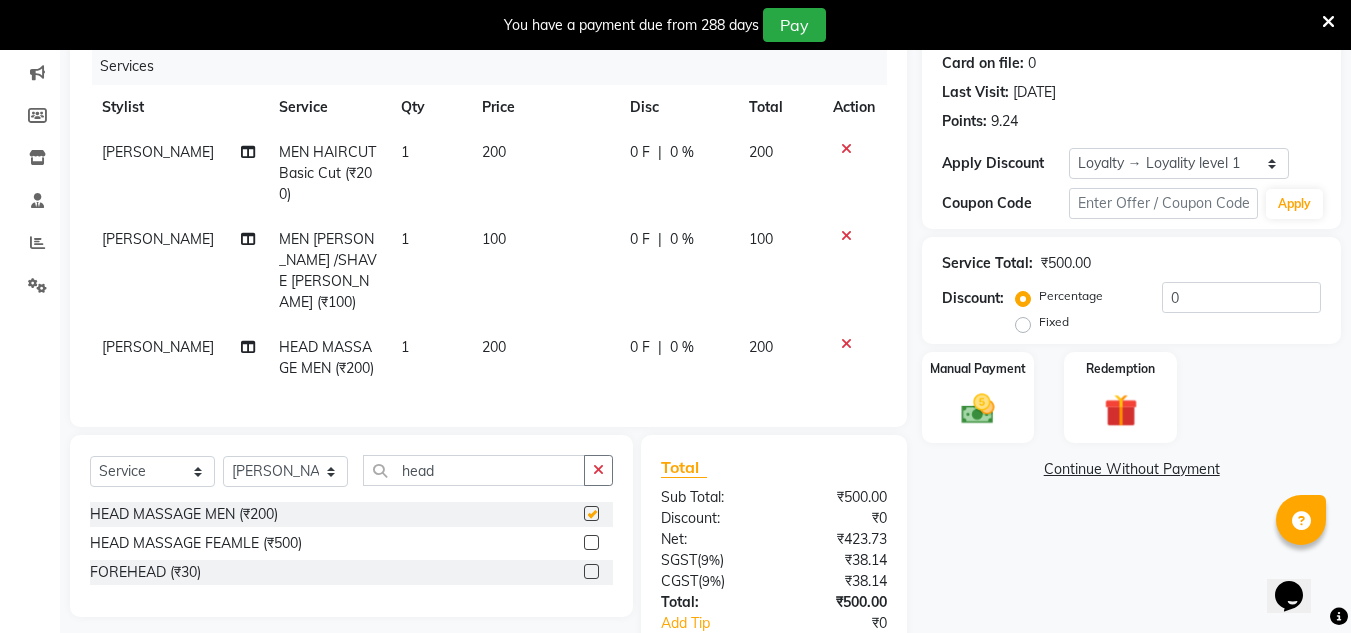 checkbox on "false" 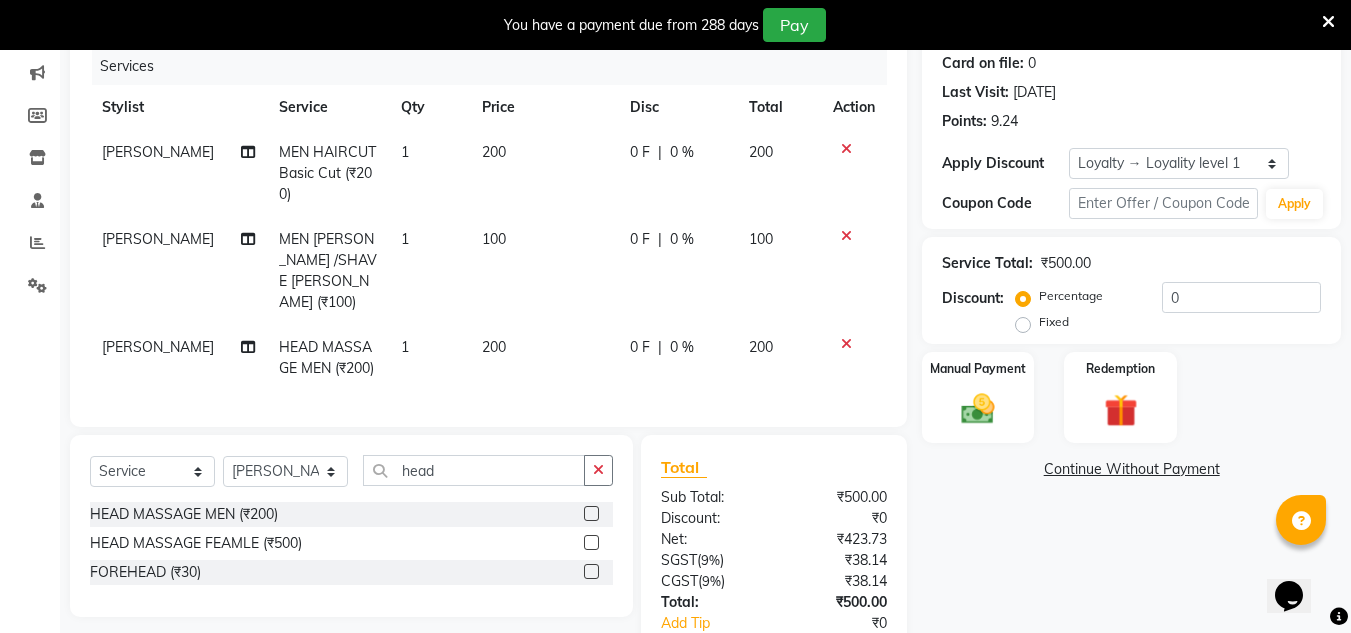 scroll, scrollTop: 370, scrollLeft: 0, axis: vertical 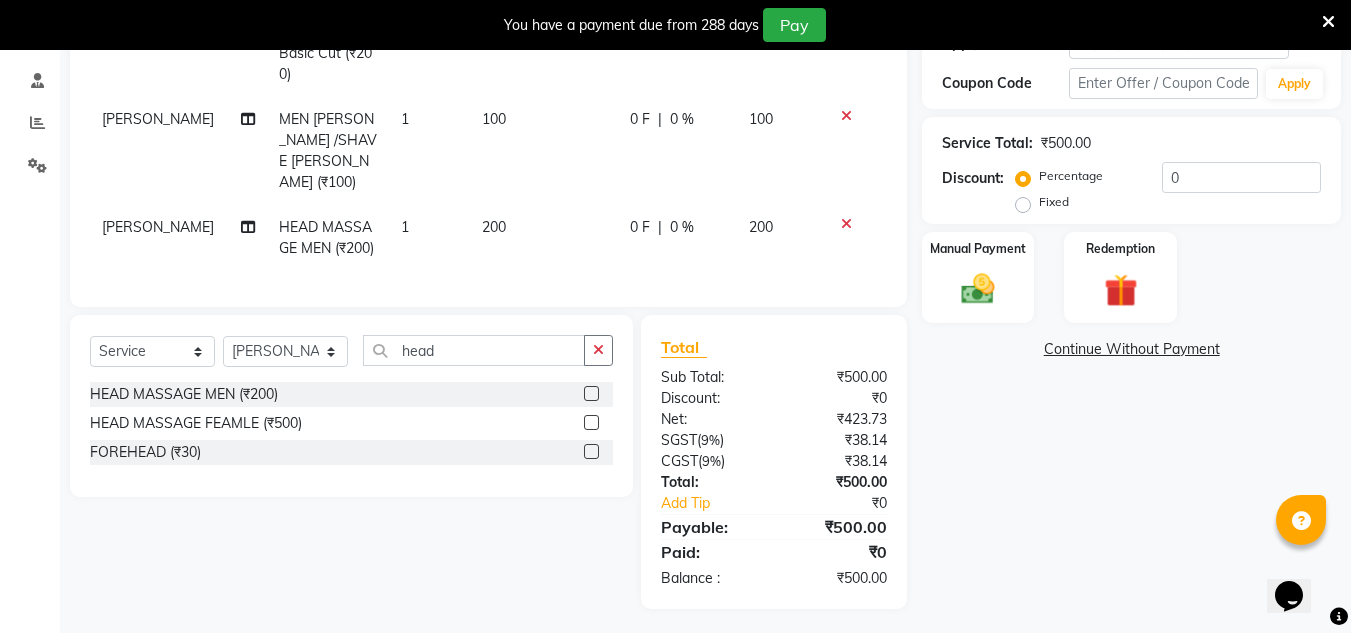 click on "Fixed" 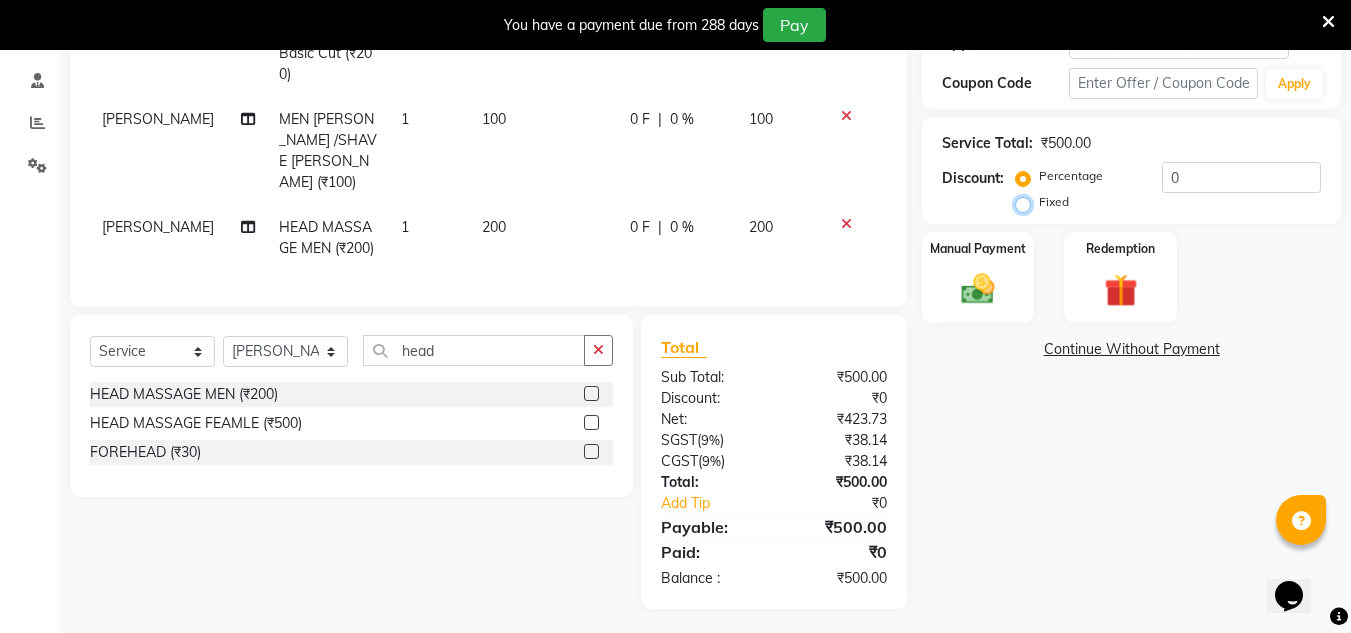 click on "Fixed" at bounding box center (1027, 202) 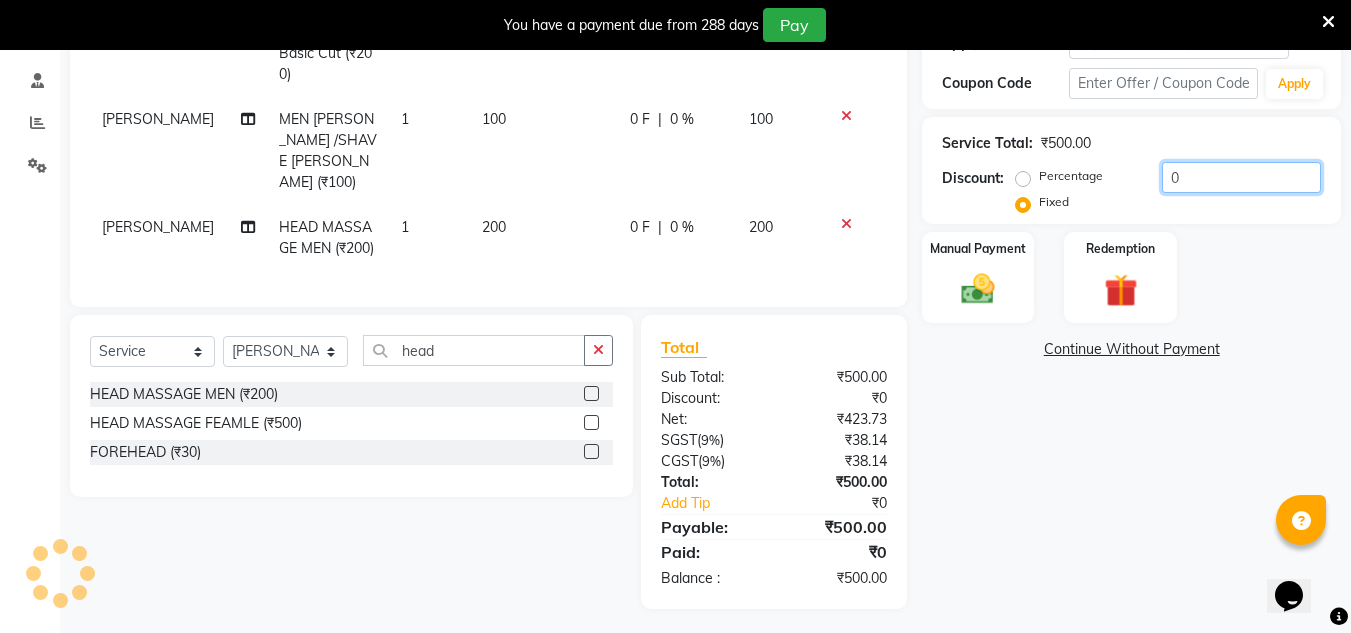 click on "0" 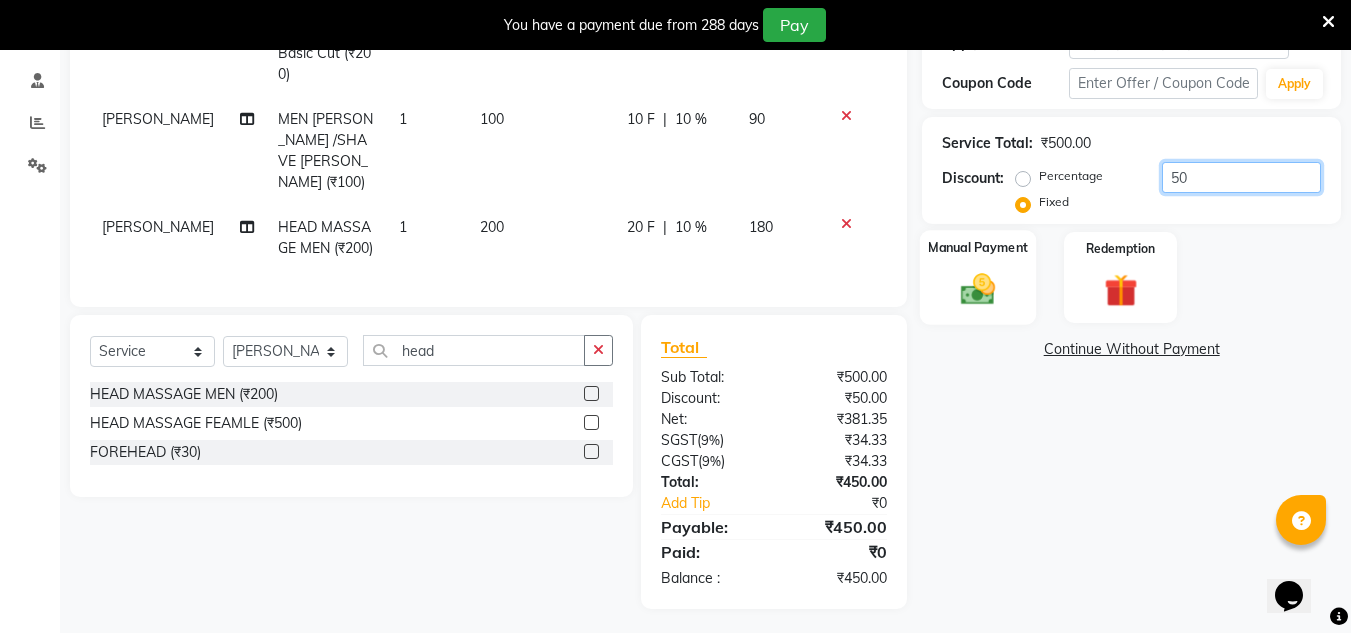 type on "50" 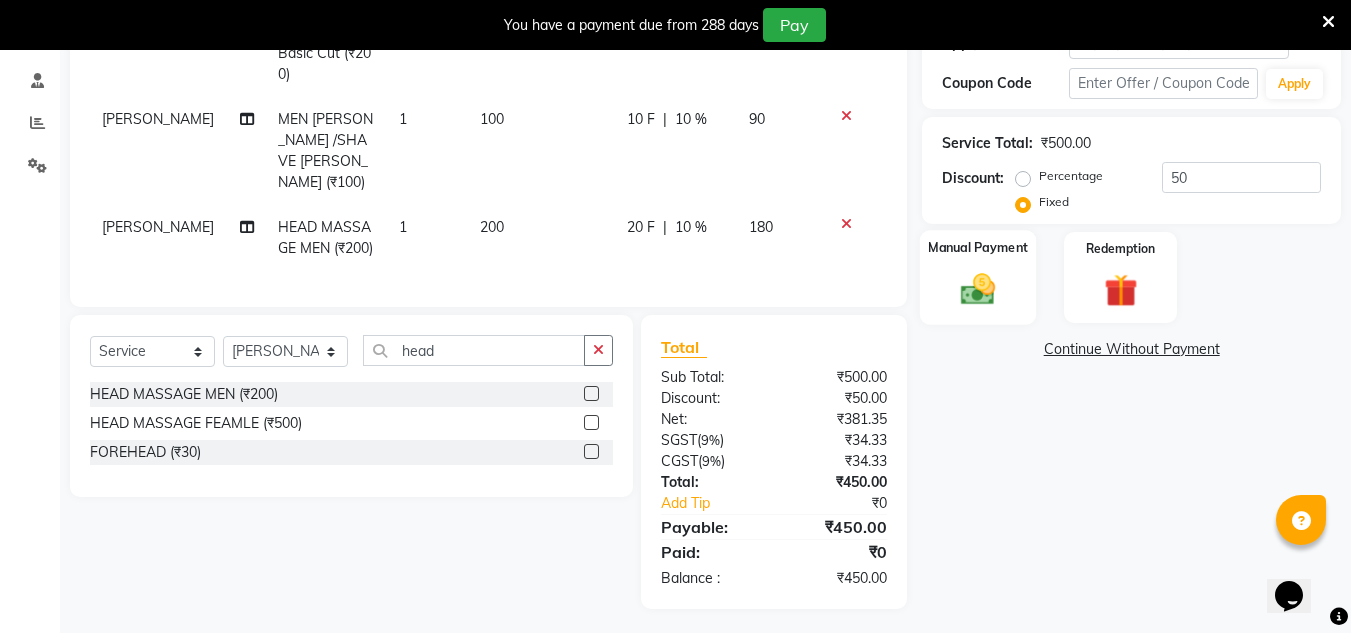 click 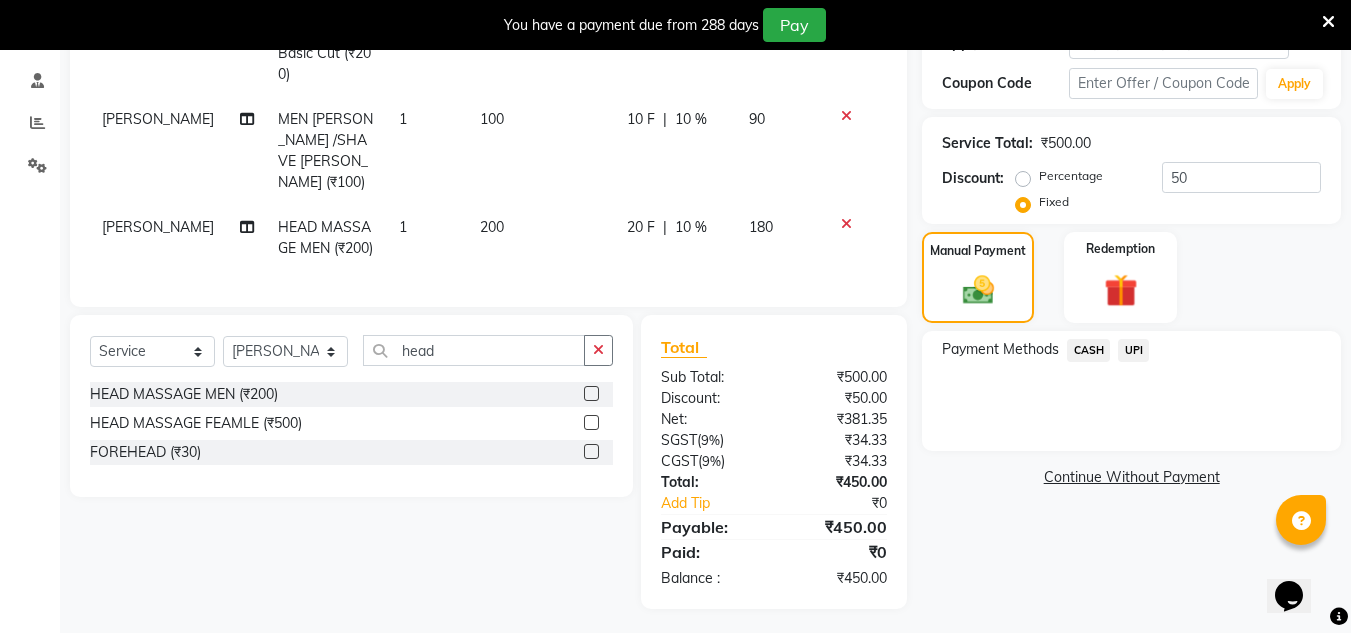 click on "UPI" 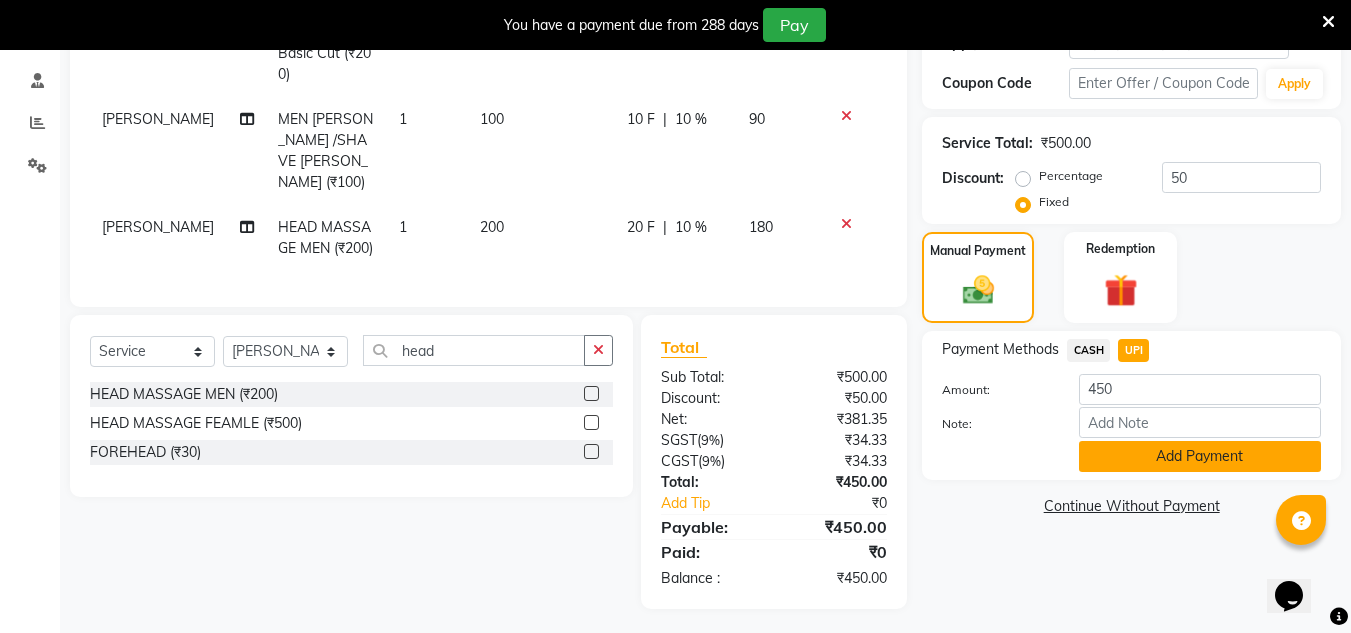 click on "Add Payment" 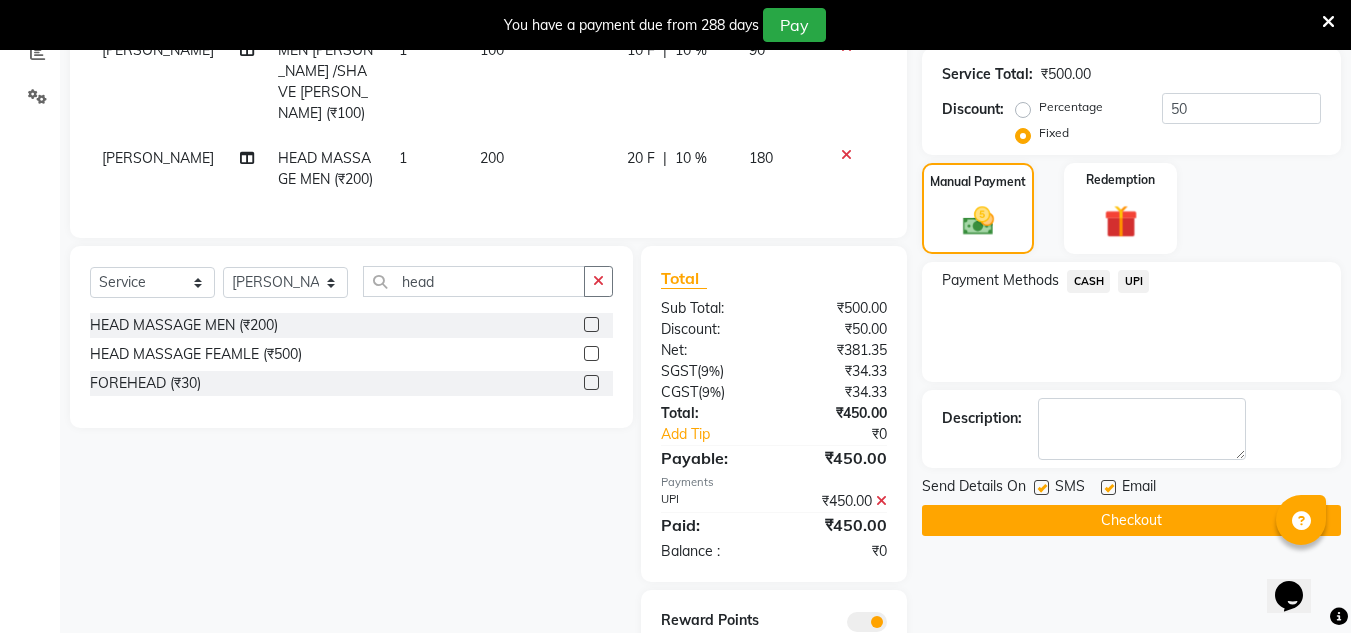 scroll, scrollTop: 470, scrollLeft: 0, axis: vertical 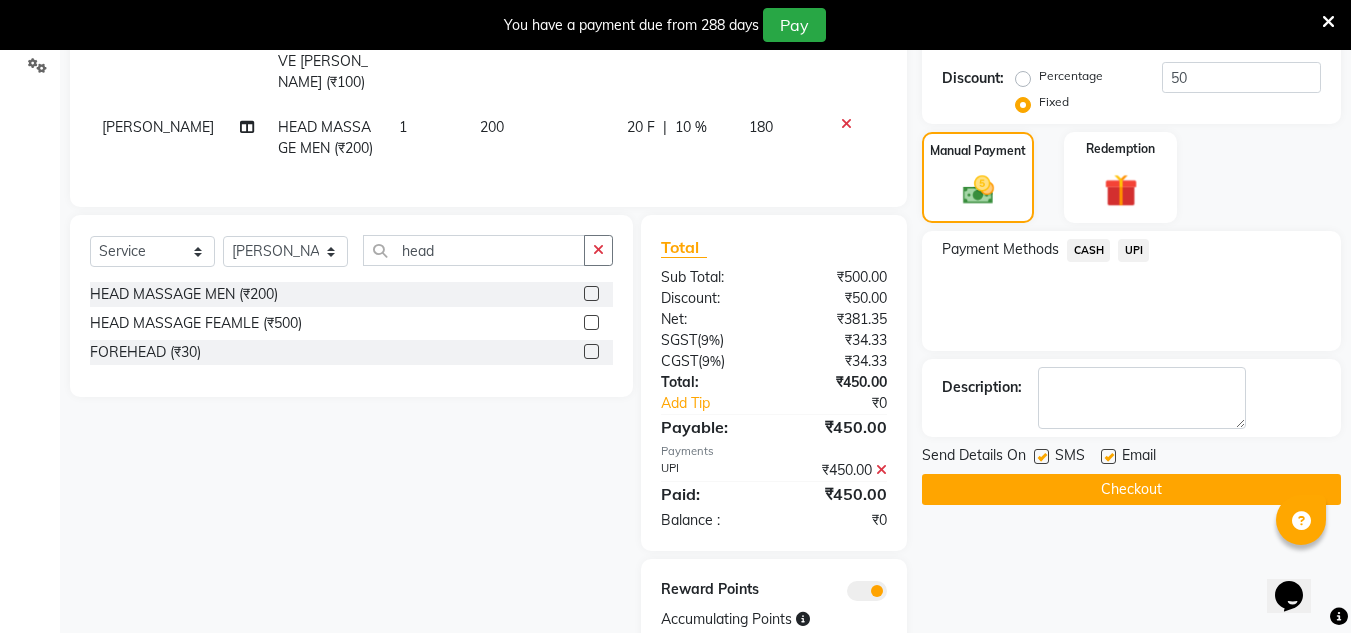 click on "Checkout" 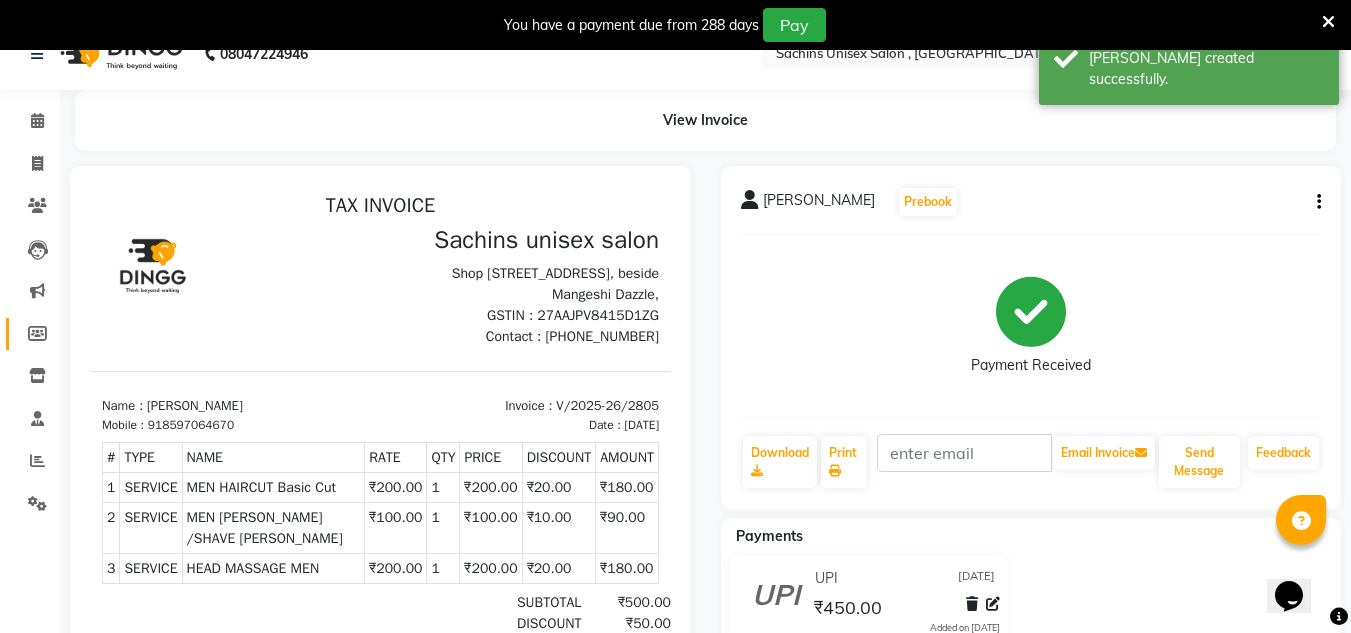 scroll, scrollTop: 0, scrollLeft: 0, axis: both 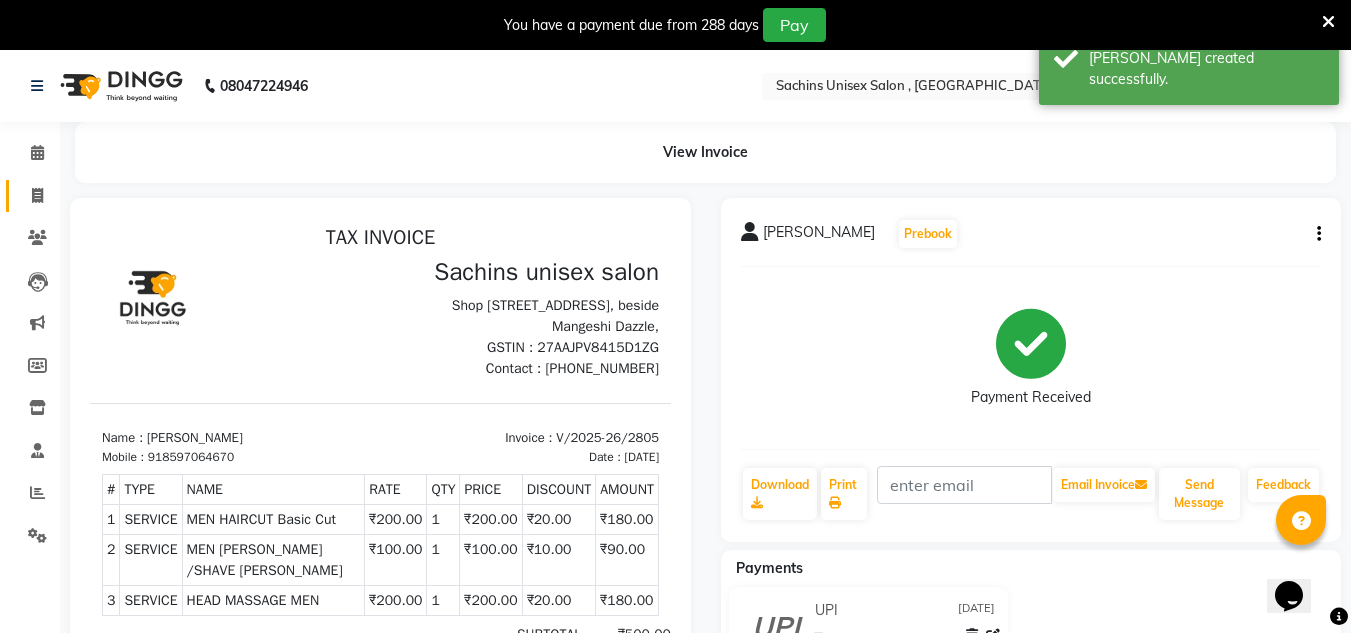 click 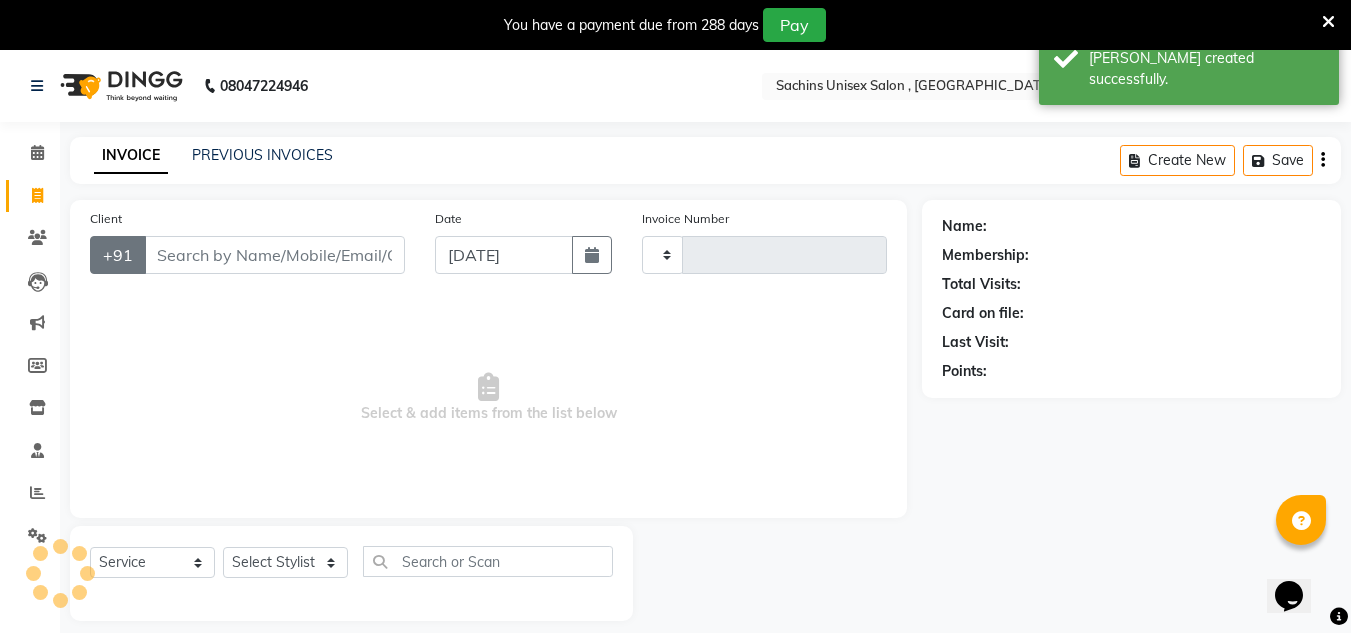 scroll, scrollTop: 50, scrollLeft: 0, axis: vertical 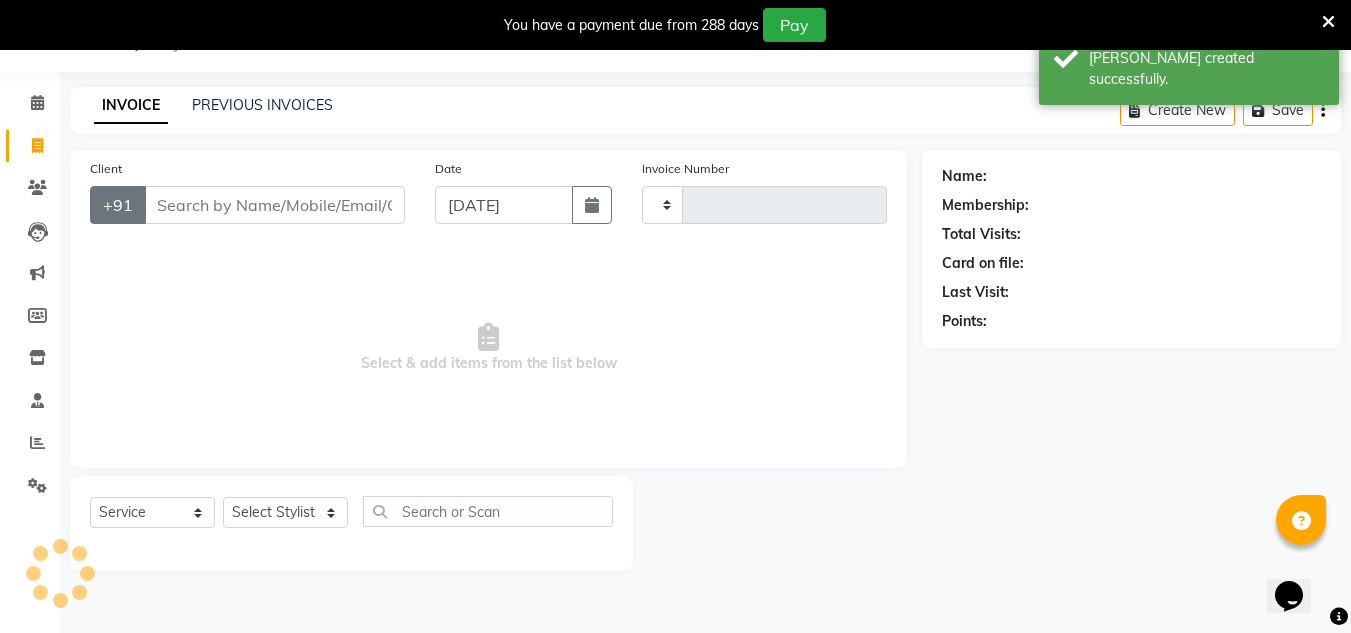type on "2806" 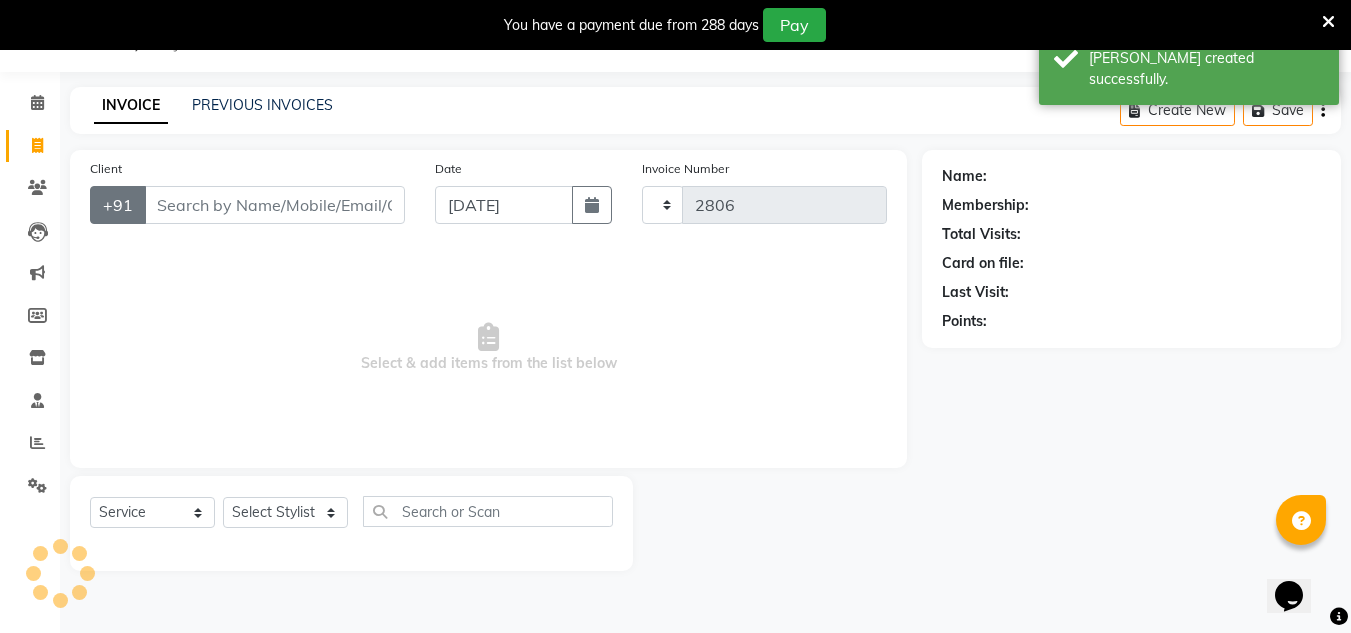 select on "6840" 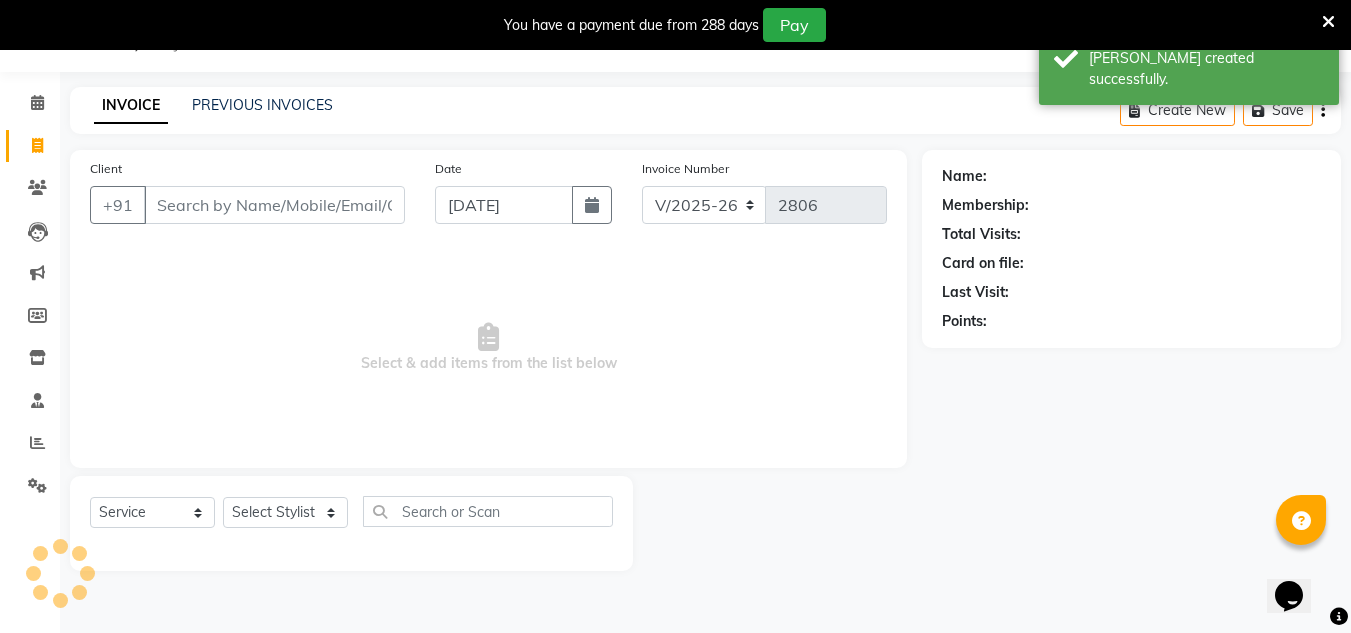 click on "Client" at bounding box center (274, 205) 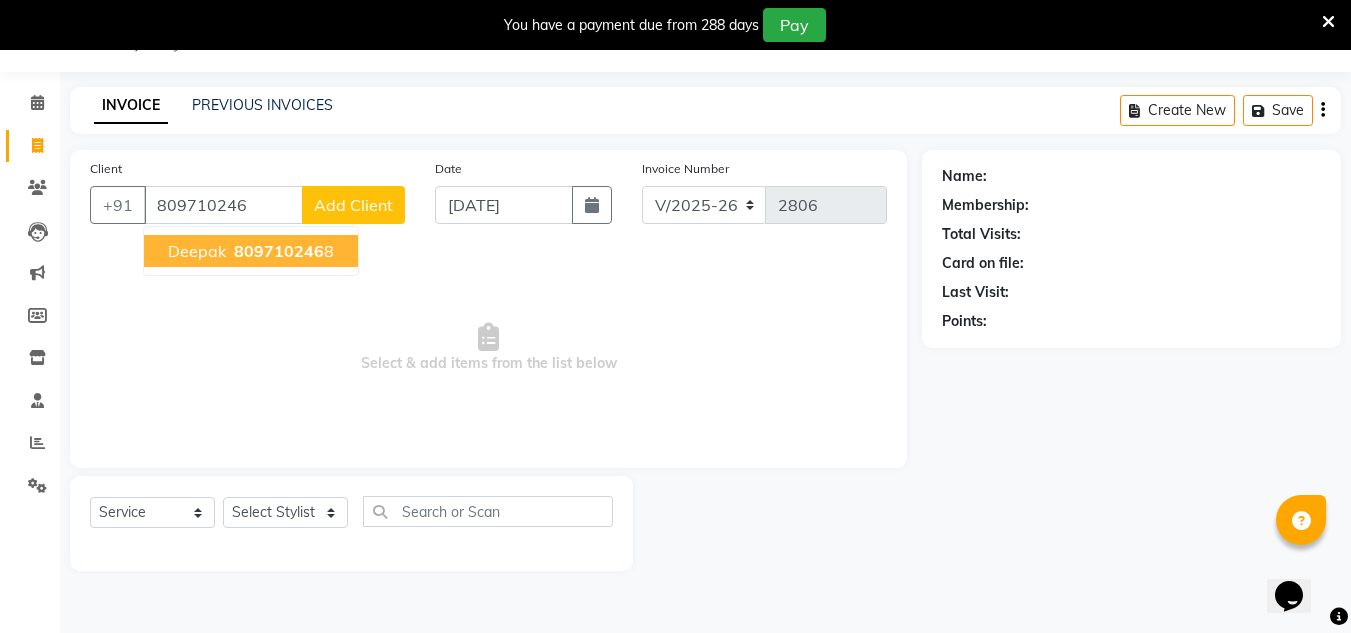 click on "809710246" at bounding box center [279, 251] 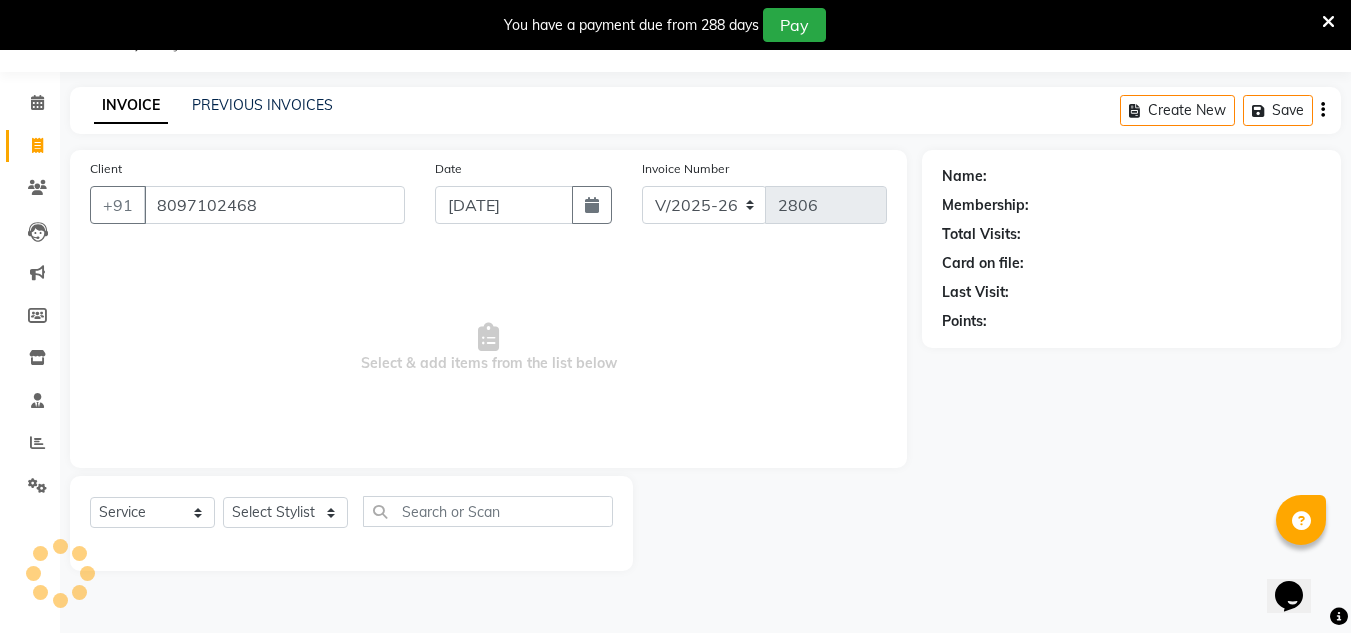 type on "8097102468" 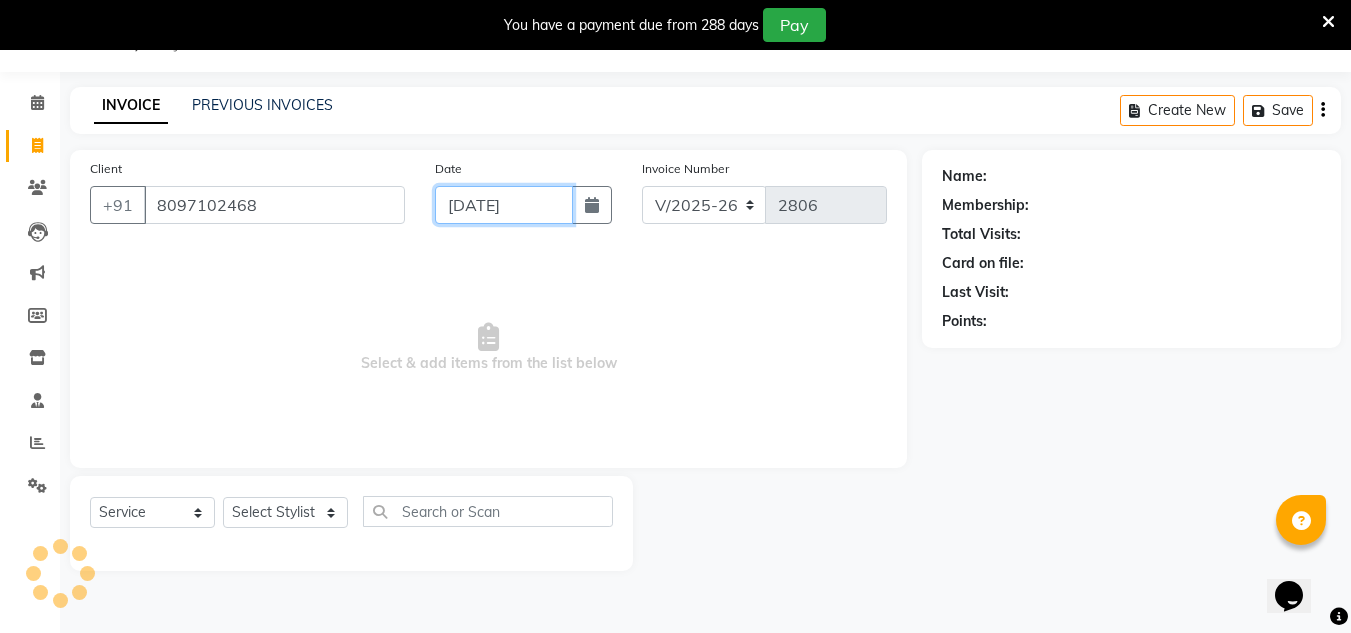 drag, startPoint x: 519, startPoint y: 209, endPoint x: 513, endPoint y: 224, distance: 16.155495 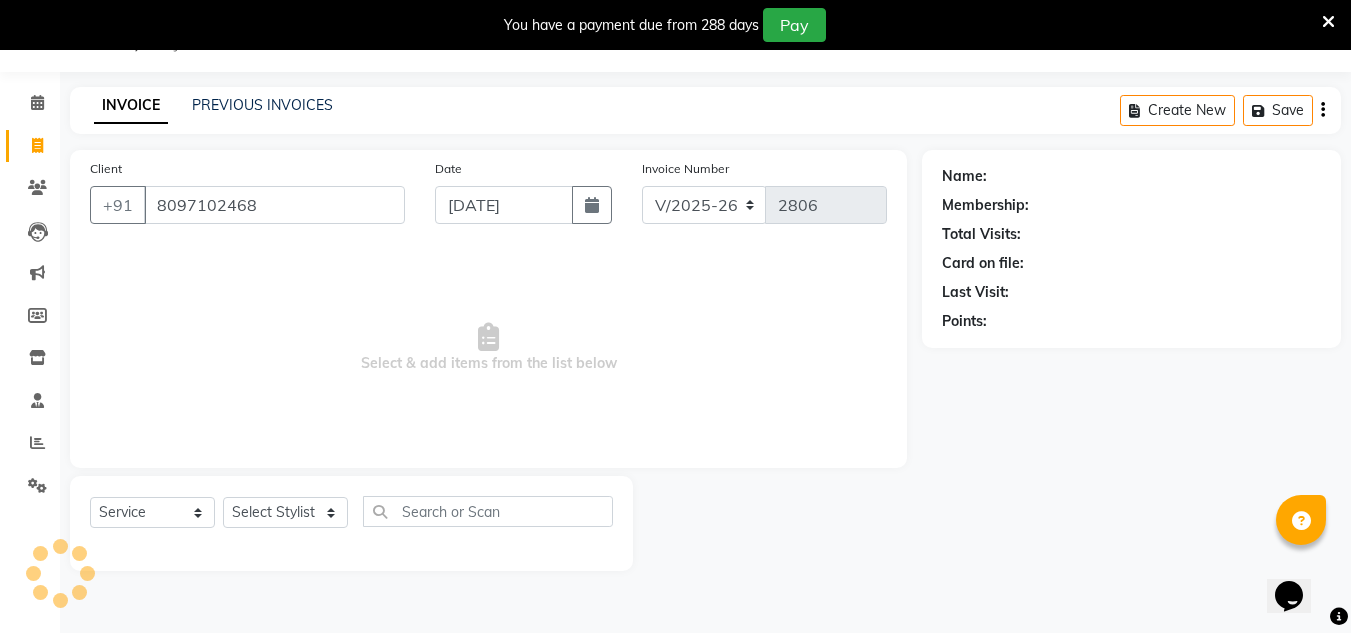 select on "7" 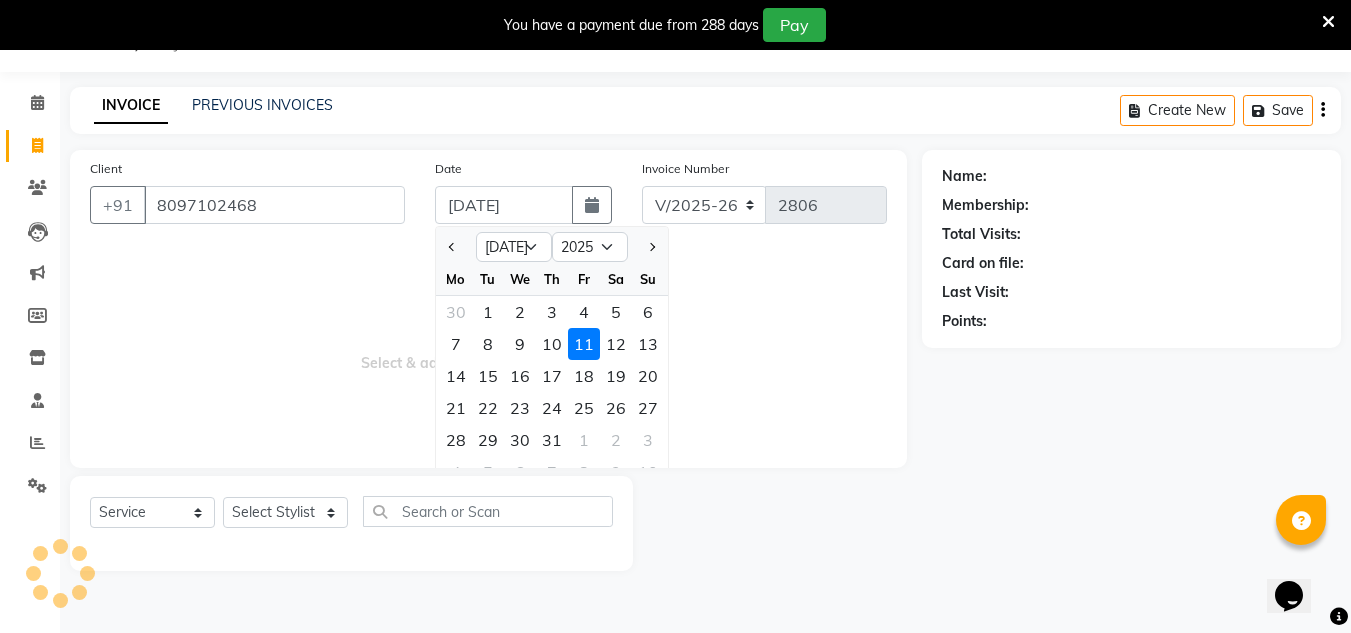 select on "1: Object" 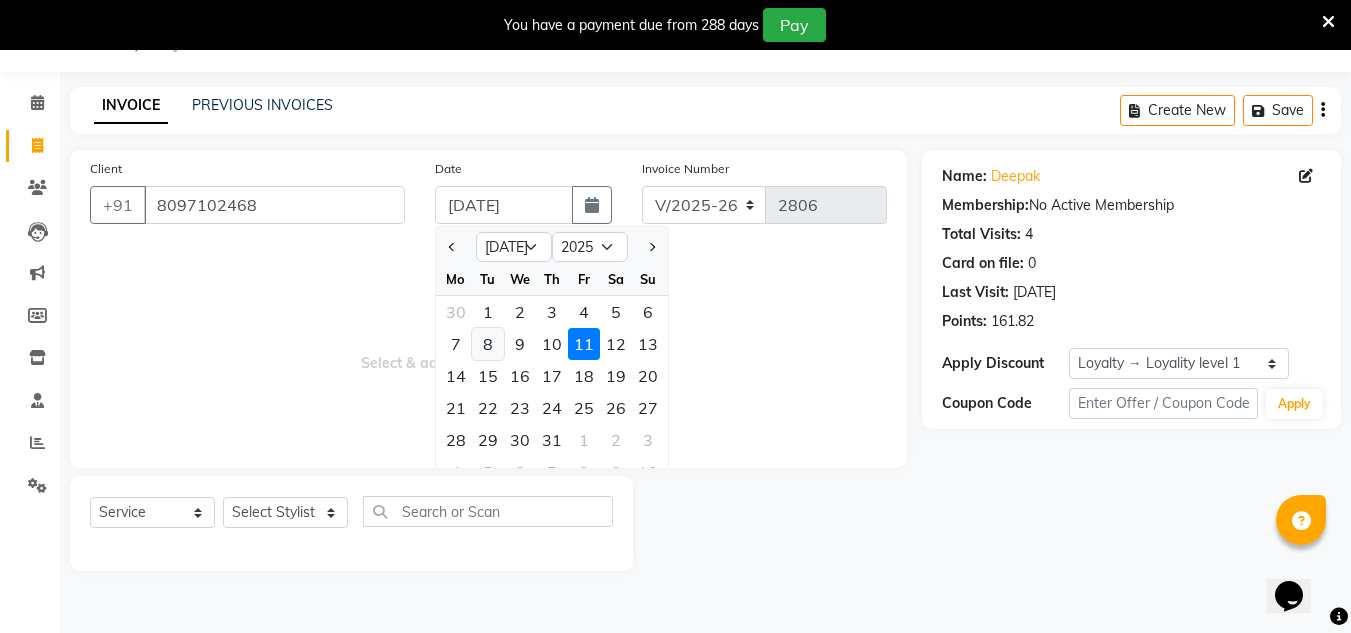 click on "8" 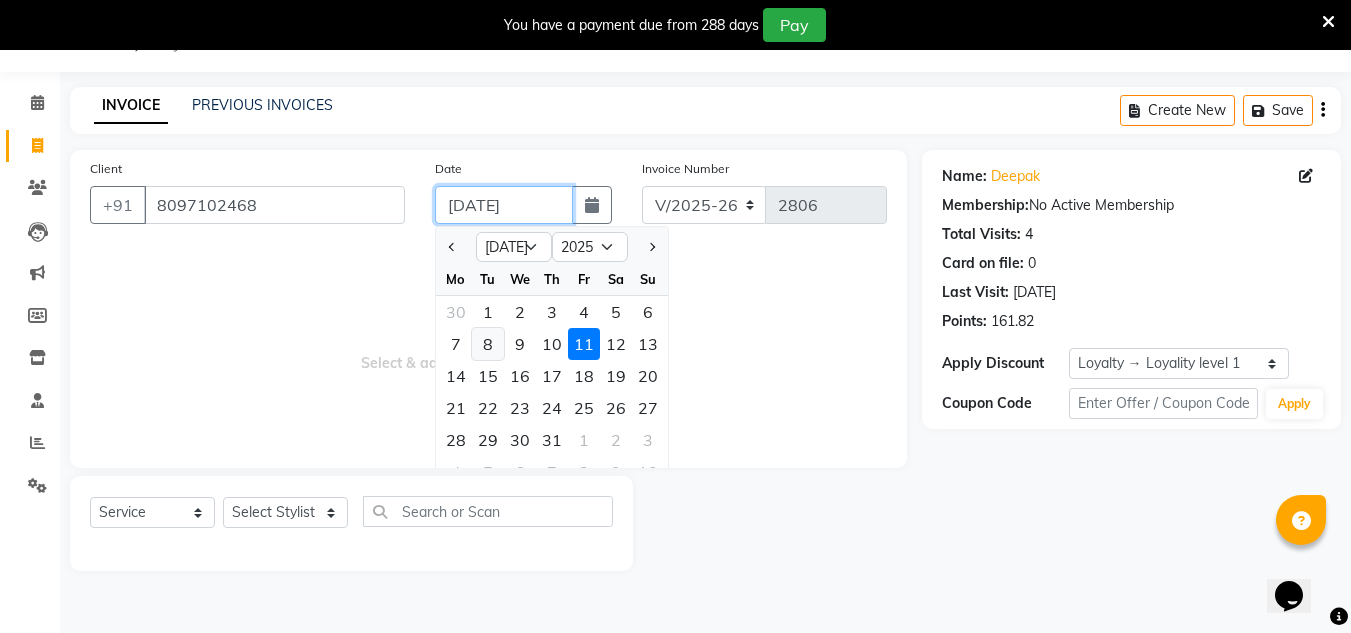 type on "[DATE]" 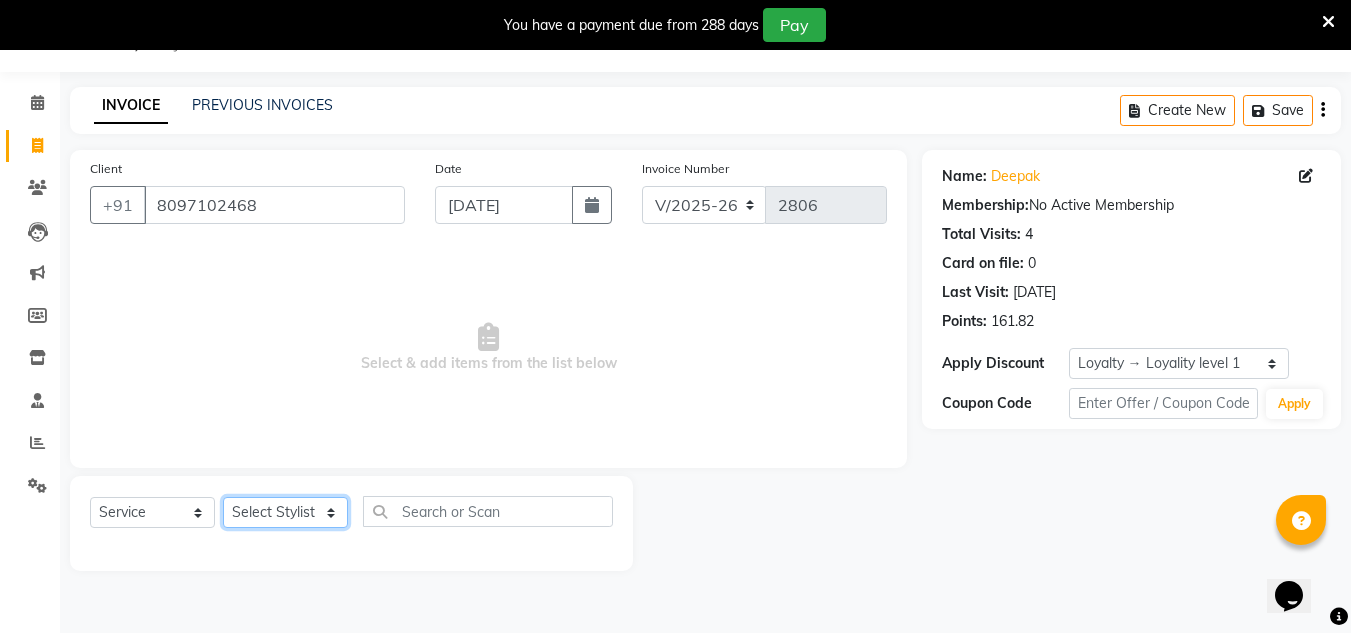 click on "Select Stylist [PERSON_NAME] new  [PERSON_NAME] [PERSON_NAME] Owner preeti [PERSON_NAME] [PERSON_NAME] RG" 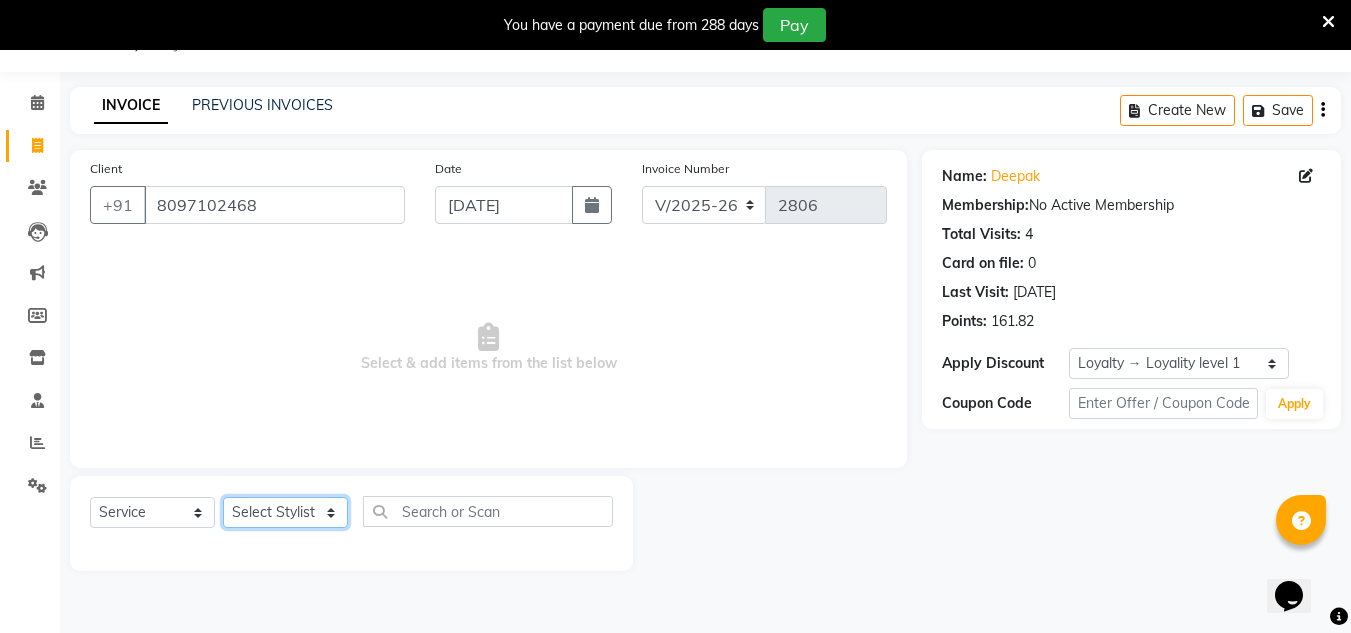 select on "81667" 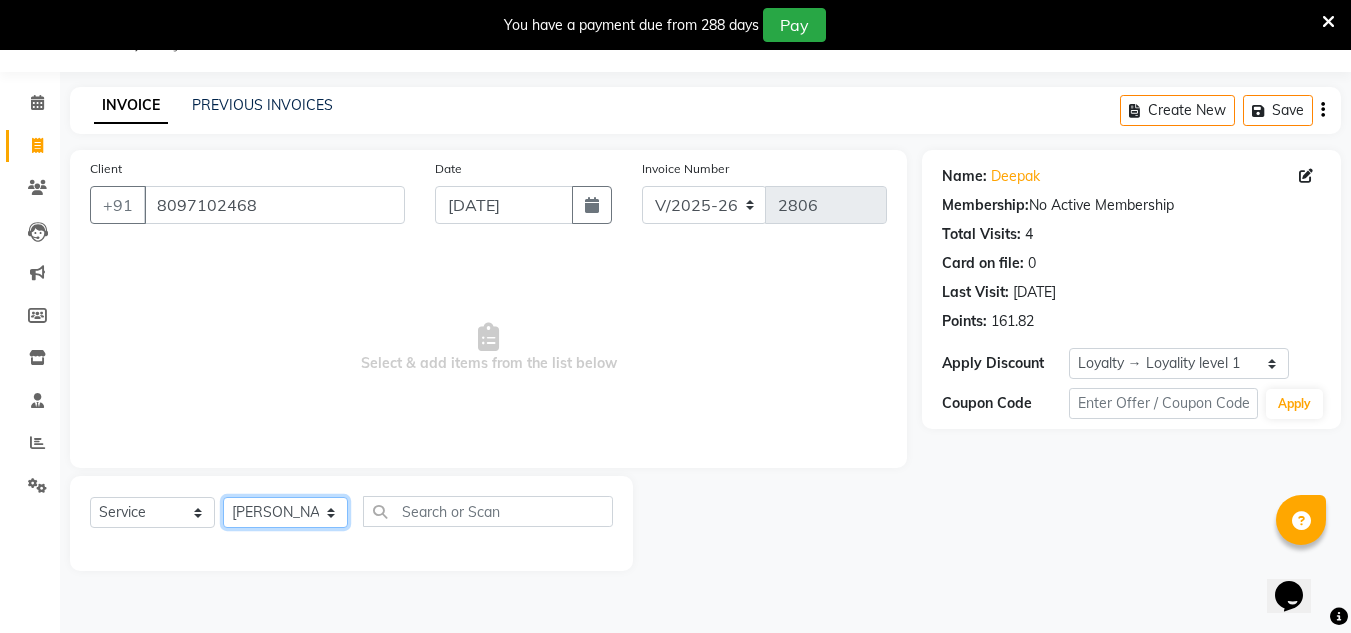 click on "Select Stylist [PERSON_NAME] new  [PERSON_NAME] [PERSON_NAME] Owner preeti [PERSON_NAME] [PERSON_NAME] RG" 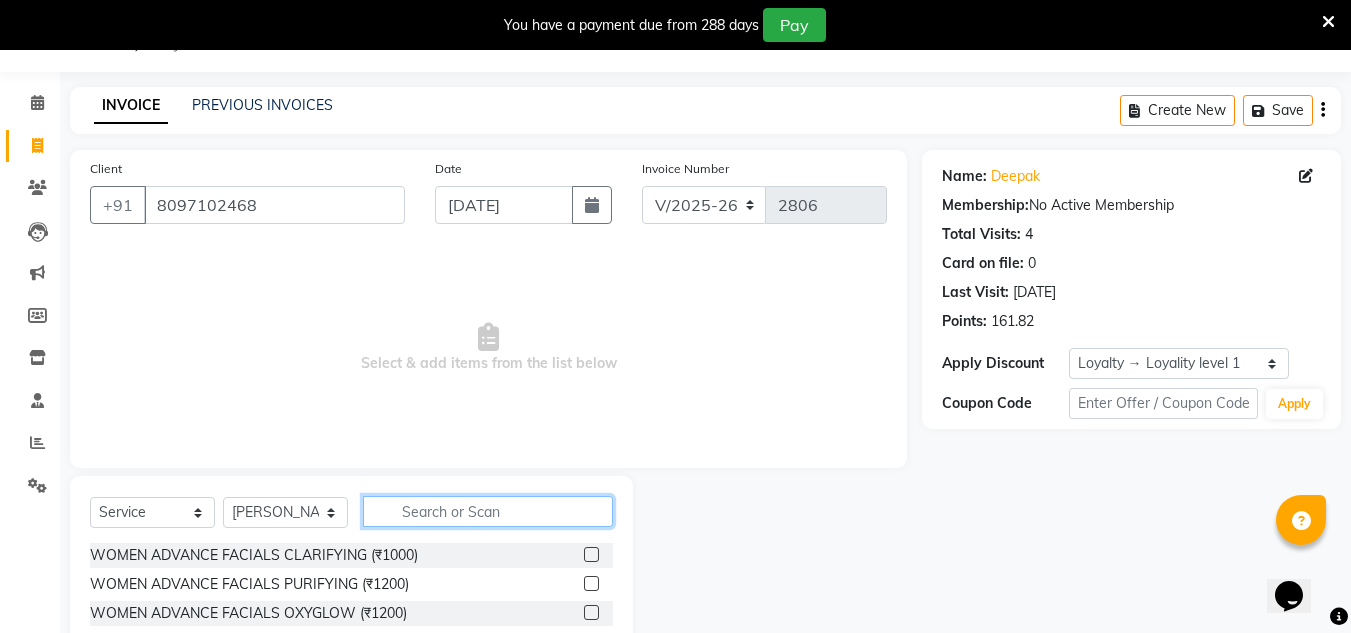 click 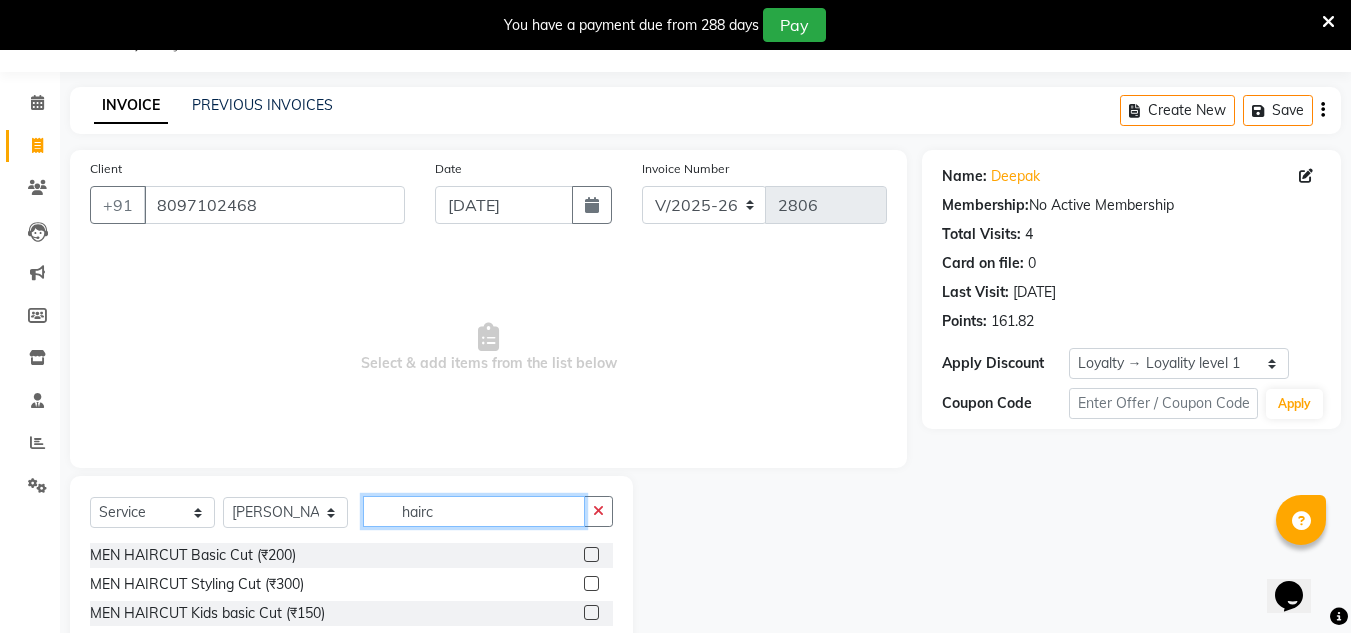 type on "hairc" 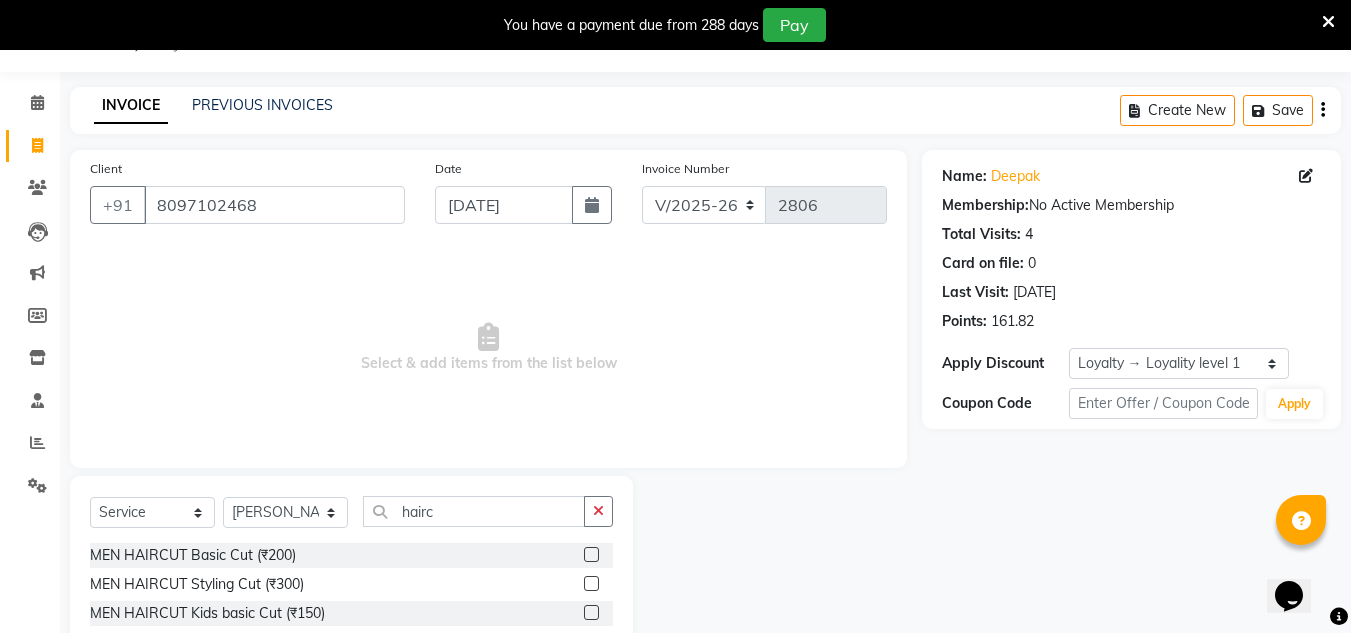 click 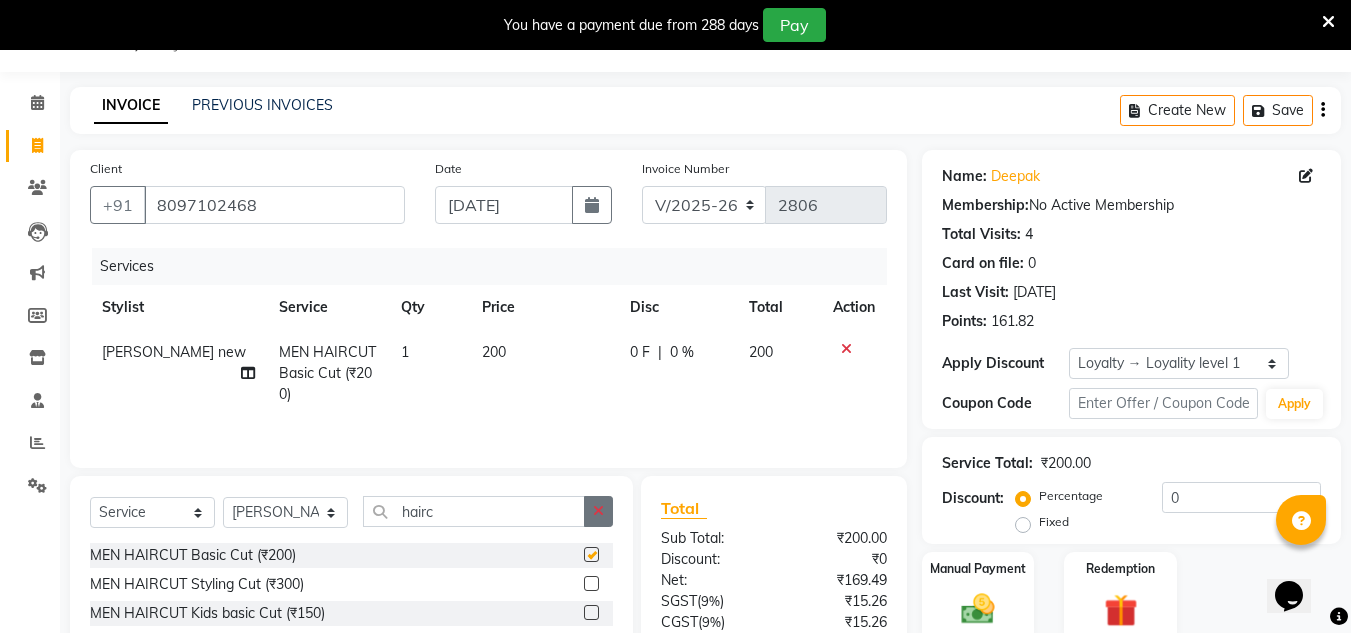 checkbox on "false" 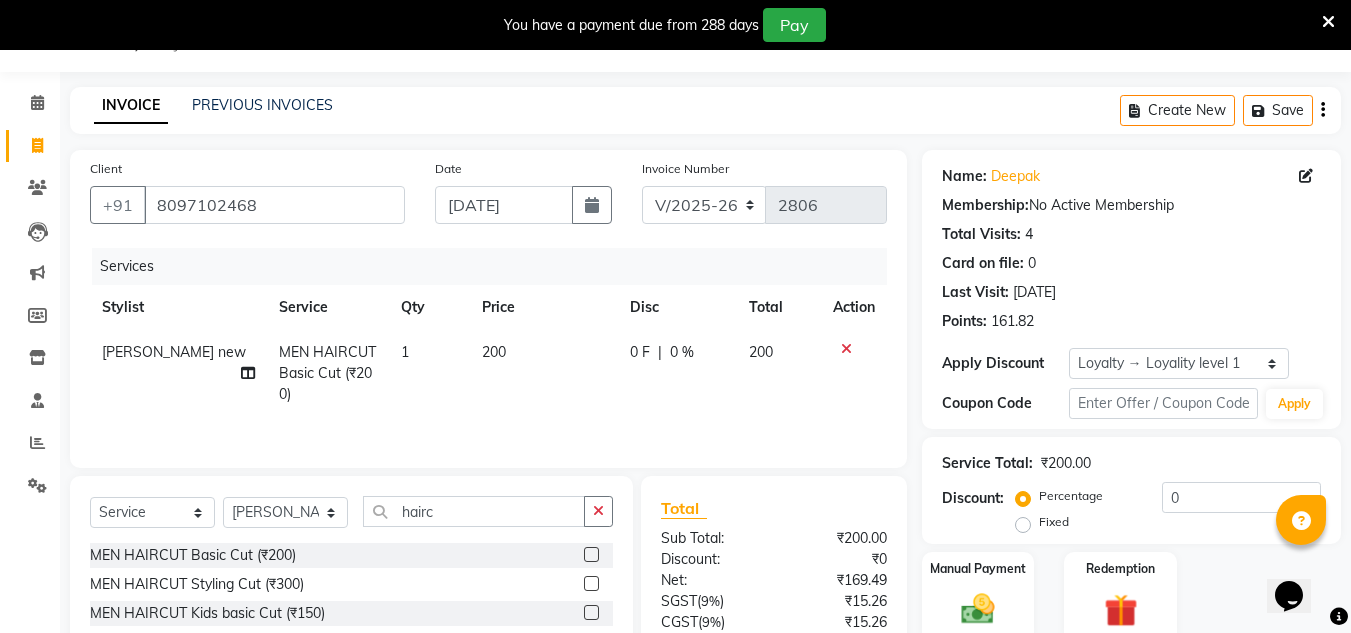 drag, startPoint x: 601, startPoint y: 516, endPoint x: 559, endPoint y: 515, distance: 42.0119 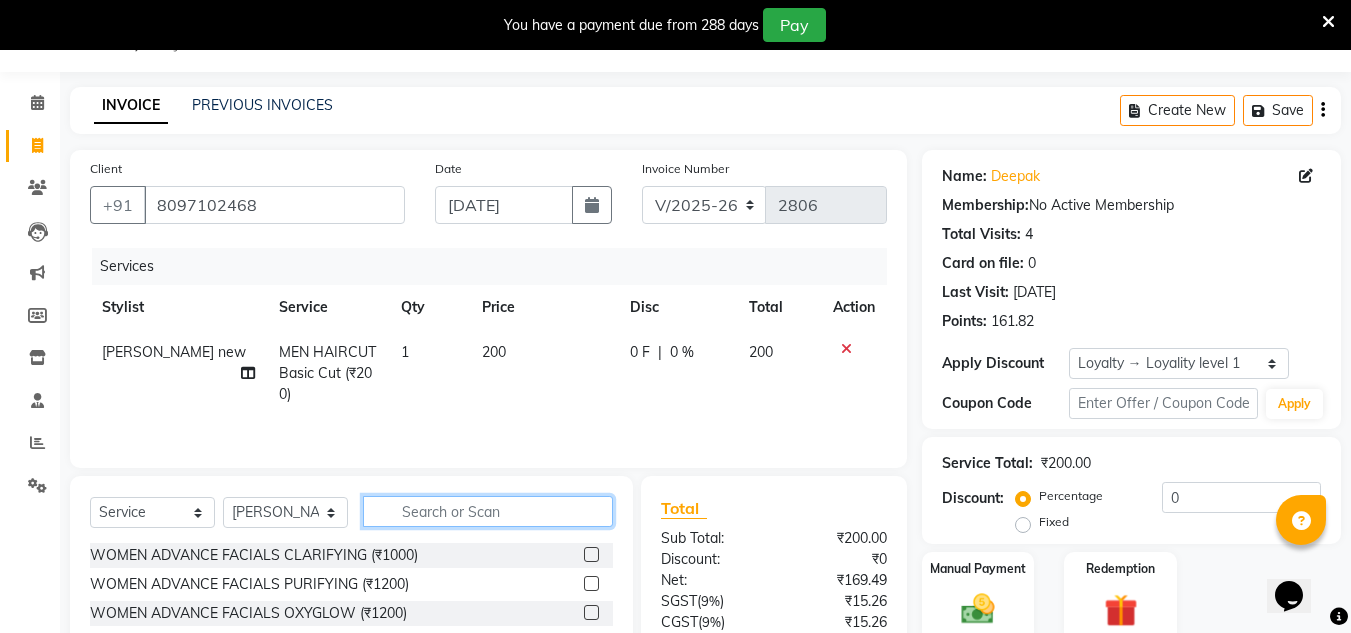 click 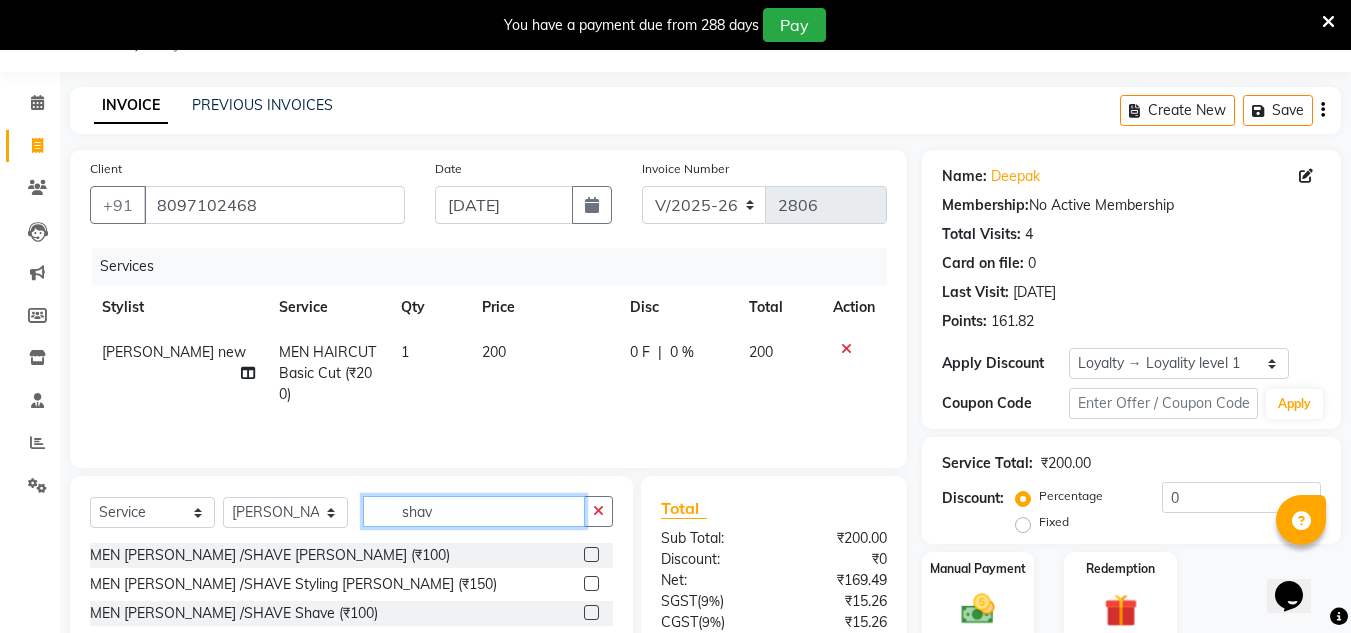 type on "shav" 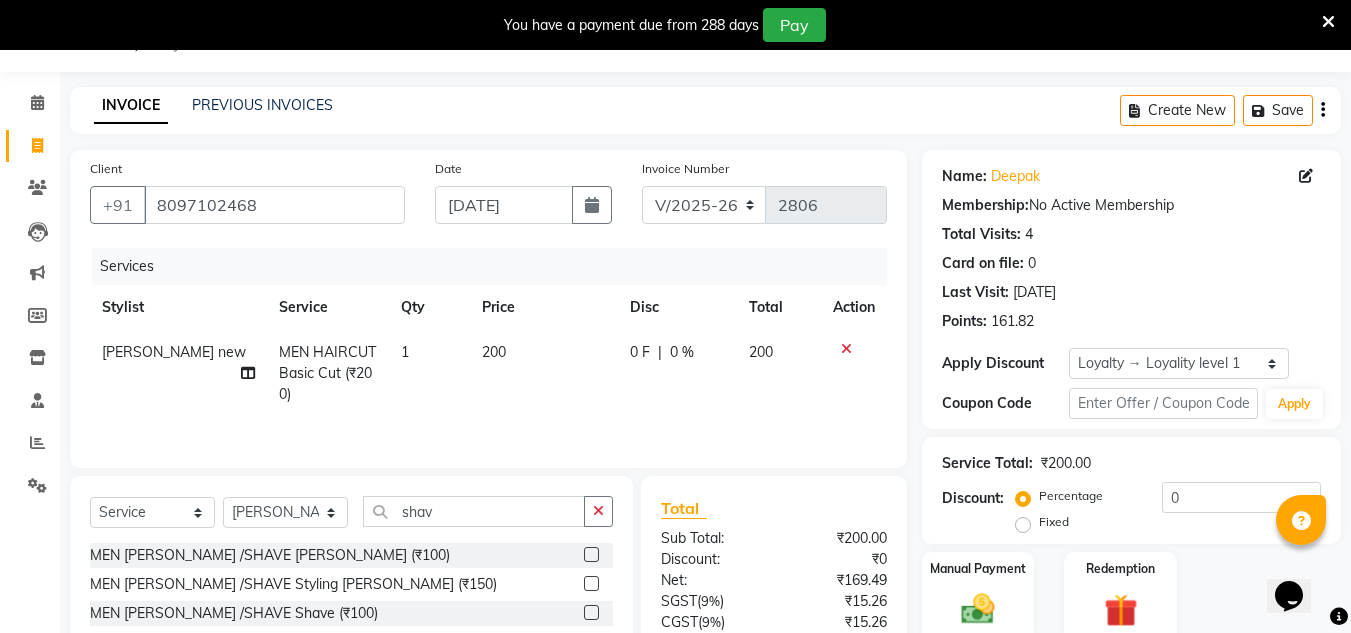 click 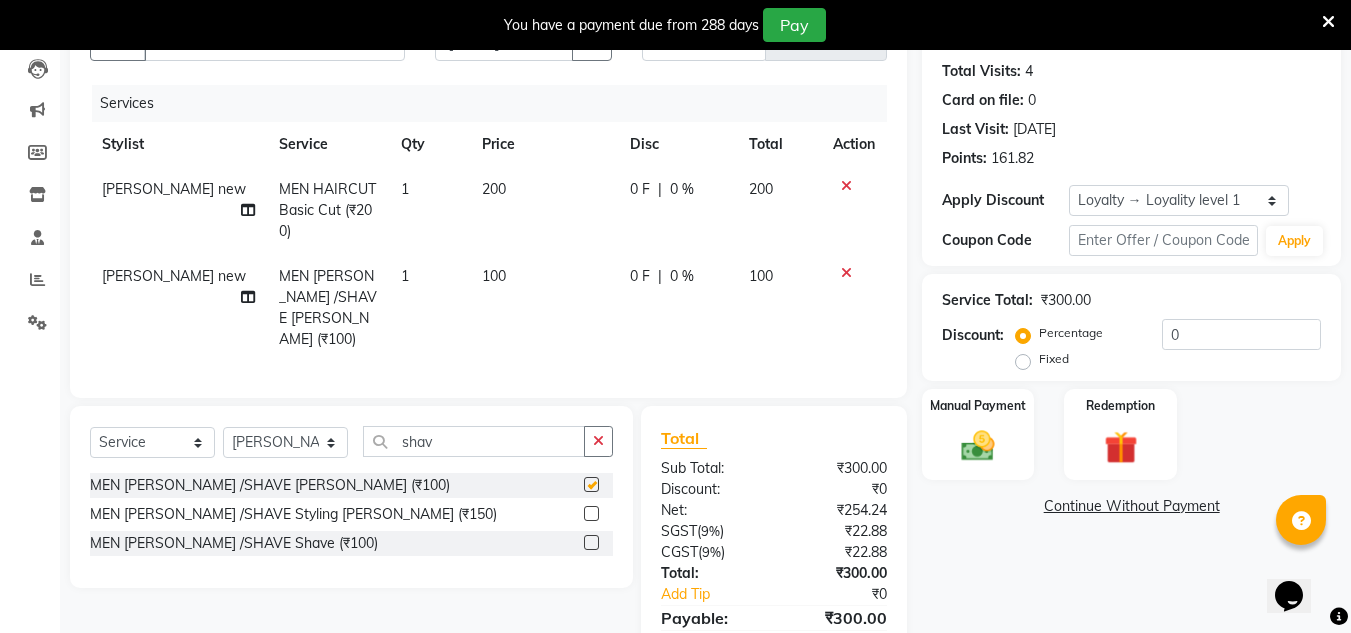 checkbox on "false" 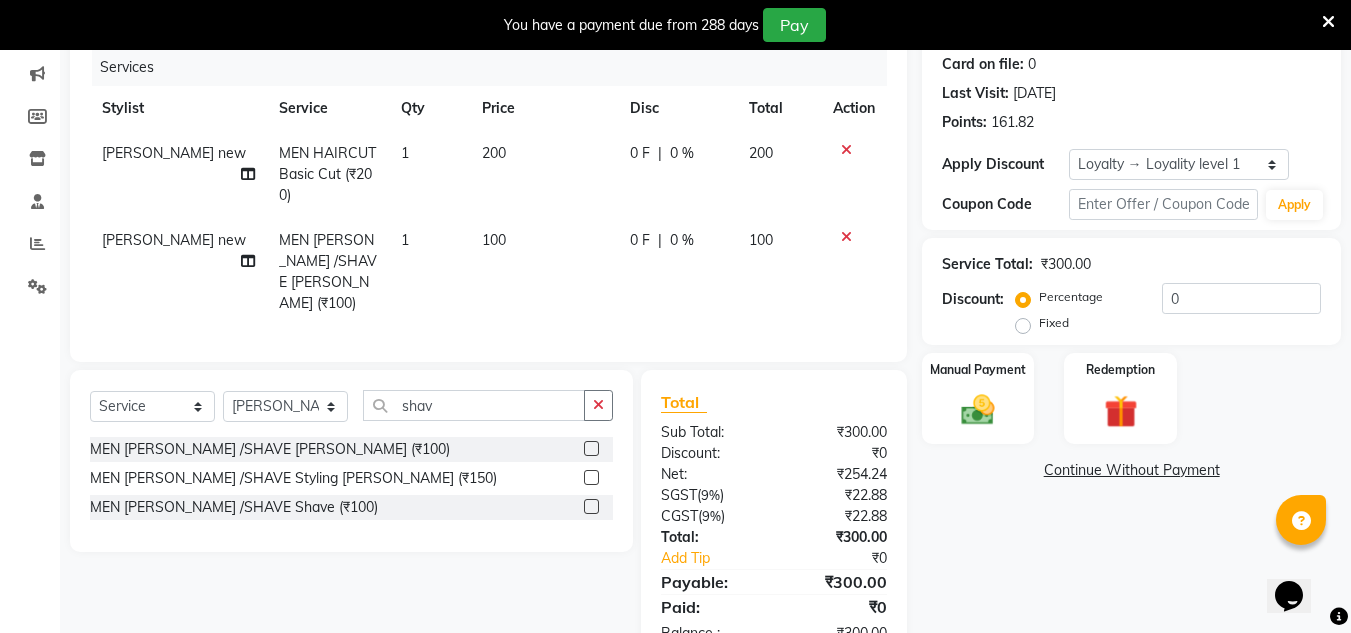 scroll, scrollTop: 250, scrollLeft: 0, axis: vertical 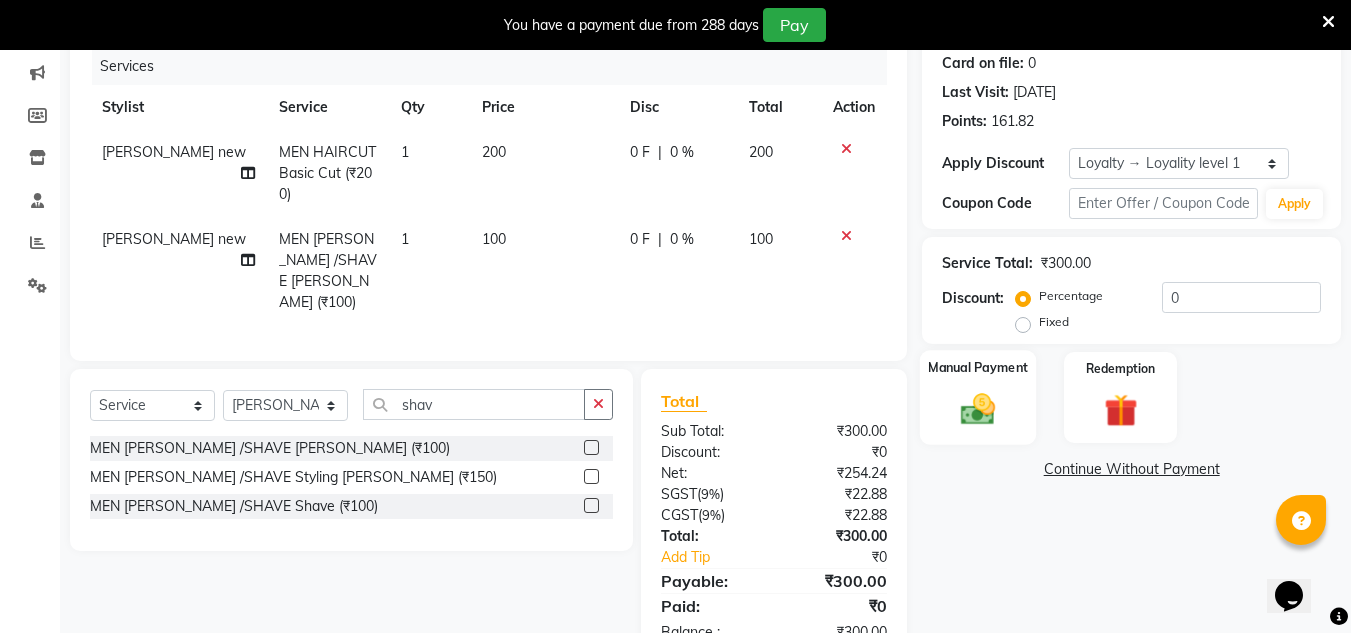 click 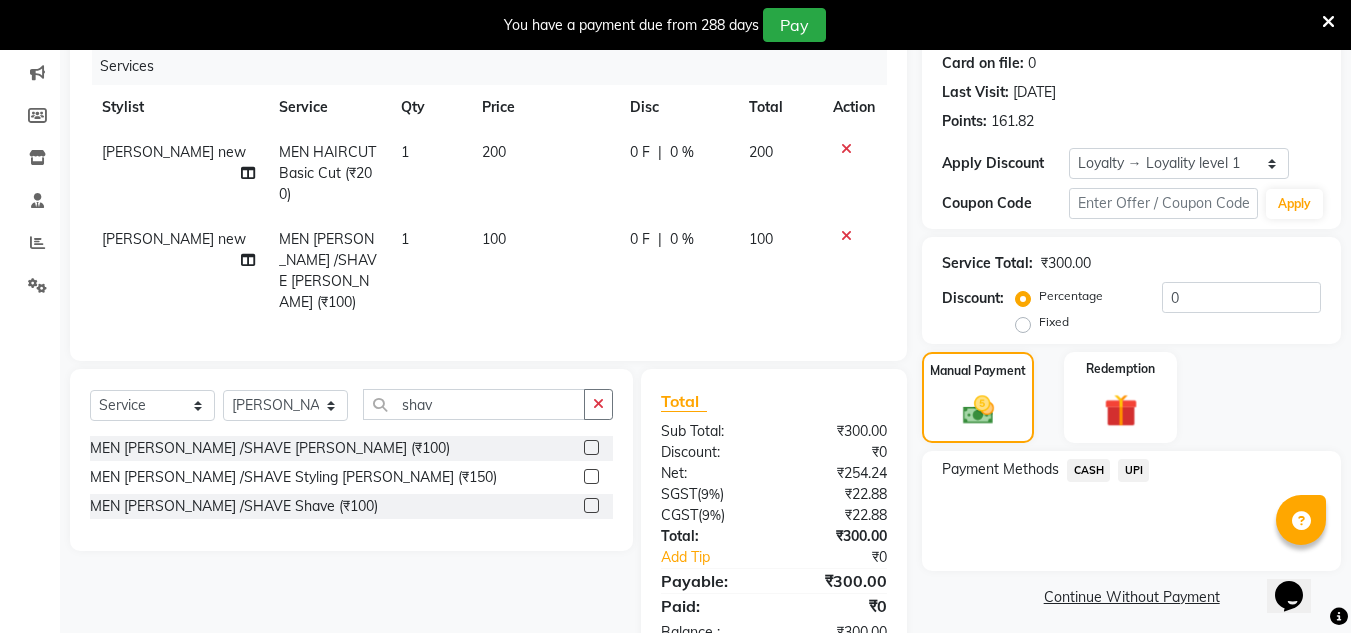 drag, startPoint x: 1131, startPoint y: 461, endPoint x: 1127, endPoint y: 488, distance: 27.294687 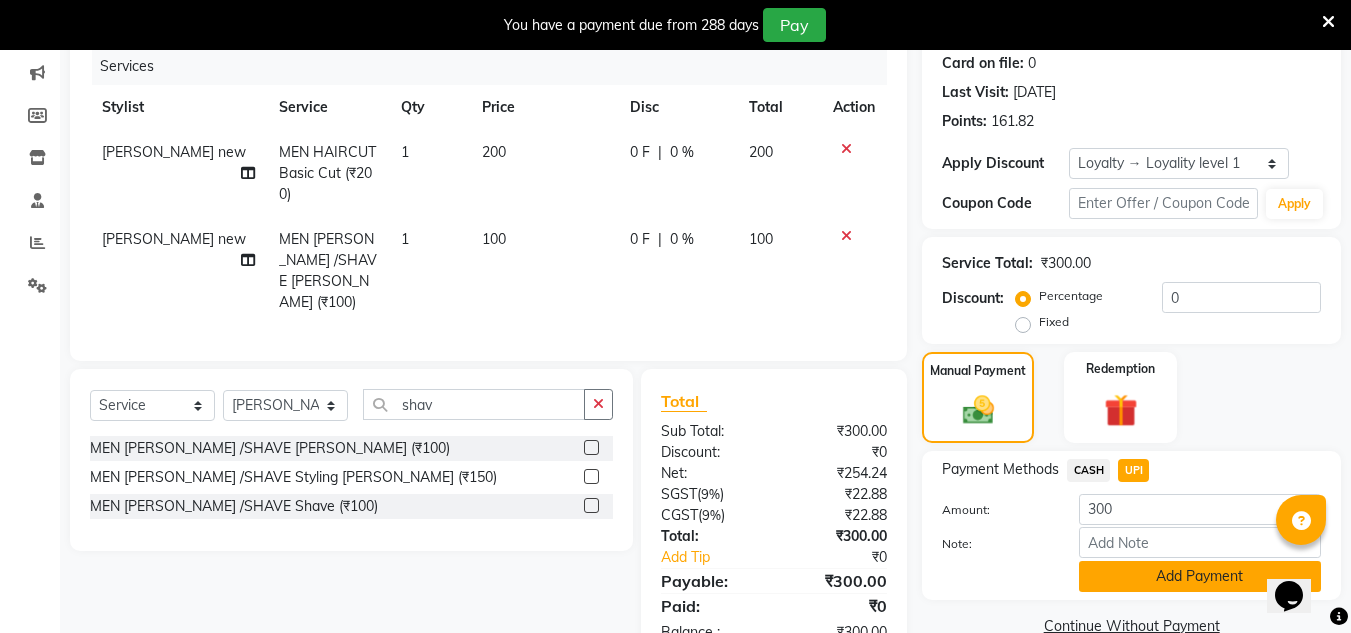 click on "Add Payment" 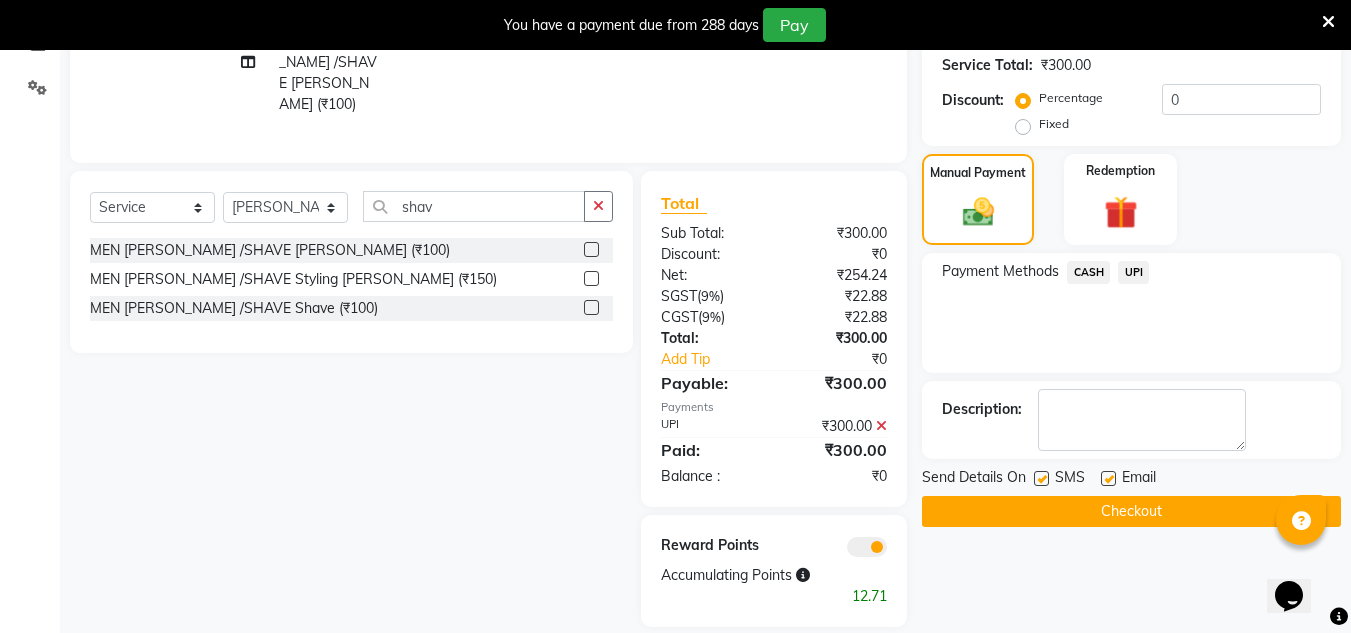 scroll, scrollTop: 466, scrollLeft: 0, axis: vertical 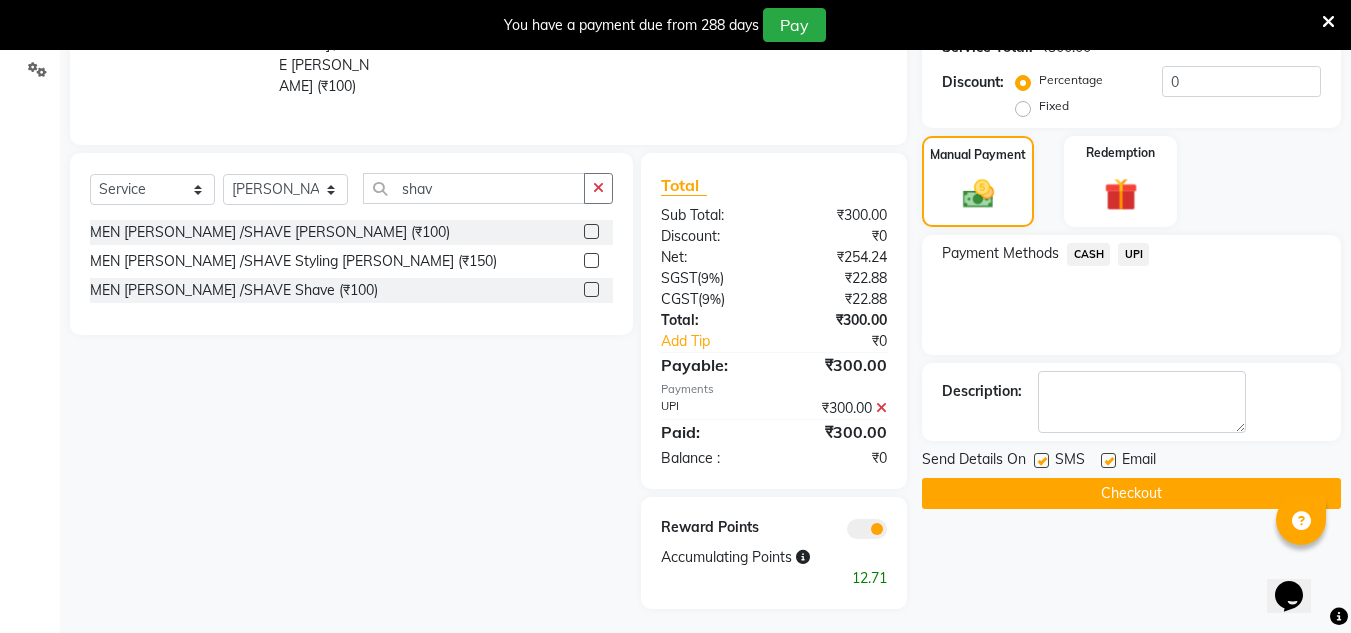 click on "Checkout" 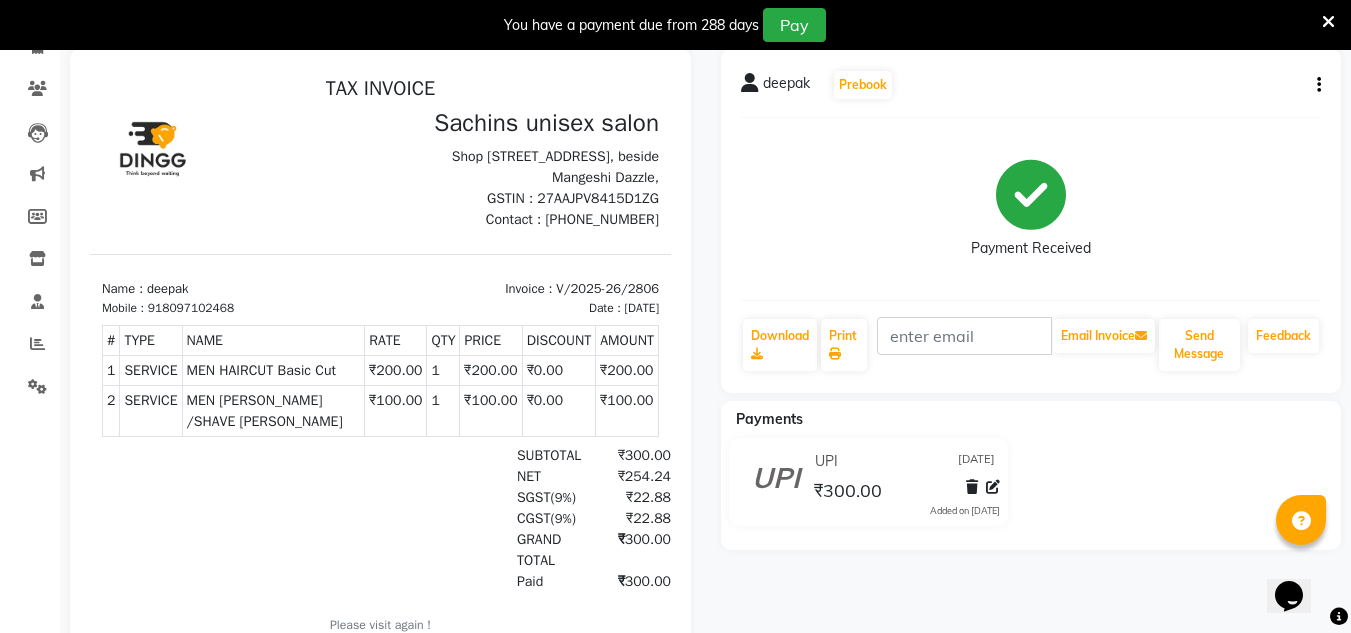 scroll, scrollTop: 0, scrollLeft: 0, axis: both 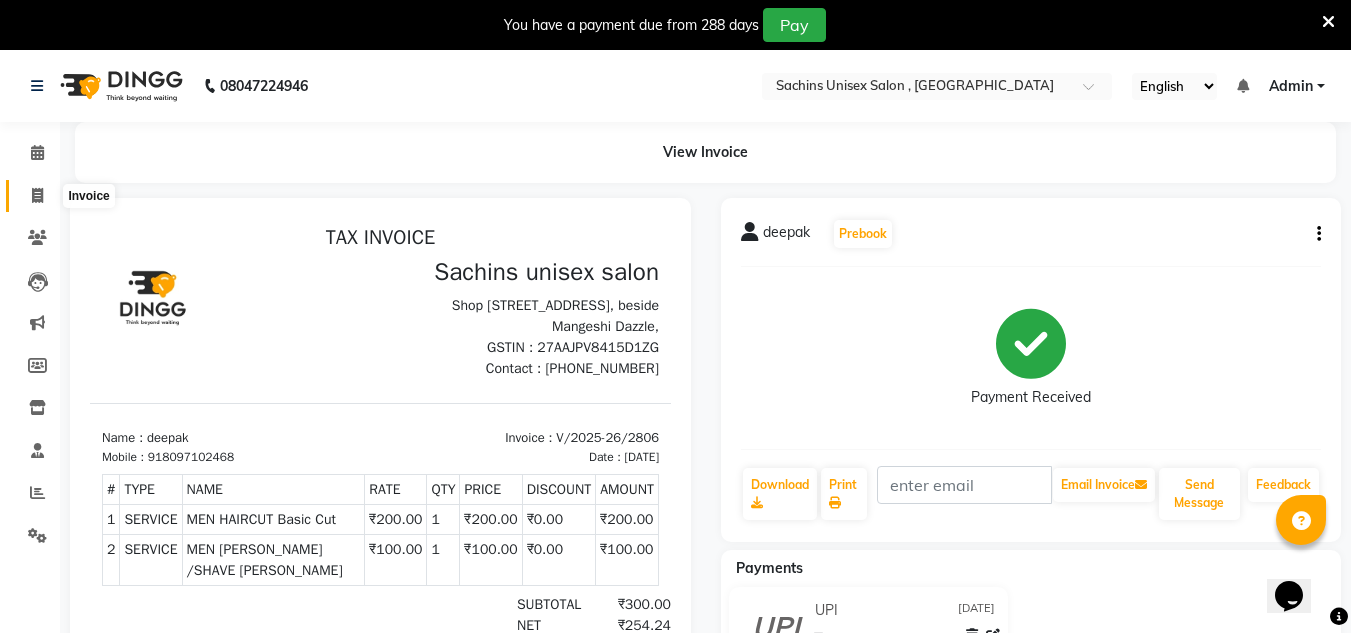 click 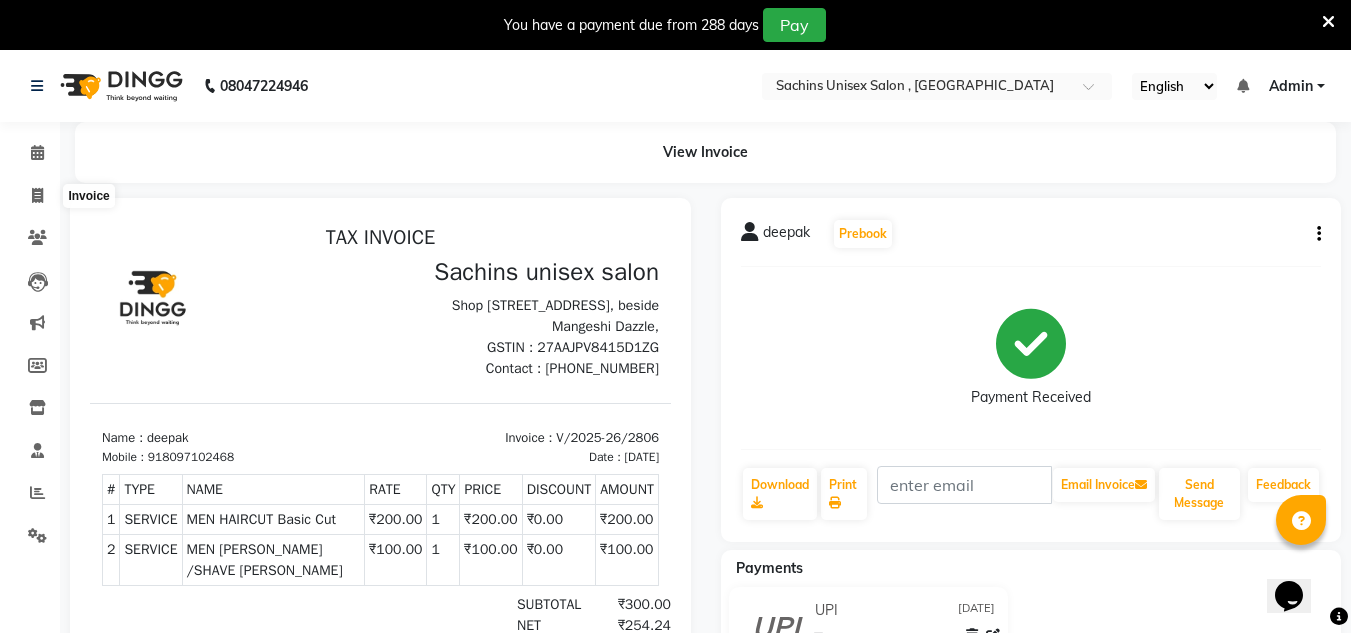 select on "6840" 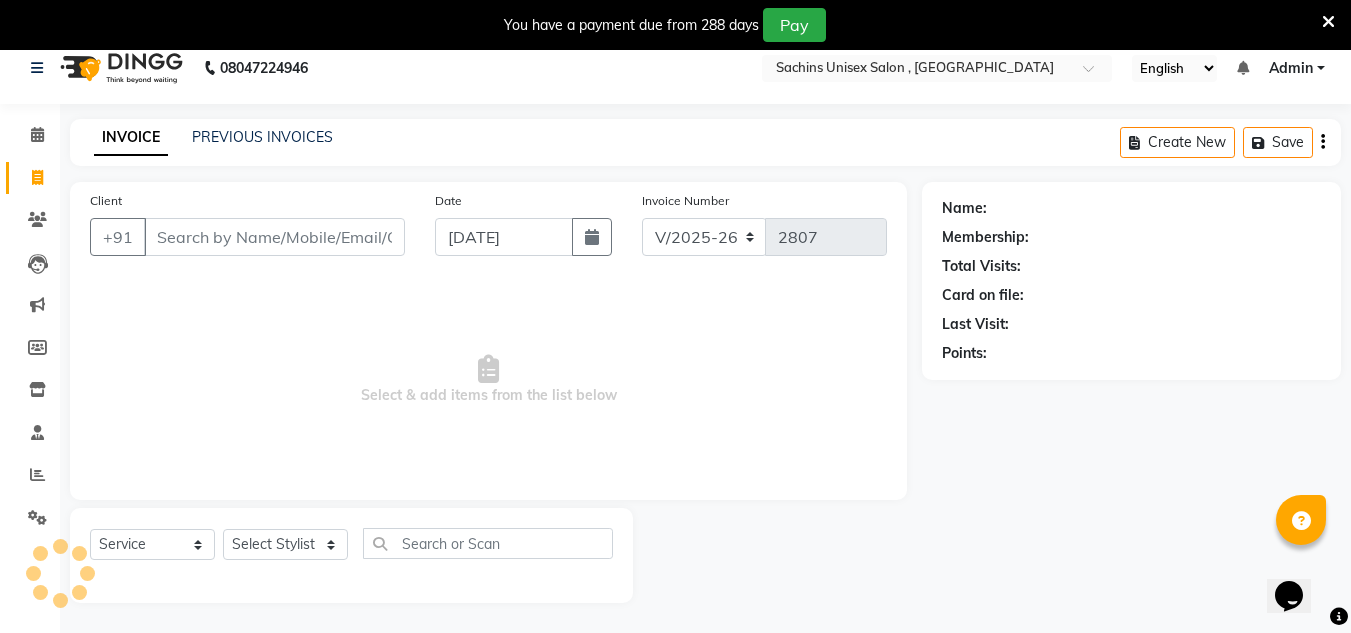scroll, scrollTop: 50, scrollLeft: 0, axis: vertical 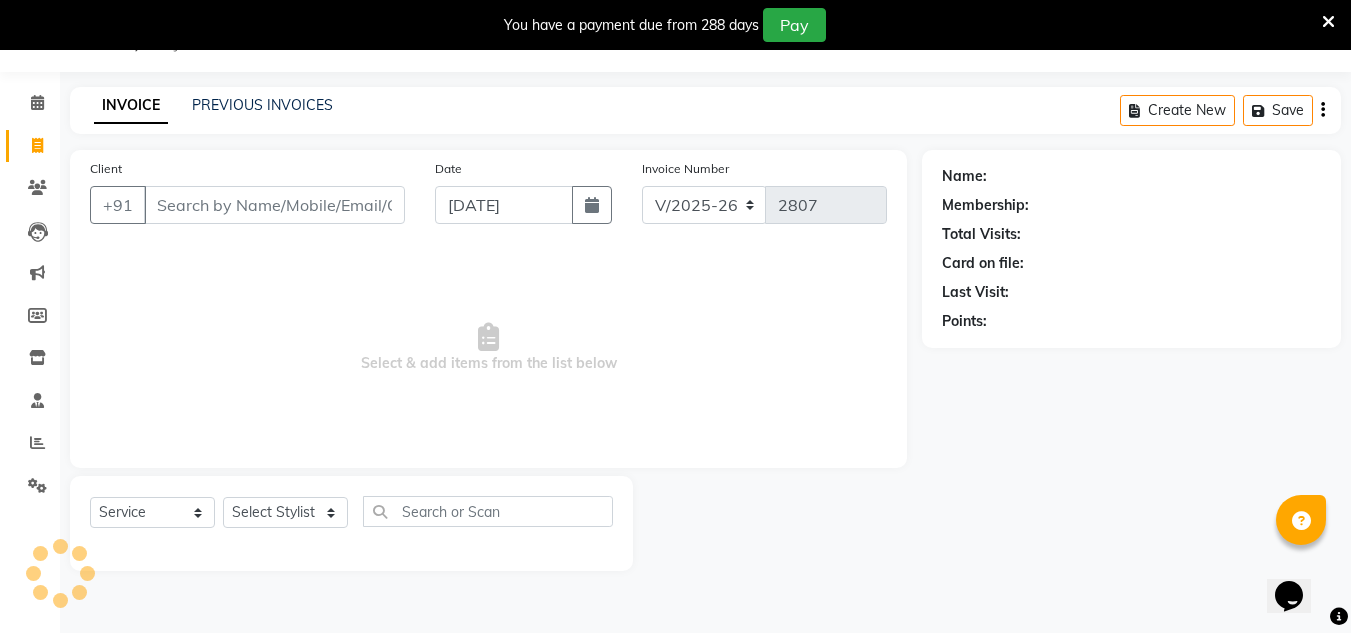 click on "Client" at bounding box center (274, 205) 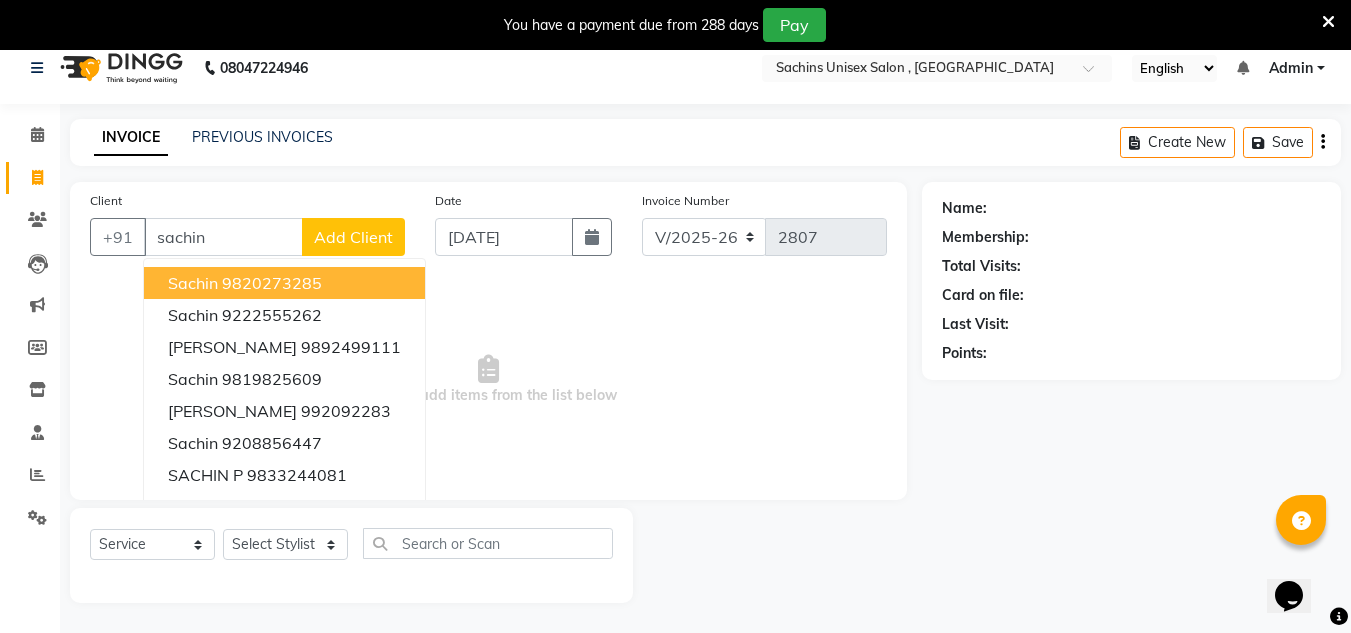 scroll, scrollTop: 0, scrollLeft: 0, axis: both 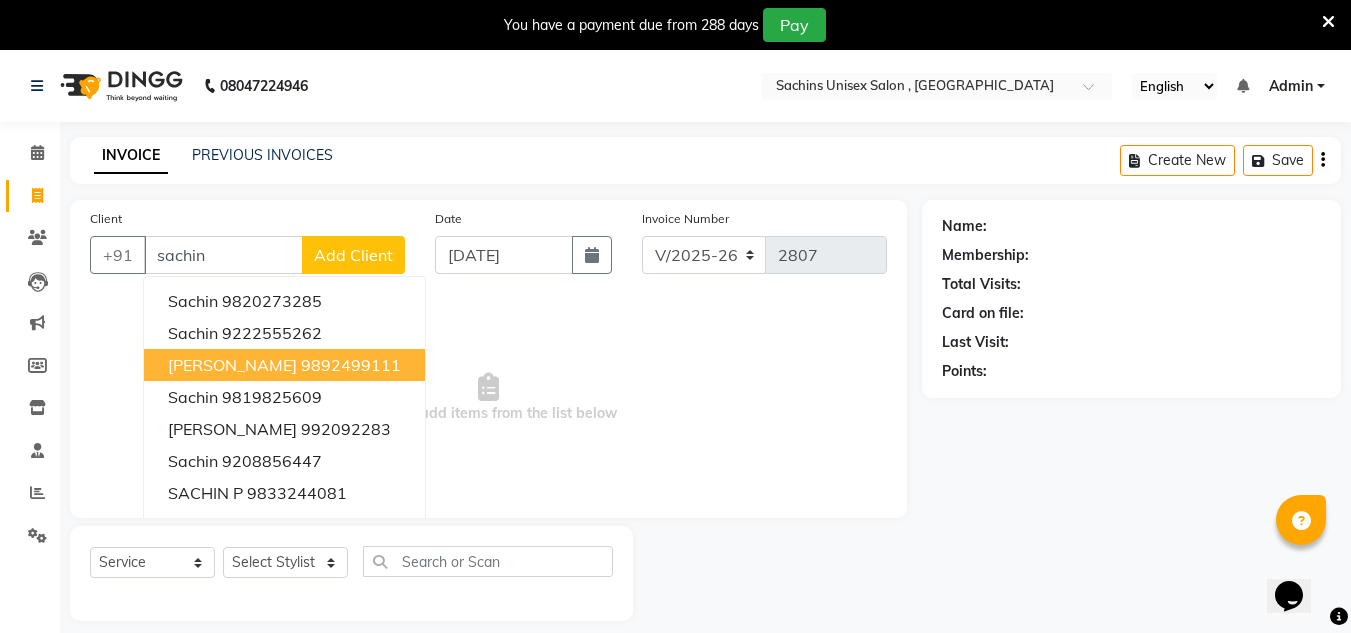 click on "9892499111" at bounding box center [351, 365] 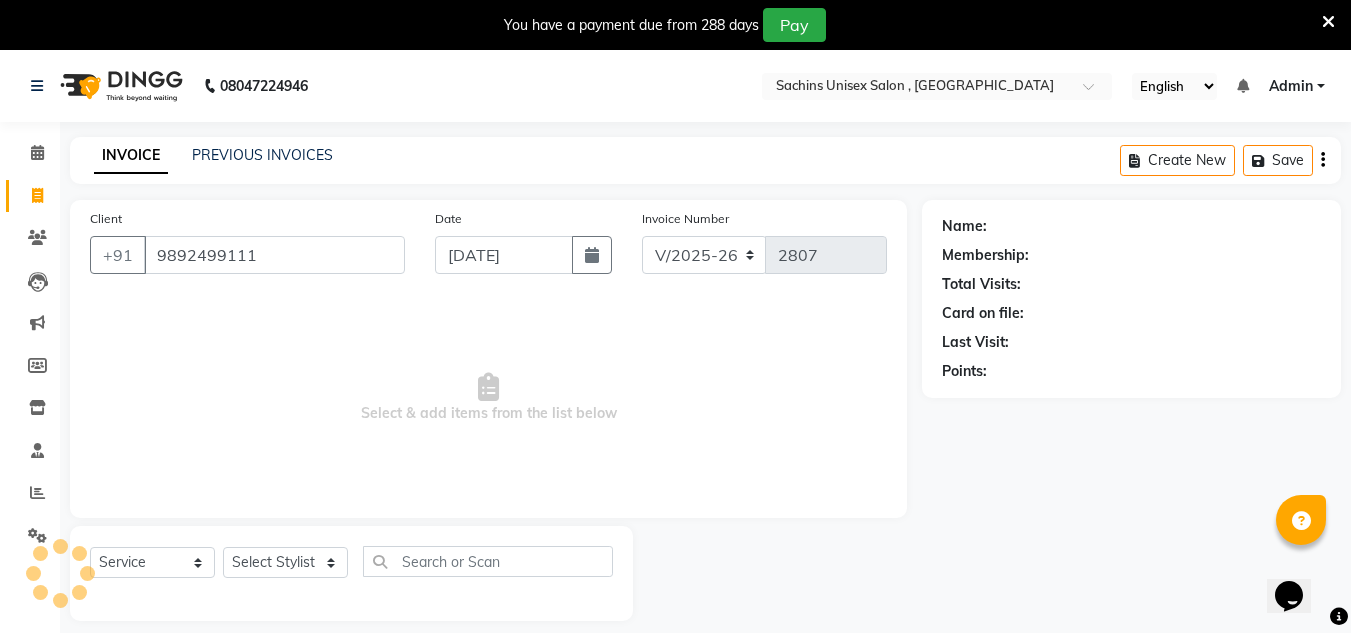 type on "9892499111" 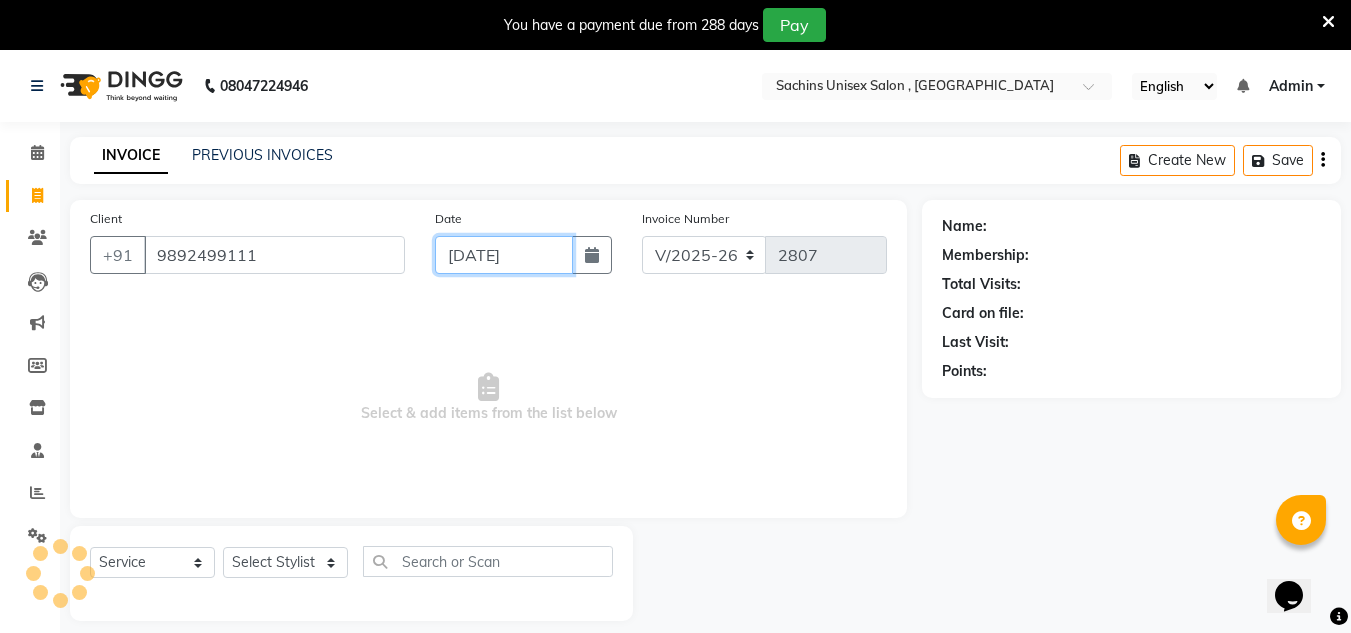 drag, startPoint x: 540, startPoint y: 250, endPoint x: 533, endPoint y: 275, distance: 25.96151 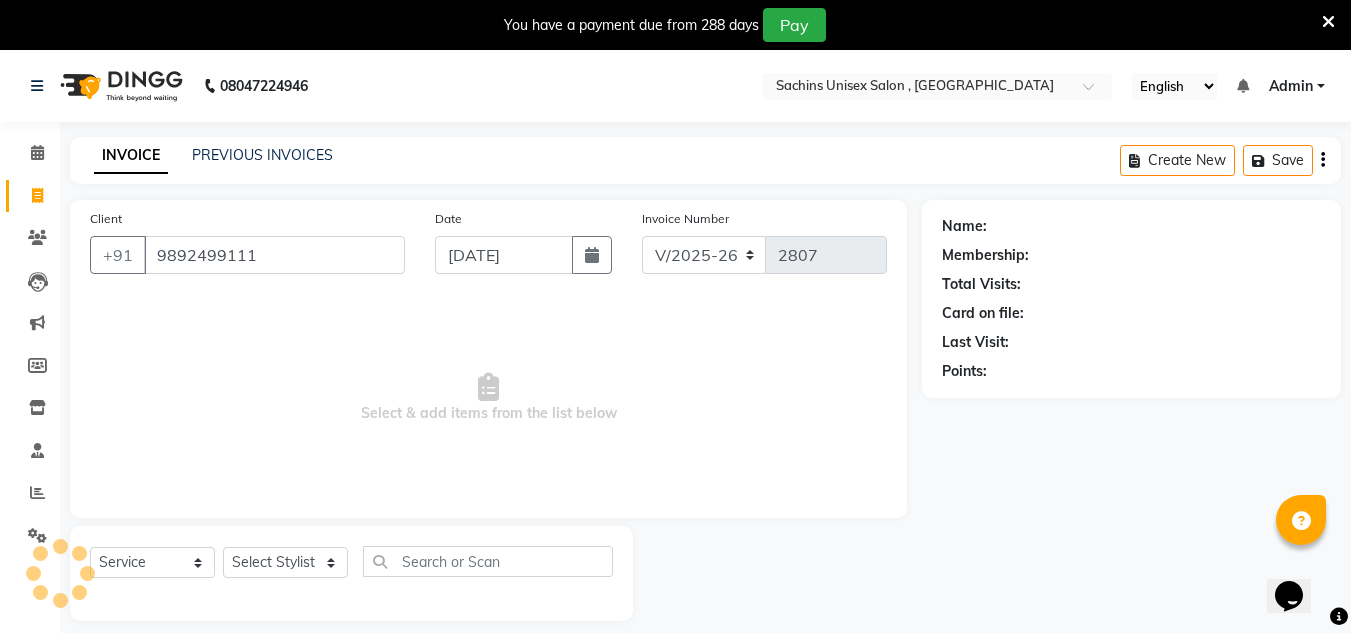 select on "7" 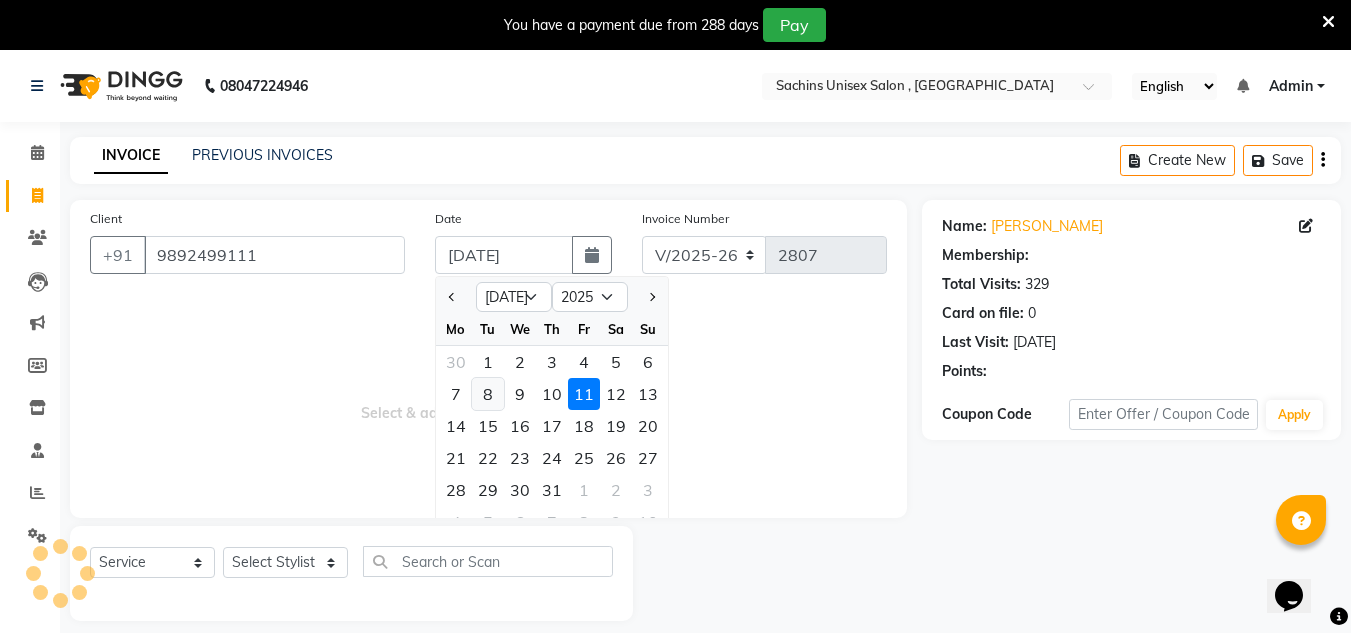 select on "1: Object" 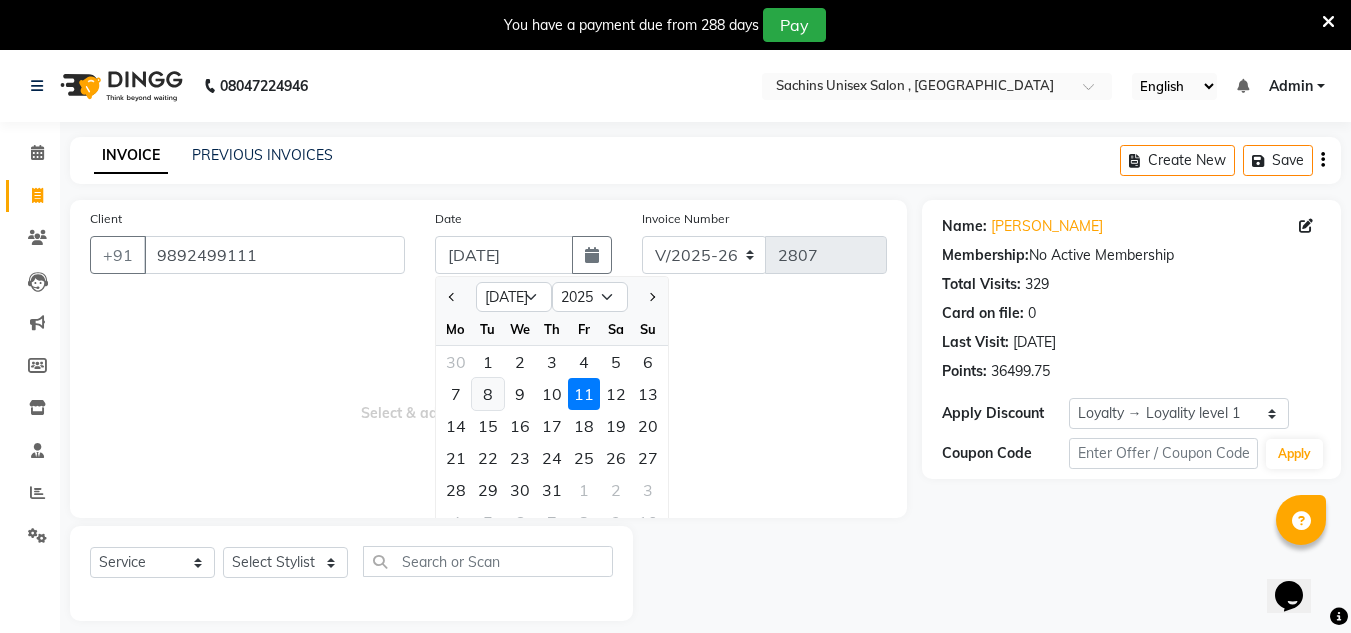 click on "8" 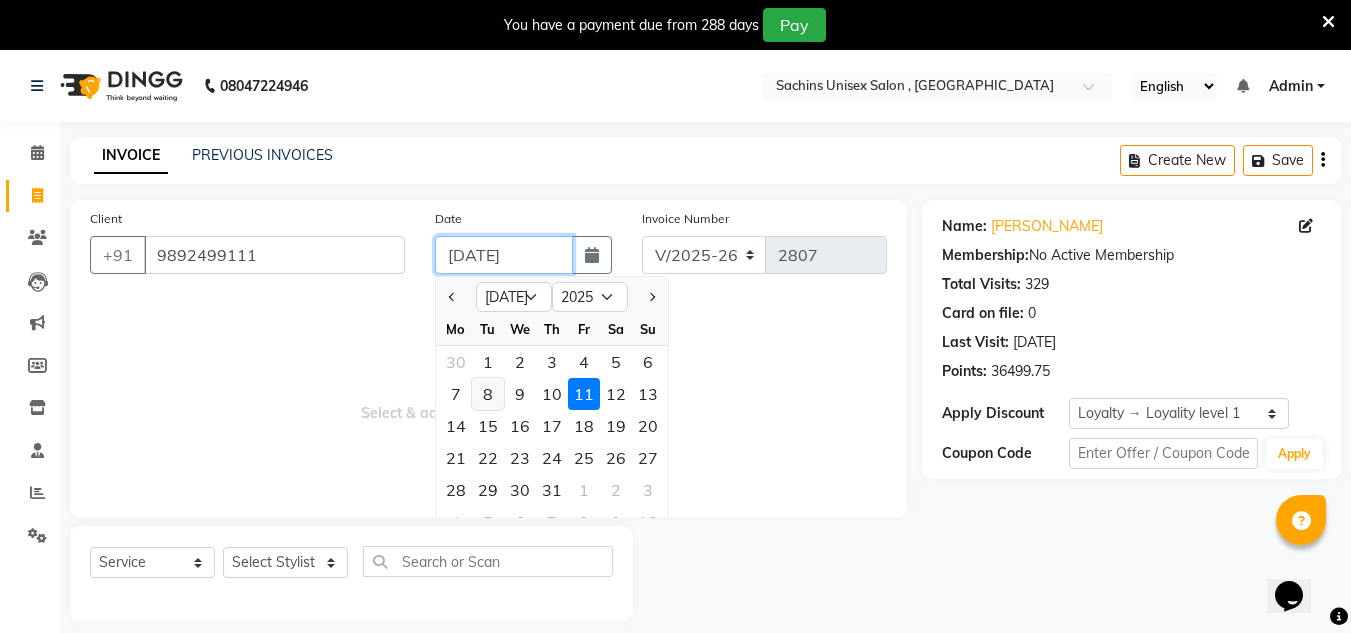type on "[DATE]" 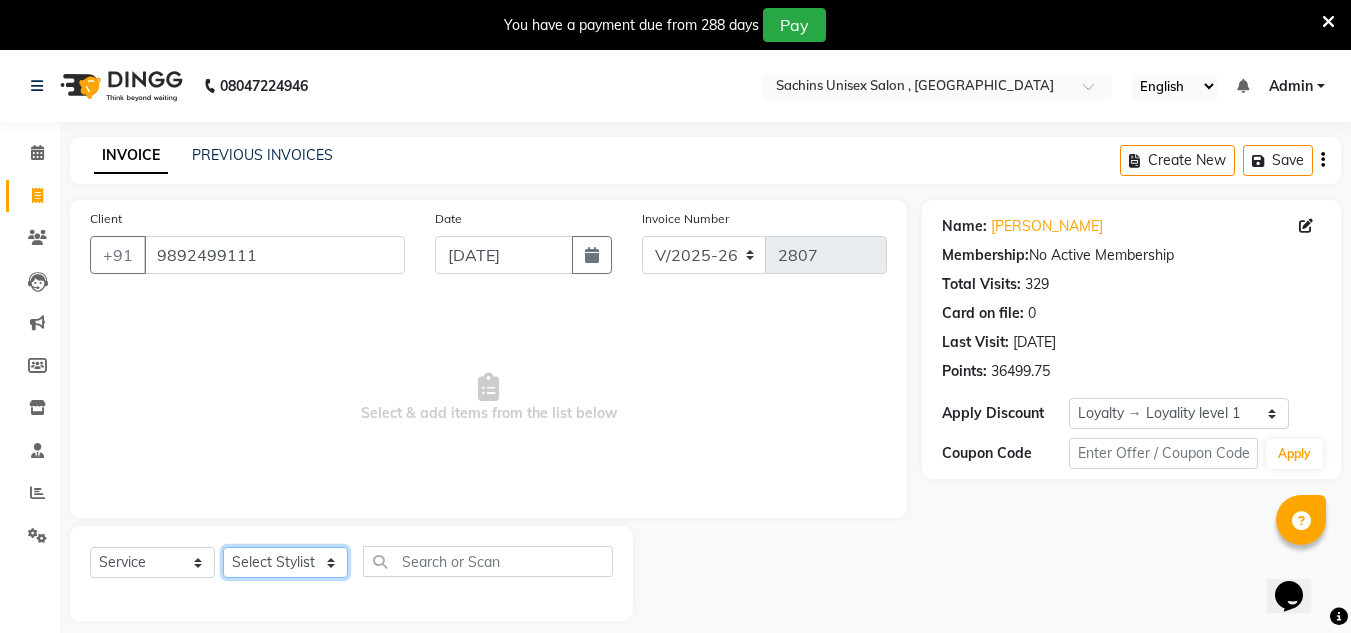 click on "Select Stylist [PERSON_NAME] new  [PERSON_NAME] [PERSON_NAME] Owner preeti [PERSON_NAME] [PERSON_NAME] RG" 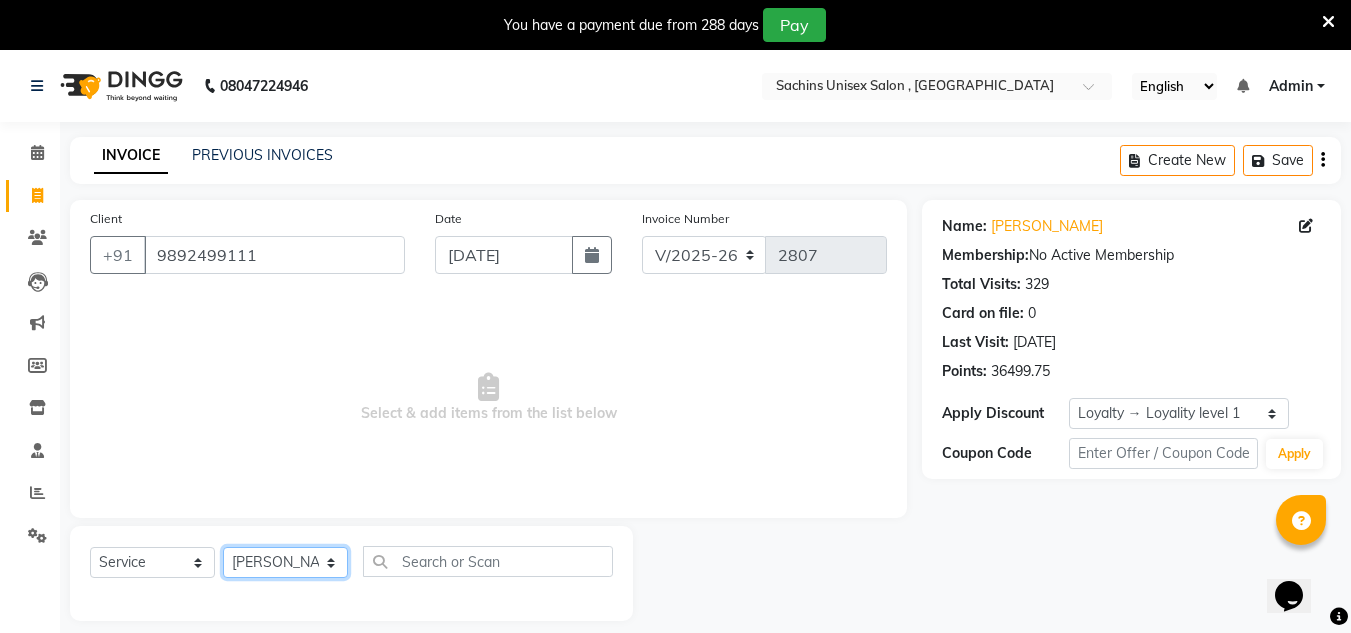 click on "Select Stylist [PERSON_NAME] new  [PERSON_NAME] [PERSON_NAME] Owner preeti [PERSON_NAME] [PERSON_NAME] RG" 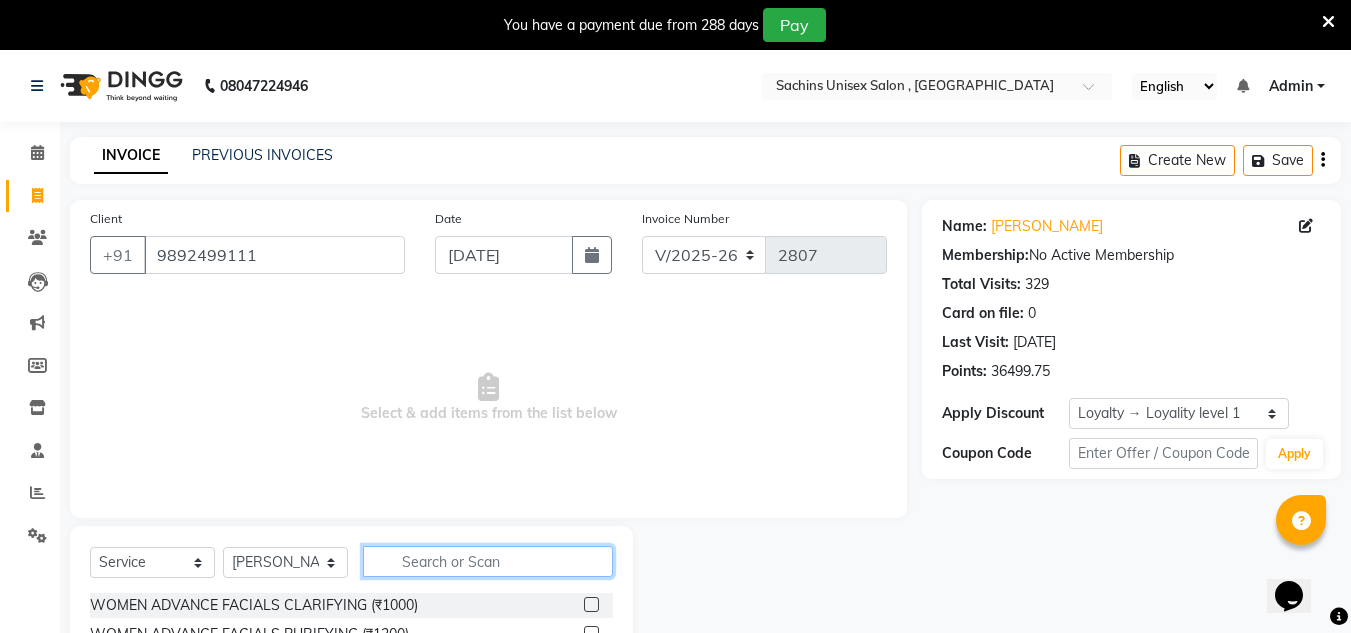 click 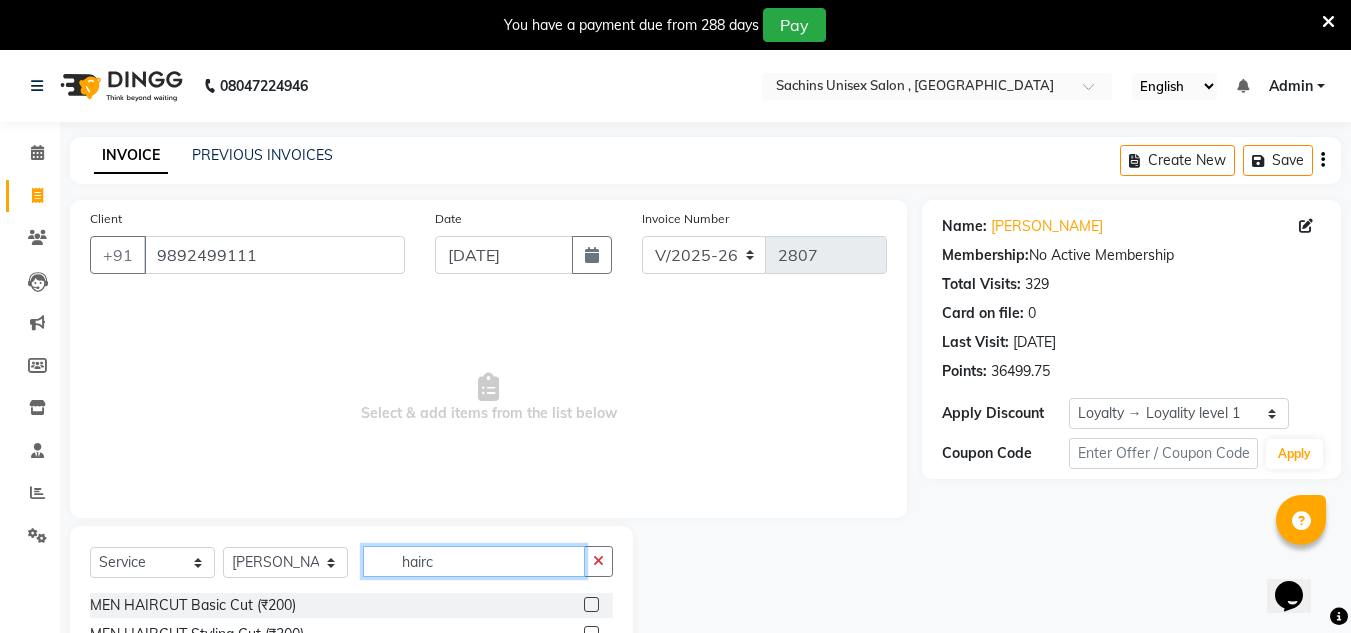 type on "hairc" 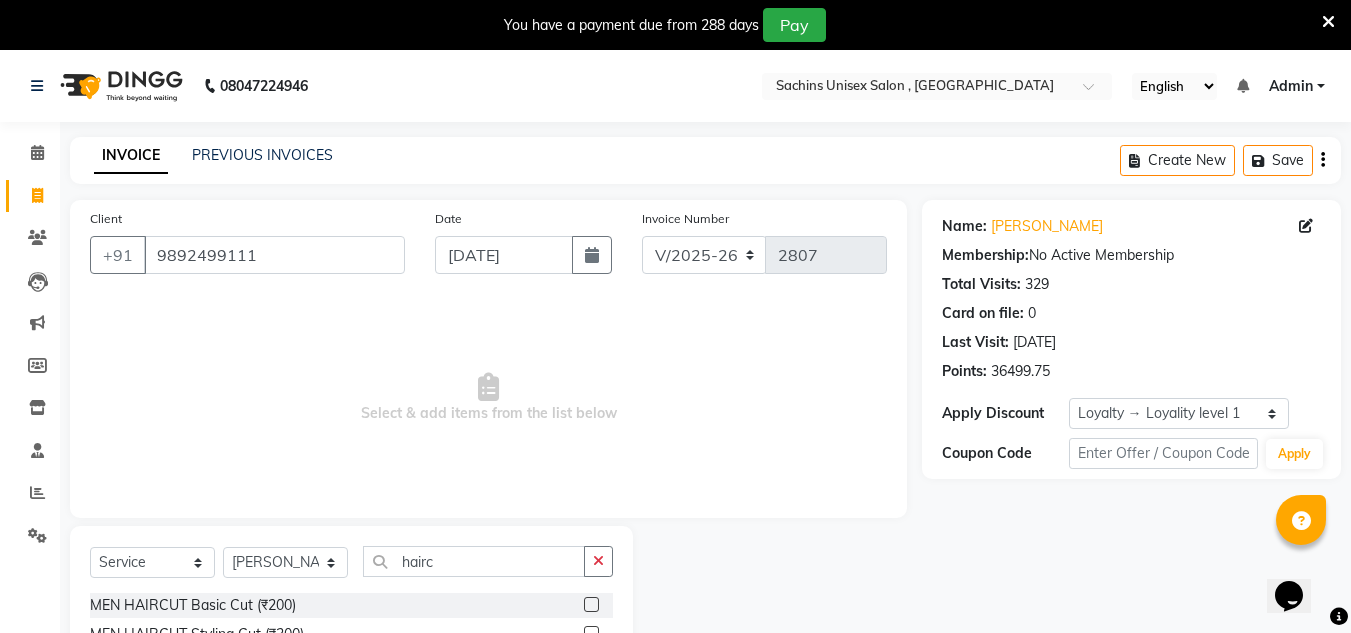 click 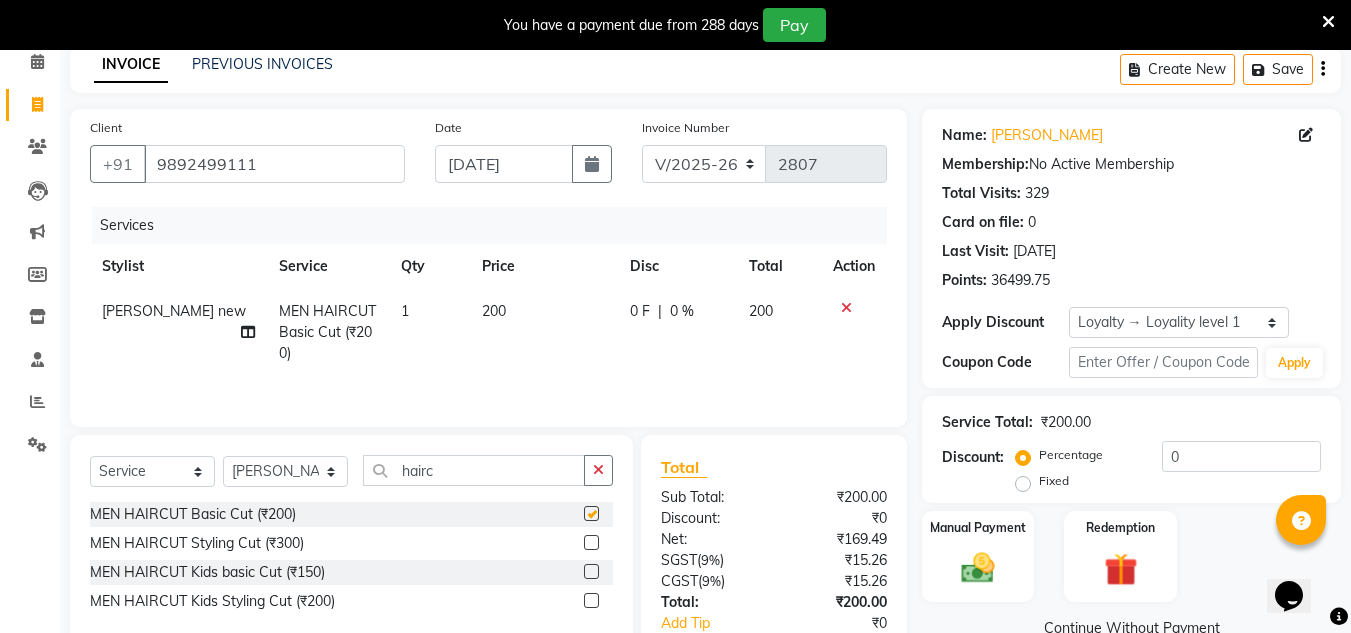 checkbox on "false" 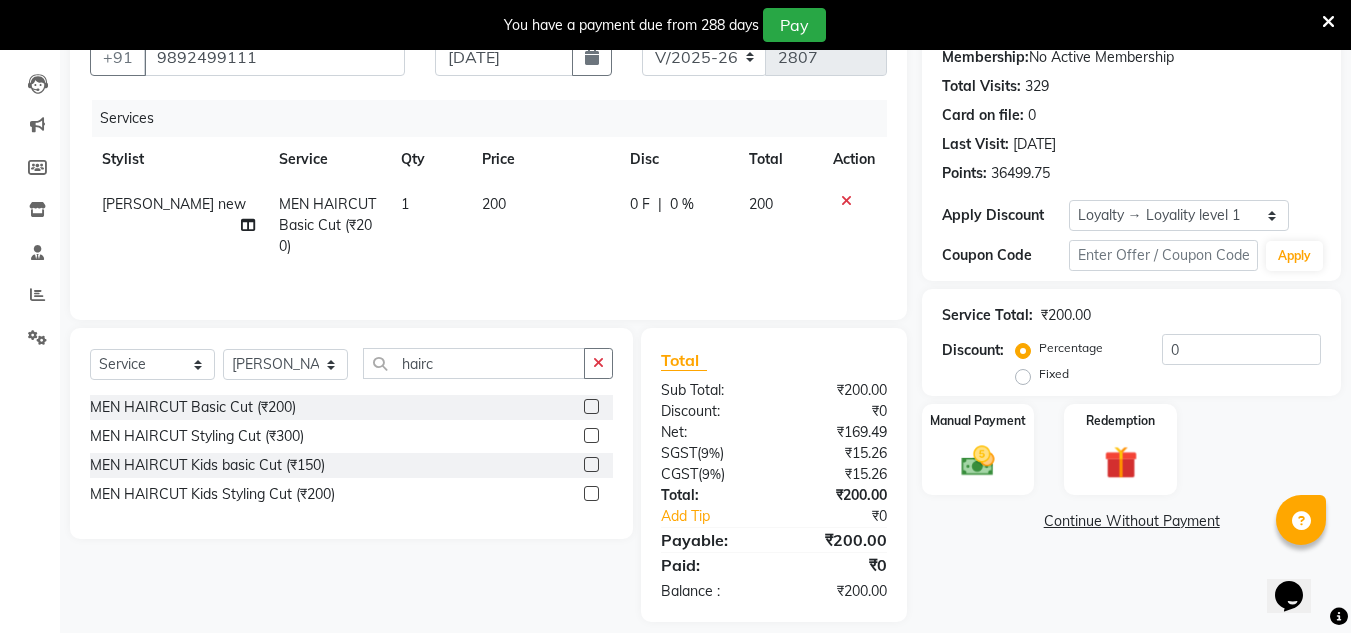scroll, scrollTop: 200, scrollLeft: 0, axis: vertical 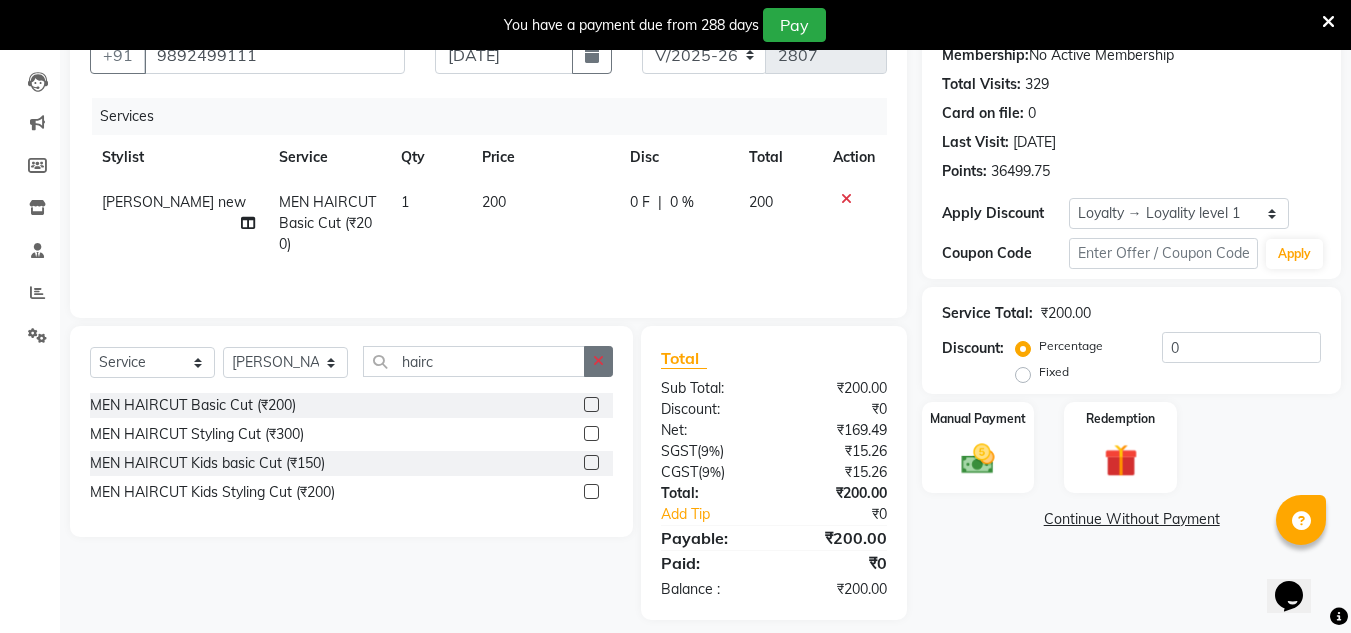 click 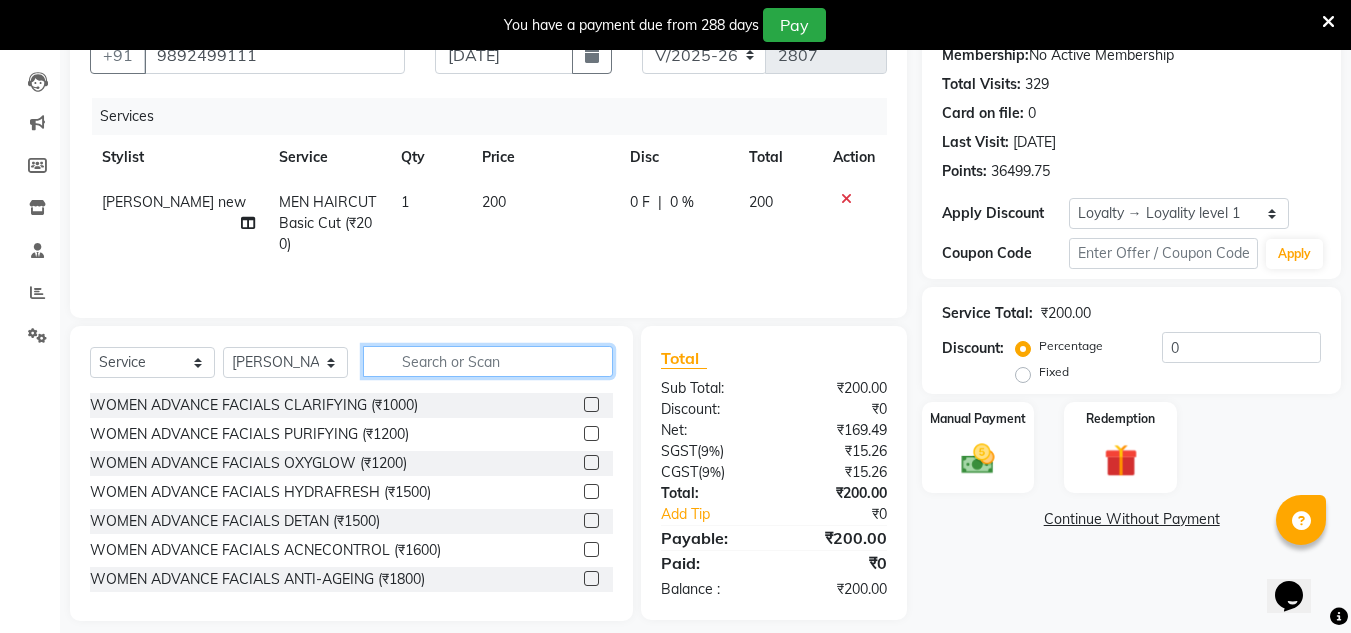 click 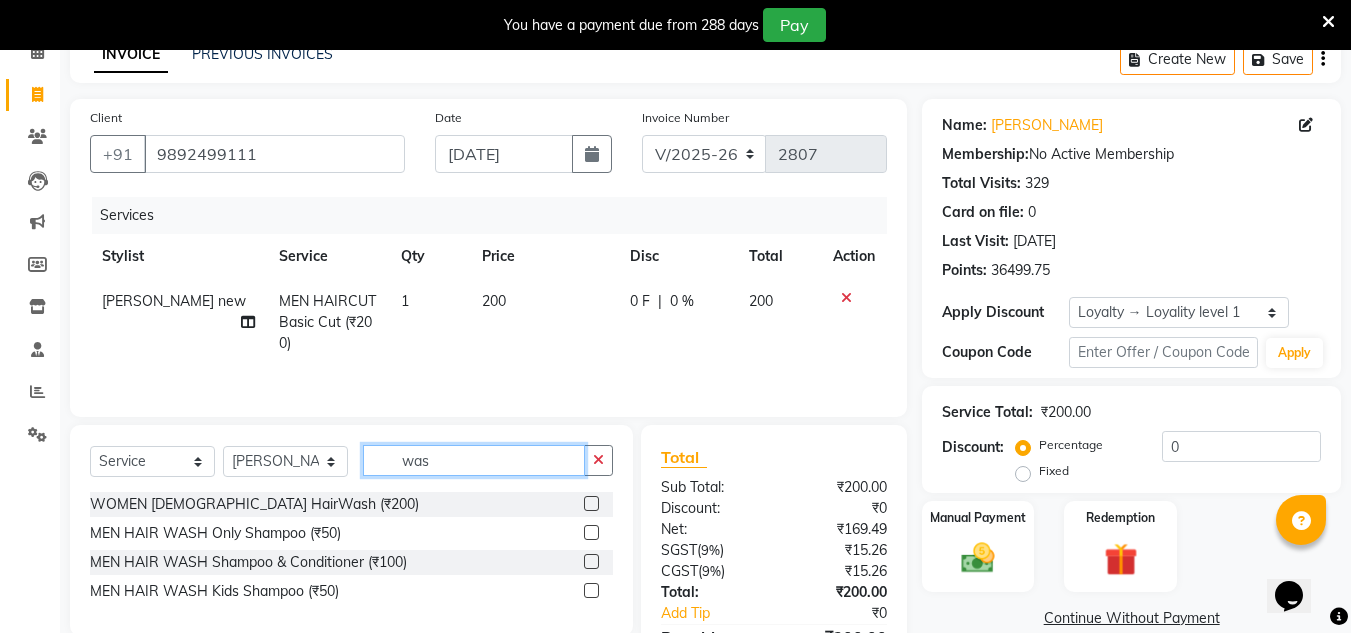 scroll, scrollTop: 100, scrollLeft: 0, axis: vertical 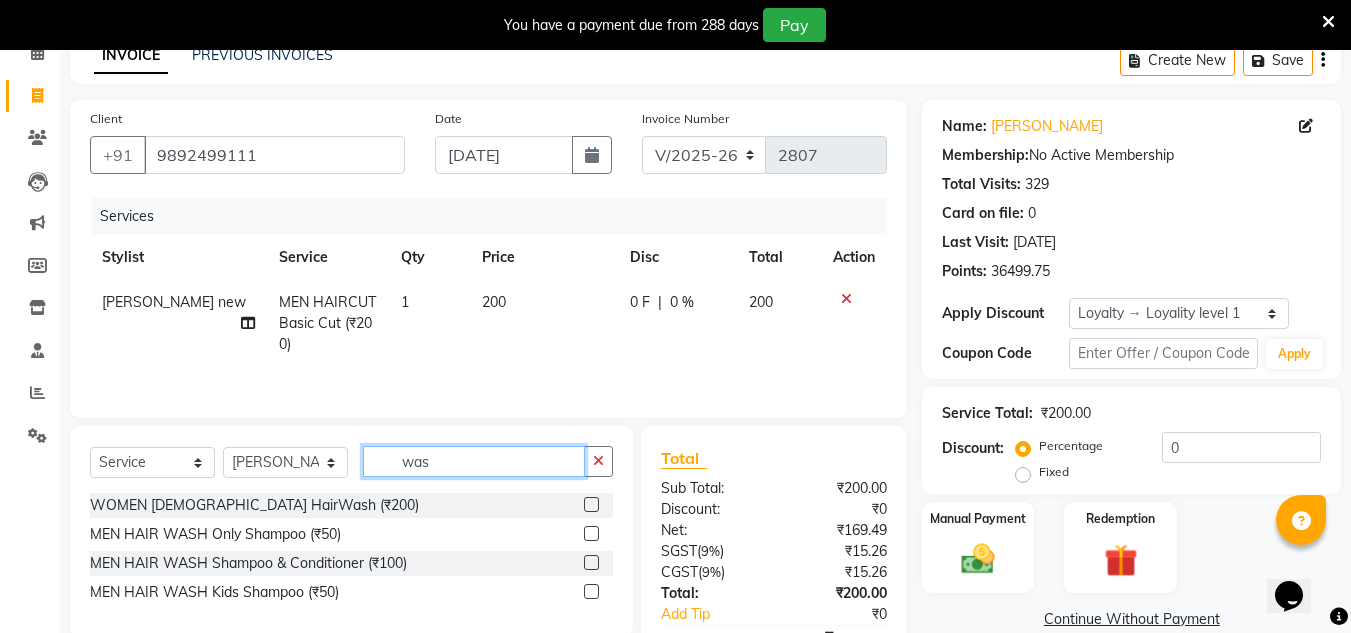 type on "was" 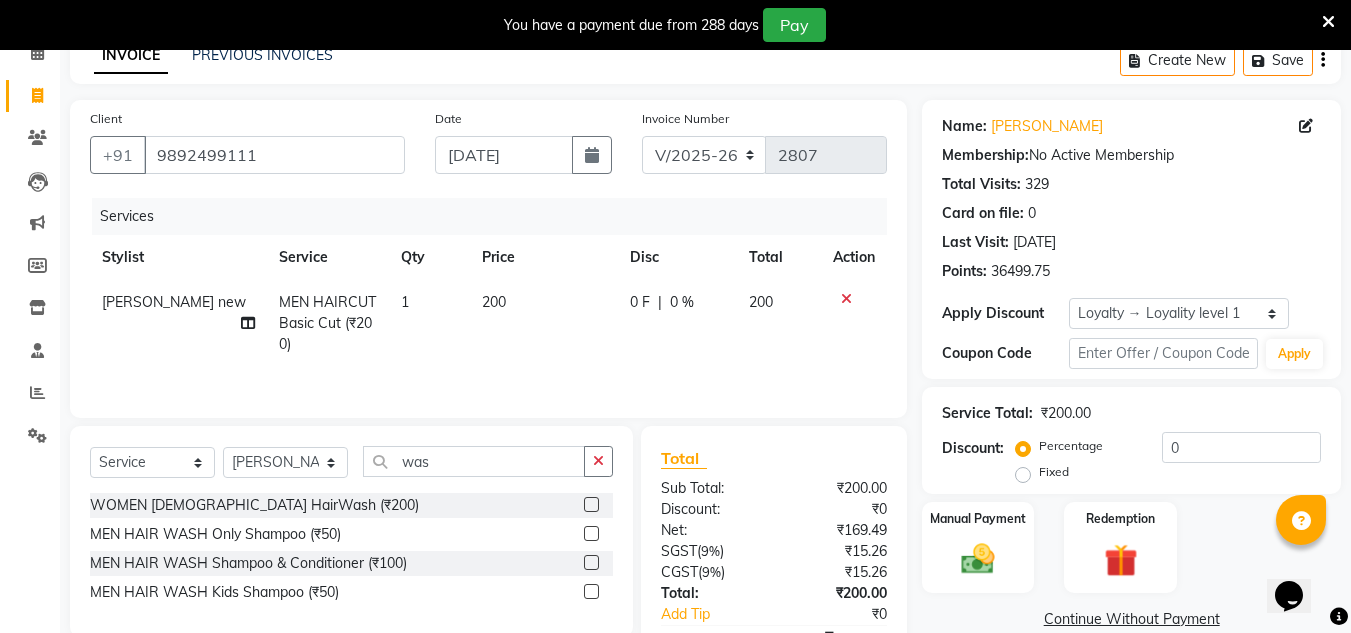 click 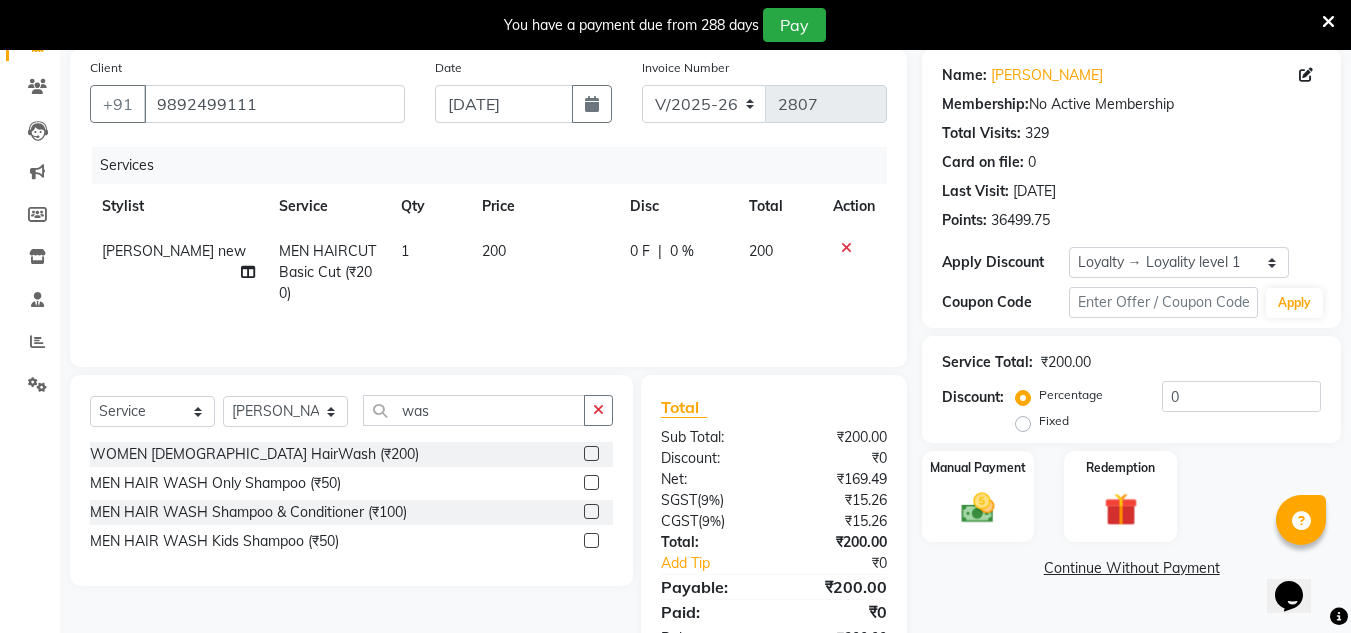 scroll, scrollTop: 200, scrollLeft: 0, axis: vertical 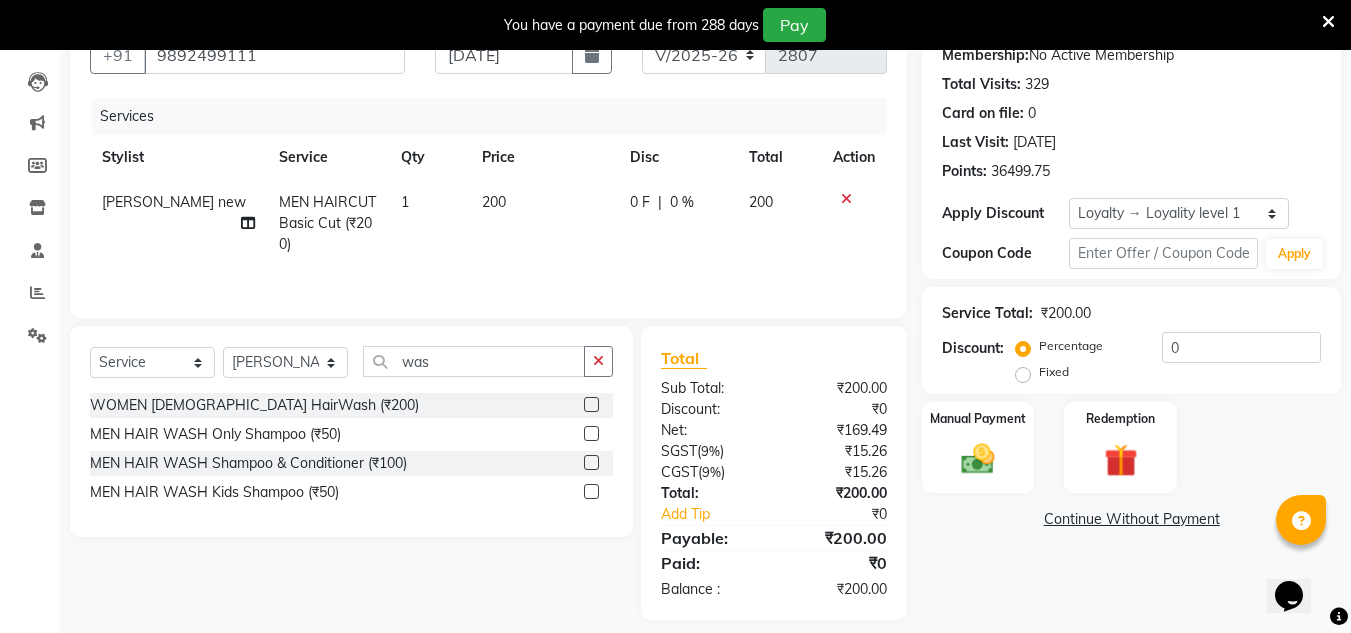 click 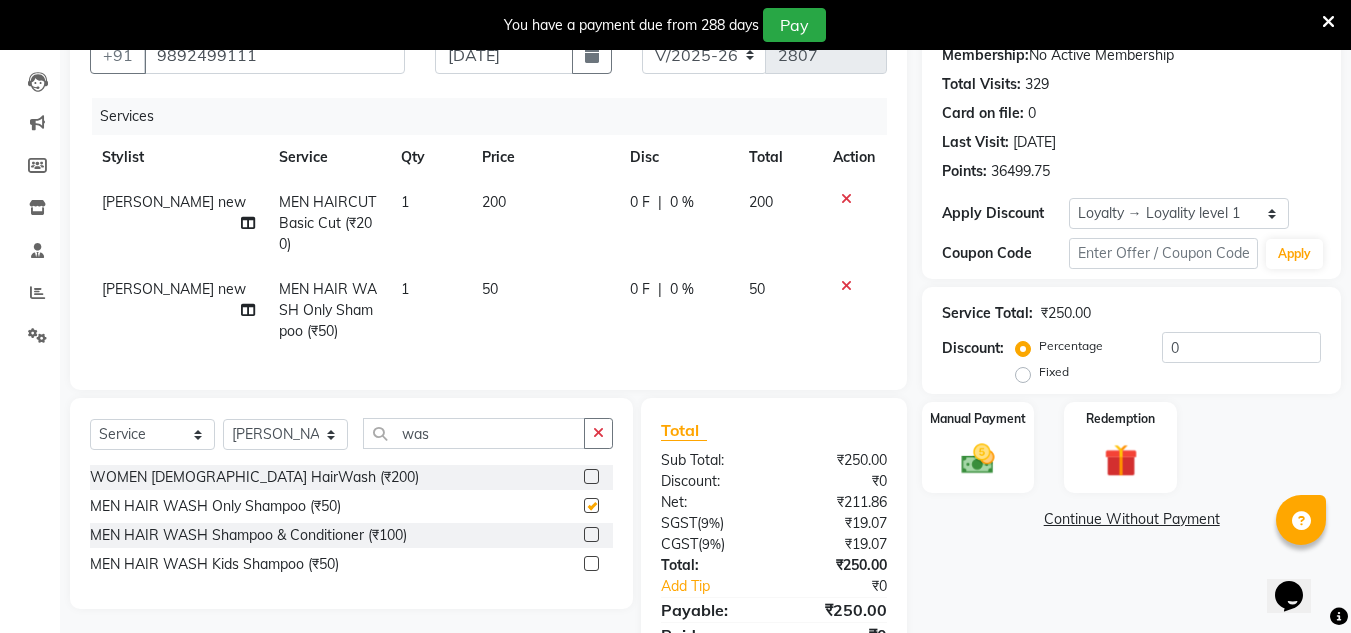 scroll, scrollTop: 300, scrollLeft: 0, axis: vertical 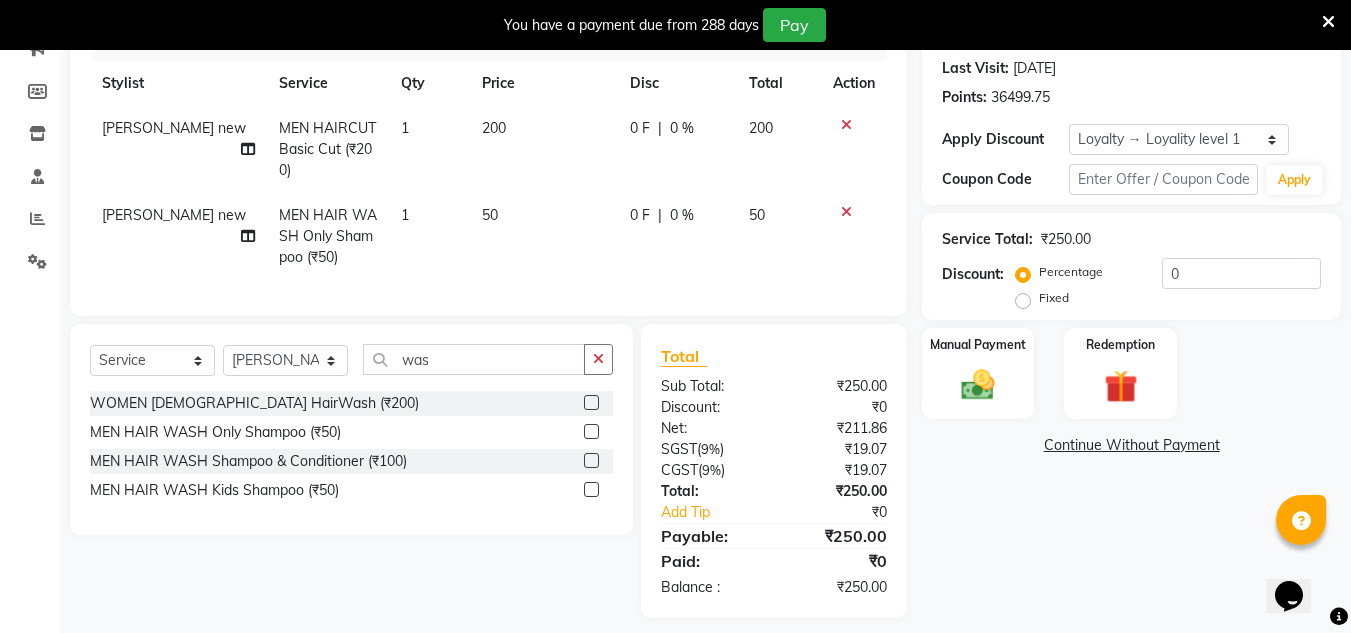 checkbox on "false" 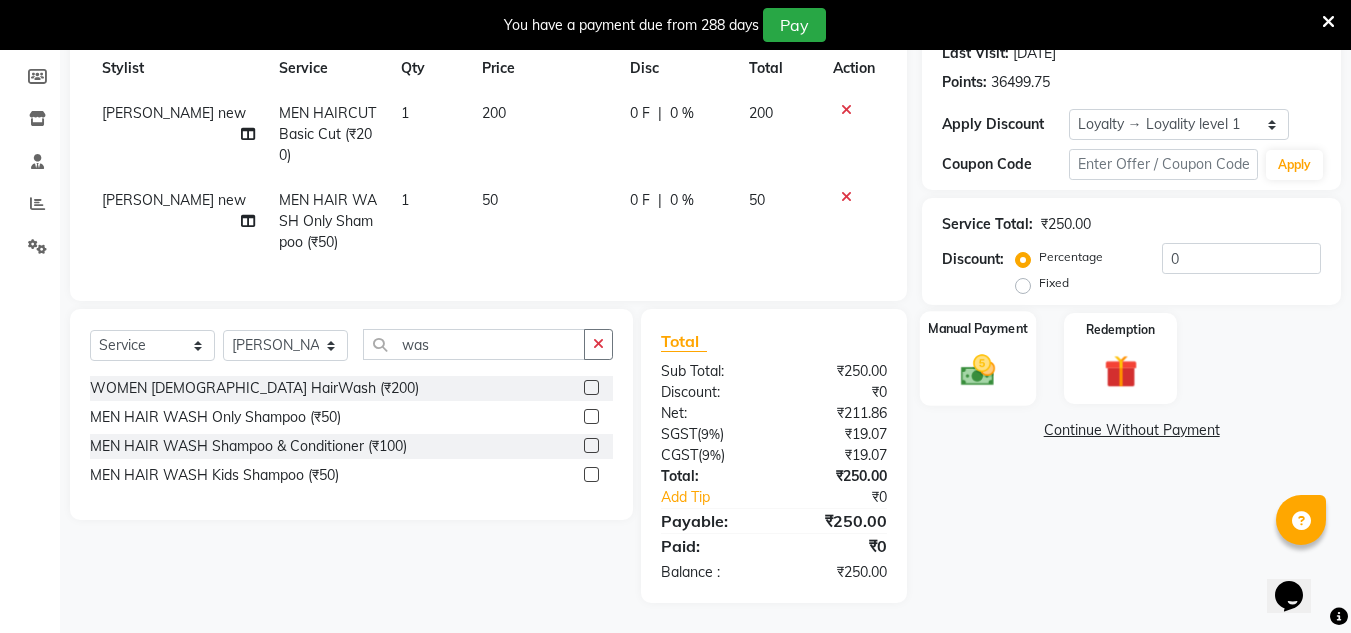 click 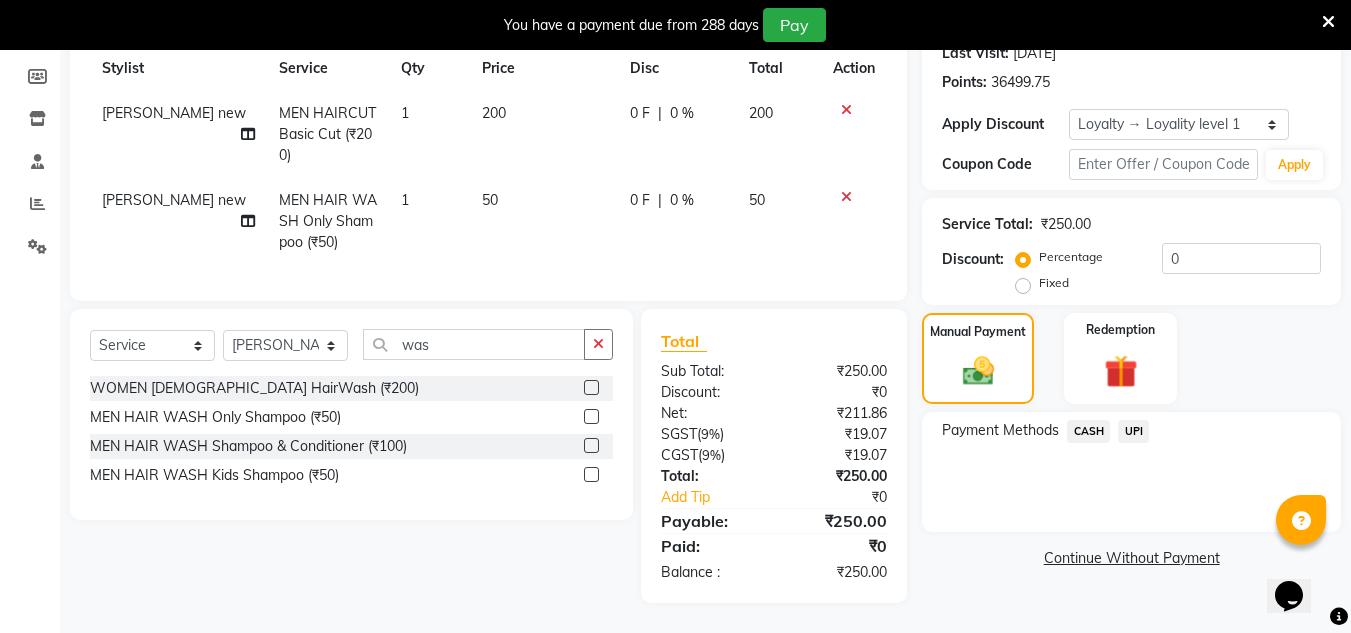 click on "CASH" 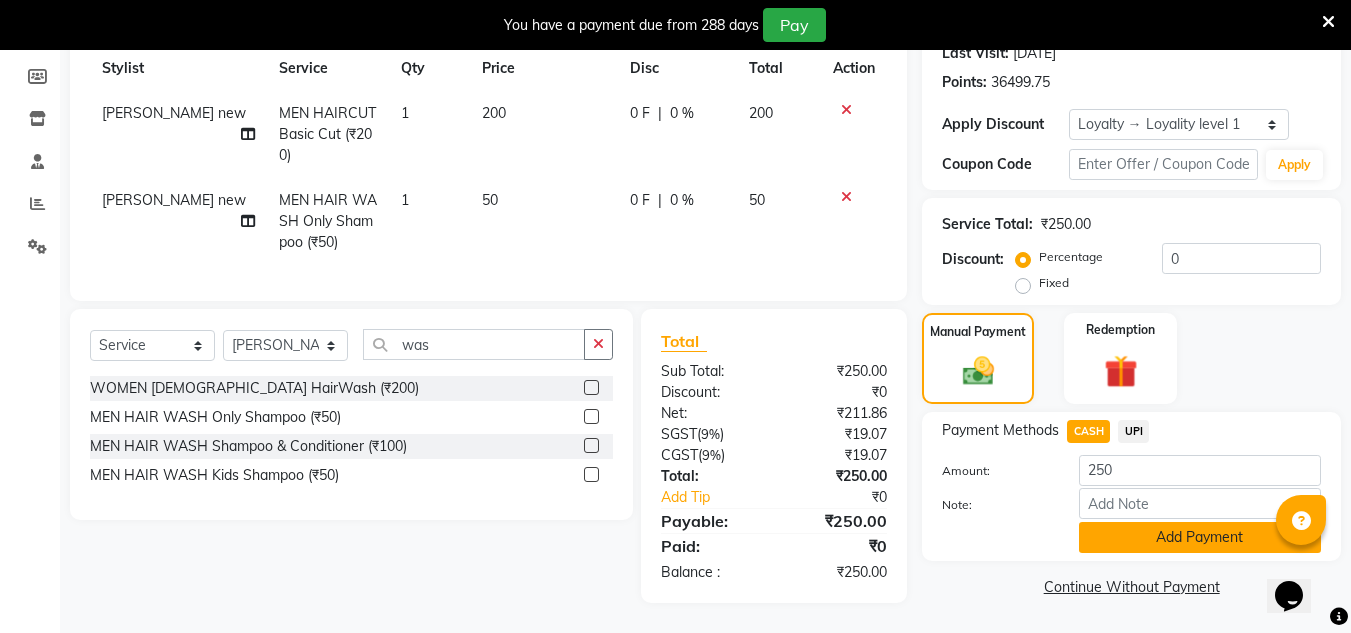 click on "Add Payment" 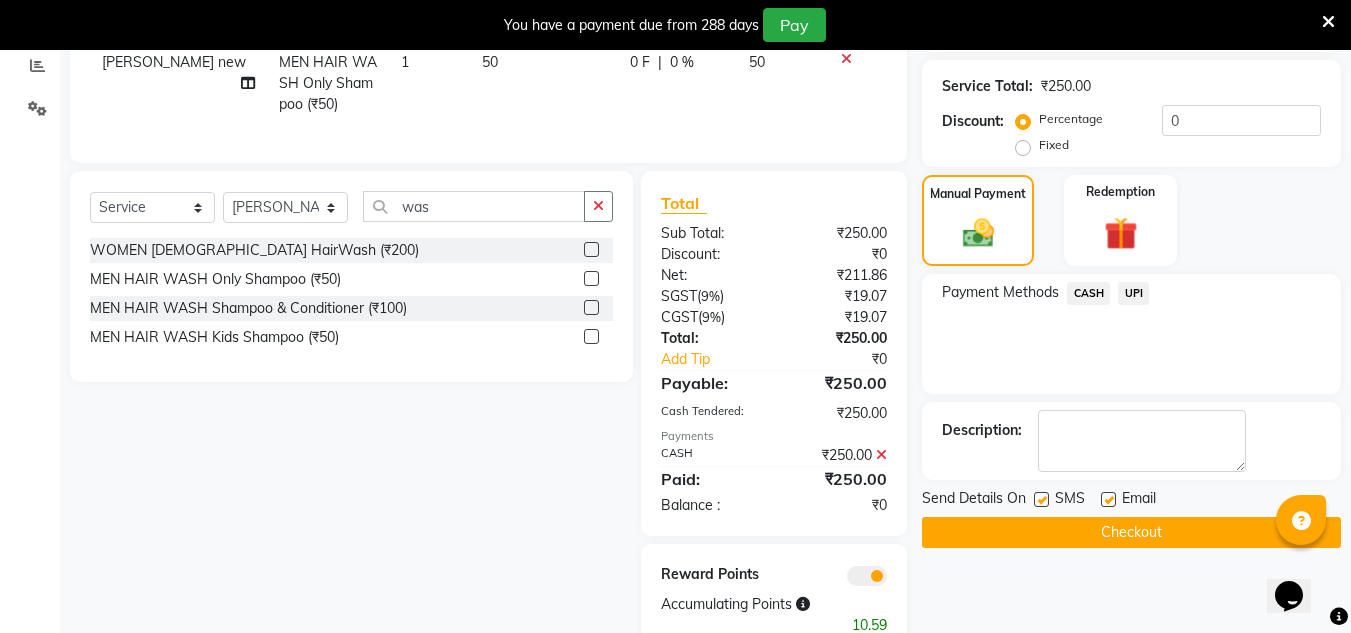 scroll, scrollTop: 495, scrollLeft: 0, axis: vertical 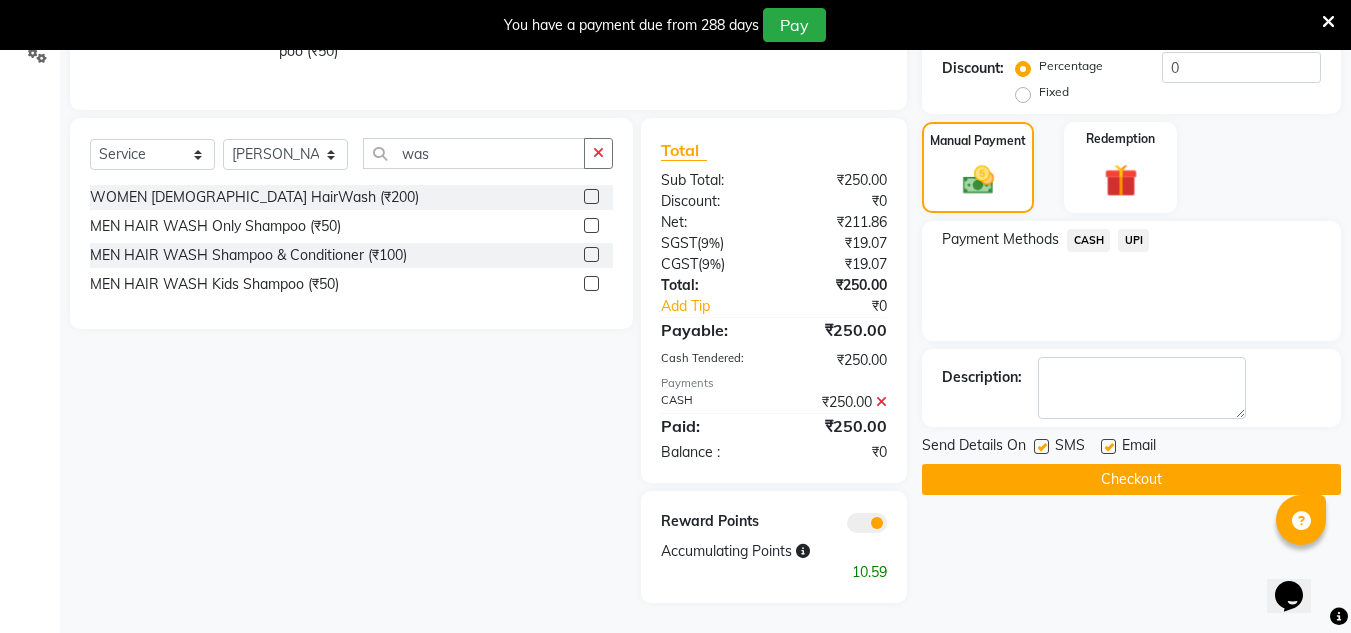 click on "Checkout" 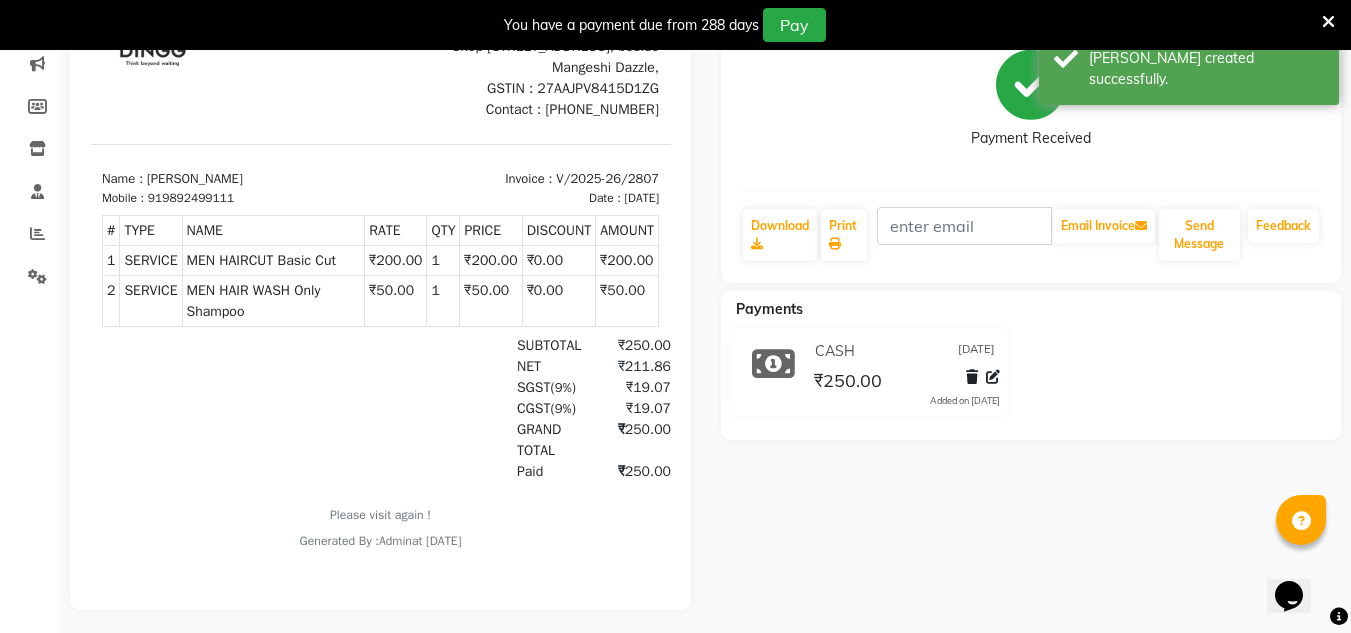 scroll, scrollTop: 0, scrollLeft: 0, axis: both 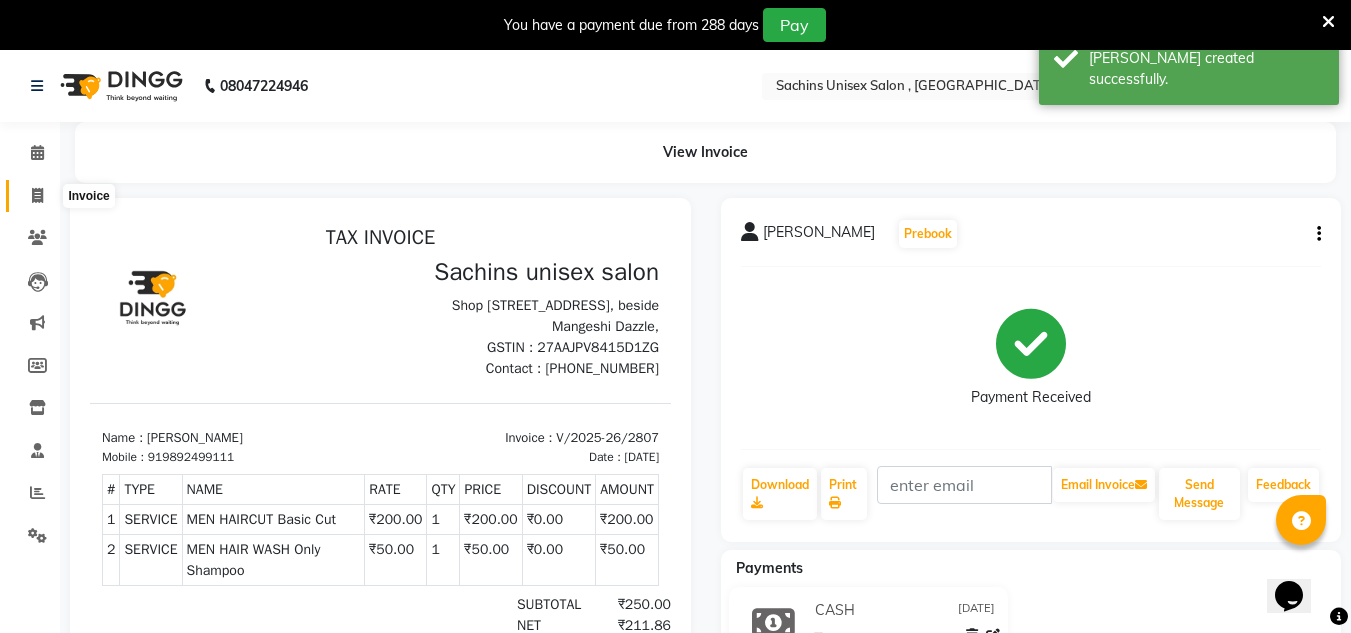 click 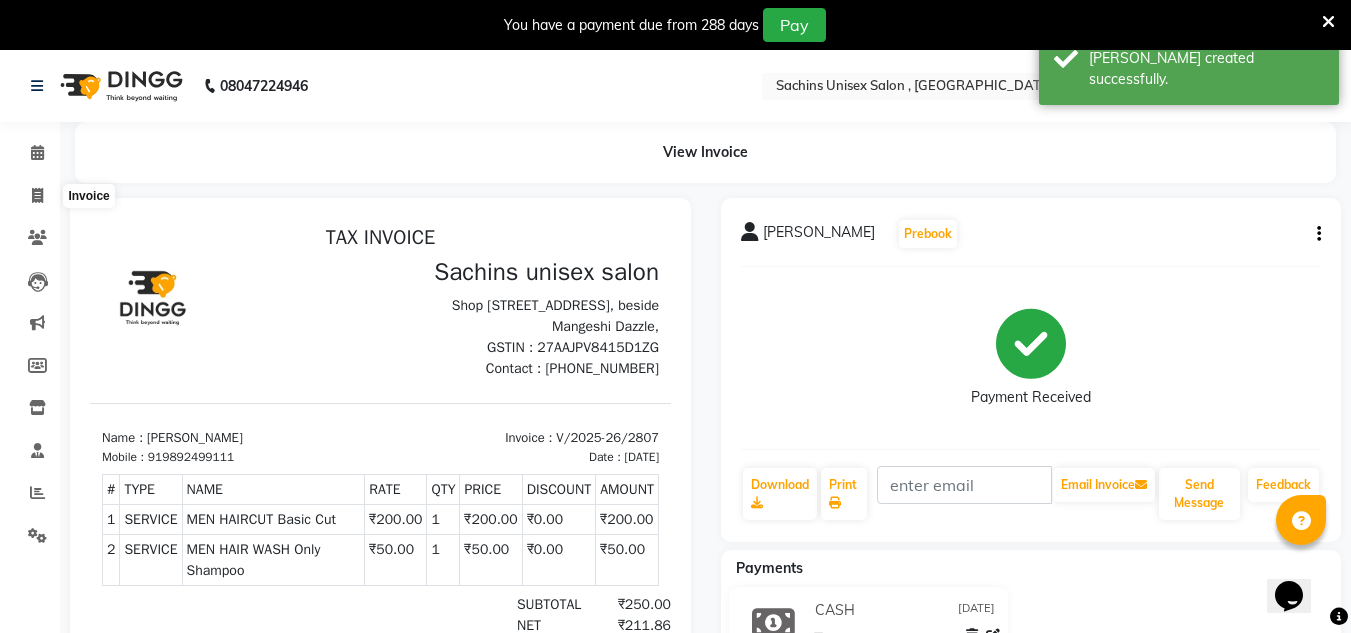 select on "service" 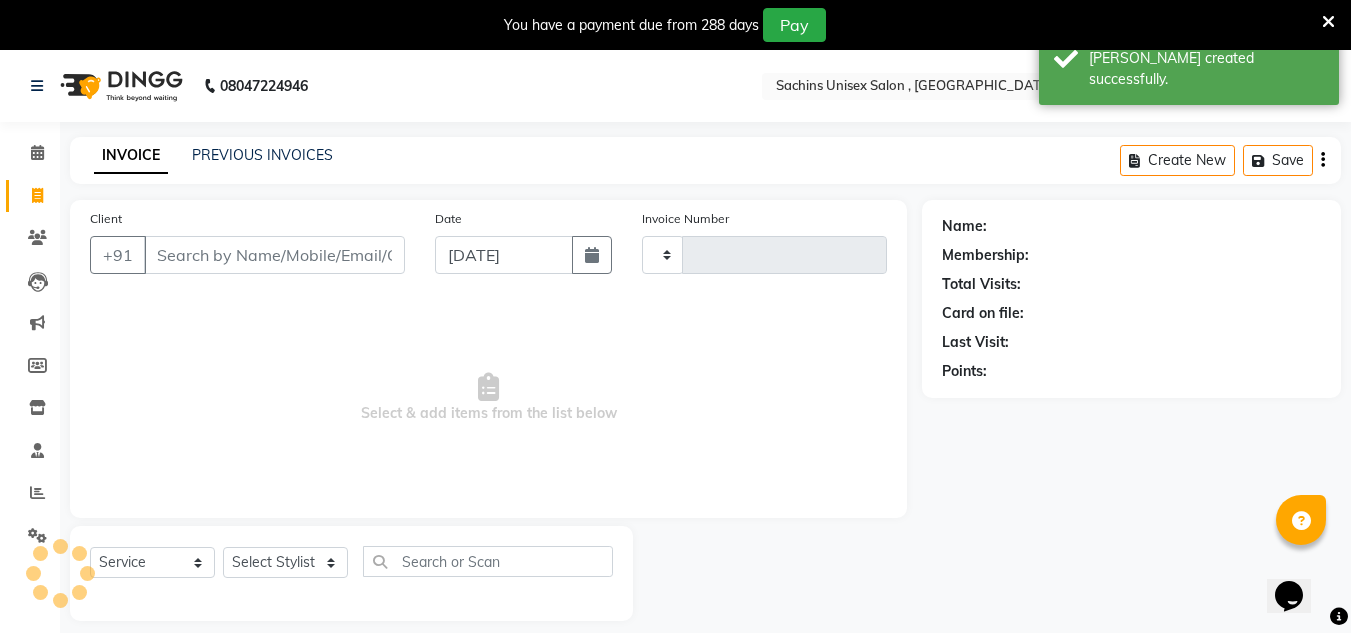 type on "2808" 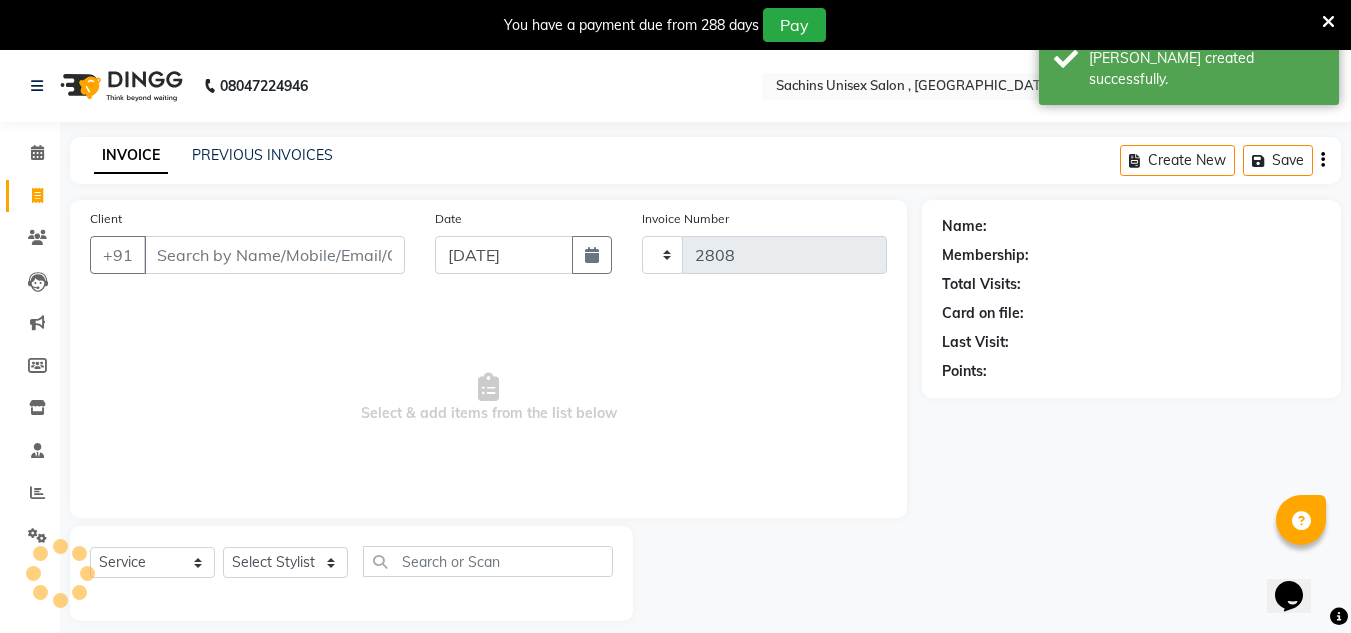 scroll, scrollTop: 50, scrollLeft: 0, axis: vertical 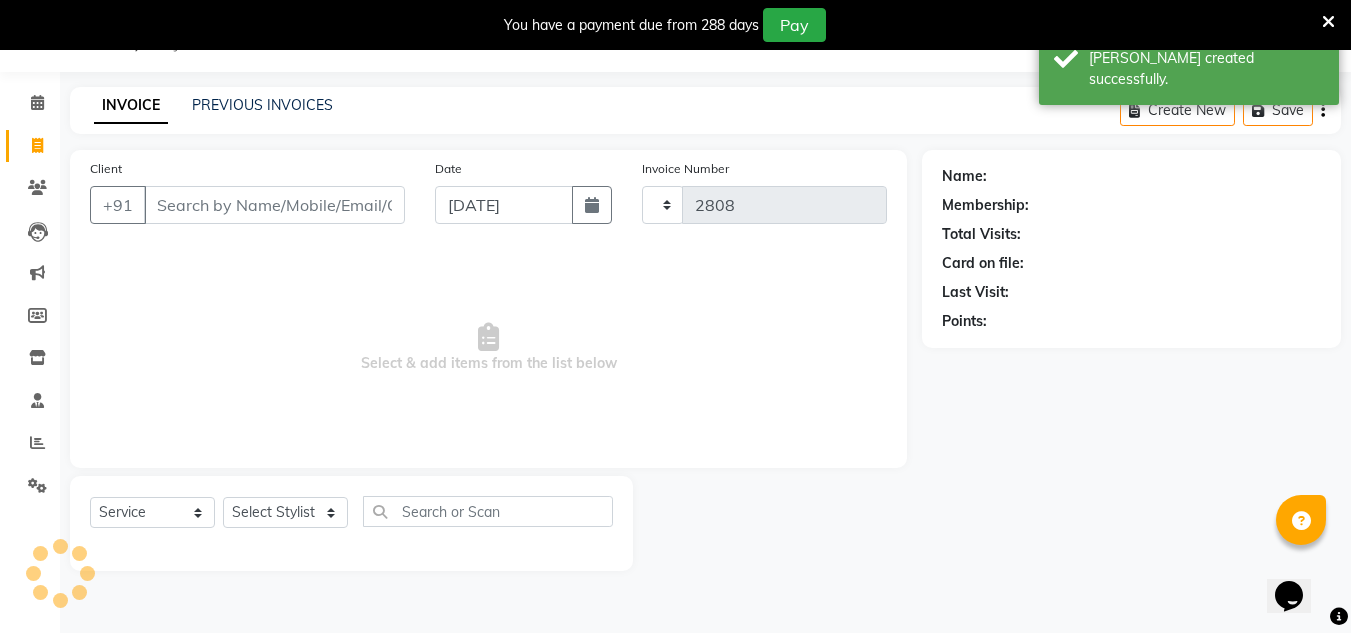 select on "6840" 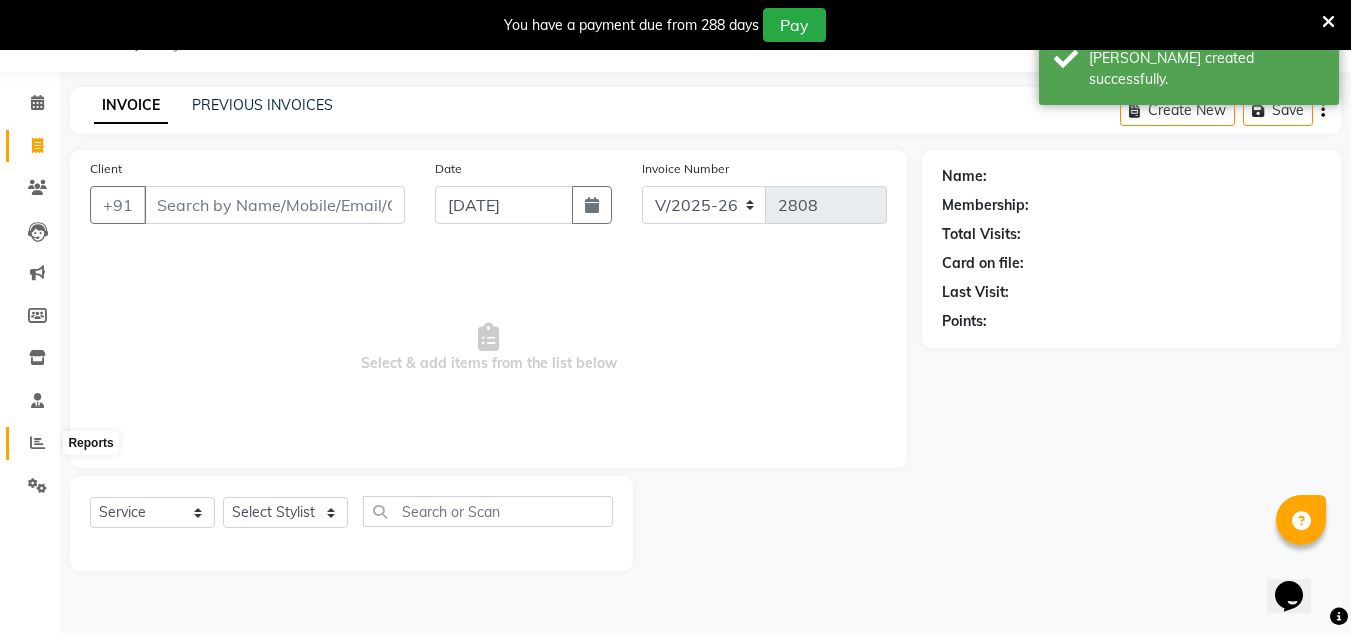 click 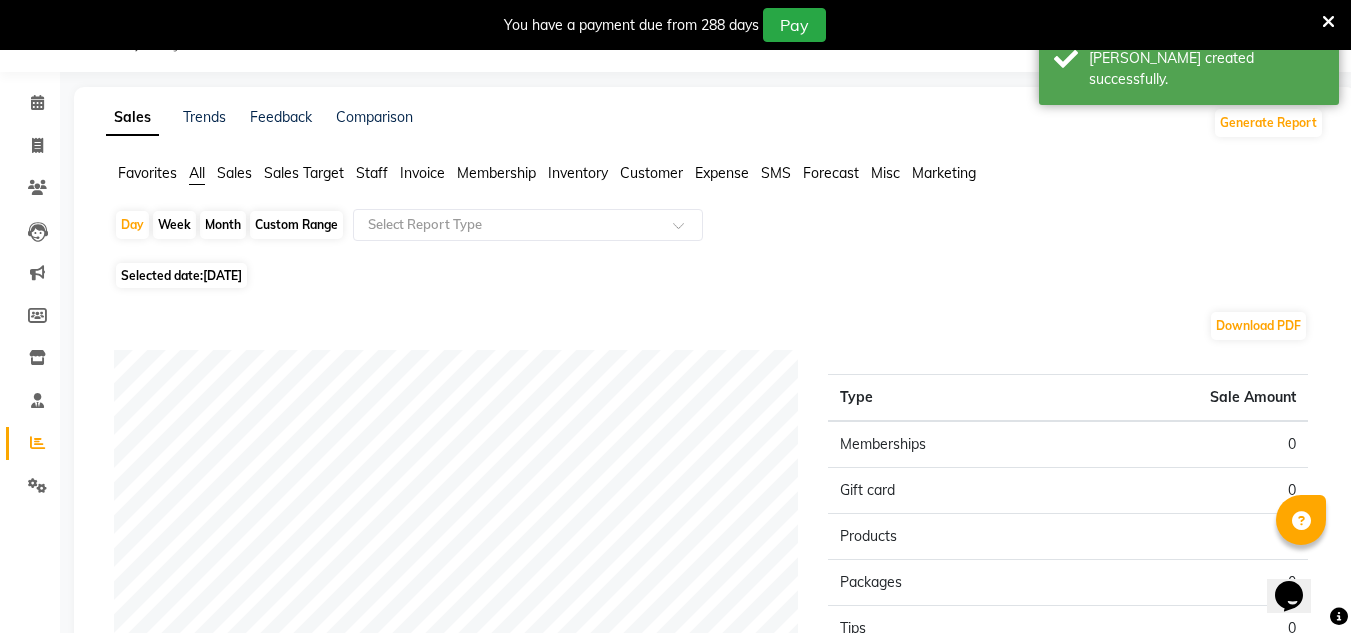 click on "[DATE]" 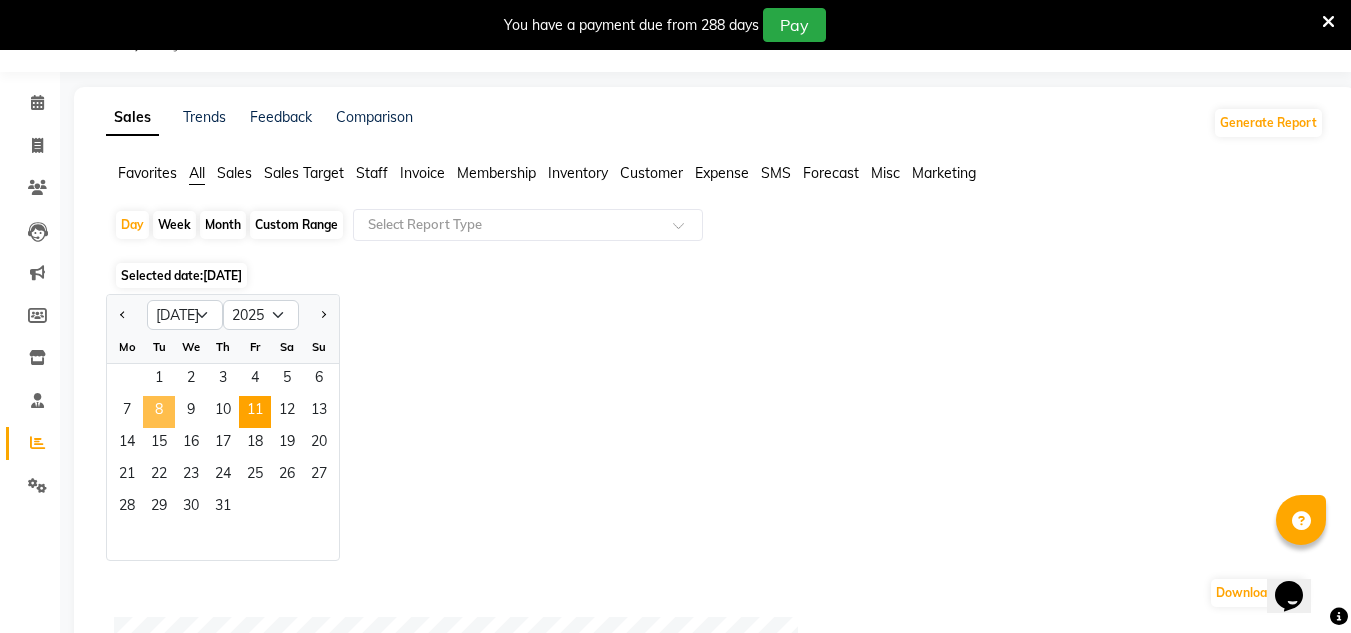 click on "8" 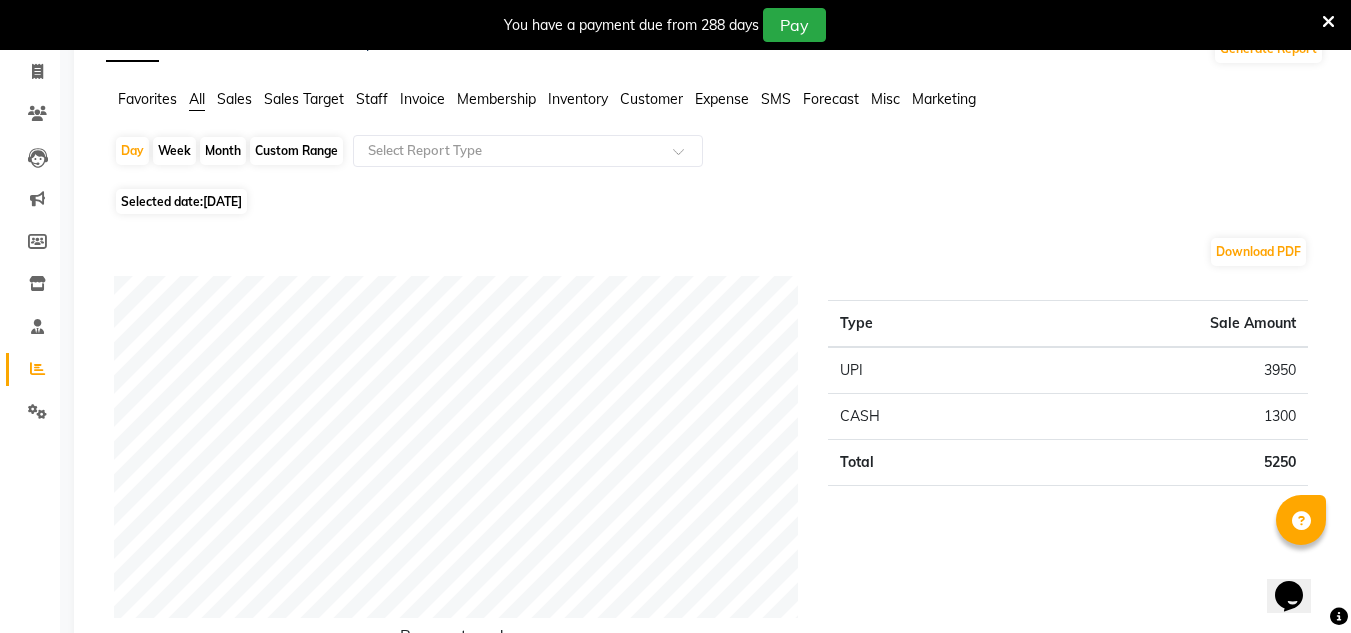 scroll, scrollTop: 250, scrollLeft: 0, axis: vertical 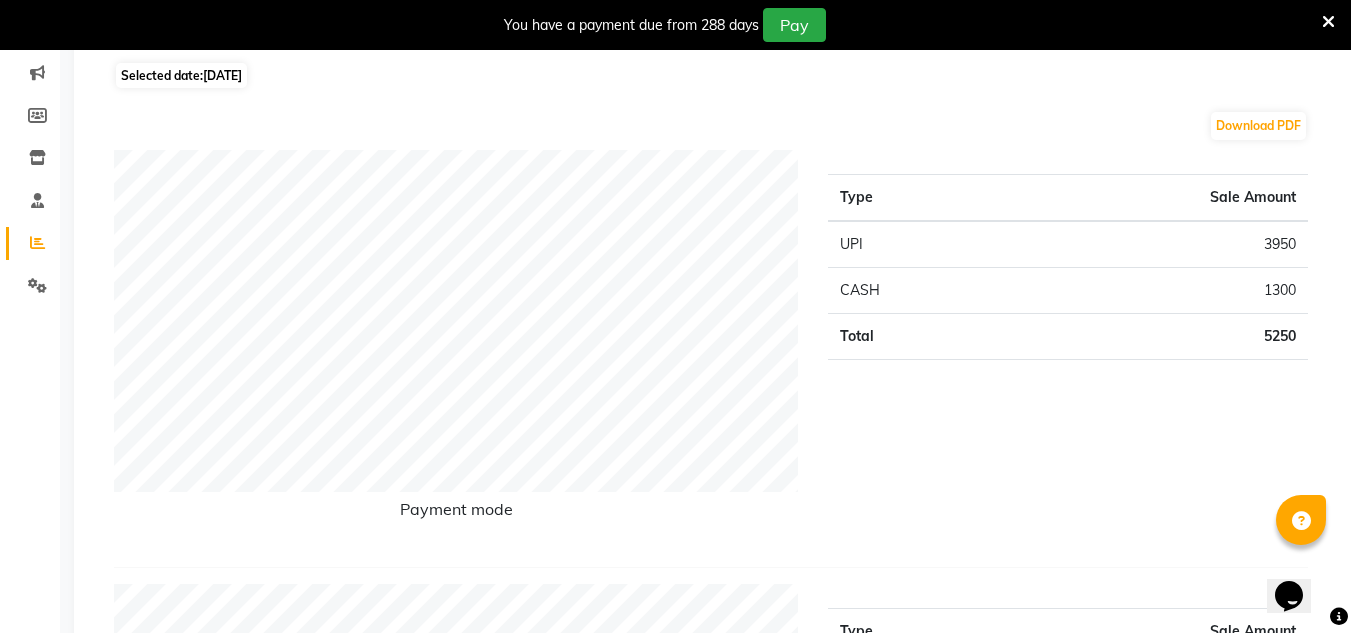 click on "5250" 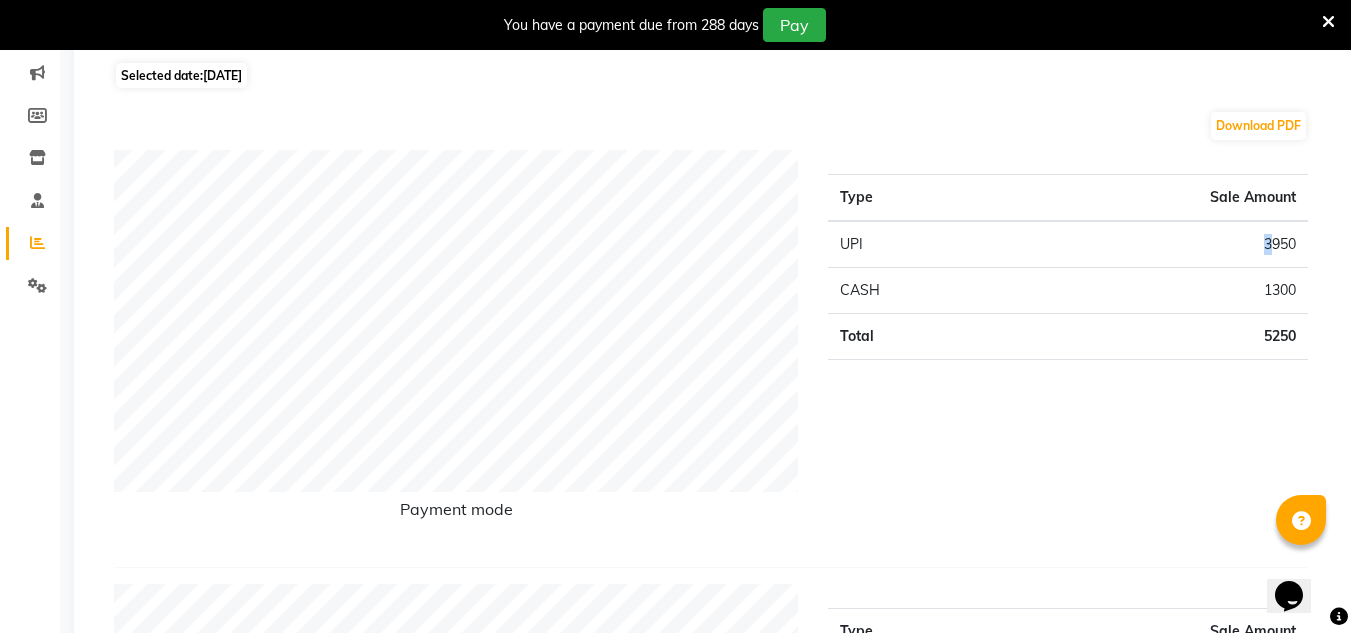 click on "3950" 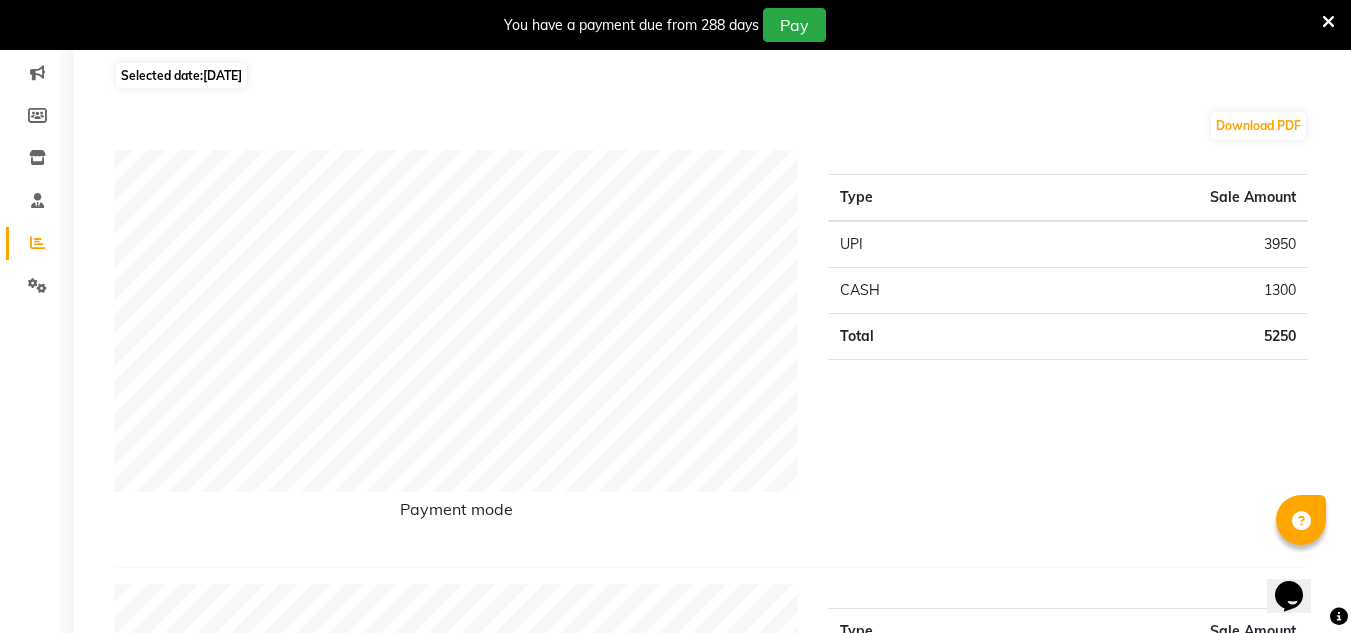 click on "3950" 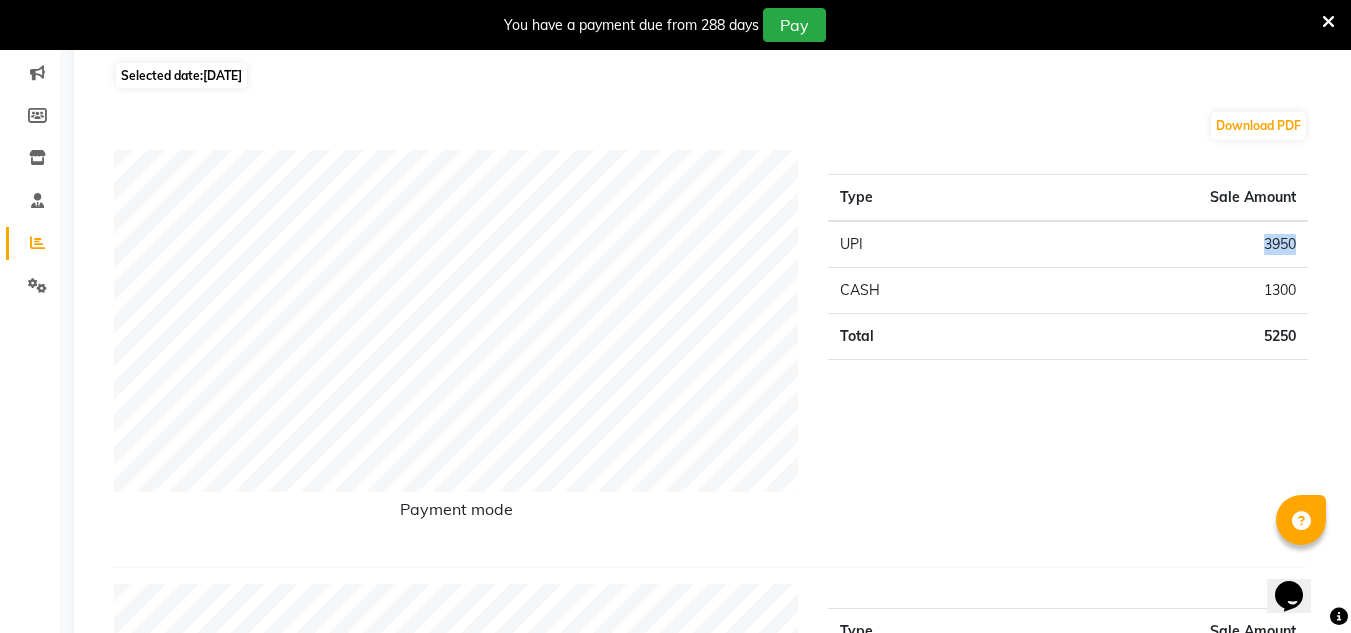 click on "3950" 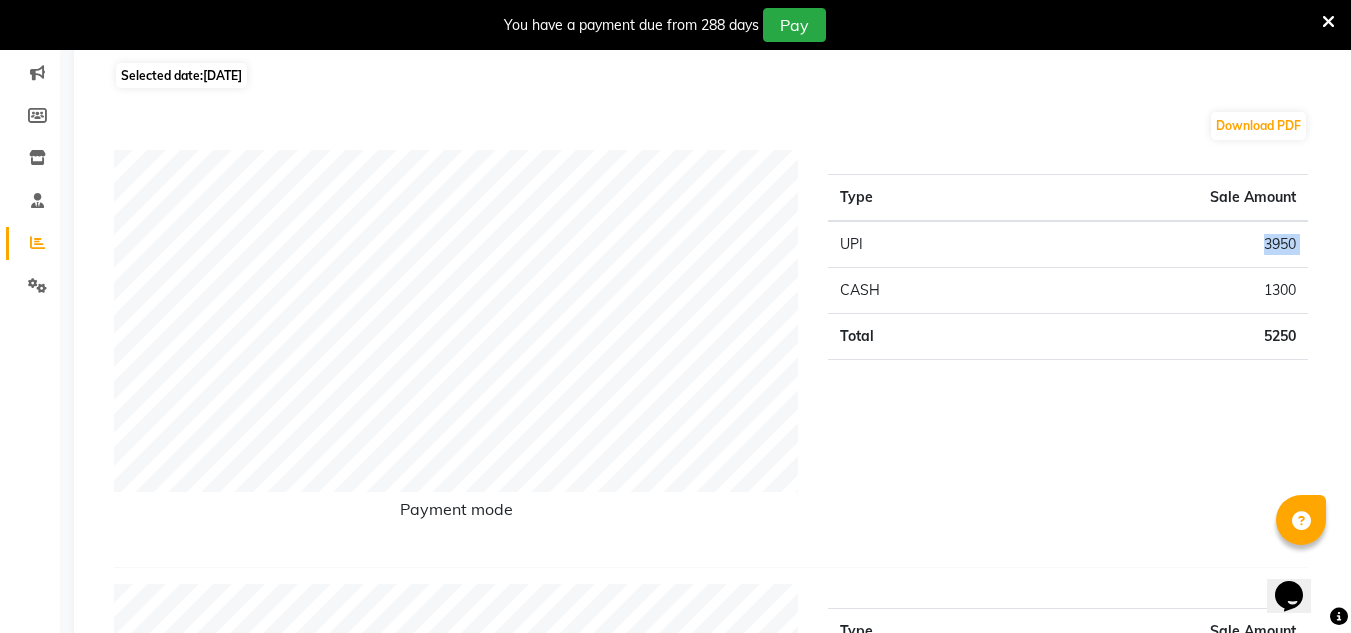 click on "3950" 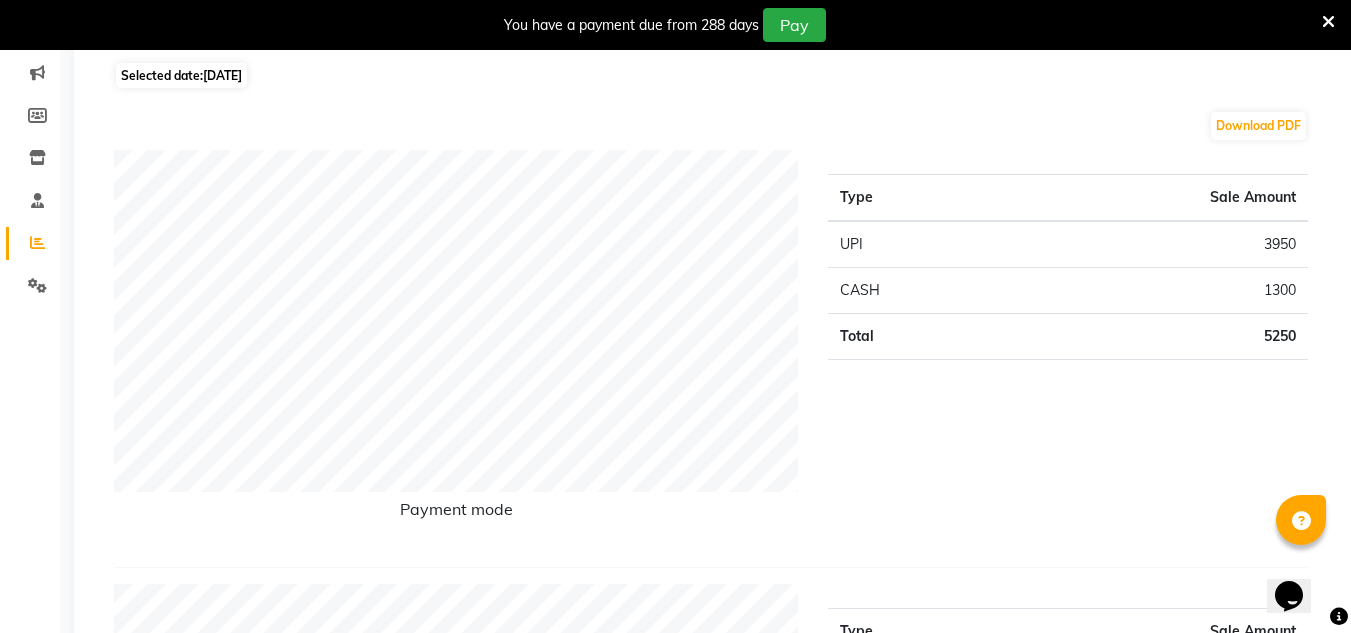 click on "3950" 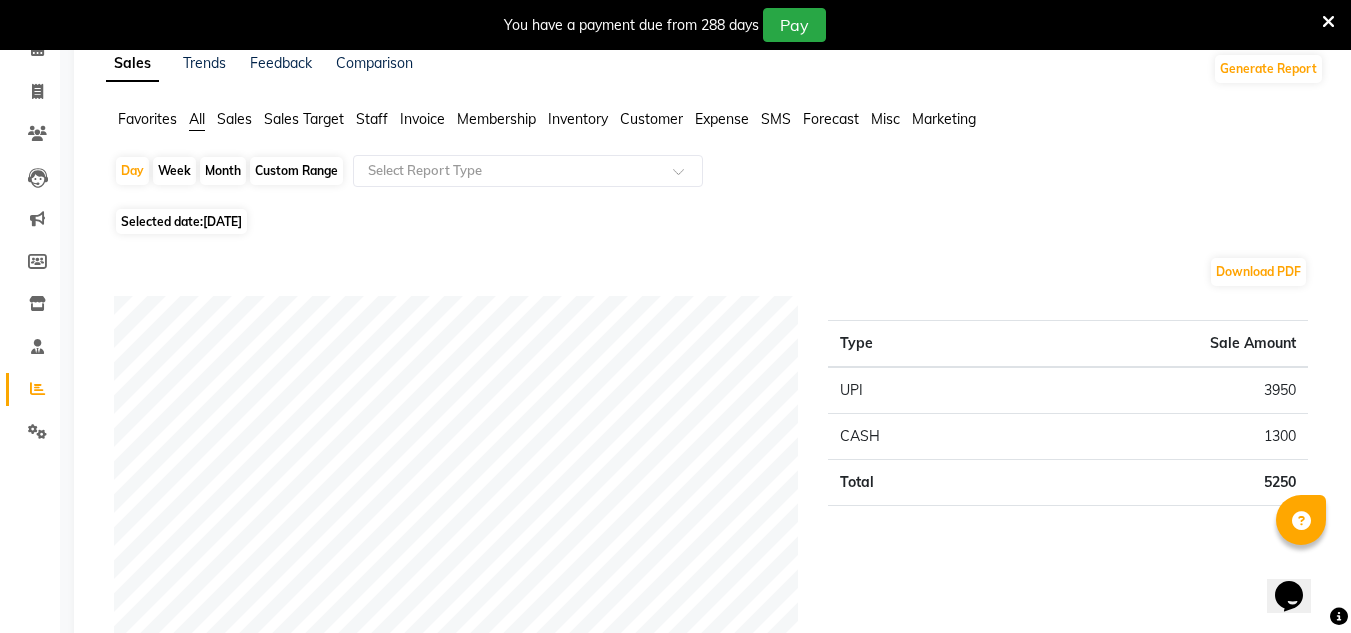 scroll, scrollTop: 0, scrollLeft: 0, axis: both 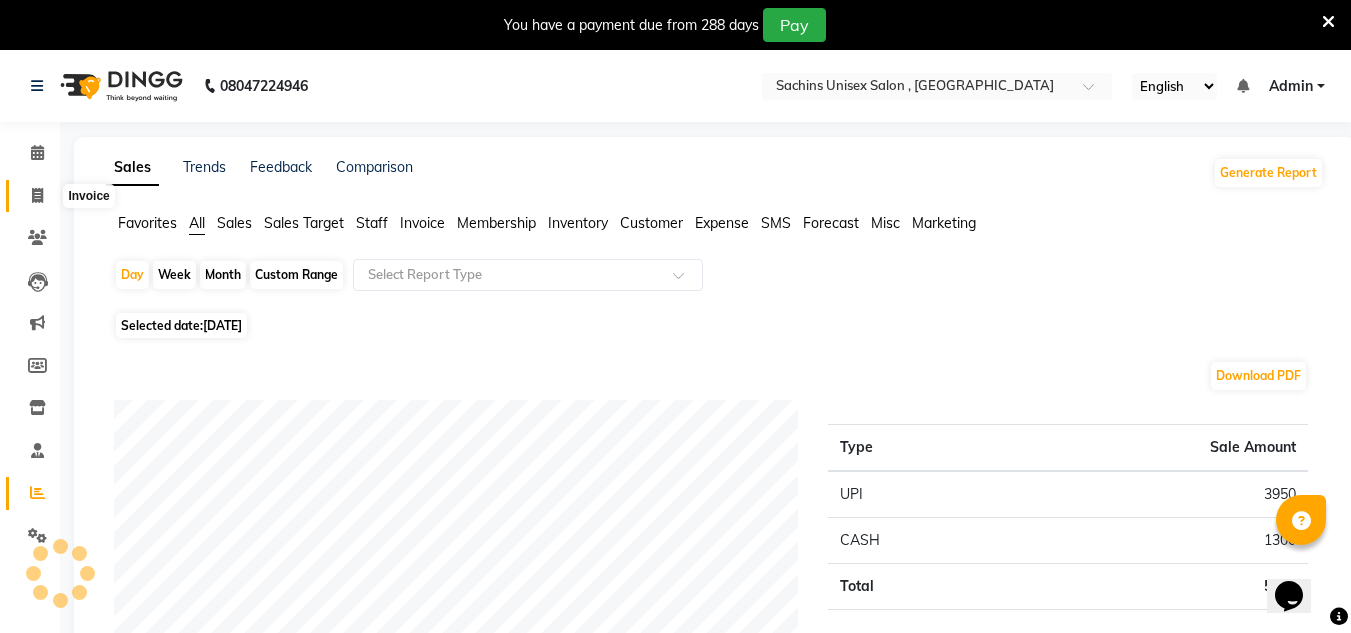 click 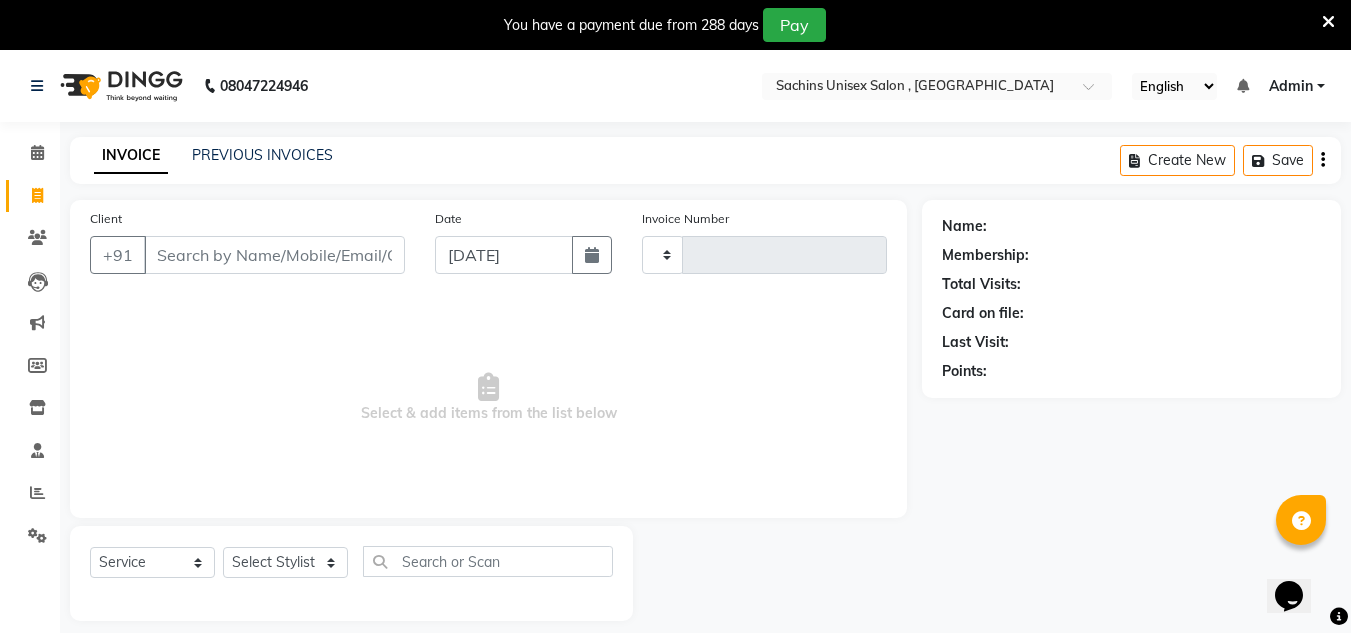 type on "2808" 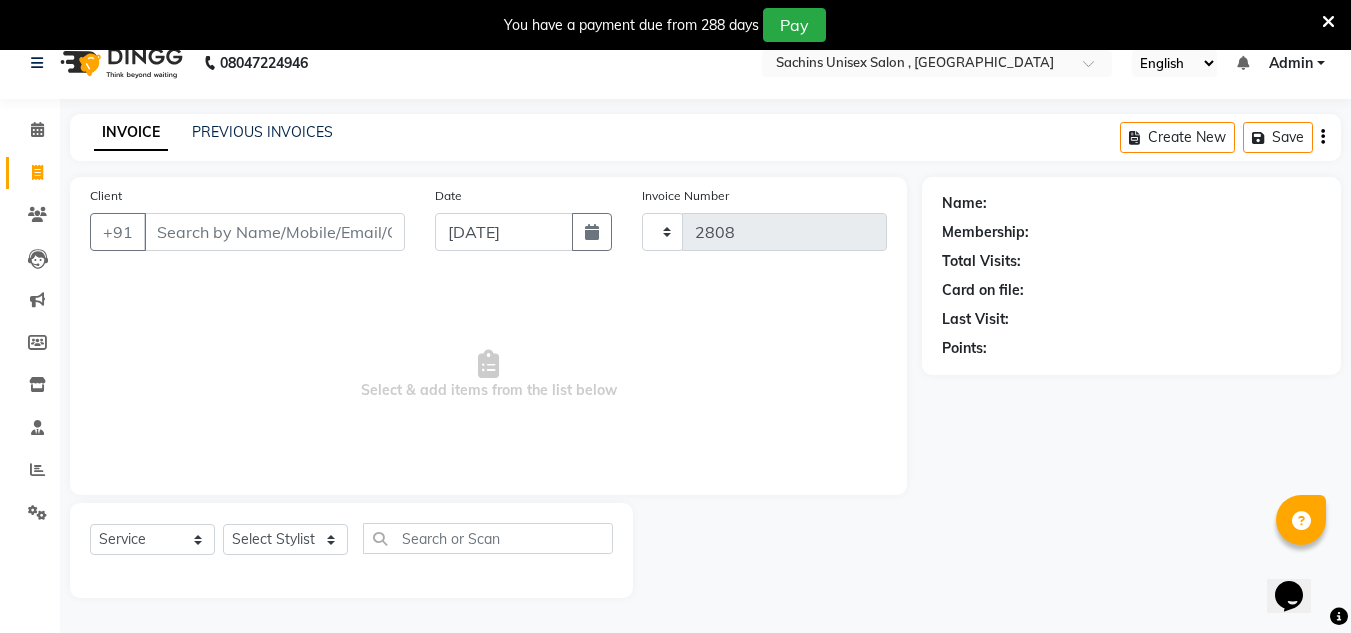 select on "6840" 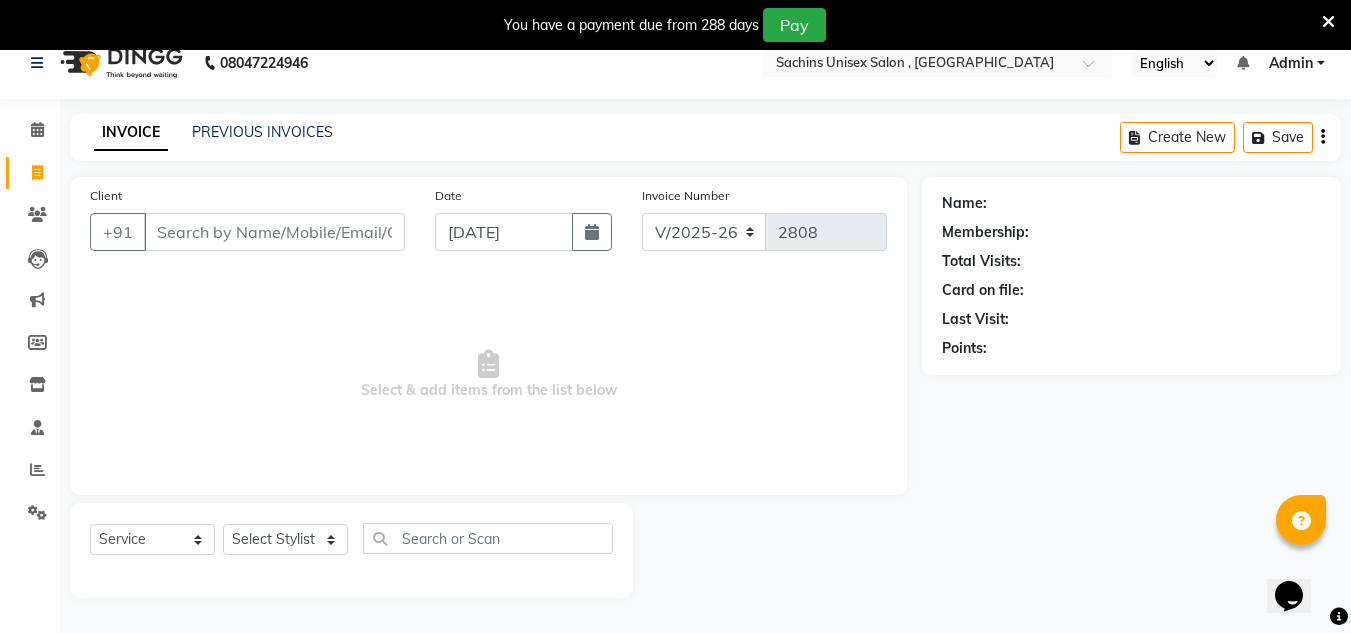scroll, scrollTop: 50, scrollLeft: 0, axis: vertical 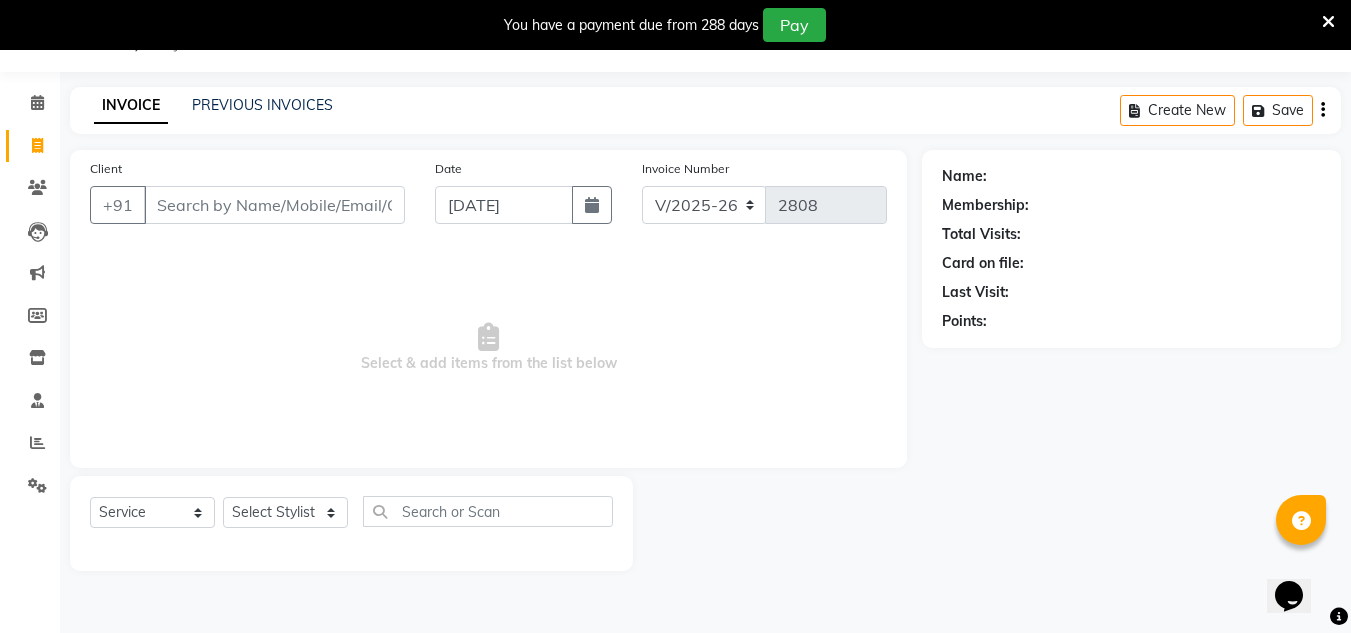 click on "Client" at bounding box center (274, 205) 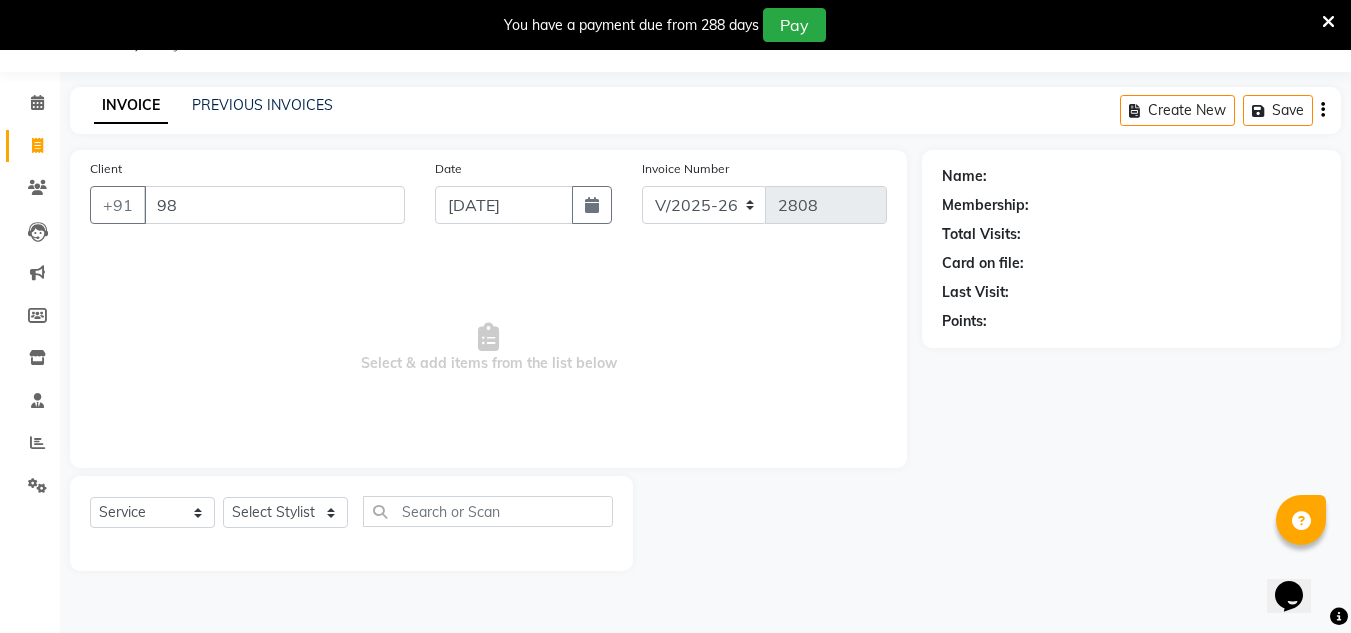 type on "9" 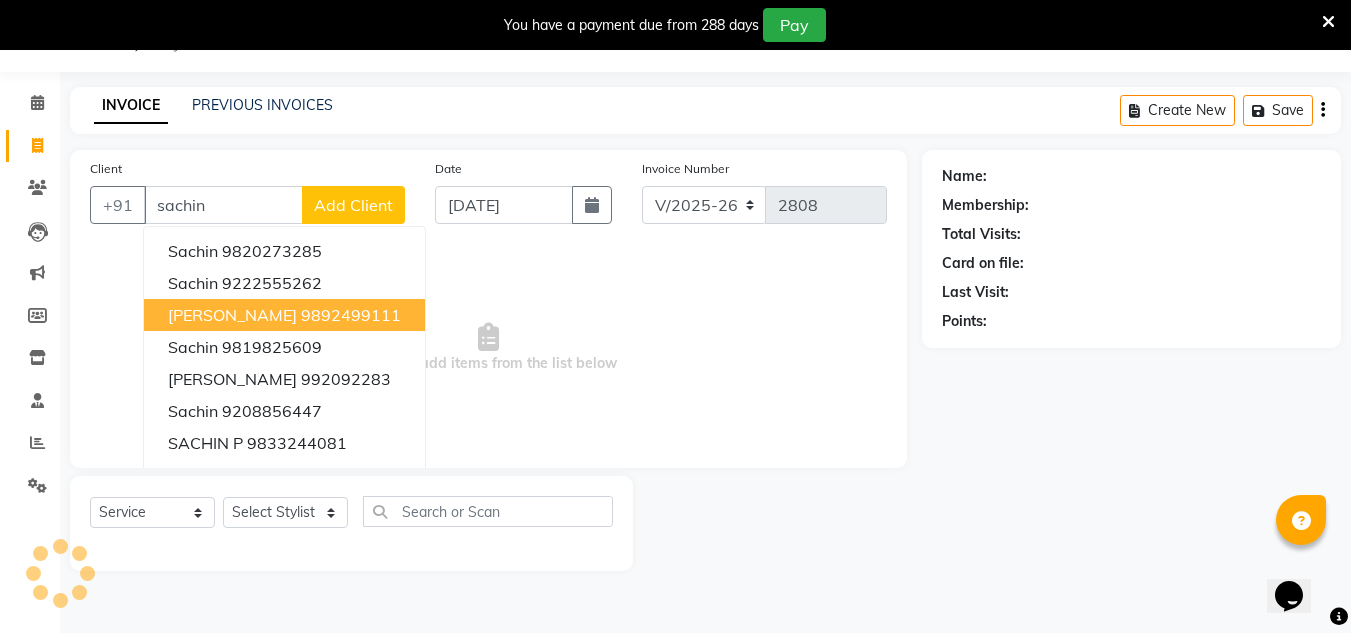 drag, startPoint x: 278, startPoint y: 314, endPoint x: 355, endPoint y: 282, distance: 83.38465 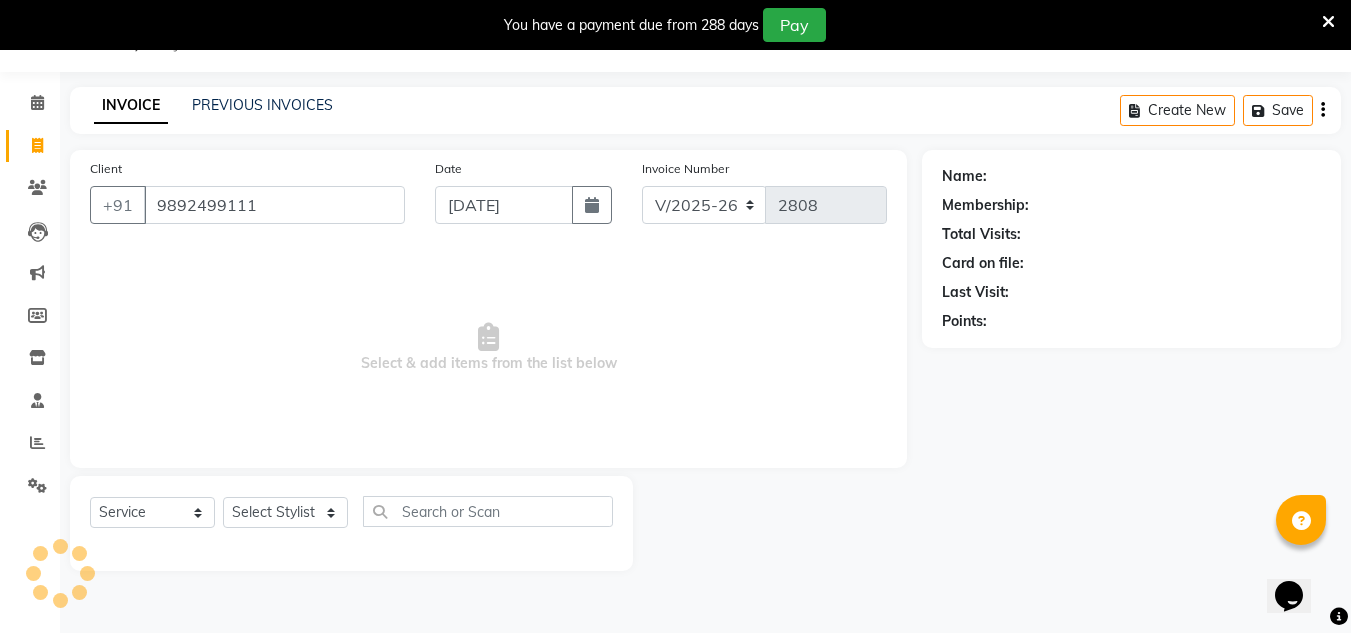 type on "9892499111" 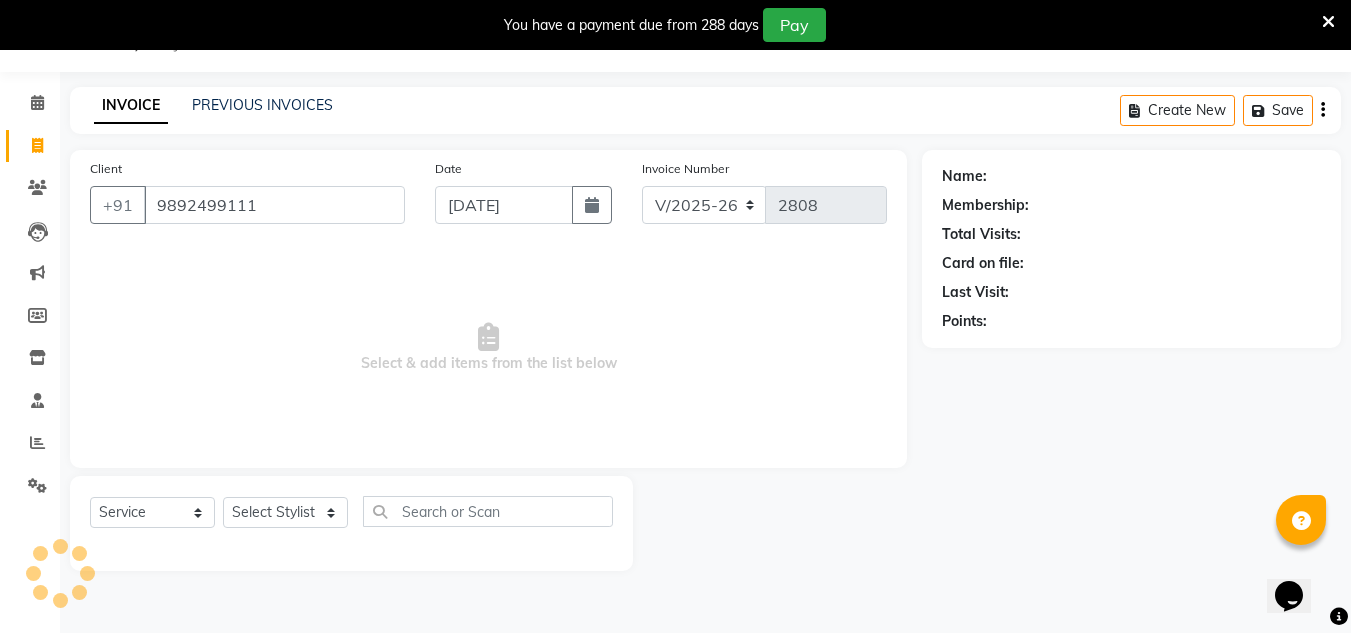 select on "1: Object" 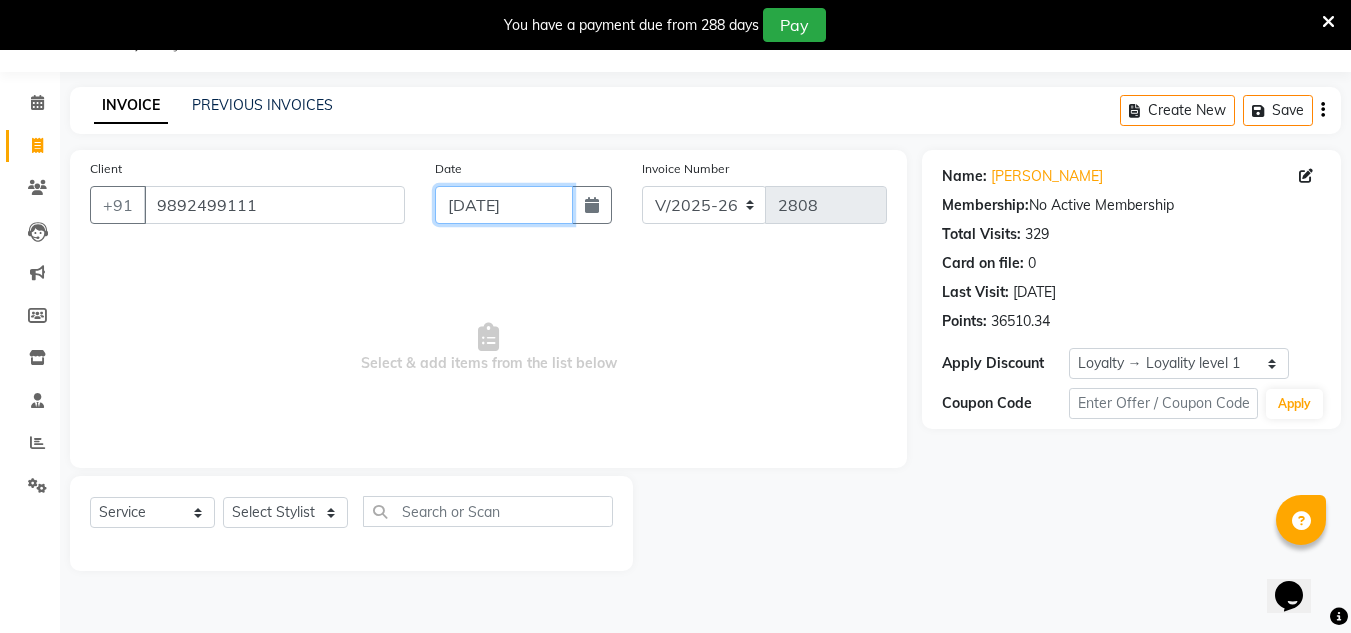 drag, startPoint x: 503, startPoint y: 196, endPoint x: 498, endPoint y: 221, distance: 25.495098 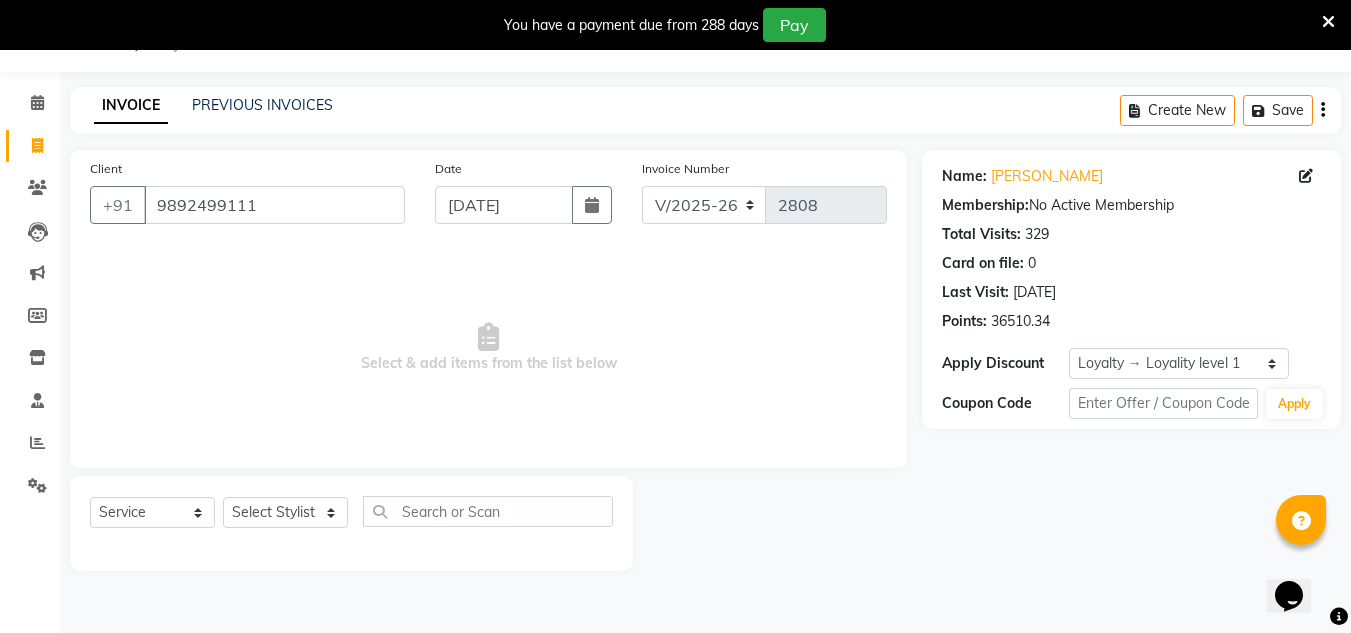 select on "7" 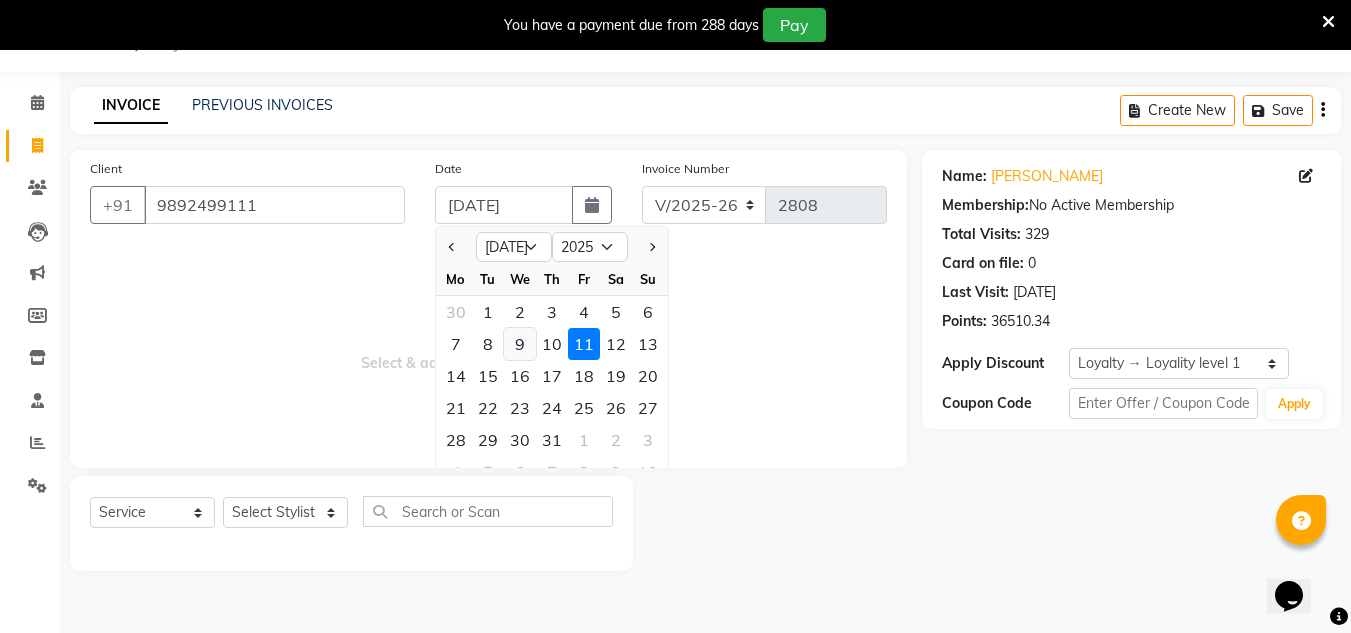 click on "9" 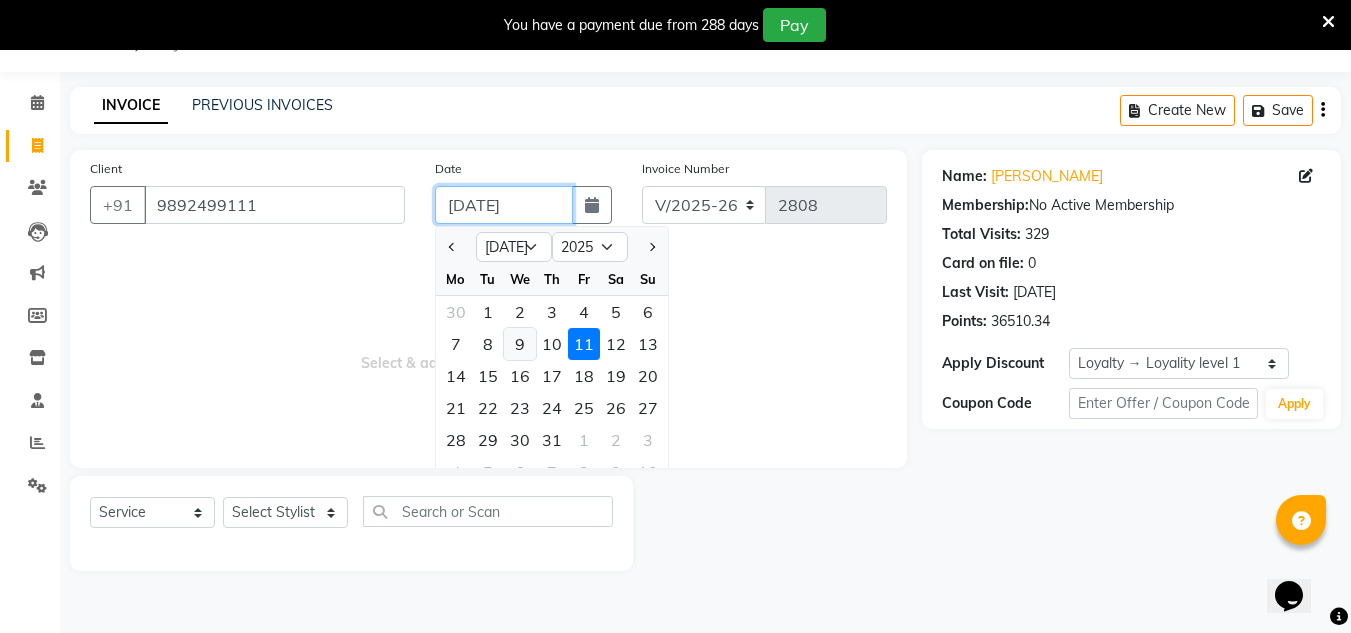 type on "[DATE]" 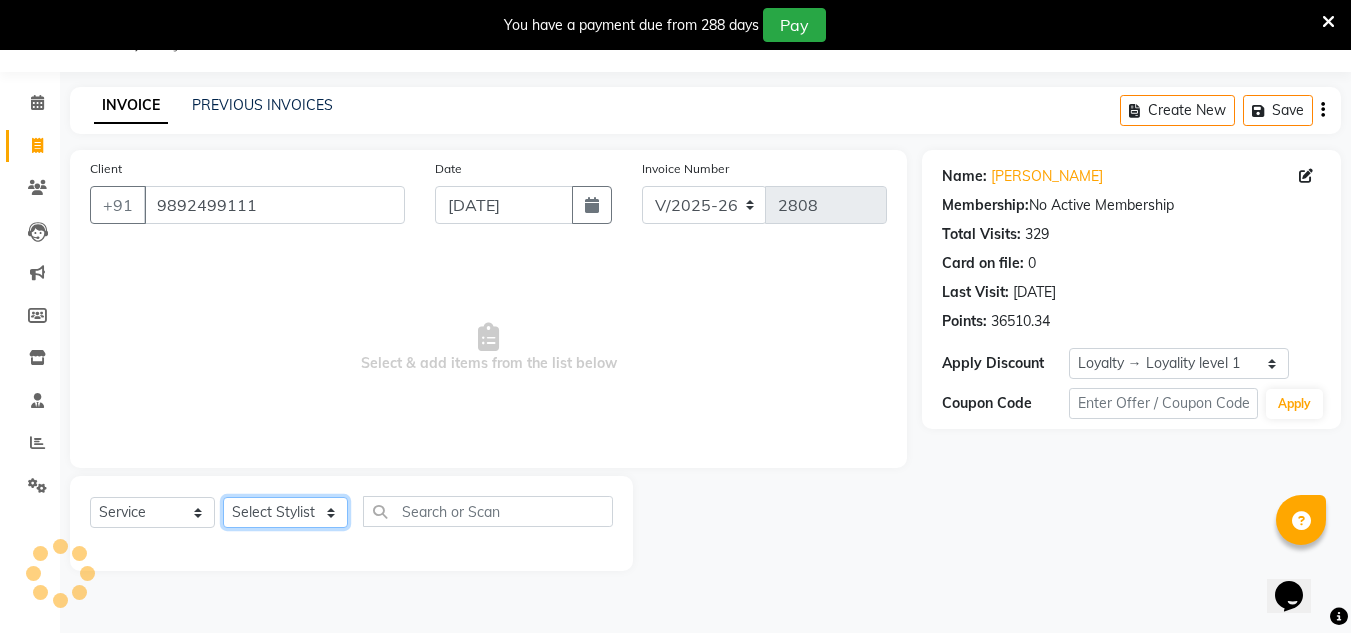 click on "Select Stylist [PERSON_NAME] new  [PERSON_NAME] [PERSON_NAME] Owner preeti [PERSON_NAME] [PERSON_NAME] RG" 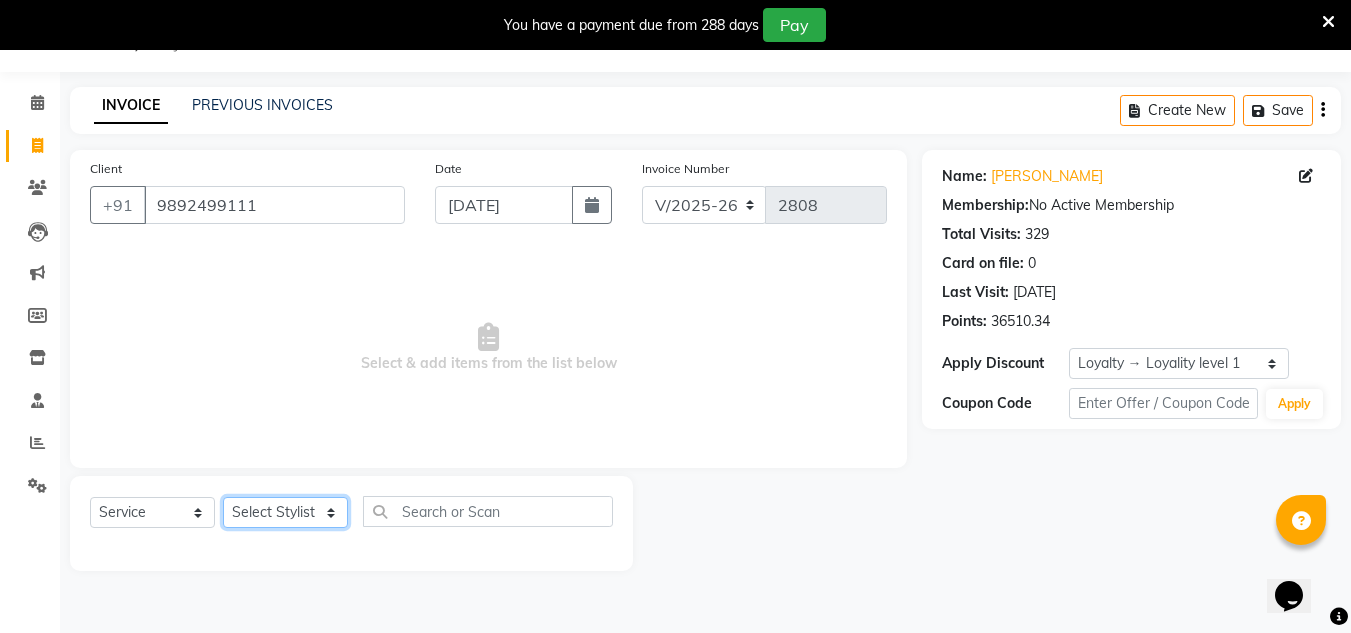 select on "85763" 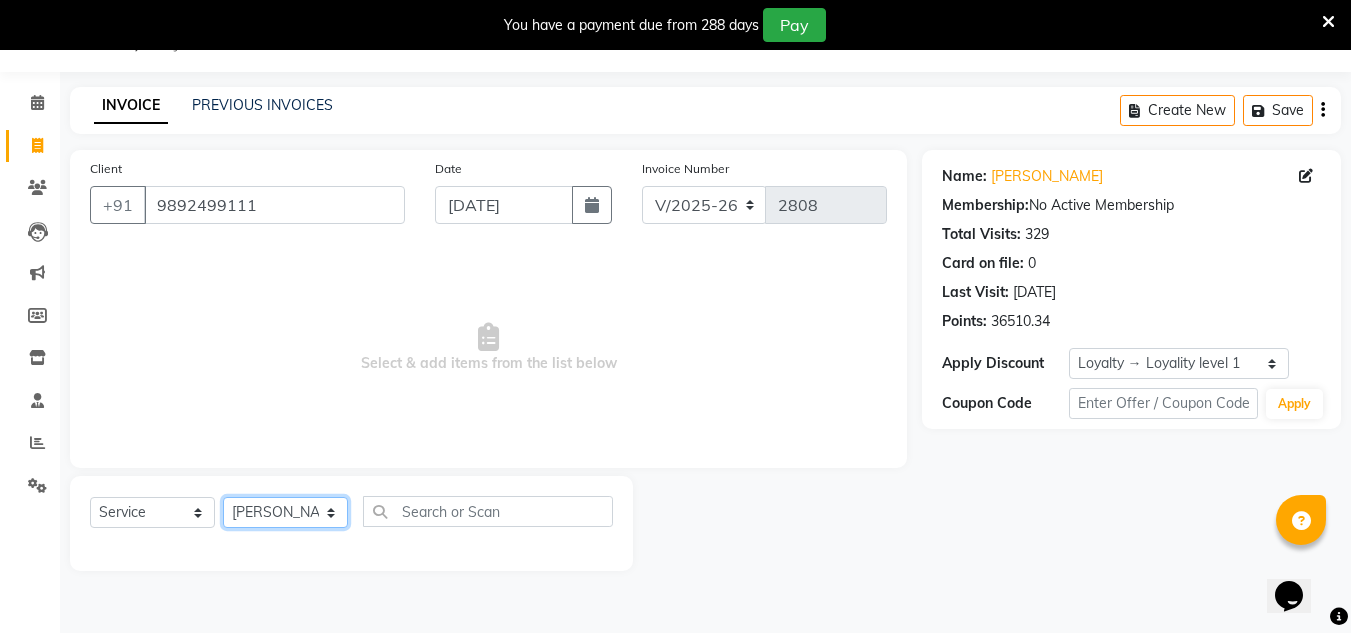 click on "Select Stylist [PERSON_NAME] new  [PERSON_NAME] [PERSON_NAME] Owner preeti [PERSON_NAME] [PERSON_NAME] RG" 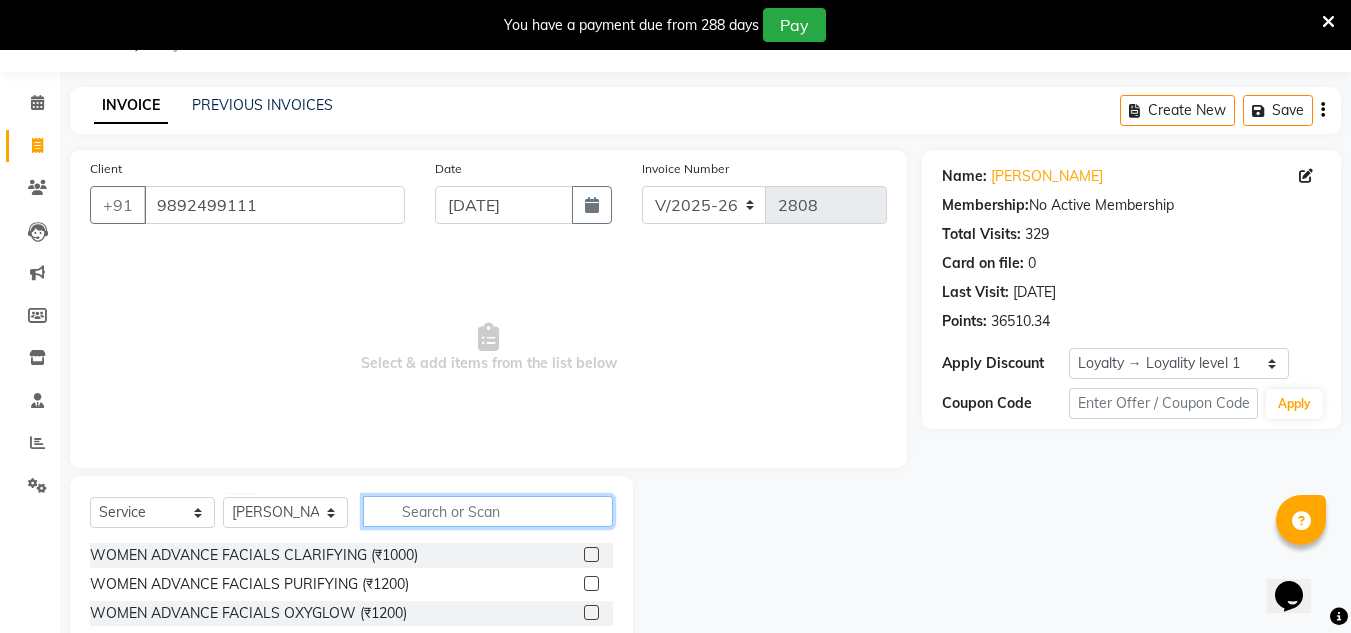 click 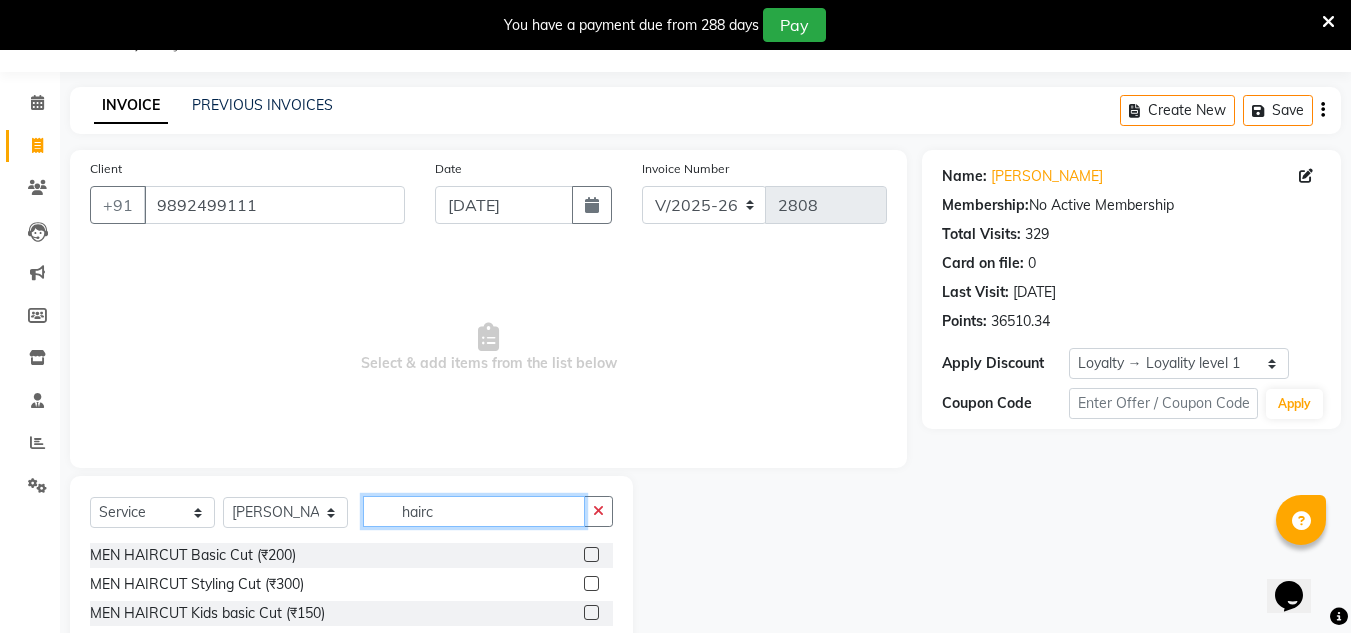 type on "hairc" 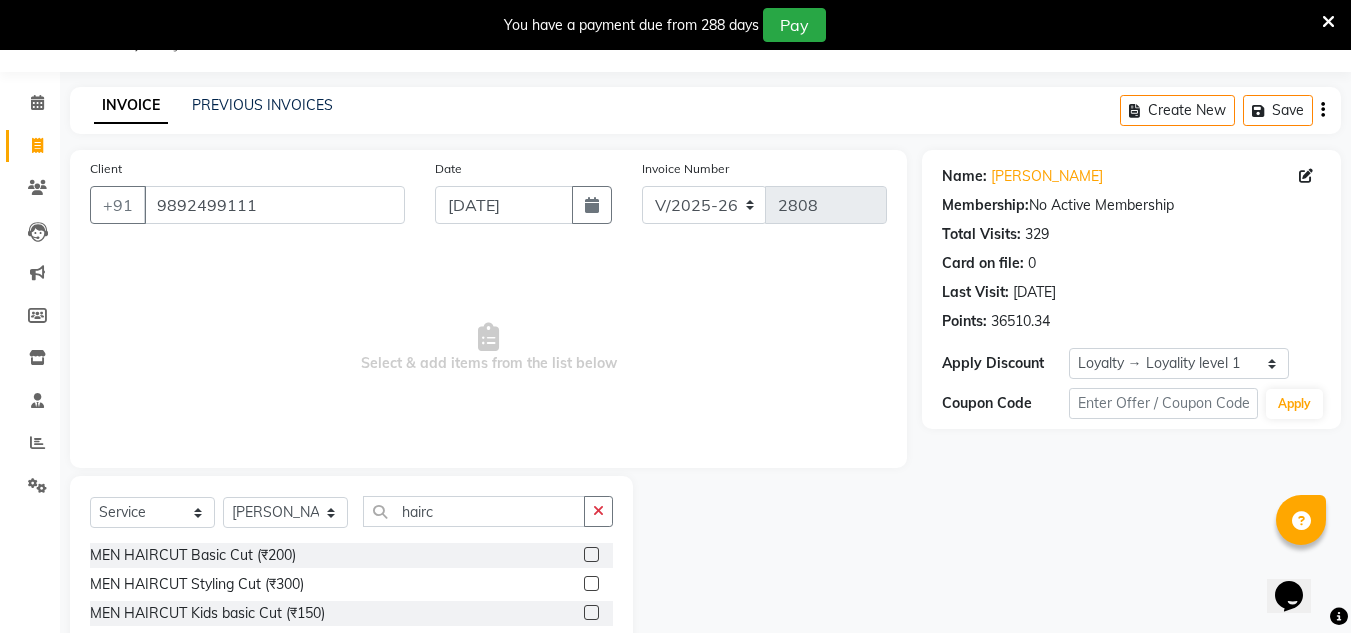 click 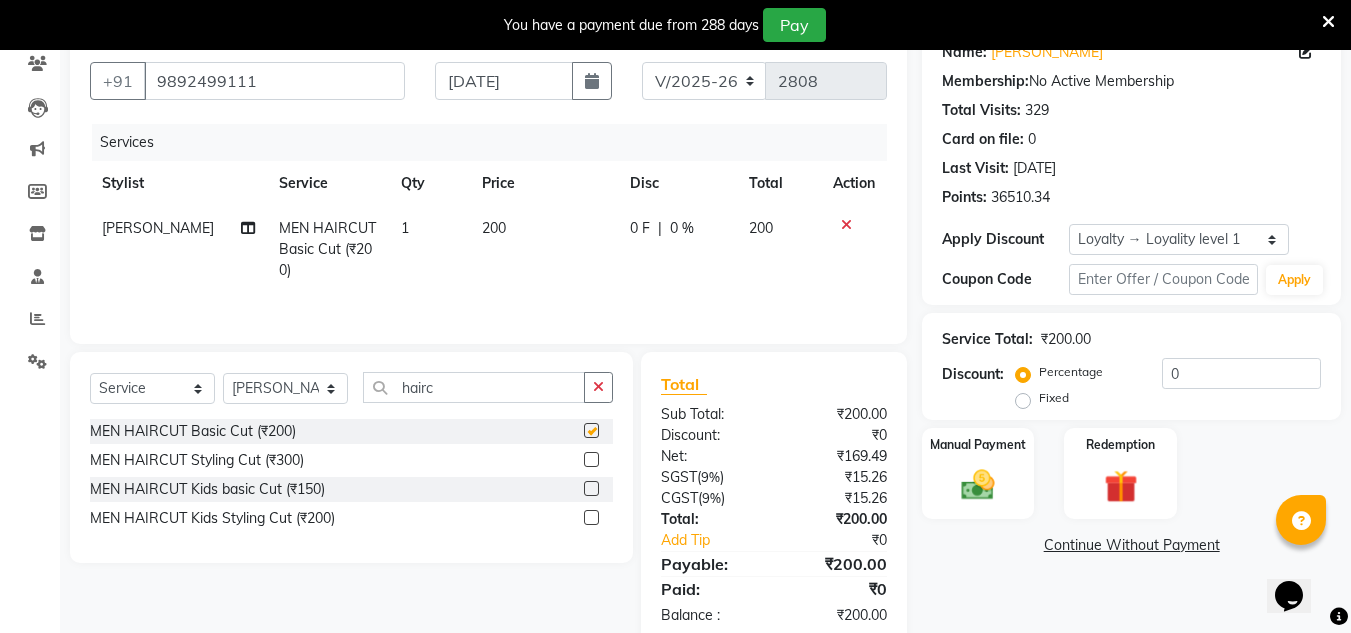 checkbox on "false" 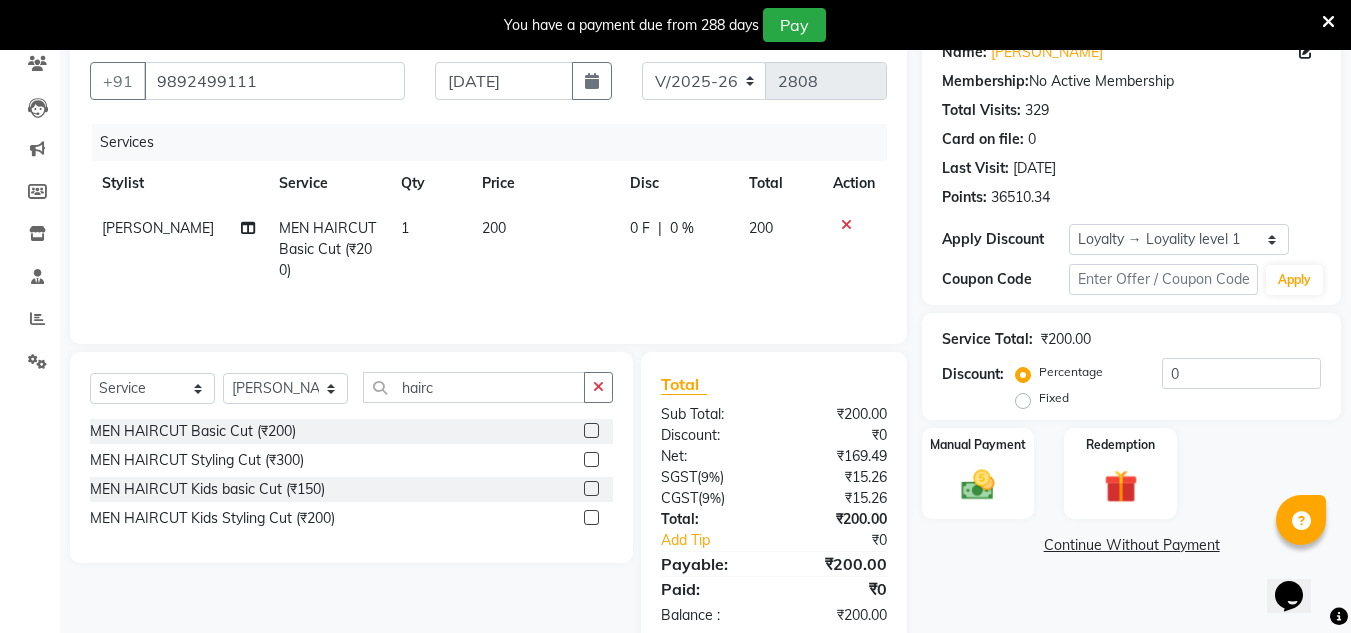 scroll, scrollTop: 217, scrollLeft: 0, axis: vertical 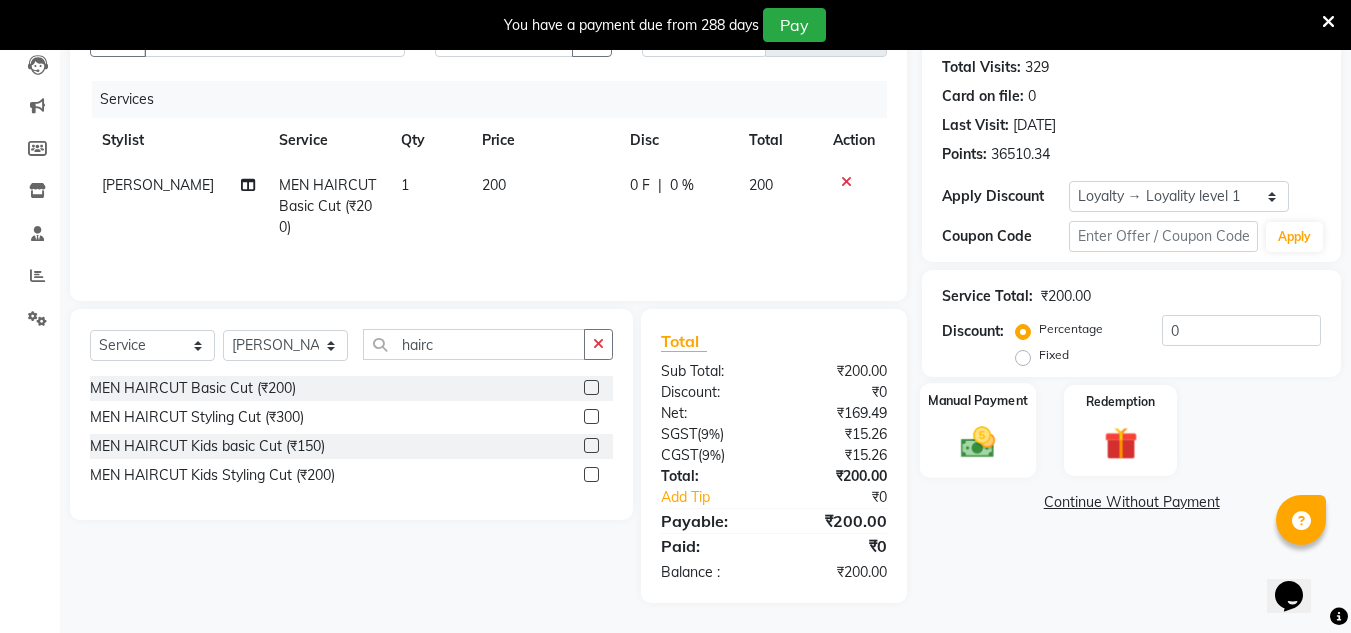 click 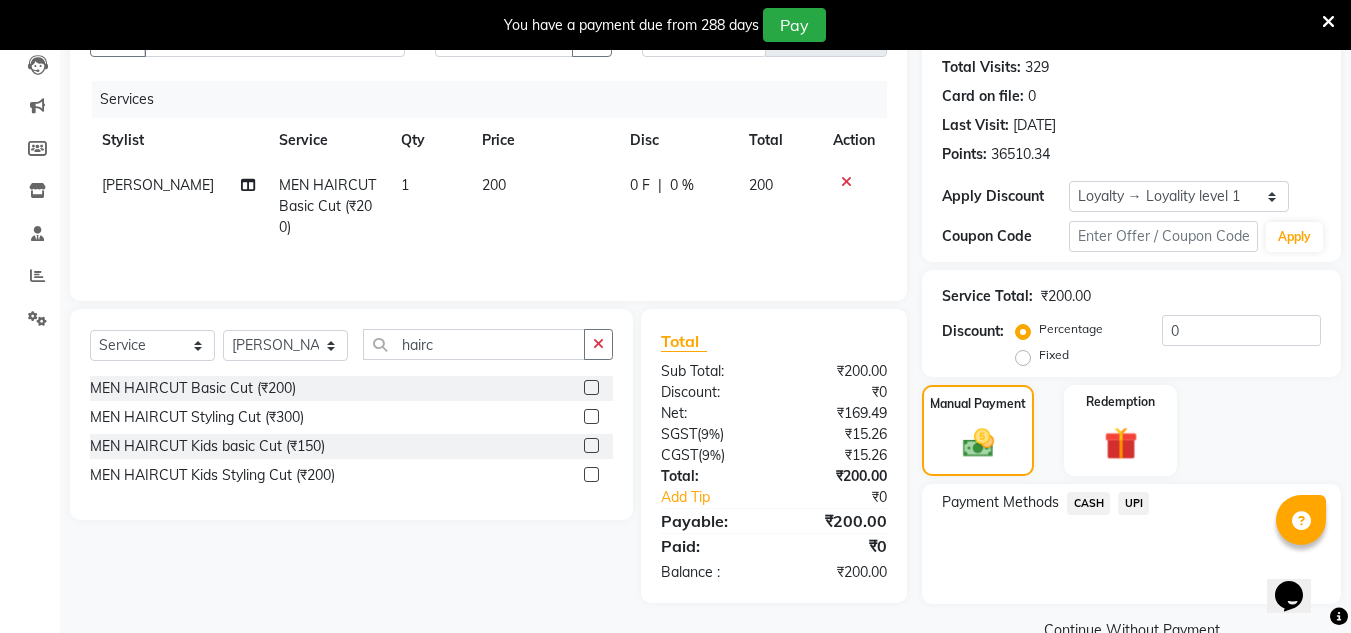 click on "CASH" 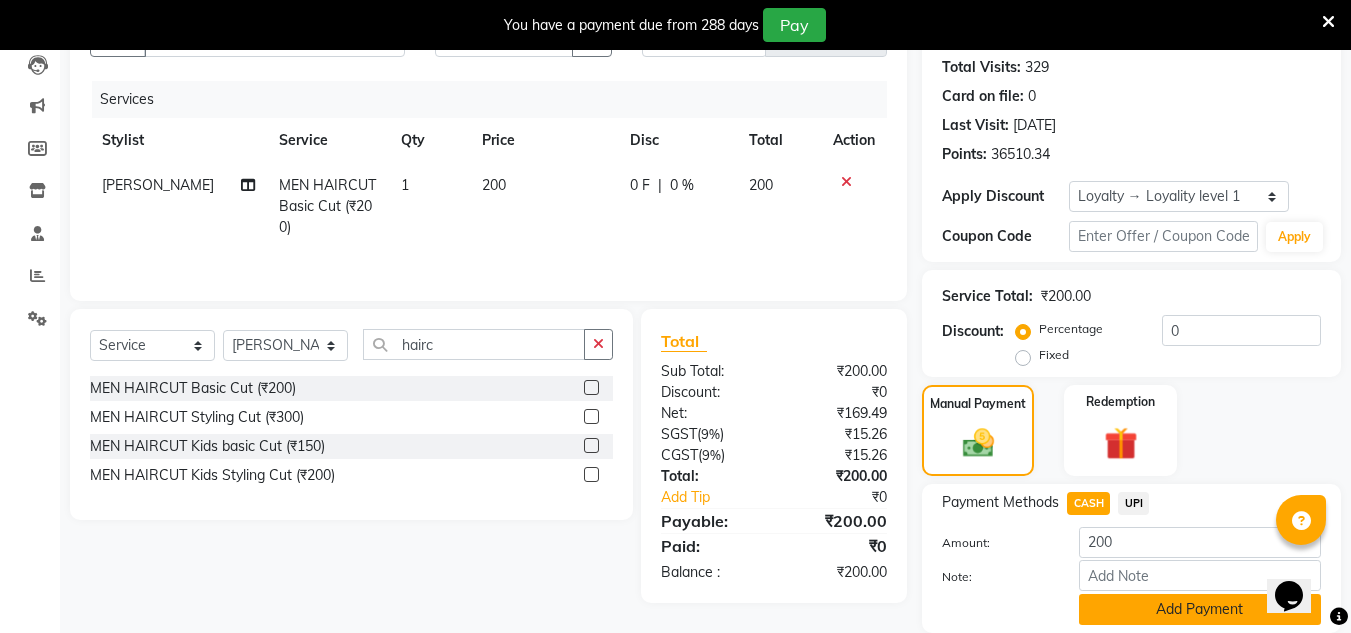 click on "Add Payment" 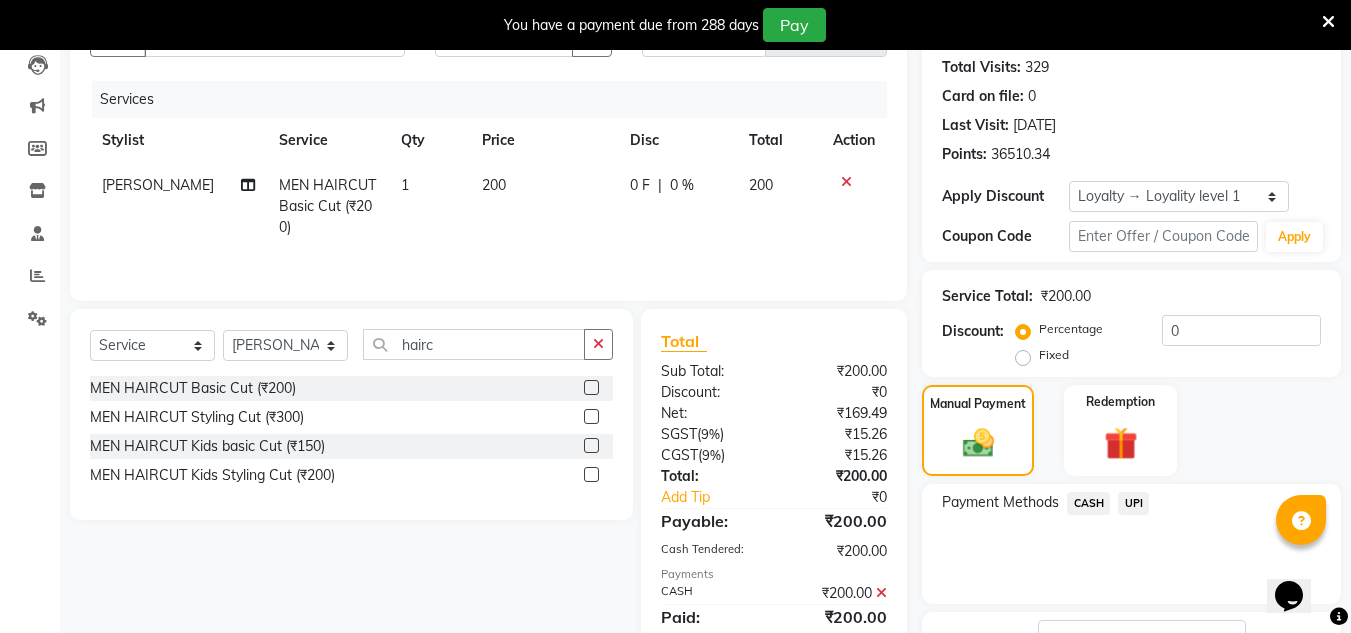 scroll, scrollTop: 387, scrollLeft: 0, axis: vertical 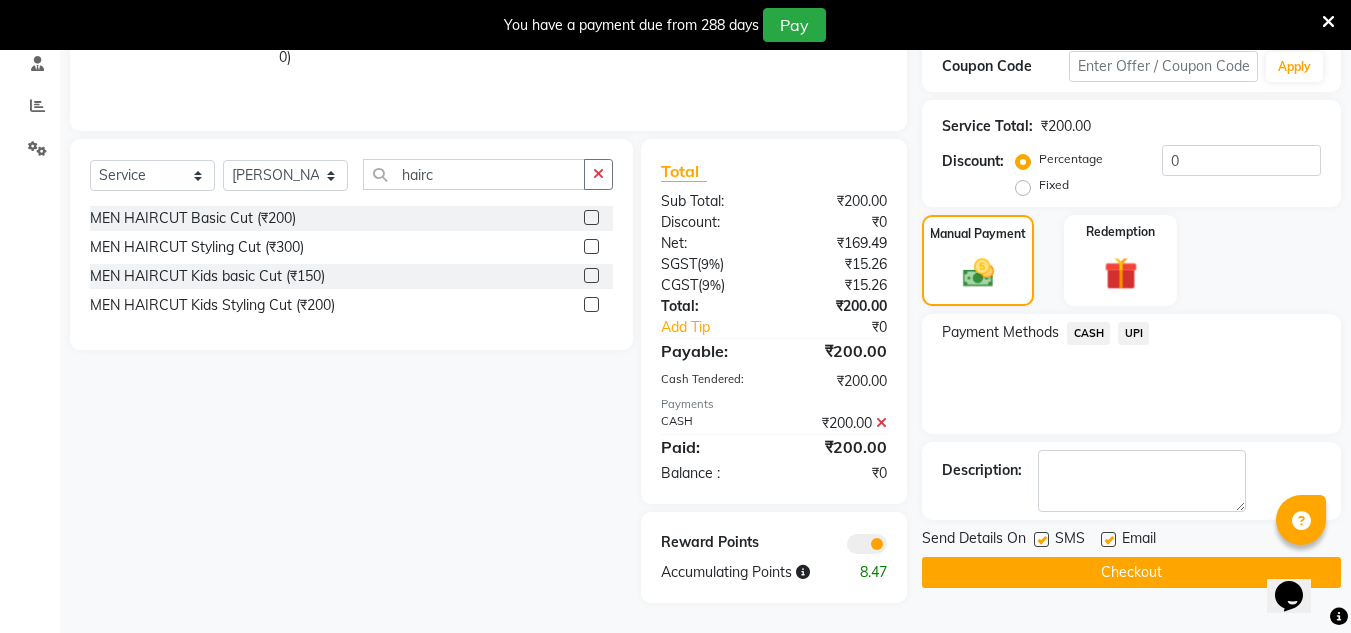 click on "Checkout" 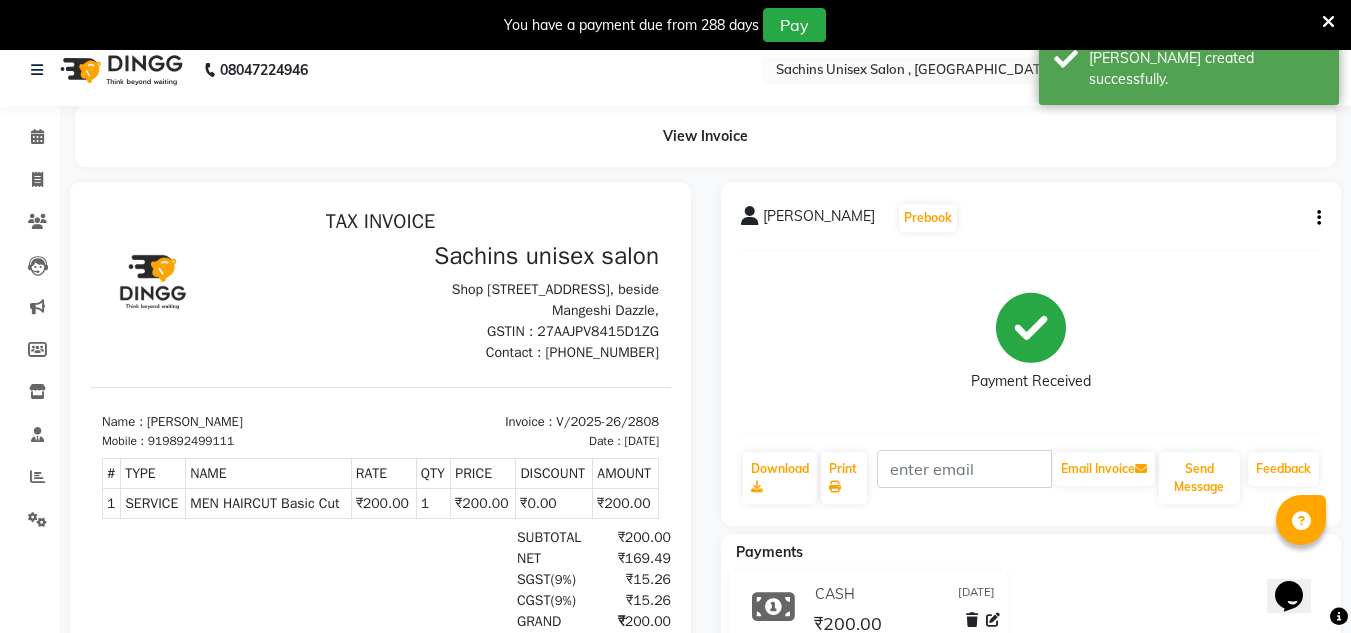 scroll, scrollTop: 0, scrollLeft: 0, axis: both 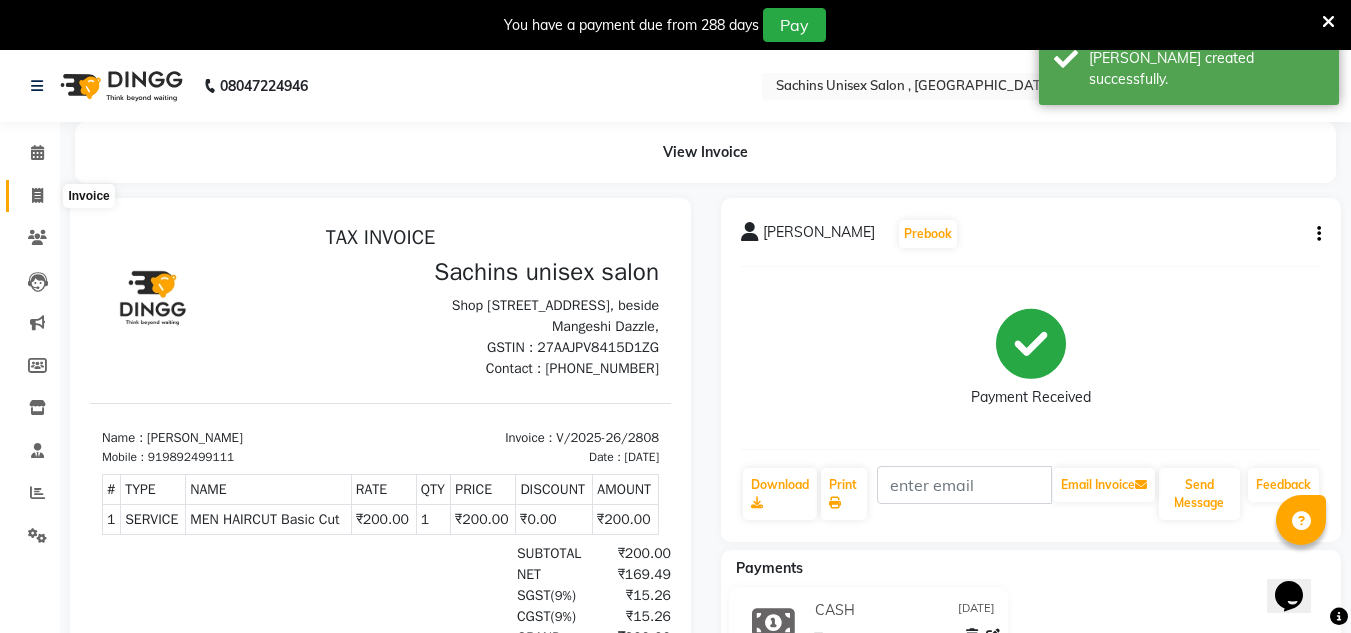 click 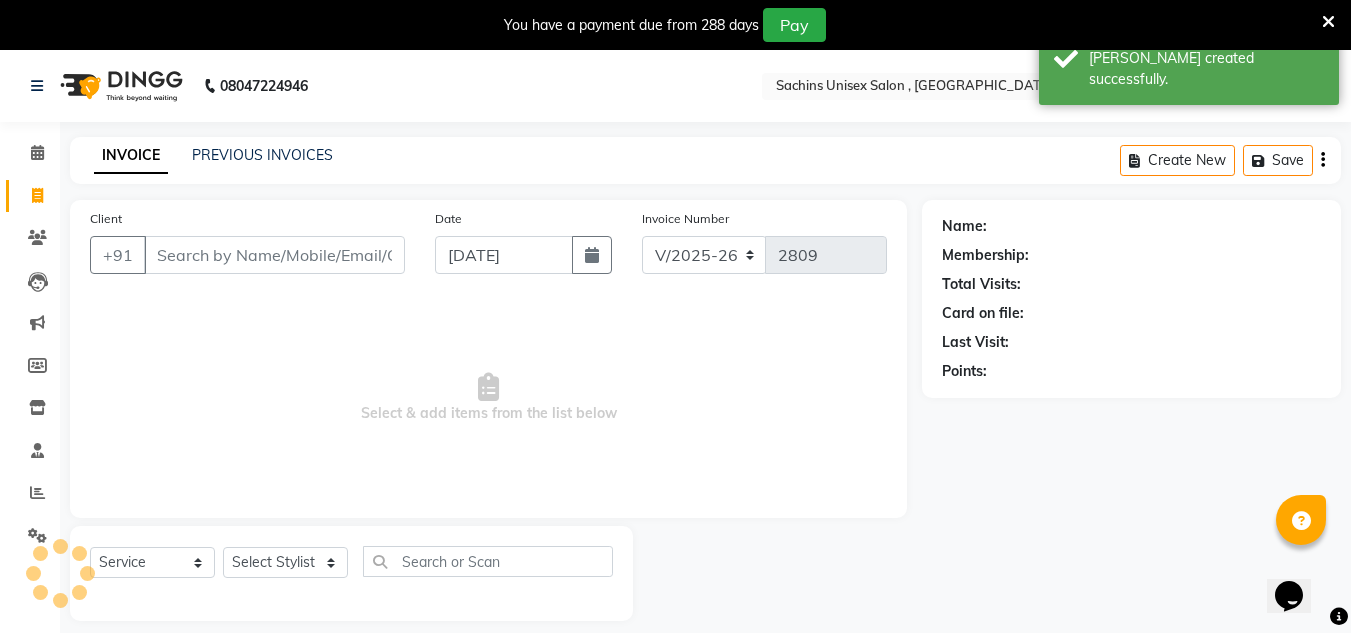 scroll, scrollTop: 50, scrollLeft: 0, axis: vertical 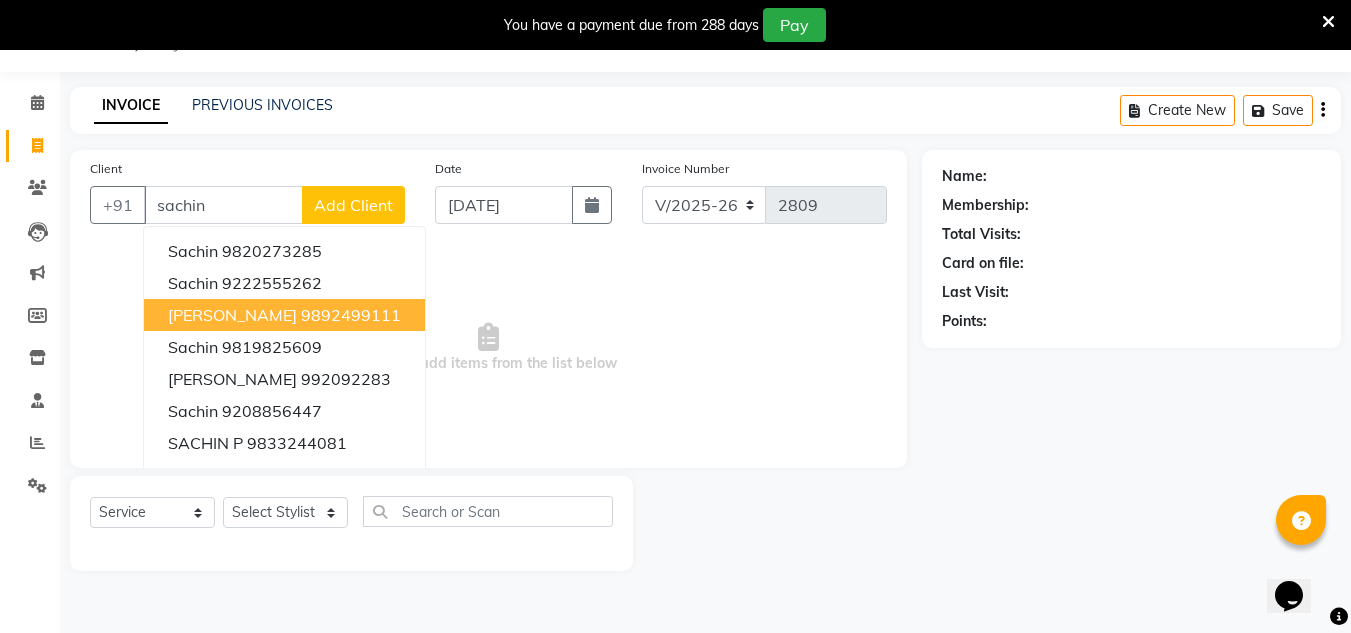 click on "9892499111" at bounding box center [351, 315] 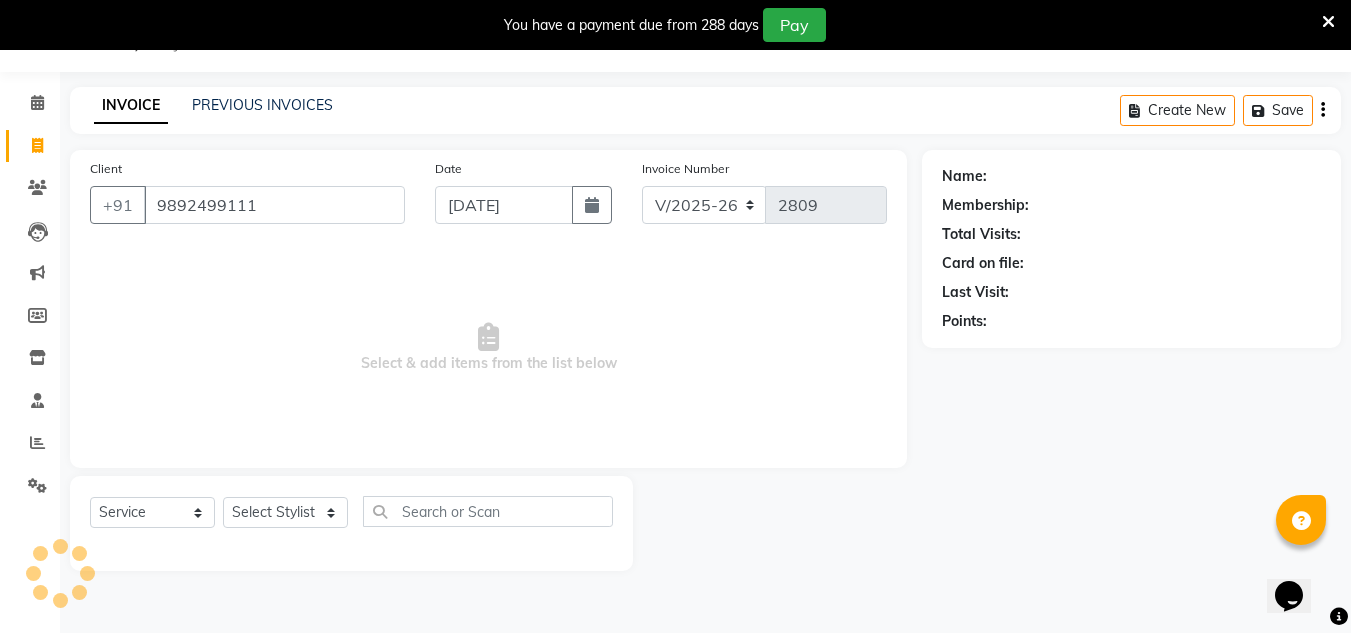 type on "9892499111" 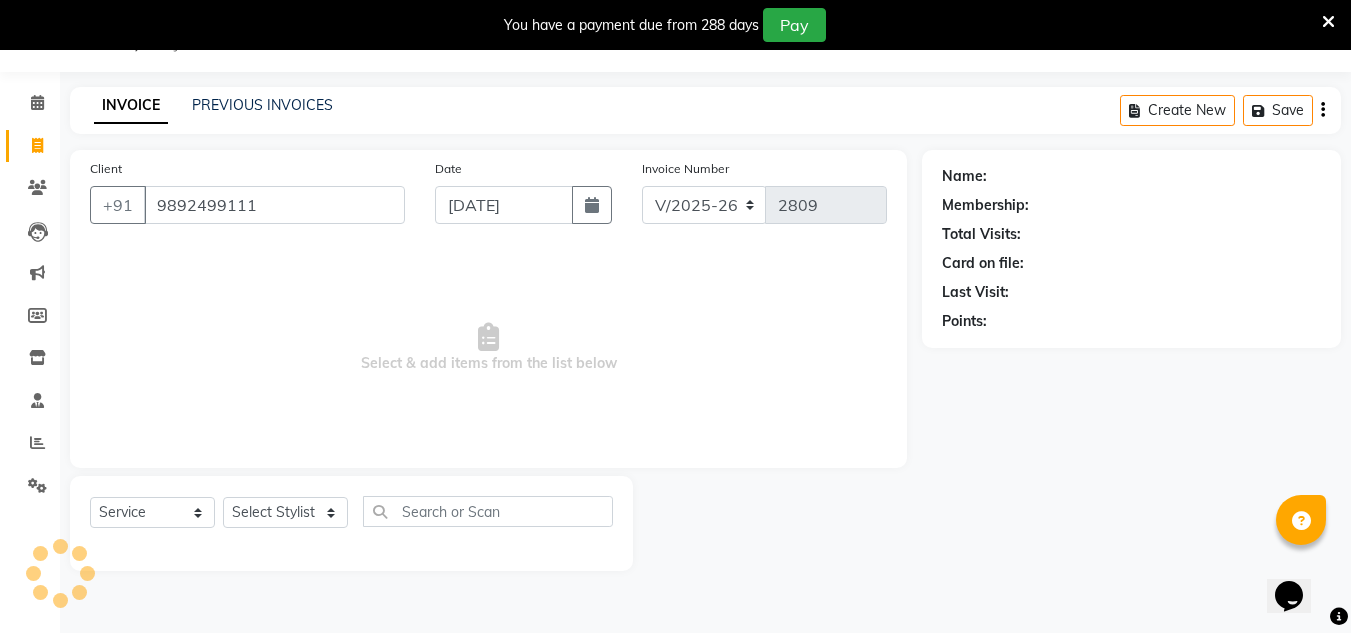 select on "1: Object" 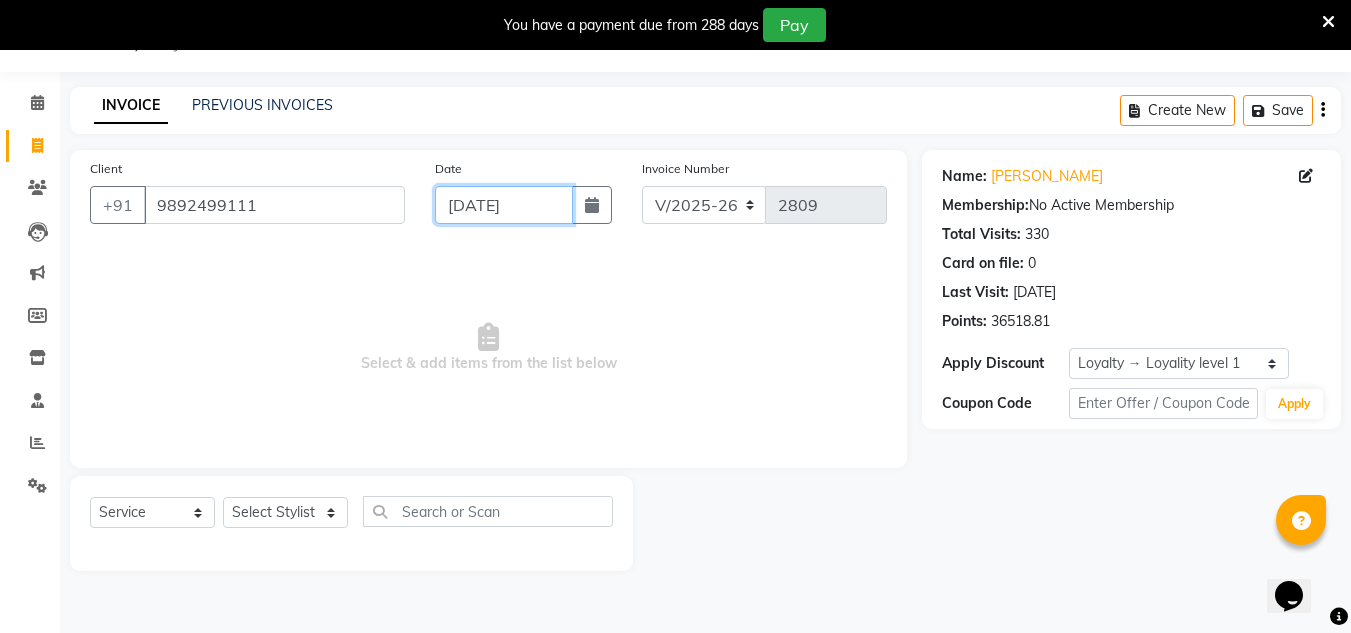 drag, startPoint x: 497, startPoint y: 207, endPoint x: 492, endPoint y: 224, distance: 17.720045 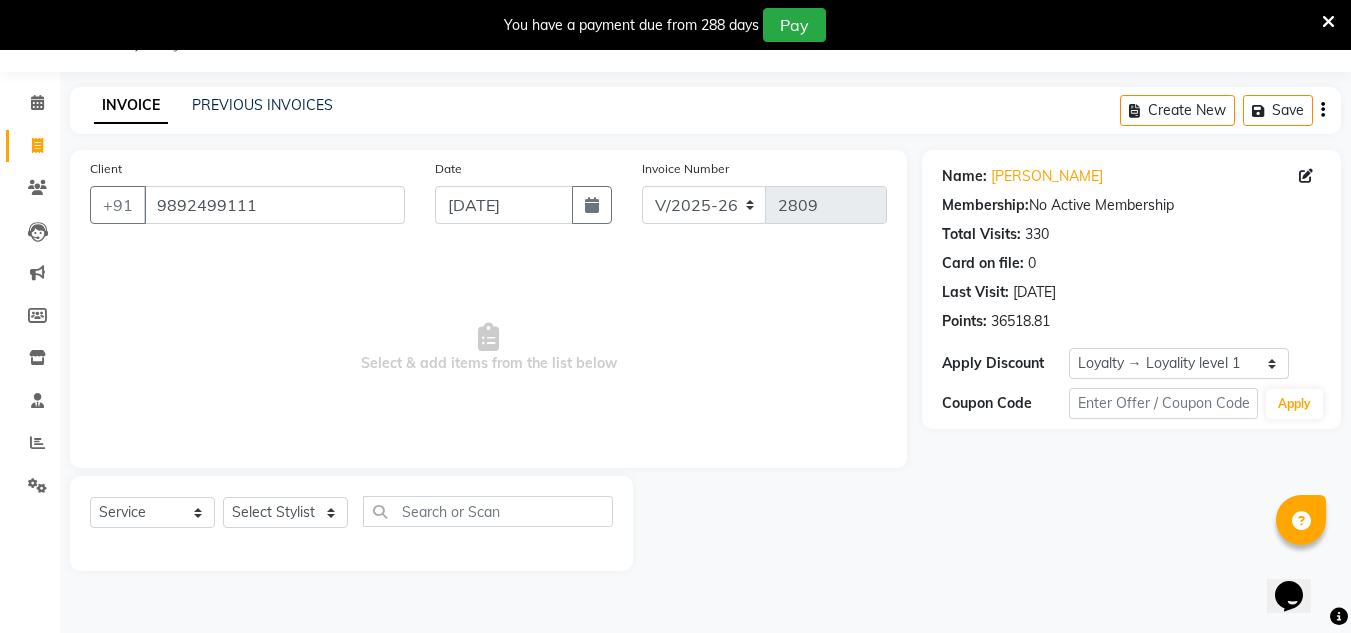 select on "7" 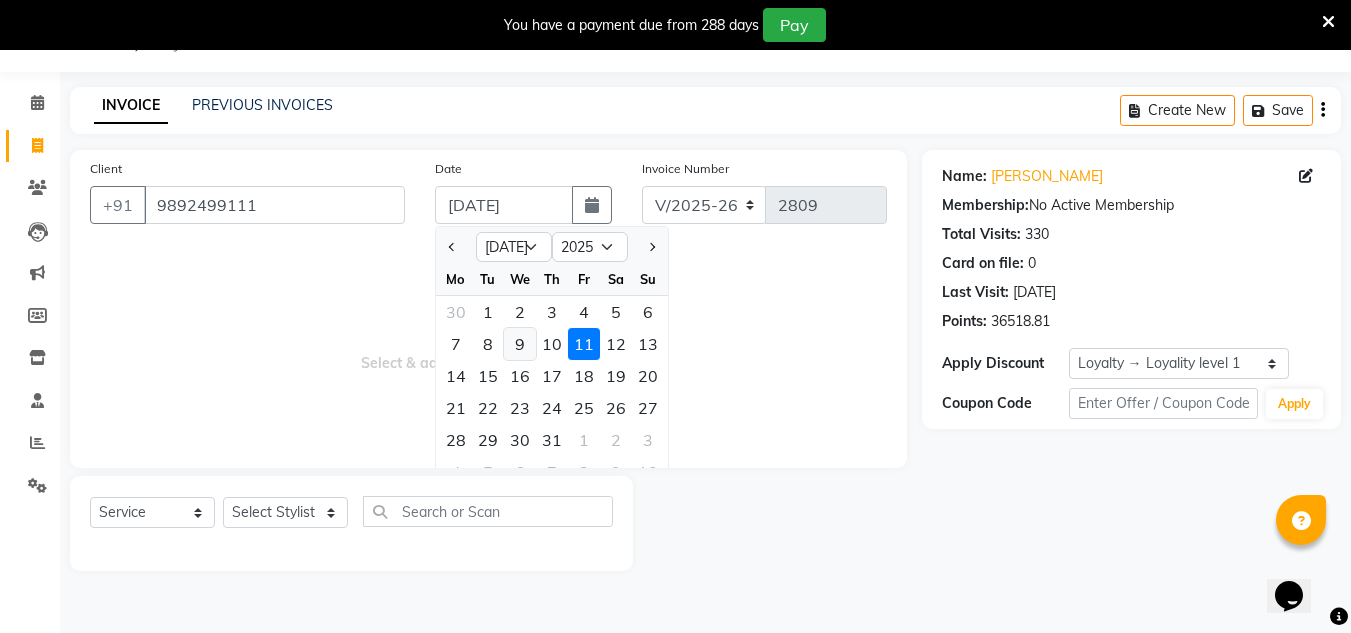 click on "9" 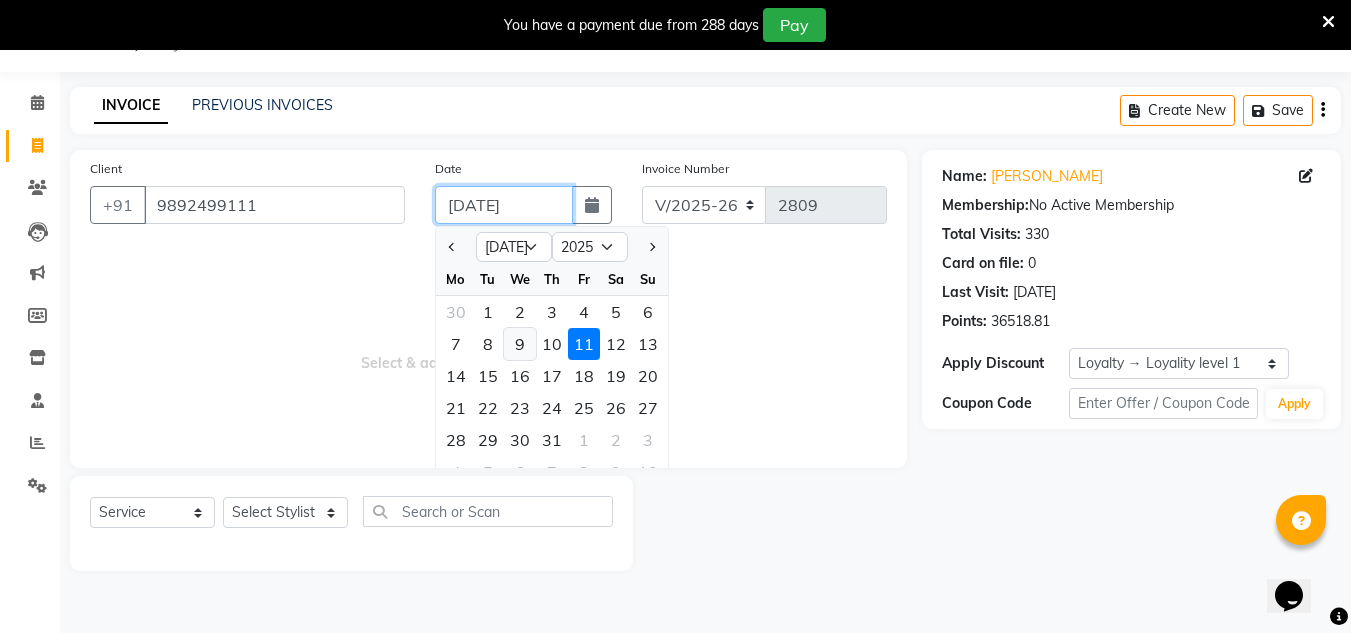 type on "[DATE]" 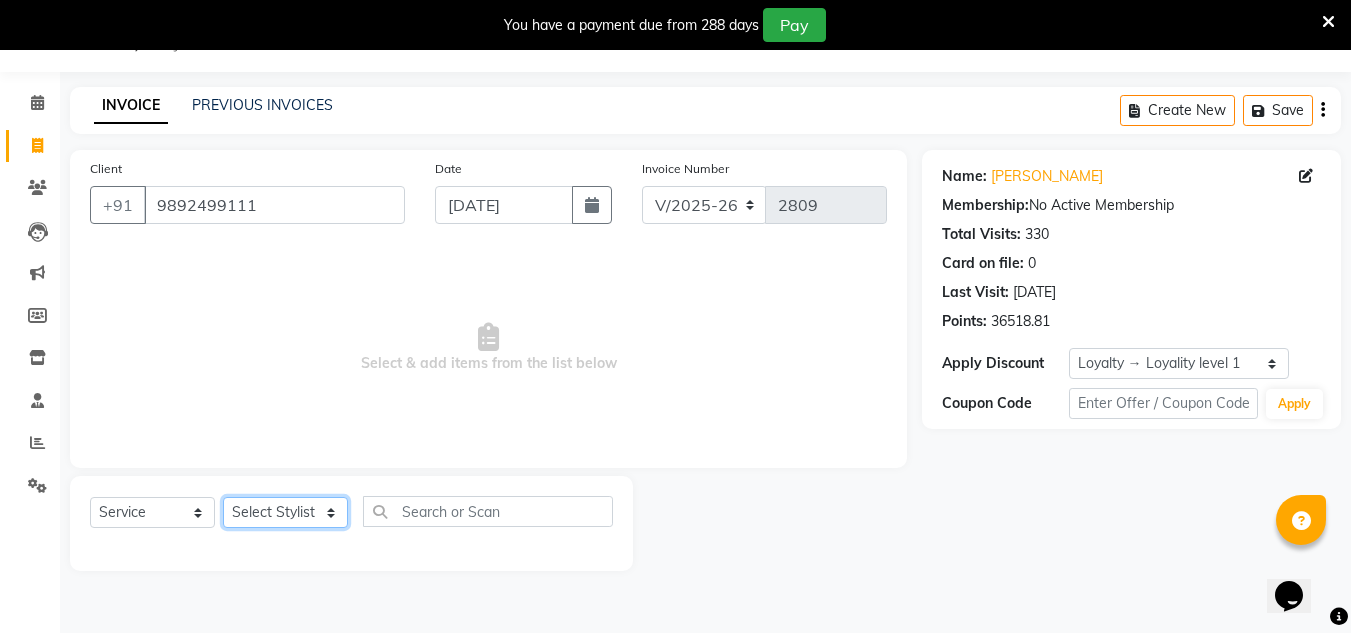 drag, startPoint x: 306, startPoint y: 514, endPoint x: 255, endPoint y: 547, distance: 60.74537 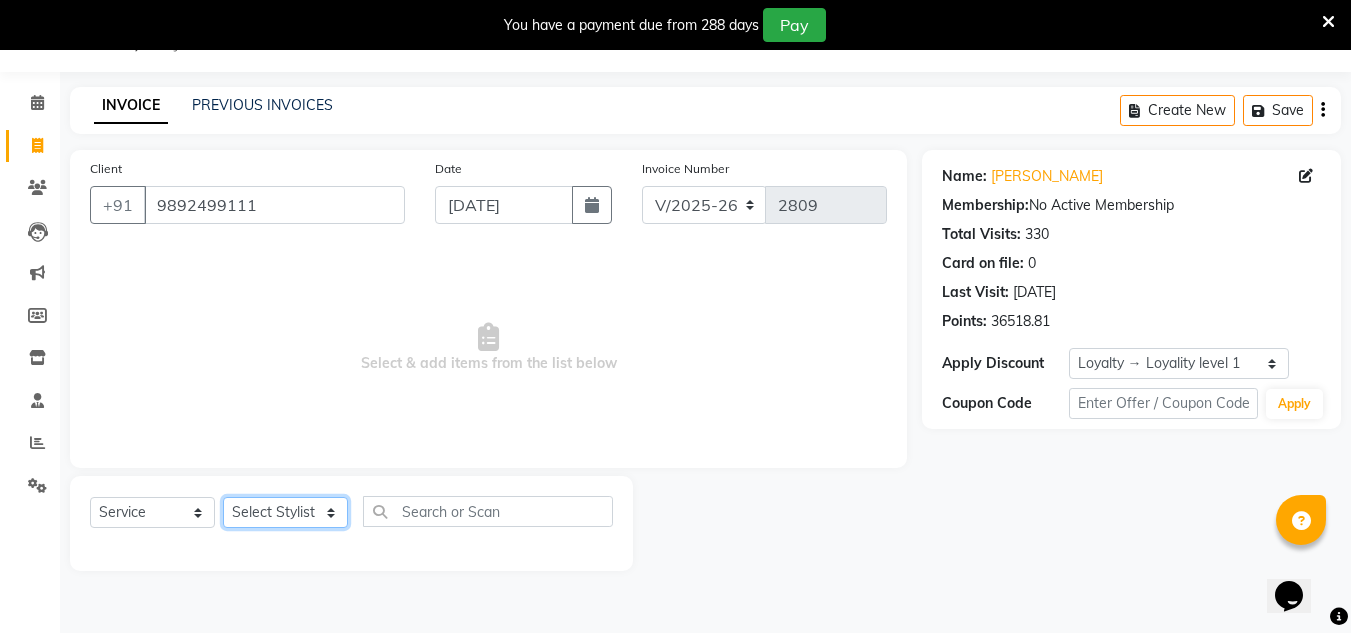 select on "85763" 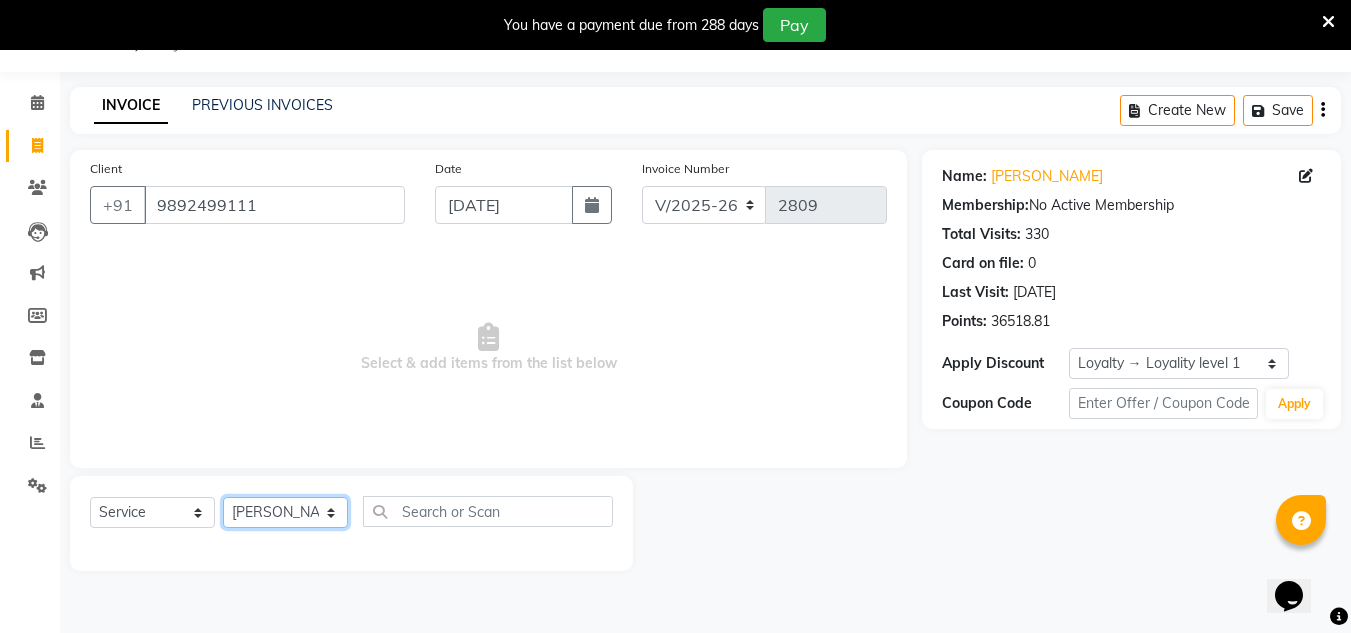 click on "Select Stylist [PERSON_NAME] new  [PERSON_NAME] [PERSON_NAME] Owner preeti [PERSON_NAME] [PERSON_NAME] RG" 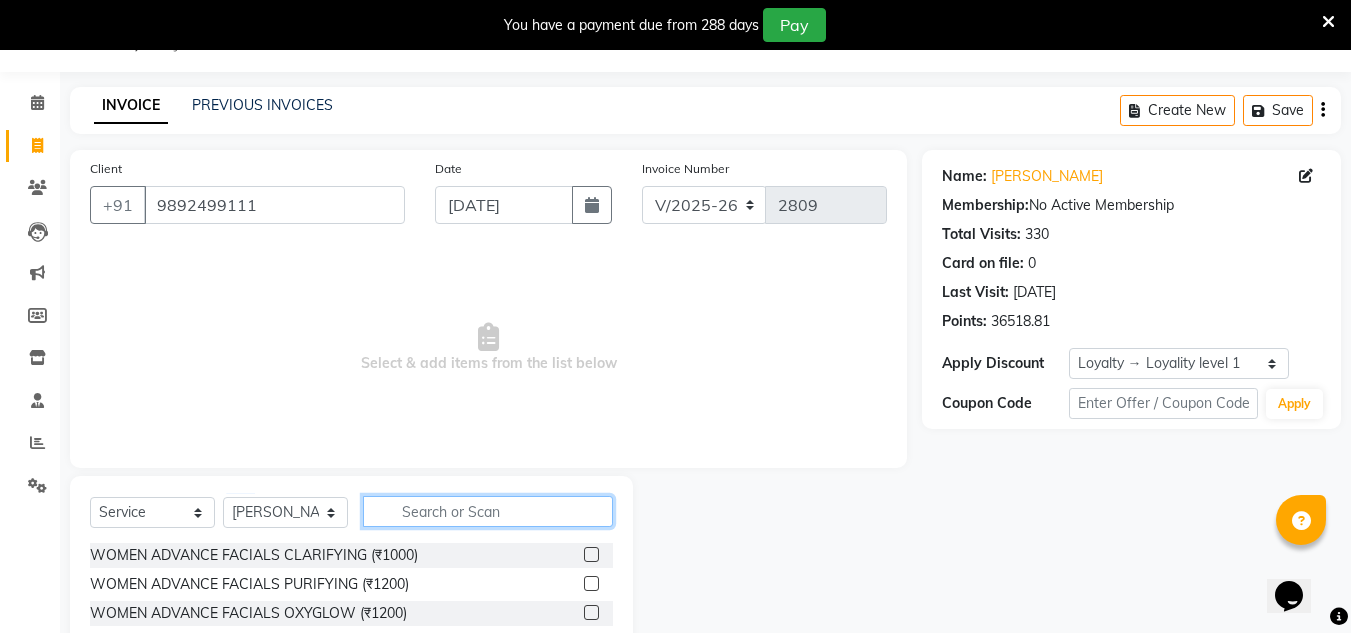 click 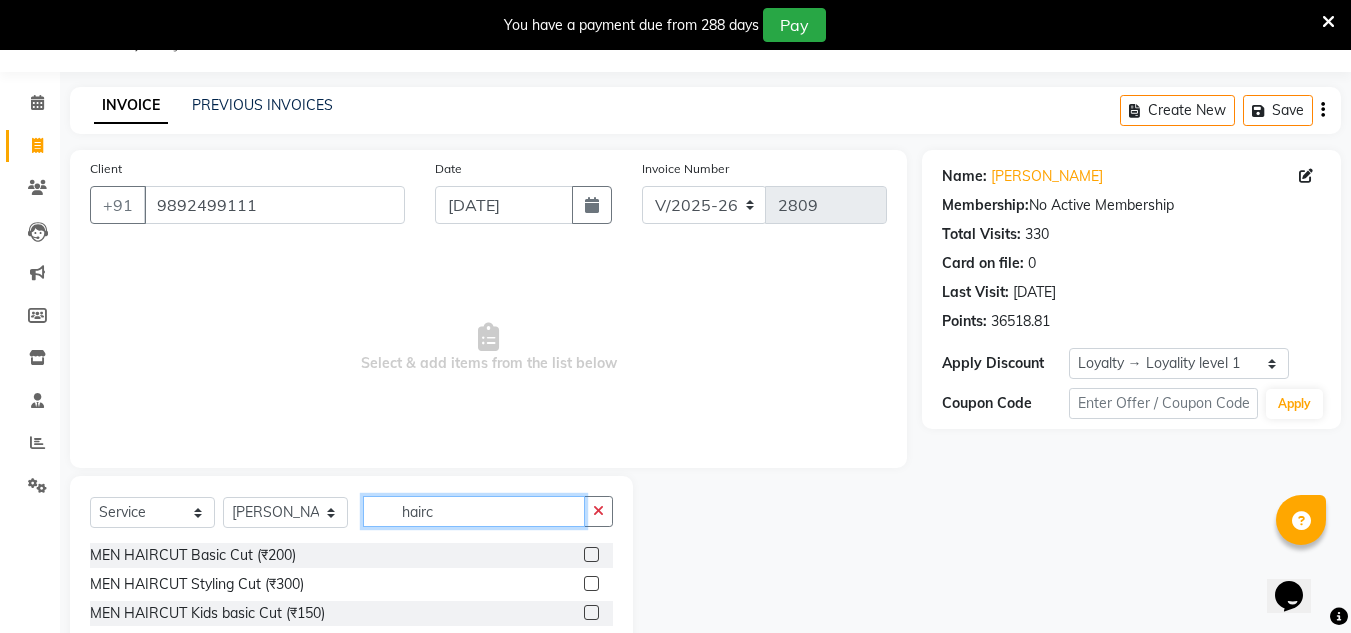type on "hairc" 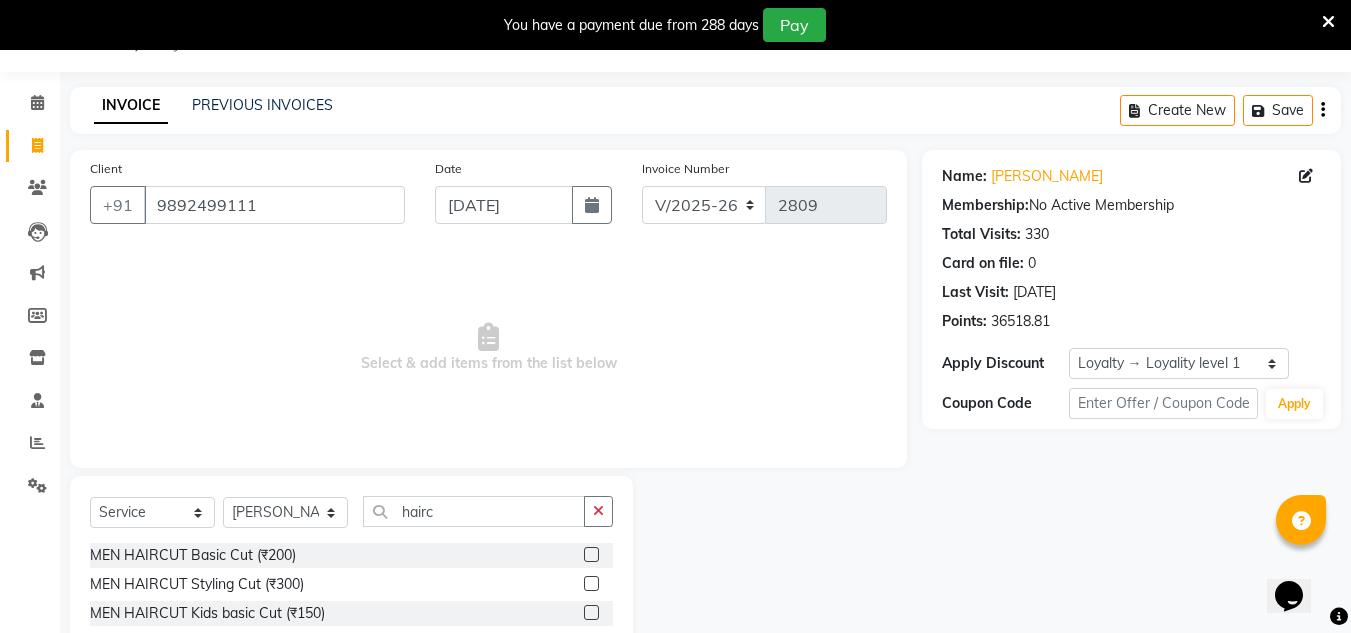 click 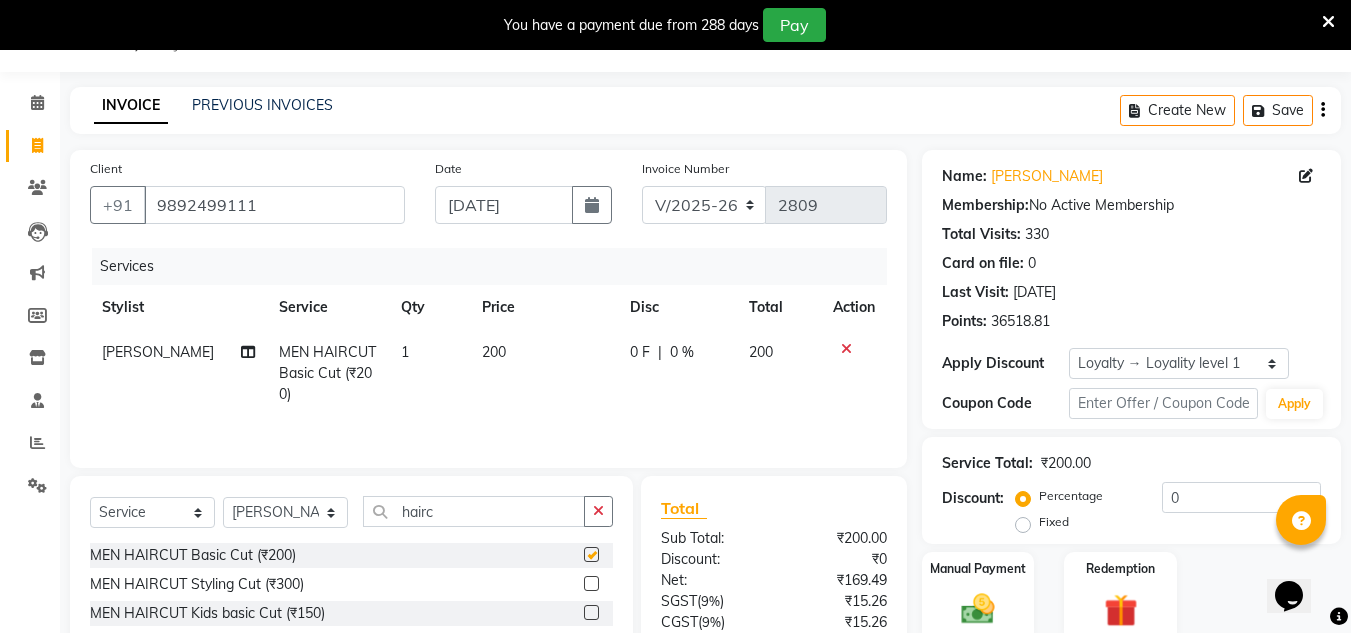 checkbox on "false" 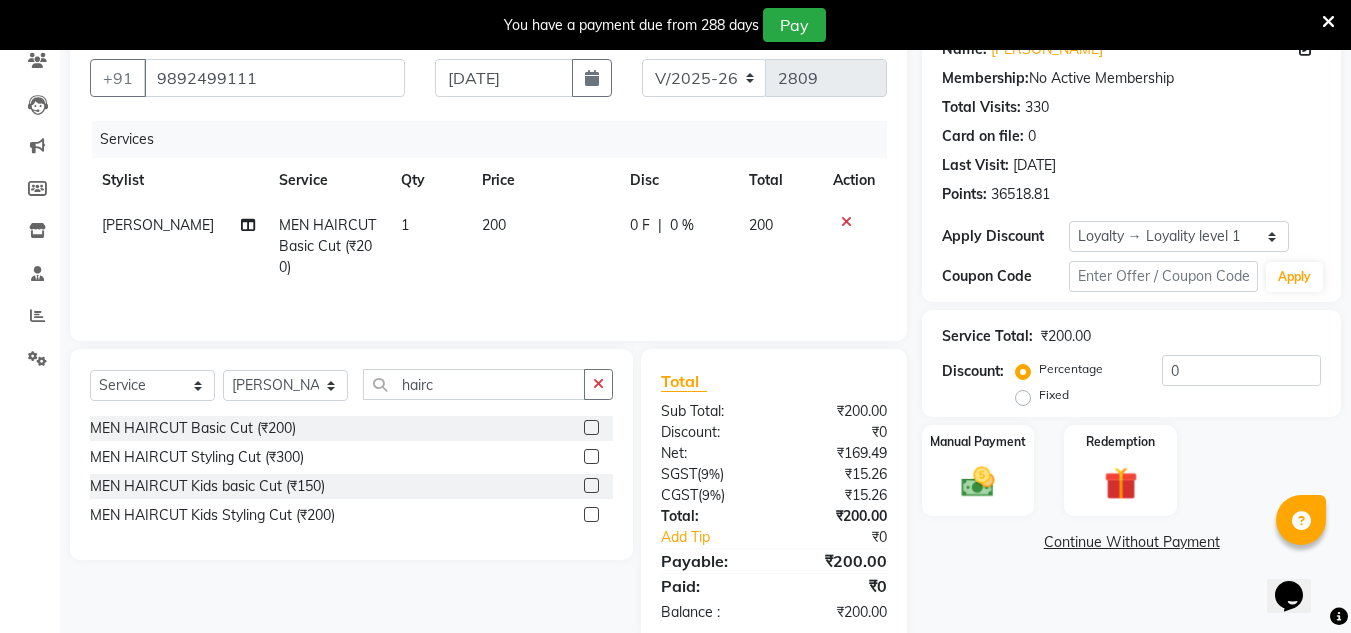 scroll, scrollTop: 217, scrollLeft: 0, axis: vertical 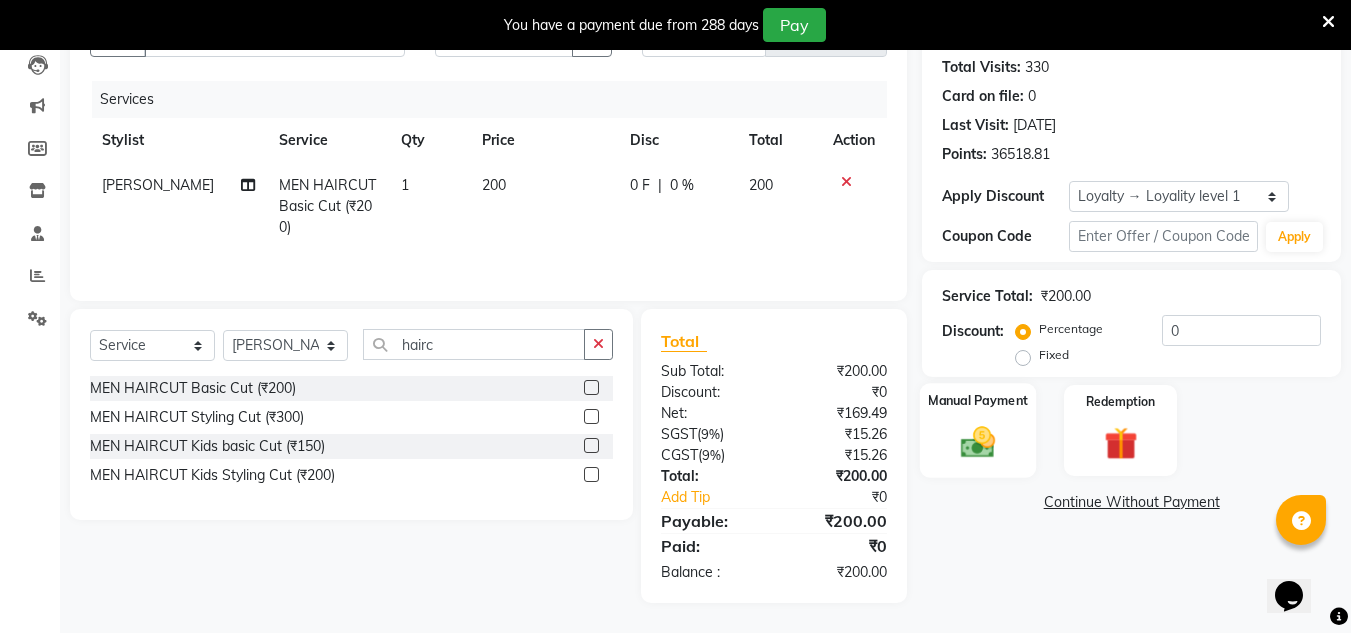 click 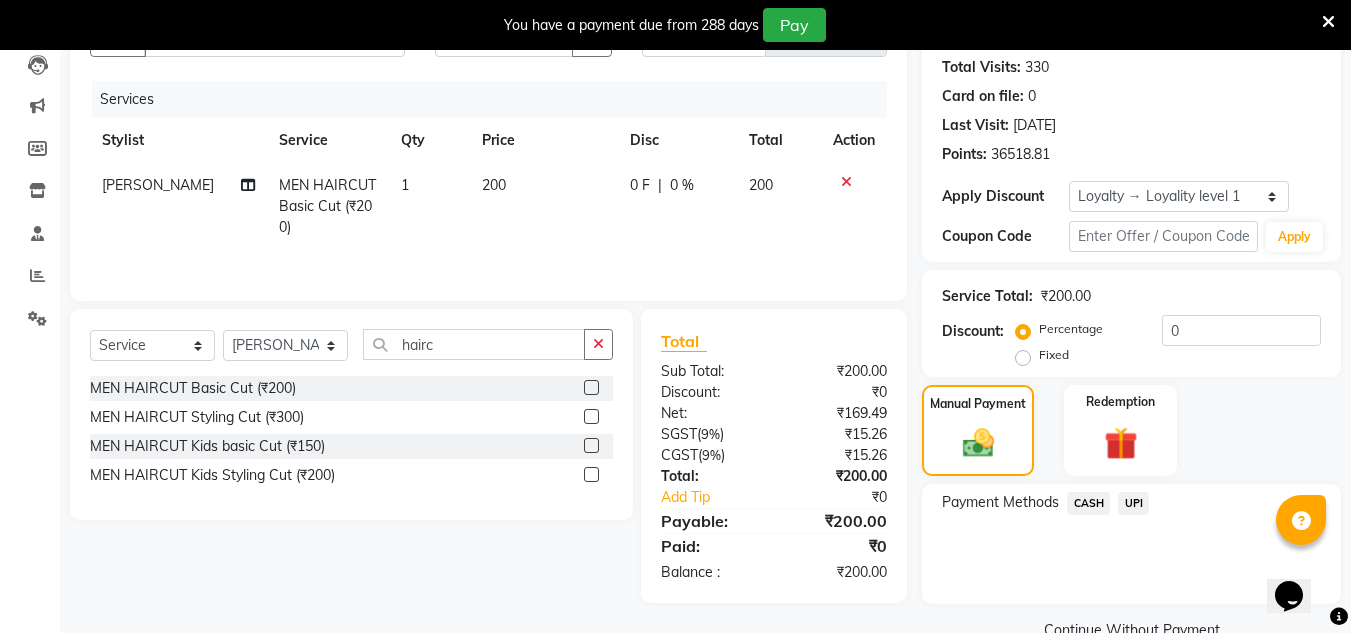 click on "UPI" 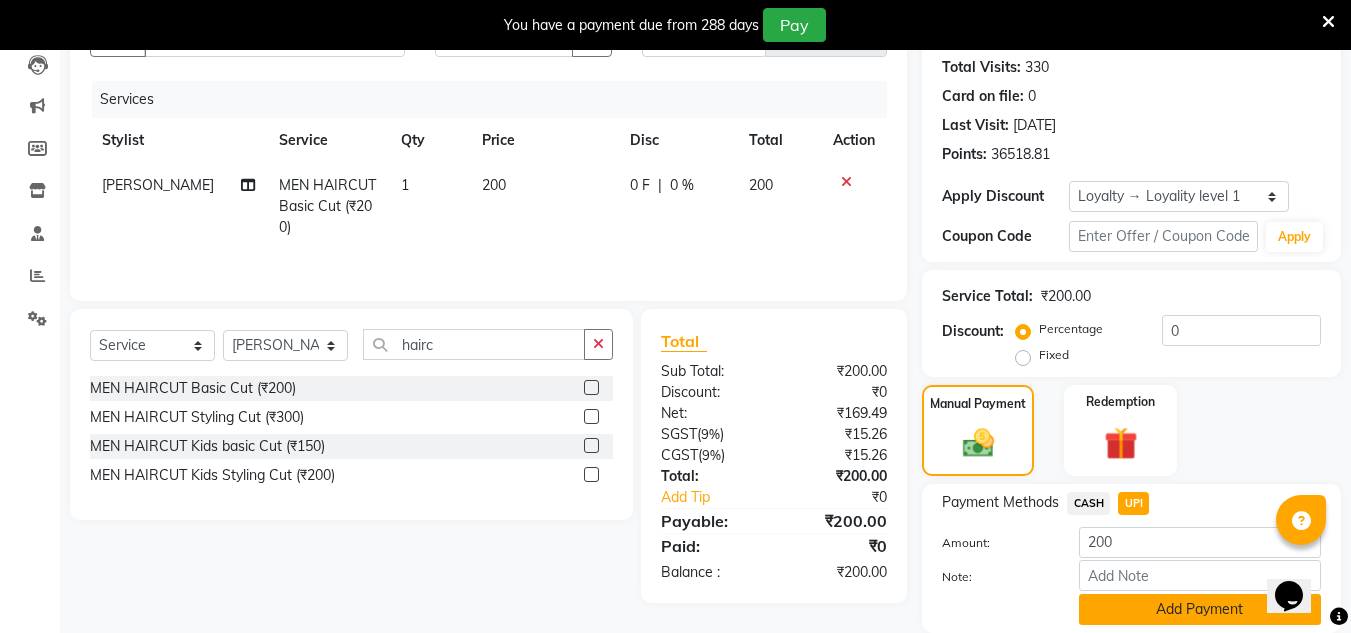 click on "Add Payment" 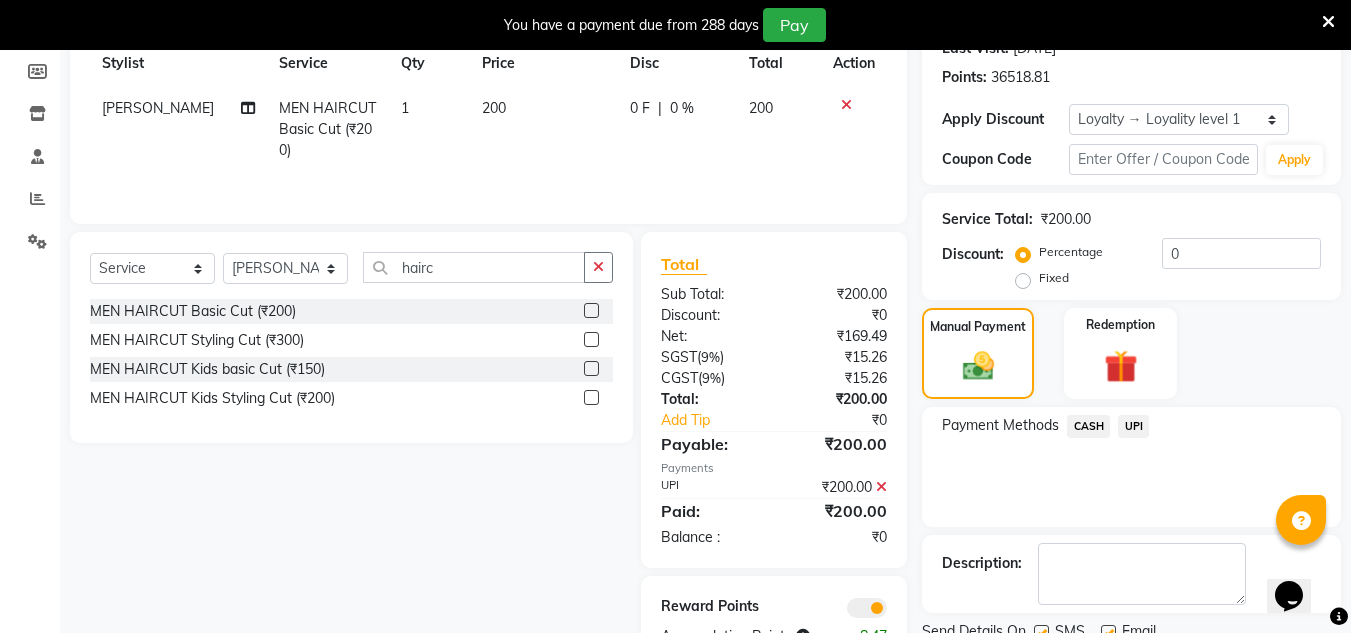 scroll, scrollTop: 372, scrollLeft: 0, axis: vertical 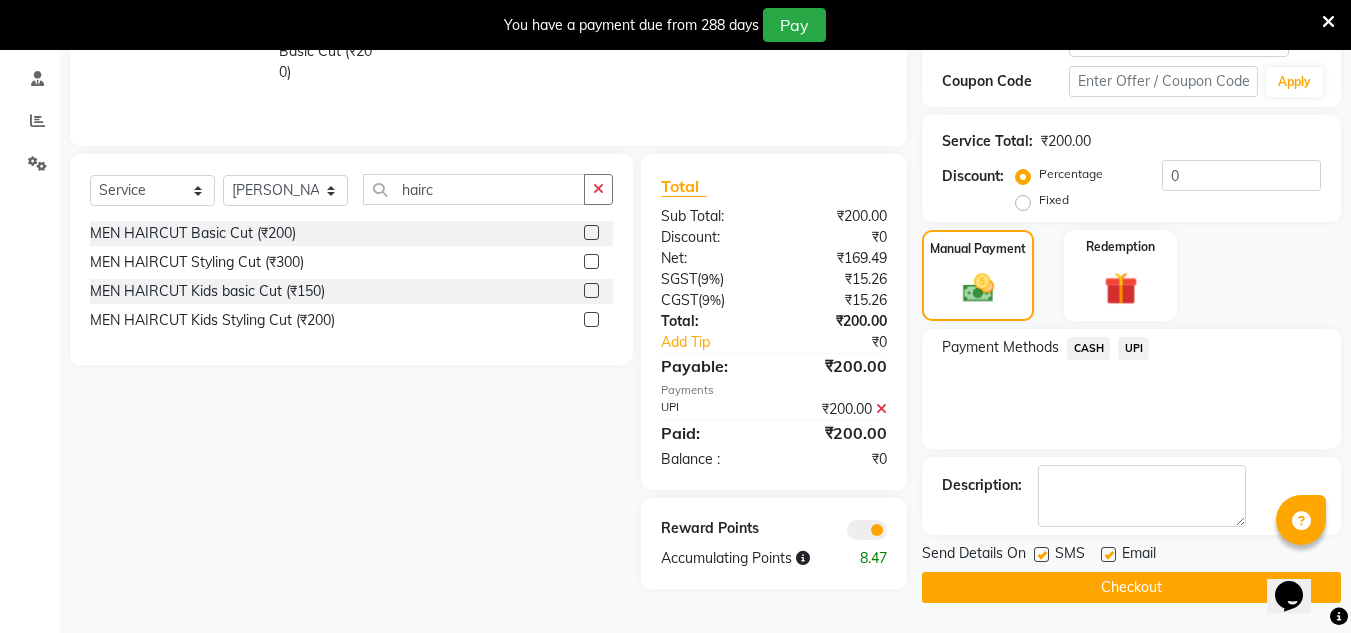 click on "Checkout" 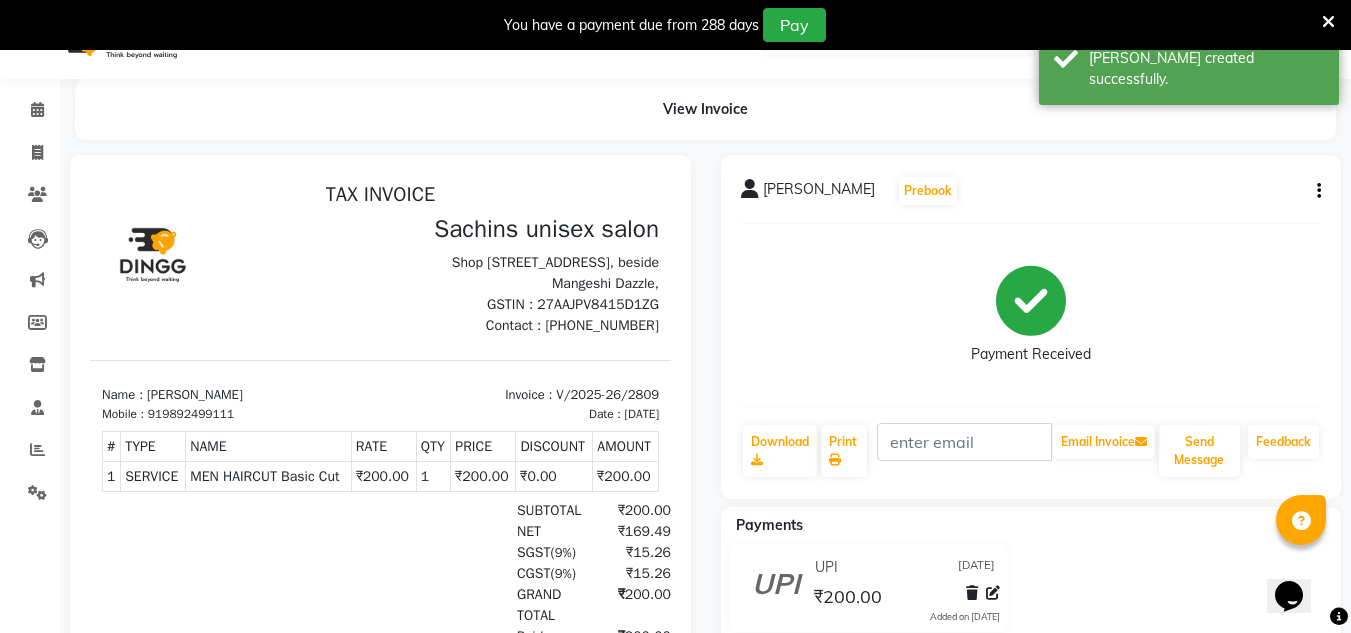 scroll, scrollTop: 0, scrollLeft: 0, axis: both 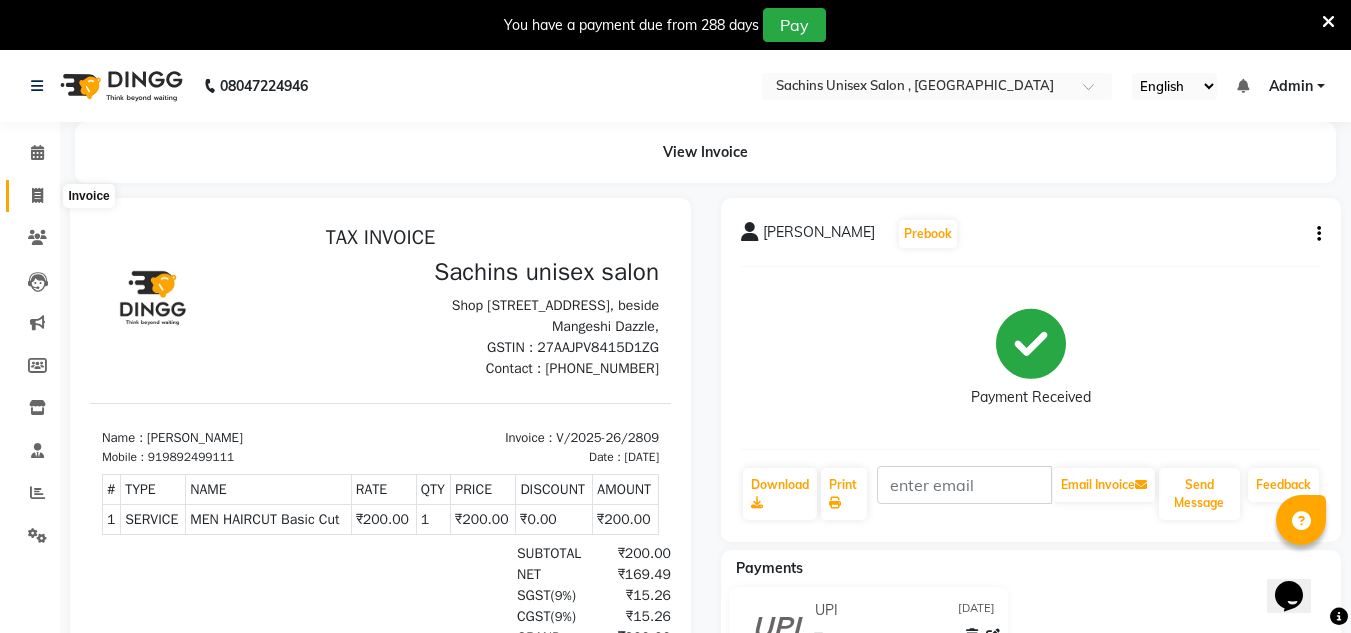 click 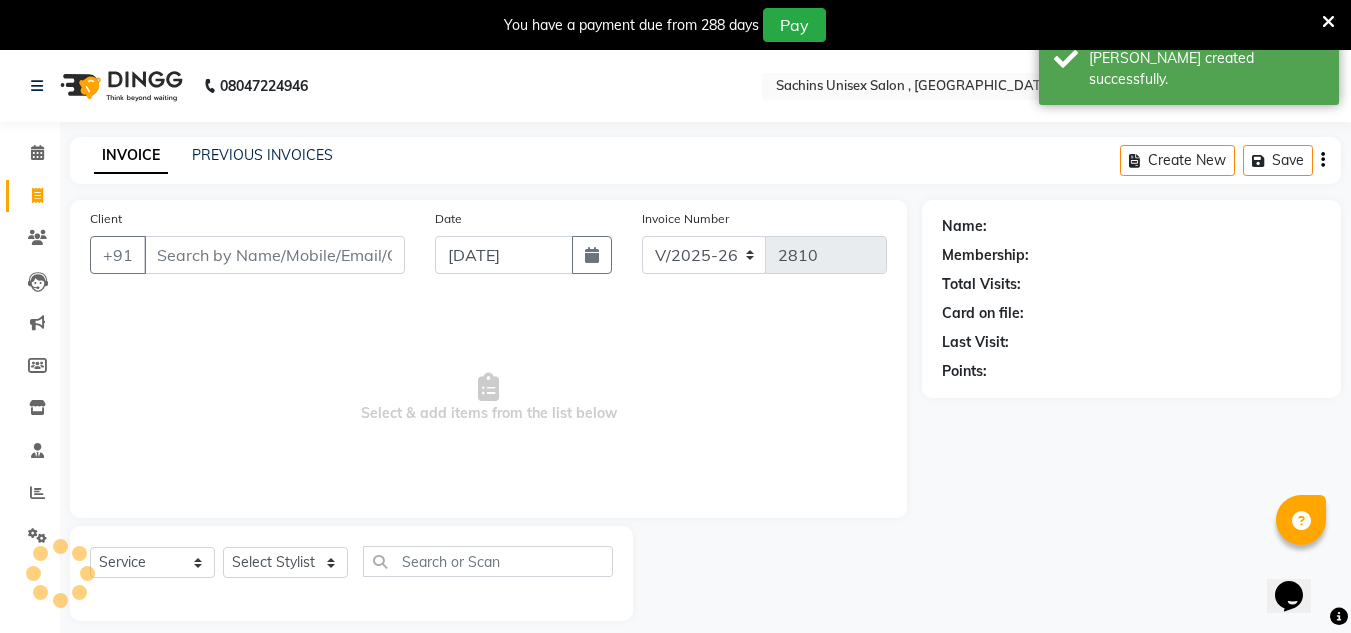 scroll, scrollTop: 50, scrollLeft: 0, axis: vertical 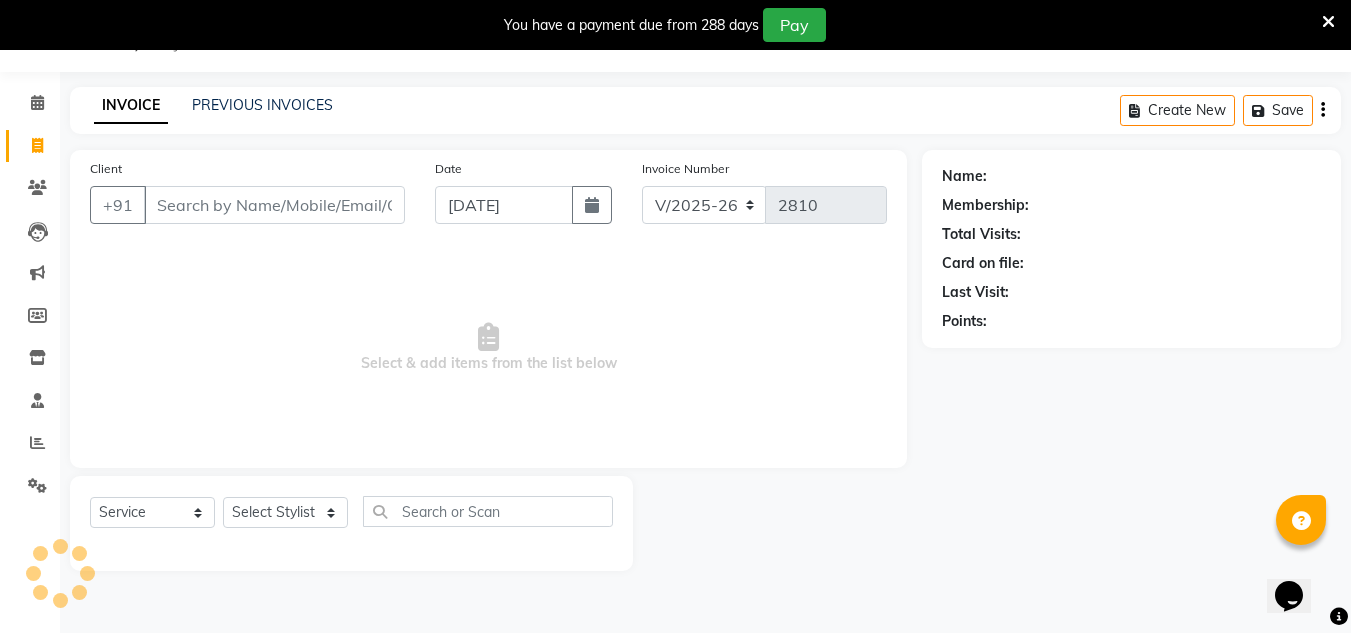 click on "Client" at bounding box center (274, 205) 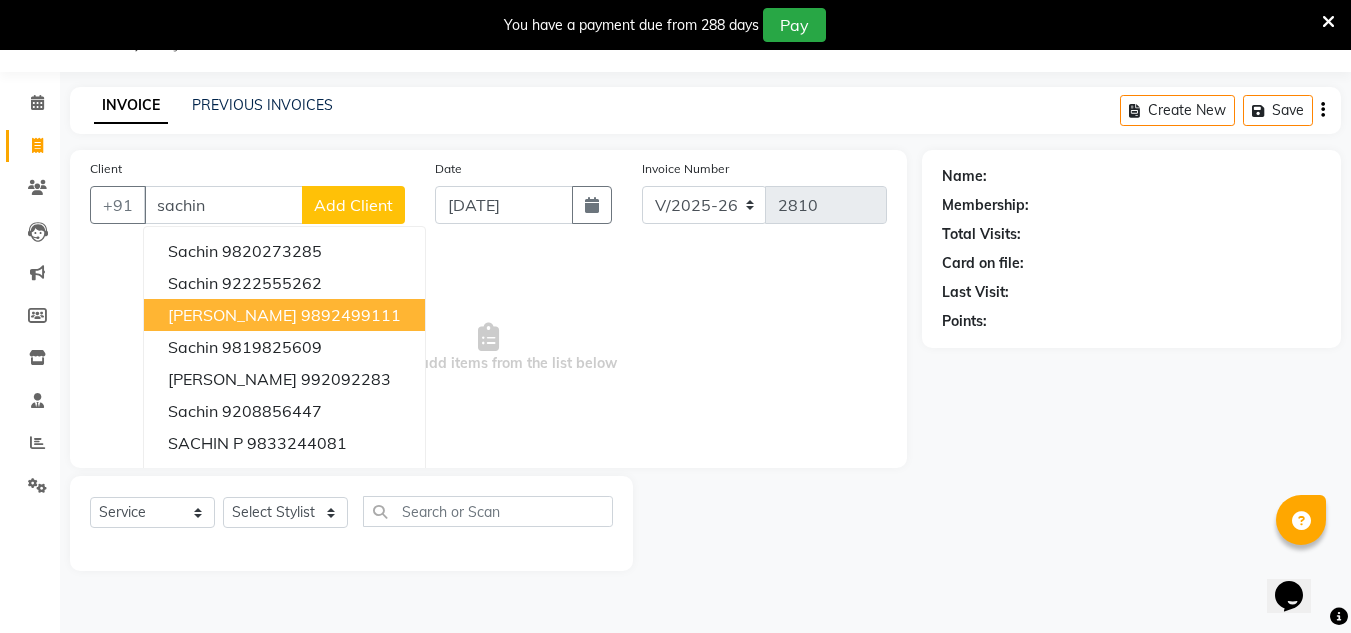 click on "9892499111" at bounding box center (351, 315) 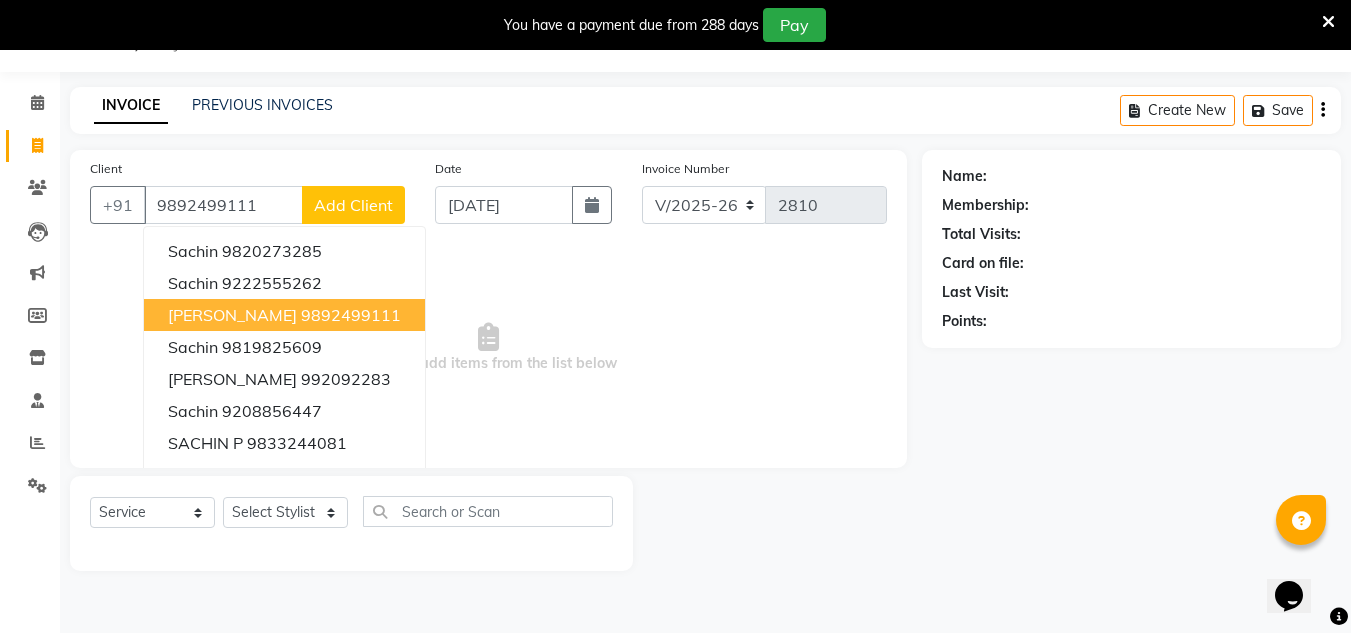 type on "9892499111" 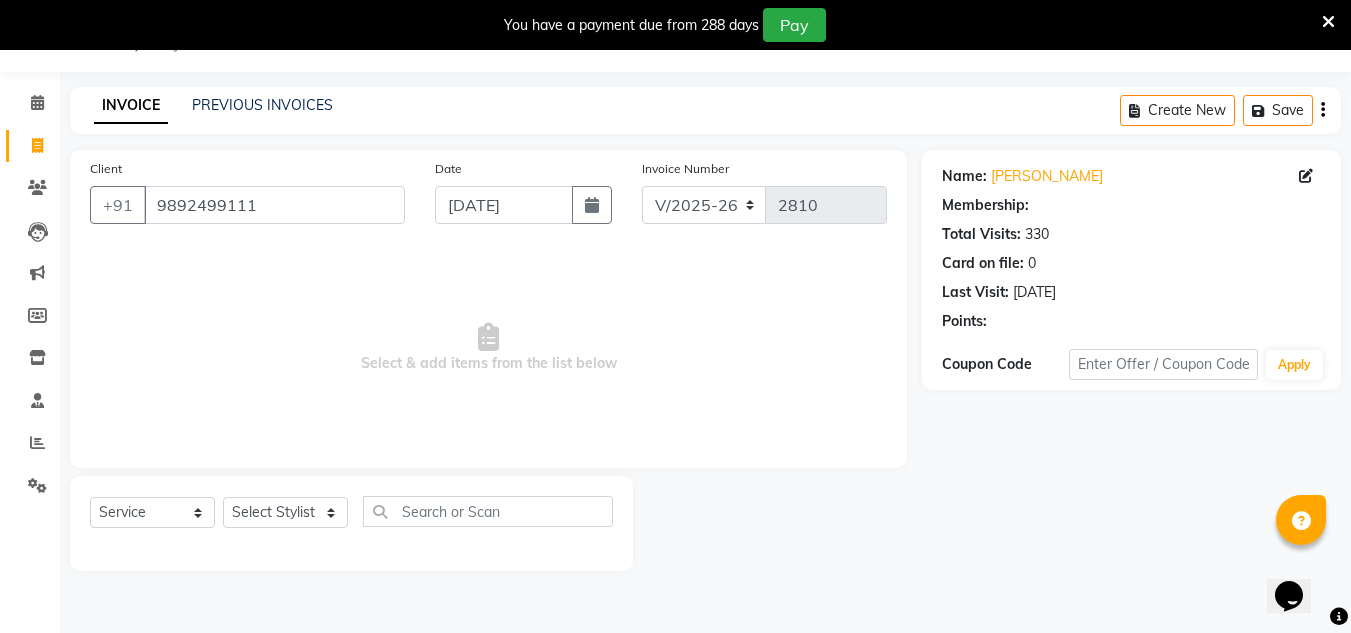 select on "1: Object" 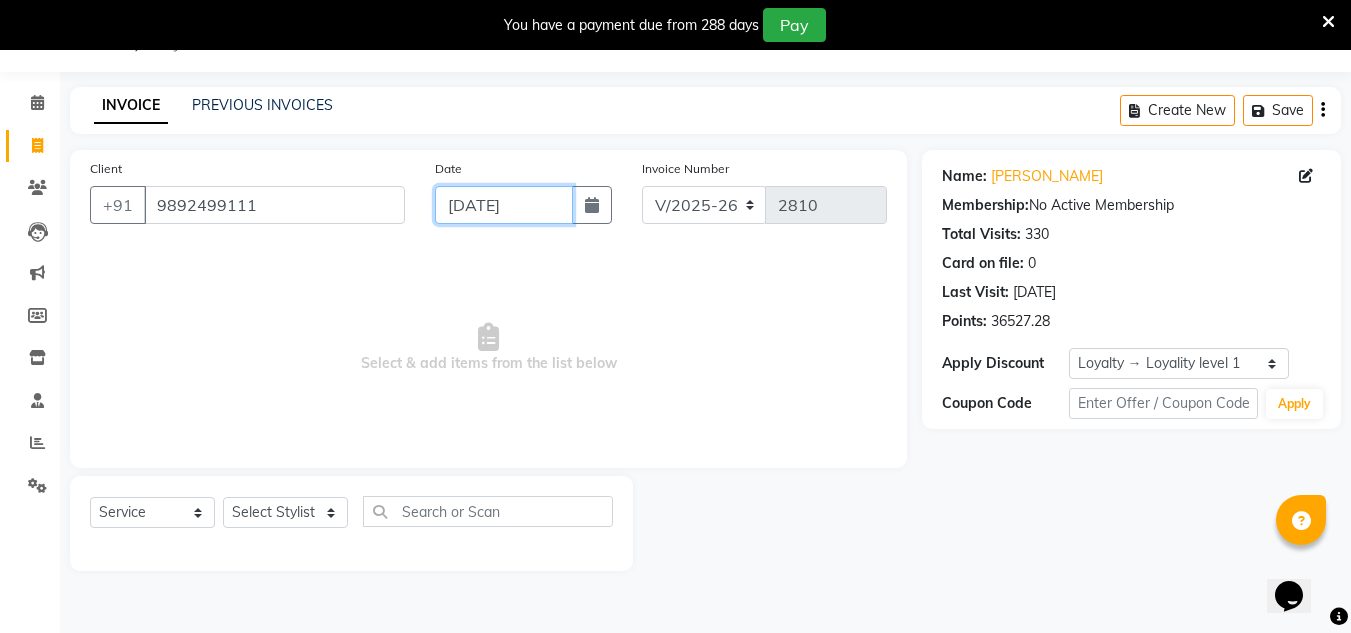 drag, startPoint x: 524, startPoint y: 205, endPoint x: 522, endPoint y: 223, distance: 18.110771 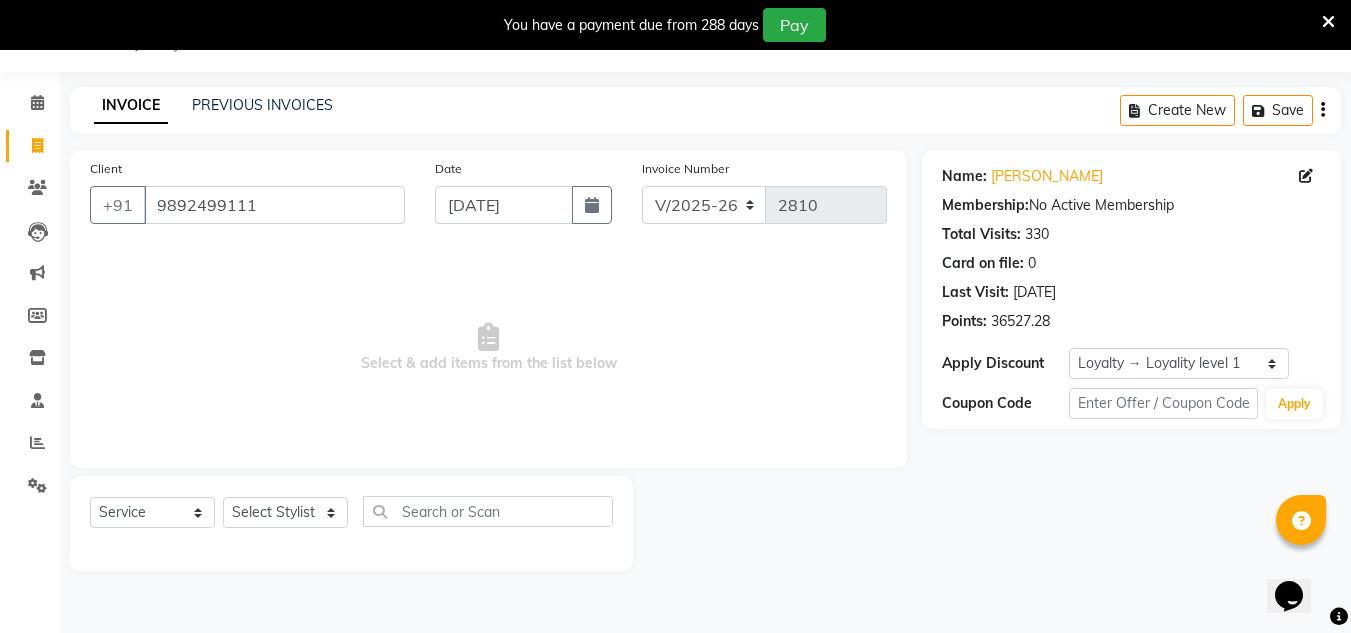 select on "7" 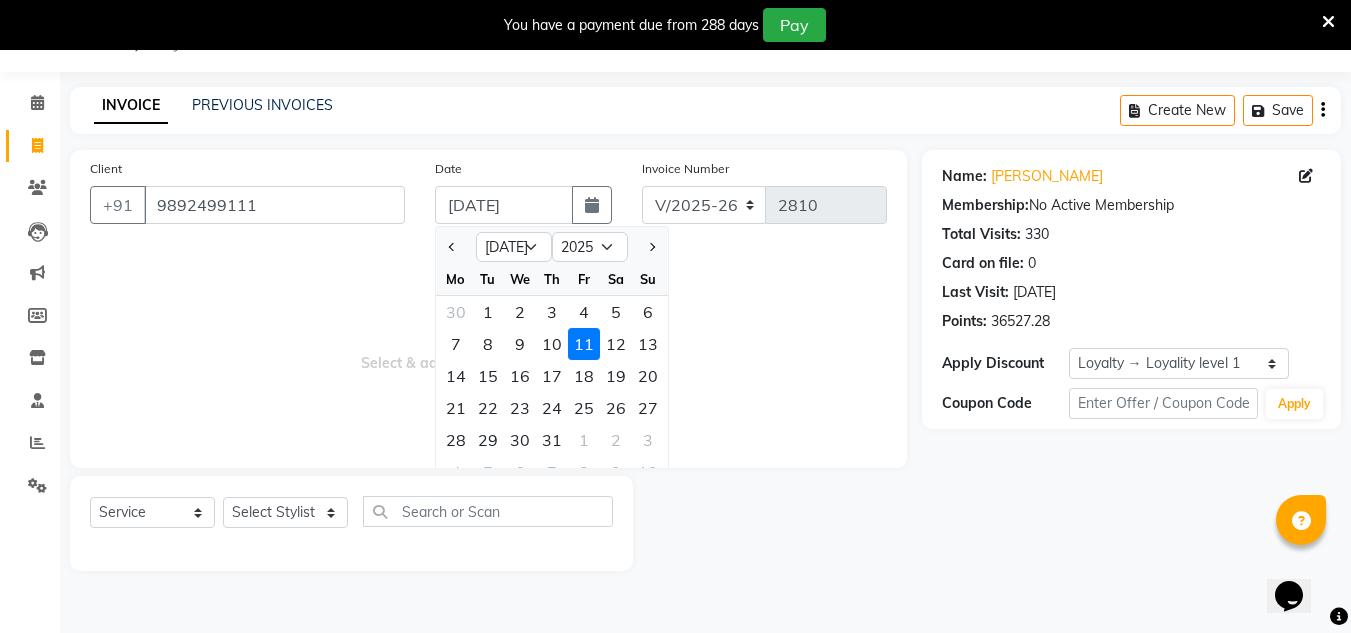 drag, startPoint x: 521, startPoint y: 337, endPoint x: 515, endPoint y: 357, distance: 20.880613 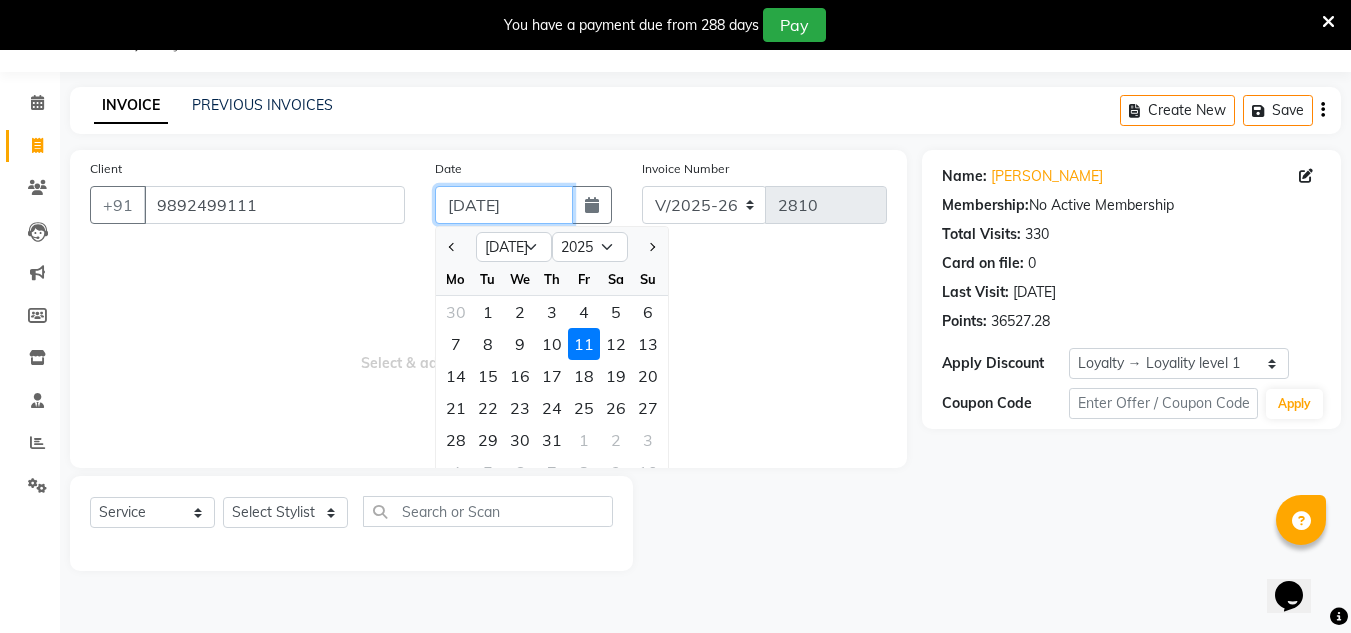type on "[DATE]" 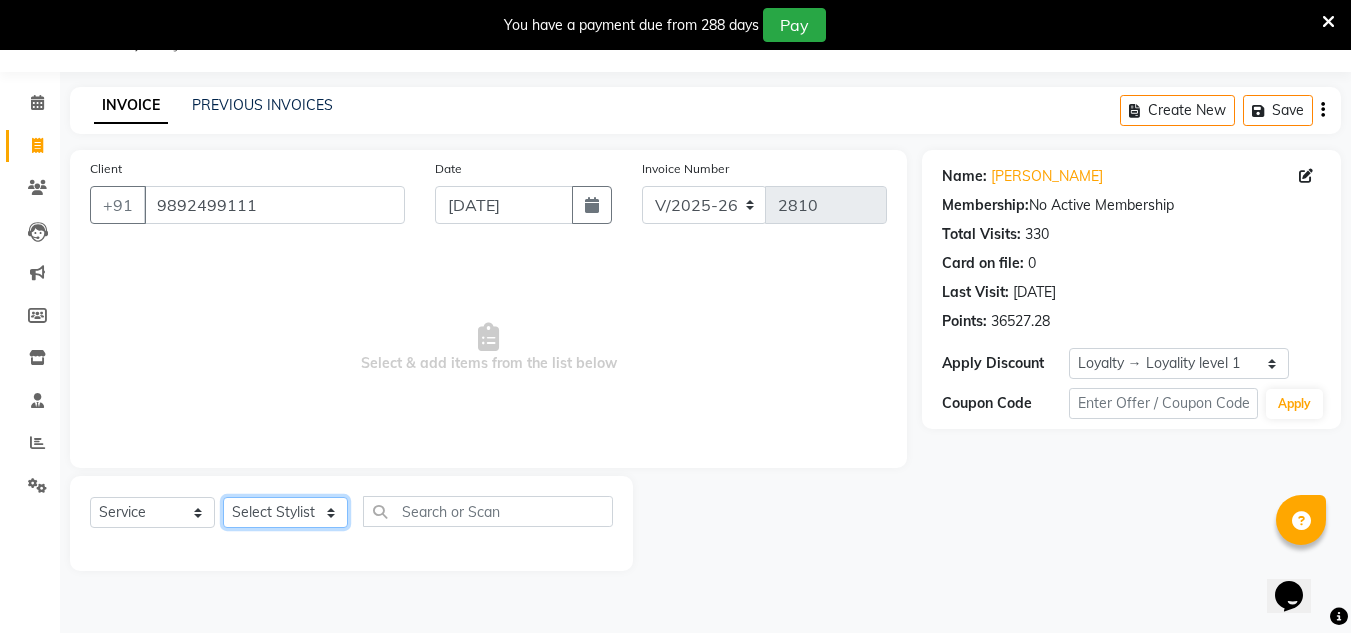 drag, startPoint x: 307, startPoint y: 506, endPoint x: 269, endPoint y: 518, distance: 39.849716 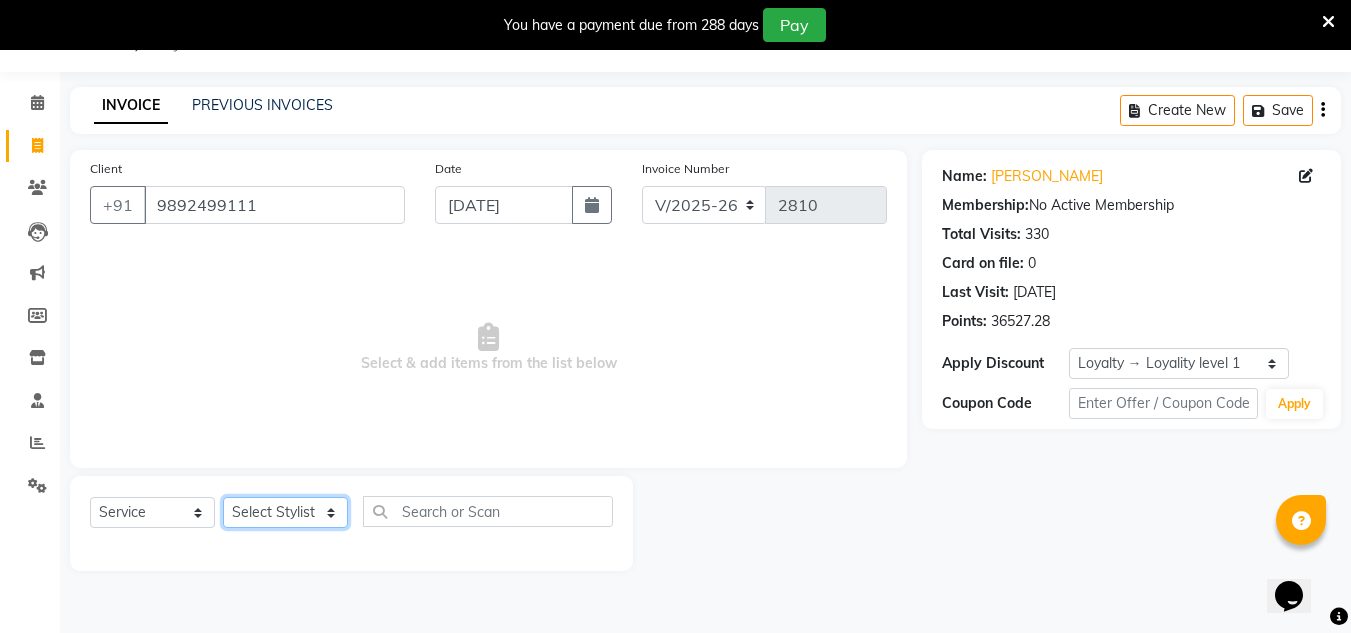 select on "53567" 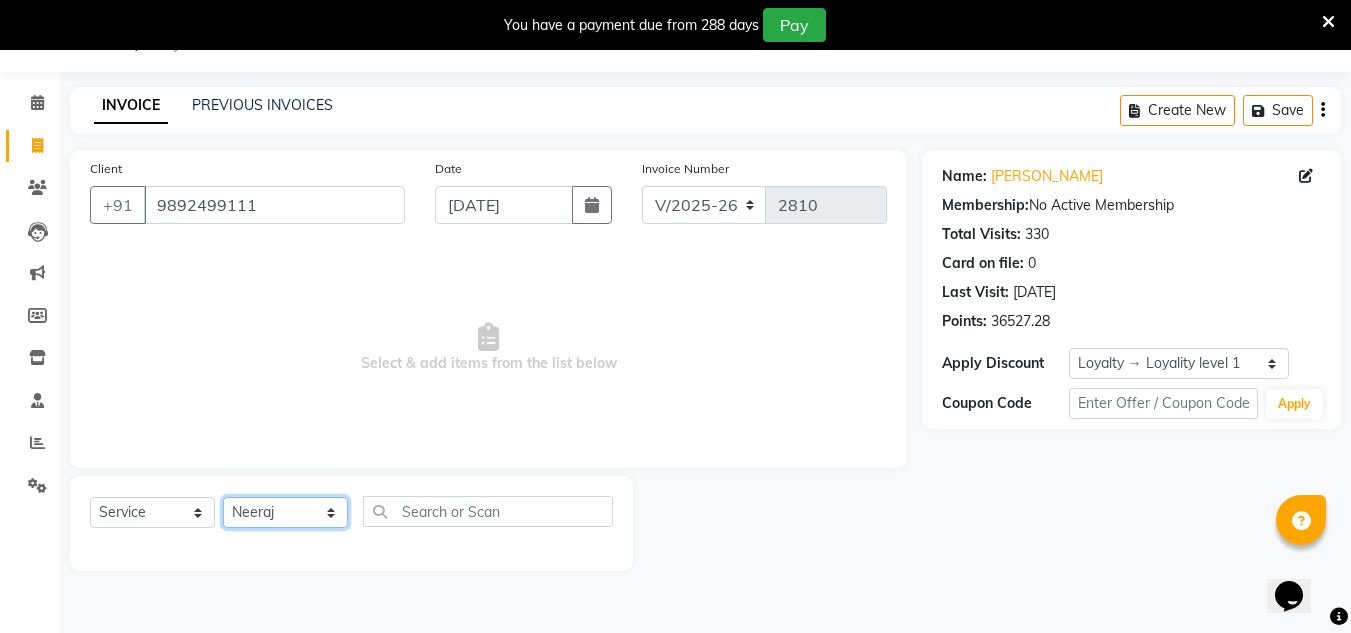 click on "Select Stylist [PERSON_NAME] new  [PERSON_NAME] [PERSON_NAME] Owner preeti [PERSON_NAME] [PERSON_NAME] RG" 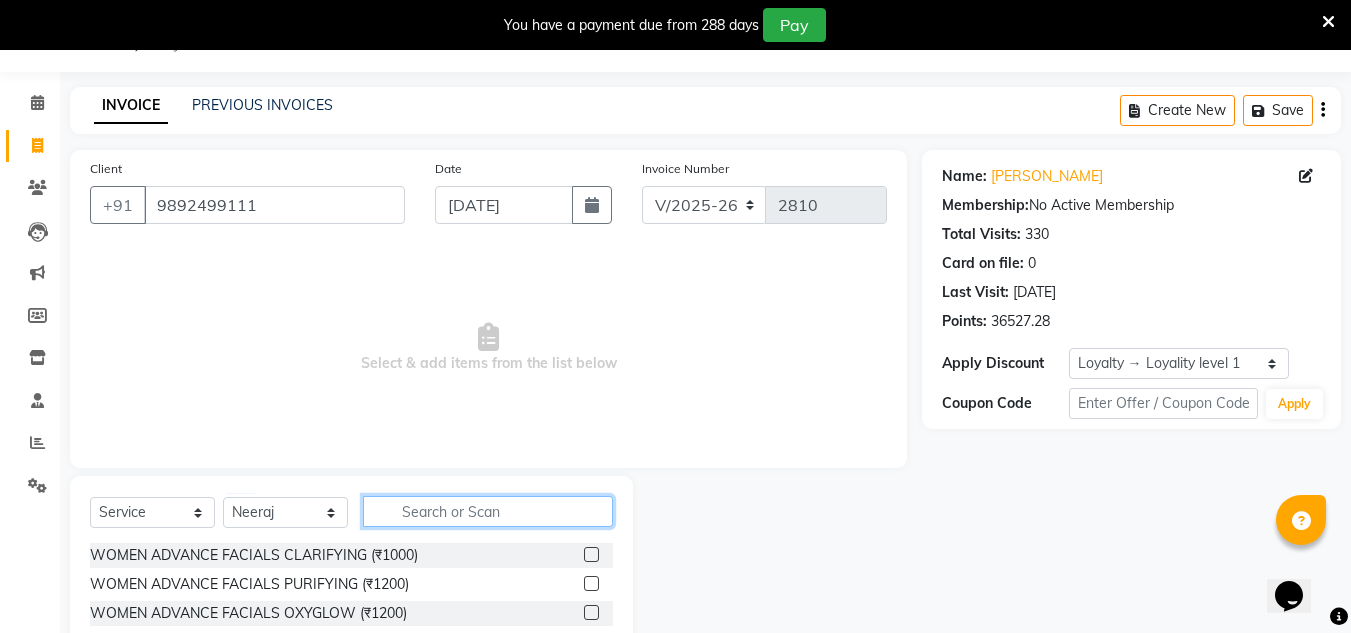 click 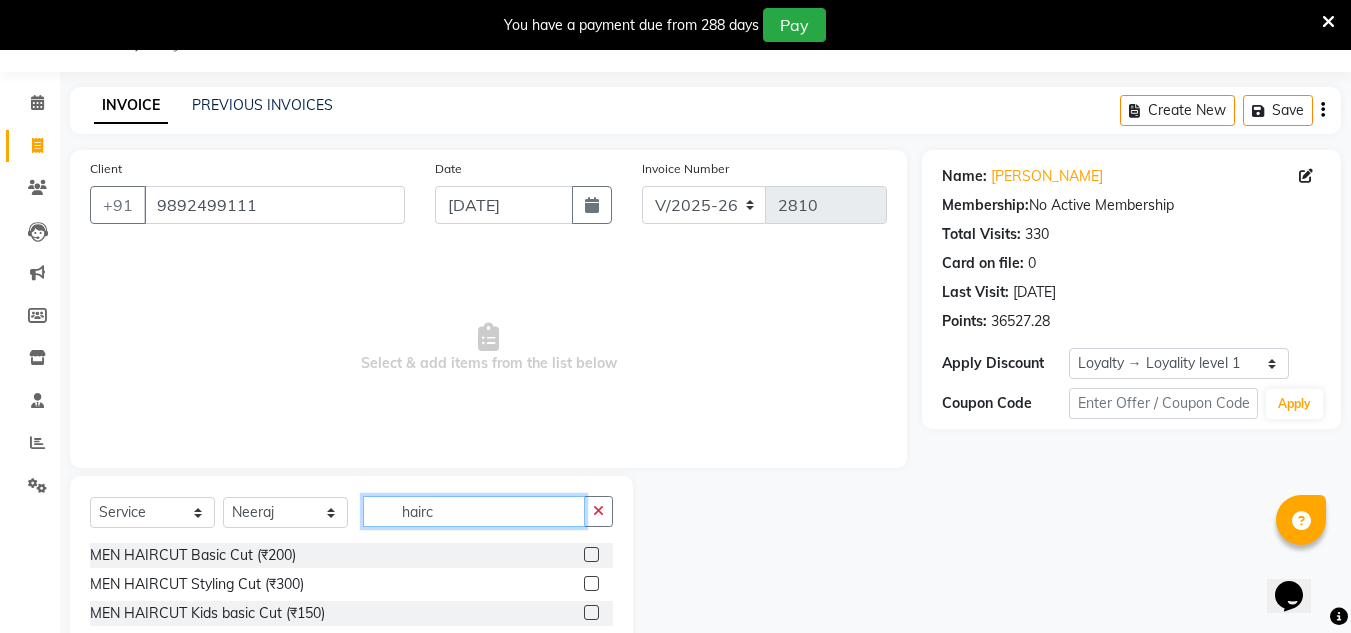 type on "hairc" 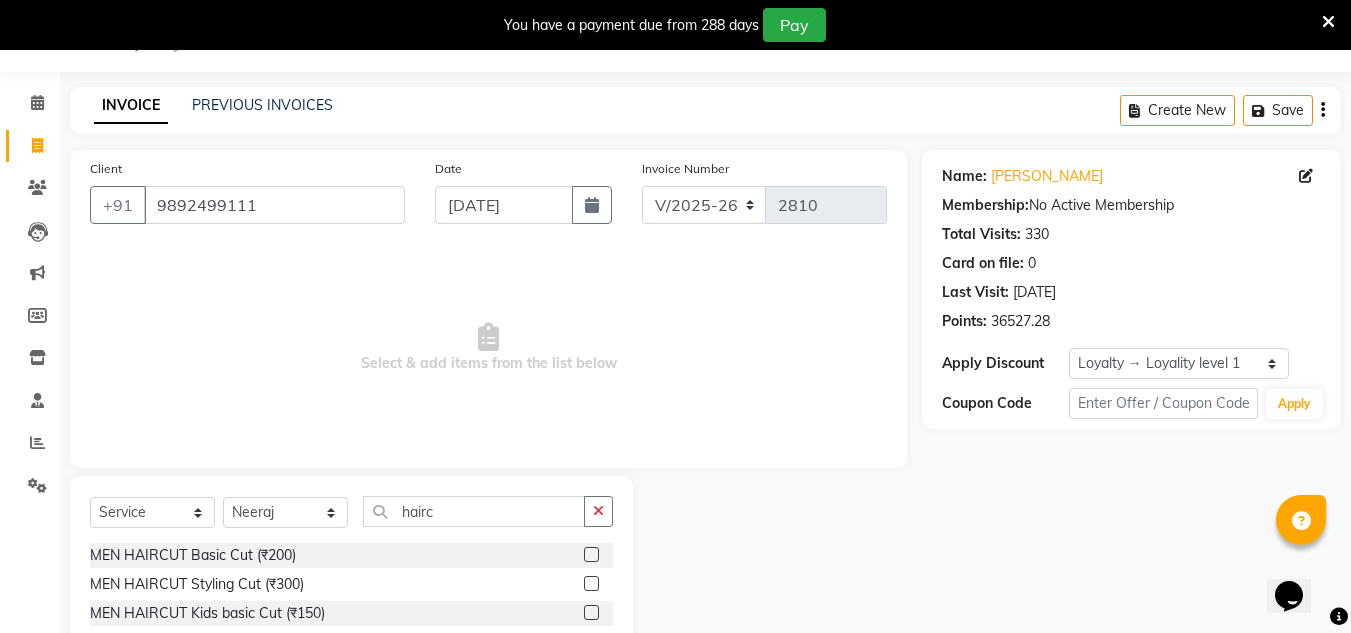 click 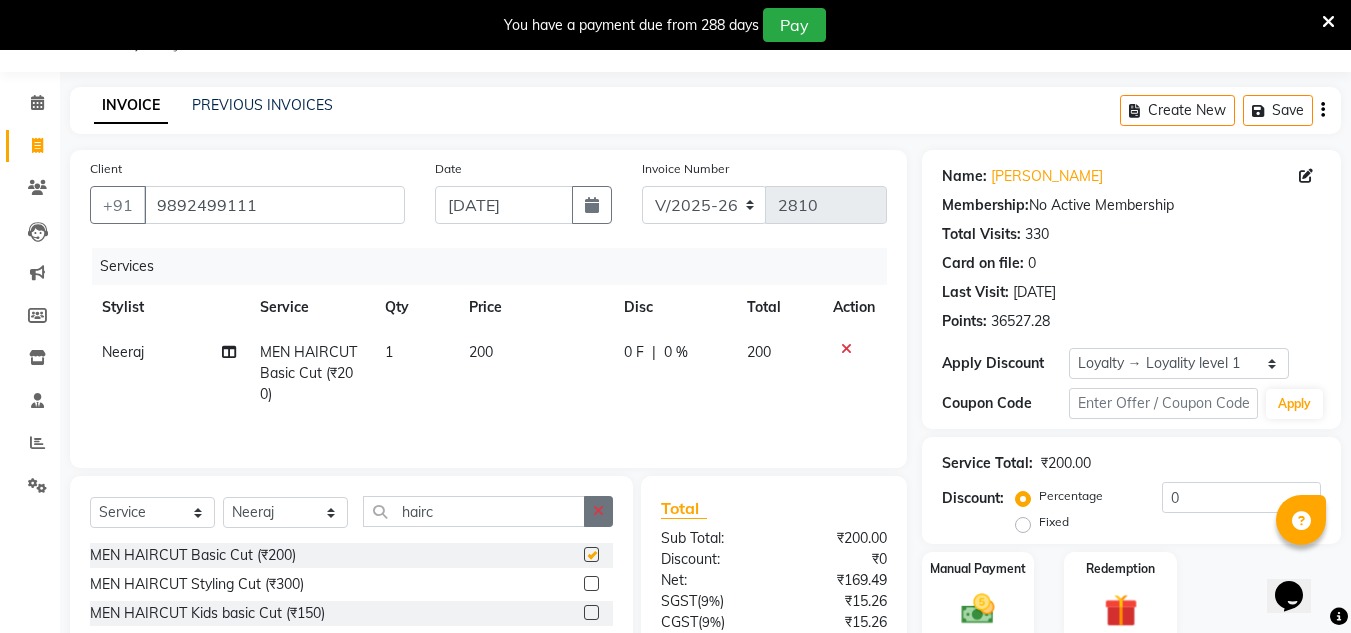 checkbox on "false" 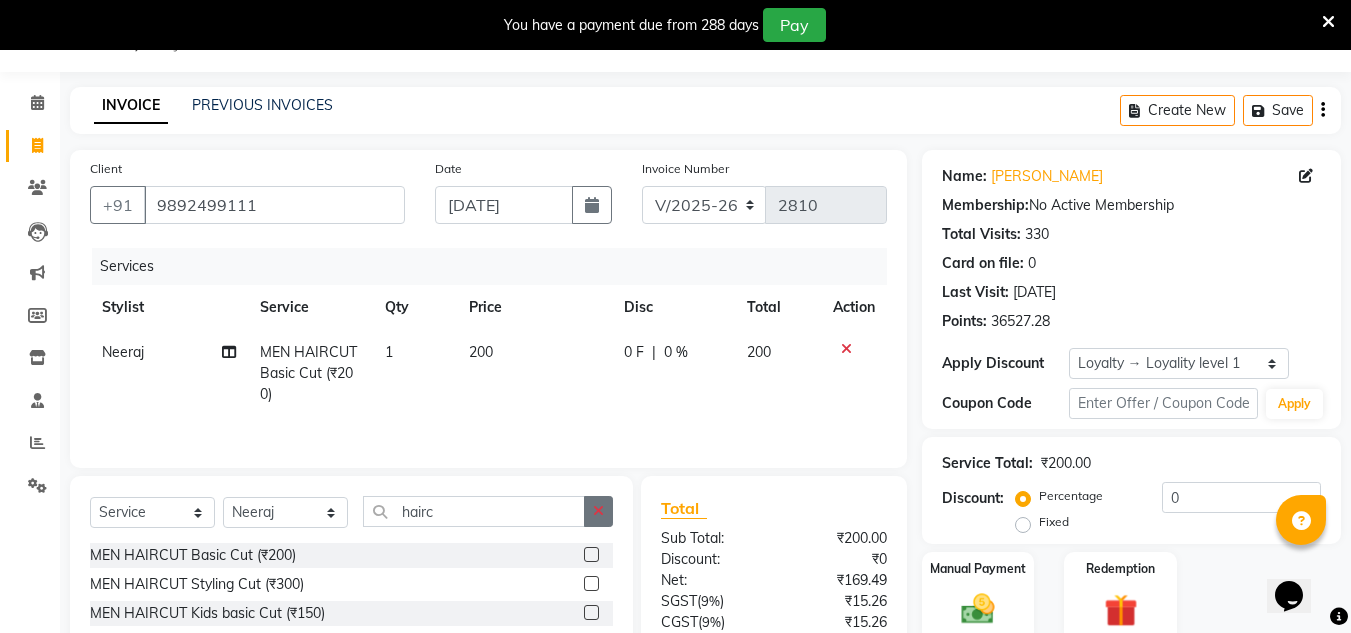 click 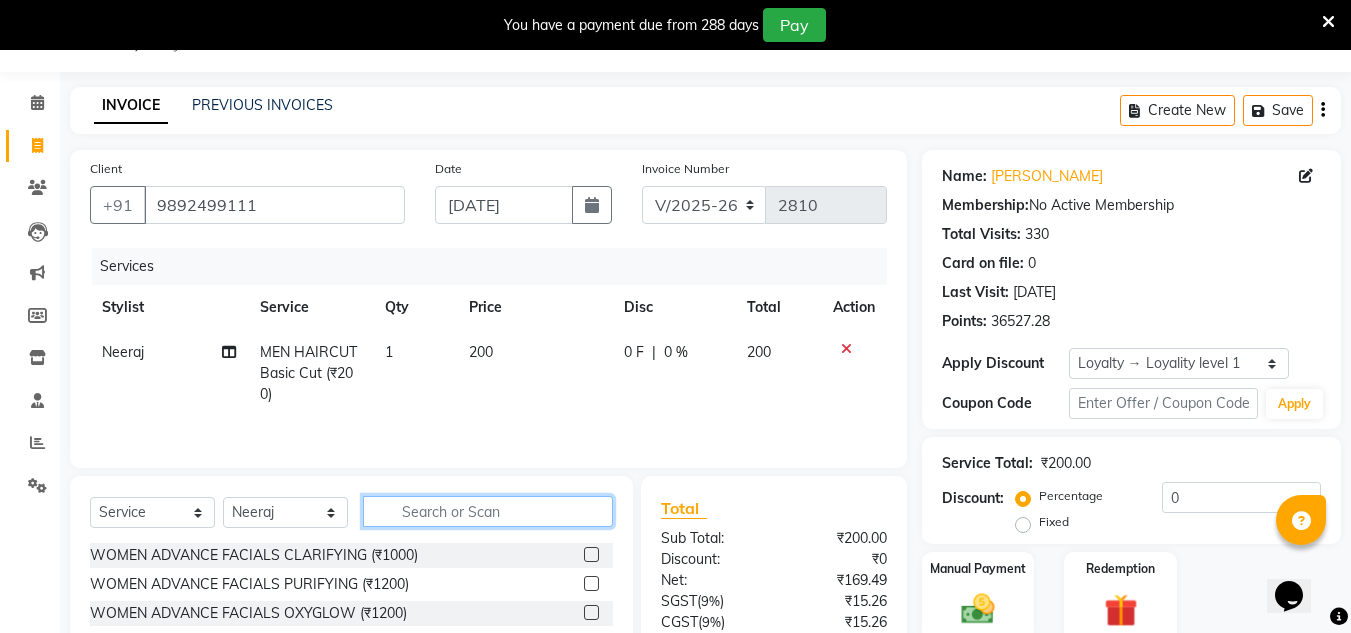 click 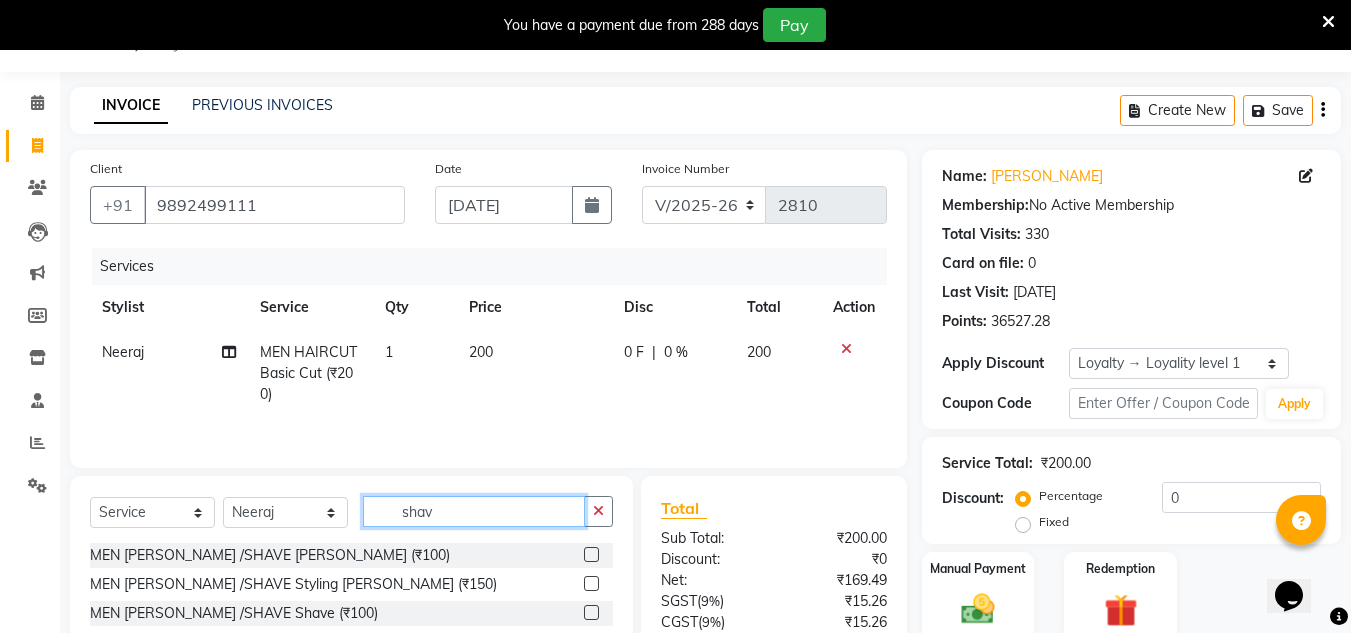 type on "shav" 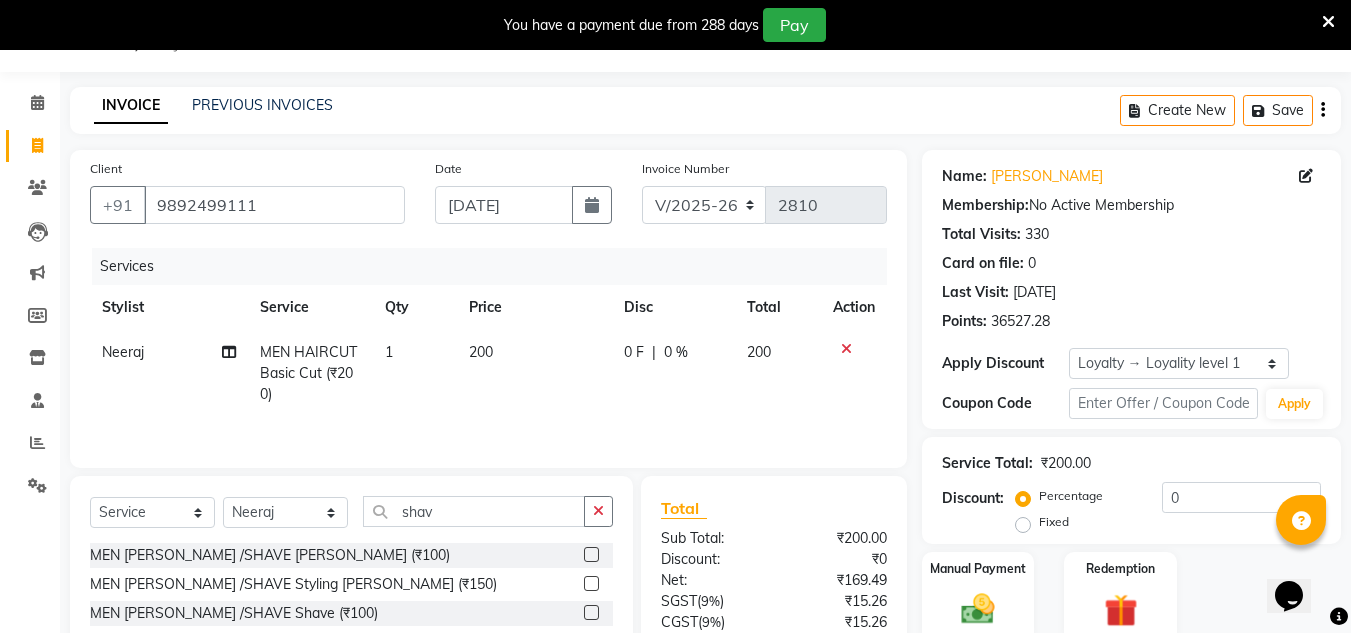 click 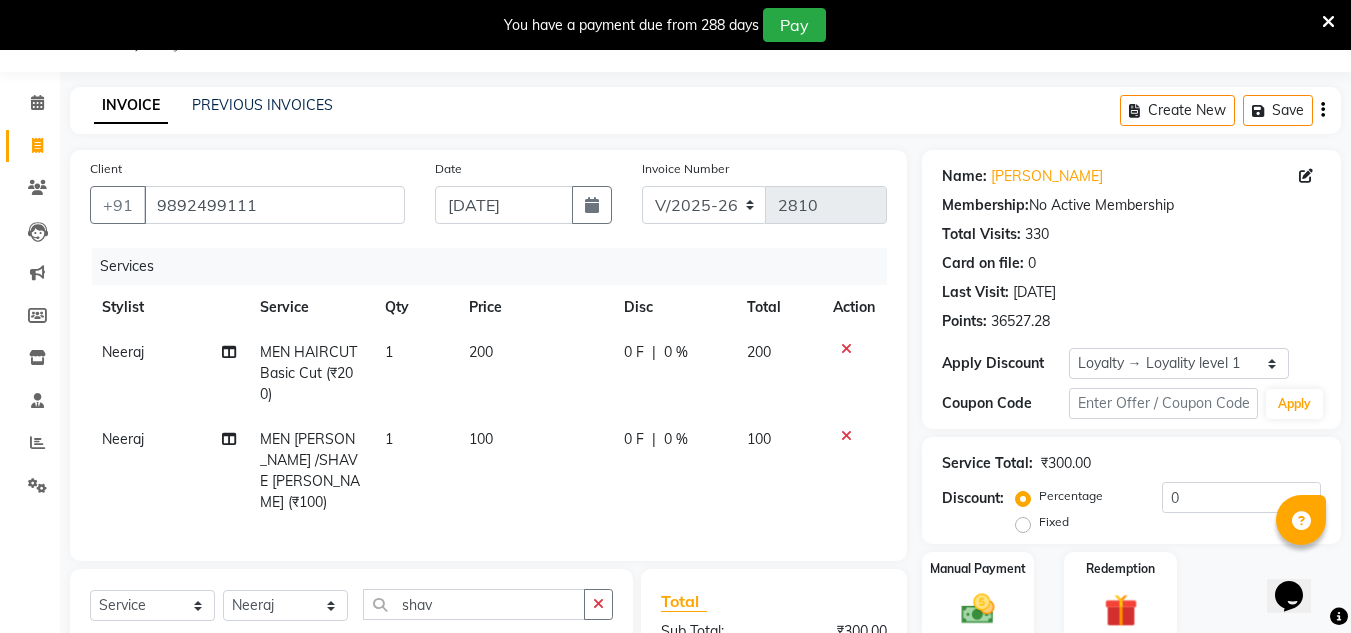 checkbox on "false" 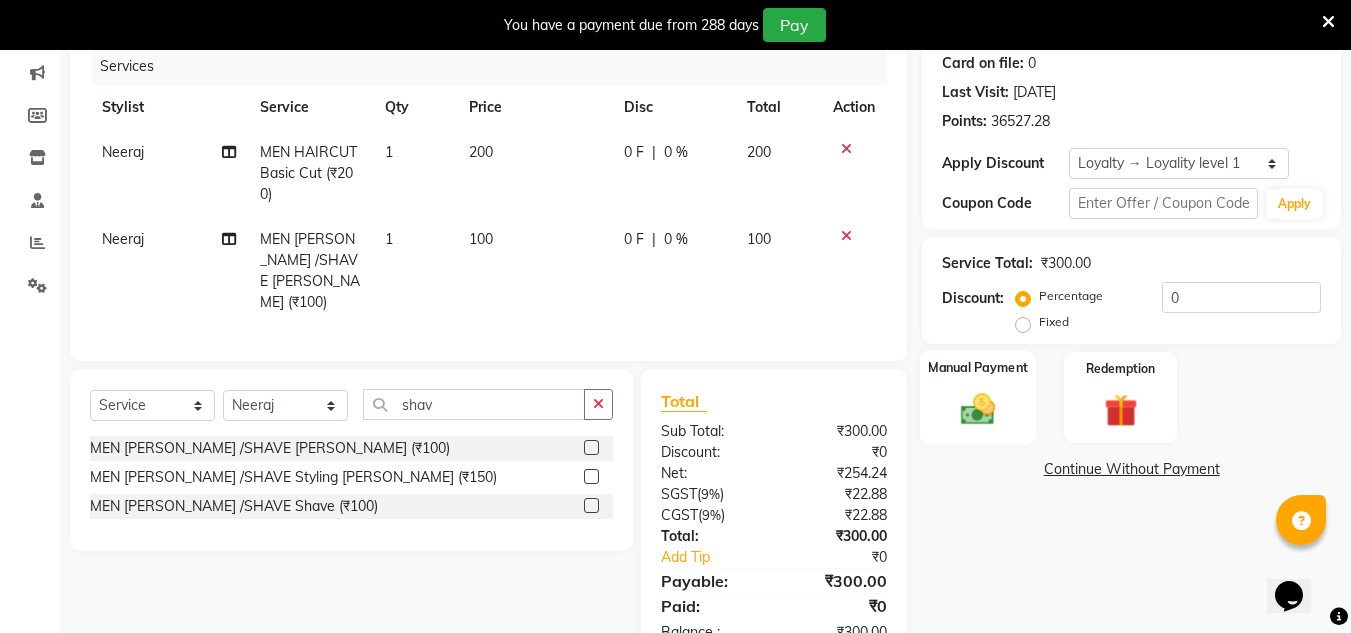 click 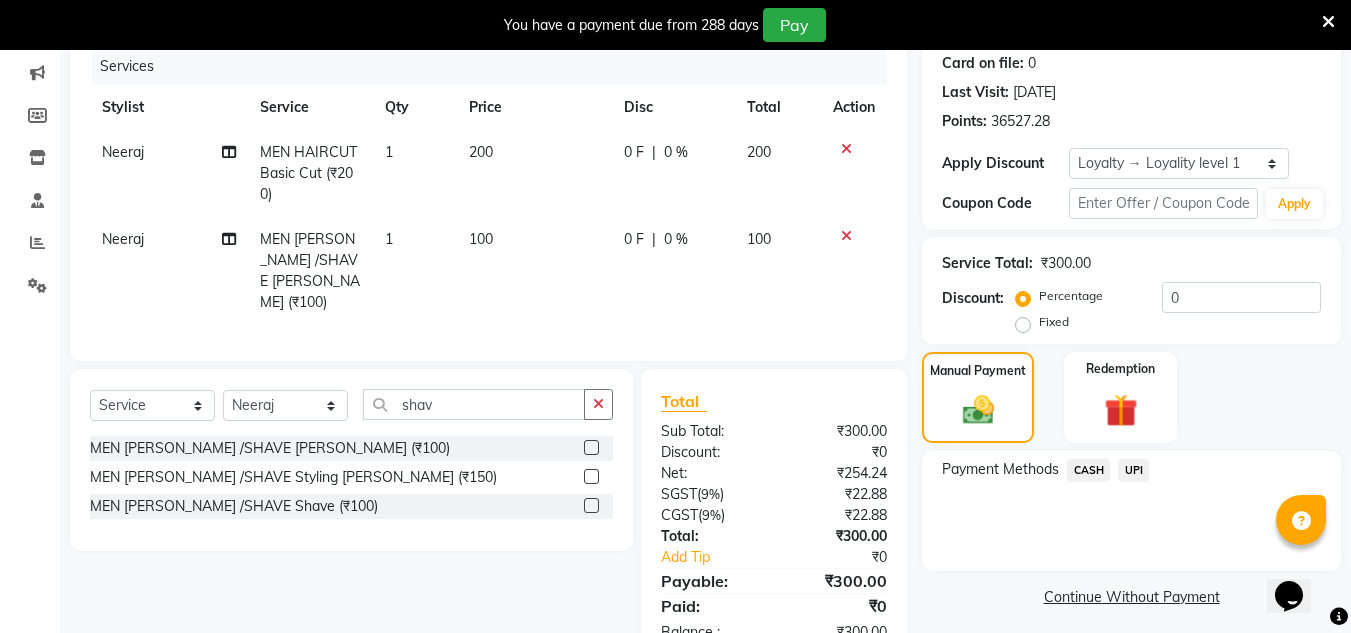 click on "CASH" 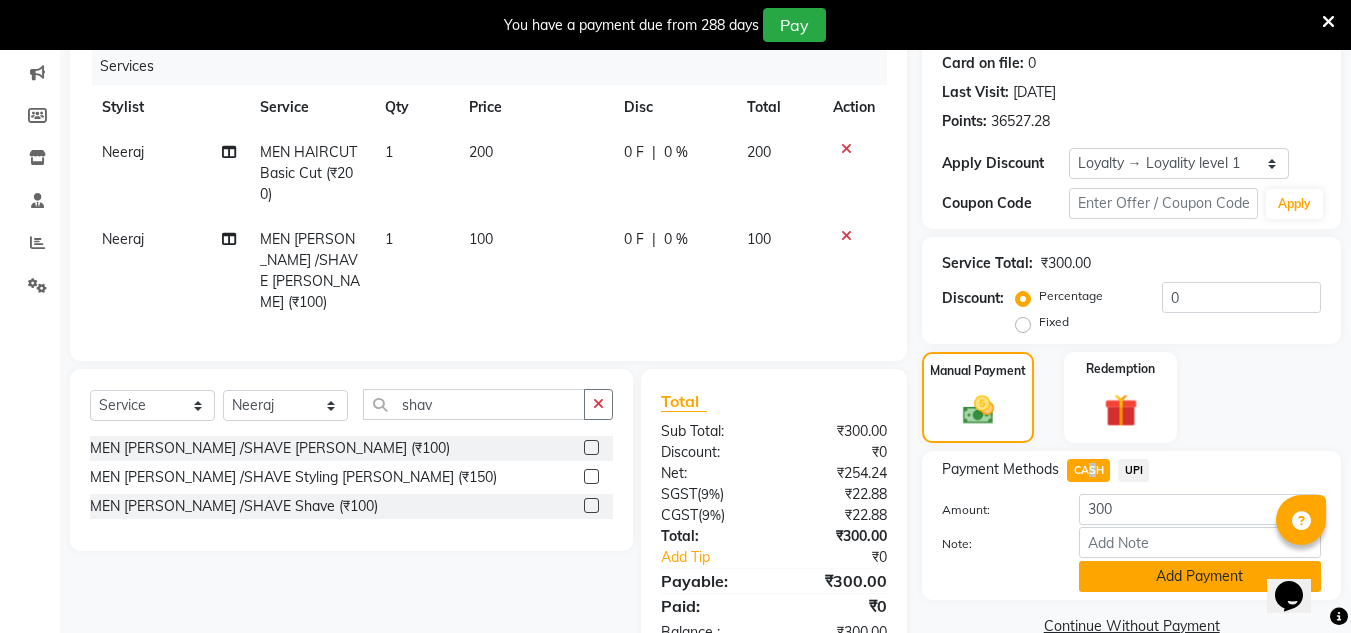 click on "Add Payment" 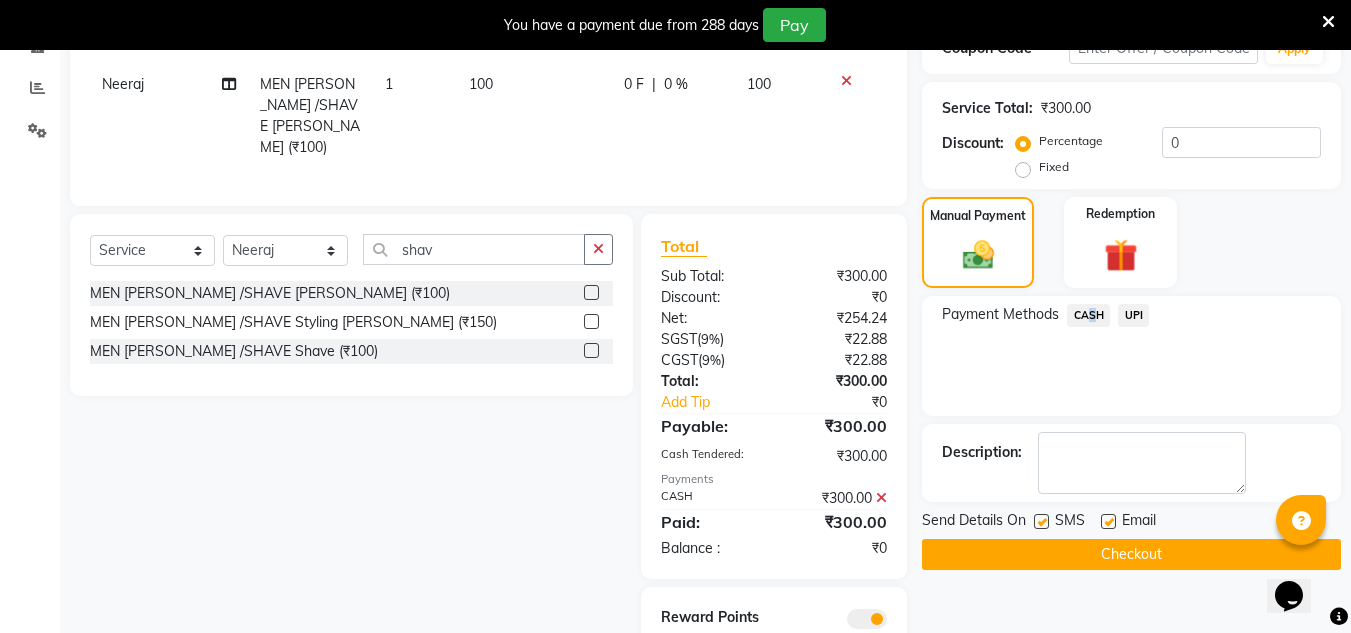 scroll, scrollTop: 495, scrollLeft: 0, axis: vertical 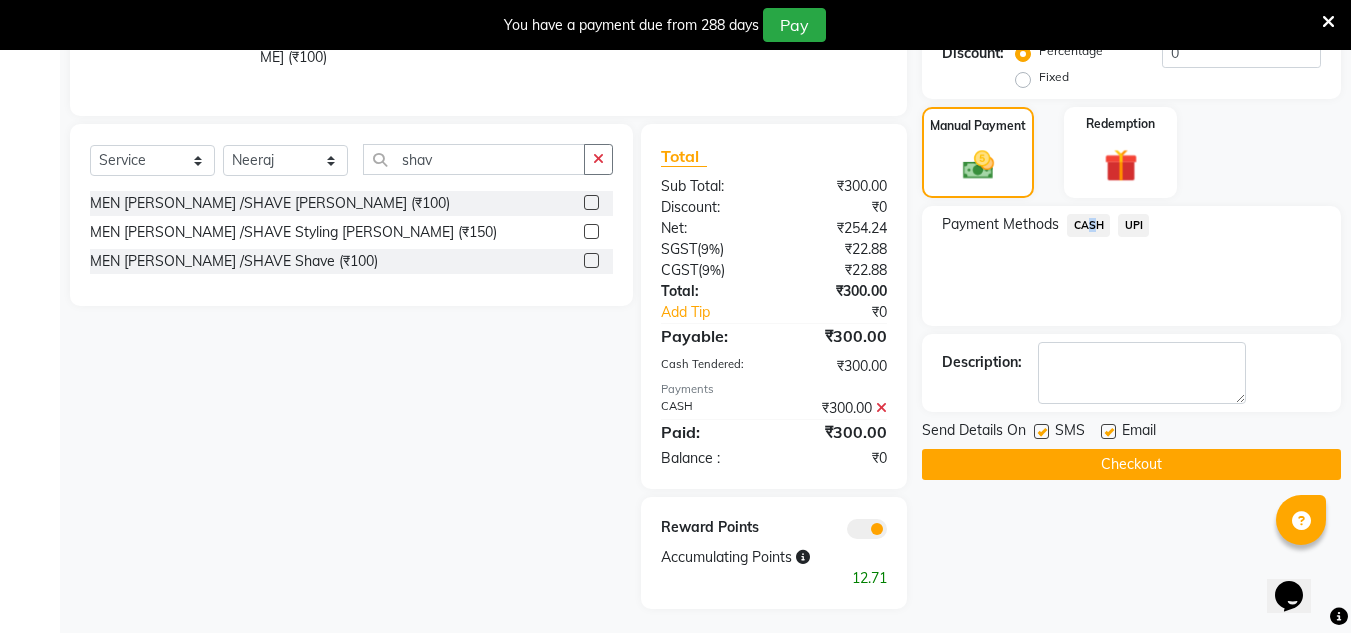 click on "Checkout" 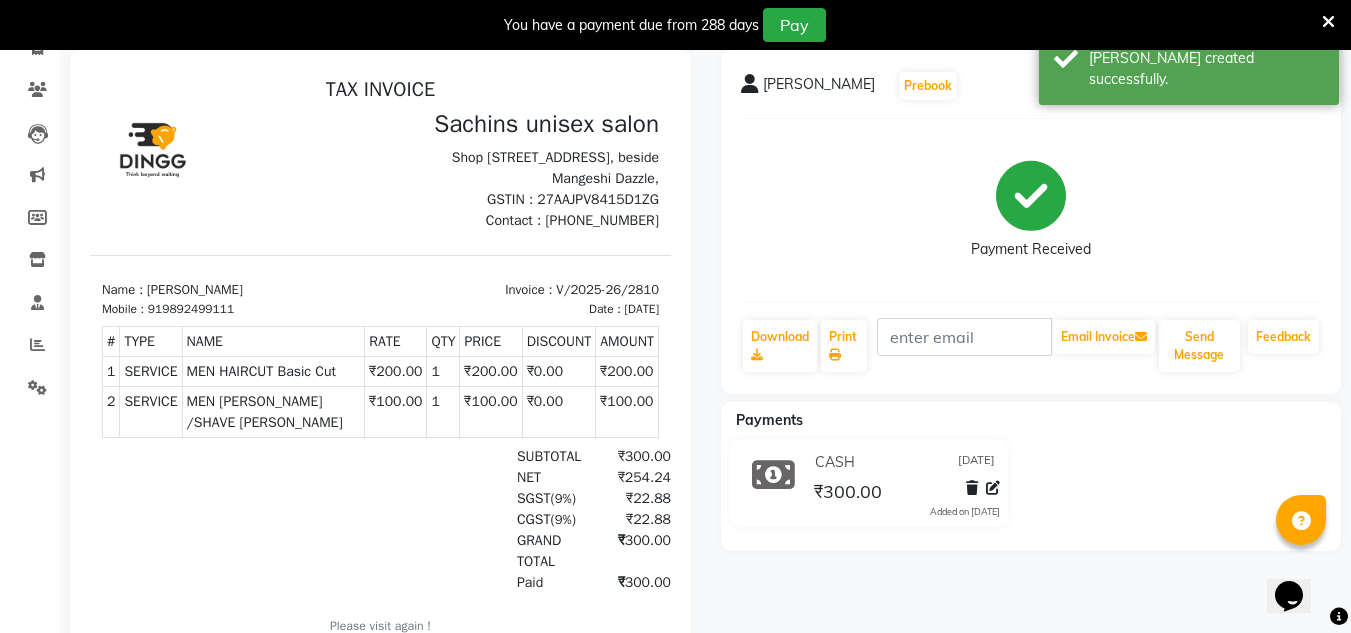 scroll, scrollTop: 0, scrollLeft: 0, axis: both 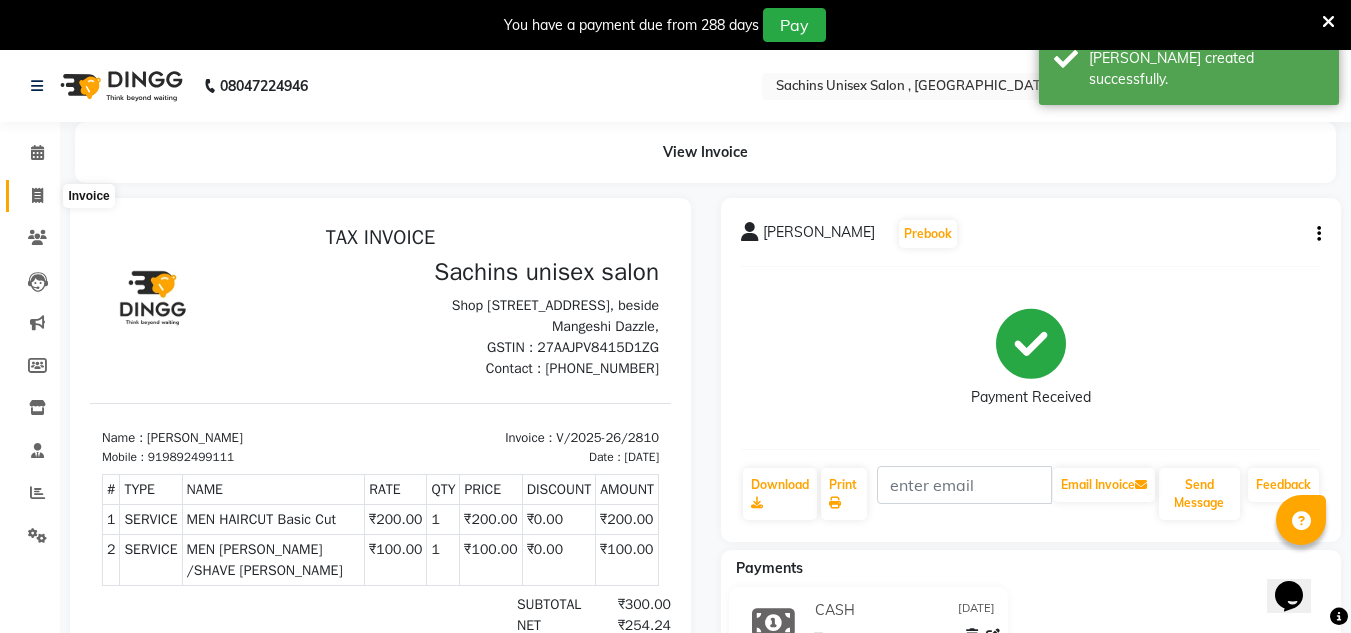click 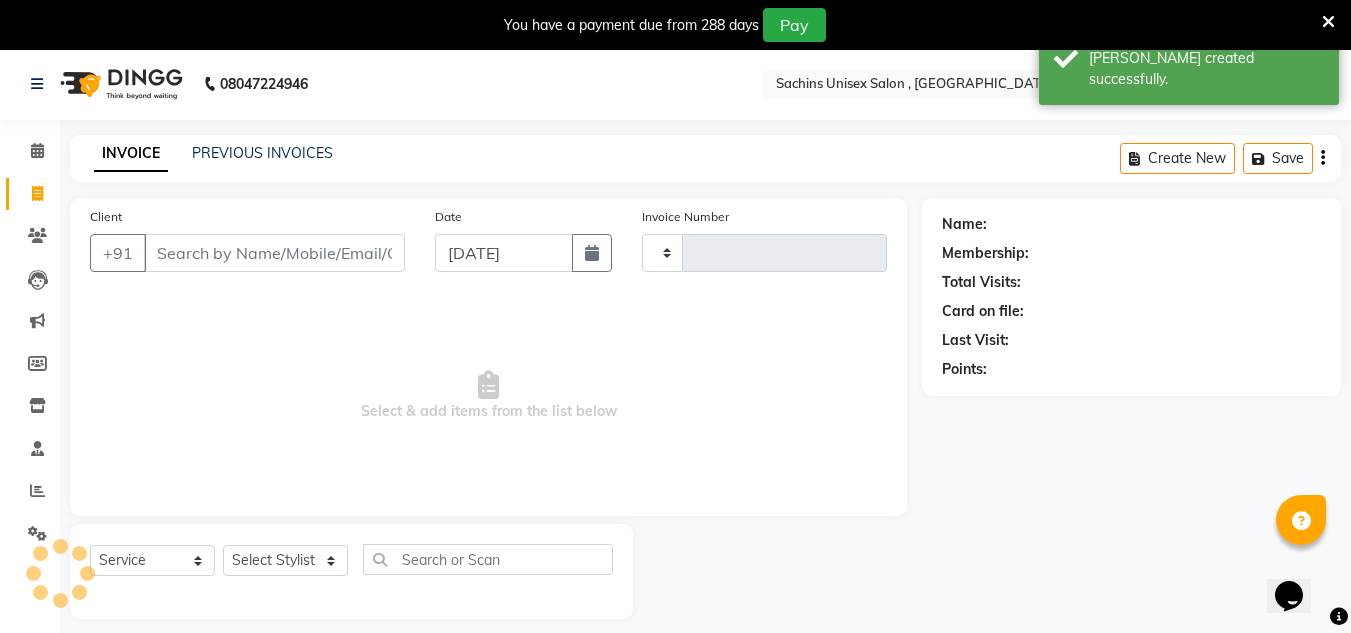 type on "2811" 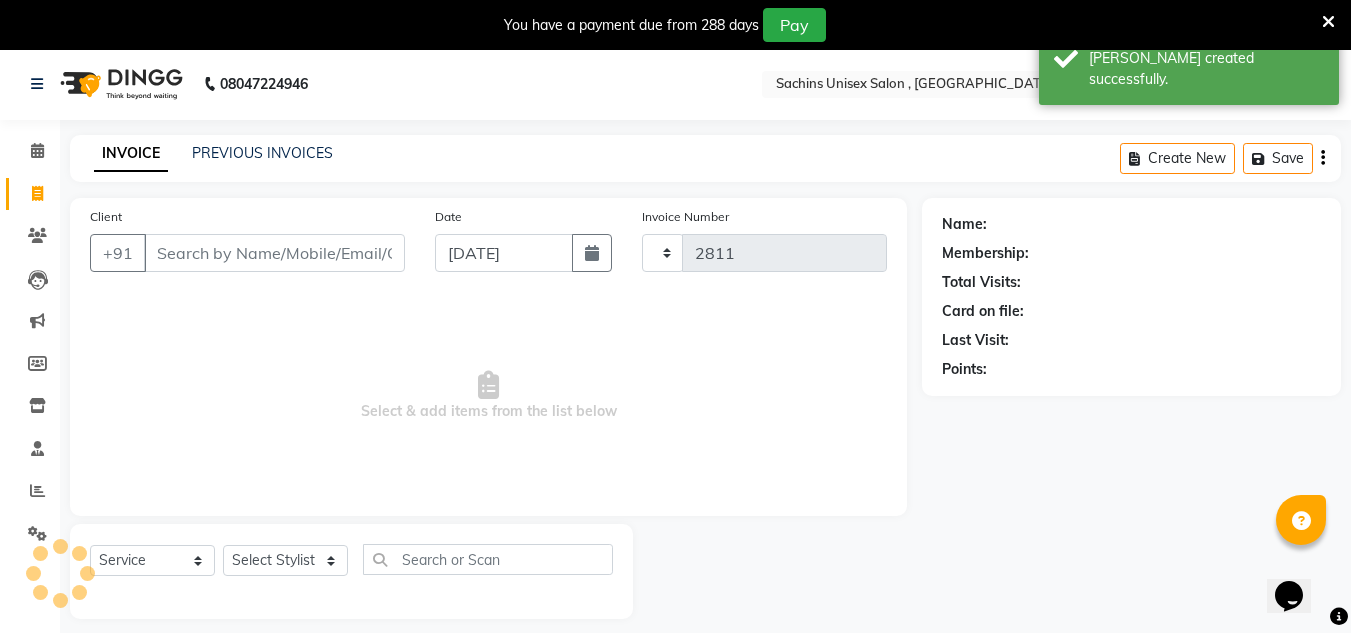 select on "6840" 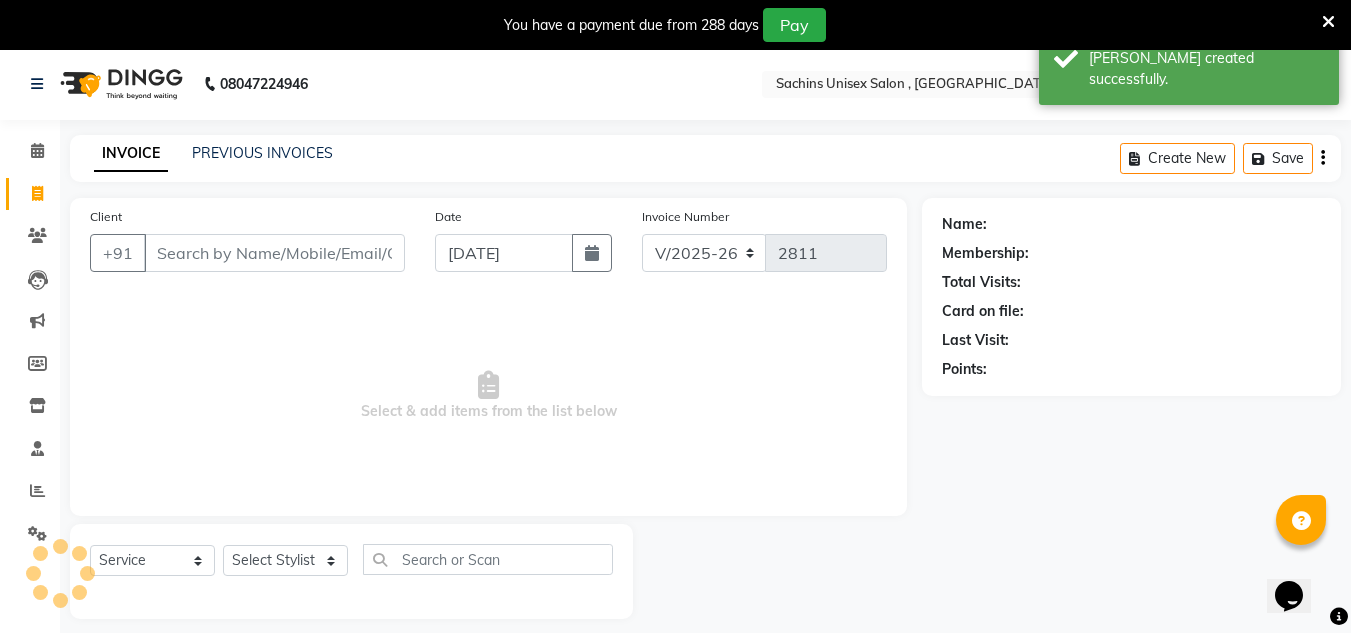 scroll, scrollTop: 50, scrollLeft: 0, axis: vertical 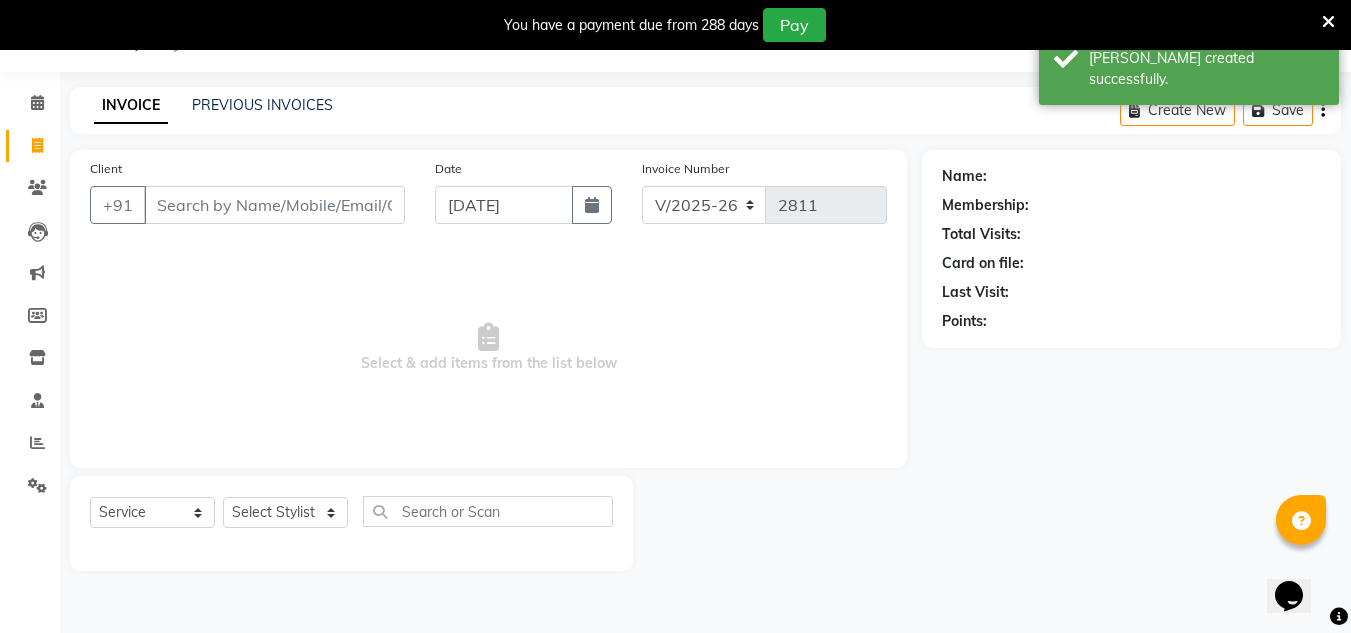 click on "Client" at bounding box center (274, 205) 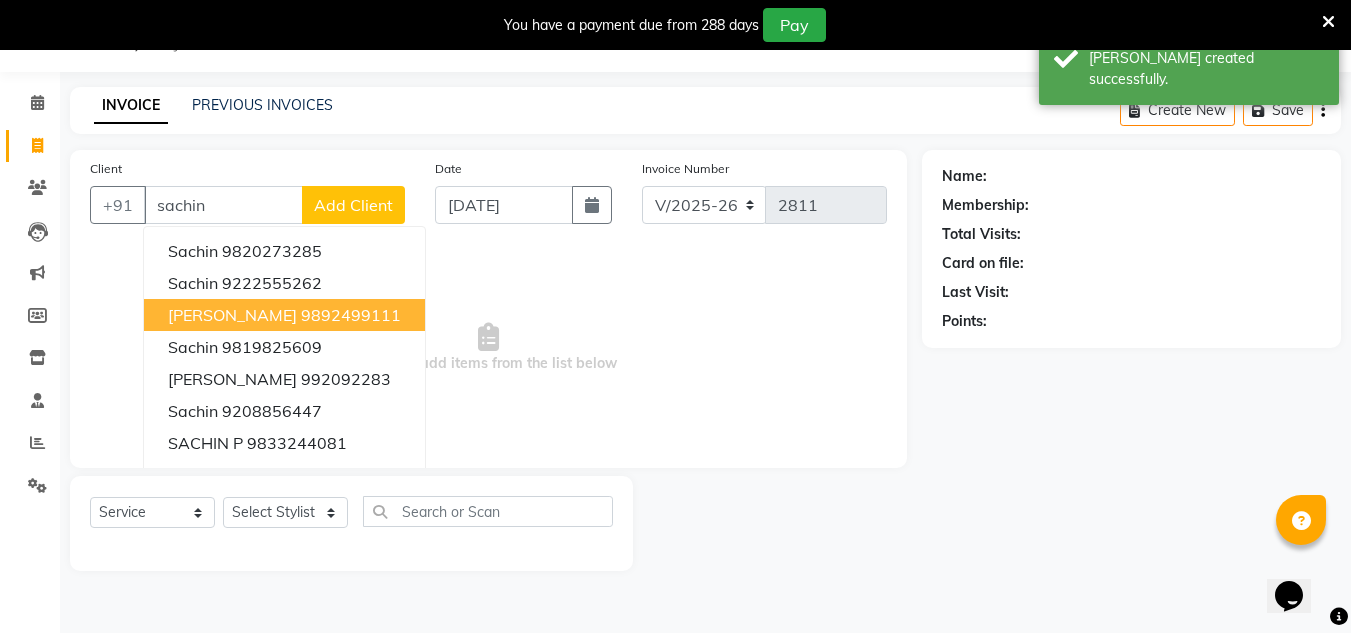 click on "[PERSON_NAME]" at bounding box center [232, 315] 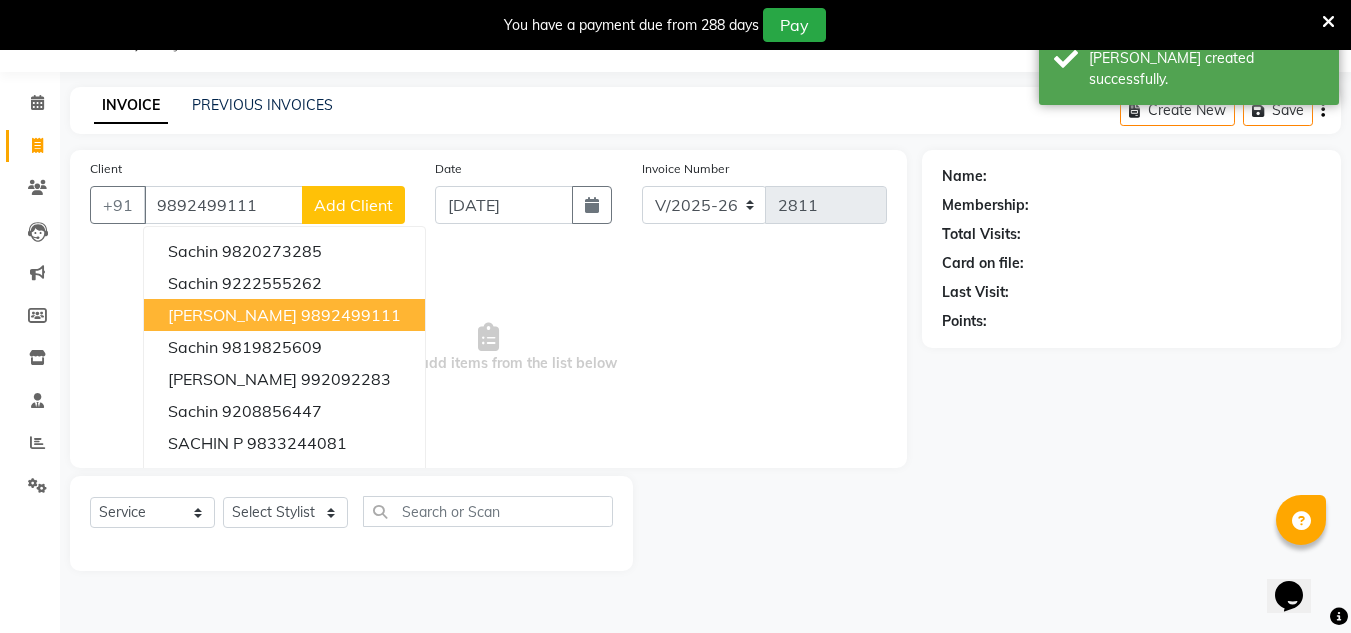 type on "9892499111" 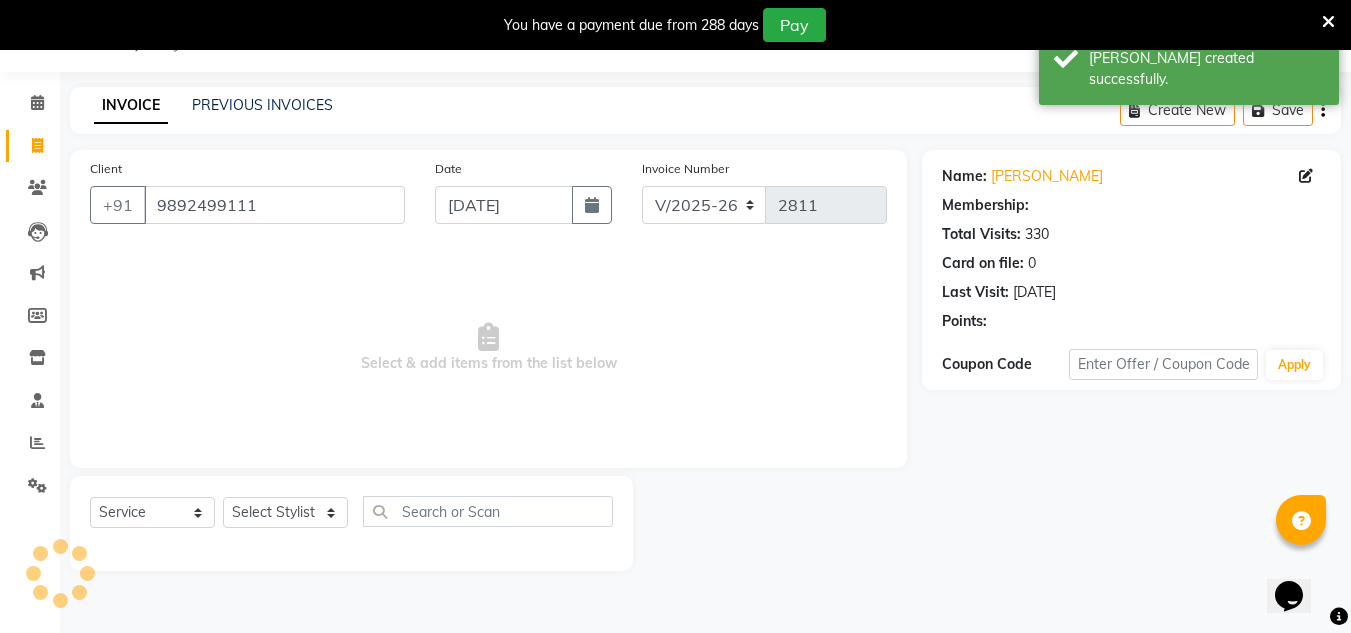 select on "1: Object" 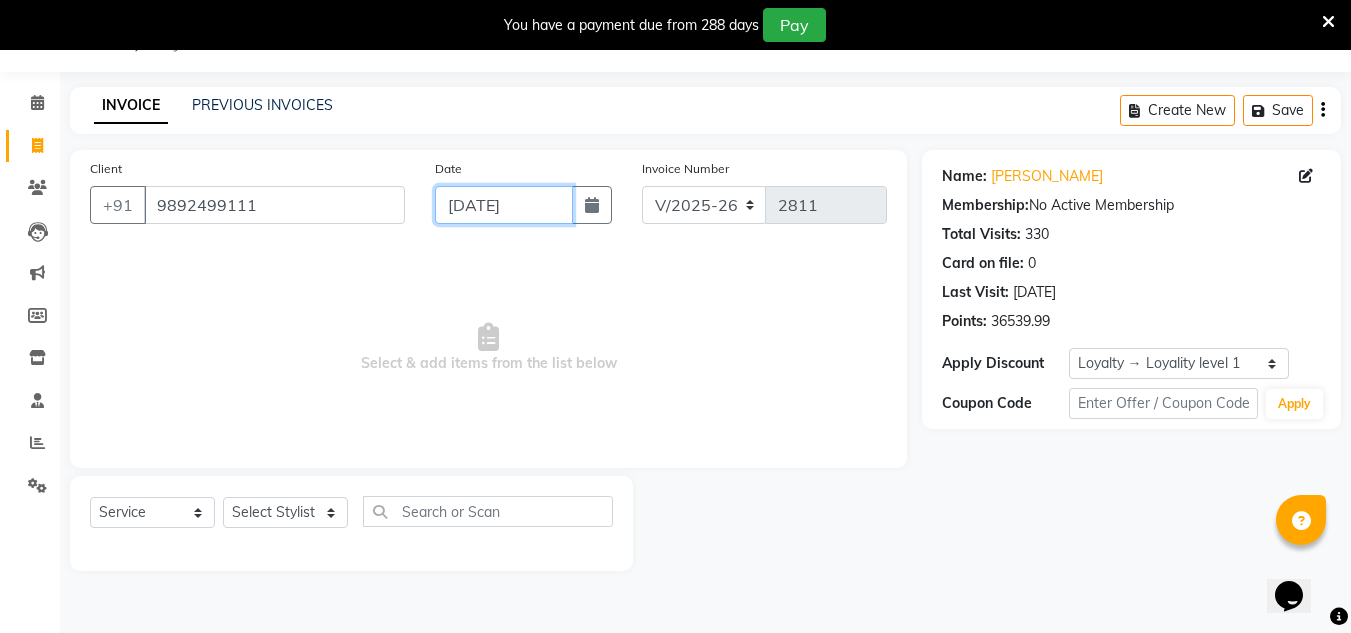 drag, startPoint x: 531, startPoint y: 207, endPoint x: 525, endPoint y: 219, distance: 13.416408 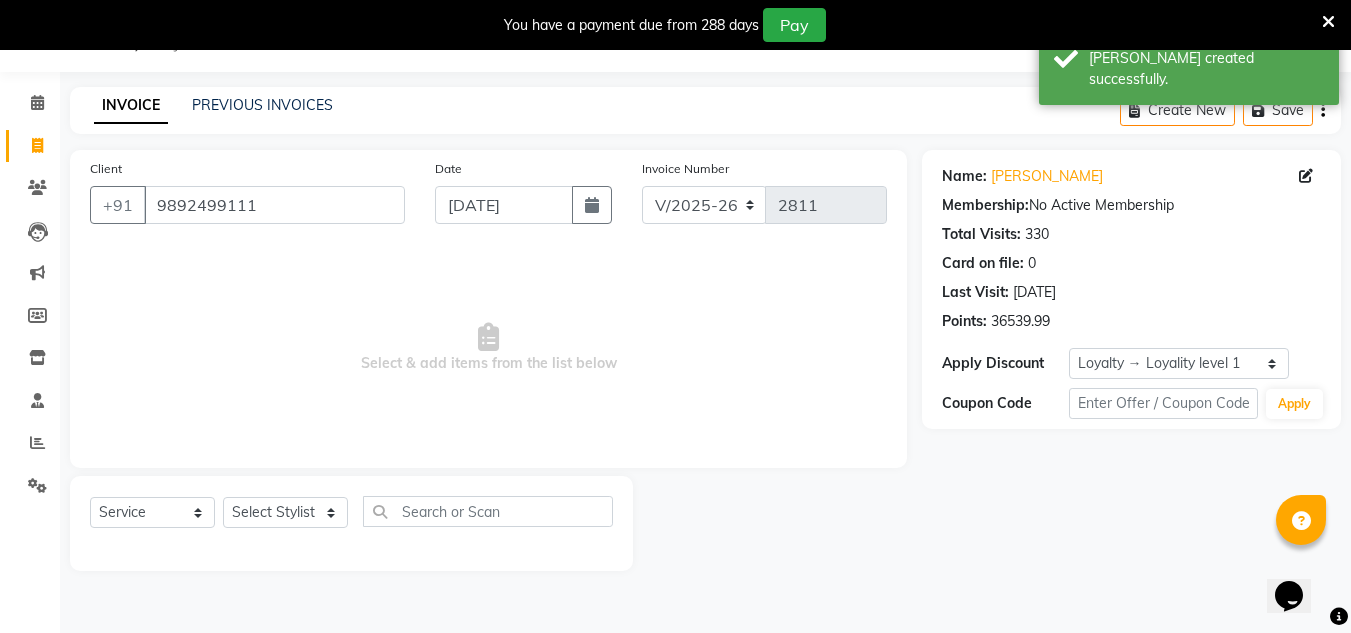 select on "7" 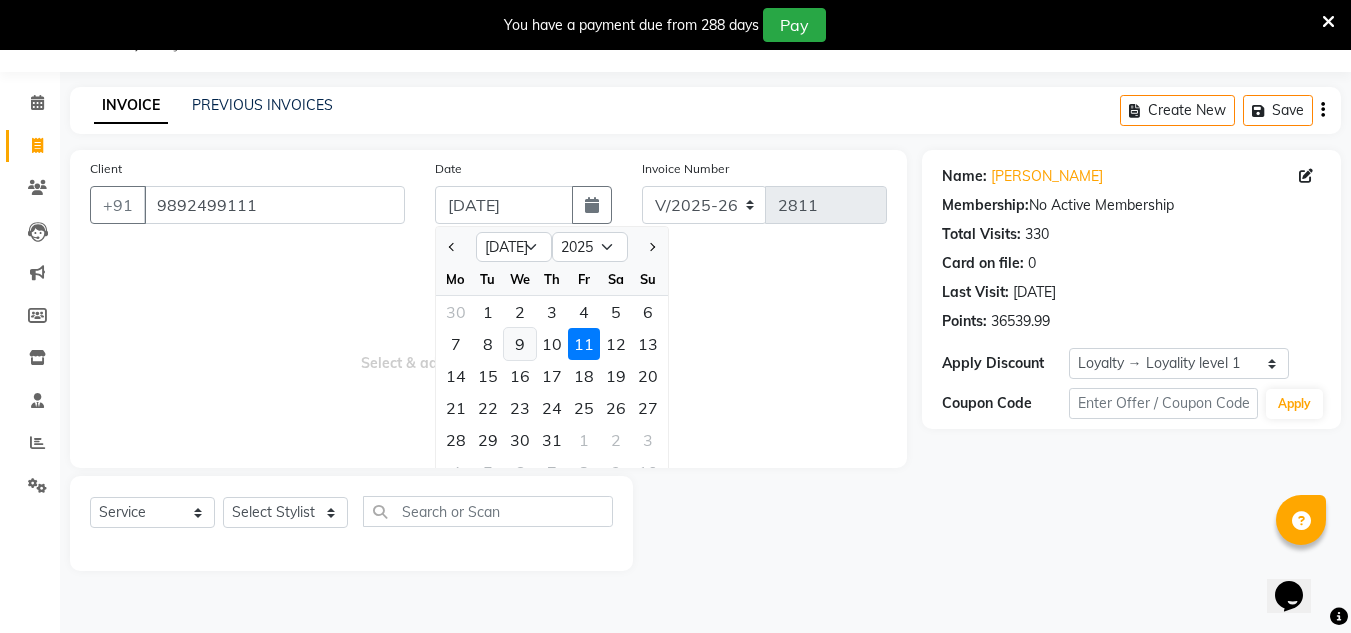 click on "9" 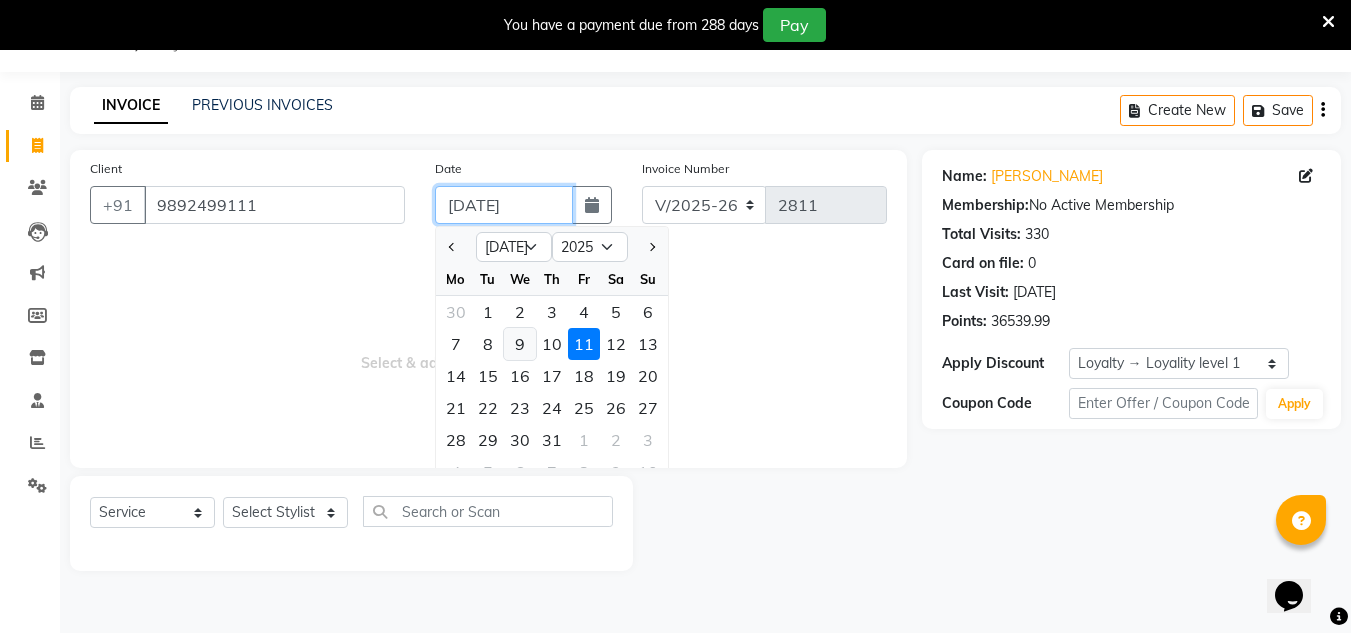 type on "[DATE]" 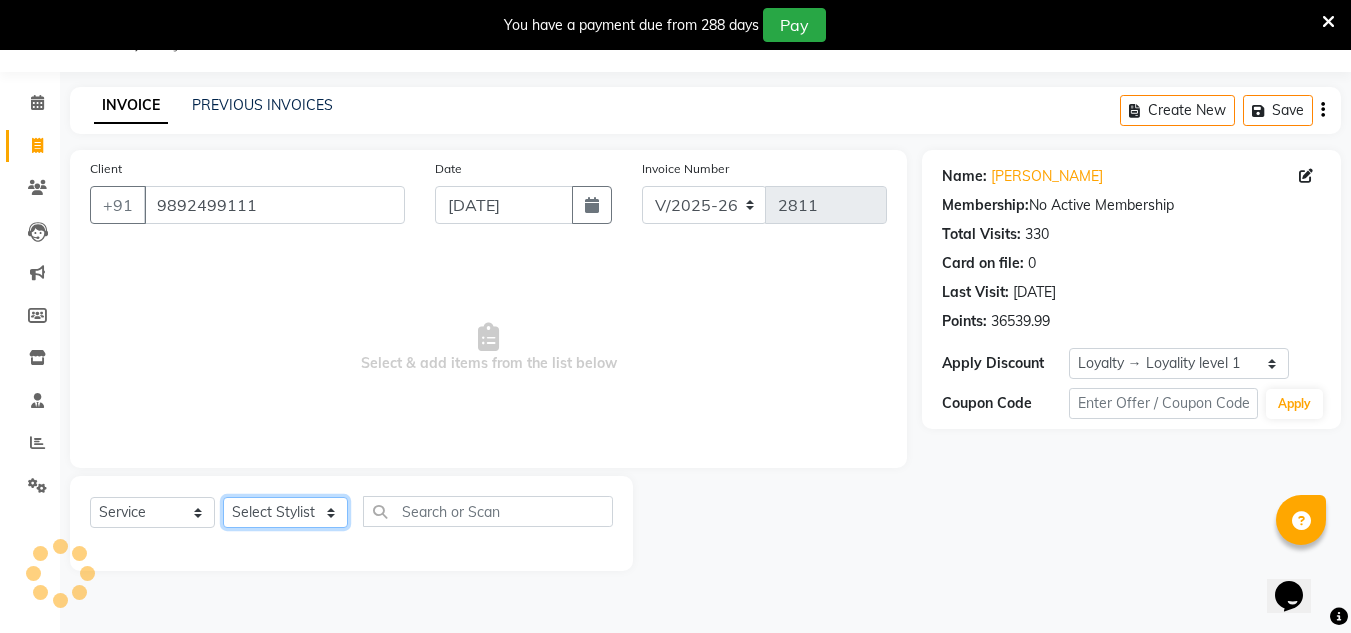 click on "Select Stylist [PERSON_NAME] new  [PERSON_NAME] [PERSON_NAME] Owner preeti [PERSON_NAME] [PERSON_NAME] RG" 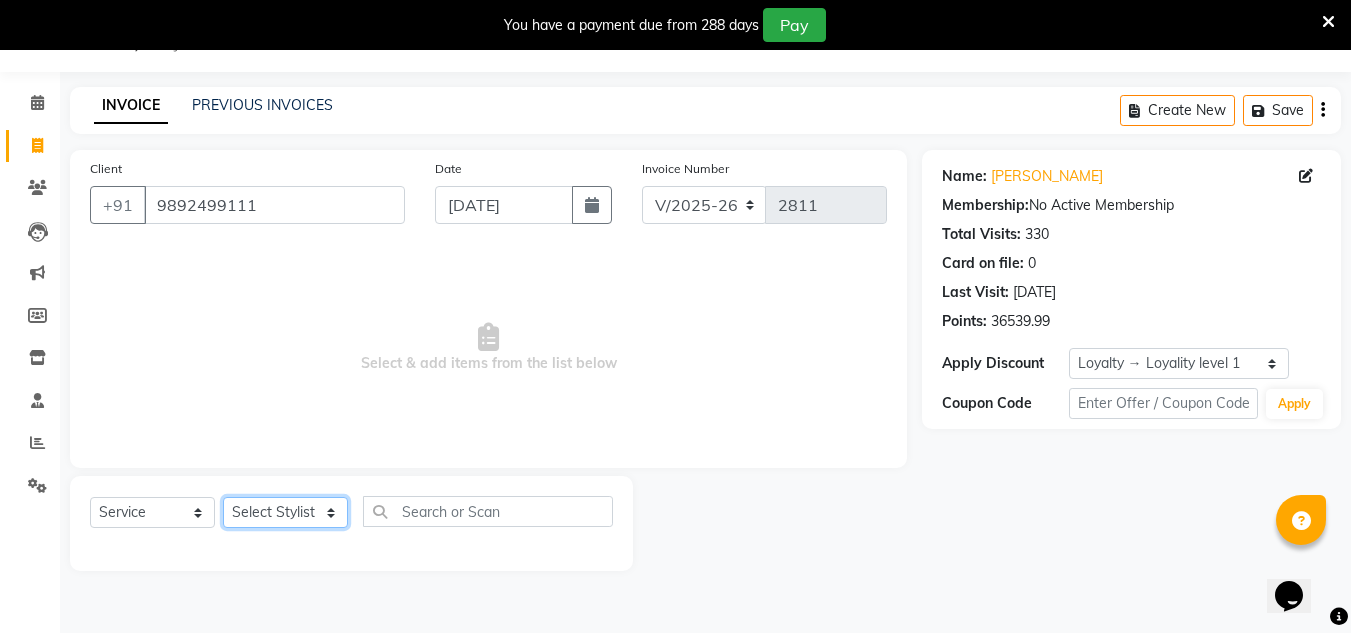 select on "81667" 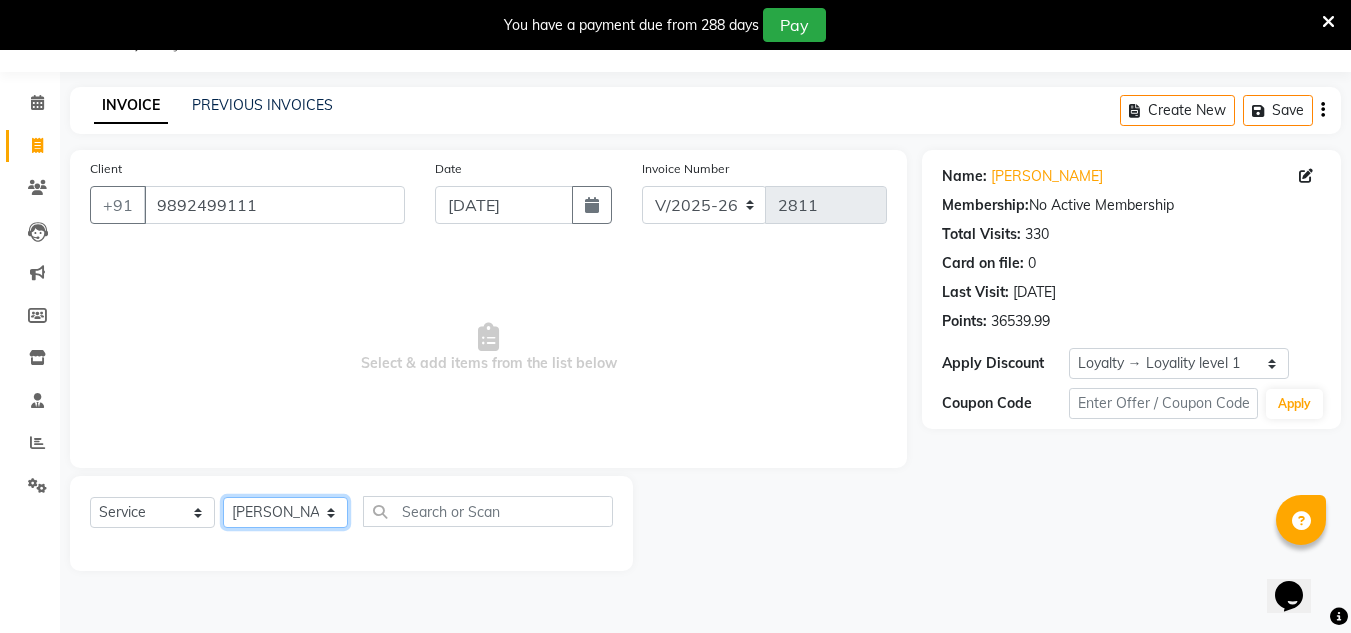 click on "Select Stylist [PERSON_NAME] new  [PERSON_NAME] [PERSON_NAME] Owner preeti [PERSON_NAME] [PERSON_NAME] RG" 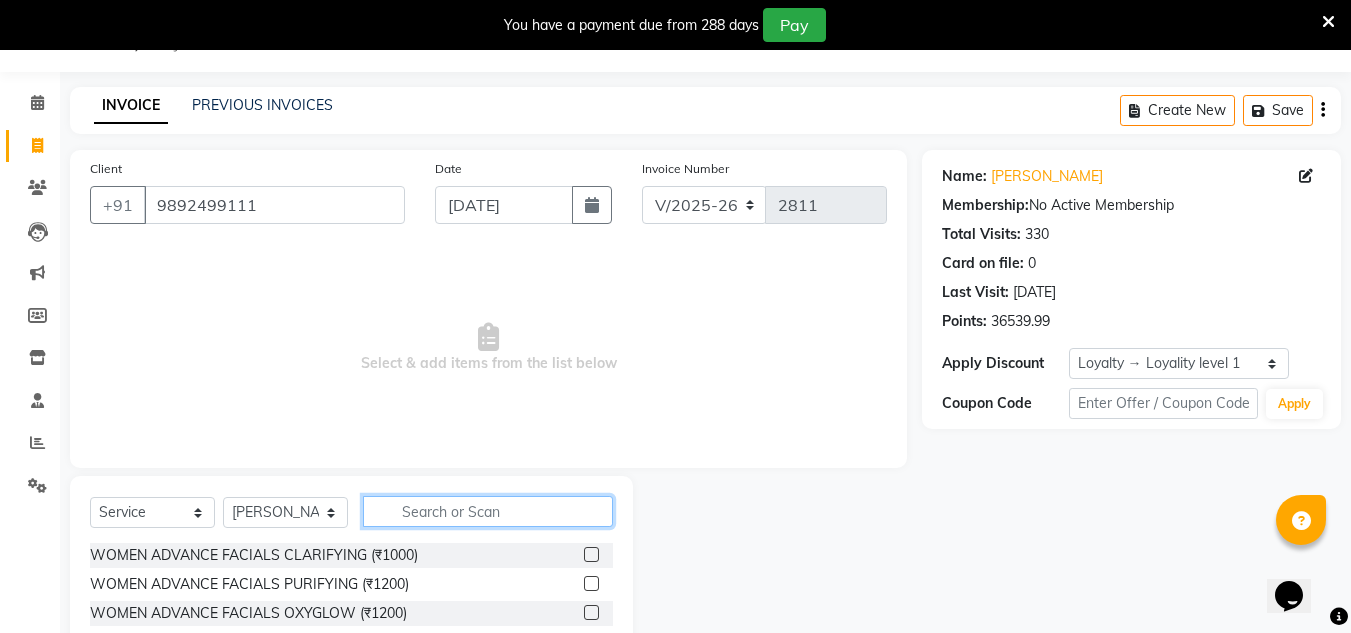 click 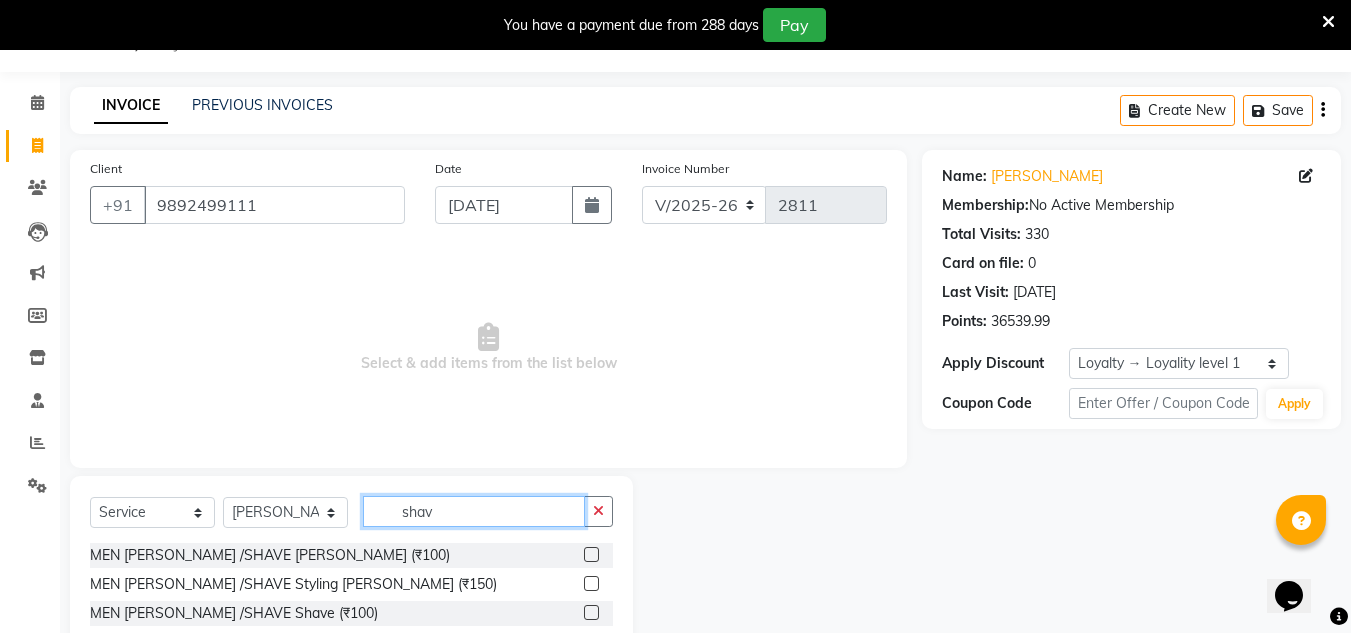 type on "shav" 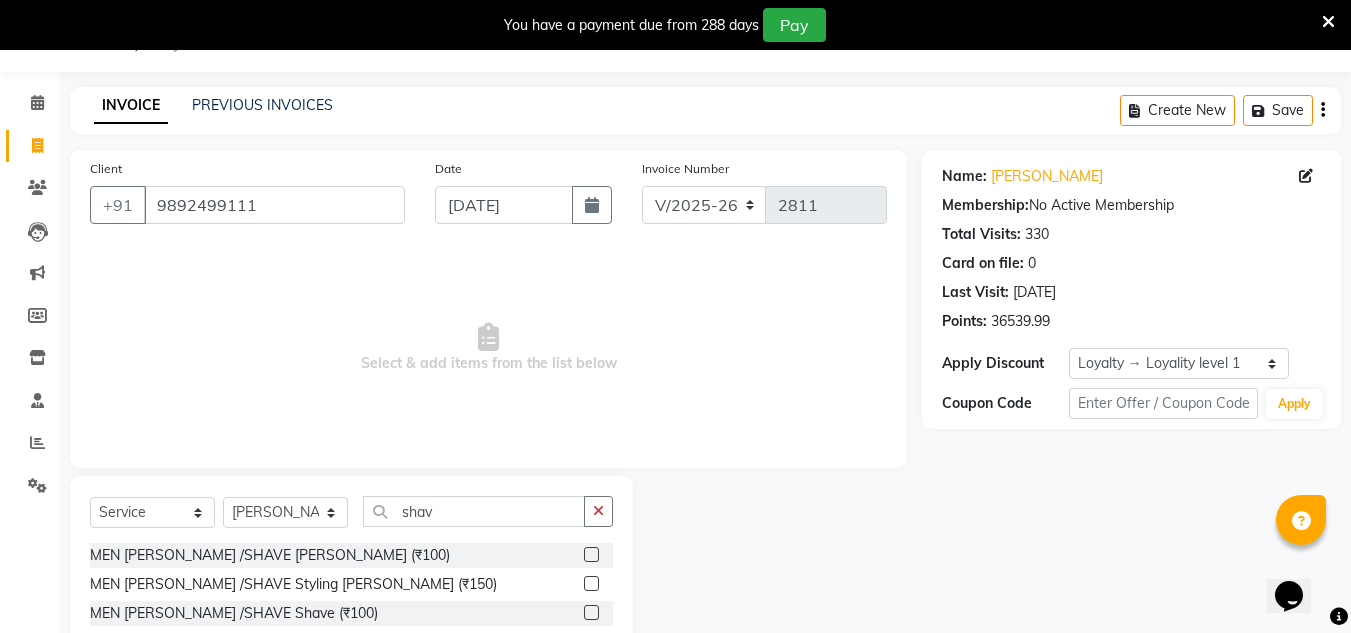 click 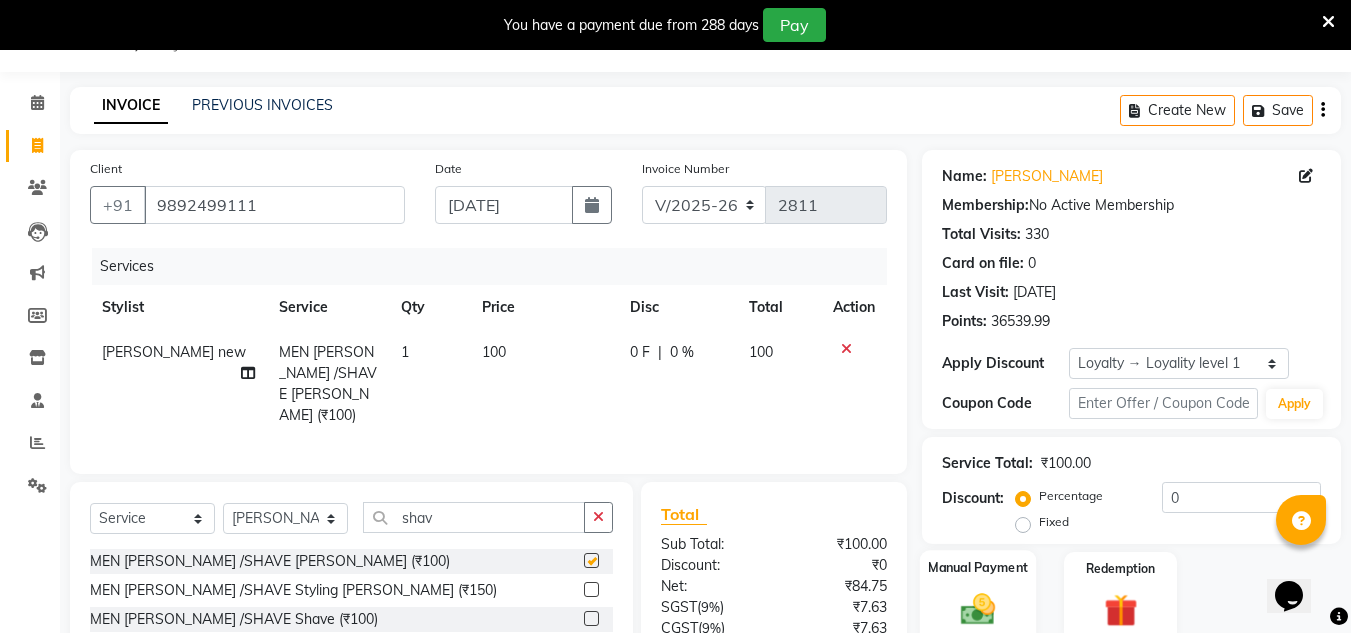 checkbox on "false" 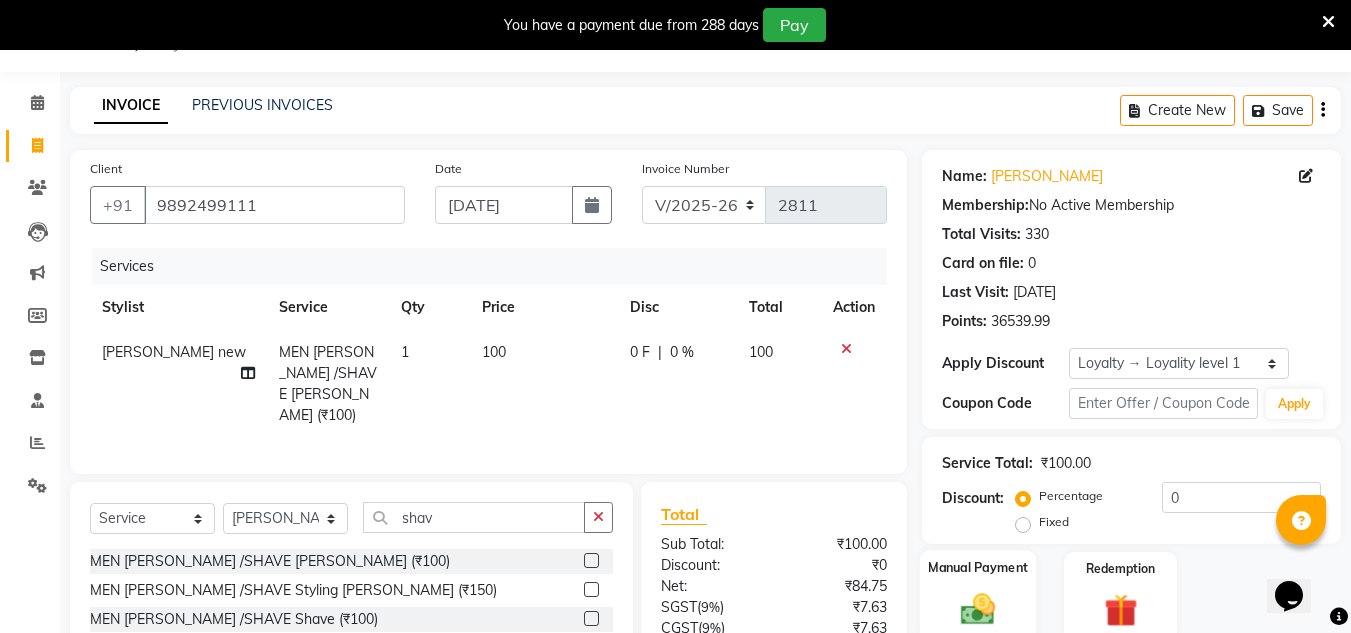click 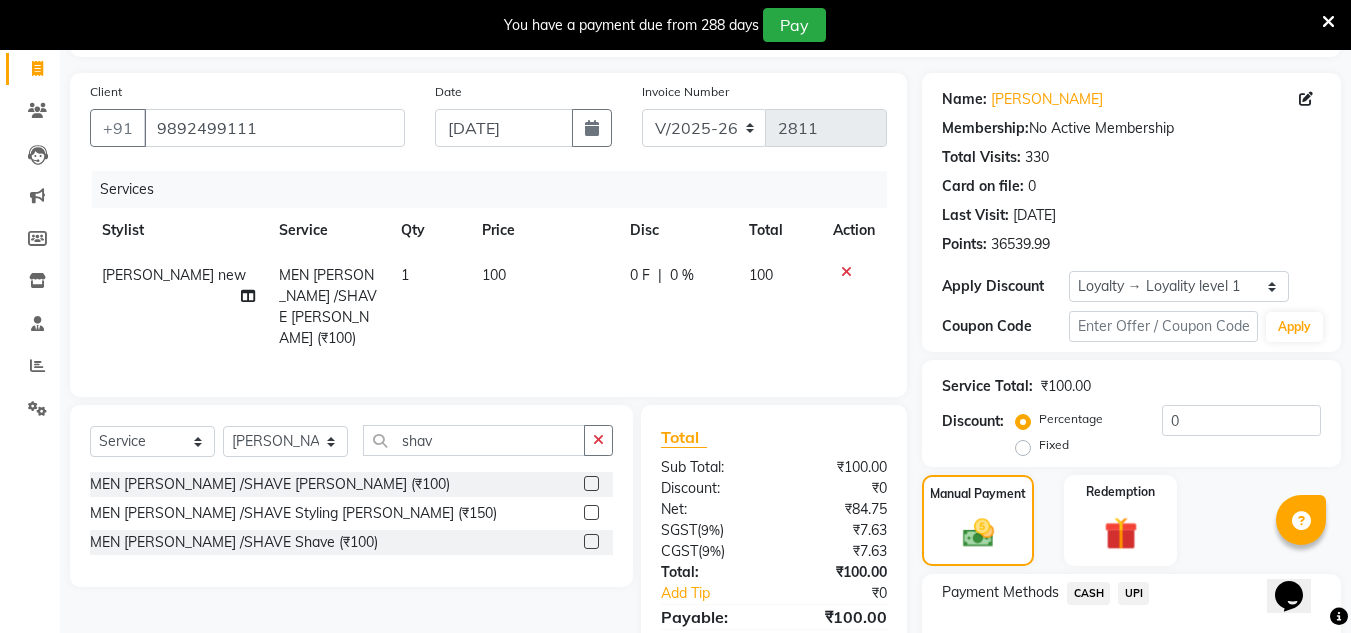 scroll, scrollTop: 150, scrollLeft: 0, axis: vertical 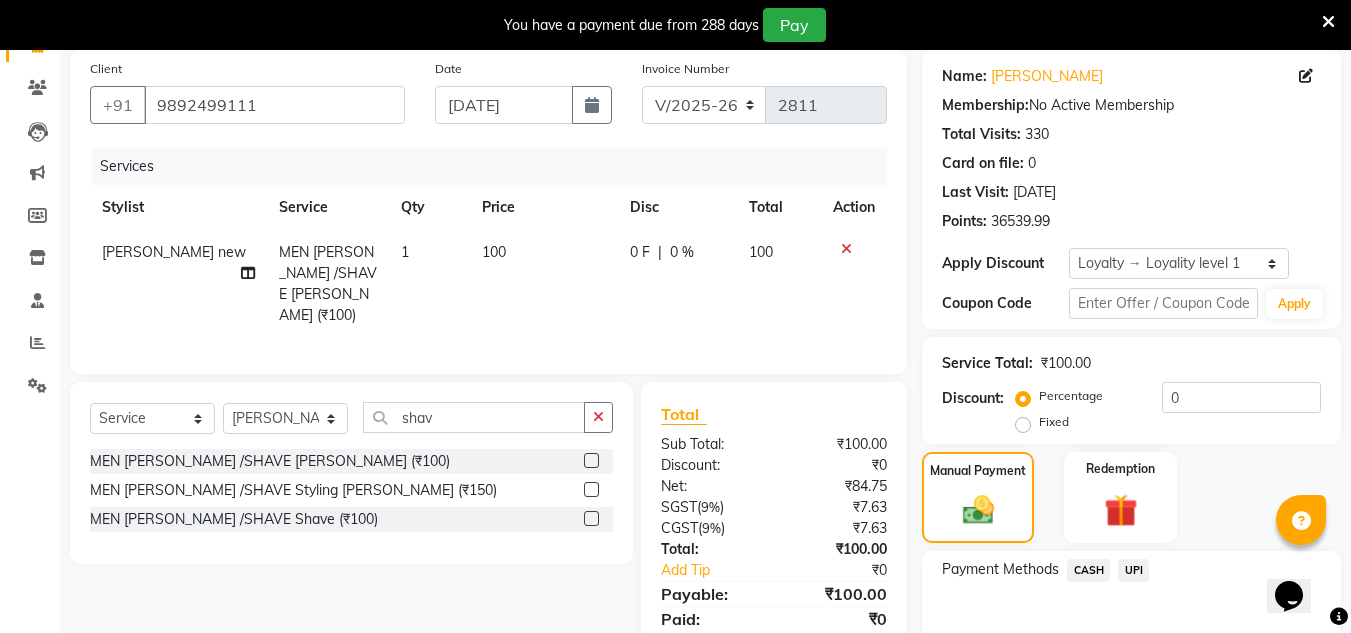 click on "CASH" 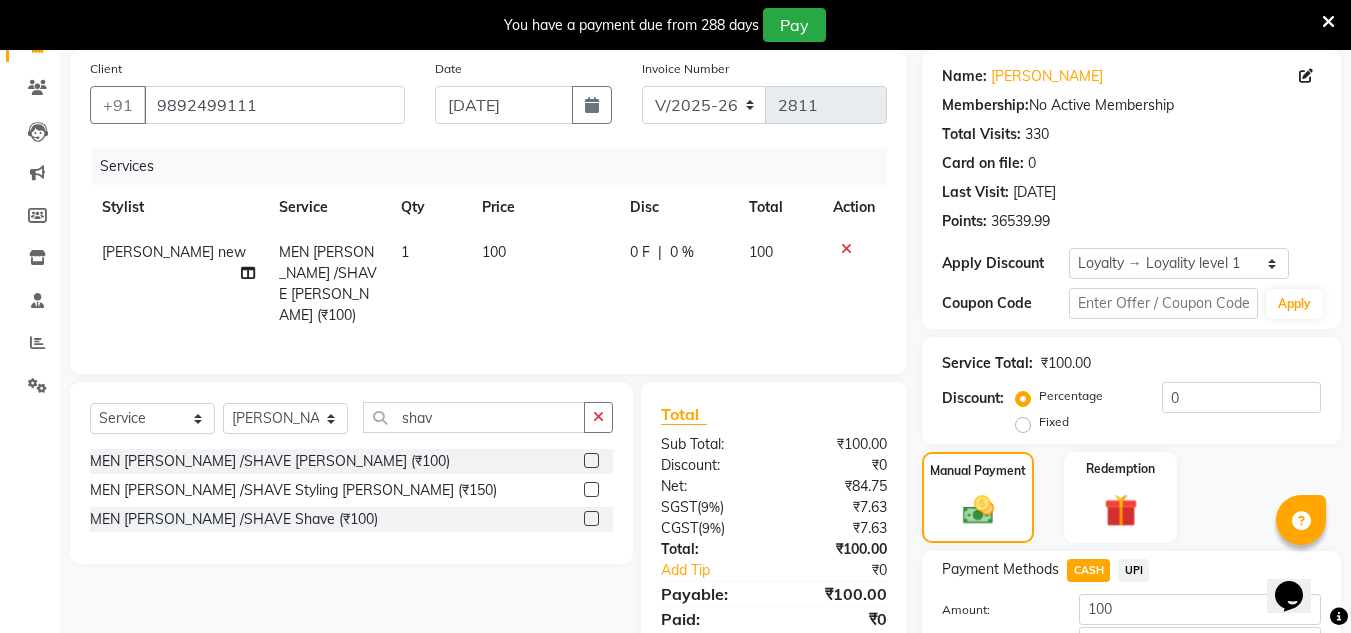 scroll, scrollTop: 288, scrollLeft: 0, axis: vertical 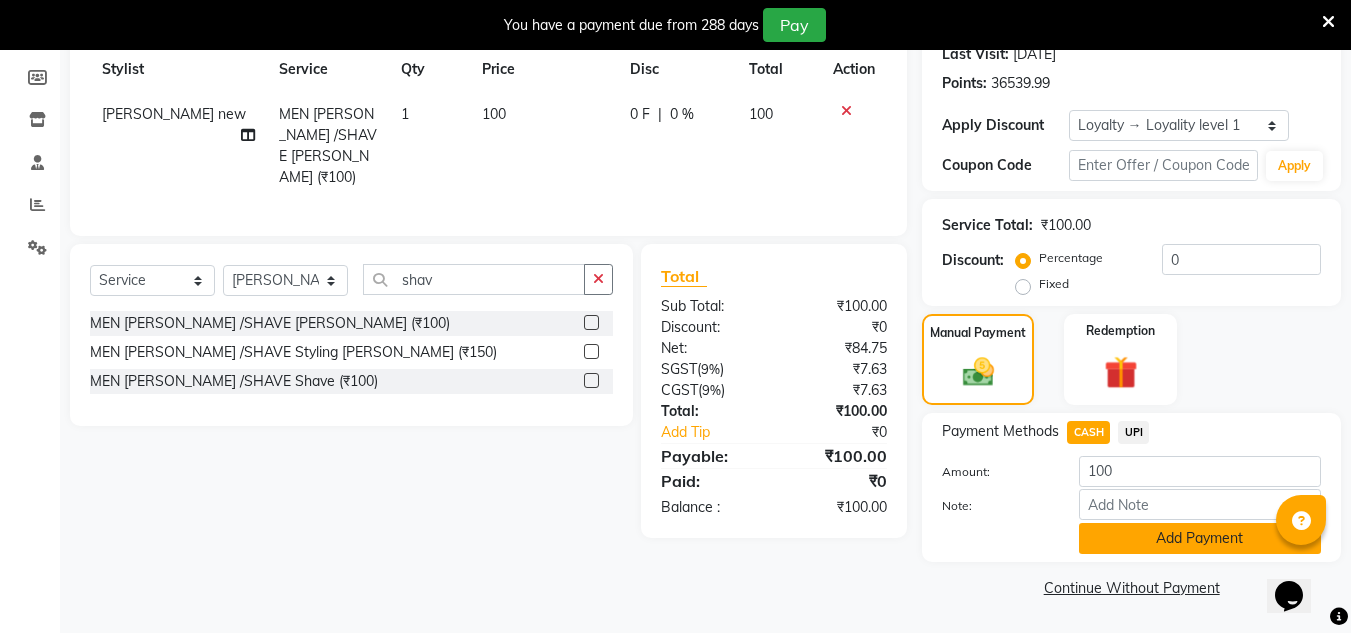 click on "Add Payment" 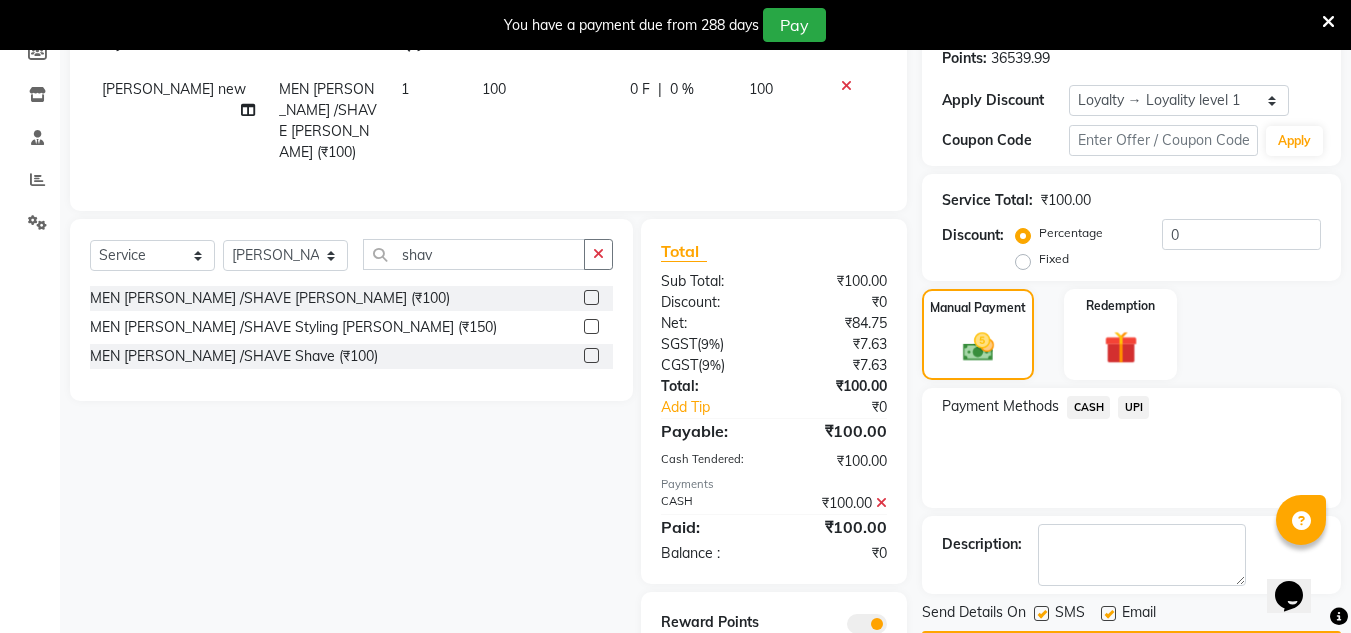 scroll, scrollTop: 387, scrollLeft: 0, axis: vertical 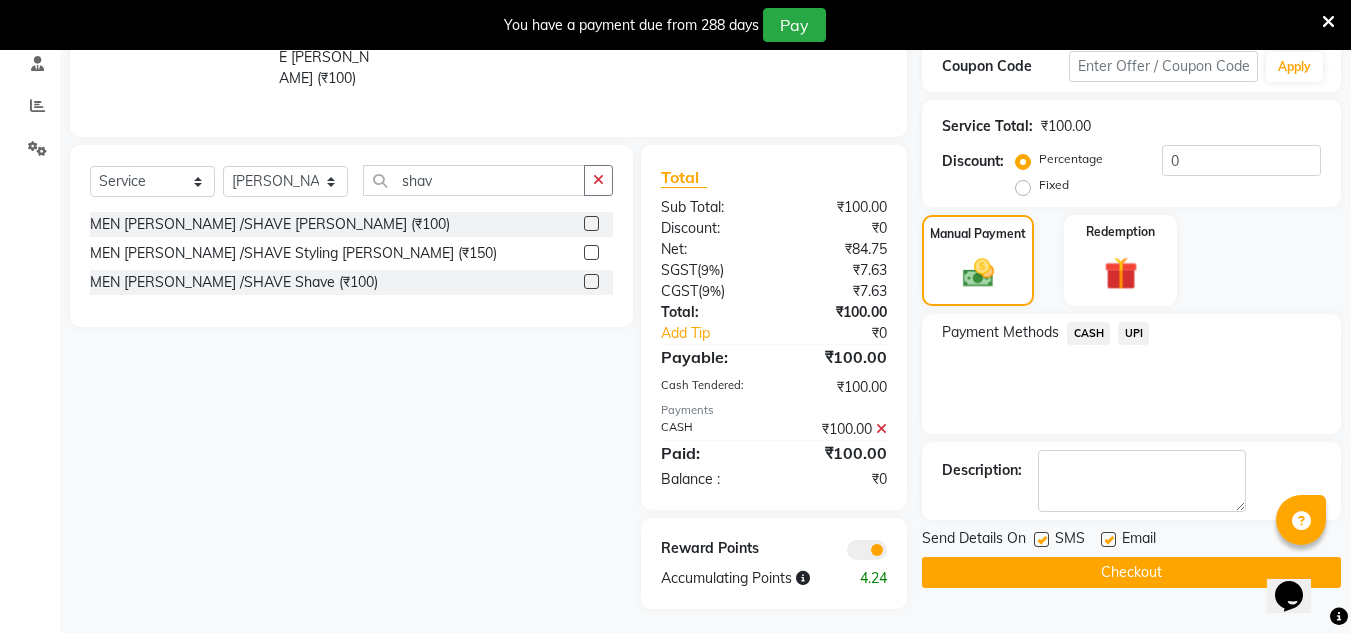 click on "Checkout" 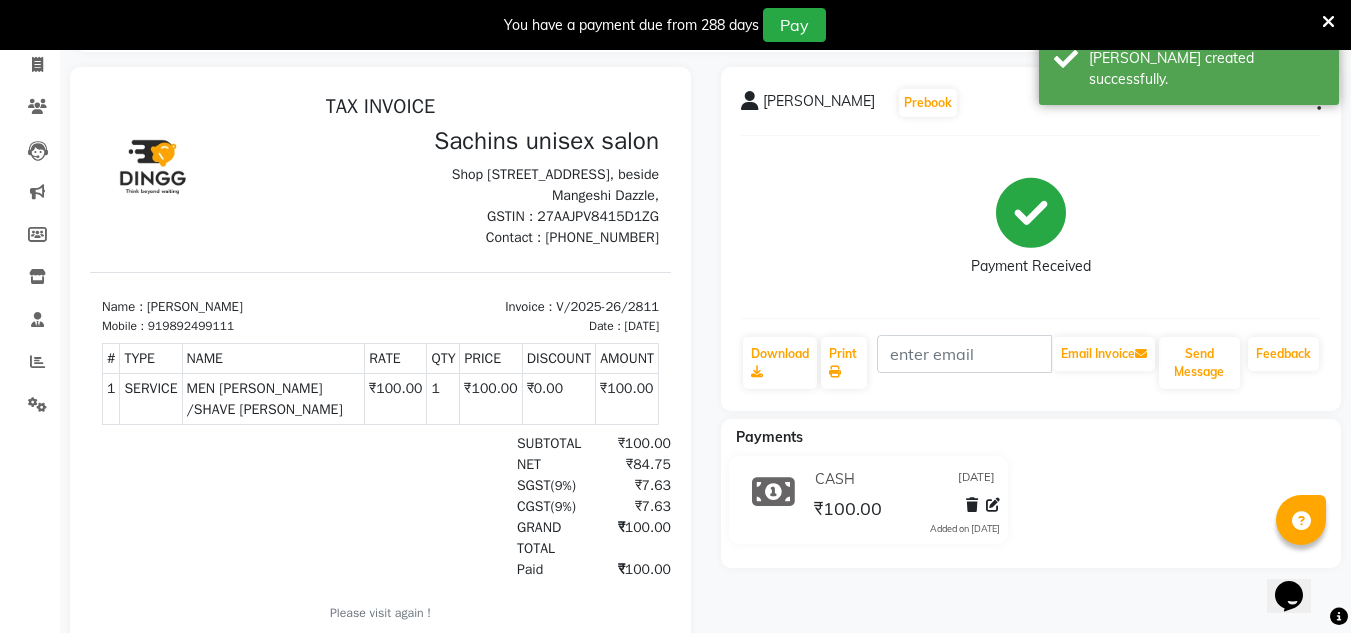 scroll, scrollTop: 0, scrollLeft: 0, axis: both 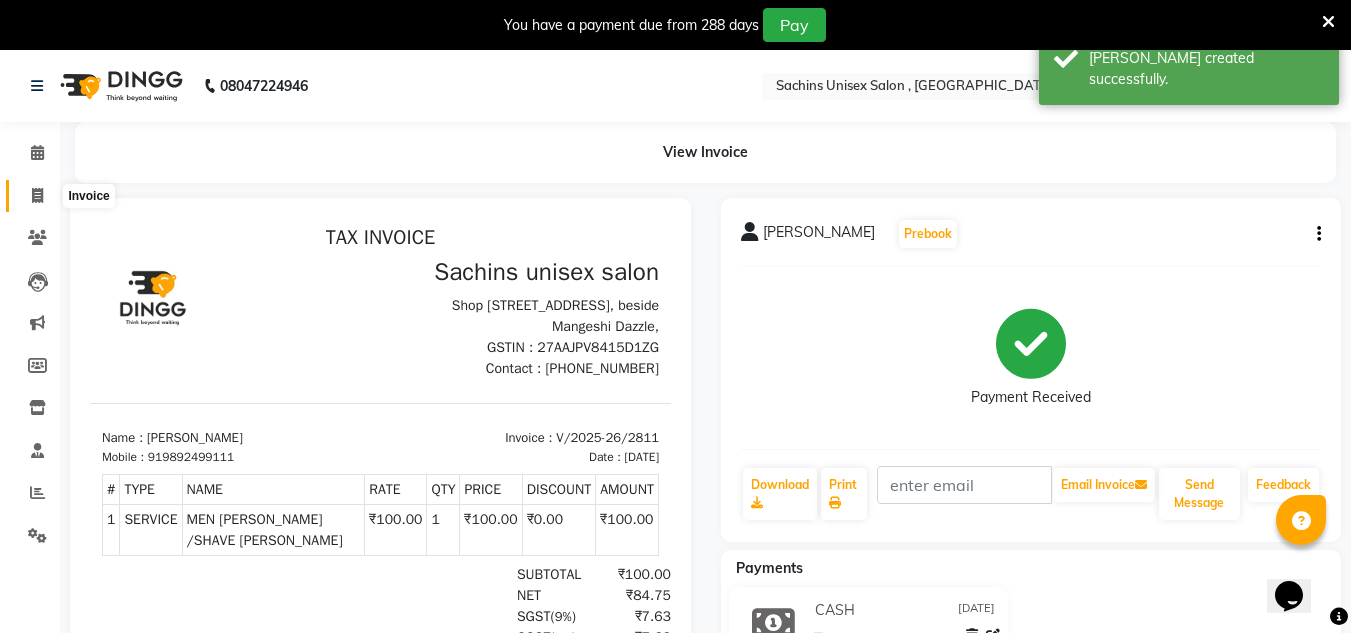 click 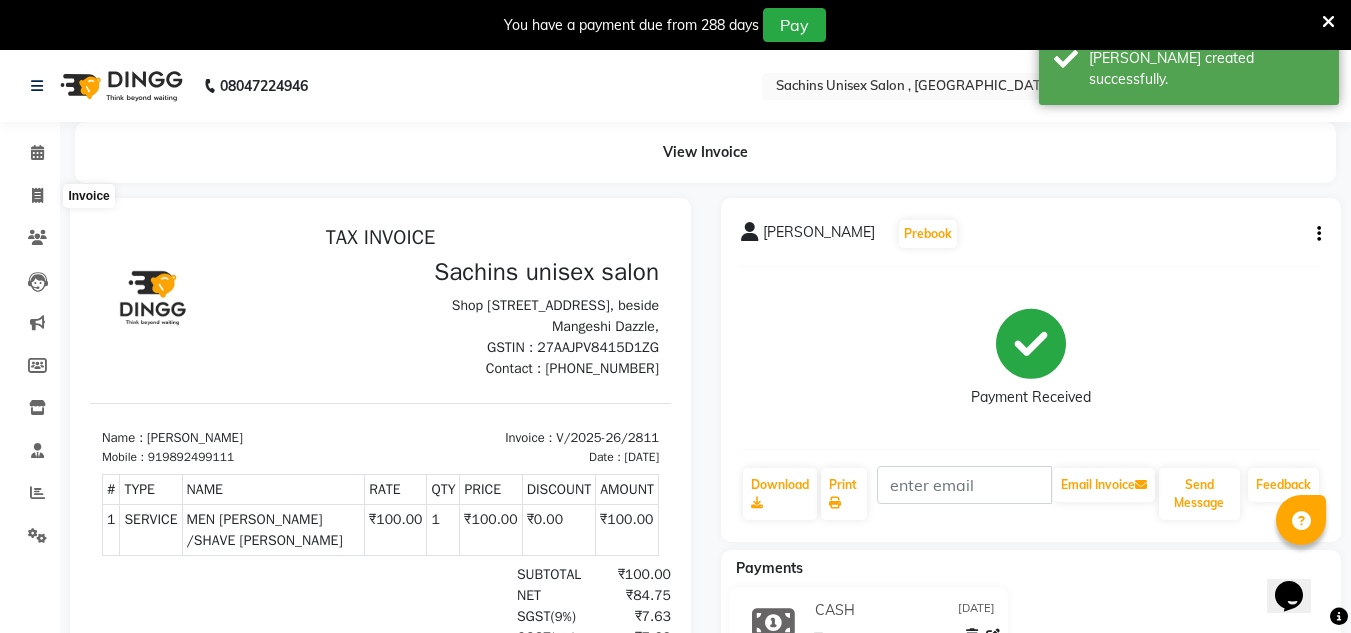 select on "6840" 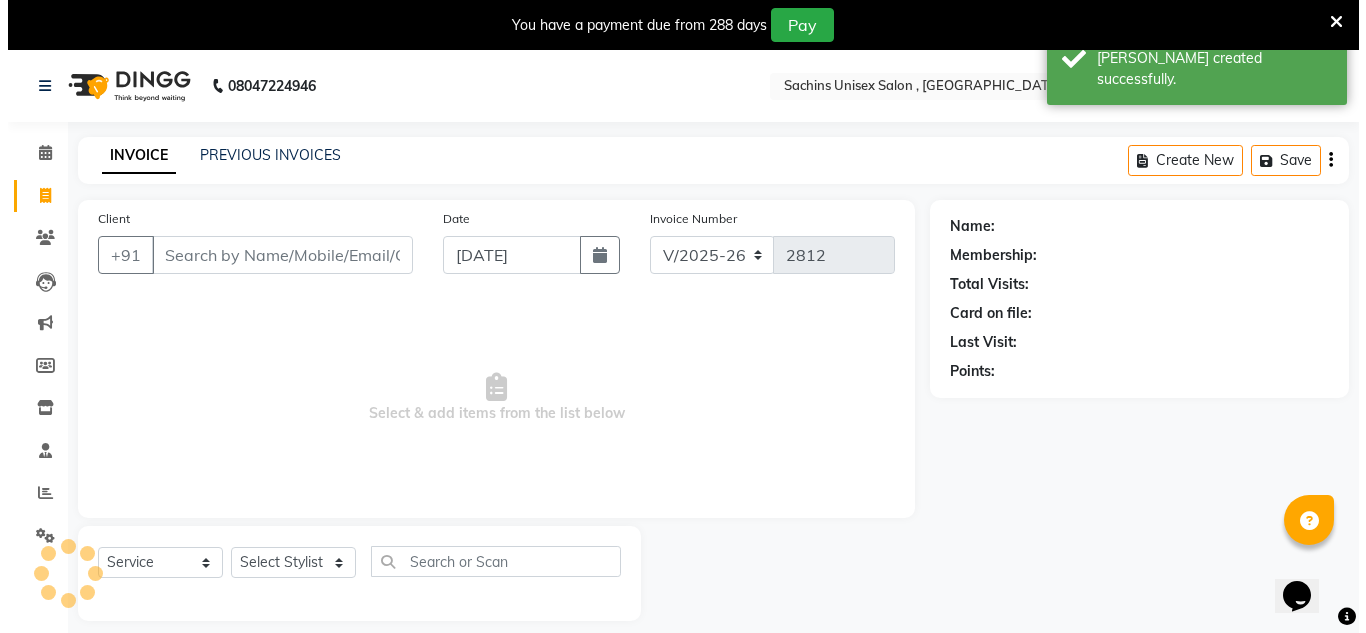 scroll, scrollTop: 50, scrollLeft: 0, axis: vertical 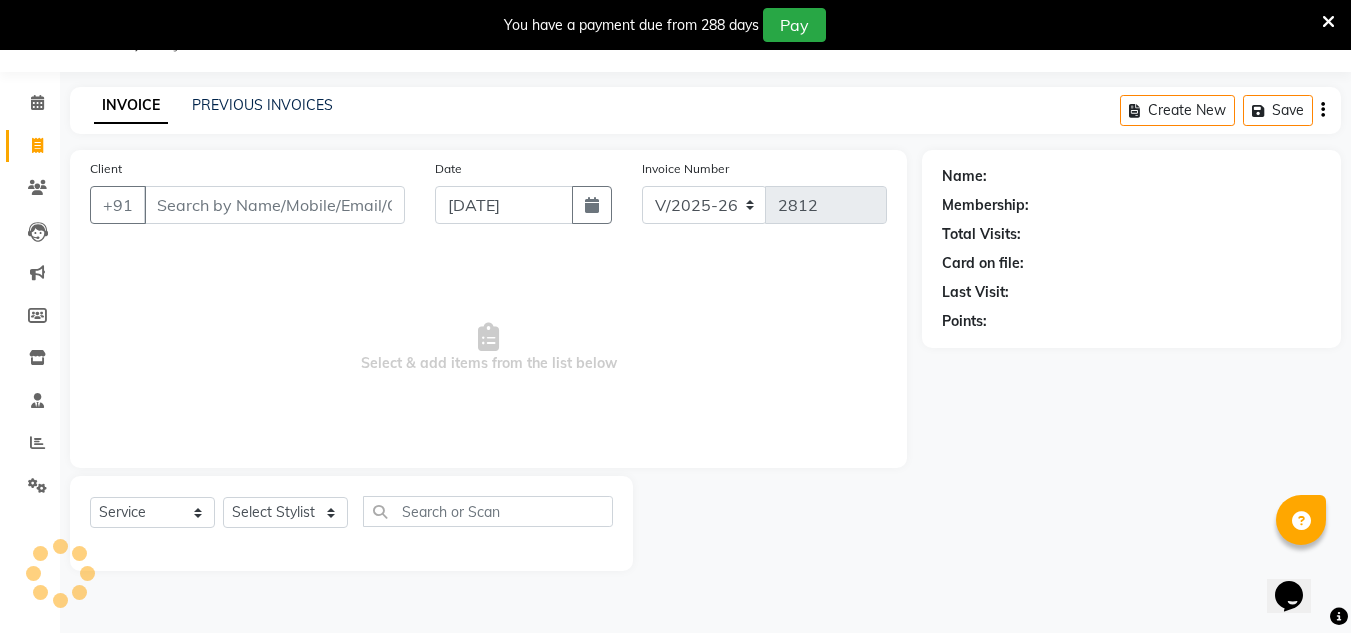 drag, startPoint x: 195, startPoint y: 205, endPoint x: 198, endPoint y: 176, distance: 29.15476 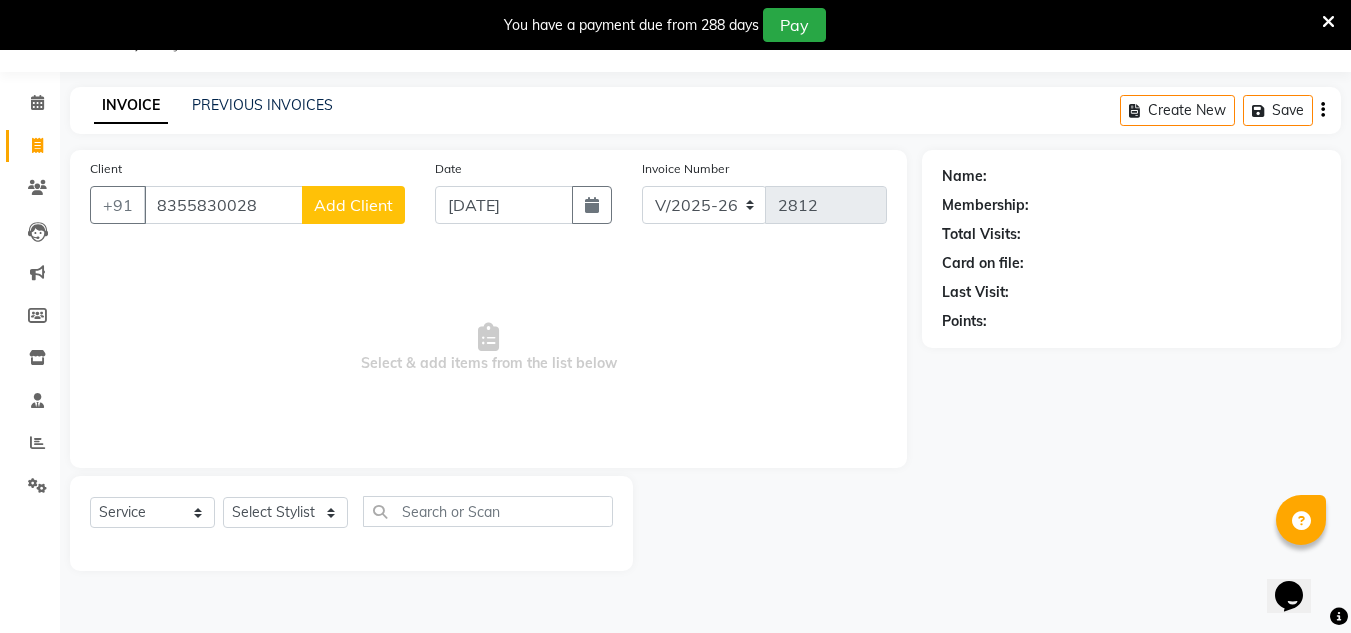 type on "8355830028" 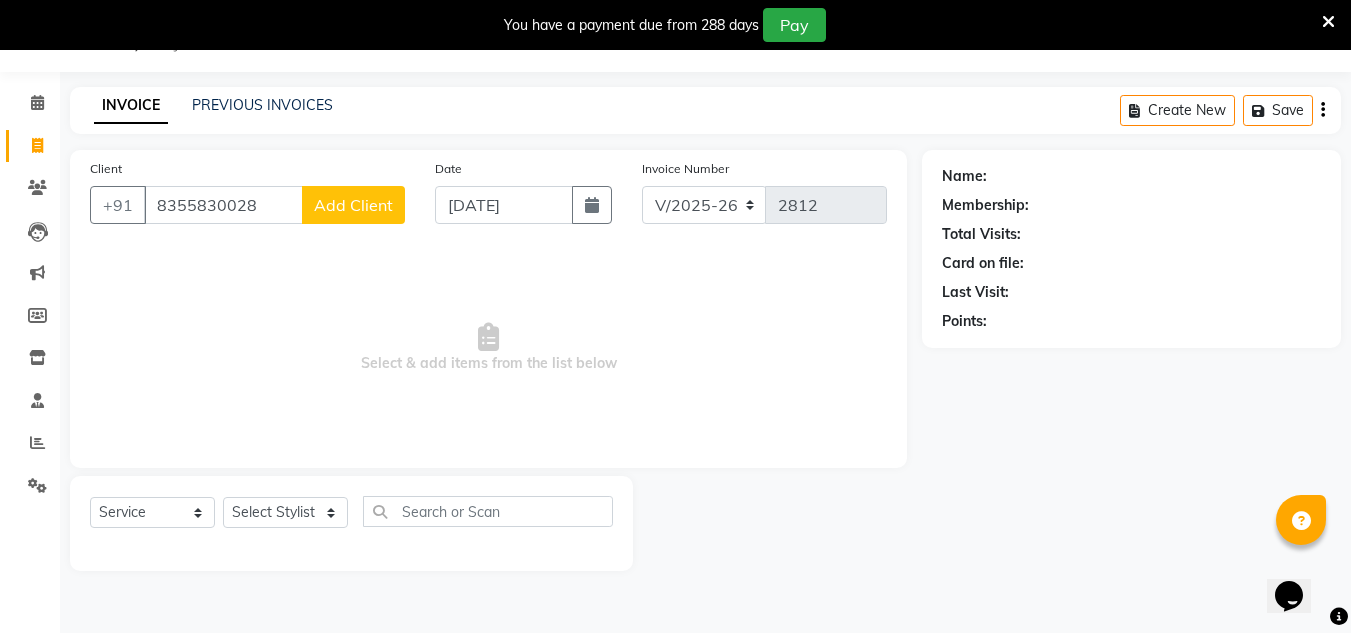 click on "Add Client" 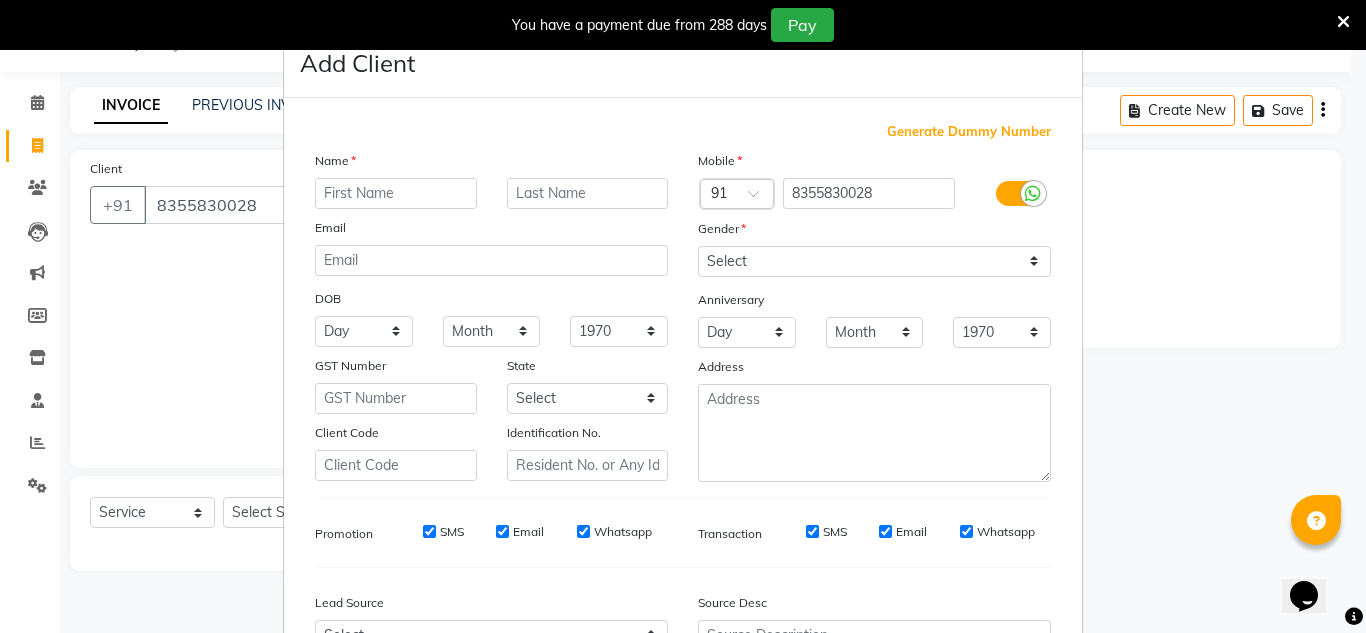 click at bounding box center (396, 193) 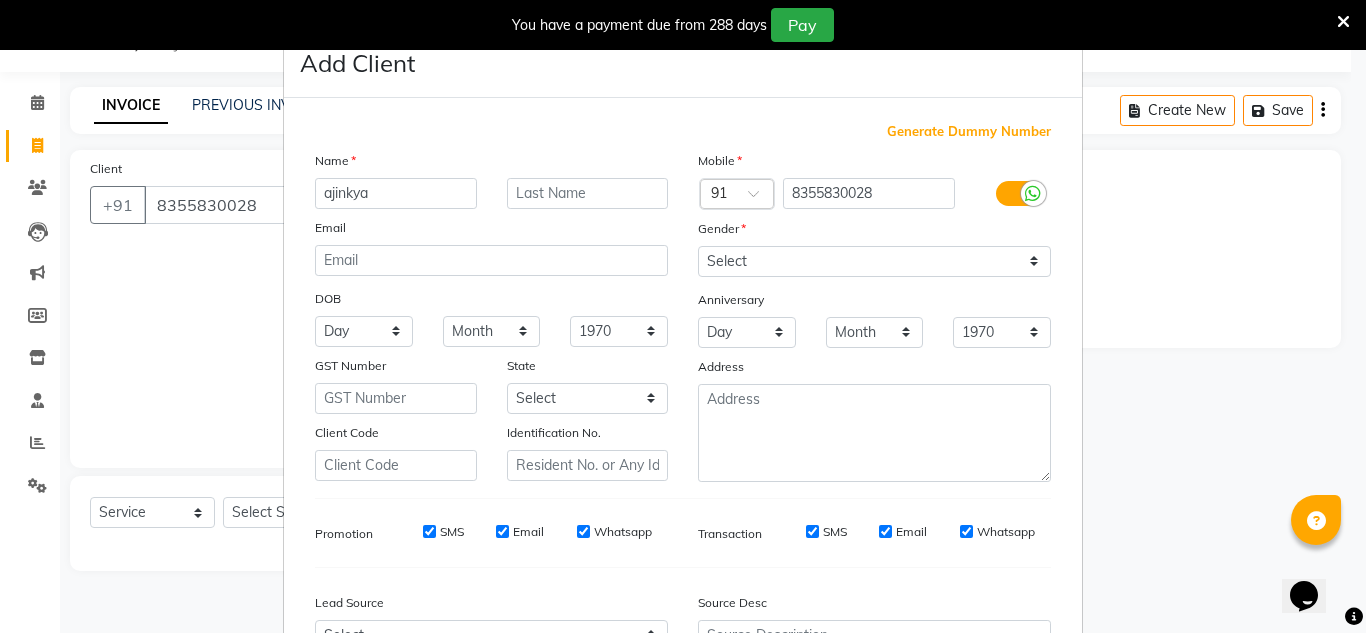 type on "ajinkya" 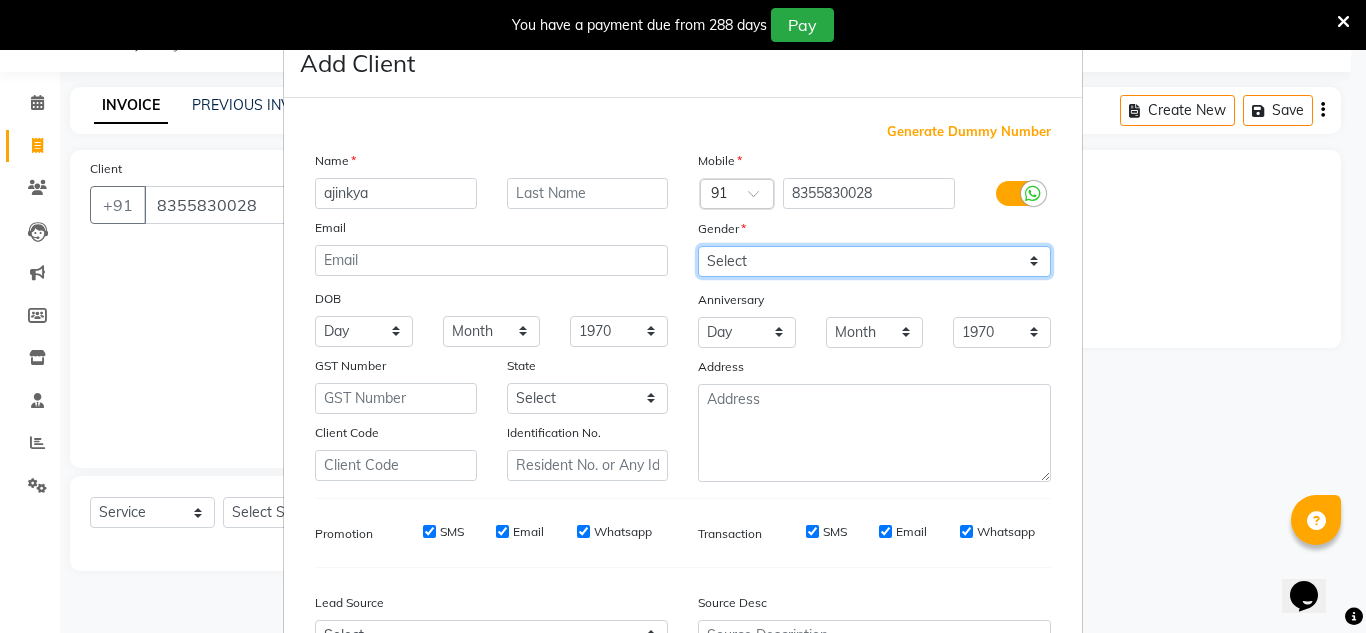 click on "Select [DEMOGRAPHIC_DATA] [DEMOGRAPHIC_DATA] Other Prefer Not To Say" at bounding box center (874, 261) 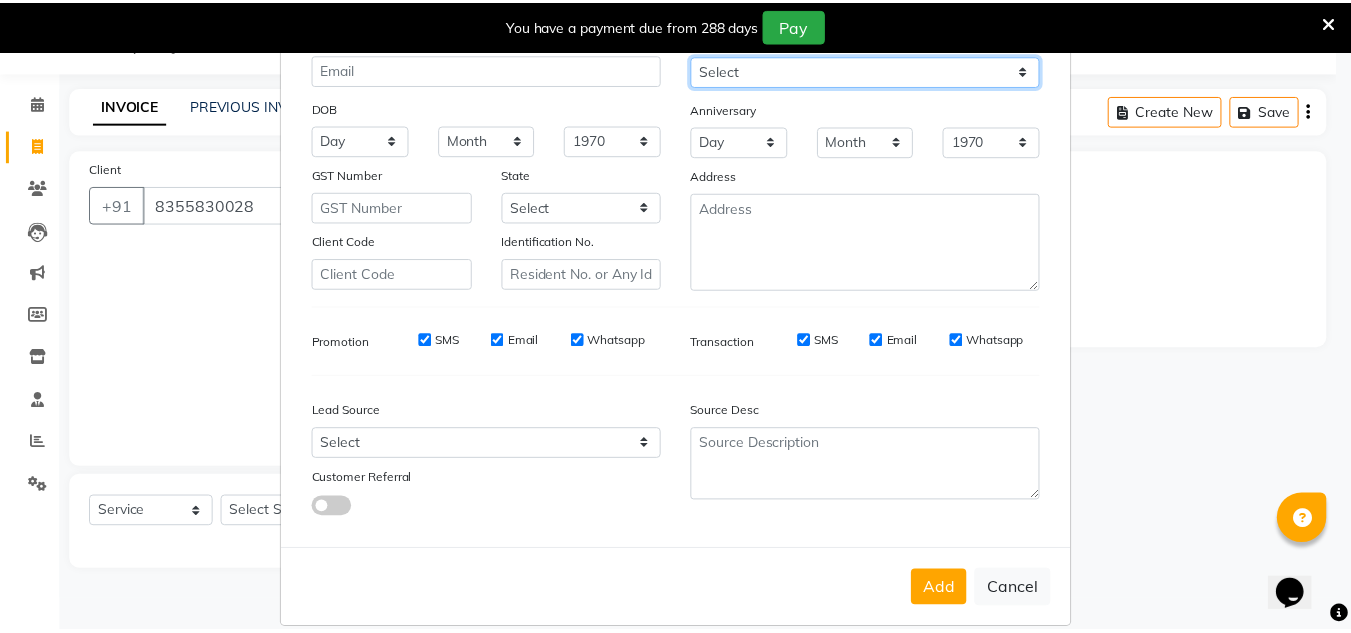 scroll, scrollTop: 200, scrollLeft: 0, axis: vertical 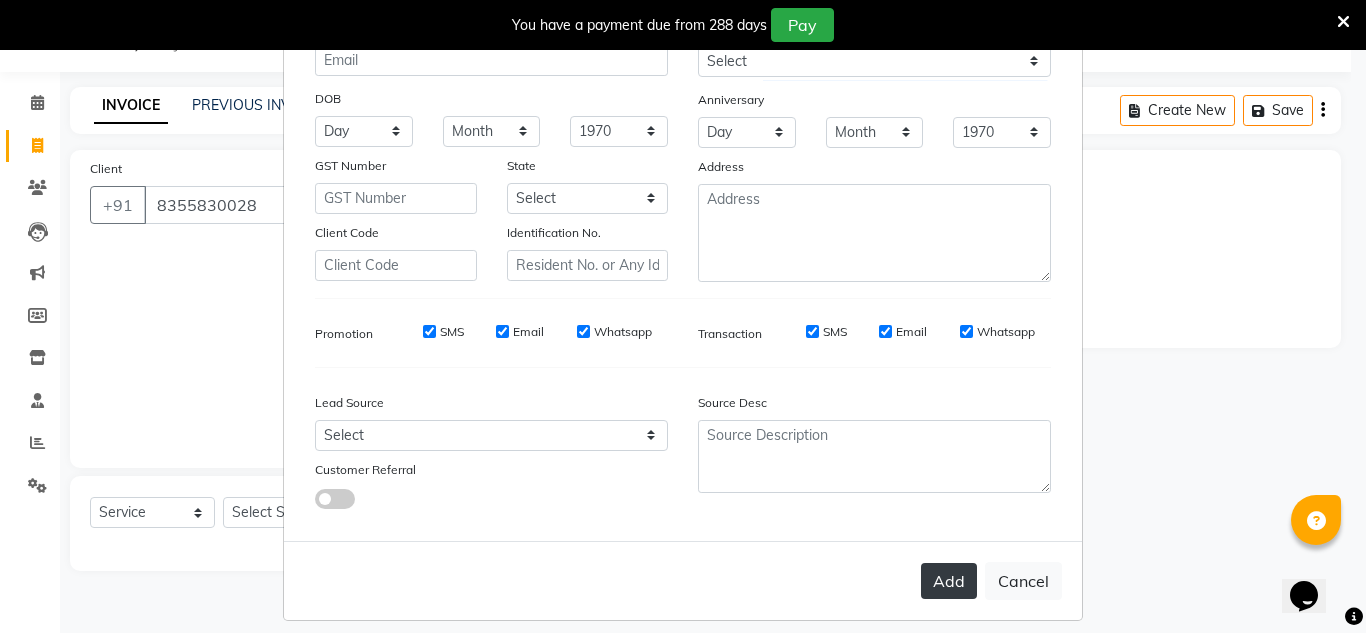 click on "Add" at bounding box center [949, 581] 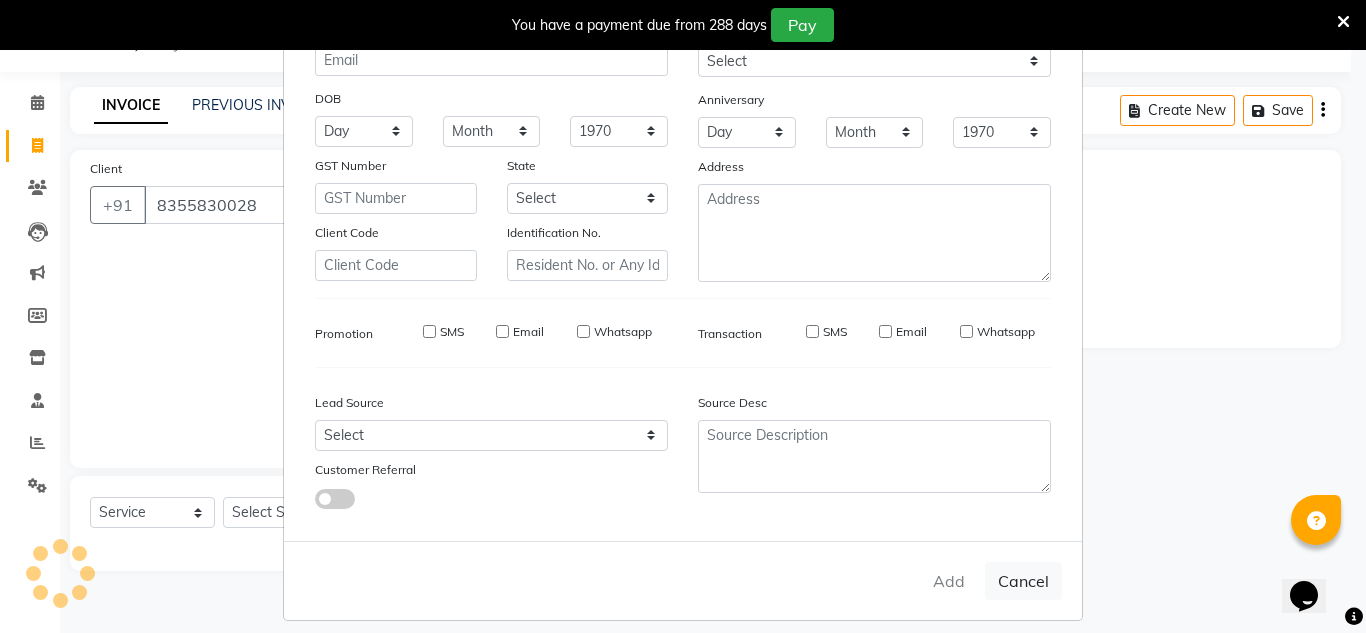 type 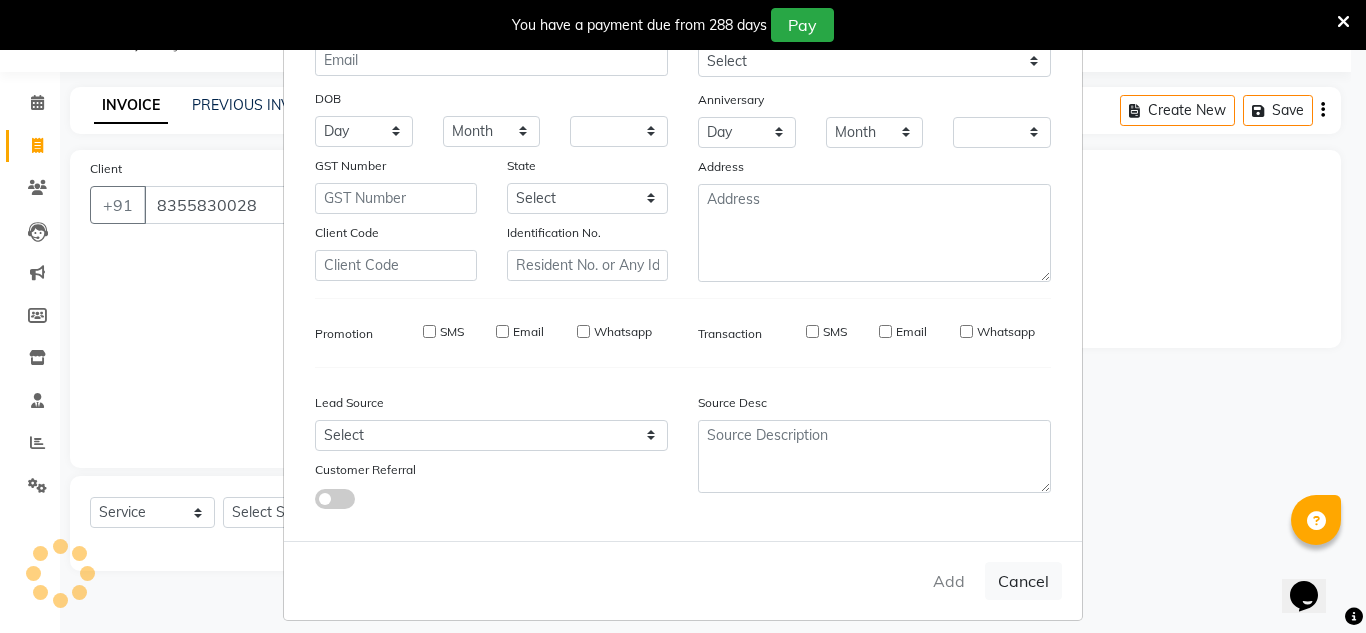 select on "1: Object" 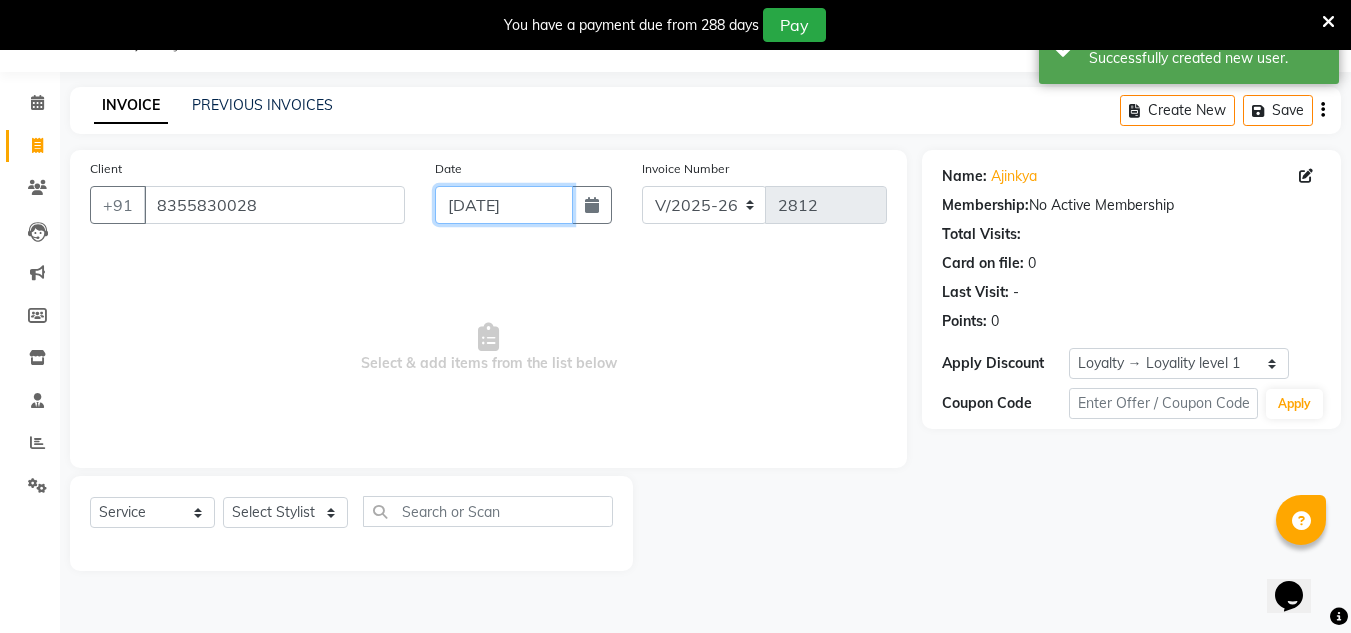 click on "[DATE]" 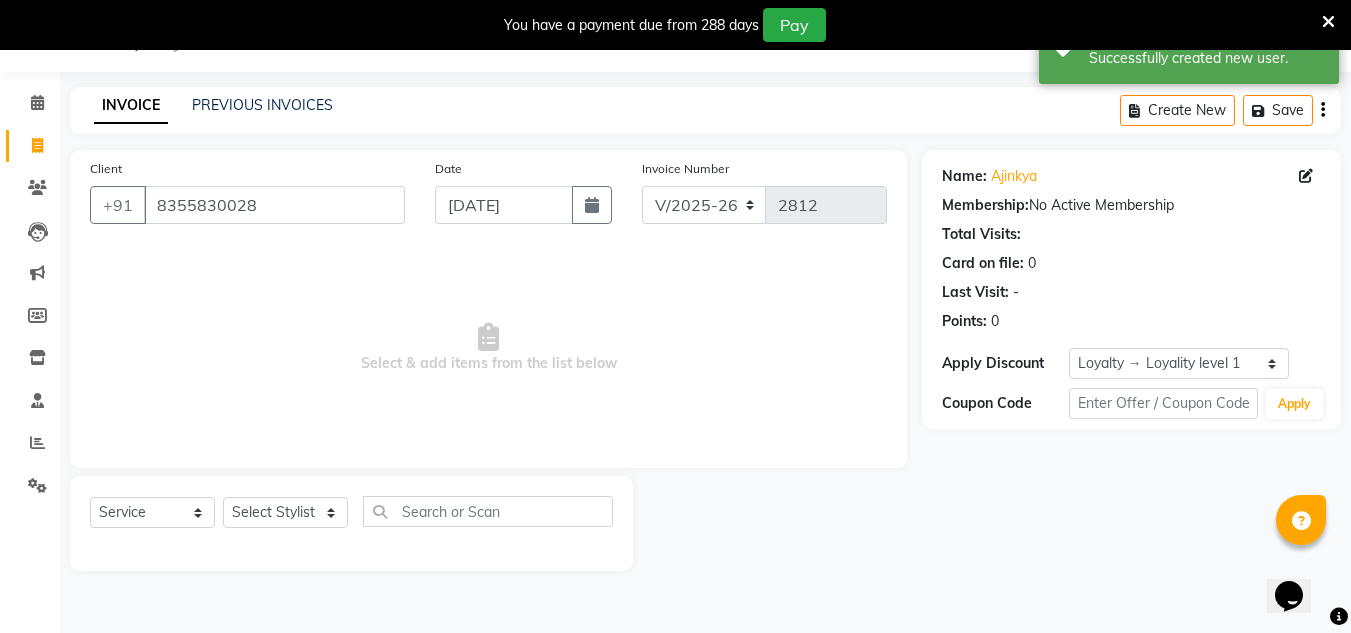 select on "7" 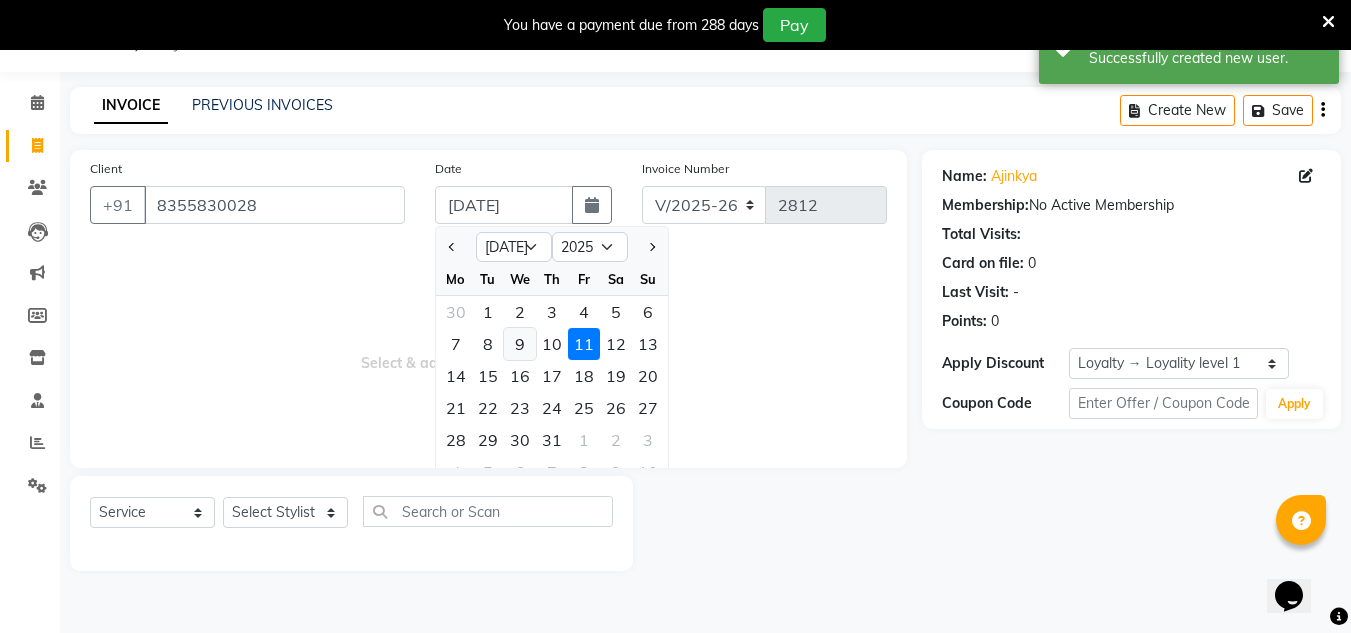 click on "9" 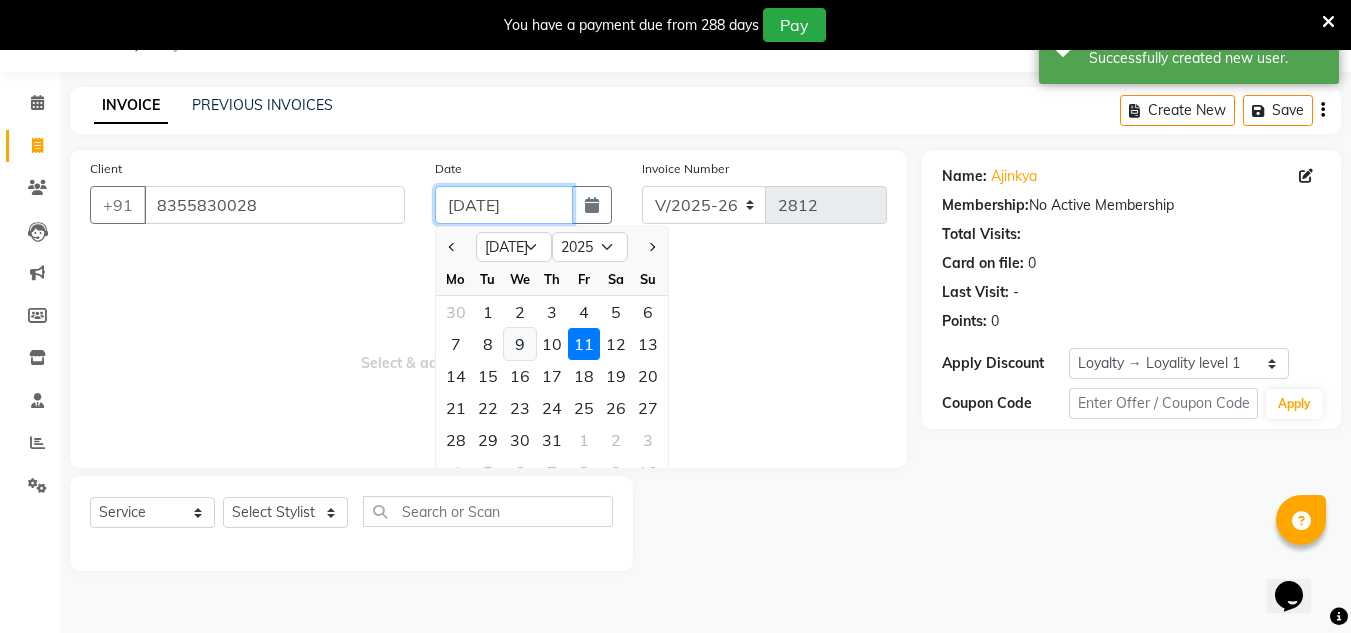 type on "[DATE]" 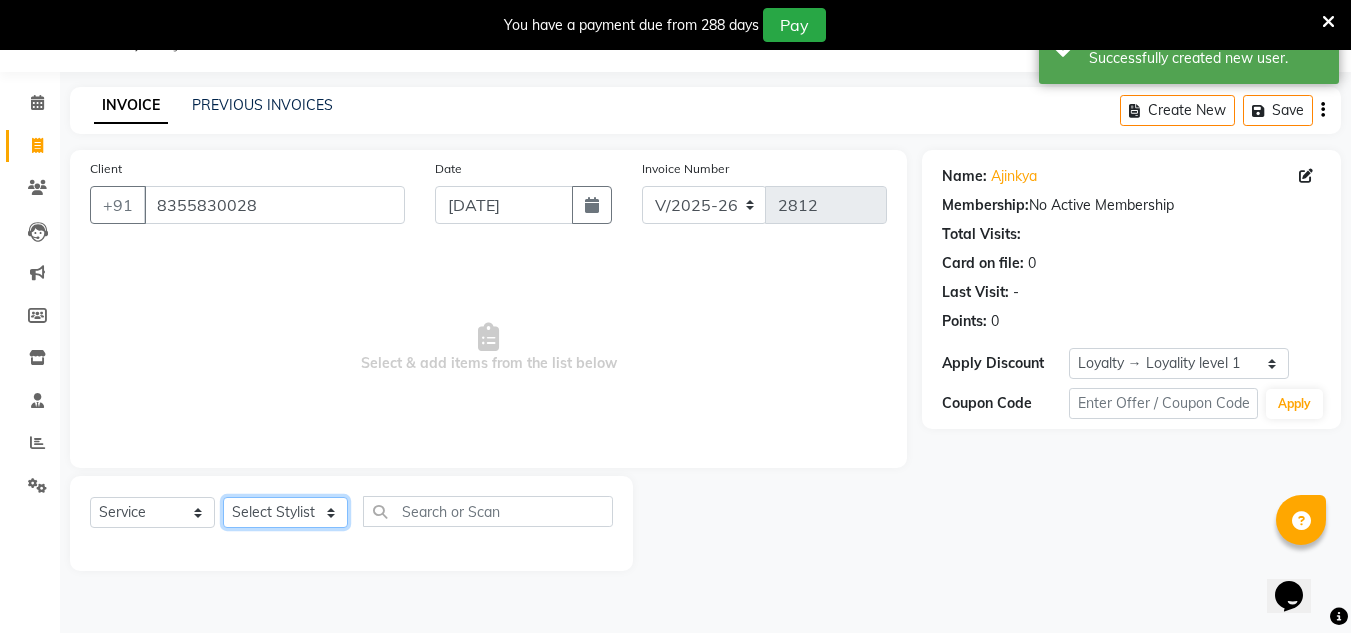 click on "Select Stylist [PERSON_NAME] new  [PERSON_NAME] [PERSON_NAME] Owner preeti [PERSON_NAME] [PERSON_NAME] RG" 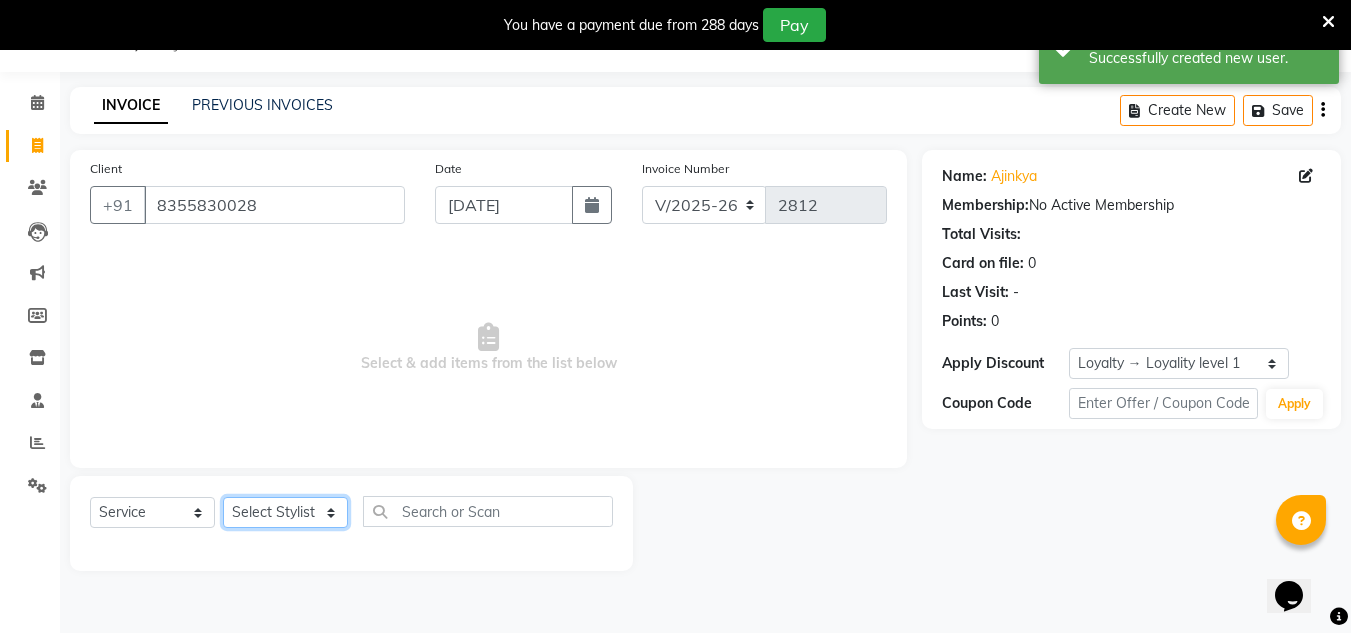 select on "85763" 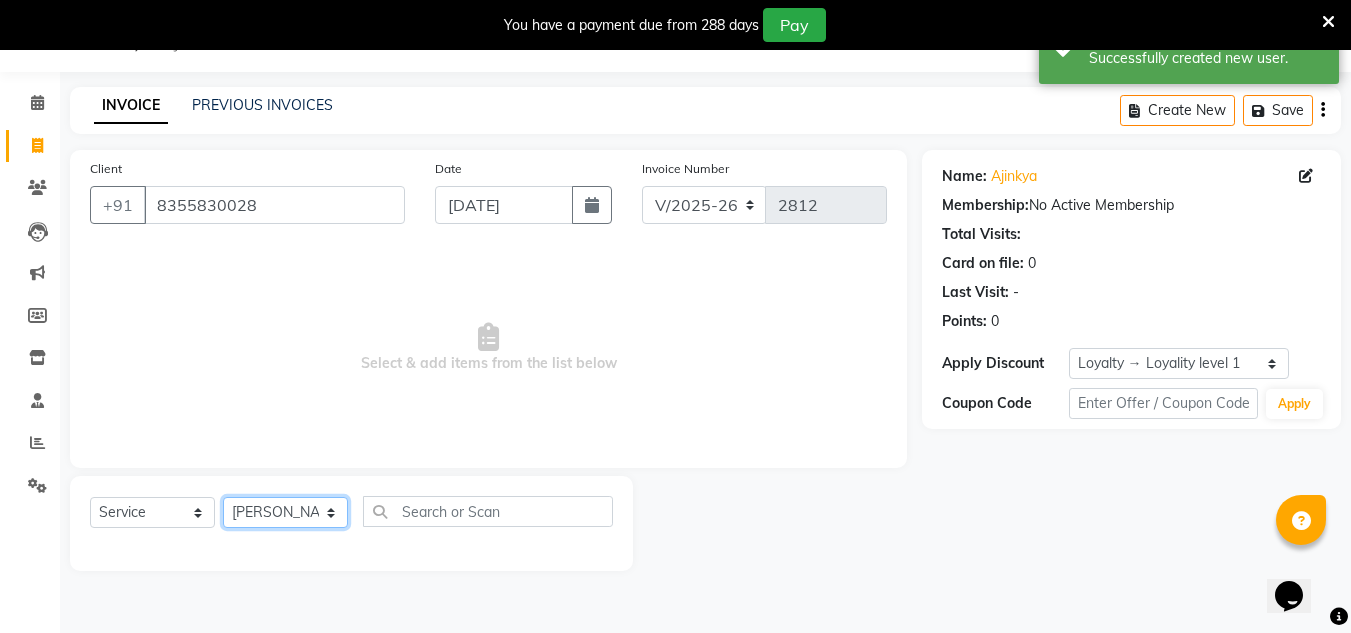 click on "Select Stylist [PERSON_NAME] new  [PERSON_NAME] [PERSON_NAME] Owner preeti [PERSON_NAME] [PERSON_NAME] RG" 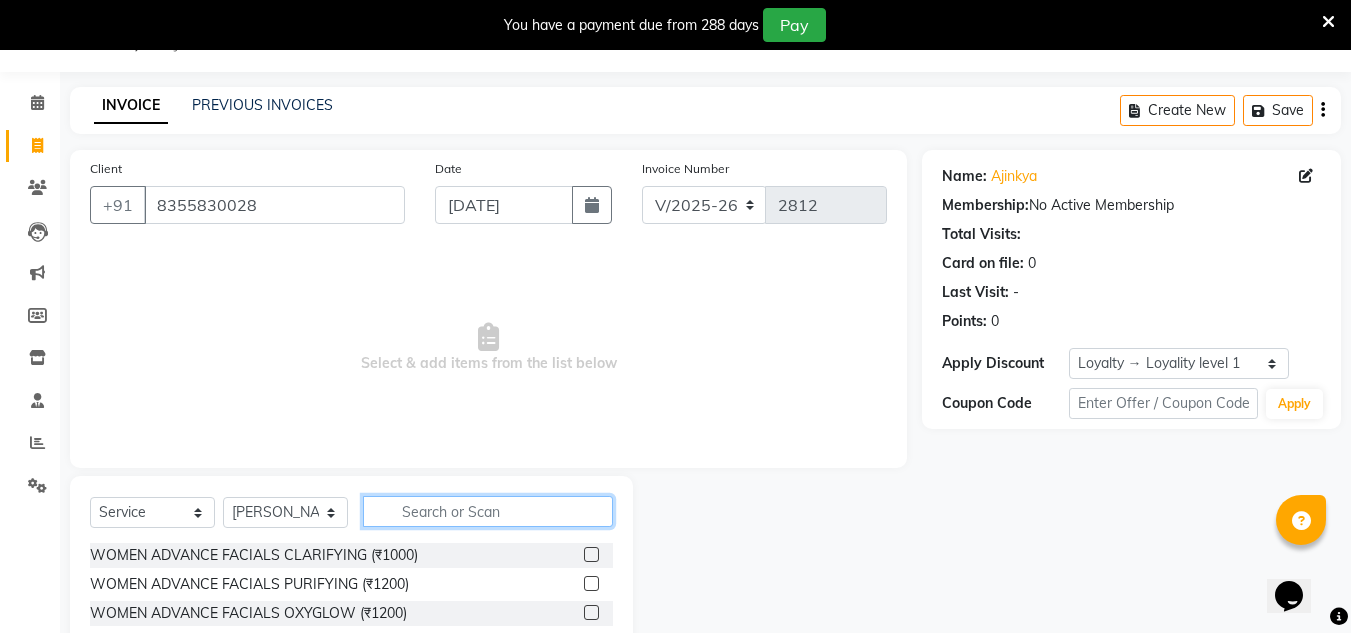 click 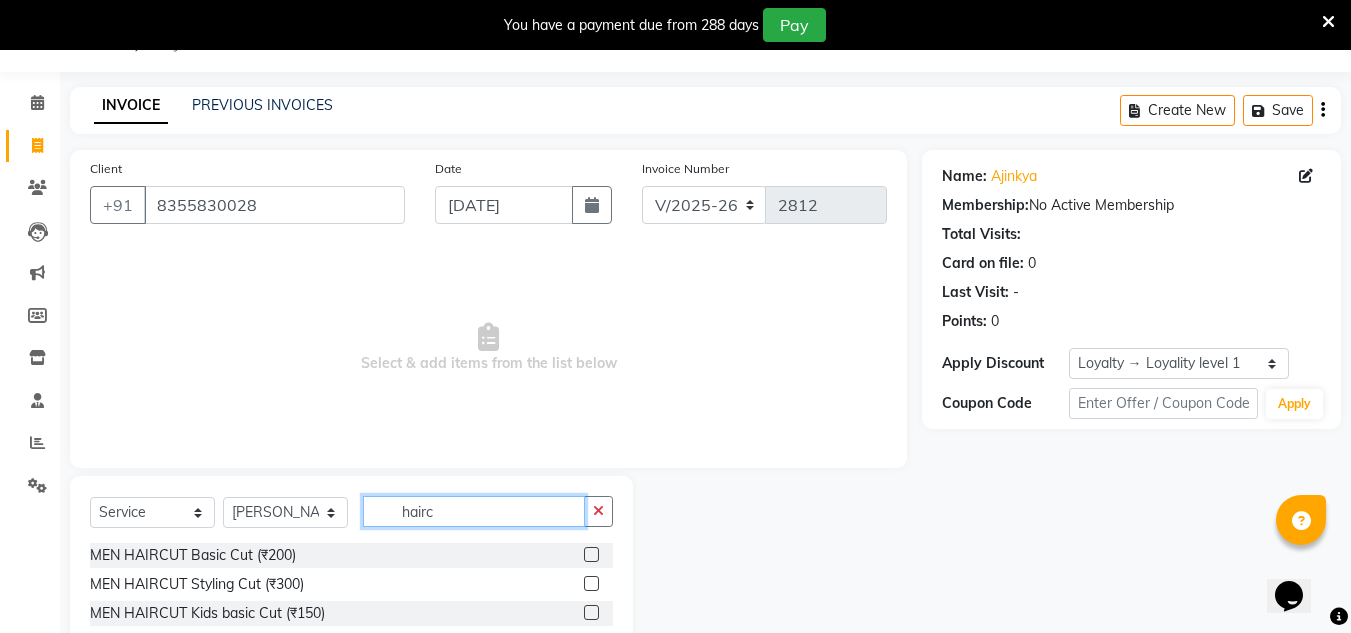 type on "hairc" 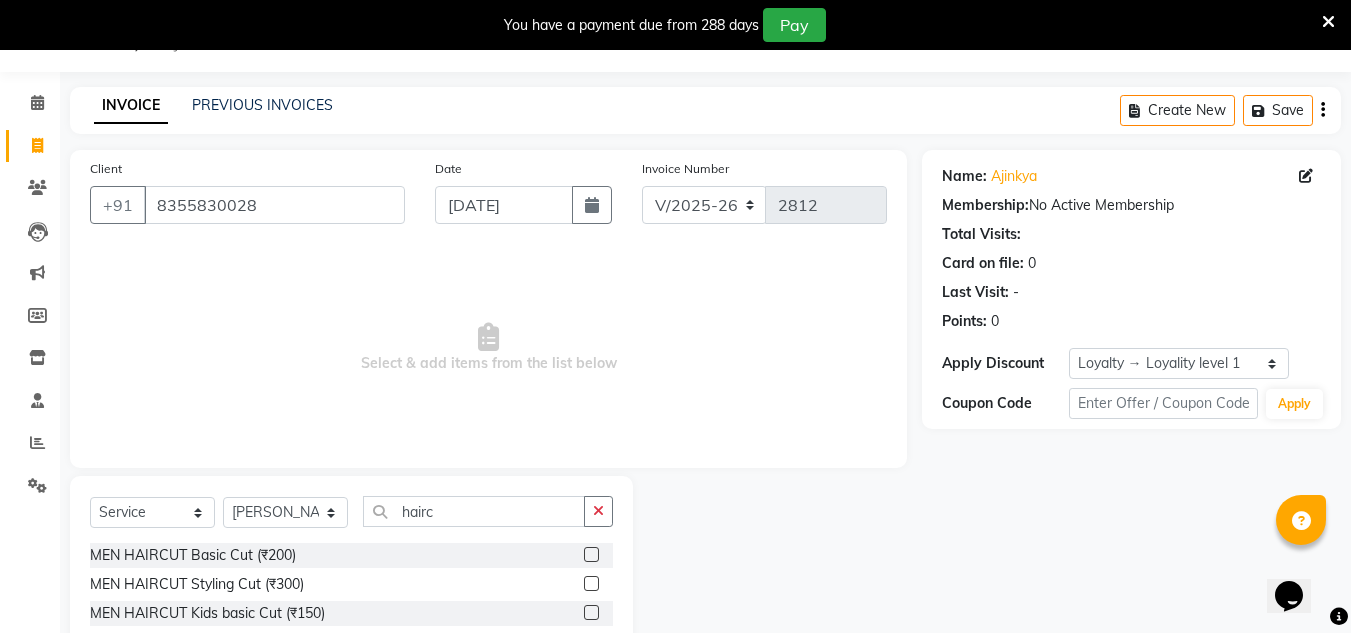 click 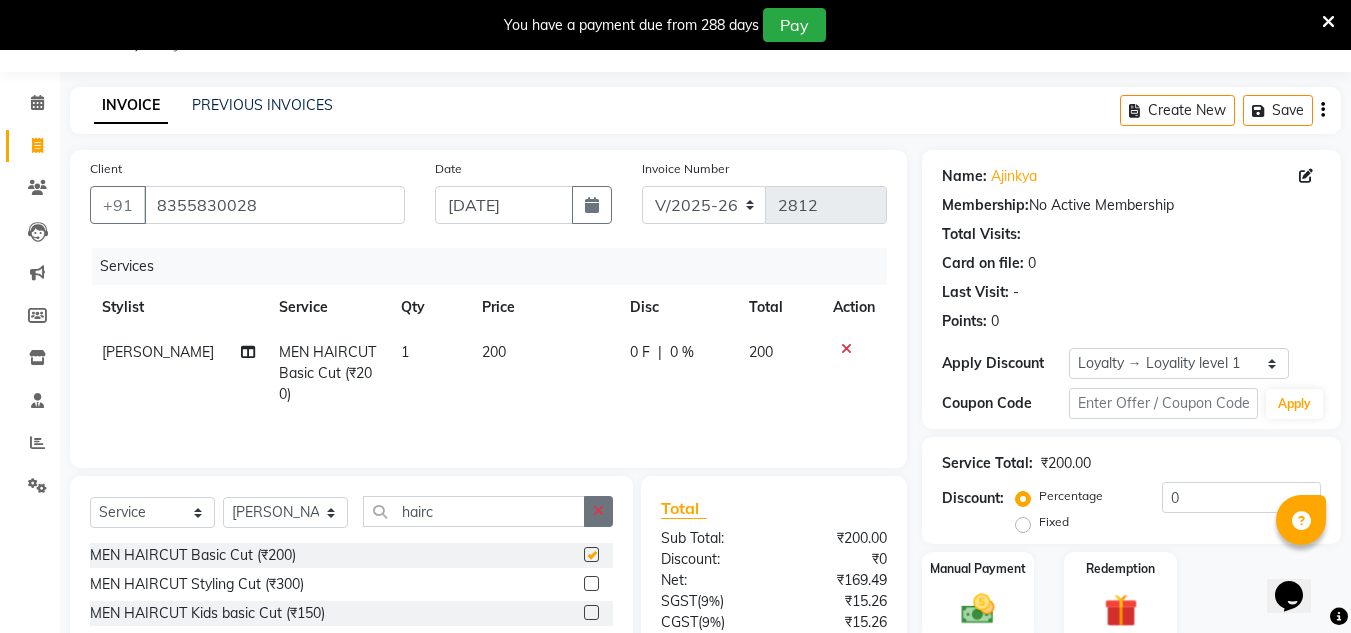 checkbox on "false" 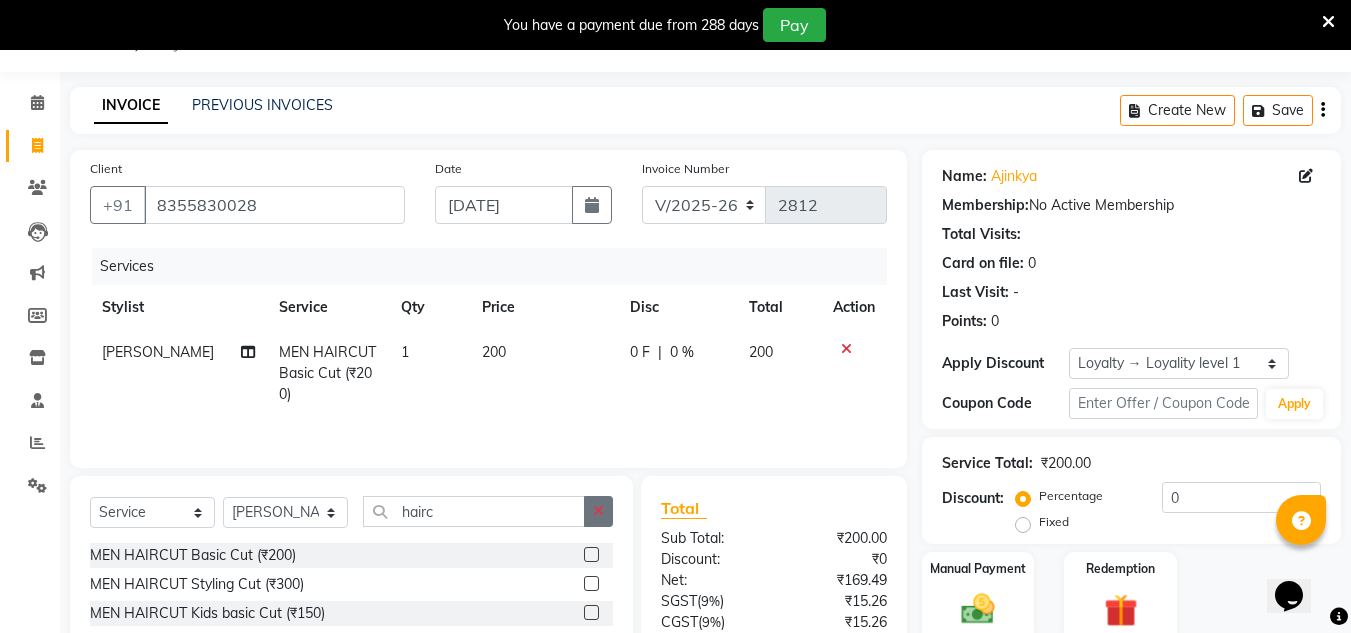 click 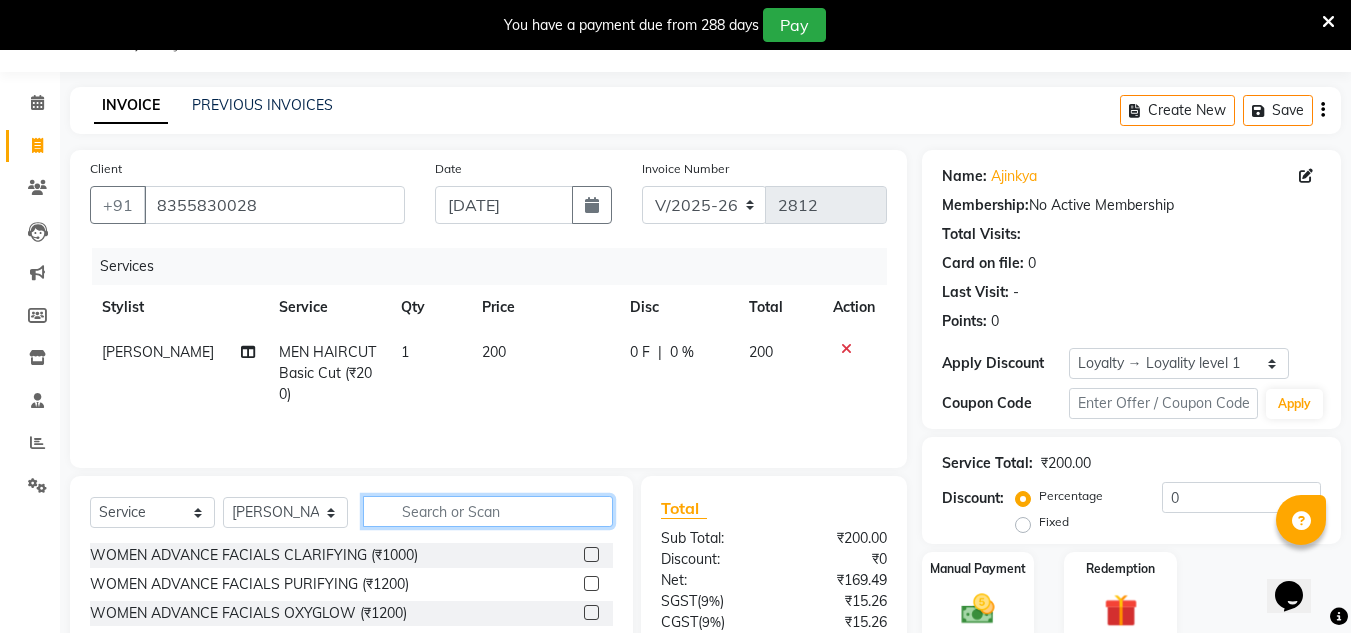 drag, startPoint x: 565, startPoint y: 522, endPoint x: 565, endPoint y: 437, distance: 85 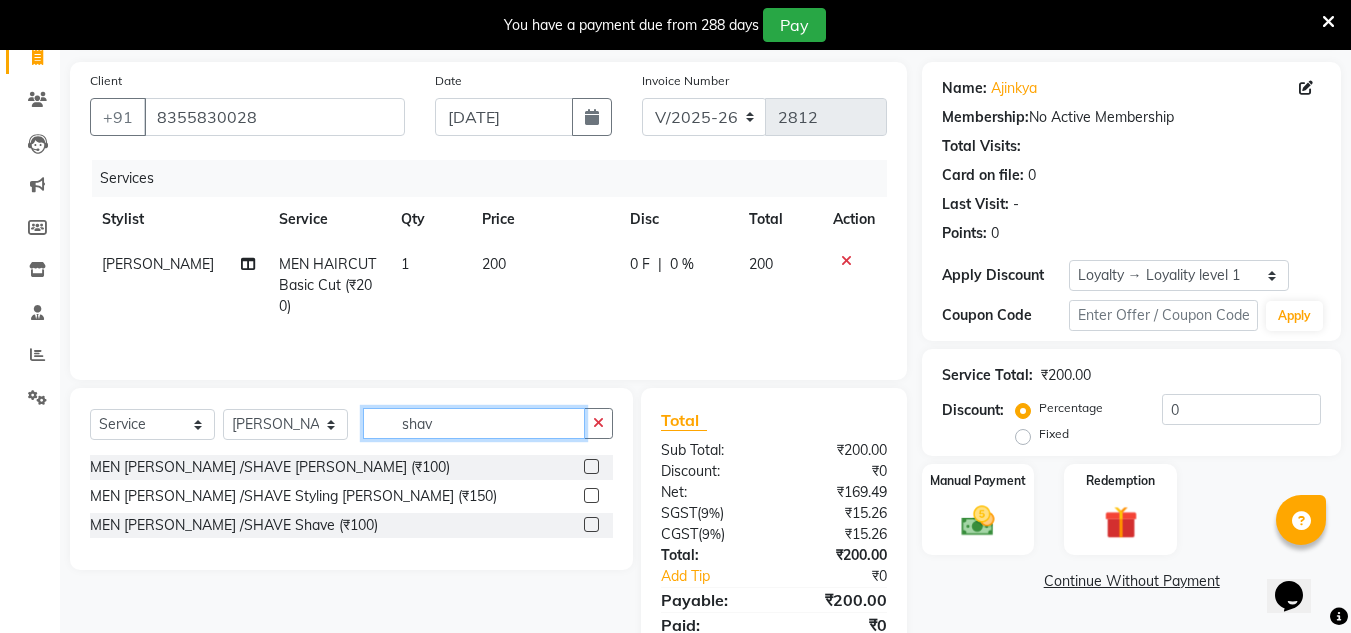 scroll, scrollTop: 150, scrollLeft: 0, axis: vertical 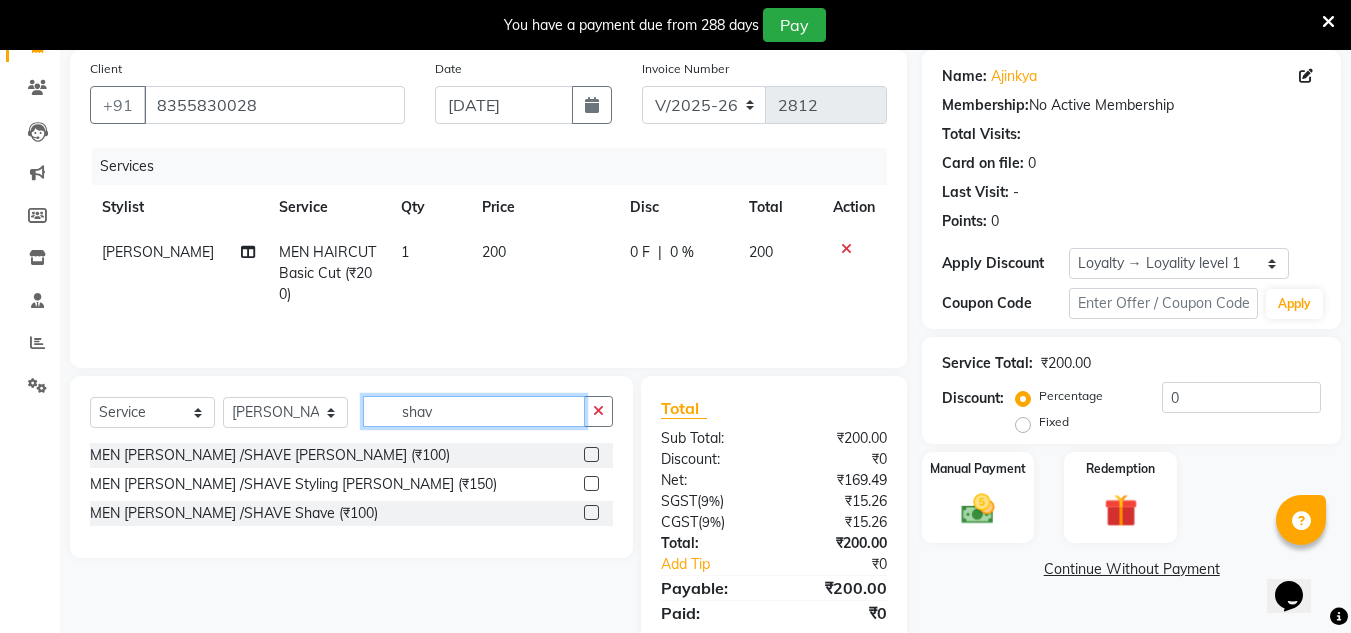 type on "shav" 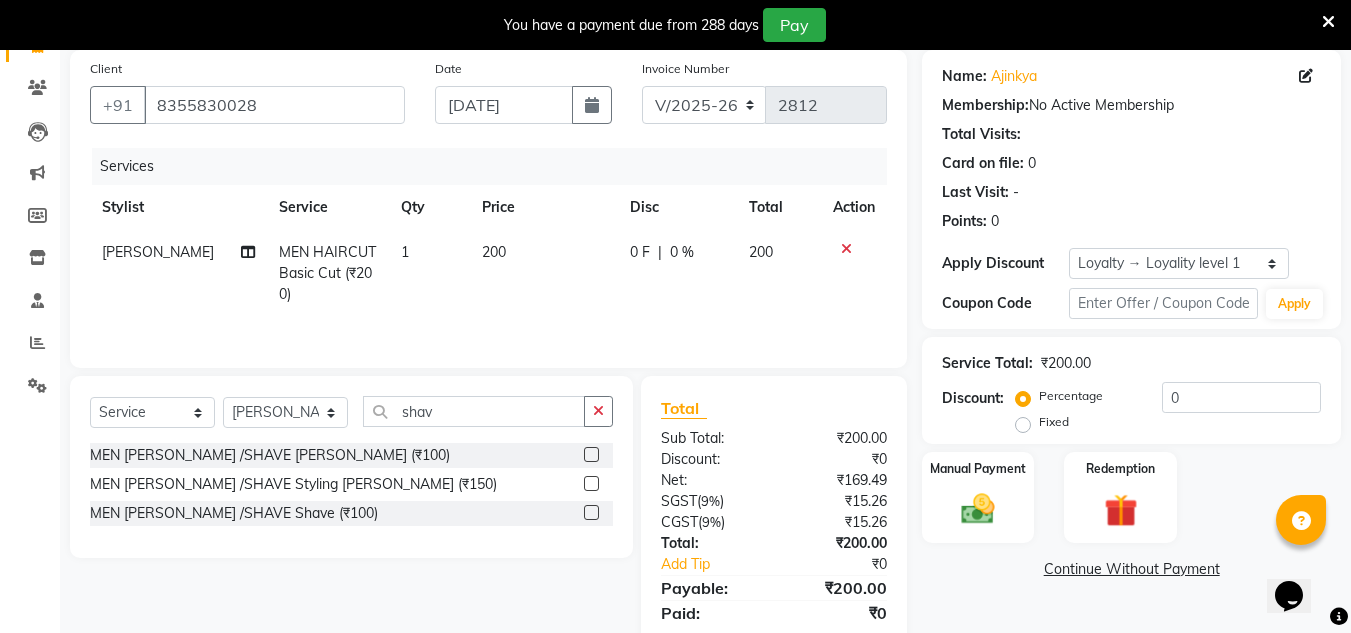 click 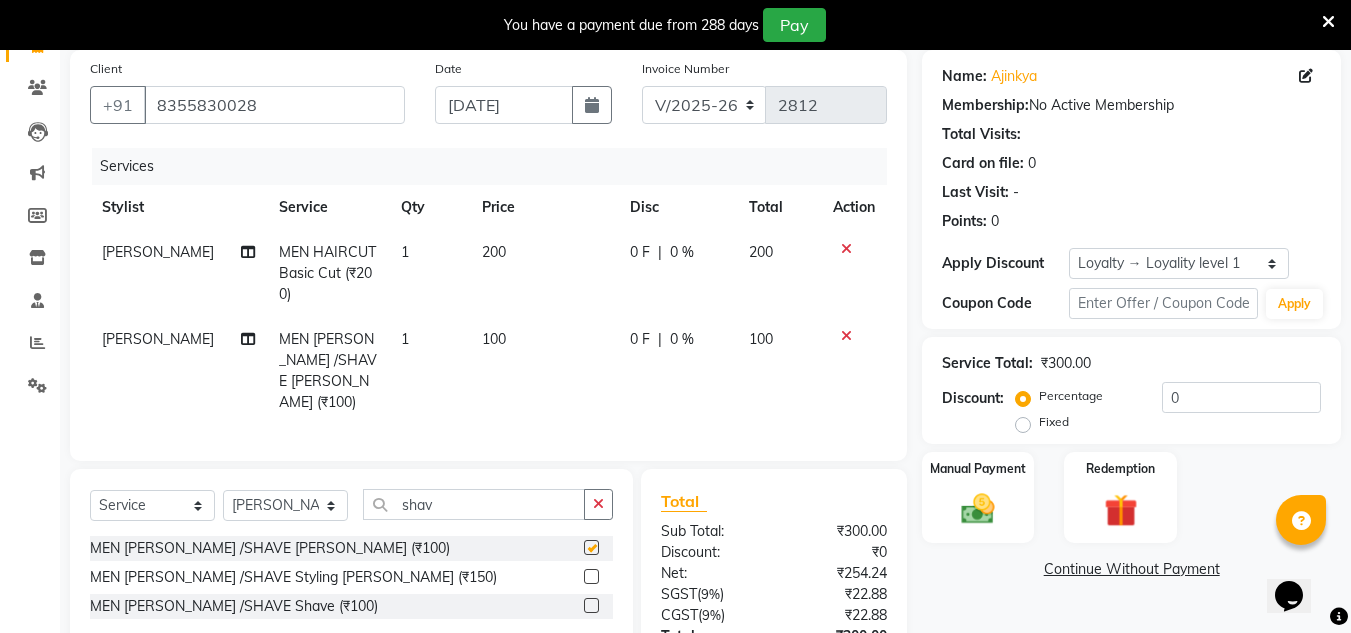 scroll, scrollTop: 304, scrollLeft: 0, axis: vertical 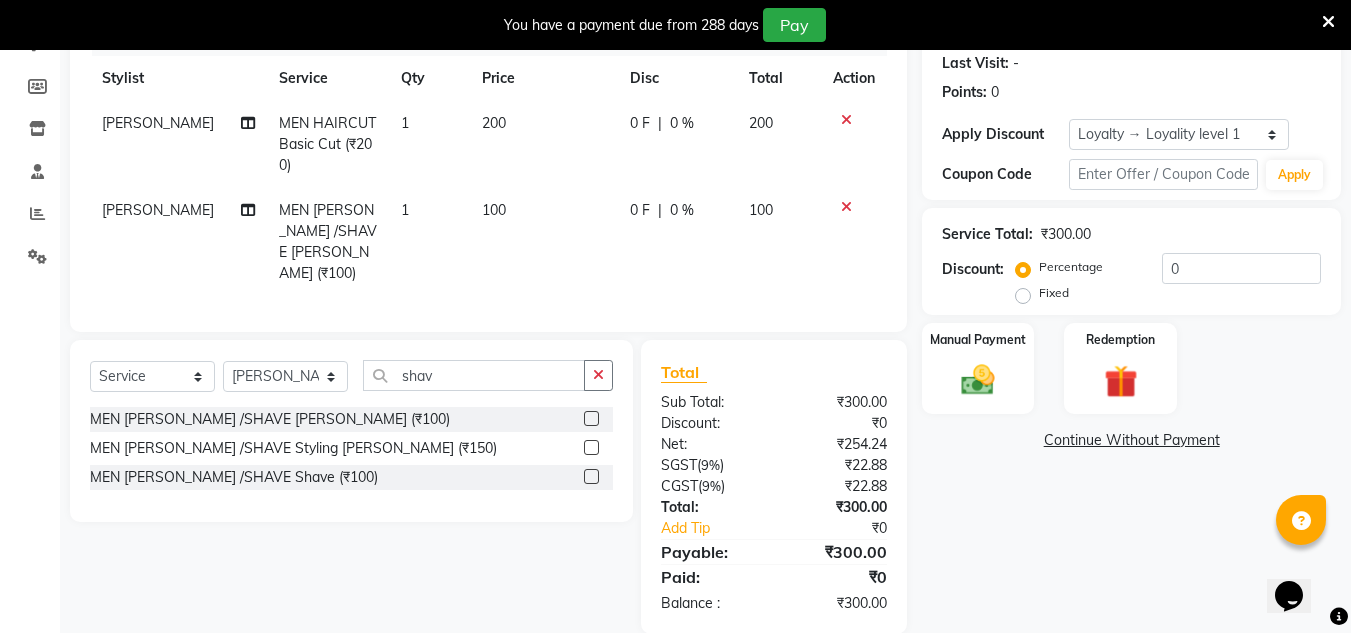 checkbox on "false" 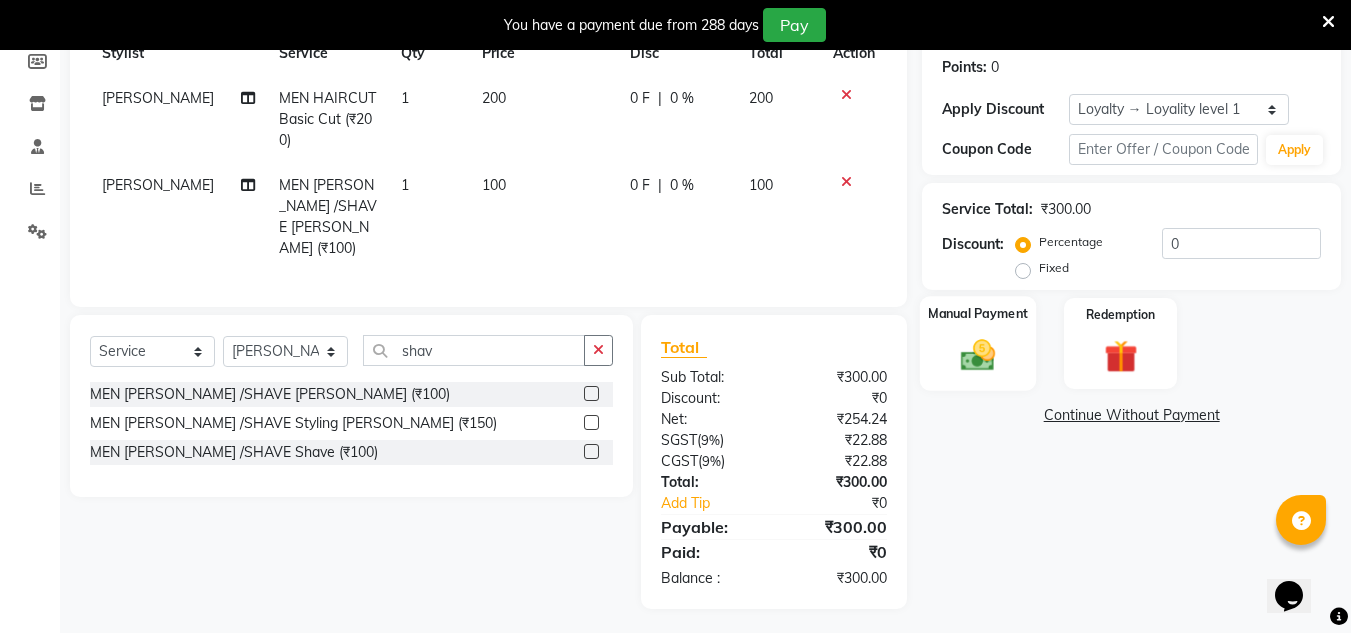 click 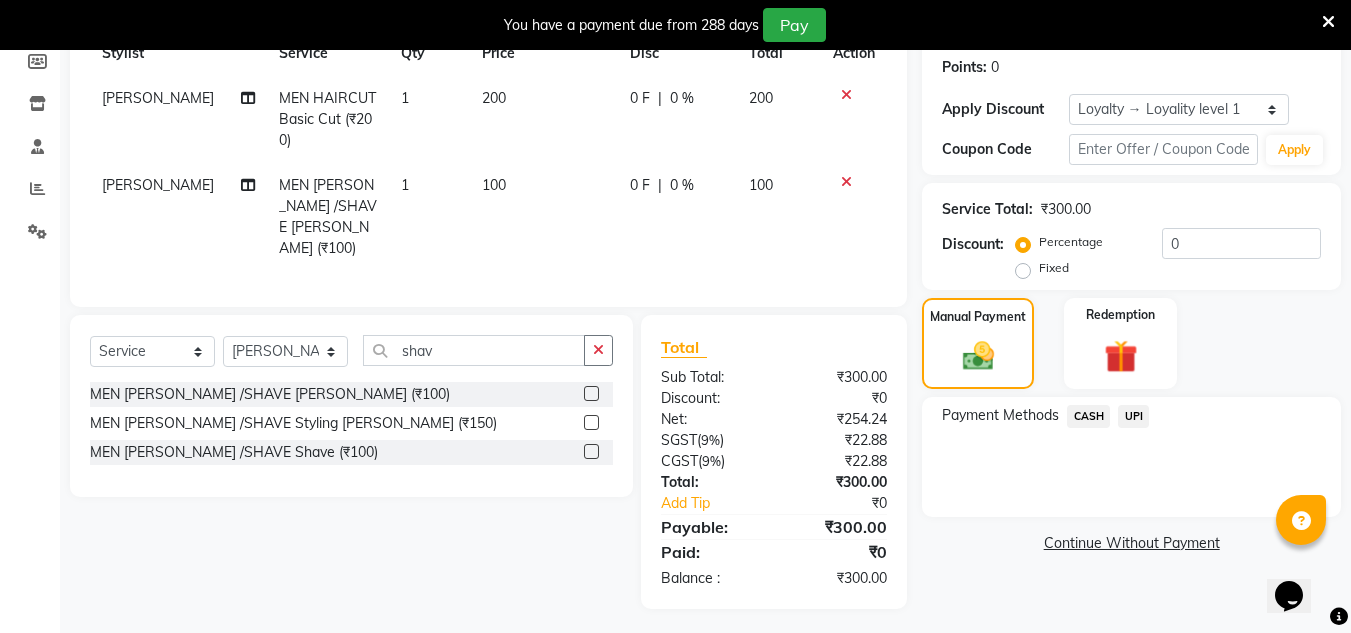 click on "UPI" 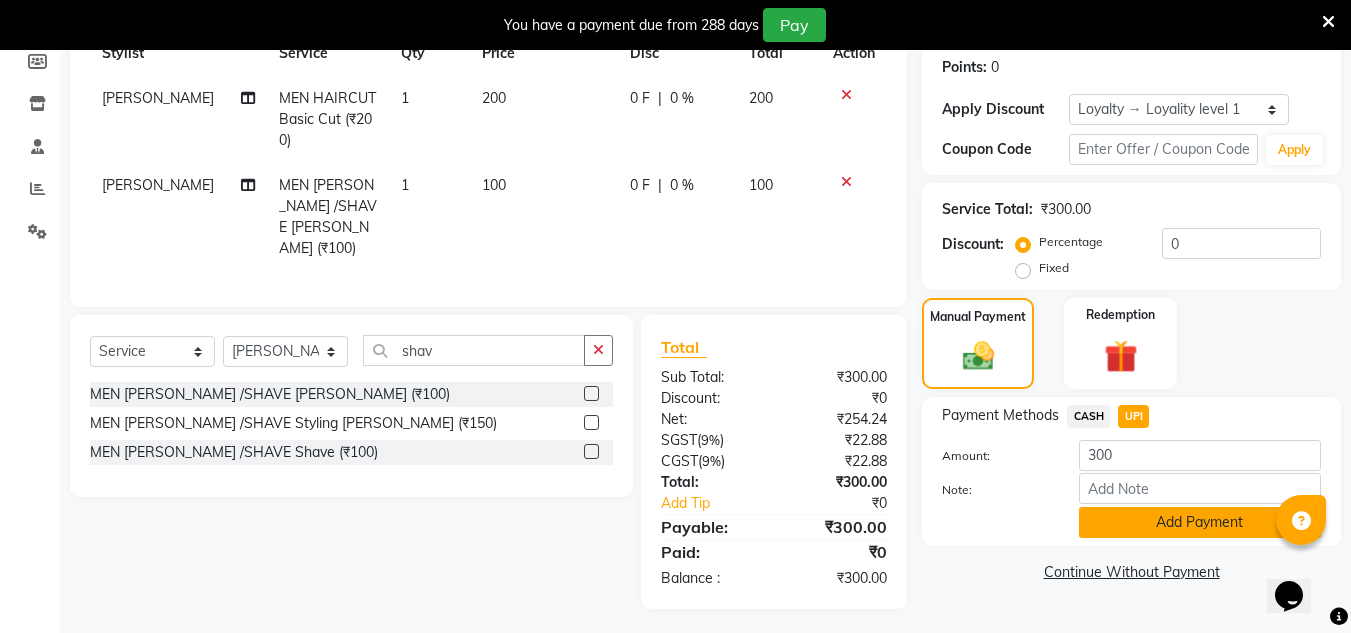 click on "Add Payment" 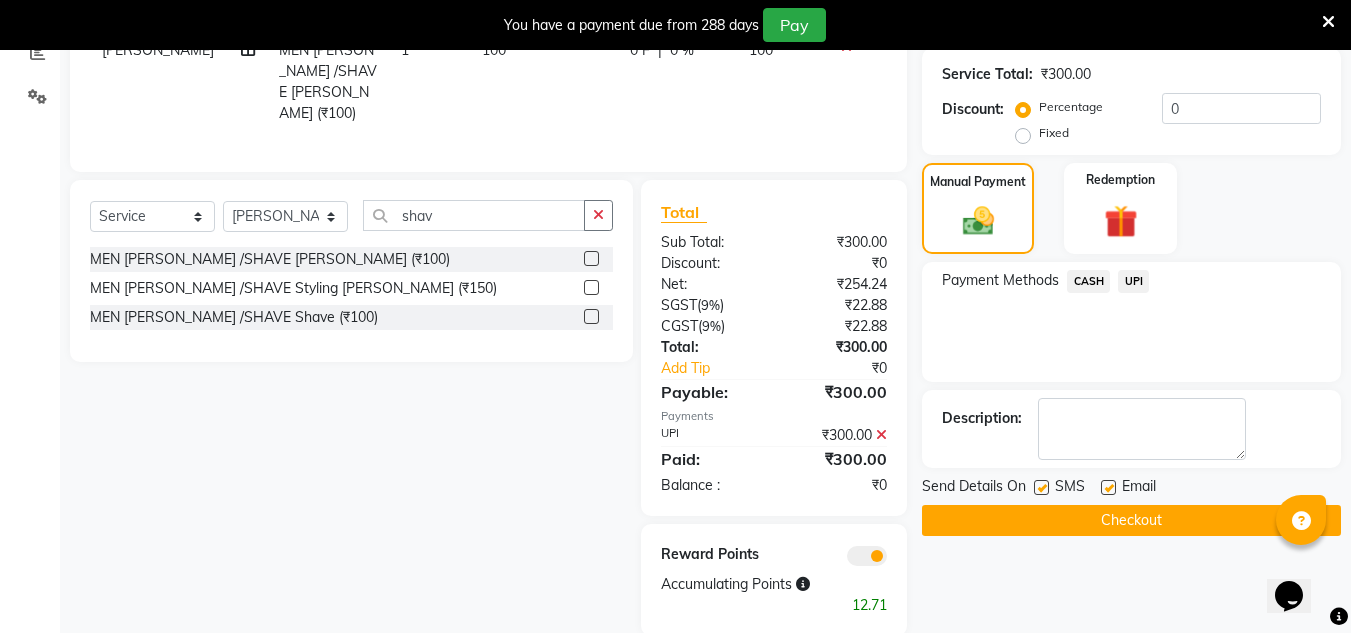 scroll, scrollTop: 466, scrollLeft: 0, axis: vertical 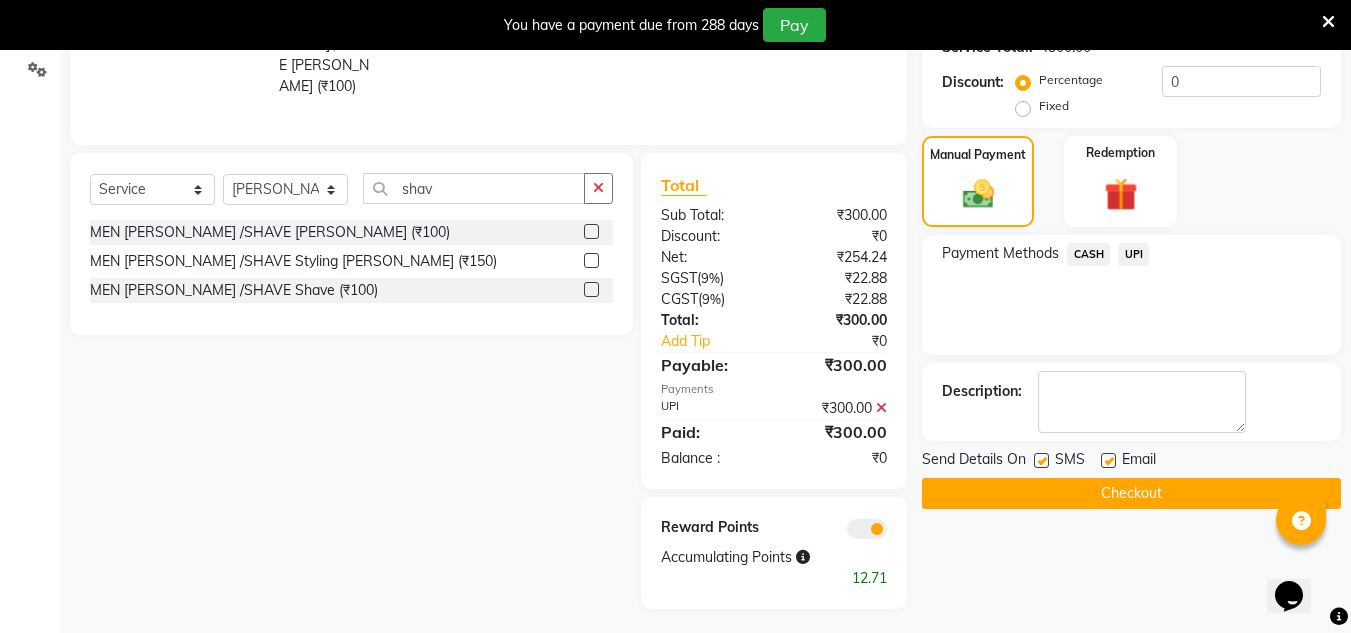 drag, startPoint x: 1155, startPoint y: 492, endPoint x: 1152, endPoint y: 511, distance: 19.235384 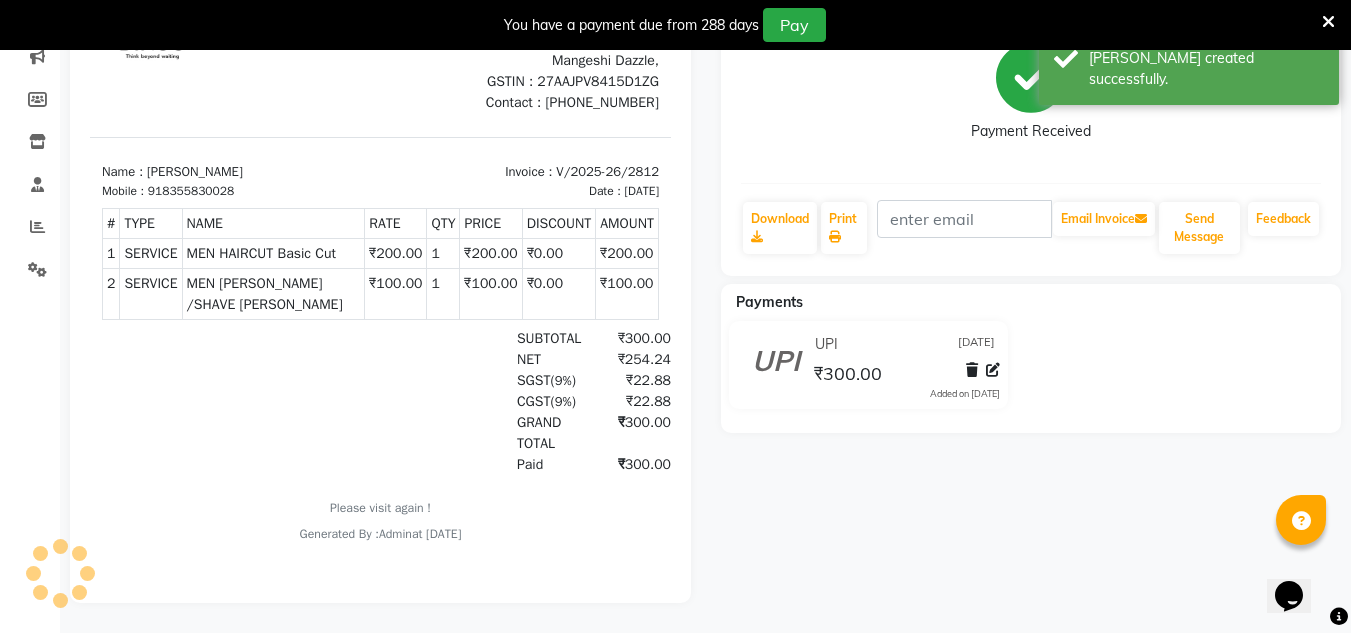 scroll, scrollTop: 0, scrollLeft: 0, axis: both 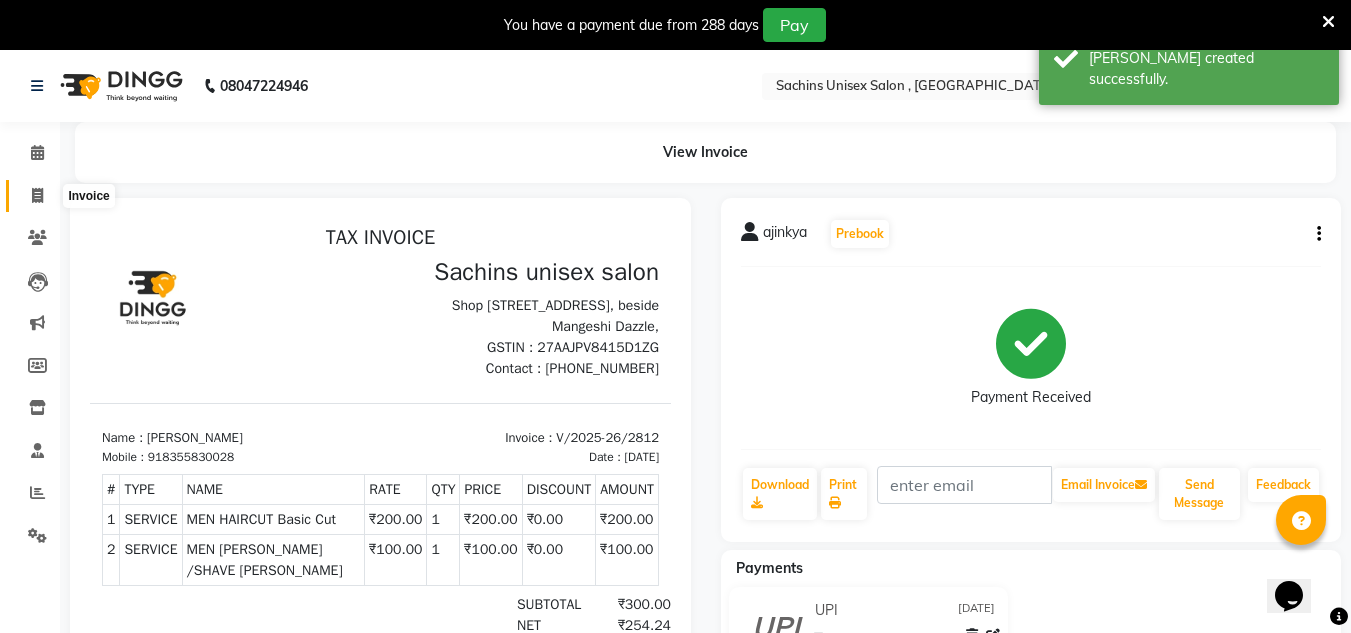 click 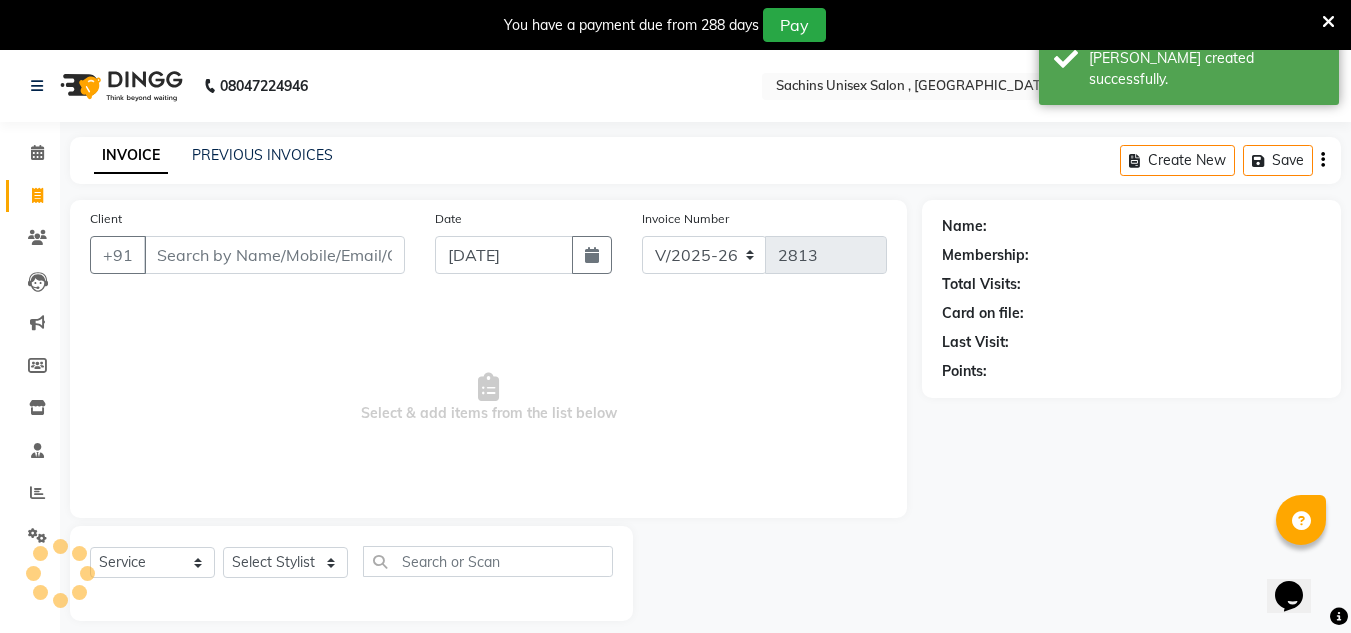 scroll, scrollTop: 50, scrollLeft: 0, axis: vertical 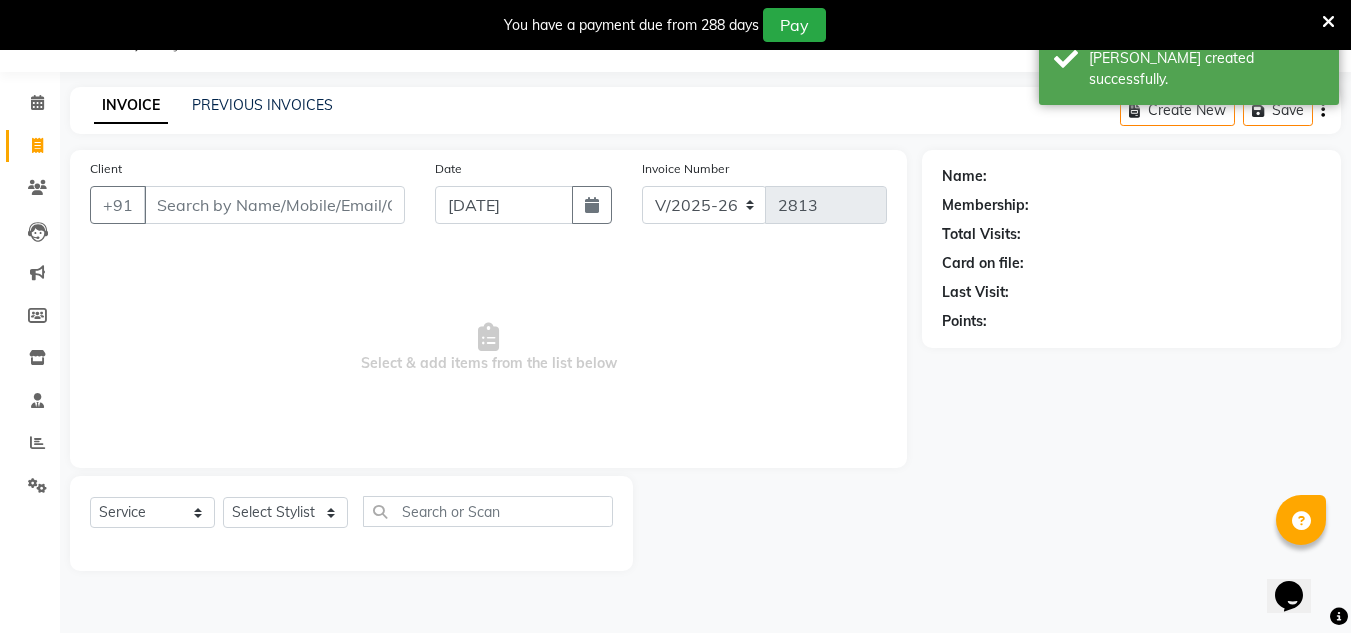 click on "Client" at bounding box center [274, 205] 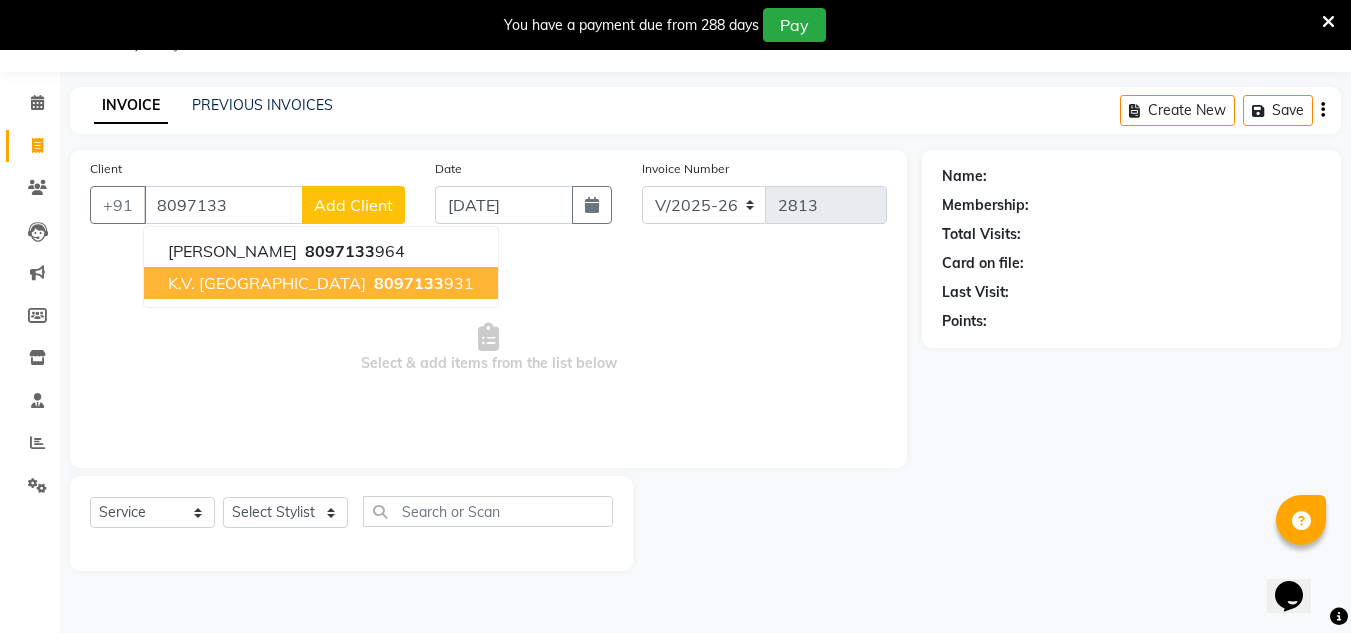 click on "8097133" at bounding box center (409, 283) 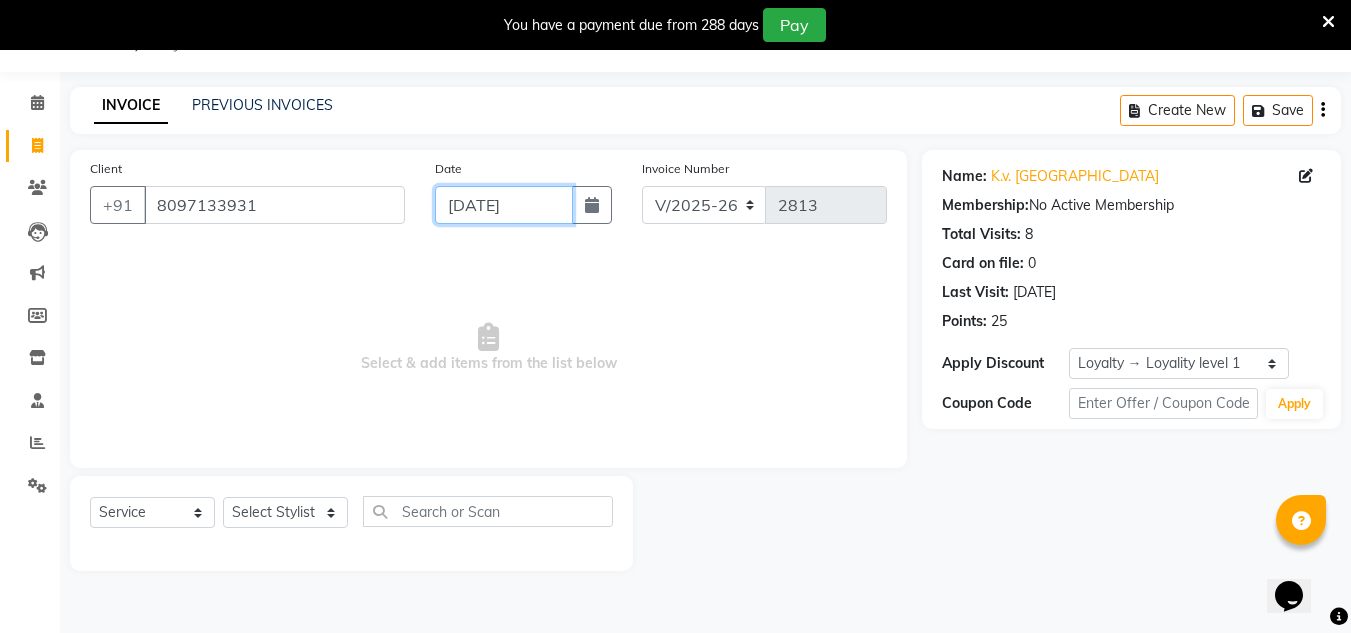 drag, startPoint x: 526, startPoint y: 199, endPoint x: 518, endPoint y: 224, distance: 26.24881 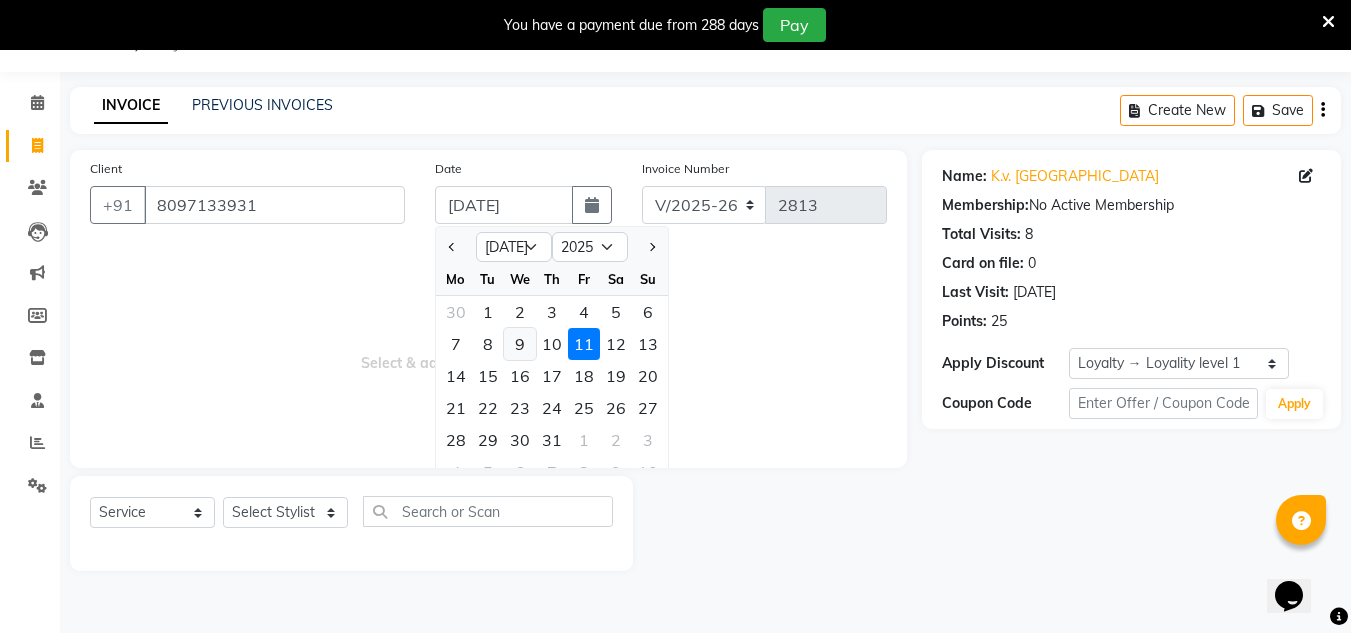 click on "9" 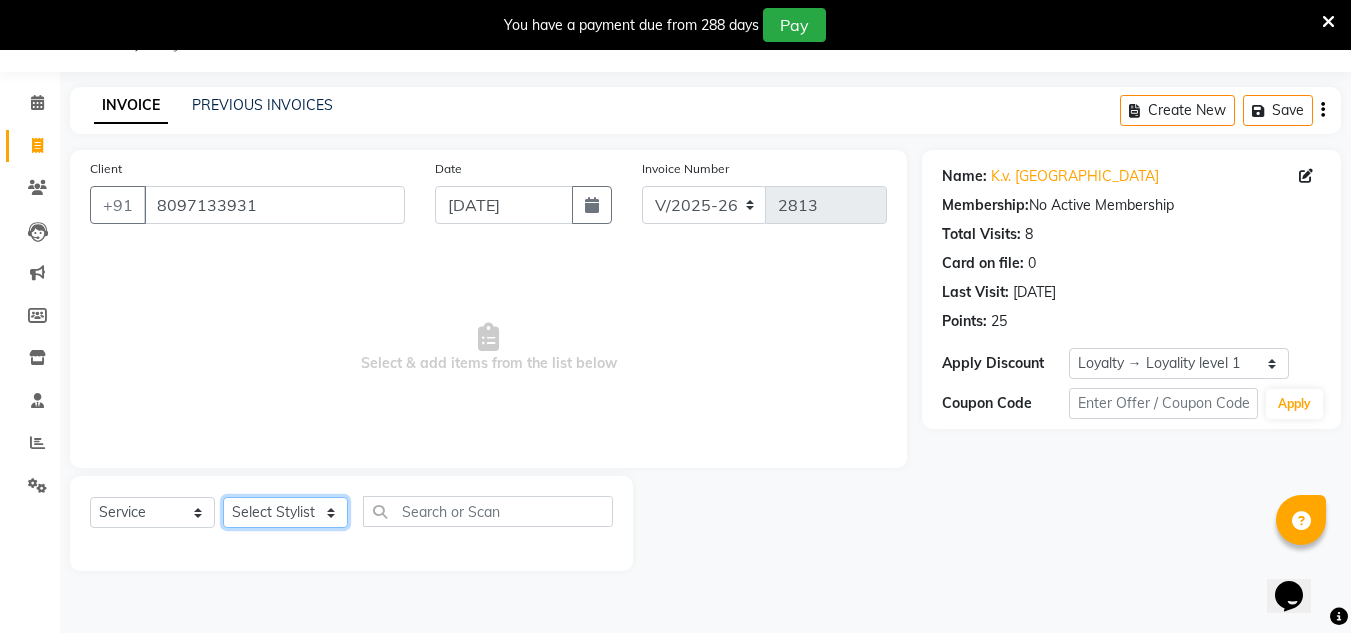 click on "Select Stylist [PERSON_NAME] new  [PERSON_NAME] [PERSON_NAME] Owner preeti [PERSON_NAME] [PERSON_NAME] RG" 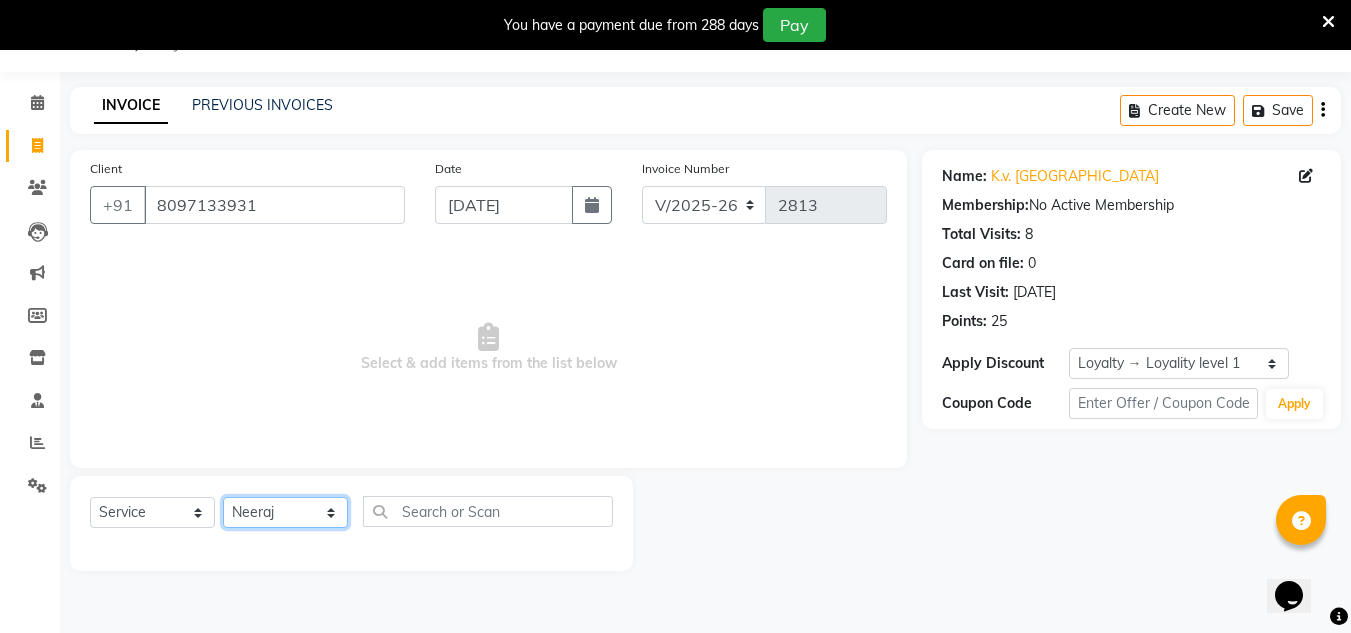 click on "Select Stylist [PERSON_NAME] new  [PERSON_NAME] [PERSON_NAME] Owner preeti [PERSON_NAME] [PERSON_NAME] RG" 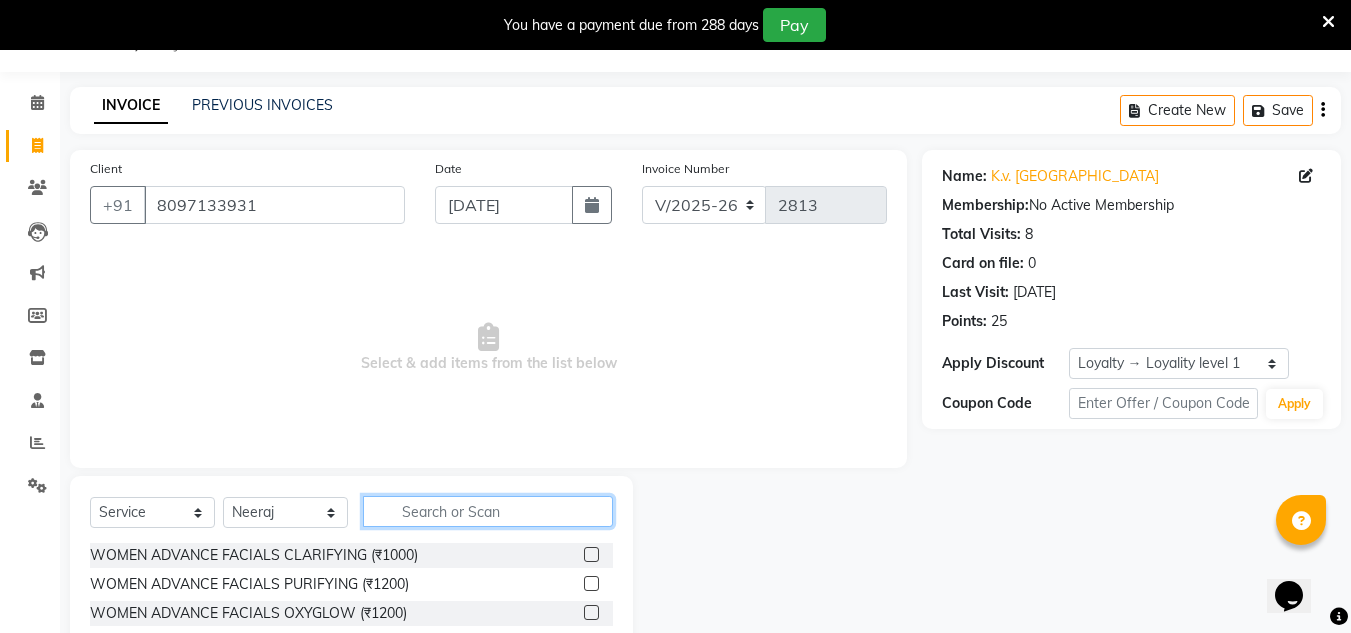 click 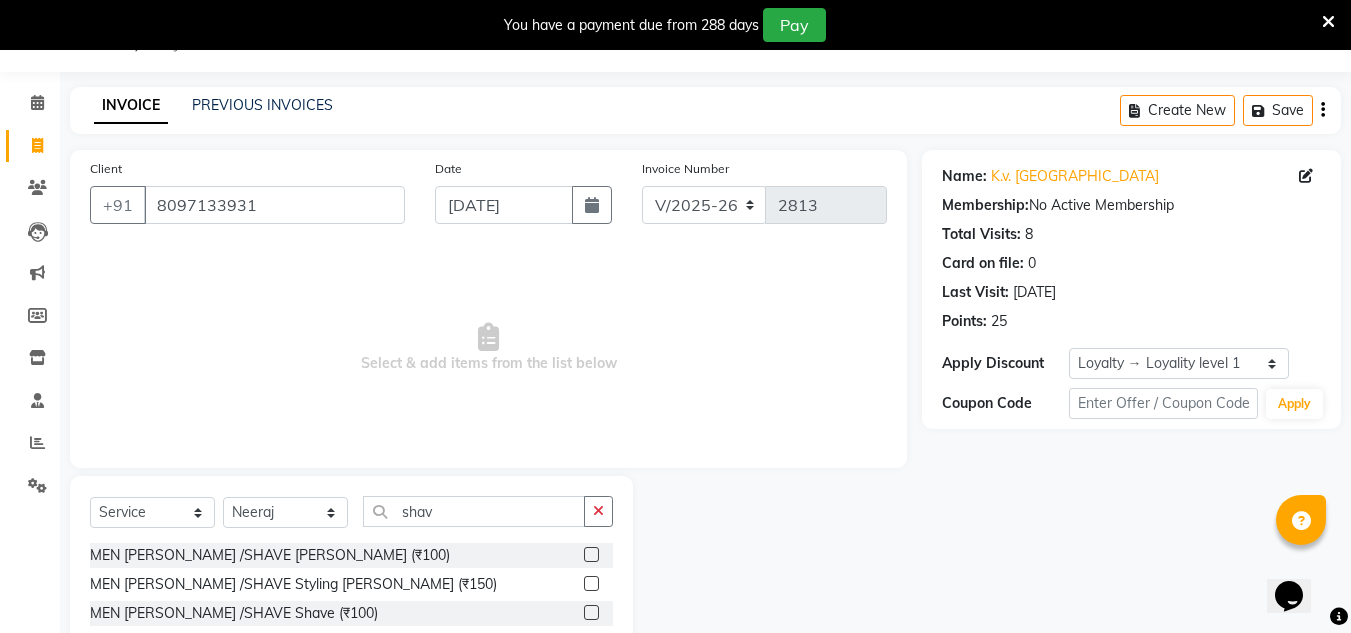 click 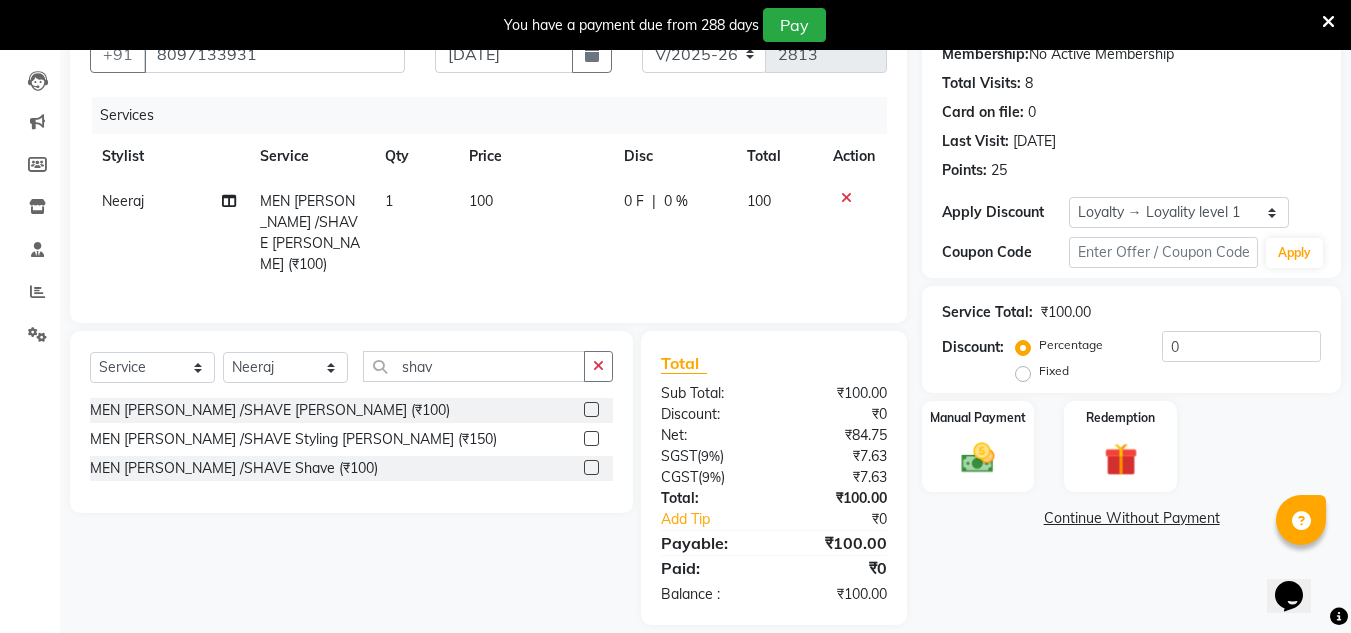 scroll, scrollTop: 217, scrollLeft: 0, axis: vertical 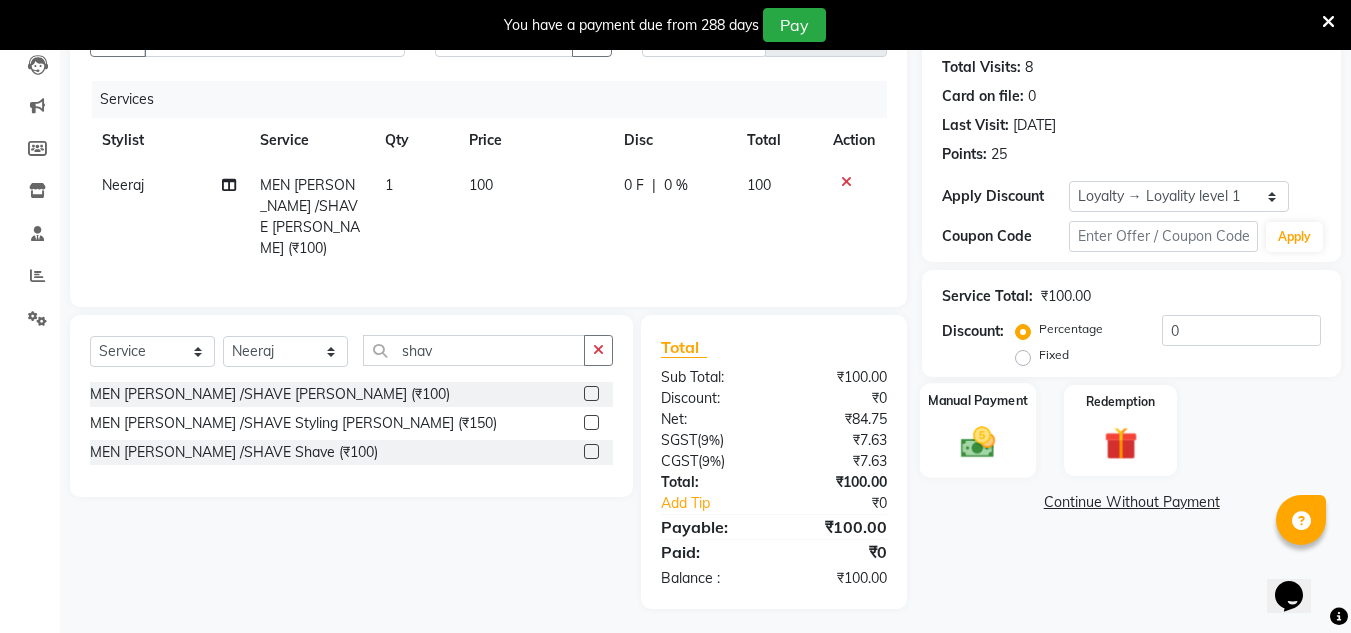 click 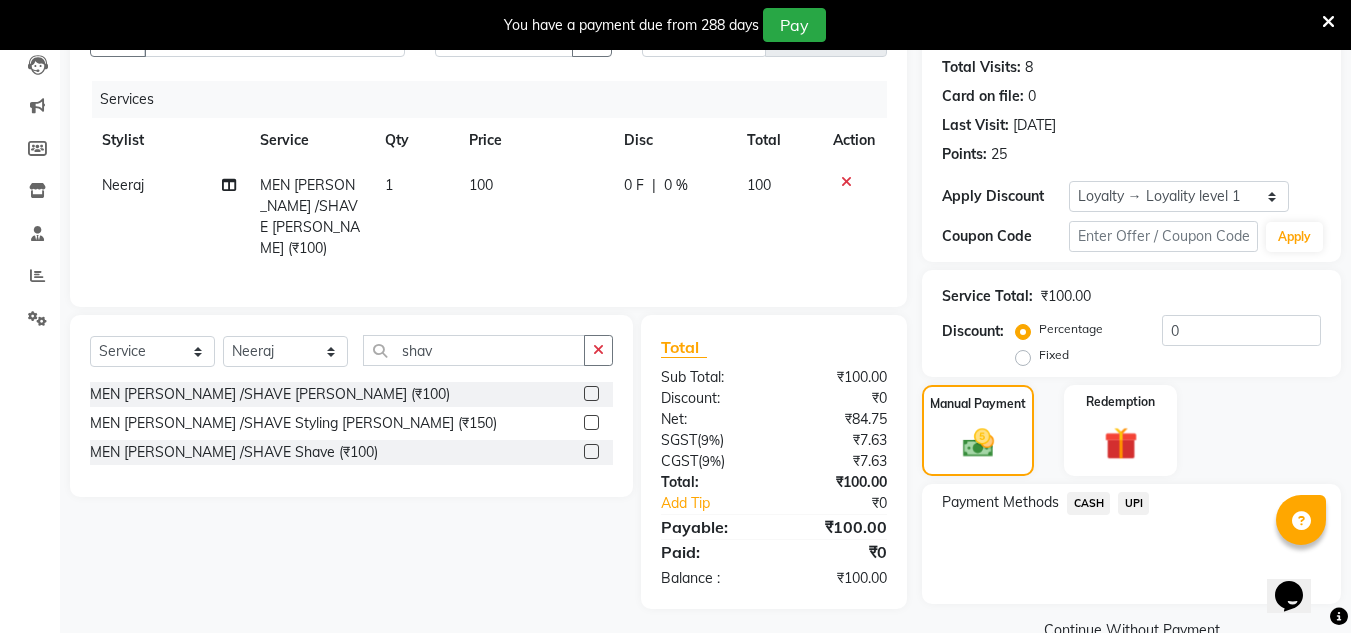 click on "CASH" 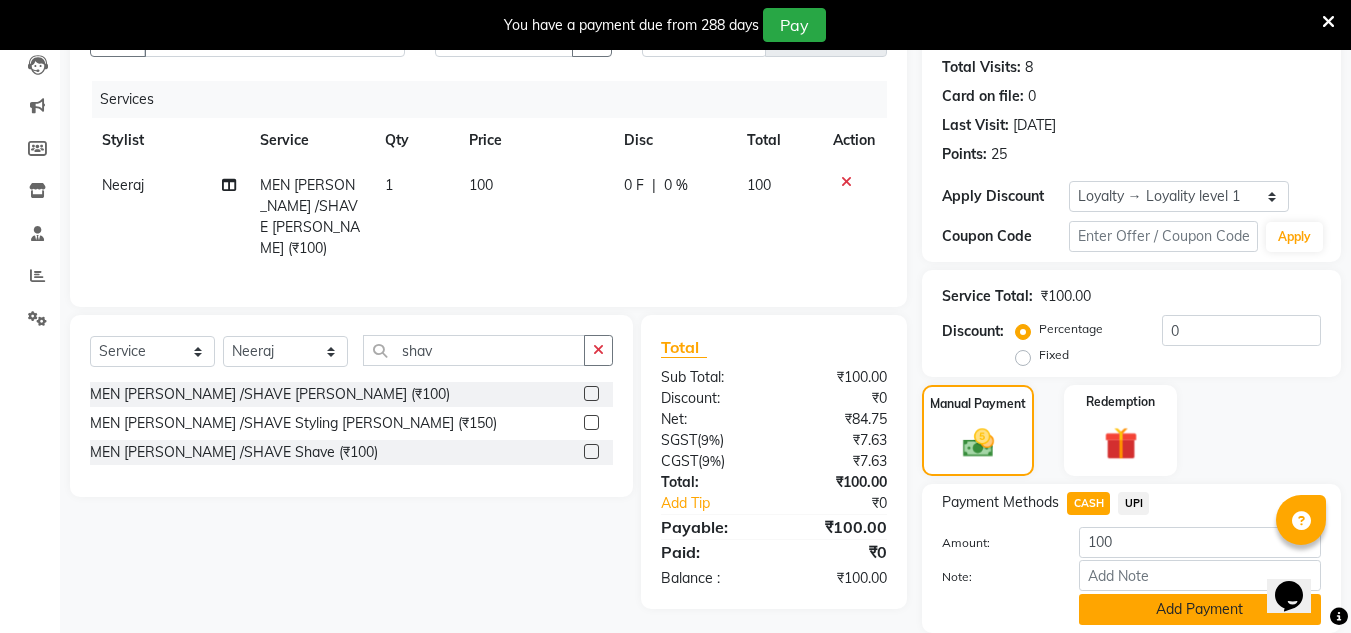 click on "Add Payment" 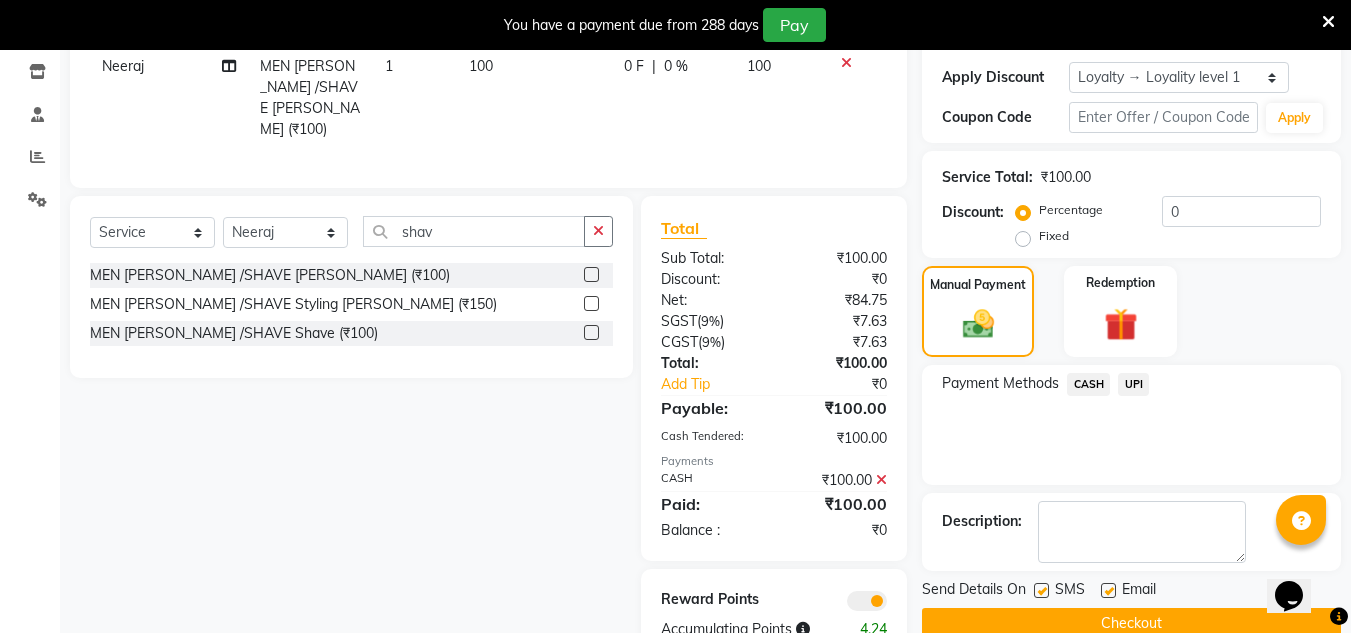 scroll, scrollTop: 387, scrollLeft: 0, axis: vertical 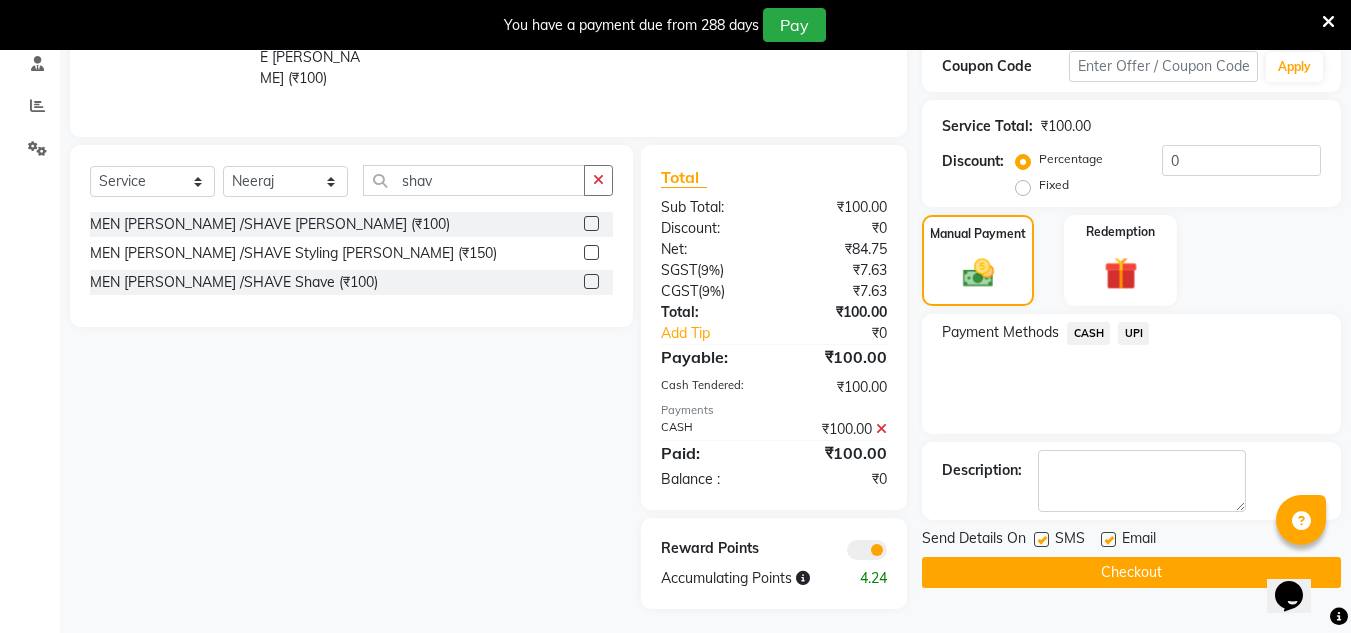 click on "Checkout" 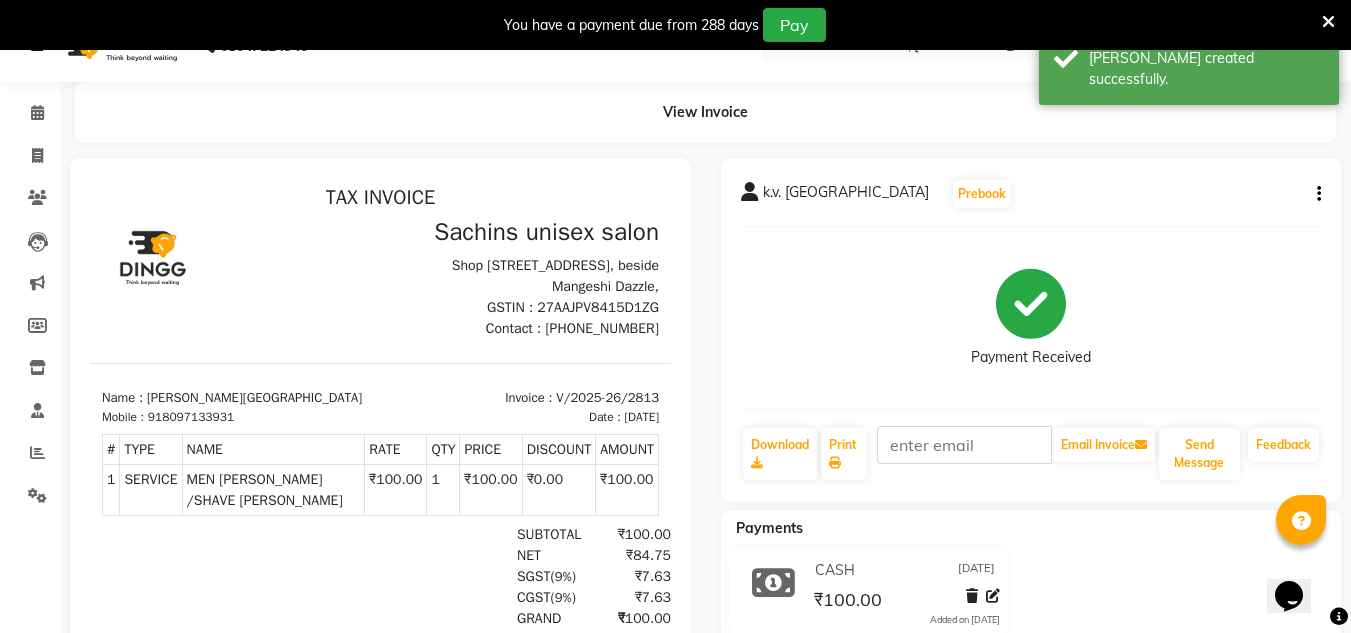 scroll, scrollTop: 0, scrollLeft: 0, axis: both 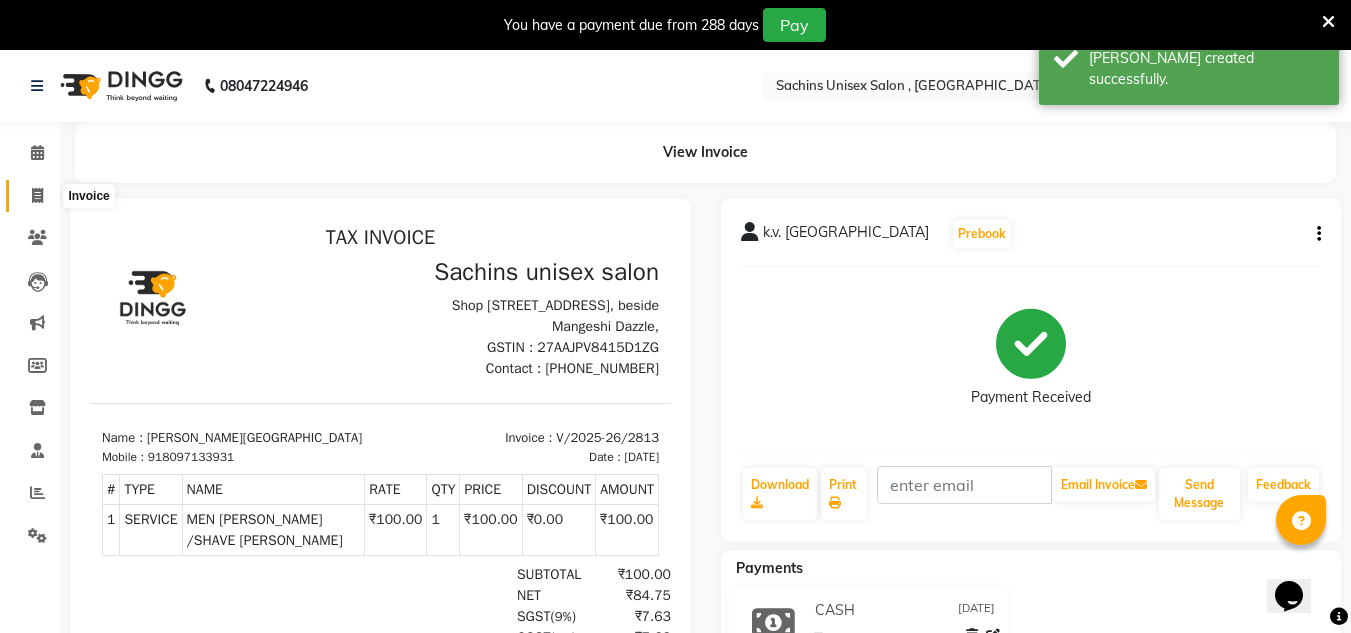 click 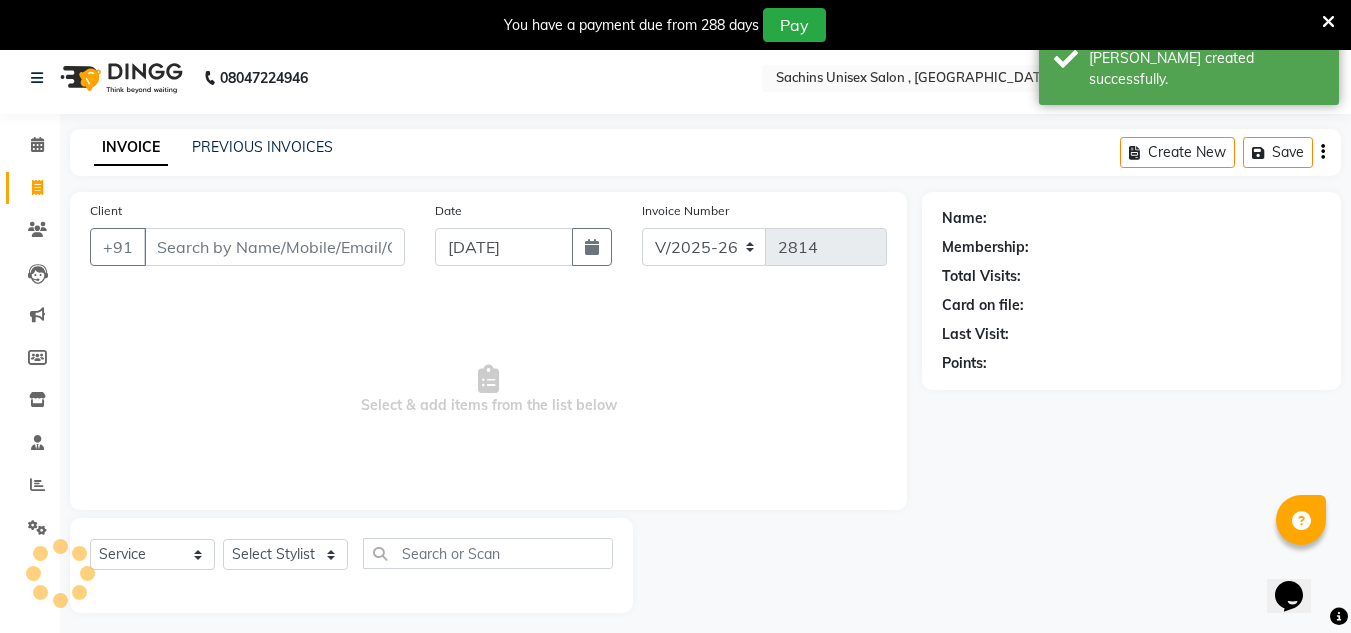 scroll, scrollTop: 50, scrollLeft: 0, axis: vertical 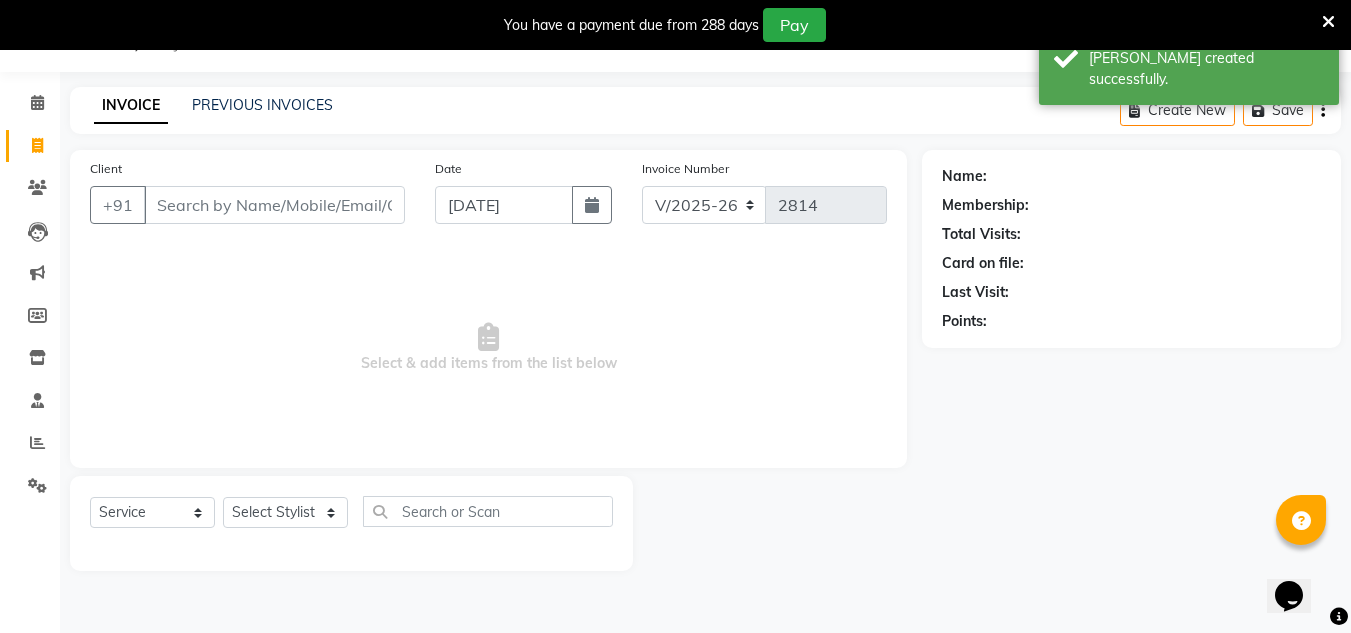 click on "Client" at bounding box center [274, 205] 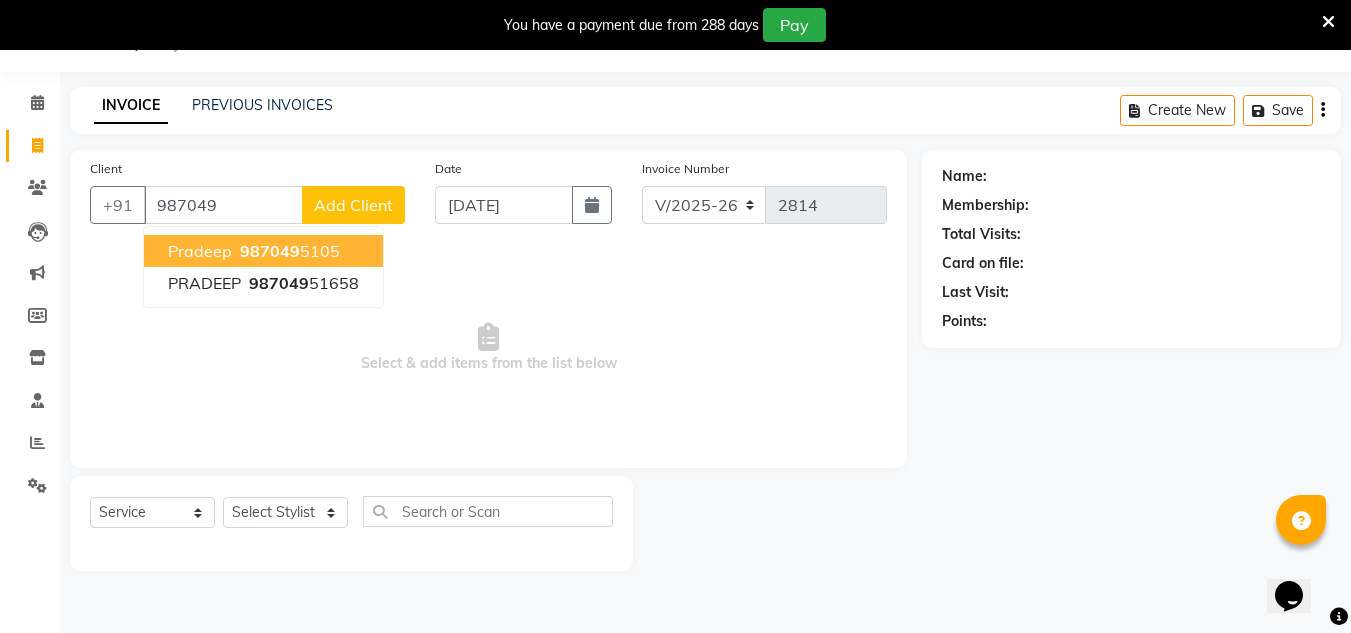 click on "pradeep   987049 5105" at bounding box center [263, 251] 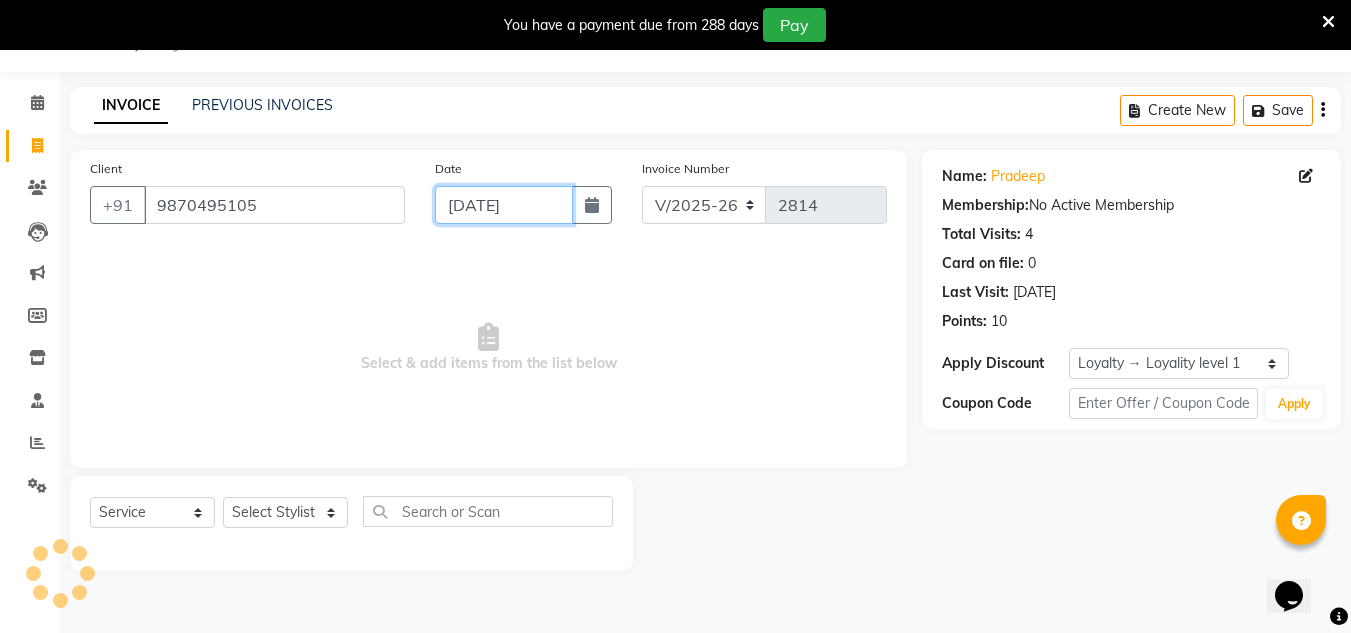 click on "[DATE]" 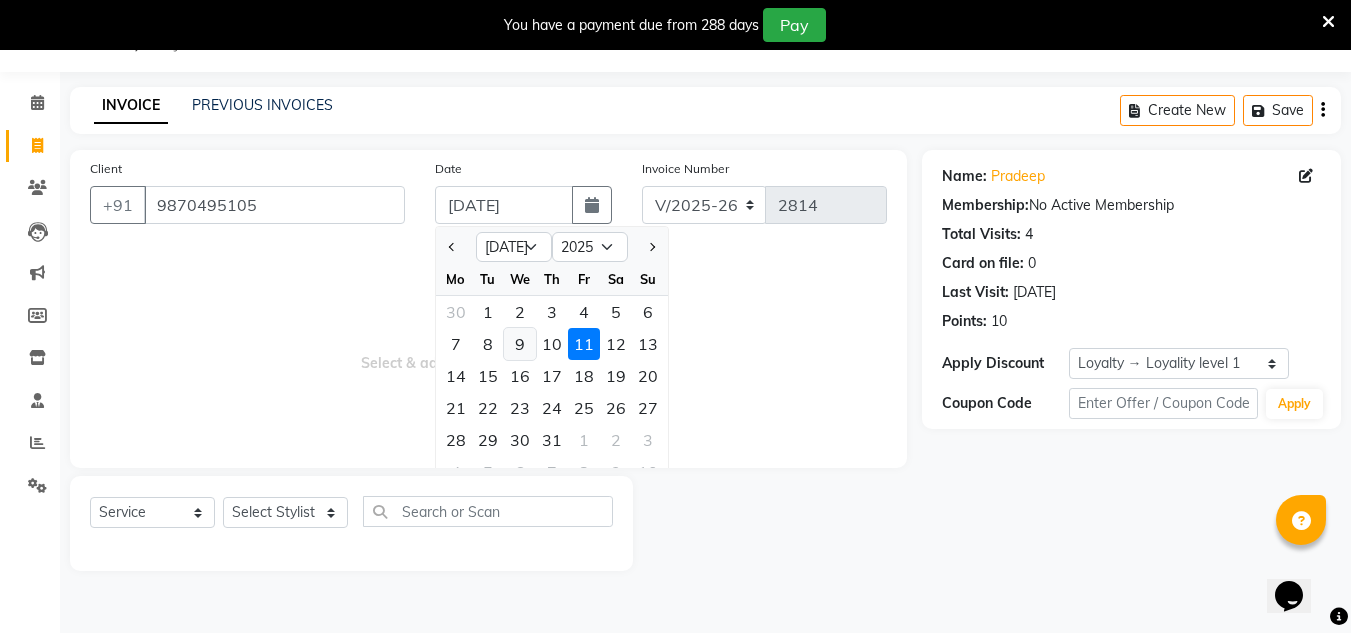 click on "9" 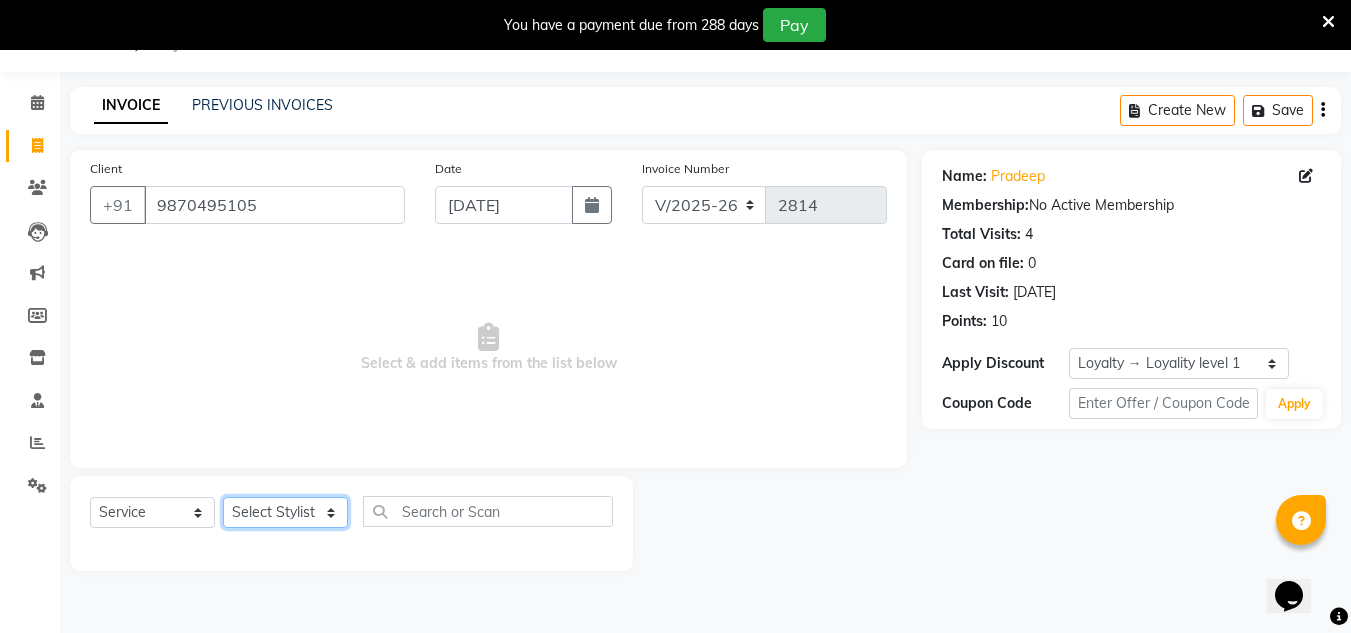click on "Select Stylist [PERSON_NAME] new  [PERSON_NAME] [PERSON_NAME] Owner preeti [PERSON_NAME] [PERSON_NAME] RG" 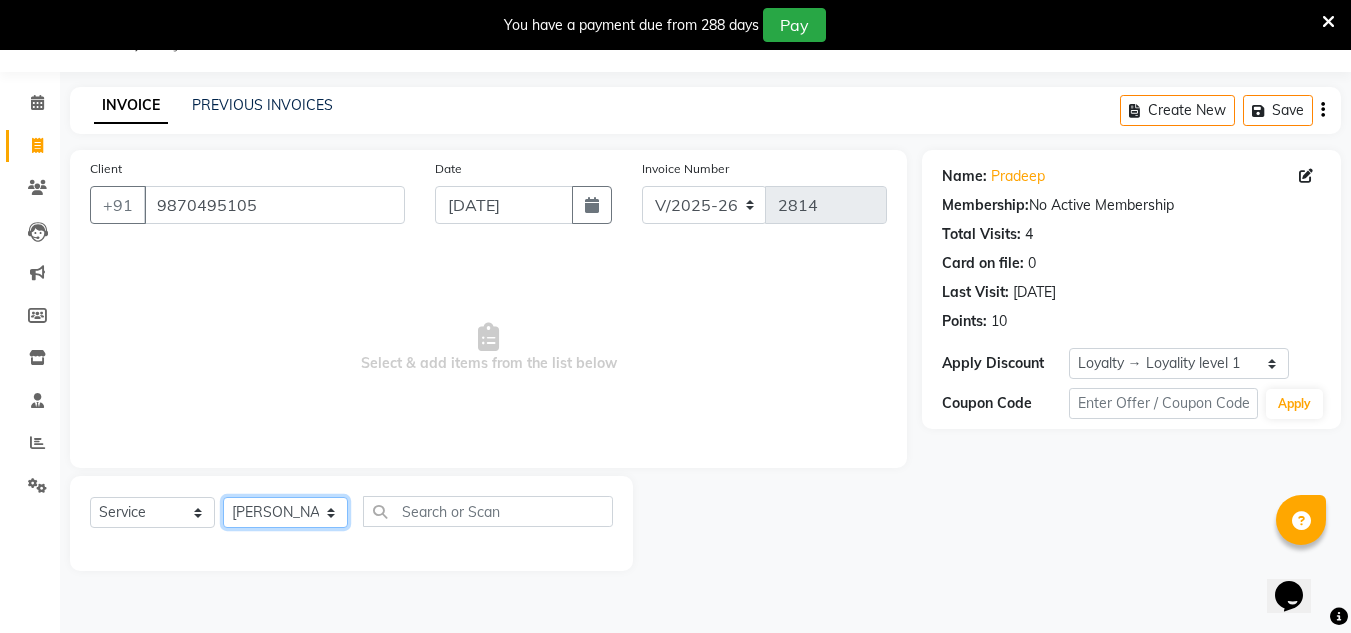 click on "Select Stylist [PERSON_NAME] new  [PERSON_NAME] [PERSON_NAME] Owner preeti [PERSON_NAME] [PERSON_NAME] RG" 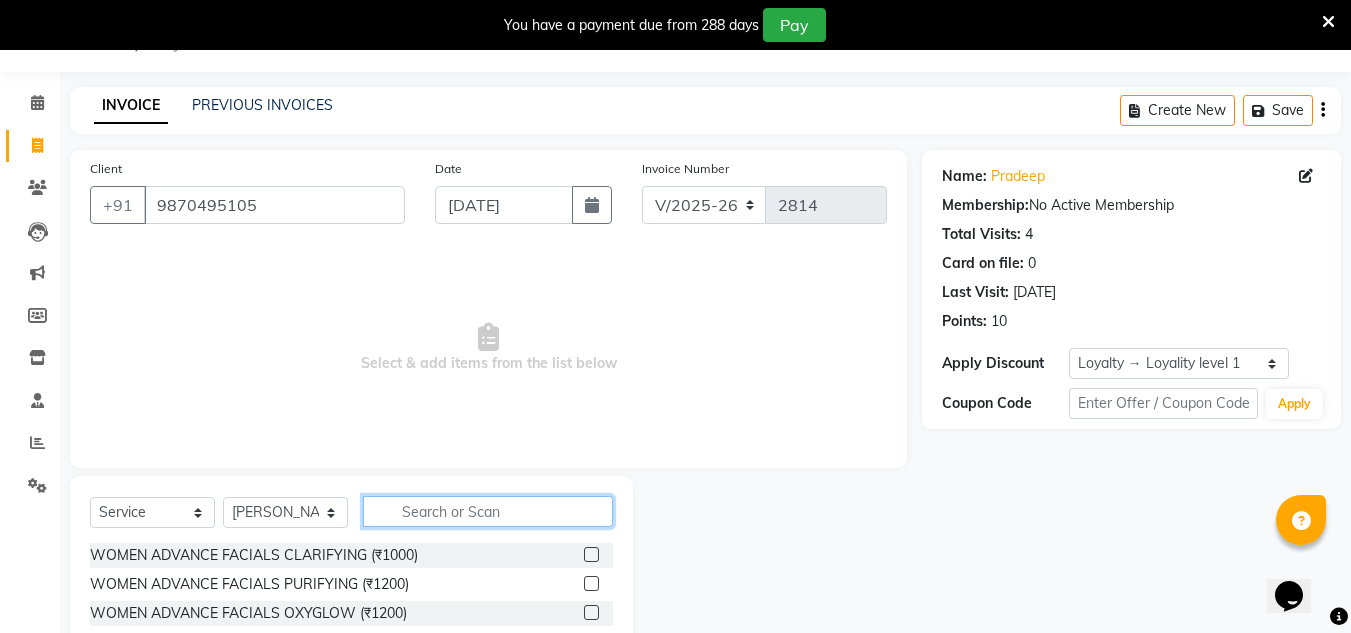 click 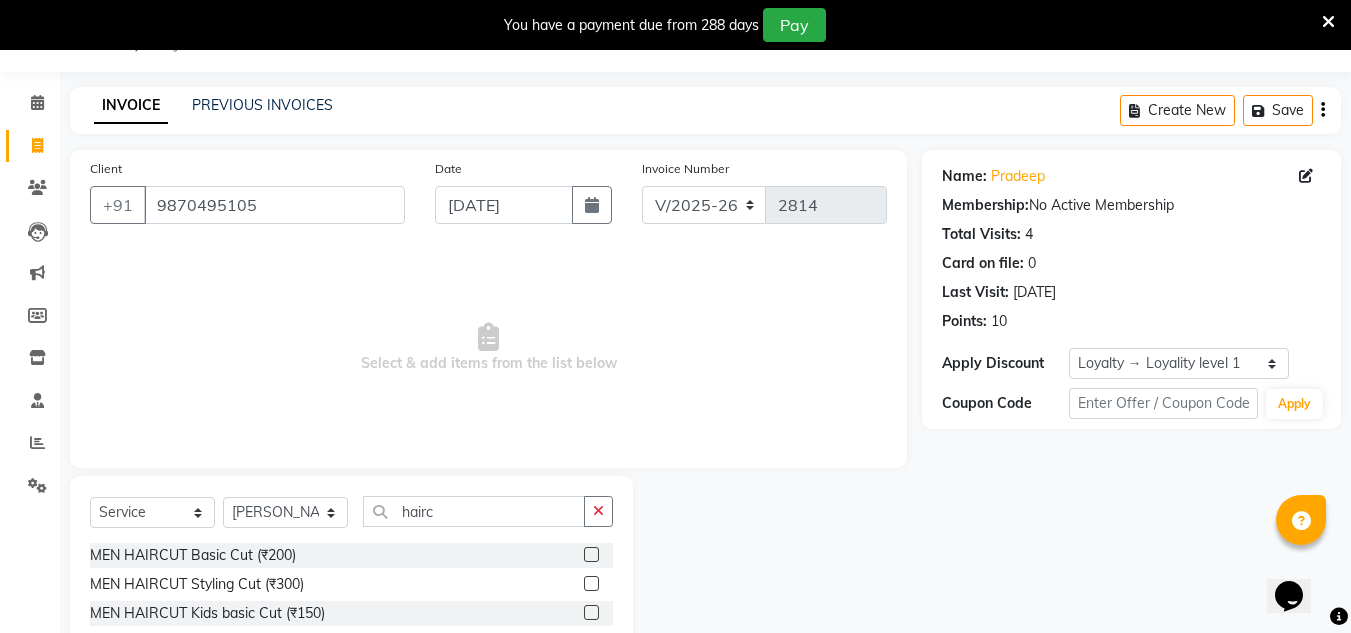 click 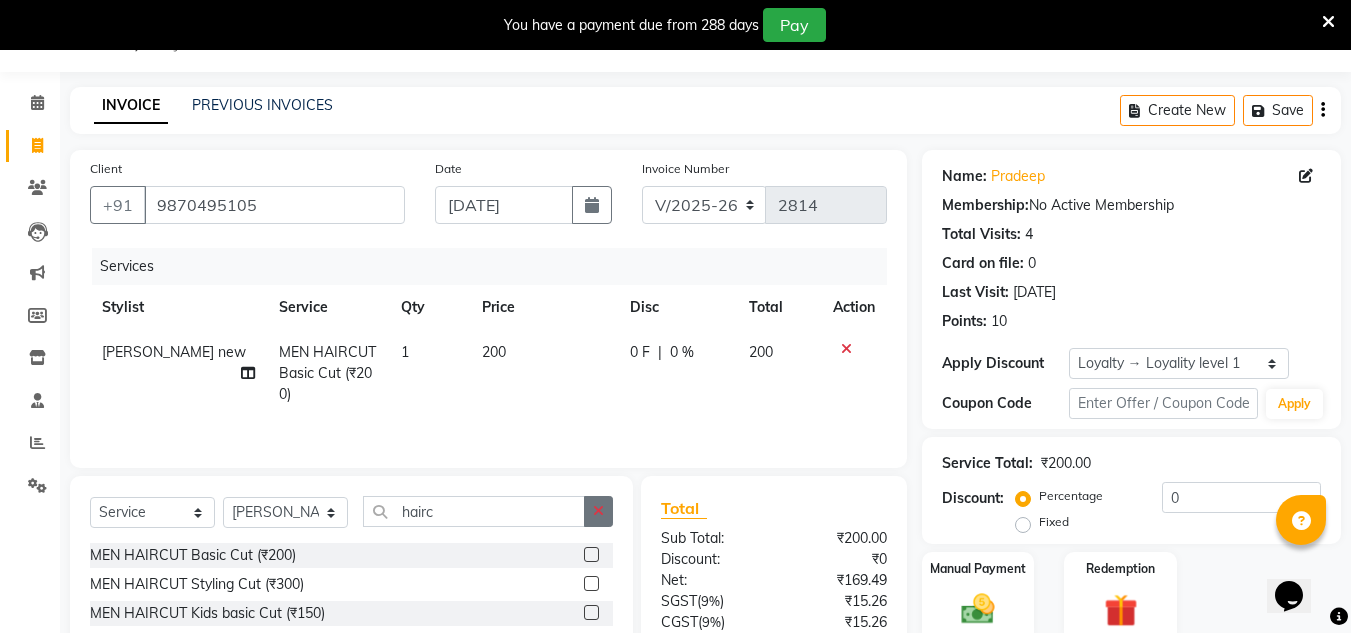 click 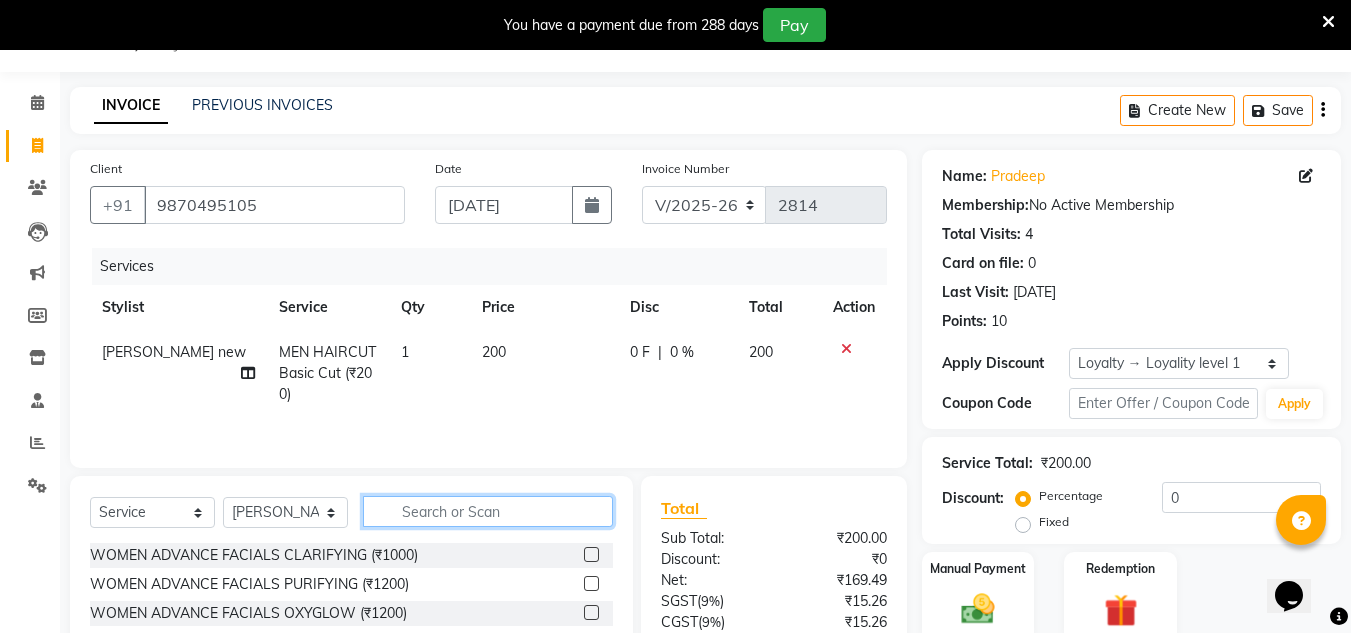 click 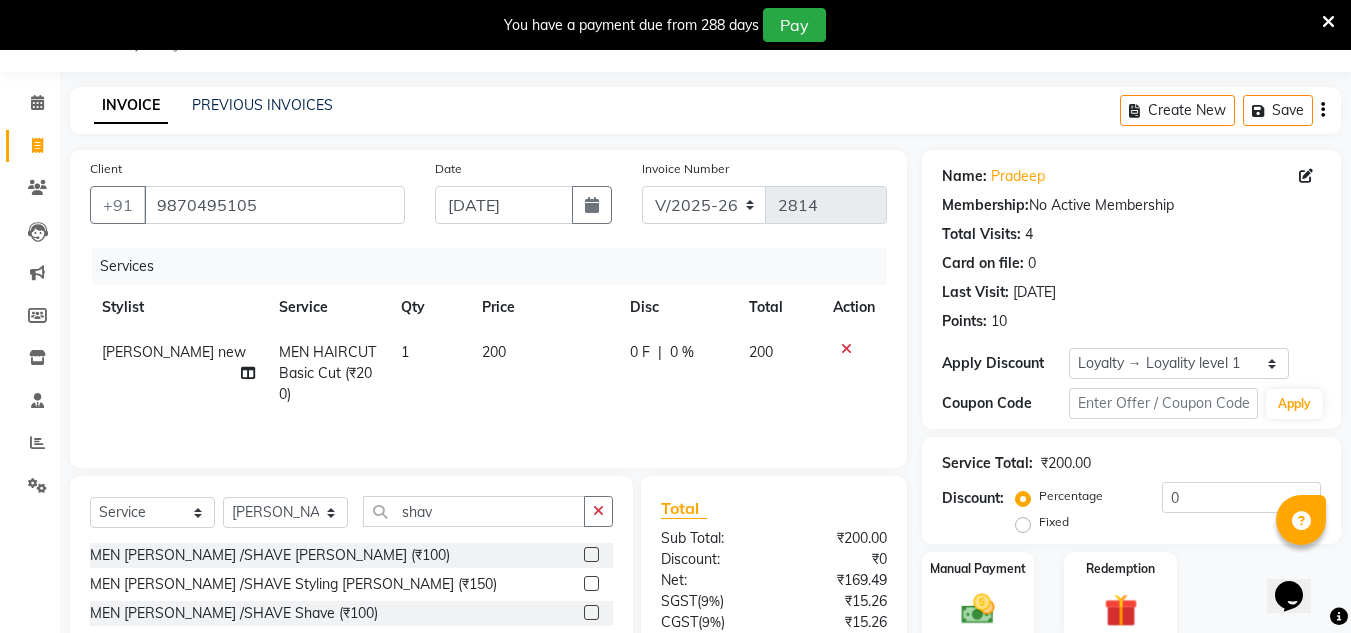 click 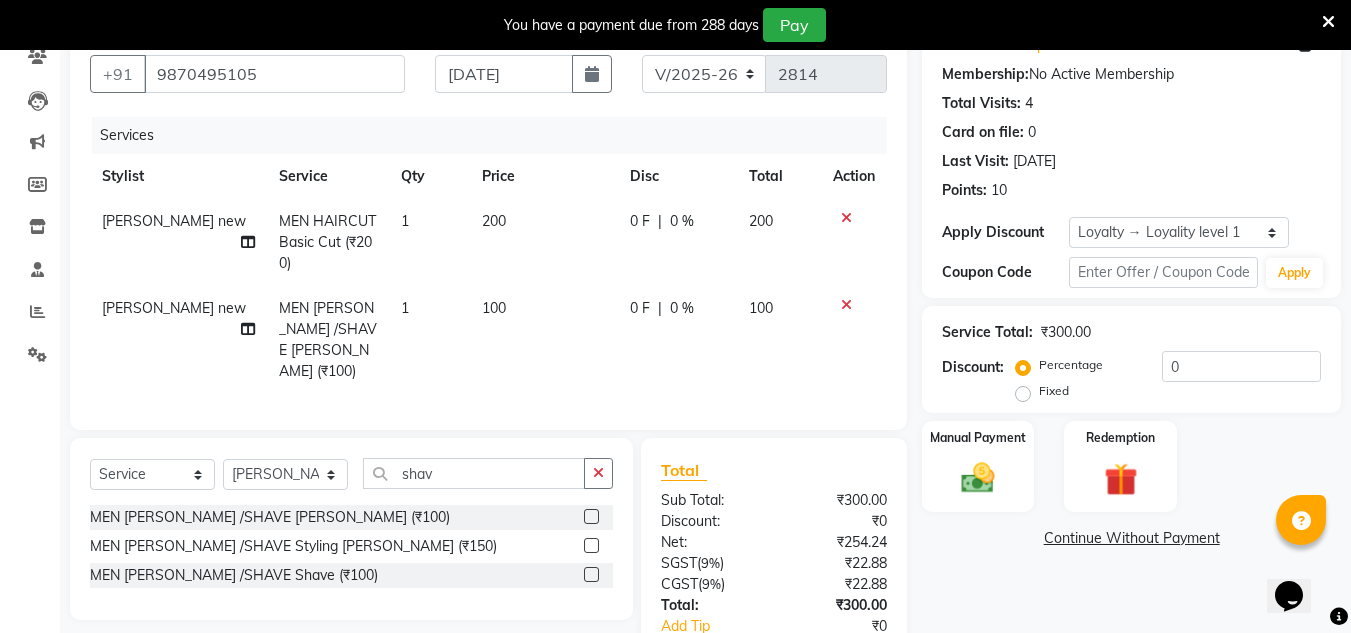 scroll, scrollTop: 250, scrollLeft: 0, axis: vertical 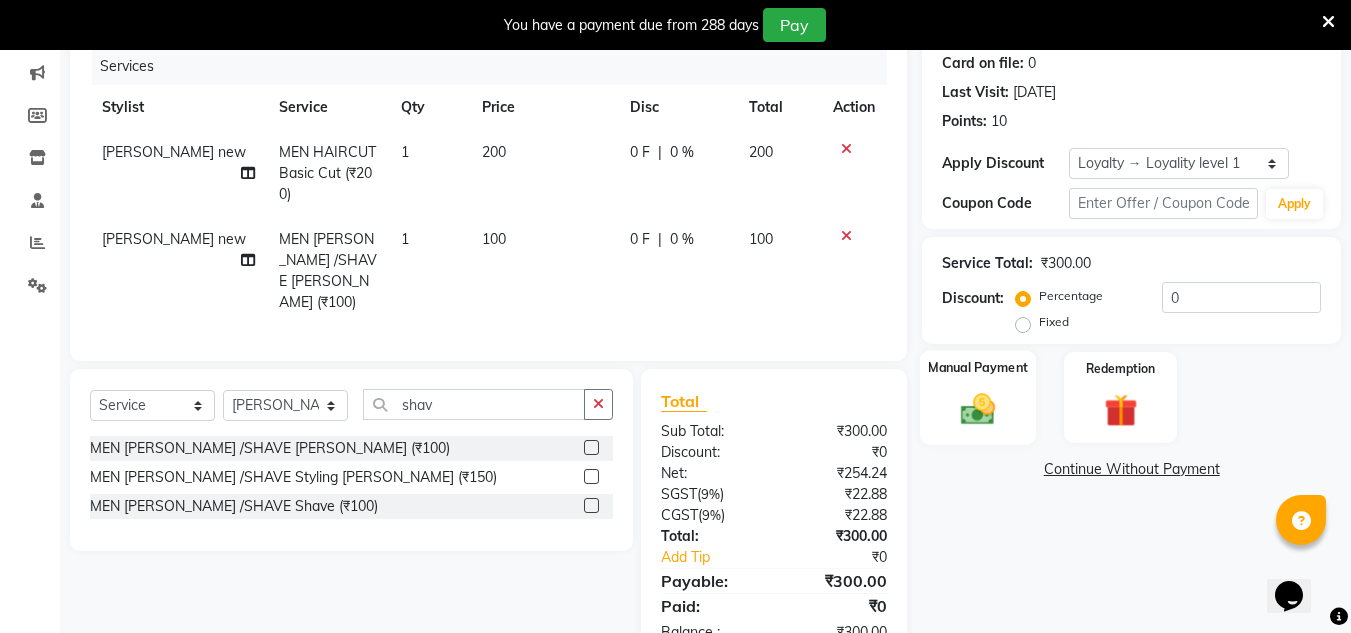 click 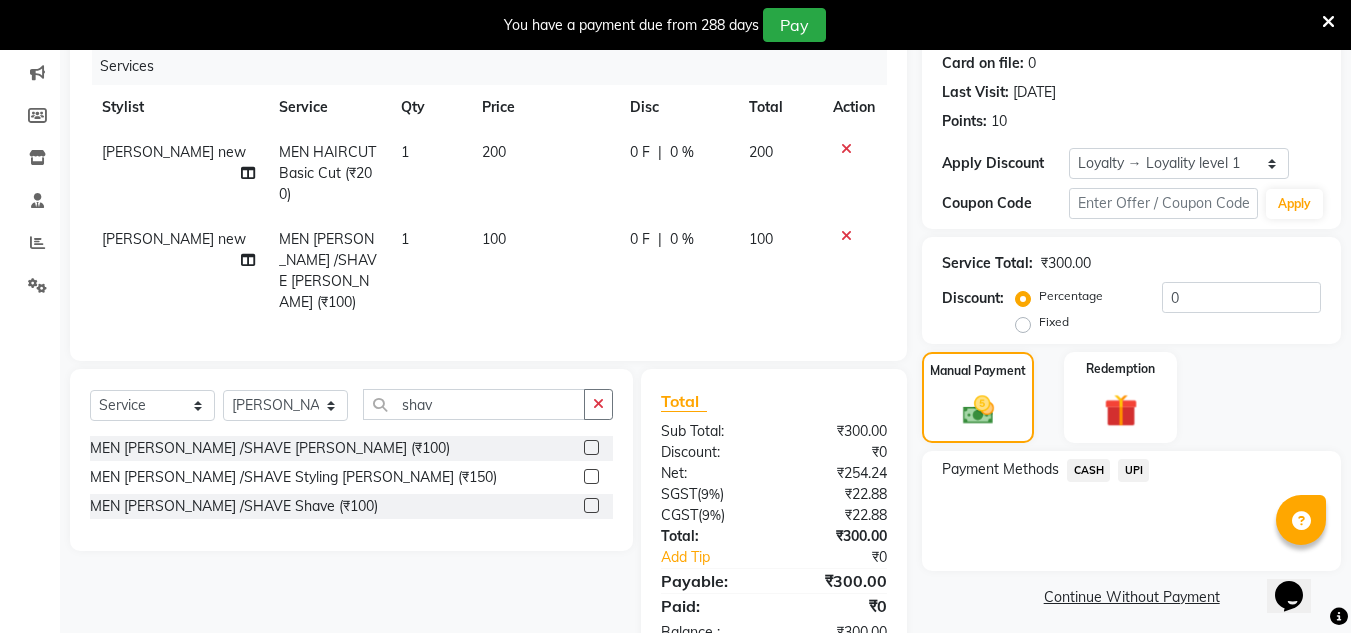 click on "UPI" 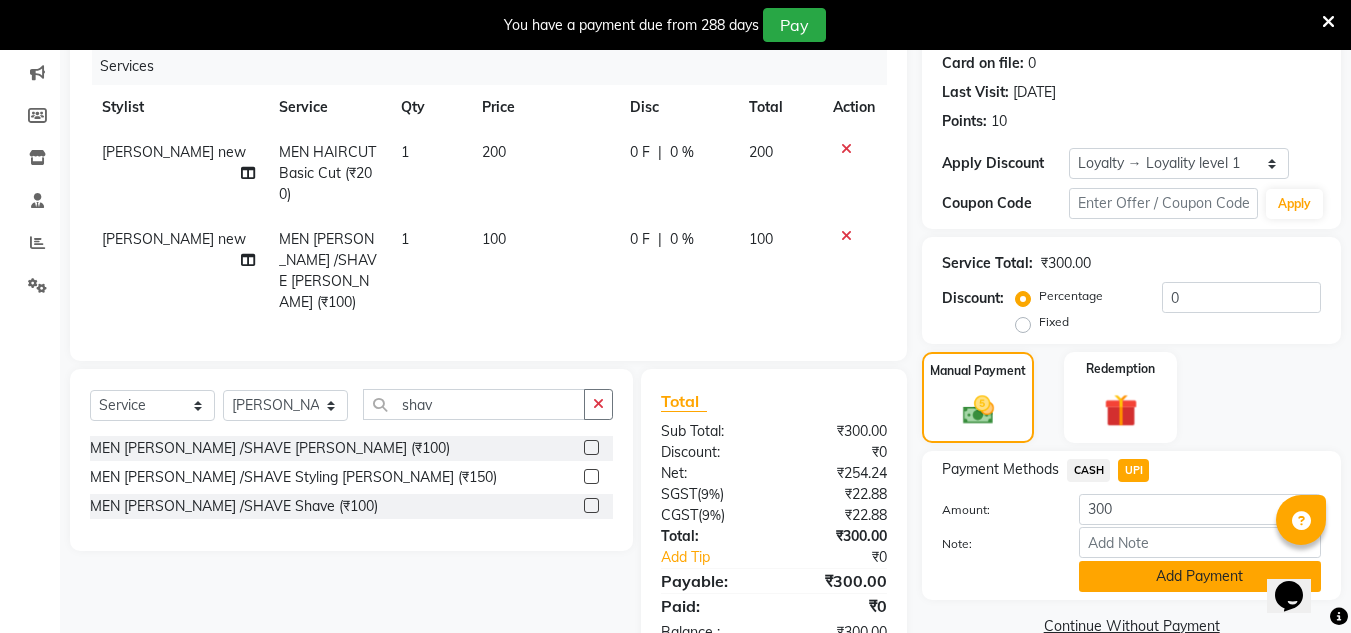 click on "Add Payment" 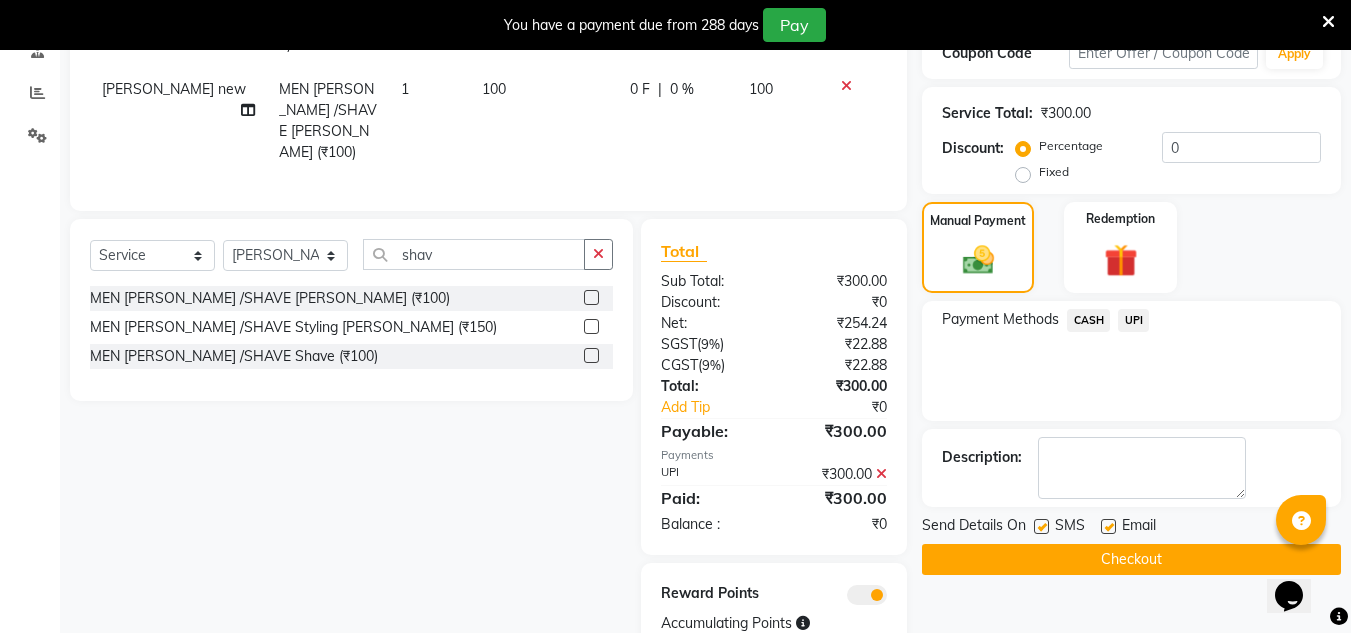 scroll, scrollTop: 450, scrollLeft: 0, axis: vertical 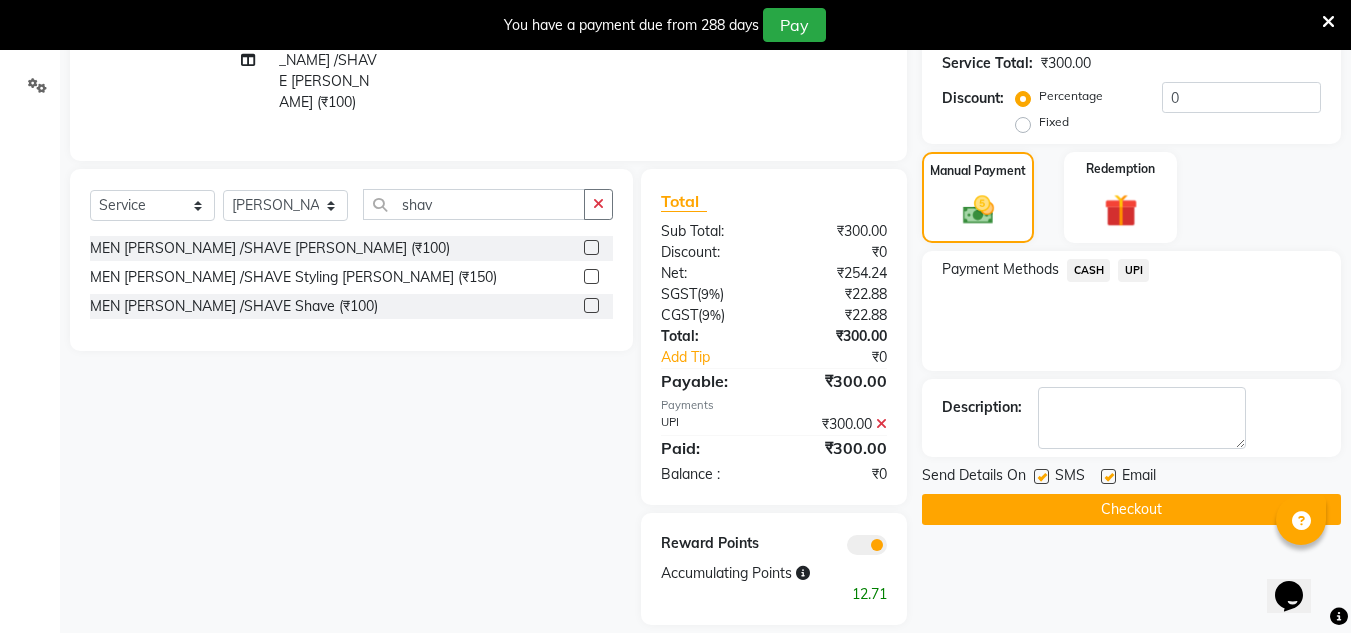 click on "Checkout" 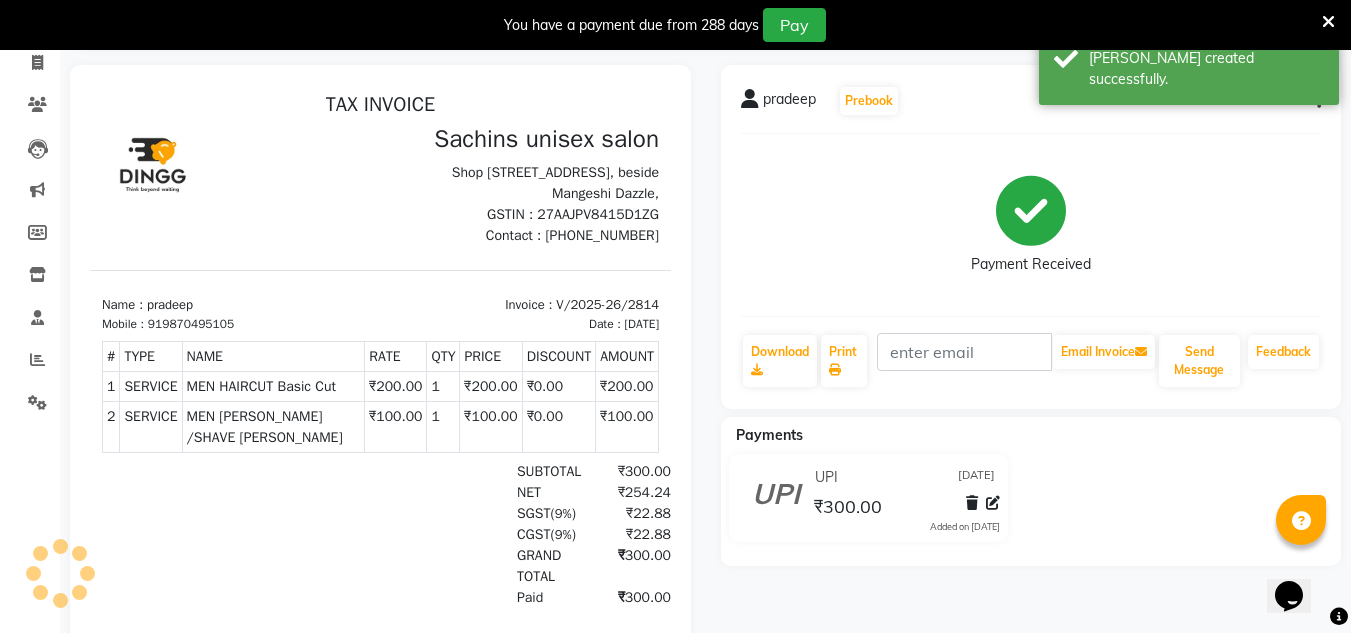 scroll, scrollTop: 0, scrollLeft: 0, axis: both 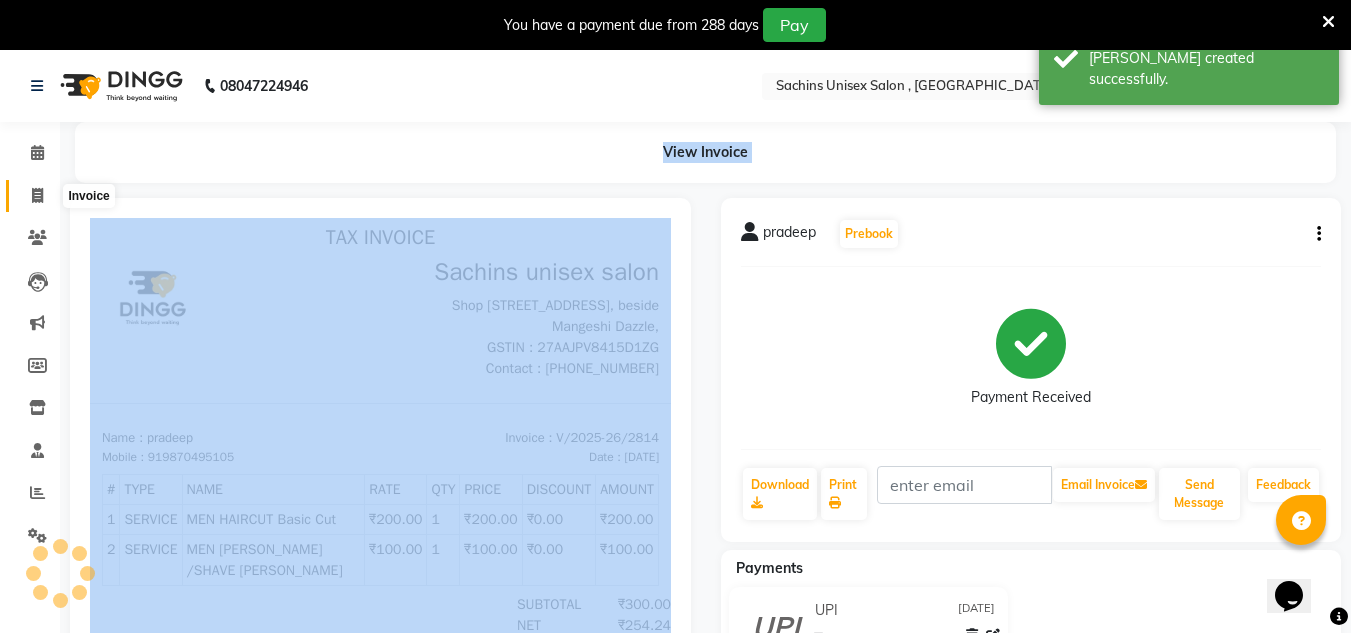 click 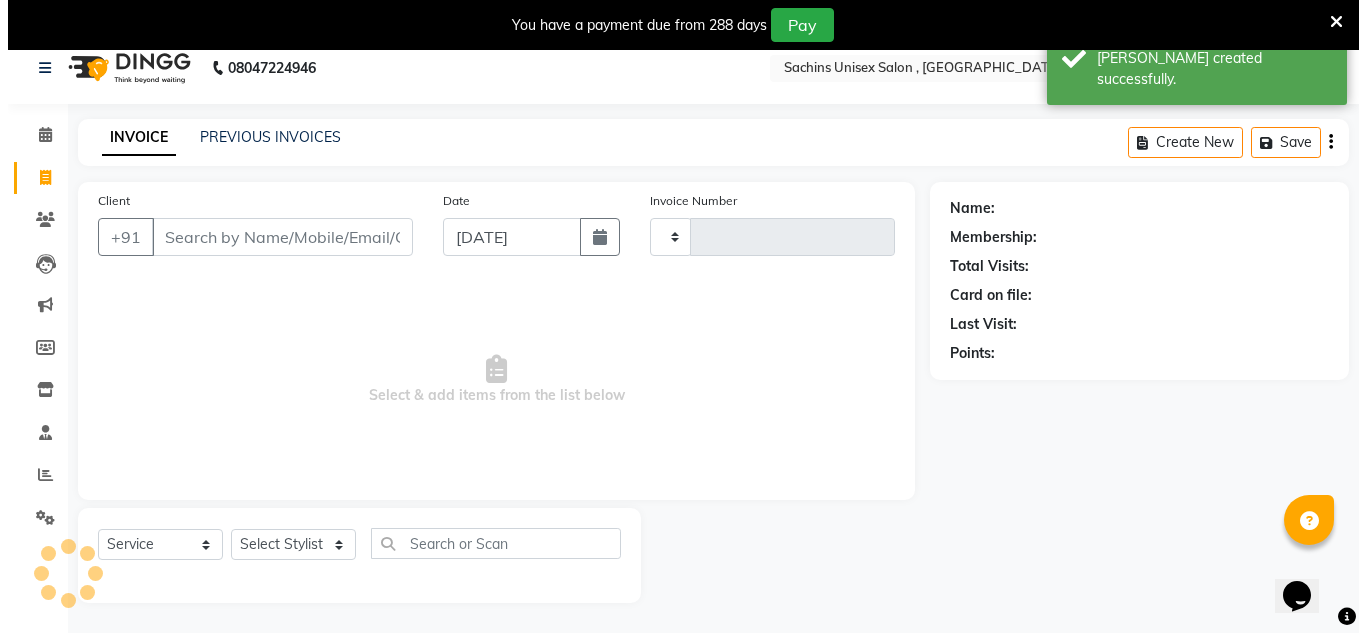 scroll, scrollTop: 50, scrollLeft: 0, axis: vertical 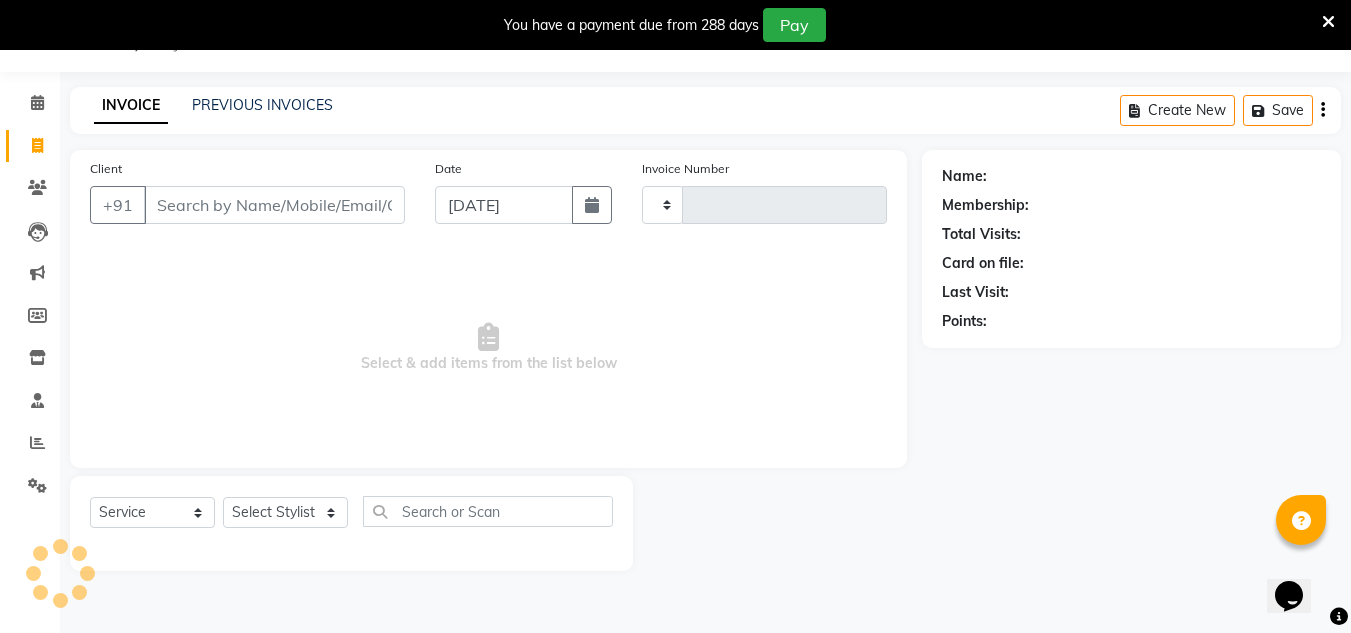 click on "Client" at bounding box center (274, 205) 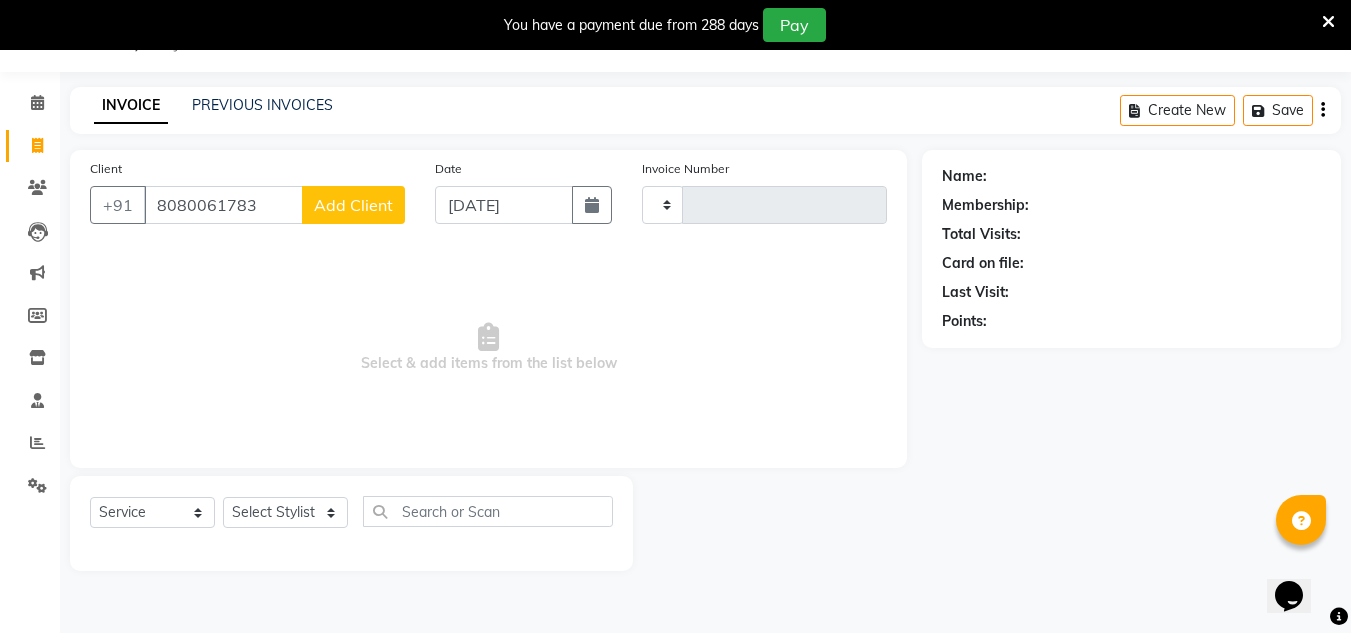 click on "Add Client" 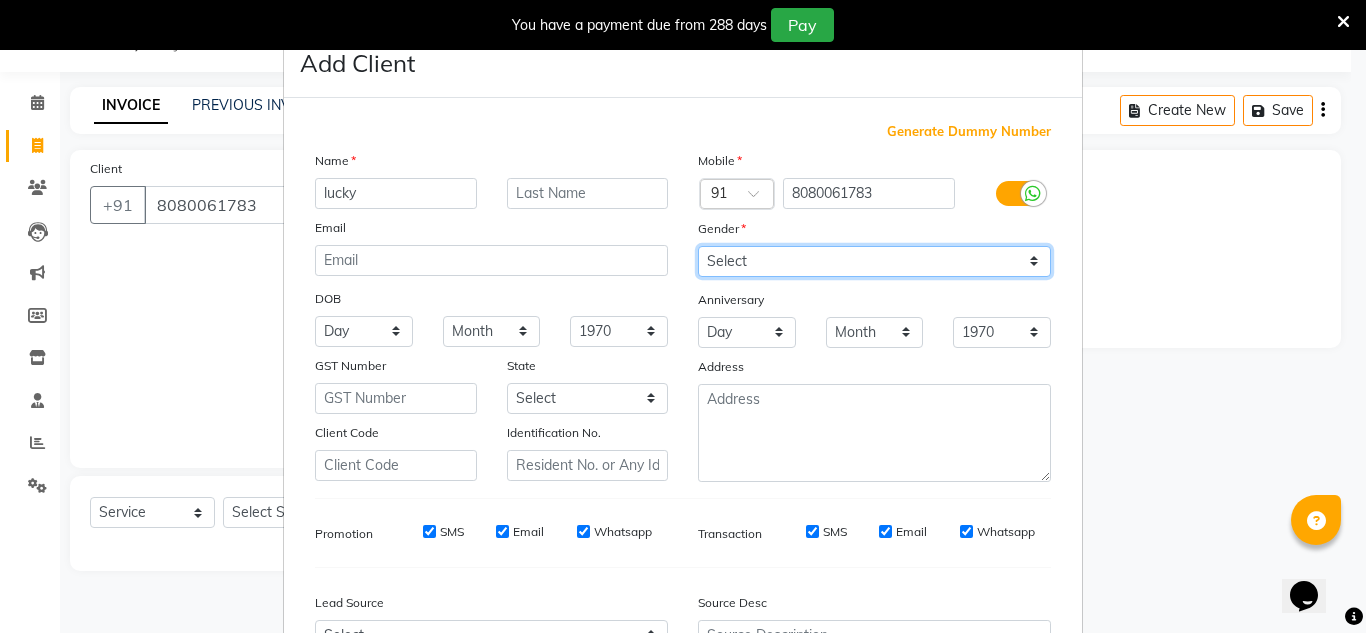 drag, startPoint x: 755, startPoint y: 252, endPoint x: 747, endPoint y: 276, distance: 25.298222 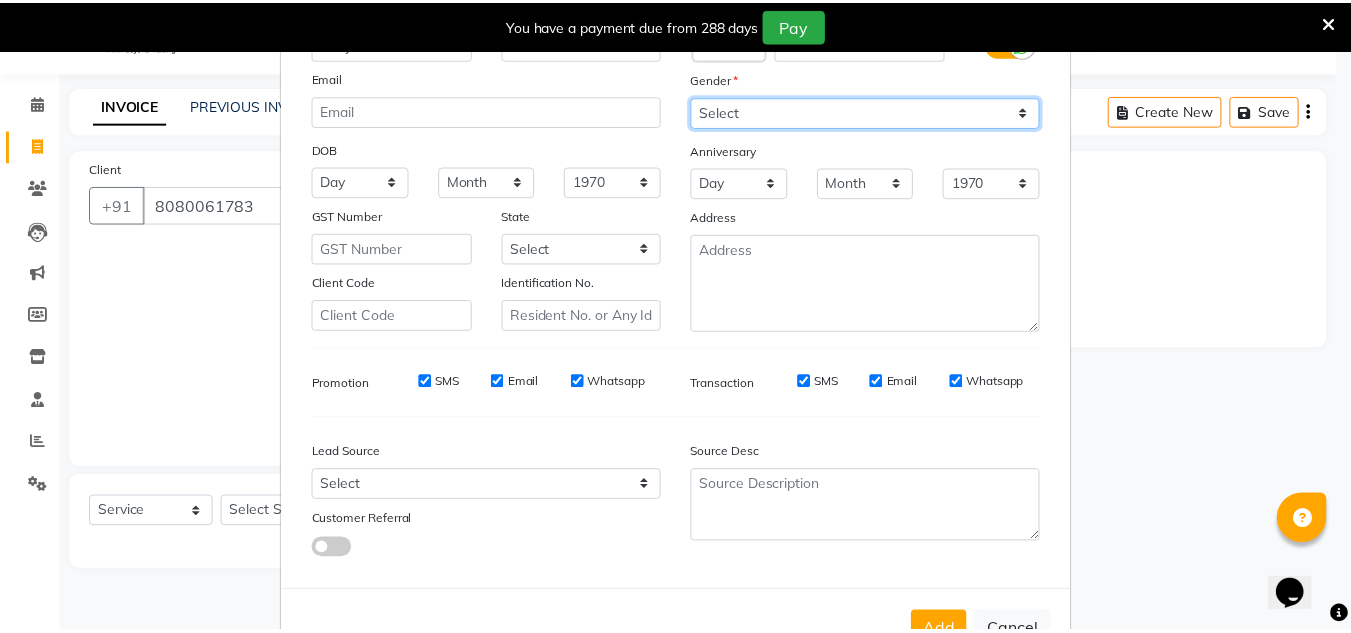 scroll, scrollTop: 200, scrollLeft: 0, axis: vertical 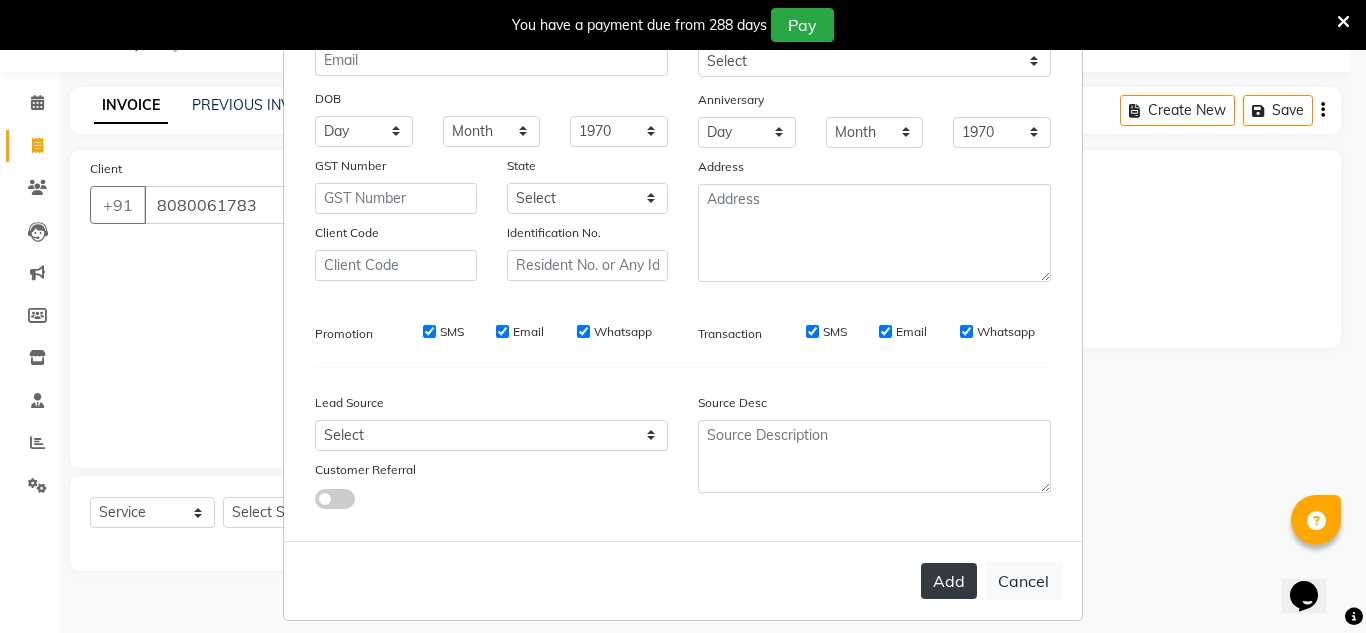 click on "Add" at bounding box center (949, 581) 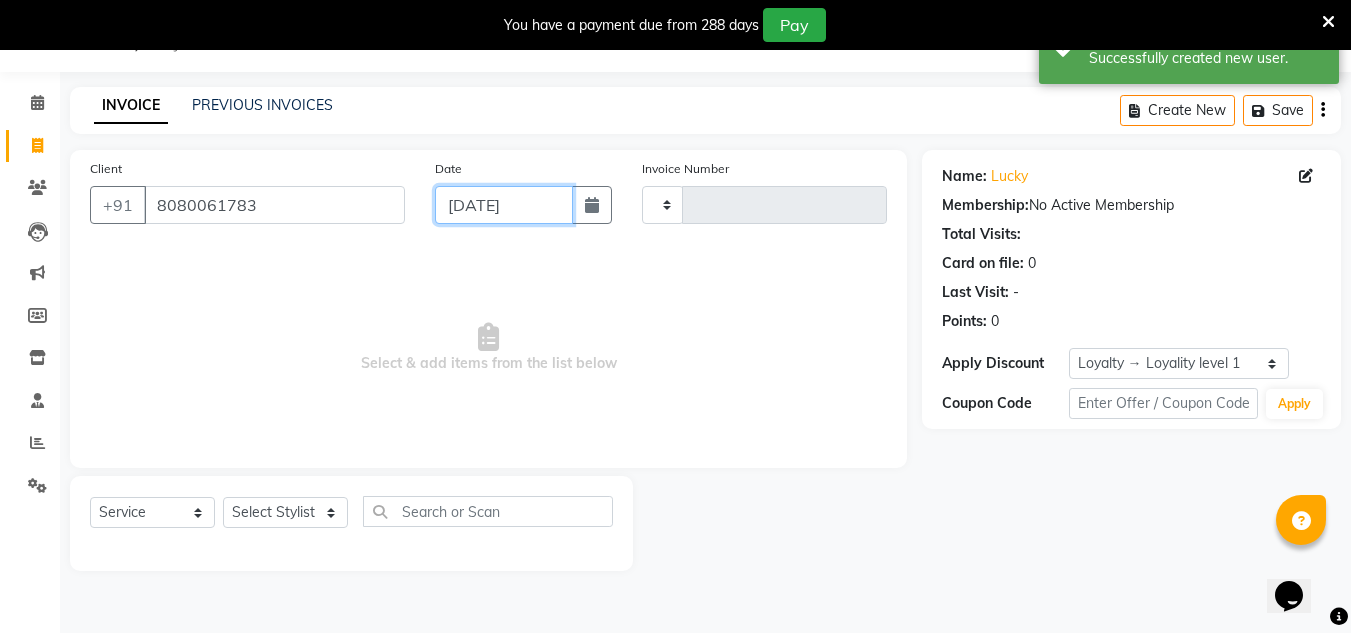 drag, startPoint x: 477, startPoint y: 203, endPoint x: 479, endPoint y: 220, distance: 17.117243 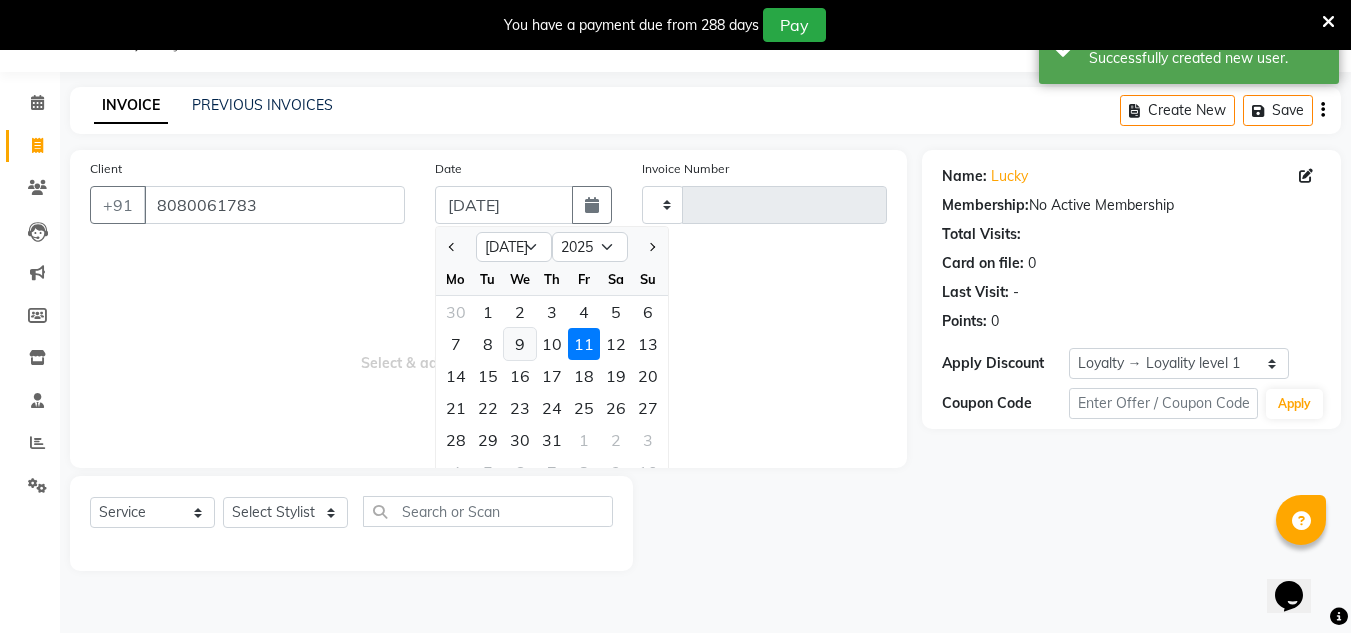 click on "9" 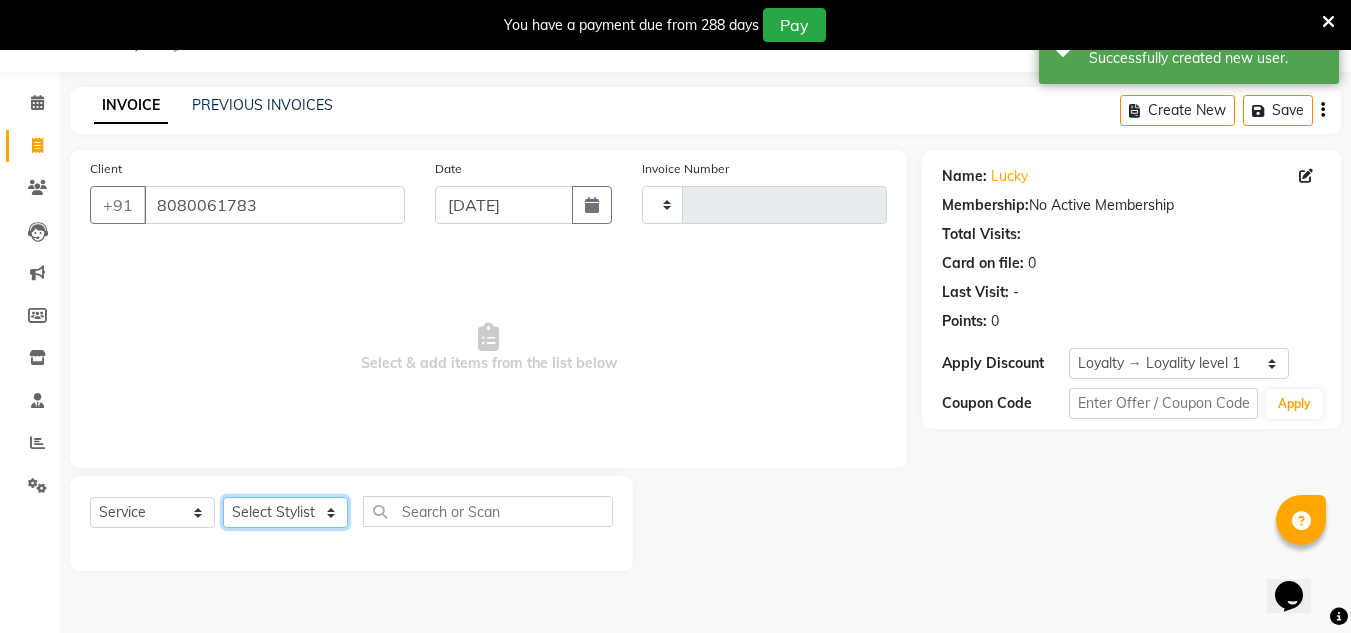 click on "Select Stylist [PERSON_NAME] new  [PERSON_NAME] [PERSON_NAME] Owner preeti [PERSON_NAME] [PERSON_NAME] RG" 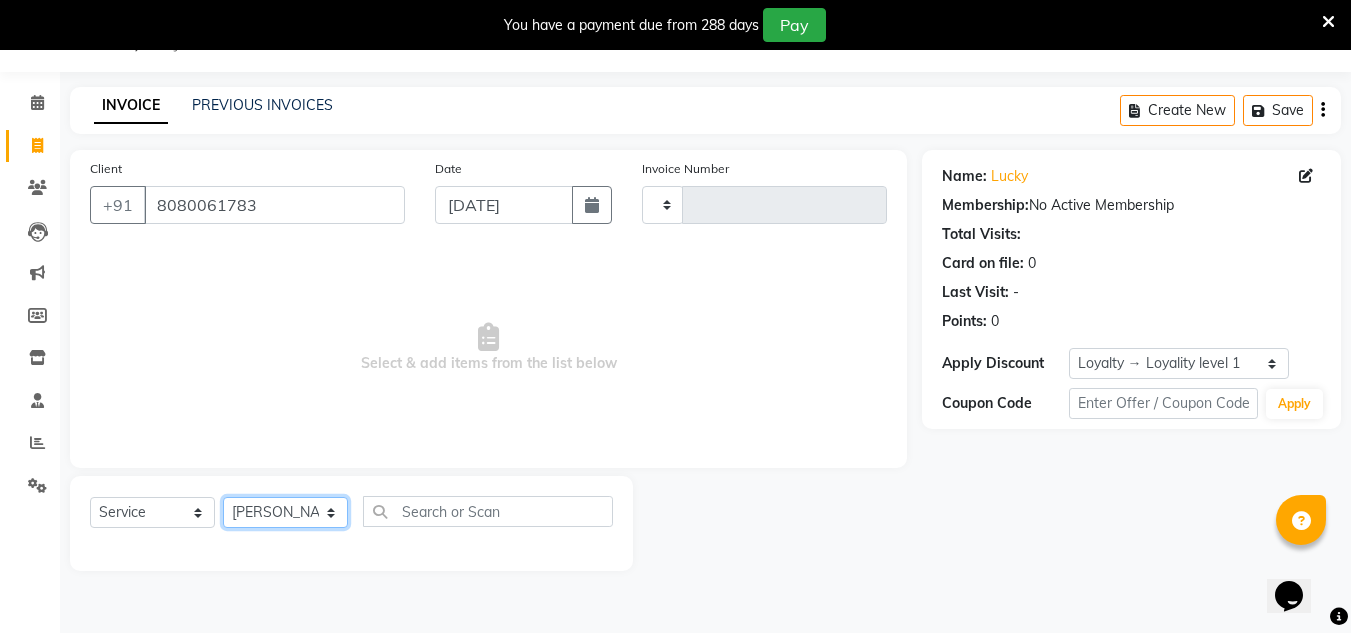 click on "Select Stylist [PERSON_NAME] new  [PERSON_NAME] [PERSON_NAME] Owner preeti [PERSON_NAME] [PERSON_NAME] RG" 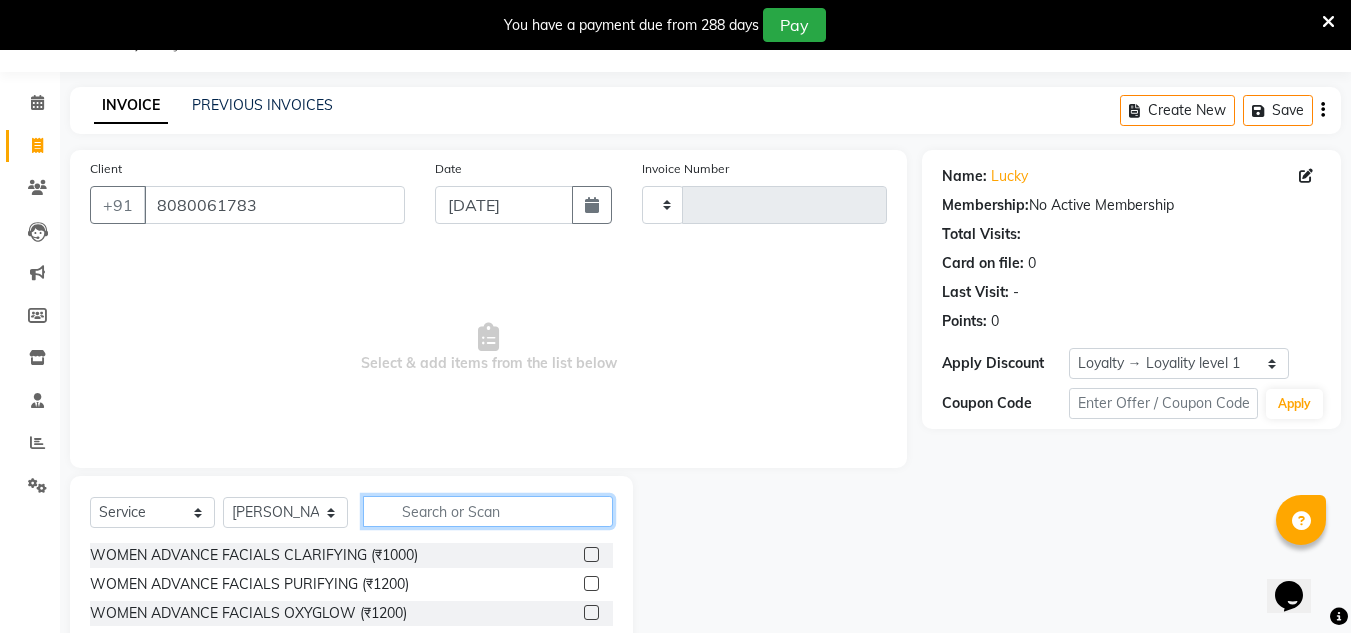click 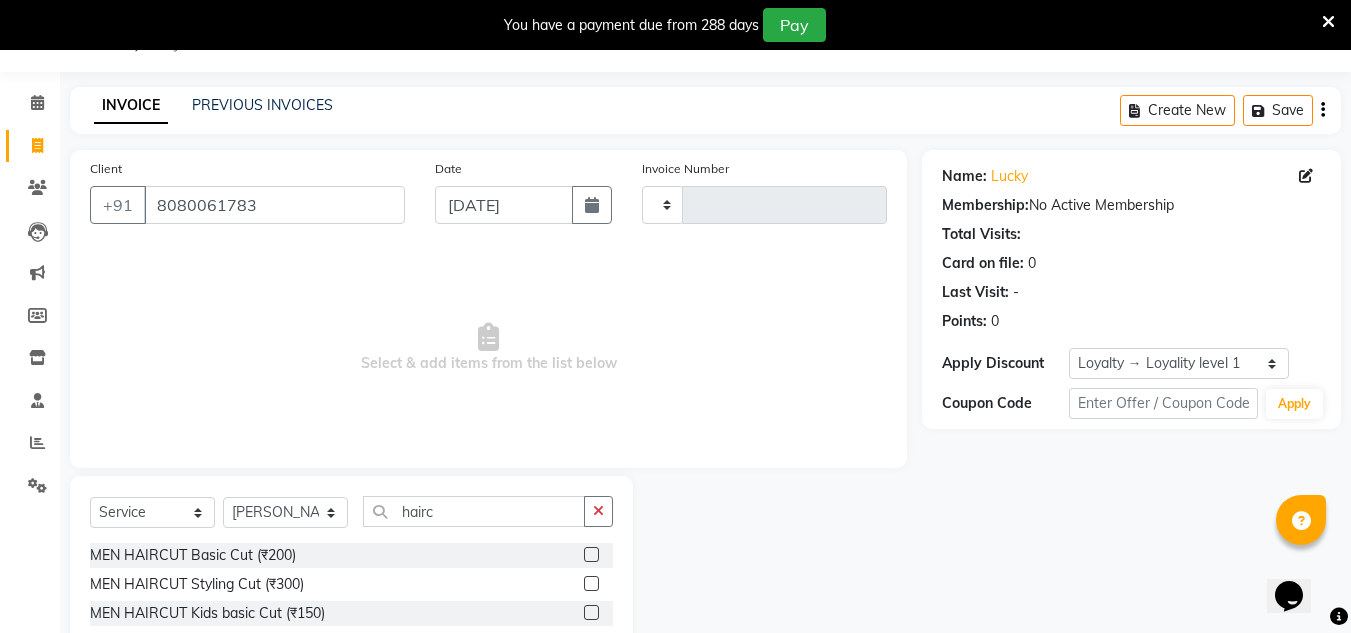 click 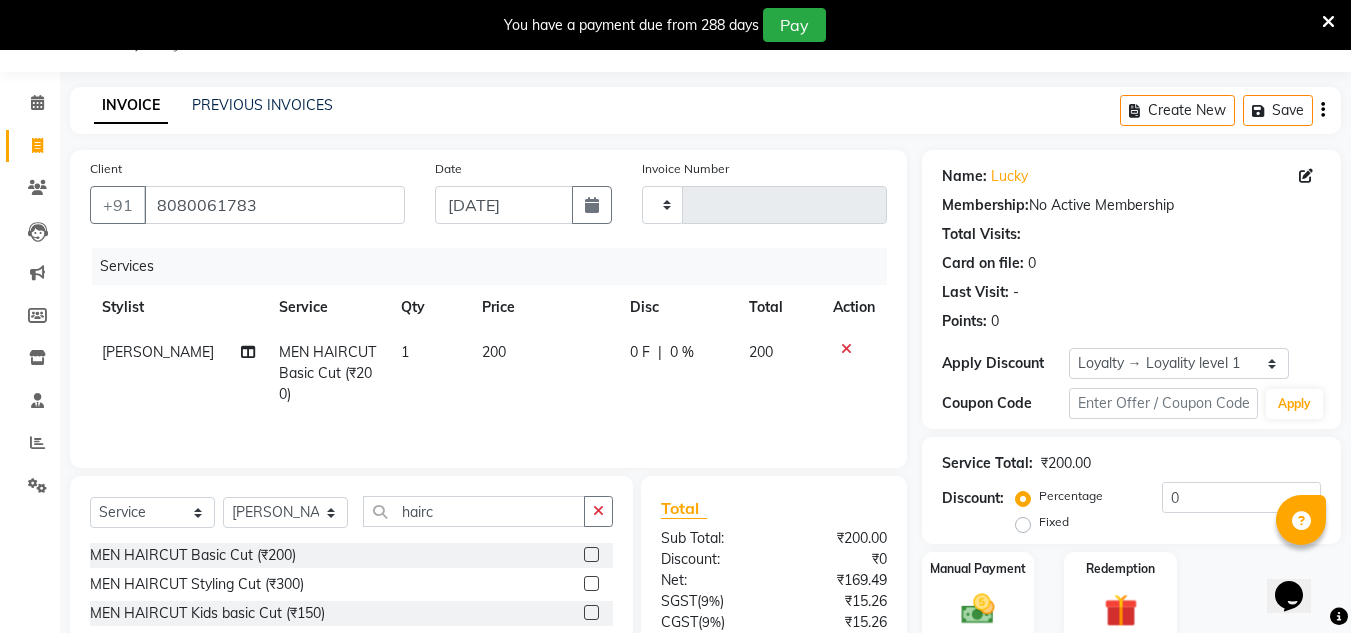 drag, startPoint x: 600, startPoint y: 507, endPoint x: 513, endPoint y: 517, distance: 87.57283 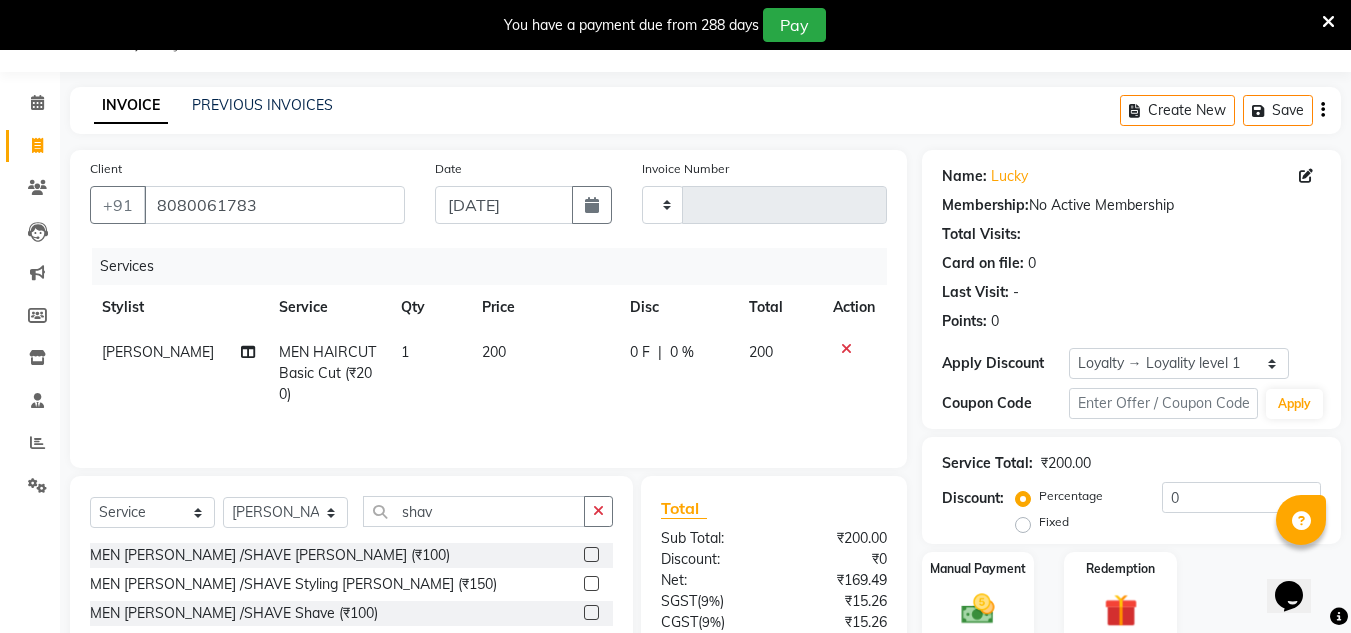 click 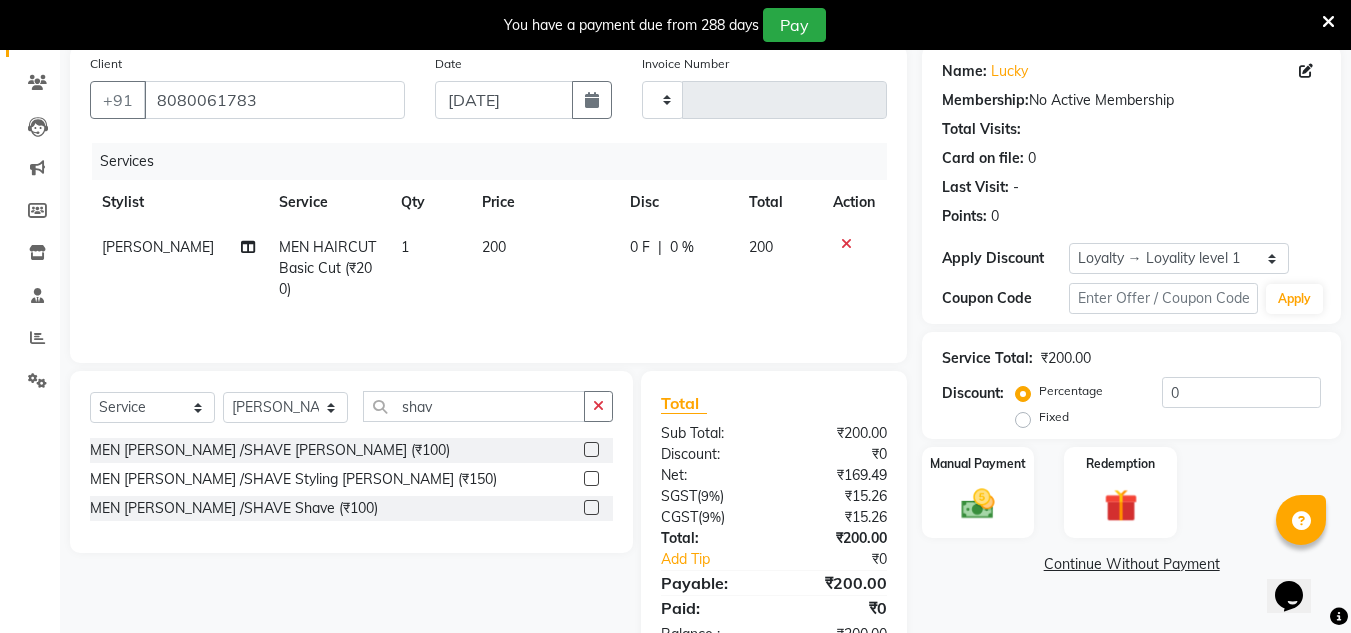 scroll, scrollTop: 217, scrollLeft: 0, axis: vertical 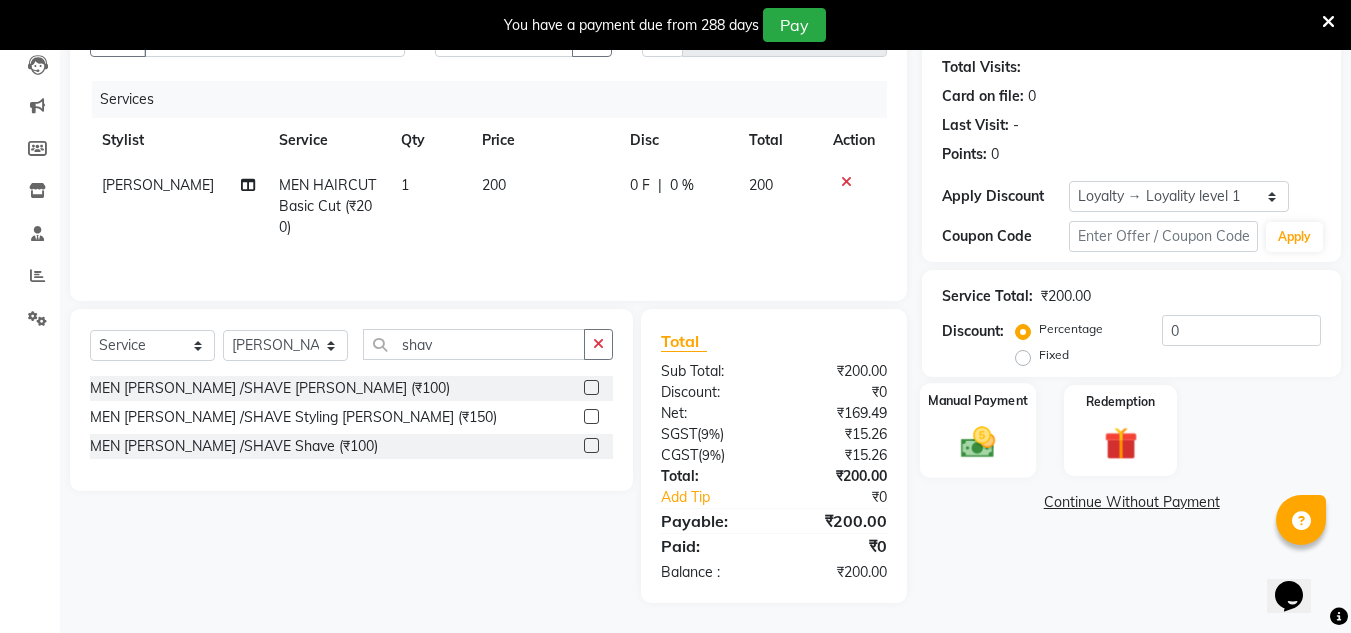 click 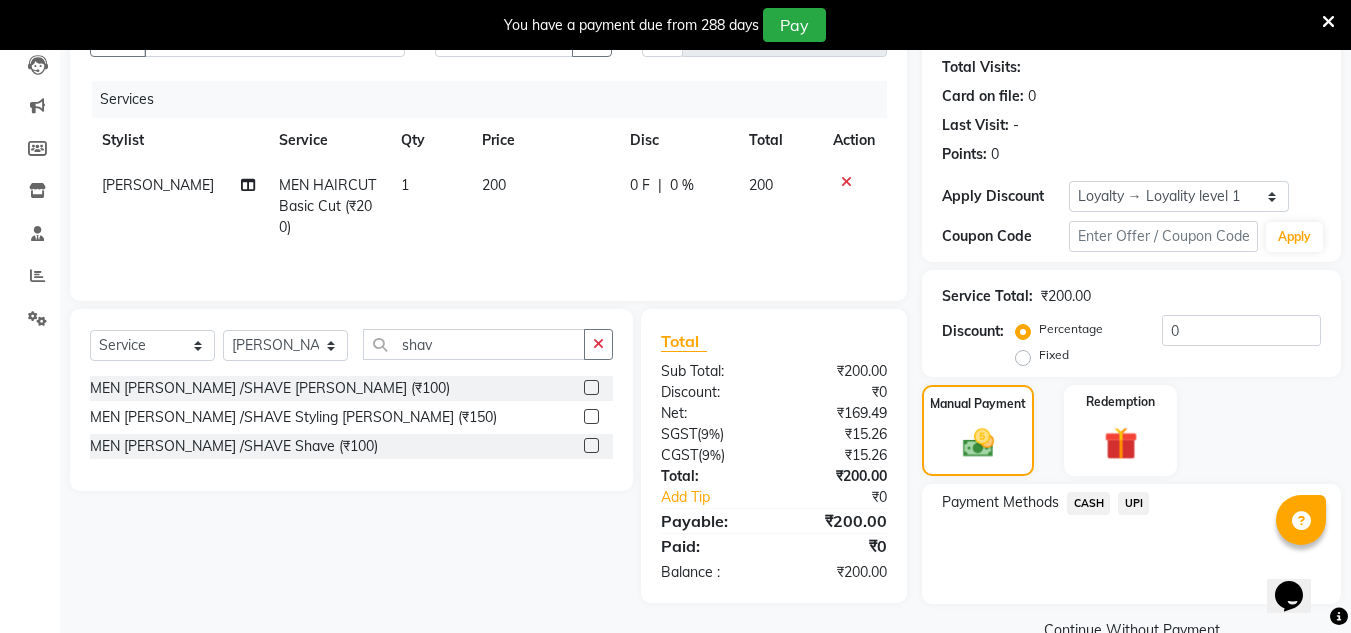 click on "CASH" 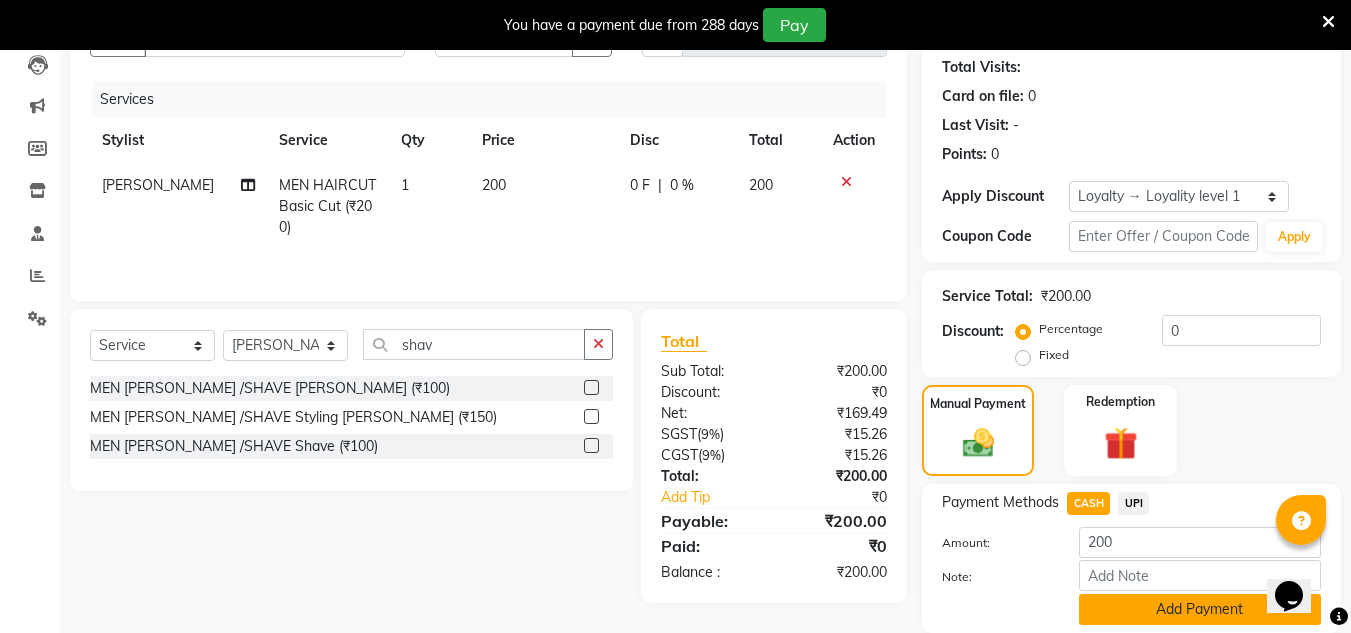 click on "Add Payment" 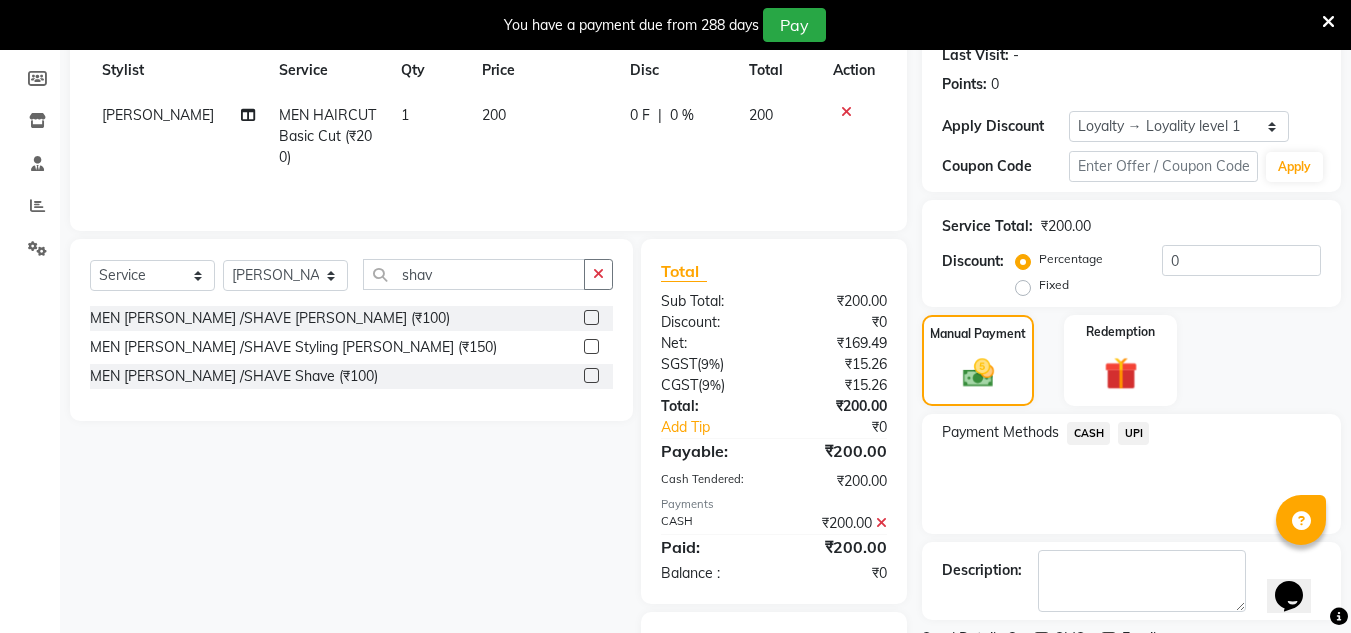 scroll, scrollTop: 387, scrollLeft: 0, axis: vertical 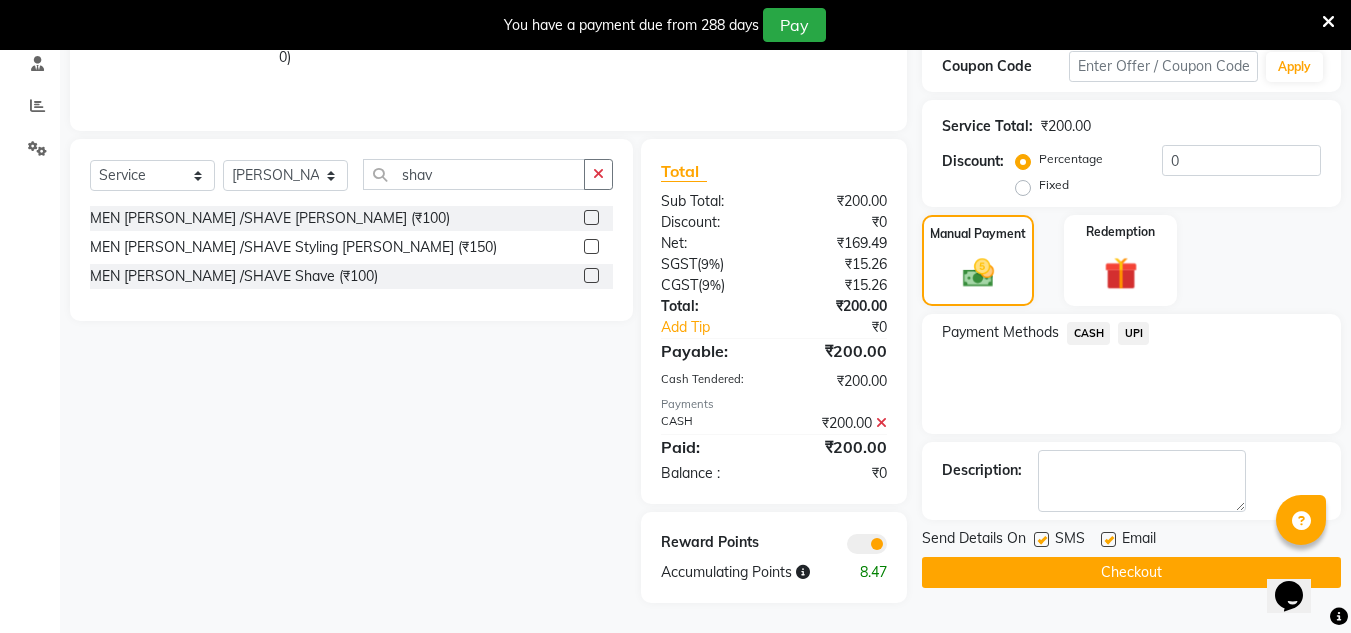 click on "Send Details On SMS Email  Checkout" 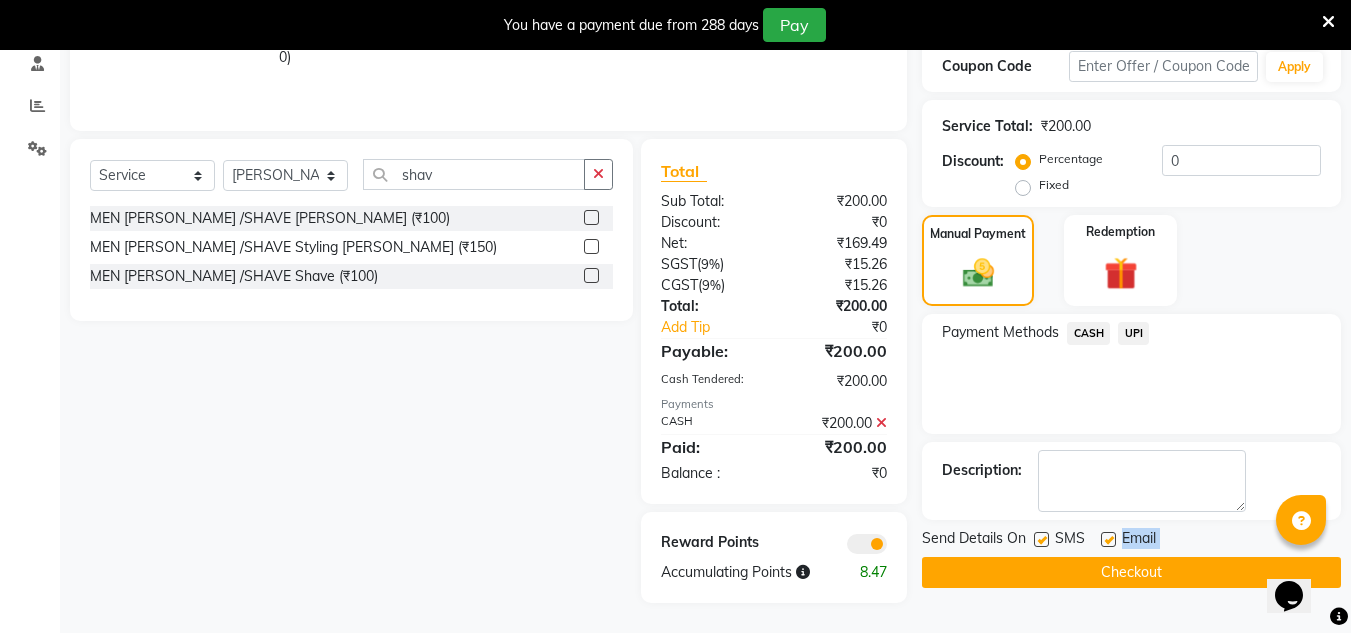 click on "INVOICE PREVIOUS INVOICES Create New   Save  Client [PHONE_NUMBER] Date [DATE] Invoice Number Services Stylist Service Qty Price Disc Total Action [PERSON_NAME] MEN HAIRCUT Basic Cut (₹200) 1 200 0 F | 0 % 200 Select  Service  Product  Membership  Package Voucher Prepaid Gift Card  Select Stylist Aalam [PERSON_NAME] new  [PERSON_NAME] mohit Neeraj Owner preeti [PERSON_NAME] [PERSON_NAME] RG shav MEN [PERSON_NAME] /SHAVE [PERSON_NAME] (₹100)  MEN [PERSON_NAME] /SHAVE Styling [PERSON_NAME] (₹150)  MEN [PERSON_NAME] /SHAVE Shave (₹100)  Total Sub Total: ₹200.00 Discount: ₹0 Net: ₹169.49 SGST  ( 9% ) ₹15.26 CGST  ( 9% ) ₹15.26 Total: ₹200.00 Add Tip ₹0 Payable: ₹200.00 Cash Tendered: ₹200.00 Payments CASH ₹200.00  Paid: ₹200.00 Balance   : ₹0 Reward Points Accumulating Points  8.47 Name: Lucky  Membership:  No Active Membership  Total Visits:   Card on file:  0 Last Visit:   - Points:   0  Apply Discount Select  Loyalty → Loyality level 1  Coupon Code Apply Service Total:  ₹200.00  Discount:  Percentage   Fixed  0 Manual Payment" 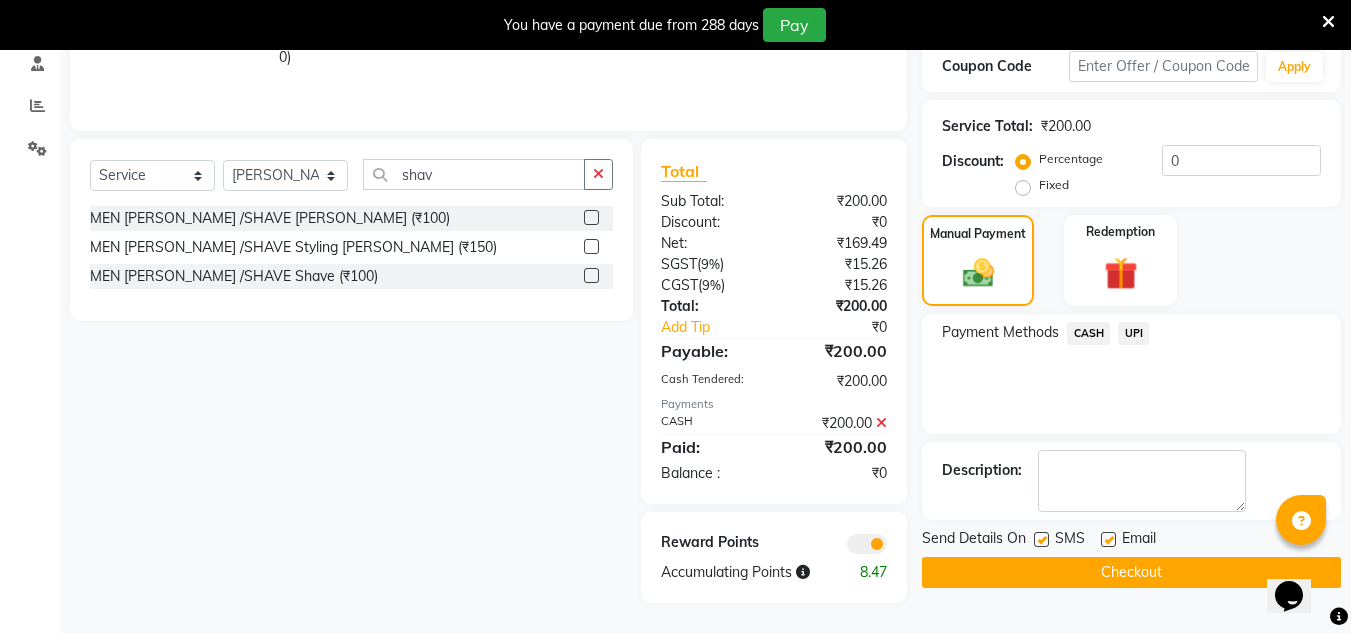 click on "Checkout" 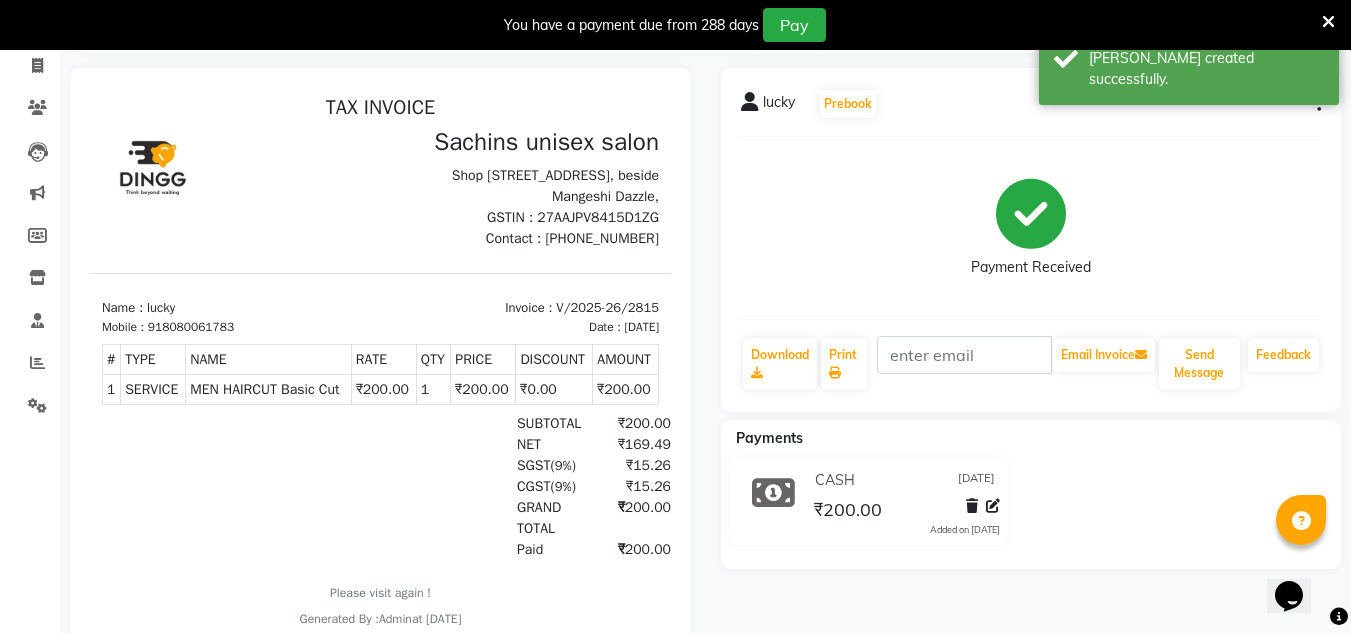 scroll, scrollTop: 0, scrollLeft: 0, axis: both 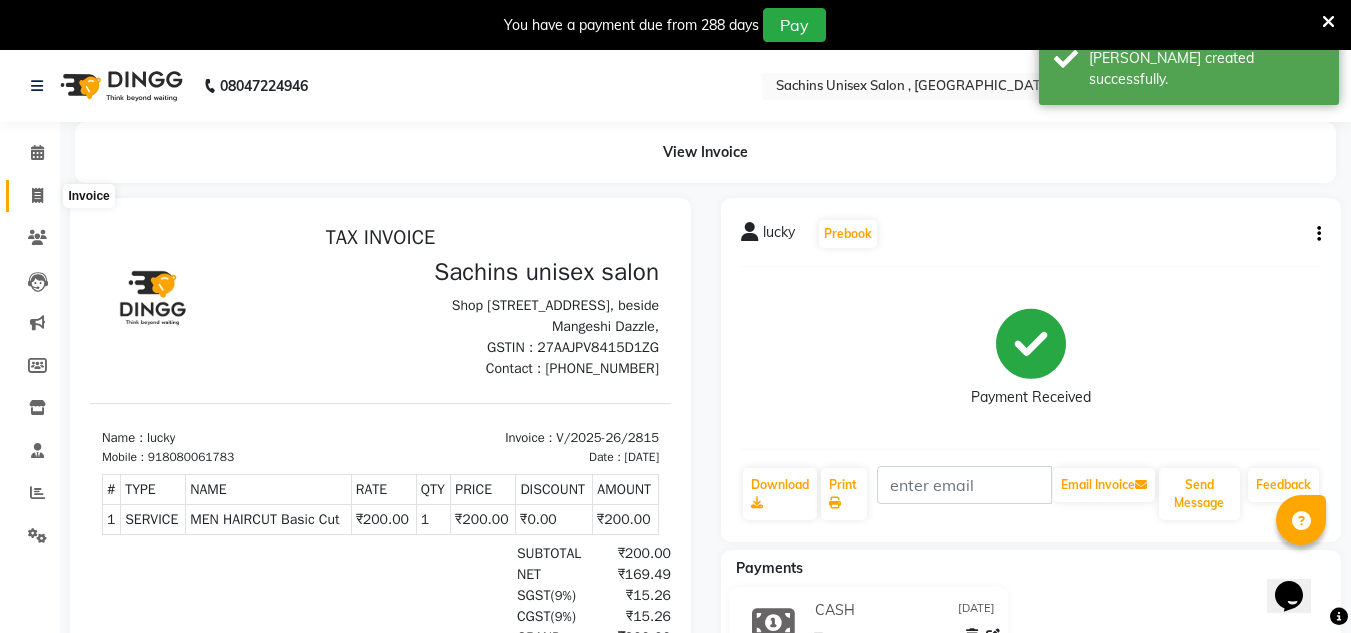 click 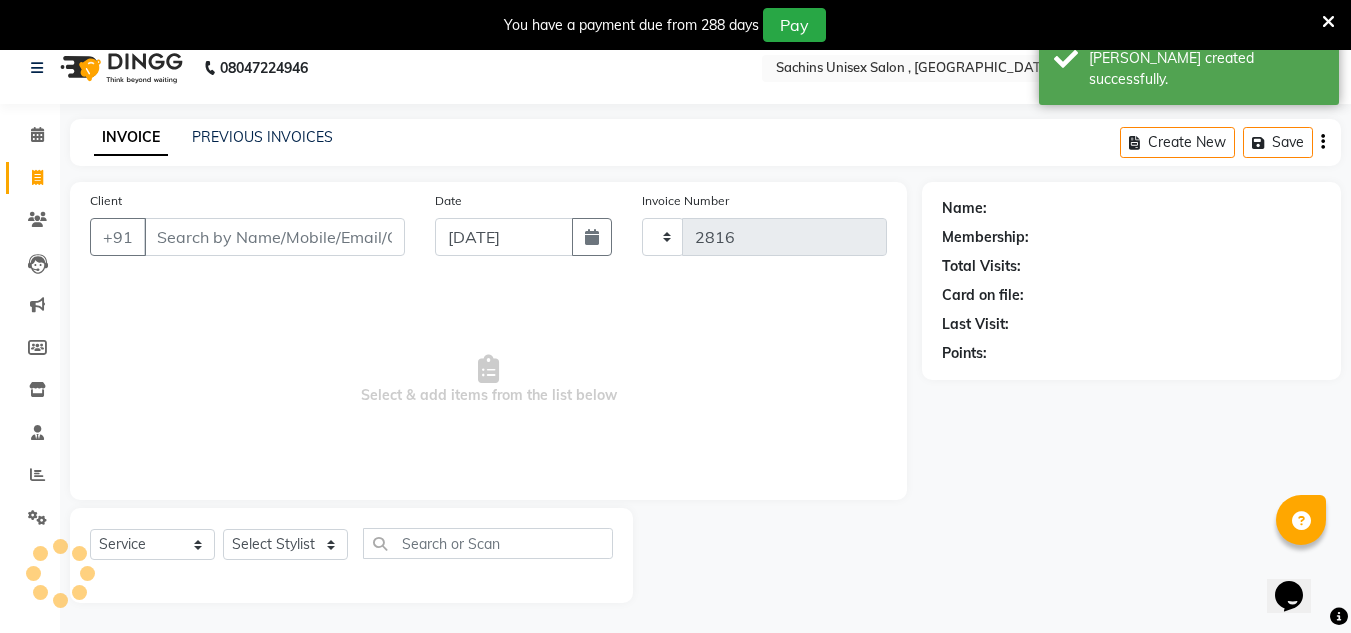 scroll, scrollTop: 50, scrollLeft: 0, axis: vertical 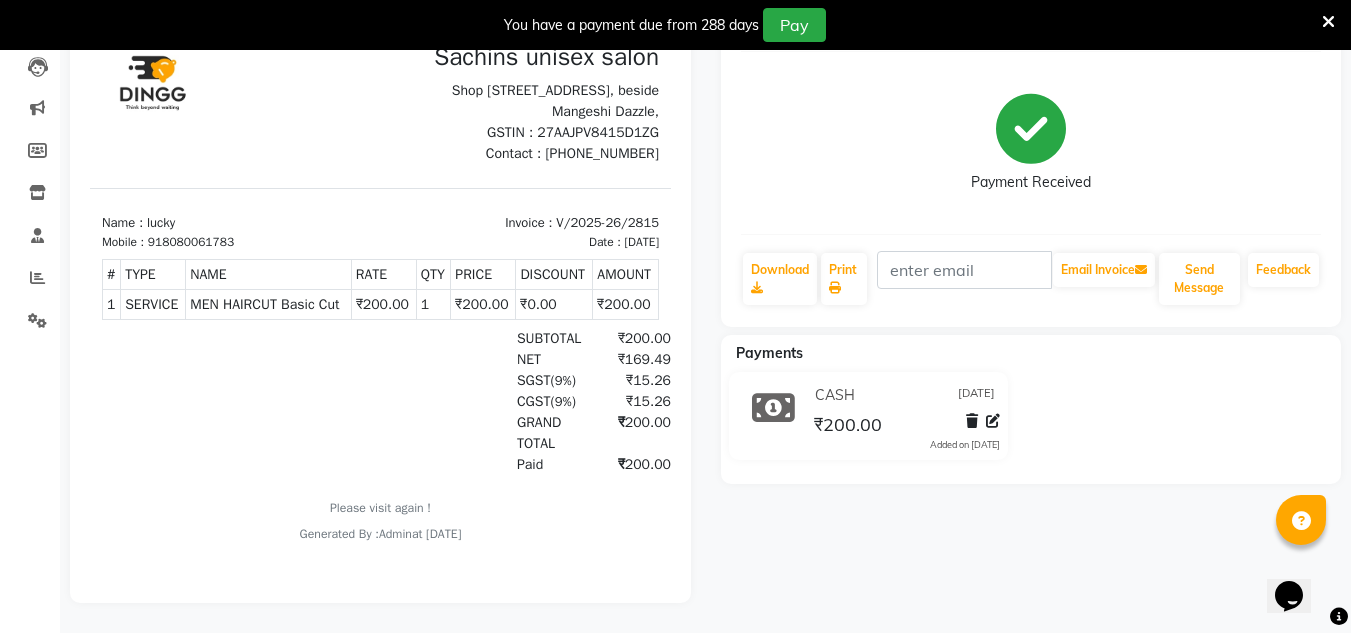 click on "₹200.00" at bounding box center (626, 304) 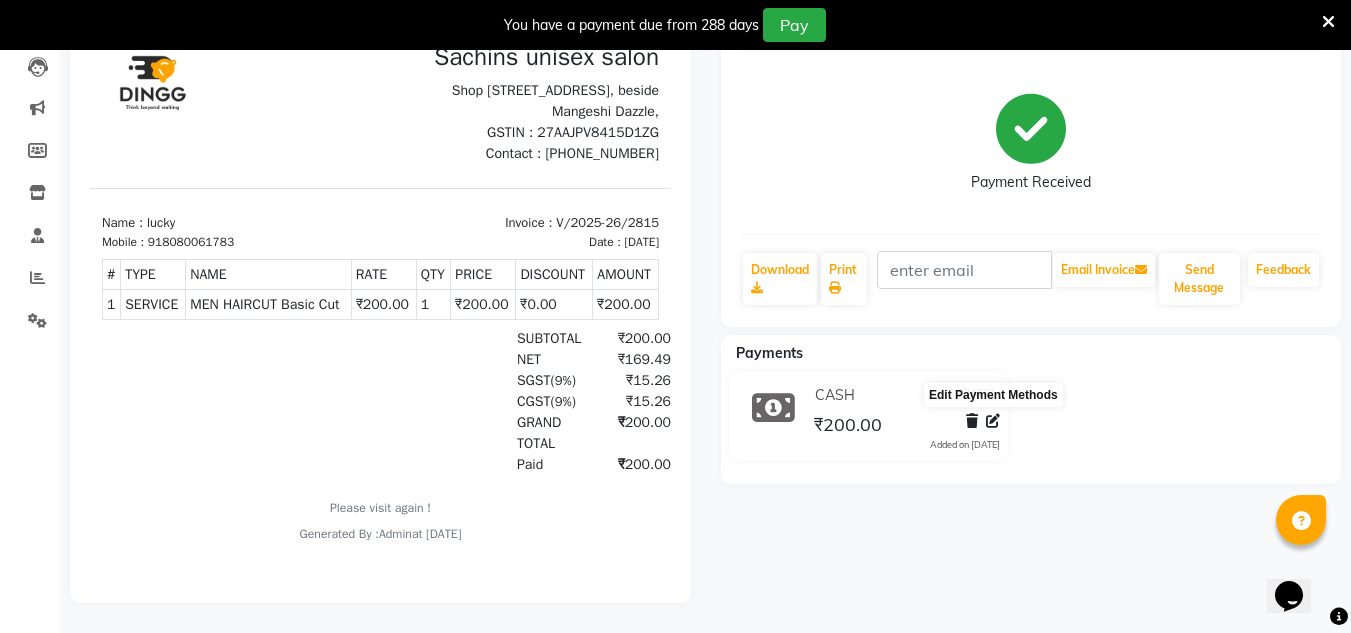 click 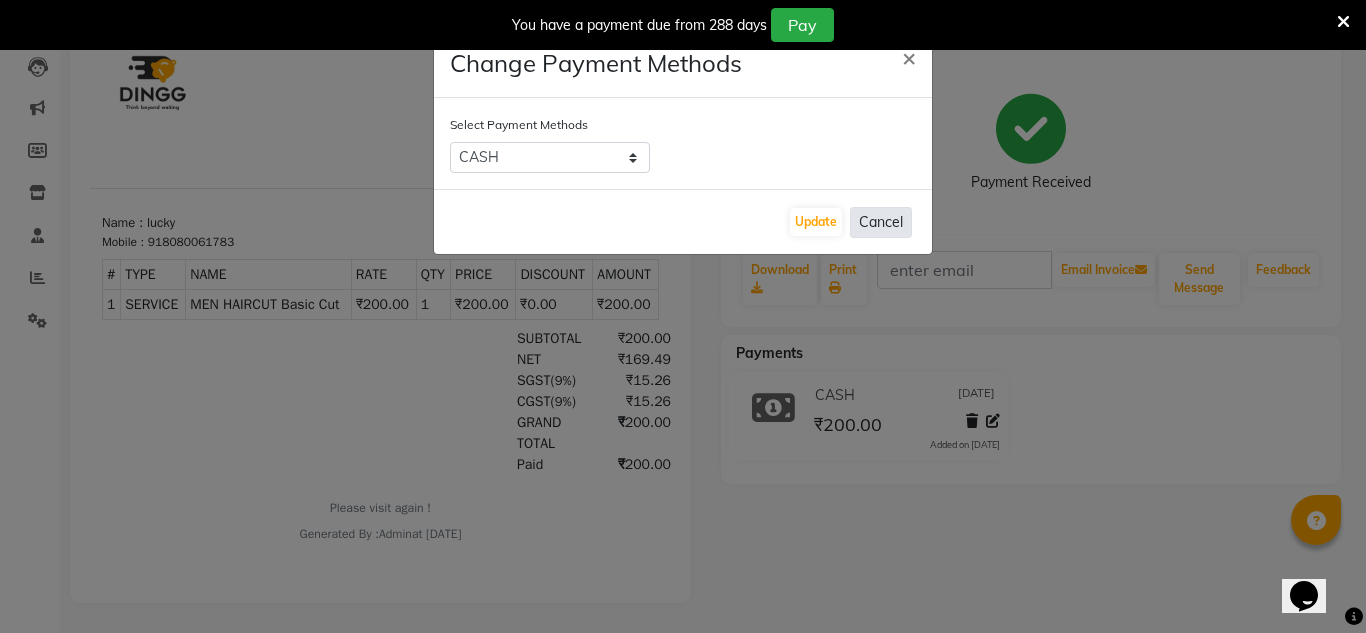 click on "Cancel" 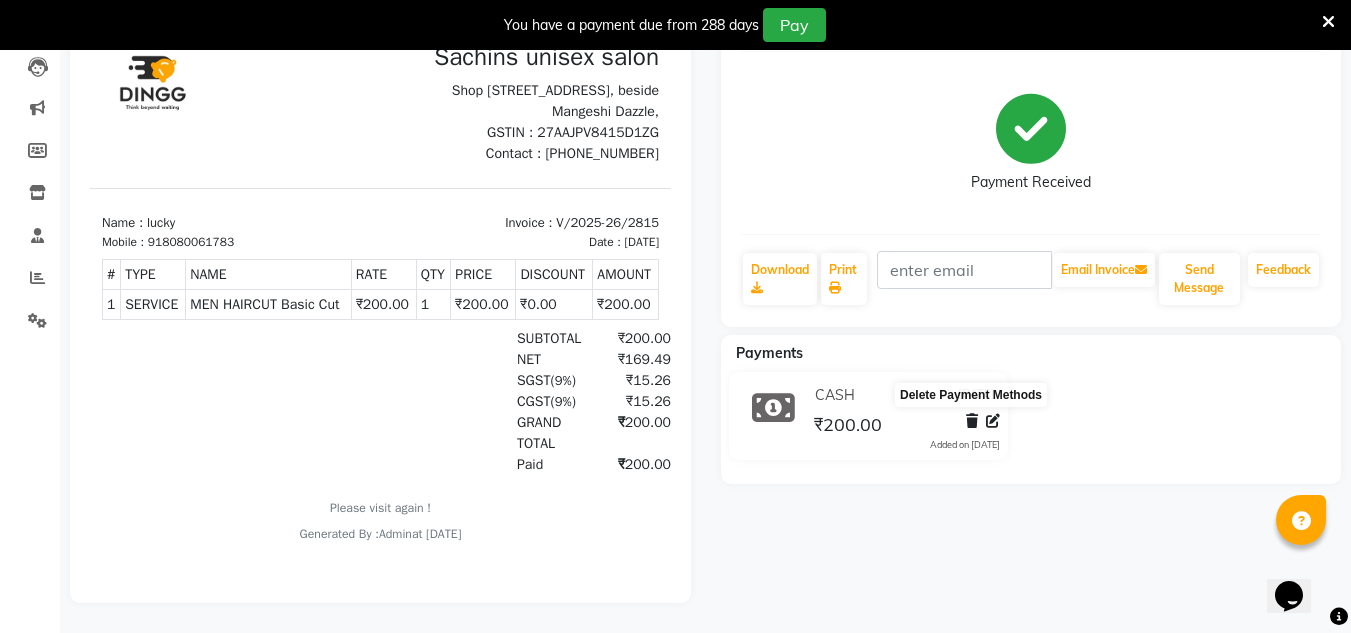 click 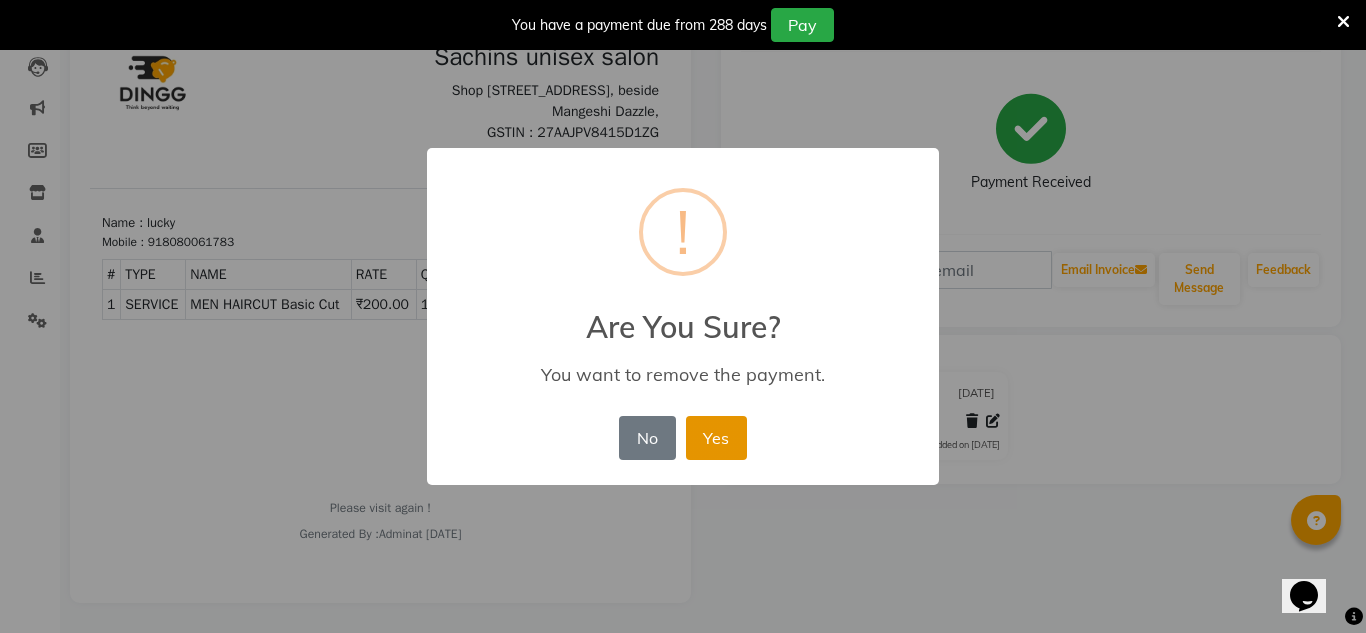 click on "Yes" at bounding box center (716, 438) 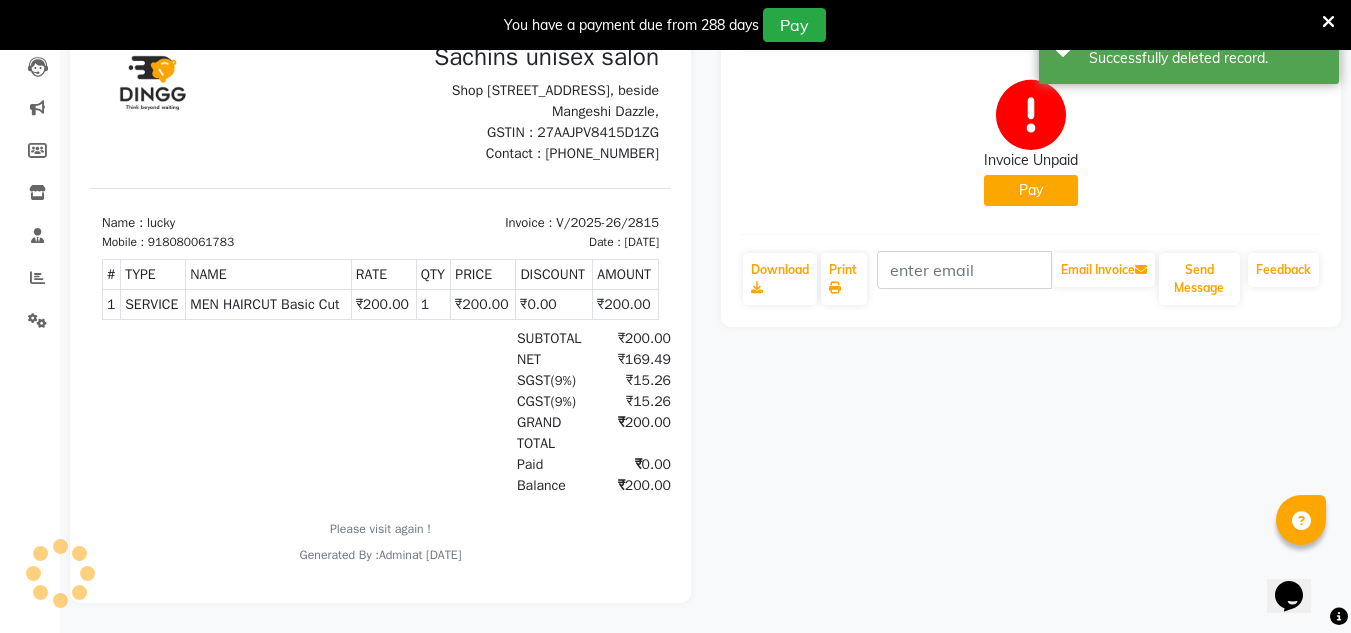 scroll, scrollTop: 16, scrollLeft: 0, axis: vertical 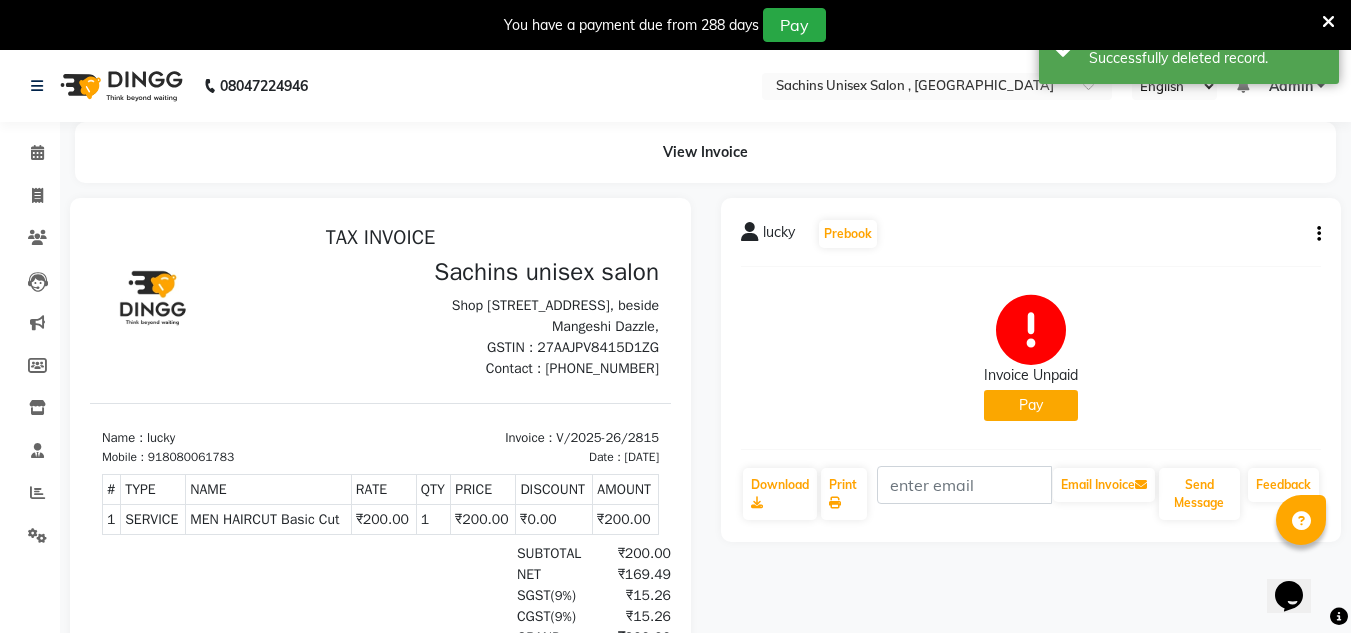 click on "lucky   Prebook   Invoice Unpaid   Pay  Download  Print   Email Invoice   Send Message Feedback" 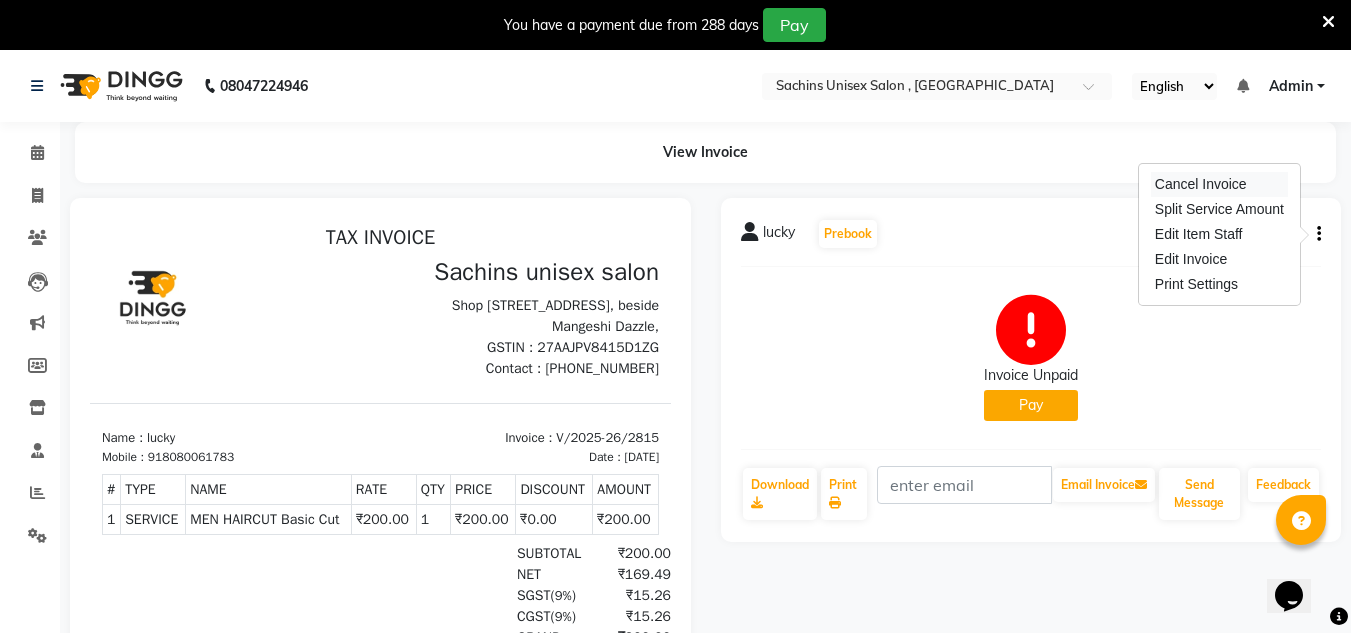 click on "Cancel Invoice" at bounding box center (1219, 184) 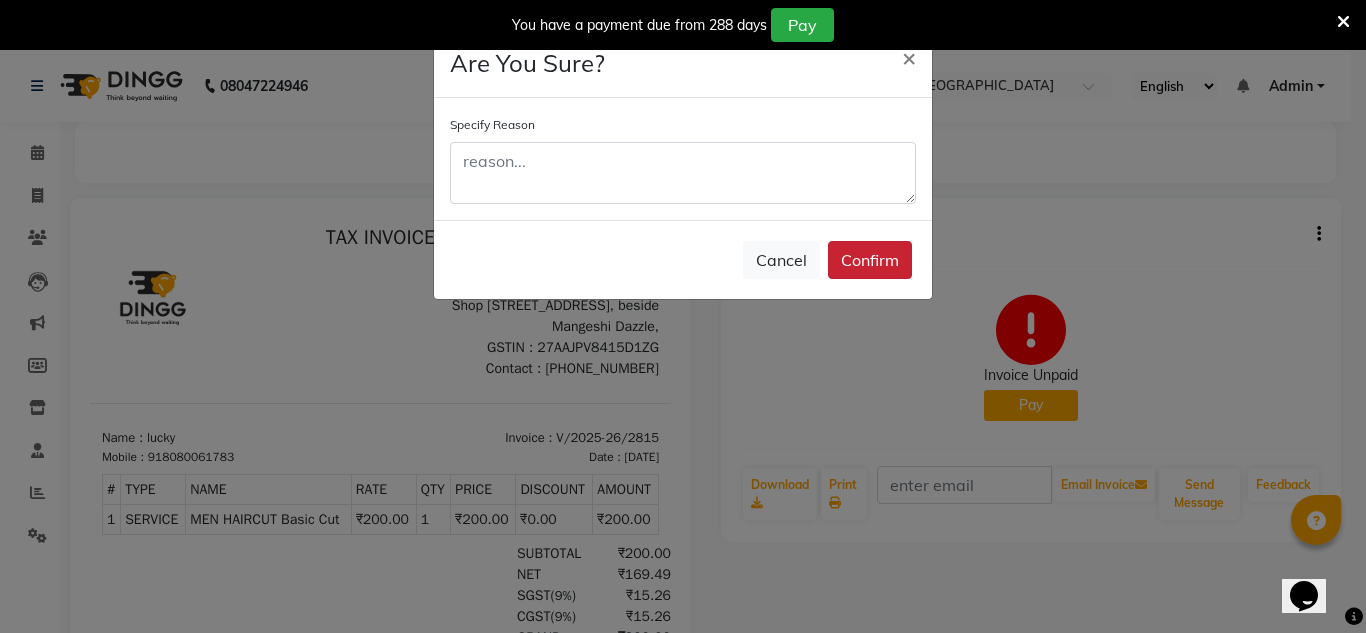 click on "Confirm" 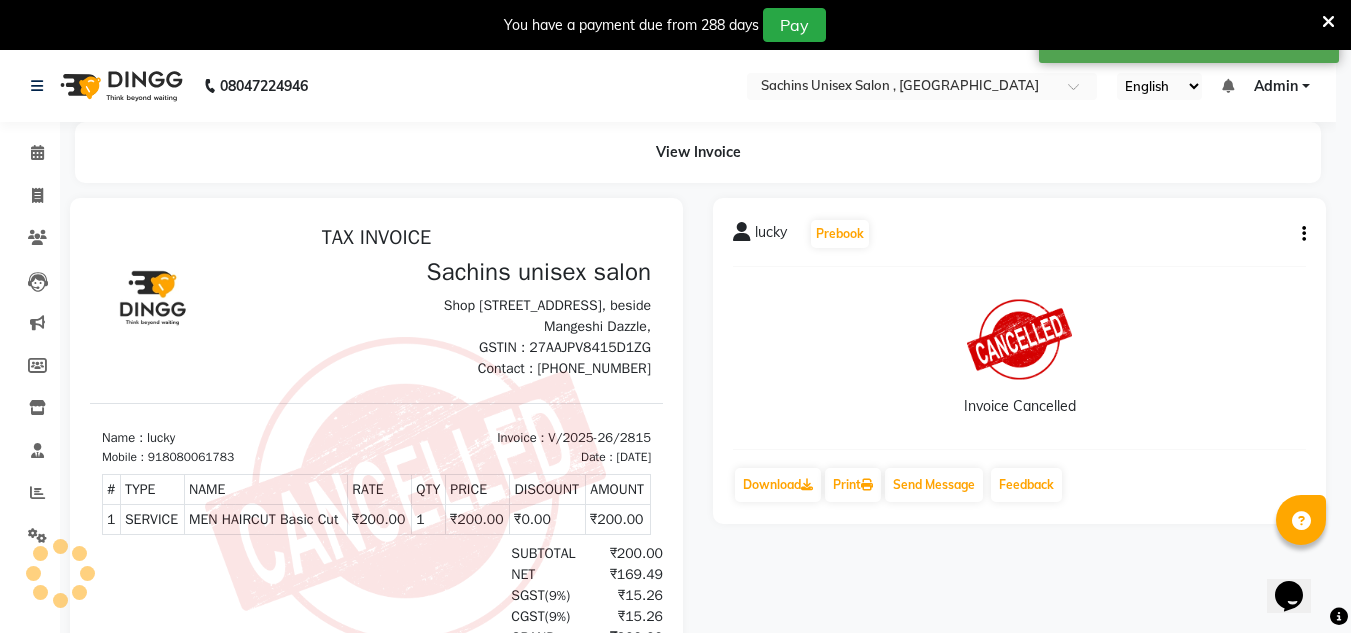 scroll, scrollTop: 16, scrollLeft: 0, axis: vertical 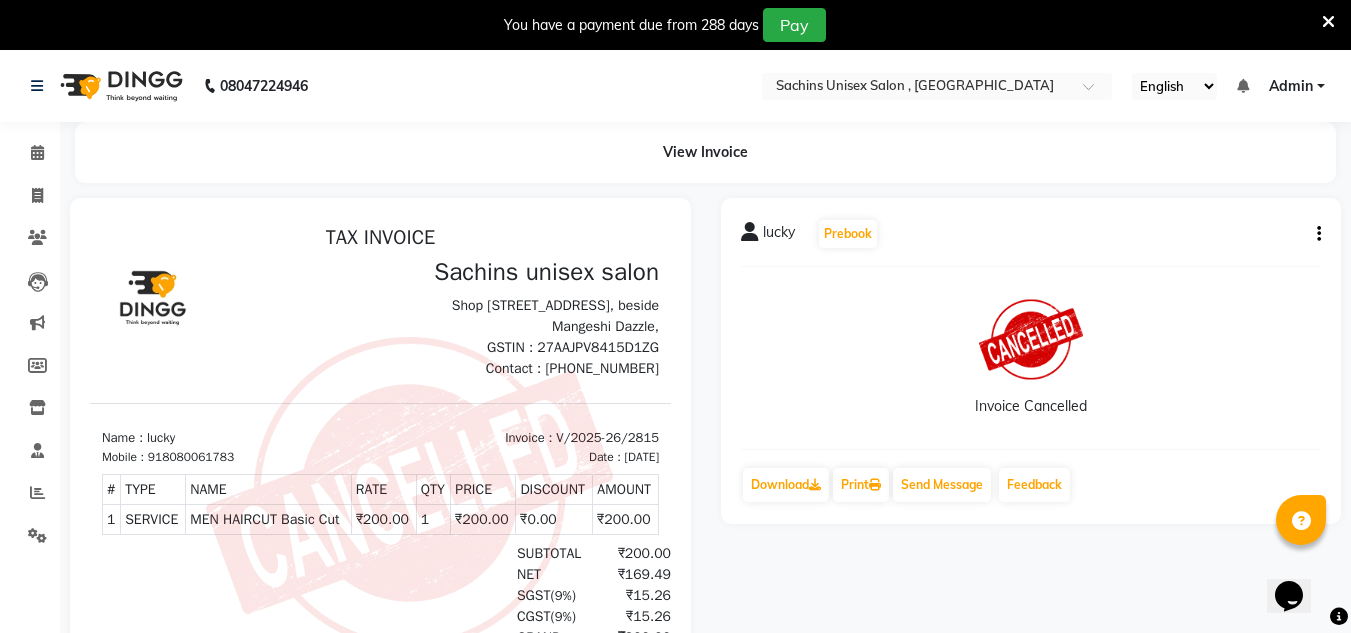 click 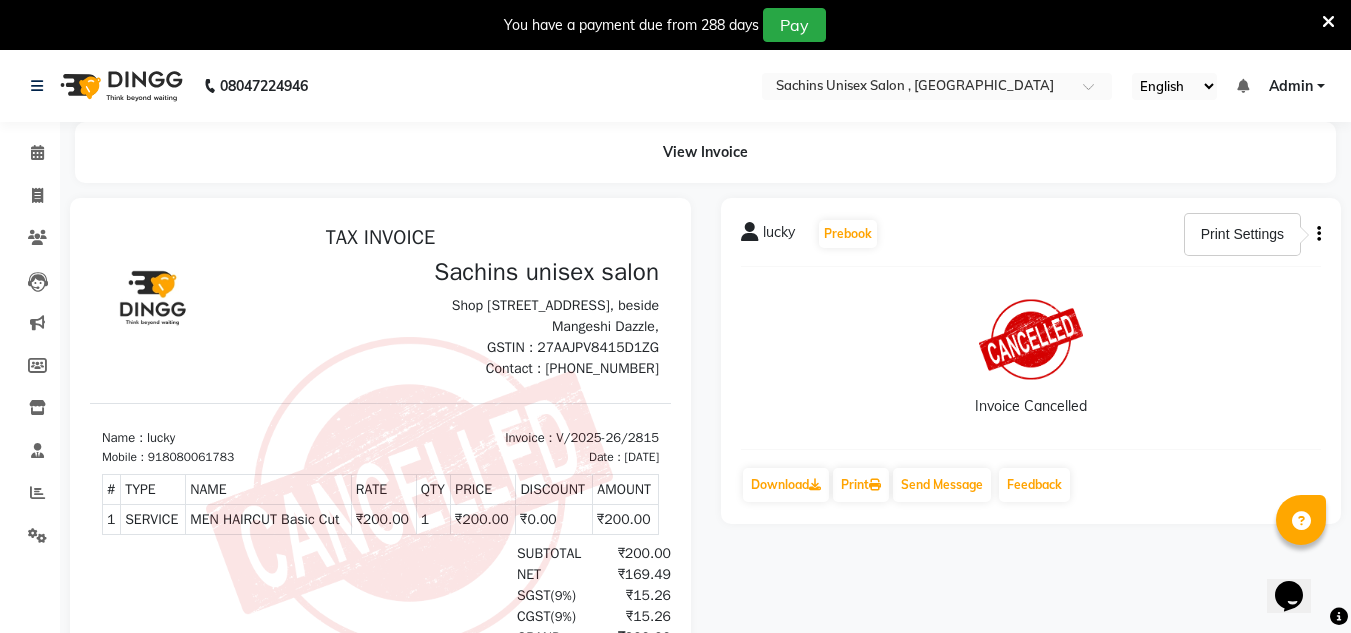 click on "lucky   Prebook   Invoice Cancelled  Download  Print   Send Message Feedback" 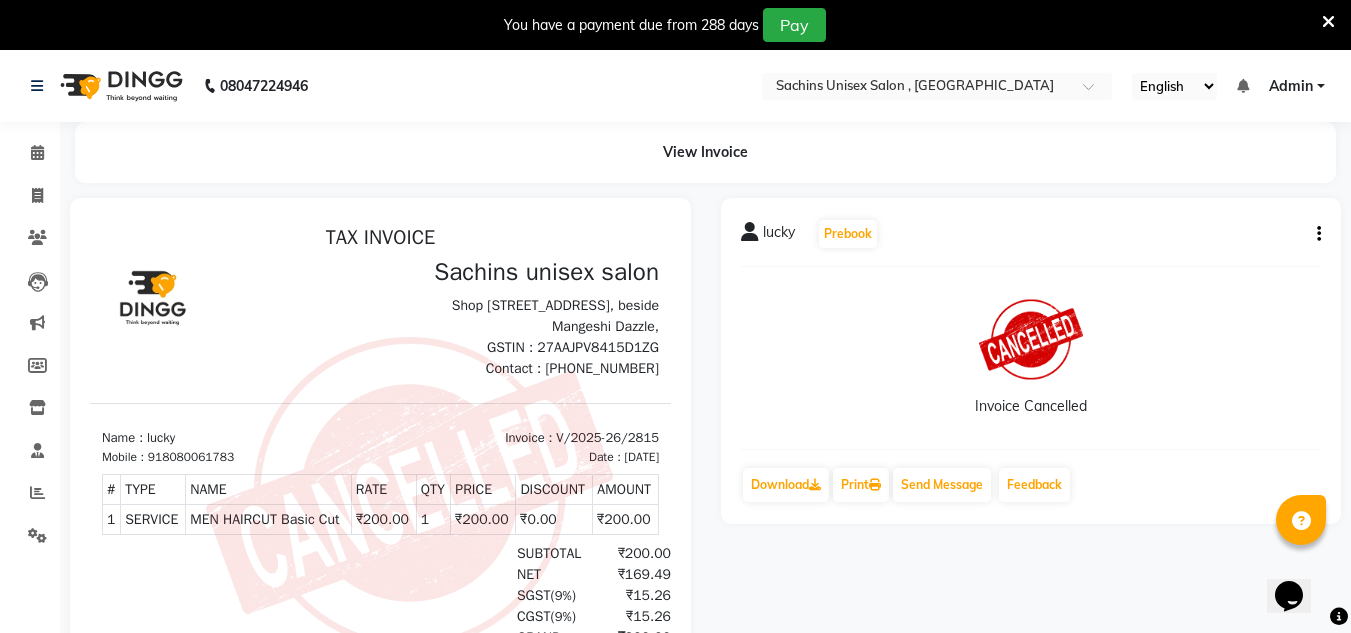 click 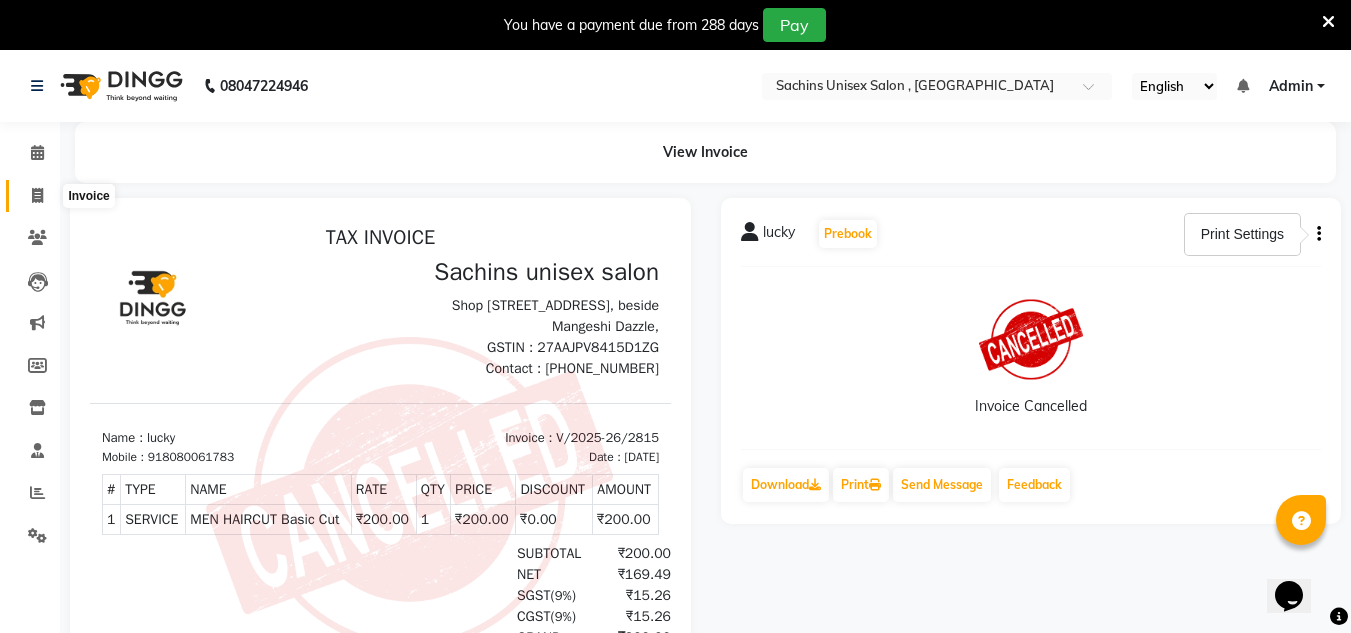 click 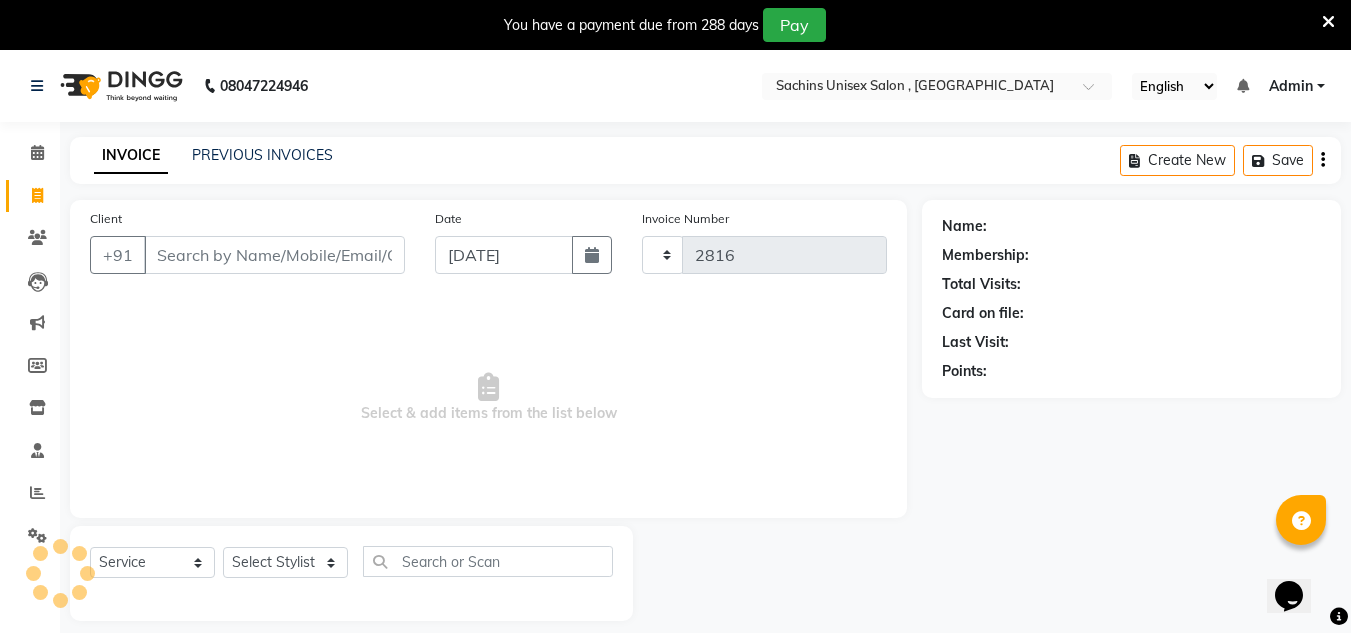 scroll, scrollTop: 50, scrollLeft: 0, axis: vertical 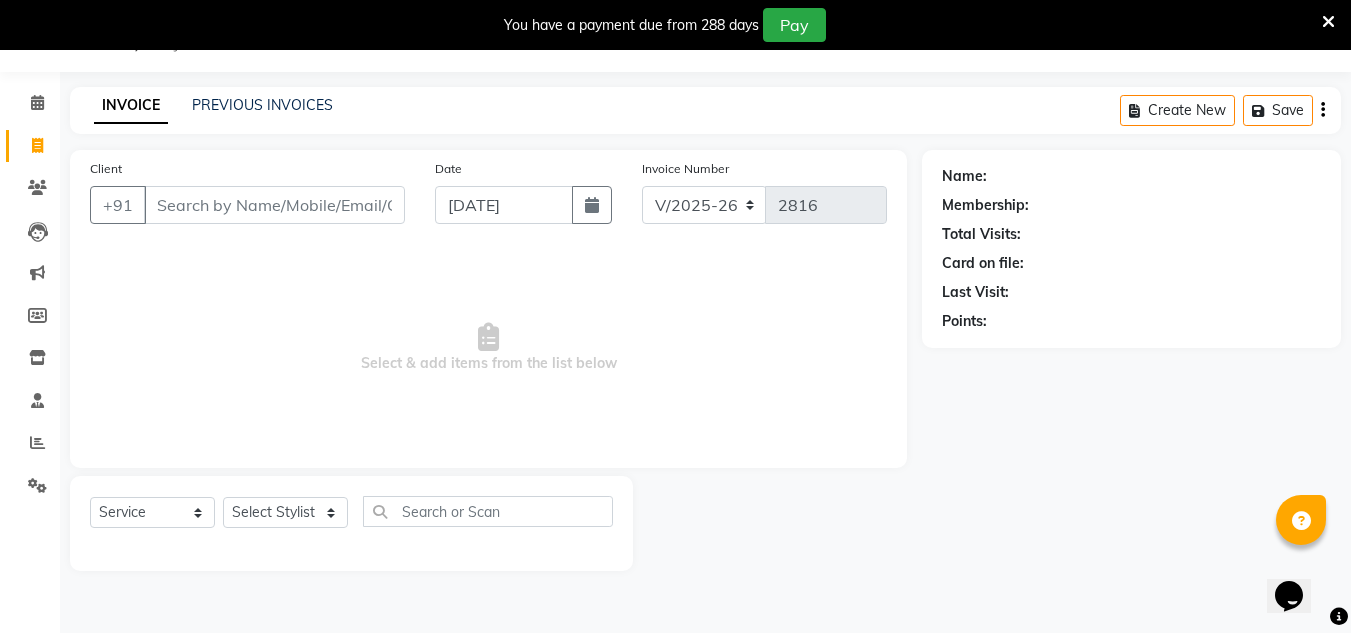 click on "Client" at bounding box center [274, 205] 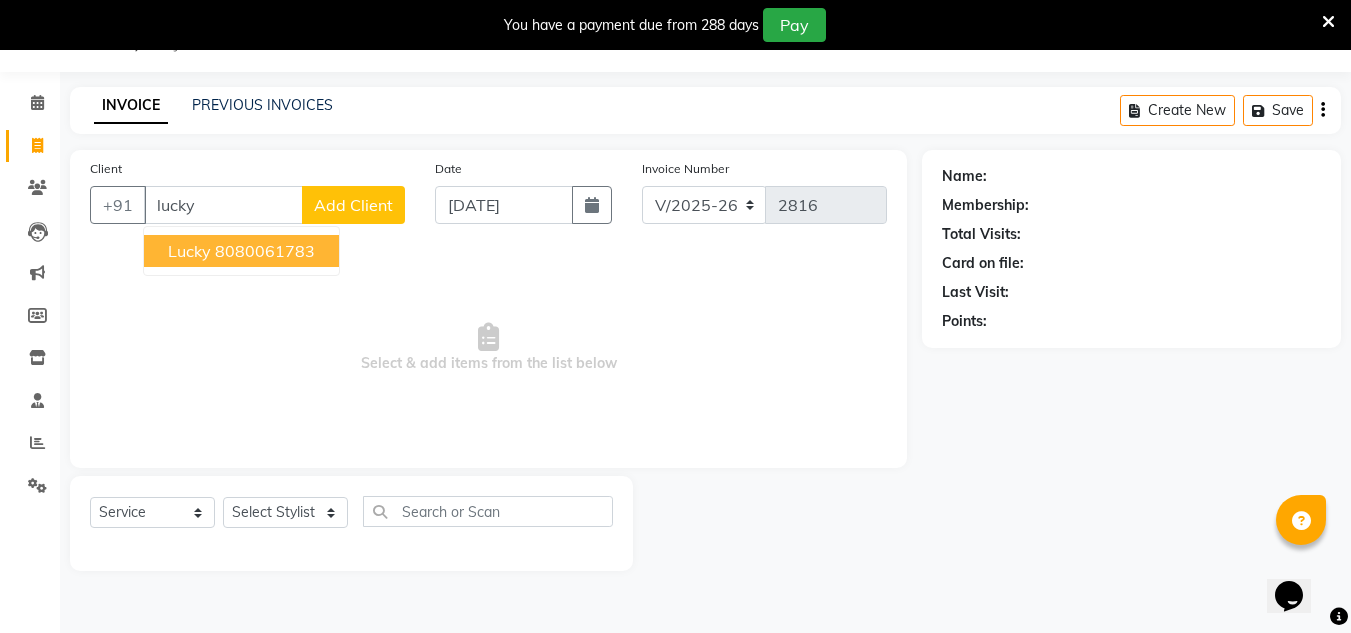 click on "8080061783" at bounding box center (265, 251) 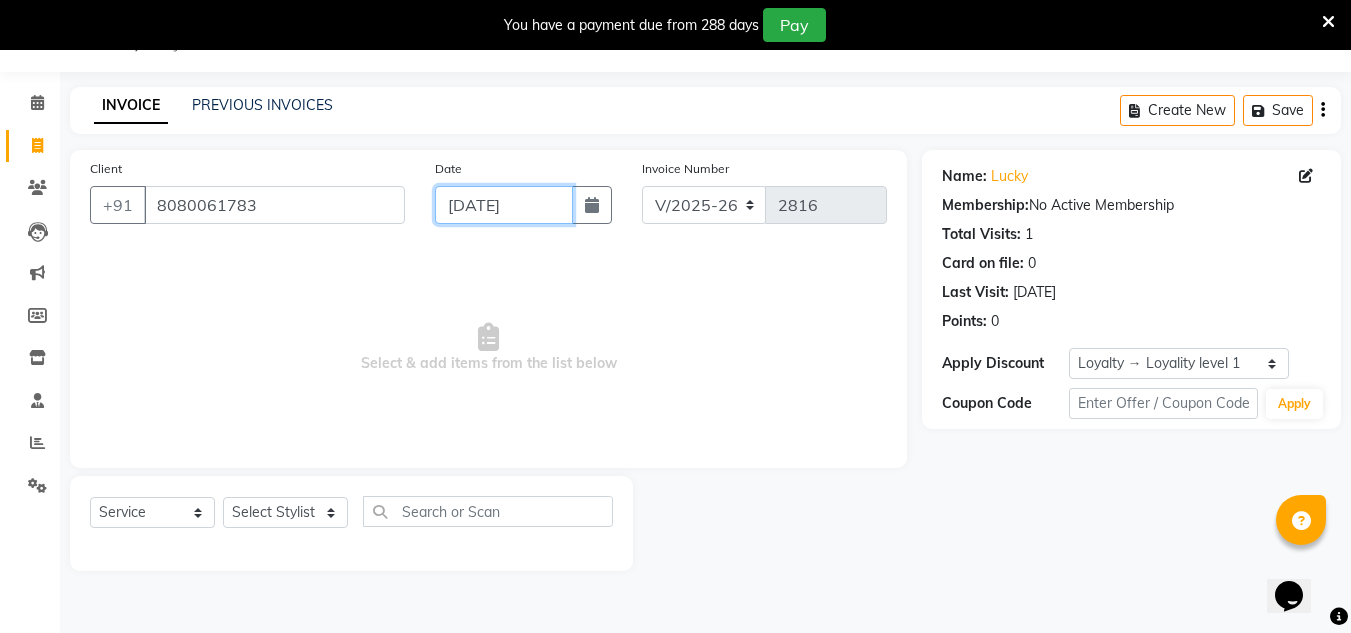 click on "[DATE]" 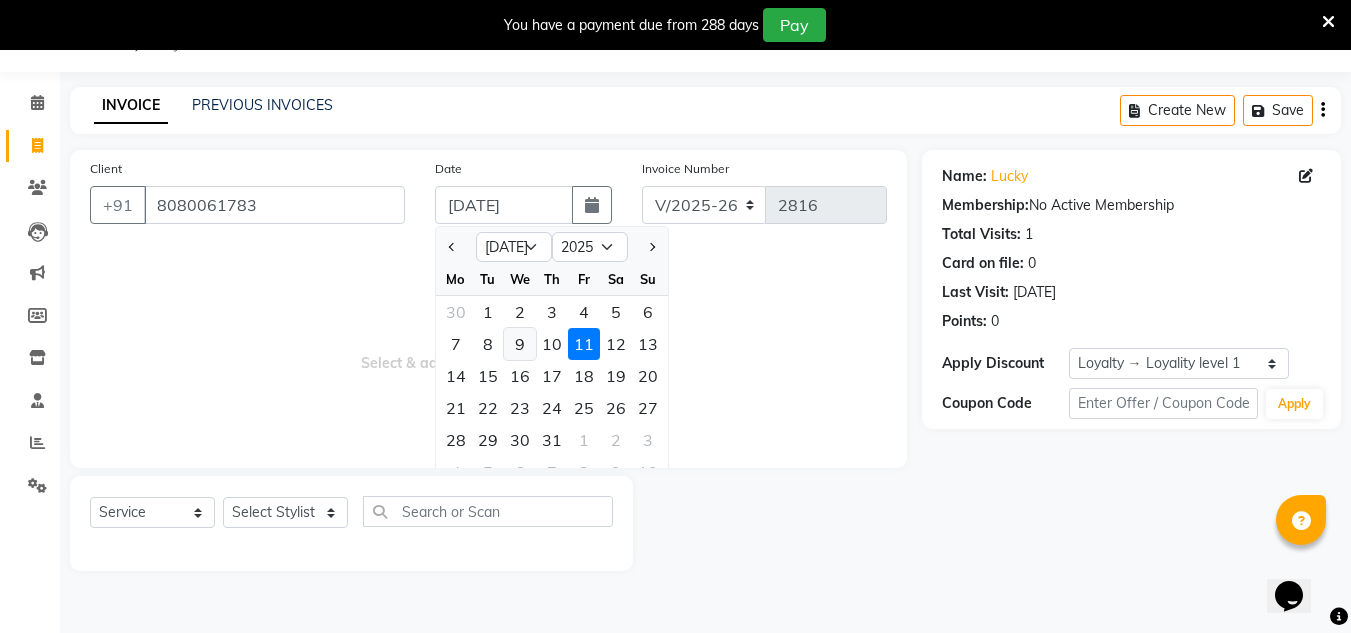 click on "9" 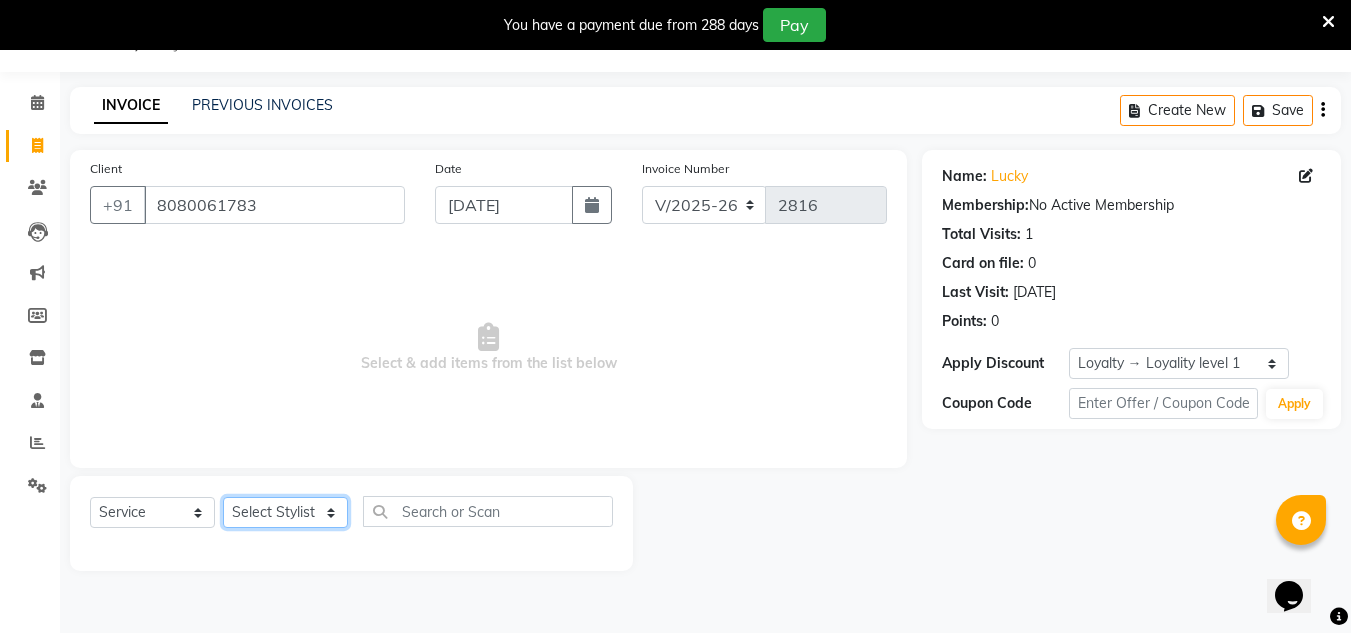 click on "Select Stylist [PERSON_NAME] new  [PERSON_NAME] [PERSON_NAME] Owner preeti [PERSON_NAME] [PERSON_NAME] RG" 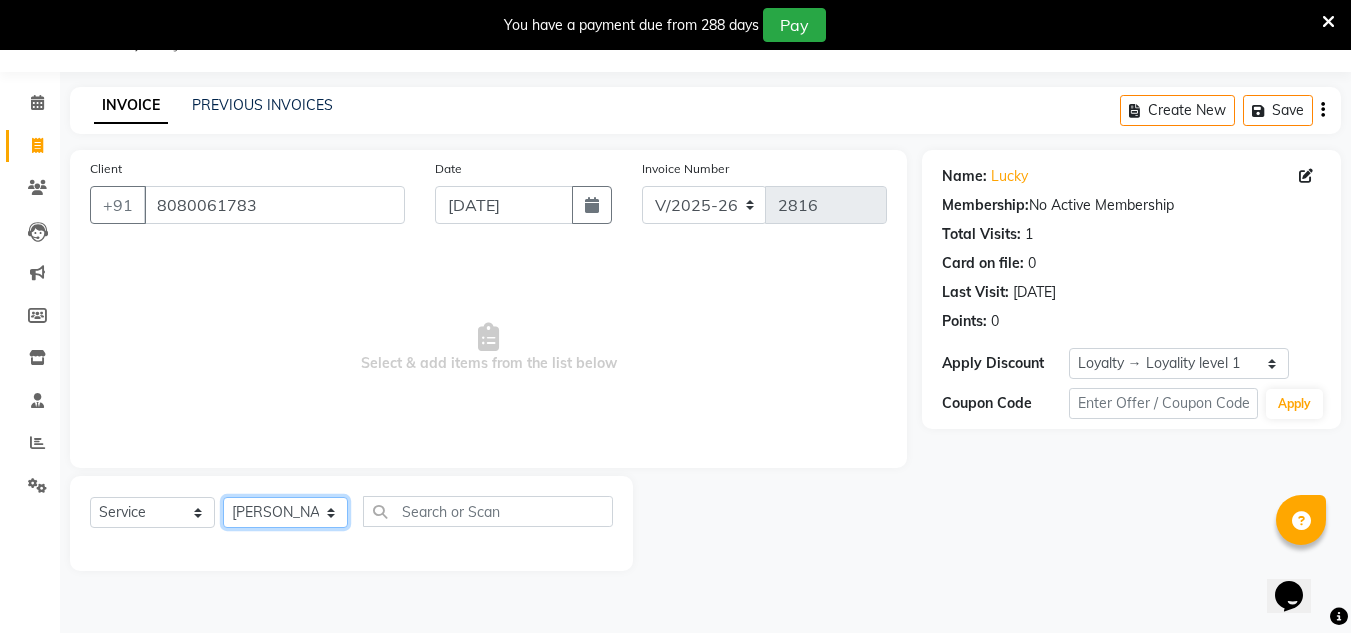 click on "Select Stylist [PERSON_NAME] new  [PERSON_NAME] [PERSON_NAME] Owner preeti [PERSON_NAME] [PERSON_NAME] RG" 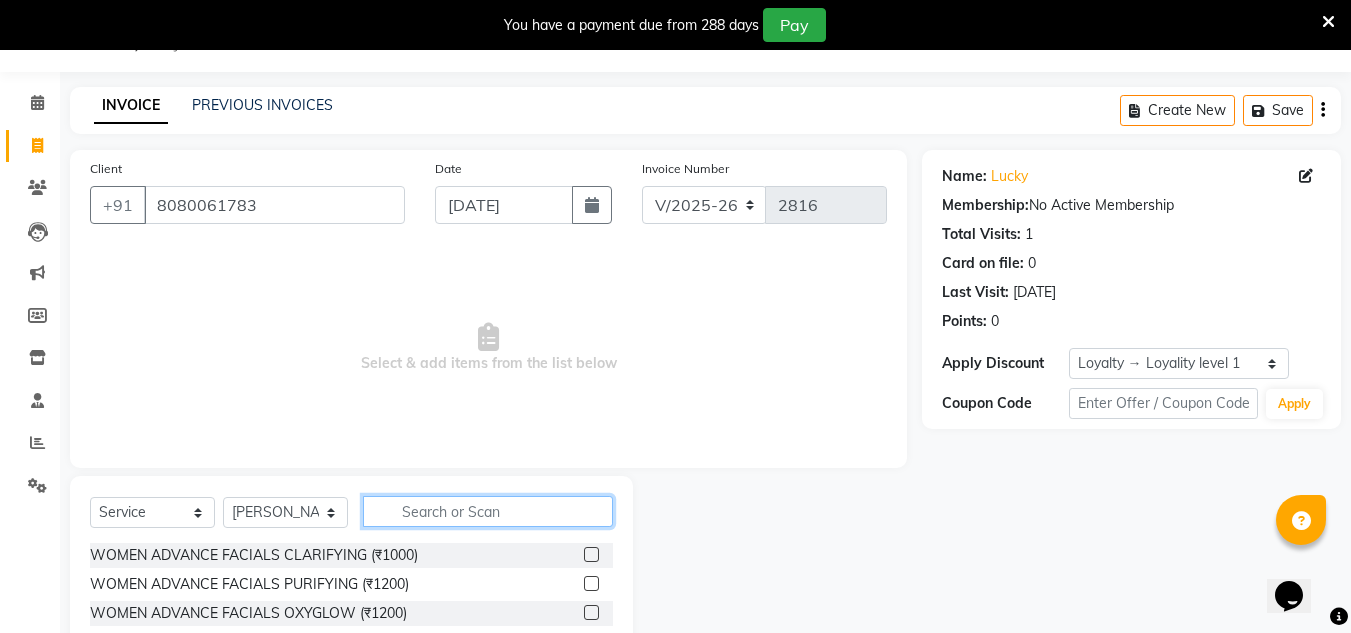 click 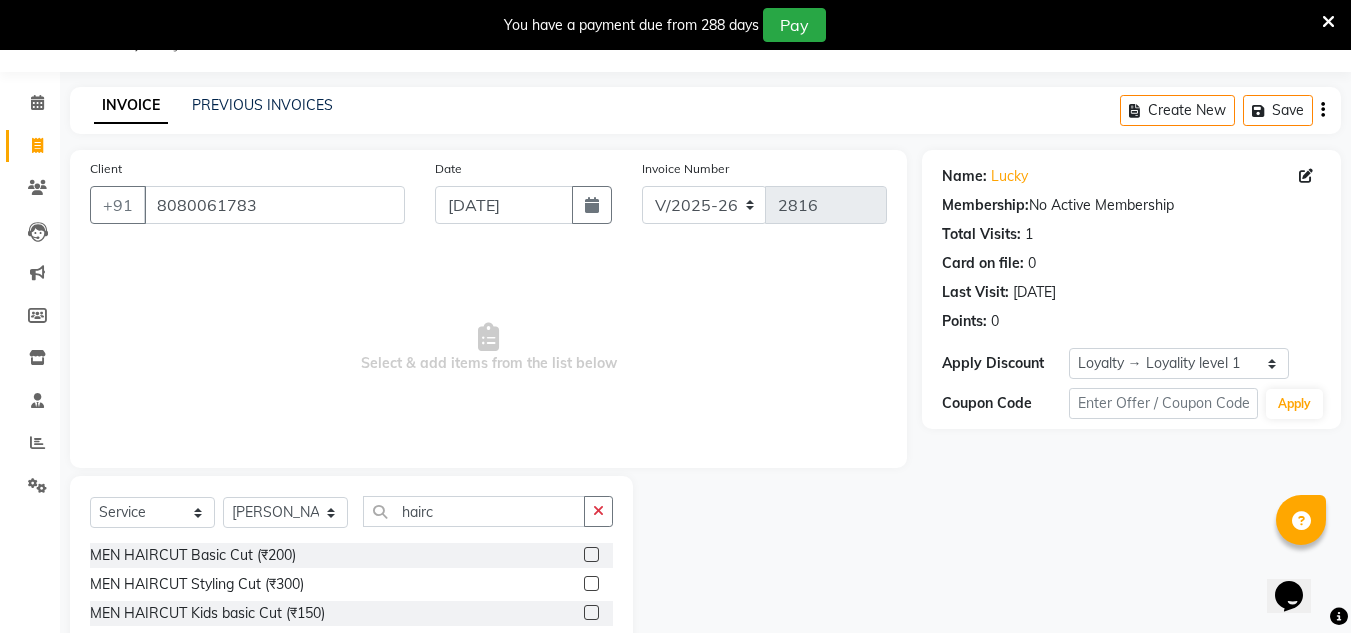 click 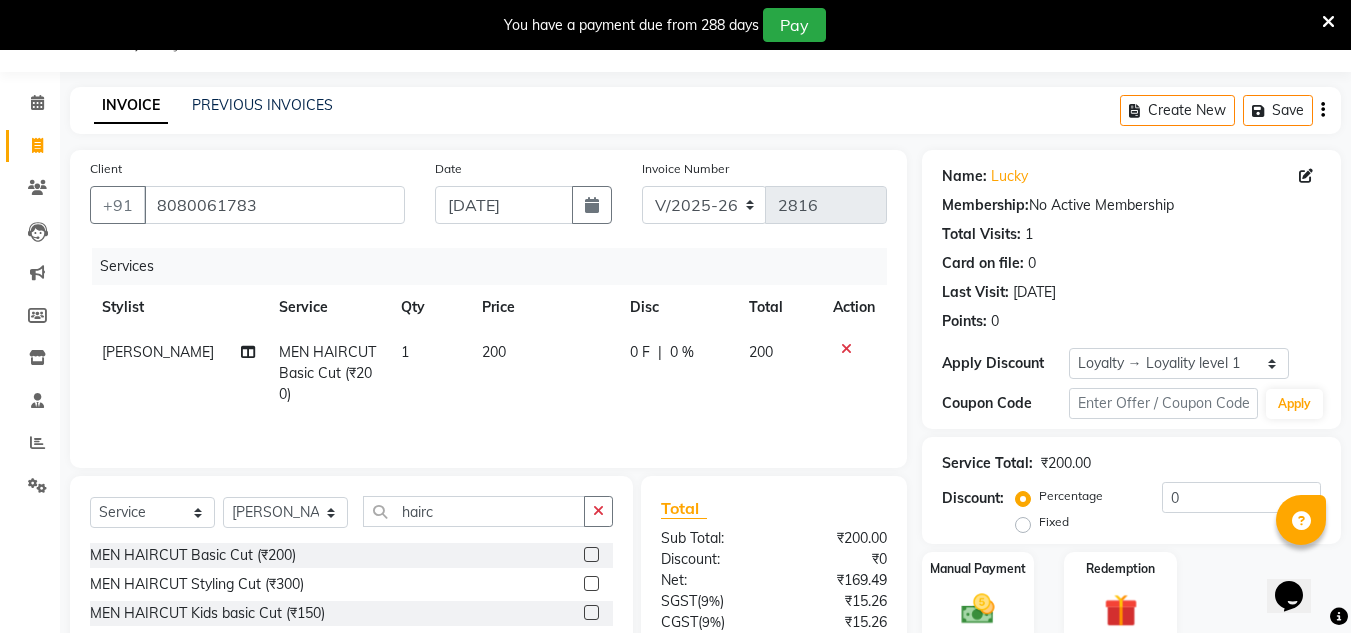 drag, startPoint x: 600, startPoint y: 510, endPoint x: 567, endPoint y: 513, distance: 33.13608 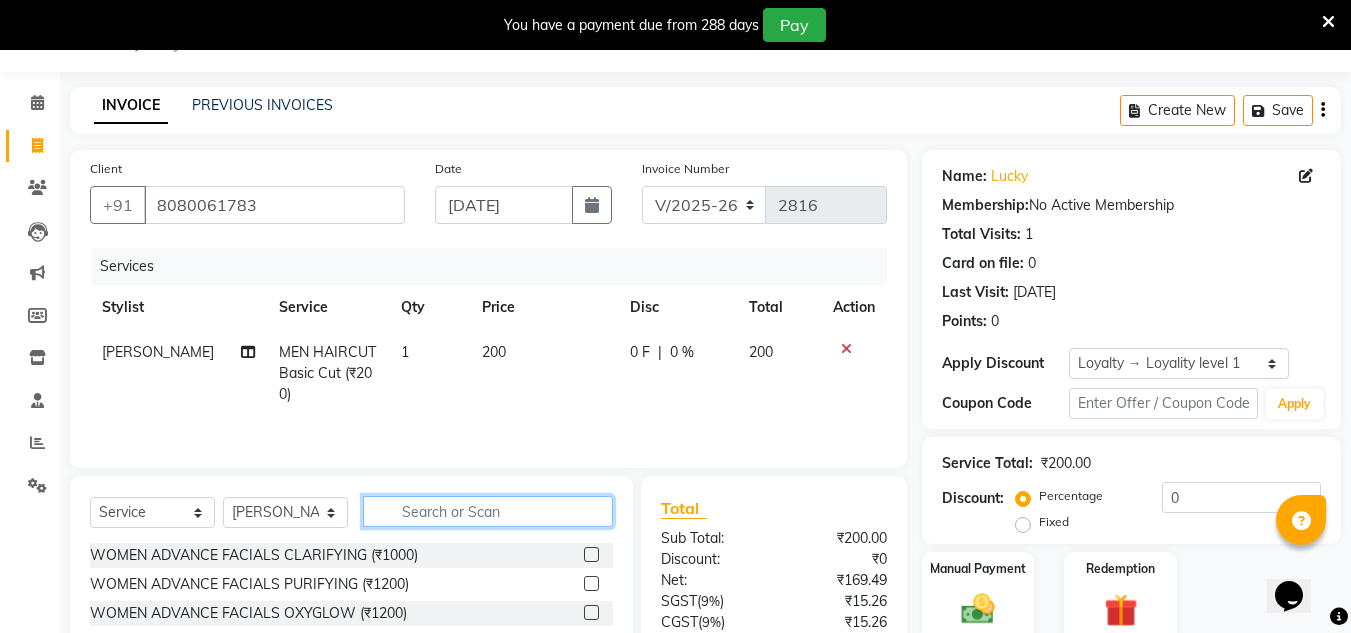 click 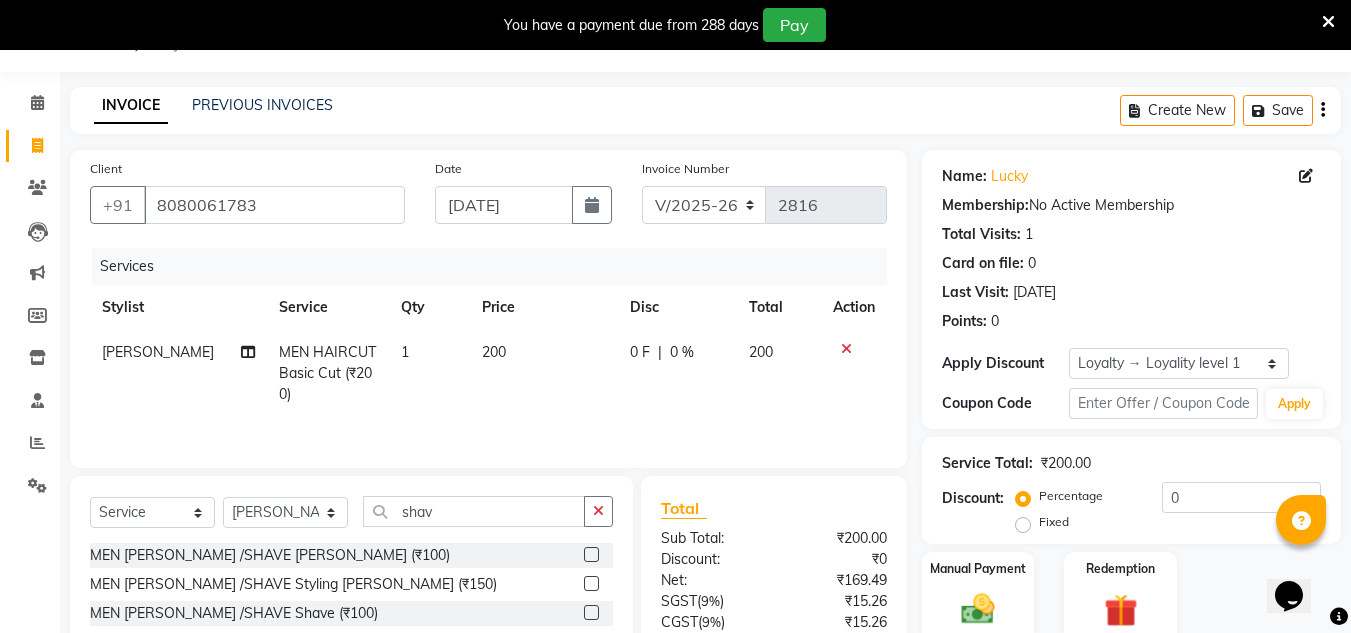 click 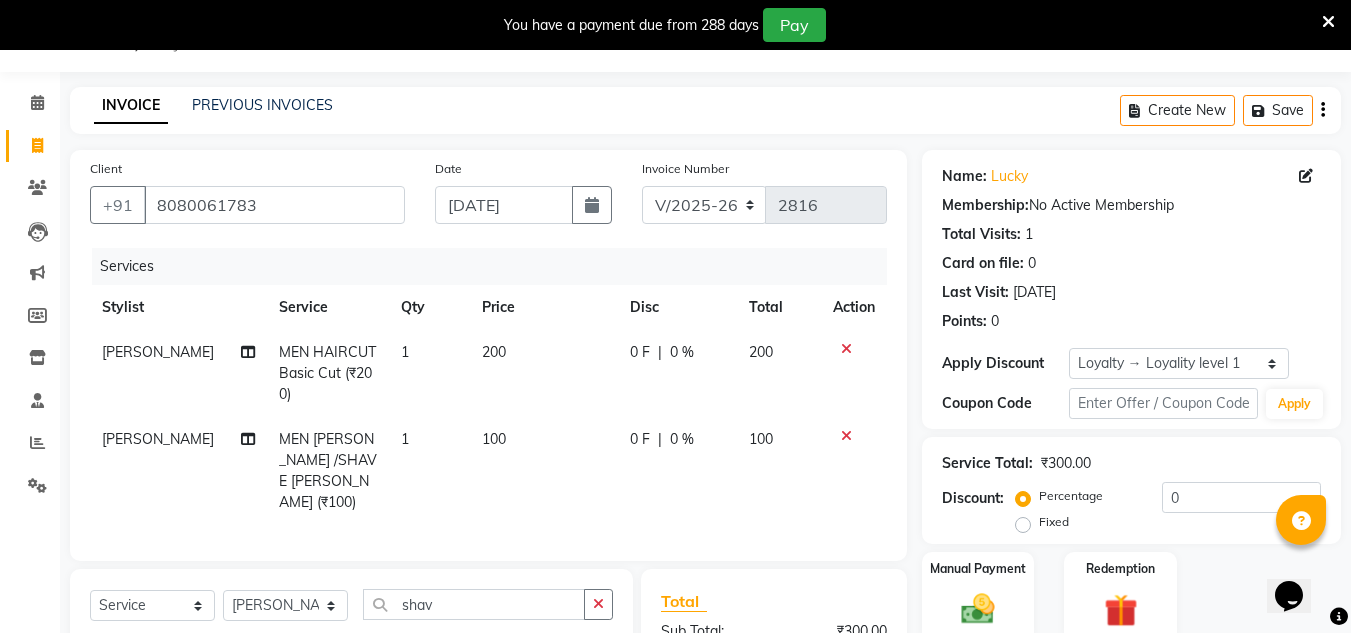 scroll, scrollTop: 250, scrollLeft: 0, axis: vertical 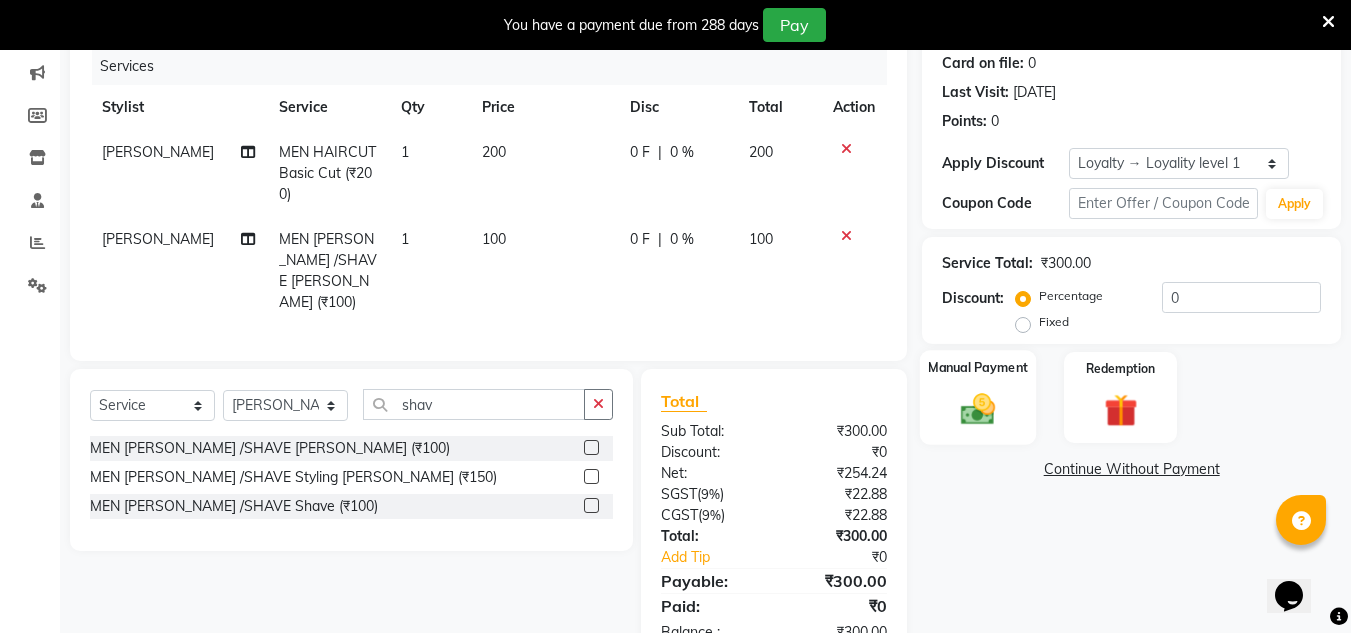 click 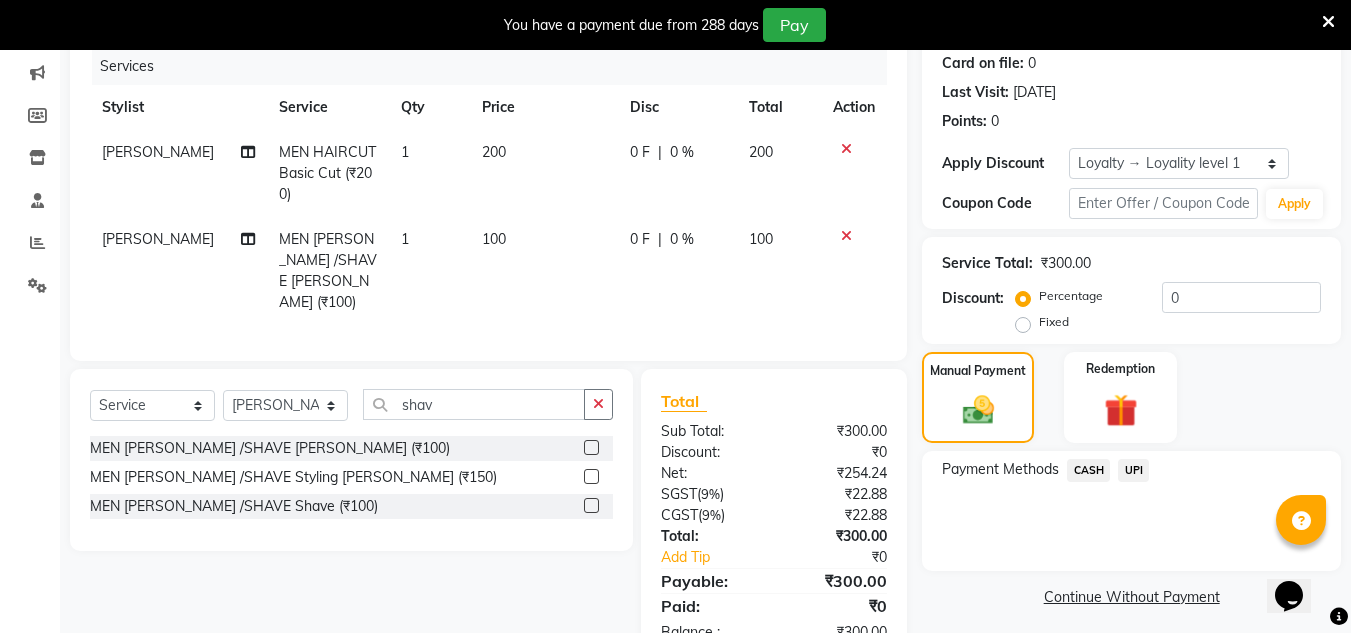 click on "CASH" 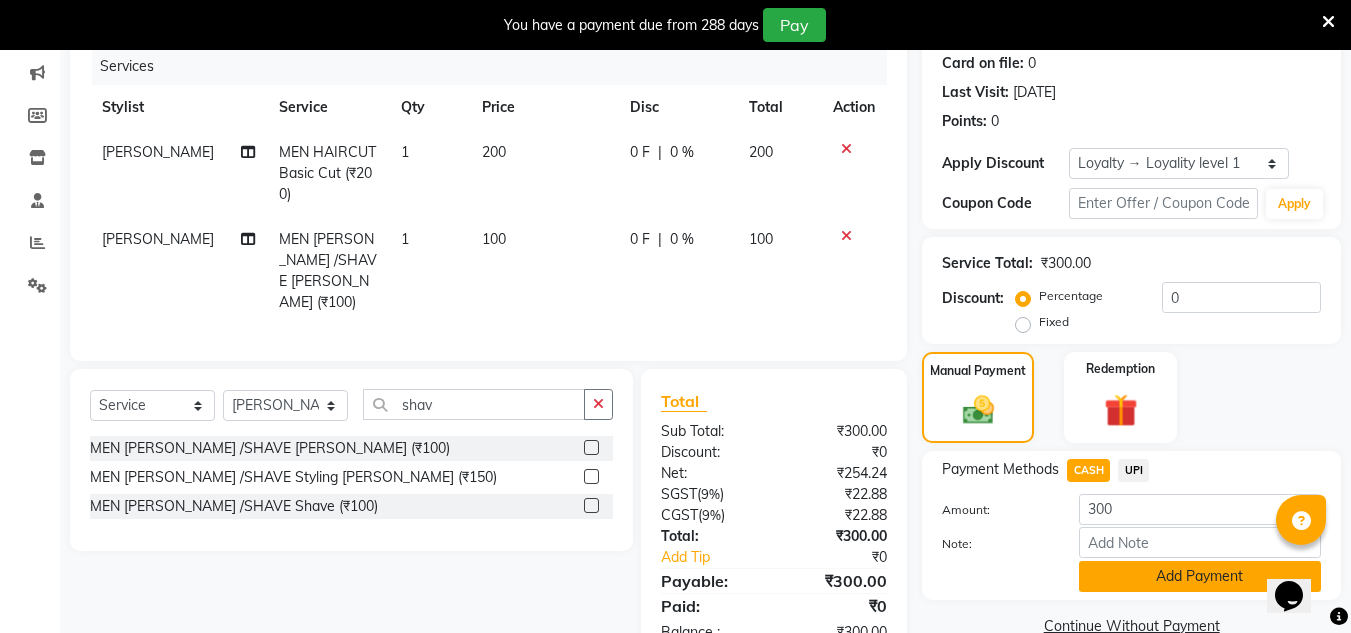 click on "Add Payment" 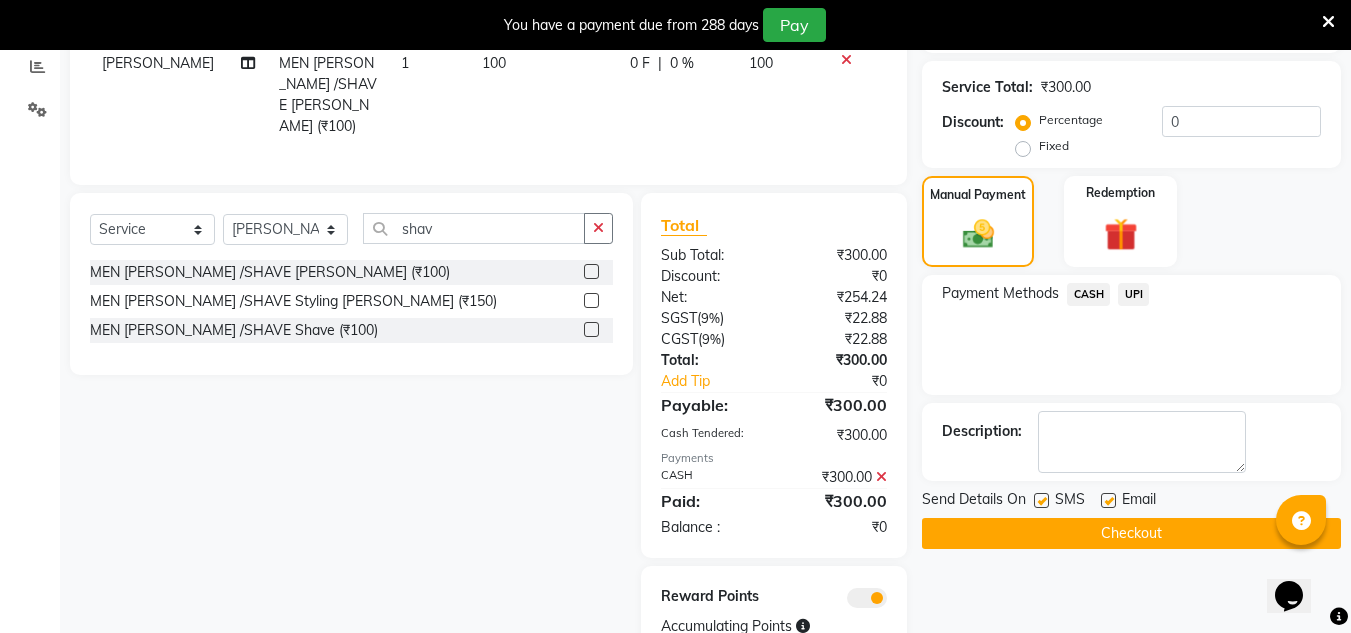 scroll, scrollTop: 450, scrollLeft: 0, axis: vertical 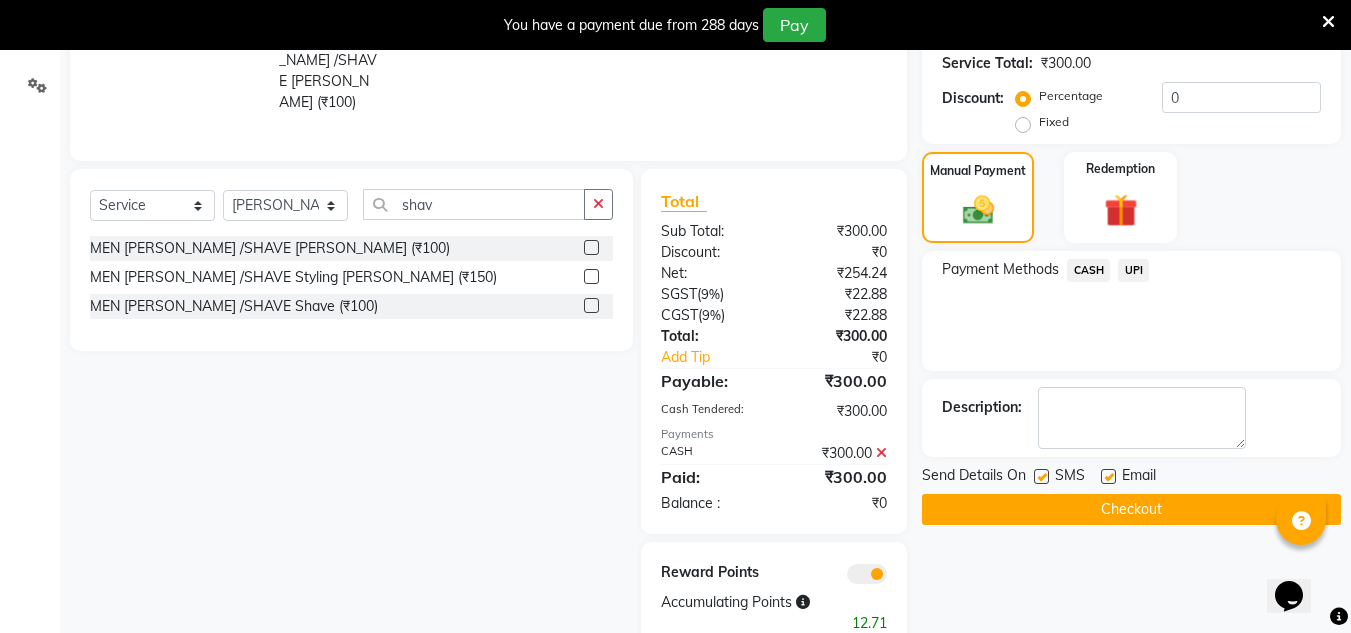 click on "Checkout" 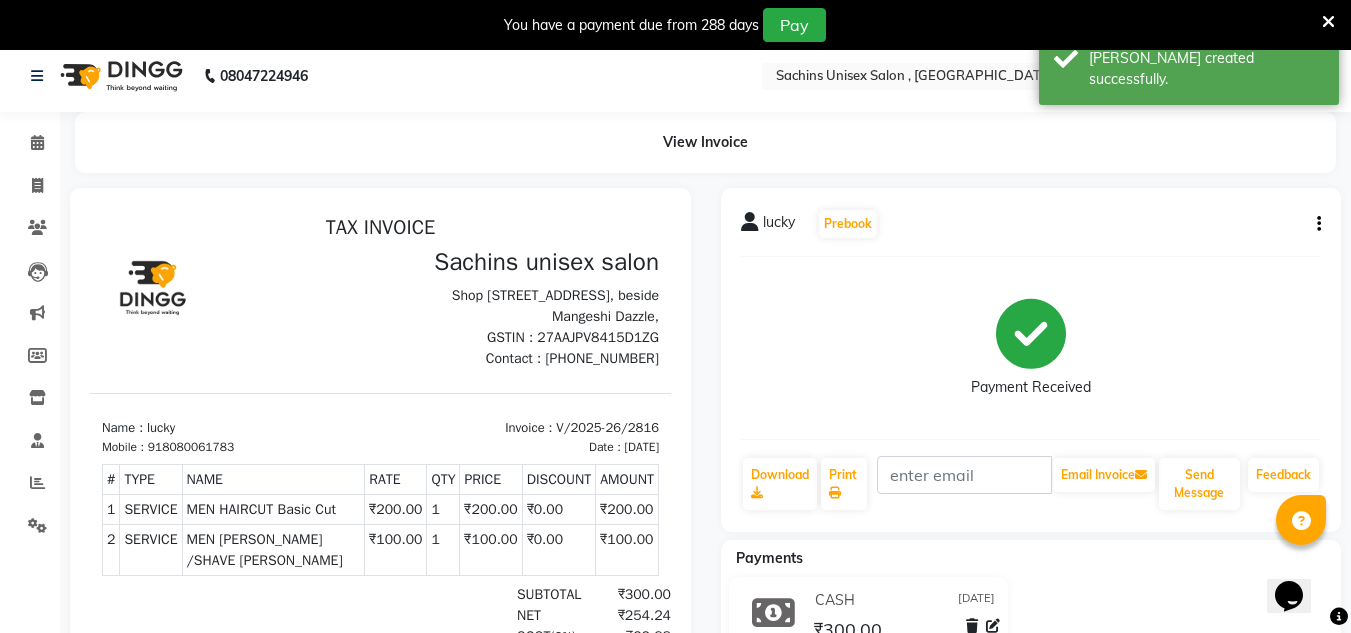 scroll, scrollTop: 0, scrollLeft: 0, axis: both 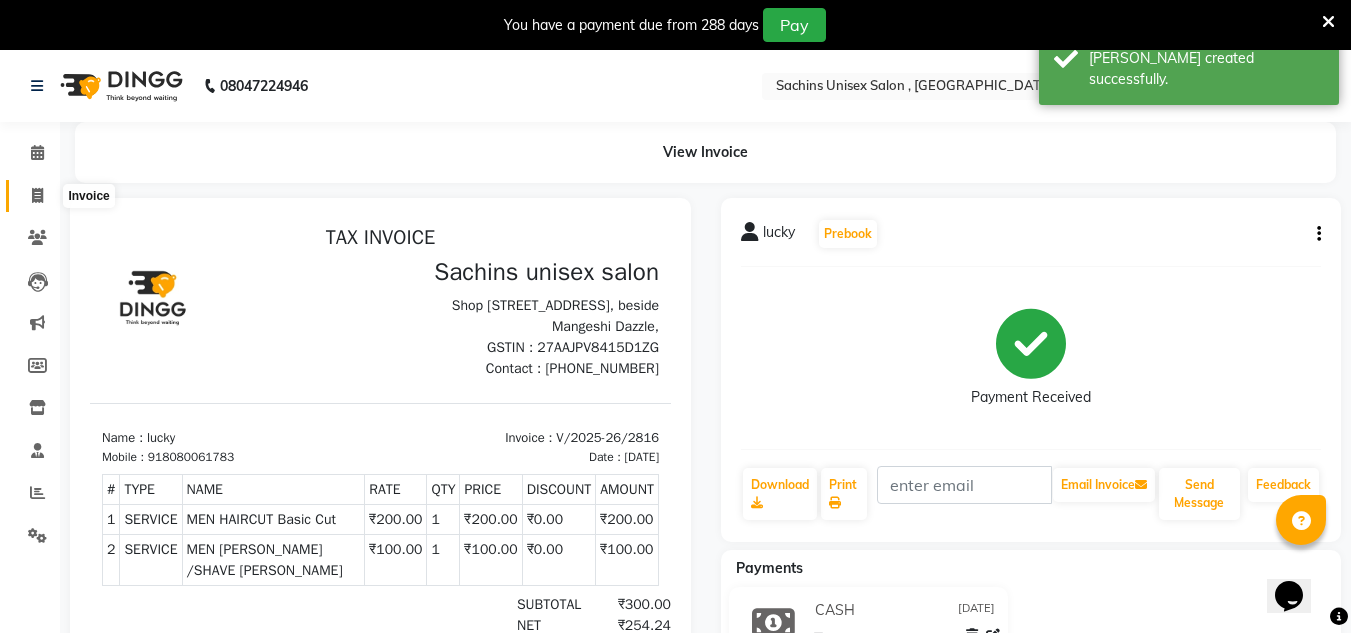 click 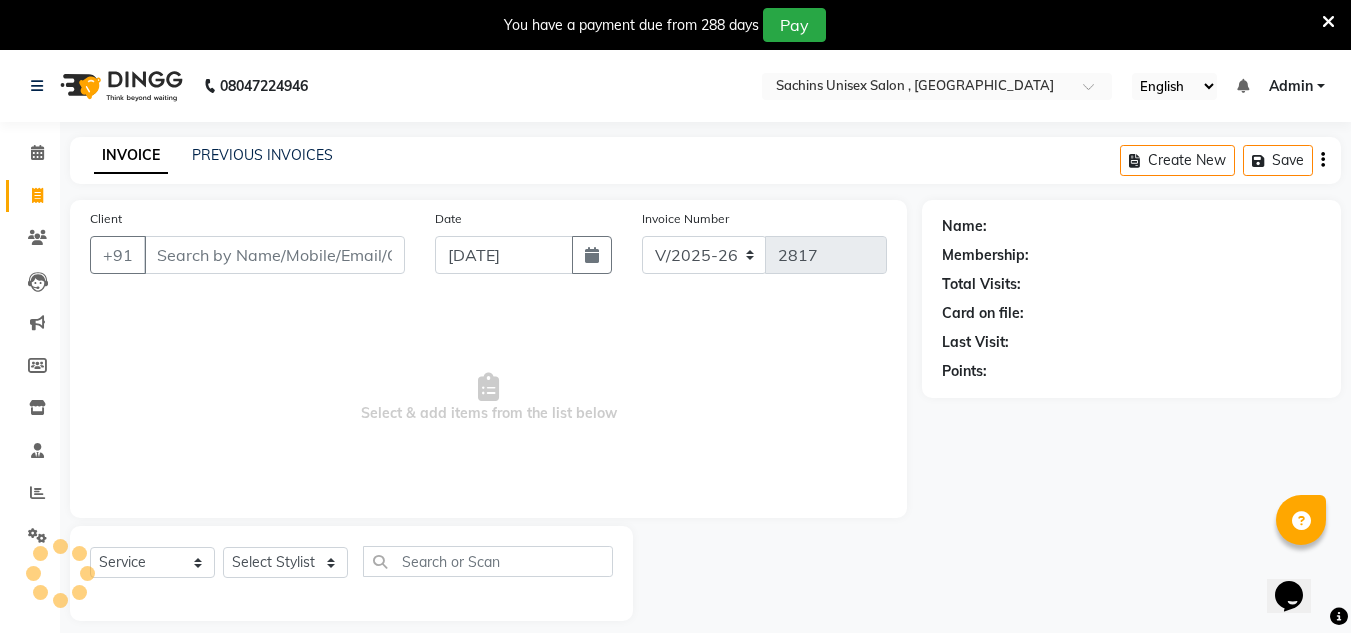 scroll, scrollTop: 50, scrollLeft: 0, axis: vertical 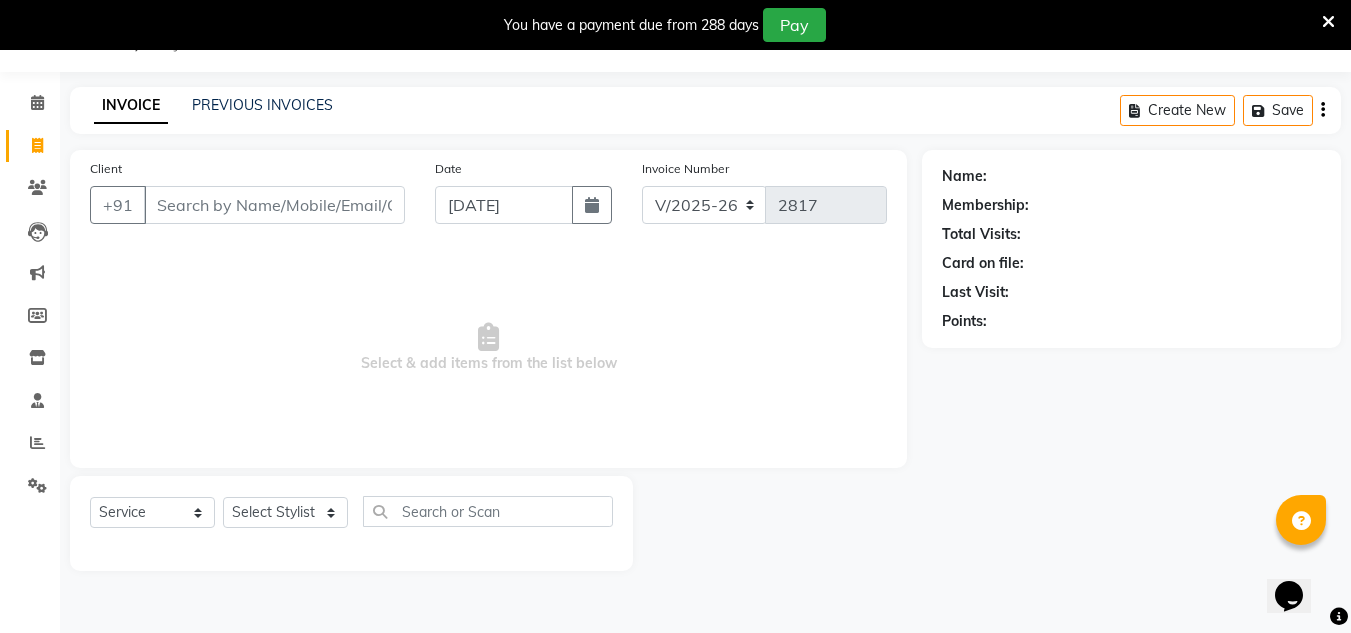 click on "Client" at bounding box center (274, 205) 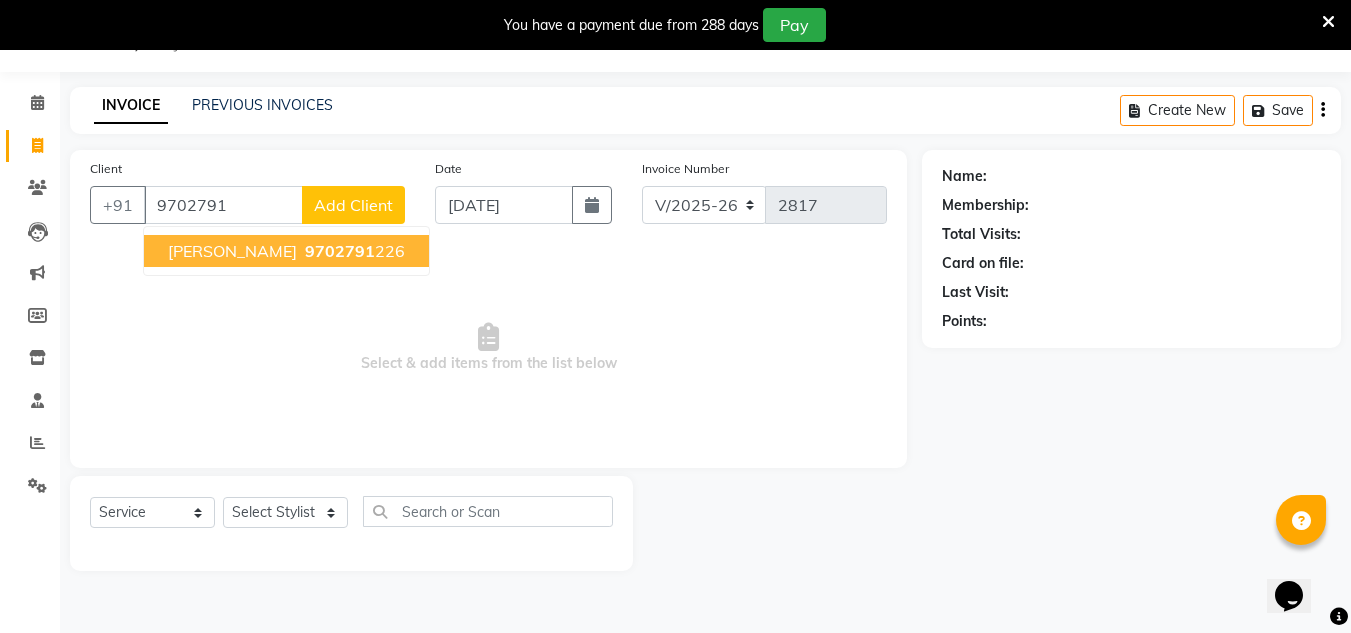 click on "9702791 226" at bounding box center [353, 251] 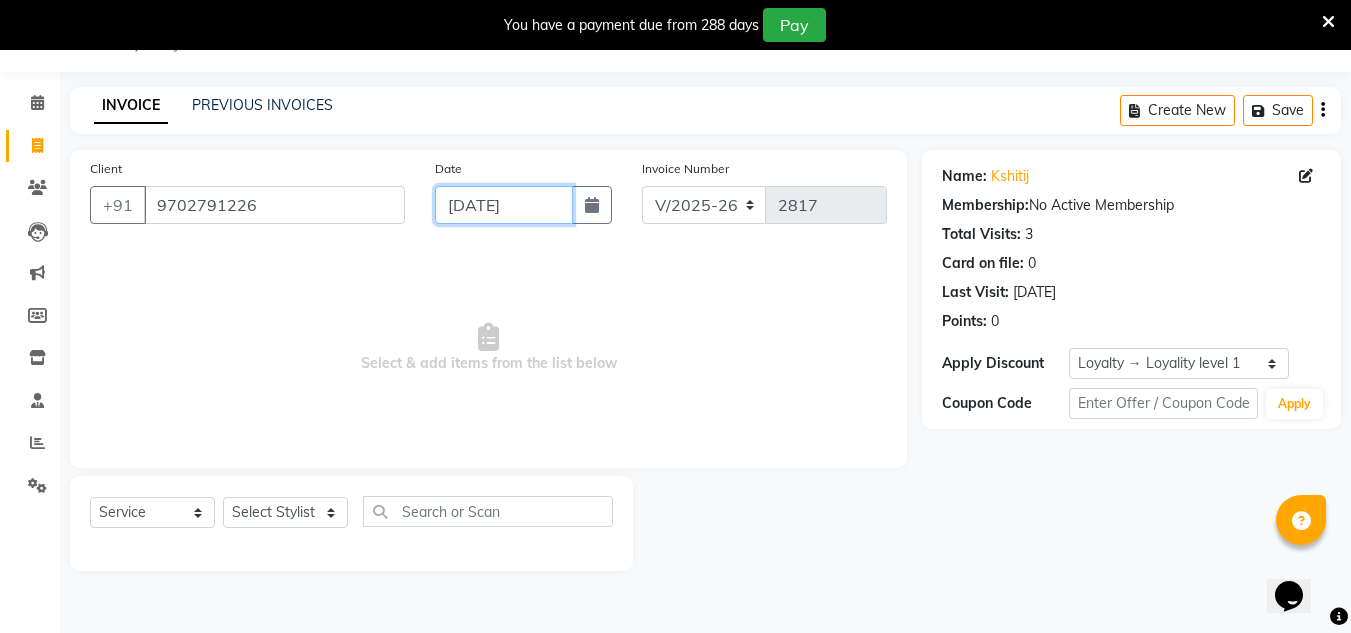 click on "[DATE]" 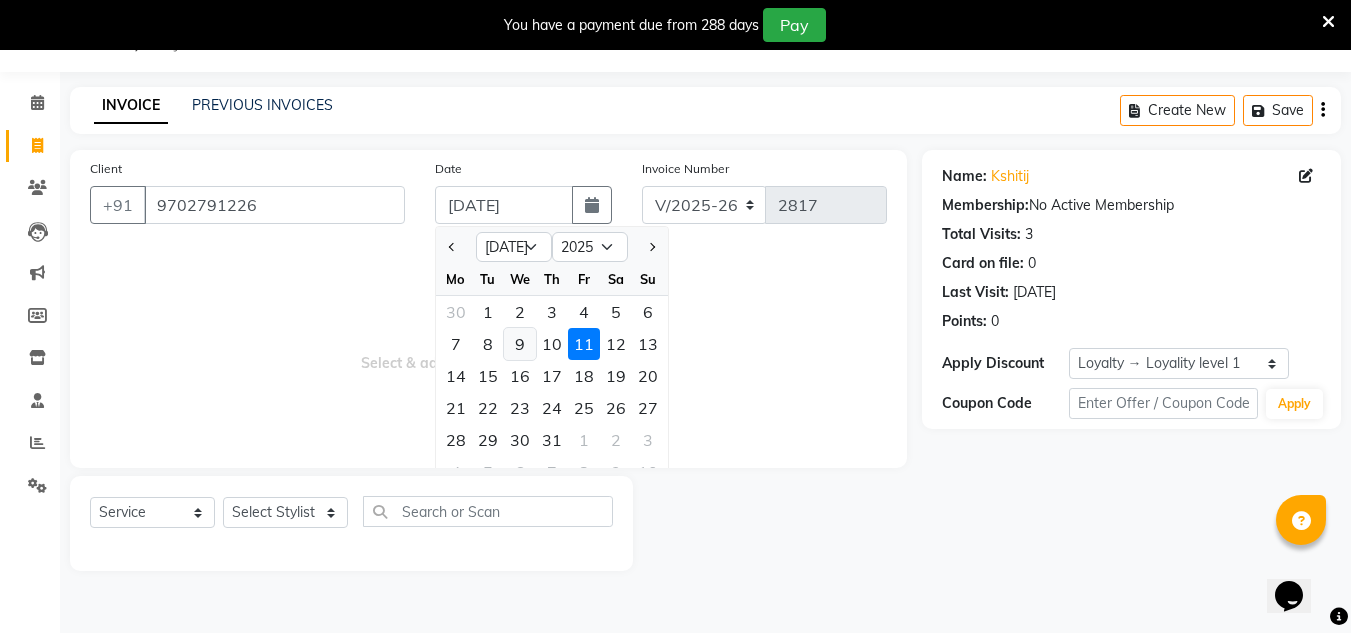 click on "9" 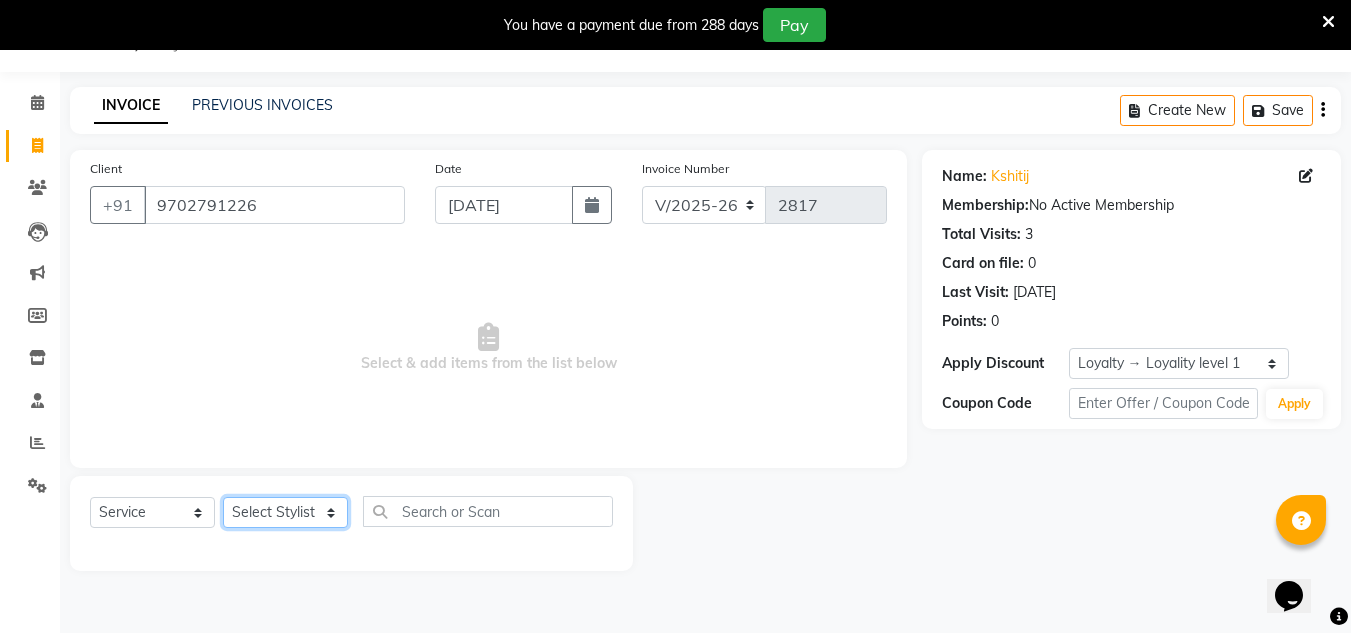 click on "Select Stylist [PERSON_NAME] new  [PERSON_NAME] [PERSON_NAME] Owner preeti [PERSON_NAME] [PERSON_NAME] RG" 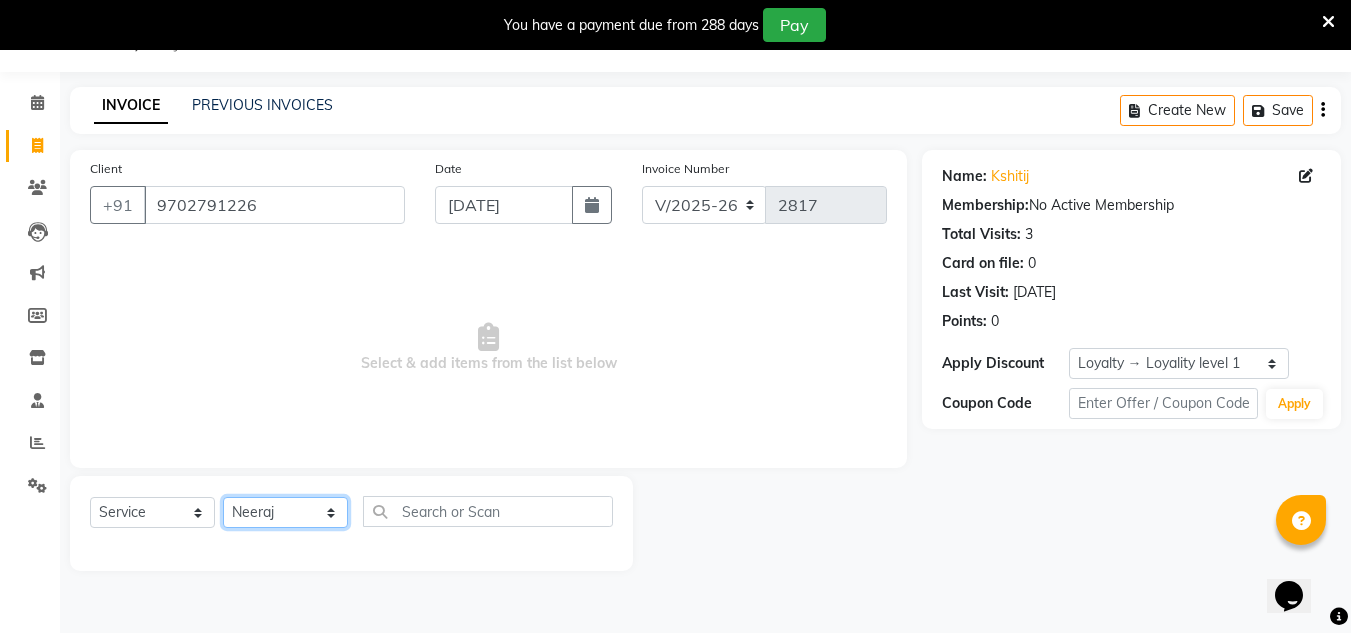 click on "Select Stylist [PERSON_NAME] new  [PERSON_NAME] [PERSON_NAME] Owner preeti [PERSON_NAME] [PERSON_NAME] RG" 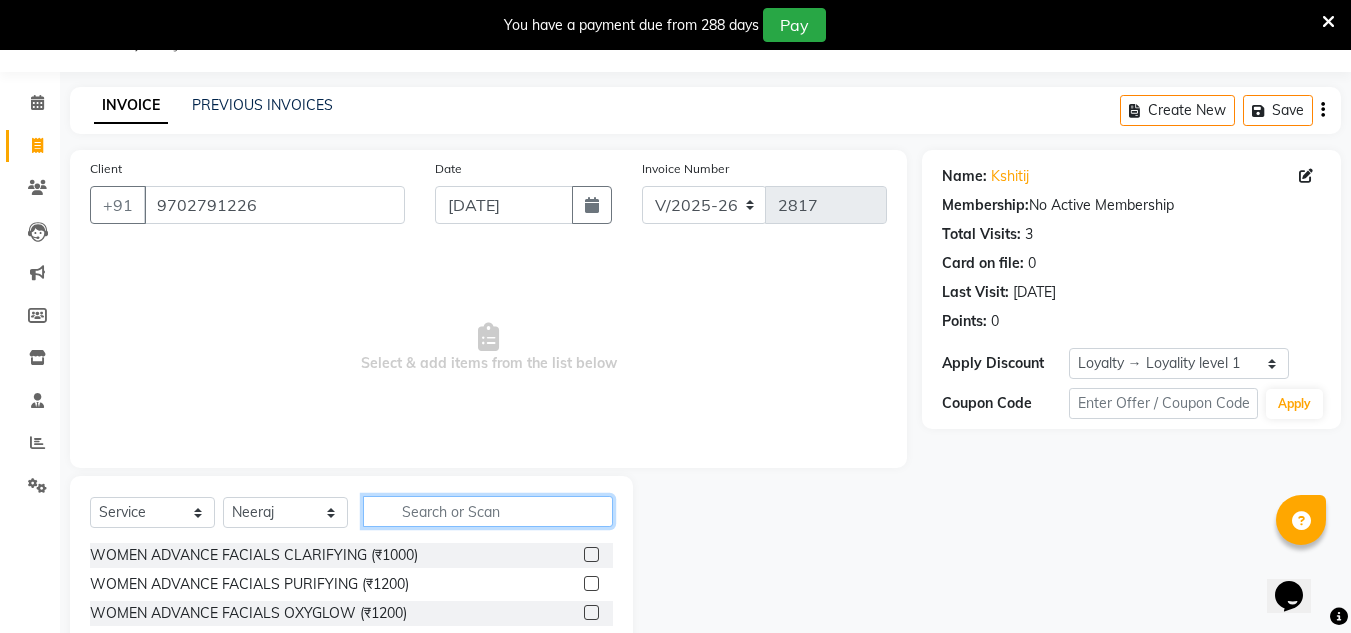 click 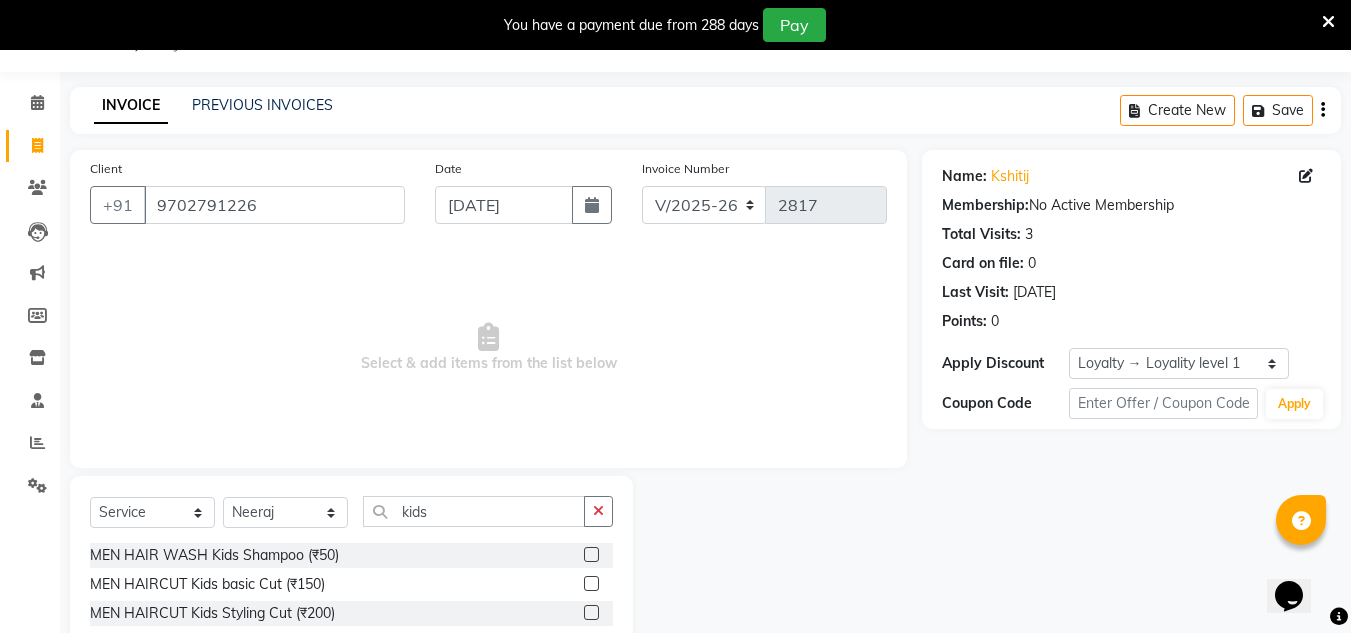 click 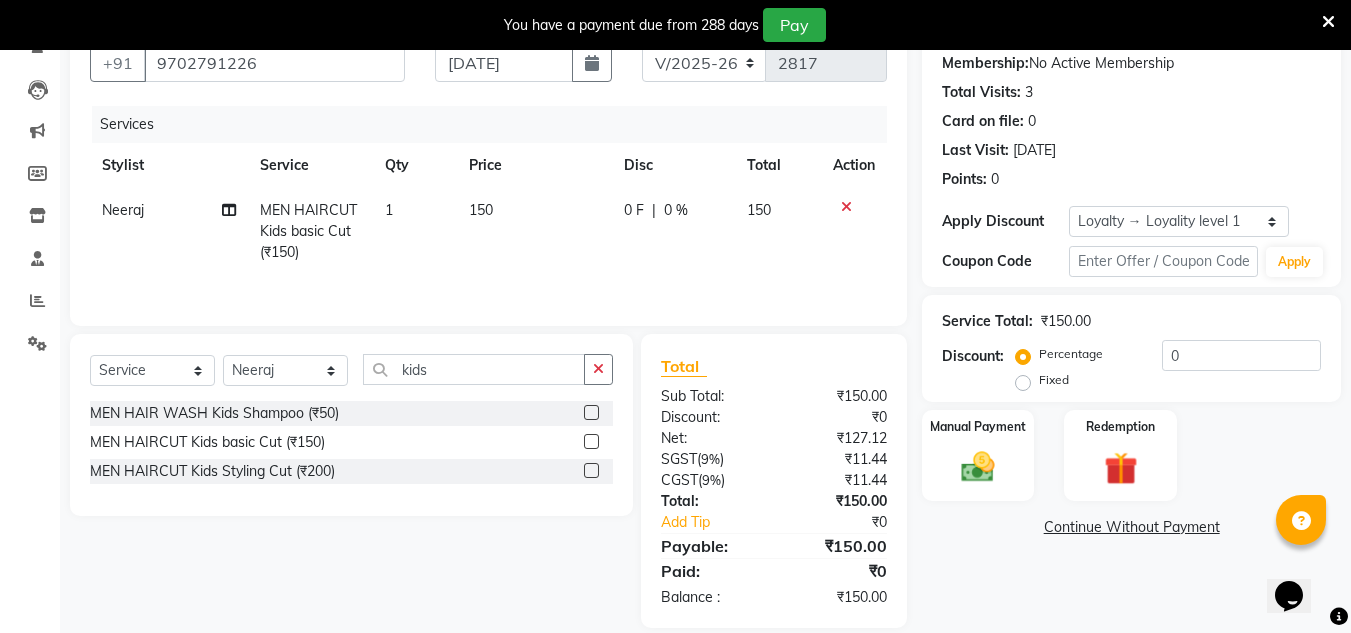 scroll, scrollTop: 217, scrollLeft: 0, axis: vertical 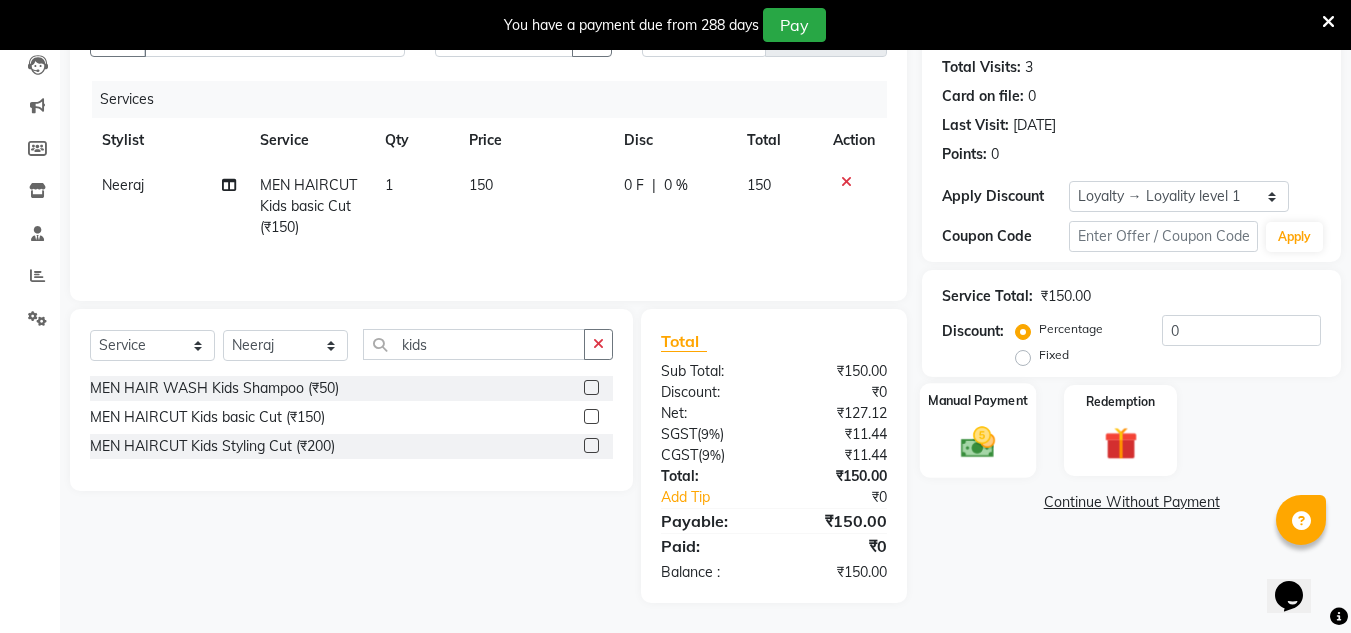 click 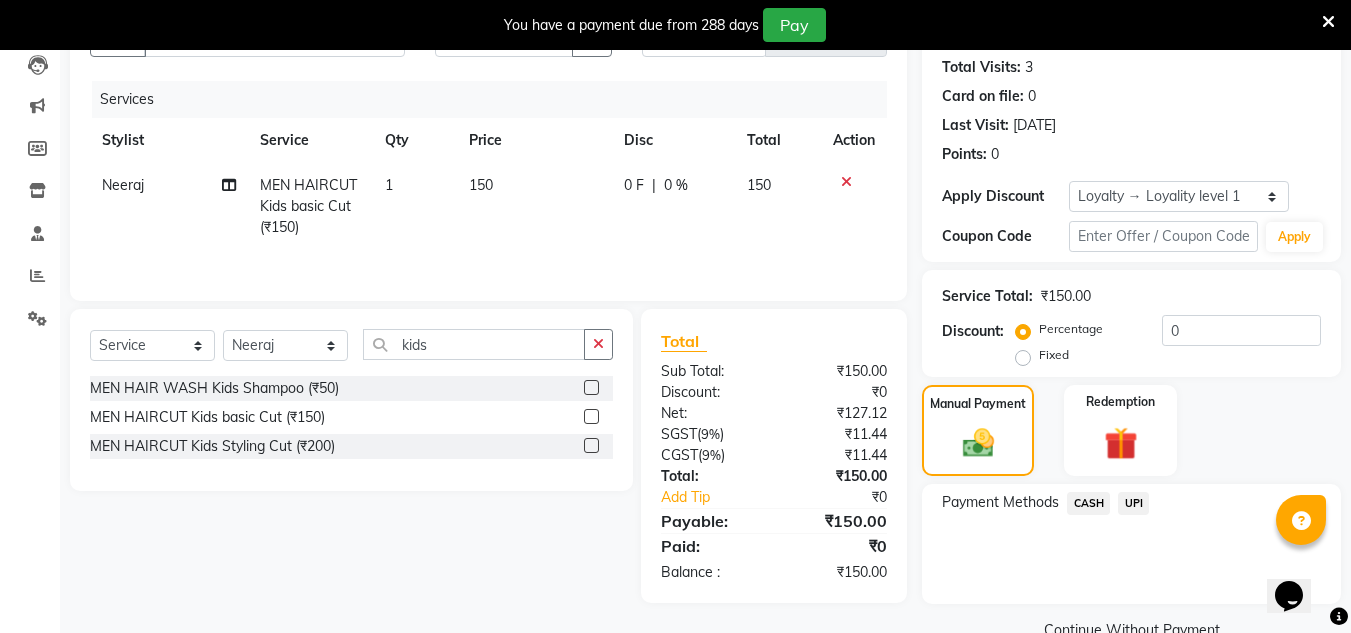 click on "CASH" 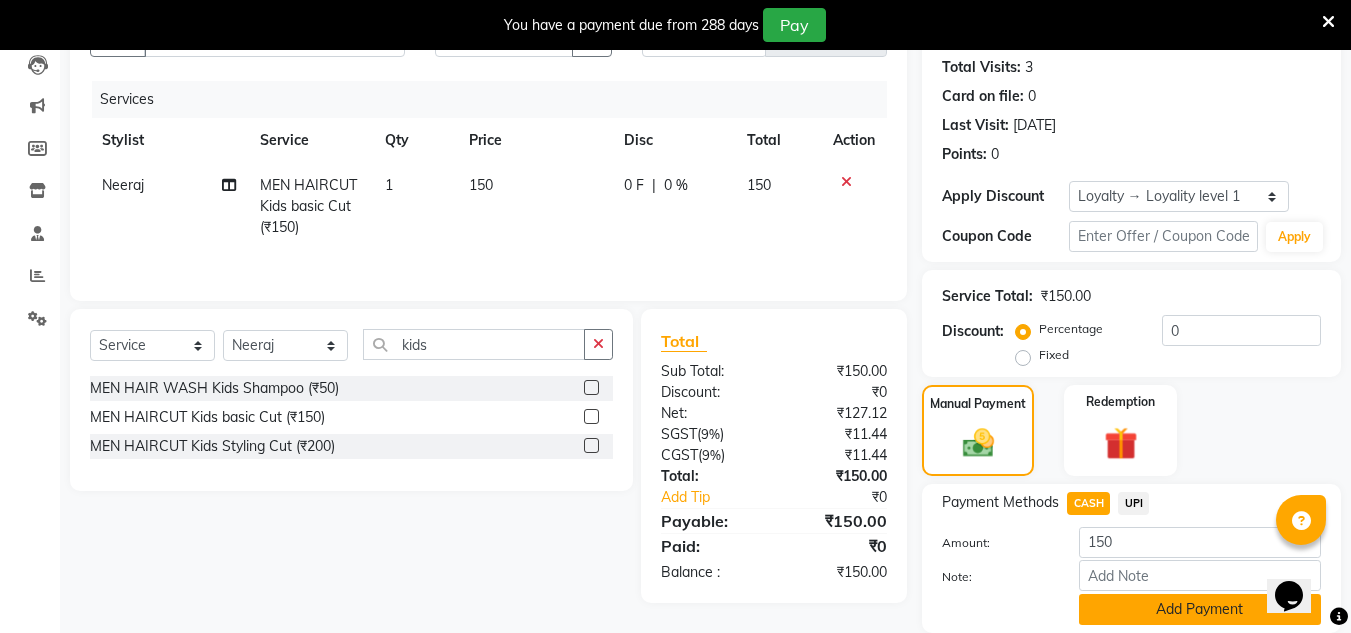 click on "Add Payment" 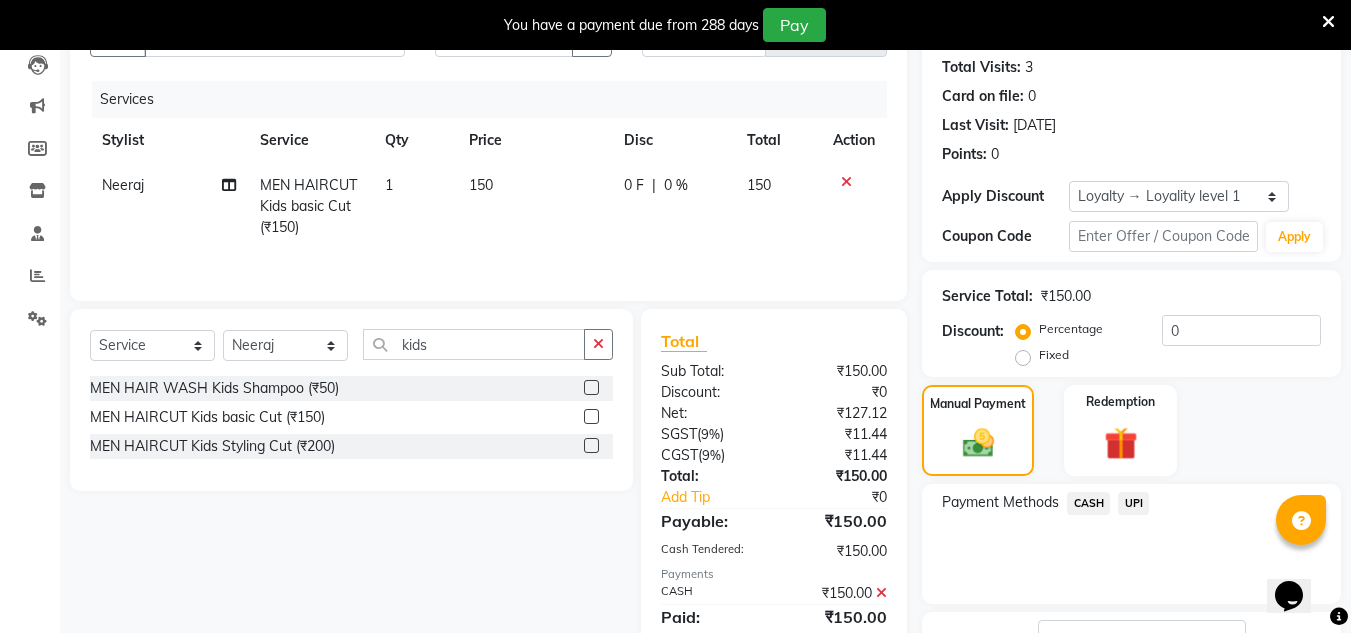 scroll, scrollTop: 387, scrollLeft: 0, axis: vertical 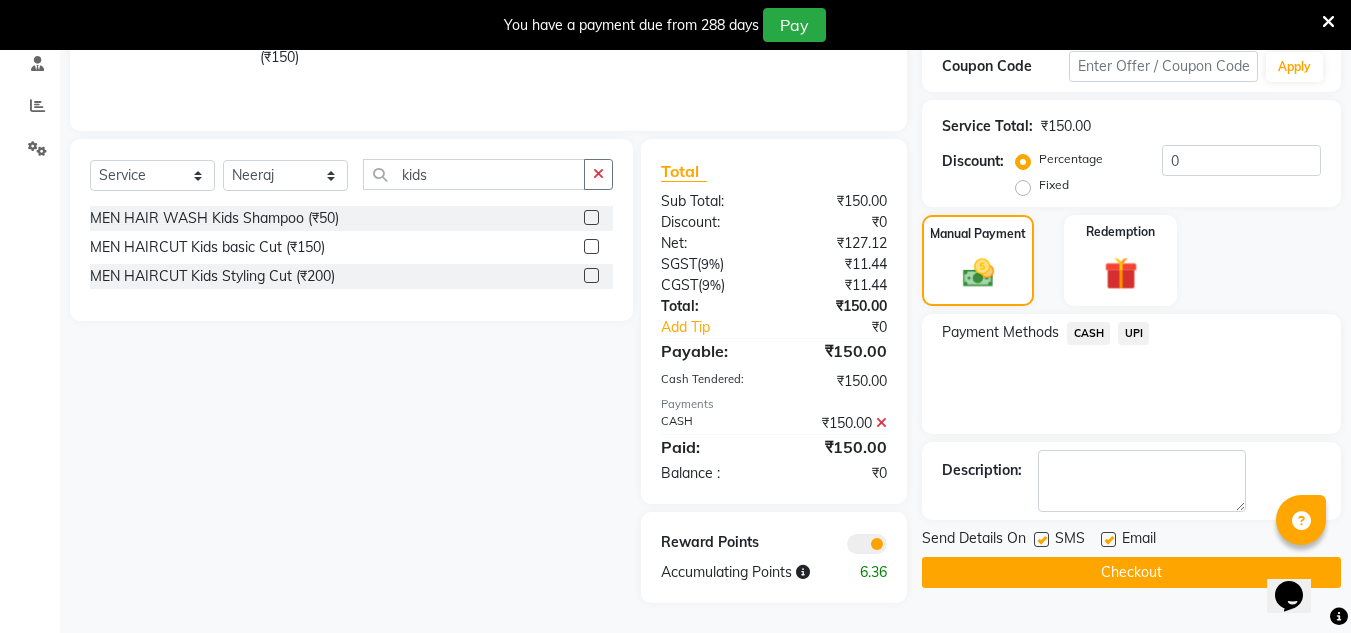 click on "Checkout" 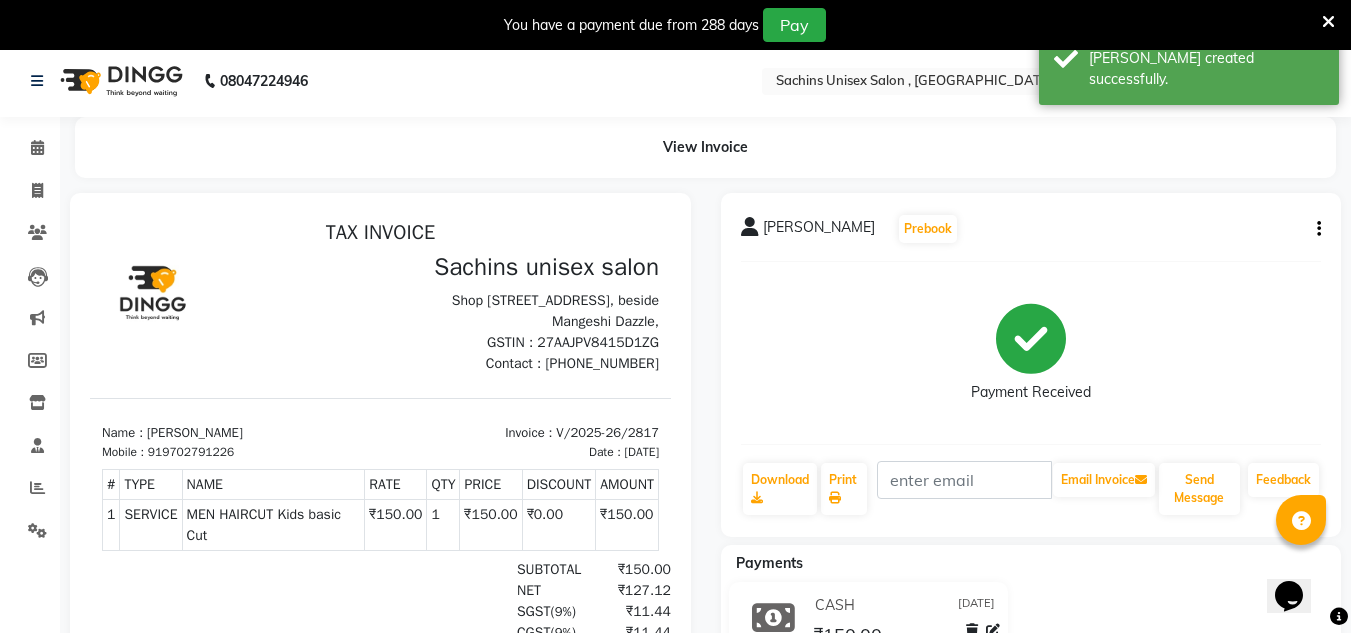 scroll, scrollTop: 0, scrollLeft: 0, axis: both 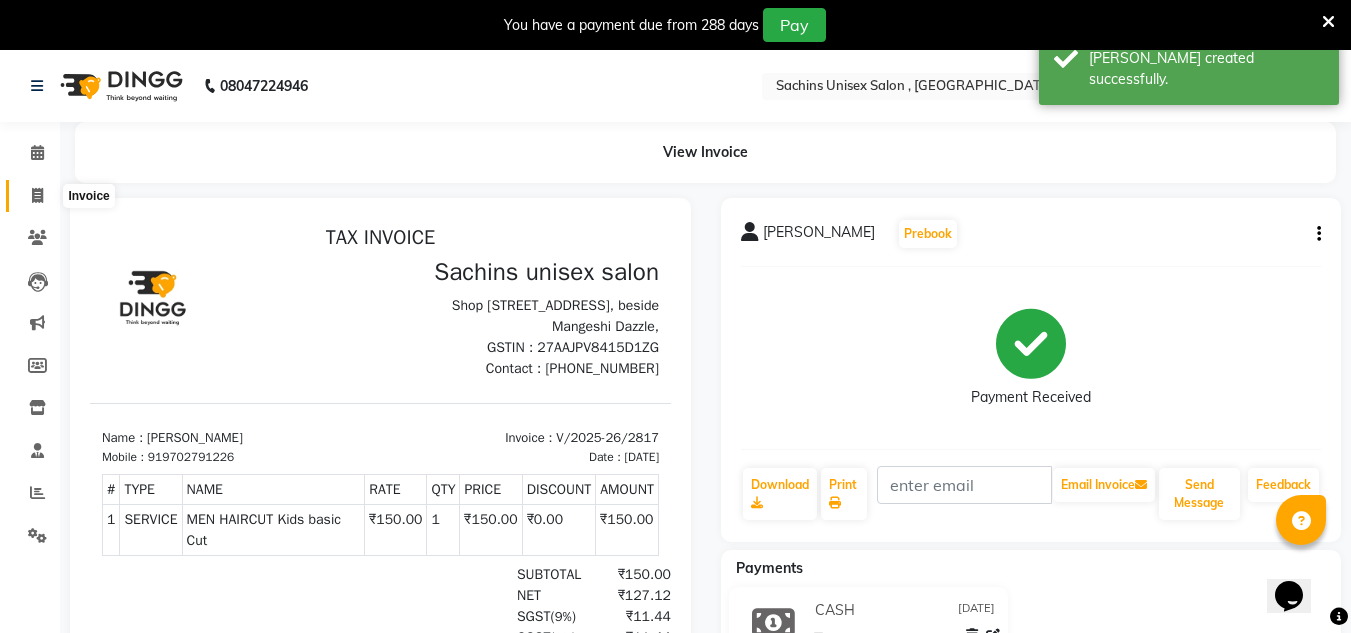 click 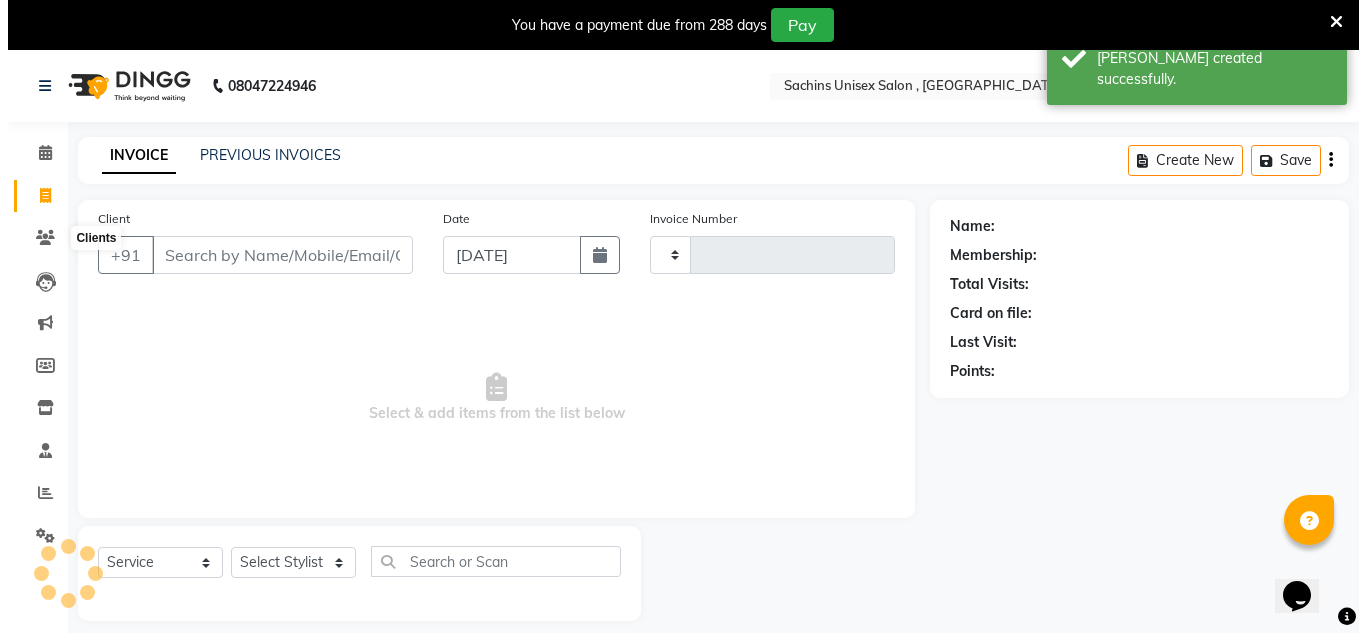 scroll, scrollTop: 50, scrollLeft: 0, axis: vertical 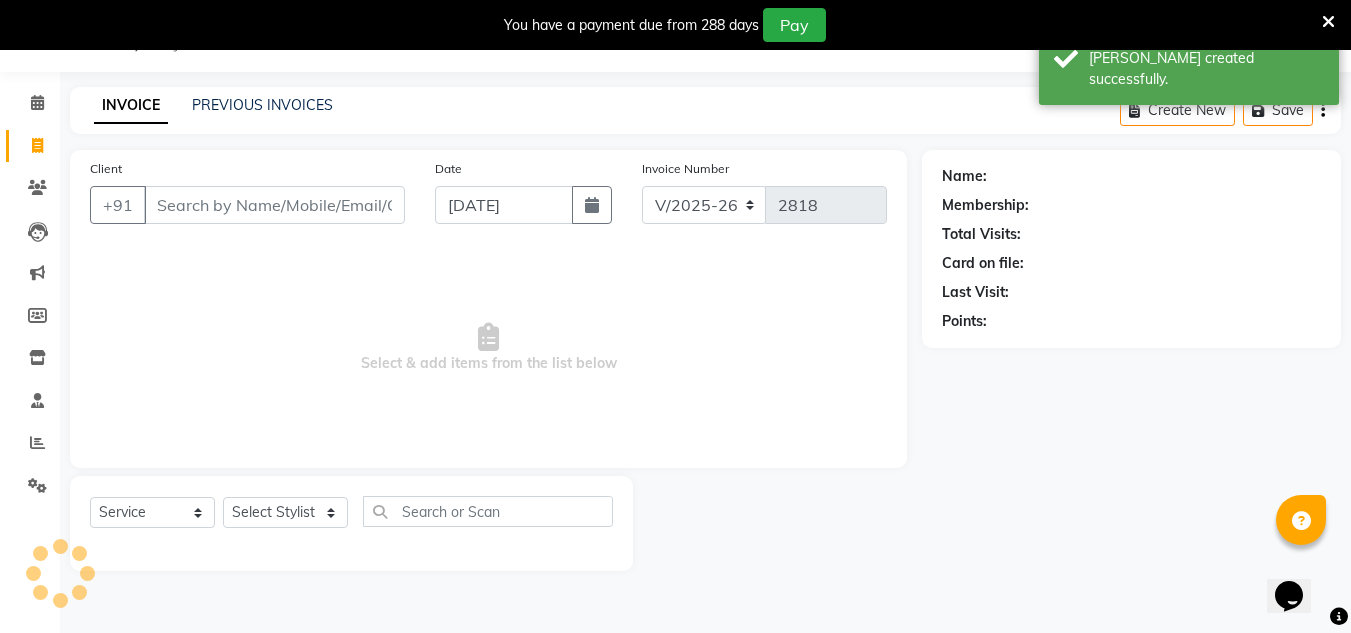 drag, startPoint x: 342, startPoint y: 197, endPoint x: 378, endPoint y: 230, distance: 48.83646 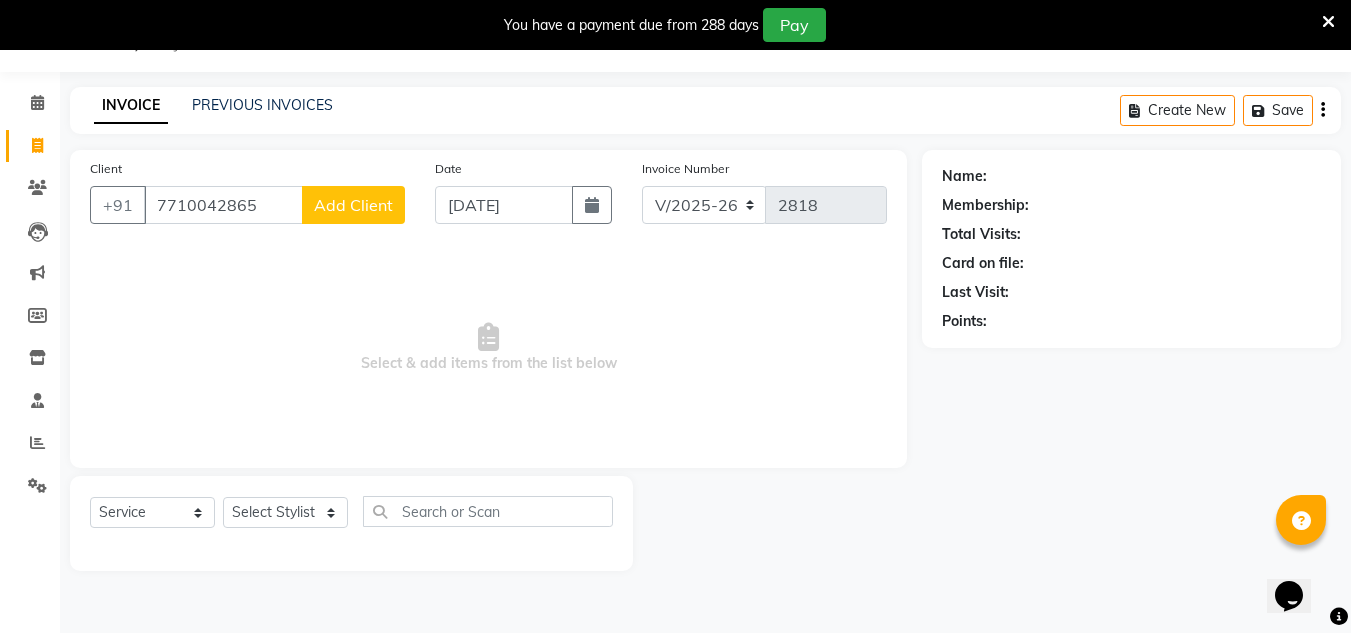 click on "Add Client" 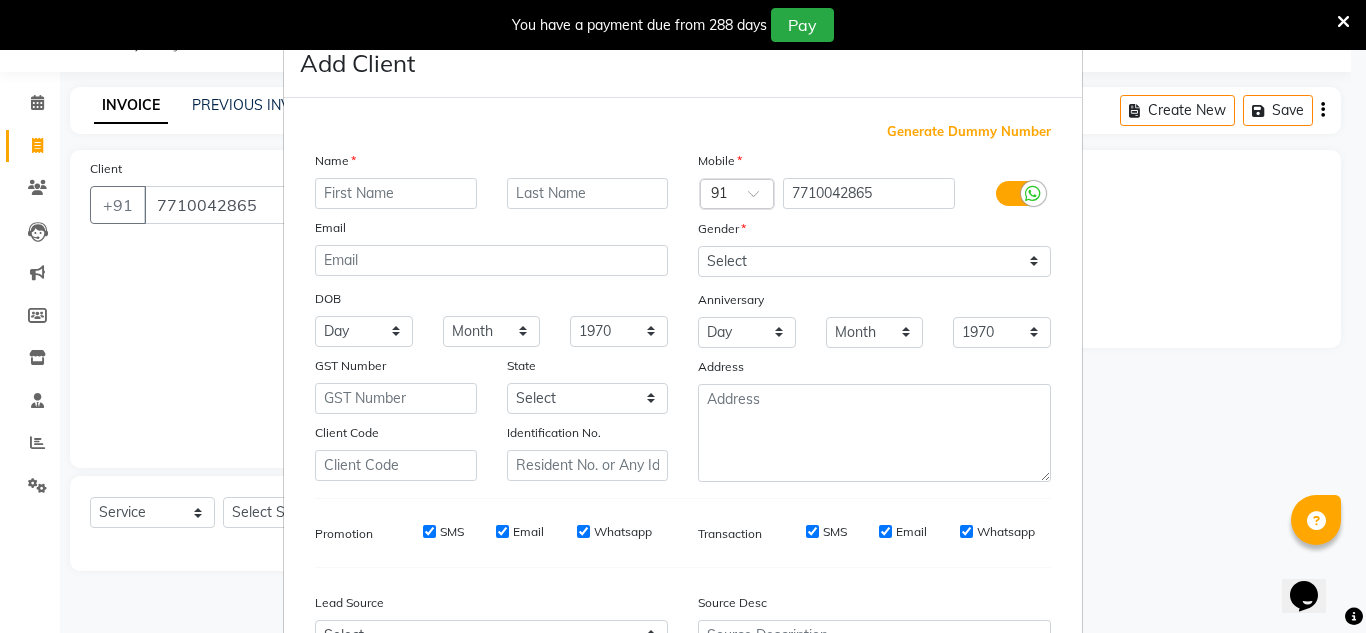 click at bounding box center [396, 193] 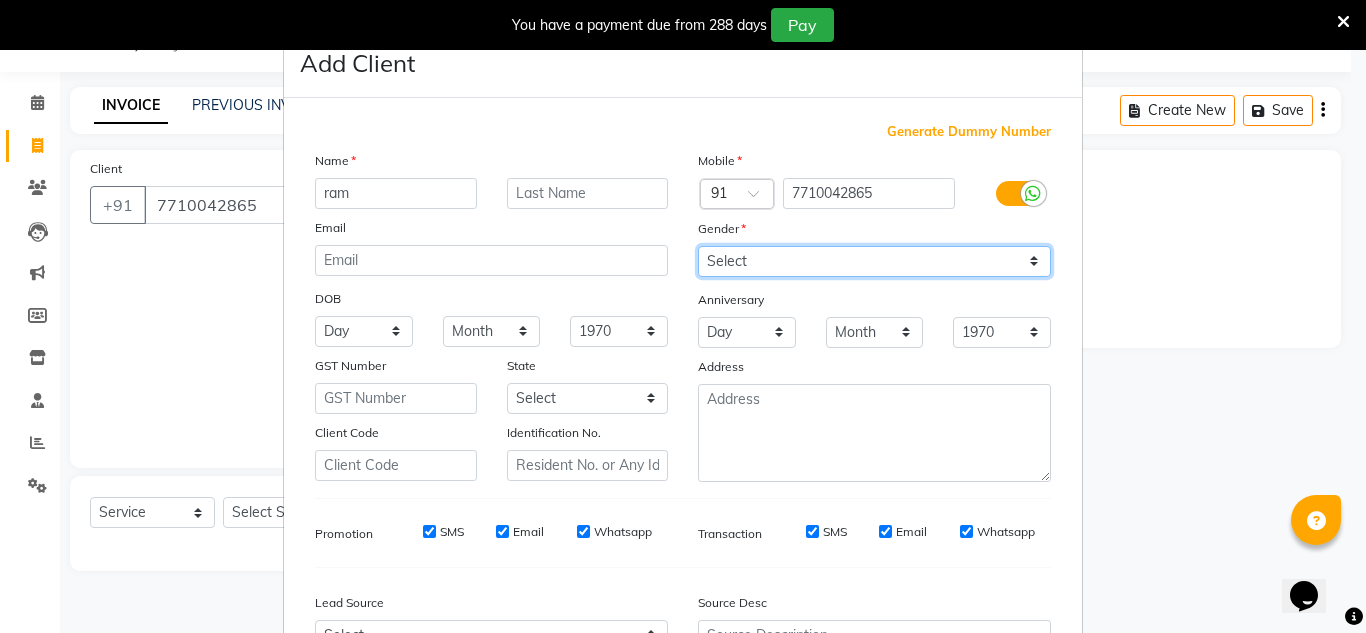 click on "Select [DEMOGRAPHIC_DATA] [DEMOGRAPHIC_DATA] Other Prefer Not To Say" at bounding box center [874, 261] 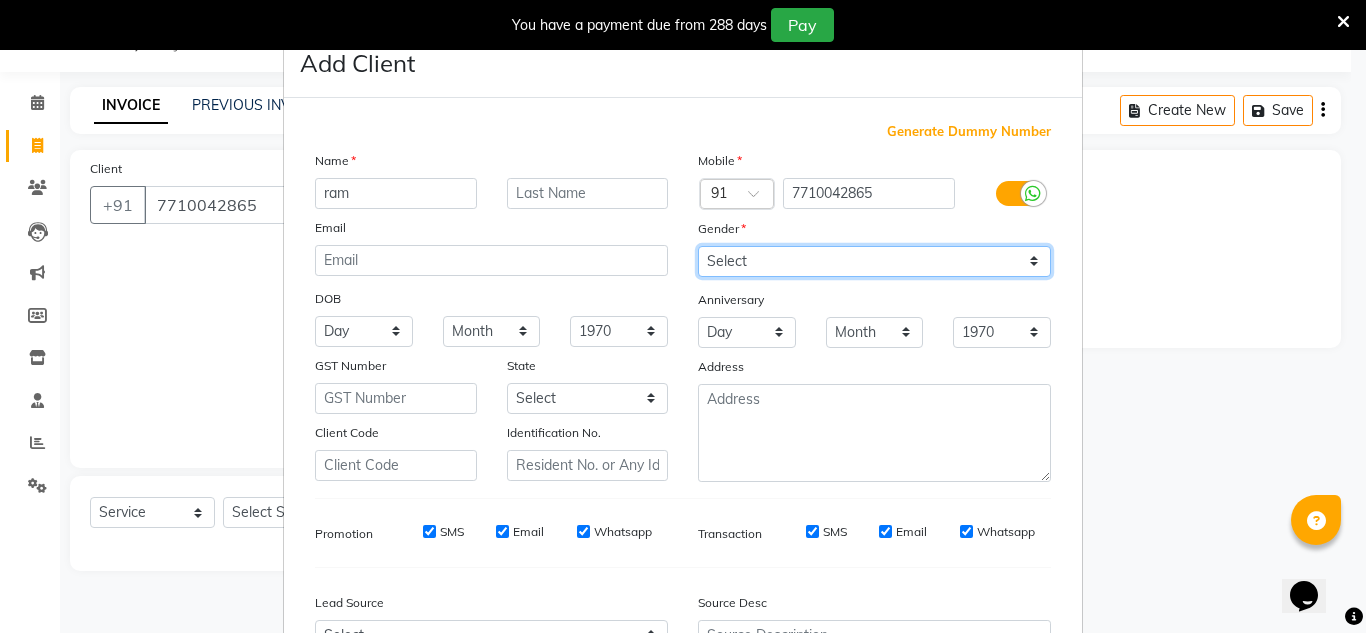 click on "Select [DEMOGRAPHIC_DATA] [DEMOGRAPHIC_DATA] Other Prefer Not To Say" at bounding box center (874, 261) 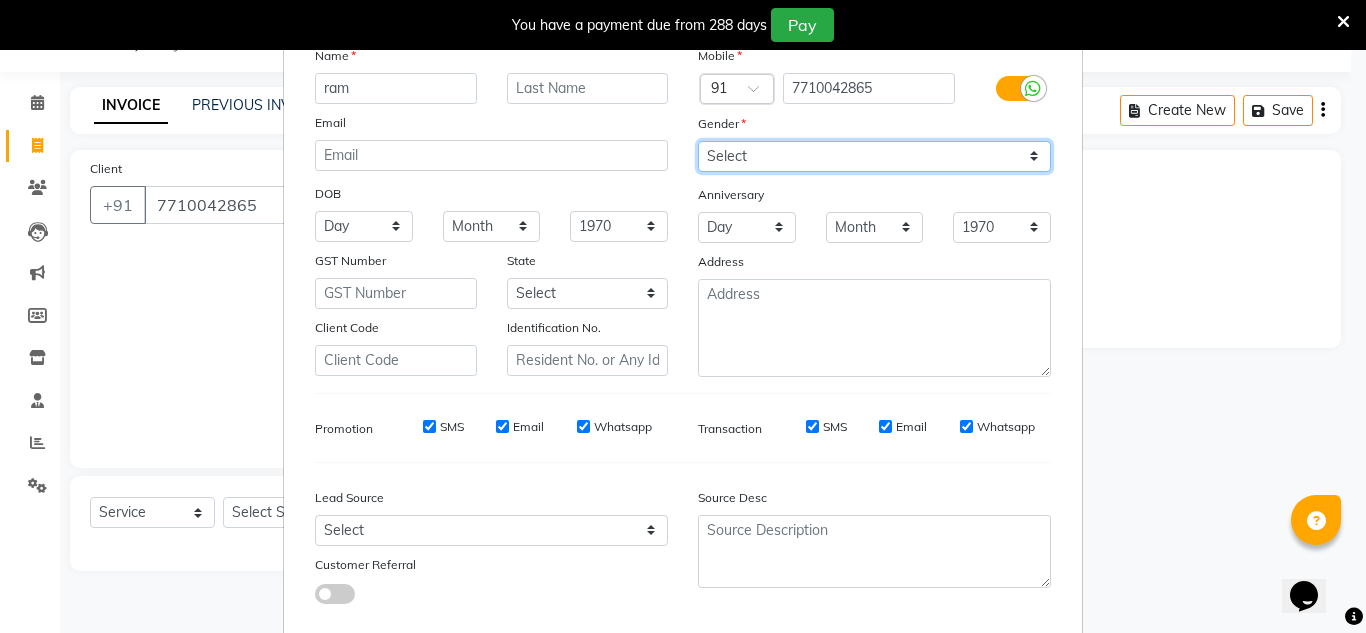 scroll, scrollTop: 0, scrollLeft: 0, axis: both 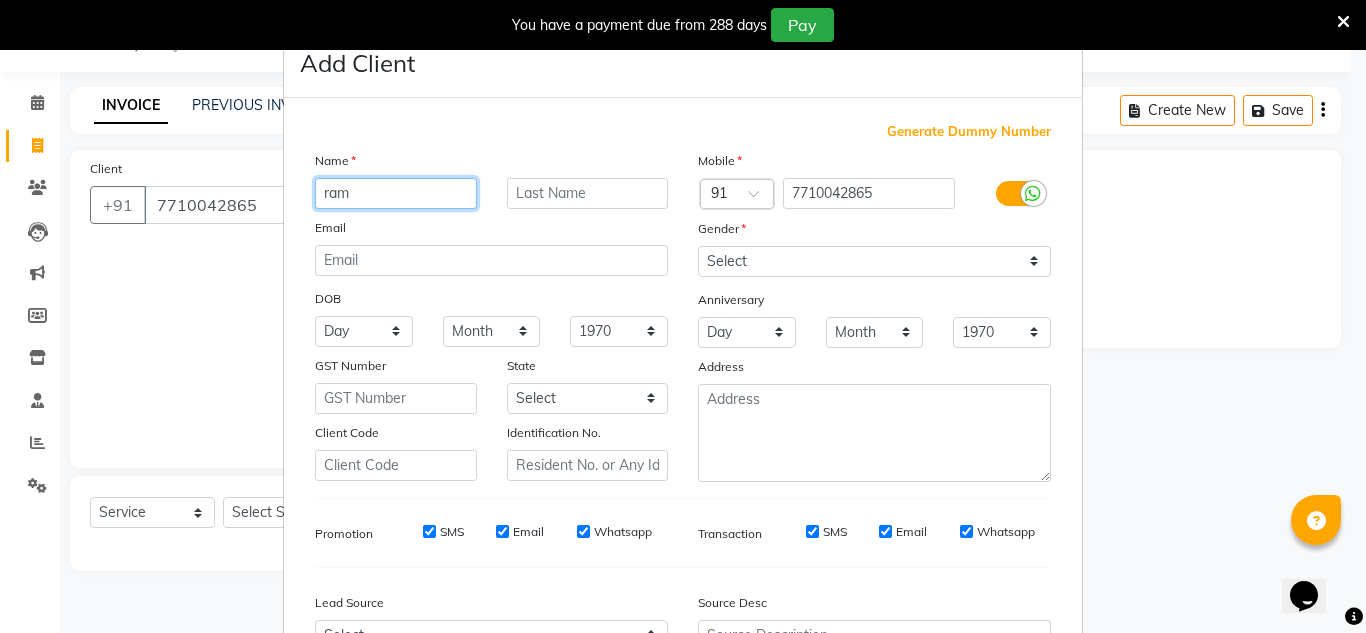 drag, startPoint x: 398, startPoint y: 180, endPoint x: 398, endPoint y: 196, distance: 16 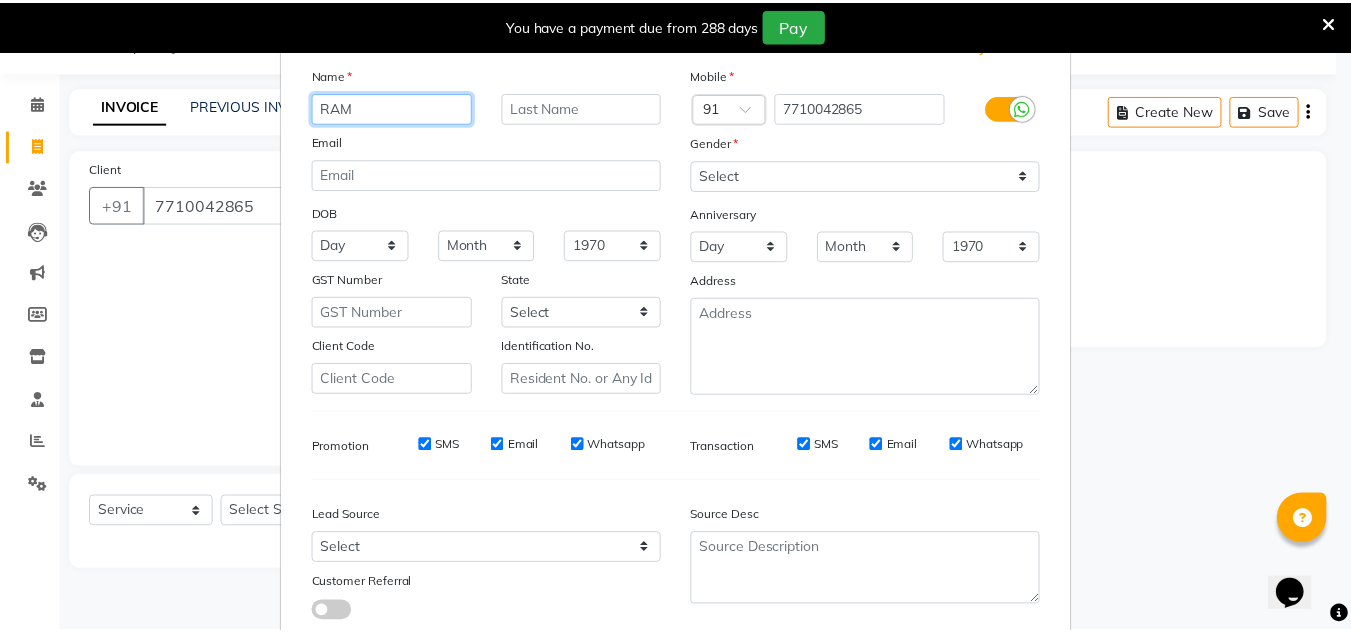 scroll, scrollTop: 216, scrollLeft: 0, axis: vertical 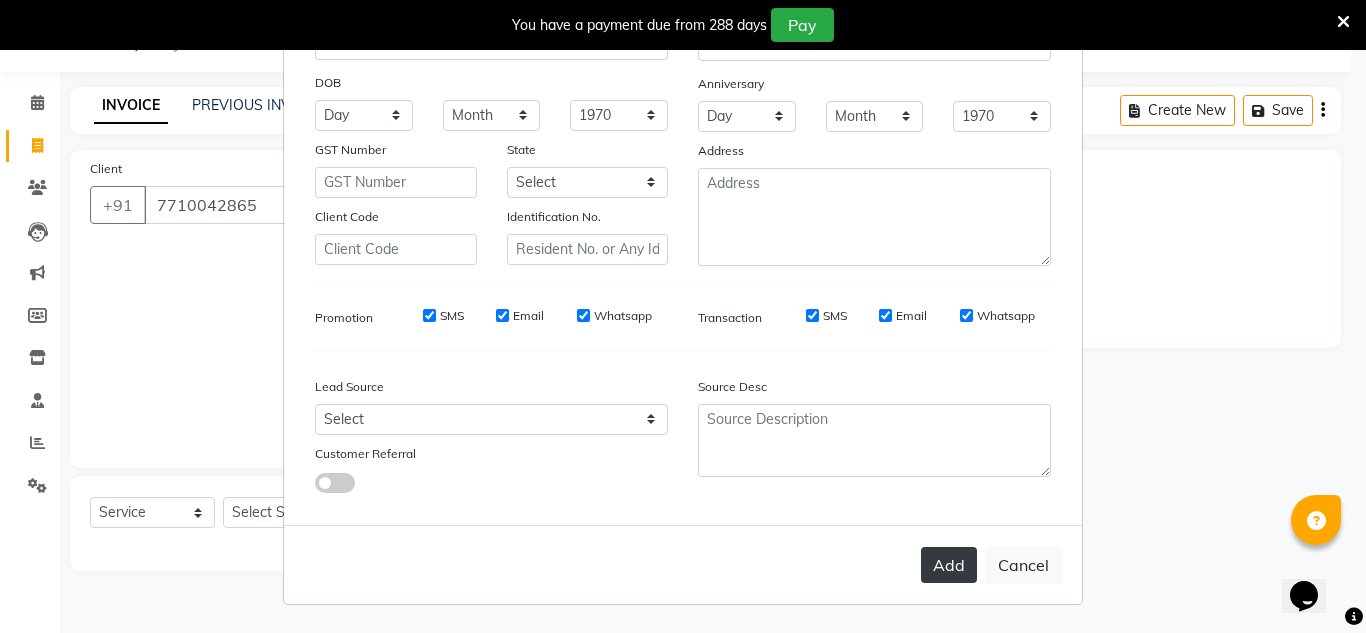 click on "Add" at bounding box center (949, 565) 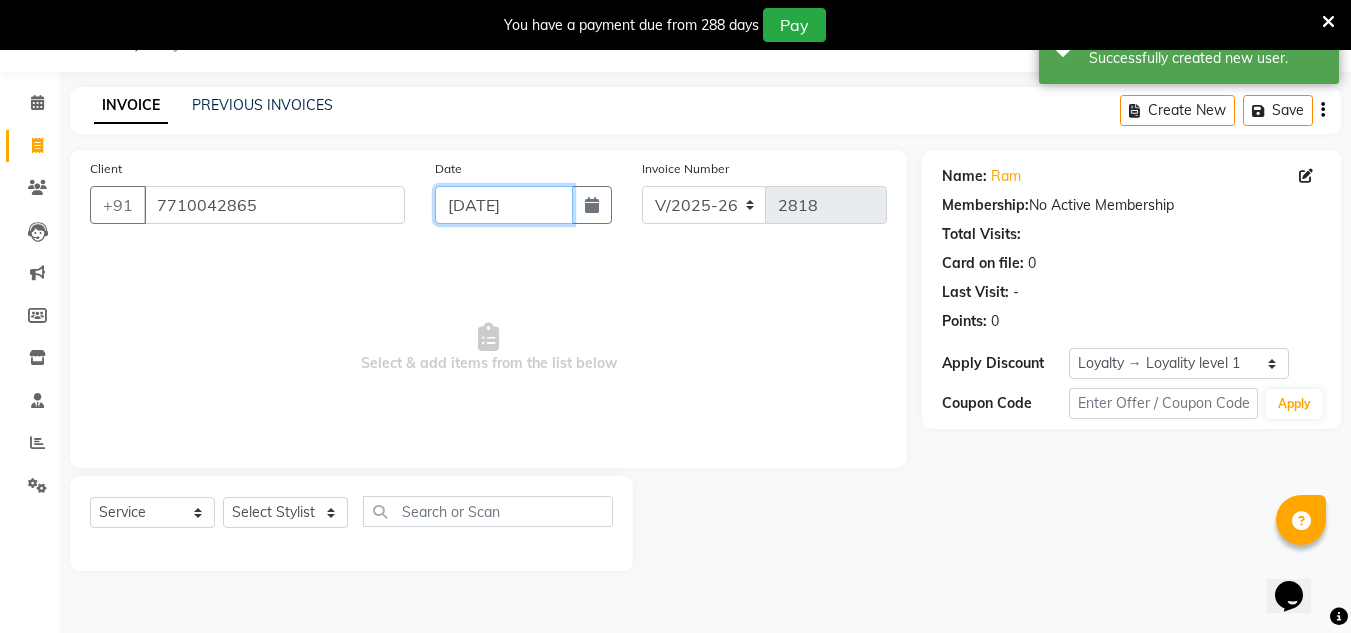 click on "[DATE]" 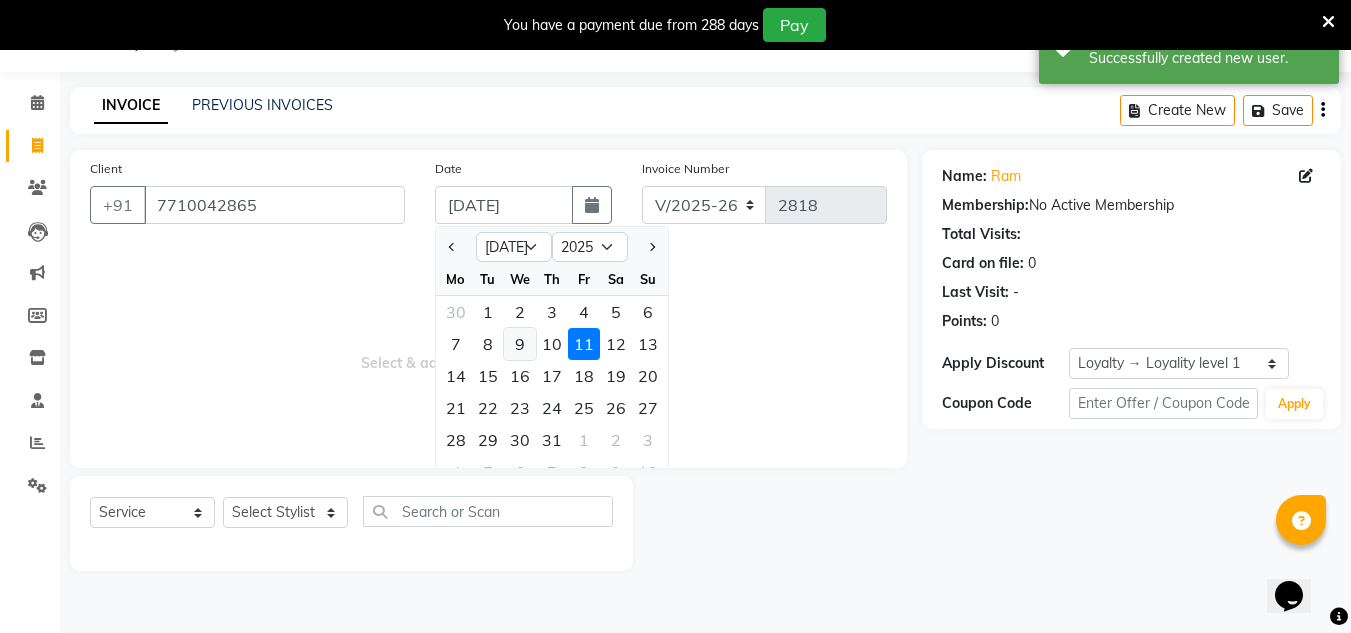 click on "9" 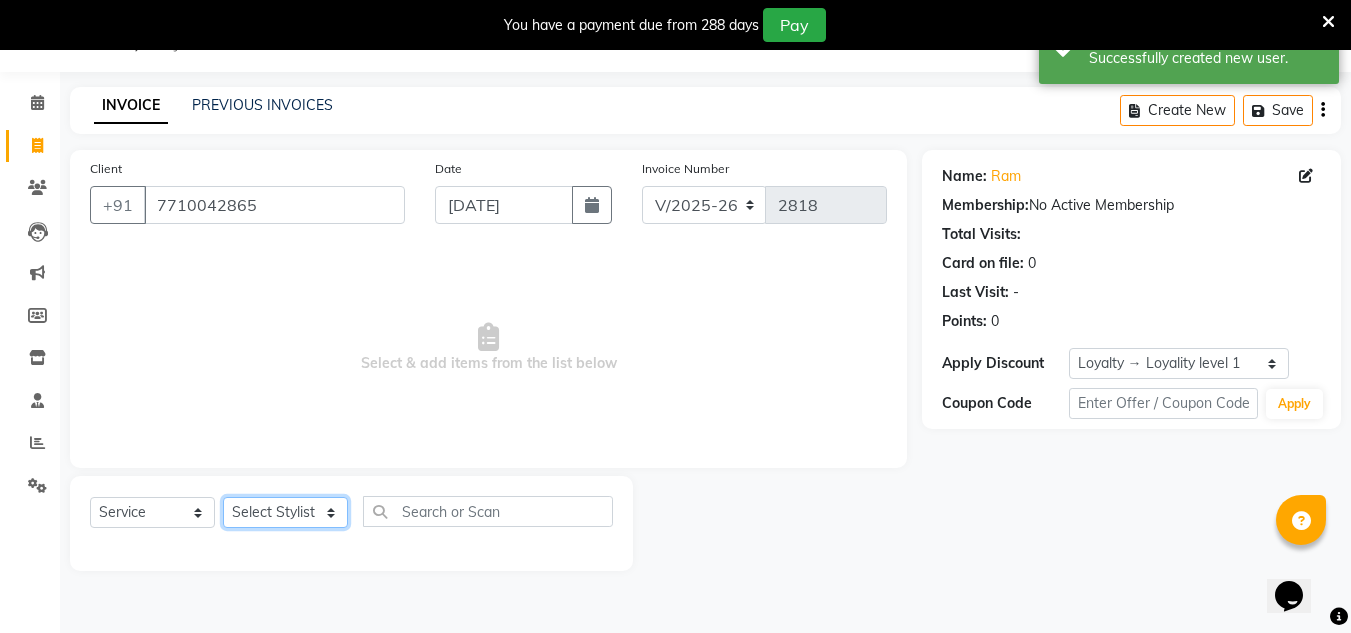 click on "Select Stylist [PERSON_NAME] new  [PERSON_NAME] [PERSON_NAME] Owner preeti [PERSON_NAME] [PERSON_NAME] RG" 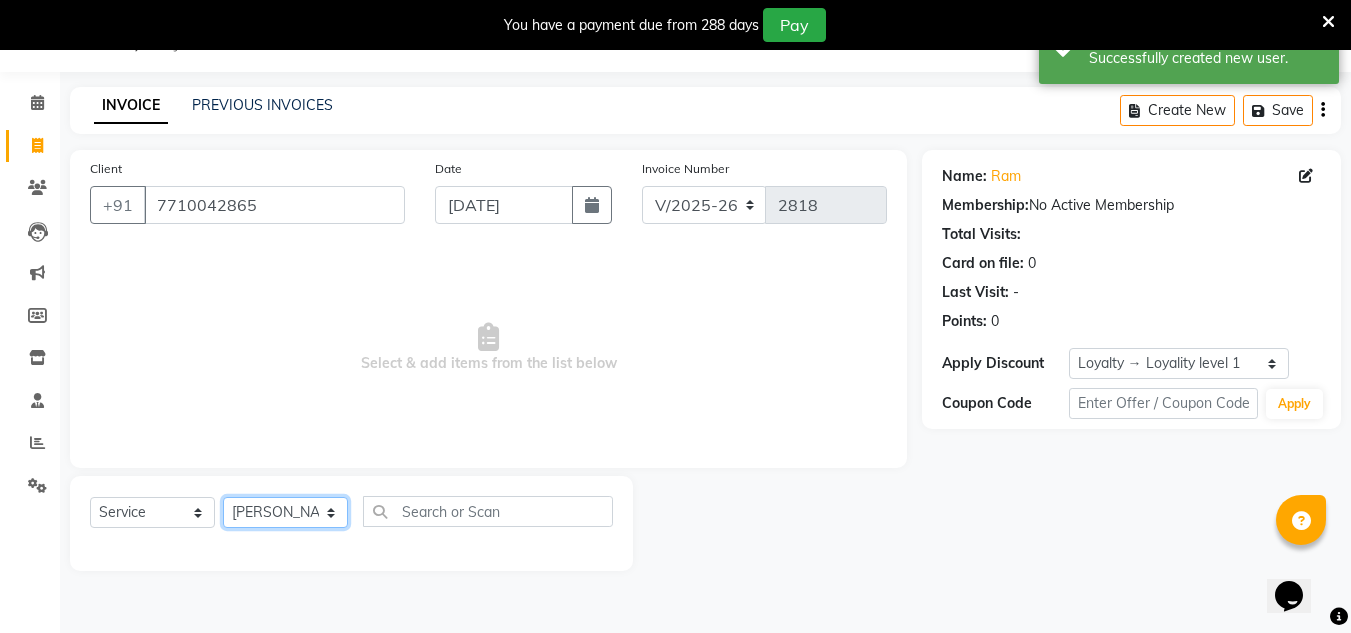 click on "Select Stylist [PERSON_NAME] new  [PERSON_NAME] [PERSON_NAME] Owner preeti [PERSON_NAME] [PERSON_NAME] RG" 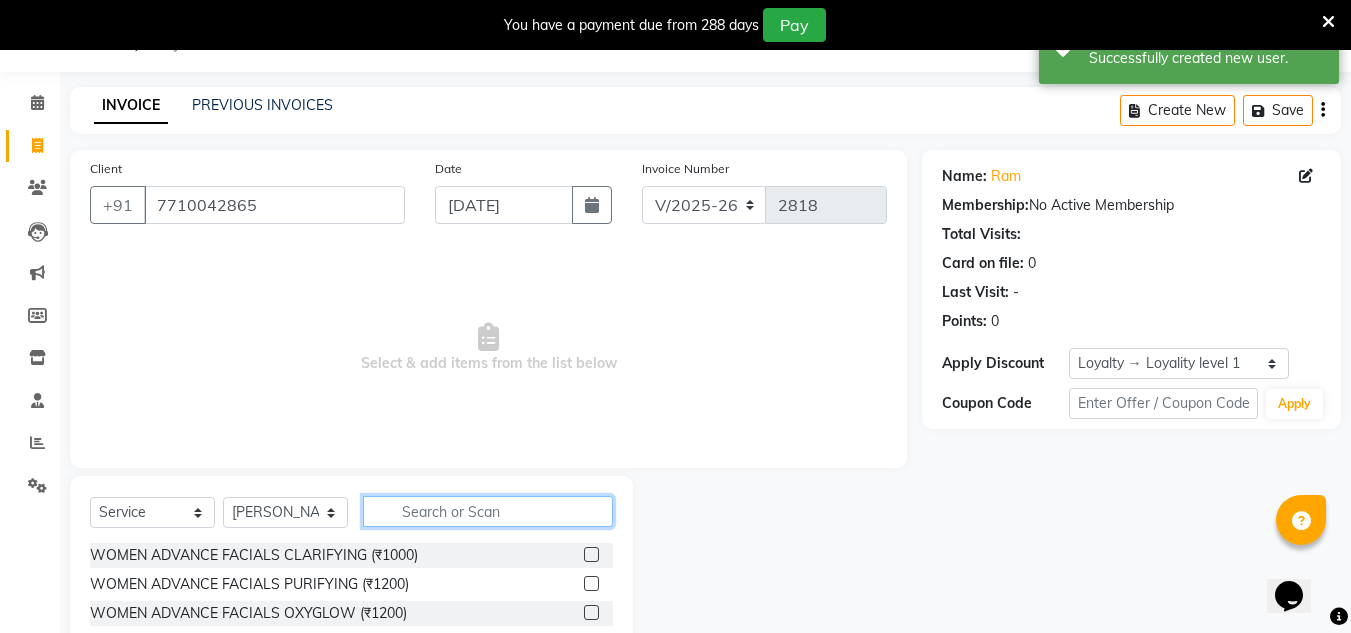 click 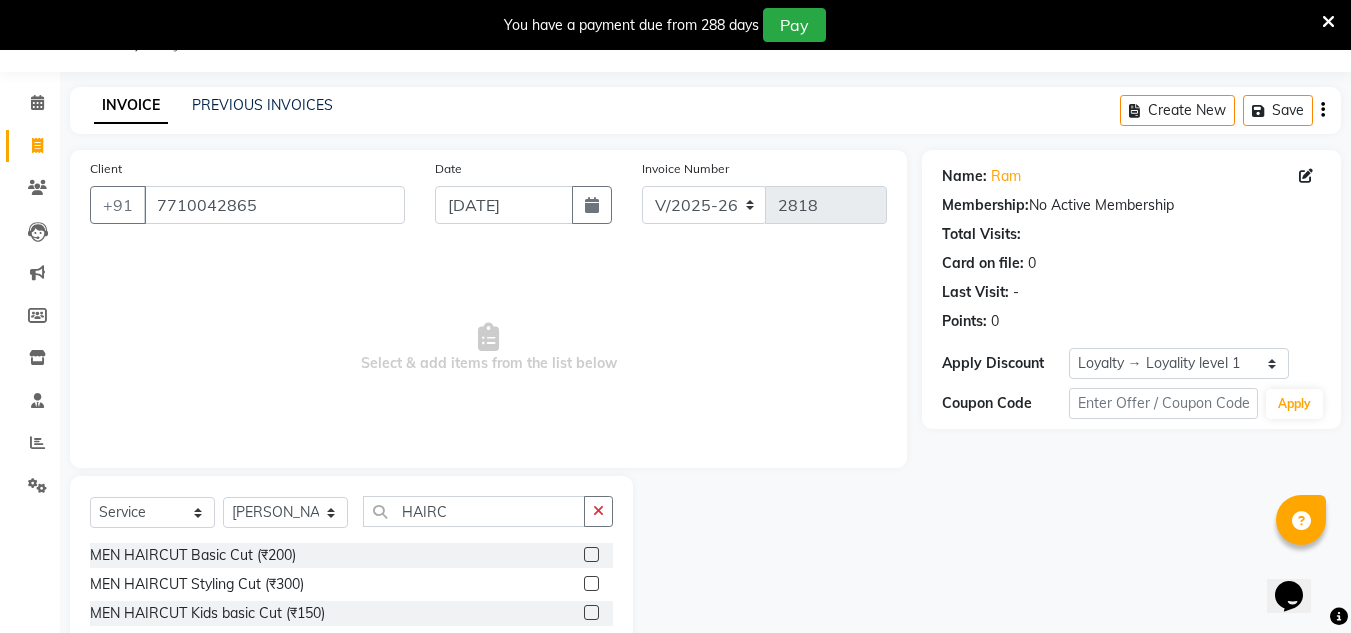 click 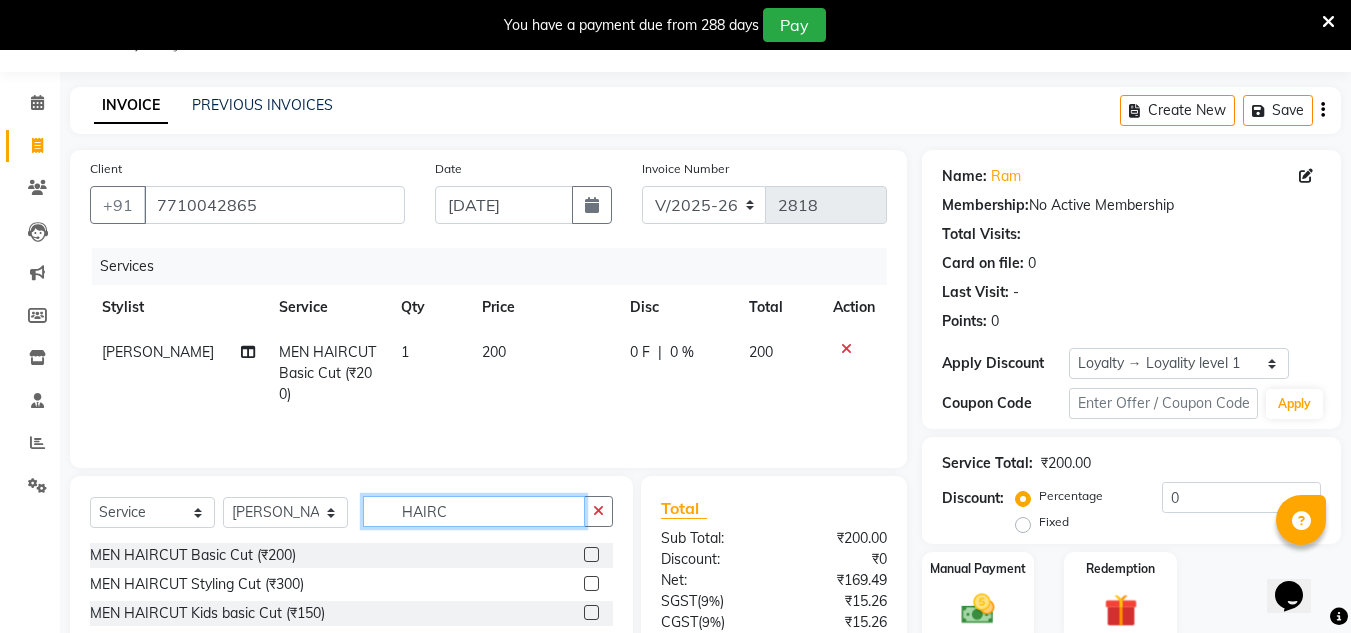 click on "HAIRC" 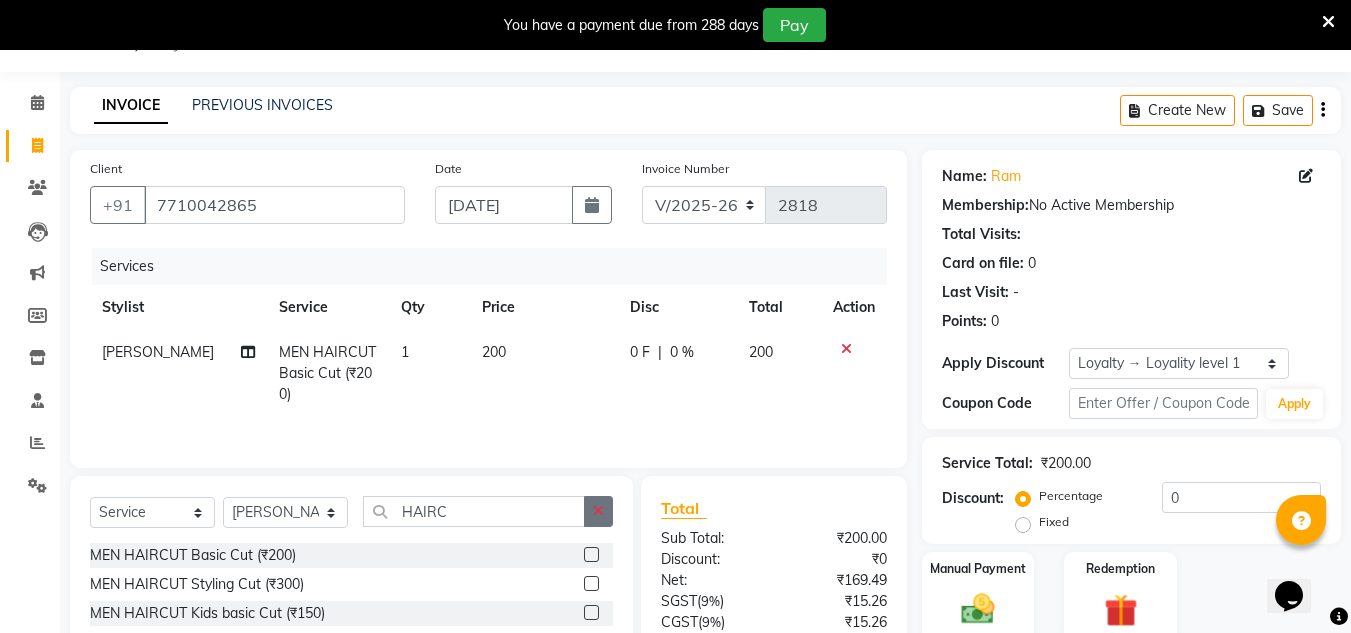 click 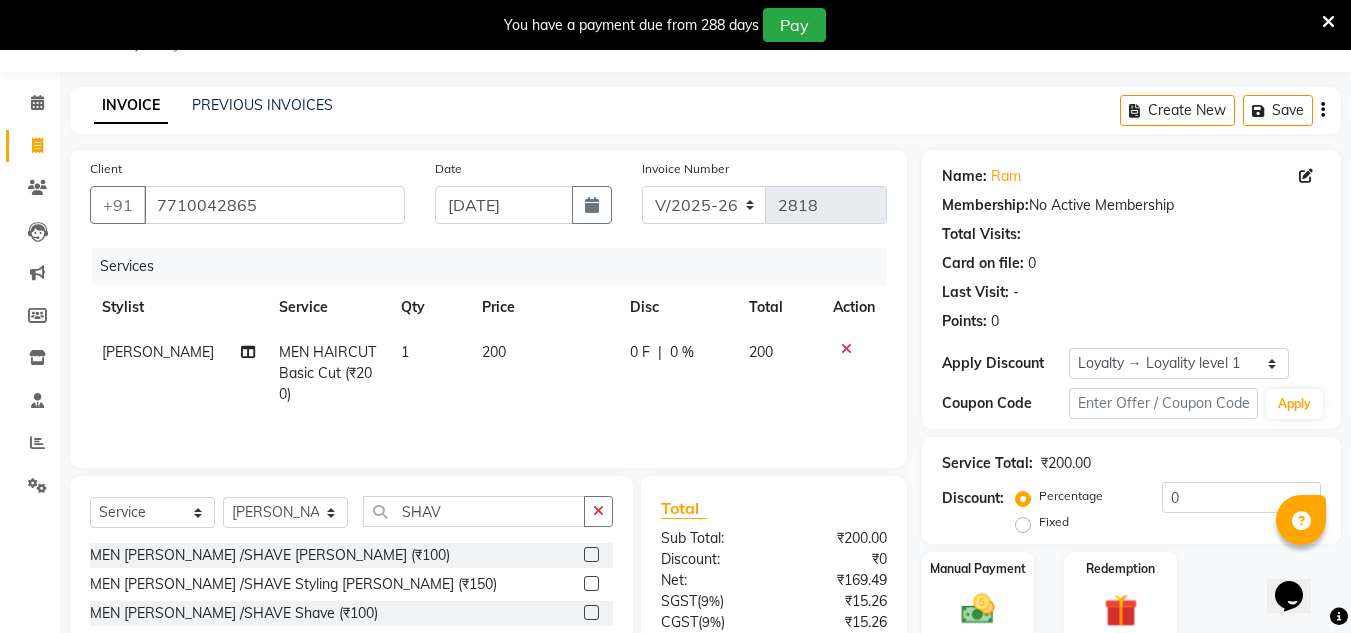 click 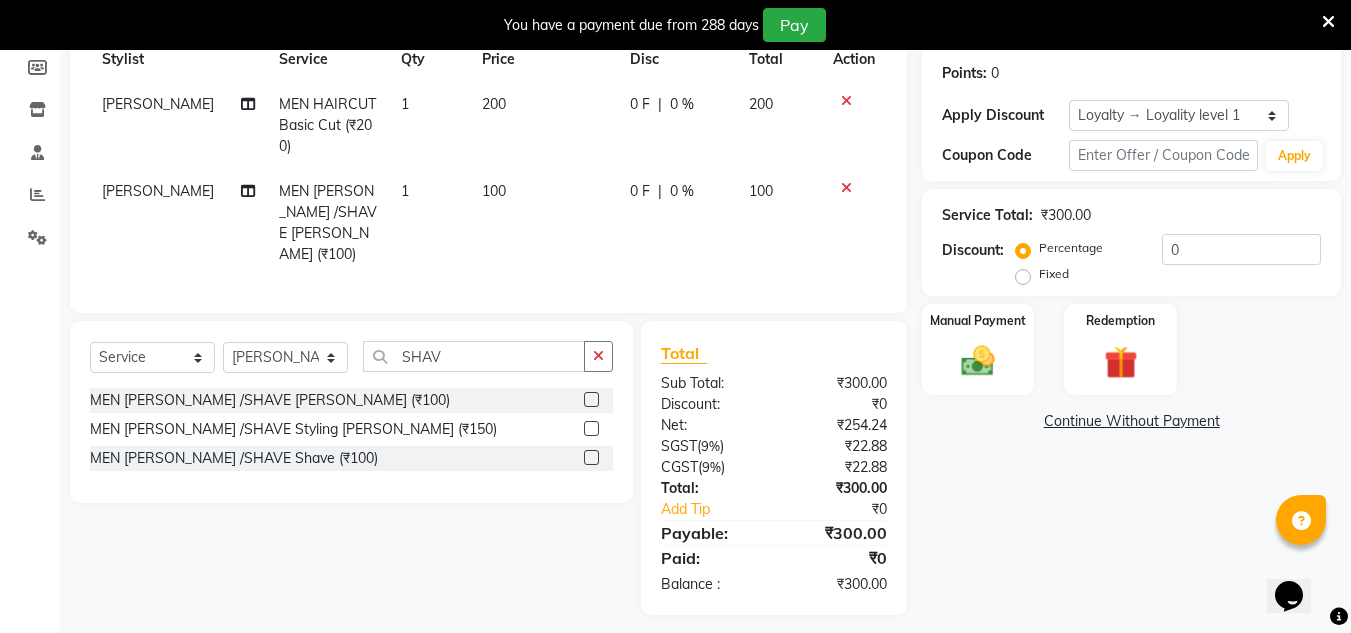 scroll, scrollTop: 304, scrollLeft: 0, axis: vertical 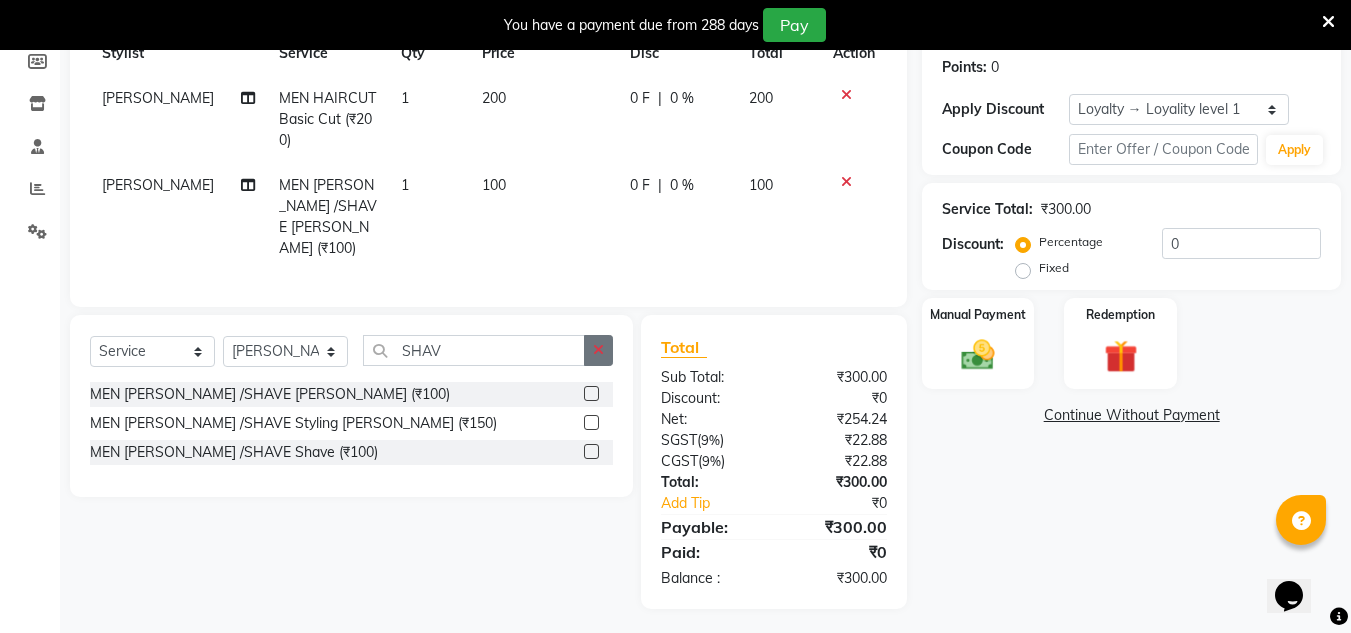 click 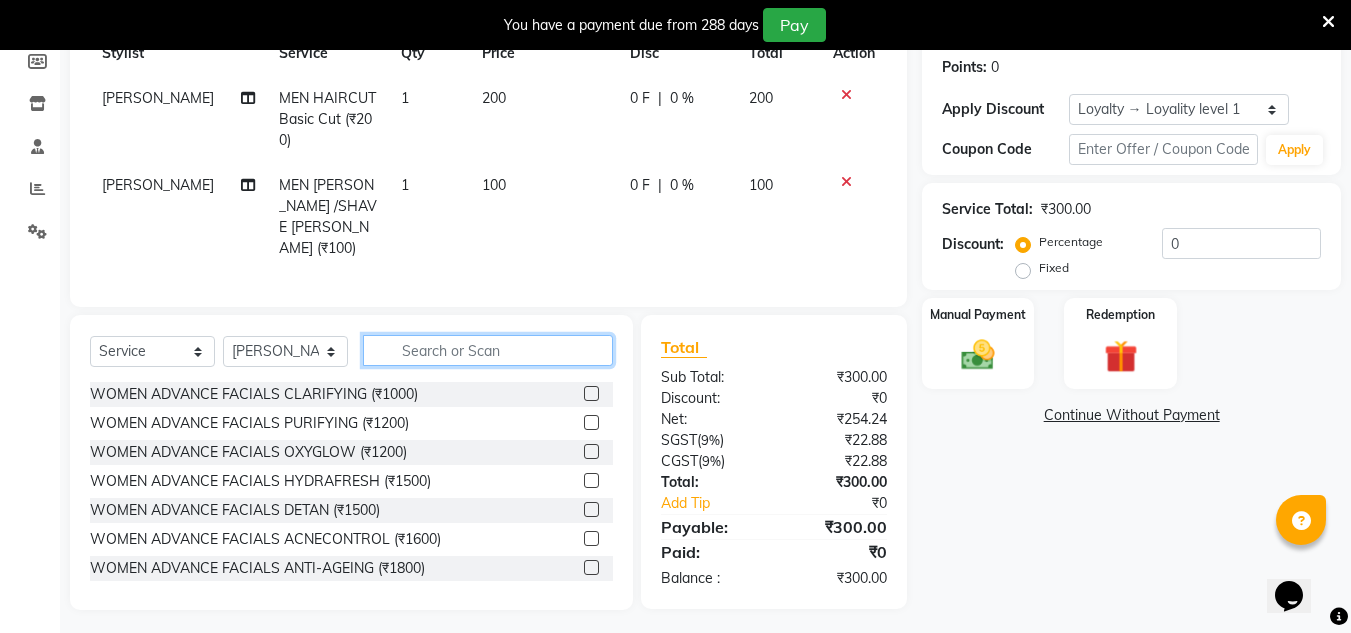 click 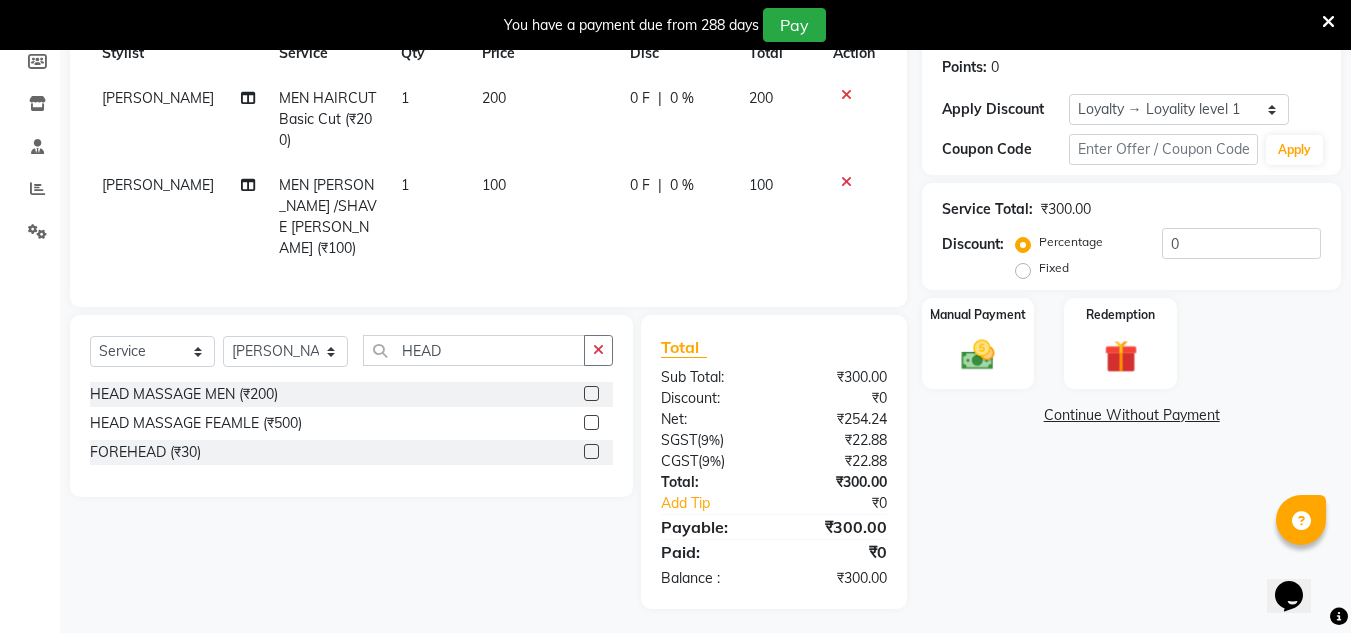 click 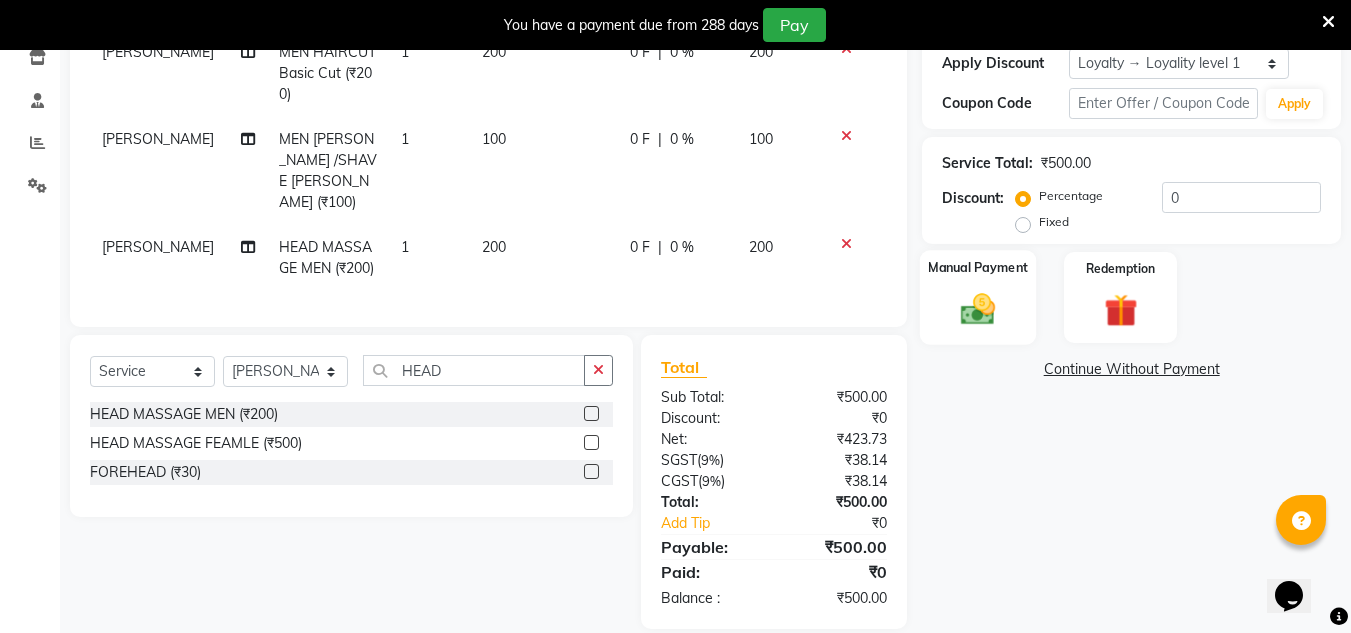 scroll, scrollTop: 370, scrollLeft: 0, axis: vertical 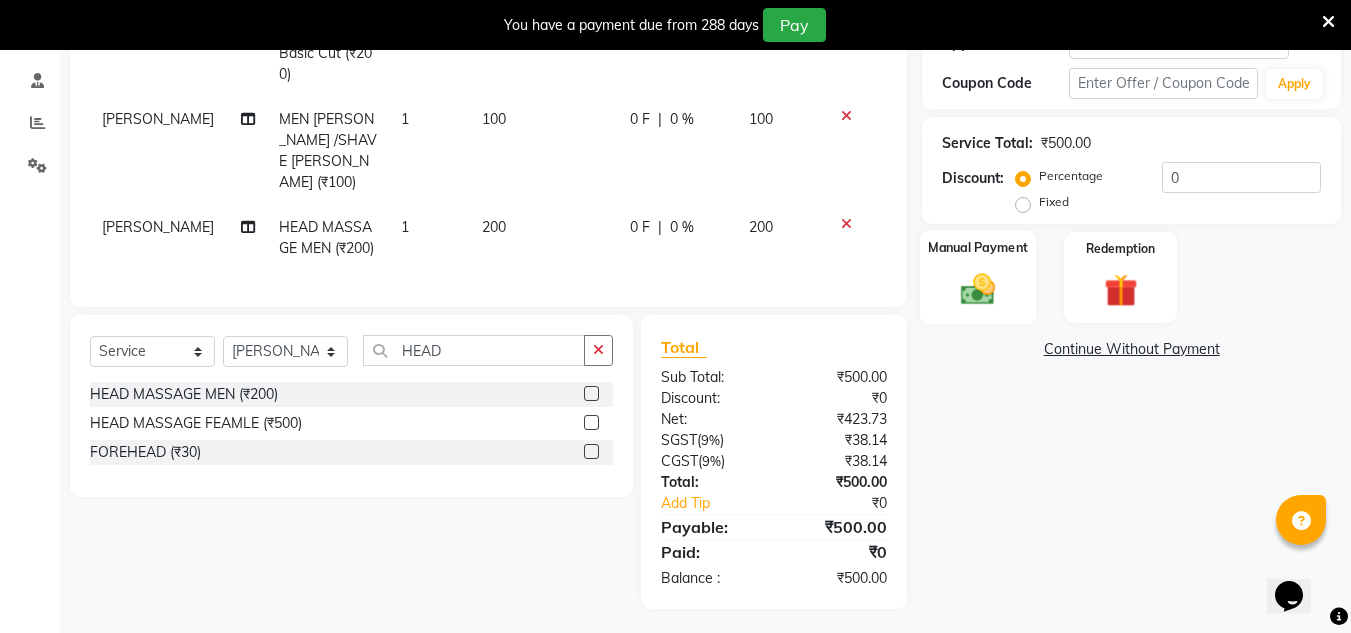 click 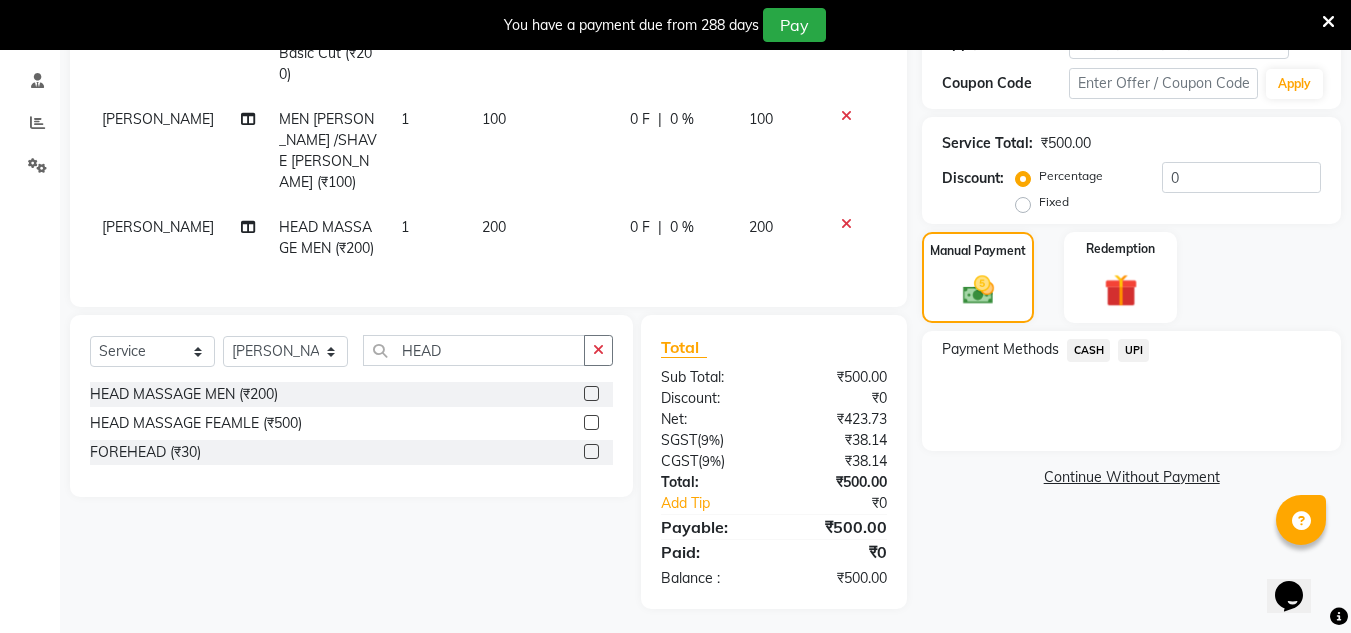 click on "UPI" 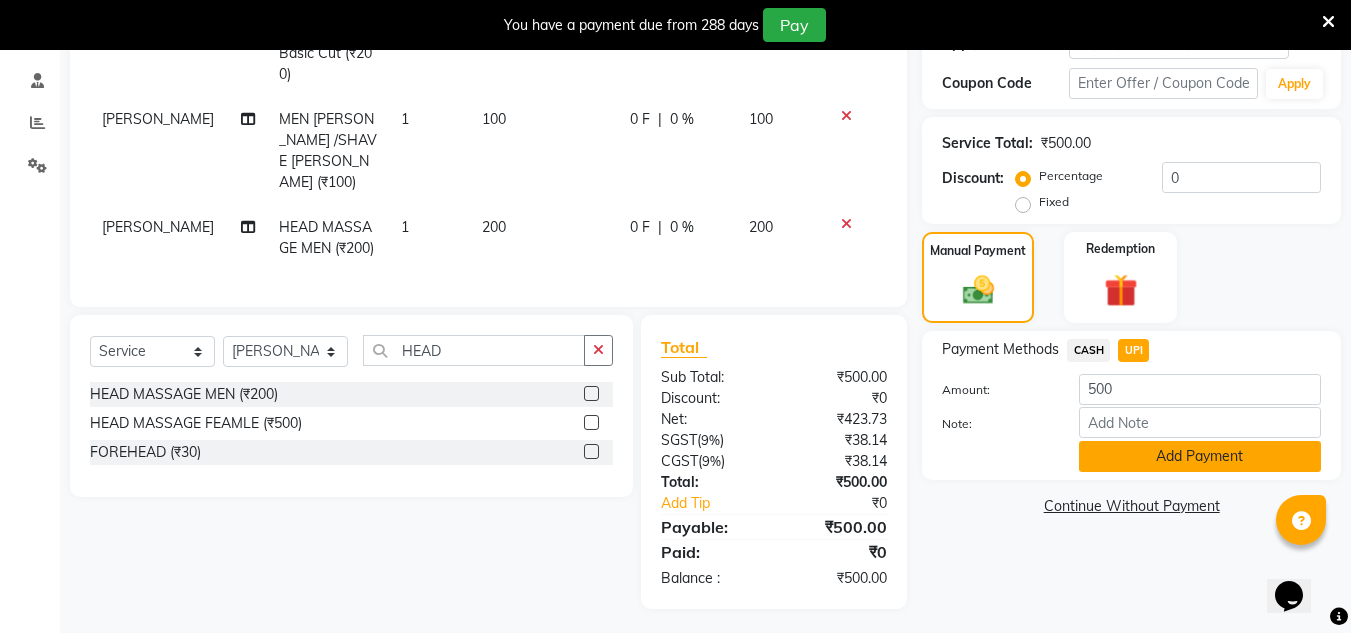 click on "Add Payment" 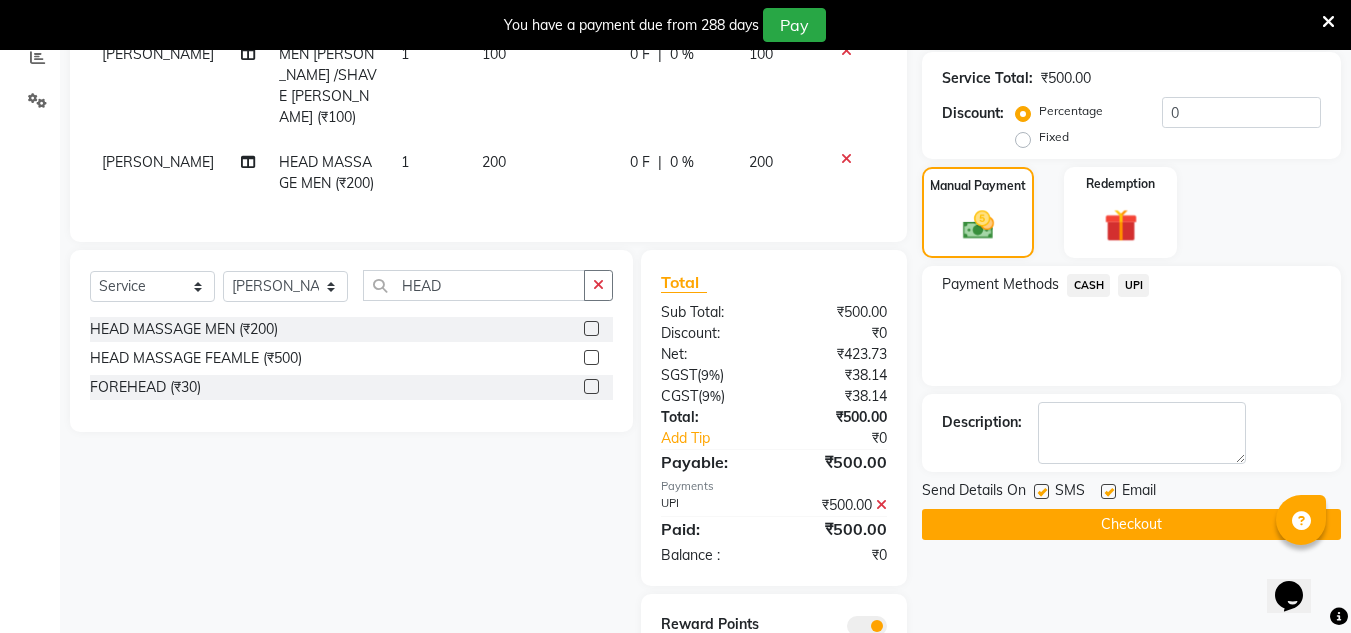 scroll, scrollTop: 470, scrollLeft: 0, axis: vertical 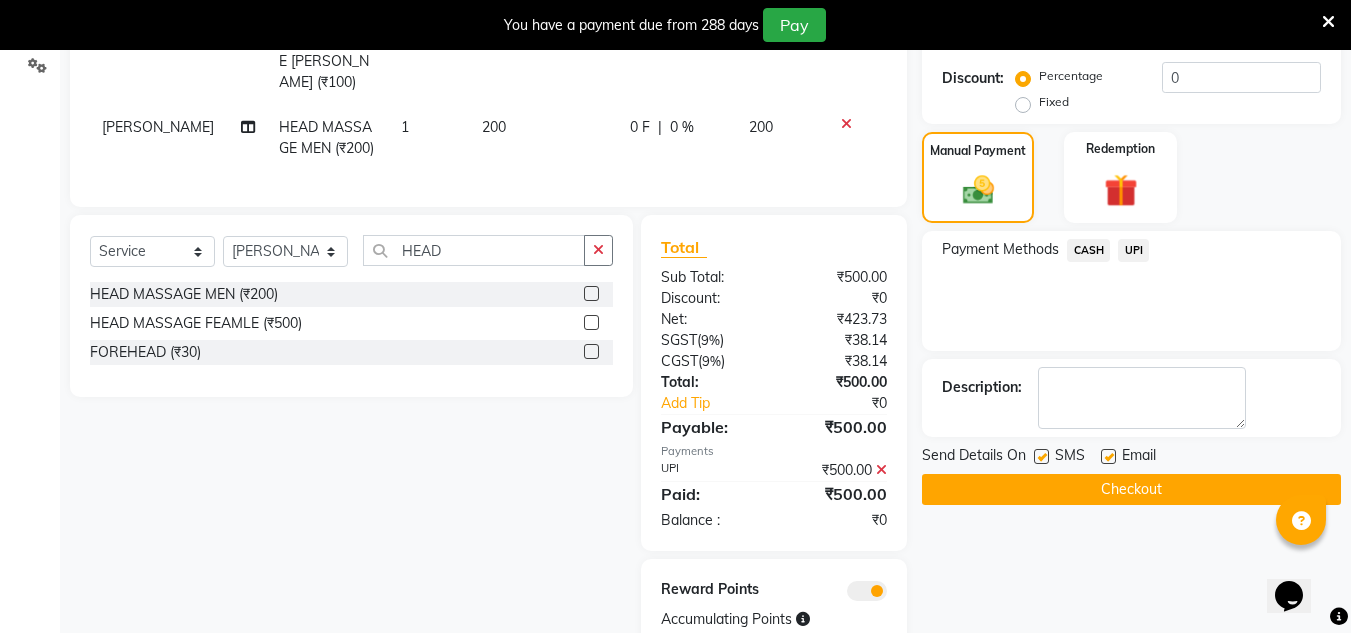 click on "Send Details On SMS Email  Checkout" 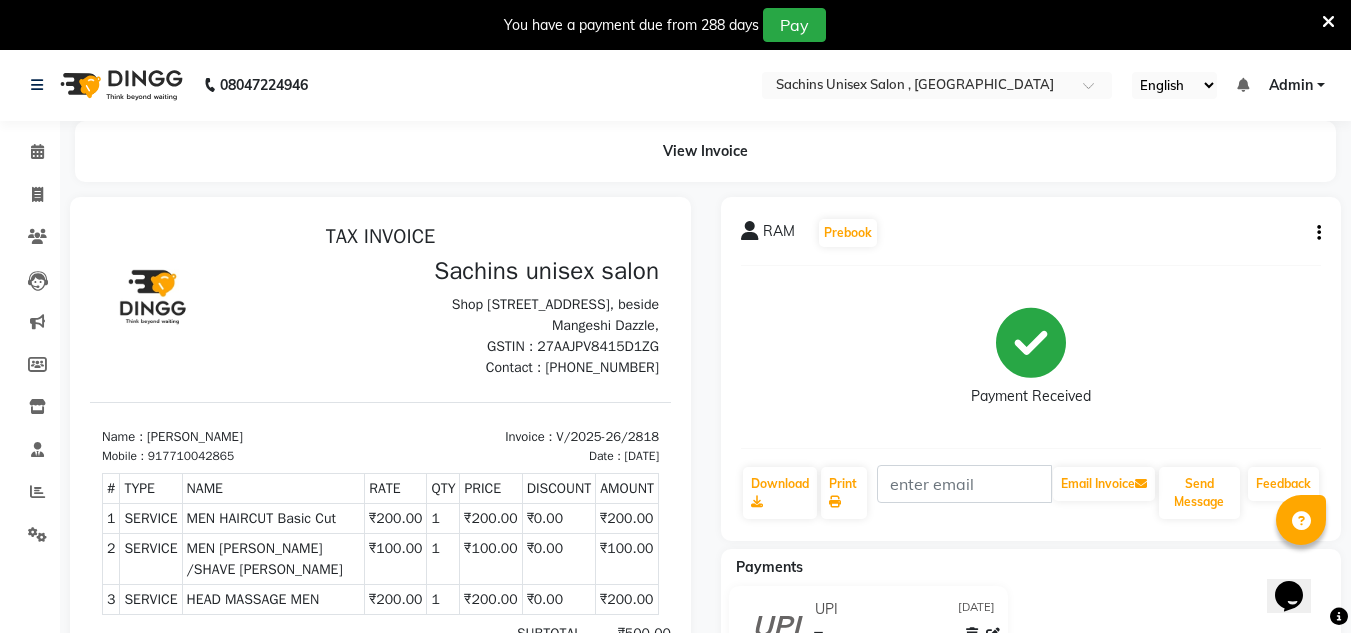 scroll, scrollTop: 0, scrollLeft: 0, axis: both 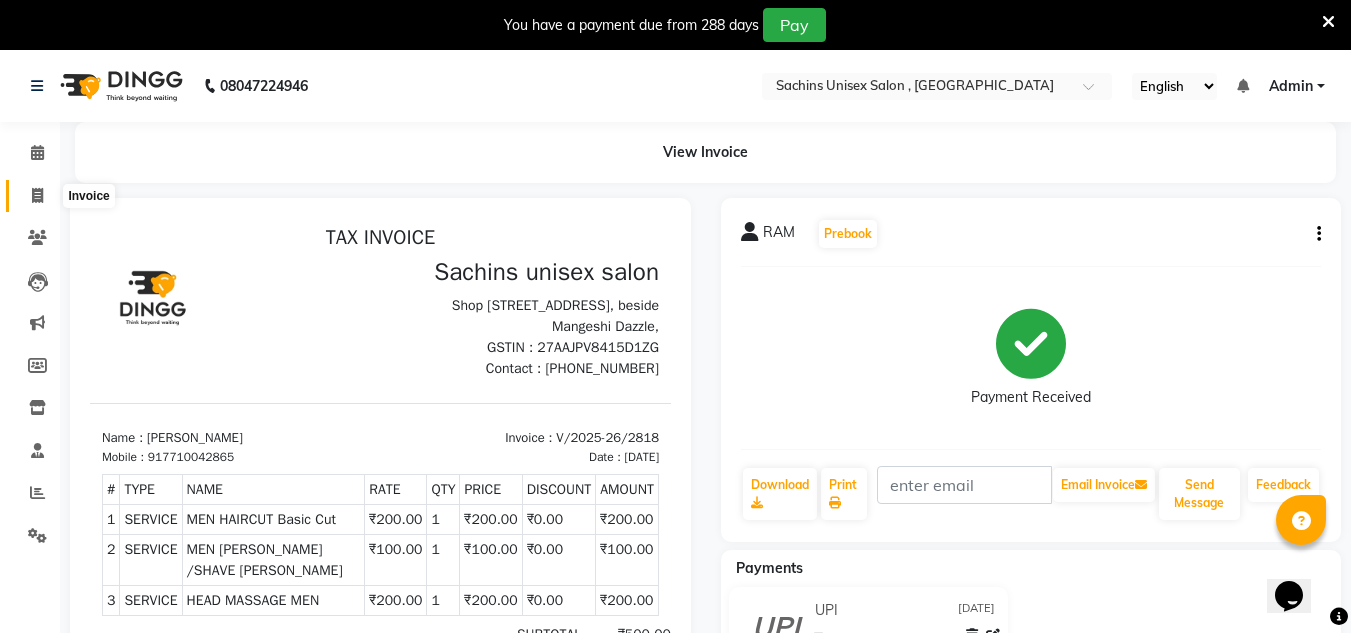 click 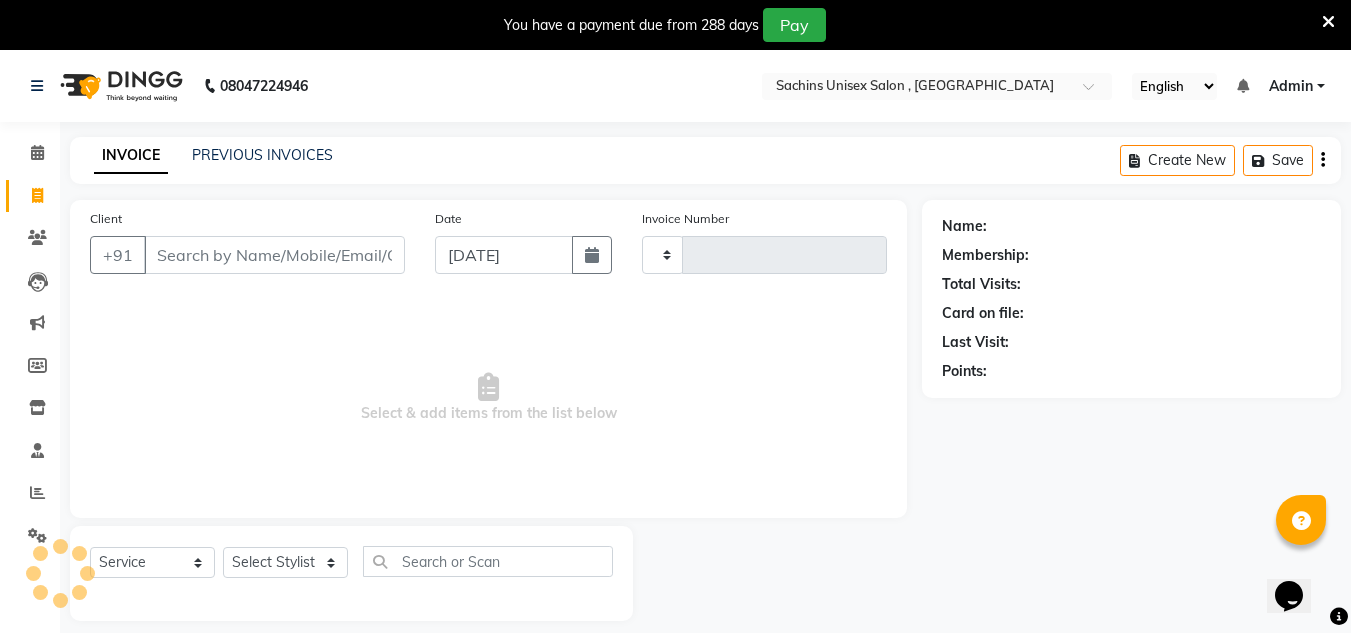 scroll, scrollTop: 50, scrollLeft: 0, axis: vertical 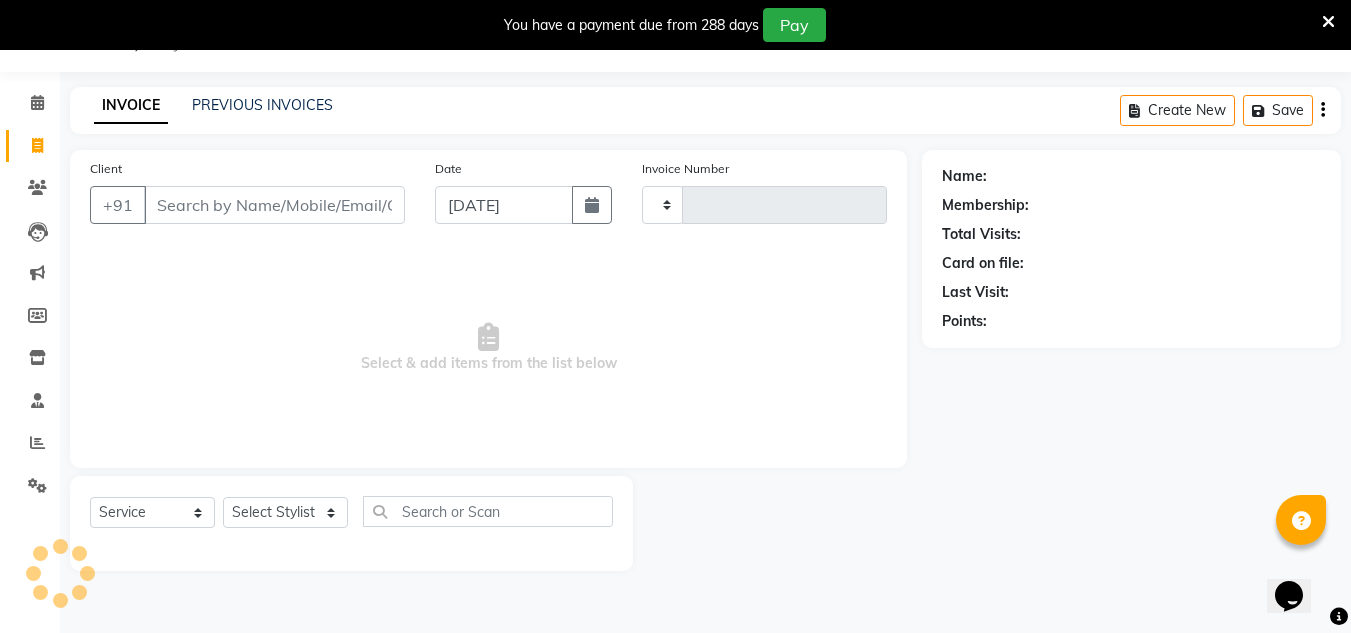 click on "Client" at bounding box center (274, 205) 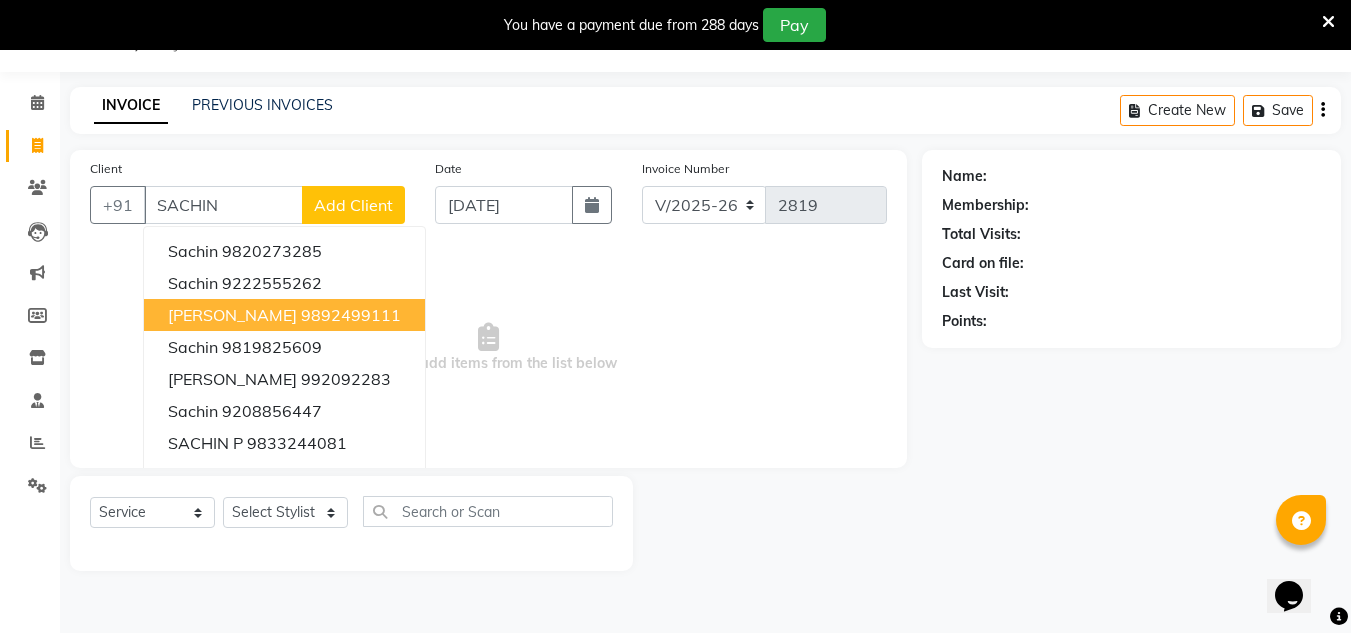 drag, startPoint x: 227, startPoint y: 318, endPoint x: 343, endPoint y: 266, distance: 127.12199 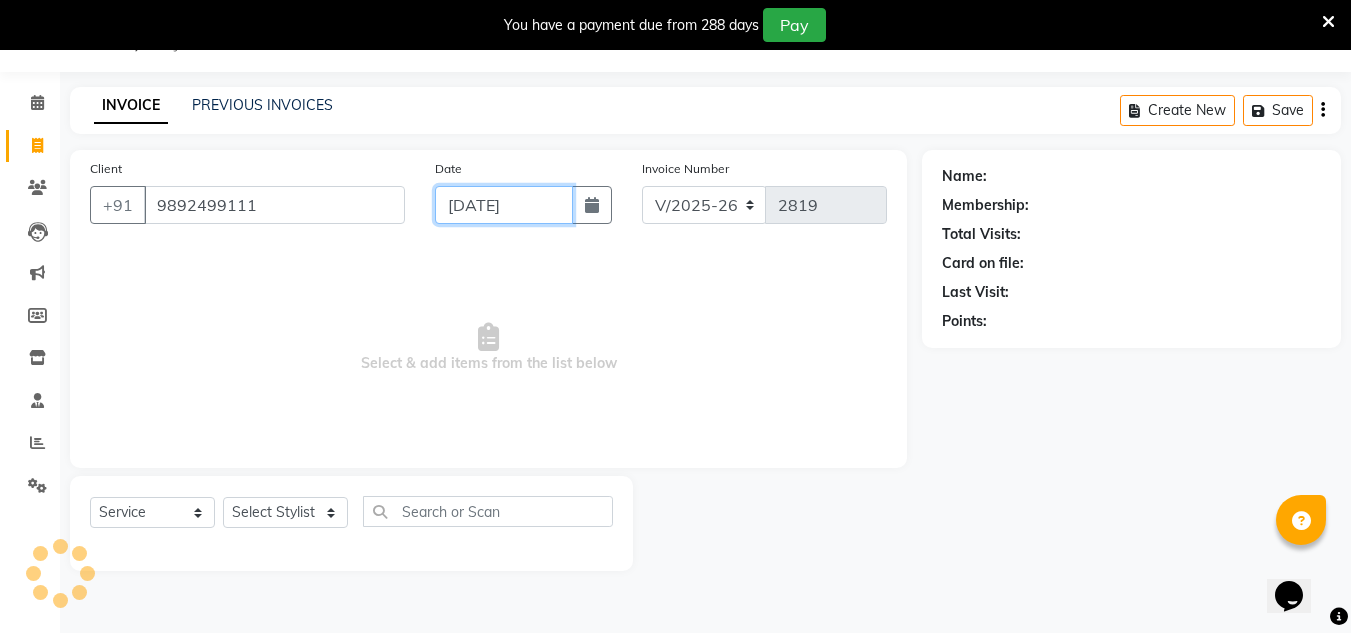 drag, startPoint x: 513, startPoint y: 211, endPoint x: 513, endPoint y: 224, distance: 13 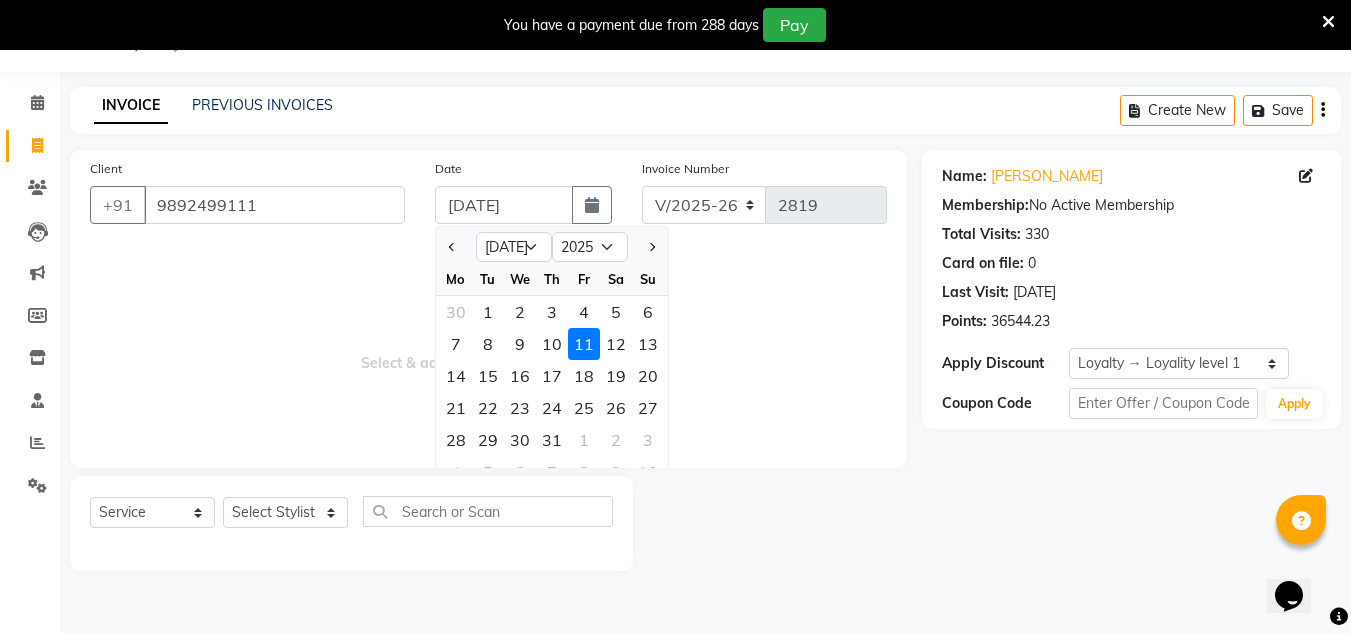 drag, startPoint x: 517, startPoint y: 342, endPoint x: 492, endPoint y: 377, distance: 43.011627 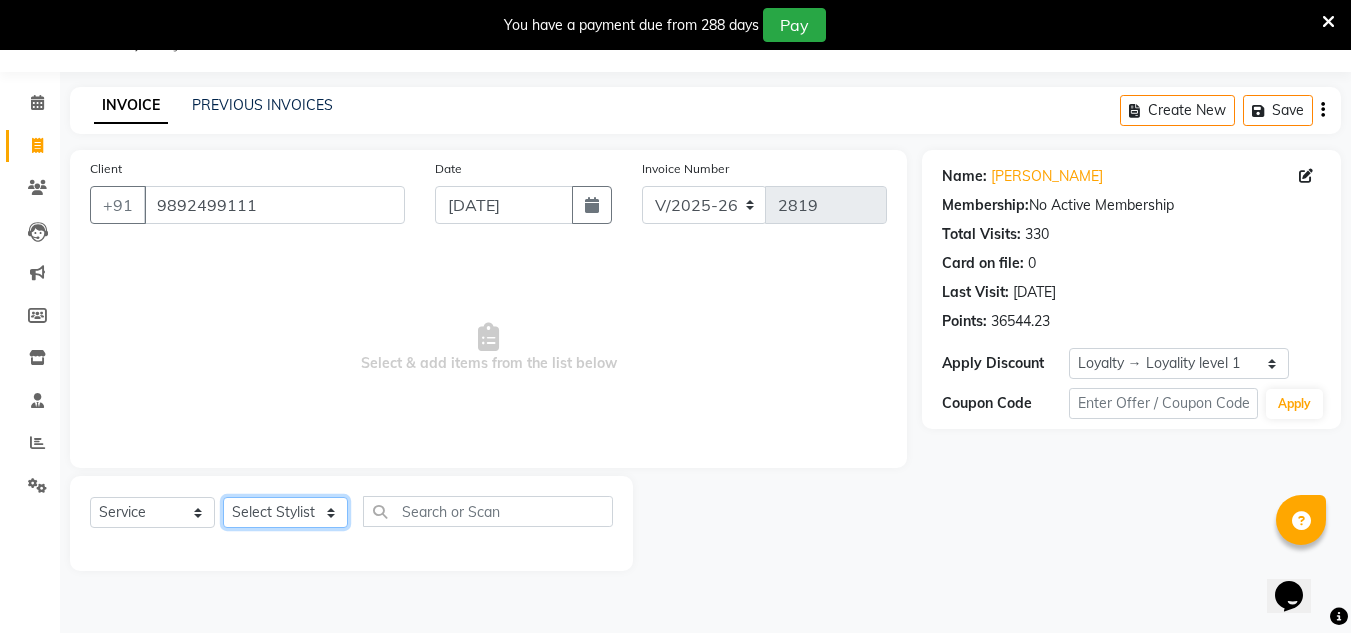 click on "Select Stylist [PERSON_NAME] new  [PERSON_NAME] [PERSON_NAME] Owner preeti [PERSON_NAME] [PERSON_NAME] RG" 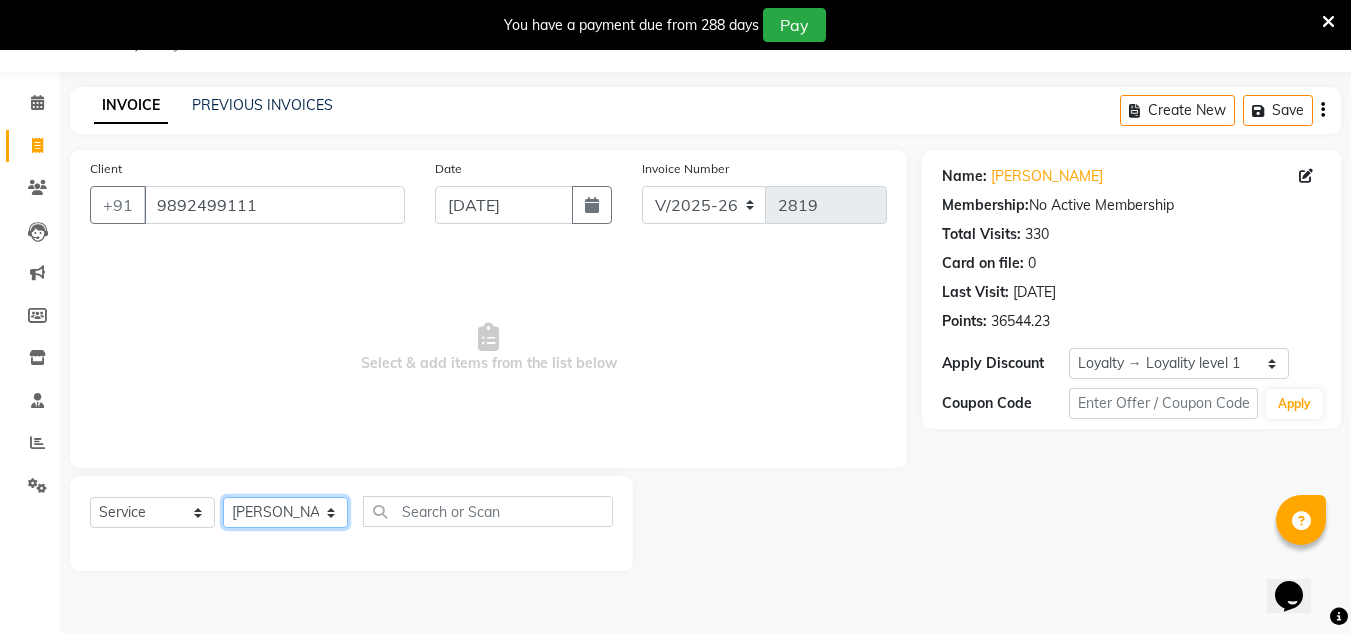 click on "Select Stylist [PERSON_NAME] new  [PERSON_NAME] [PERSON_NAME] Owner preeti [PERSON_NAME] [PERSON_NAME] RG" 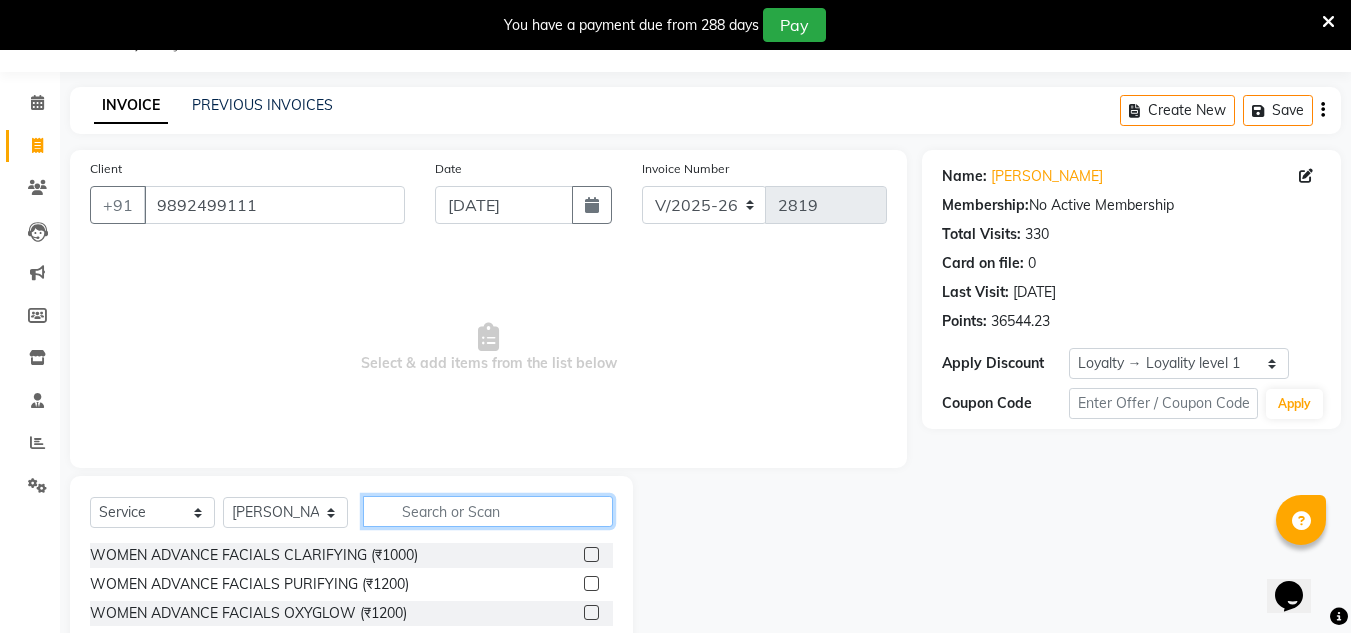 click 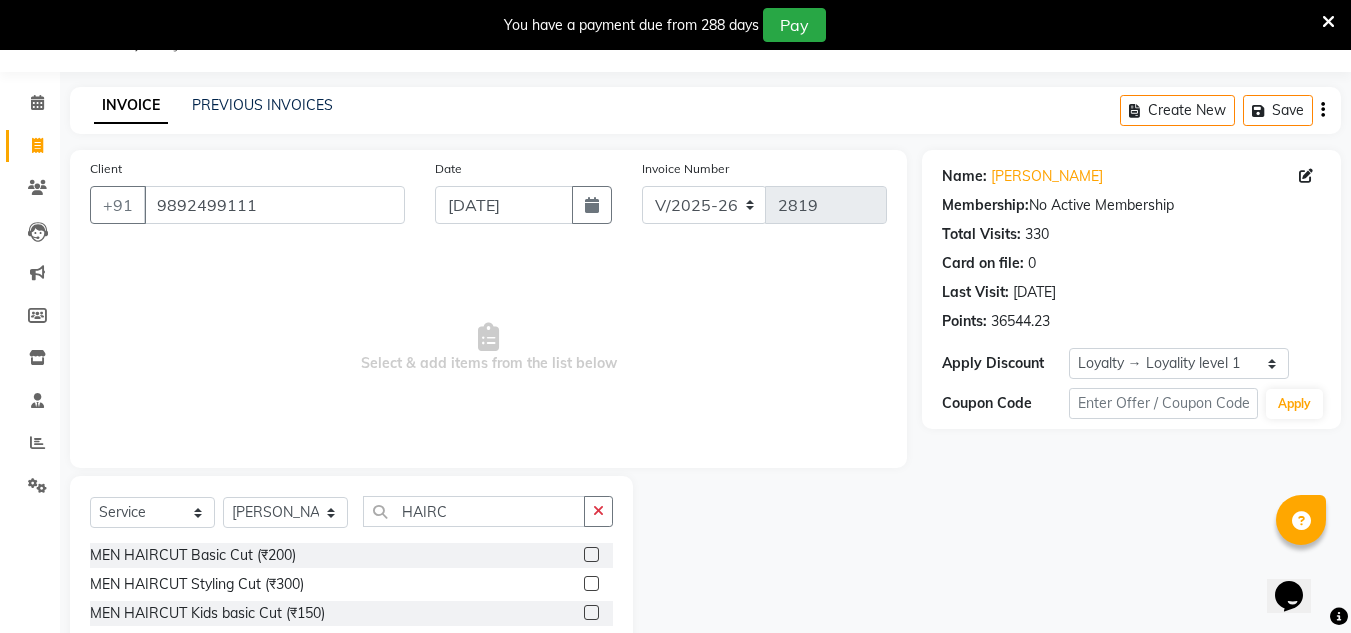click 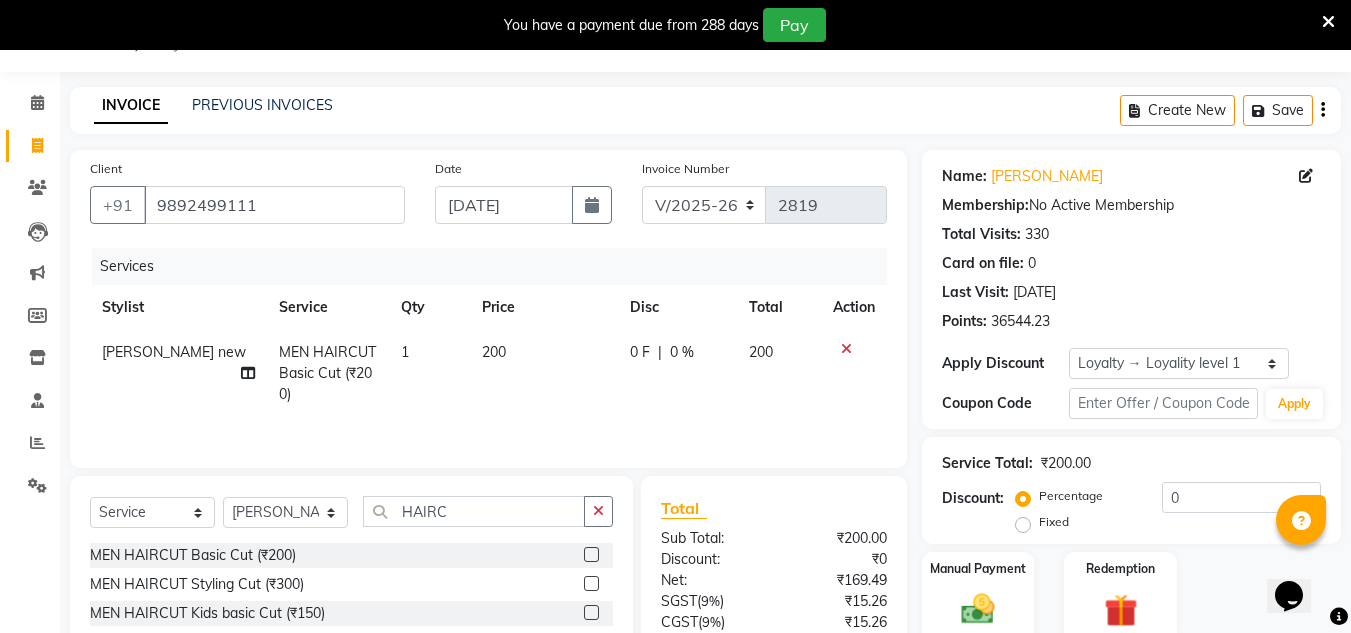 drag, startPoint x: 598, startPoint y: 510, endPoint x: 577, endPoint y: 523, distance: 24.698177 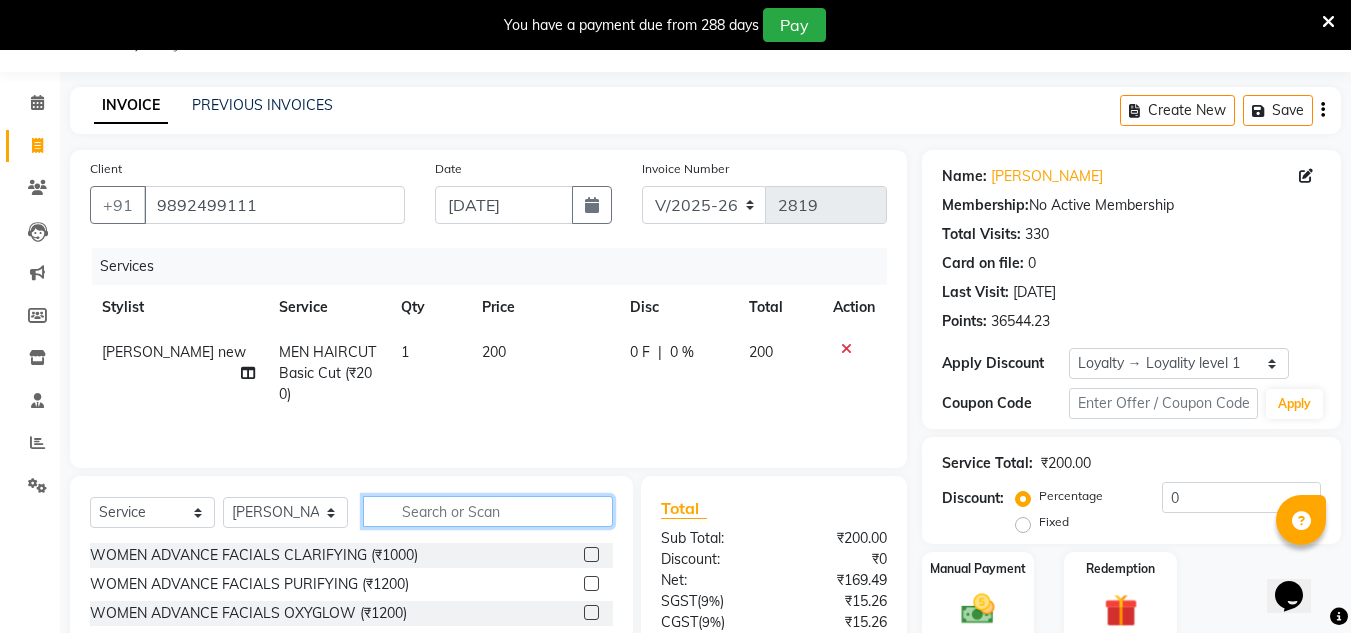 click 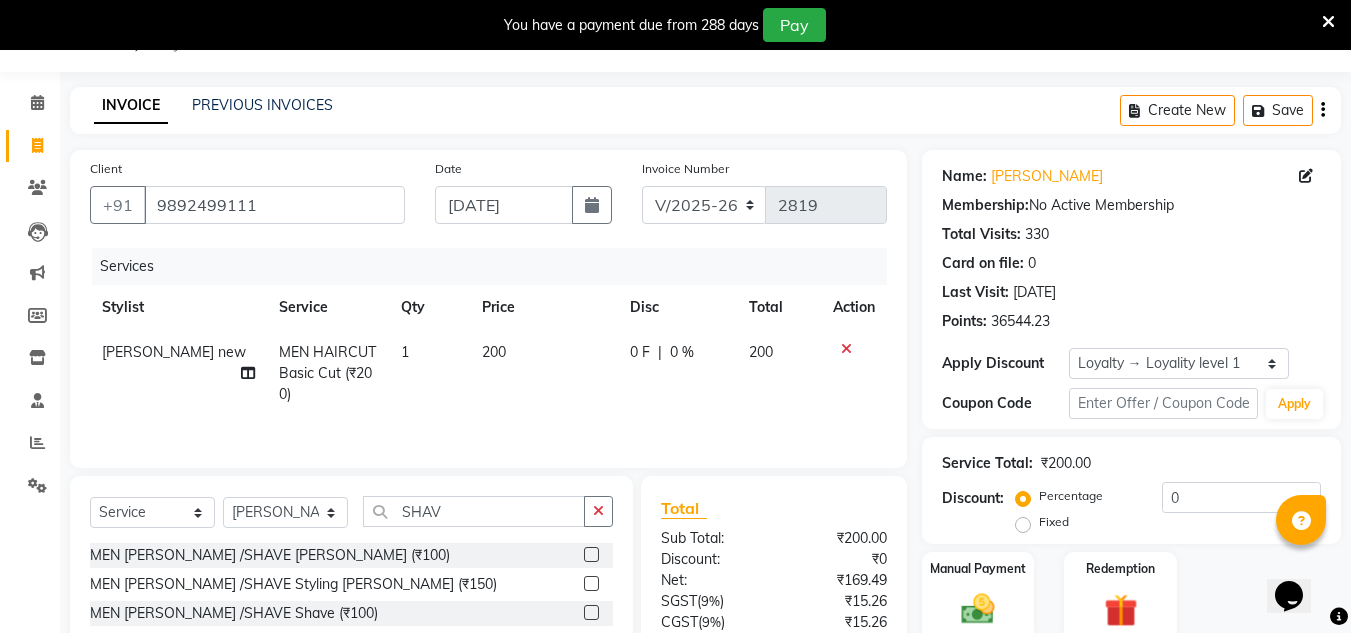 click 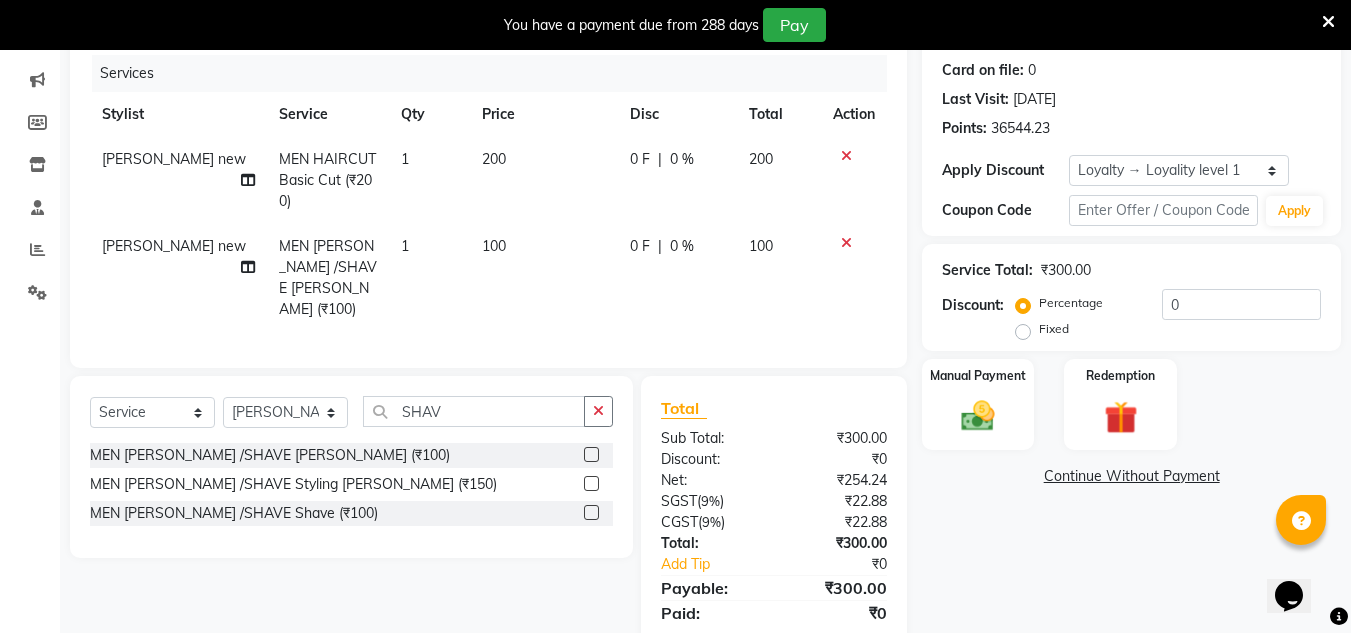 scroll, scrollTop: 250, scrollLeft: 0, axis: vertical 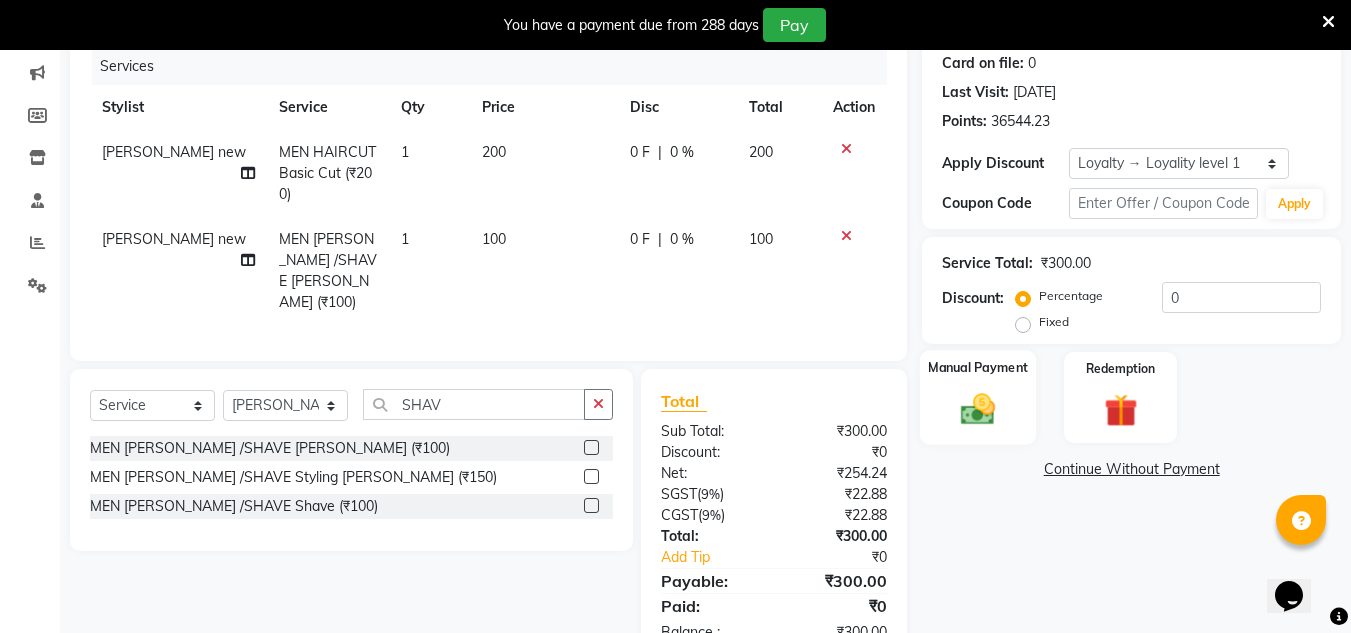 click 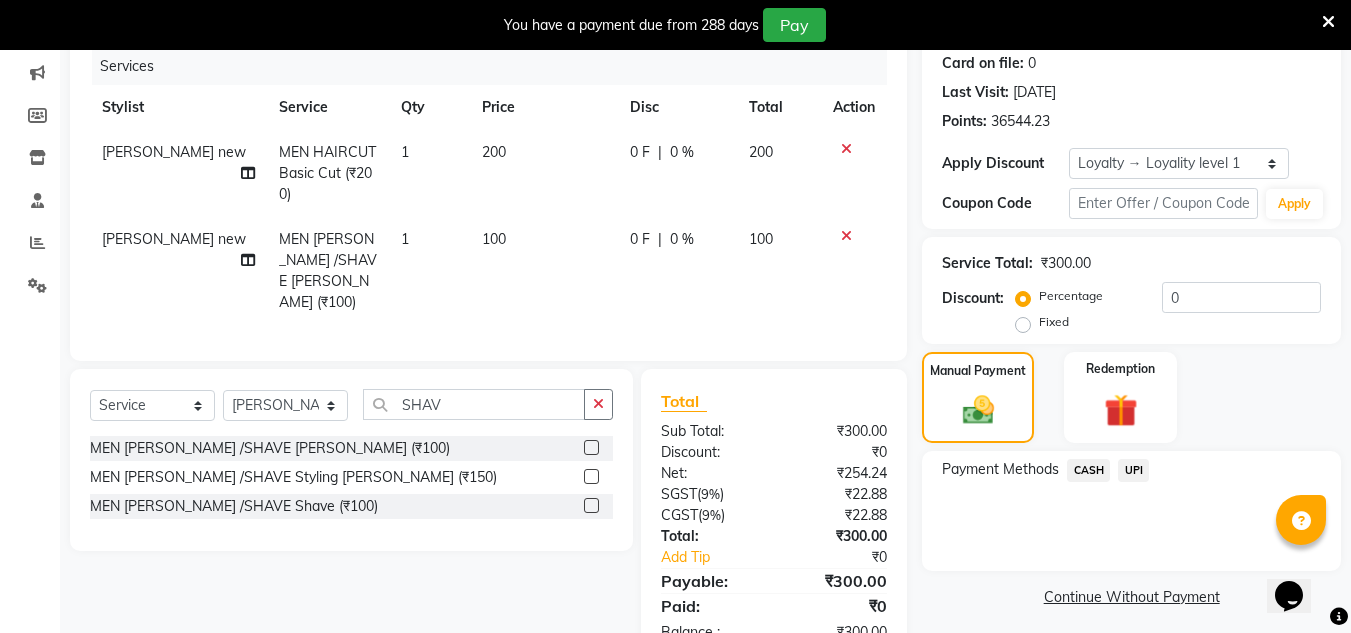 click on "UPI" 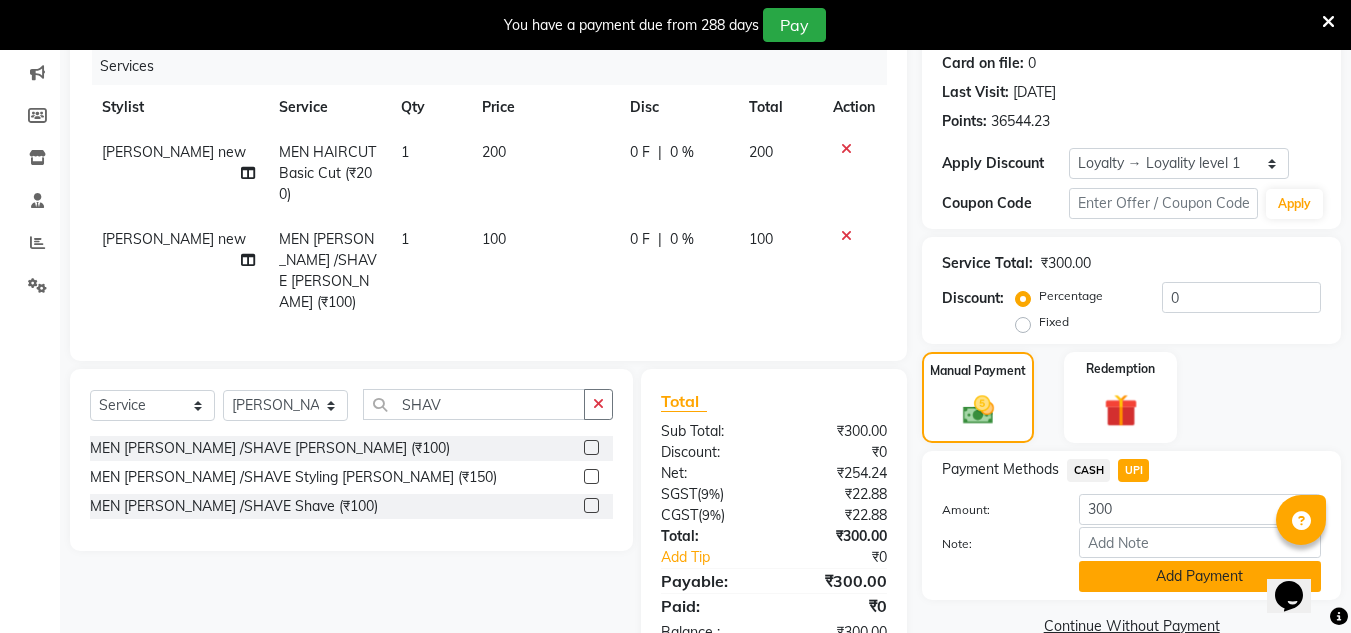 click on "Add Payment" 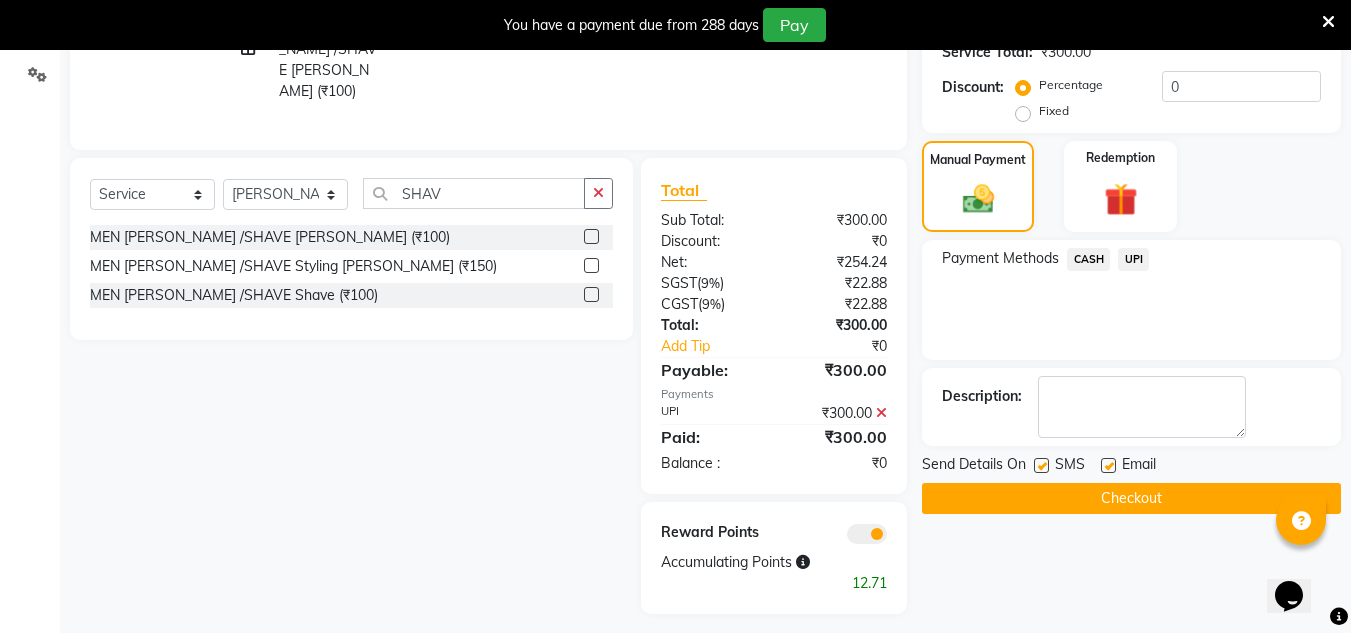scroll, scrollTop: 466, scrollLeft: 0, axis: vertical 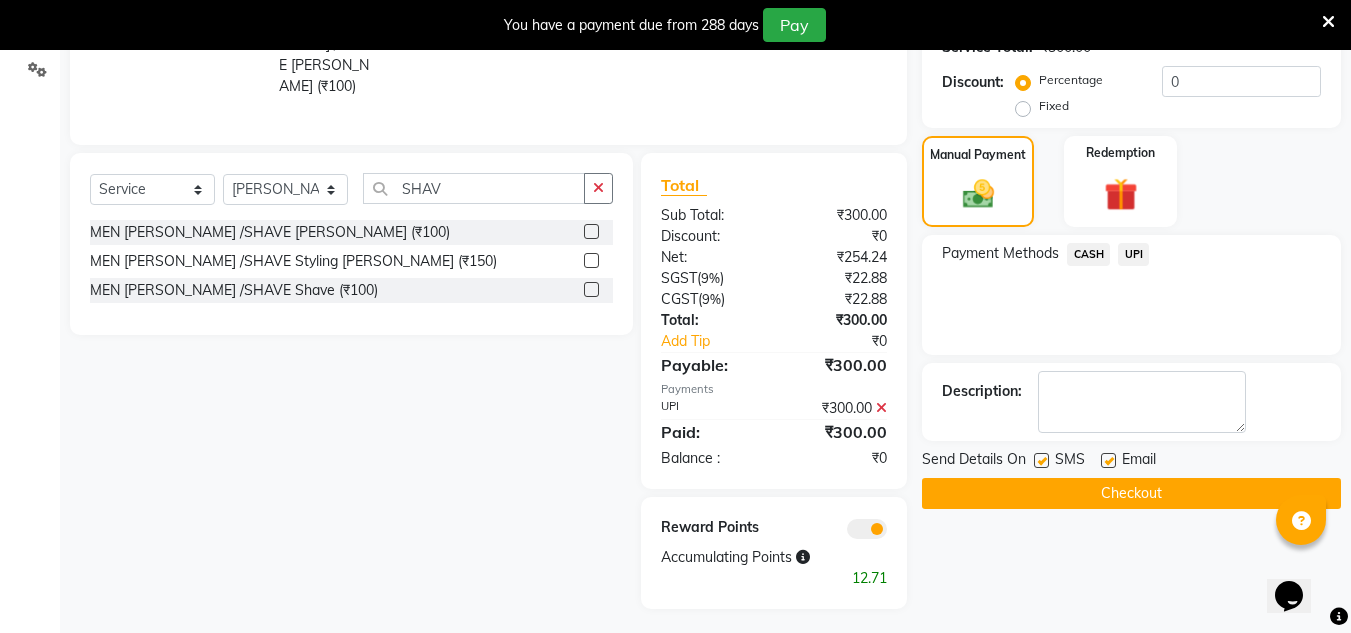 click on "Checkout" 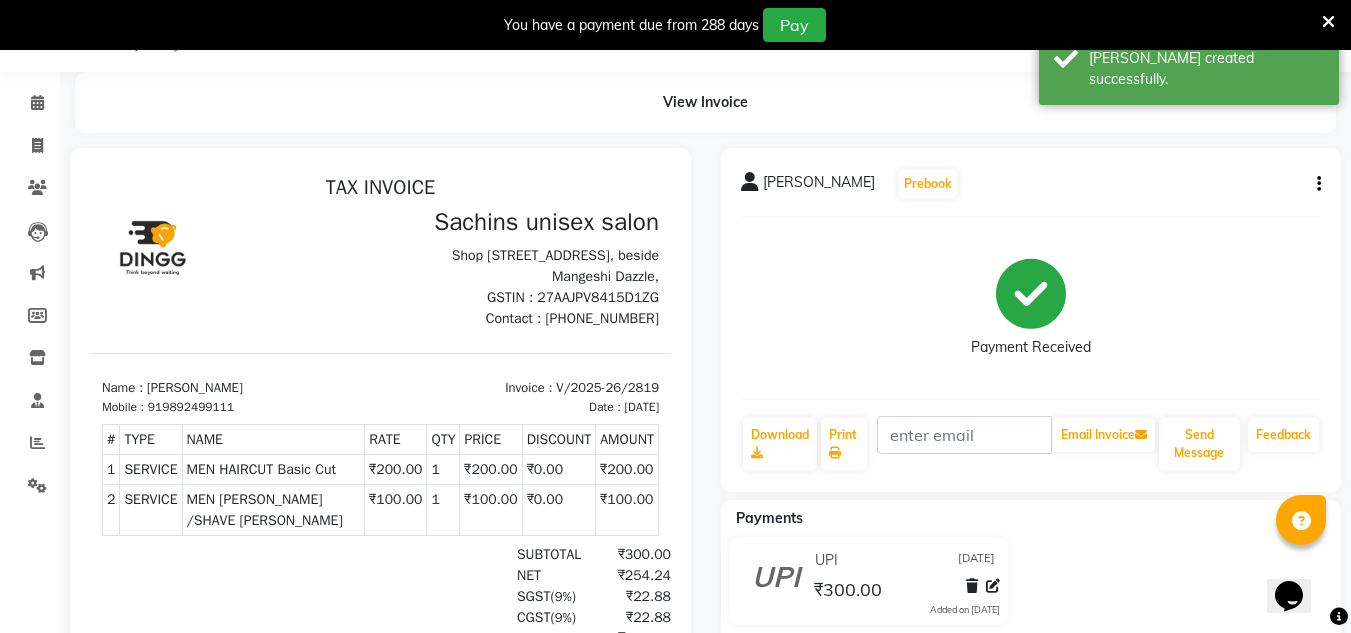 scroll, scrollTop: 0, scrollLeft: 0, axis: both 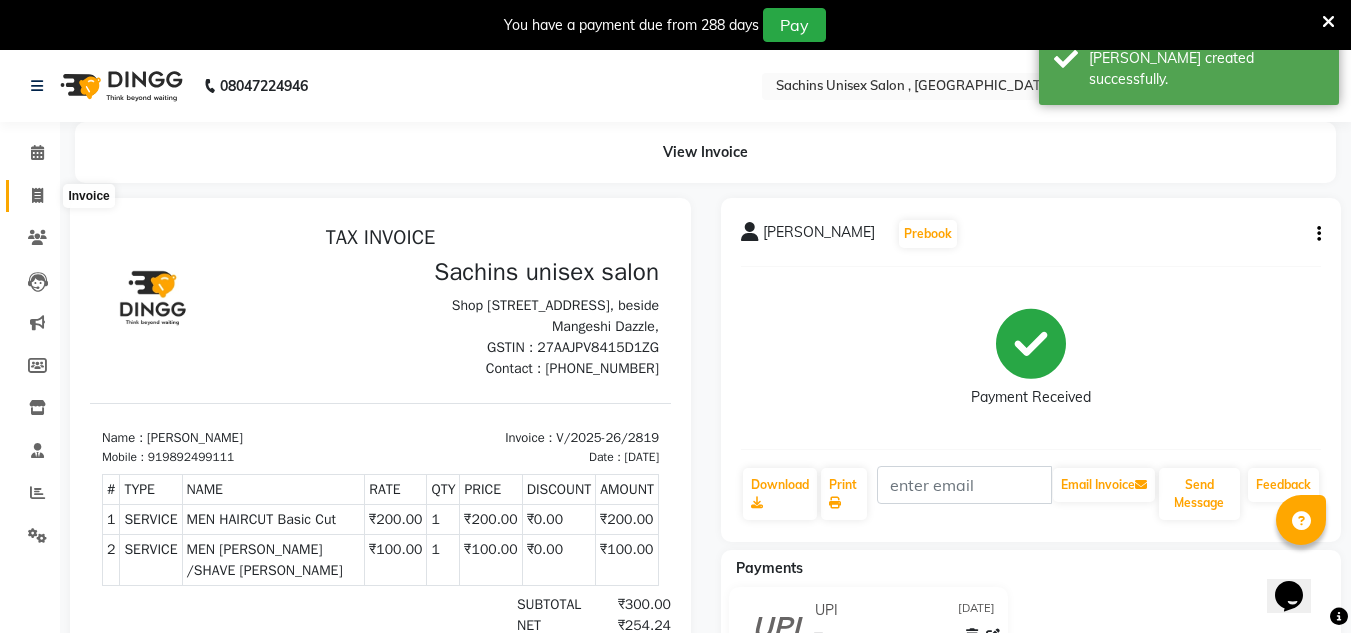 click 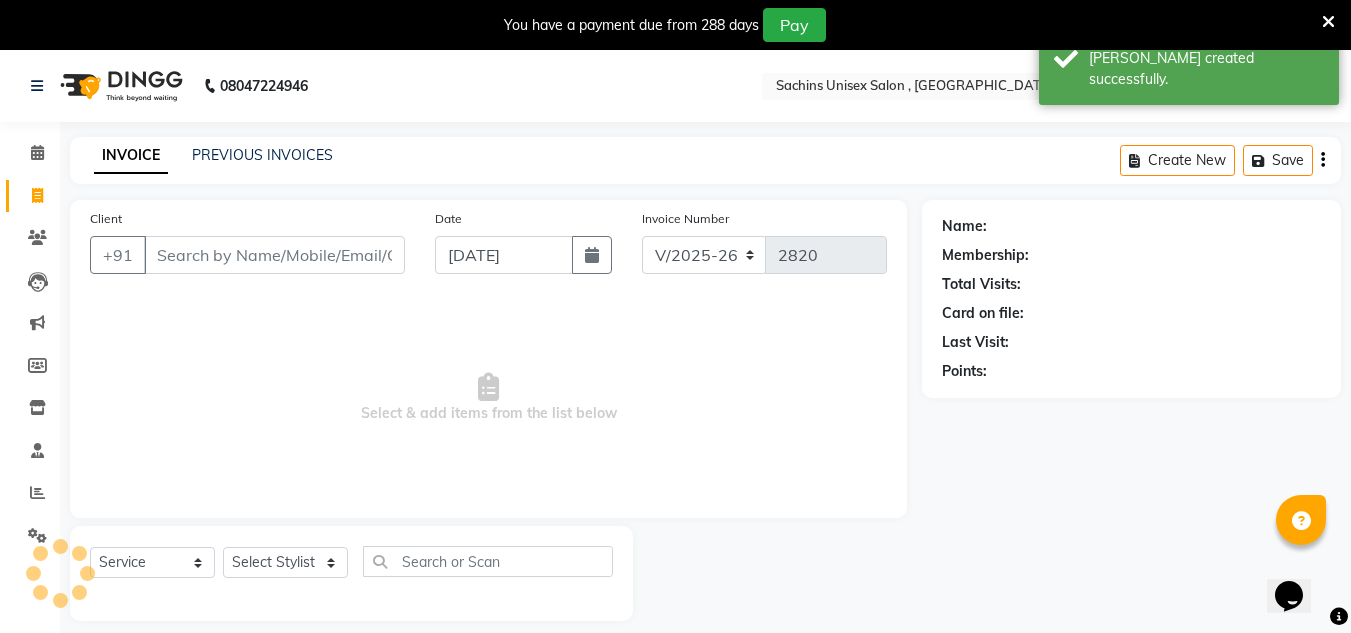 scroll, scrollTop: 50, scrollLeft: 0, axis: vertical 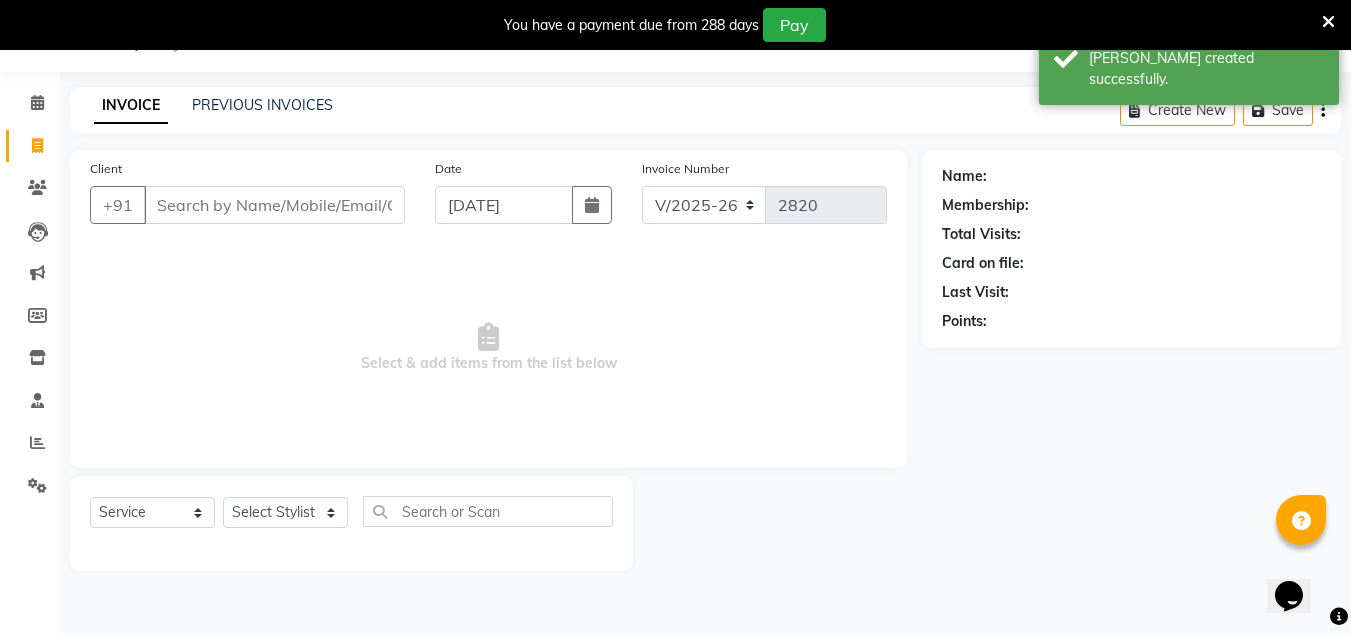 click on "Client" at bounding box center [274, 205] 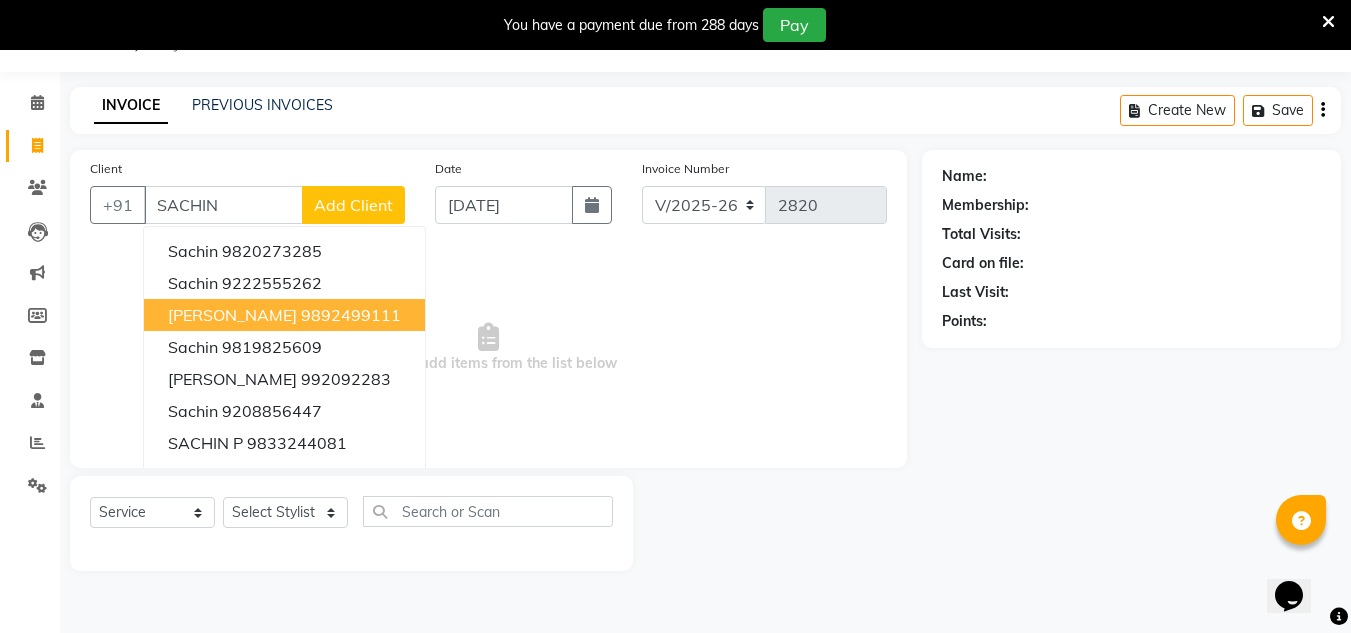 click on "9892499111" at bounding box center (351, 315) 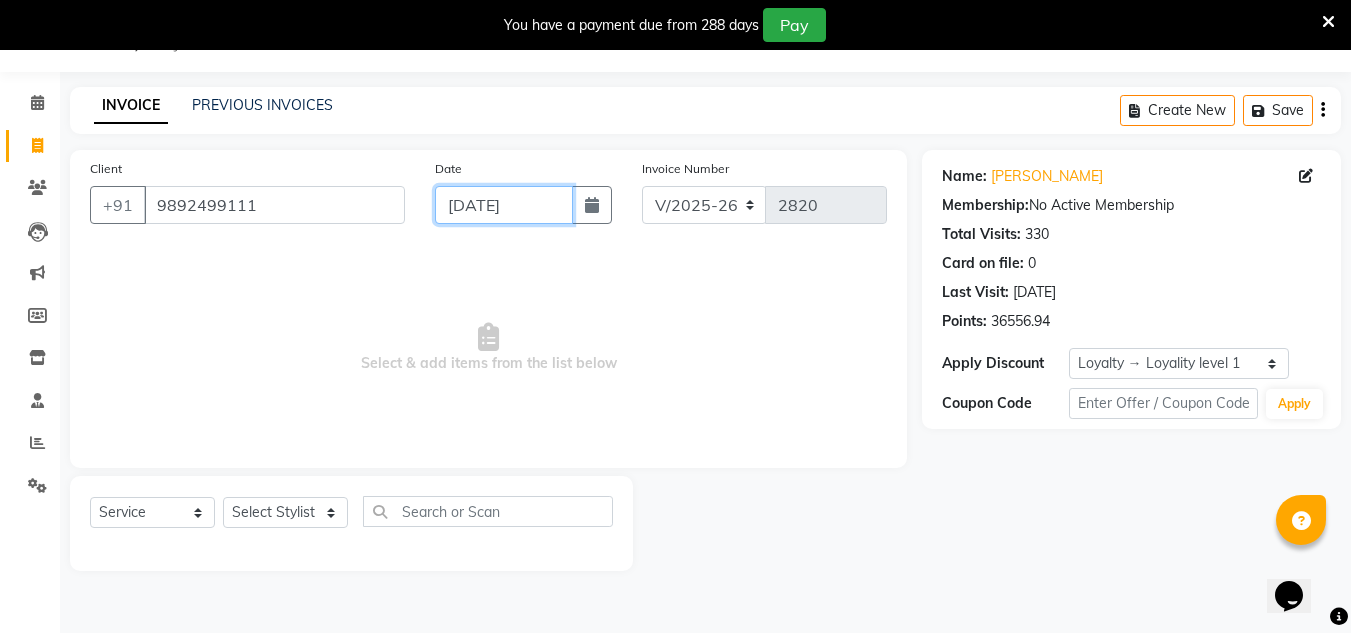 drag, startPoint x: 524, startPoint y: 206, endPoint x: 521, endPoint y: 218, distance: 12.369317 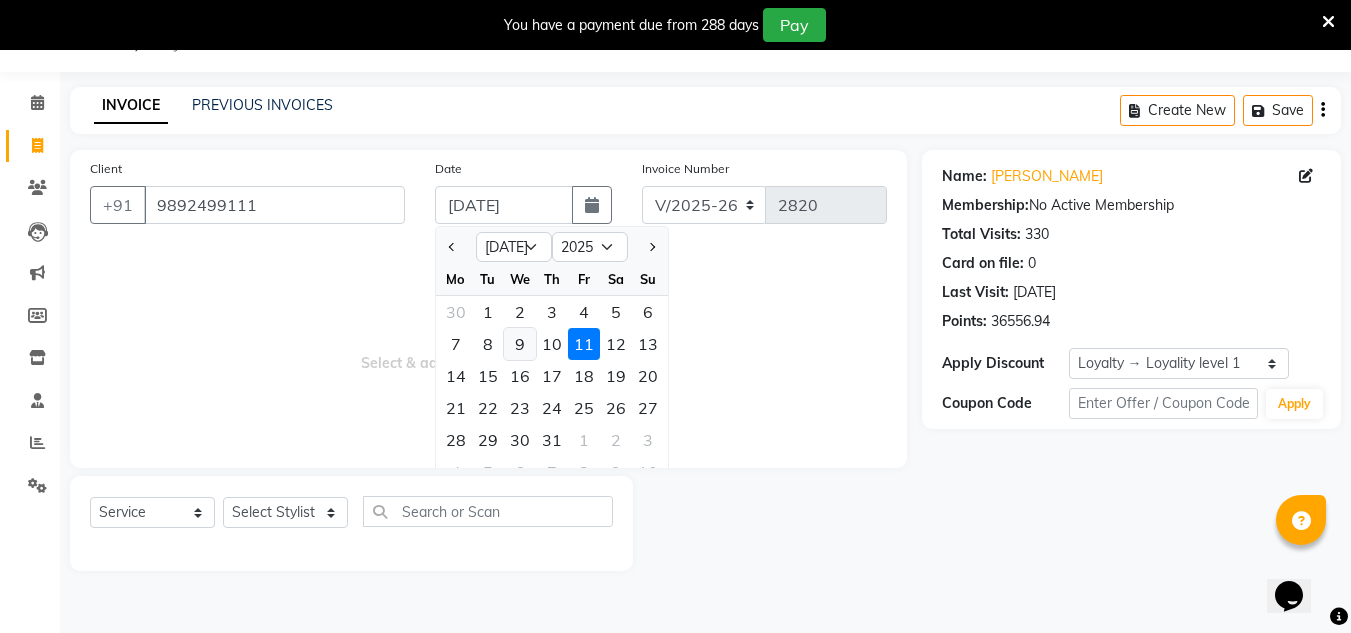 click on "9" 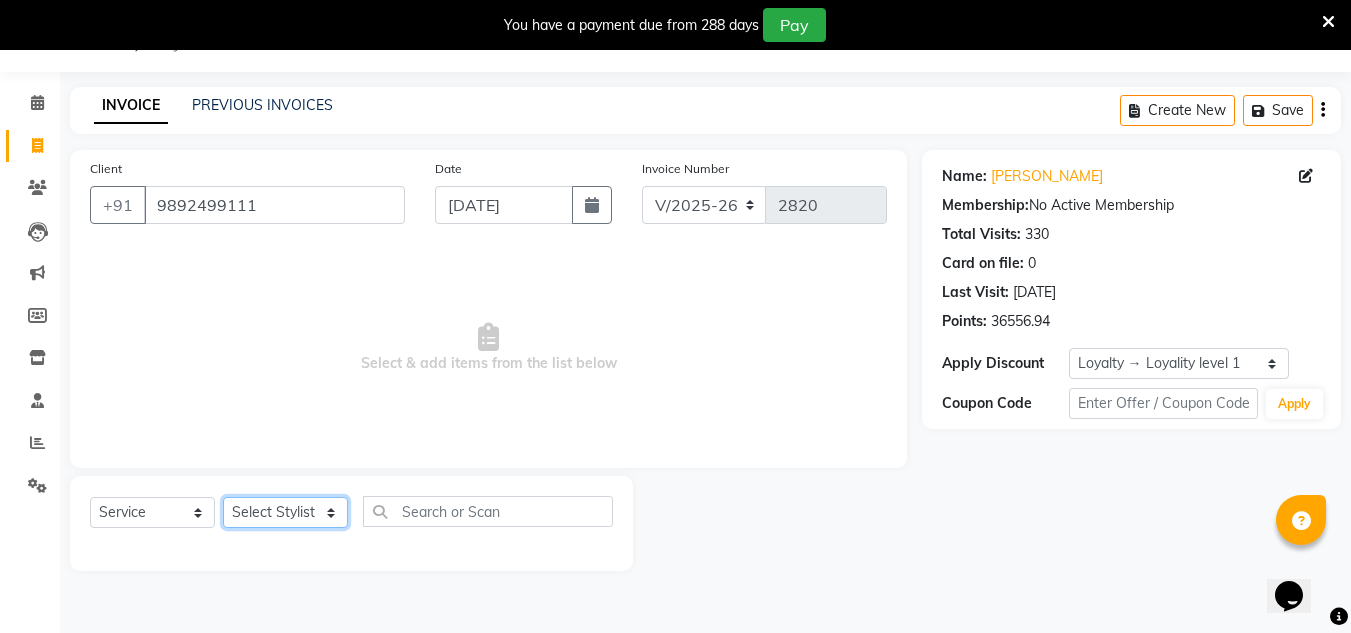 click on "Select Stylist [PERSON_NAME] new  [PERSON_NAME] [PERSON_NAME] Owner preeti [PERSON_NAME] [PERSON_NAME] RG" 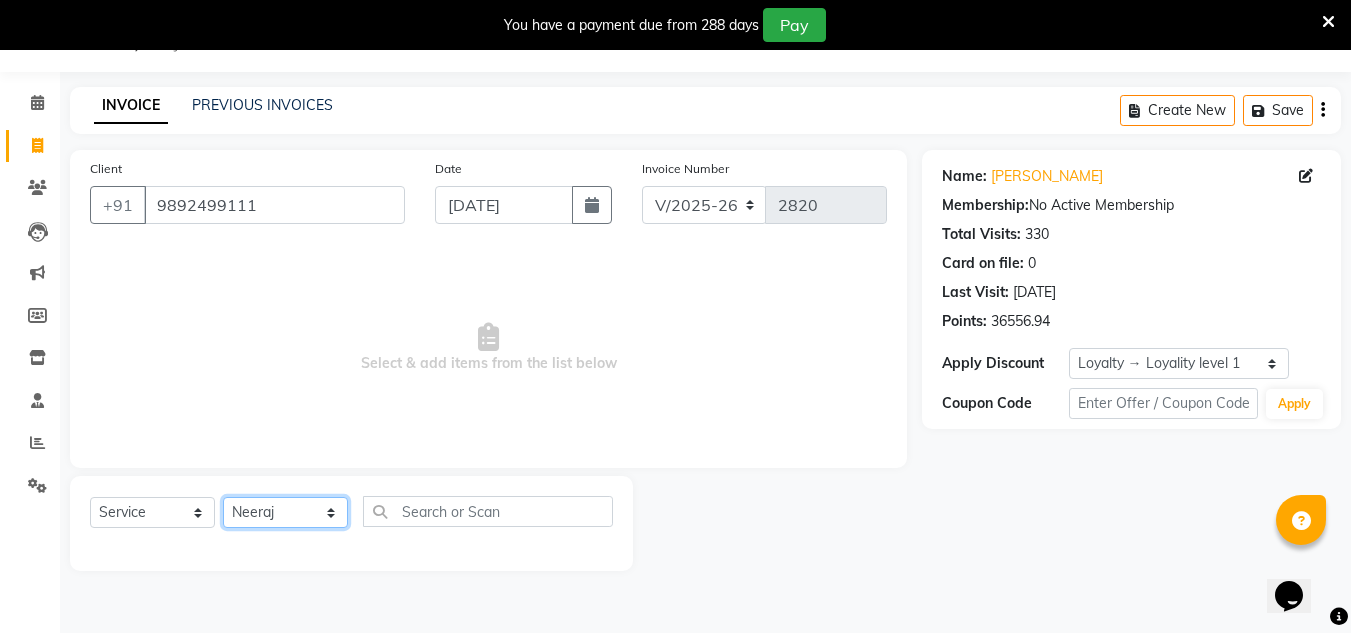 click on "Select Stylist [PERSON_NAME] new  [PERSON_NAME] [PERSON_NAME] Owner preeti [PERSON_NAME] [PERSON_NAME] RG" 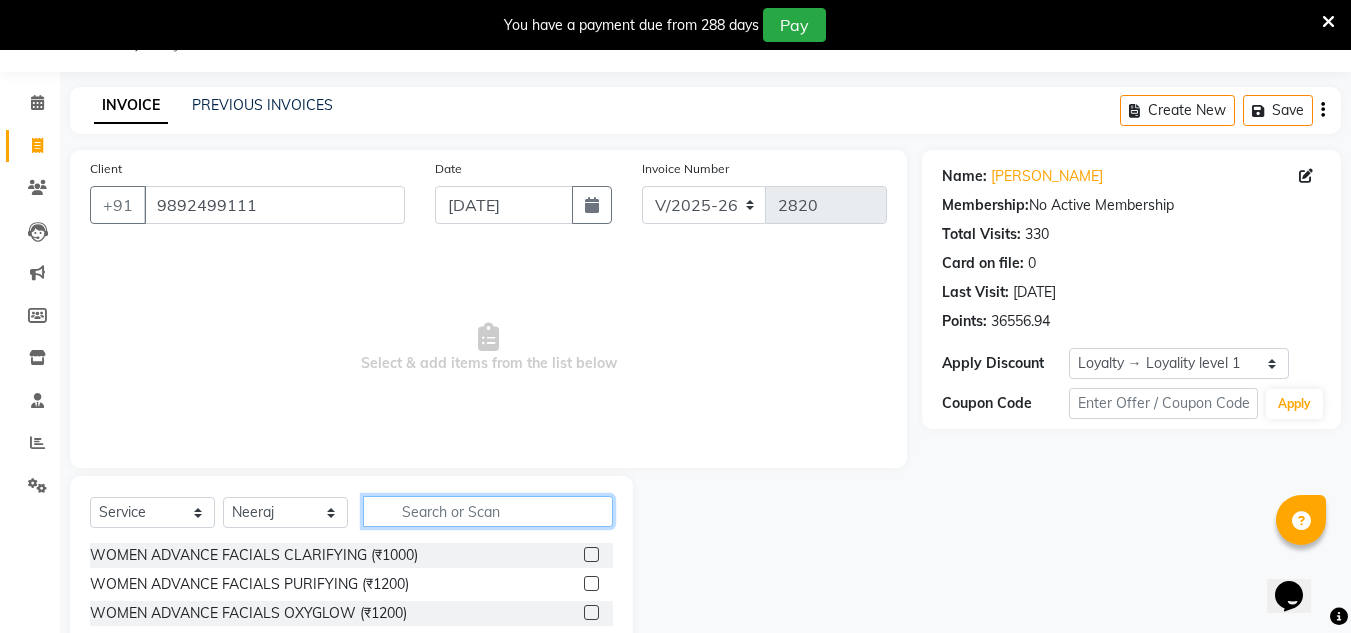 click 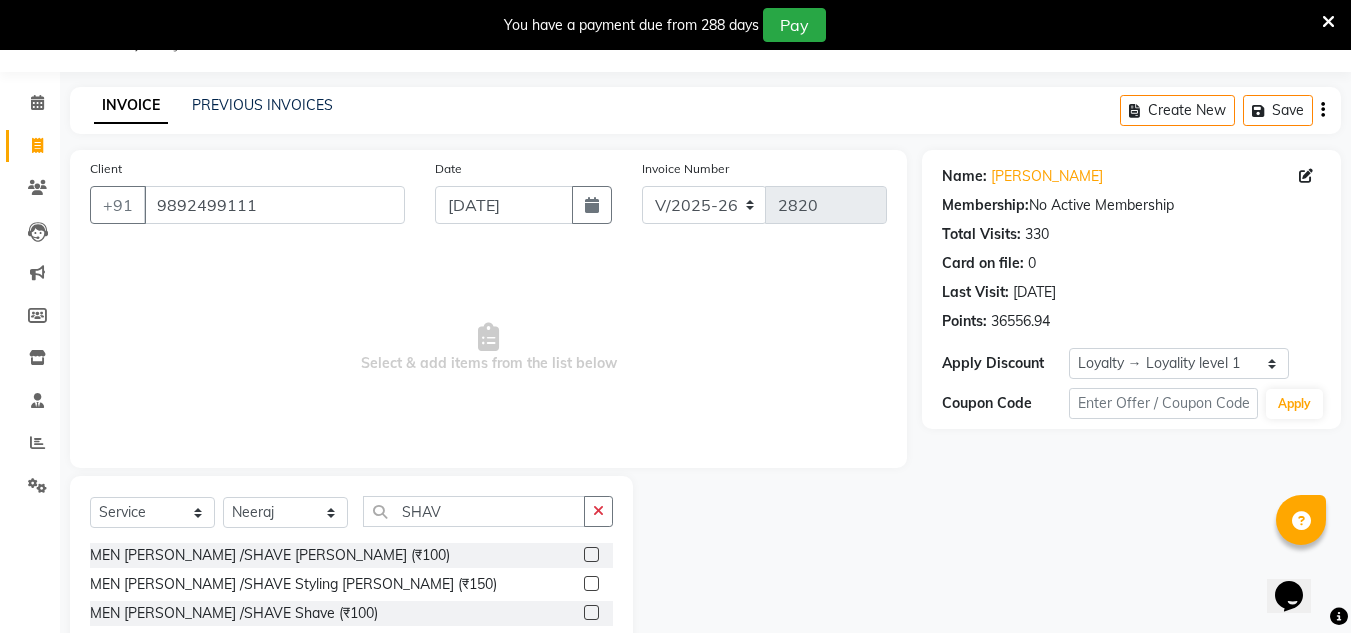 click 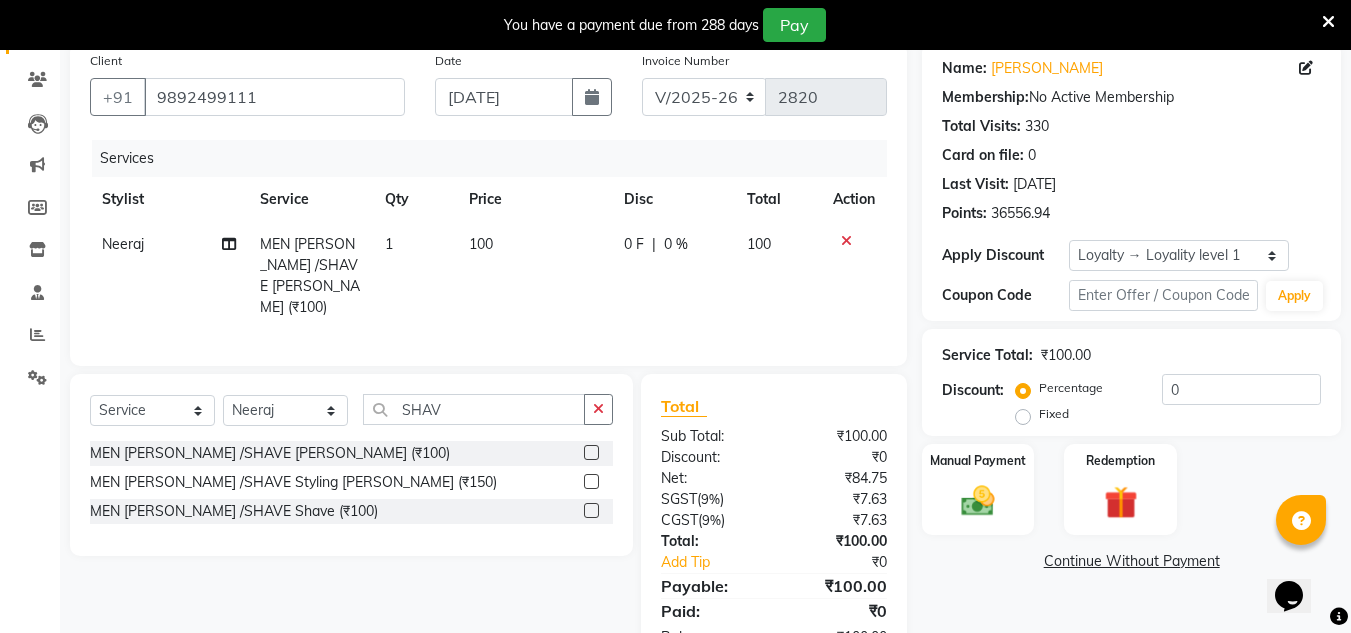 scroll, scrollTop: 217, scrollLeft: 0, axis: vertical 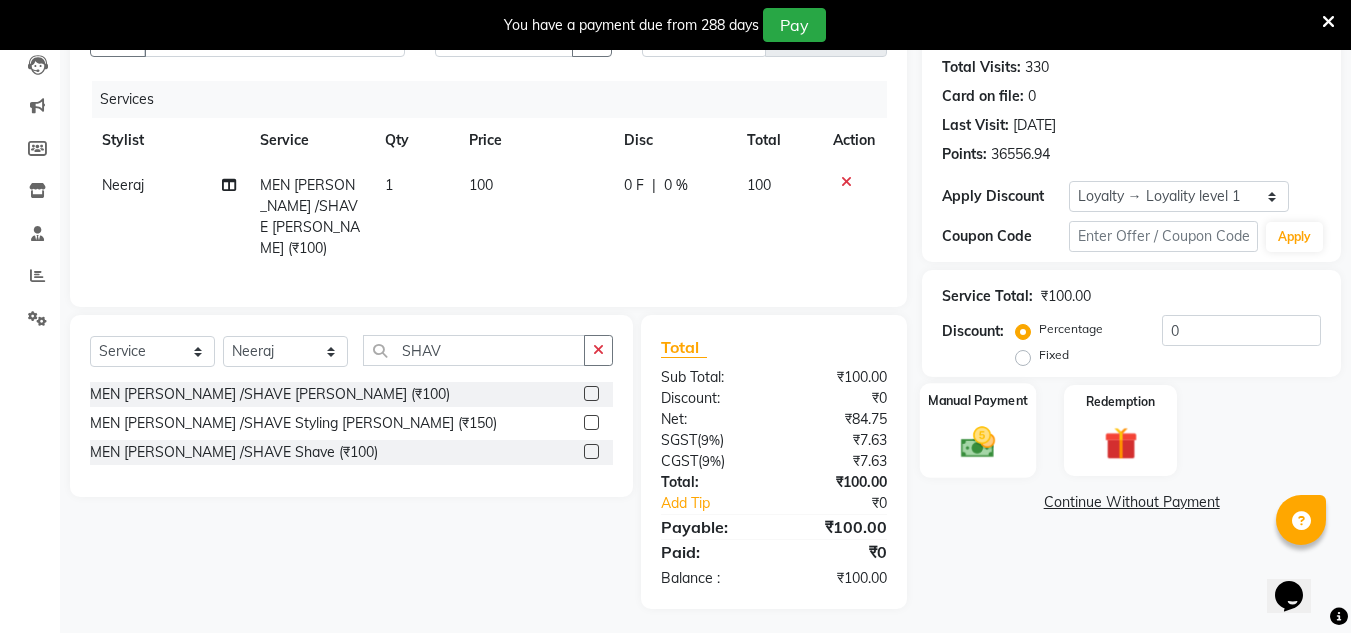 click 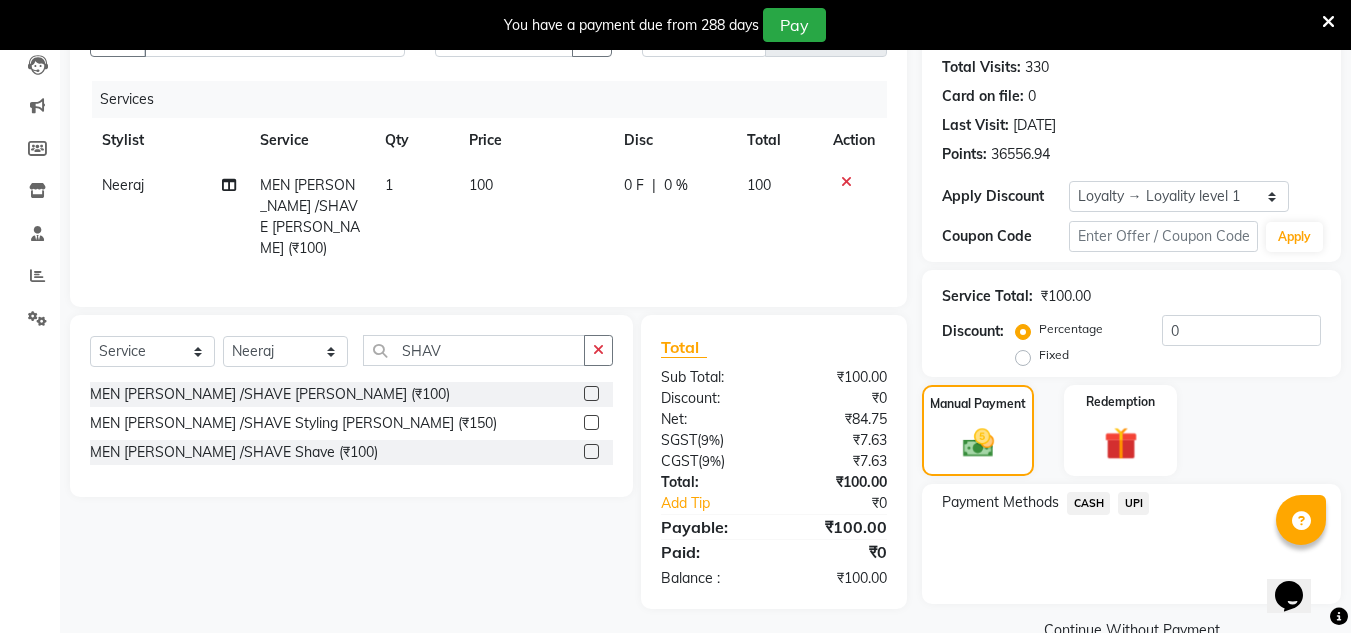 click on "UPI" 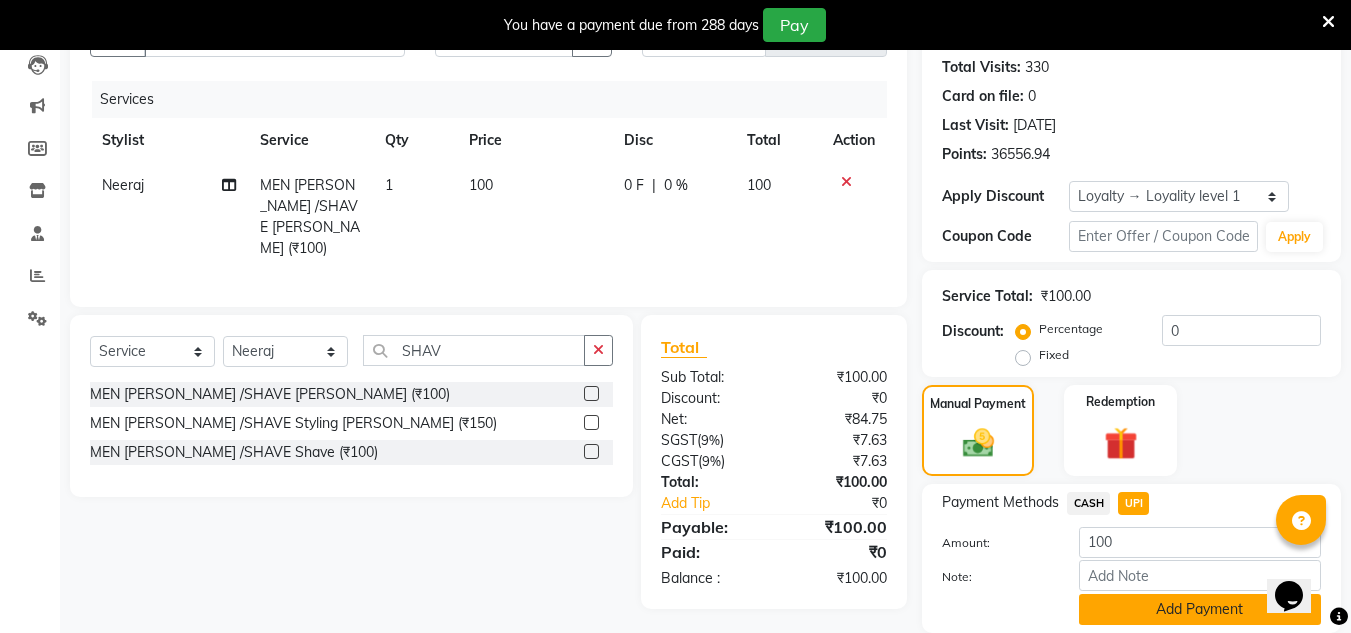 click on "Add Payment" 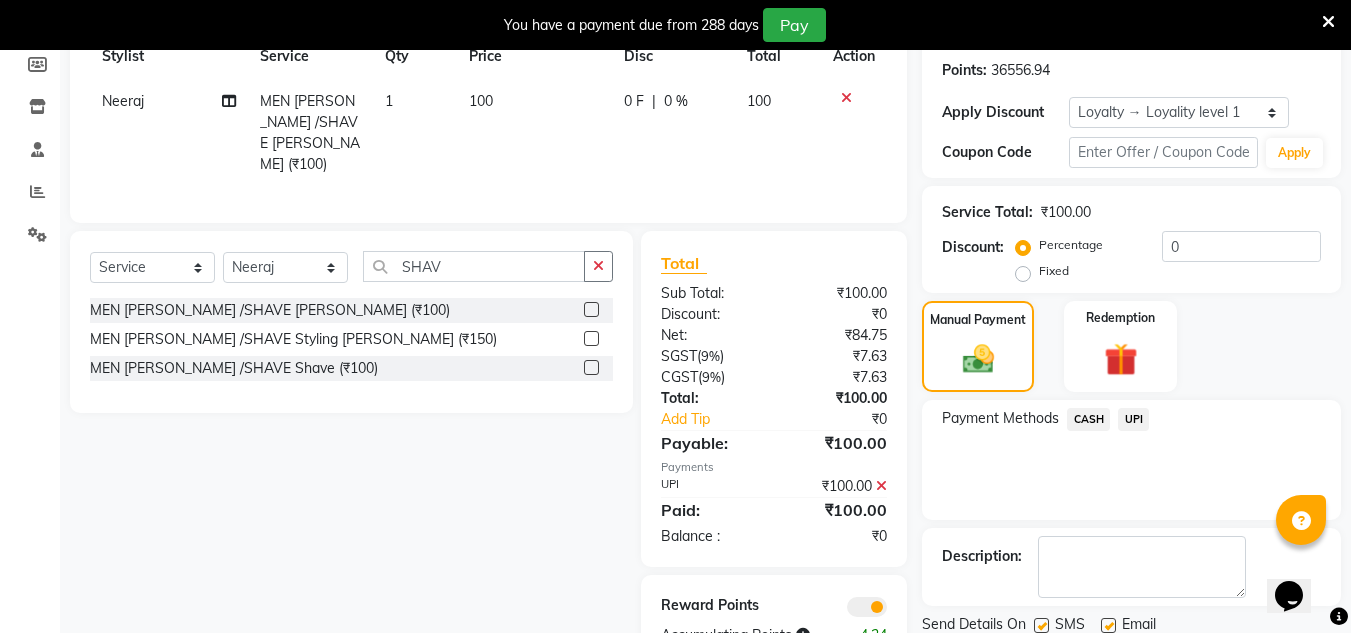scroll, scrollTop: 372, scrollLeft: 0, axis: vertical 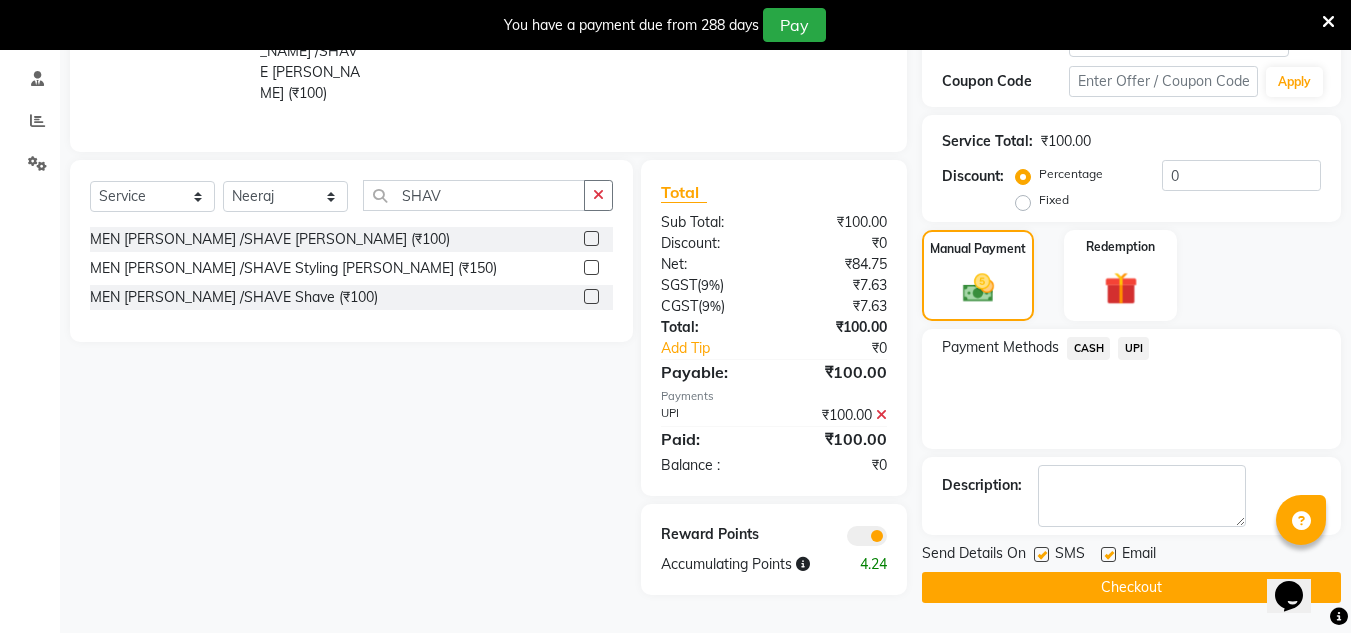 click on "Checkout" 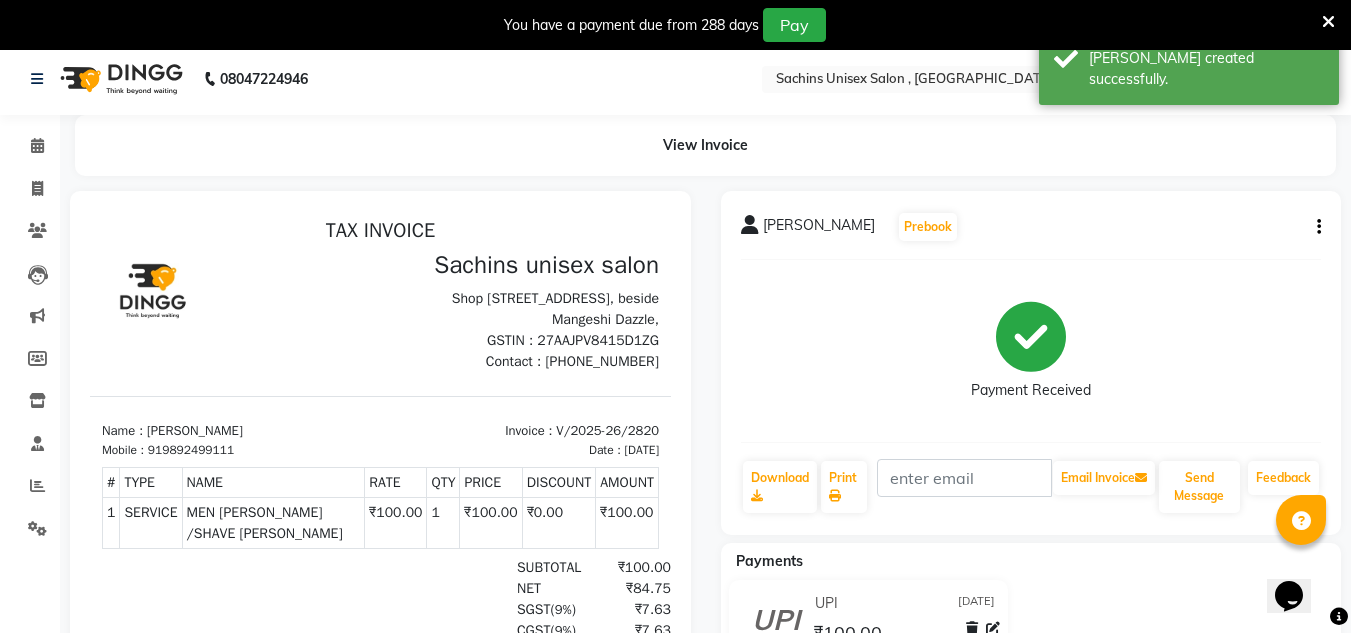 scroll, scrollTop: 0, scrollLeft: 0, axis: both 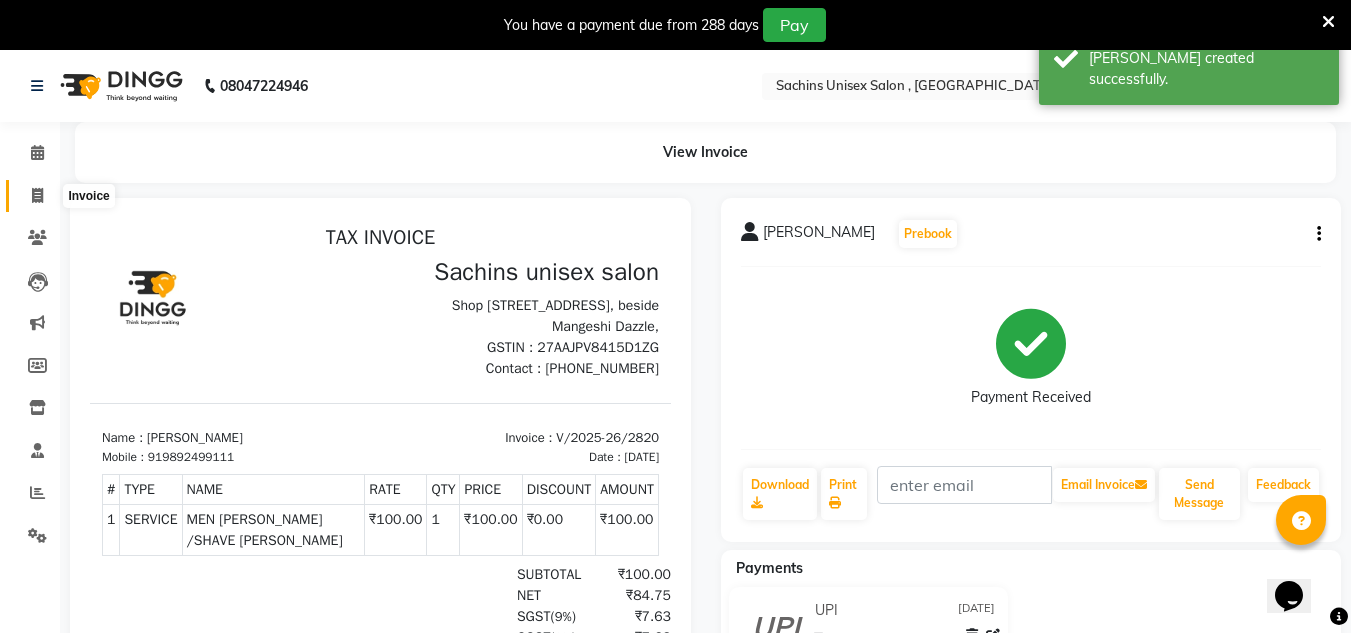 click 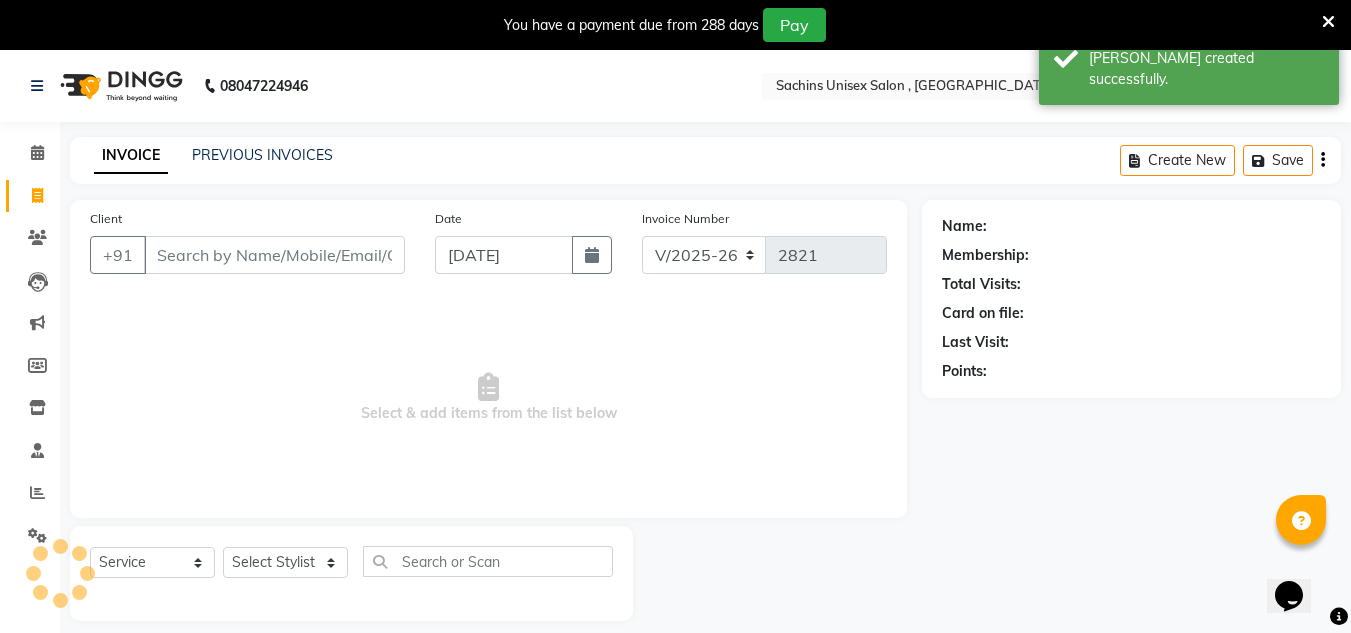 scroll, scrollTop: 50, scrollLeft: 0, axis: vertical 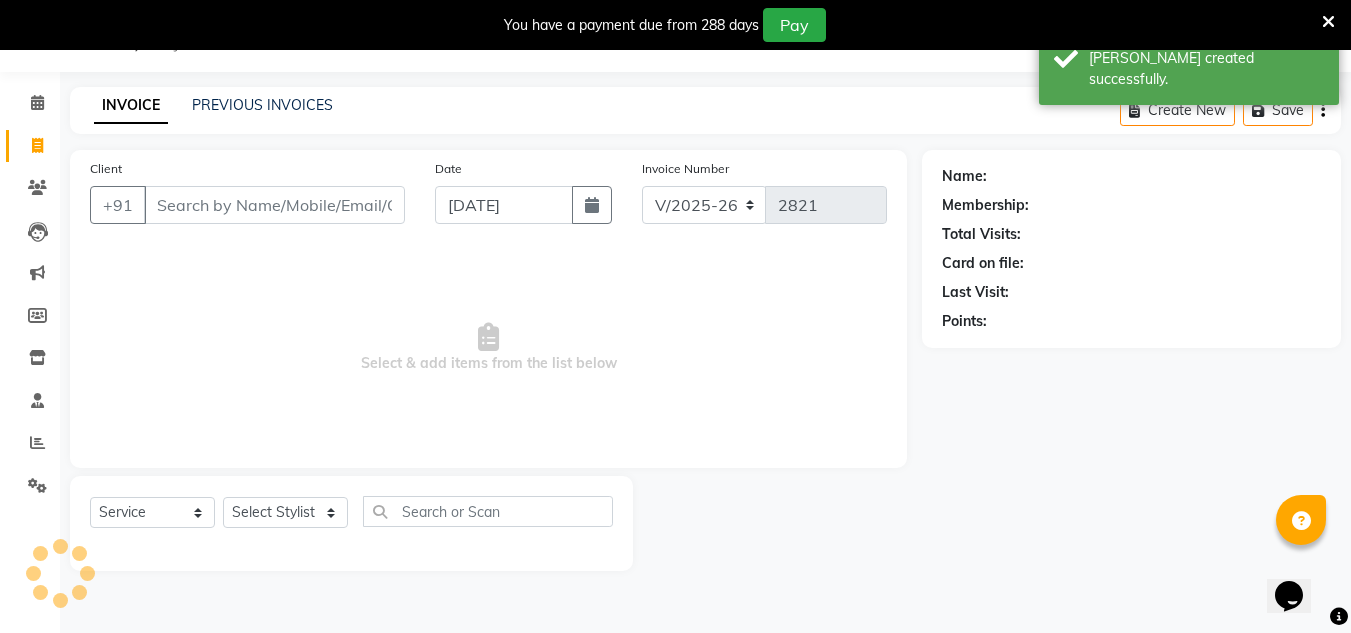 click on "Client" at bounding box center [274, 205] 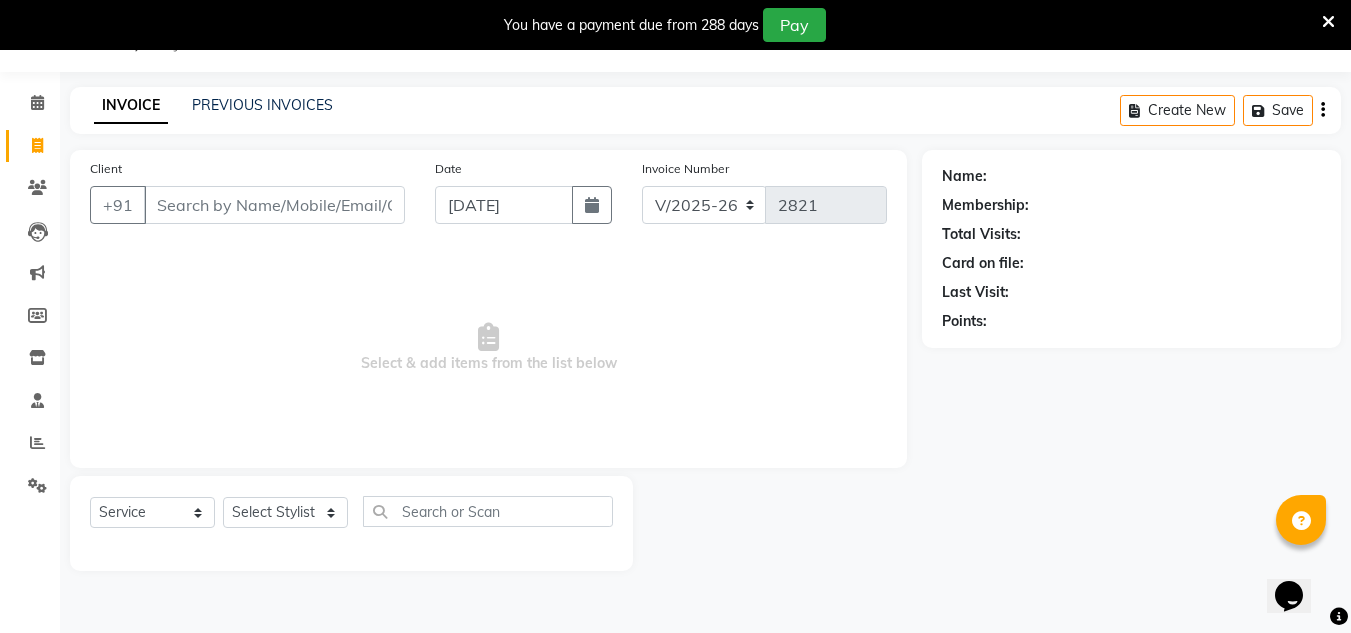click on "Client" at bounding box center [274, 205] 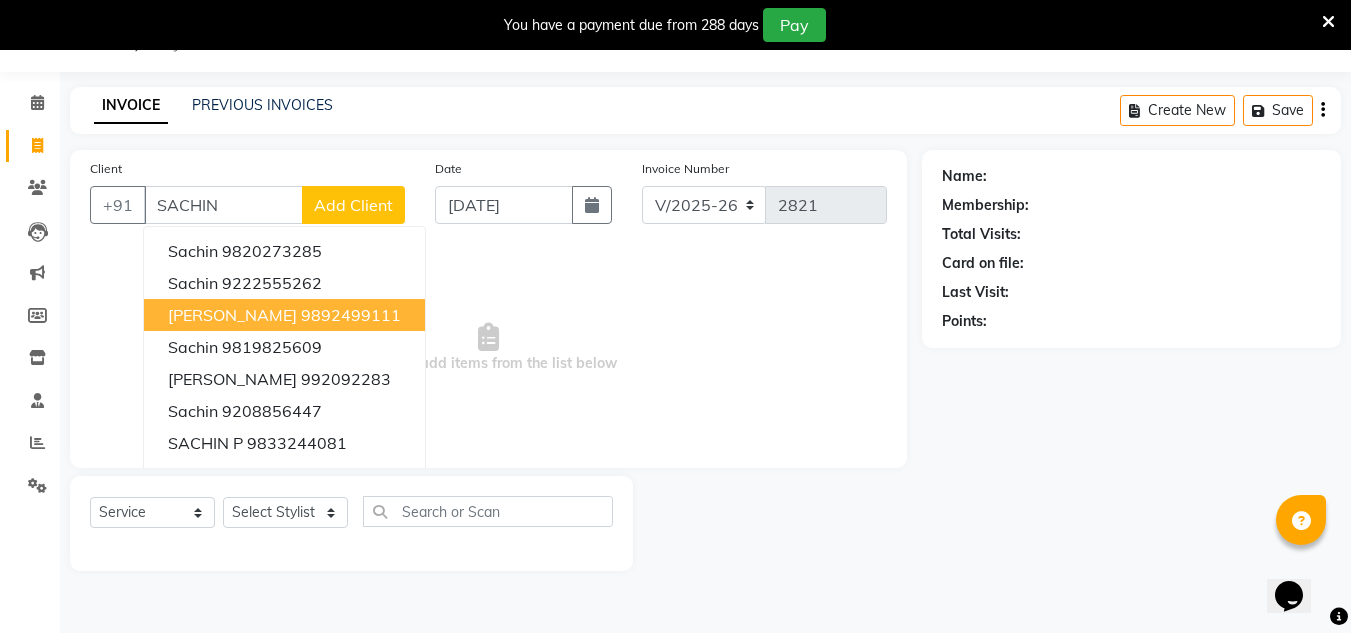 drag, startPoint x: 314, startPoint y: 322, endPoint x: 342, endPoint y: 320, distance: 28.071337 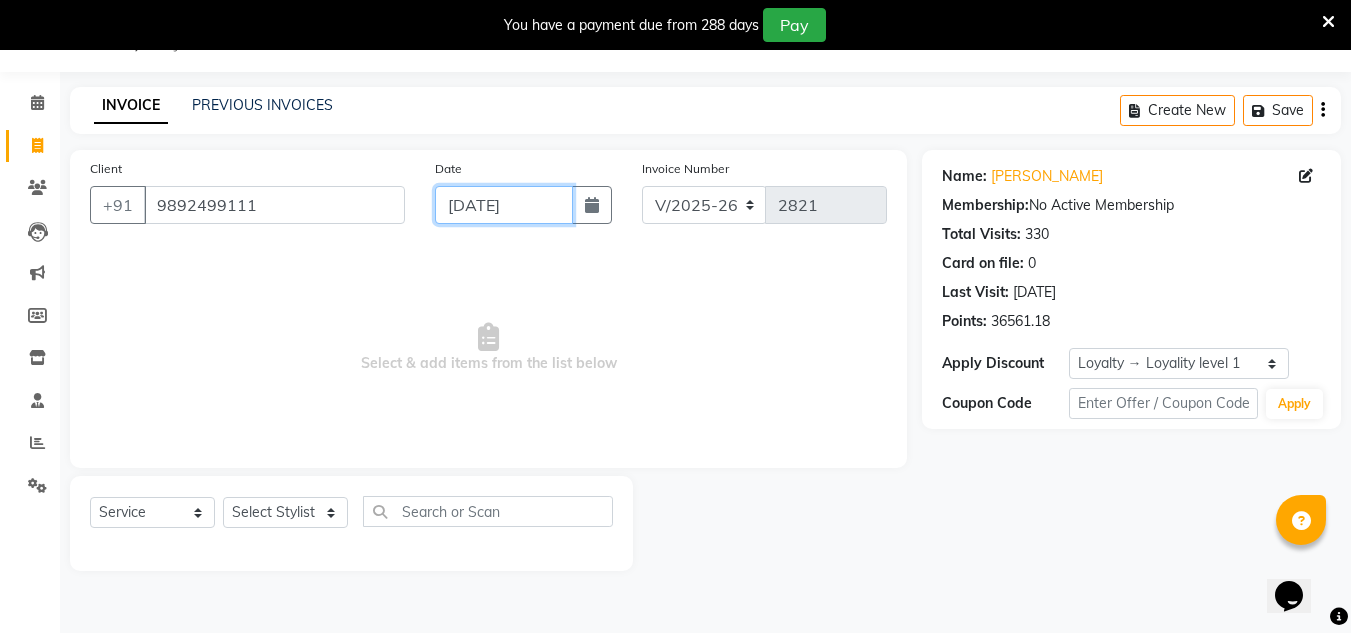 click on "[DATE]" 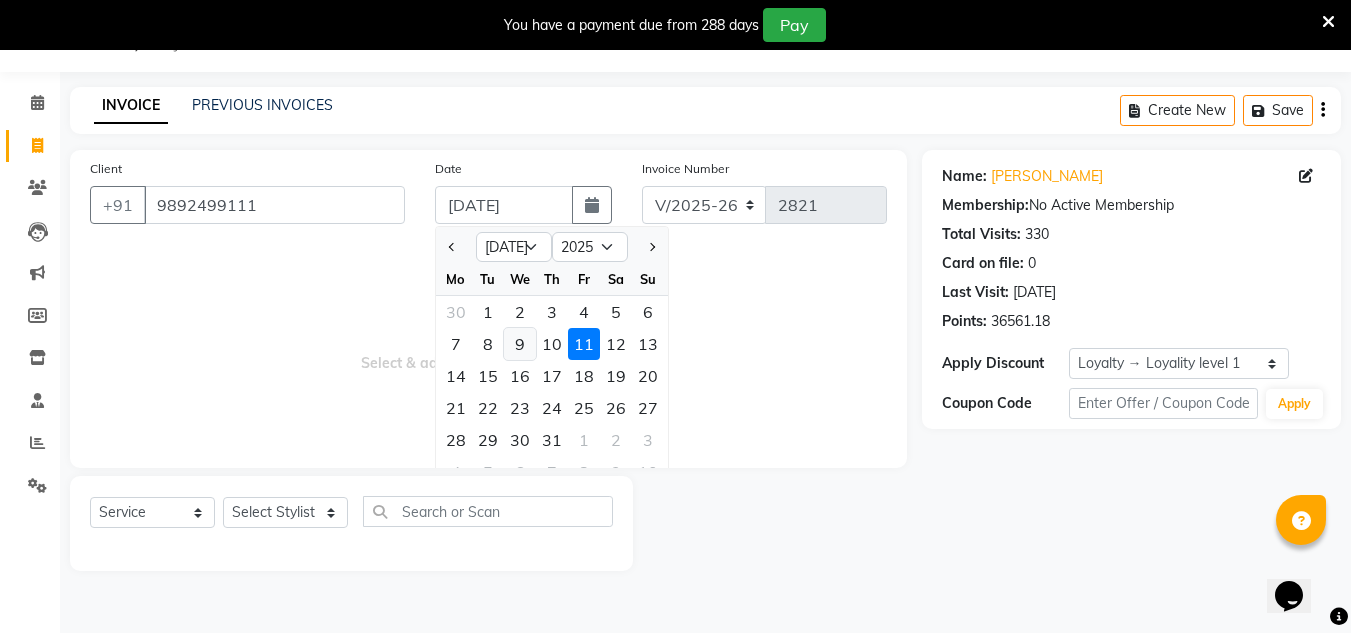 click on "9" 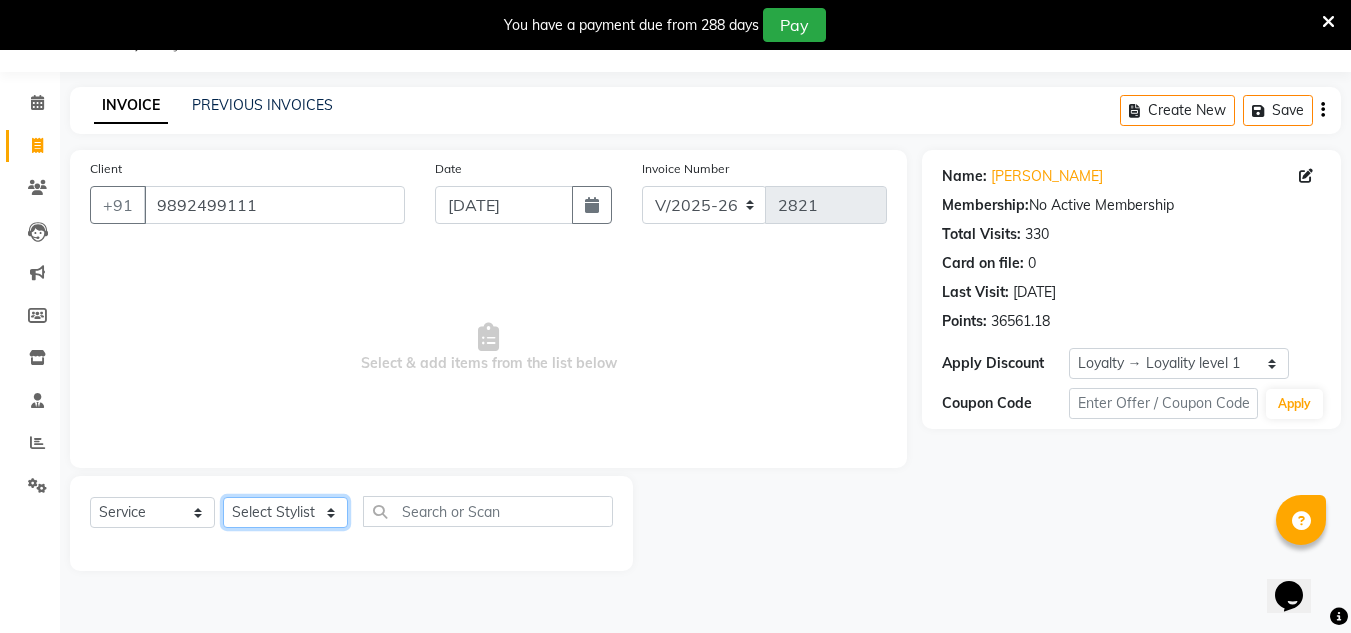 click on "Select Stylist [PERSON_NAME] new  [PERSON_NAME] [PERSON_NAME] Owner preeti [PERSON_NAME] [PERSON_NAME] RG" 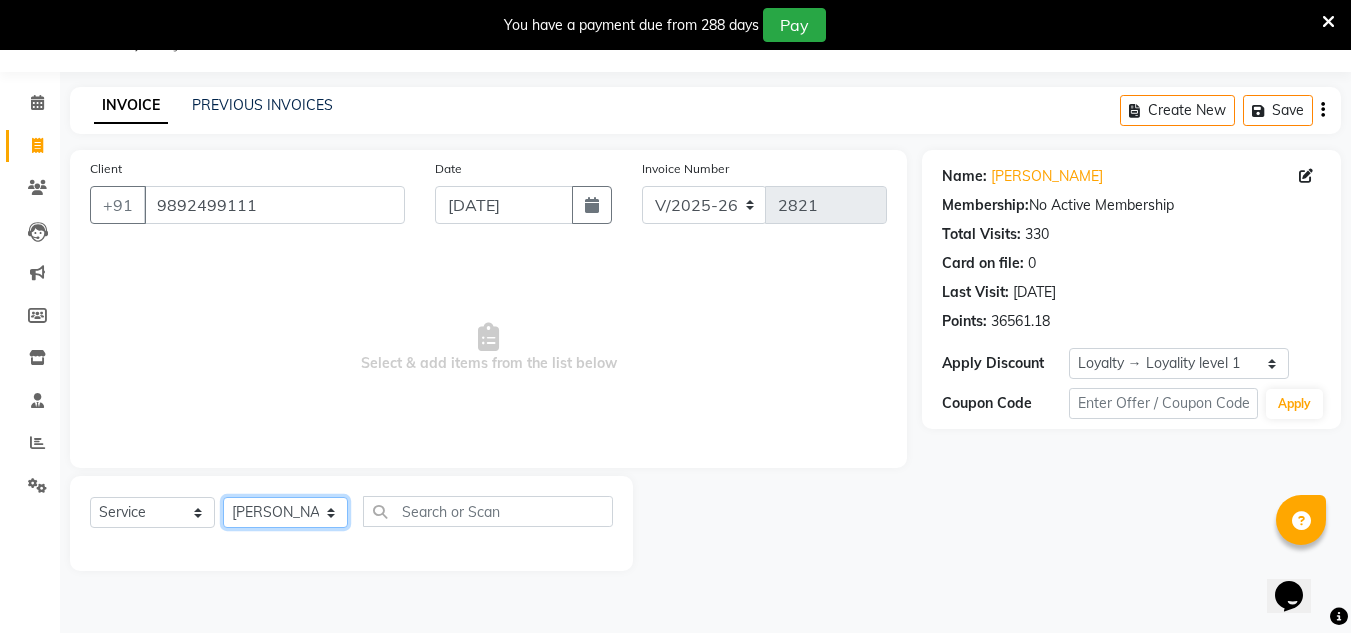 click on "Select Stylist [PERSON_NAME] new  [PERSON_NAME] [PERSON_NAME] Owner preeti [PERSON_NAME] [PERSON_NAME] RG" 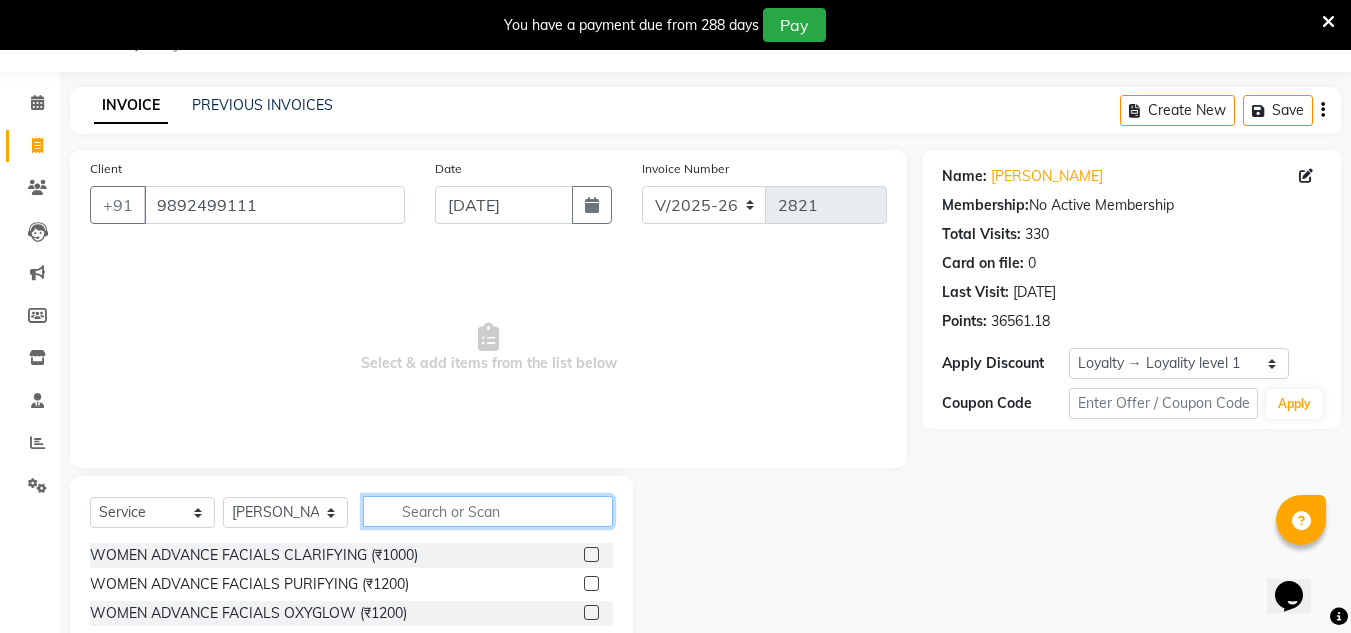 click 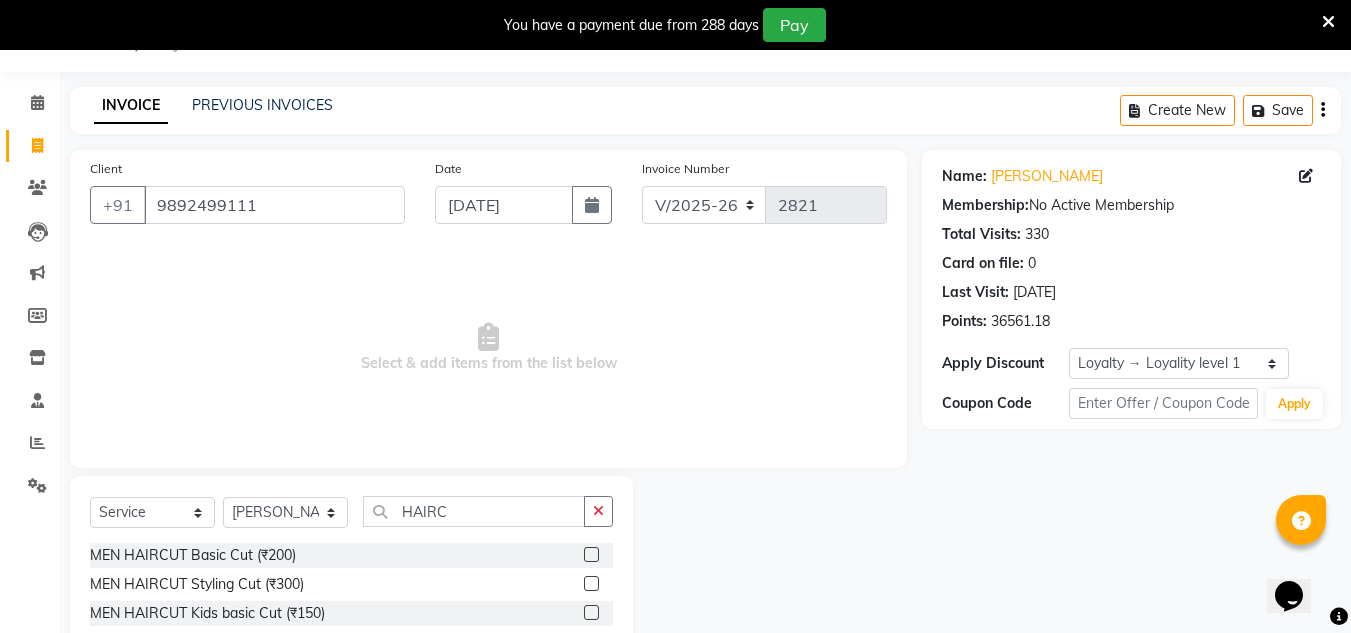click 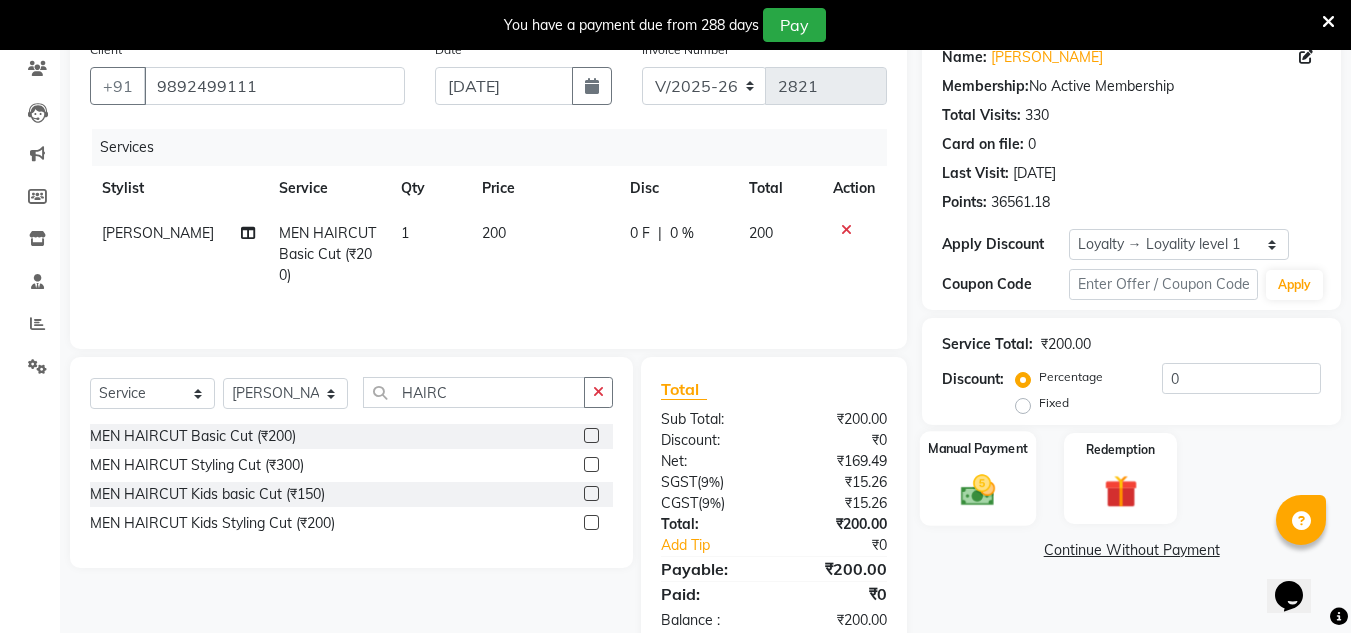 scroll, scrollTop: 217, scrollLeft: 0, axis: vertical 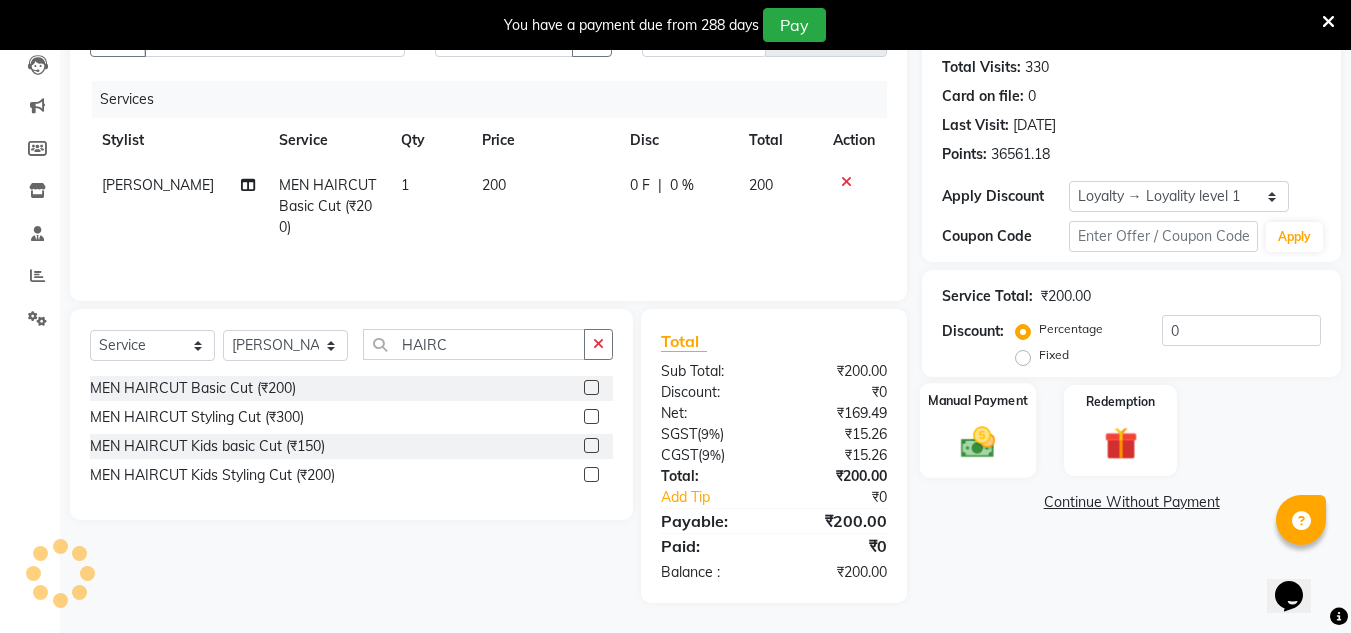 click 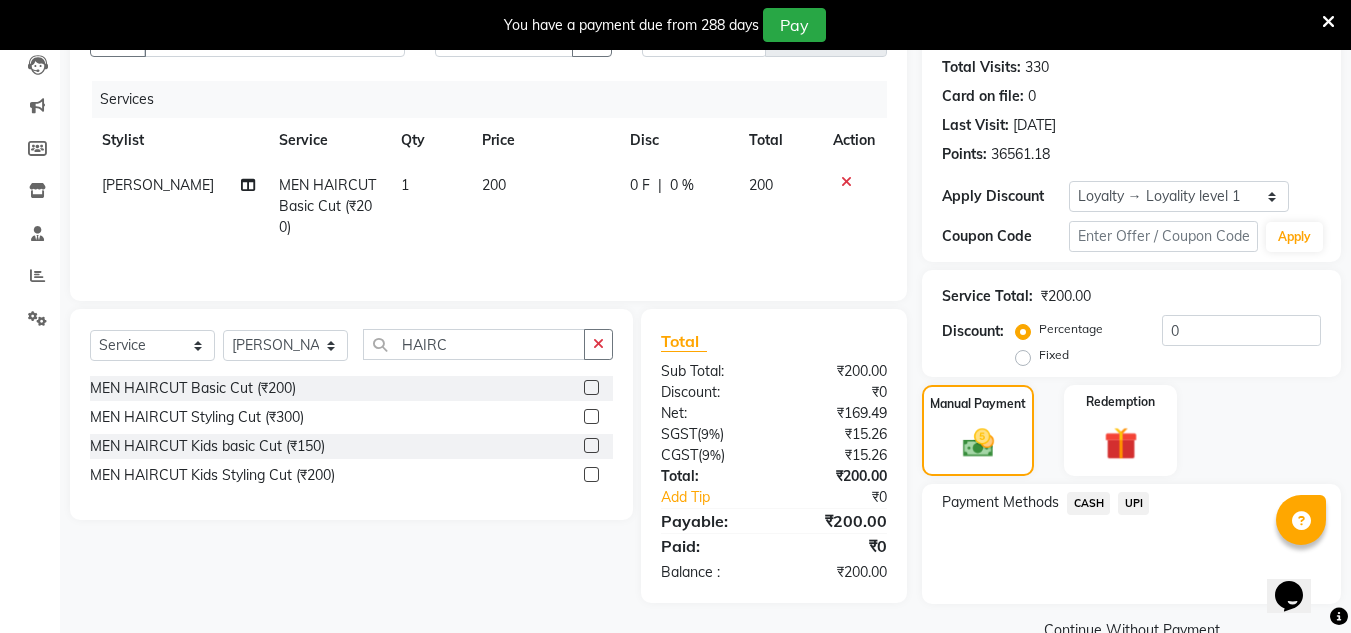 click on "UPI" 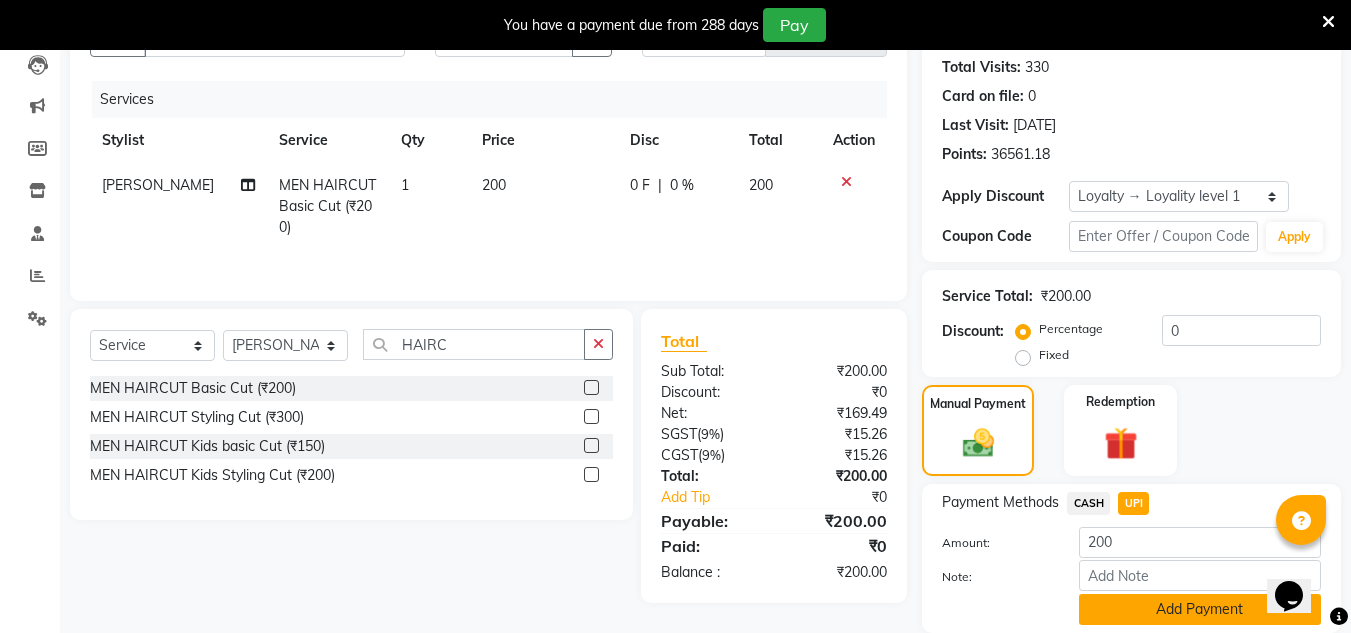 click on "Add Payment" 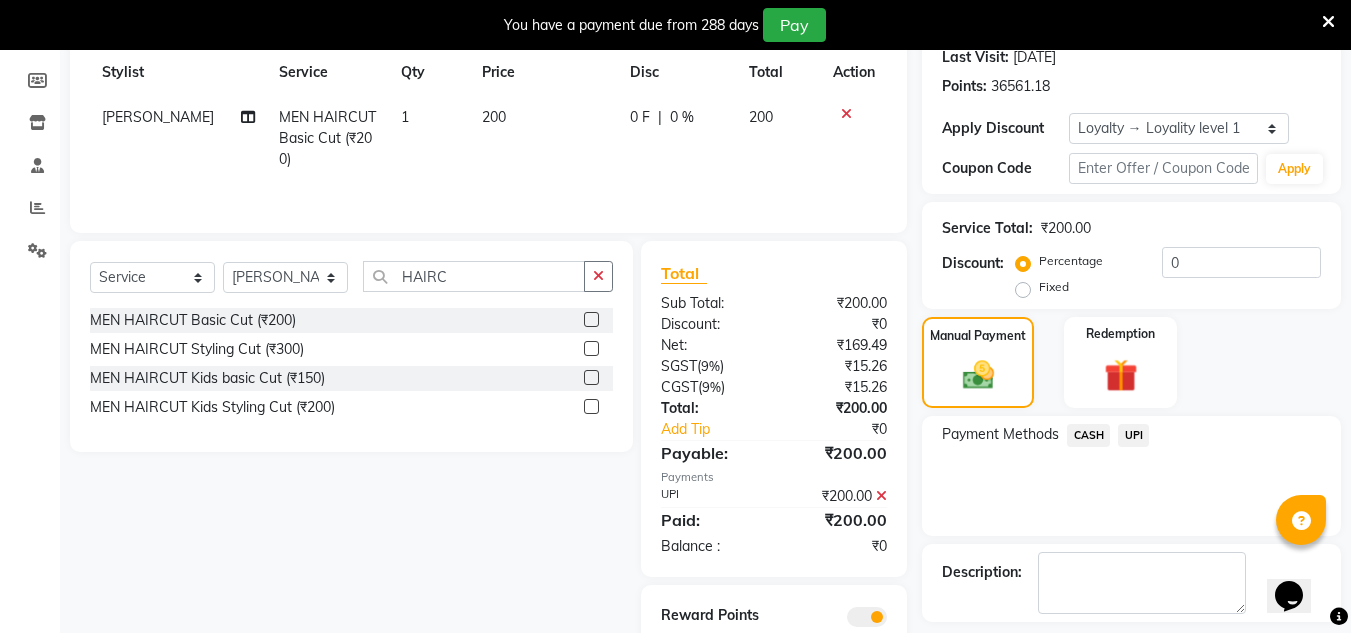 scroll, scrollTop: 372, scrollLeft: 0, axis: vertical 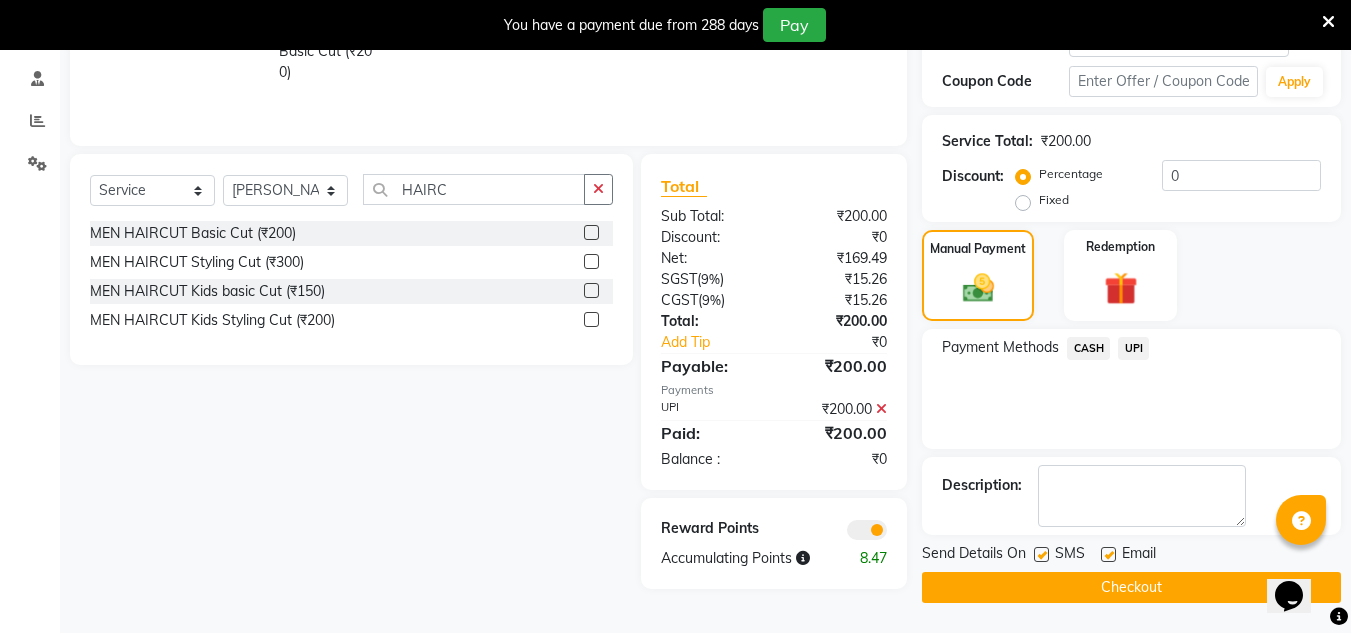 click on "Checkout" 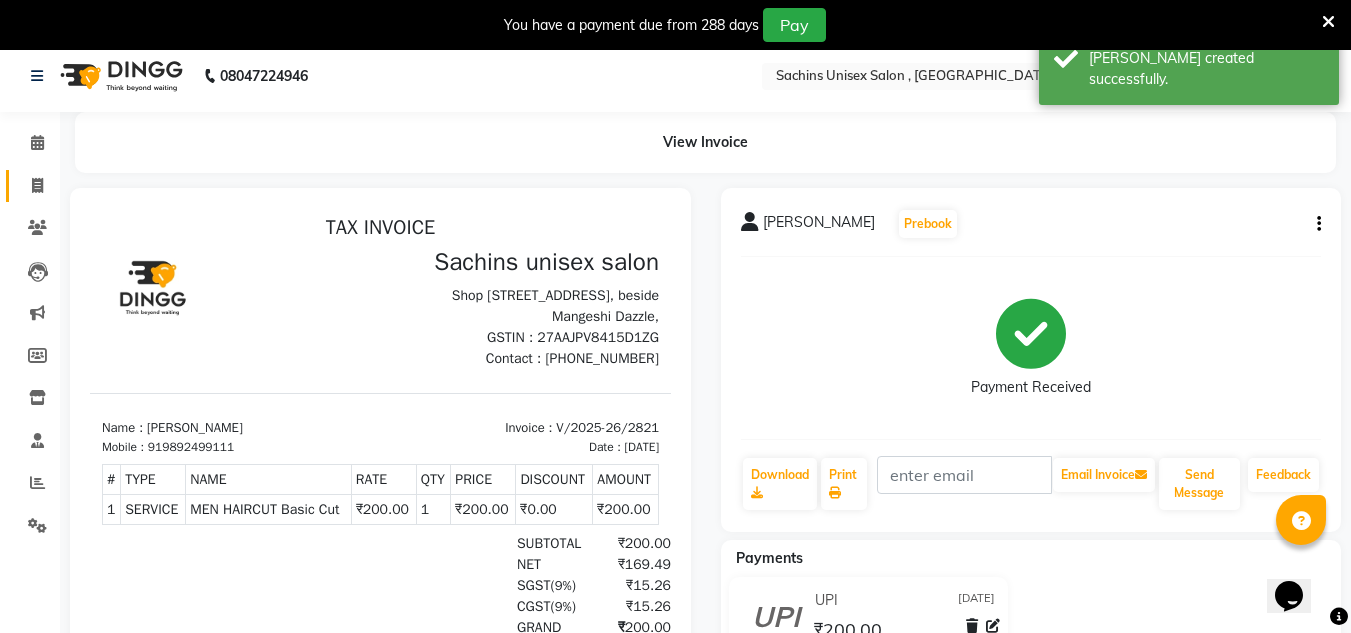 scroll, scrollTop: 0, scrollLeft: 0, axis: both 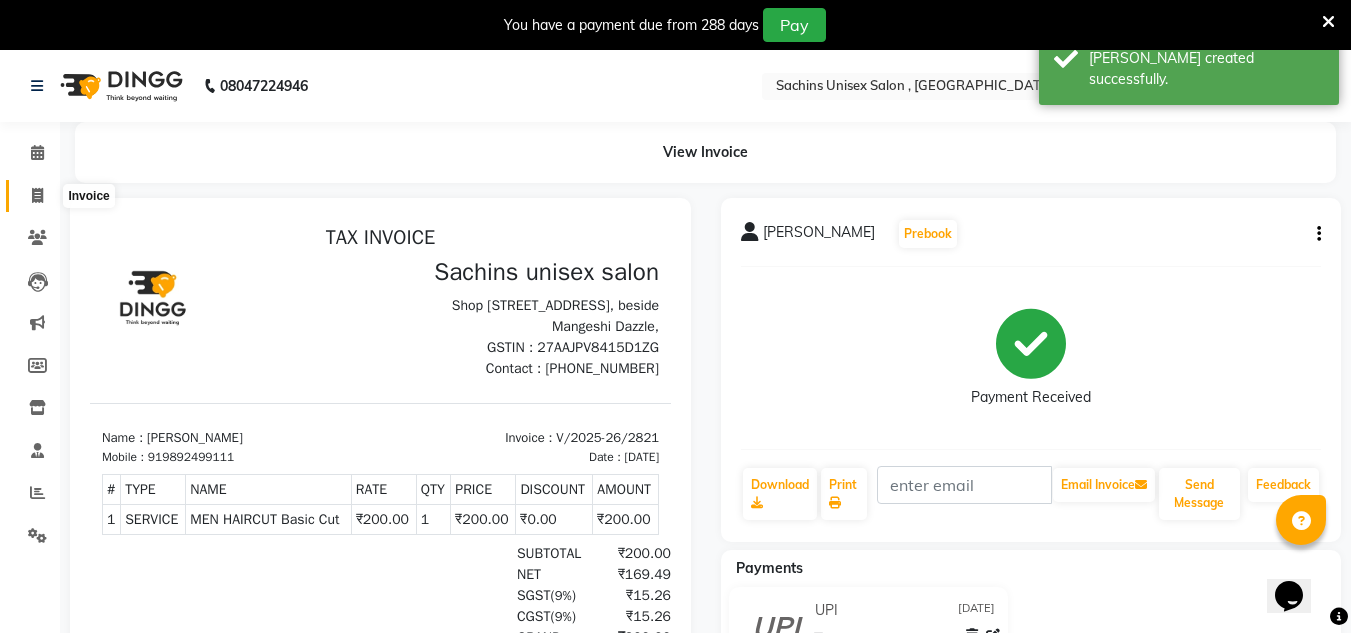 click 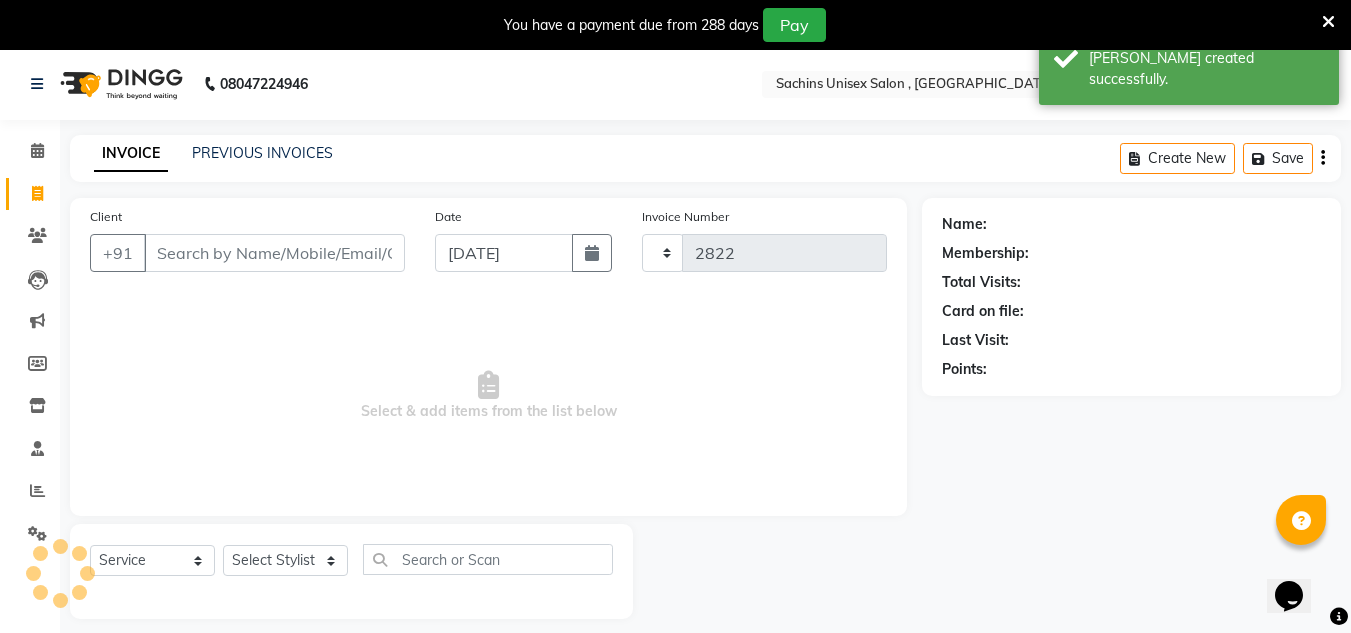 scroll, scrollTop: 50, scrollLeft: 0, axis: vertical 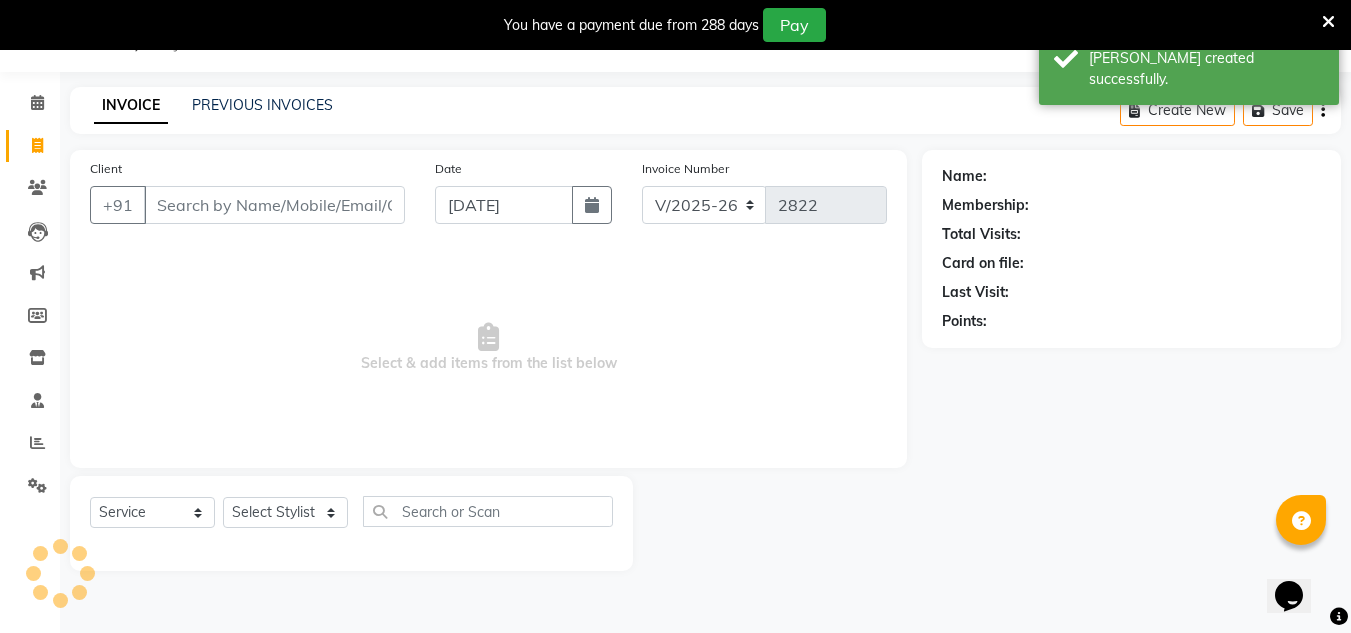 drag, startPoint x: 220, startPoint y: 206, endPoint x: 200, endPoint y: 230, distance: 31.241 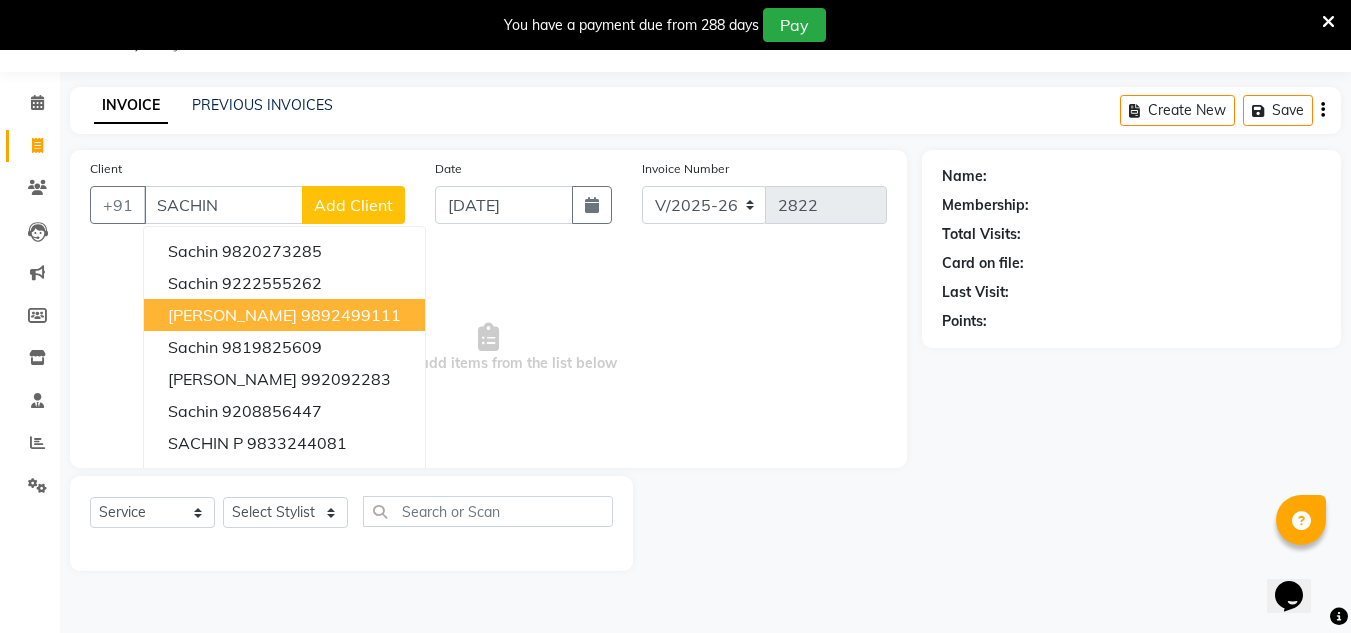 click on "[PERSON_NAME]  9892499111" at bounding box center [284, 315] 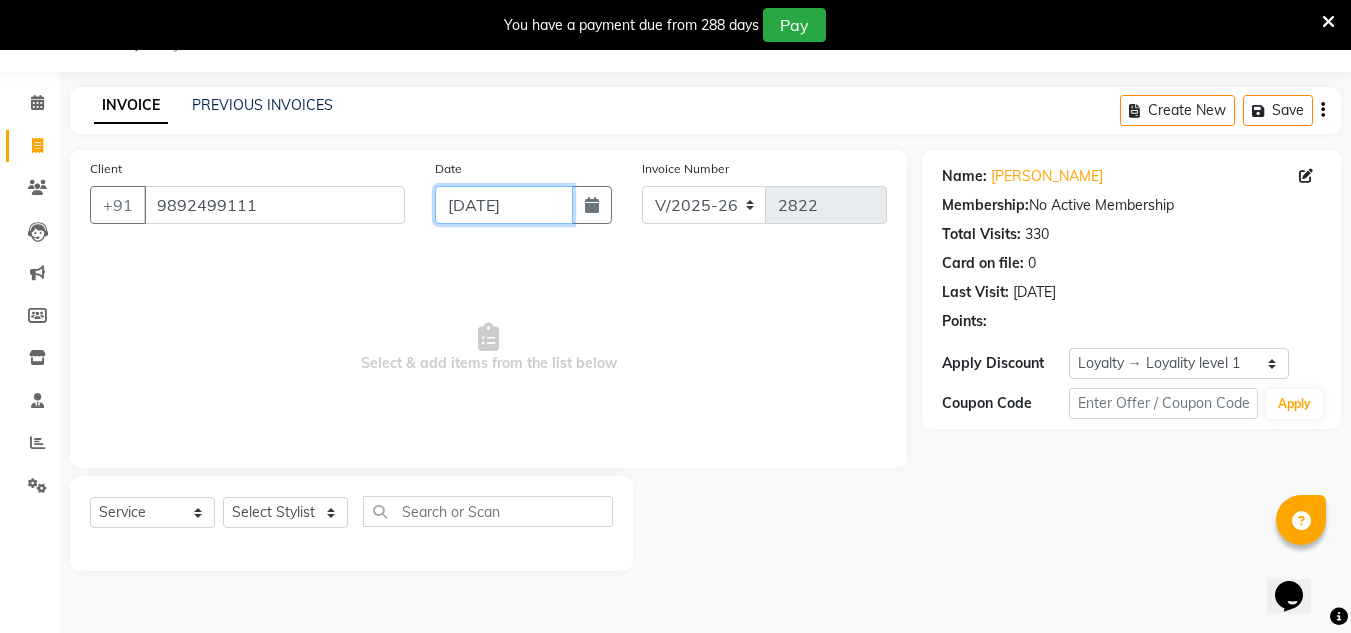 drag, startPoint x: 533, startPoint y: 199, endPoint x: 532, endPoint y: 217, distance: 18.027756 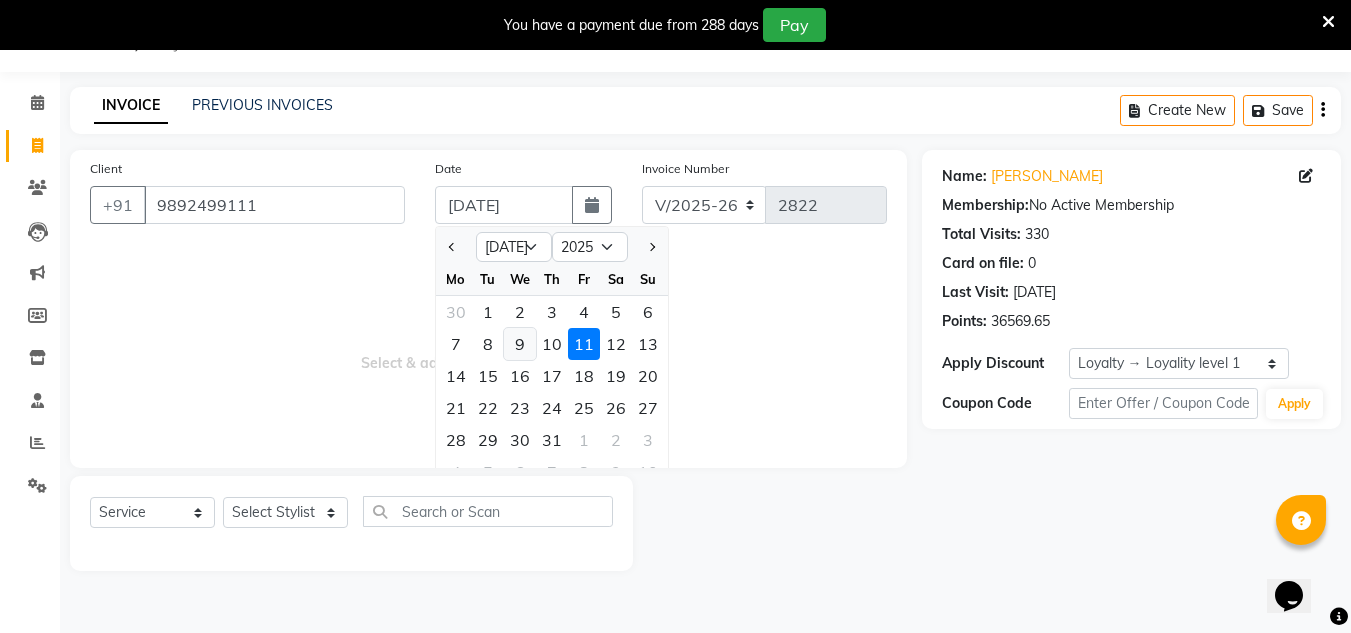 click on "9" 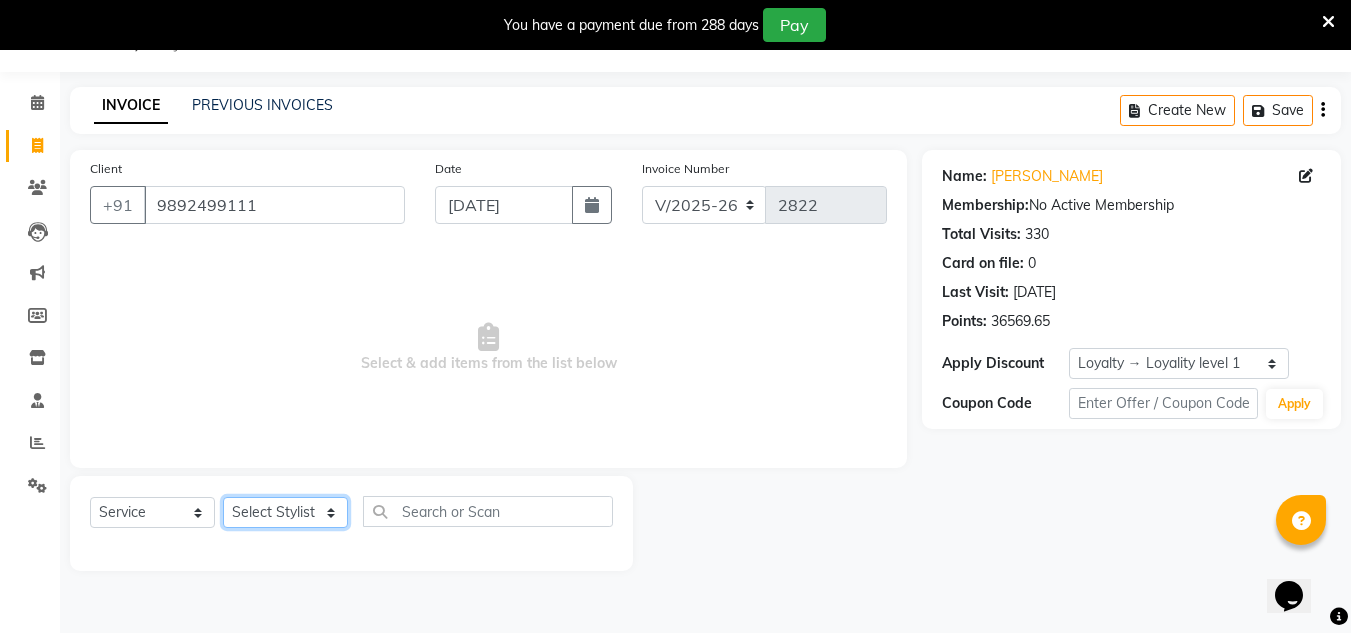 click on "Select Stylist [PERSON_NAME] new  [PERSON_NAME] [PERSON_NAME] Owner preeti [PERSON_NAME] [PERSON_NAME] RG" 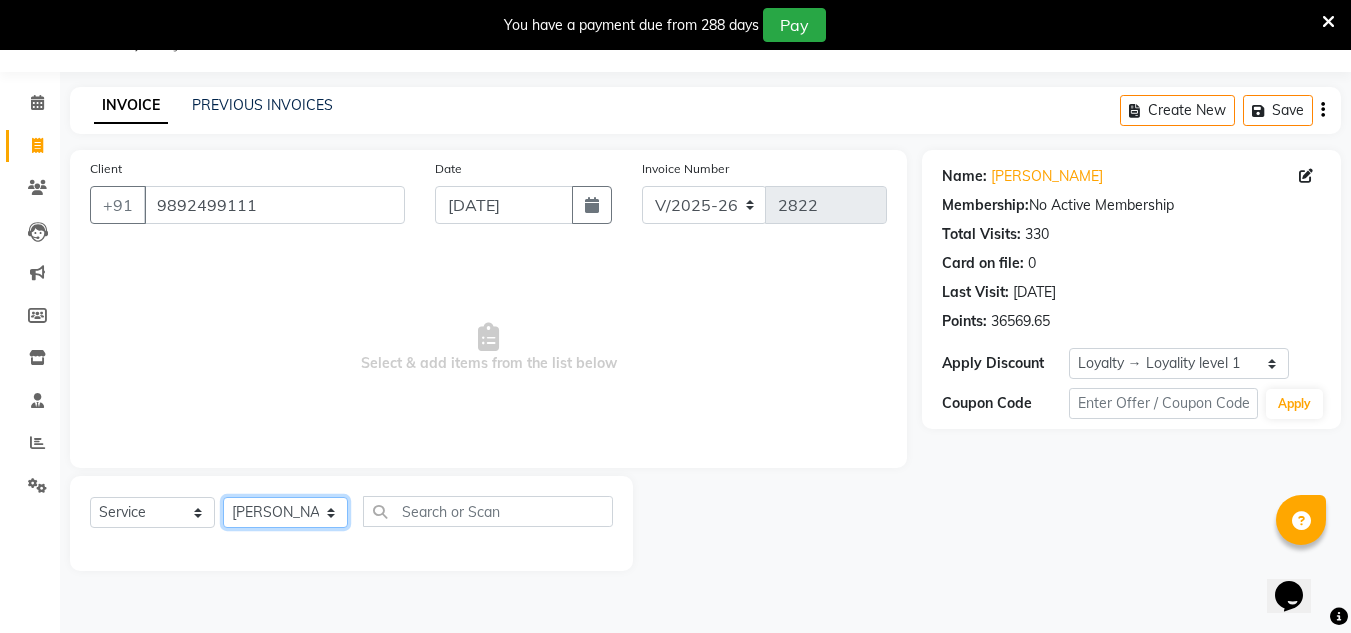click on "Select Stylist [PERSON_NAME] new  [PERSON_NAME] [PERSON_NAME] Owner preeti [PERSON_NAME] [PERSON_NAME] RG" 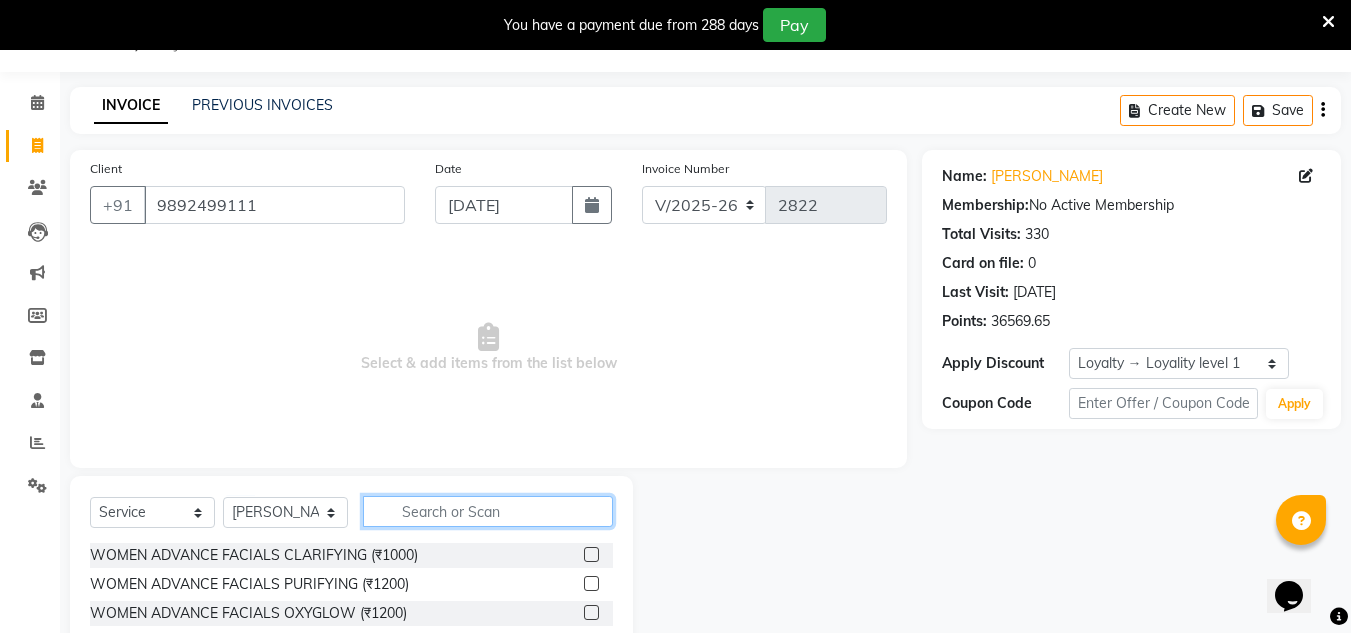 click 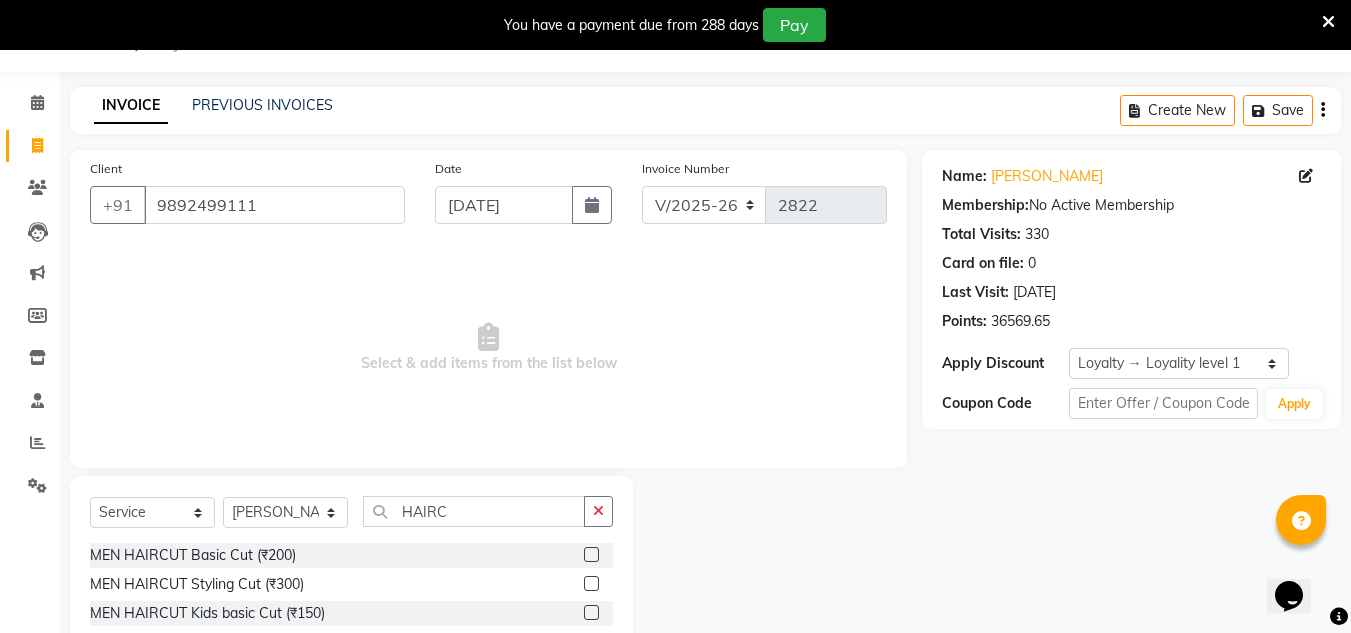 drag, startPoint x: 594, startPoint y: 557, endPoint x: 612, endPoint y: 505, distance: 55.027267 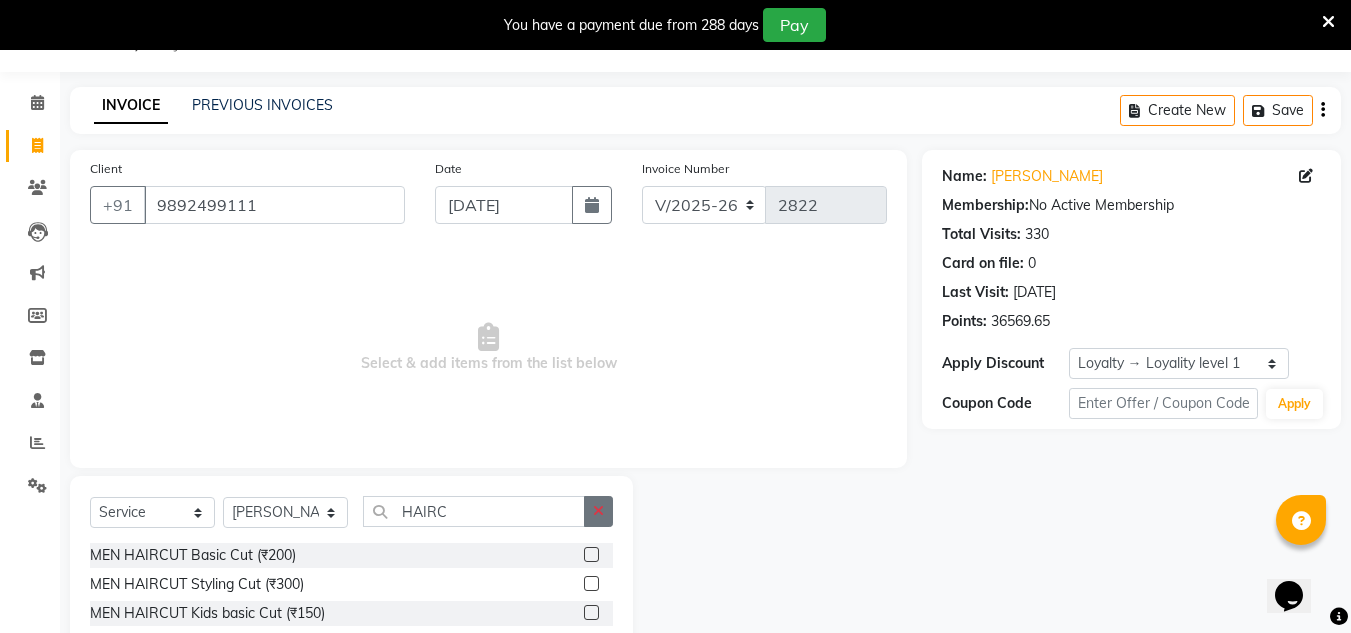 click 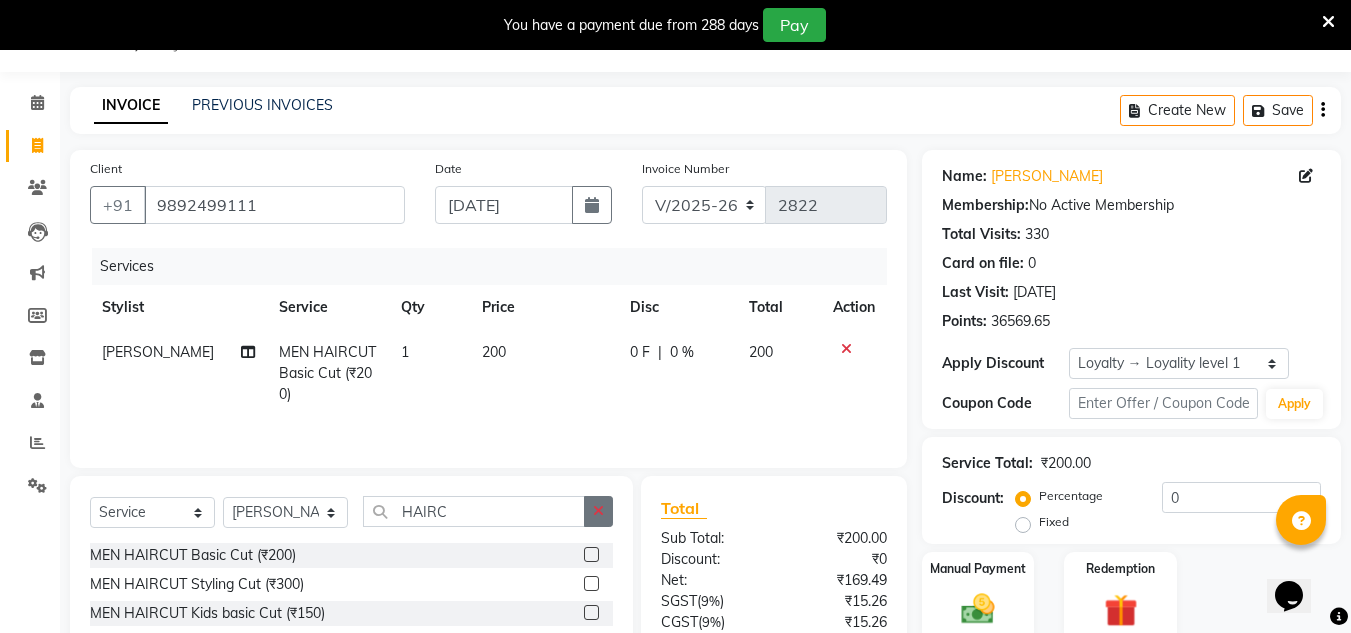 click 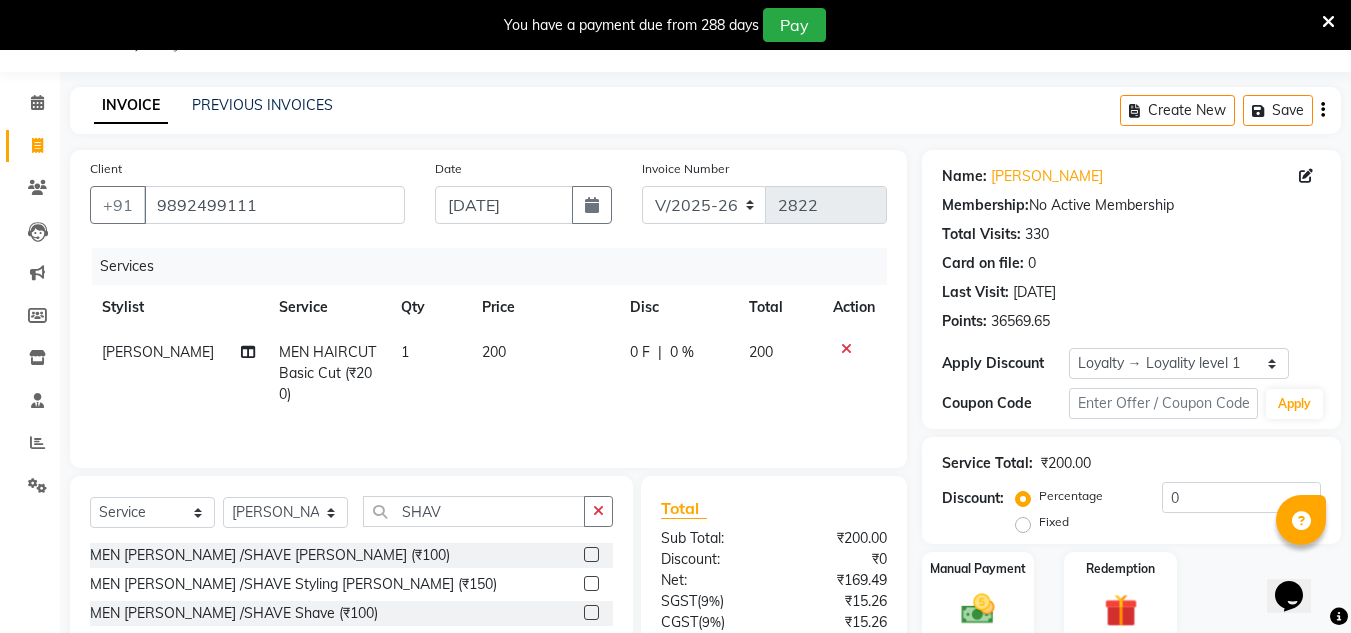 click 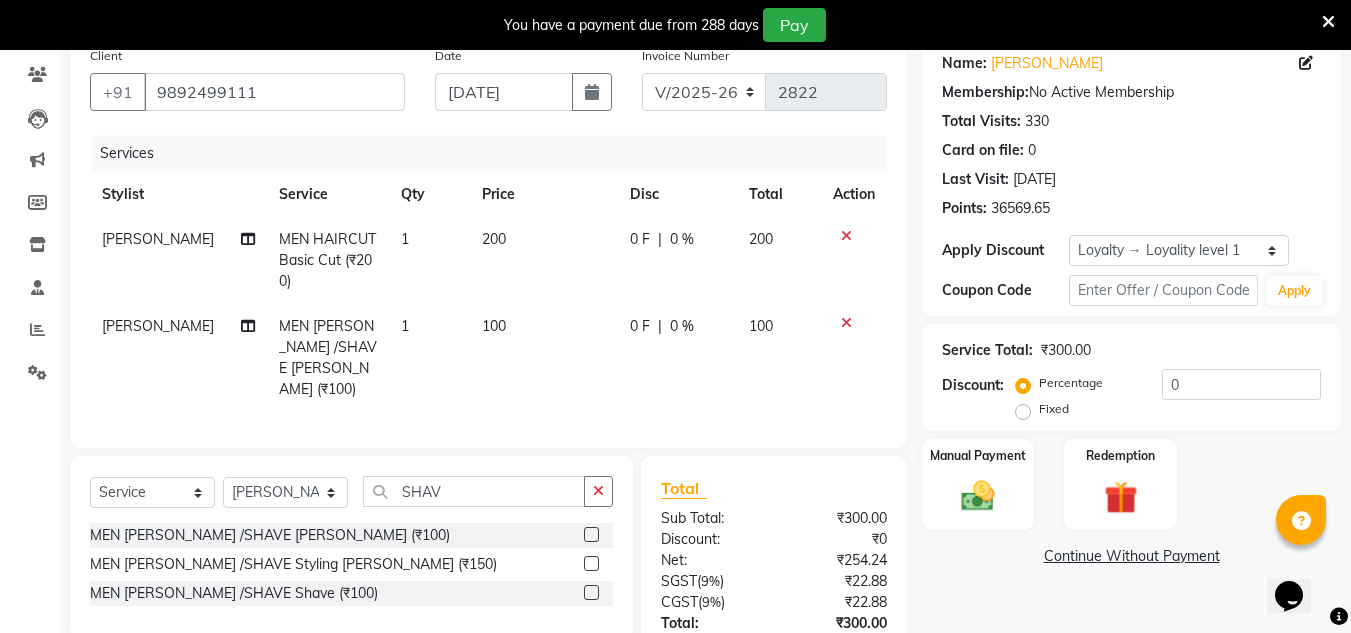 scroll, scrollTop: 250, scrollLeft: 0, axis: vertical 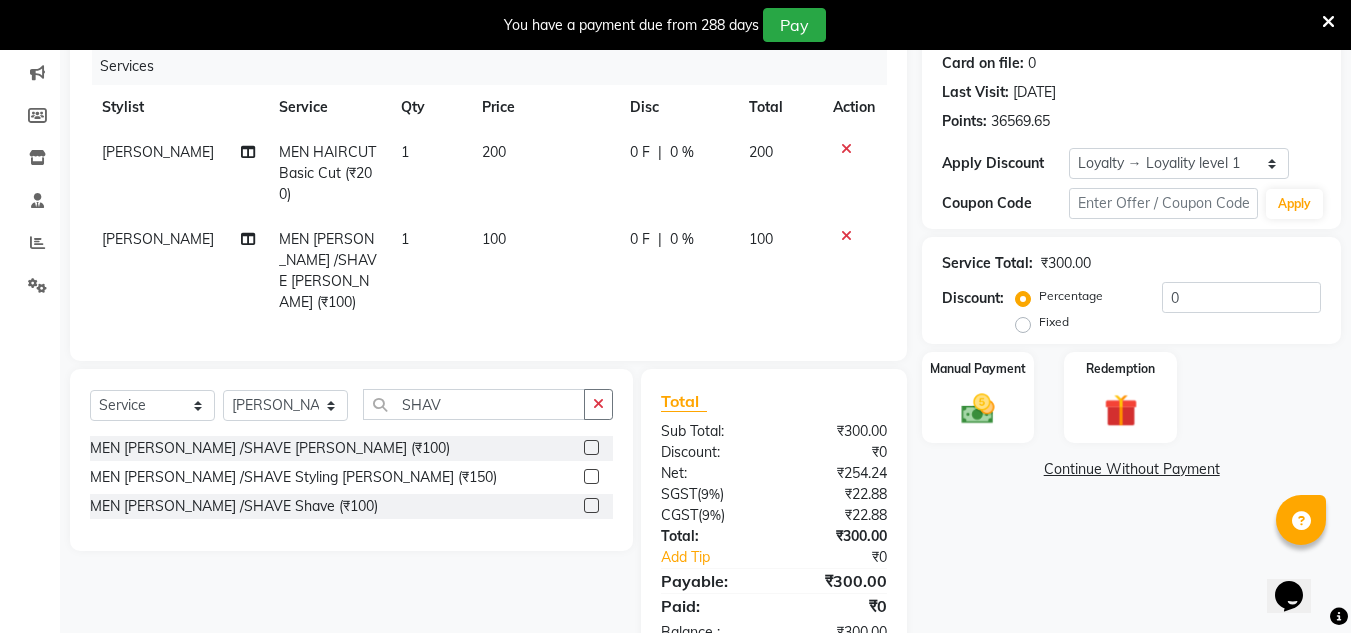 drag, startPoint x: 598, startPoint y: 391, endPoint x: 557, endPoint y: 392, distance: 41.01219 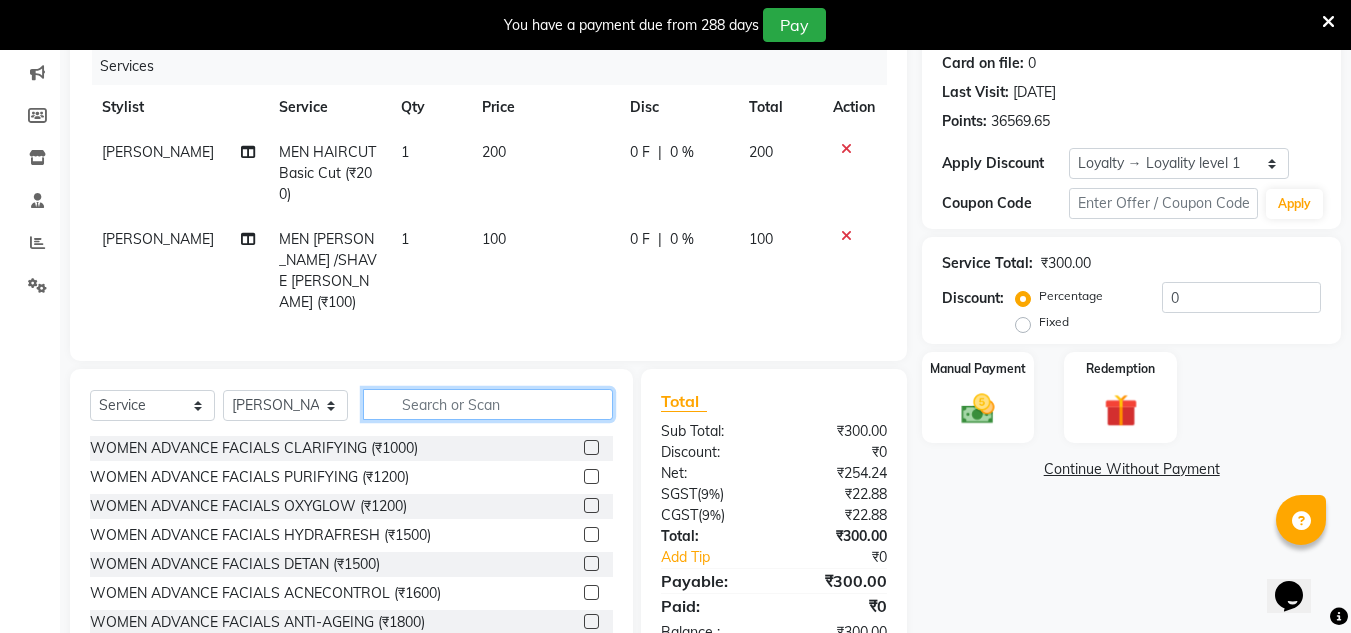 click 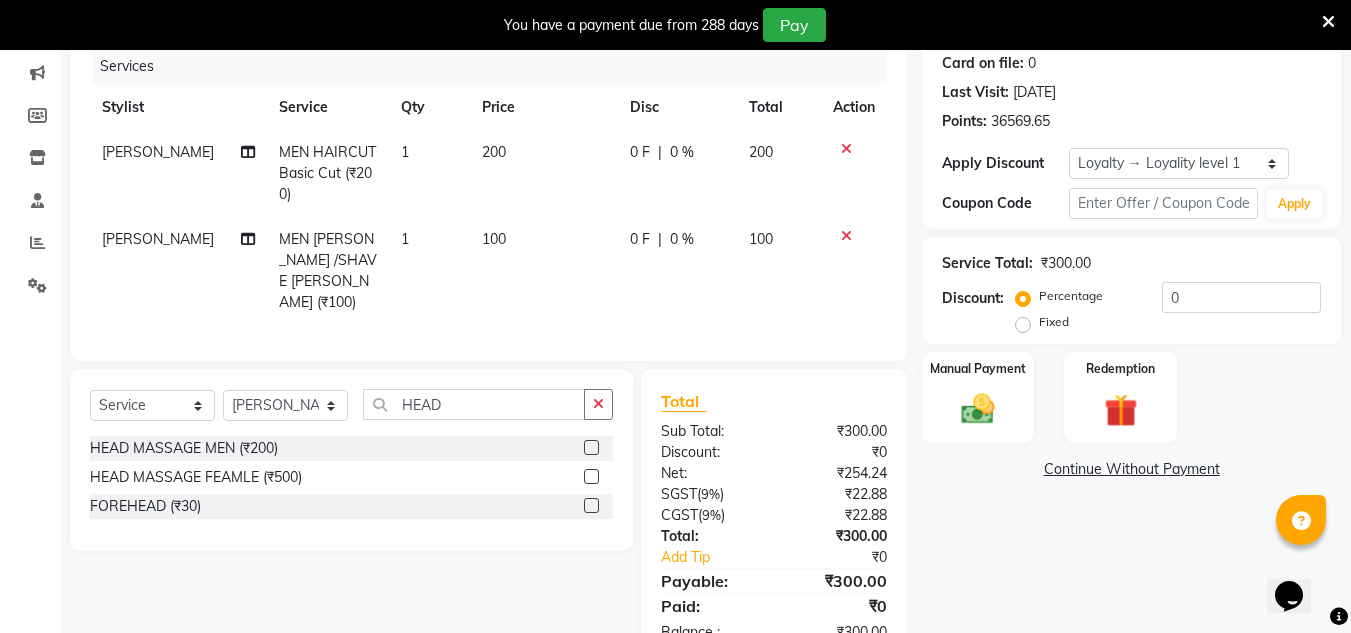 click 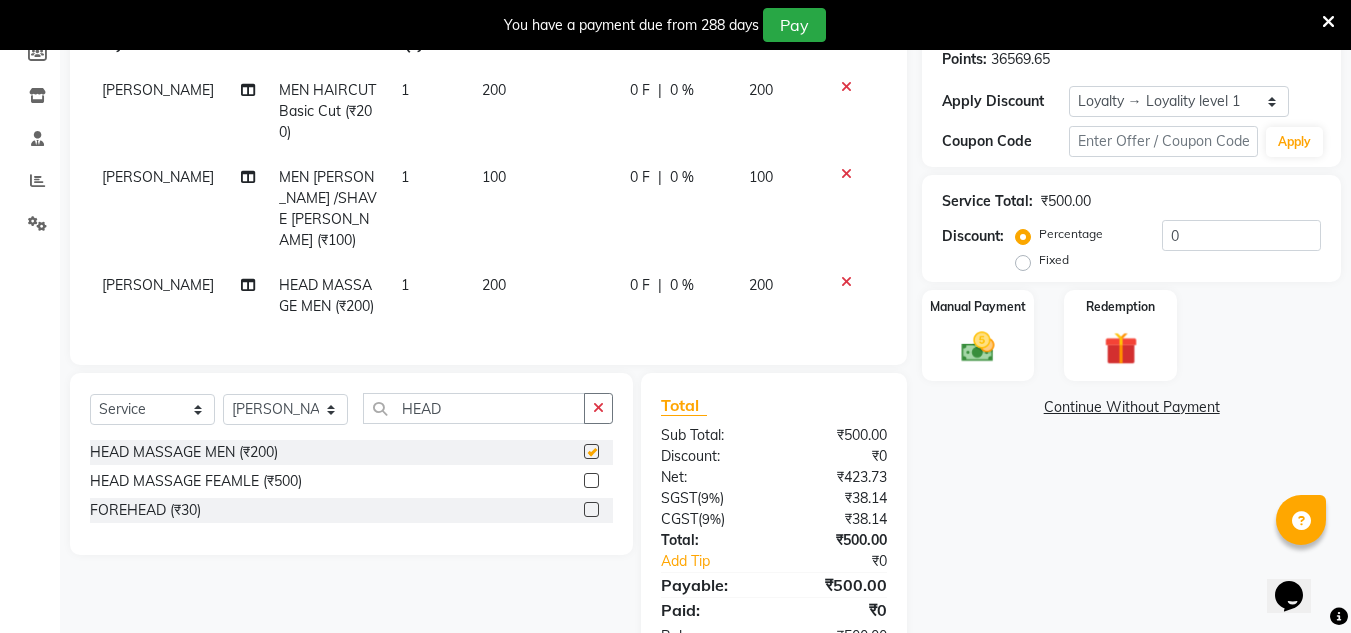 scroll, scrollTop: 370, scrollLeft: 0, axis: vertical 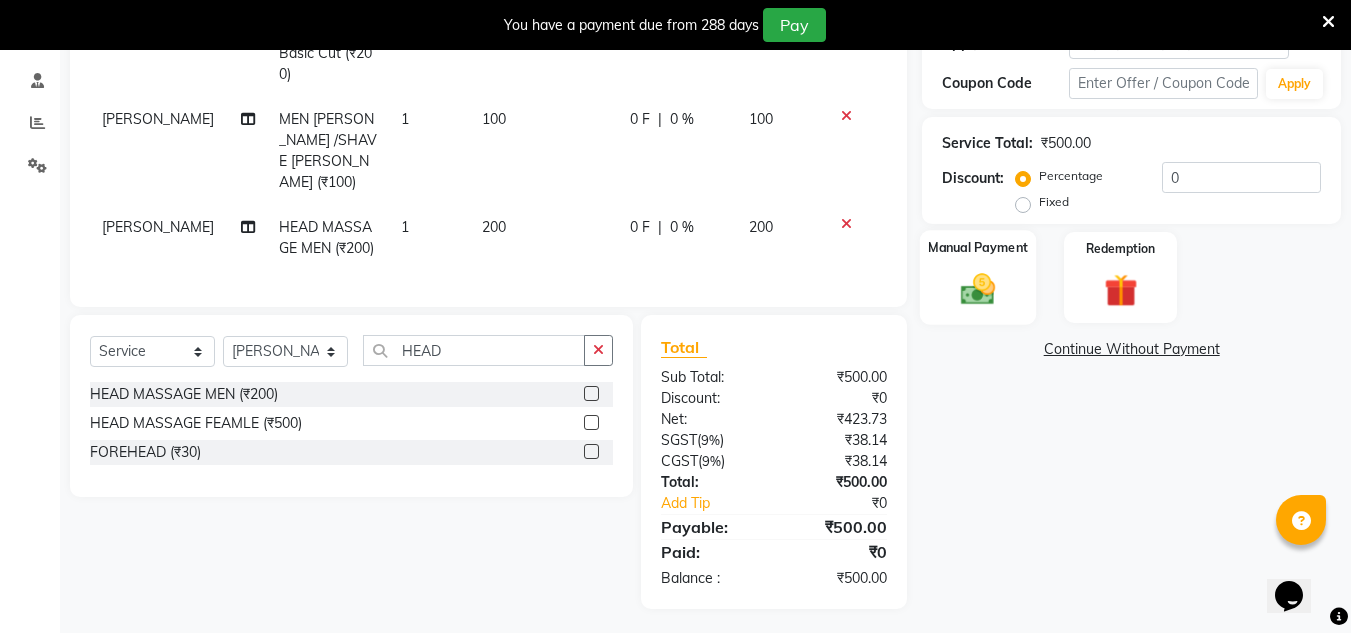click 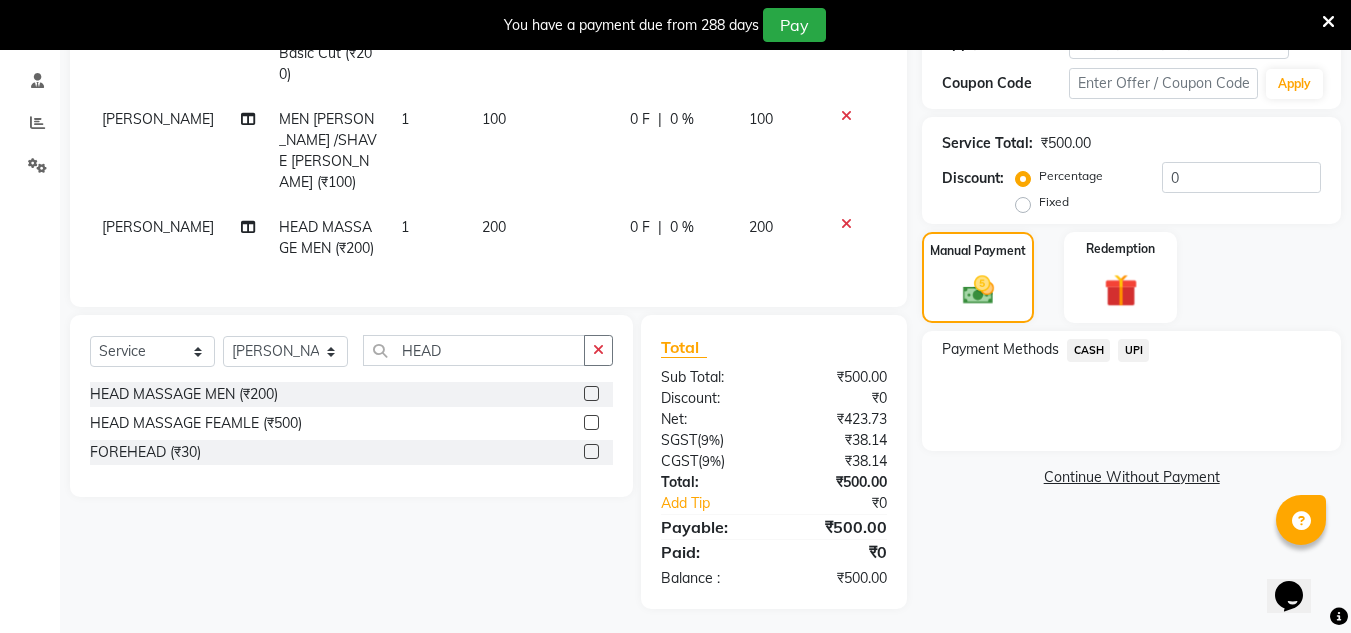 click on "UPI" 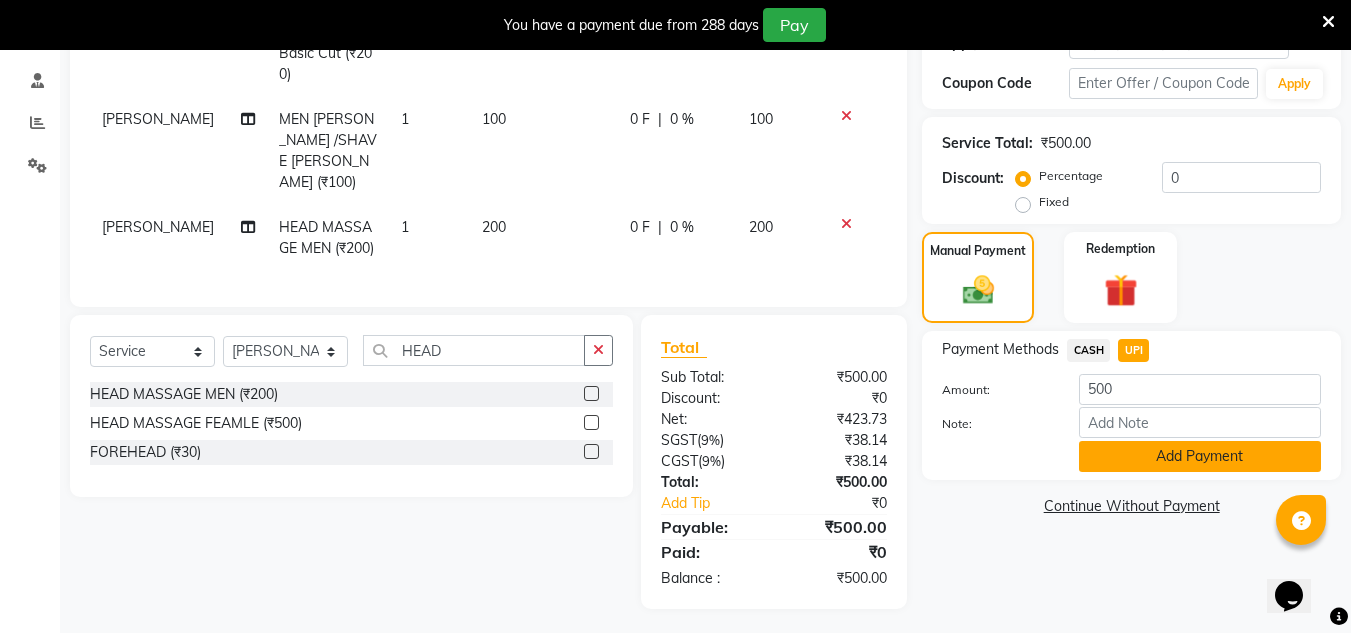 click on "Add Payment" 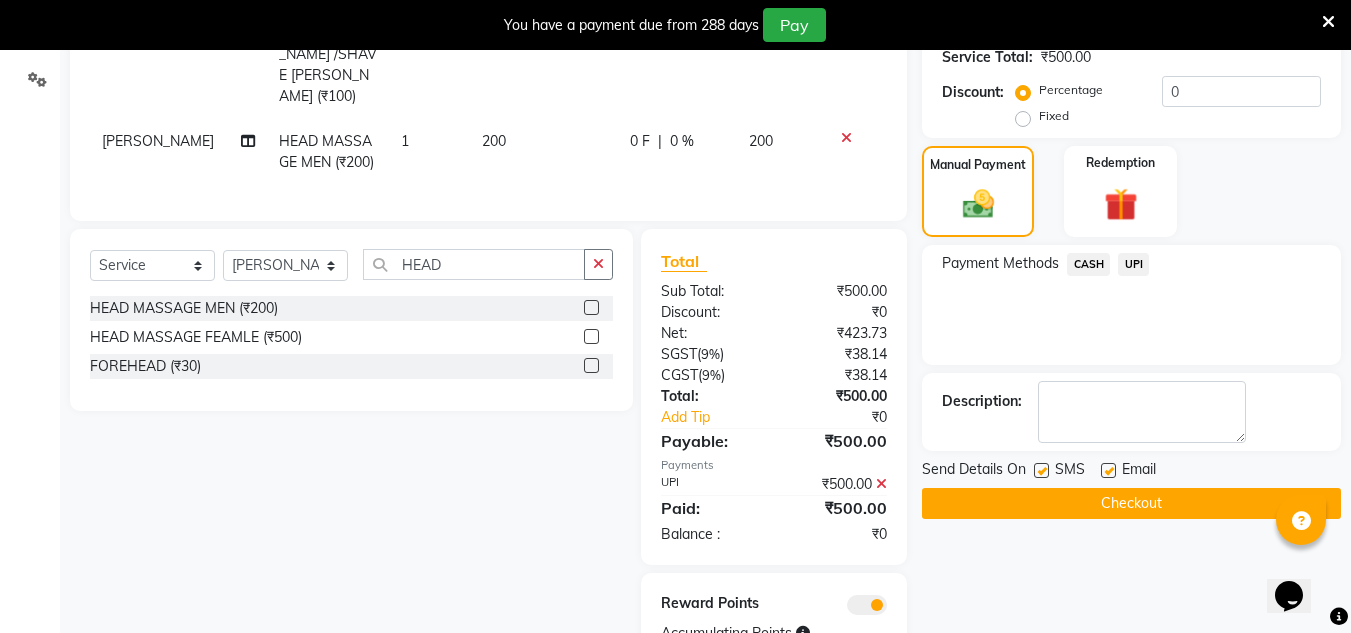scroll, scrollTop: 532, scrollLeft: 0, axis: vertical 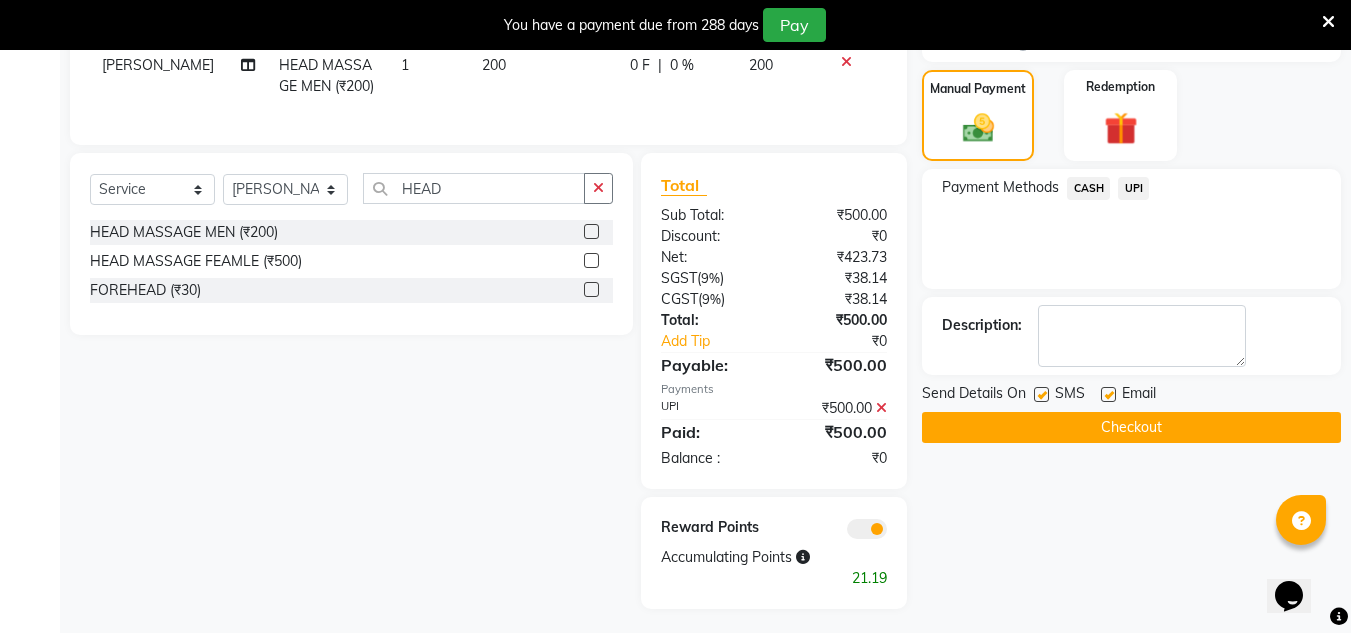 click on "Checkout" 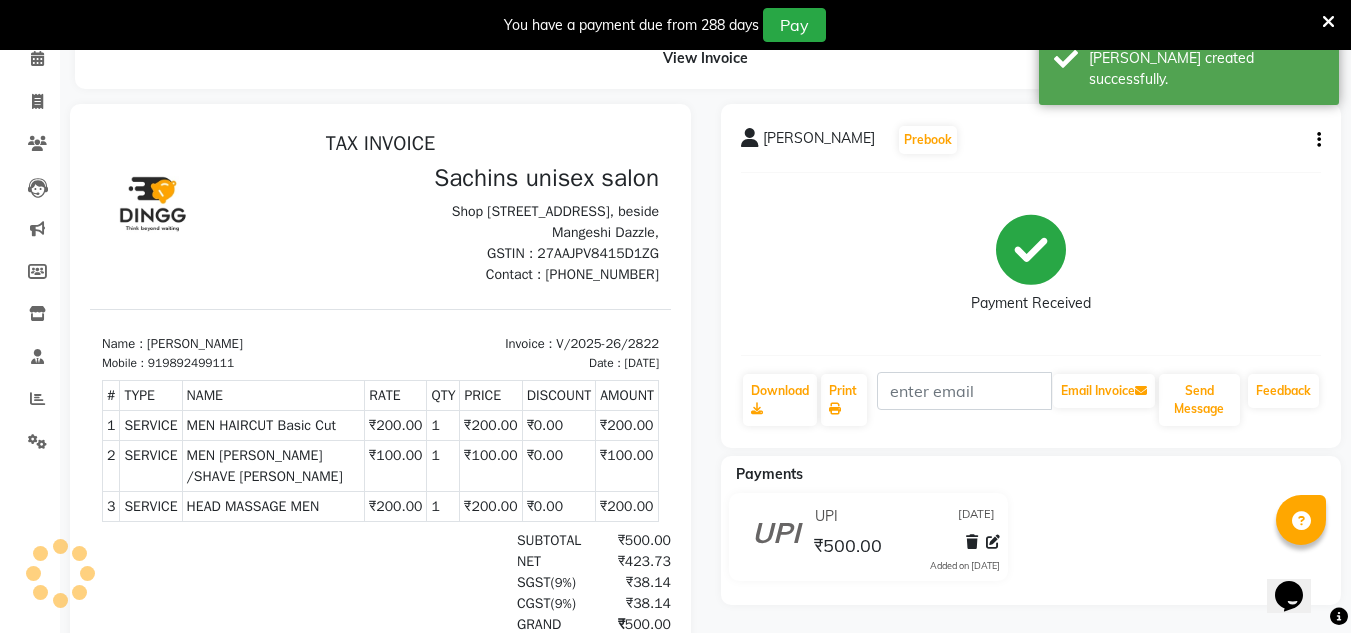 scroll, scrollTop: 0, scrollLeft: 0, axis: both 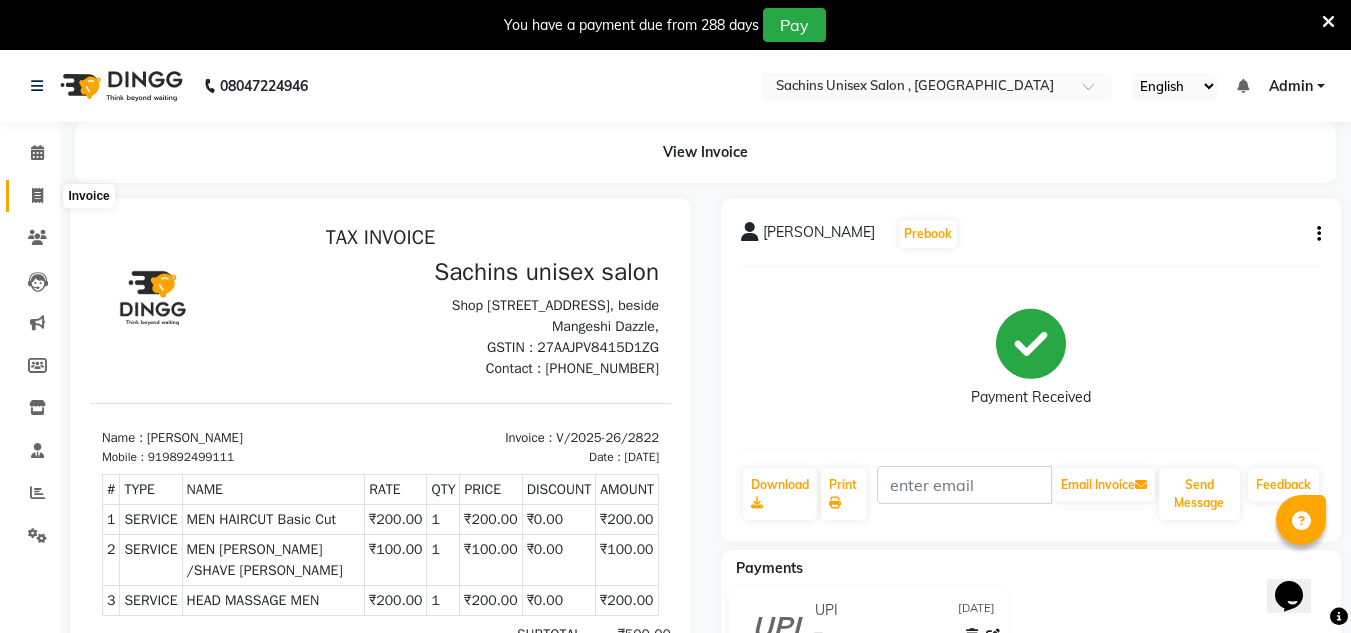 click 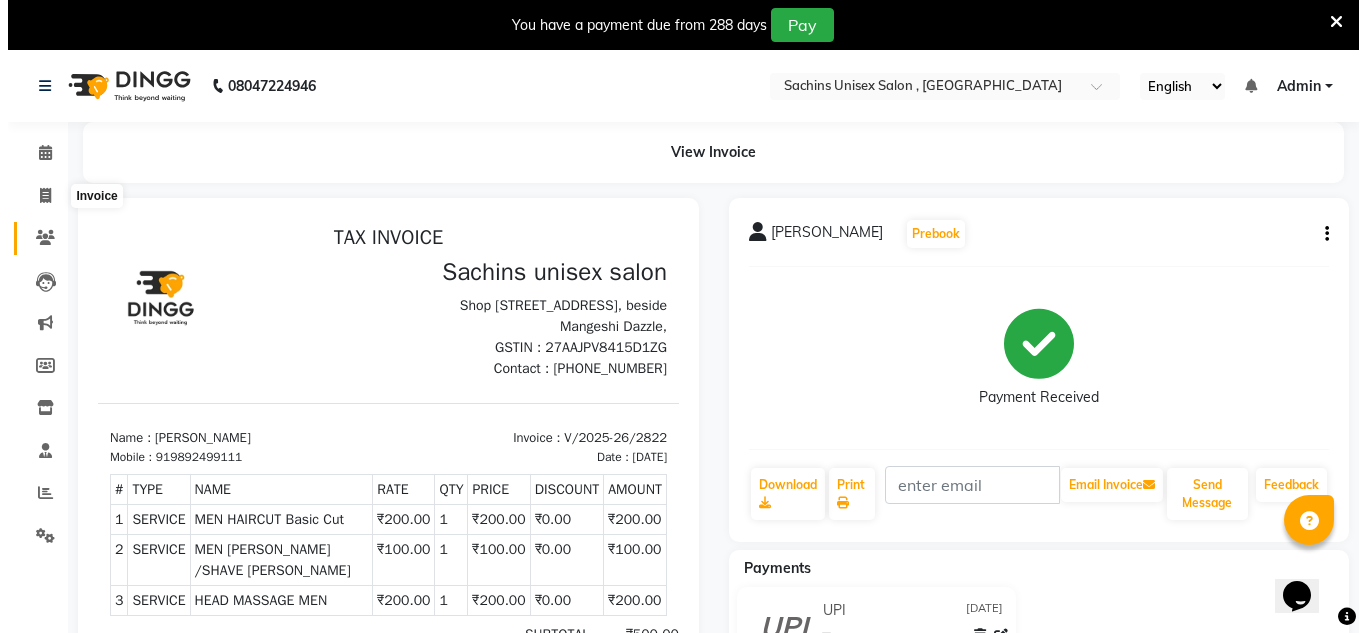 scroll, scrollTop: 50, scrollLeft: 0, axis: vertical 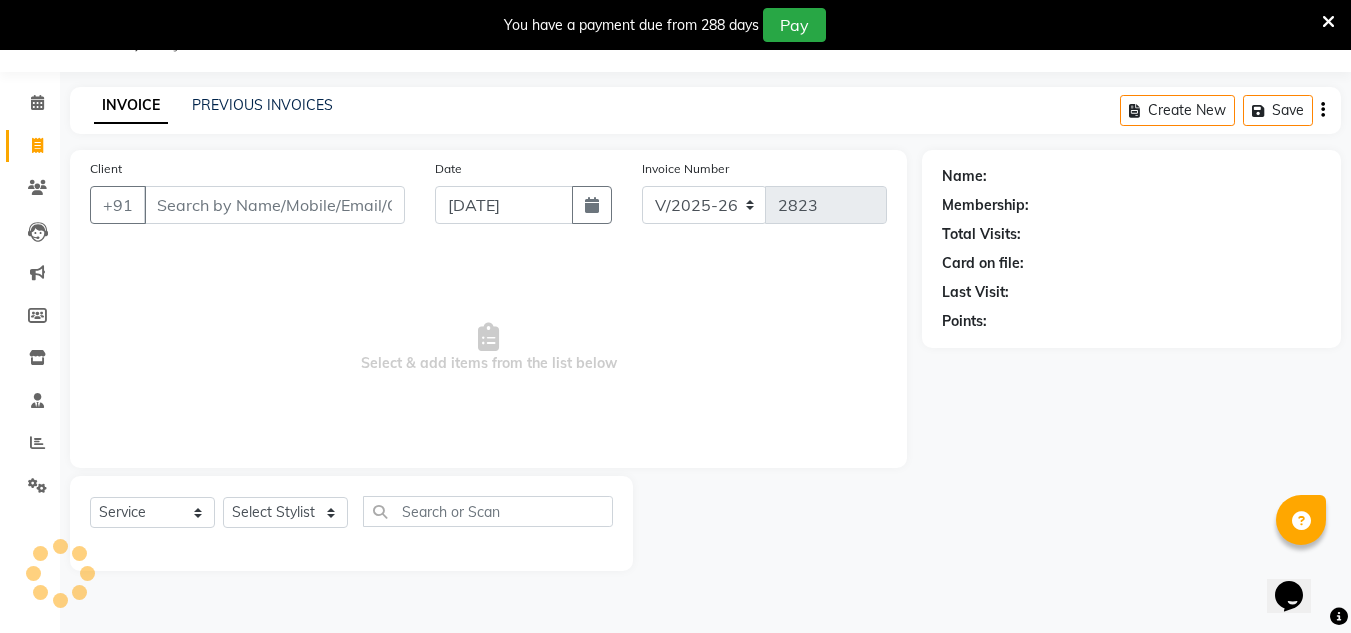 click on "Client +91" 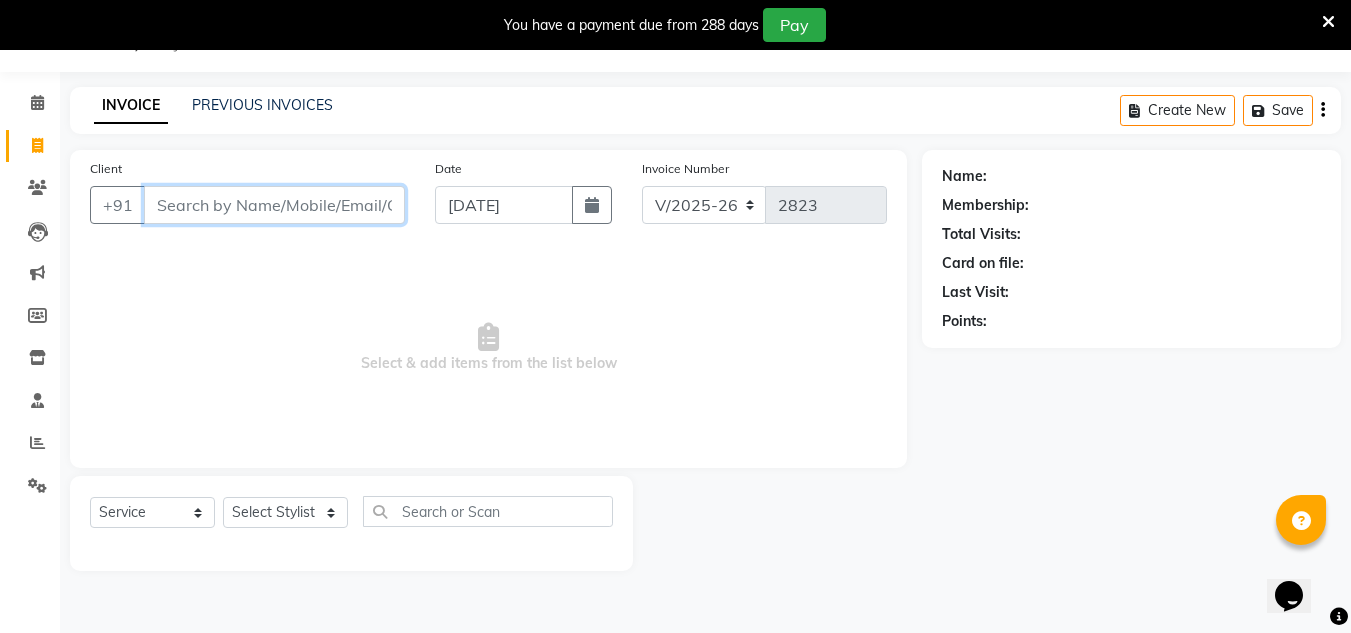 click on "Client" at bounding box center (274, 205) 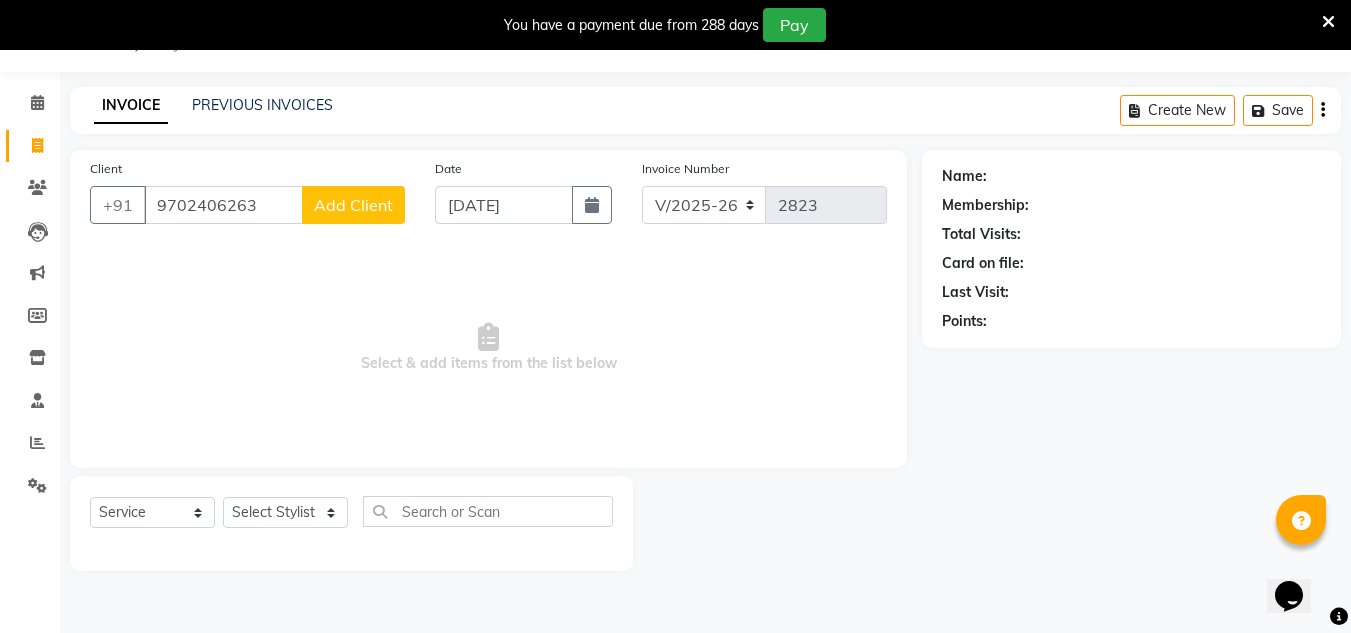 click on "Add Client" 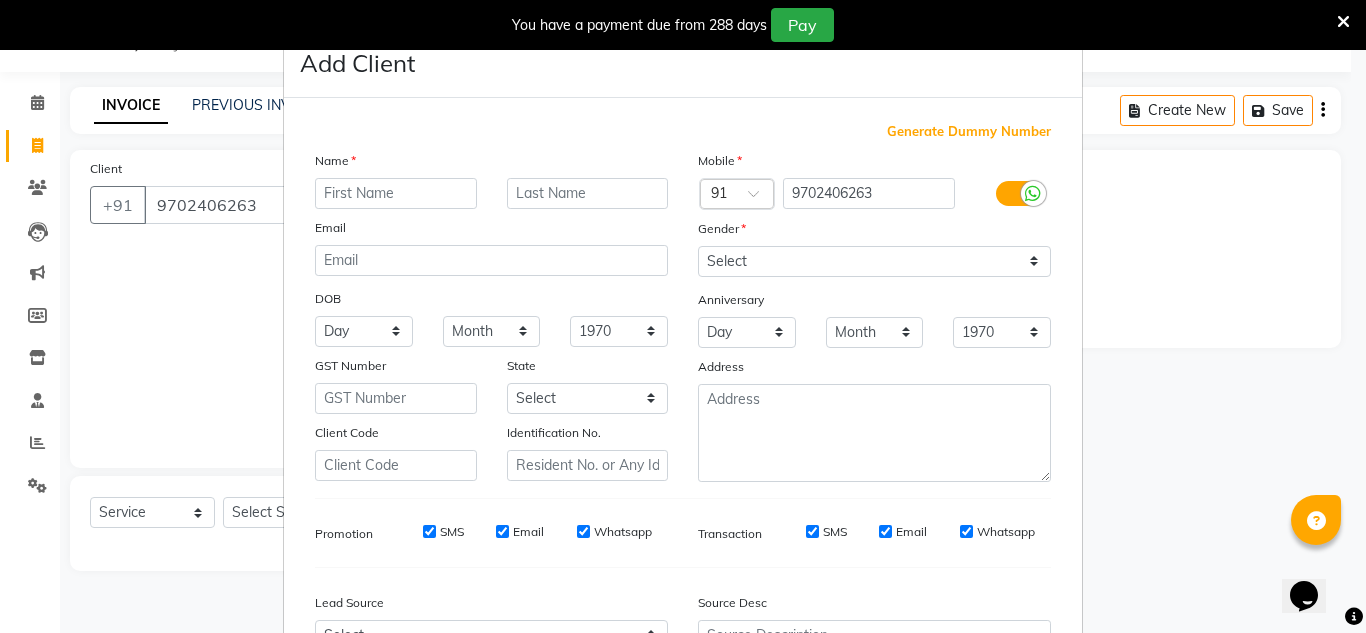 click at bounding box center (396, 193) 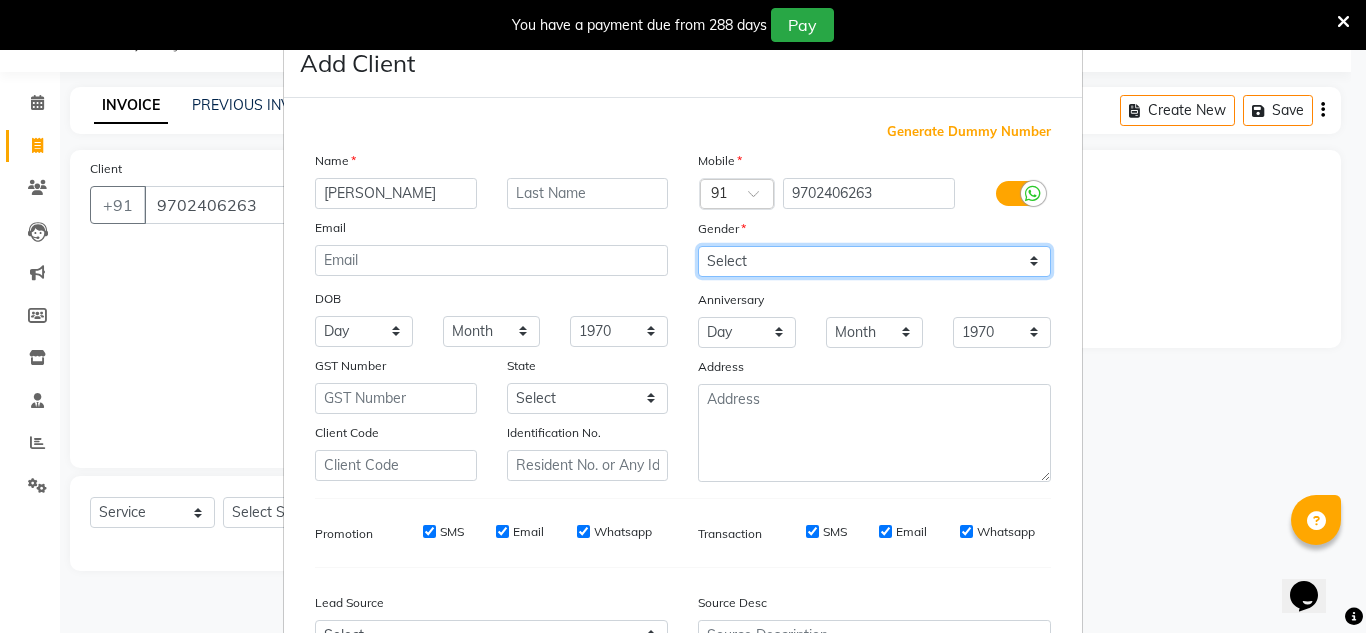 drag, startPoint x: 764, startPoint y: 256, endPoint x: 757, endPoint y: 274, distance: 19.313208 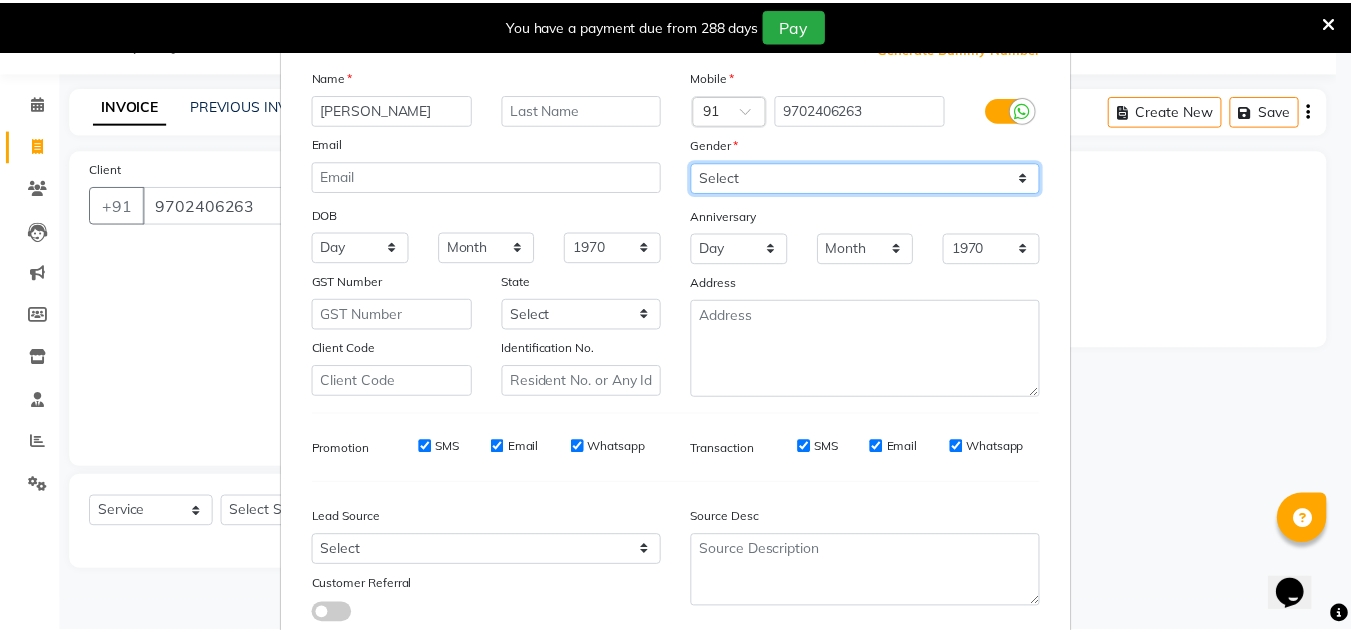 scroll, scrollTop: 216, scrollLeft: 0, axis: vertical 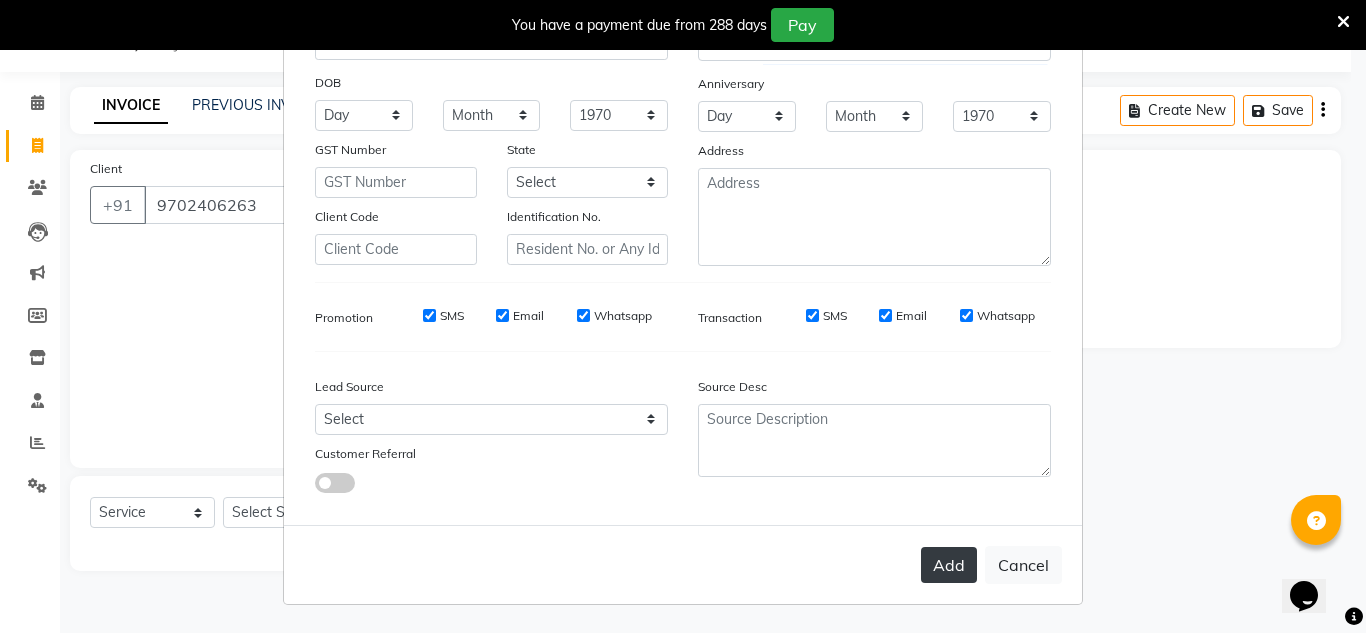 click on "Add" at bounding box center (949, 565) 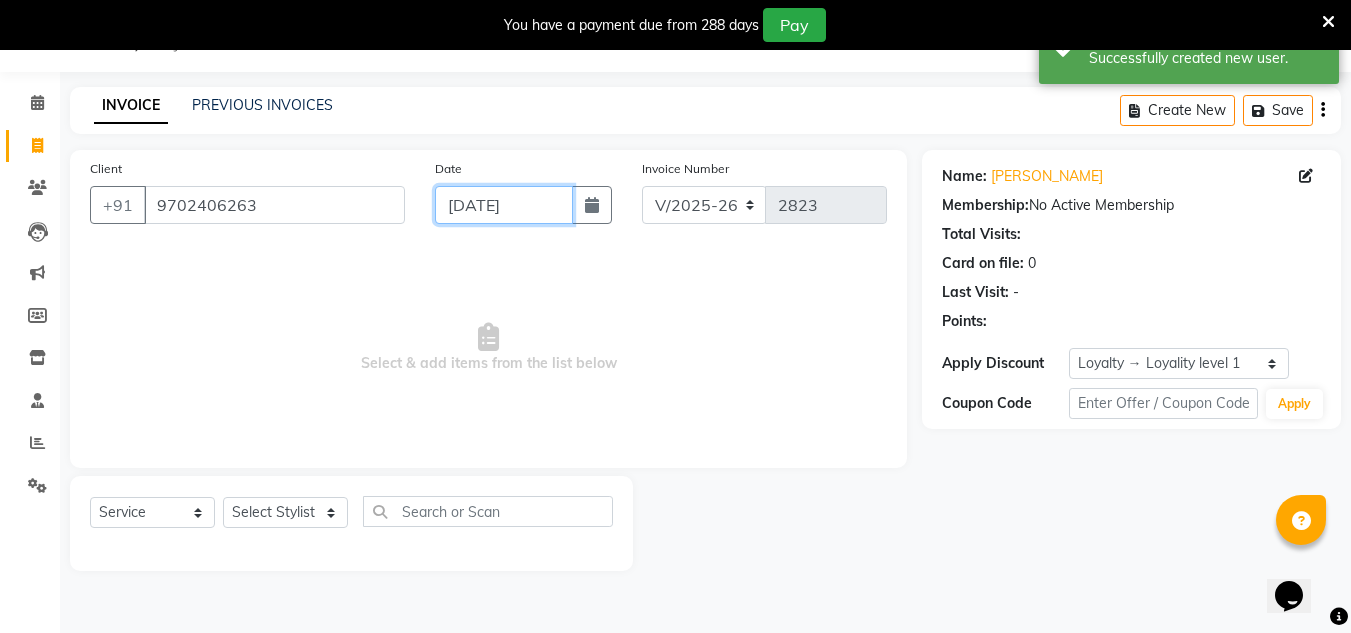 drag, startPoint x: 539, startPoint y: 196, endPoint x: 535, endPoint y: 207, distance: 11.7046995 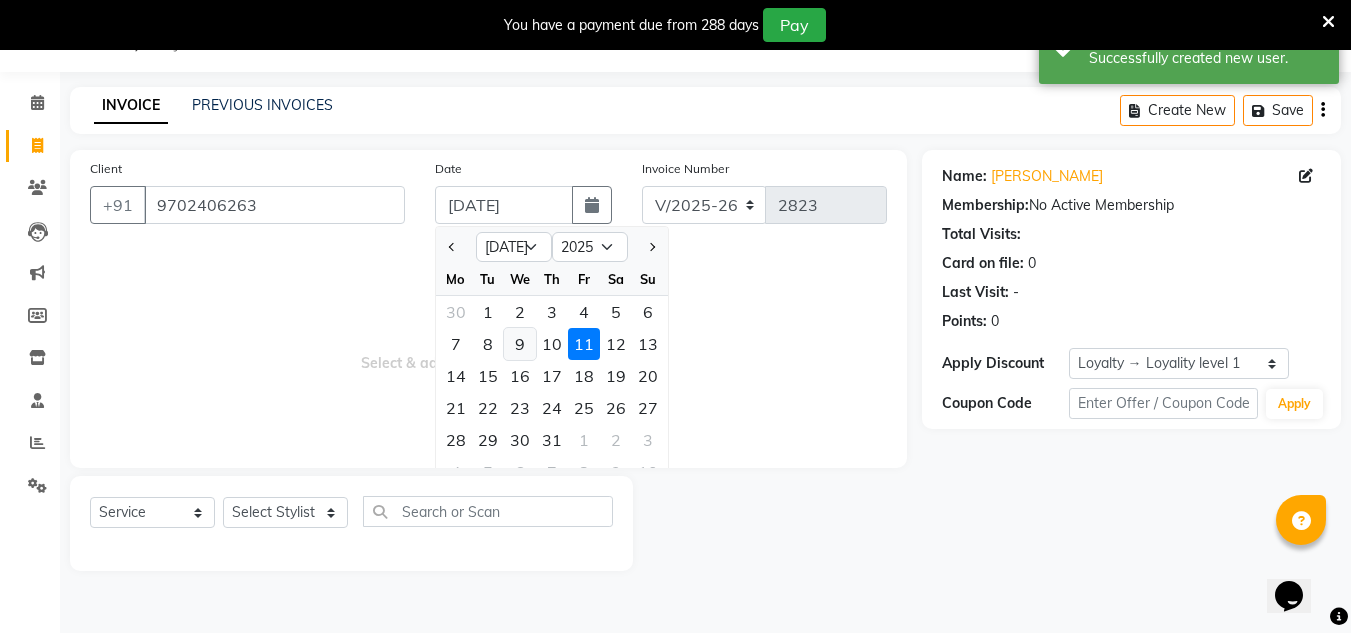 click on "9" 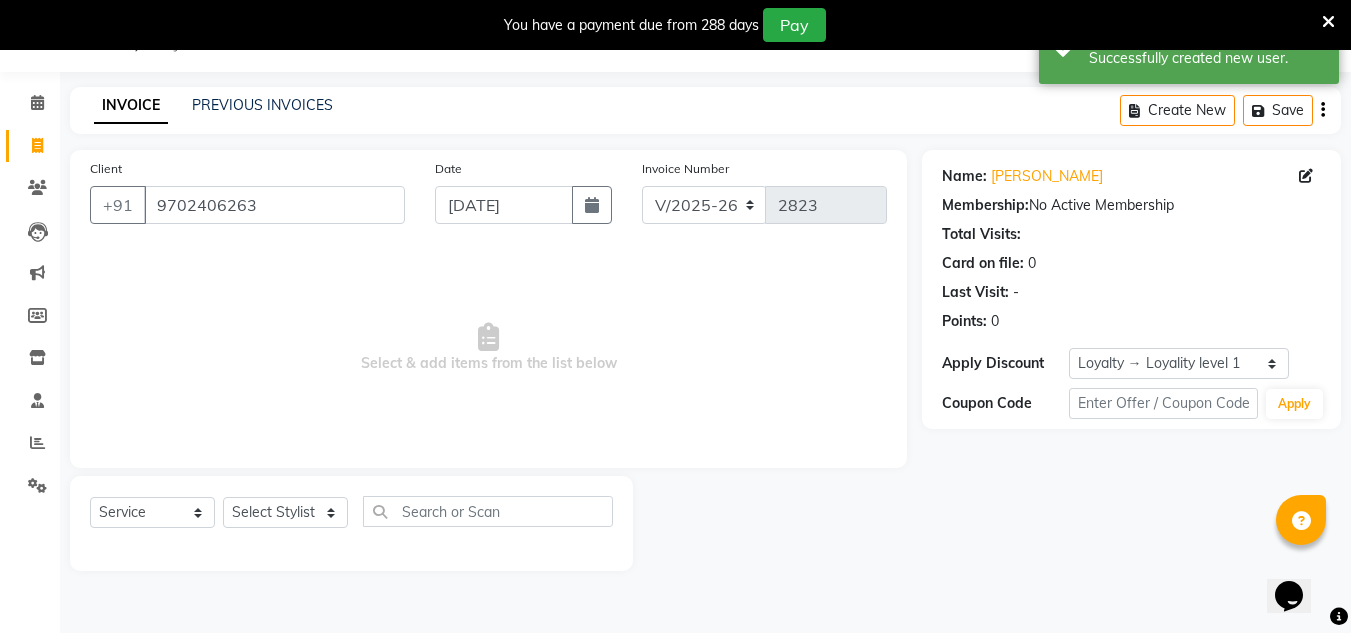 click on "Select  Service  Product  Membership  Package Voucher Prepaid Gift Card  Select Stylist Aalam [PERSON_NAME] new  [PERSON_NAME] mohit Neeraj Owner preeti [PERSON_NAME] [PERSON_NAME] RG" 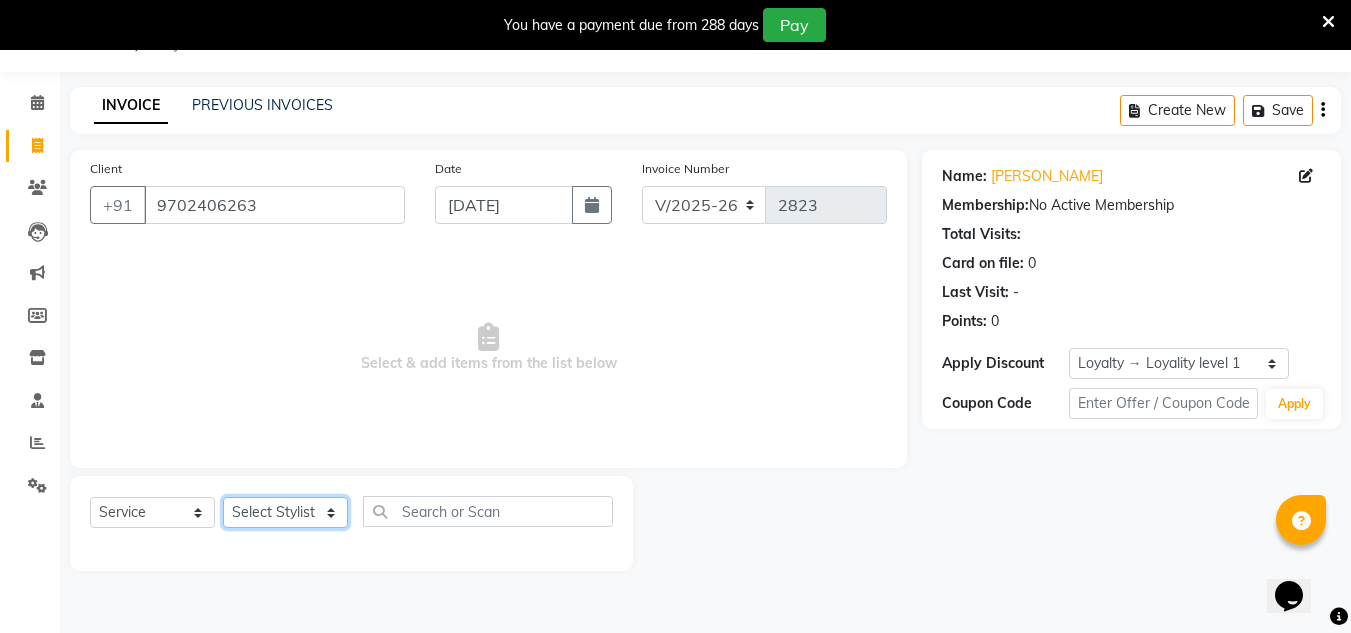 click on "Select Stylist [PERSON_NAME] new  [PERSON_NAME] [PERSON_NAME] Owner preeti [PERSON_NAME] [PERSON_NAME] RG" 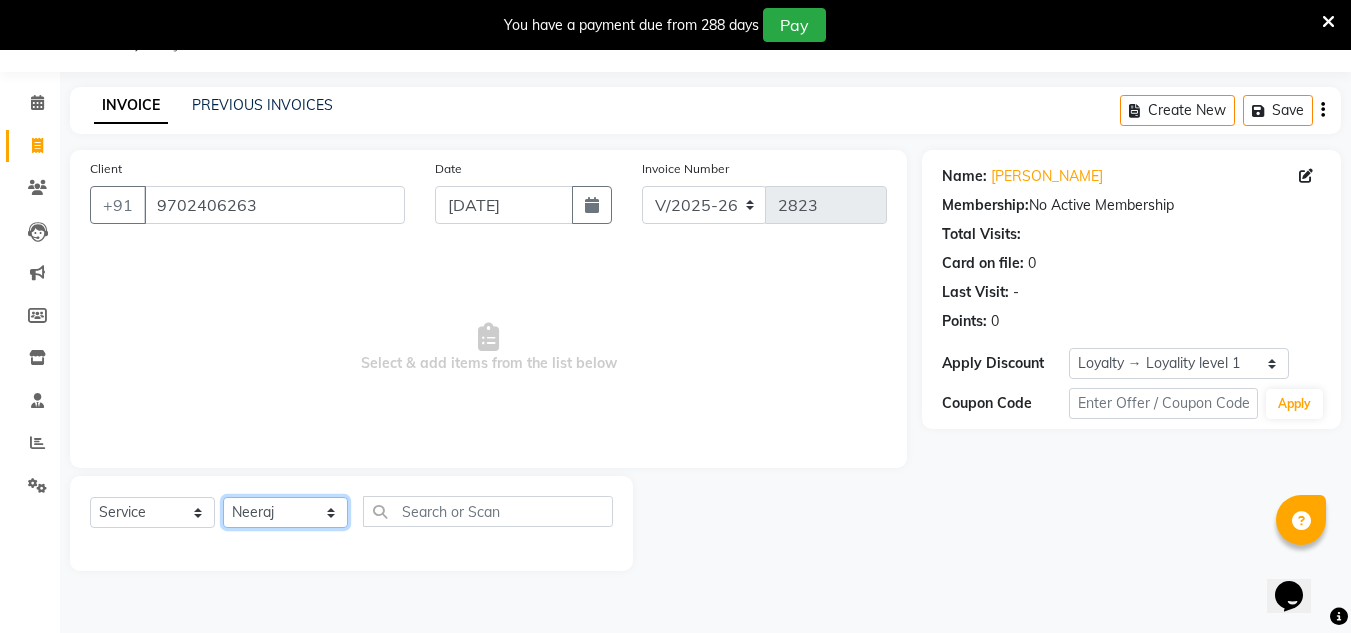 click on "Select Stylist [PERSON_NAME] new  [PERSON_NAME] [PERSON_NAME] Owner preeti [PERSON_NAME] [PERSON_NAME] RG" 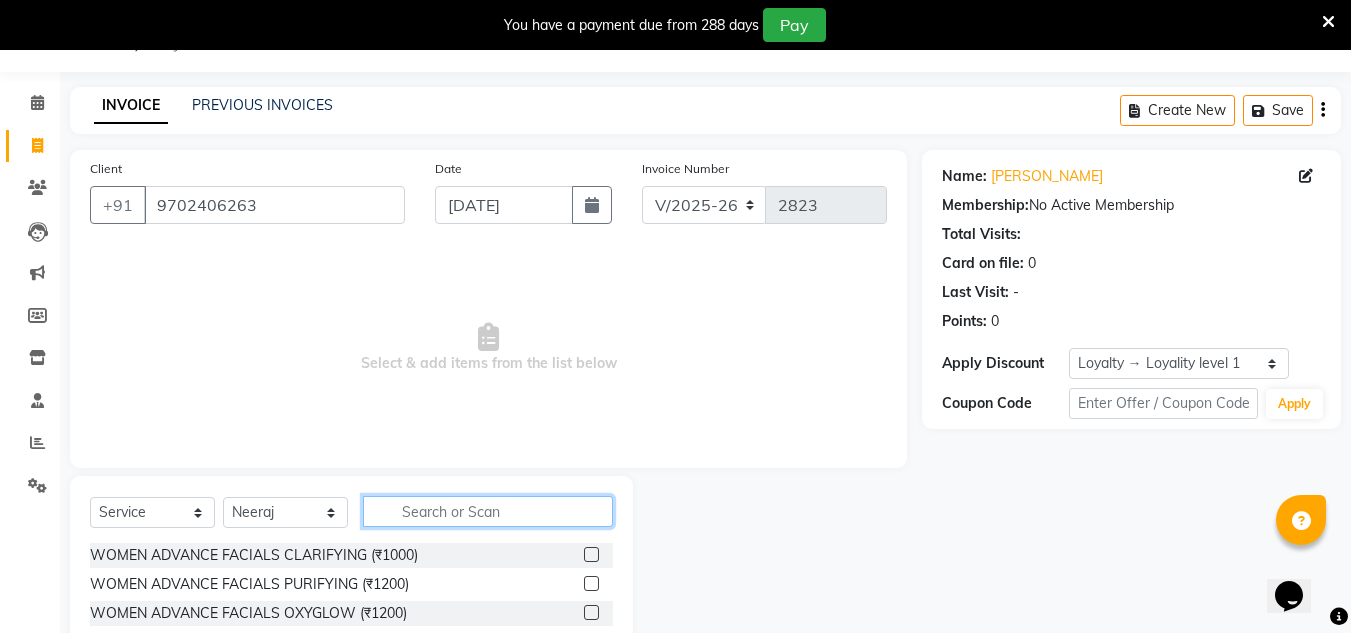 click 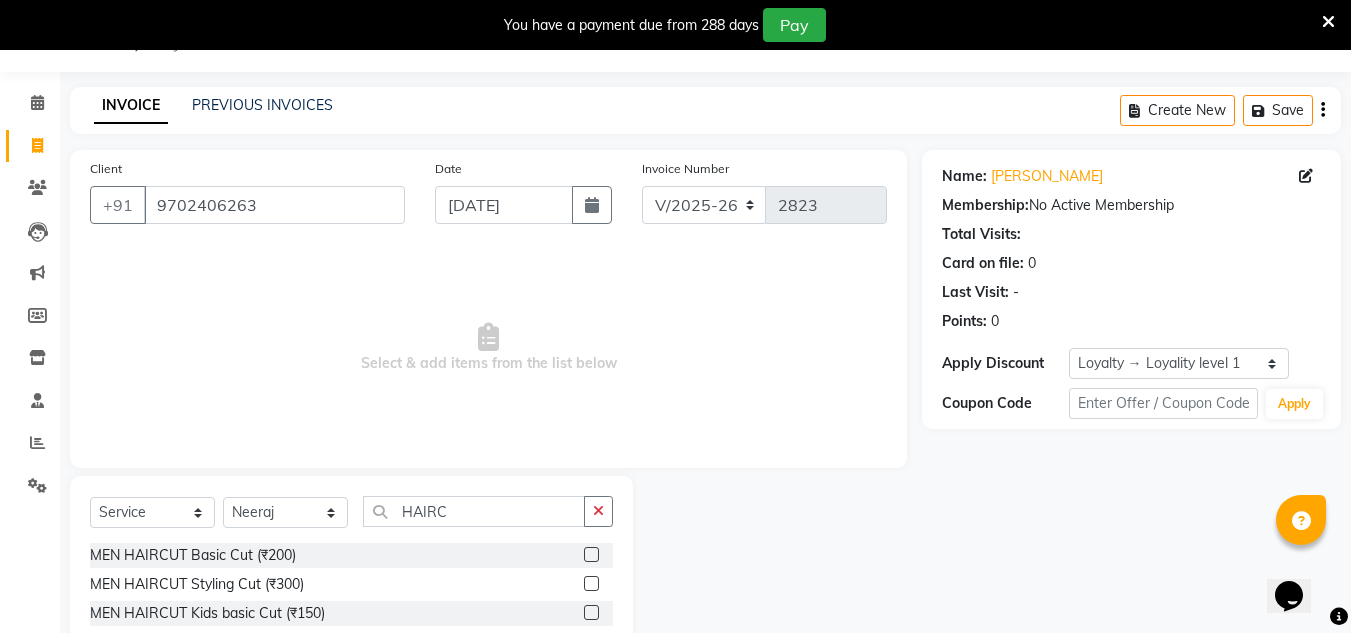click 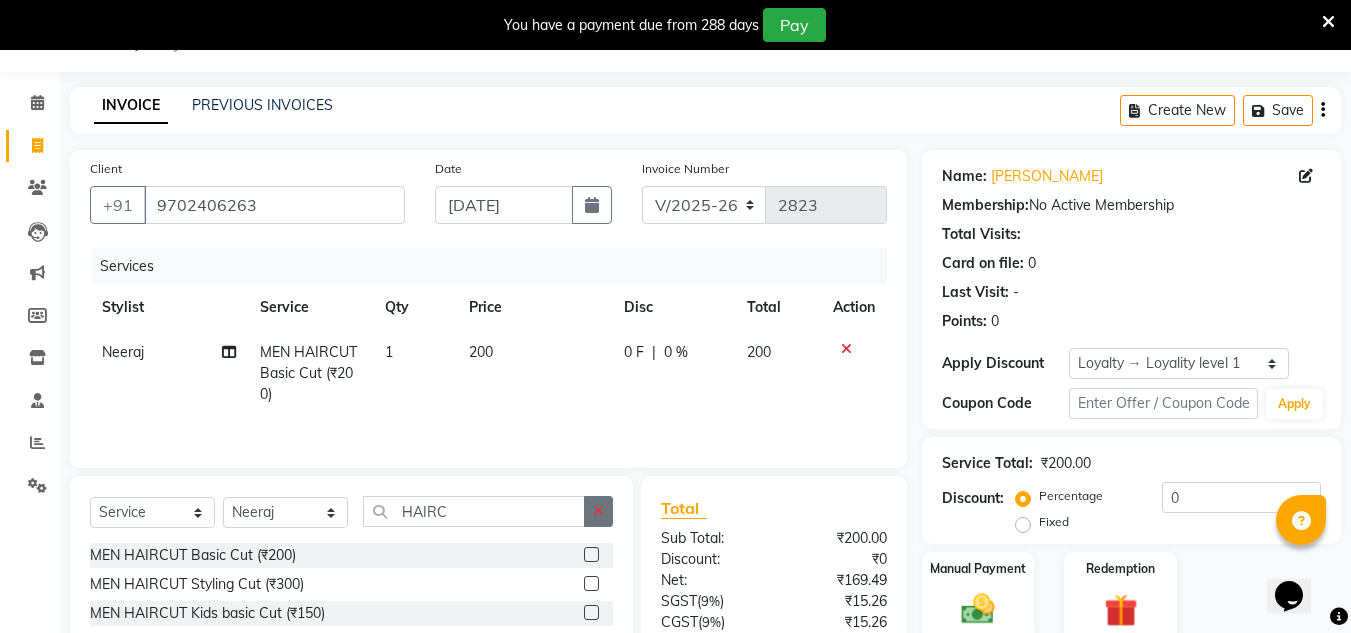 drag, startPoint x: 602, startPoint y: 503, endPoint x: 548, endPoint y: 497, distance: 54.33231 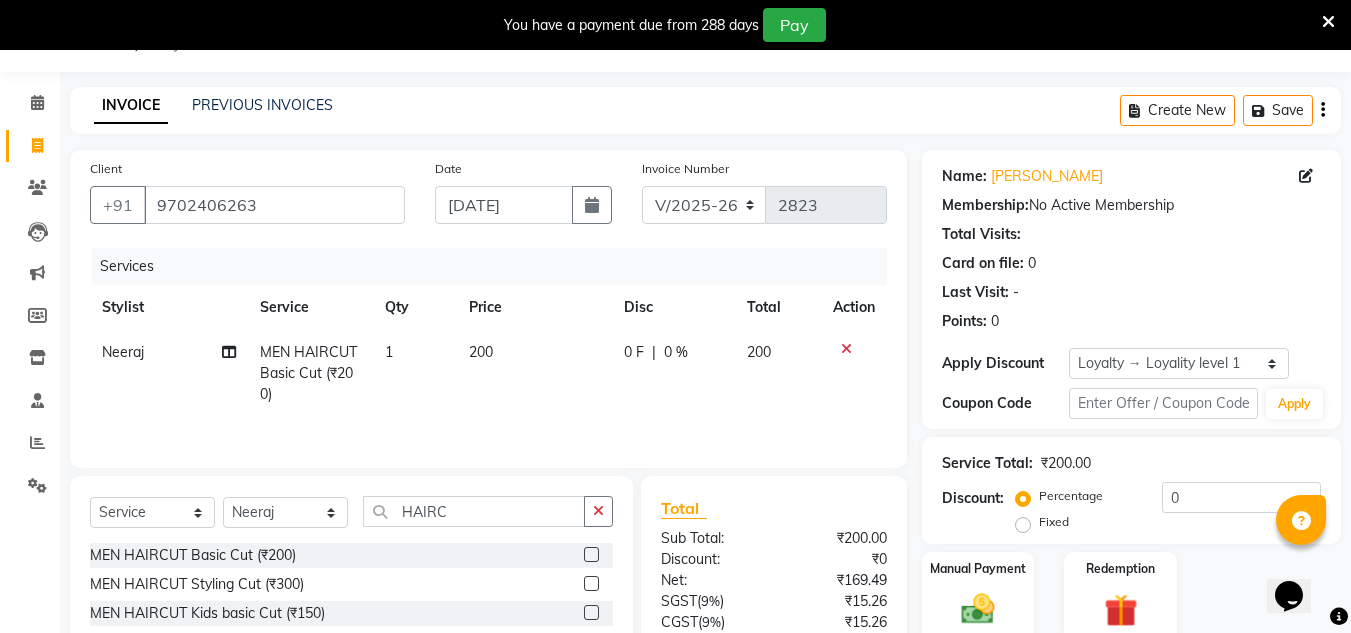 click 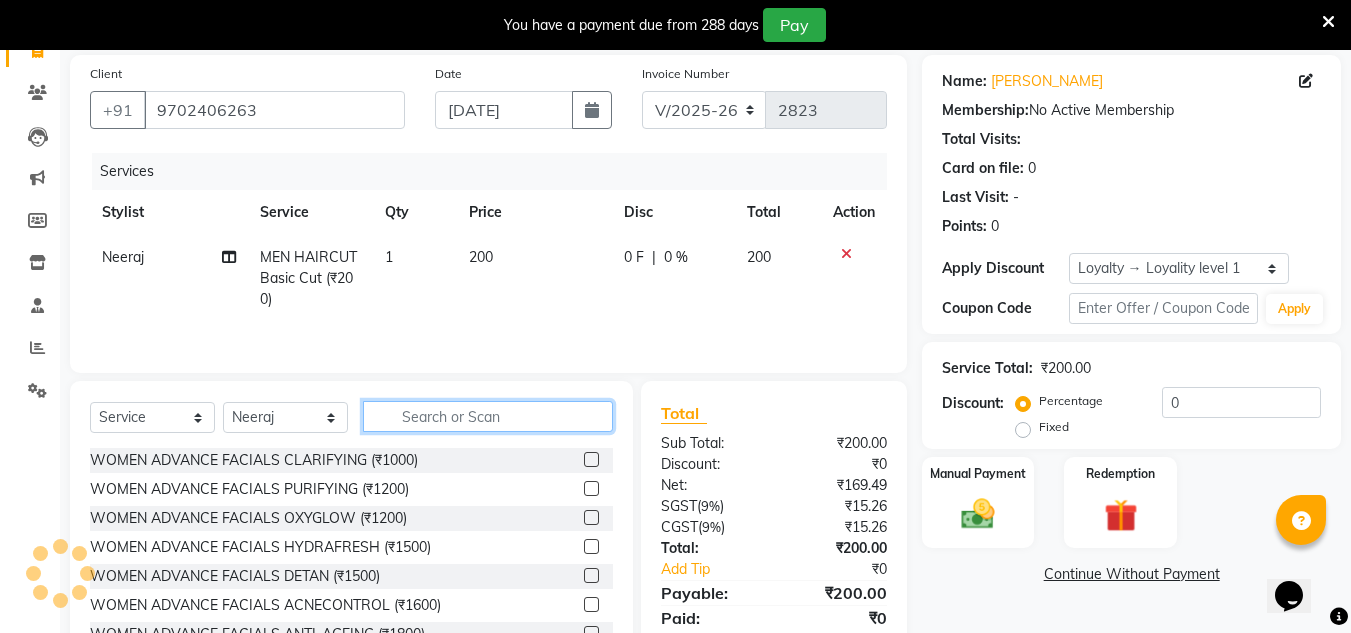 scroll, scrollTop: 150, scrollLeft: 0, axis: vertical 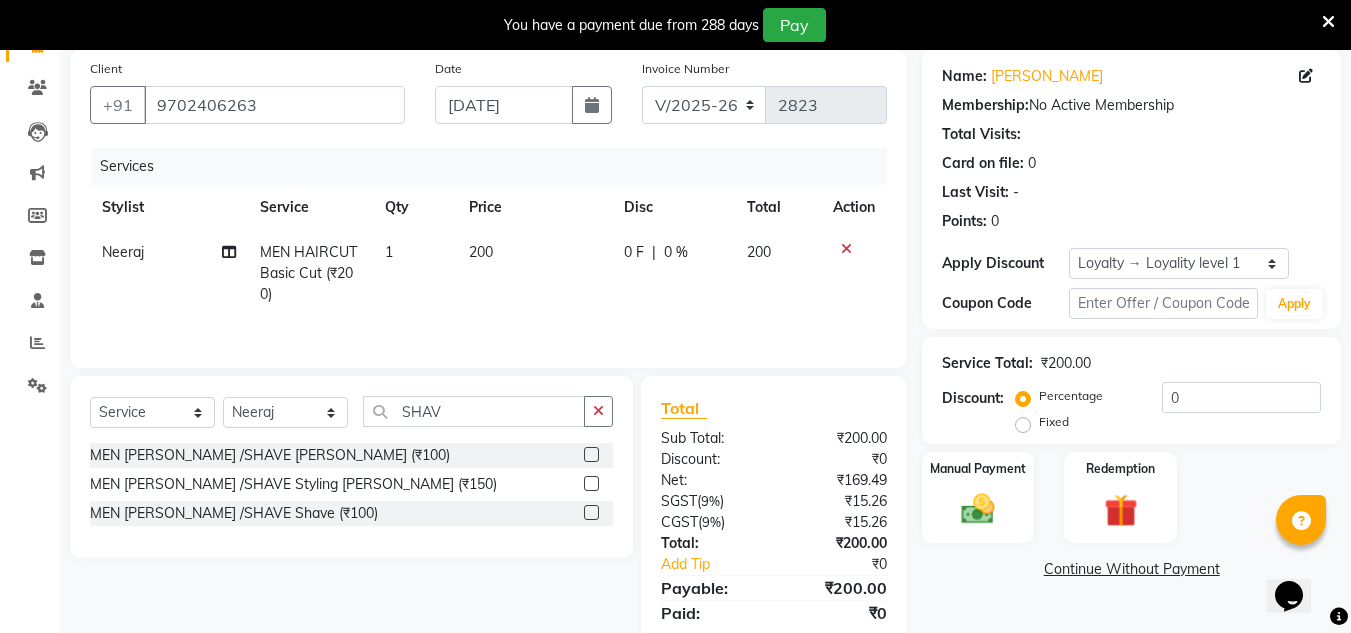 click 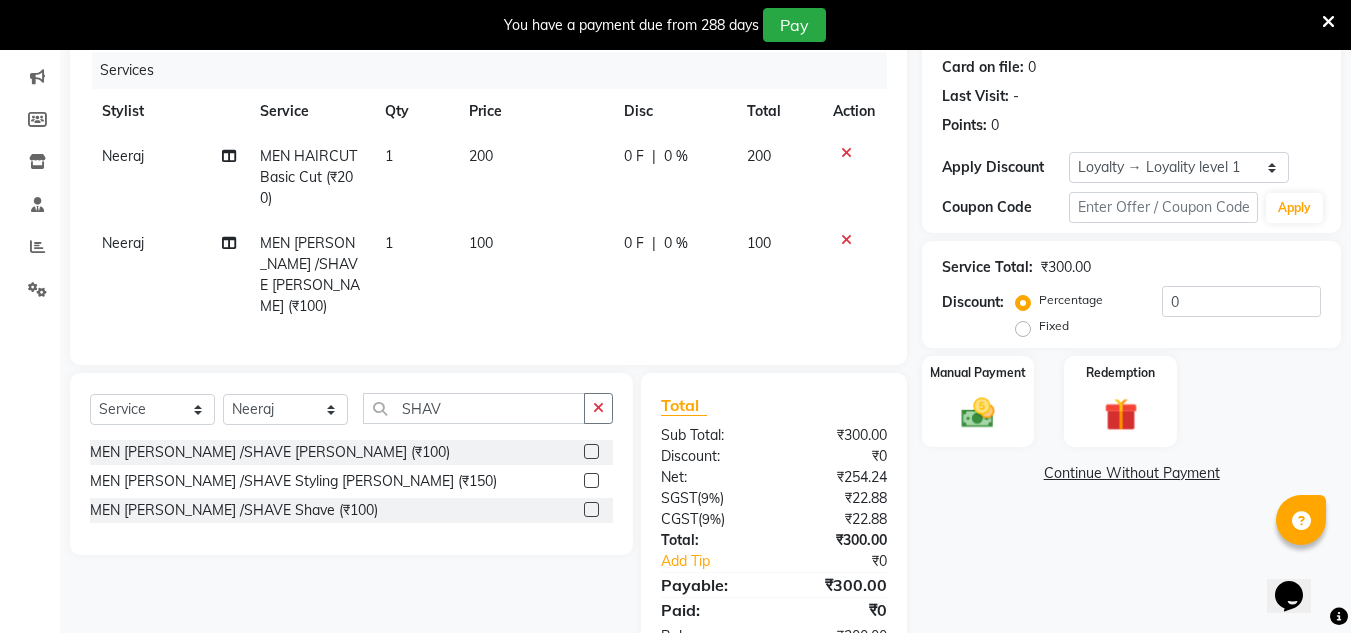 scroll, scrollTop: 304, scrollLeft: 0, axis: vertical 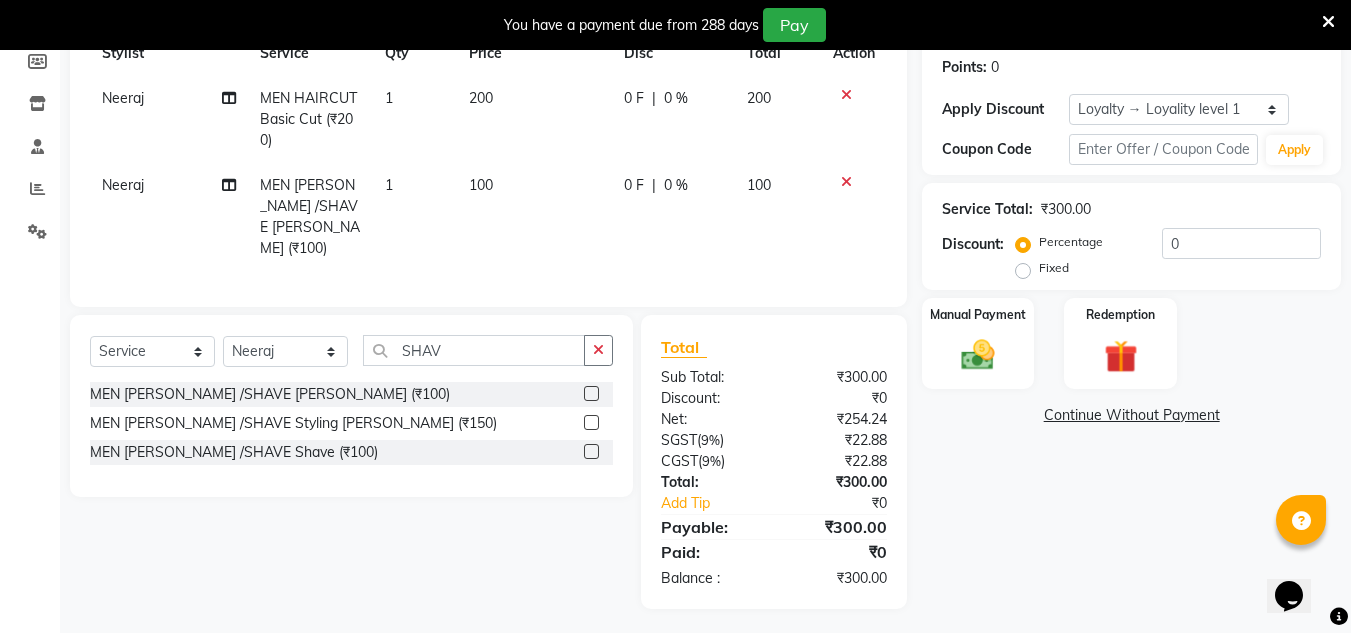 drag, startPoint x: 597, startPoint y: 348, endPoint x: 532, endPoint y: 342, distance: 65.27634 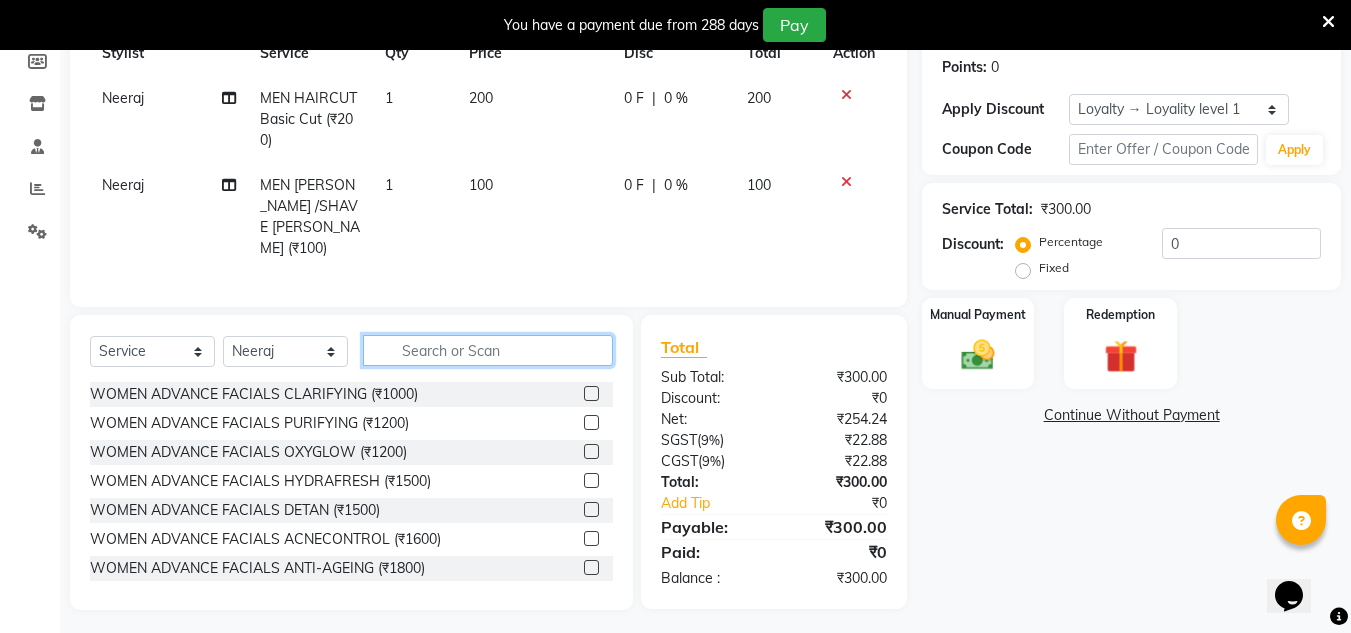 click 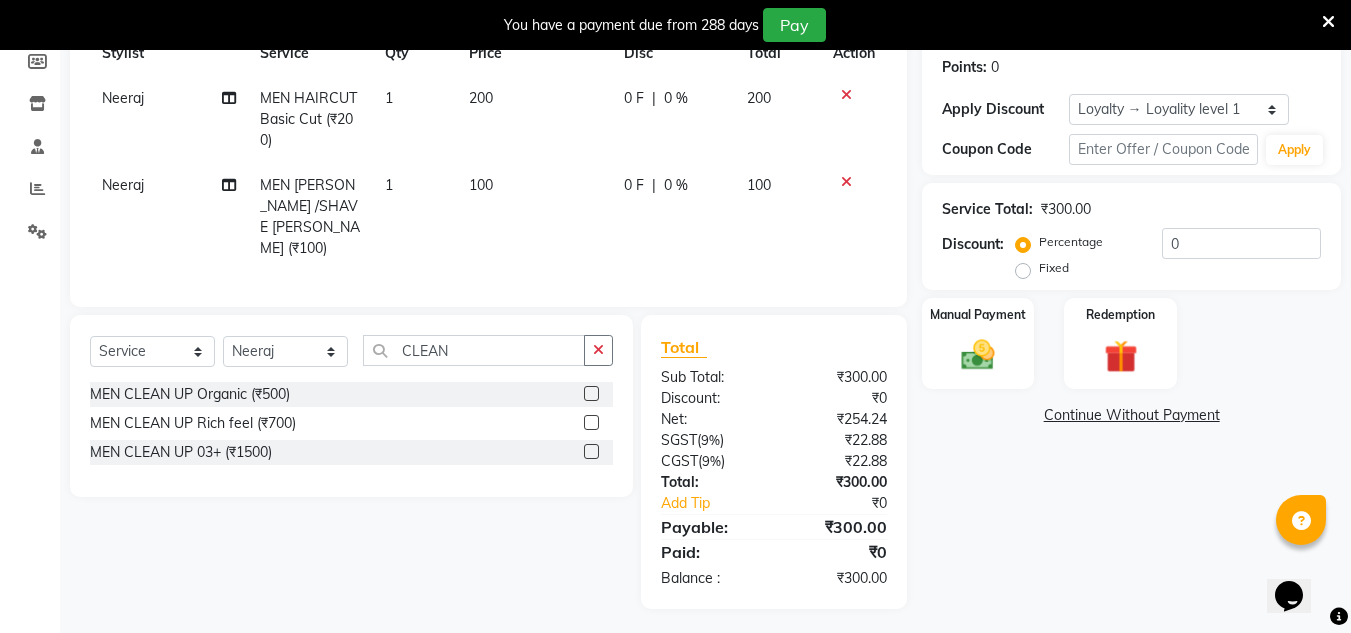 click 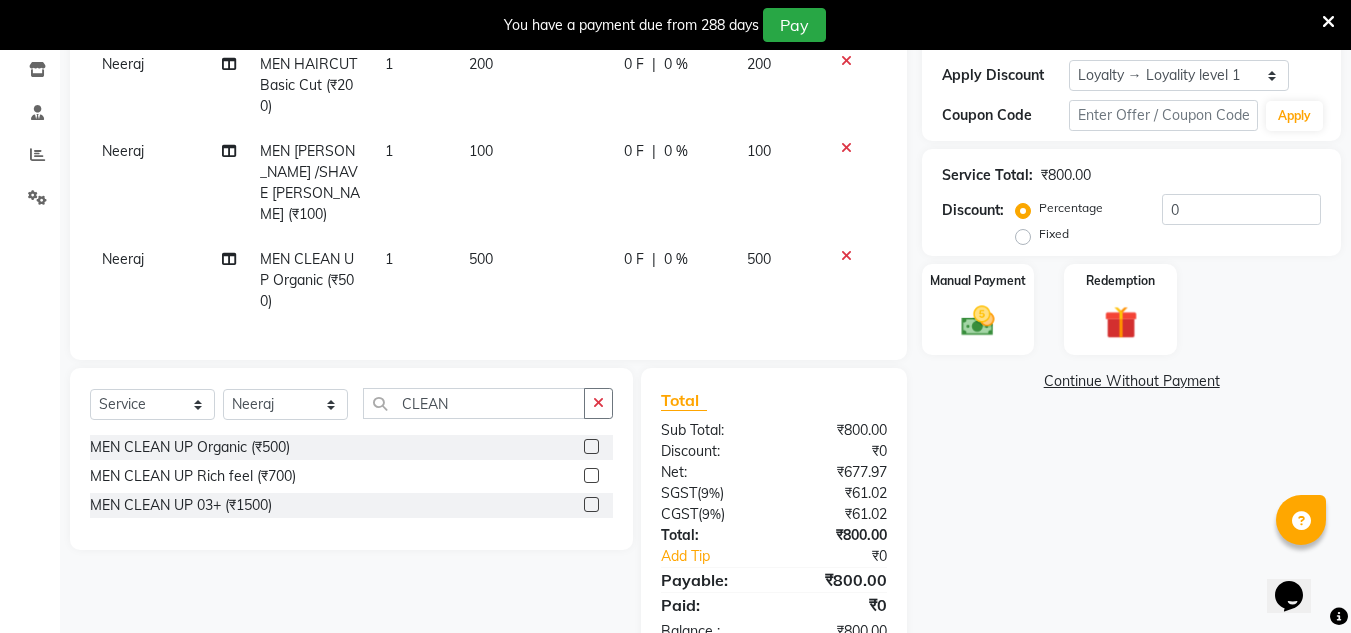 scroll, scrollTop: 391, scrollLeft: 0, axis: vertical 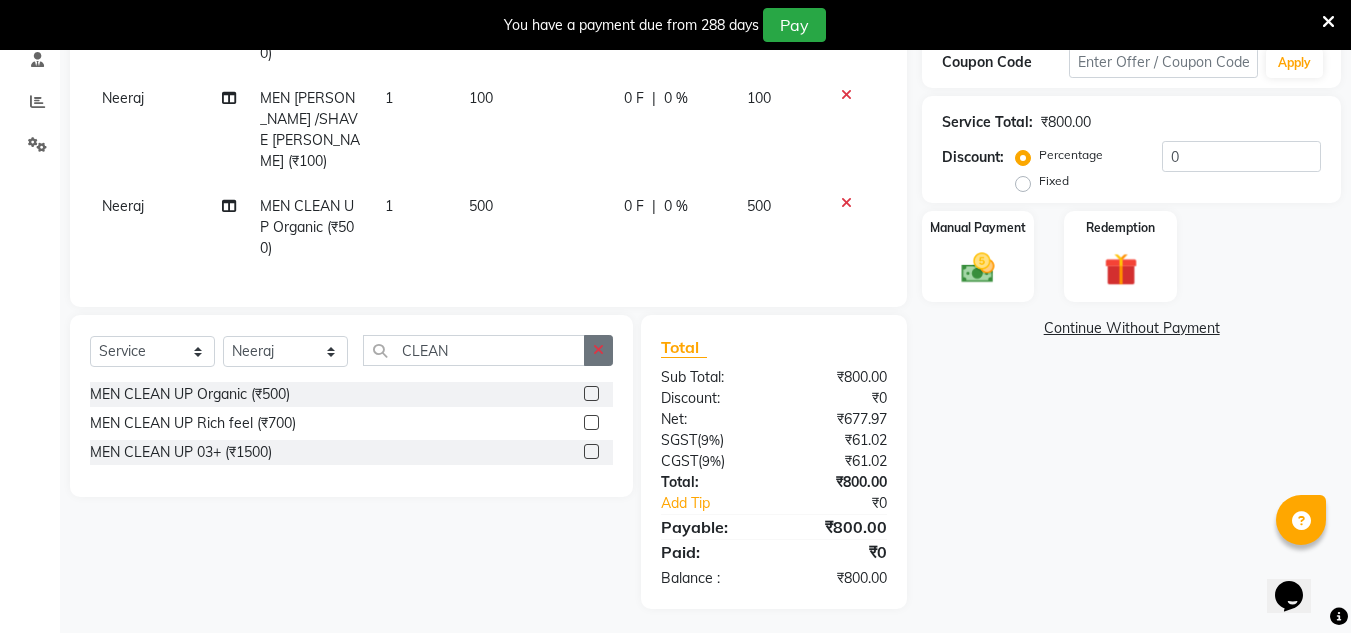 click 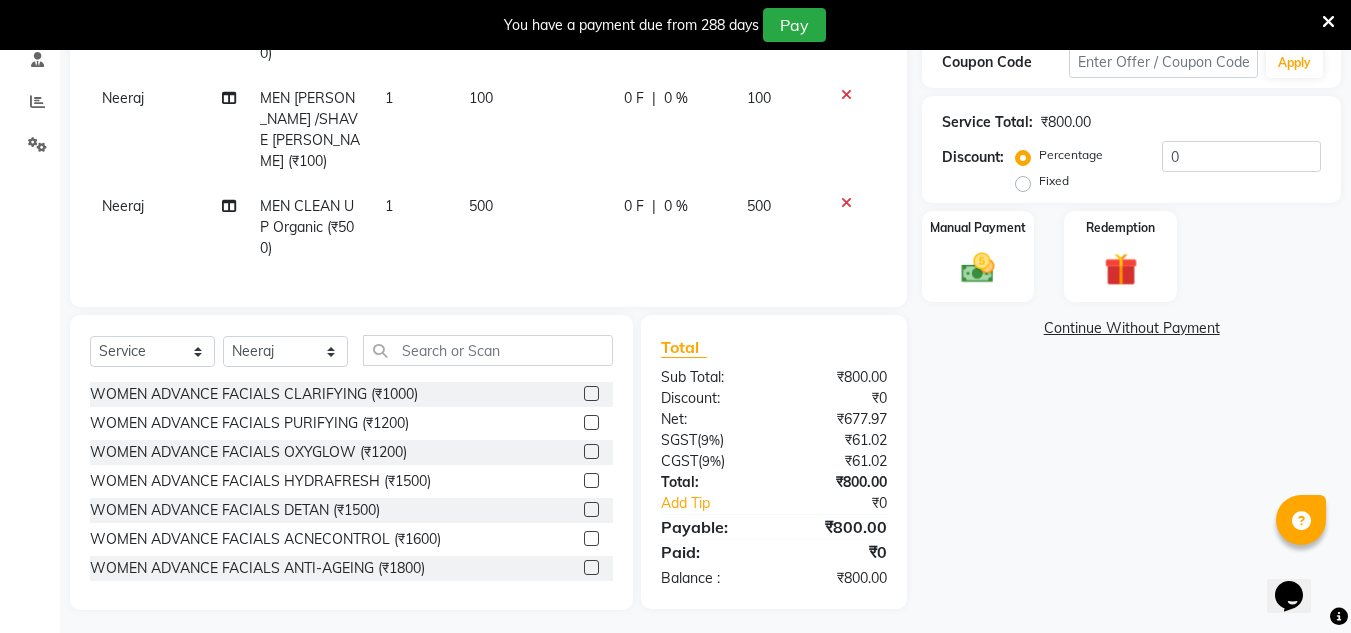 click on "Select  Service  Product  Membership  Package Voucher Prepaid Gift Card  Select Stylist Aalam [PERSON_NAME] new  [PERSON_NAME] mohit Neeraj Owner preeti [PERSON_NAME] [PERSON_NAME] RG WOMEN ADVANCE FACIALS  CLARIFYING (₹1000)  WOMEN ADVANCE FACIALS  PURIFYING (₹1200)  WOMEN ADVANCE FACIALS  OXYGLOW (₹1200)  WOMEN ADVANCE FACIALS  HYDRAFRESH (₹1500)  WOMEN ADVANCE FACIALS  DETAN (₹1500)  WOMEN ADVANCE FACIALS  ACNECONTROL (₹1600)  WOMEN ADVANCE FACIALS  ANTI-AGEING (₹1800)  WOMEN ADVANCE FACIALS  SENSI LIGHT (₹1800)  WOMEN ADVANCE FACIALS  REJUVENATING (₹2000)  WOMEN ADVANCE FACIALS  [MEDICAL_DATA] (₹2000)  WOMEN DESIGNER FACIALS  COLLAGEN (₹2200)  WOMEN DESIGNER FACIALS  GOLD SIGNATURE (₹2200)  WOMEN DESIGNER FACIALS  DIAMOND (₹2200)  WOMEN DESIGNER FACIALS  PLATINUM (₹2200)  WOMEN DESIGNER FACIALS  SKIN BRIGHTENING (₹2500)  WOMEN LUXURY FACIALS  SHINE GLOW (₹2500)  WOMEN LUXURY FACIALS  03+[MEDICAL_DATA] (₹3500)  WOMEN LUXURY FACIALS  03+SEAWEED (₹3500)  HEAD MASSAGE MEN (₹200)" 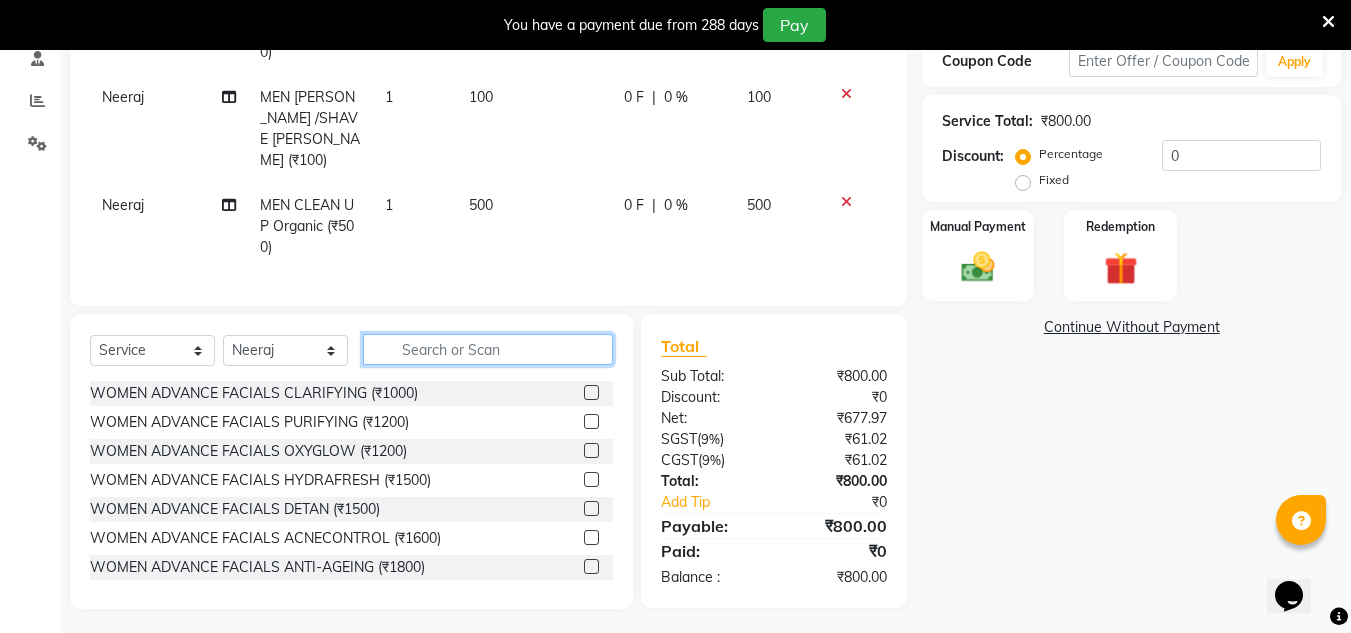 click 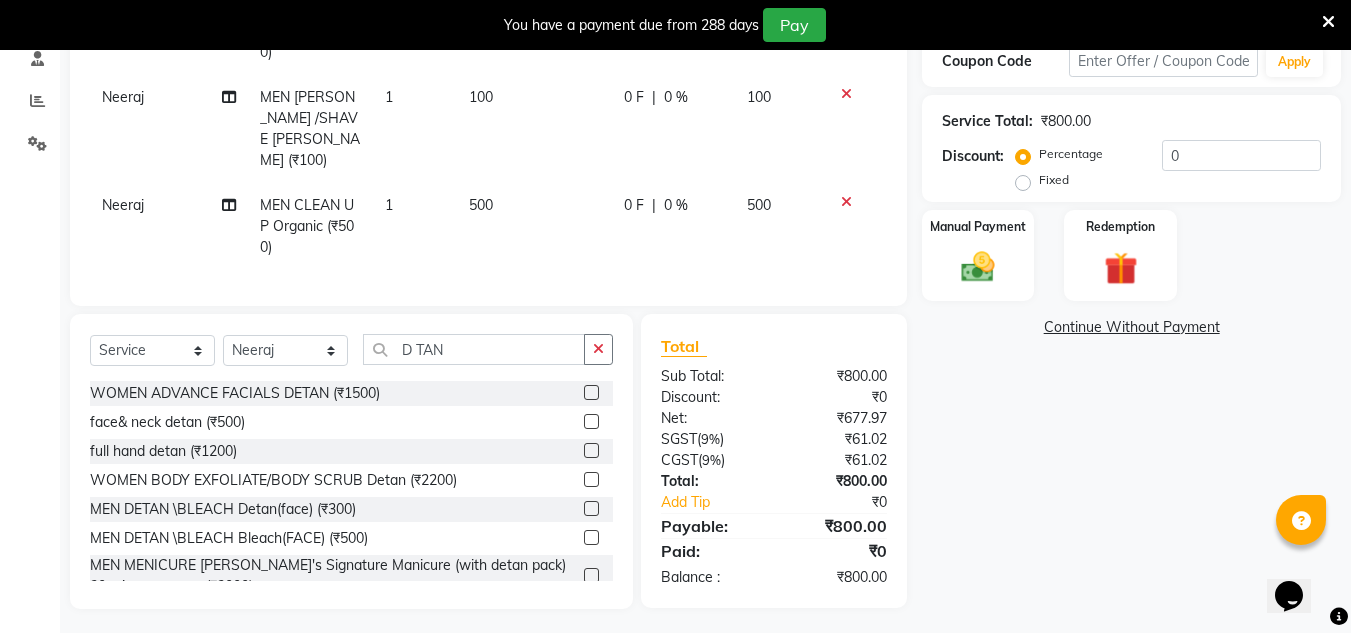 click 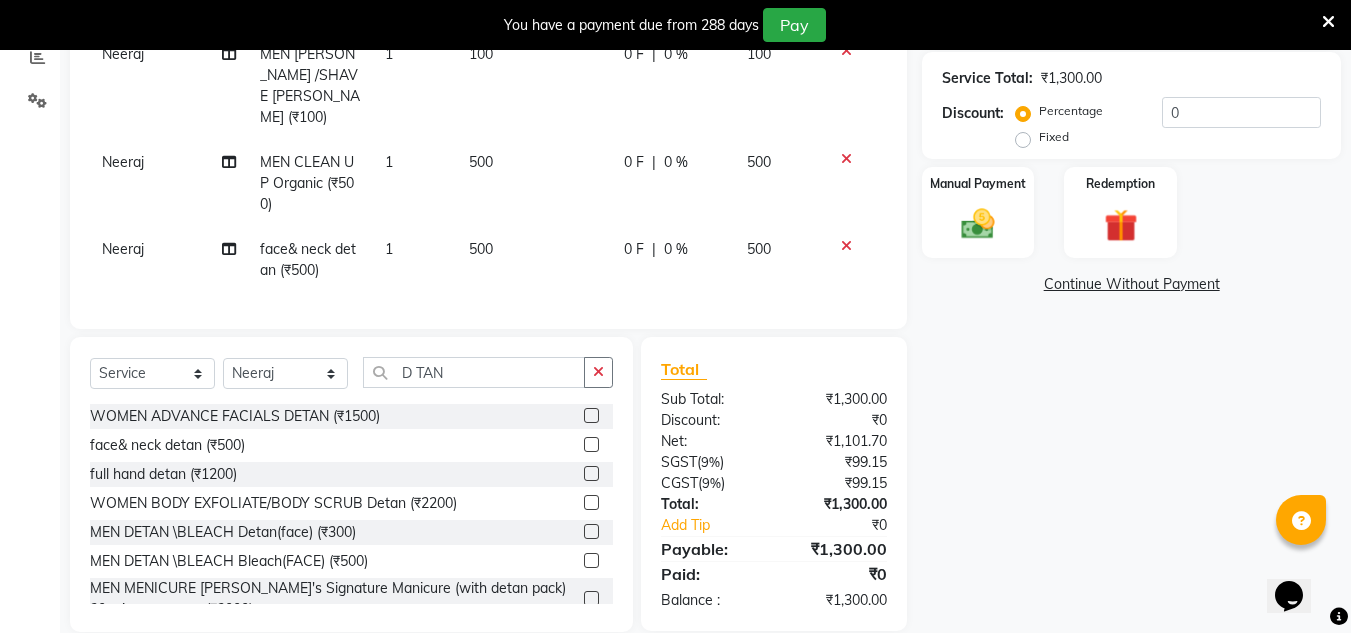 scroll, scrollTop: 458, scrollLeft: 0, axis: vertical 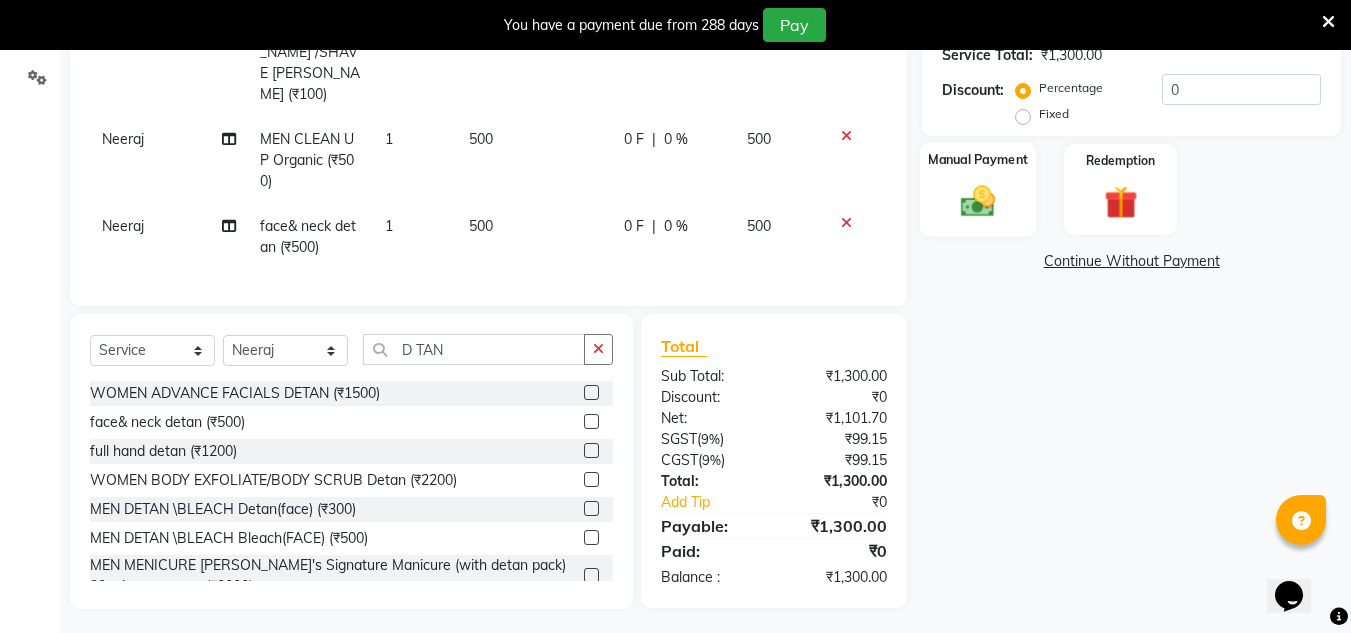 click 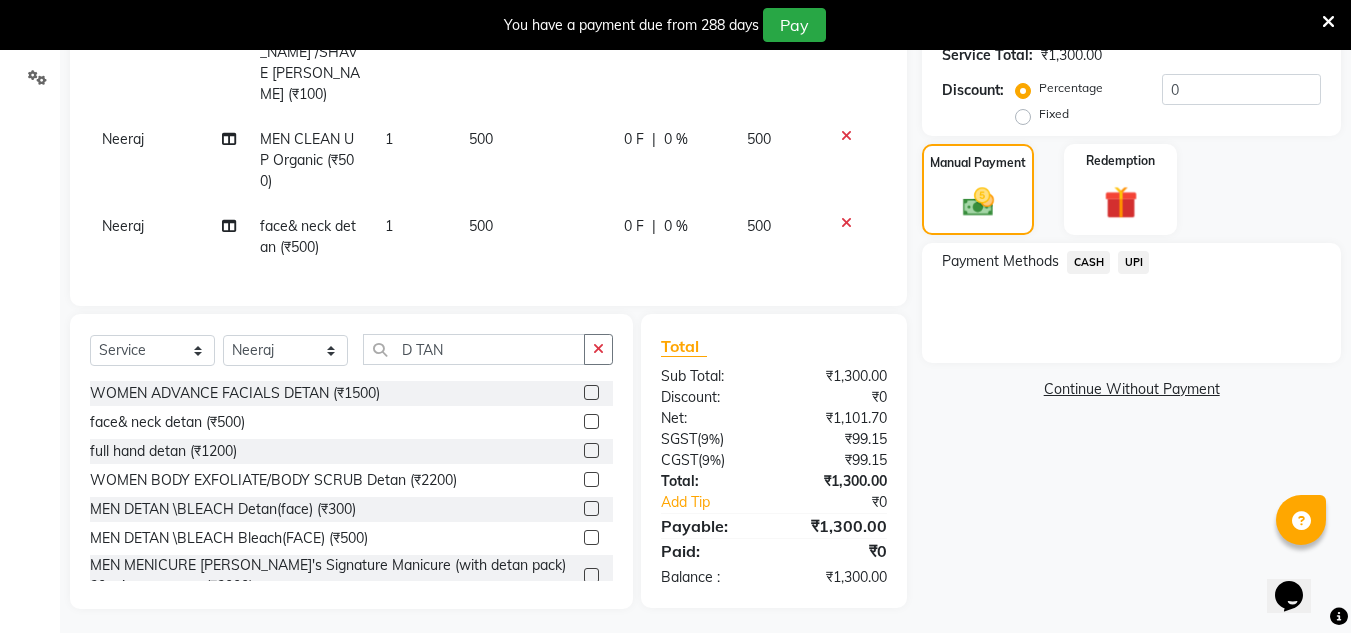 click on "UPI" 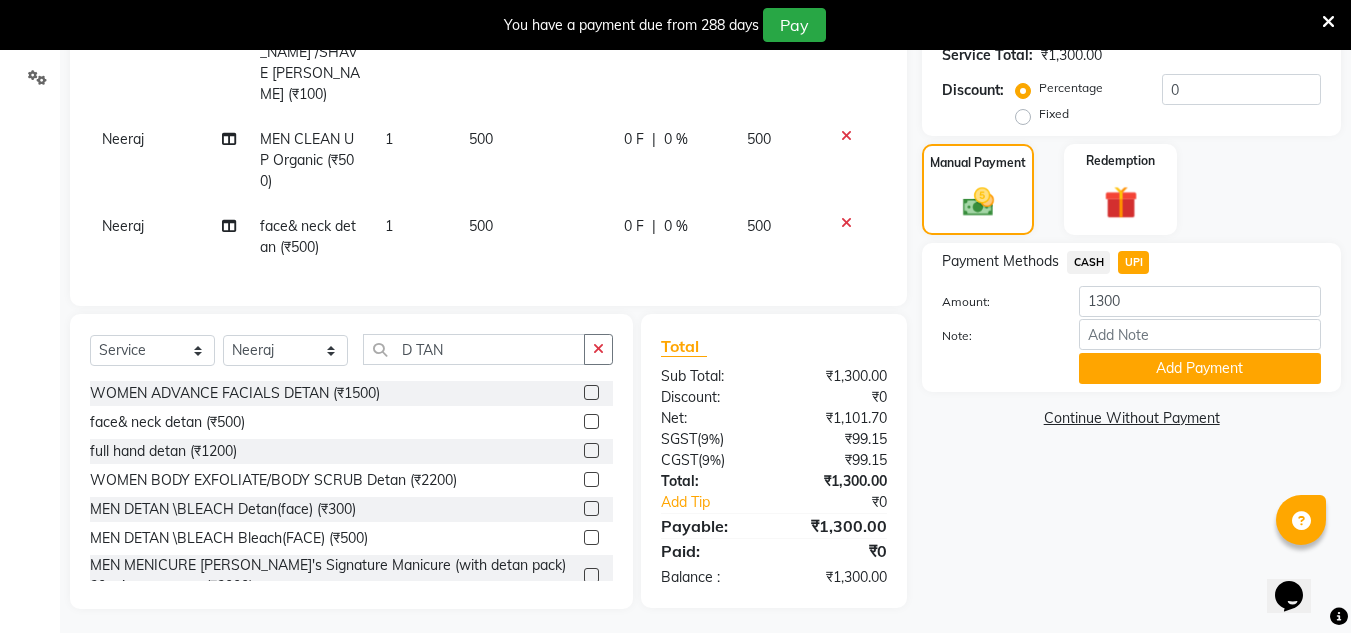 drag, startPoint x: 1103, startPoint y: 359, endPoint x: 1117, endPoint y: 362, distance: 14.3178215 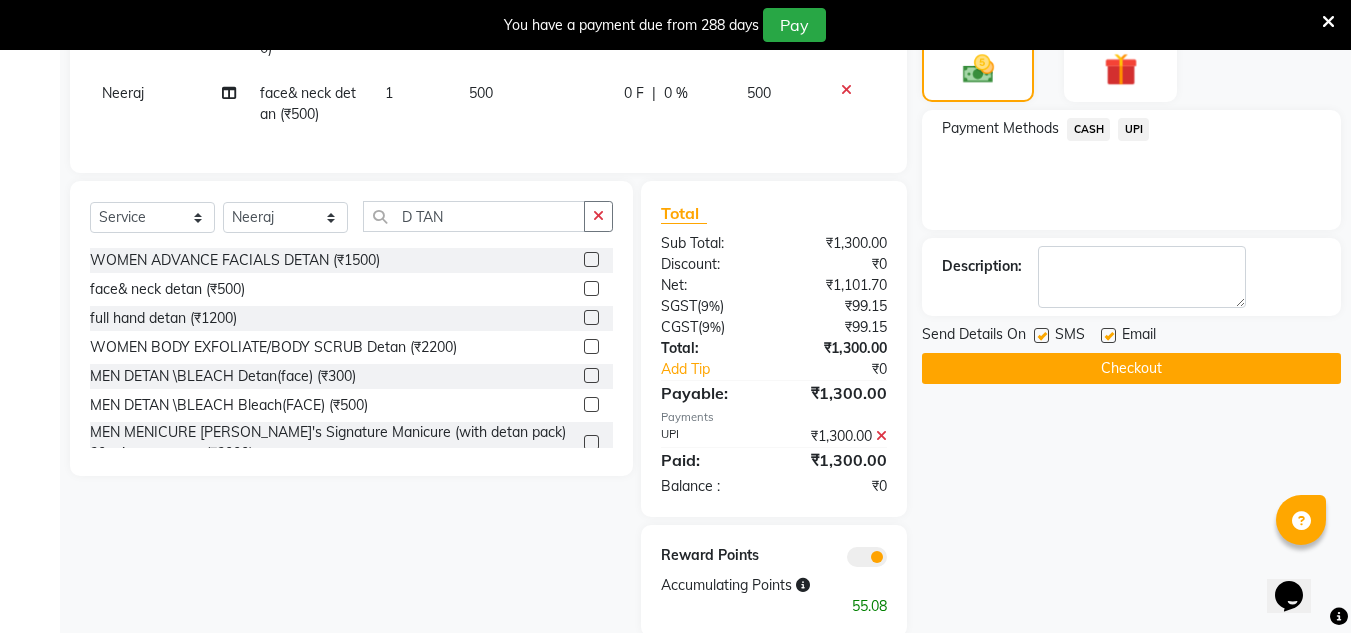 scroll, scrollTop: 619, scrollLeft: 0, axis: vertical 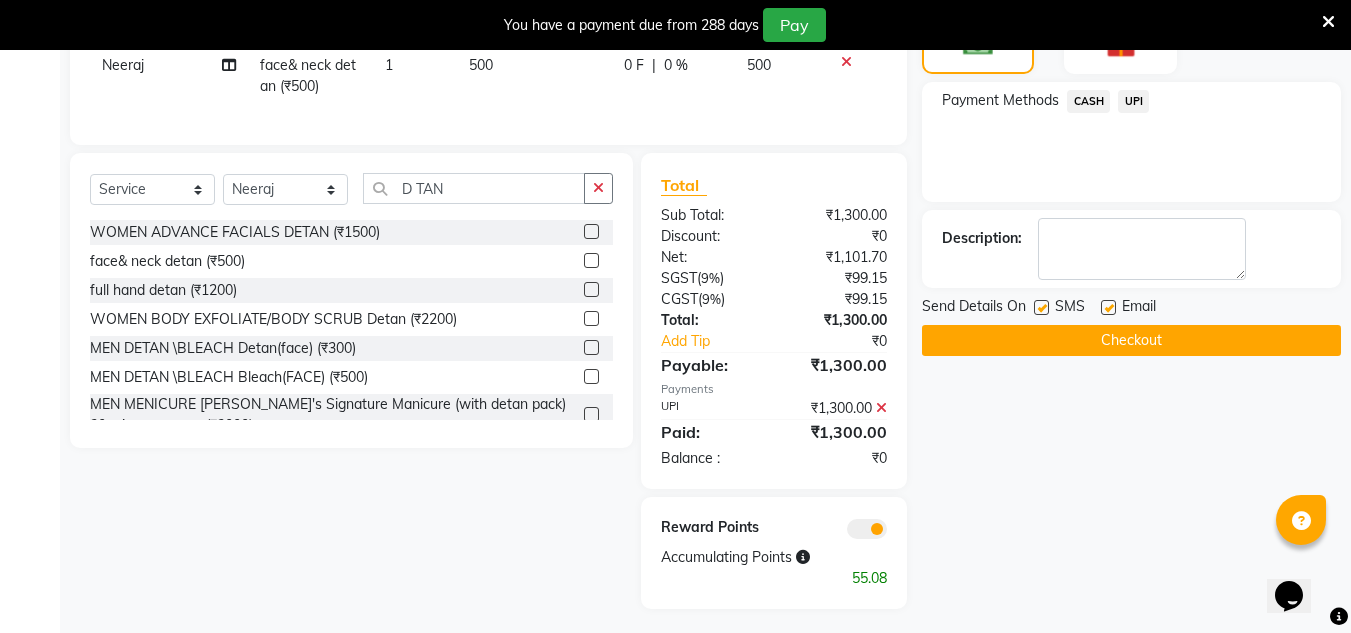 click on "Checkout" 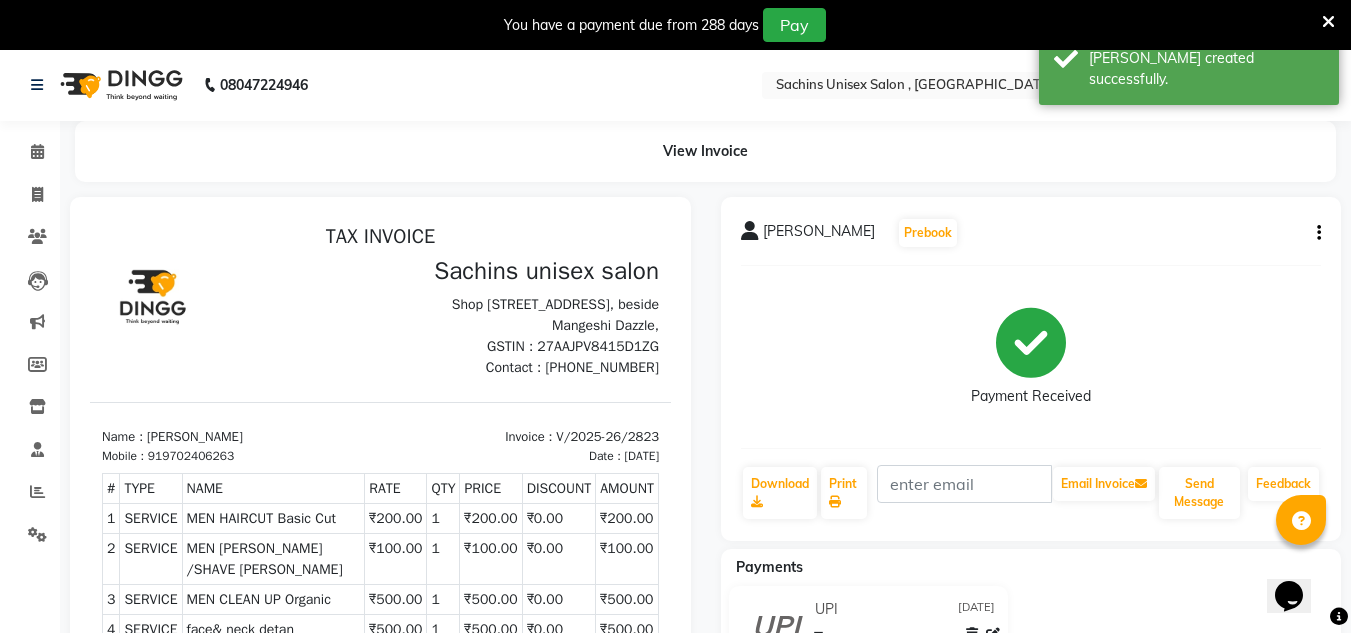 scroll, scrollTop: 0, scrollLeft: 0, axis: both 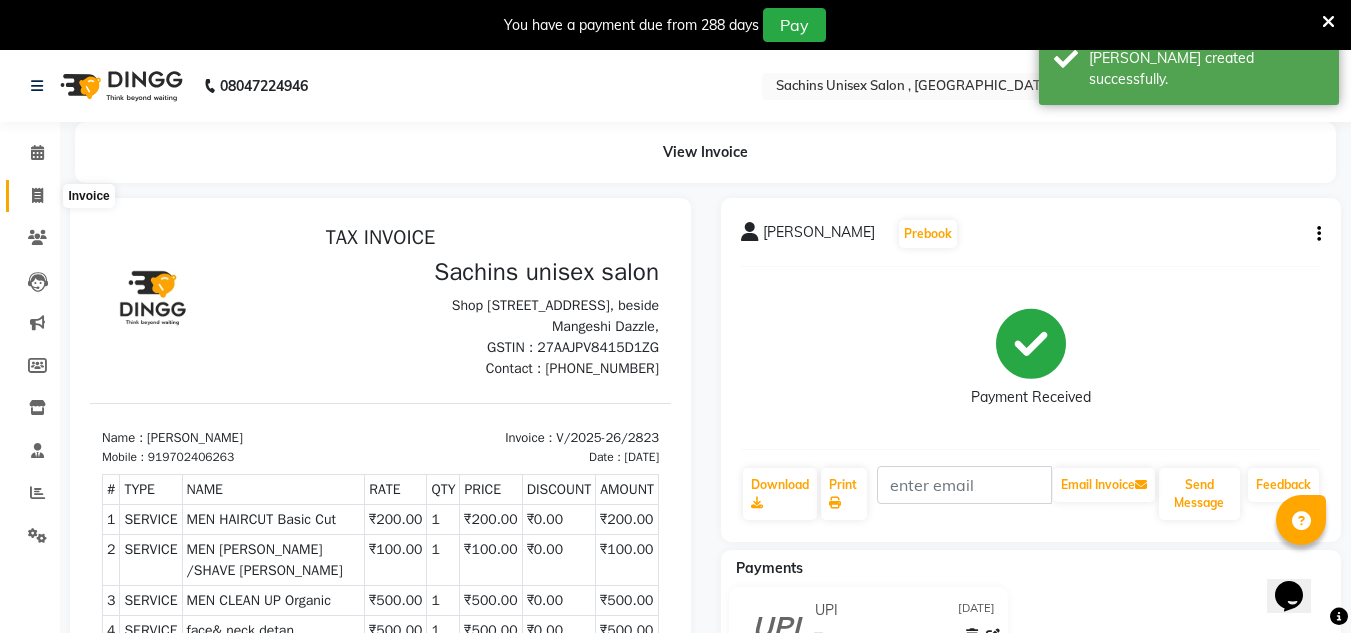 click 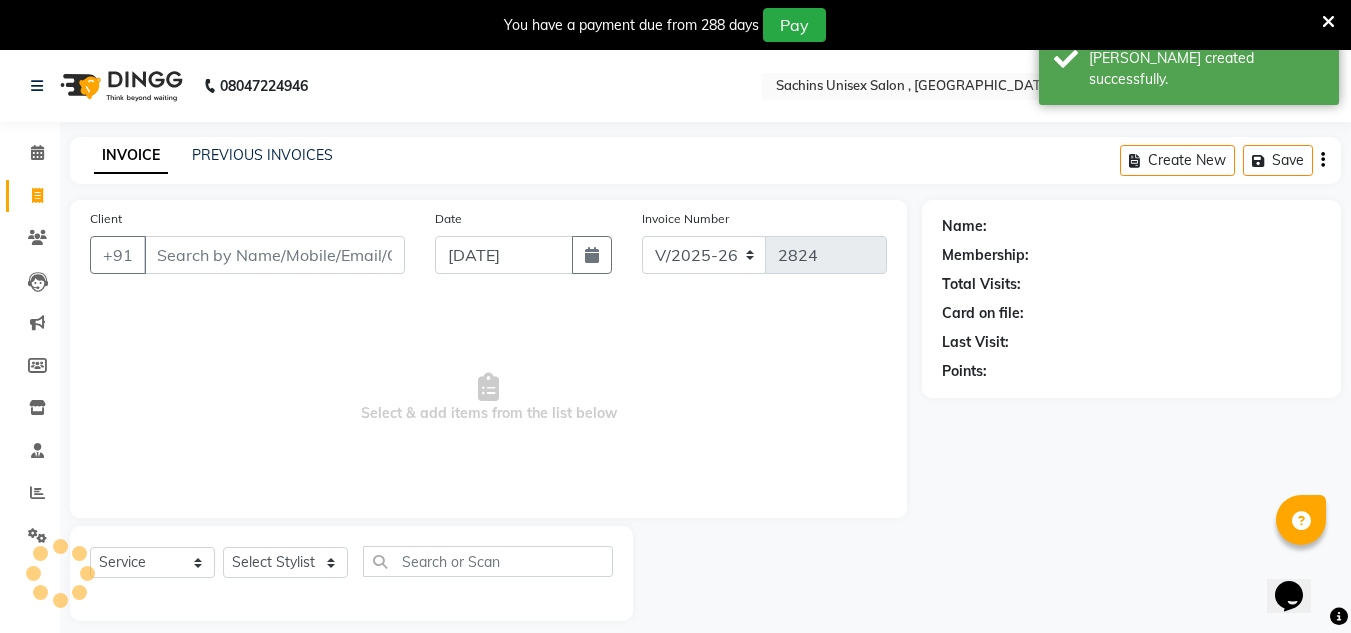 scroll, scrollTop: 50, scrollLeft: 0, axis: vertical 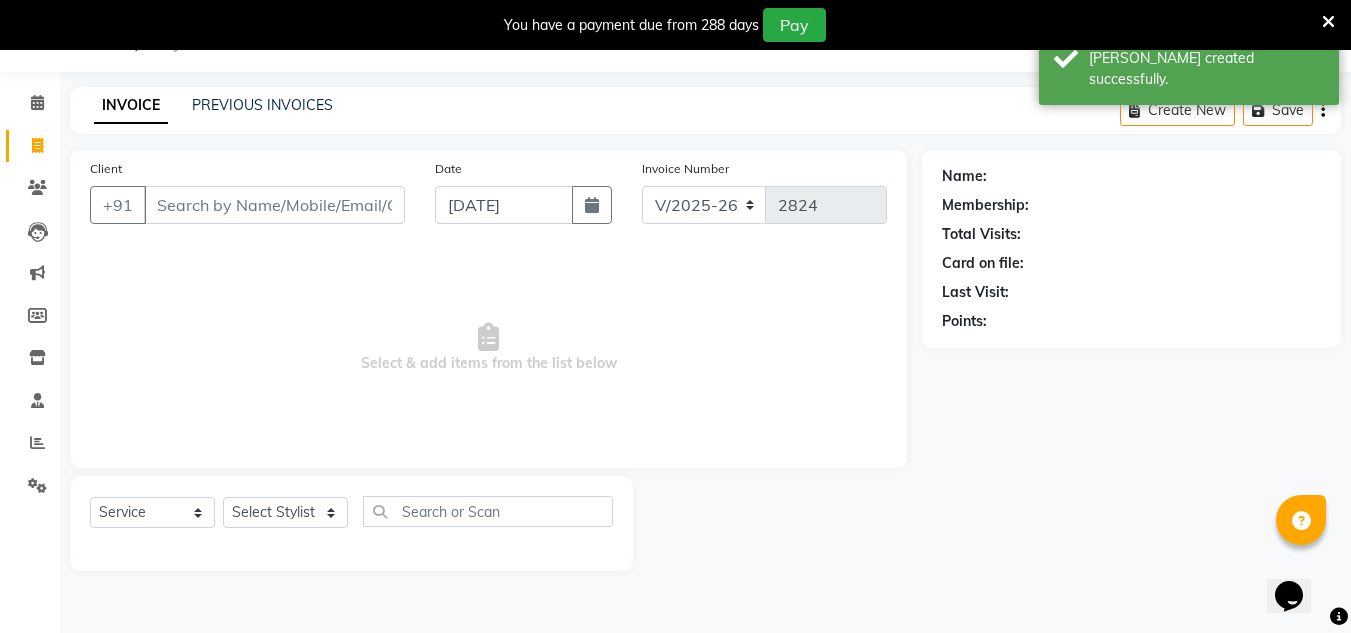 click on "Client" at bounding box center [274, 205] 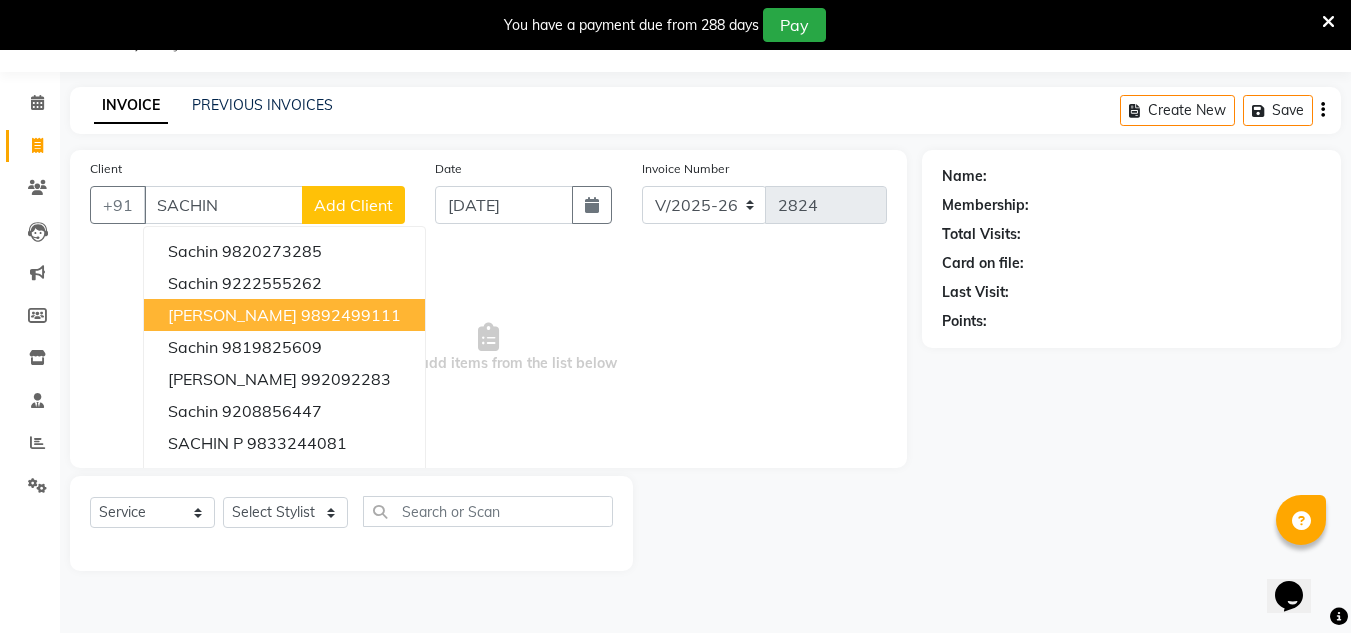 click on "[PERSON_NAME]" at bounding box center [232, 315] 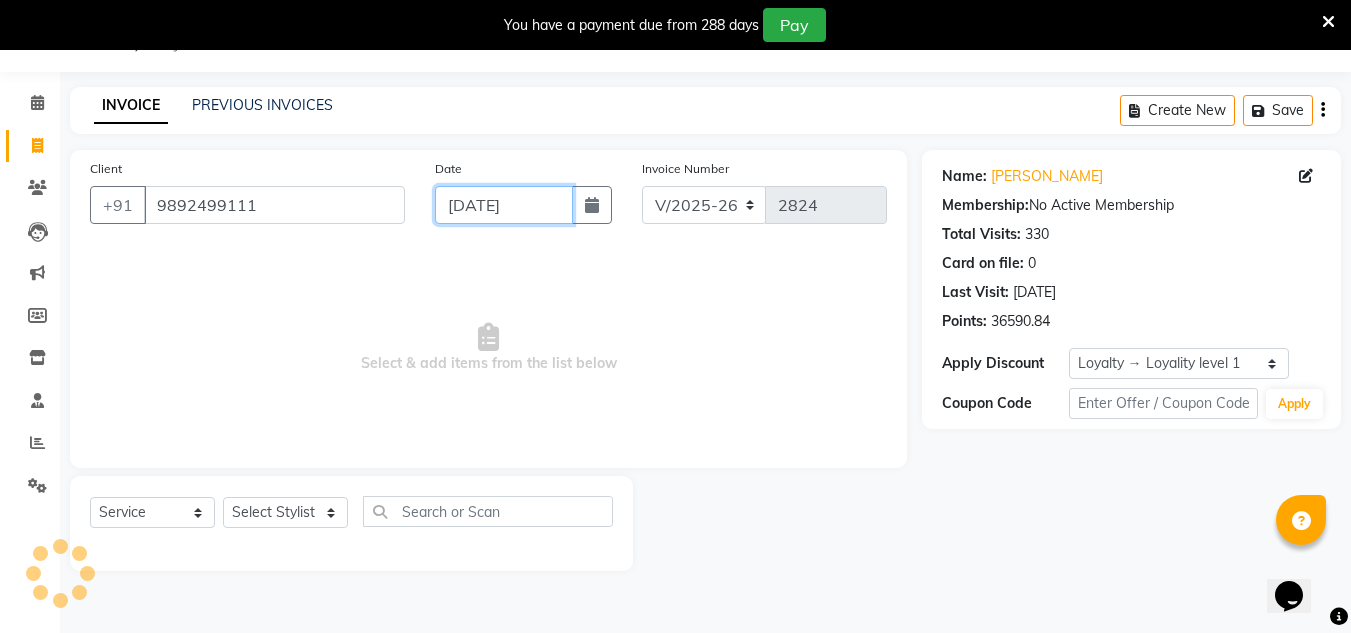 click on "[DATE]" 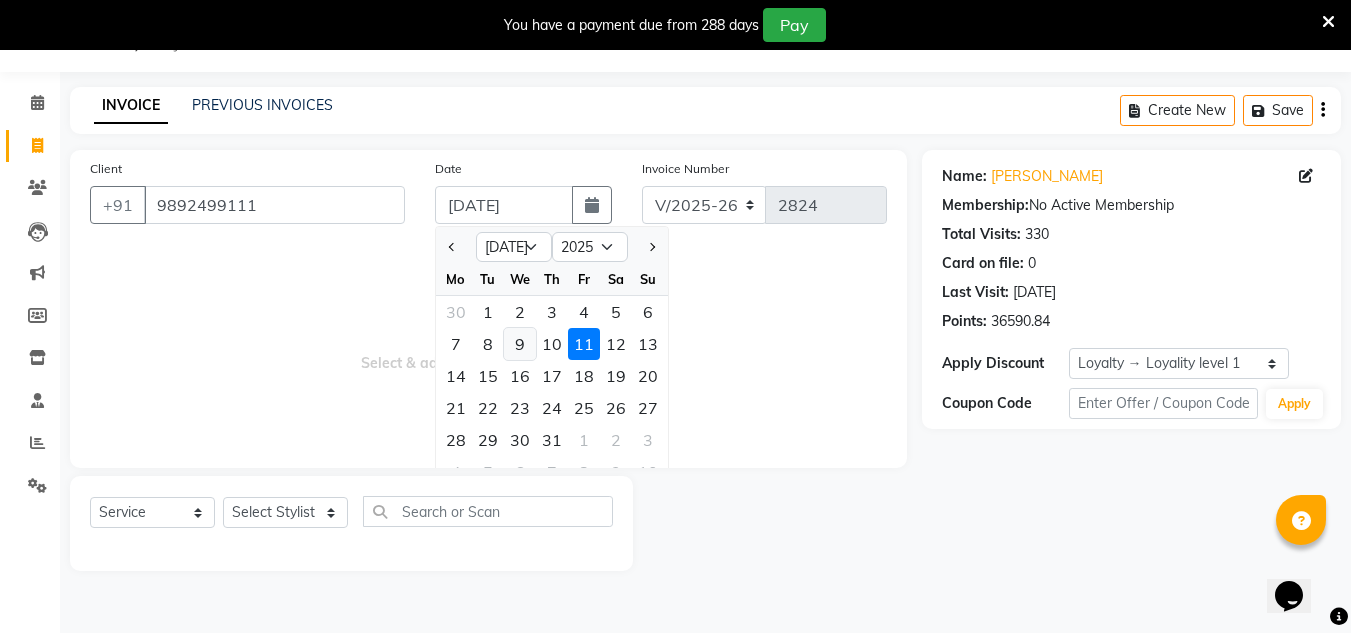 click on "9" 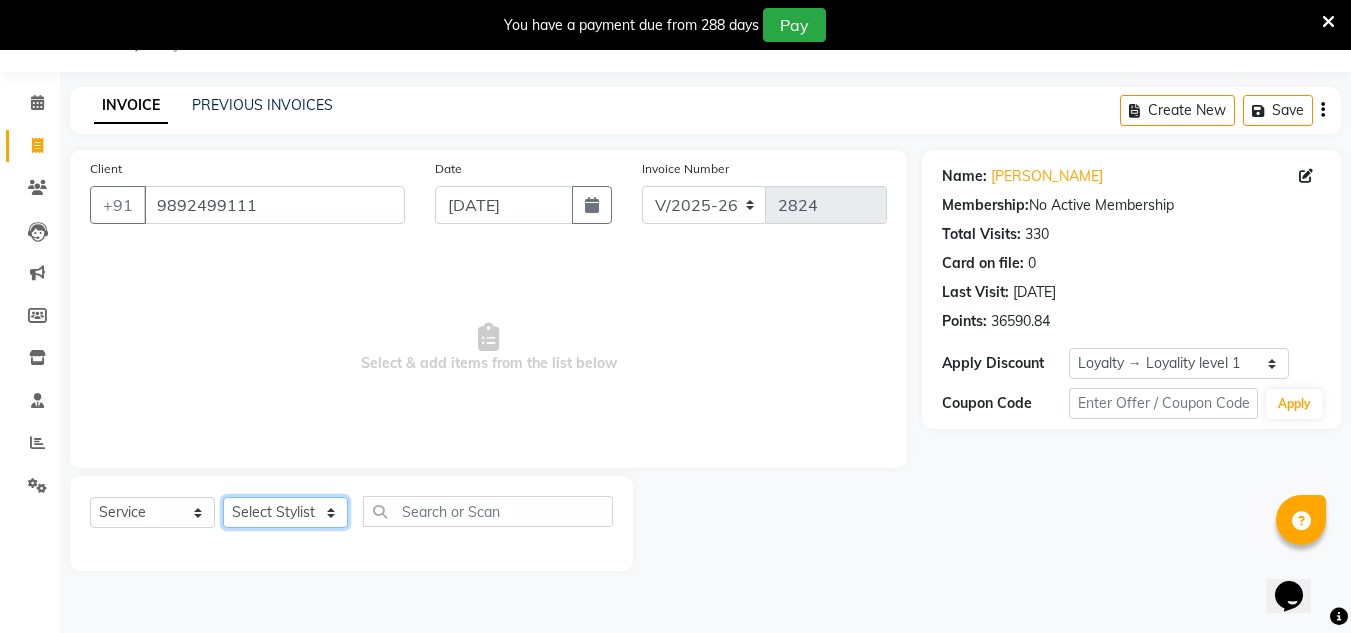 click on "Select Stylist [PERSON_NAME] new  [PERSON_NAME] [PERSON_NAME] Owner preeti [PERSON_NAME] [PERSON_NAME] RG" 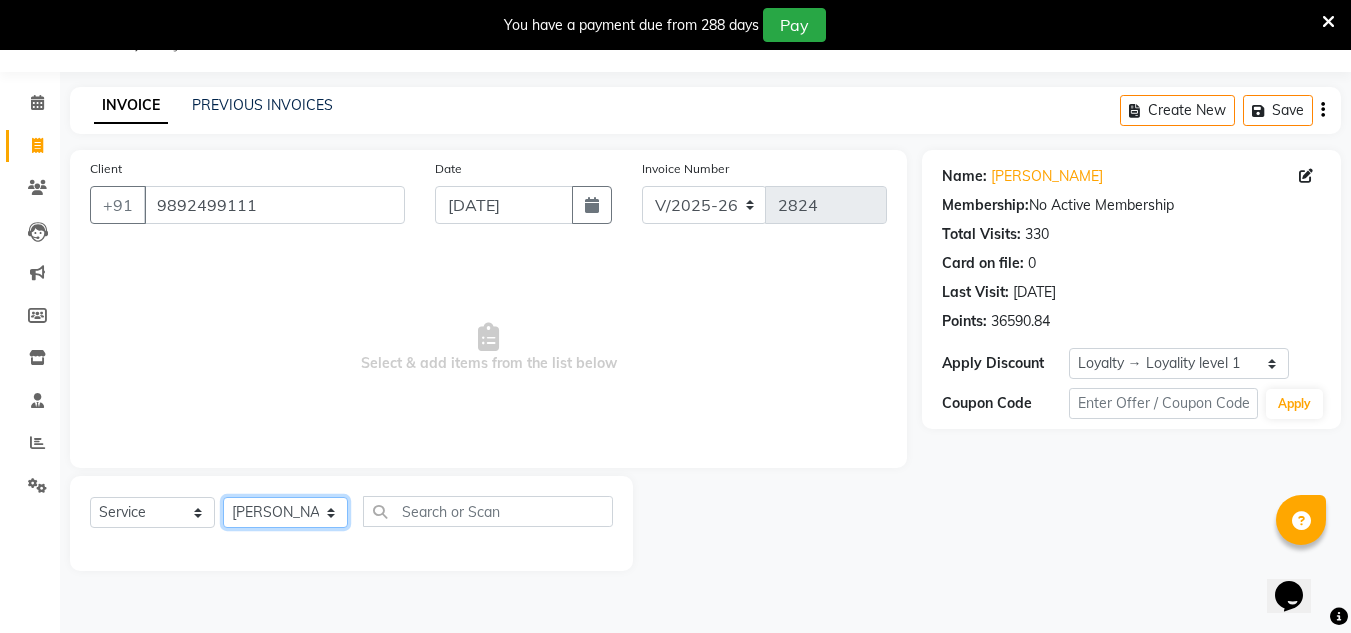 click on "Select Stylist [PERSON_NAME] new  [PERSON_NAME] [PERSON_NAME] Owner preeti [PERSON_NAME] [PERSON_NAME] RG" 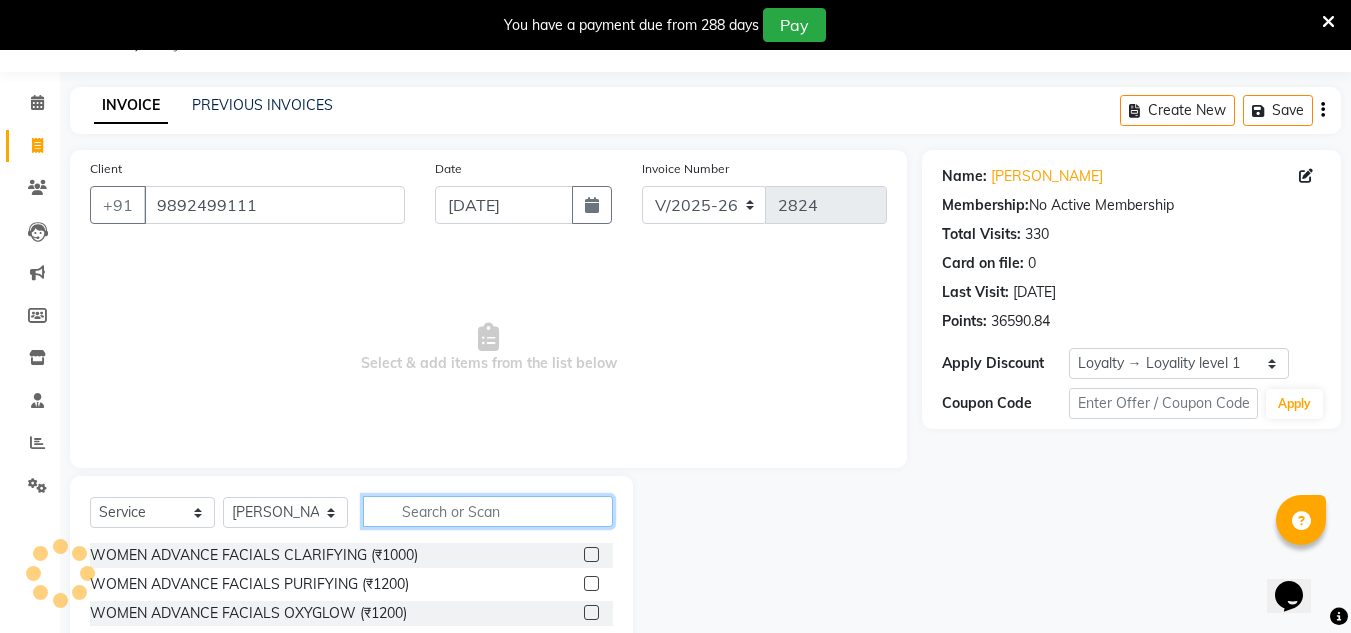 click 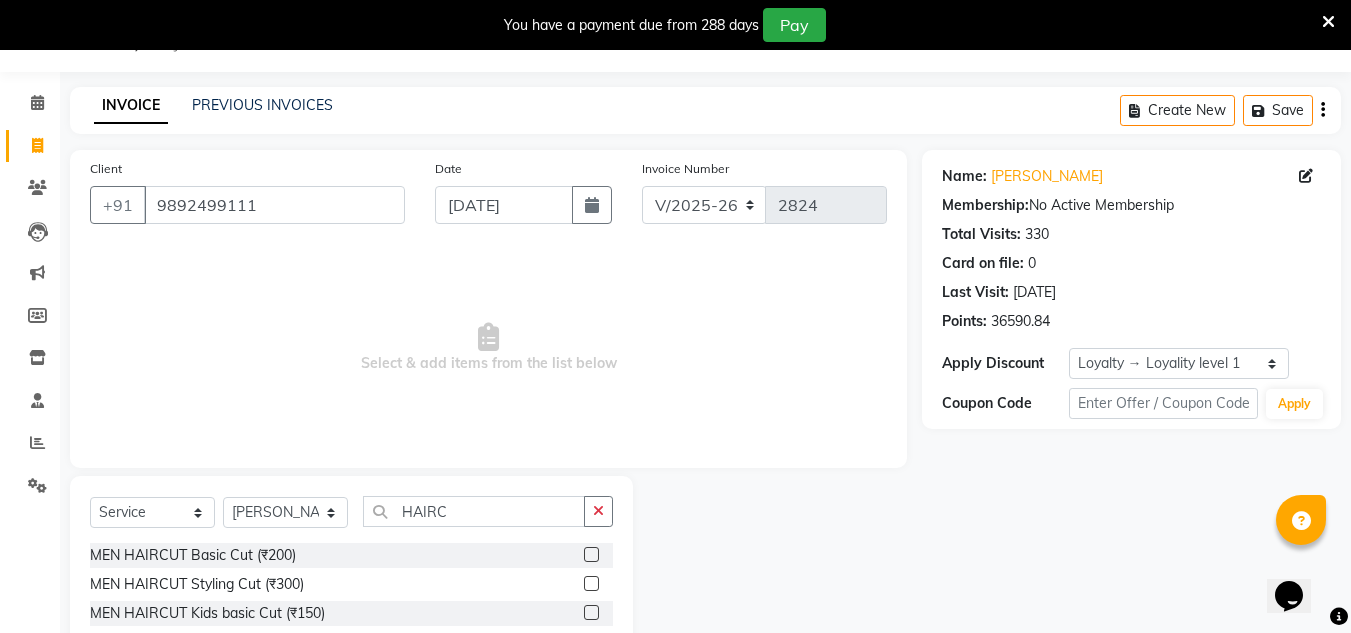 click 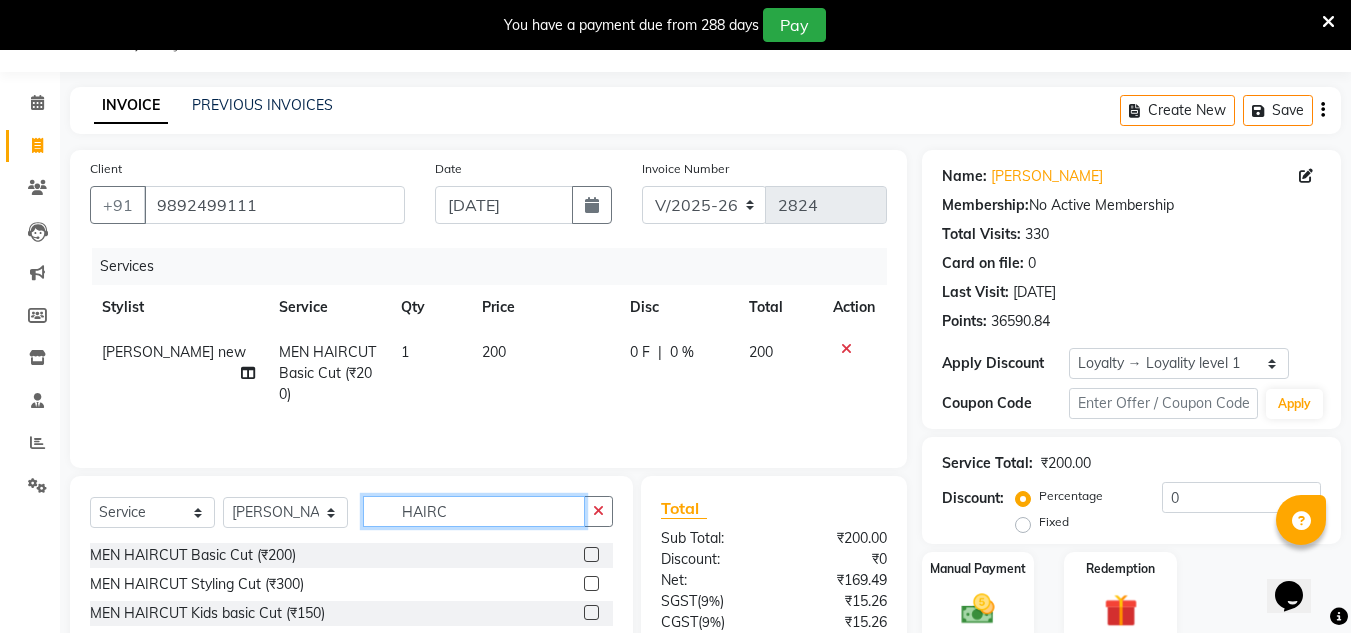 click on "HAIRC" 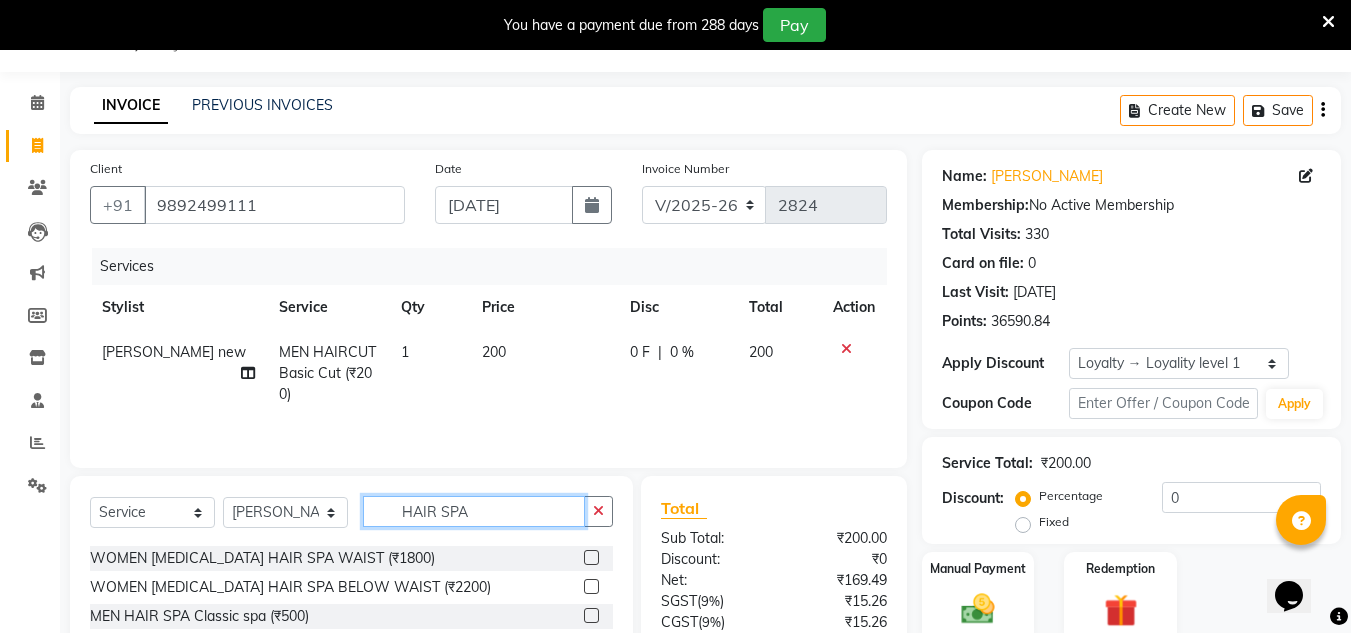 scroll, scrollTop: 148, scrollLeft: 0, axis: vertical 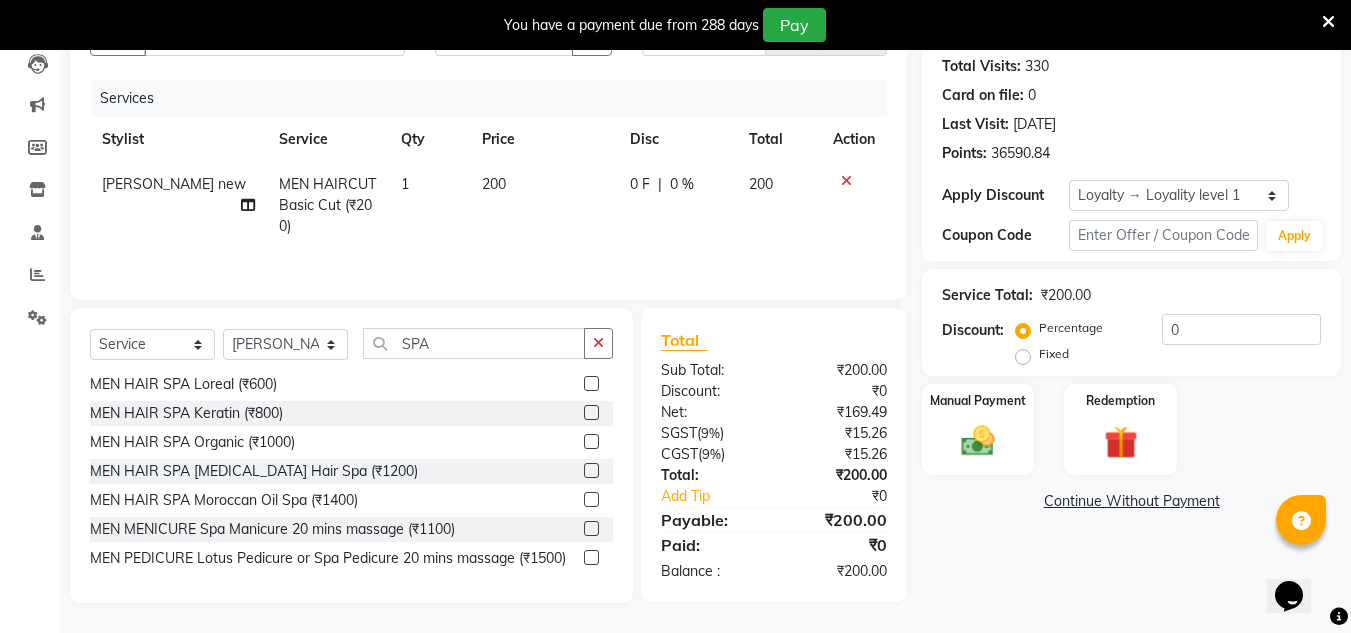 click 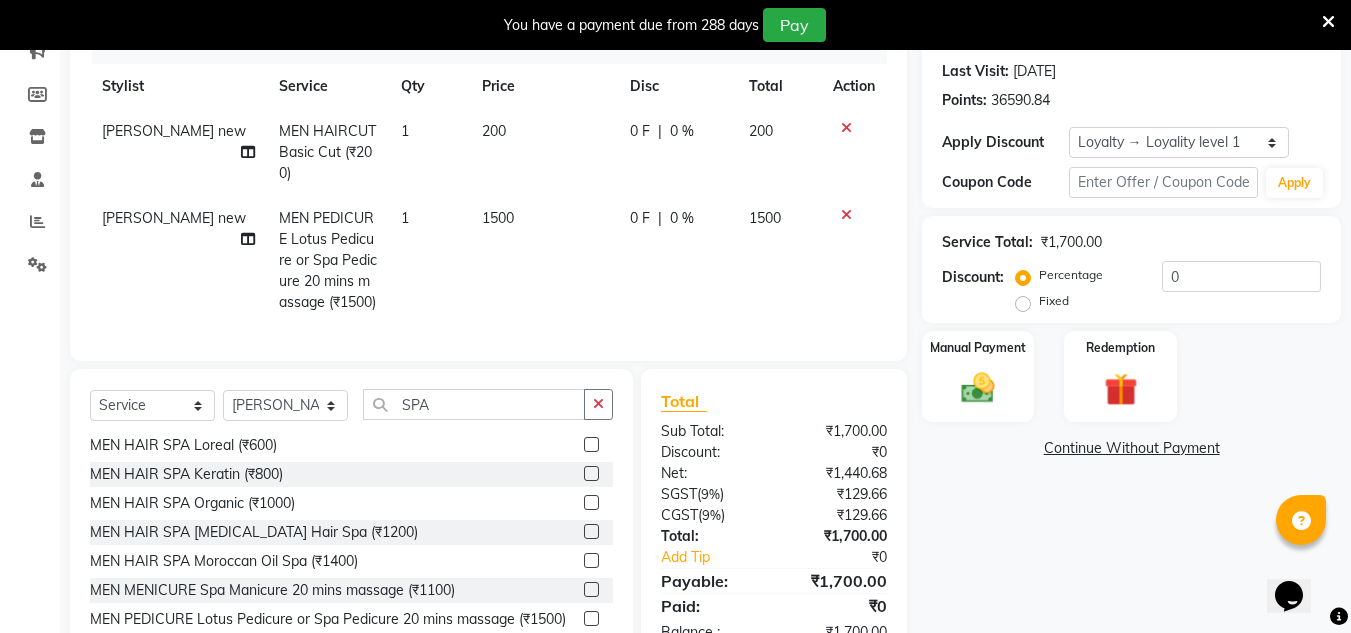 scroll, scrollTop: 318, scrollLeft: 0, axis: vertical 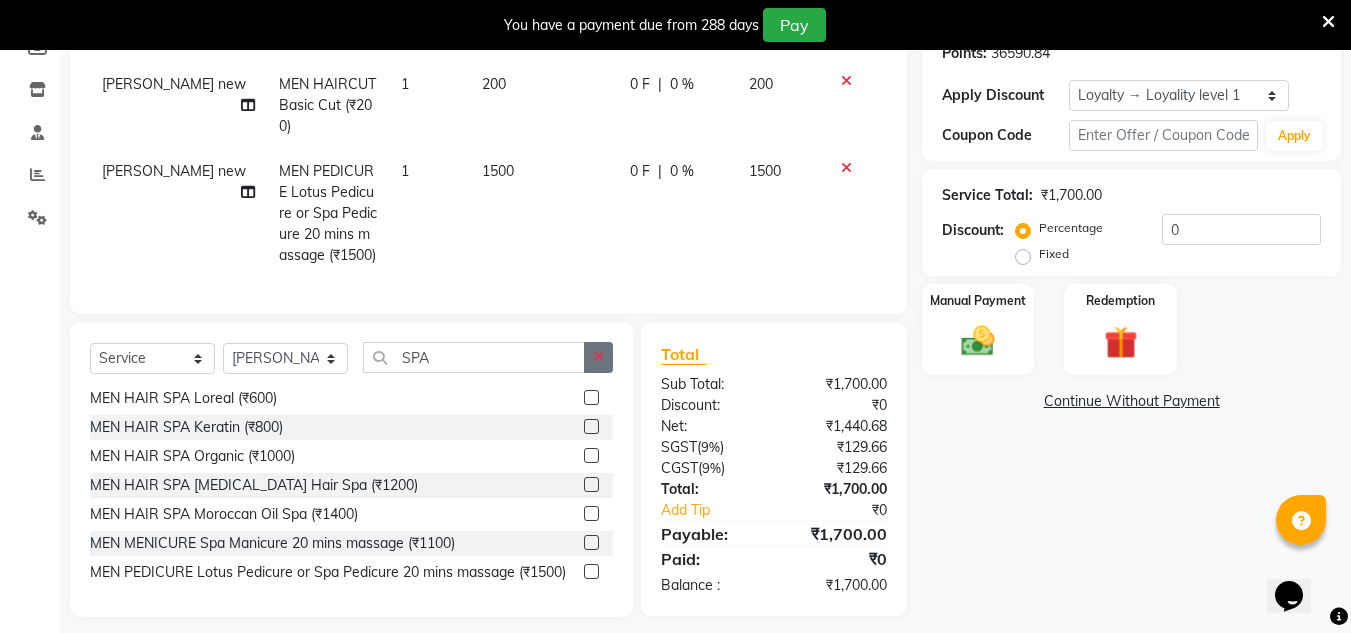 click 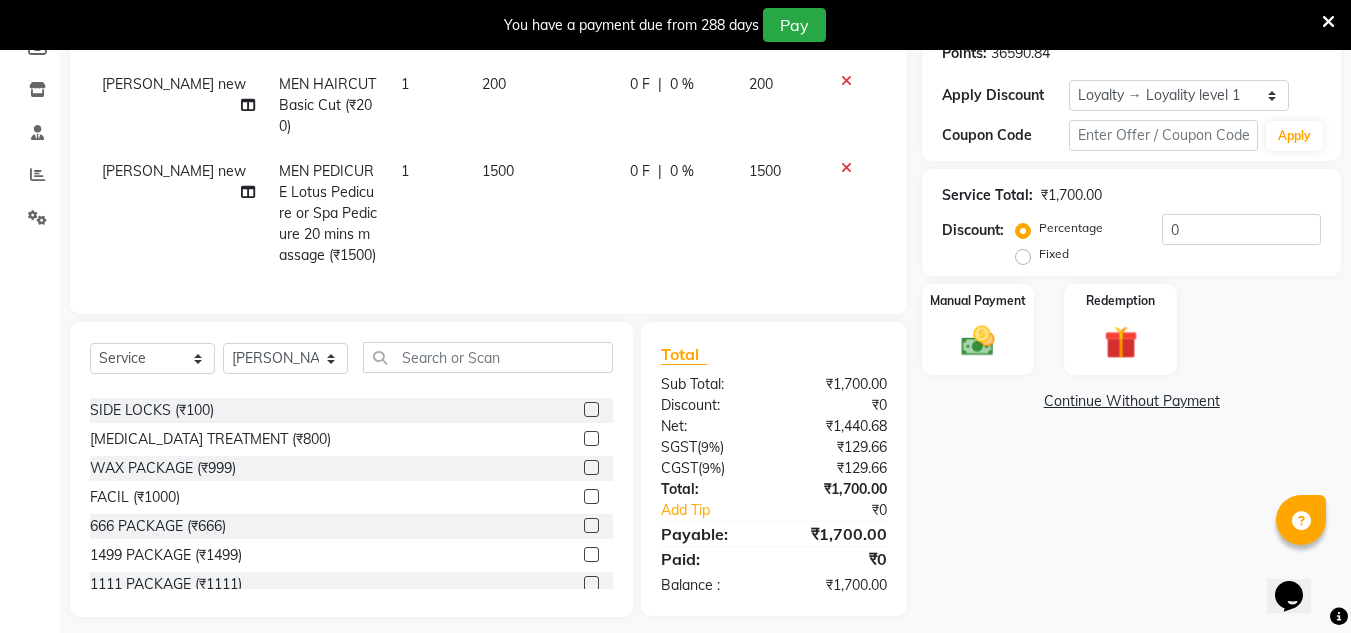 click 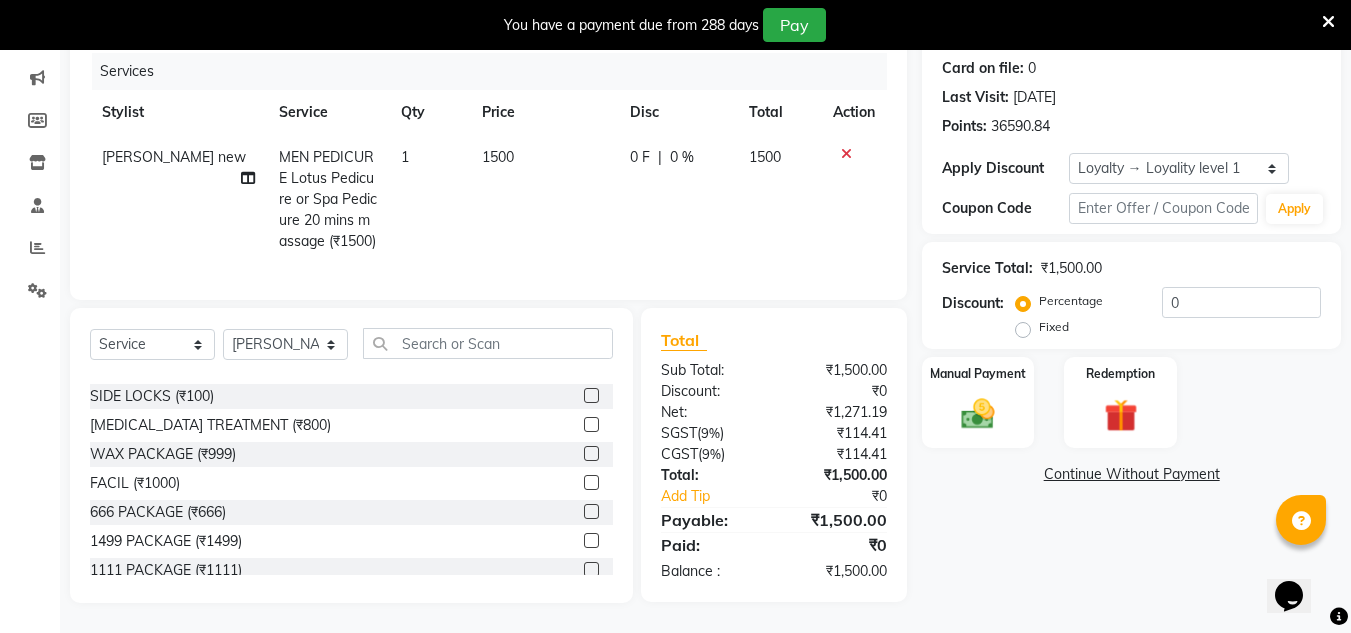click 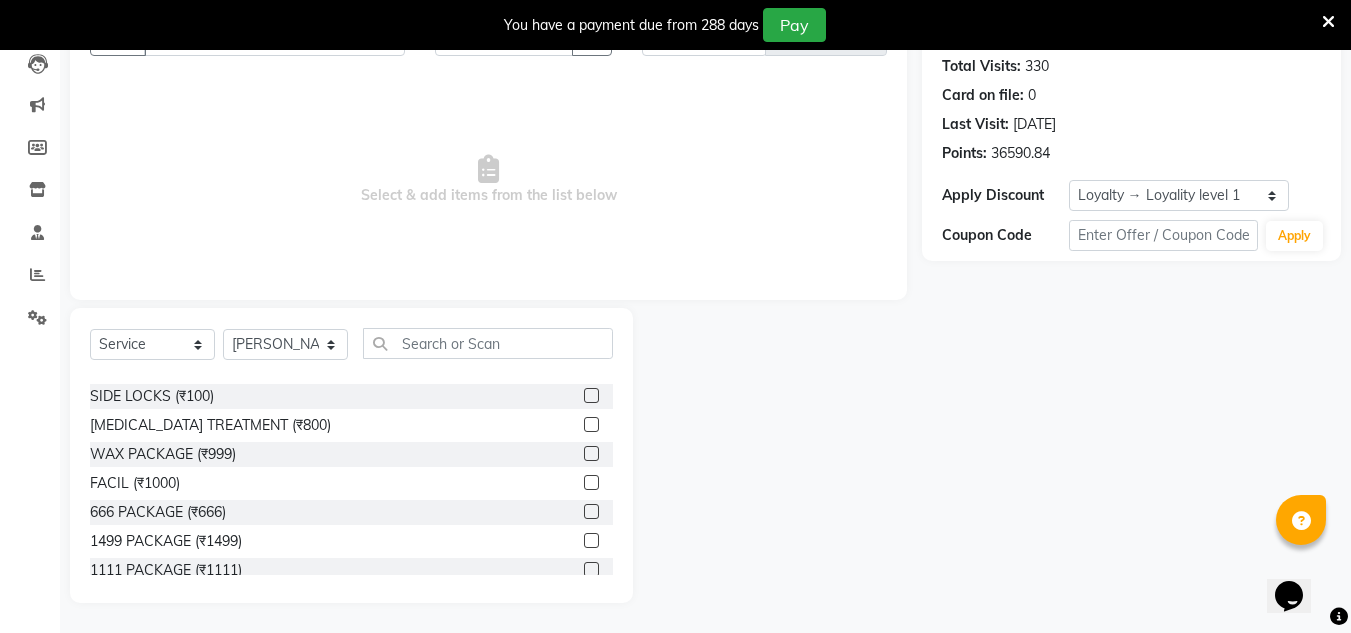 scroll, scrollTop: 218, scrollLeft: 0, axis: vertical 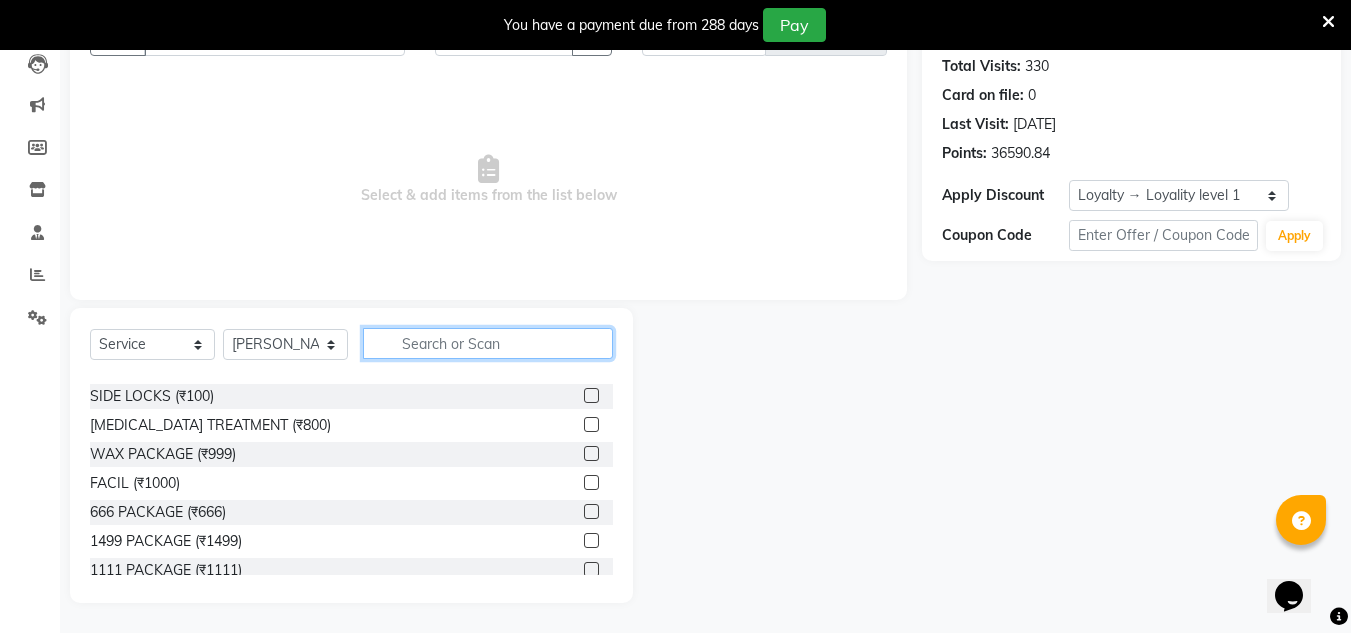 click 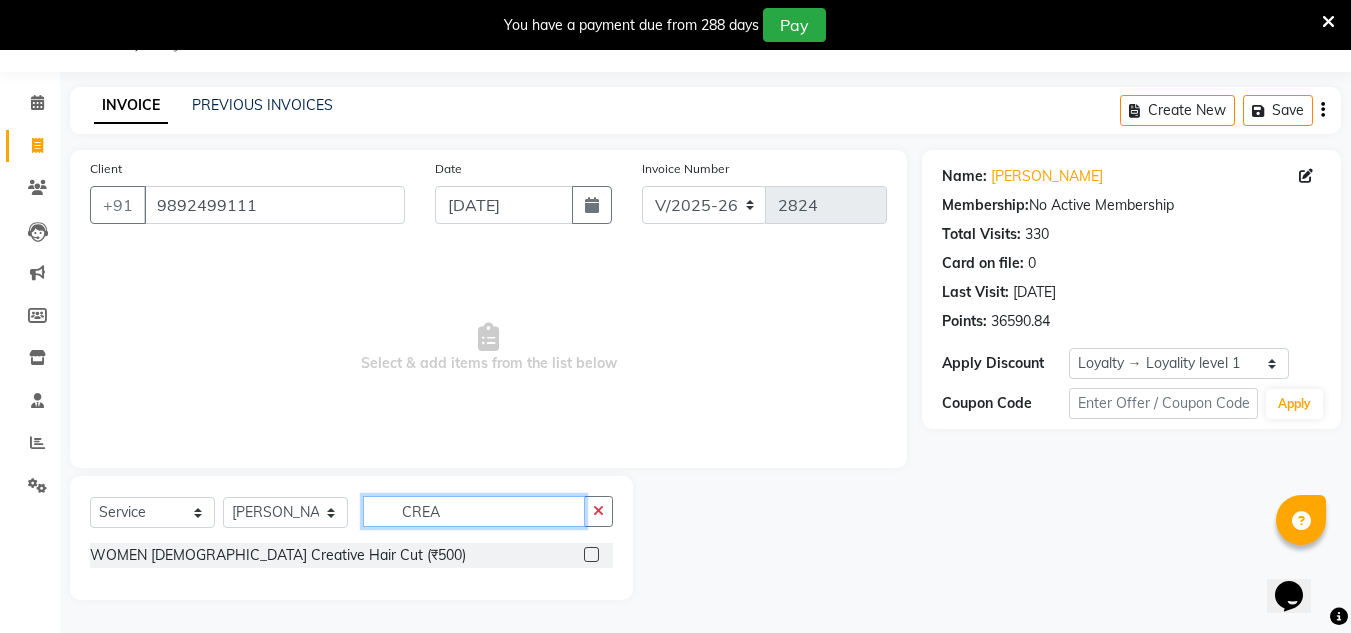 scroll, scrollTop: 0, scrollLeft: 0, axis: both 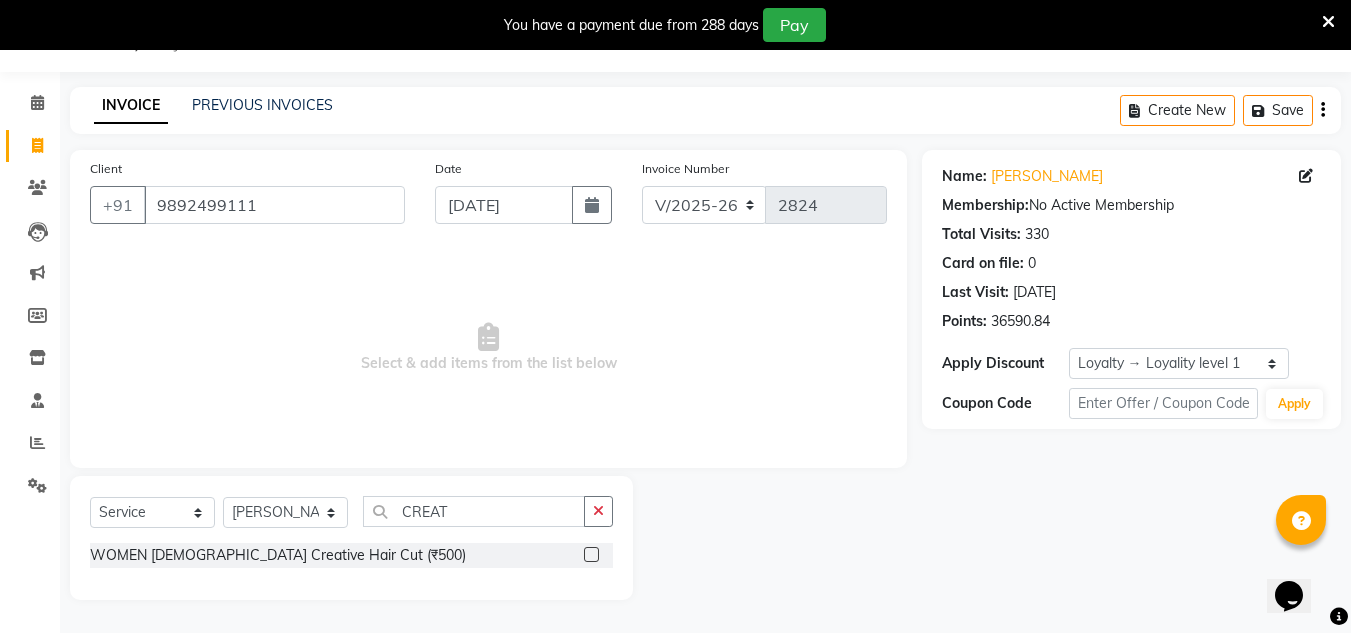 click on "Select  Service  Product  Membership  Package Voucher Prepaid Gift Card  Select Stylist Aalam [PERSON_NAME] new  [PERSON_NAME] mohit Neeraj Owner preeti [PERSON_NAME] [PERSON_NAME] RG CREAT" 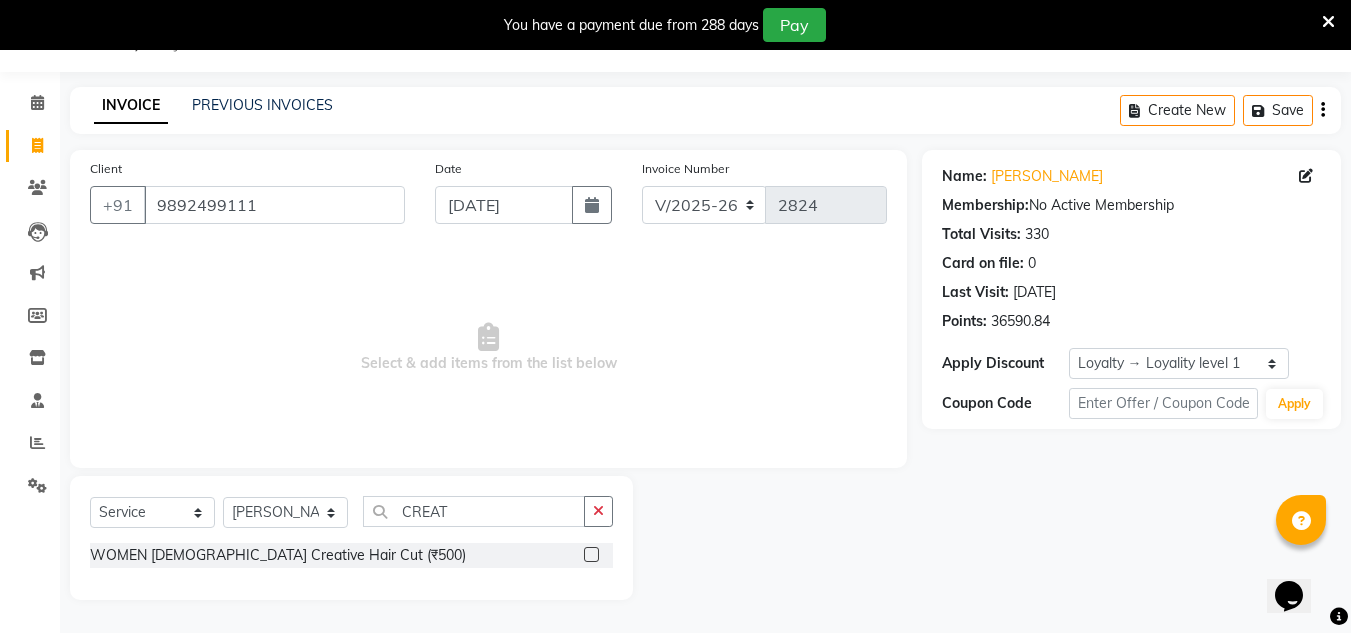 click 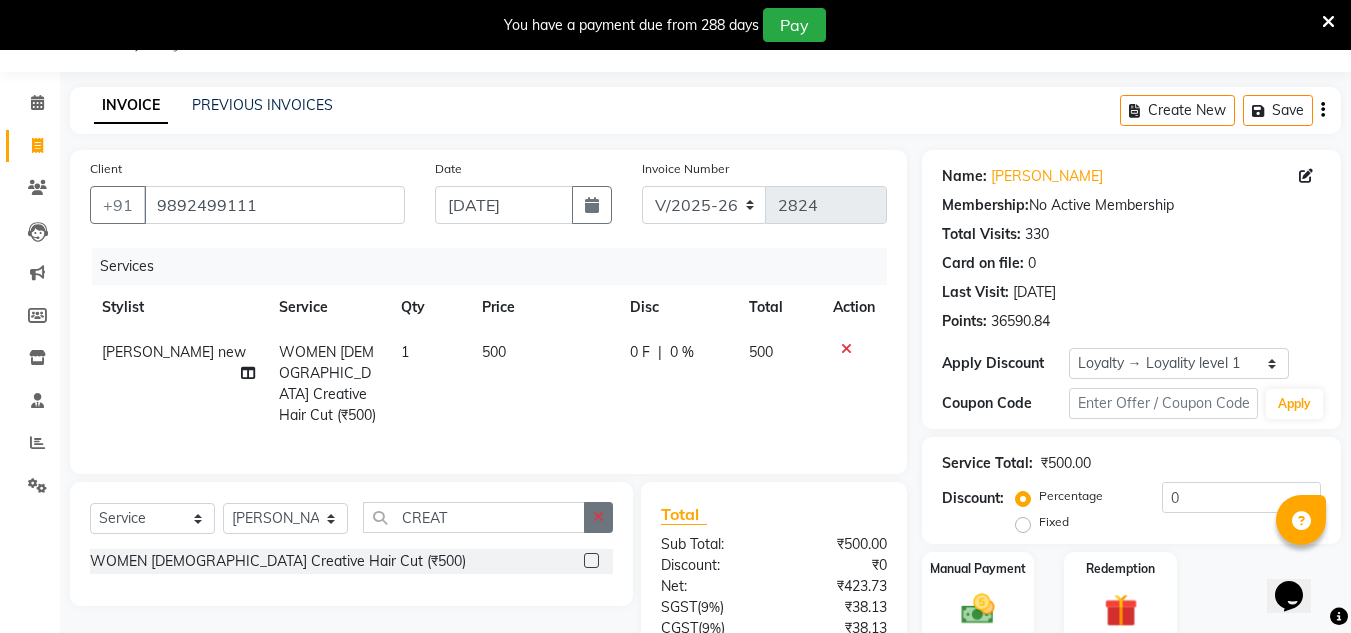 click 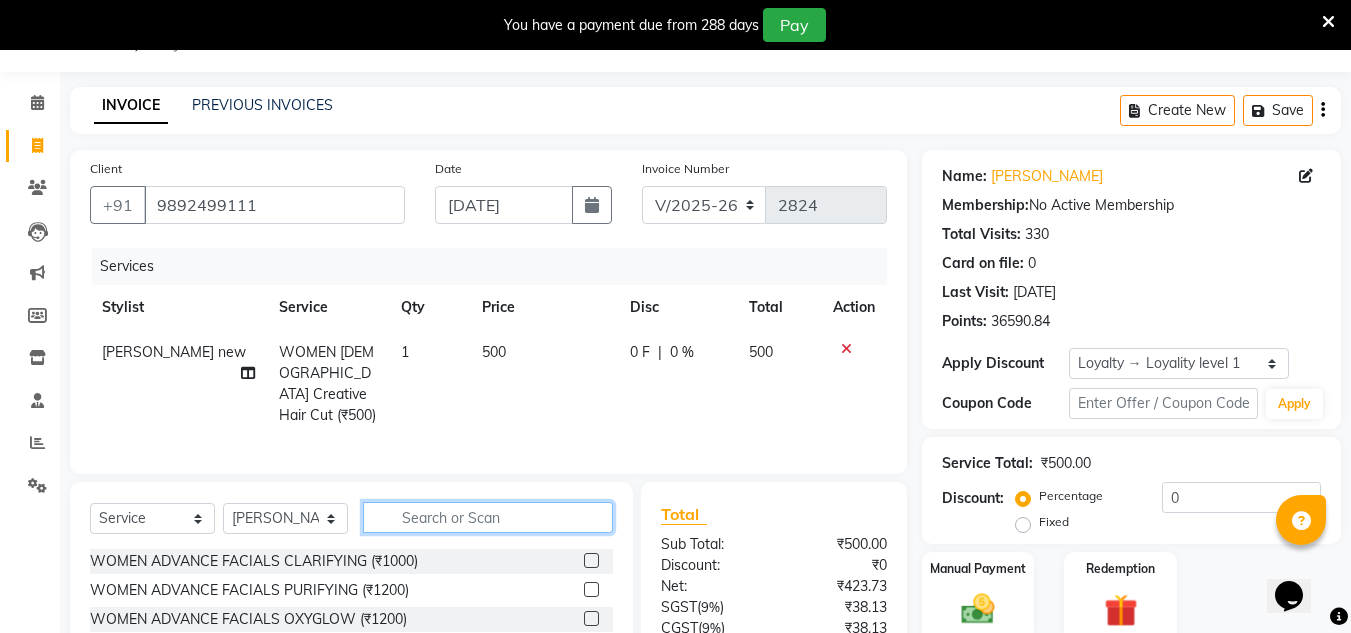click 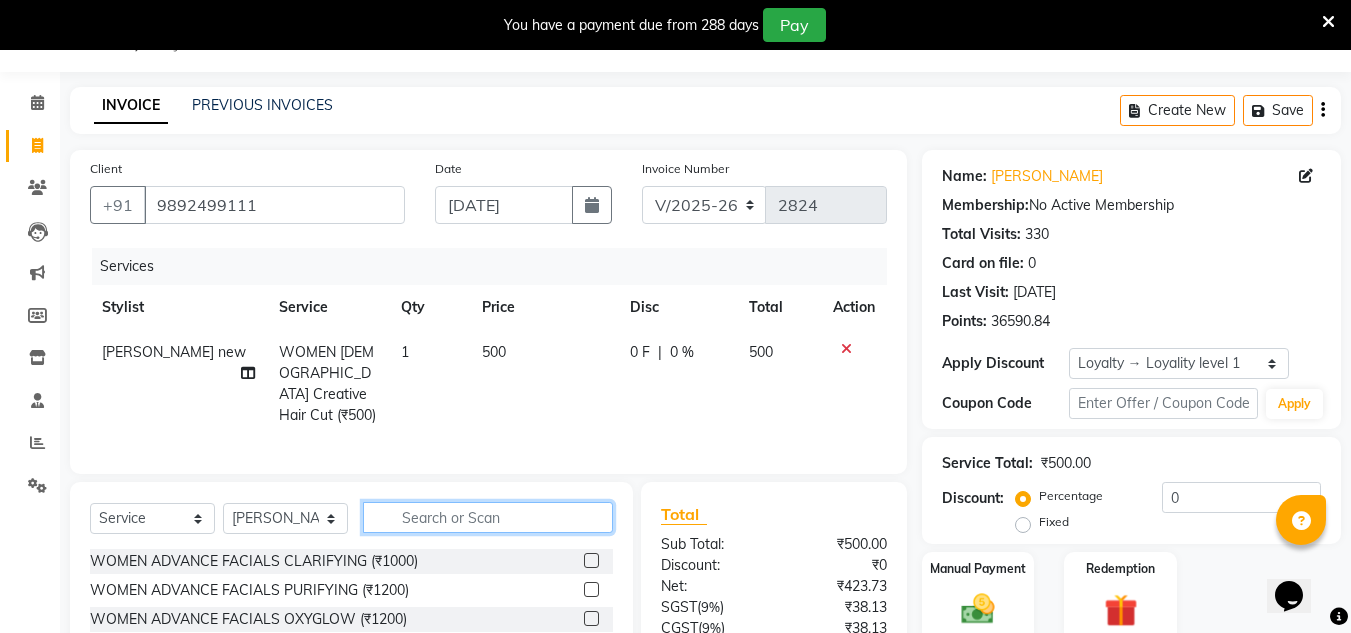 click 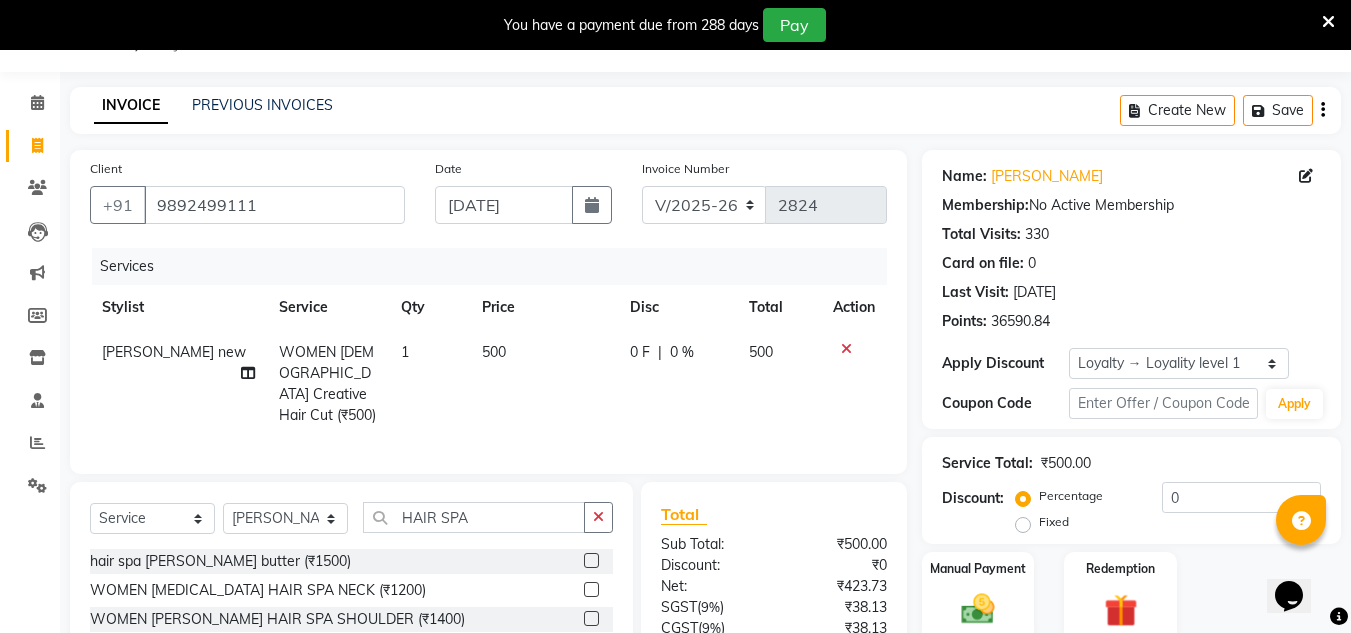 click 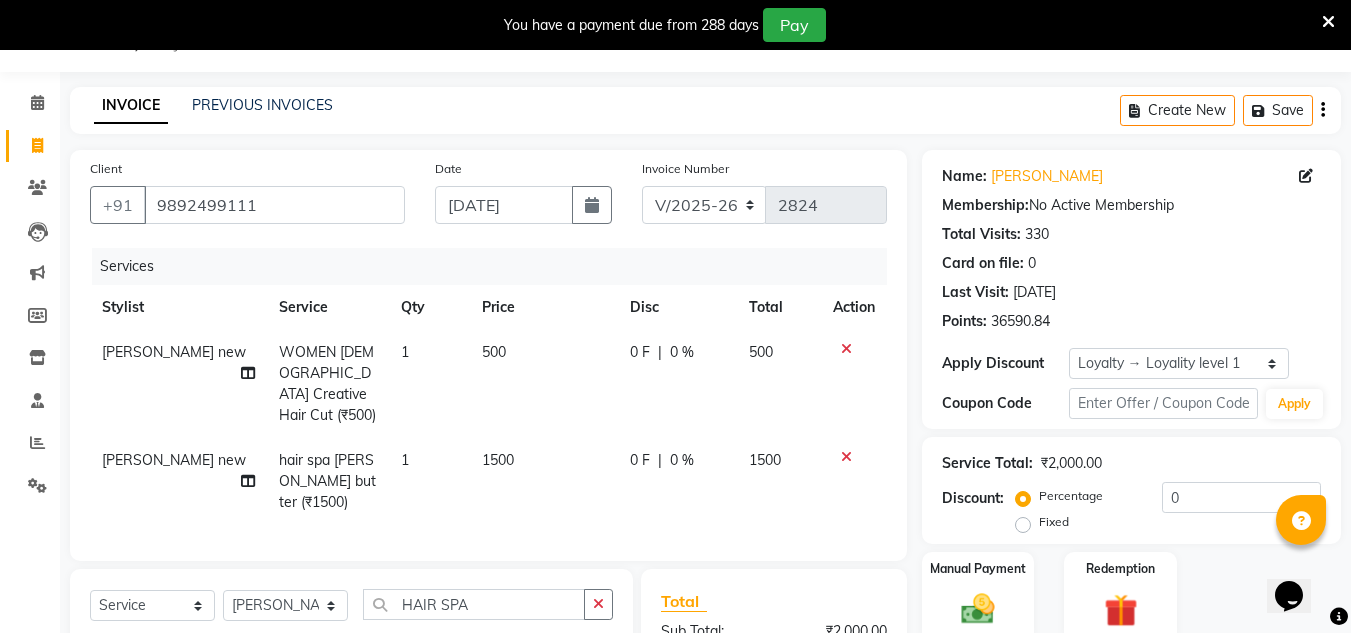 scroll, scrollTop: 150, scrollLeft: 0, axis: vertical 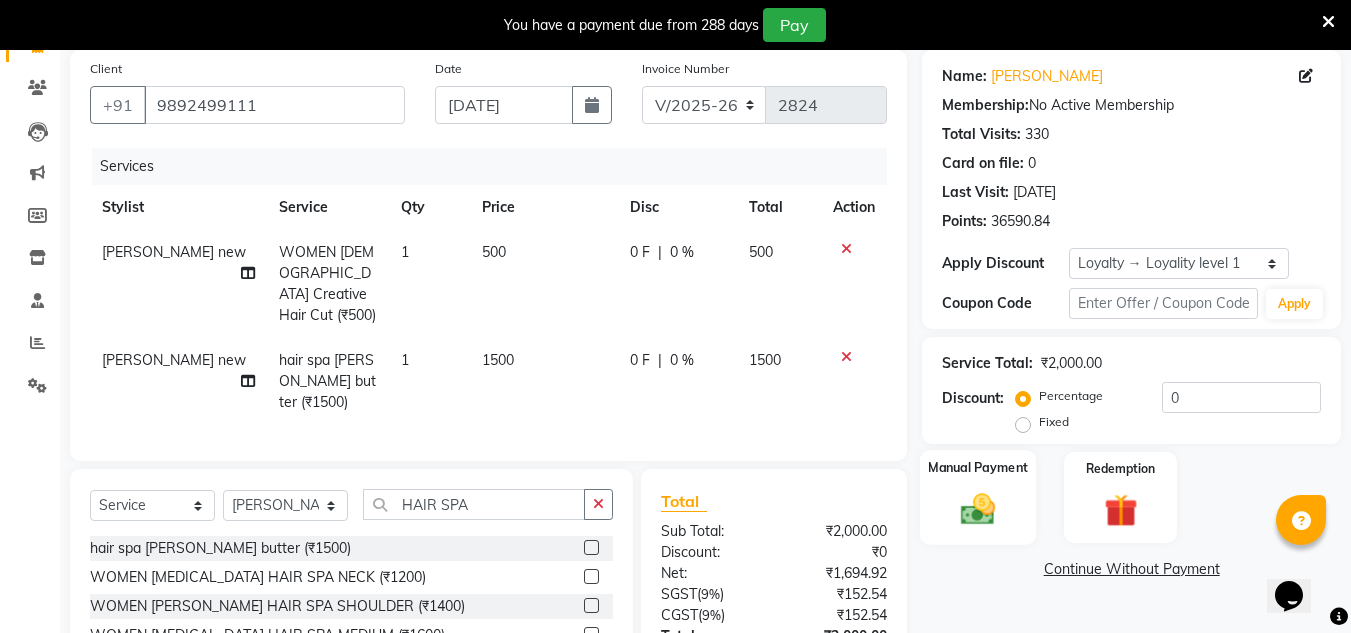 click 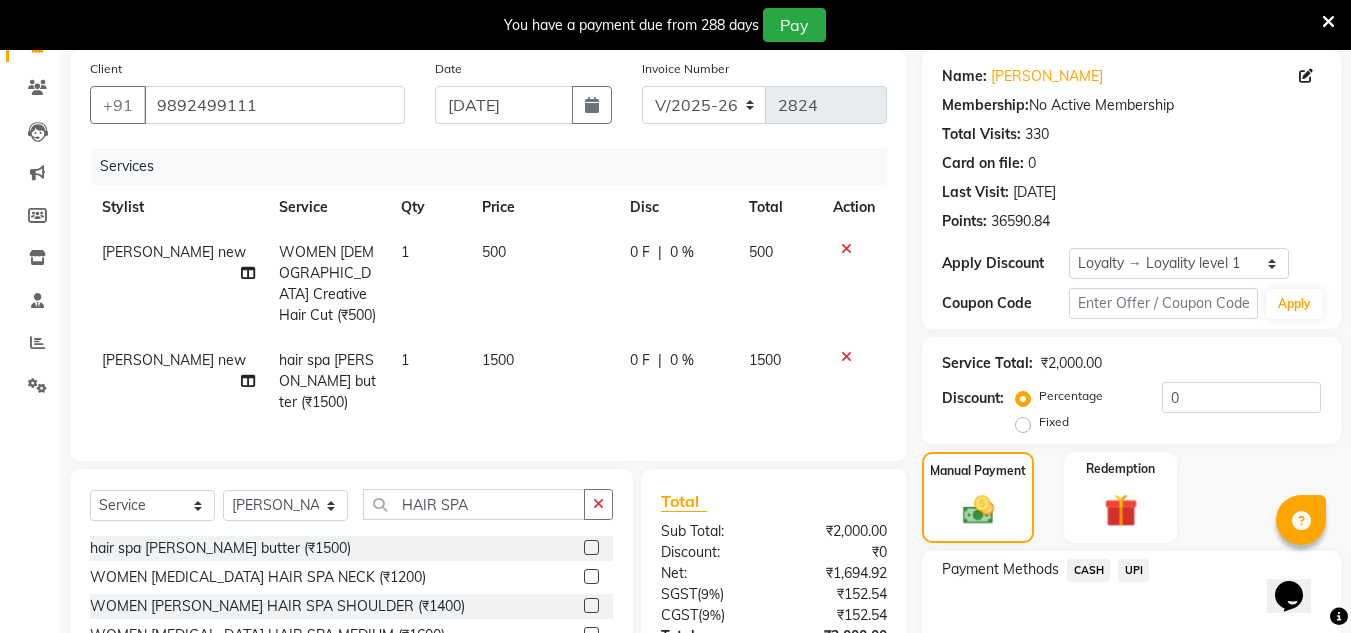 click on "UPI" 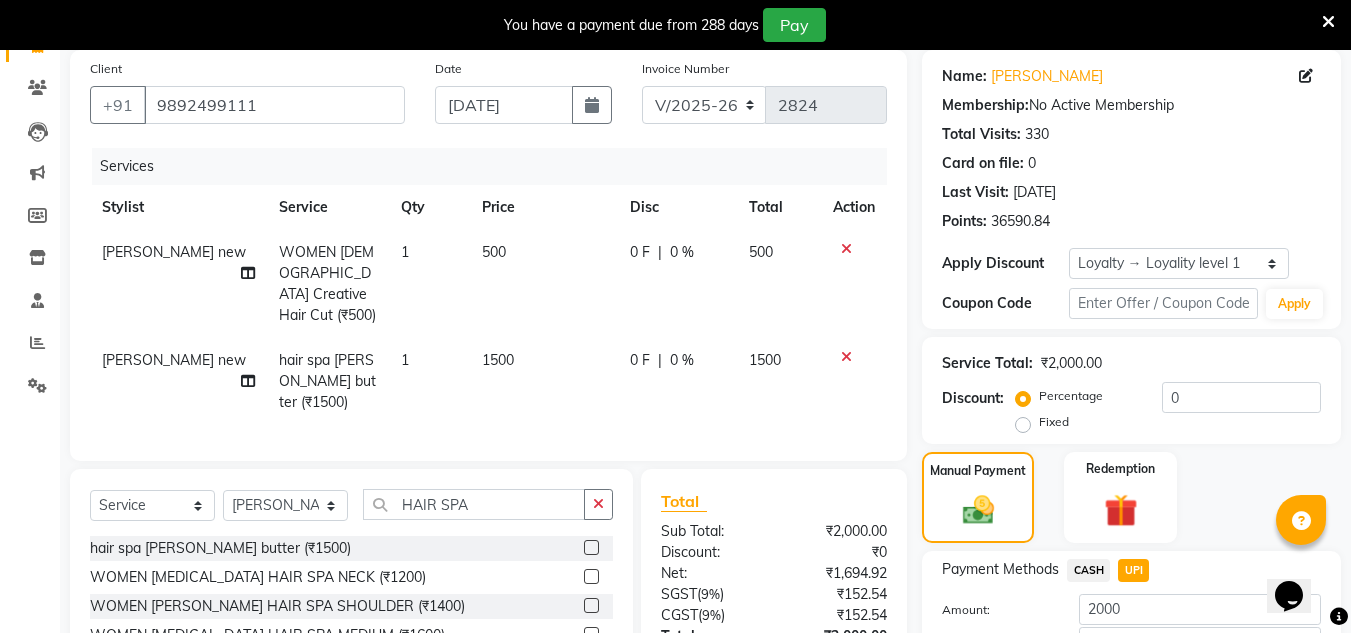 scroll, scrollTop: 288, scrollLeft: 0, axis: vertical 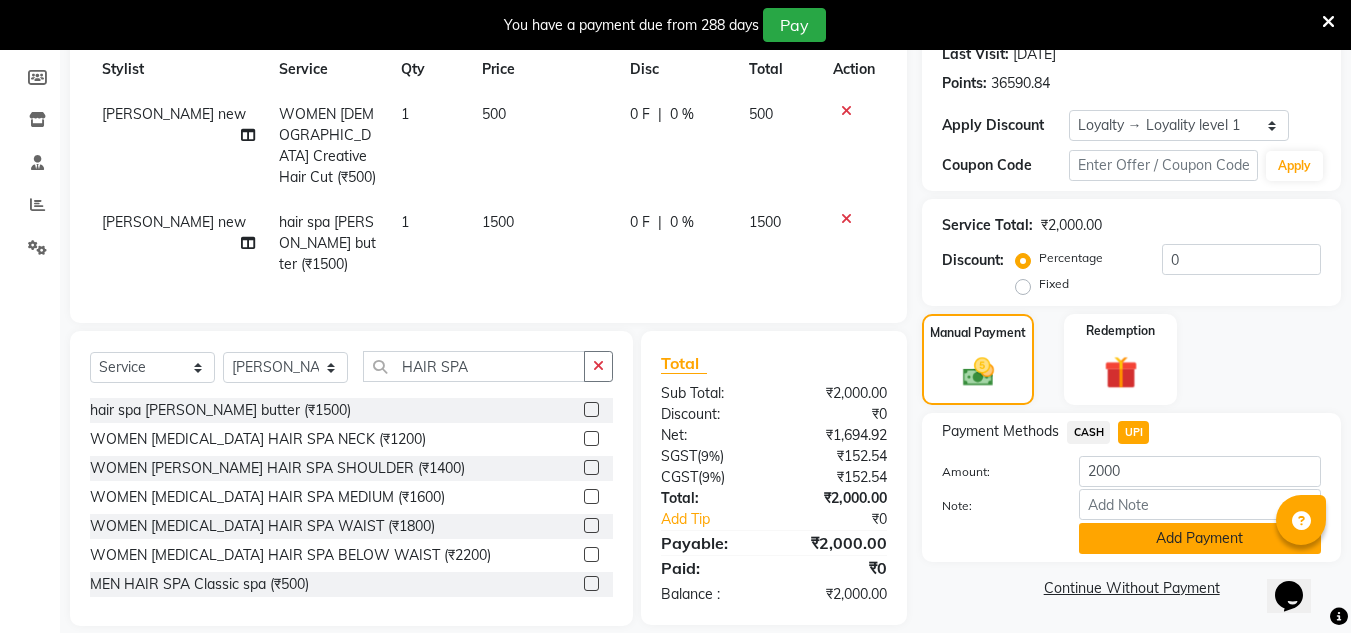 click on "Add Payment" 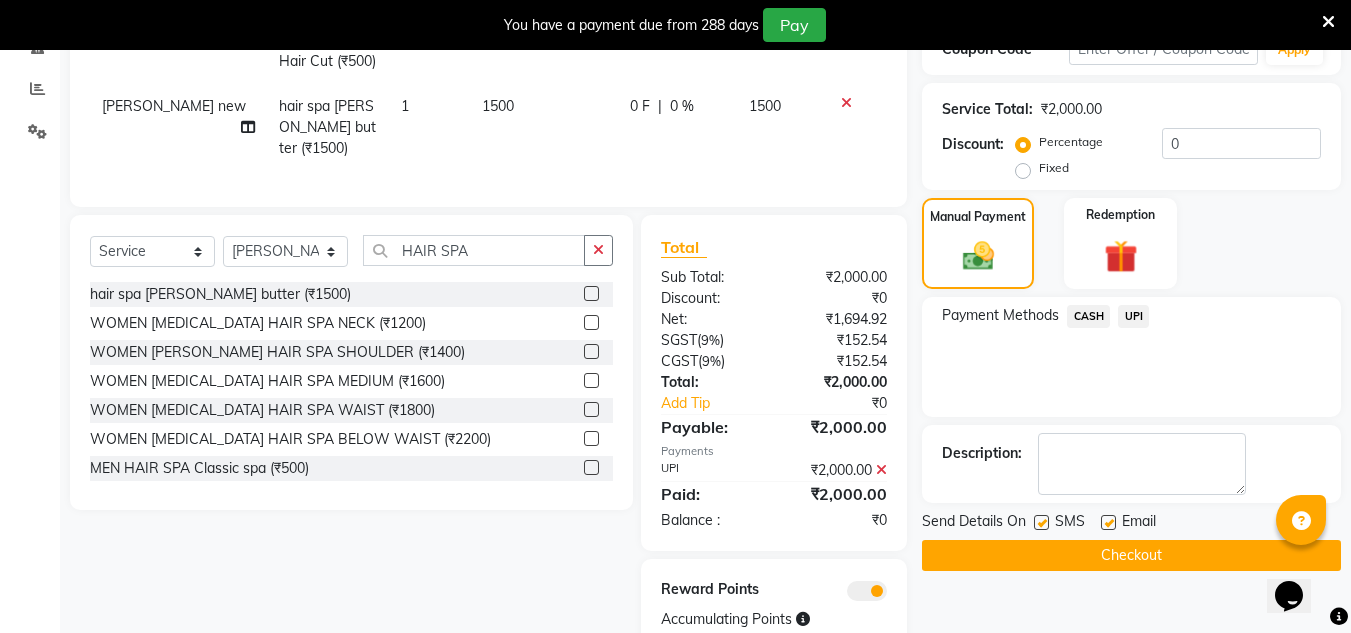 scroll, scrollTop: 445, scrollLeft: 0, axis: vertical 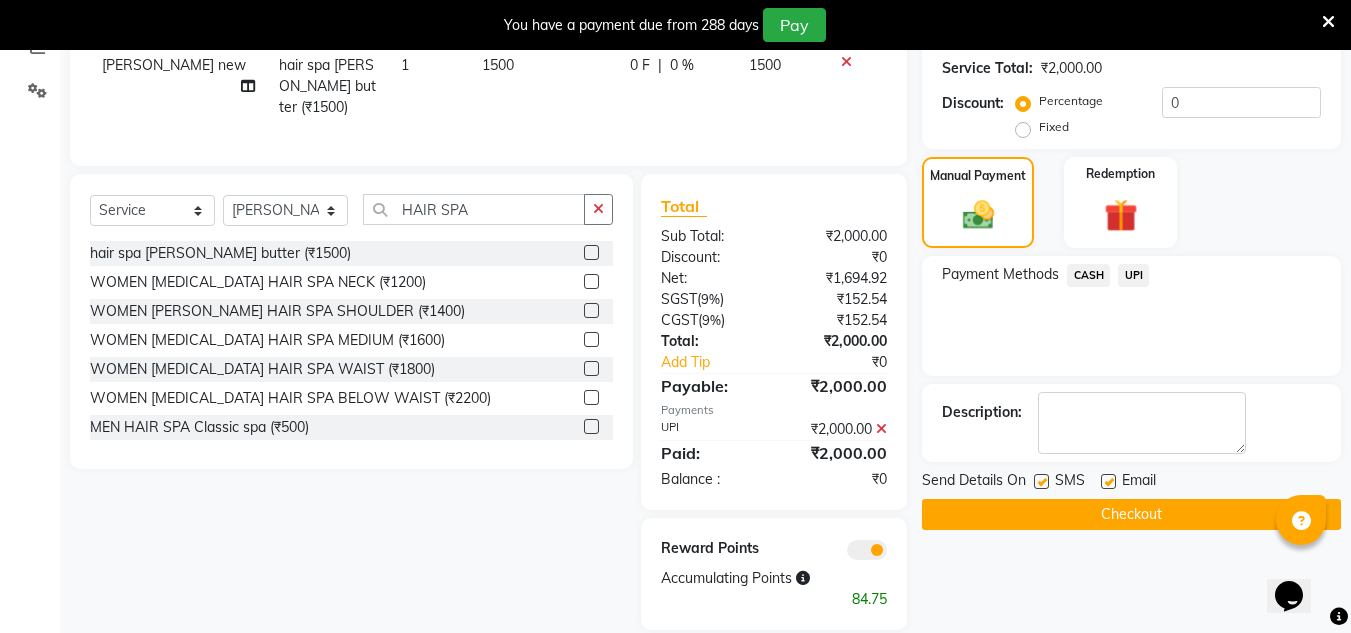 click on "Checkout" 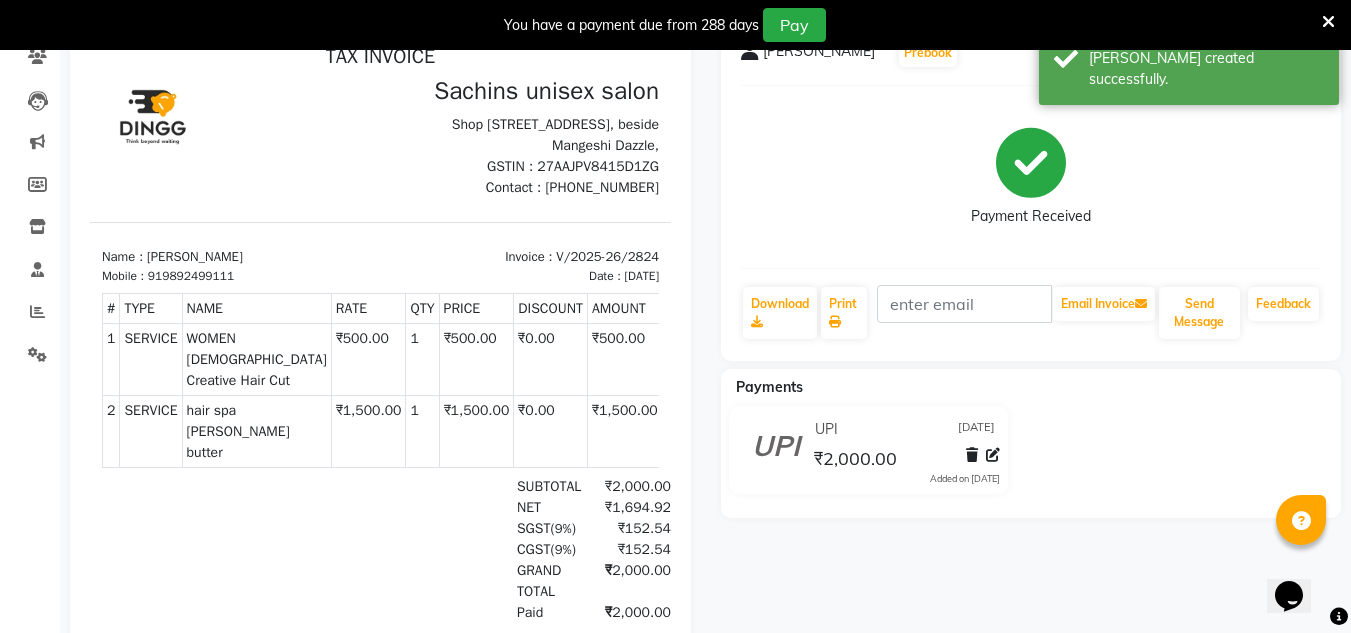 scroll, scrollTop: 0, scrollLeft: 0, axis: both 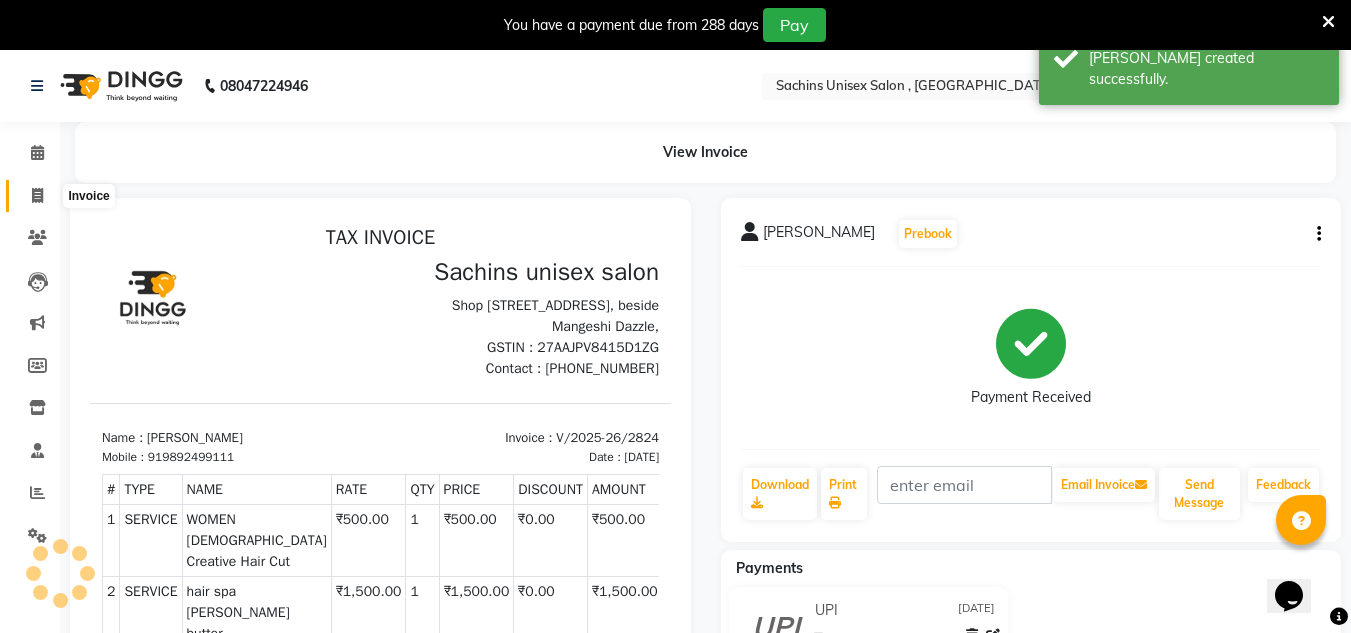 click 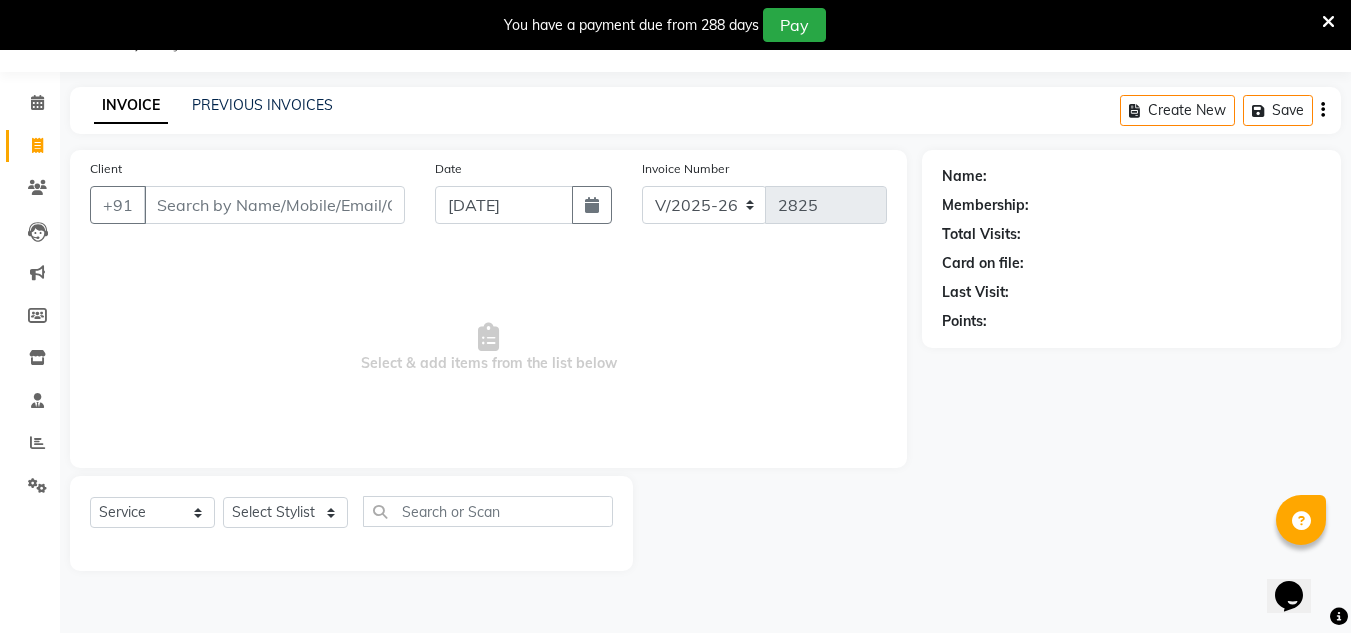 click on "Client" at bounding box center (274, 205) 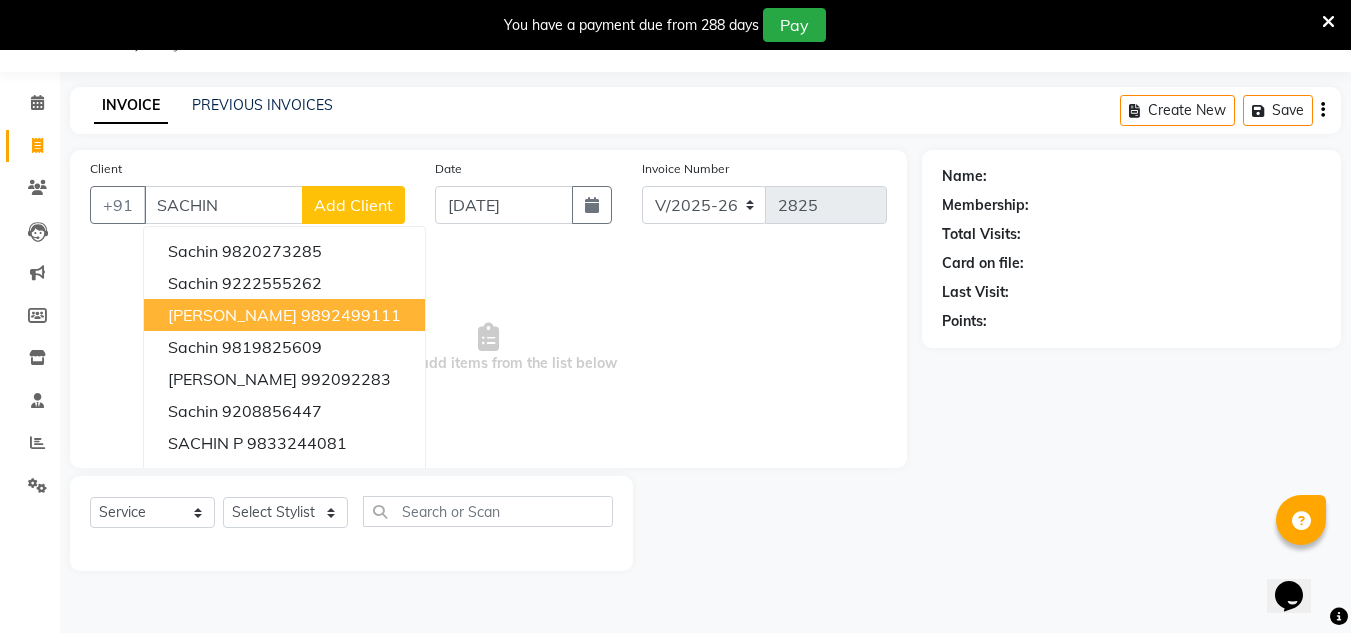 drag, startPoint x: 258, startPoint y: 308, endPoint x: 397, endPoint y: 279, distance: 141.99295 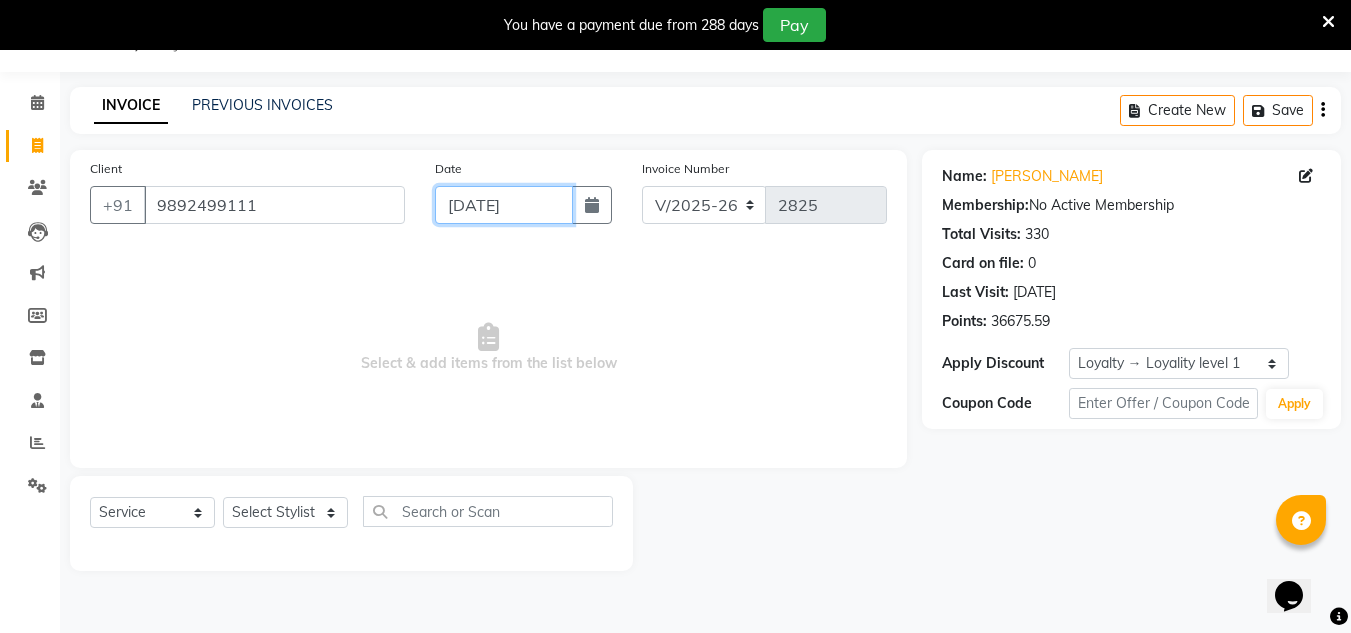 click on "[DATE]" 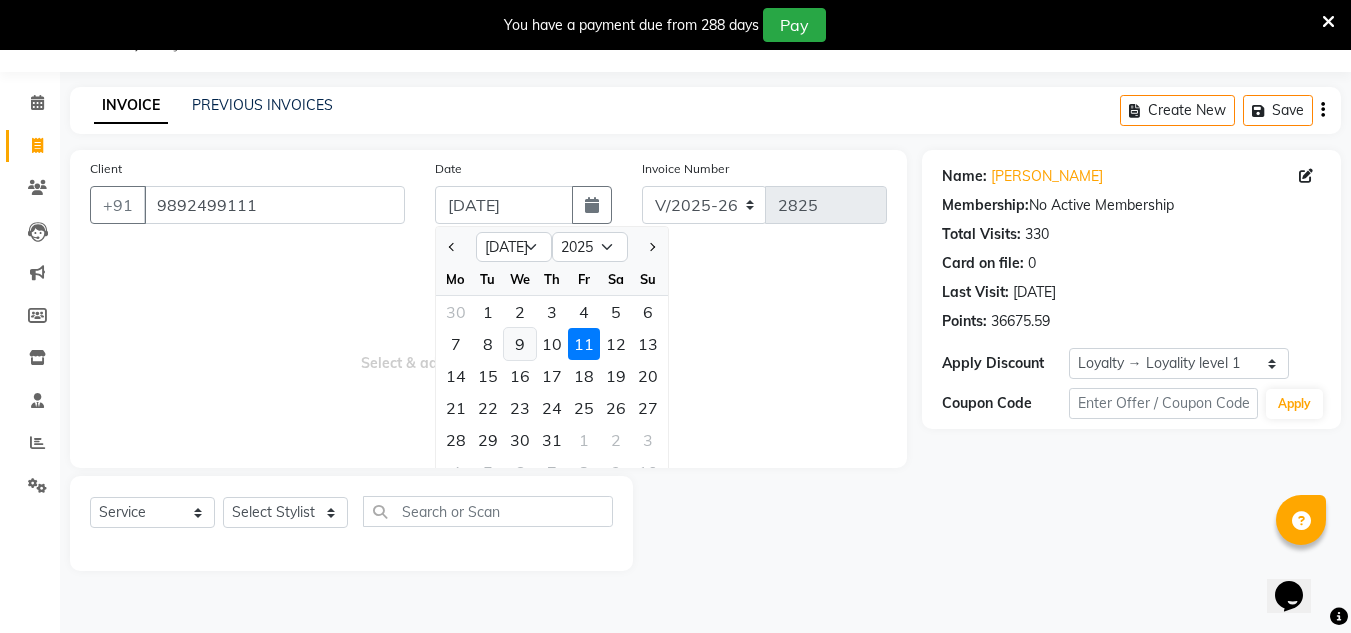 click on "9" 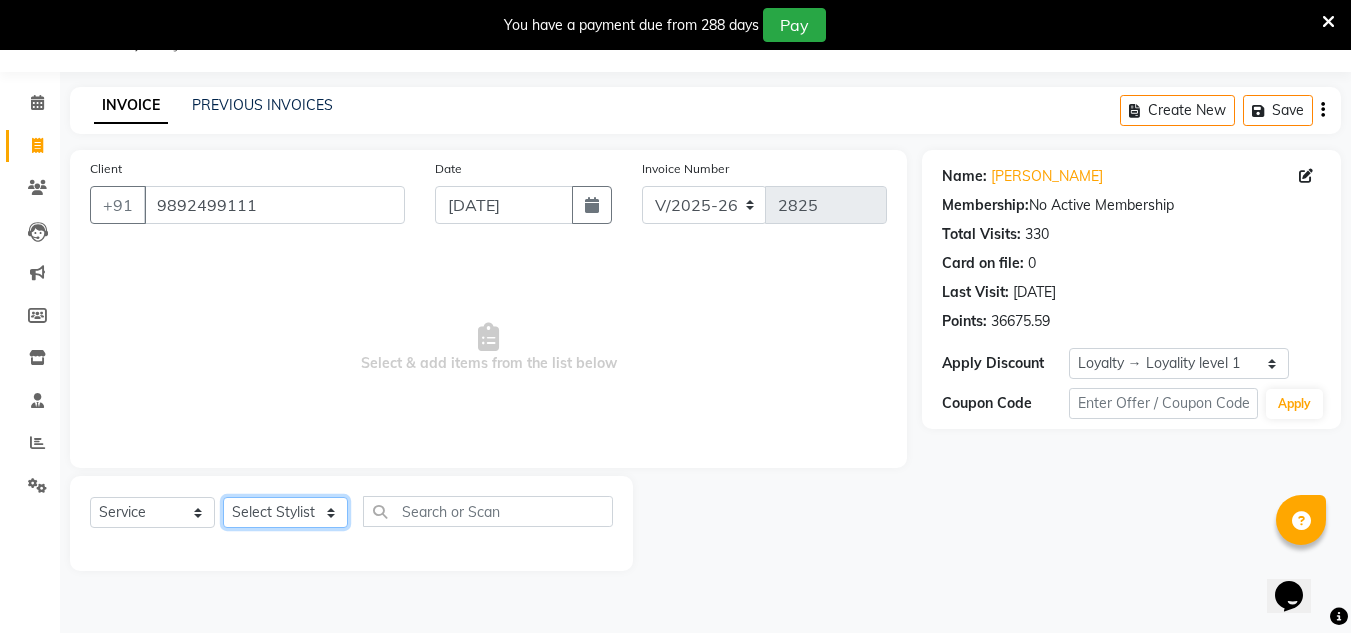 click on "Select Stylist [PERSON_NAME] new  [PERSON_NAME] [PERSON_NAME] Owner preeti [PERSON_NAME] [PERSON_NAME] RG" 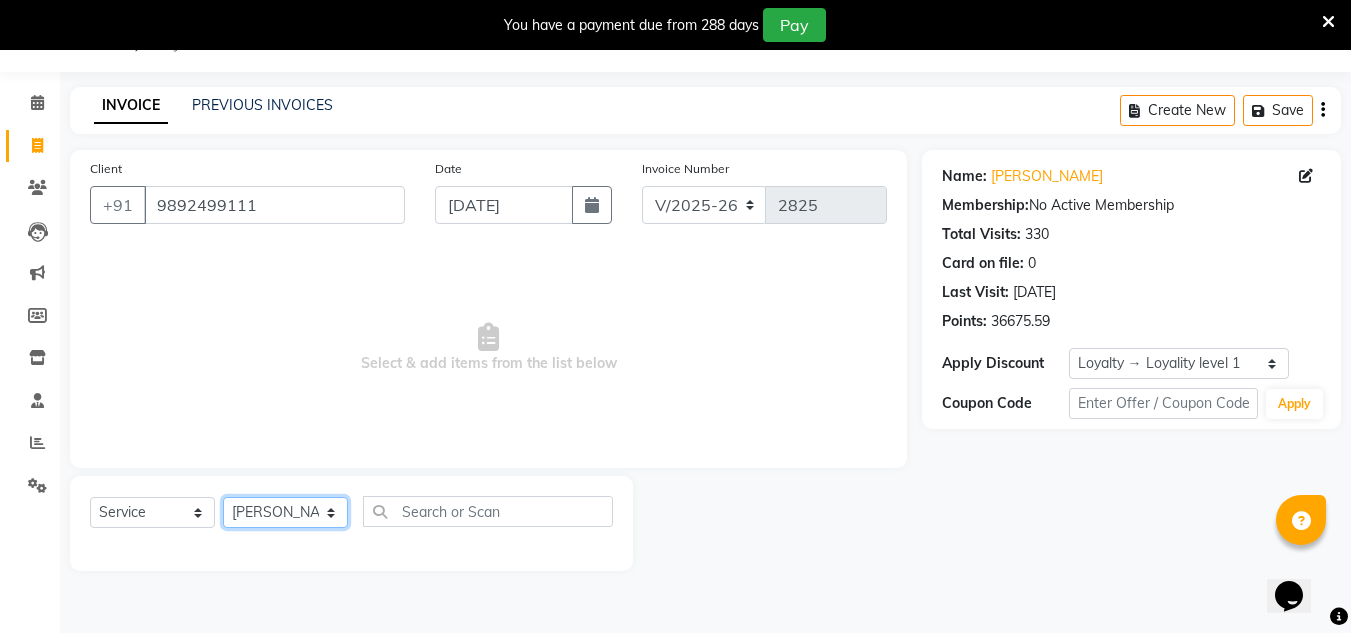 click on "Select Stylist [PERSON_NAME] new  [PERSON_NAME] [PERSON_NAME] Owner preeti [PERSON_NAME] [PERSON_NAME] RG" 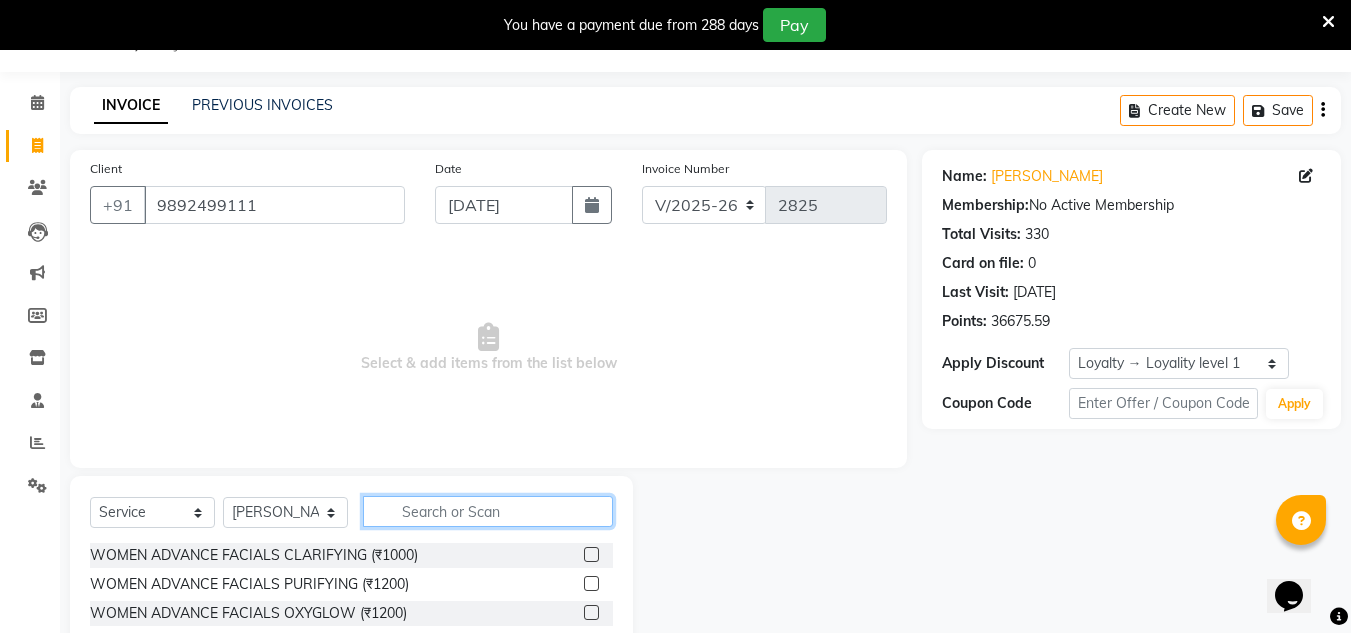 click 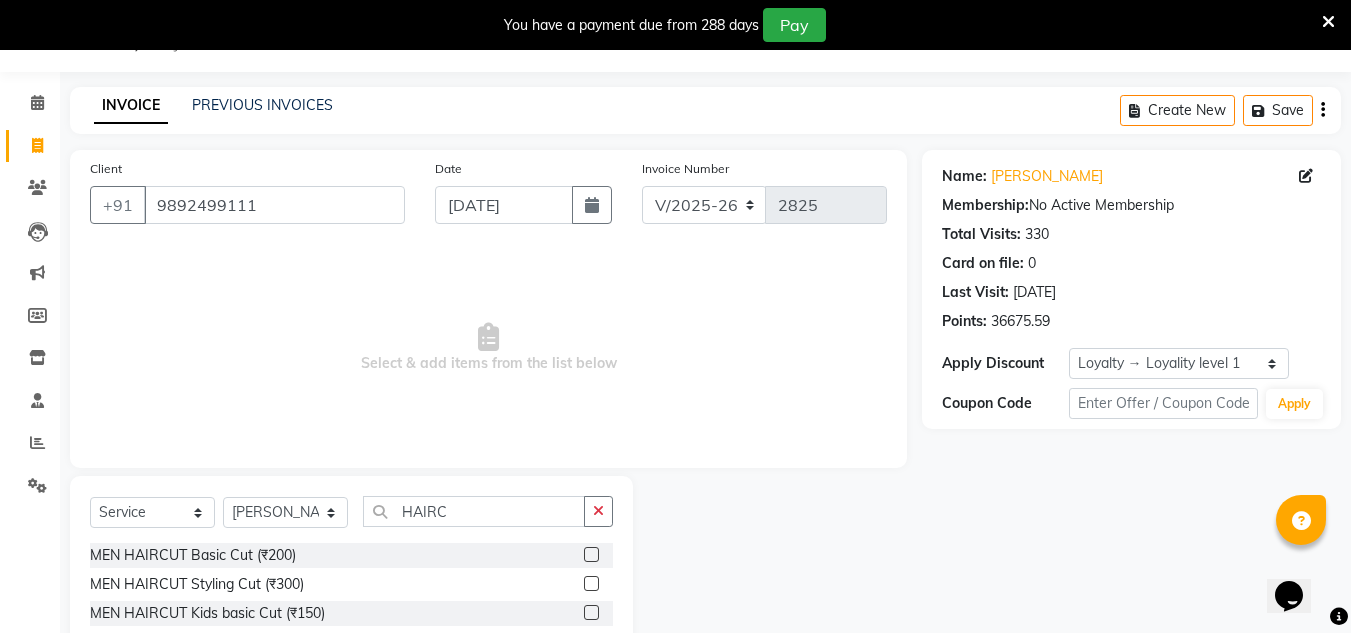 click 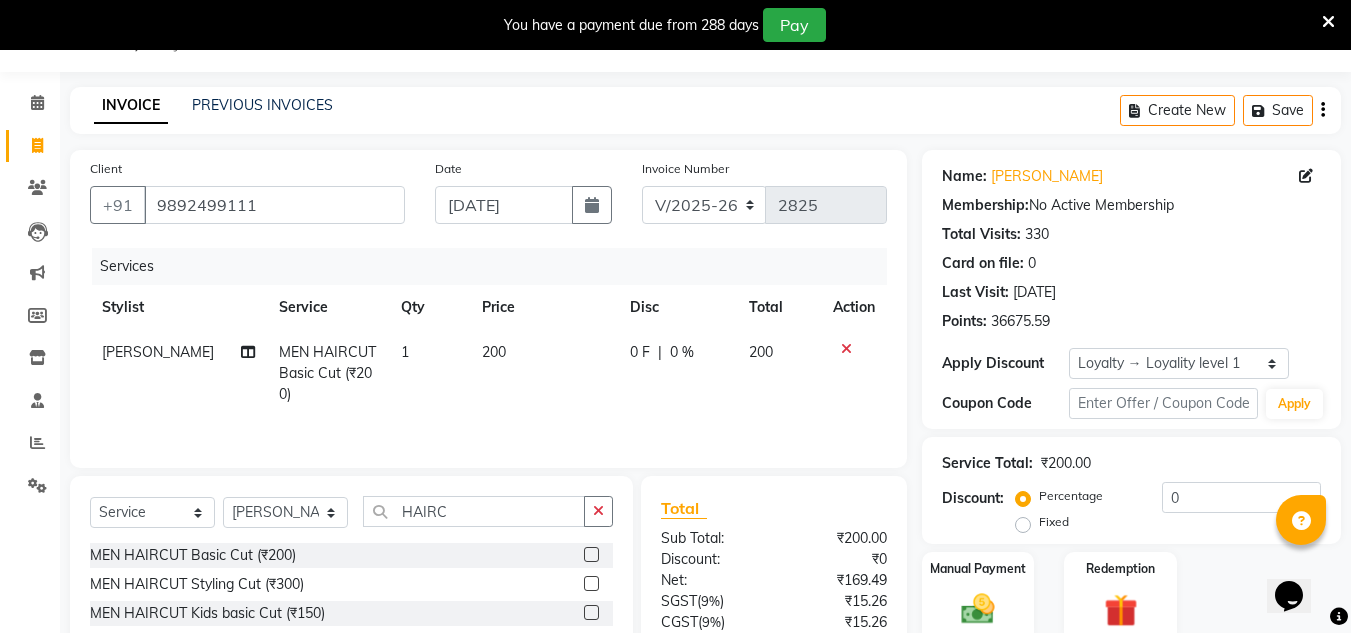 drag, startPoint x: 603, startPoint y: 502, endPoint x: 578, endPoint y: 504, distance: 25.079872 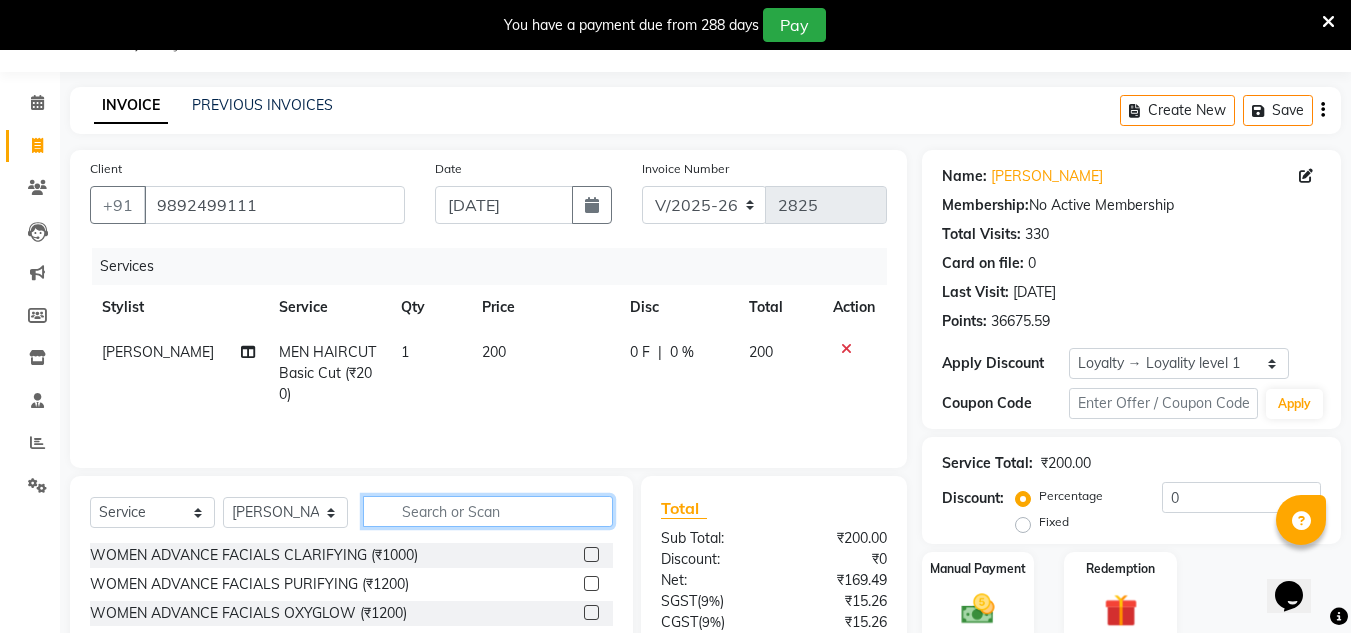 drag, startPoint x: 573, startPoint y: 505, endPoint x: 546, endPoint y: 514, distance: 28.460499 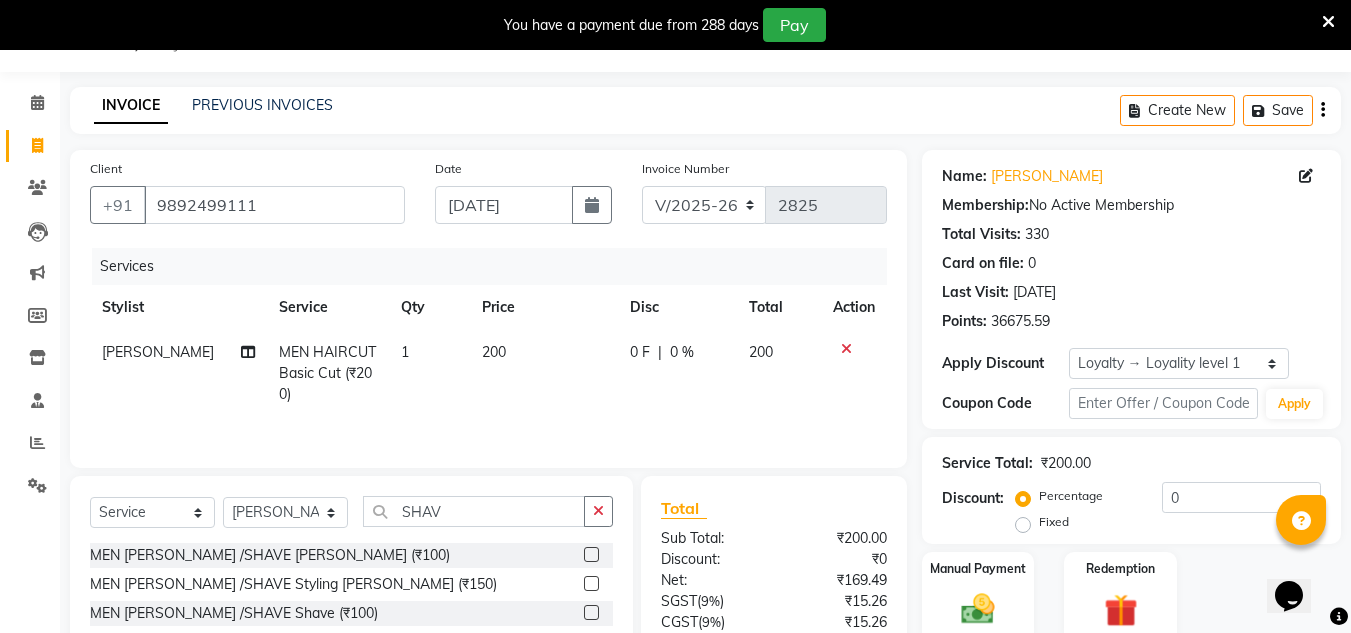 click 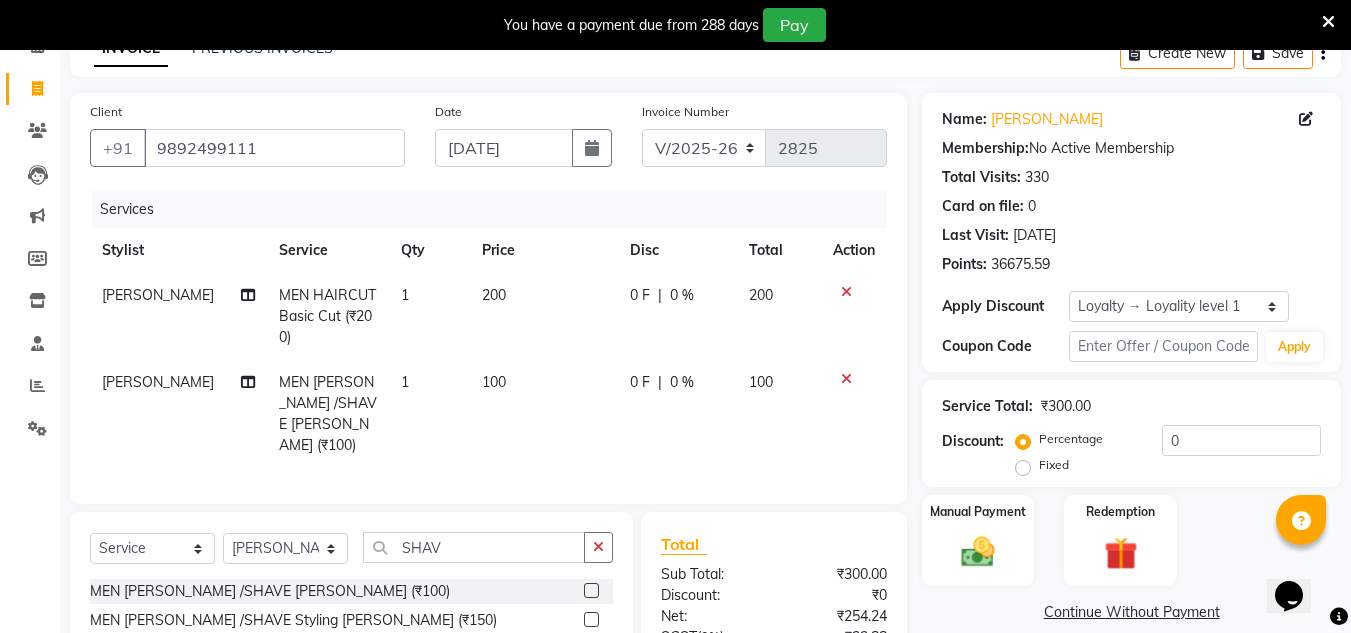 scroll, scrollTop: 250, scrollLeft: 0, axis: vertical 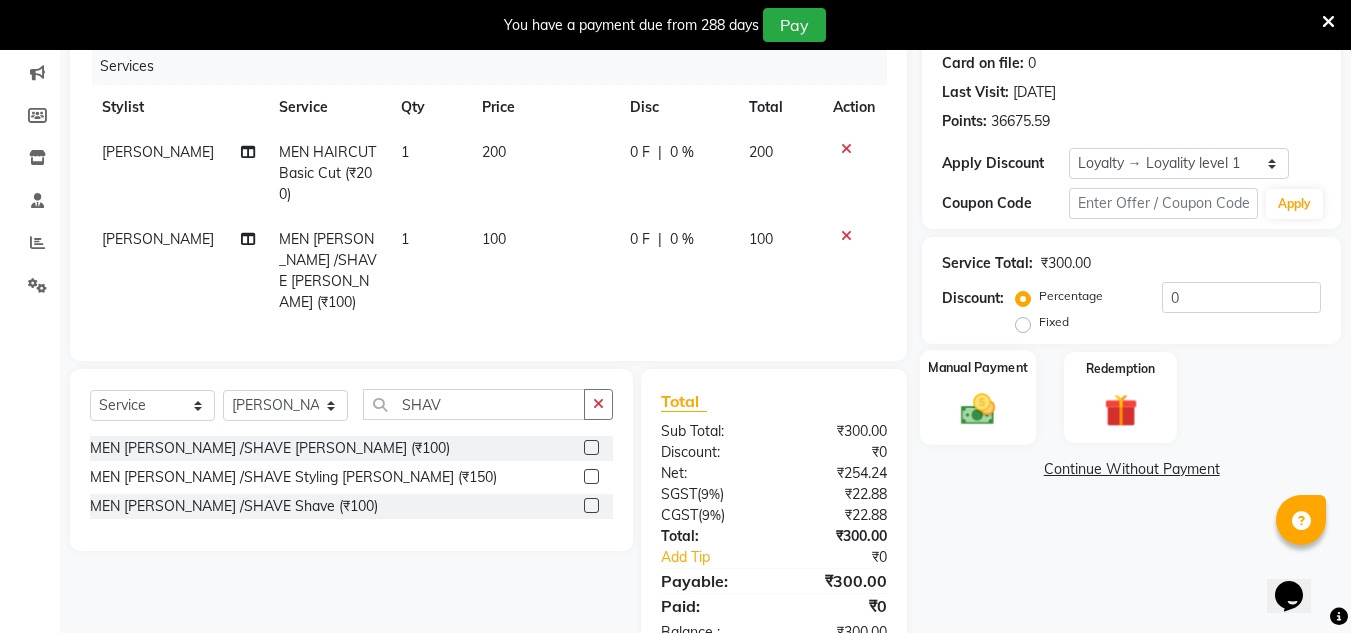 click 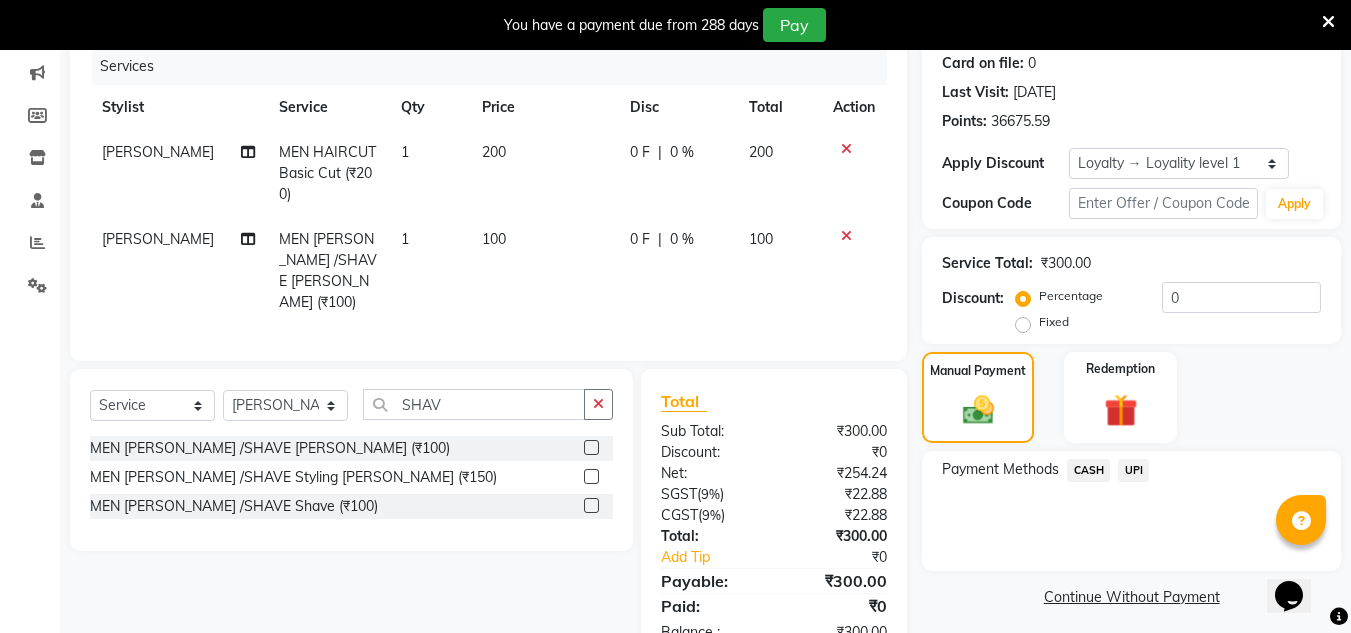 click on "UPI" 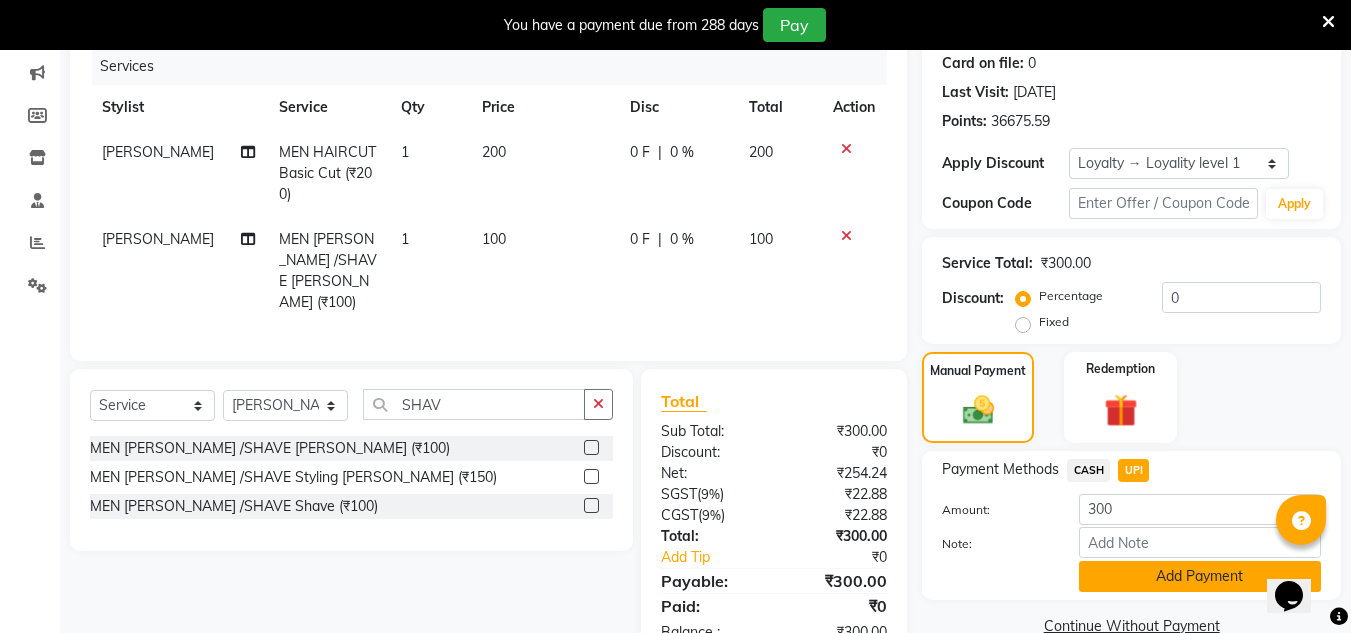 click on "Add Payment" 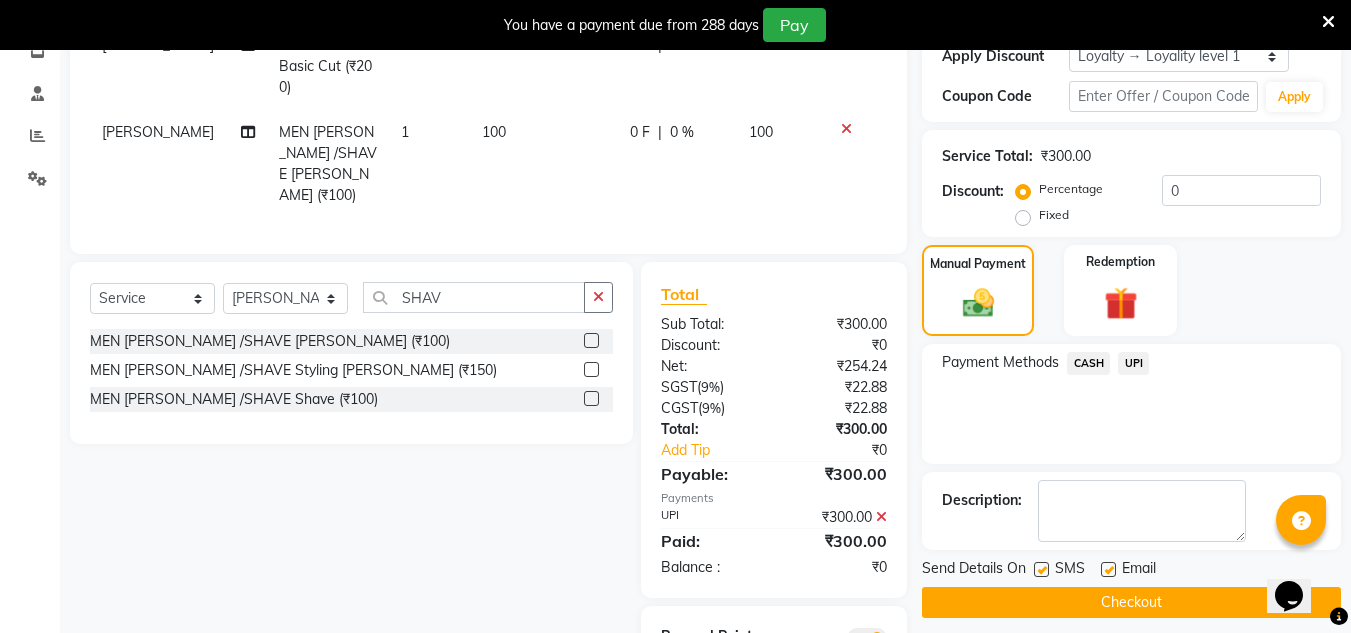 scroll, scrollTop: 450, scrollLeft: 0, axis: vertical 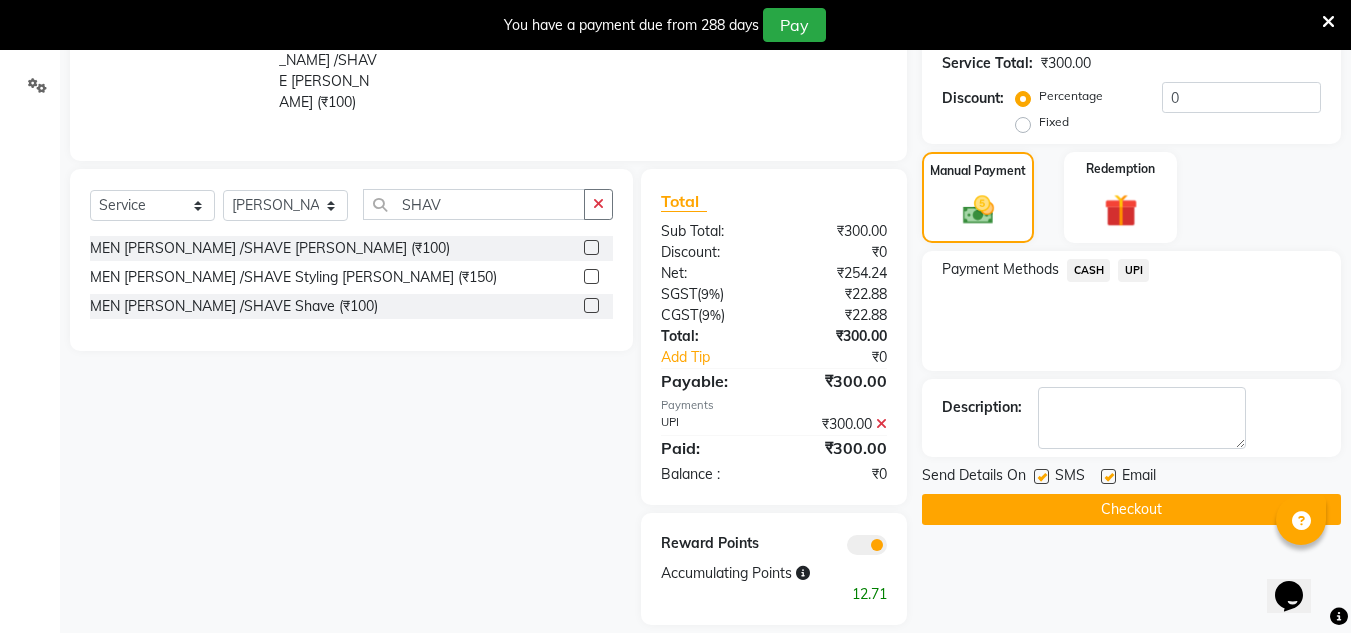 click on "Checkout" 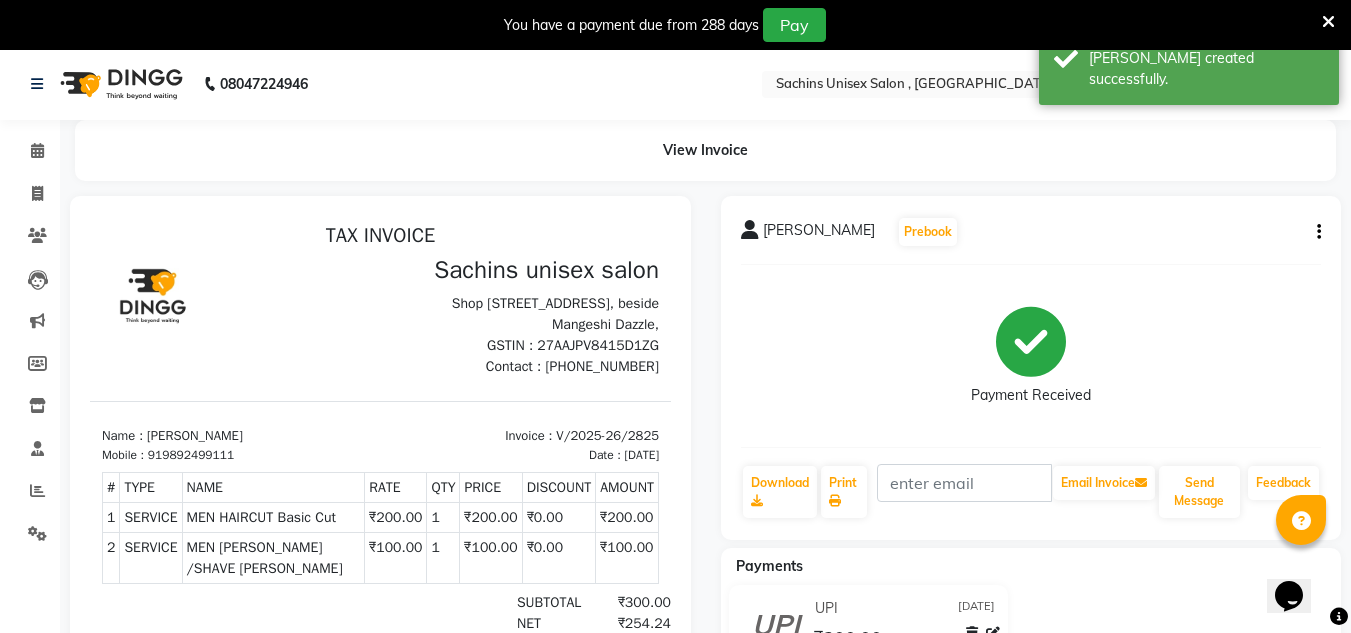 scroll, scrollTop: 0, scrollLeft: 0, axis: both 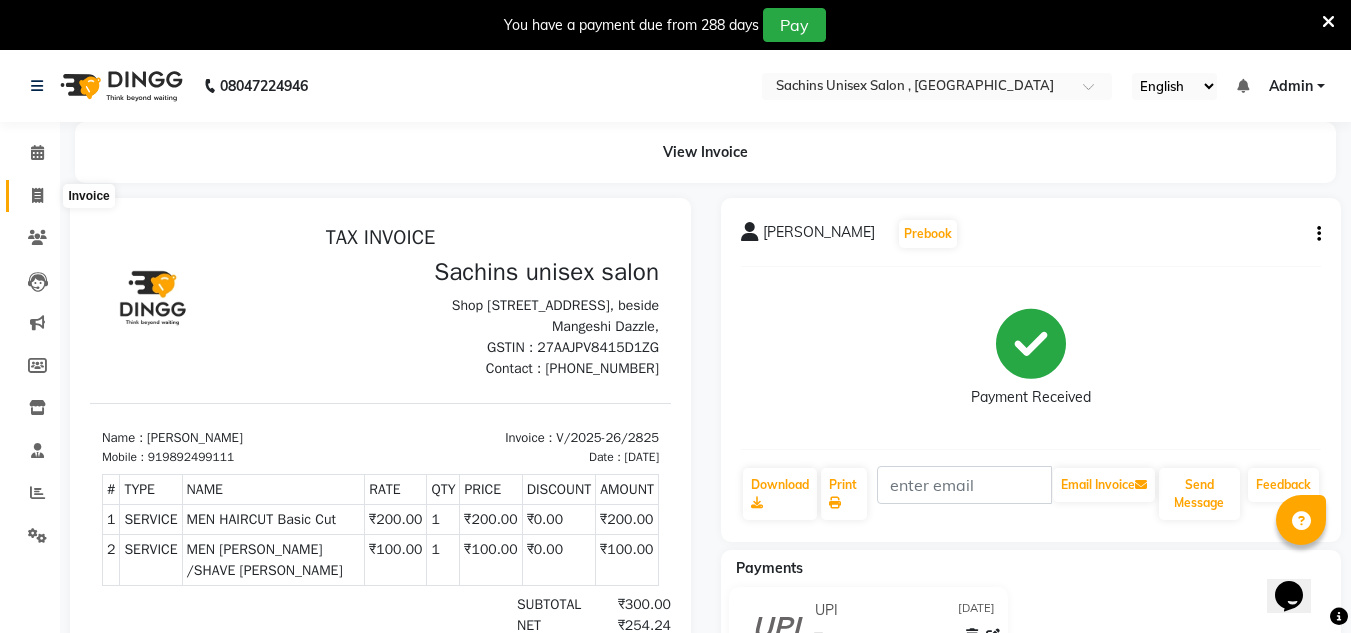 click 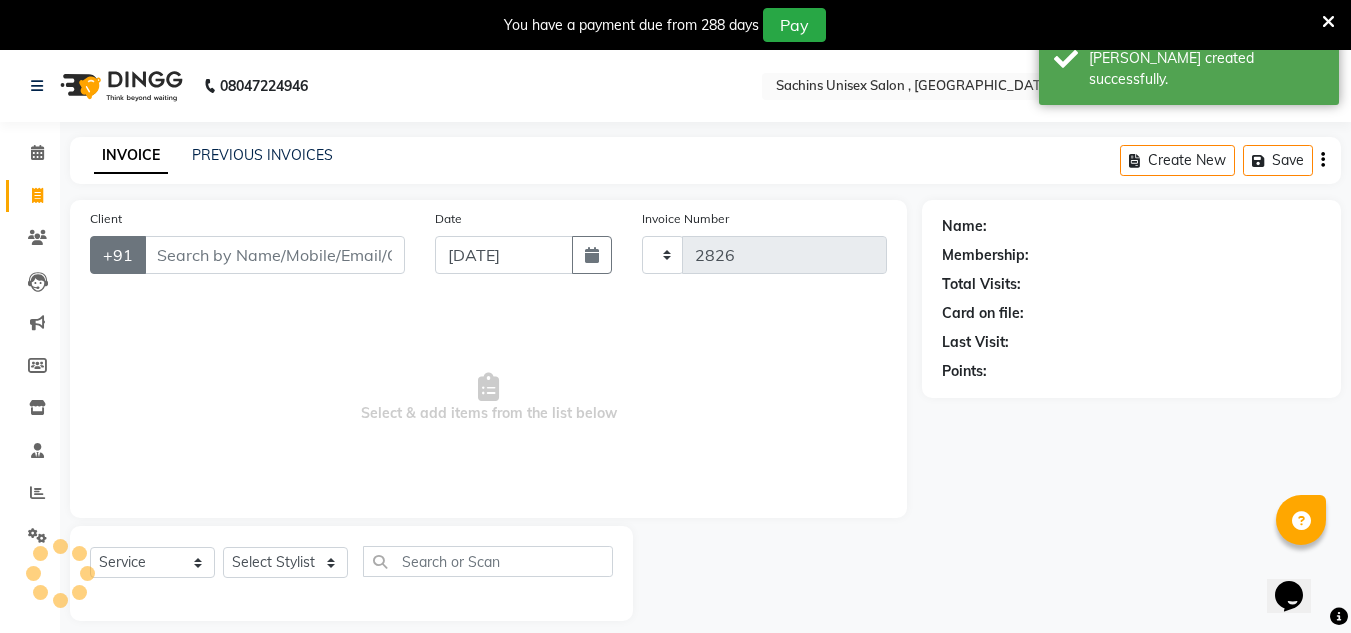 scroll, scrollTop: 50, scrollLeft: 0, axis: vertical 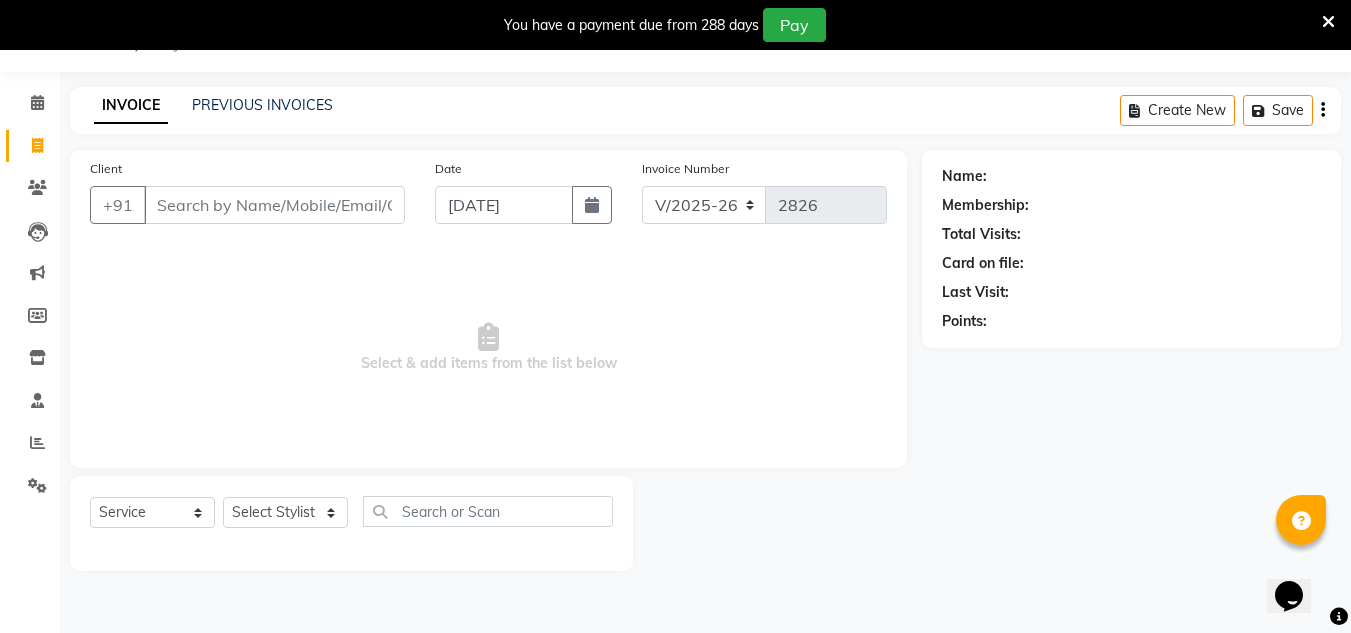 click on "Client" at bounding box center [274, 205] 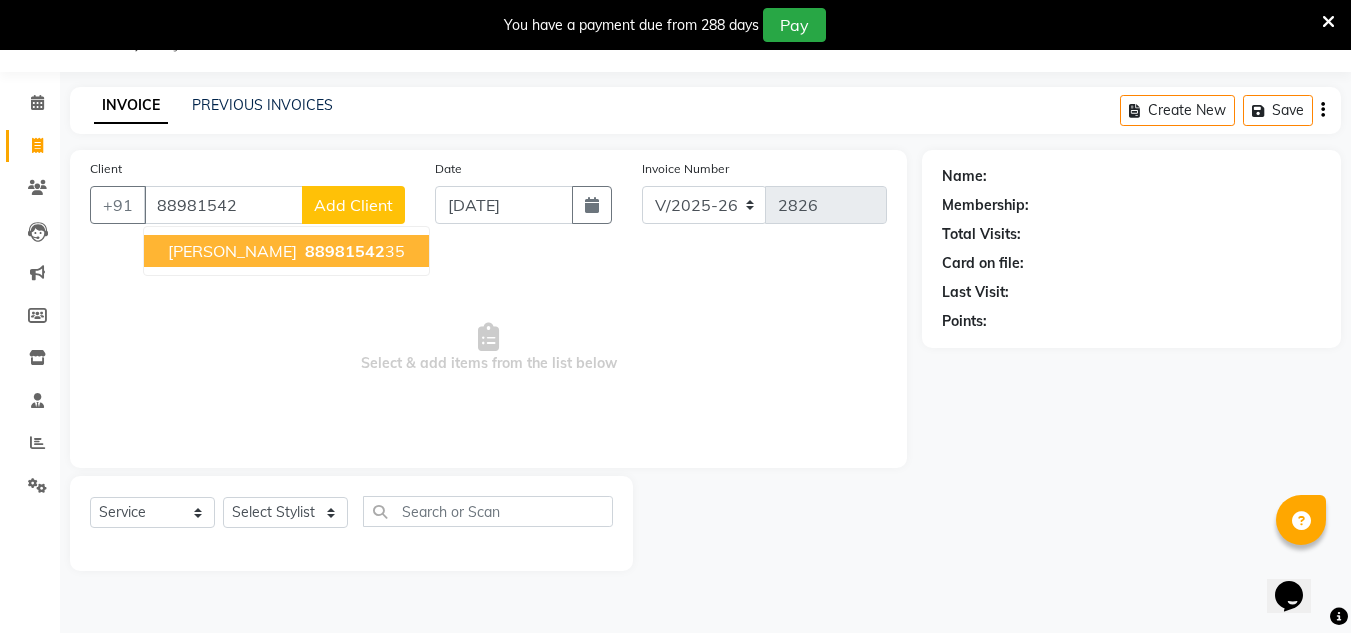 drag, startPoint x: 329, startPoint y: 247, endPoint x: 439, endPoint y: 211, distance: 115.74109 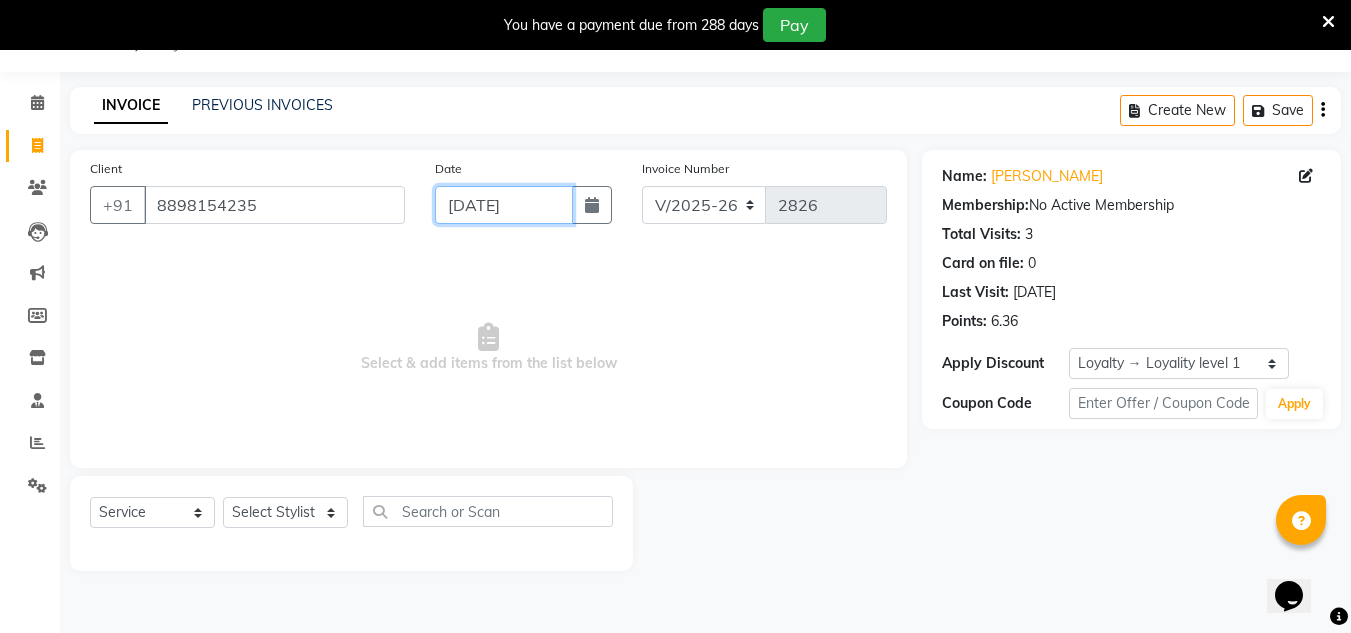click on "[DATE]" 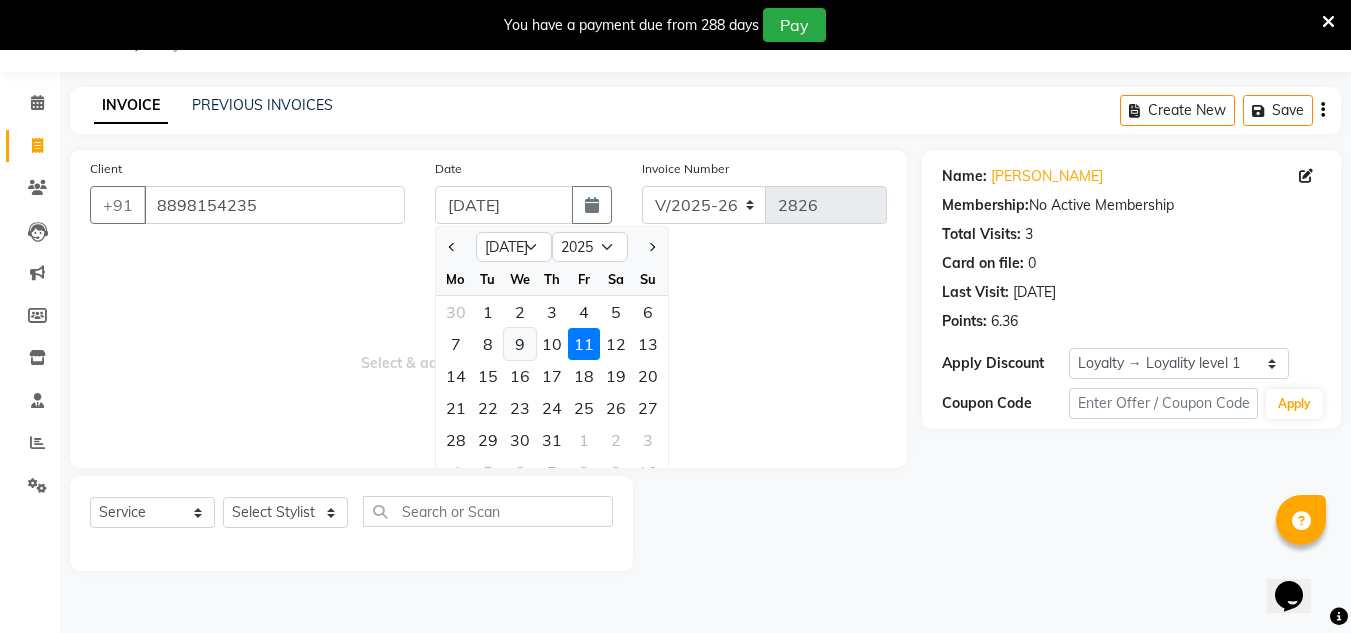click on "9" 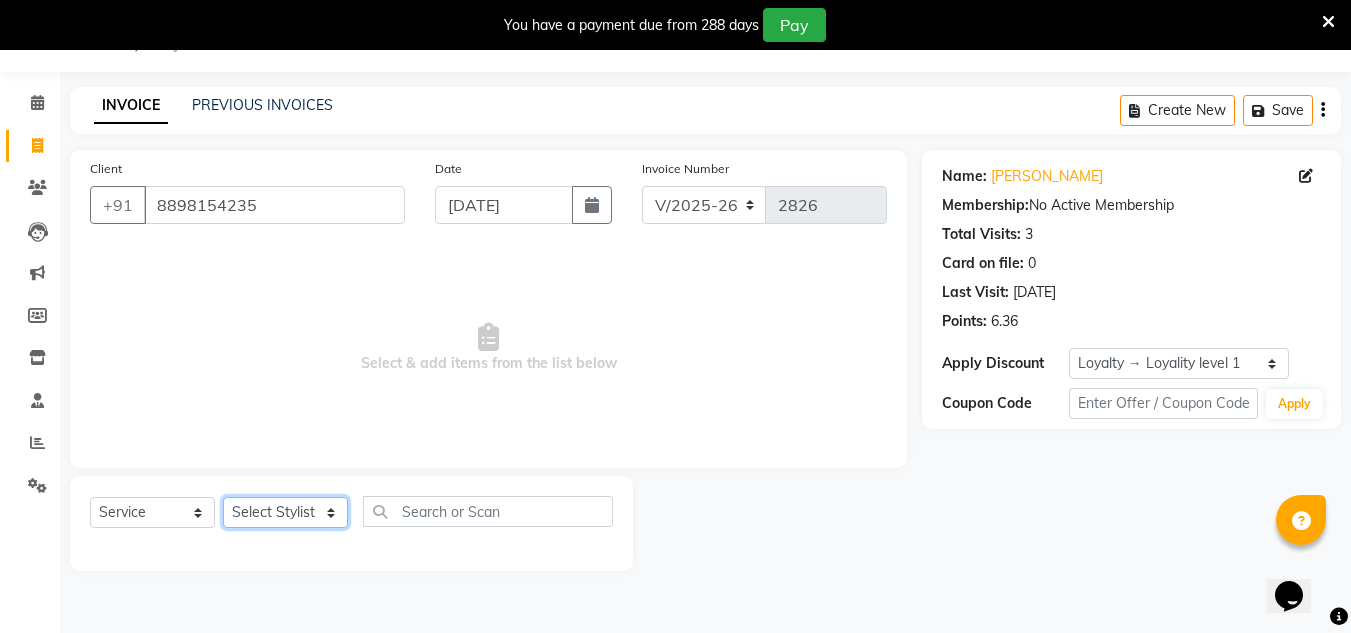 click on "Select Stylist [PERSON_NAME] new  [PERSON_NAME] [PERSON_NAME] Owner preeti [PERSON_NAME] [PERSON_NAME] RG" 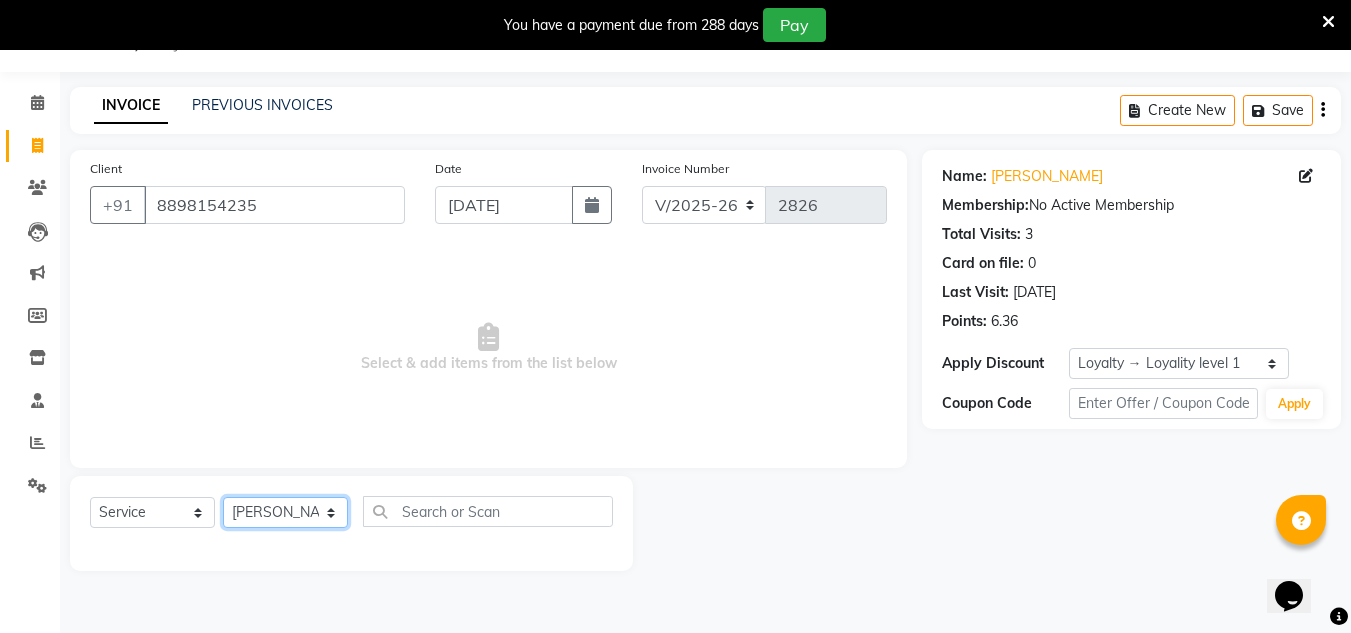 click on "Select Stylist [PERSON_NAME] new  [PERSON_NAME] [PERSON_NAME] Owner preeti [PERSON_NAME] [PERSON_NAME] RG" 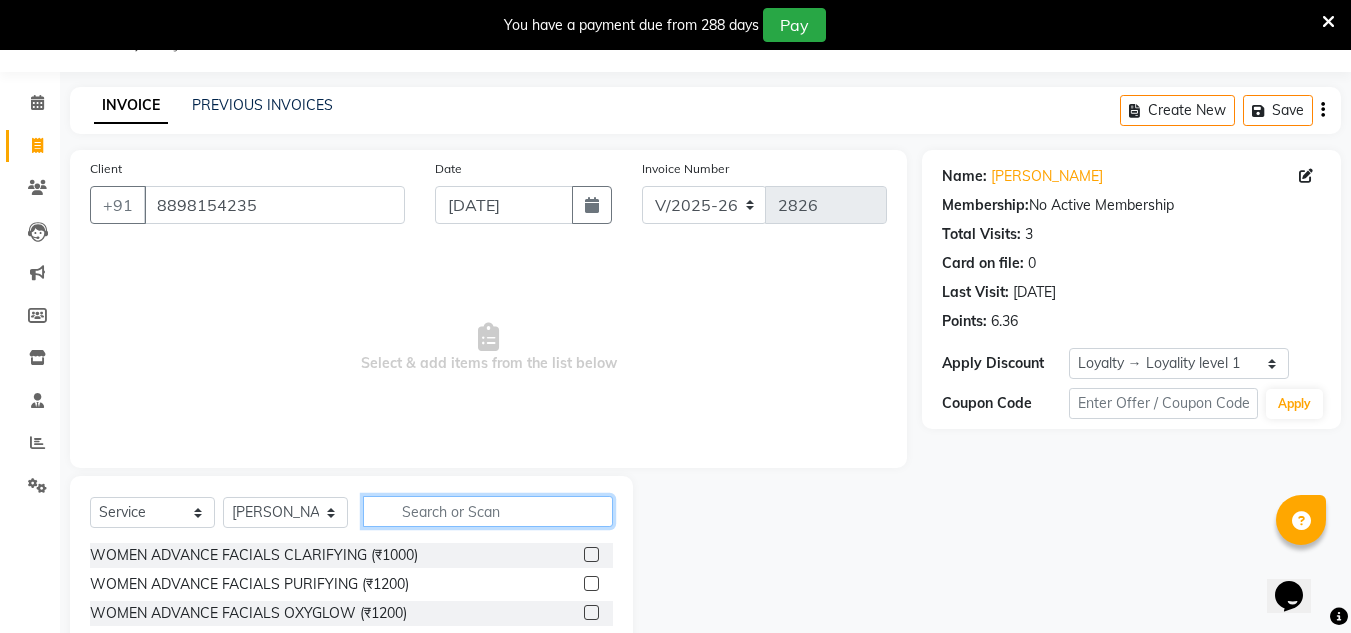click 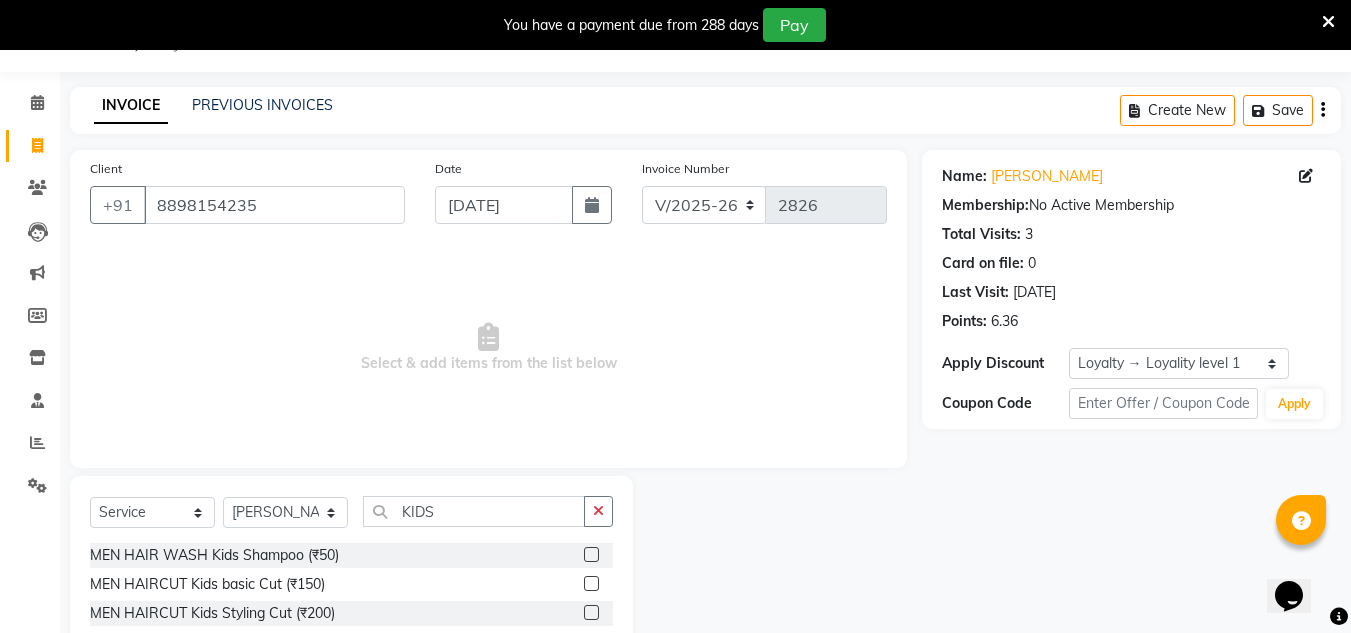click 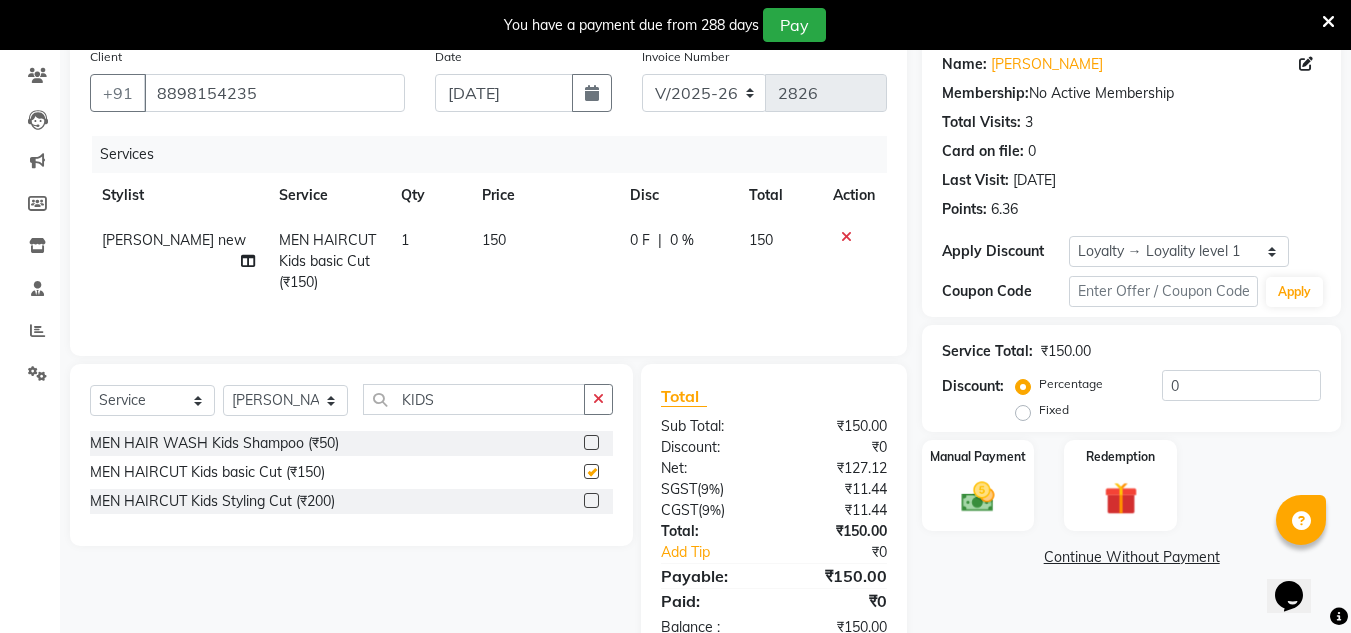 scroll, scrollTop: 217, scrollLeft: 0, axis: vertical 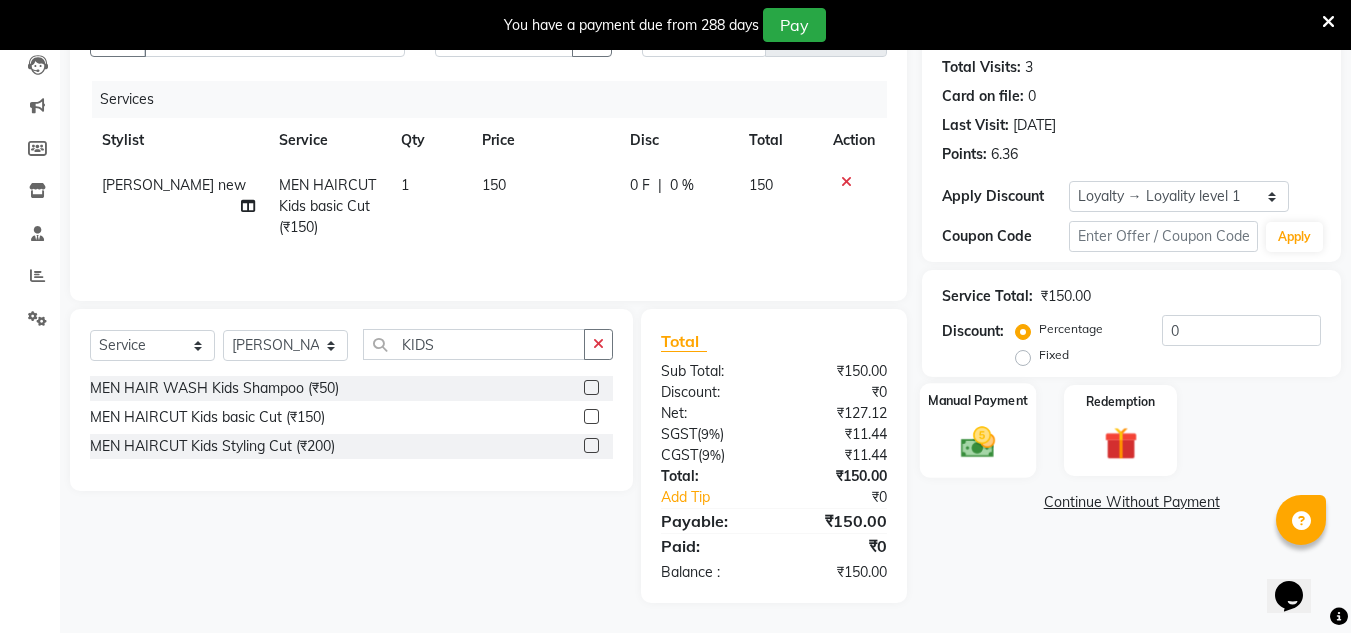 click 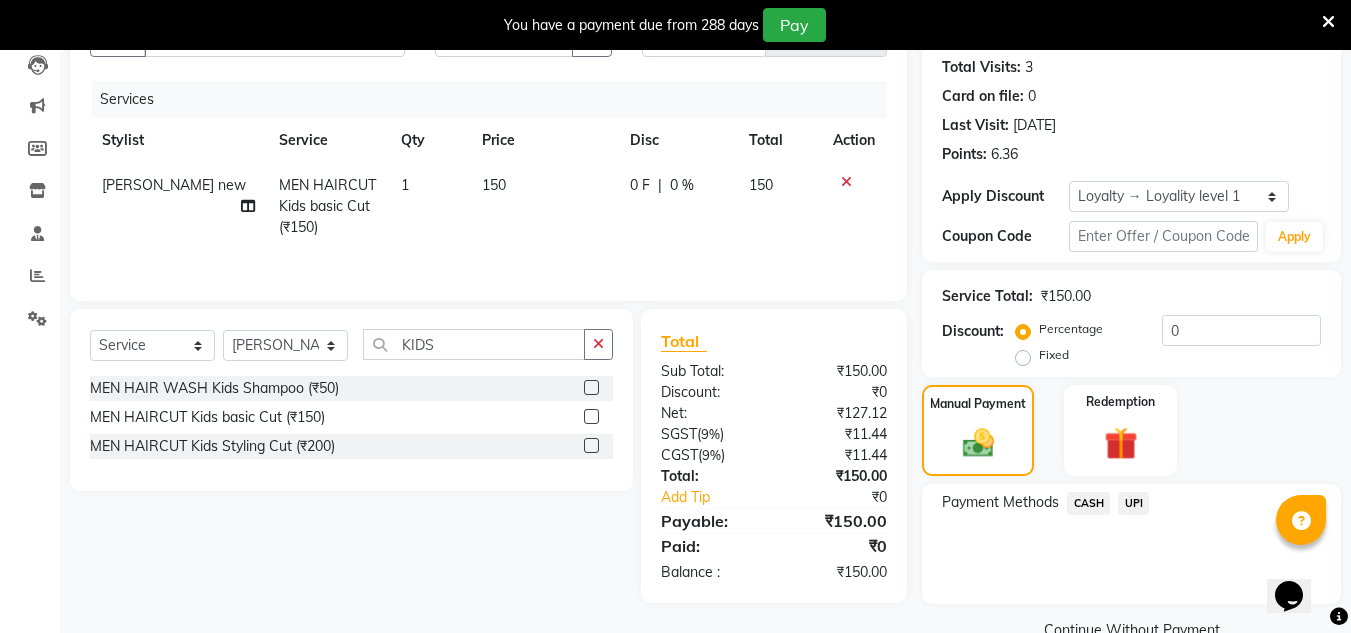 click on "CASH" 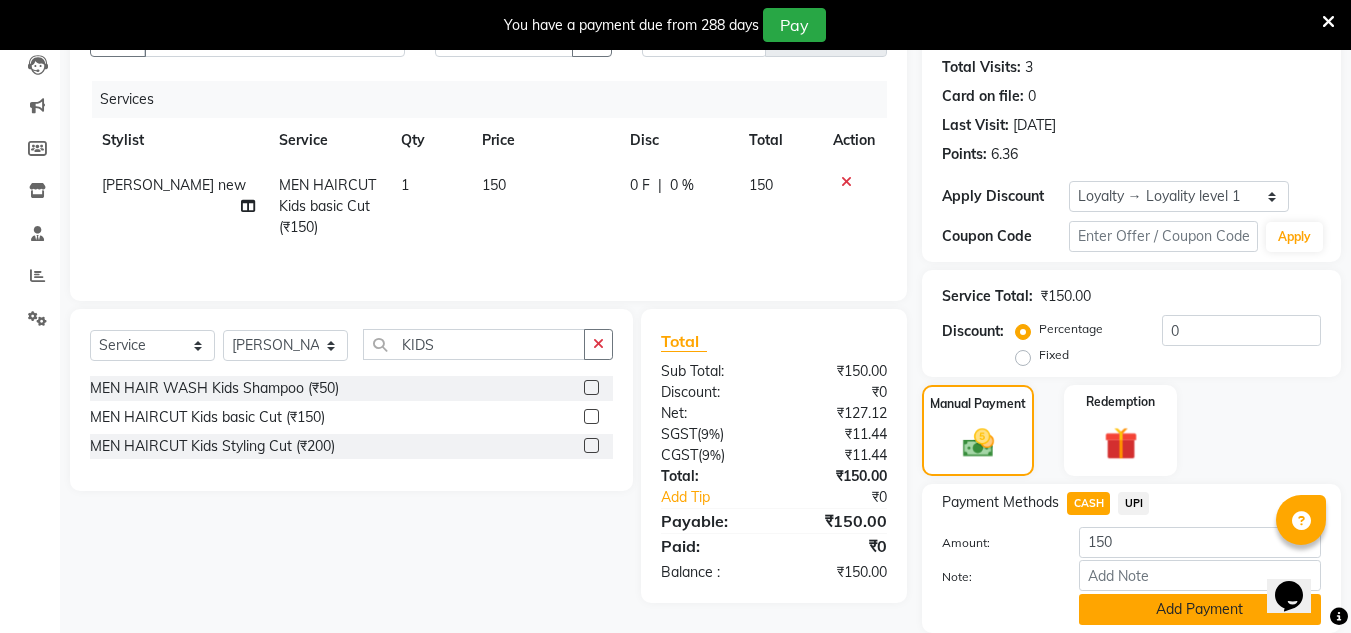 click on "Add Payment" 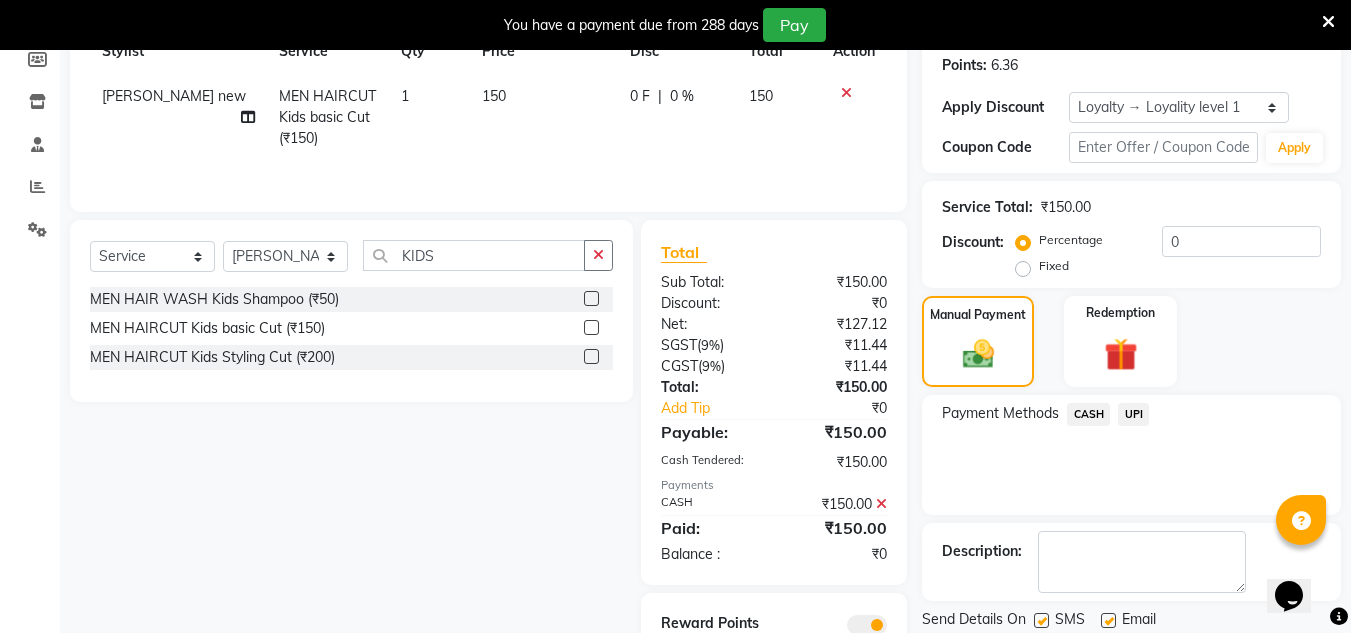 scroll, scrollTop: 387, scrollLeft: 0, axis: vertical 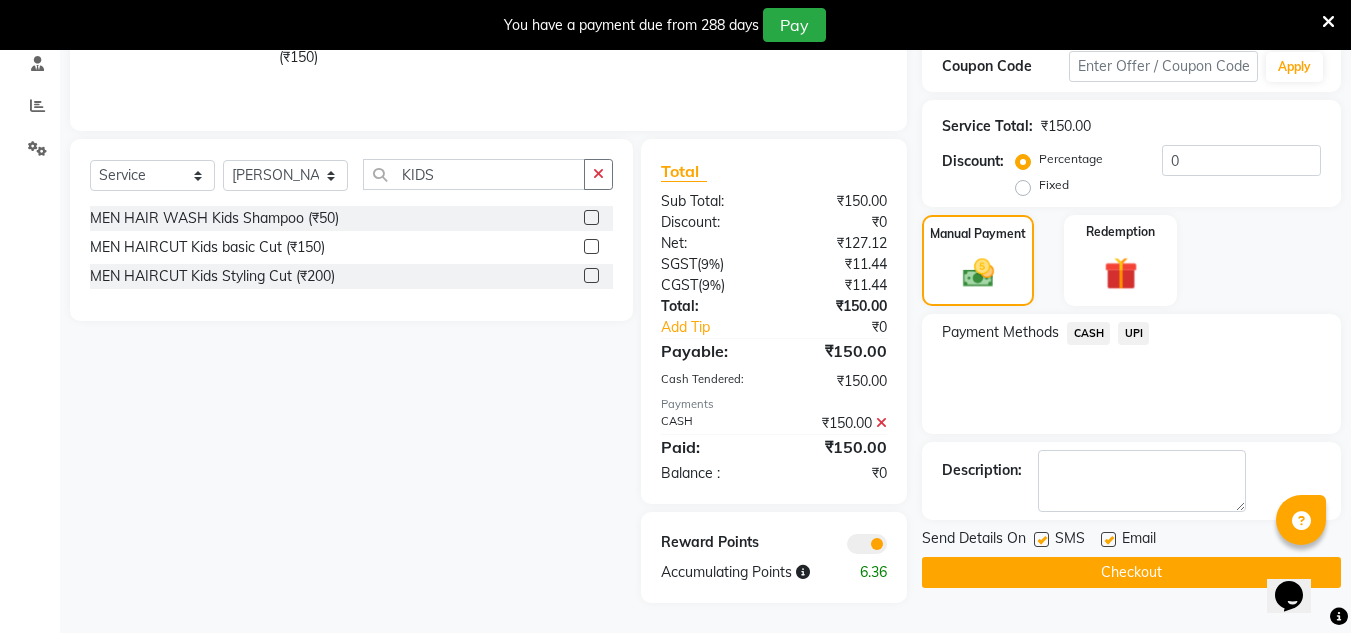 click on "Checkout" 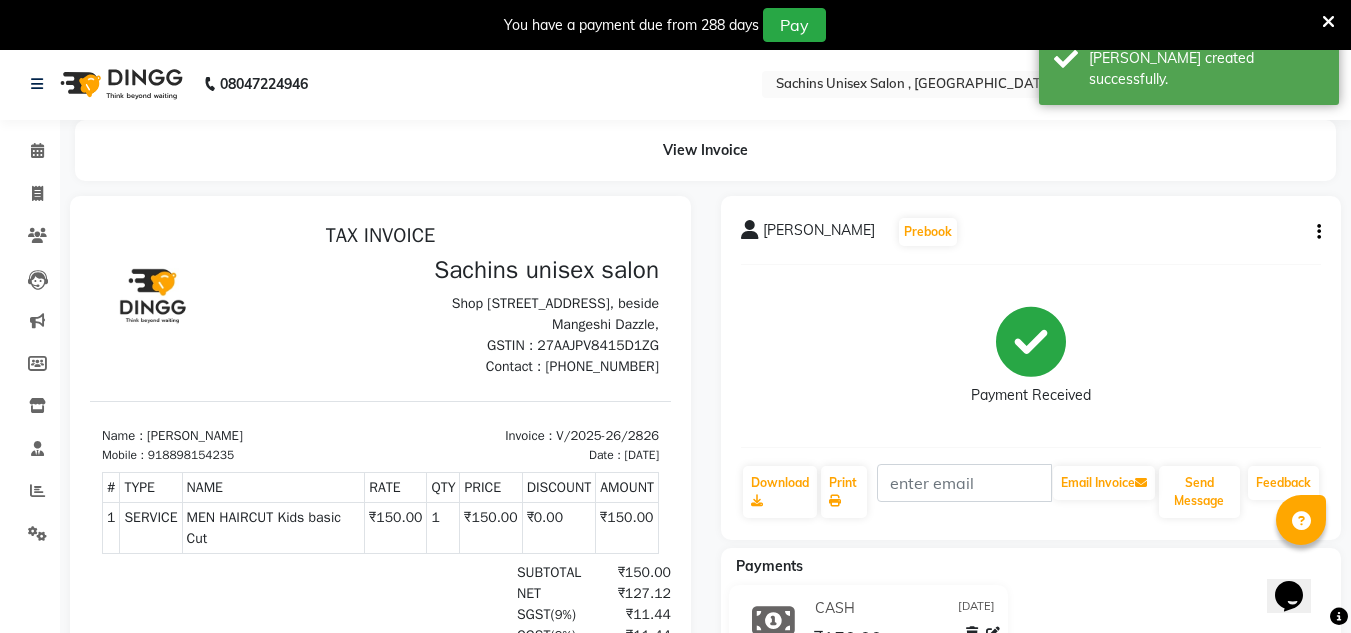 scroll, scrollTop: 0, scrollLeft: 0, axis: both 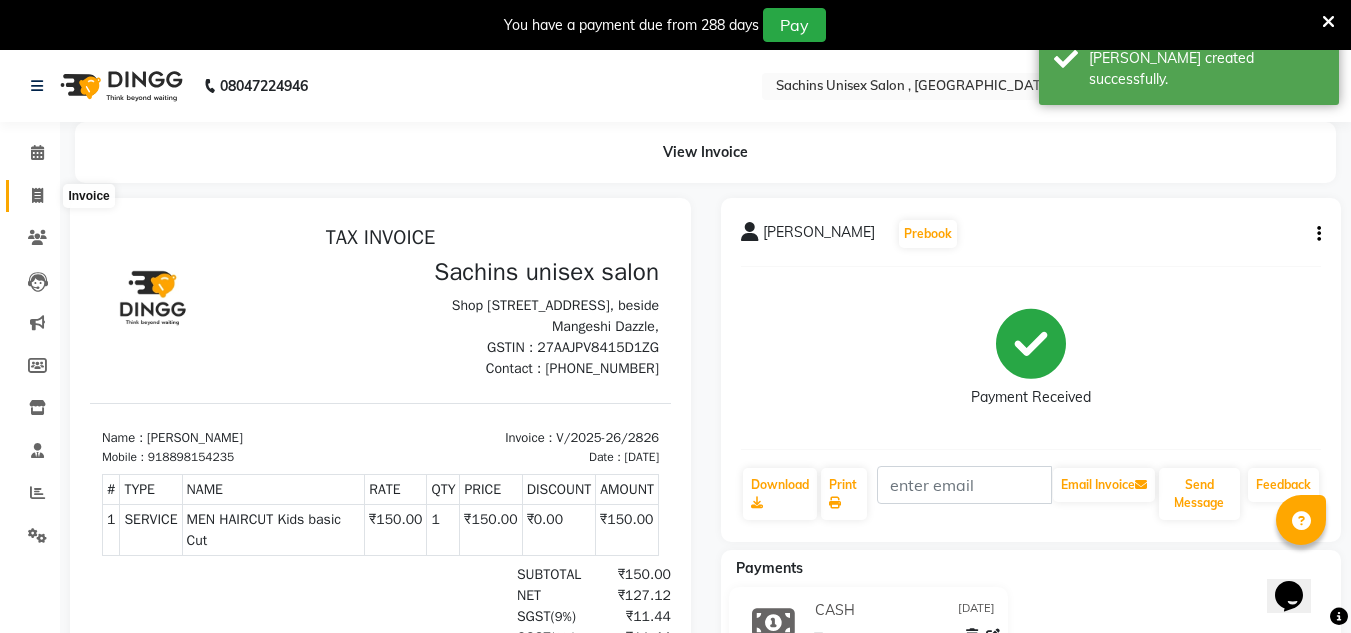 click 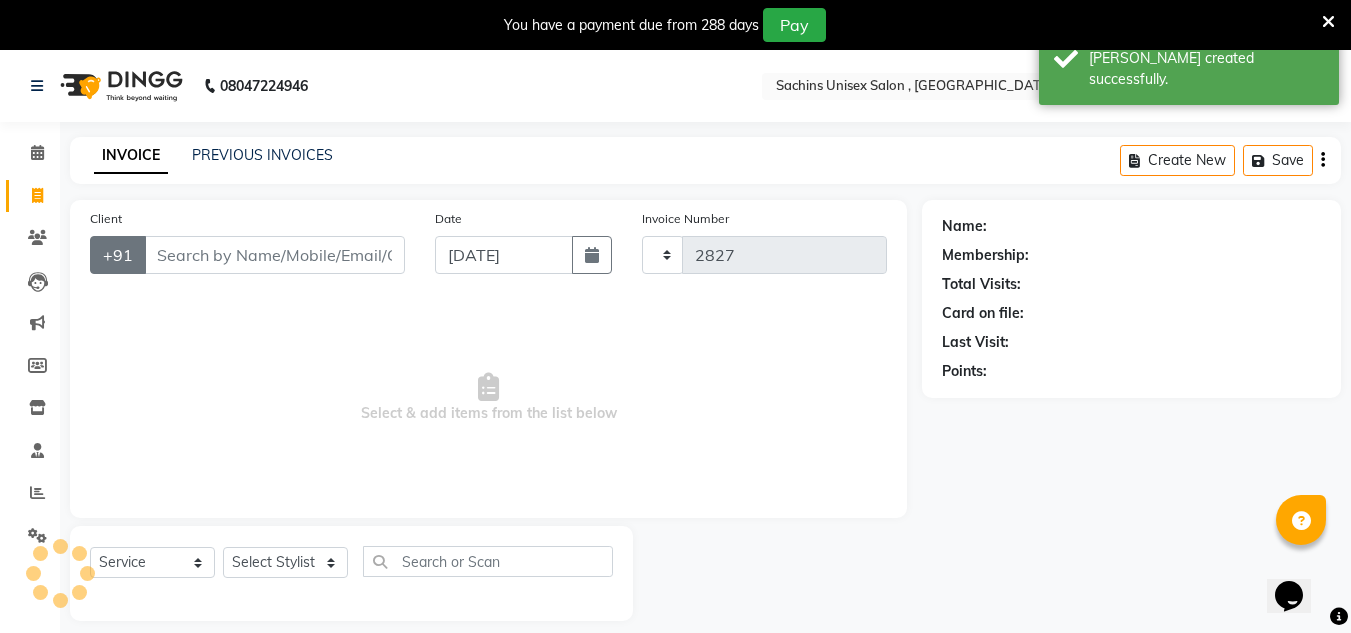 scroll, scrollTop: 50, scrollLeft: 0, axis: vertical 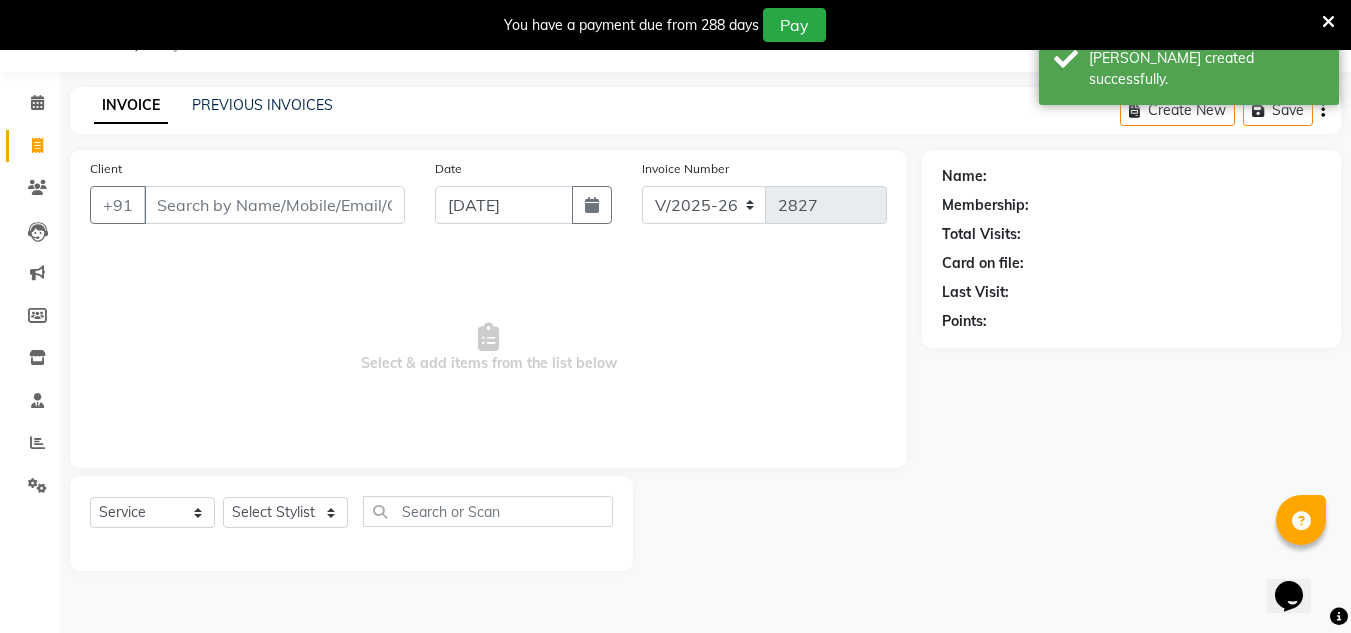click on "Client" at bounding box center [274, 205] 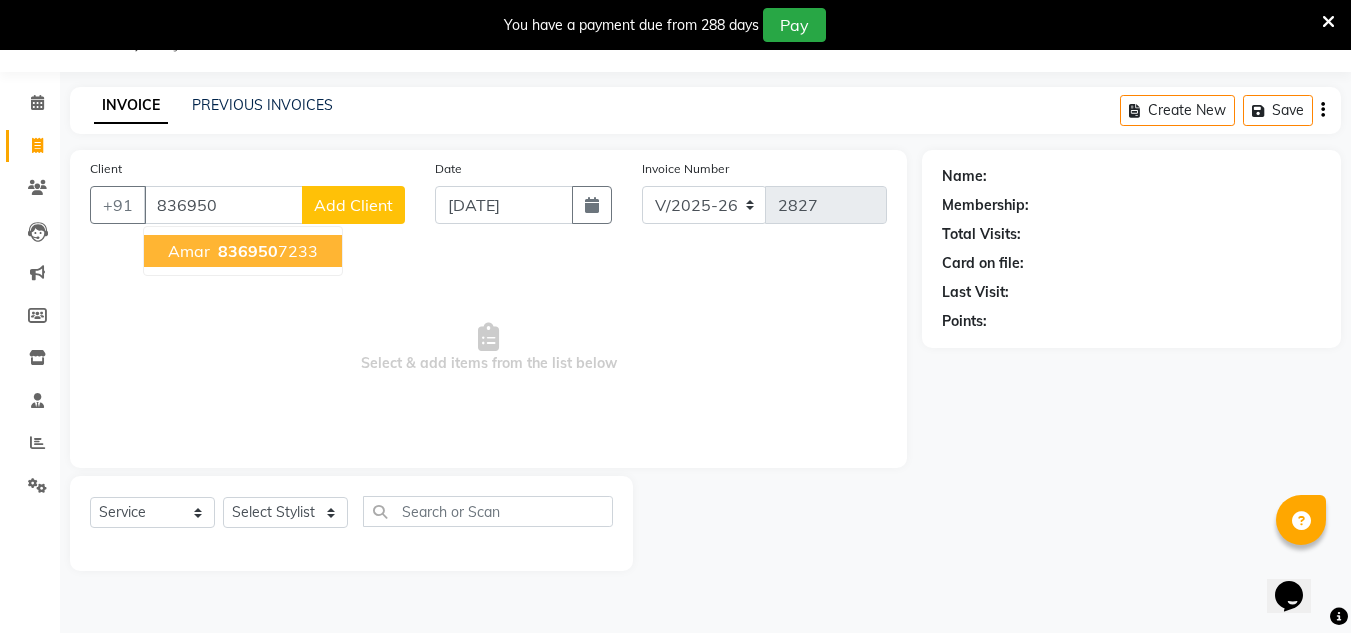 click on "836950 7233" at bounding box center (266, 251) 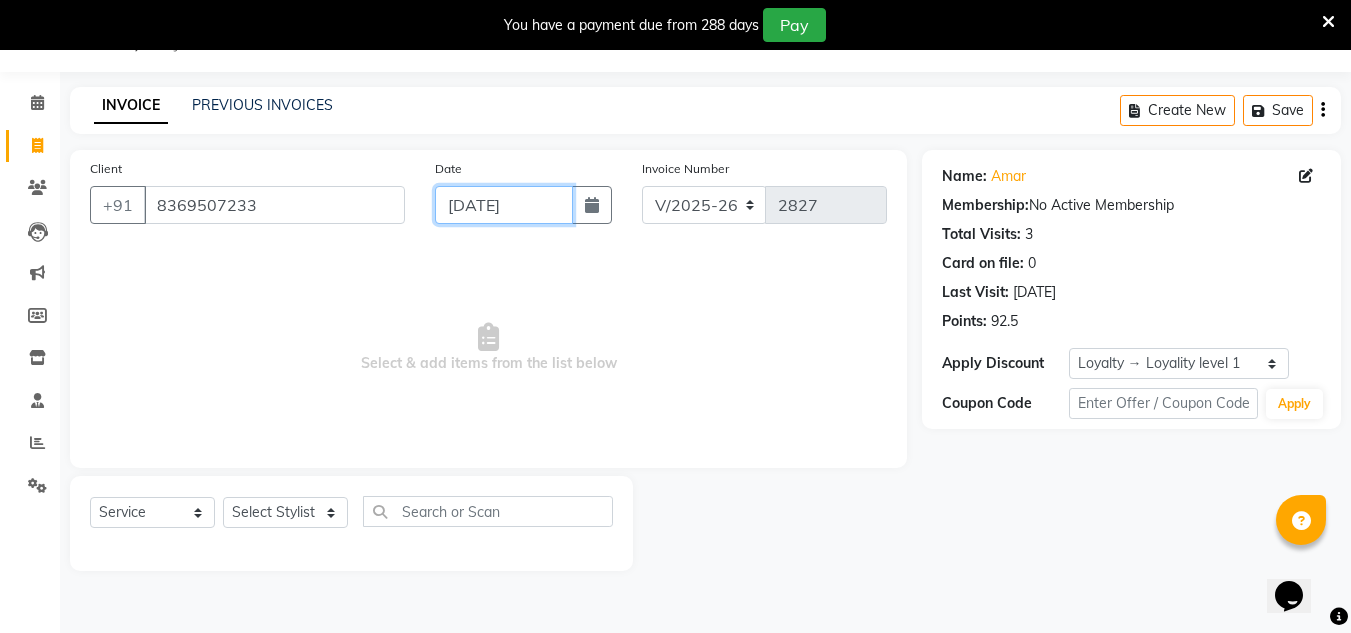 click on "[DATE]" 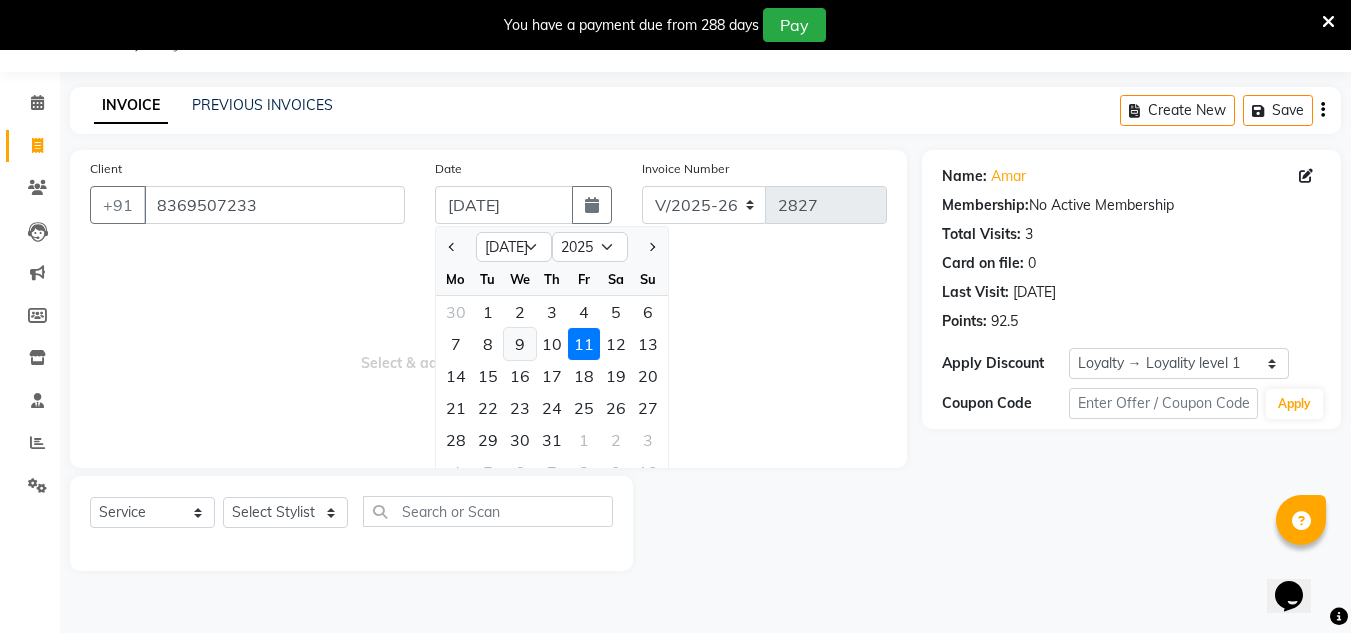 click on "9" 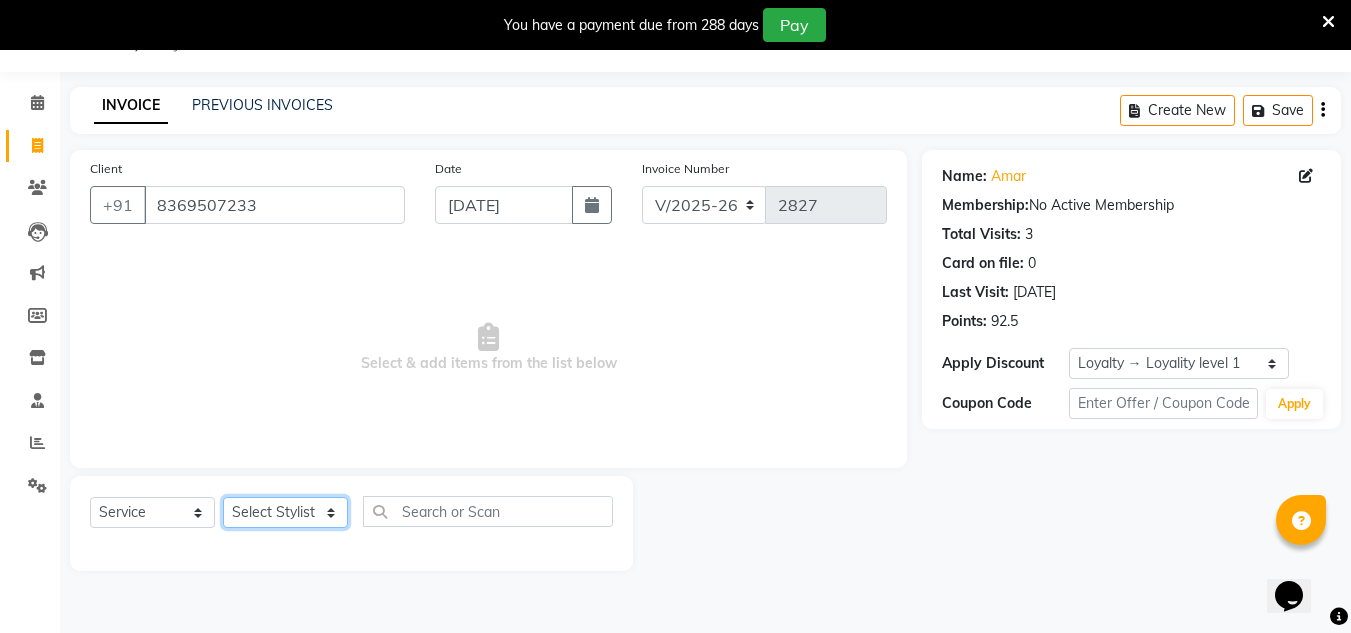 click on "Select Stylist [PERSON_NAME] new  [PERSON_NAME] [PERSON_NAME] Owner preeti [PERSON_NAME] [PERSON_NAME] RG" 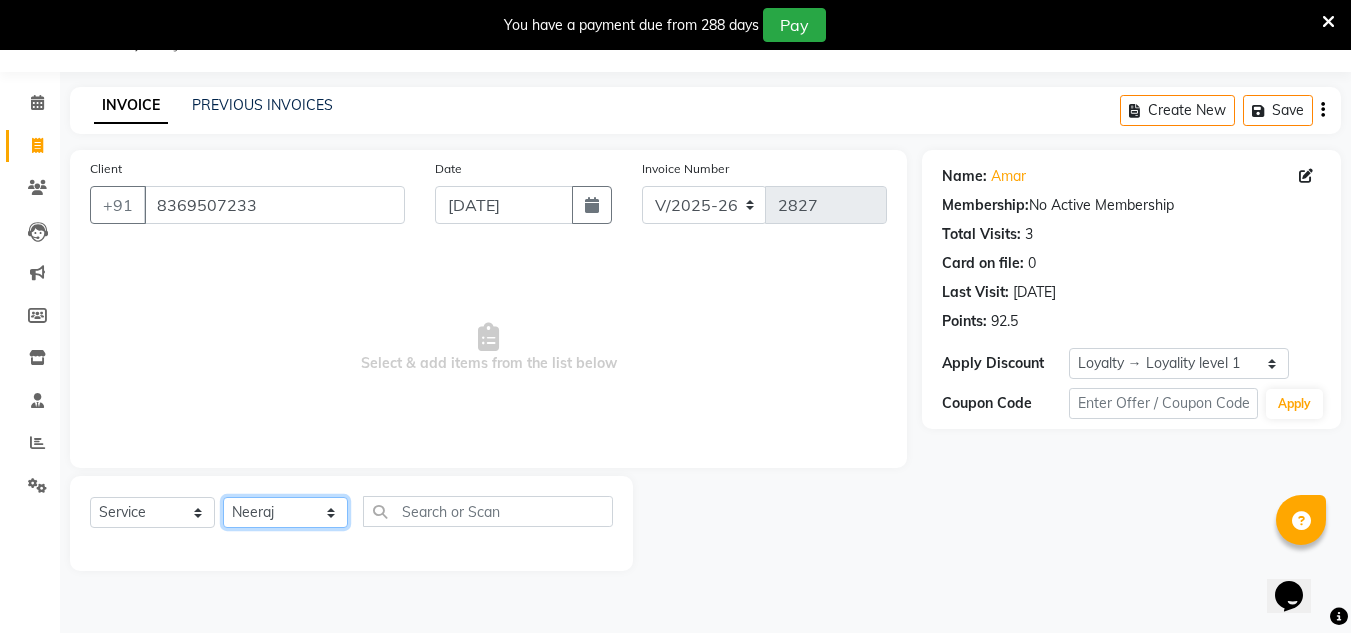 click on "Select Stylist [PERSON_NAME] new  [PERSON_NAME] [PERSON_NAME] Owner preeti [PERSON_NAME] [PERSON_NAME] RG" 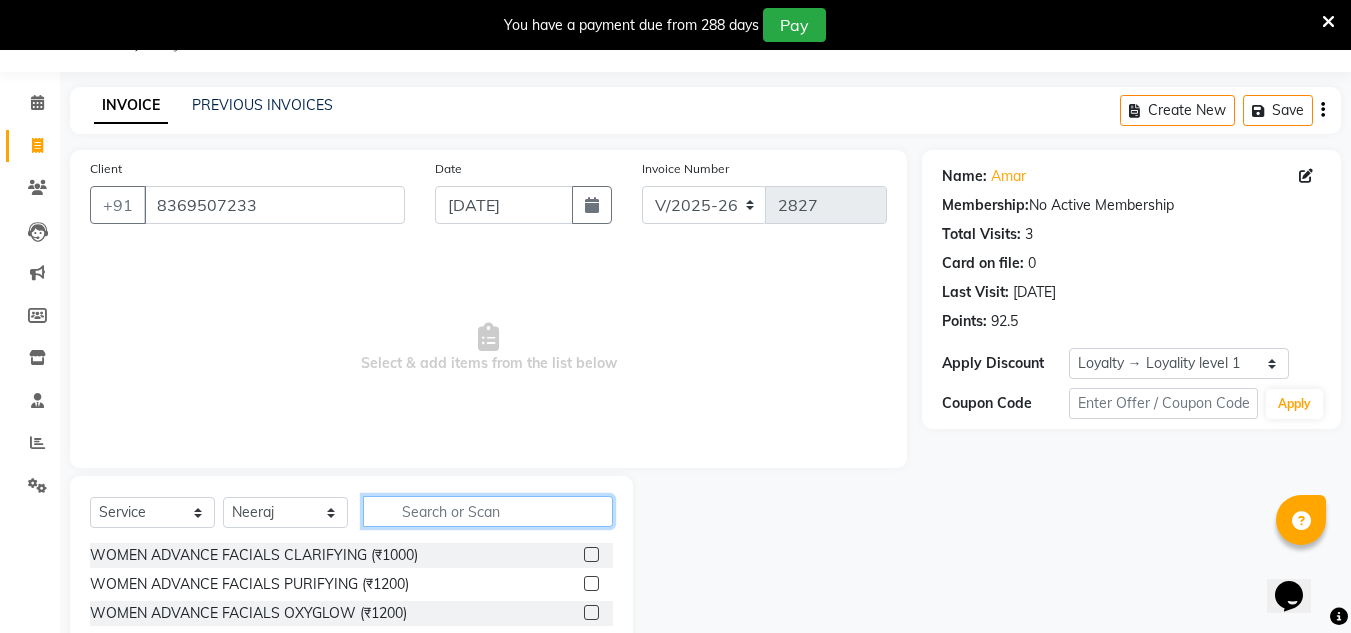 click 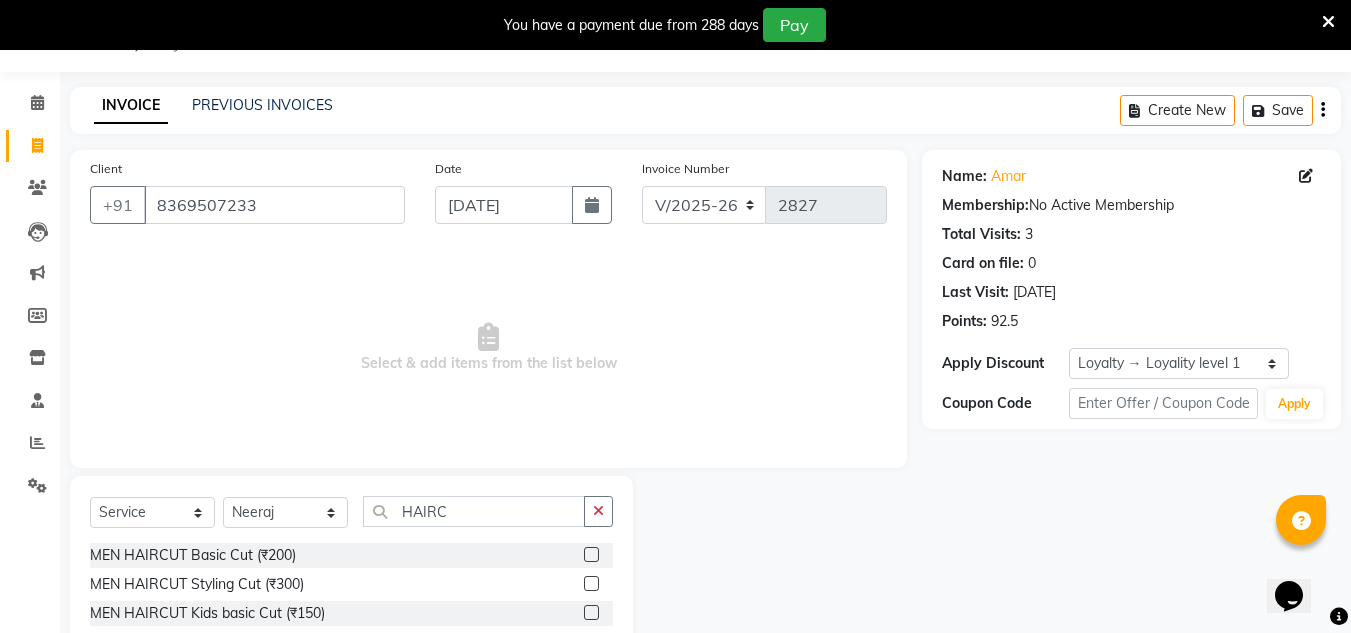 click 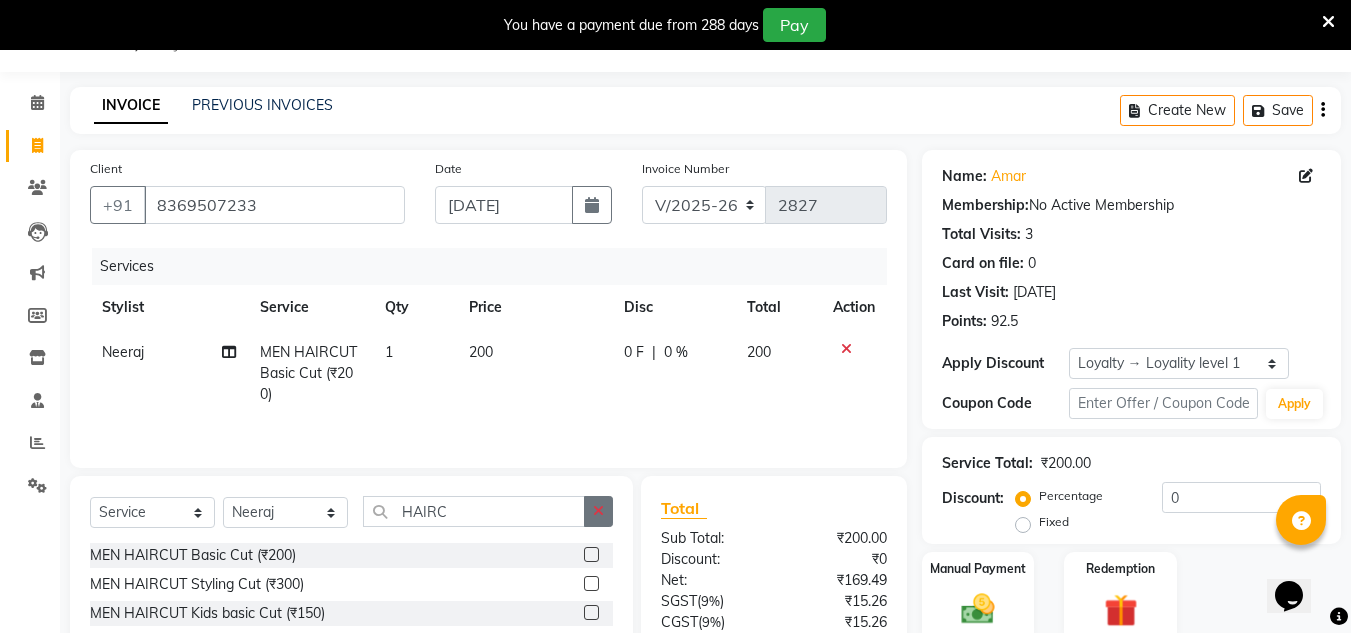 click 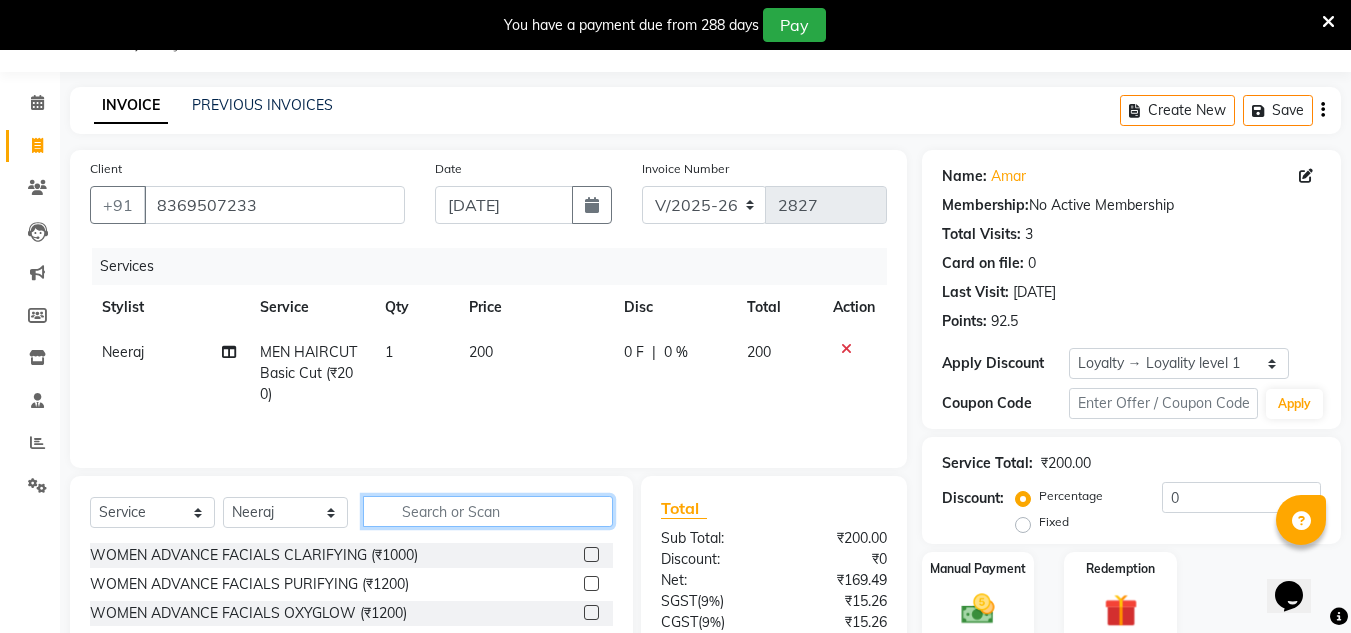 click 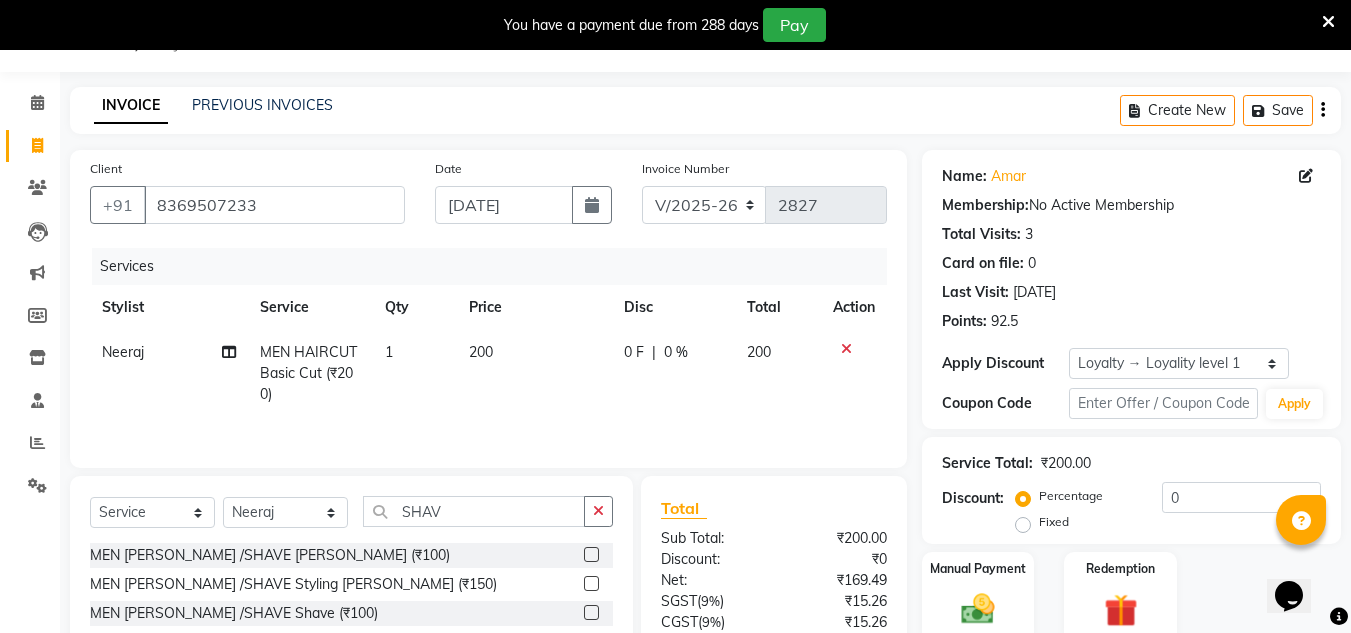 click 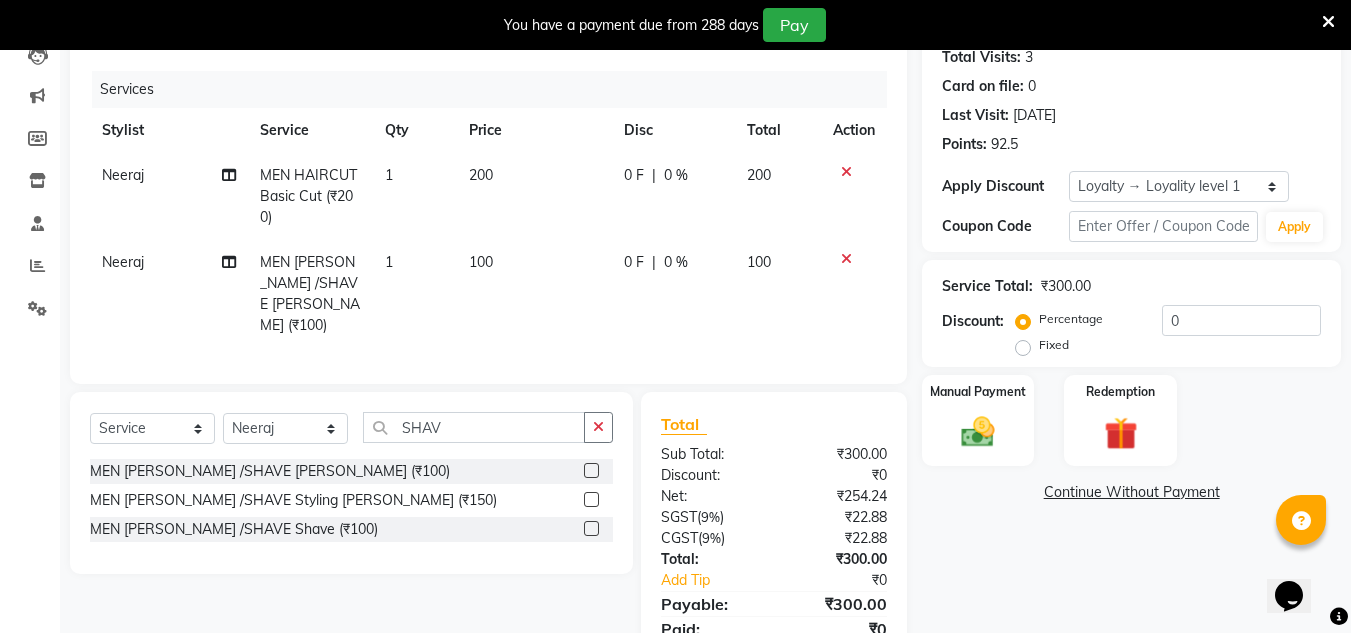 scroll, scrollTop: 250, scrollLeft: 0, axis: vertical 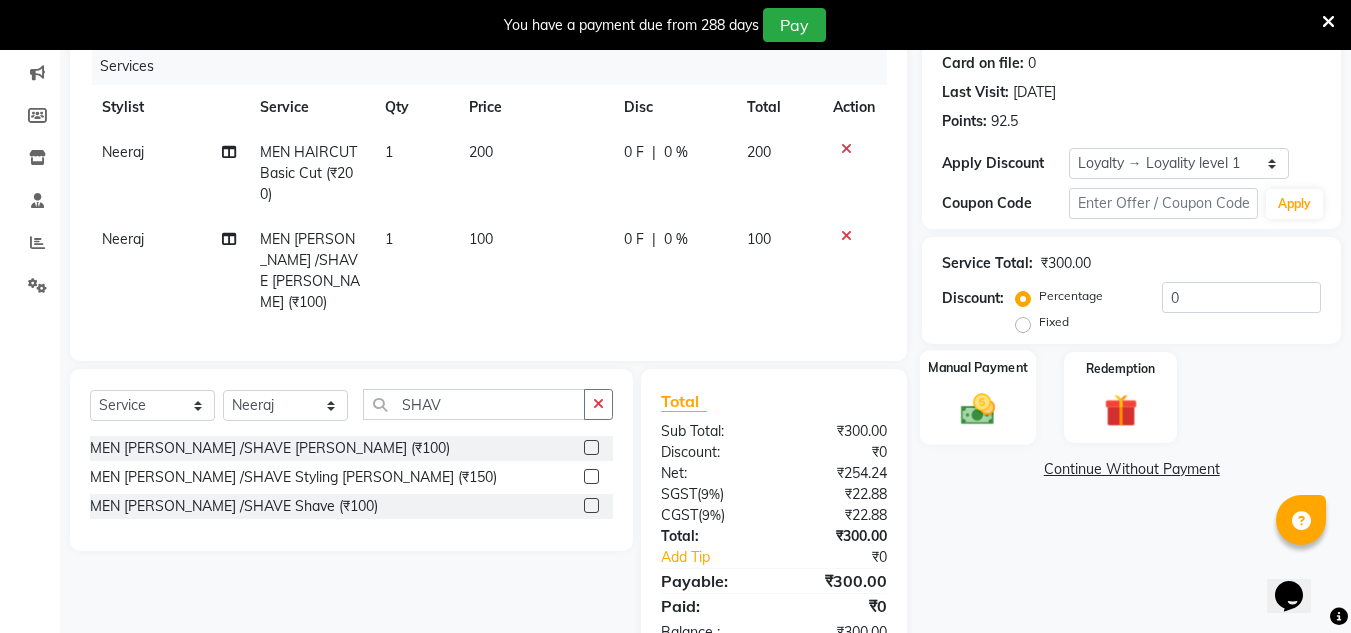 click 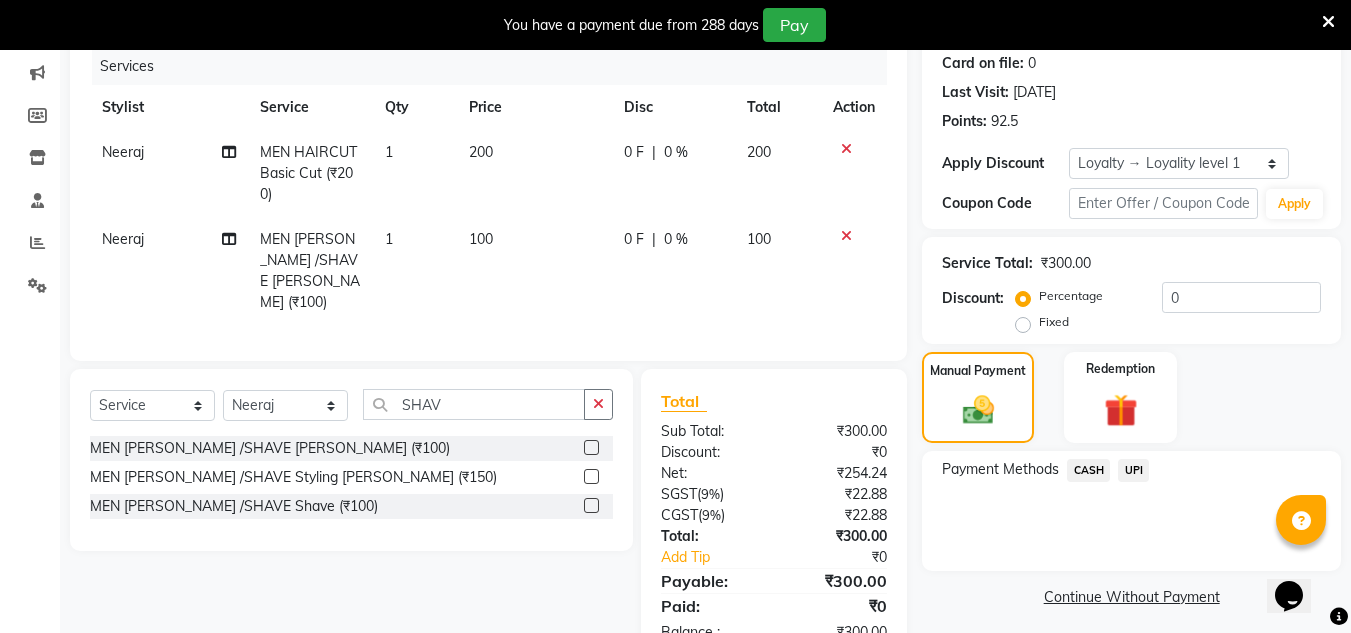 click on "UPI" 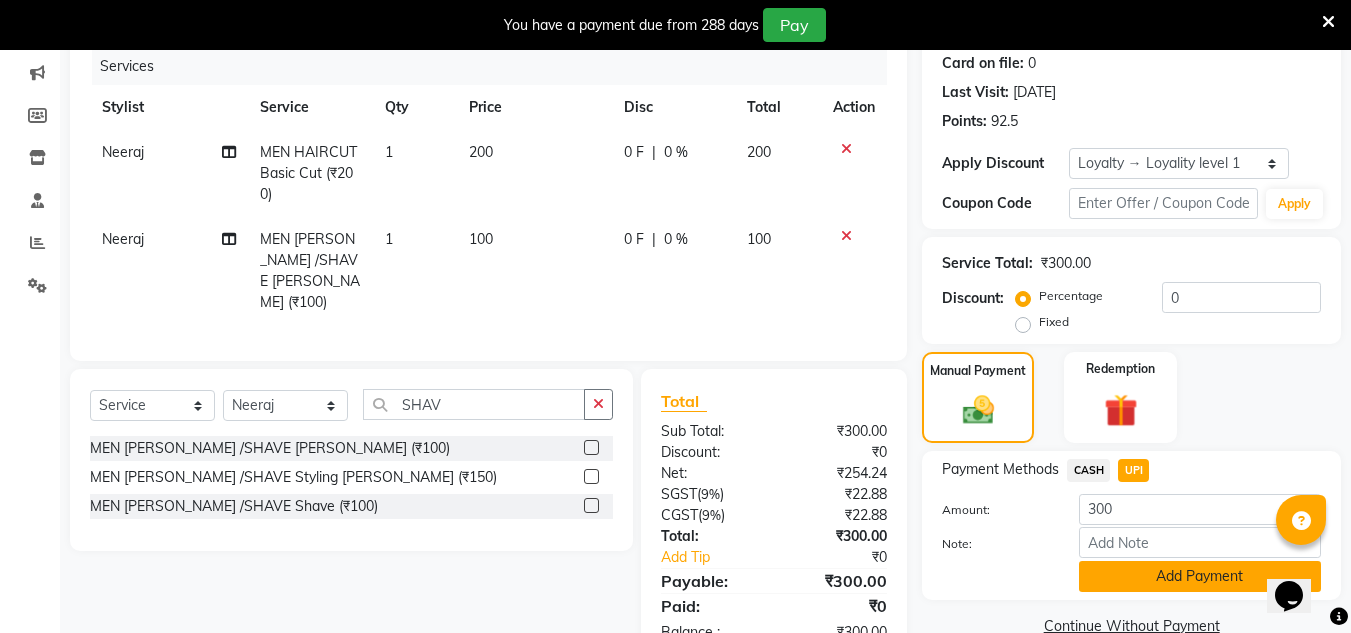 click on "Add Payment" 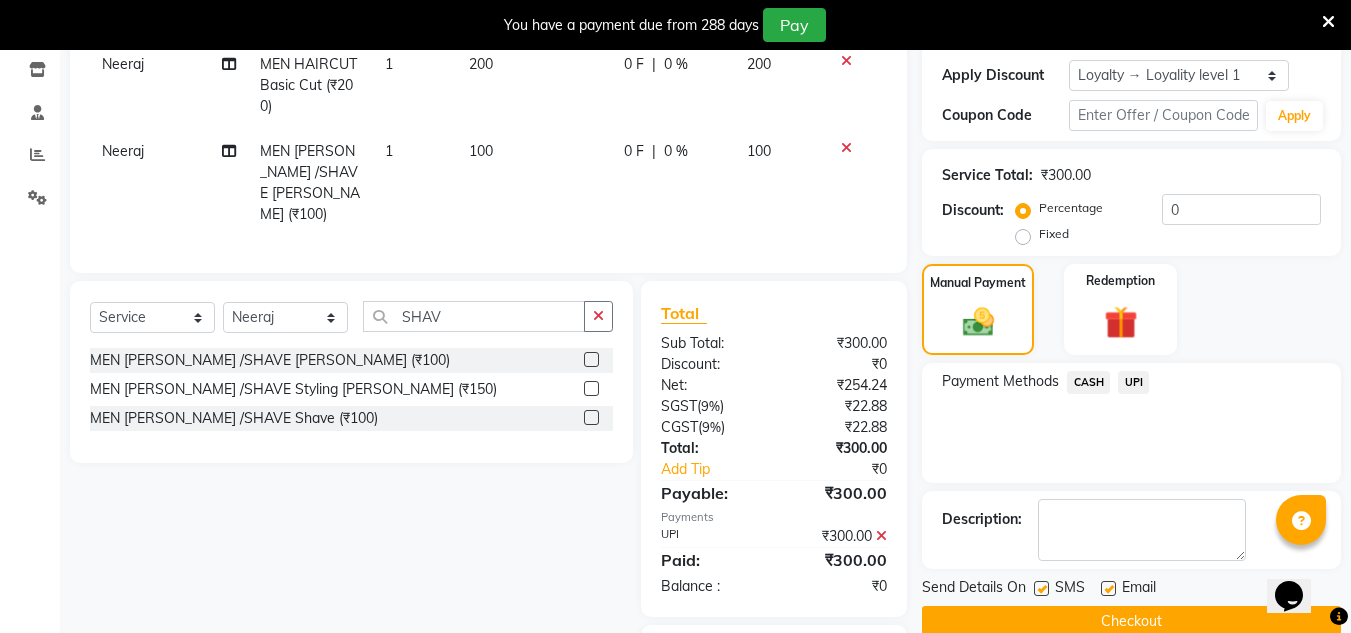 scroll, scrollTop: 450, scrollLeft: 0, axis: vertical 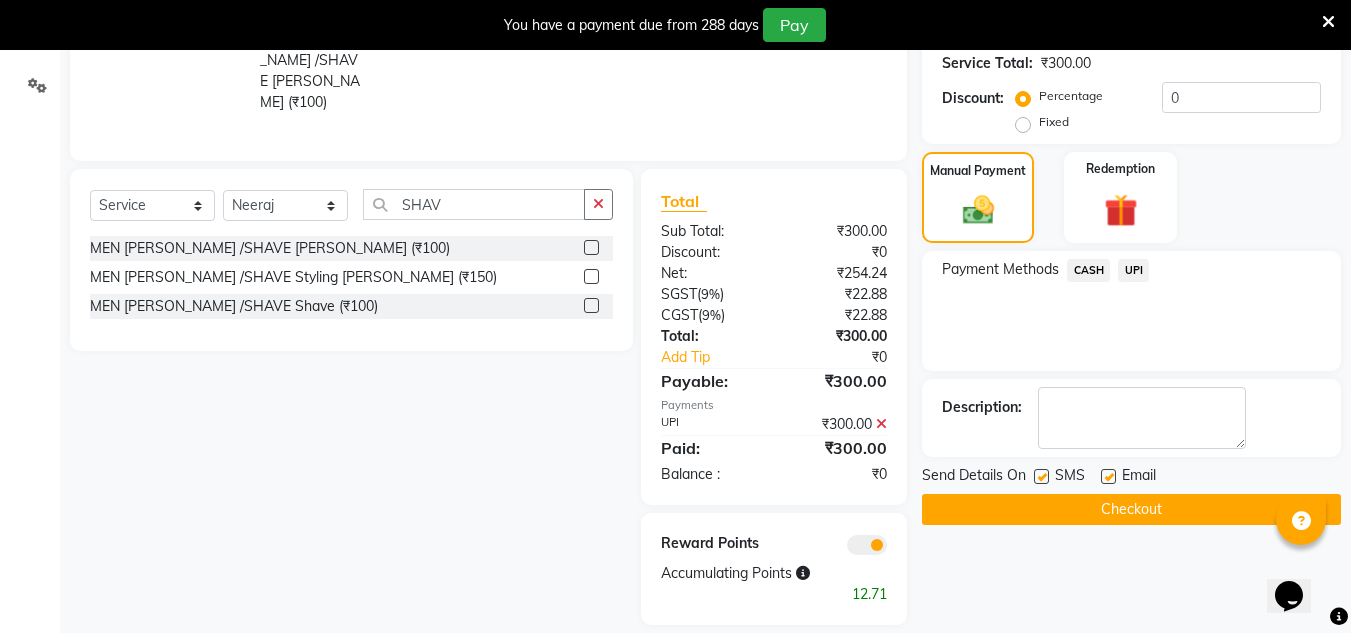 click on "Checkout" 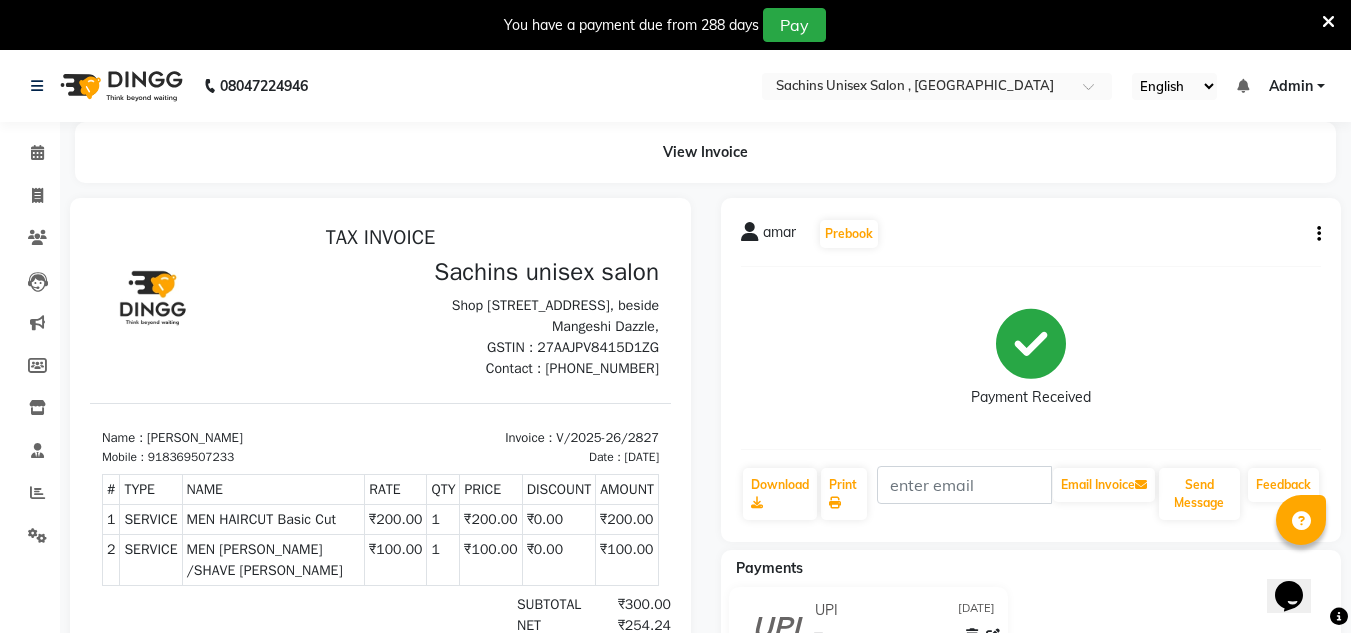 scroll, scrollTop: 0, scrollLeft: 0, axis: both 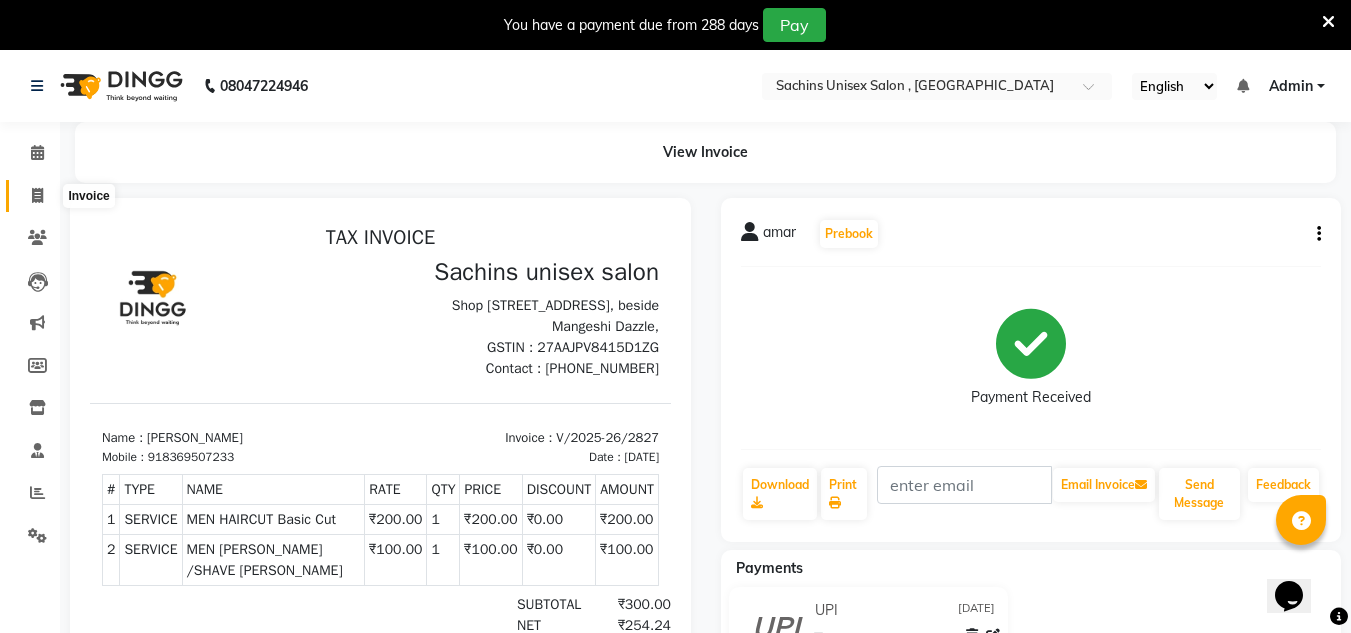 click 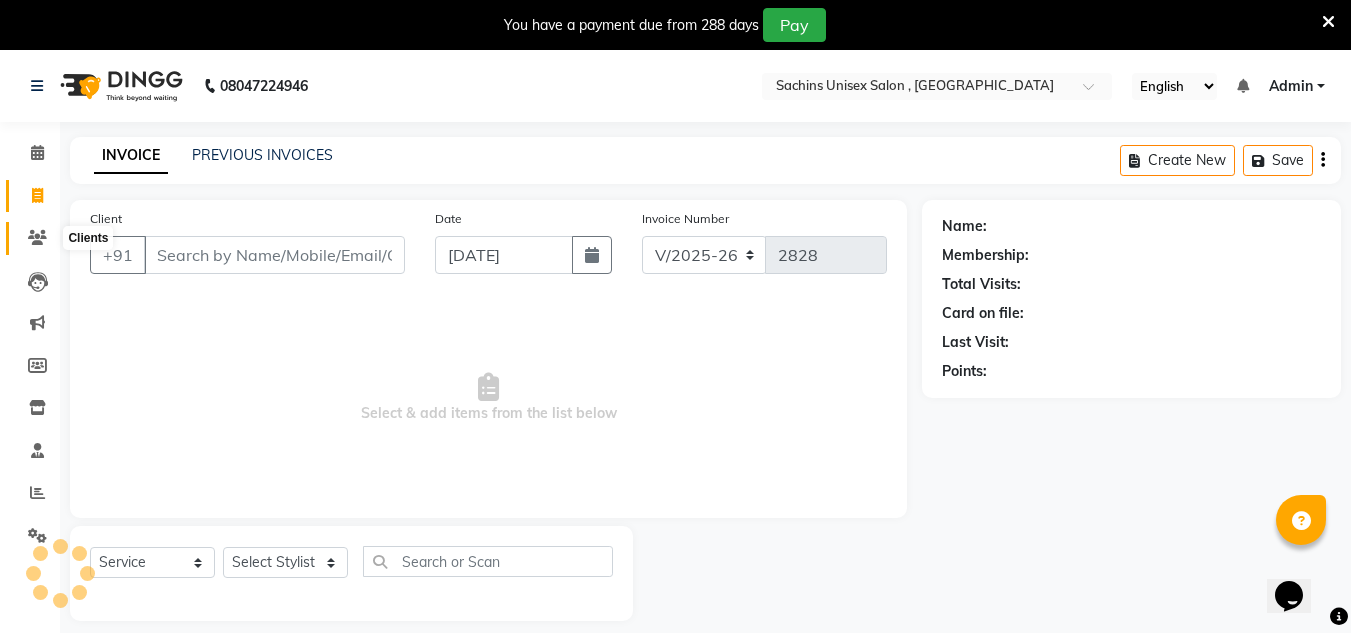 scroll, scrollTop: 50, scrollLeft: 0, axis: vertical 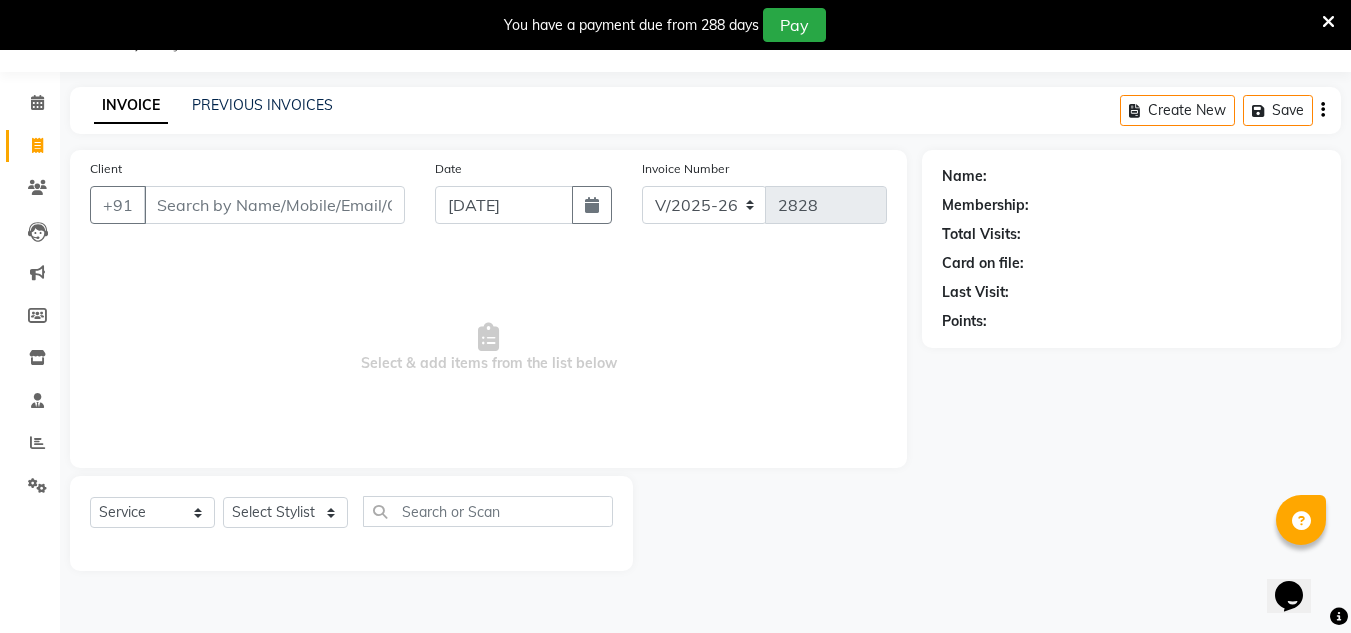 click on "Client" at bounding box center [274, 205] 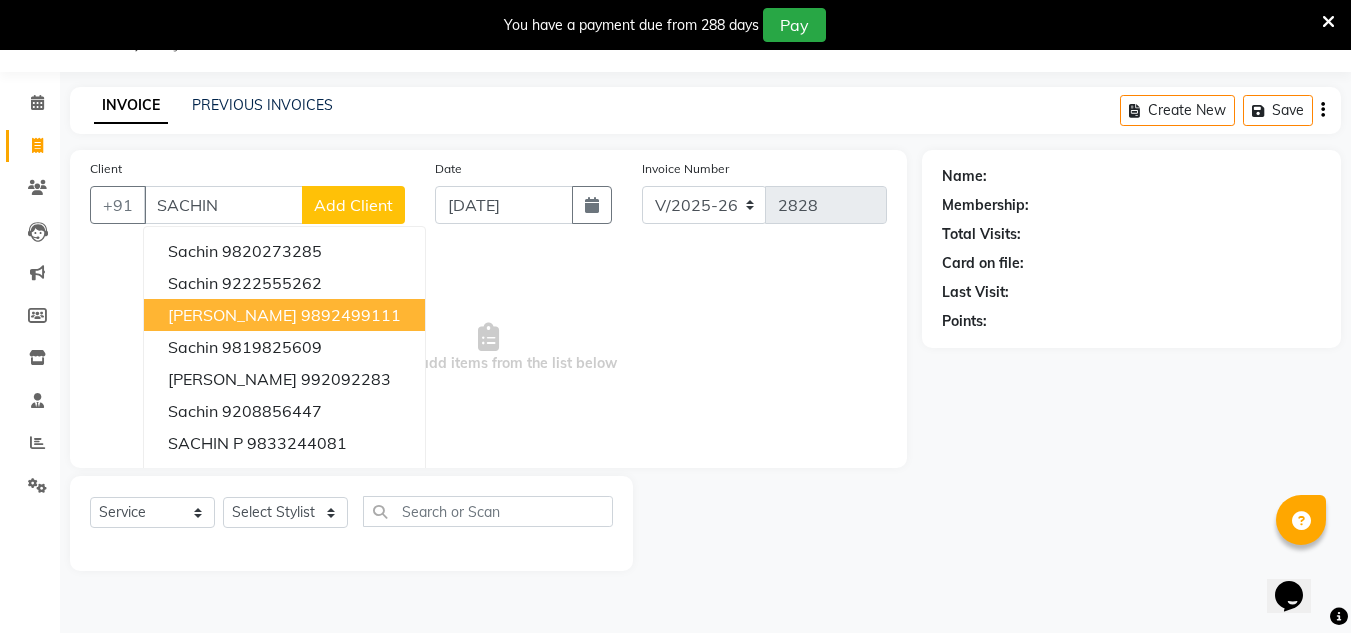 click on "9892499111" at bounding box center (351, 315) 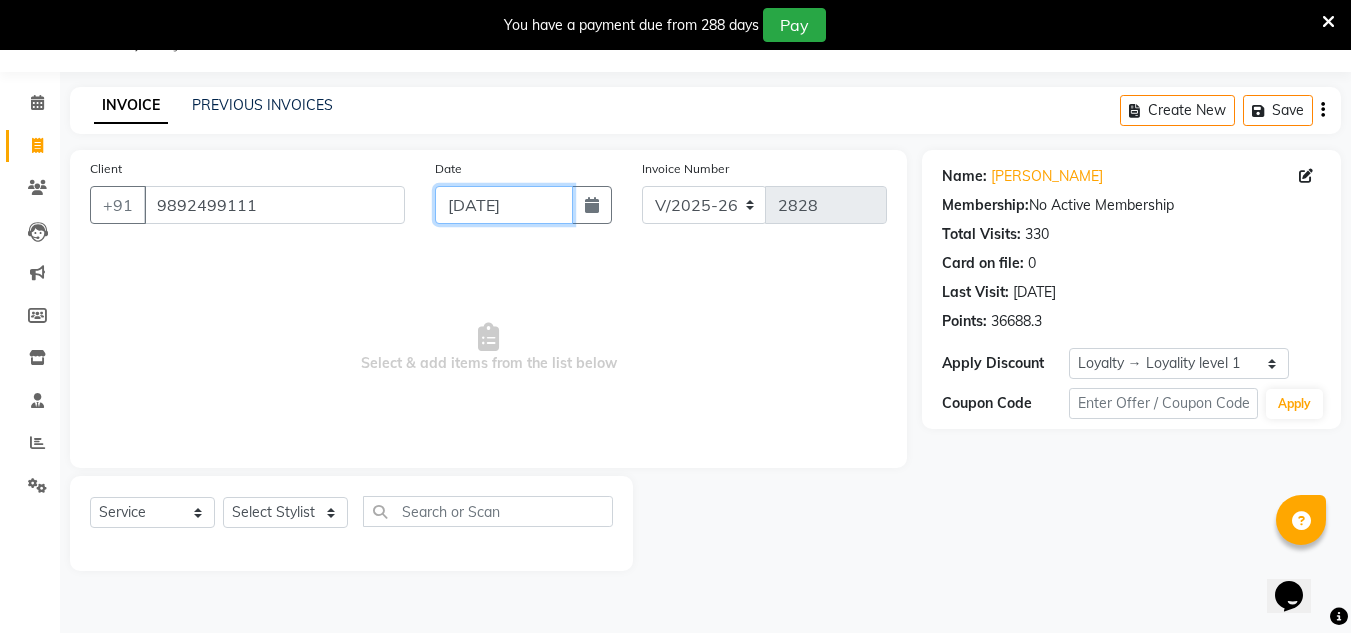 click on "[DATE]" 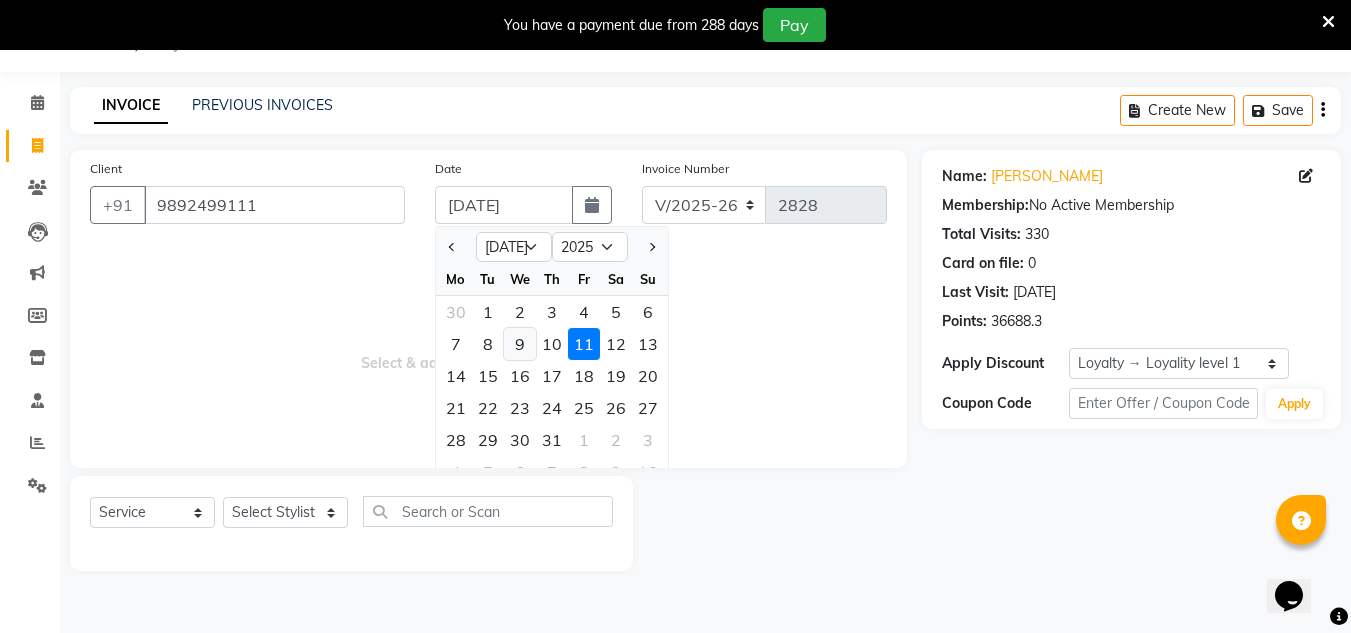 click on "9" 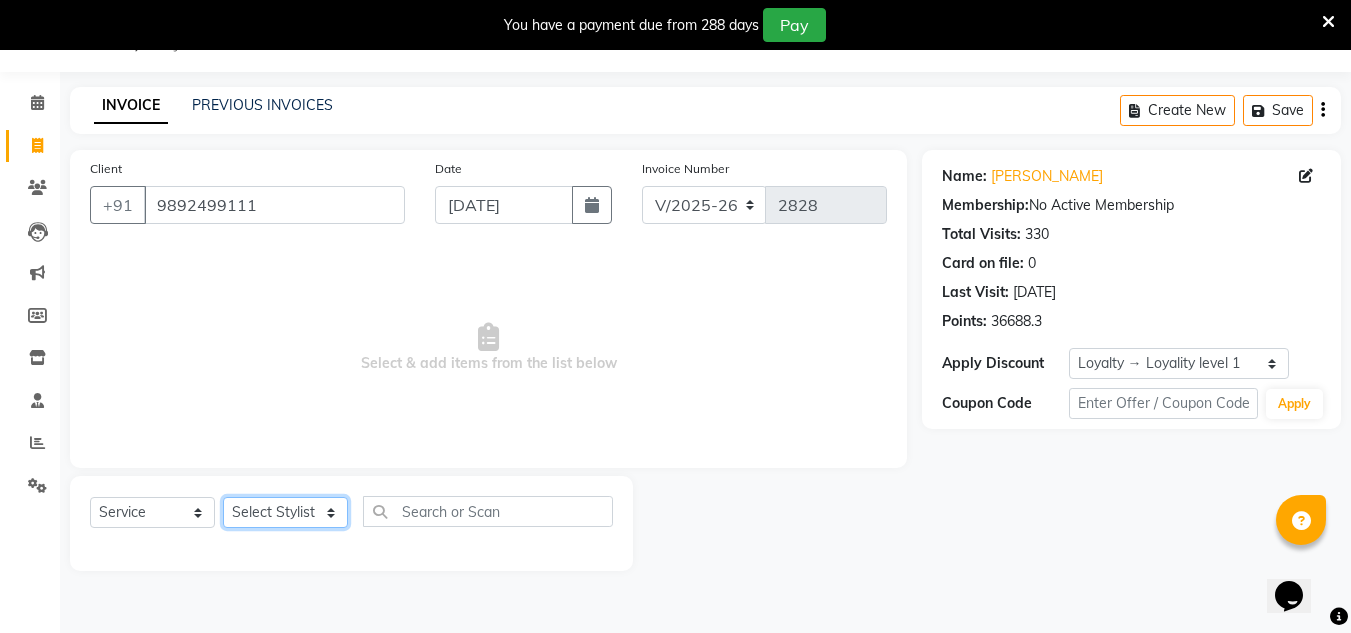 click on "Select Stylist [PERSON_NAME] new  [PERSON_NAME] [PERSON_NAME] Owner preeti [PERSON_NAME] [PERSON_NAME] RG" 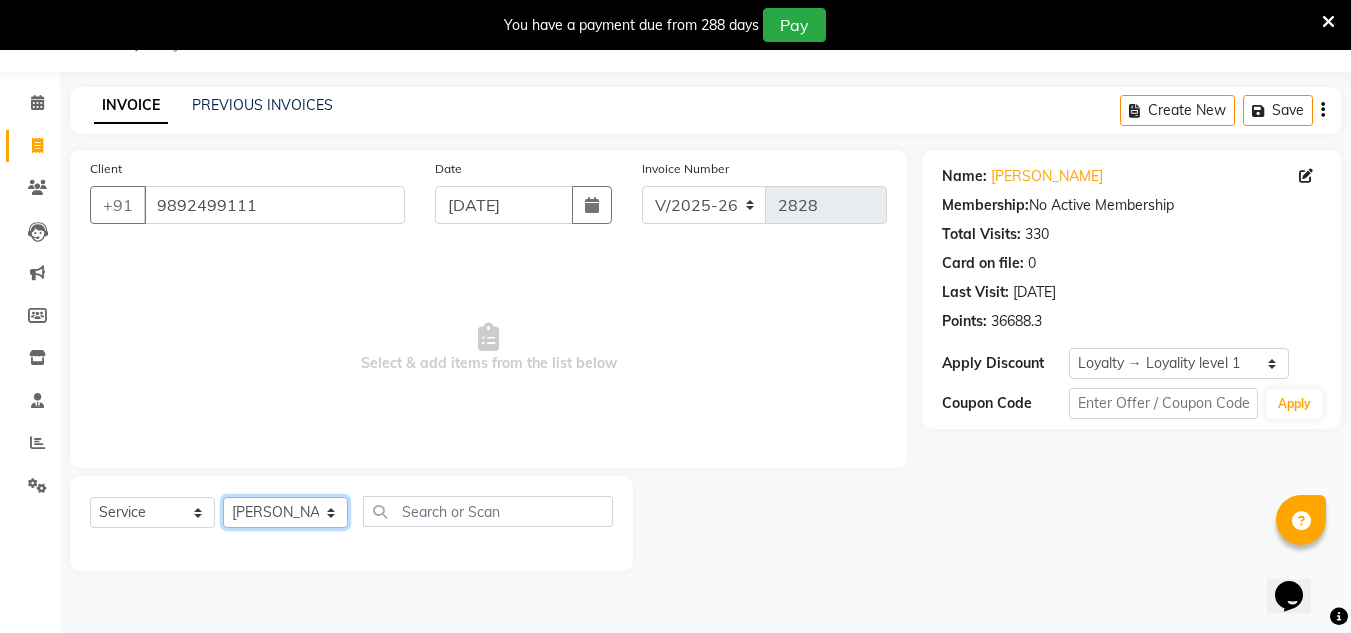 click on "Select Stylist [PERSON_NAME] new  [PERSON_NAME] [PERSON_NAME] Owner preeti [PERSON_NAME] [PERSON_NAME] RG" 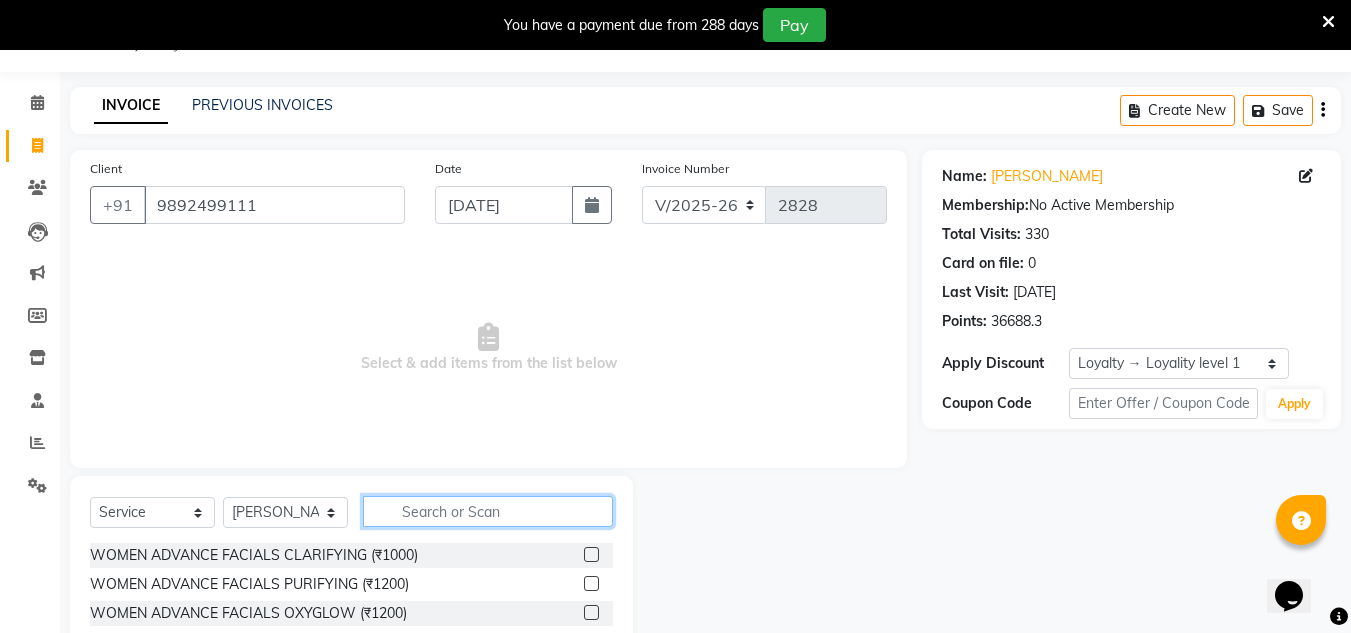 click 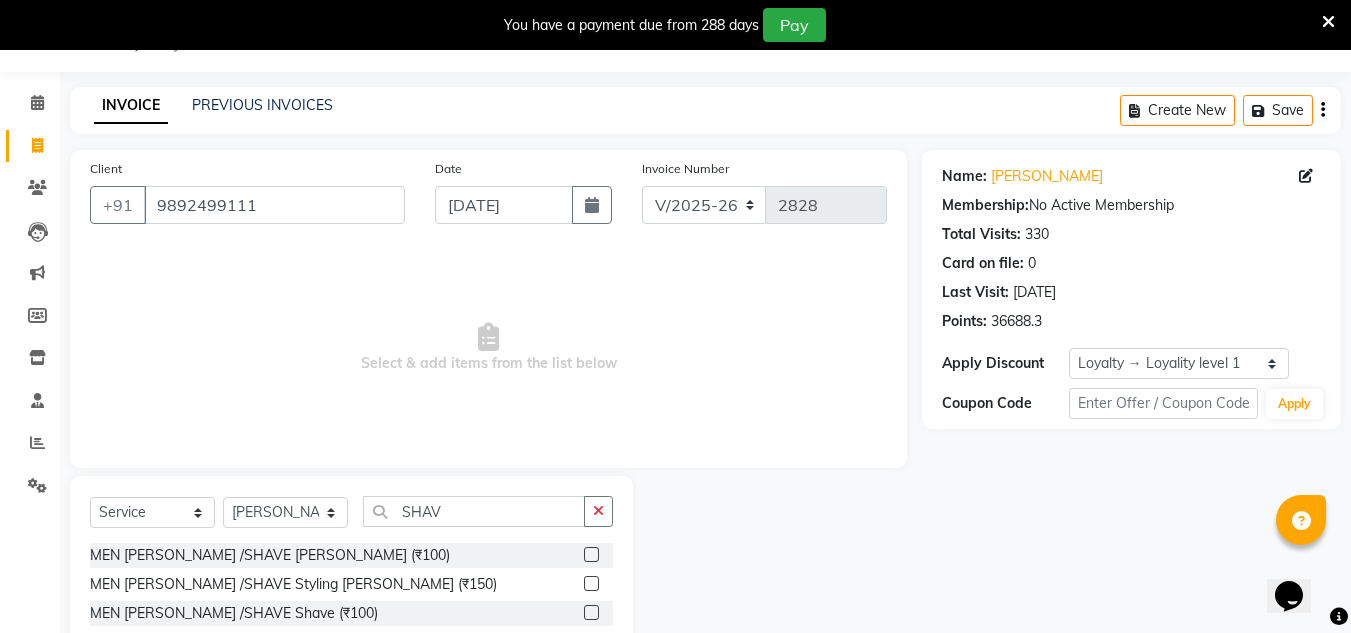 click 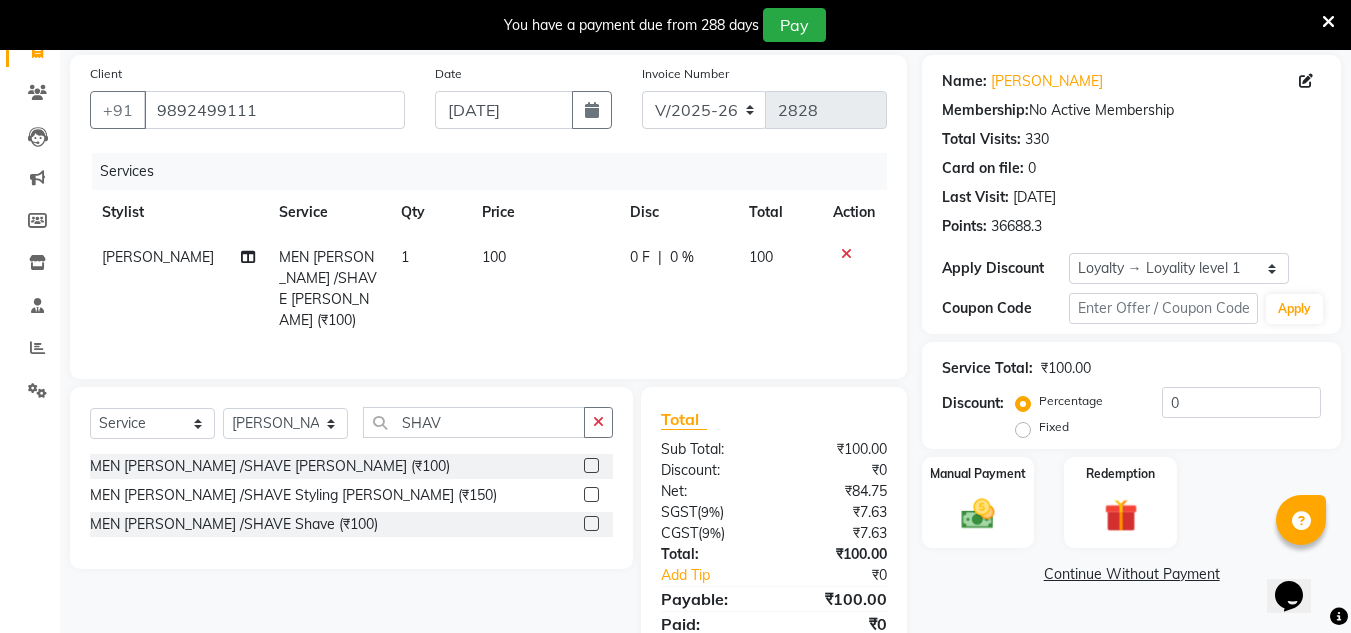 scroll, scrollTop: 217, scrollLeft: 0, axis: vertical 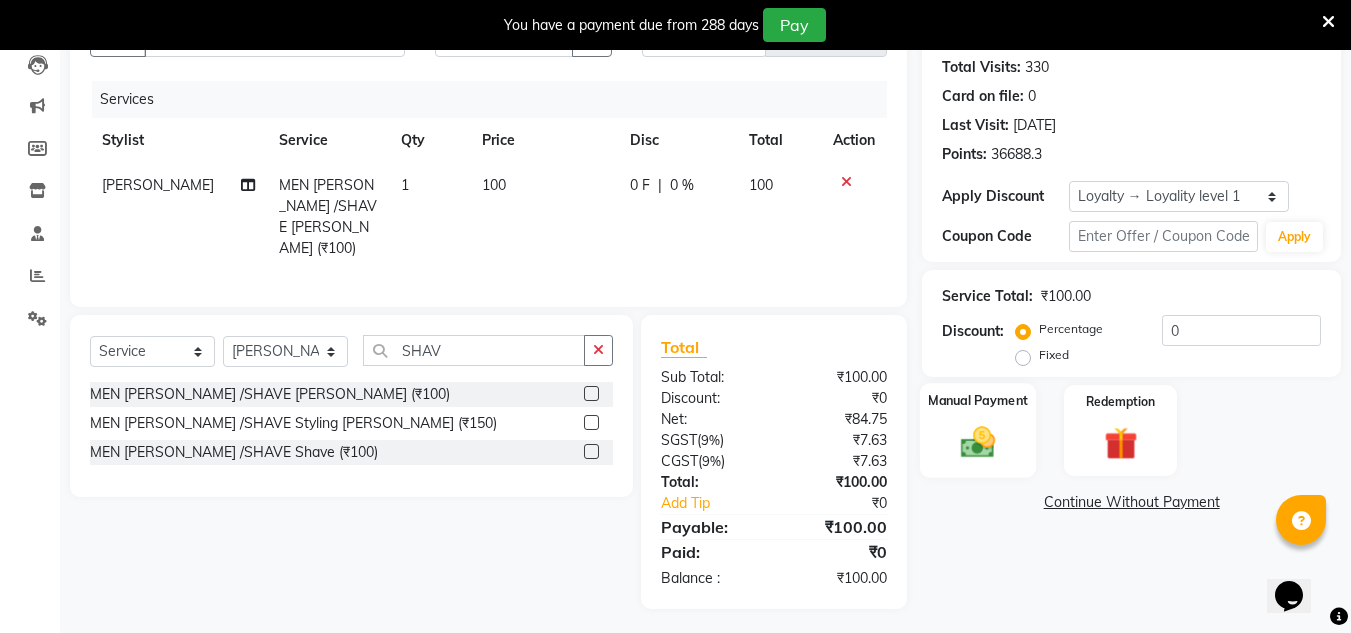 click 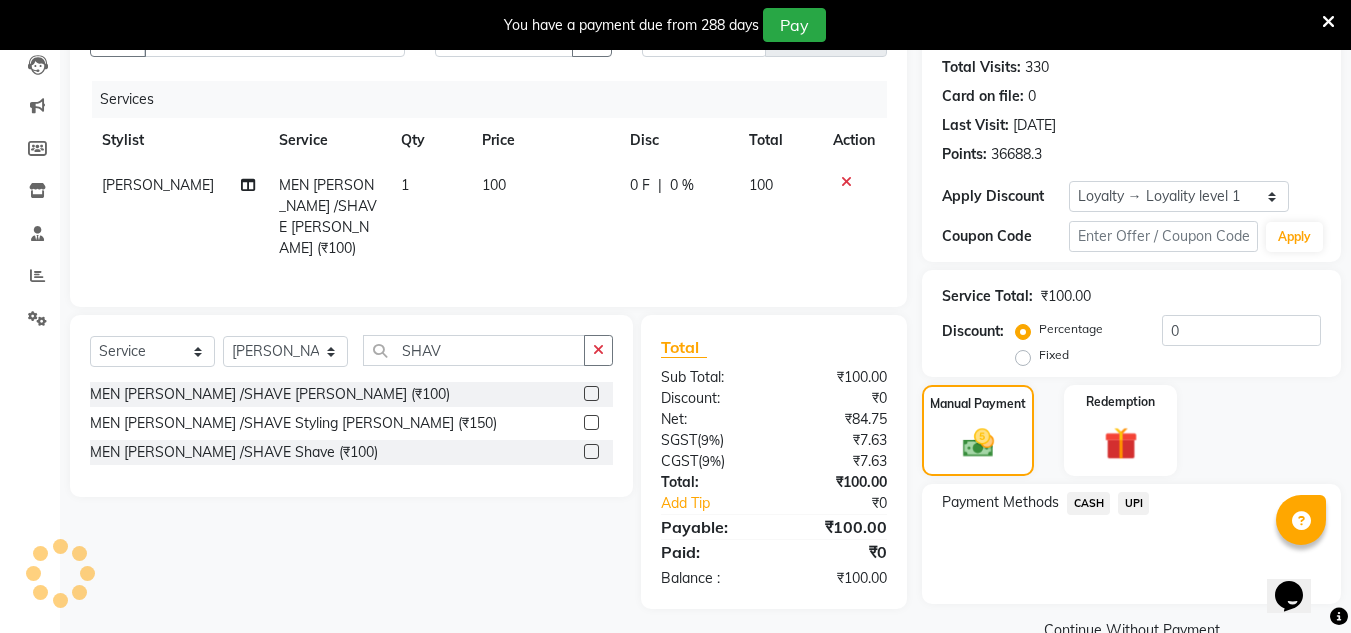 click on "UPI" 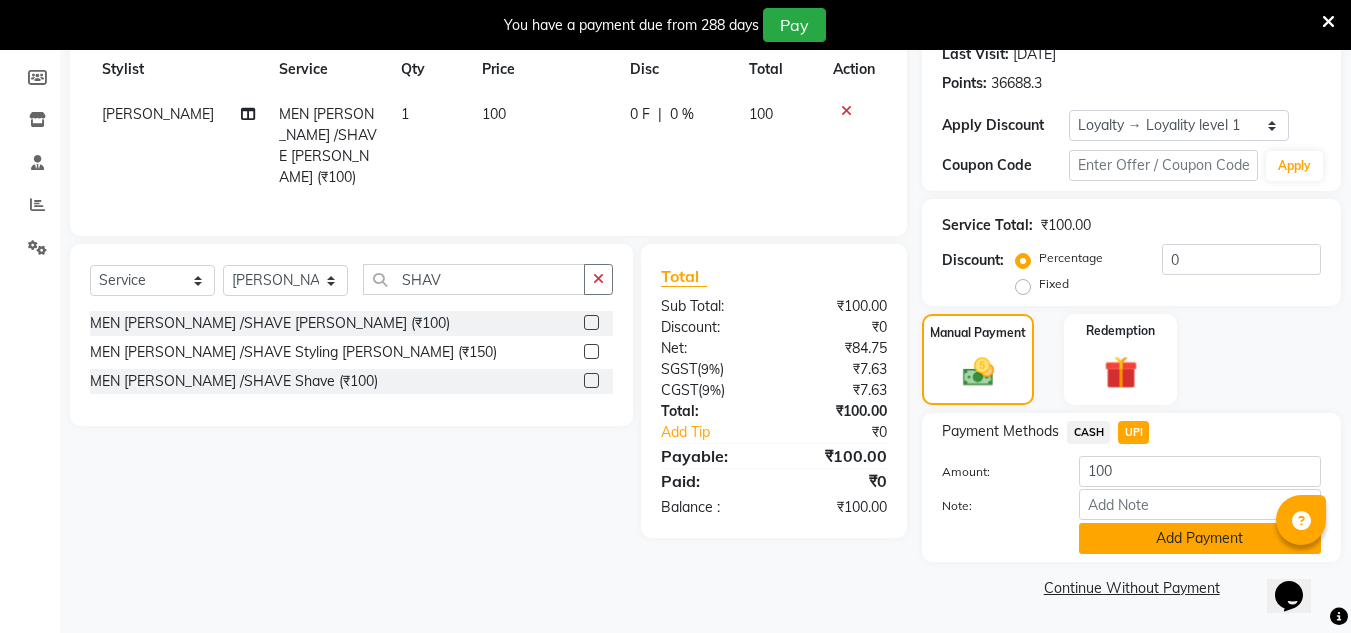 click on "Add Payment" 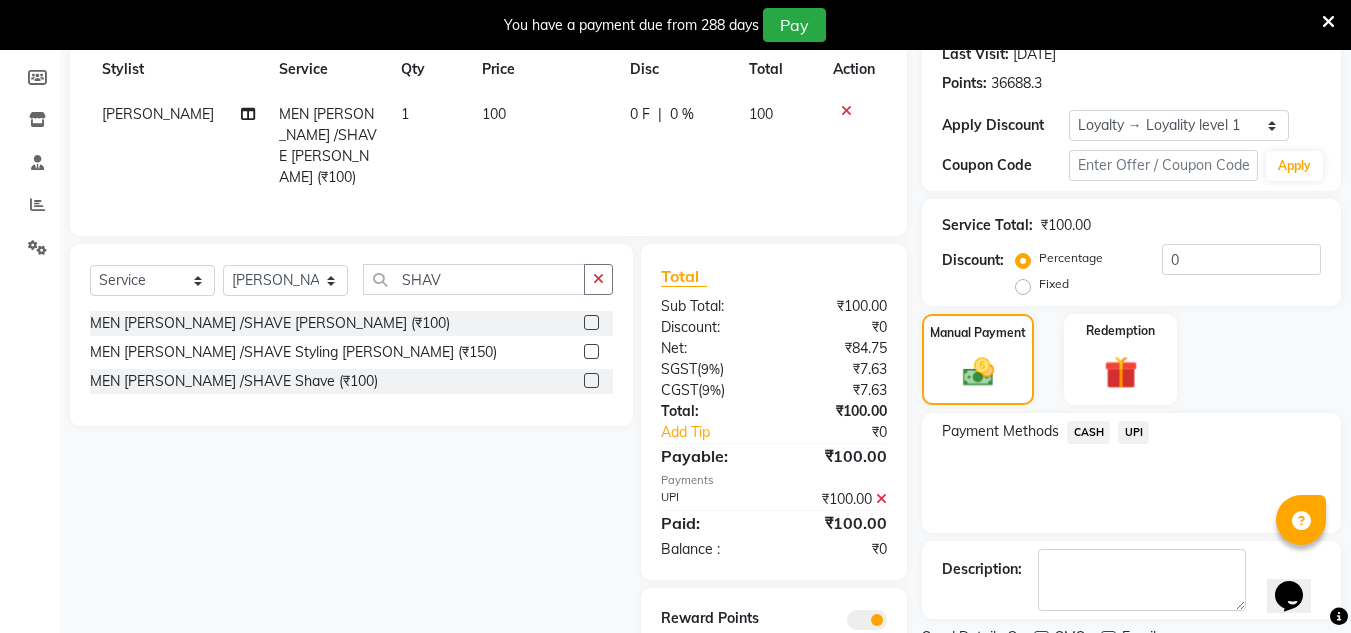 scroll, scrollTop: 372, scrollLeft: 0, axis: vertical 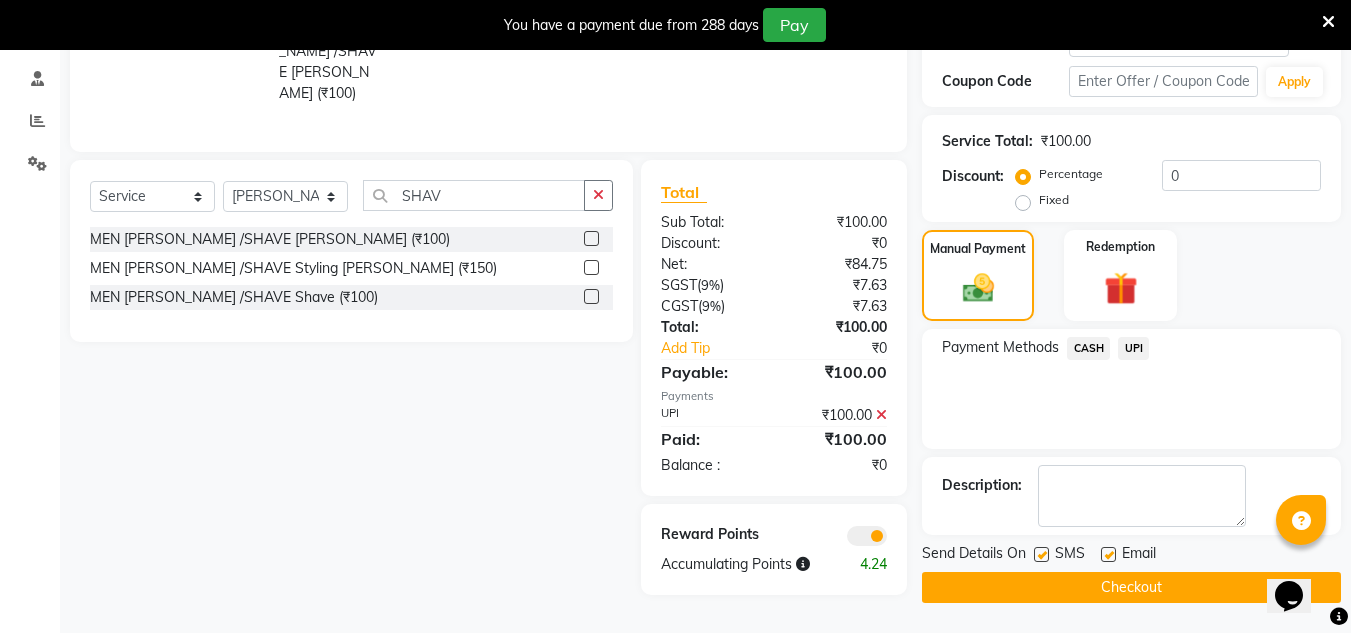 click on "Checkout" 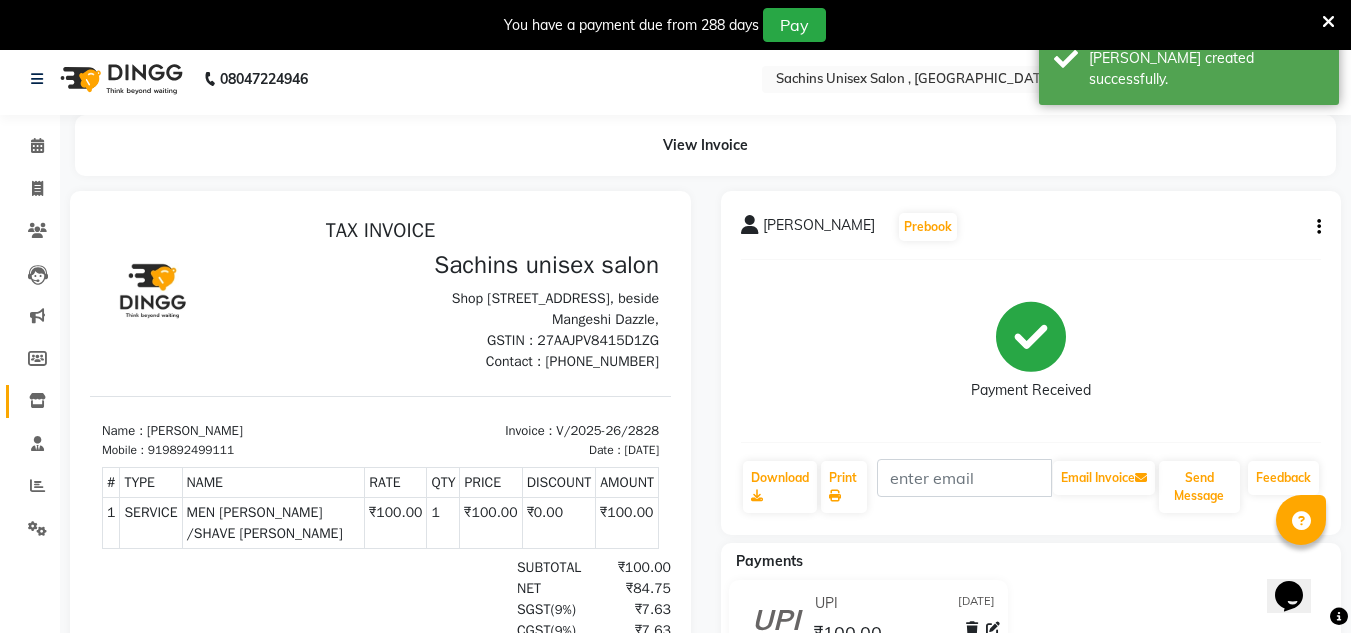 scroll, scrollTop: 0, scrollLeft: 0, axis: both 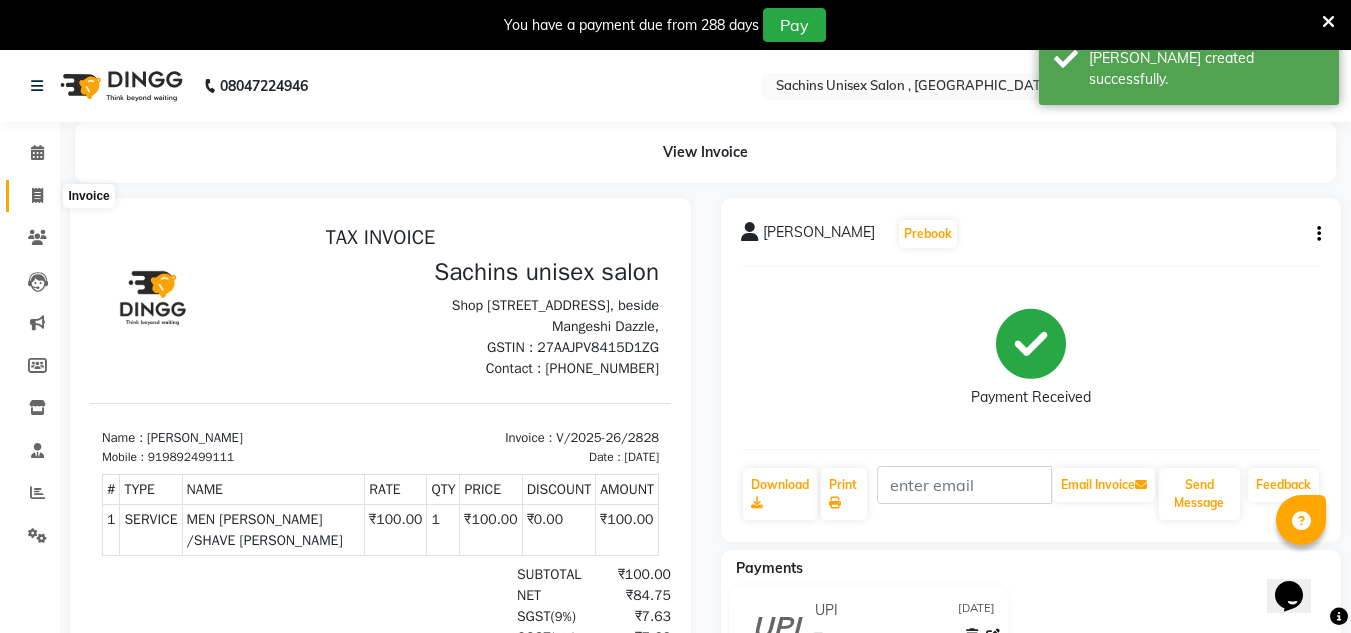 click 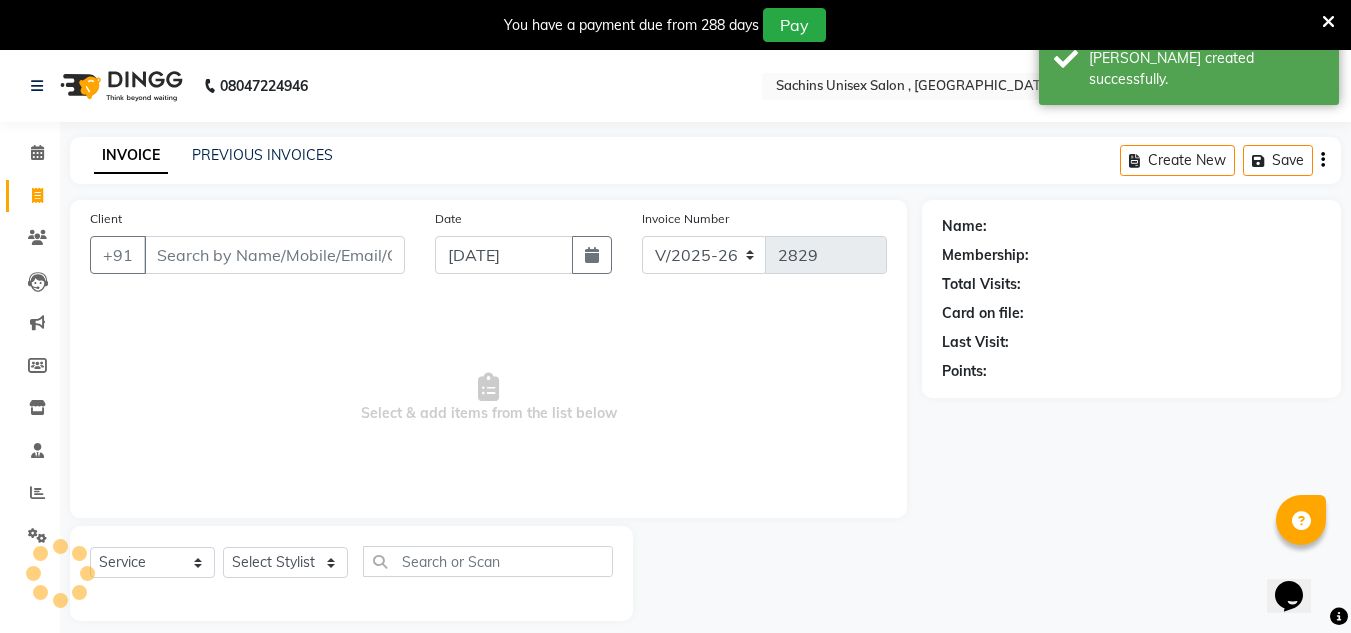 scroll, scrollTop: 50, scrollLeft: 0, axis: vertical 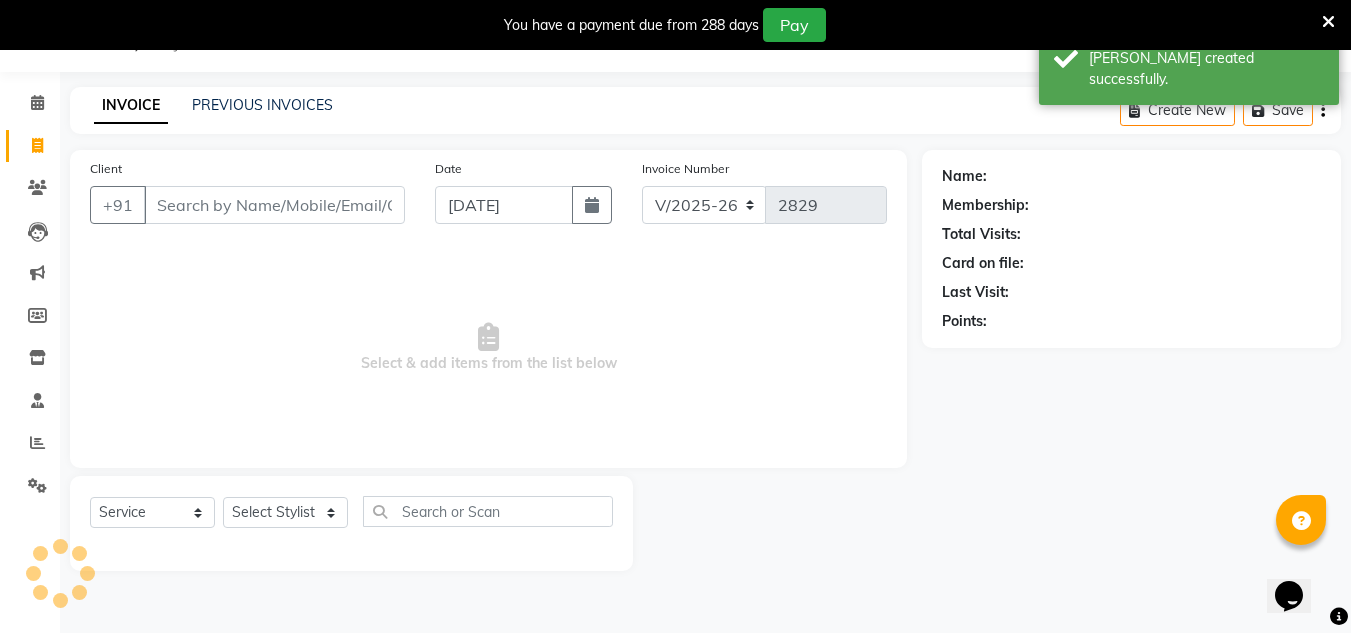 click on "Client" at bounding box center [274, 205] 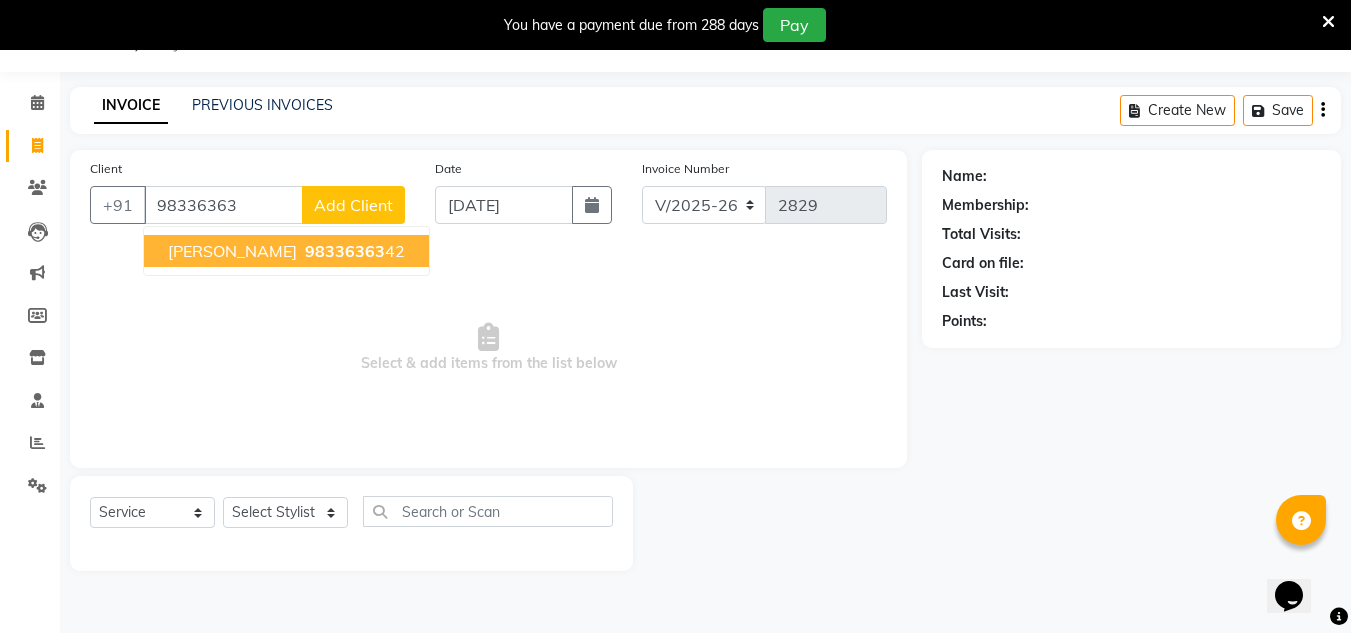 click on "98336363" at bounding box center [345, 251] 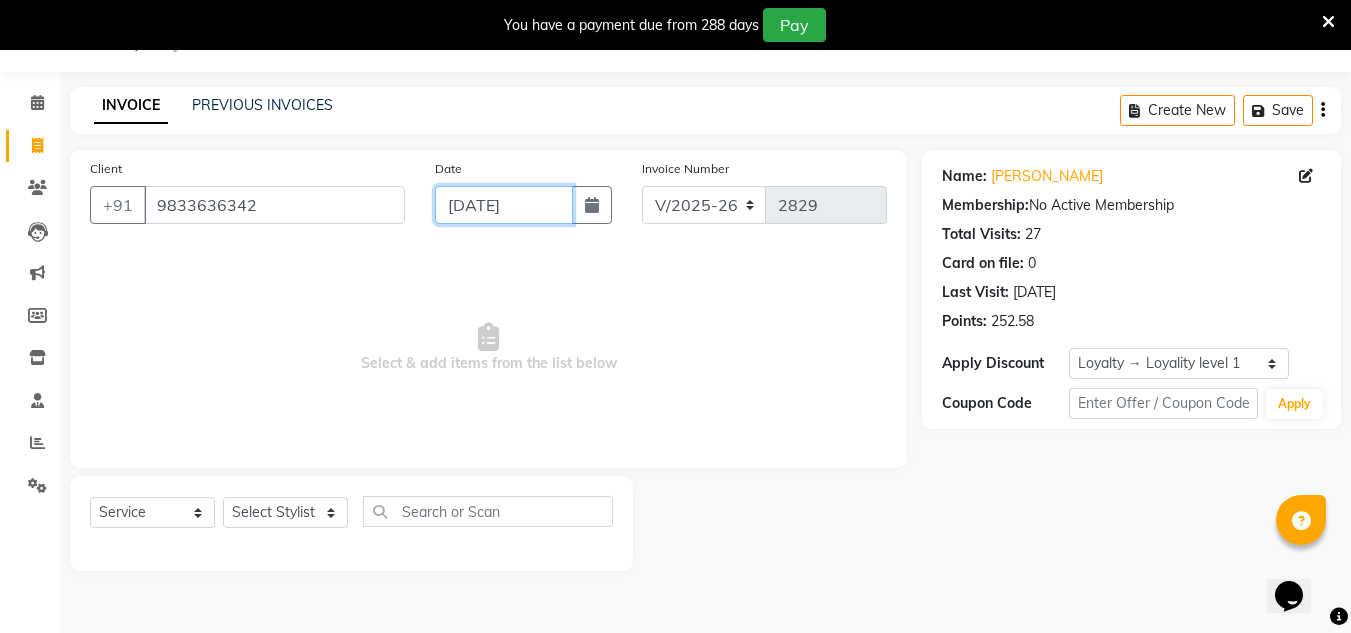 click on "[DATE]" 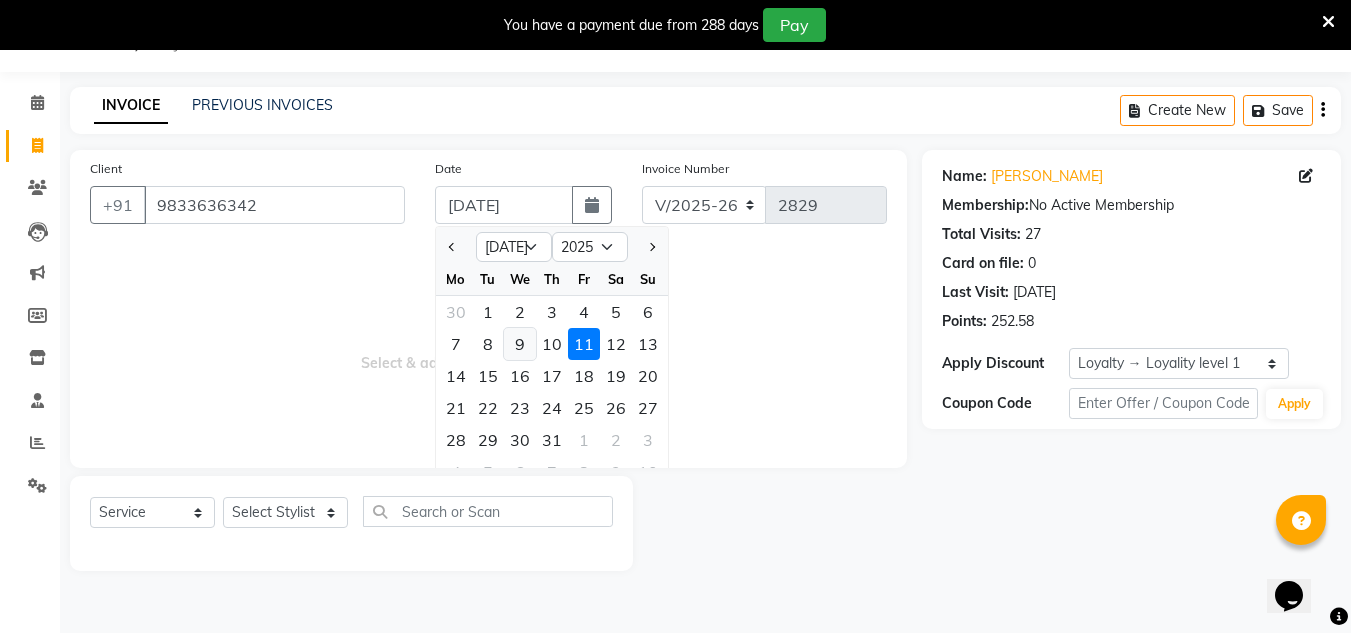 click on "9" 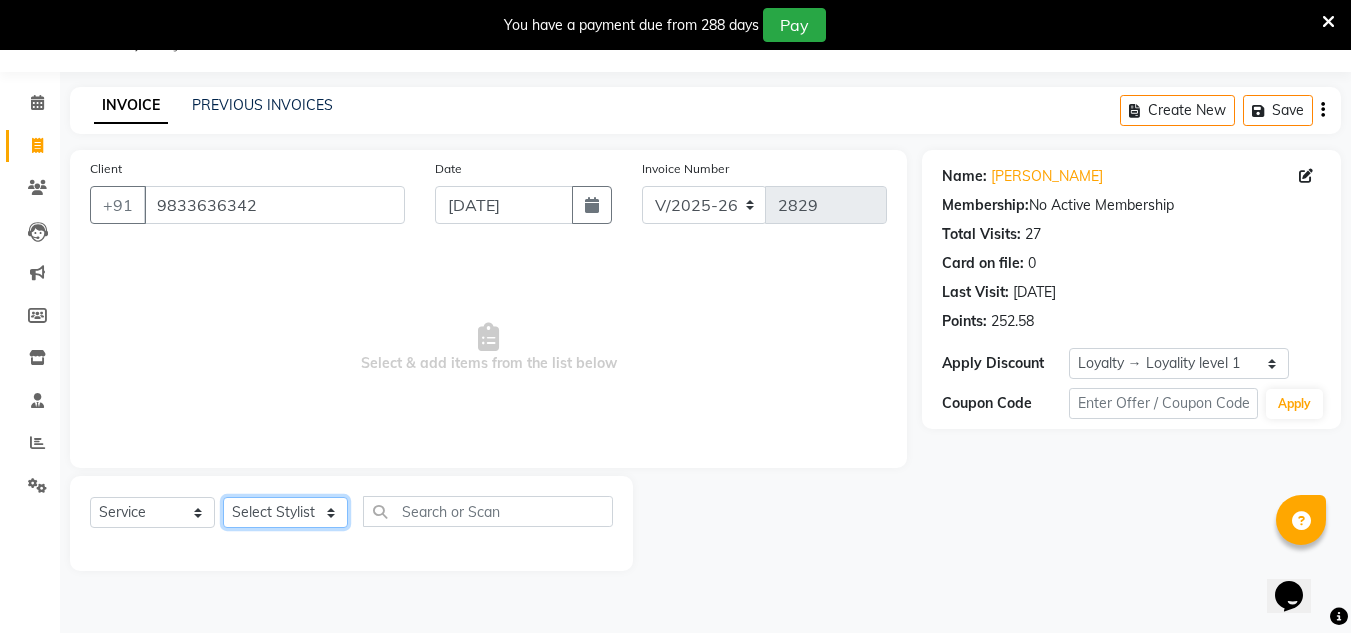 click on "Select Stylist [PERSON_NAME] new  [PERSON_NAME] [PERSON_NAME] Owner preeti [PERSON_NAME] [PERSON_NAME] RG" 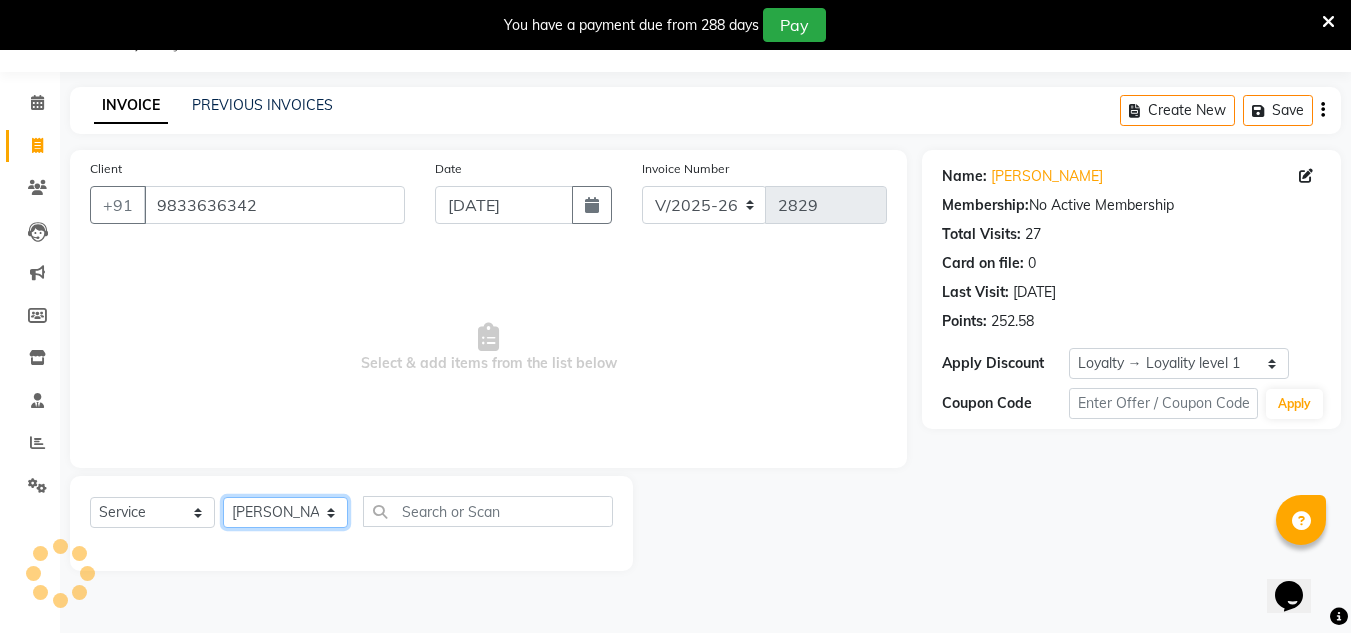 click on "Select Stylist [PERSON_NAME] new  [PERSON_NAME] [PERSON_NAME] Owner preeti [PERSON_NAME] [PERSON_NAME] RG" 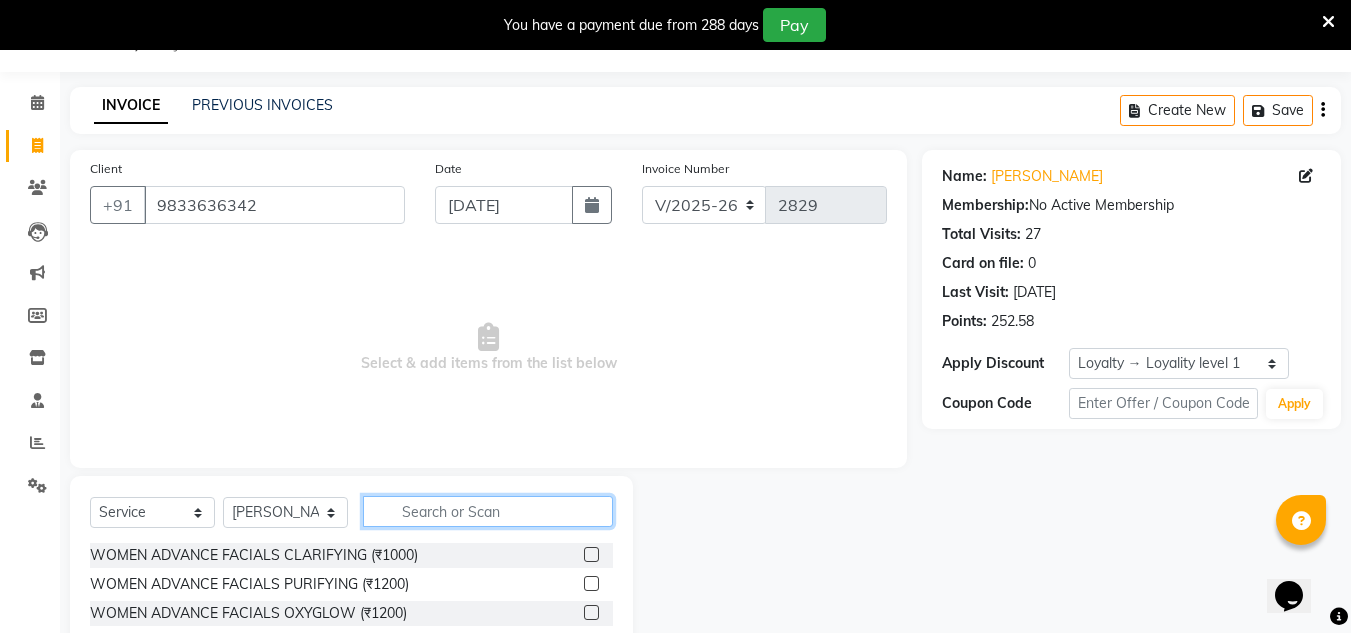 drag, startPoint x: 414, startPoint y: 517, endPoint x: 406, endPoint y: 530, distance: 15.264338 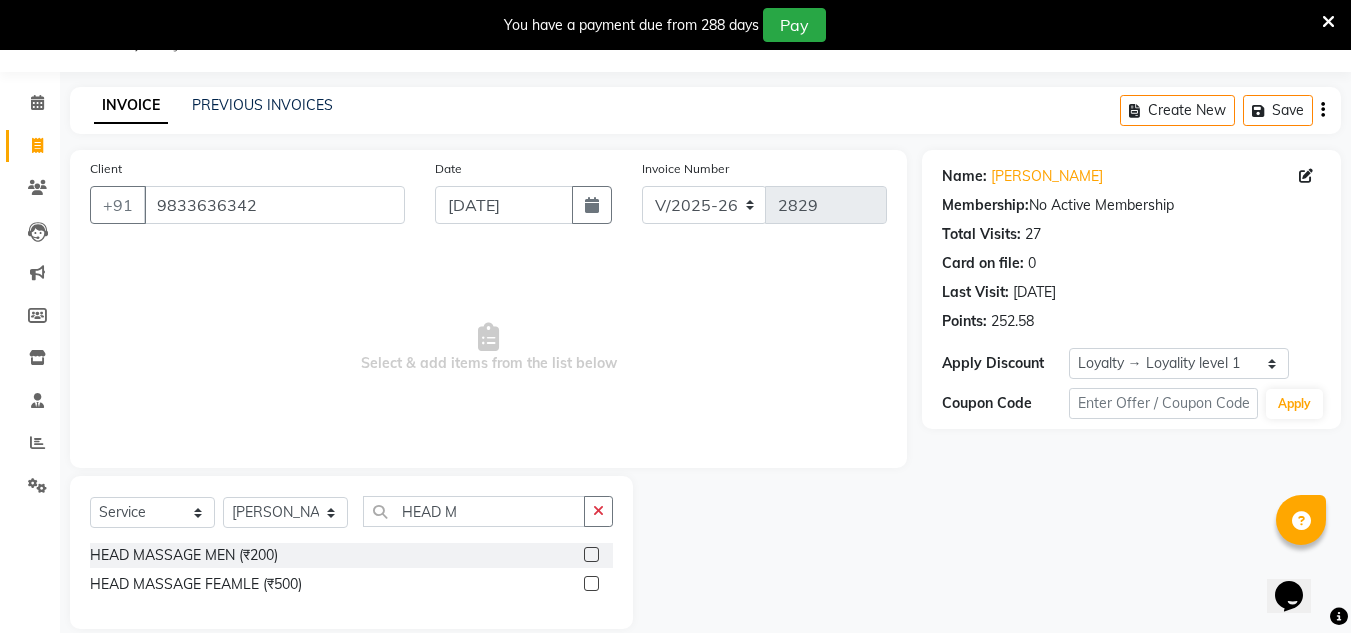 click 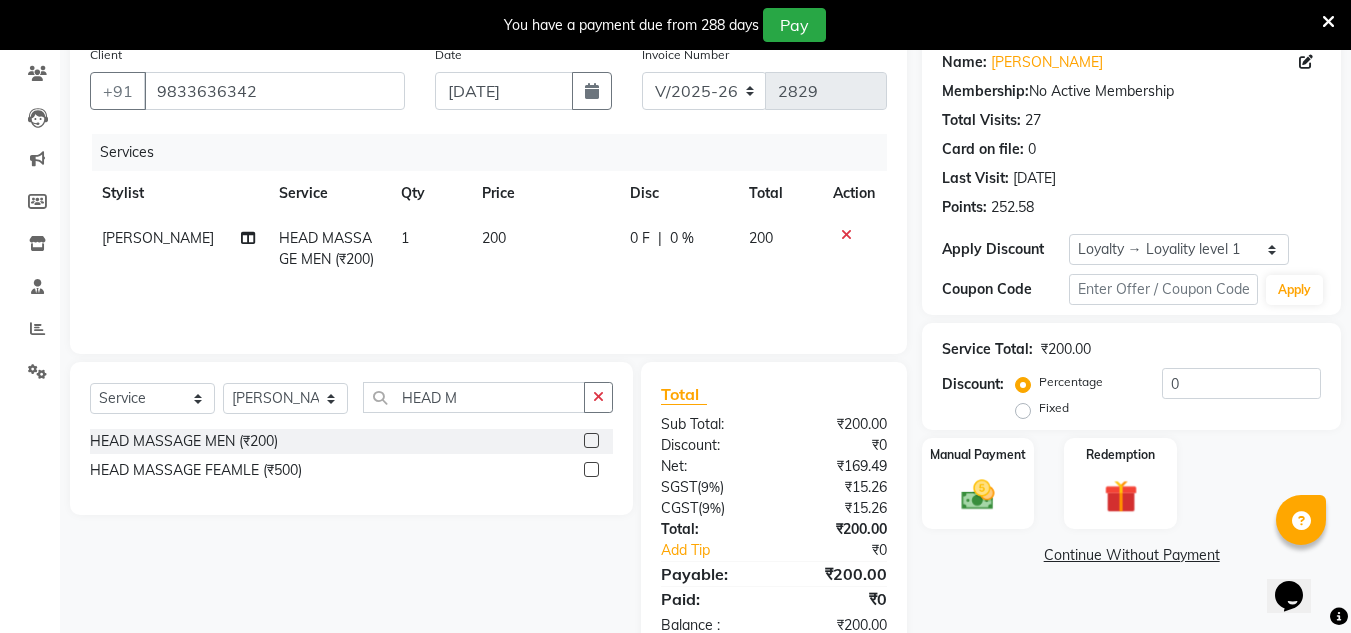 scroll, scrollTop: 217, scrollLeft: 0, axis: vertical 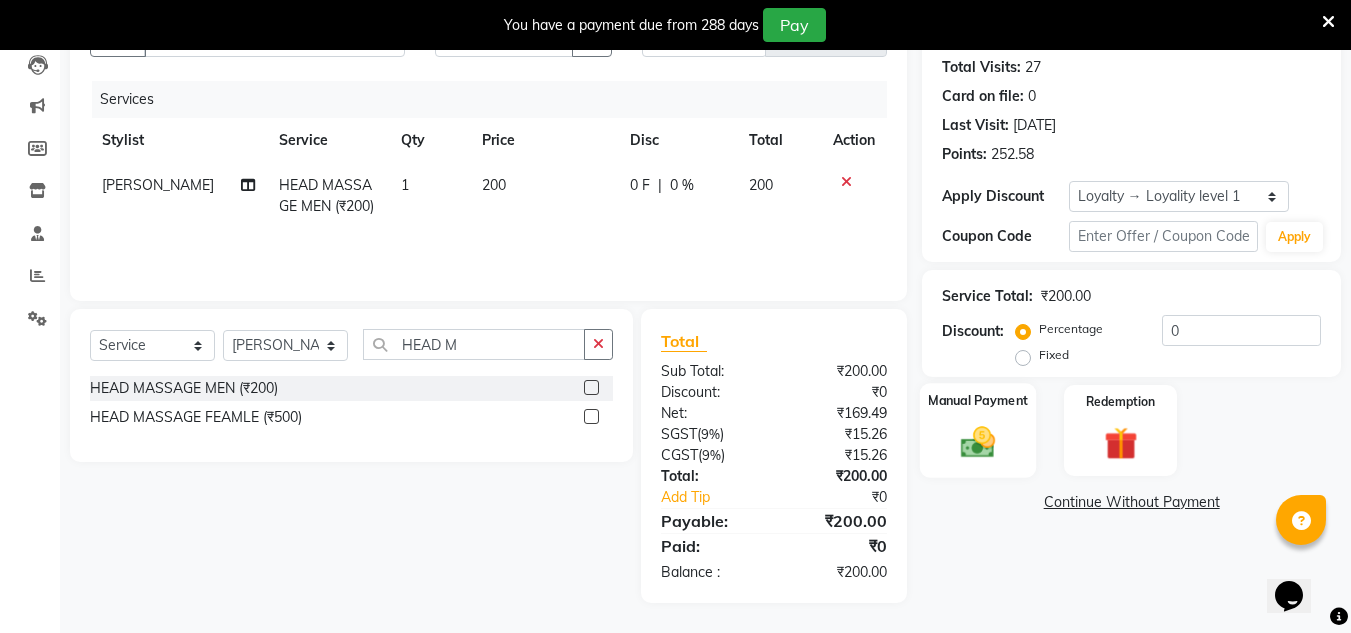 click 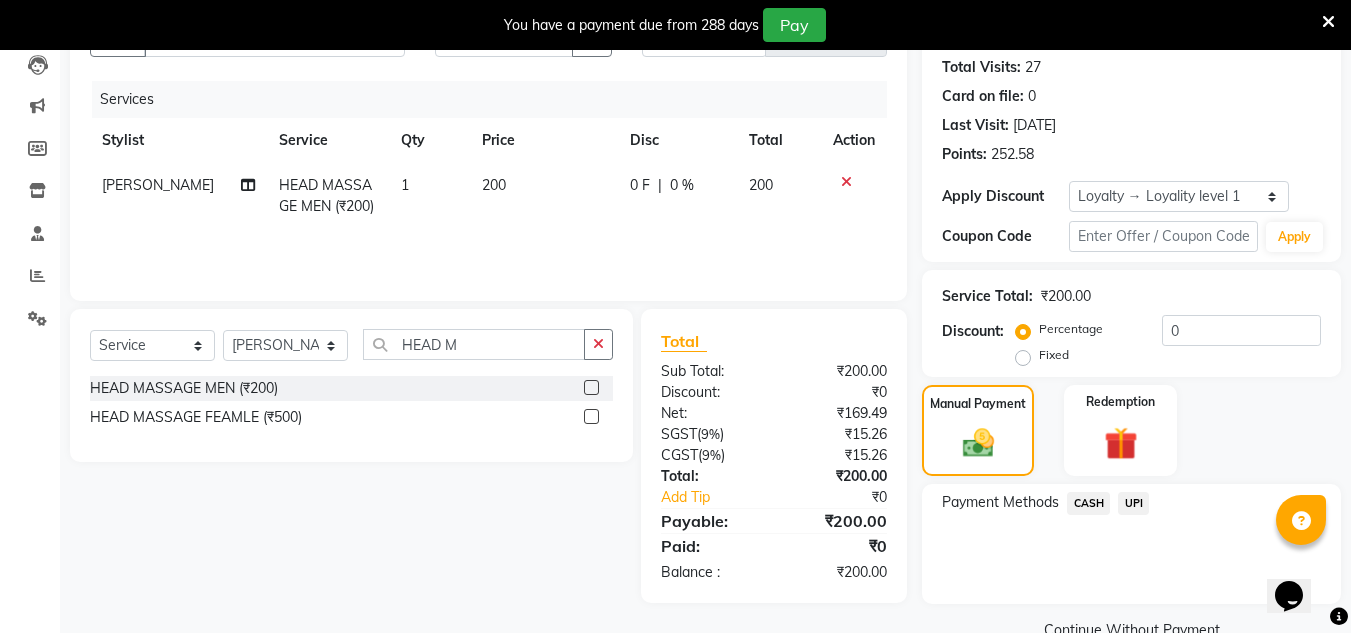 click on "UPI" 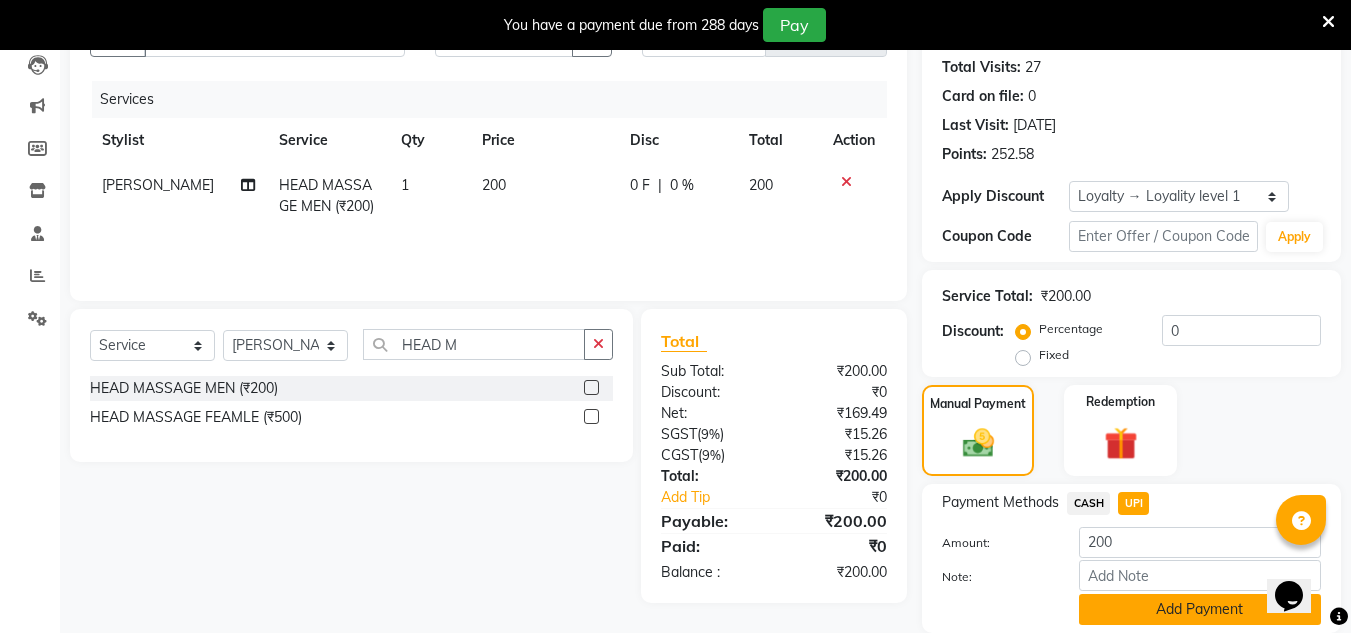 click on "Add Payment" 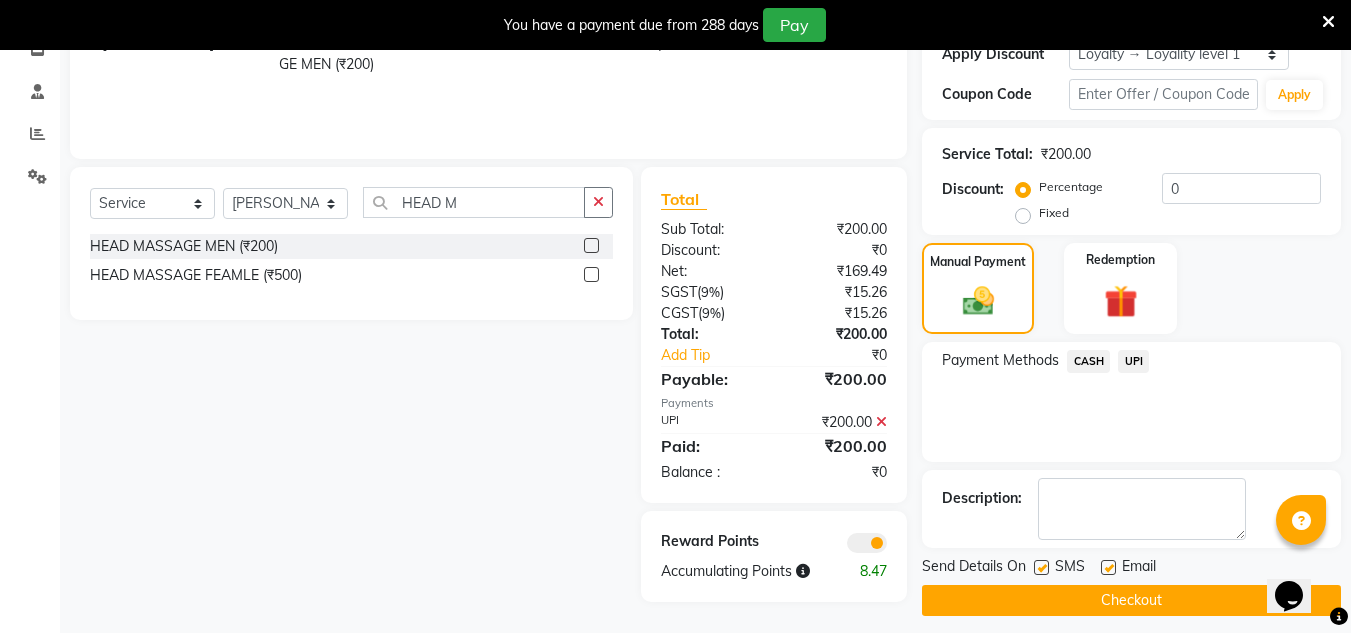 scroll, scrollTop: 372, scrollLeft: 0, axis: vertical 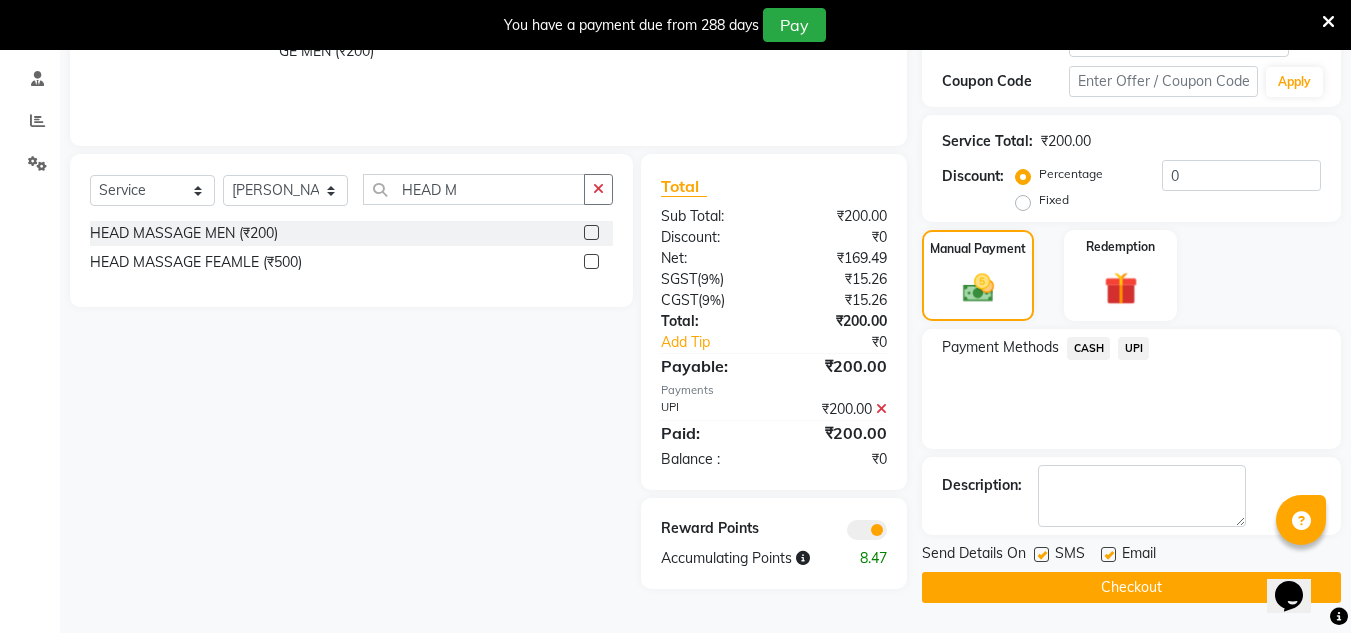 click on "Checkout" 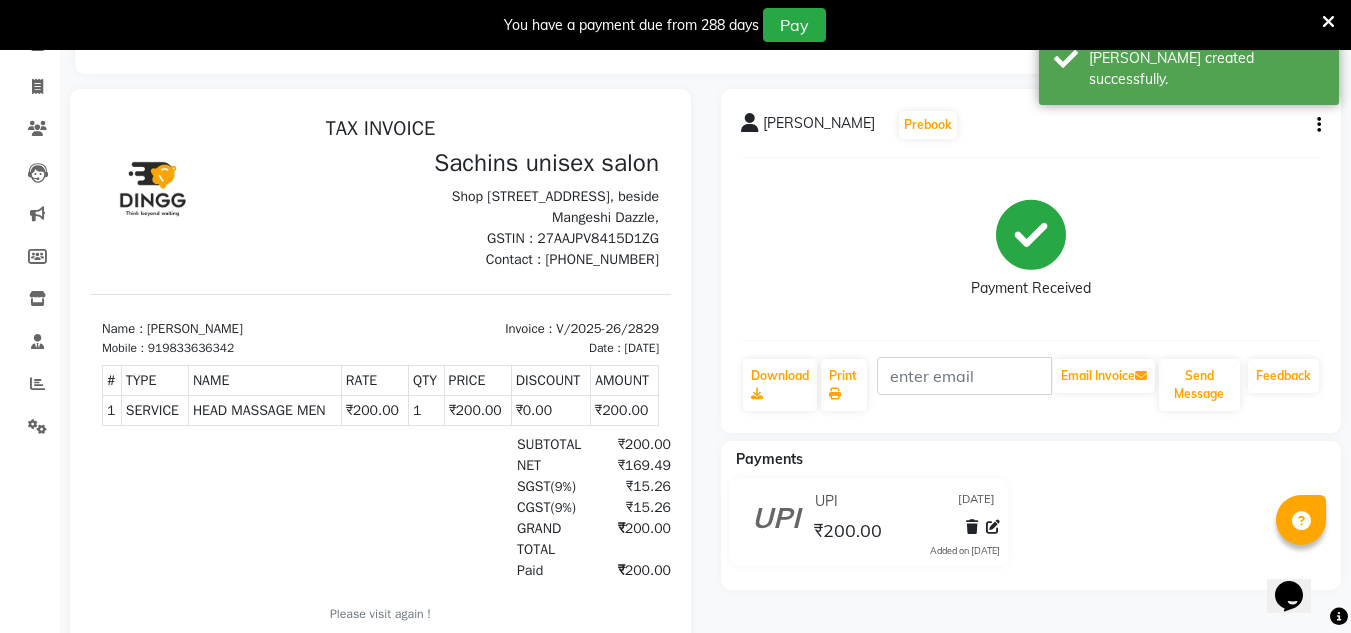 scroll, scrollTop: 0, scrollLeft: 0, axis: both 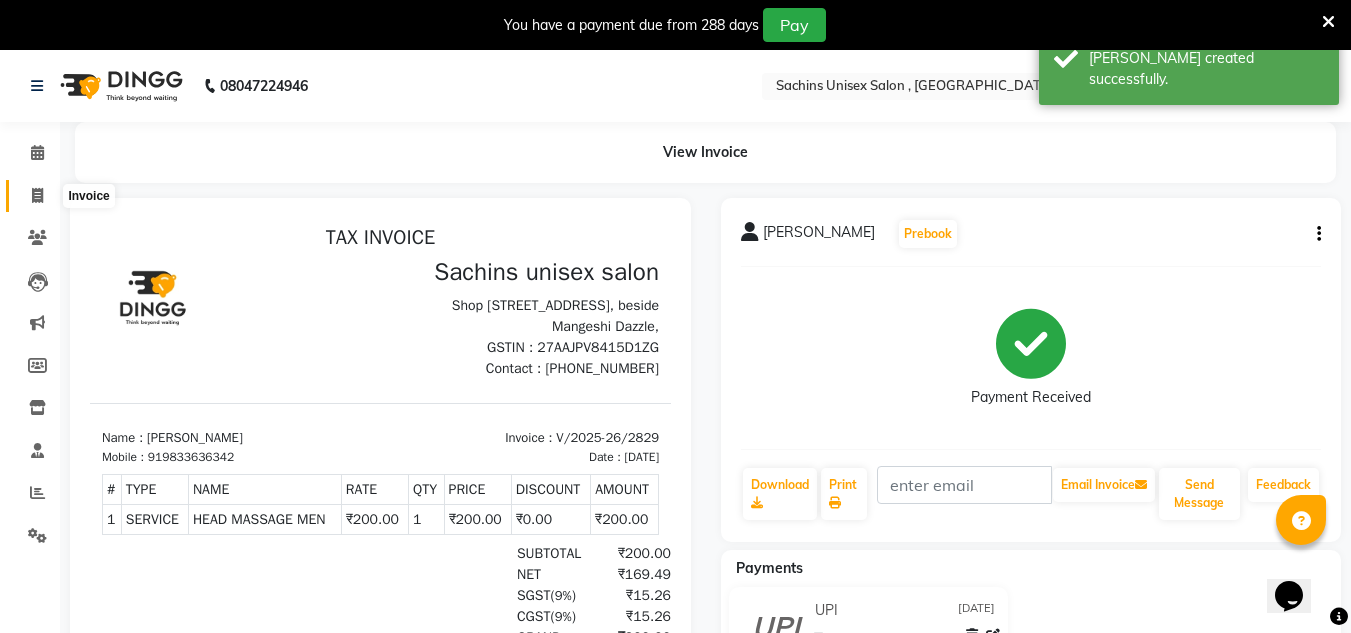 click 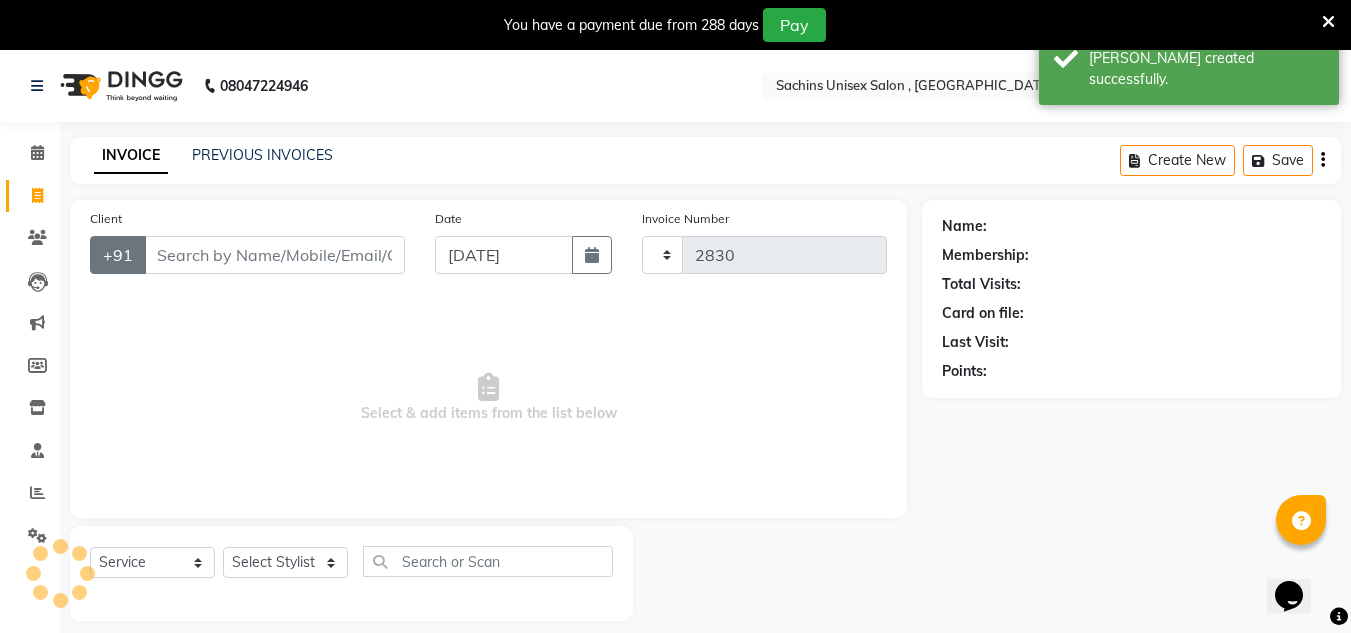 scroll, scrollTop: 50, scrollLeft: 0, axis: vertical 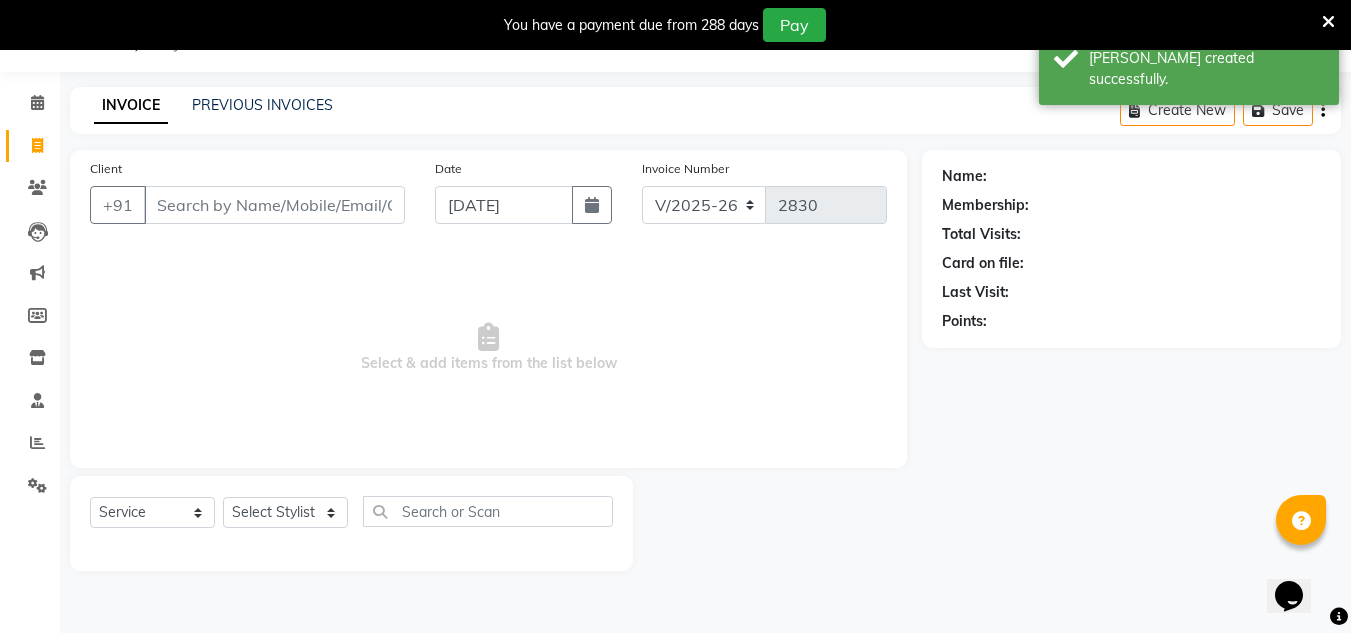 click on "Client" at bounding box center (274, 205) 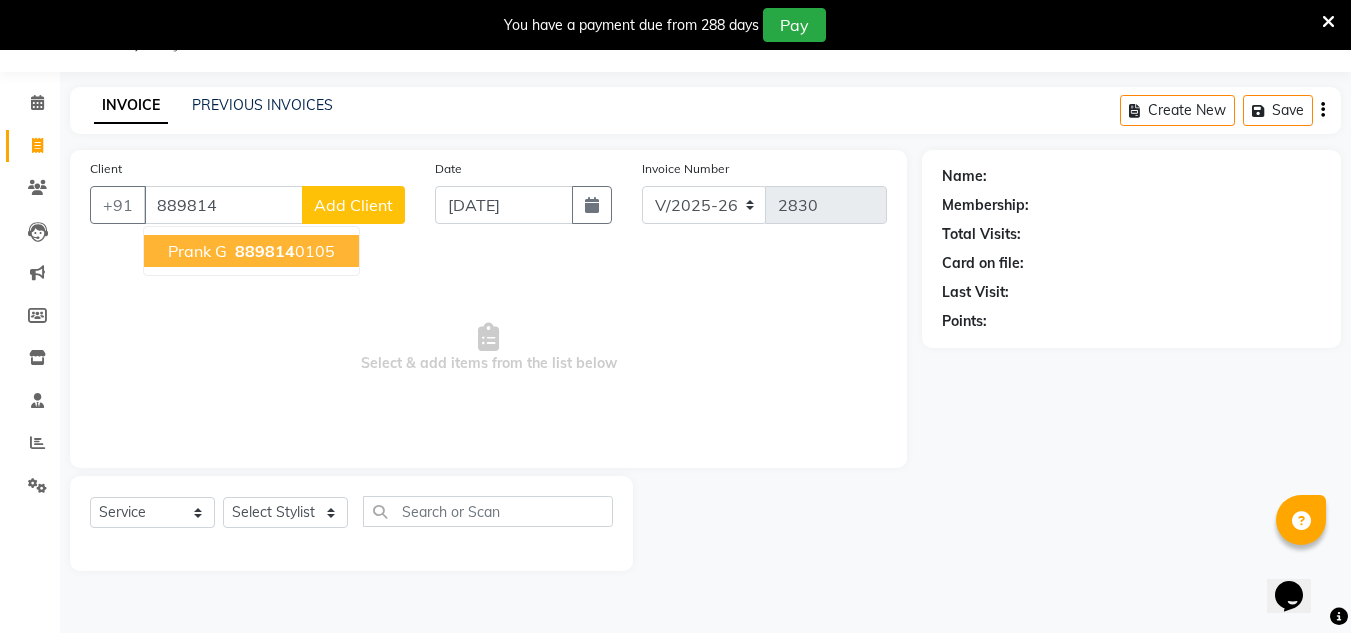 click on "889814" at bounding box center (265, 251) 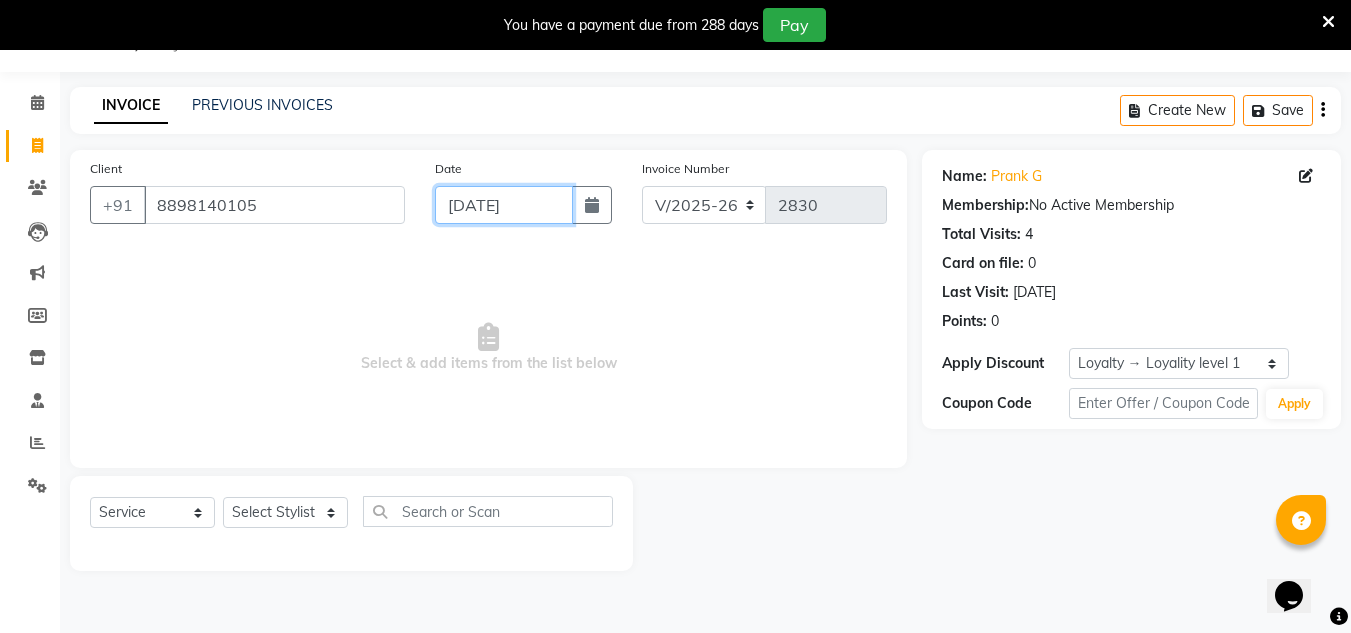drag, startPoint x: 541, startPoint y: 208, endPoint x: 536, endPoint y: 223, distance: 15.811388 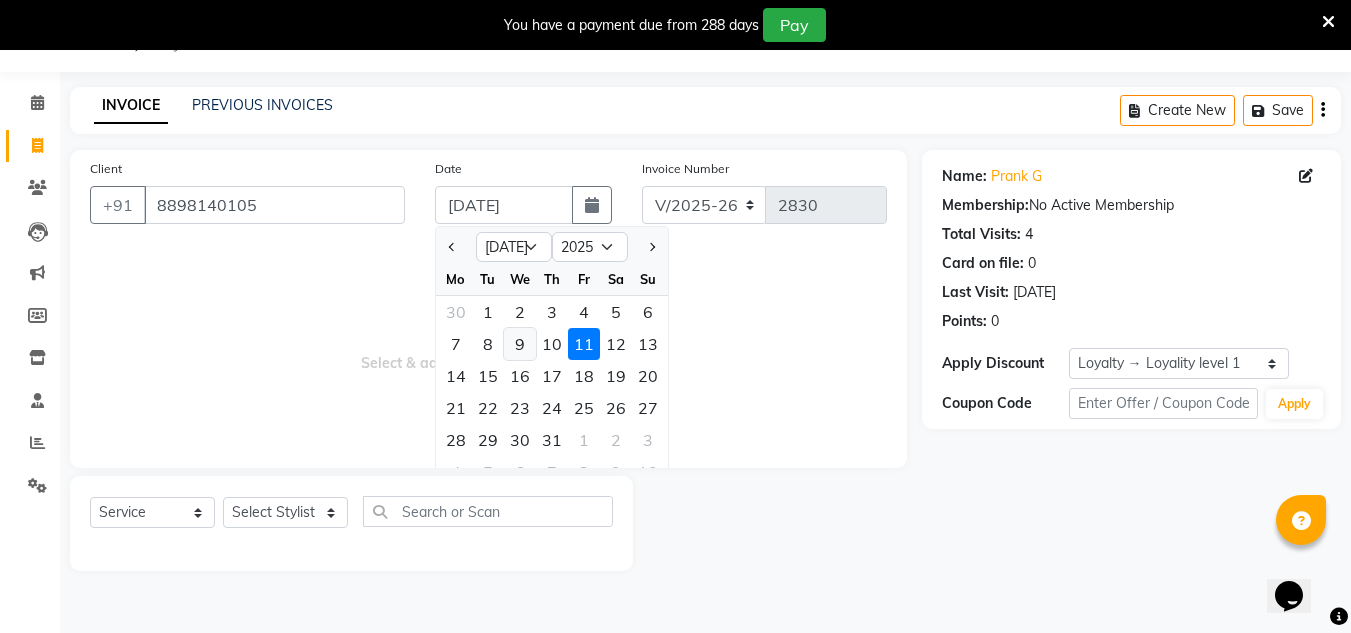 click on "9" 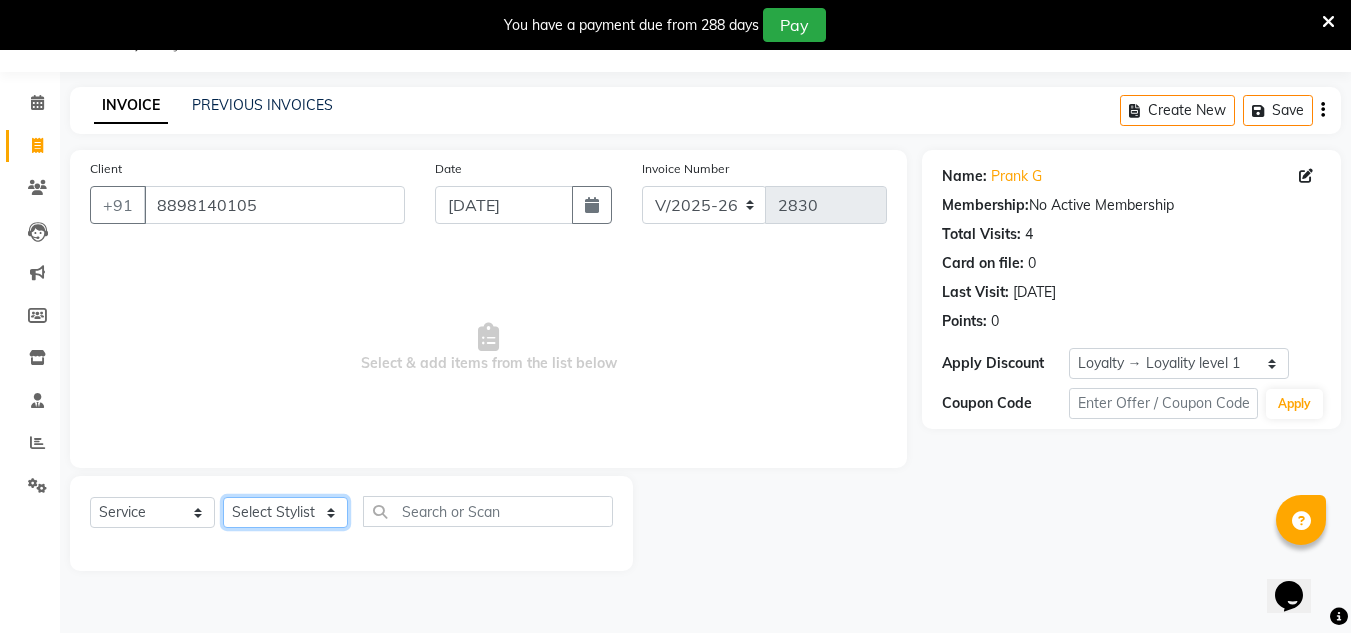 drag, startPoint x: 276, startPoint y: 505, endPoint x: 251, endPoint y: 520, distance: 29.15476 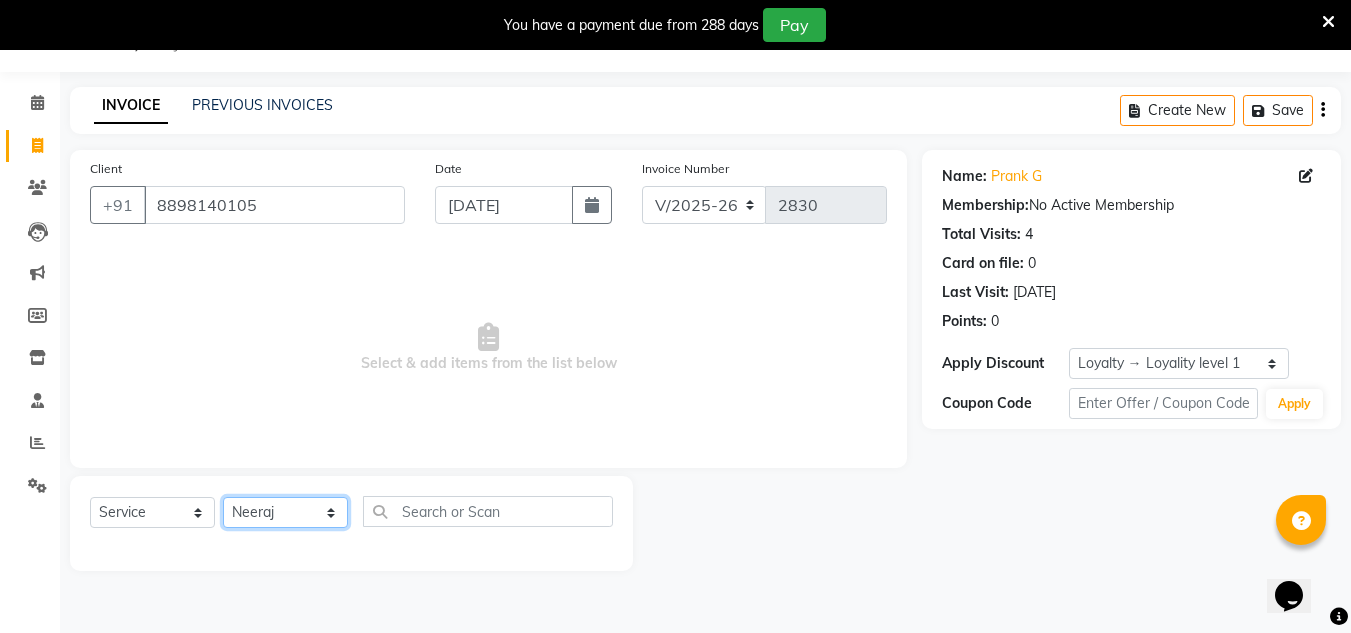 click on "Select Stylist [PERSON_NAME] new  [PERSON_NAME] [PERSON_NAME] Owner preeti [PERSON_NAME] [PERSON_NAME] RG" 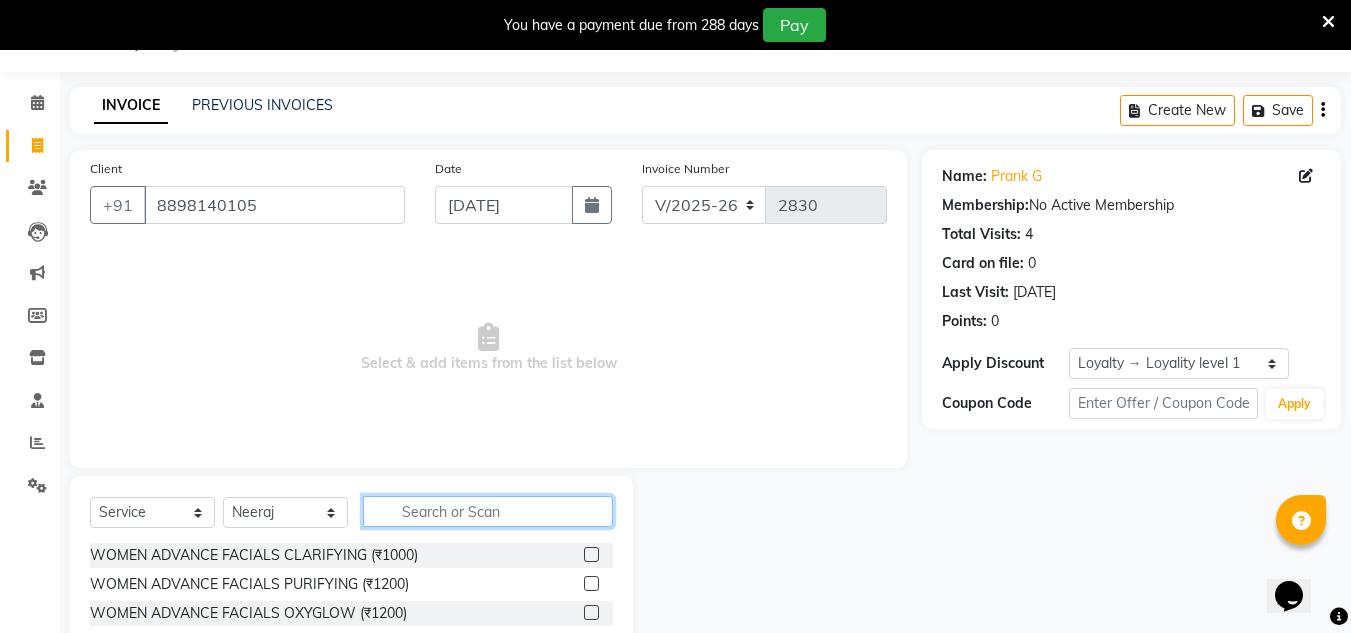 click 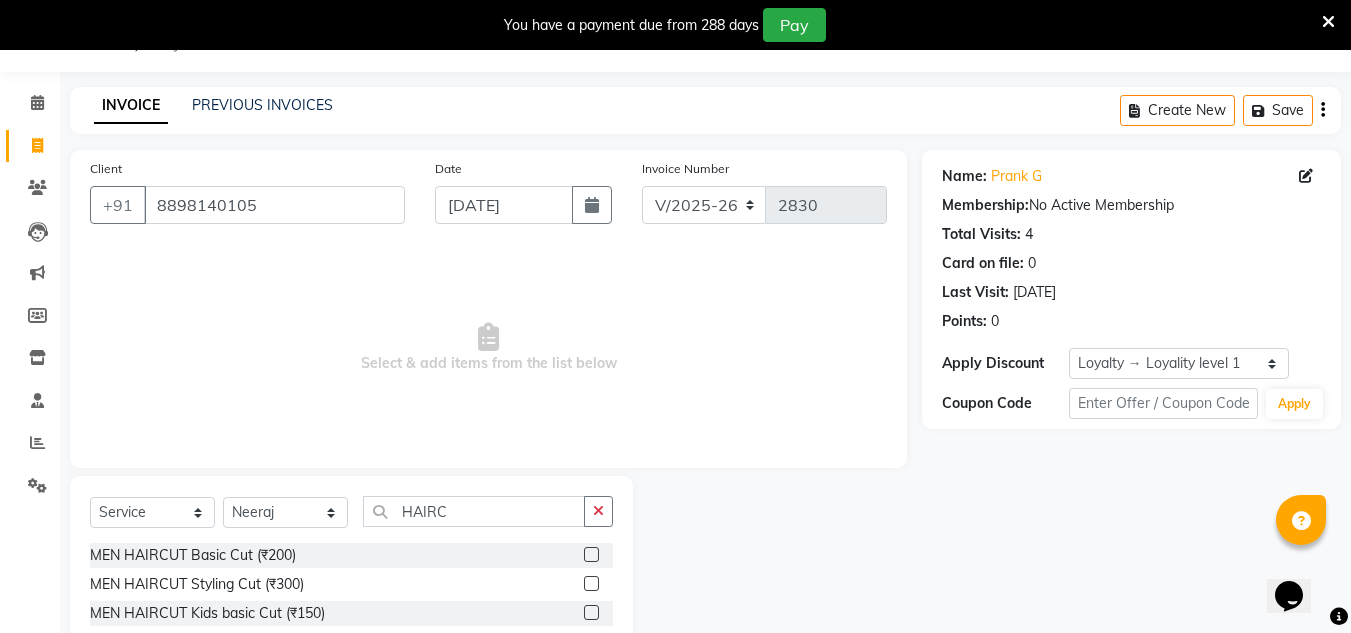 click 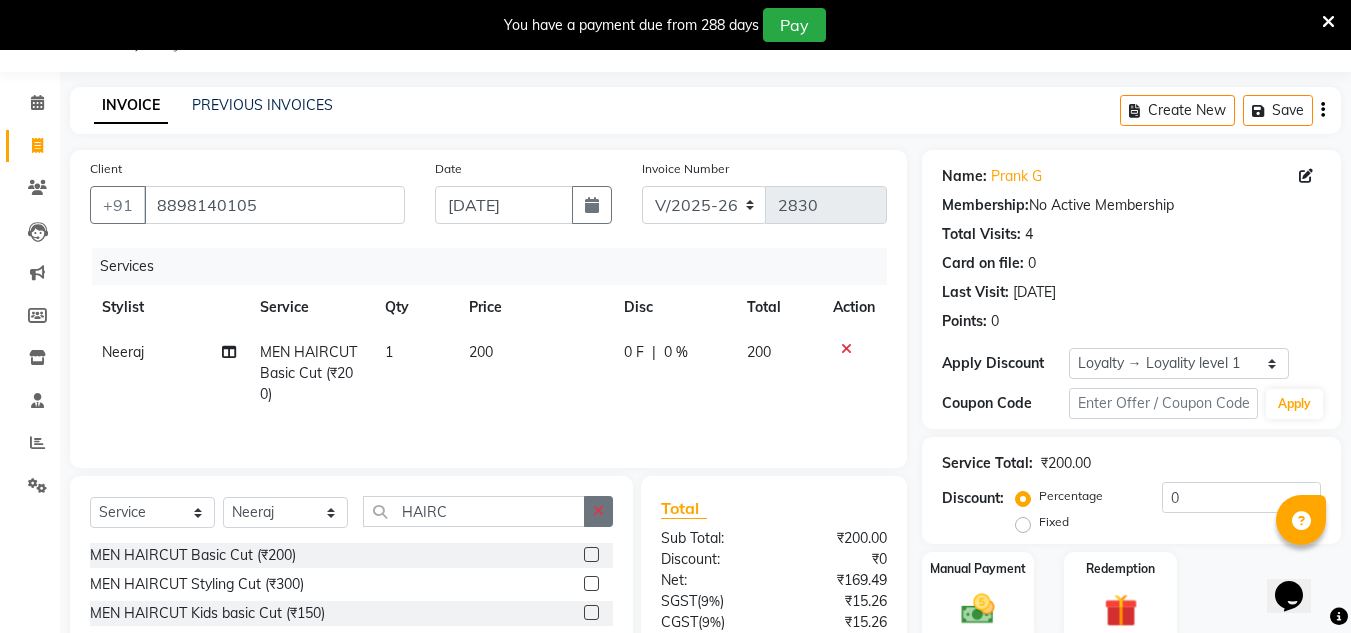 click 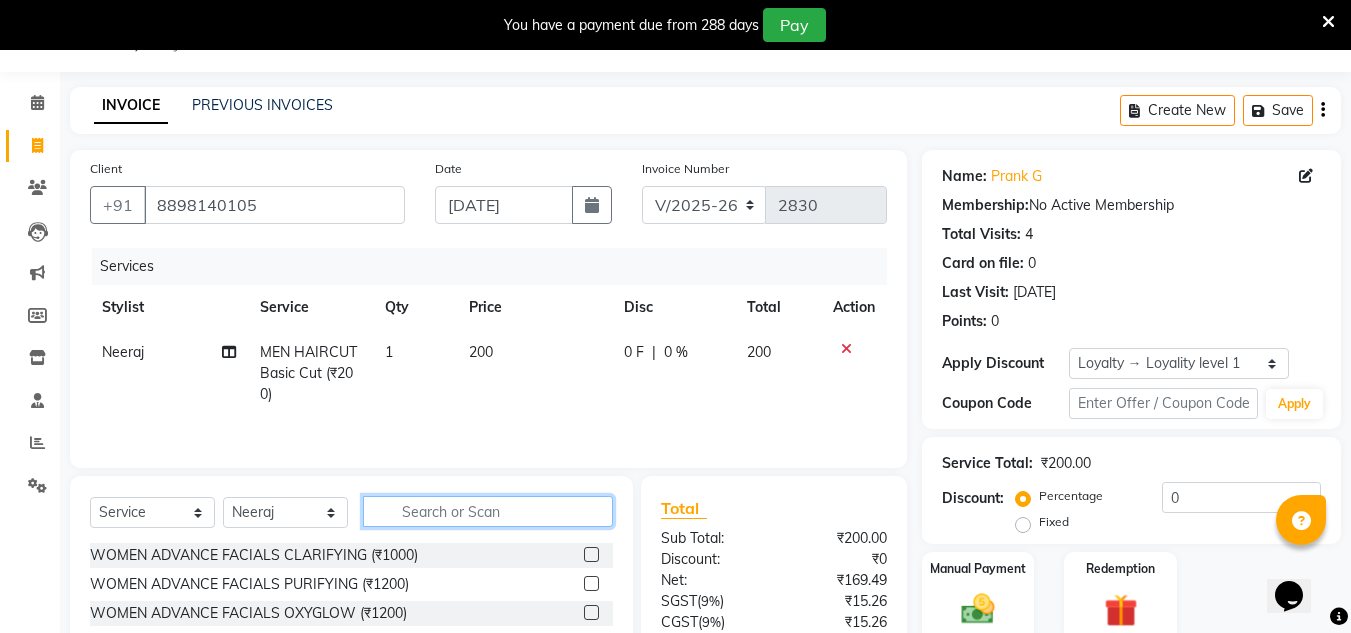 click 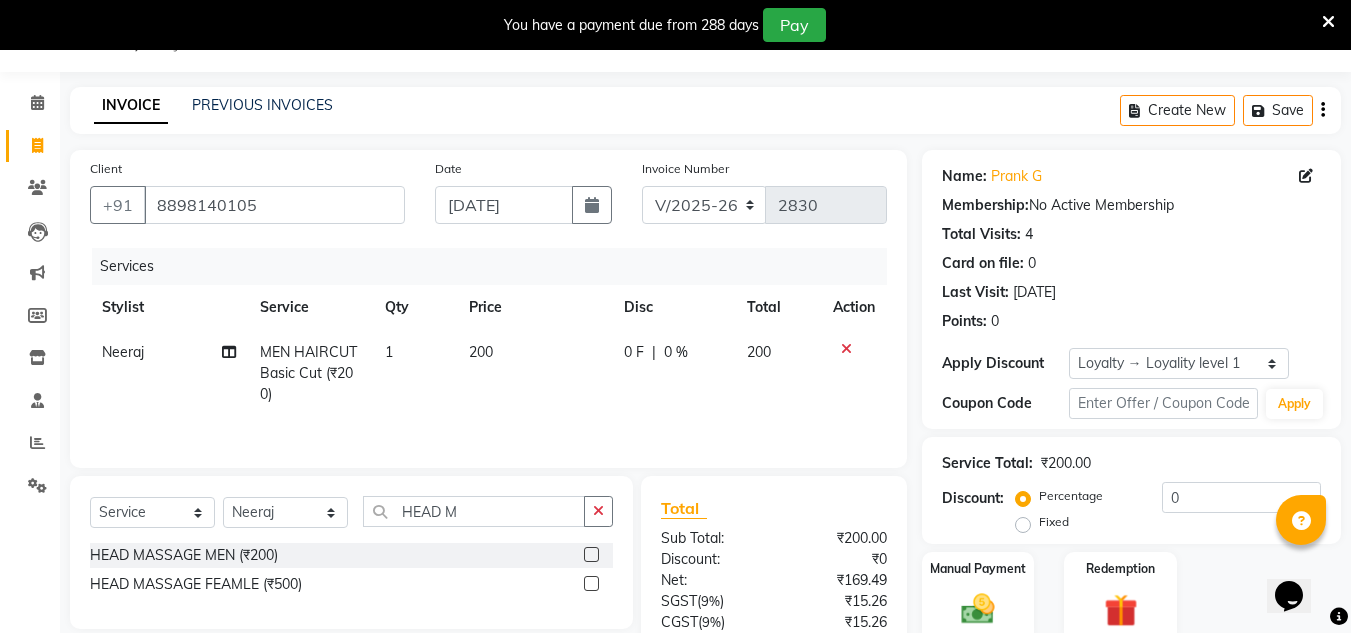 click 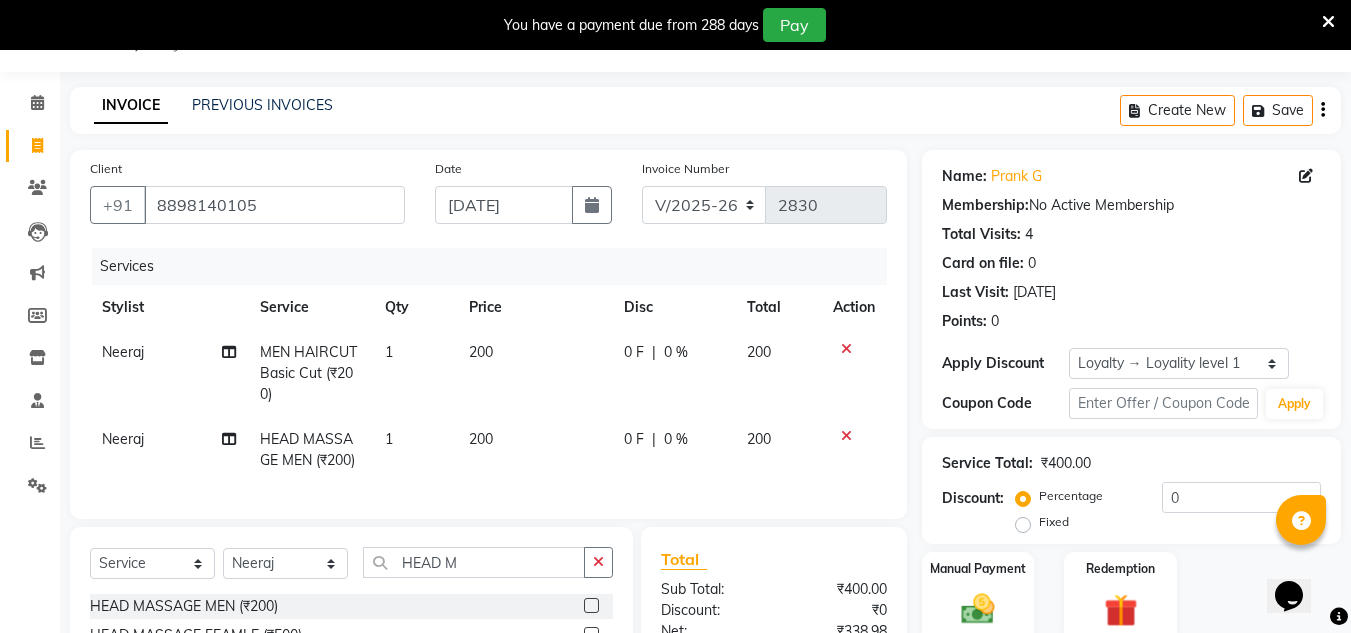scroll, scrollTop: 250, scrollLeft: 0, axis: vertical 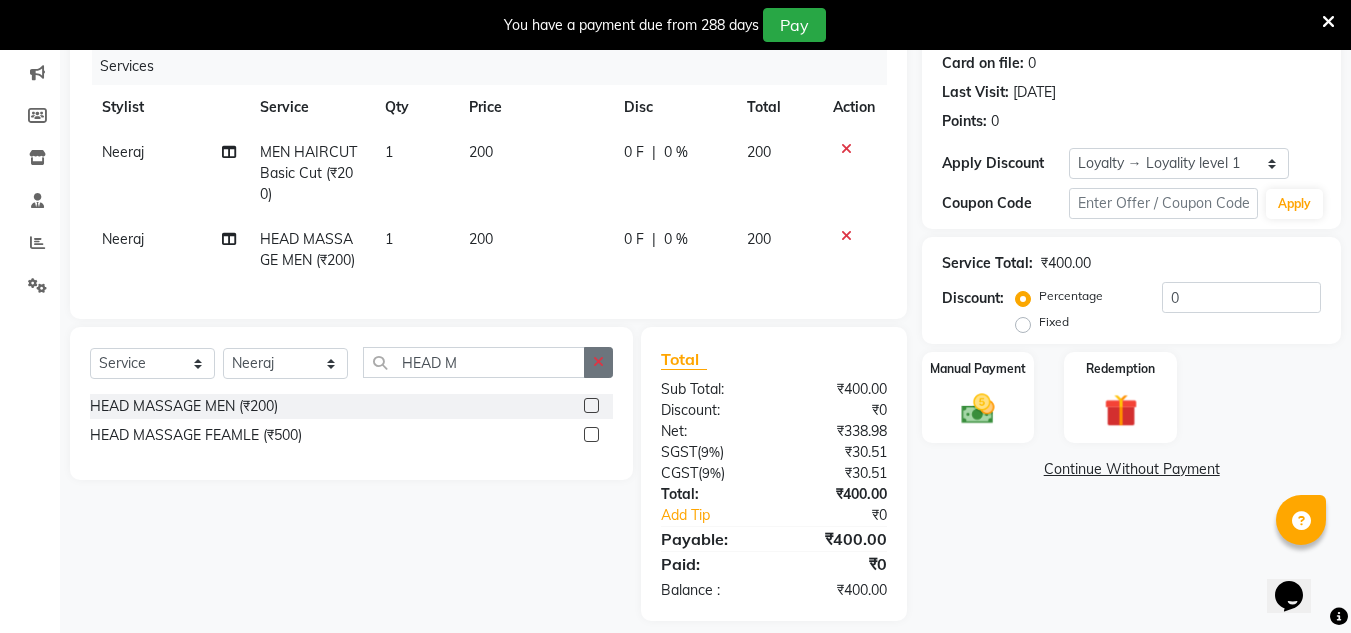 click 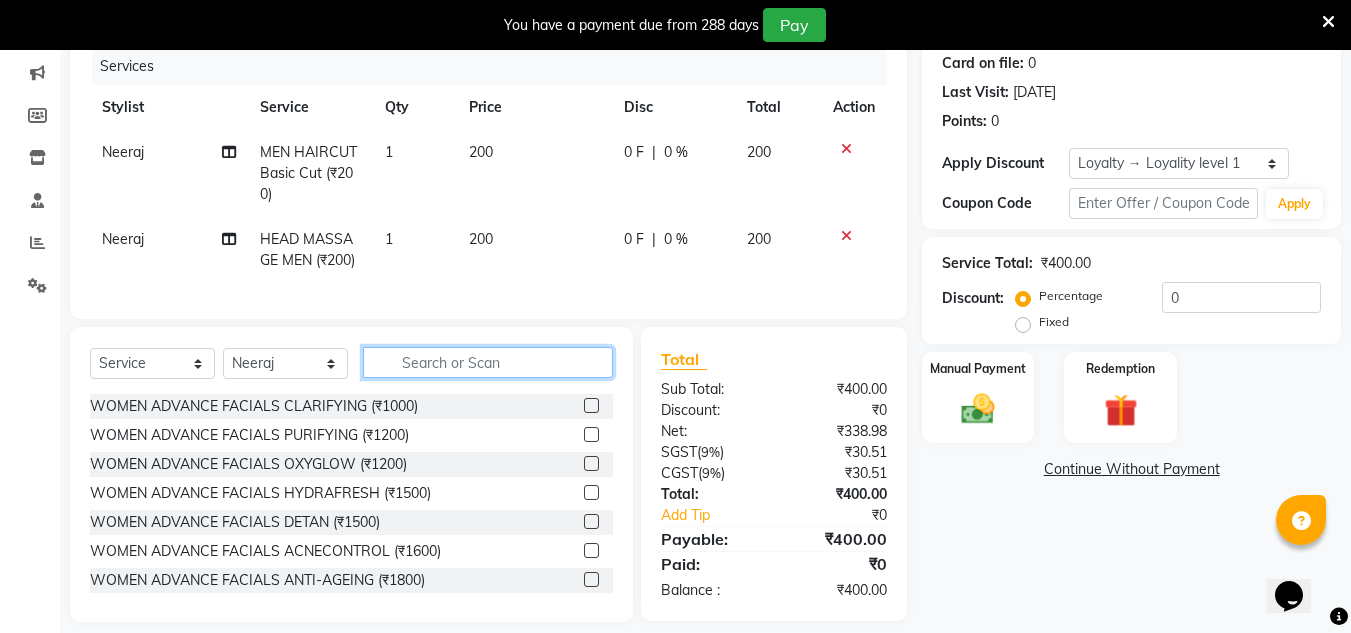 drag, startPoint x: 538, startPoint y: 376, endPoint x: 506, endPoint y: 392, distance: 35.77709 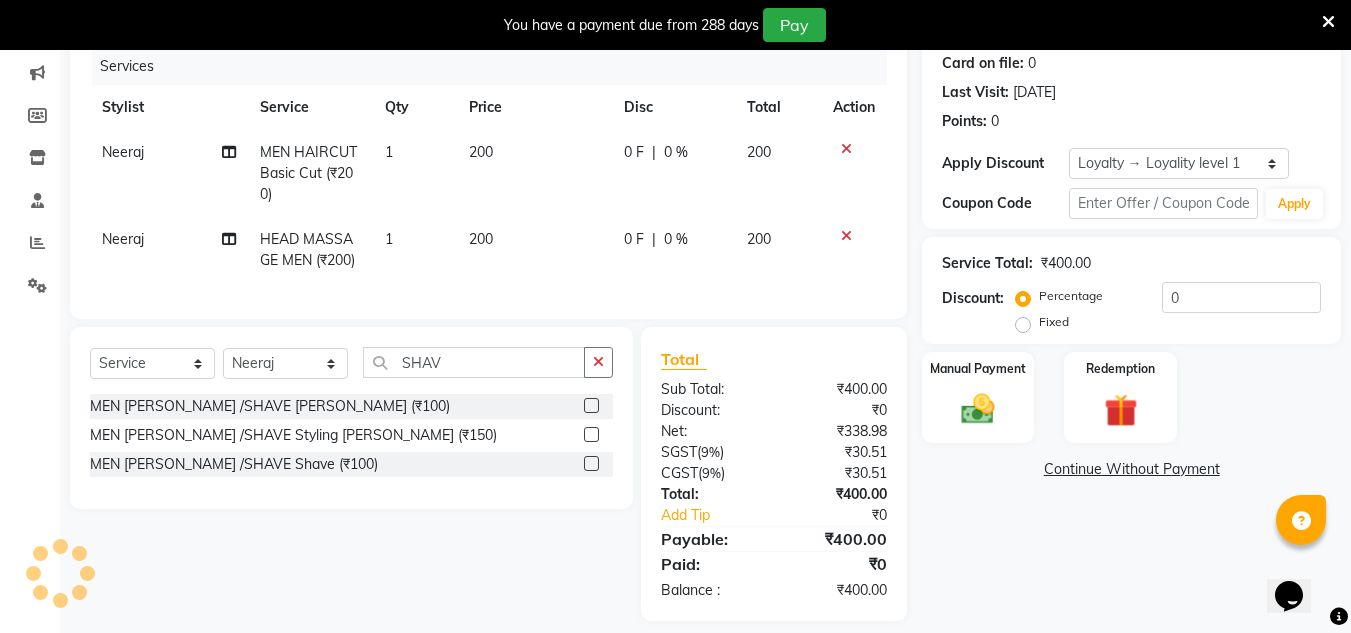 click 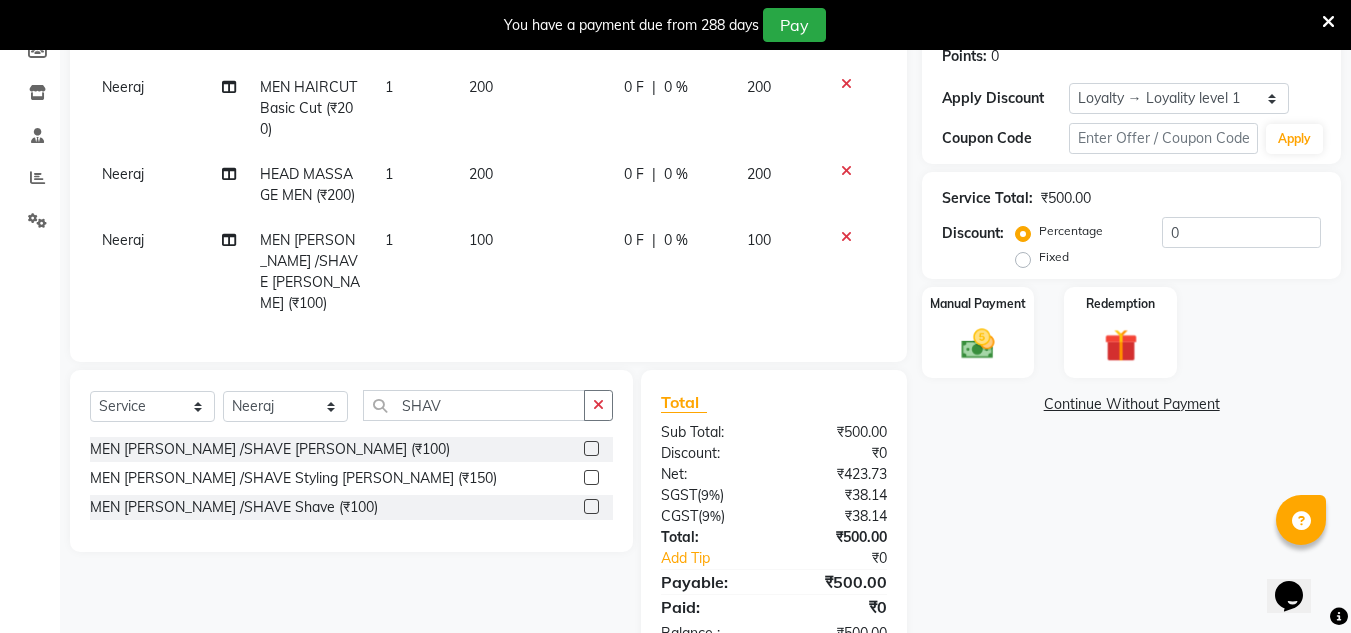 scroll, scrollTop: 350, scrollLeft: 0, axis: vertical 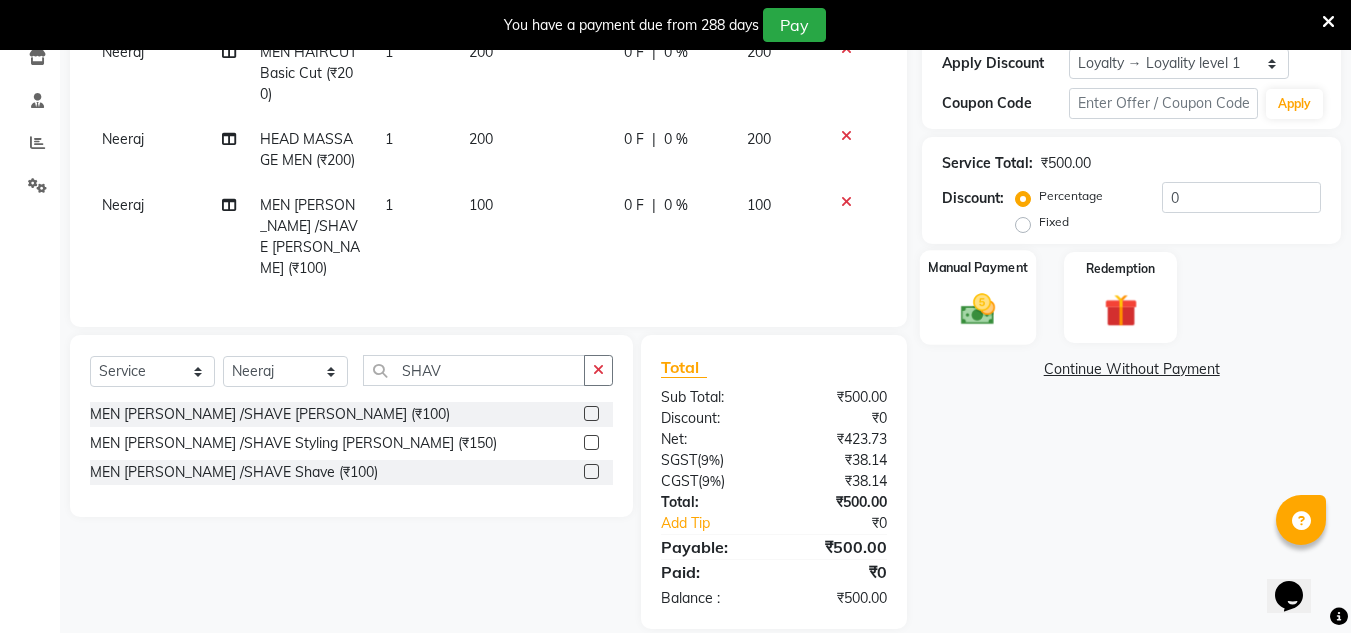 click 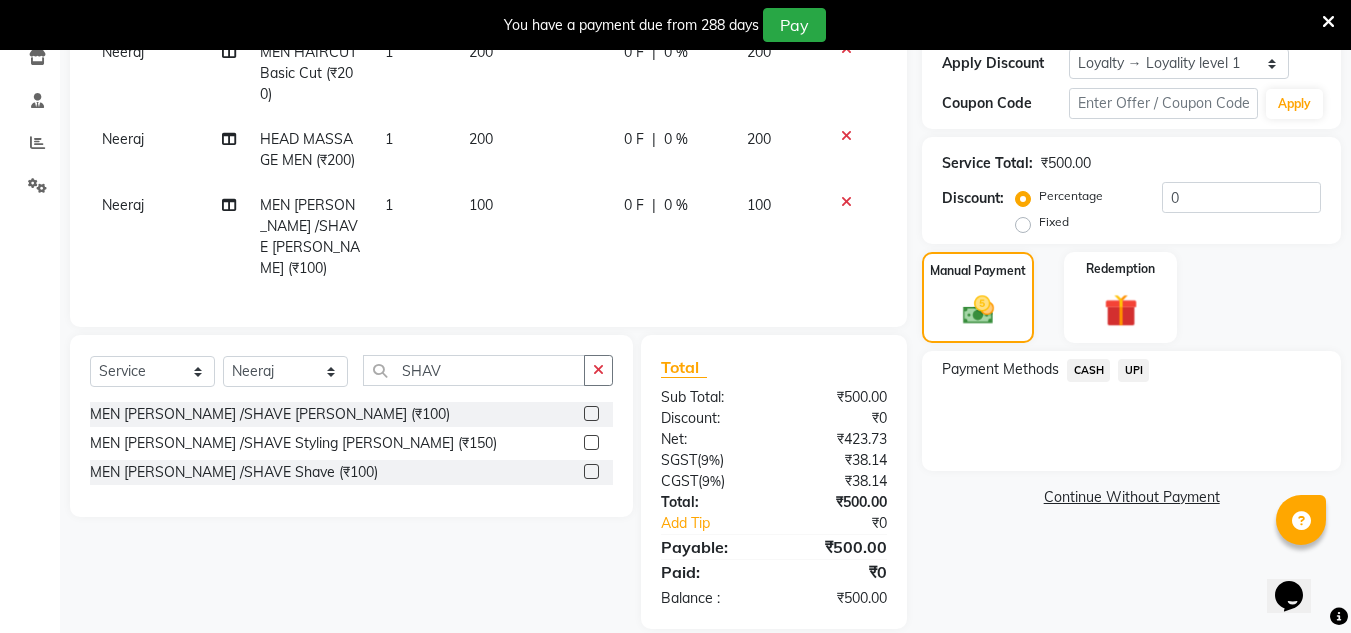 drag, startPoint x: 1131, startPoint y: 363, endPoint x: 1137, endPoint y: 391, distance: 28.635643 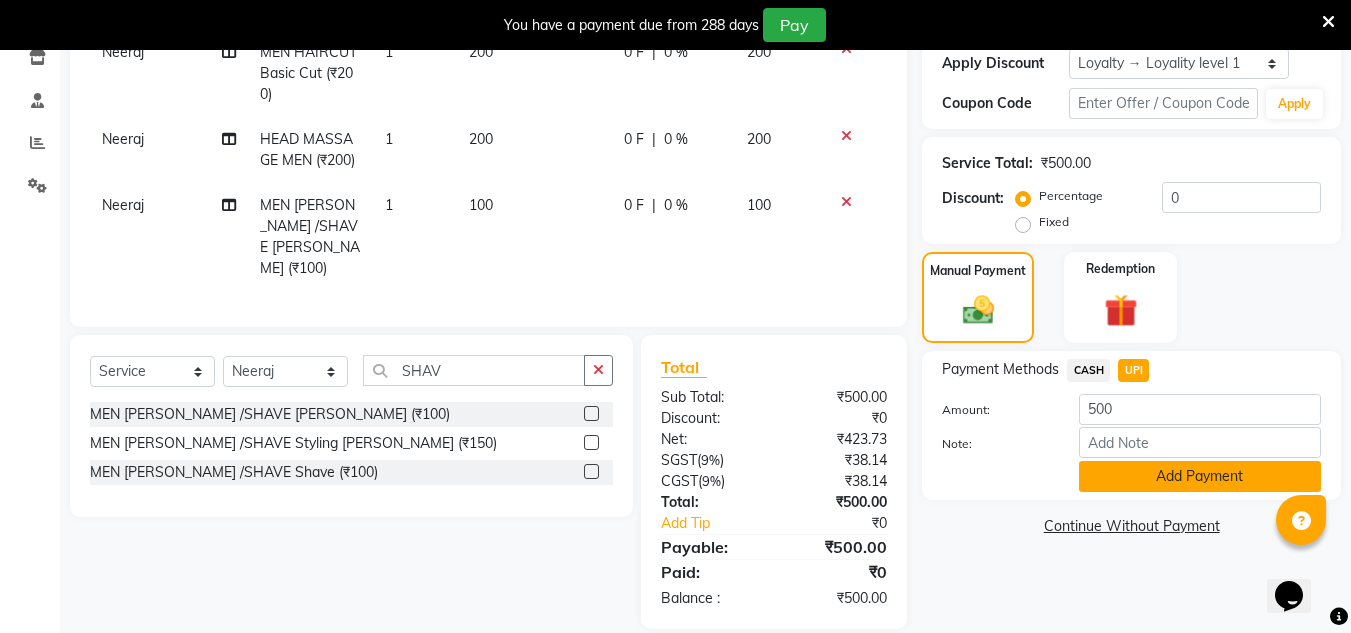 click on "Add Payment" 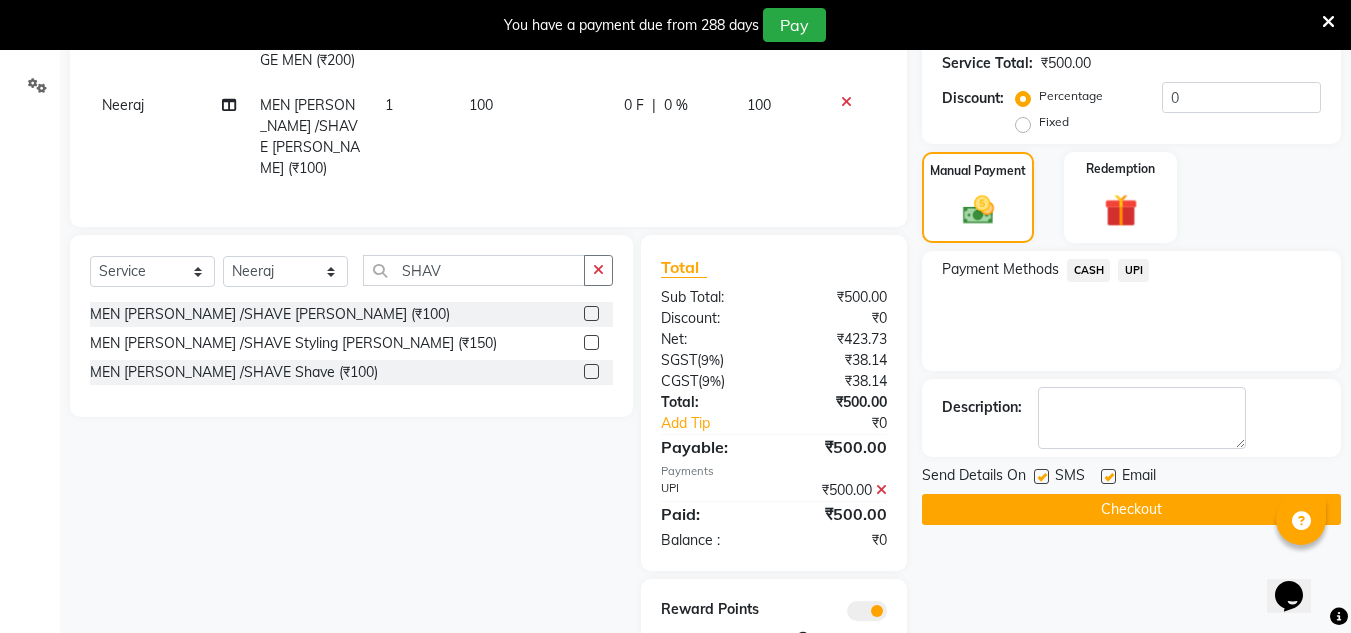 scroll, scrollTop: 532, scrollLeft: 0, axis: vertical 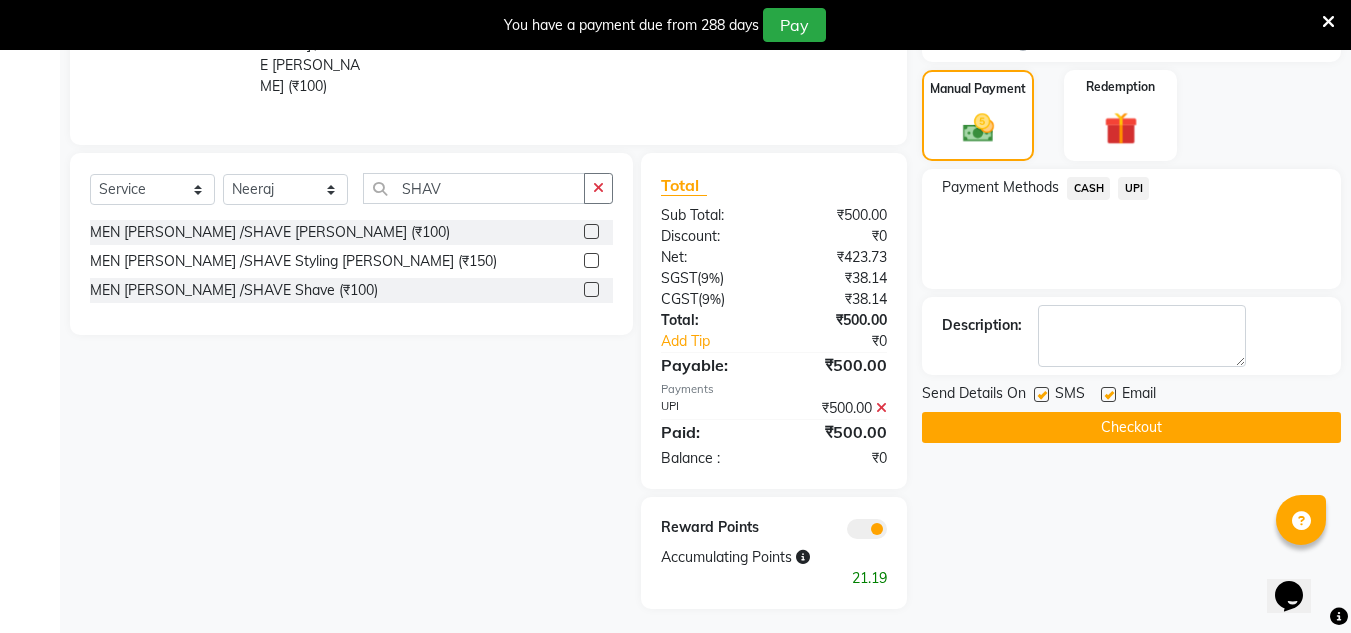 click on "Checkout" 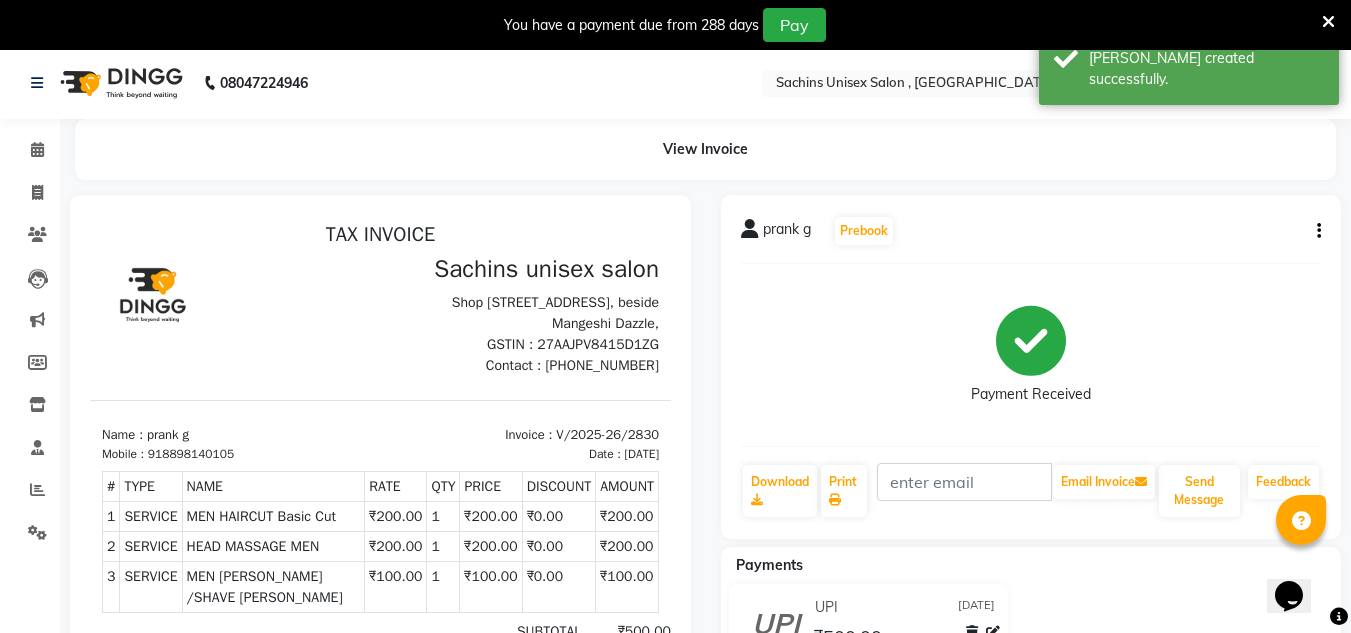 scroll, scrollTop: 0, scrollLeft: 0, axis: both 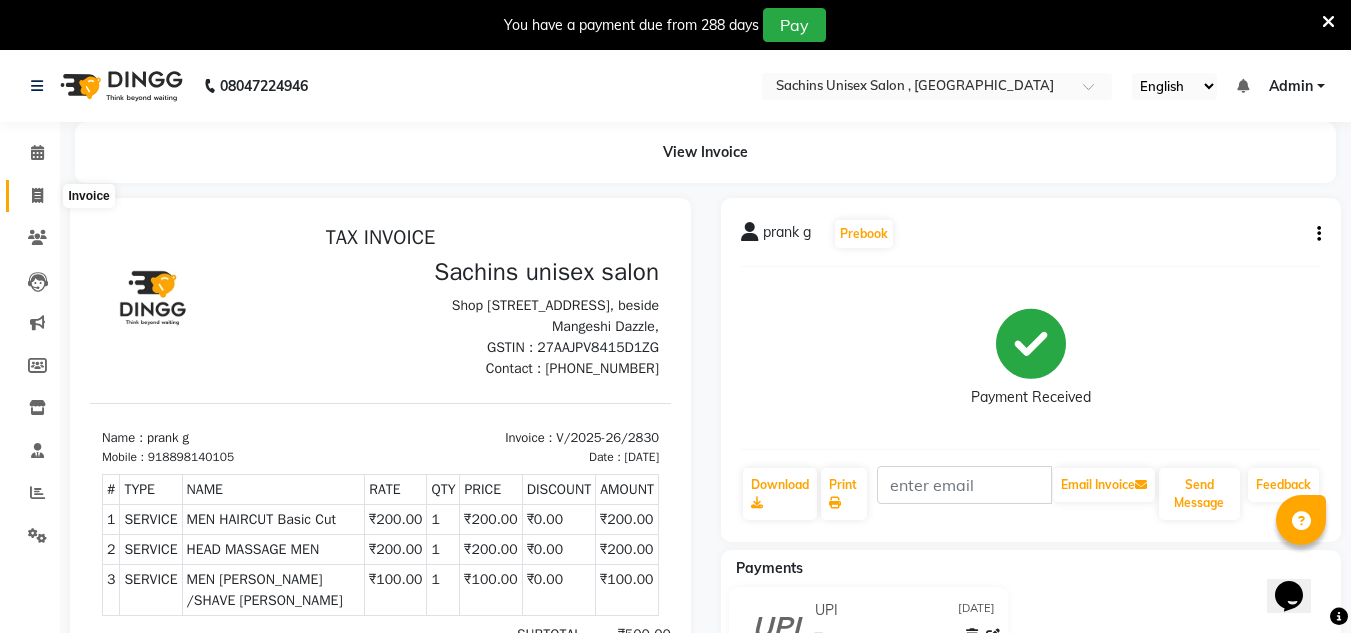 click 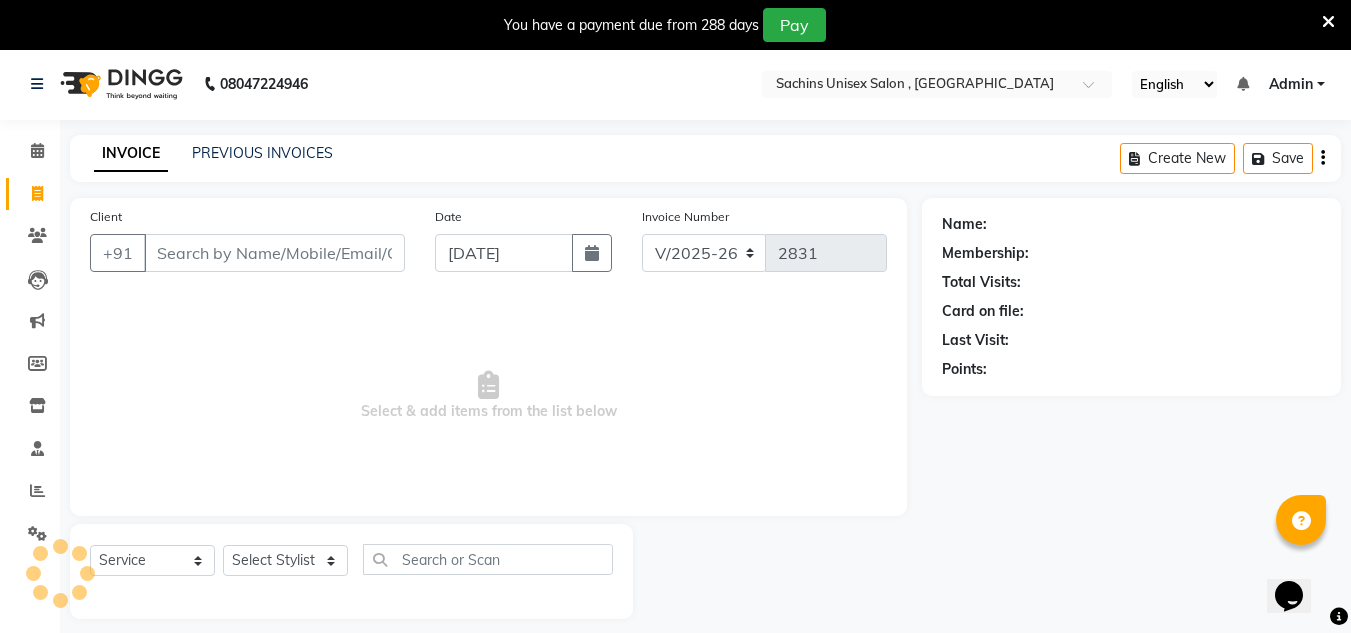 scroll, scrollTop: 50, scrollLeft: 0, axis: vertical 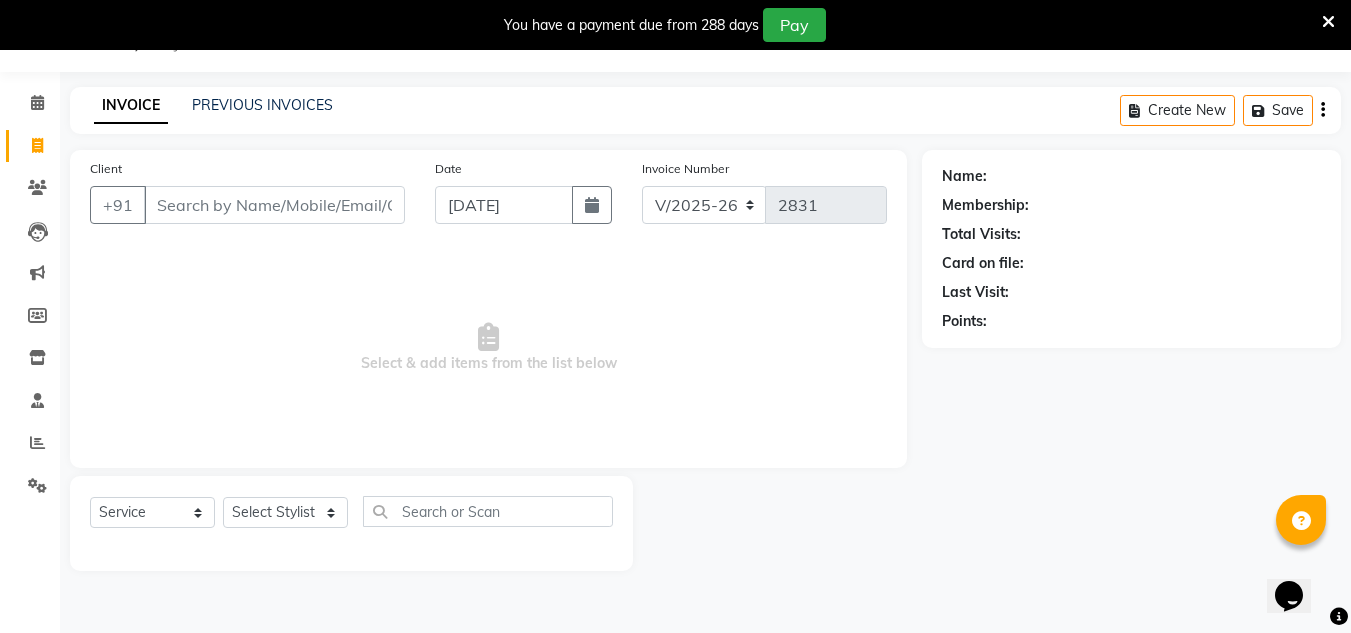 click on "Client" at bounding box center [274, 205] 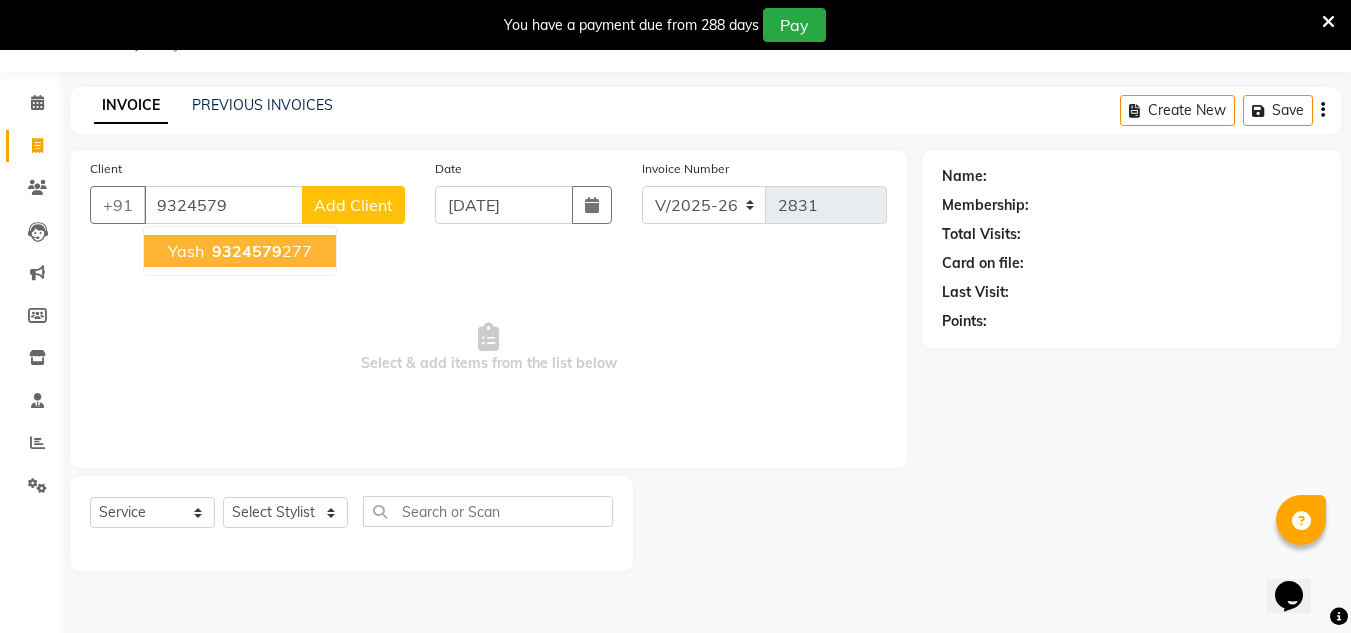 drag, startPoint x: 283, startPoint y: 249, endPoint x: 428, endPoint y: 242, distance: 145.16887 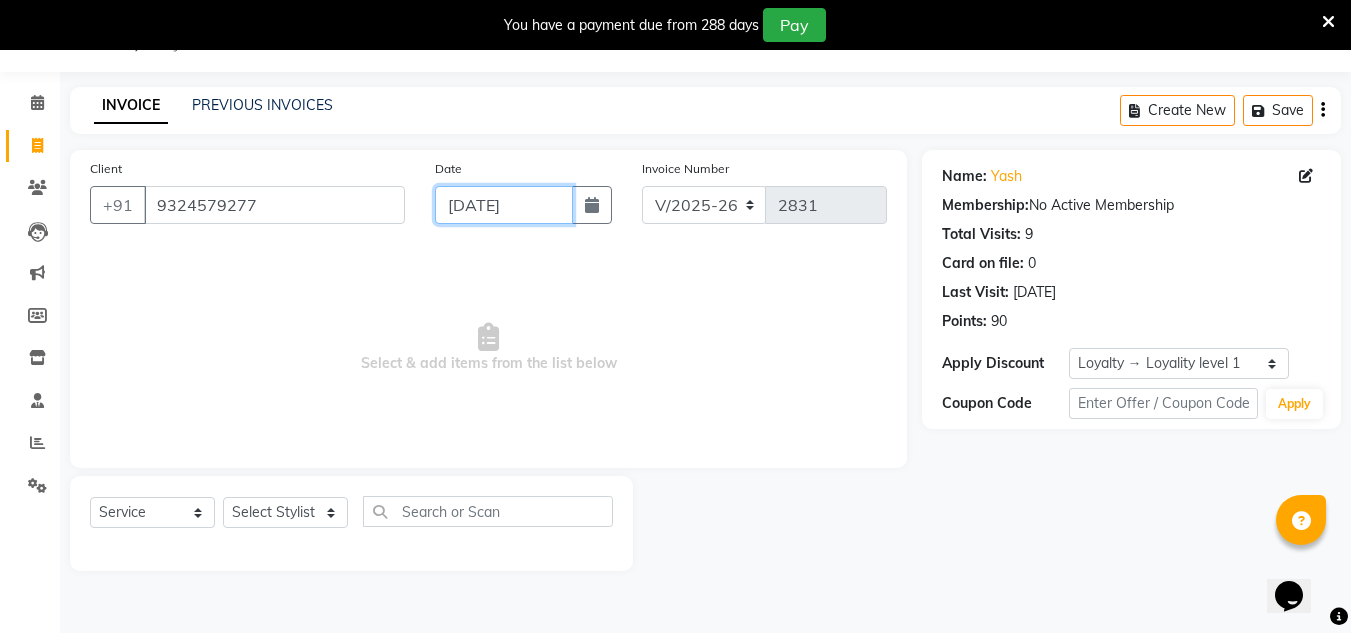 click on "[DATE]" 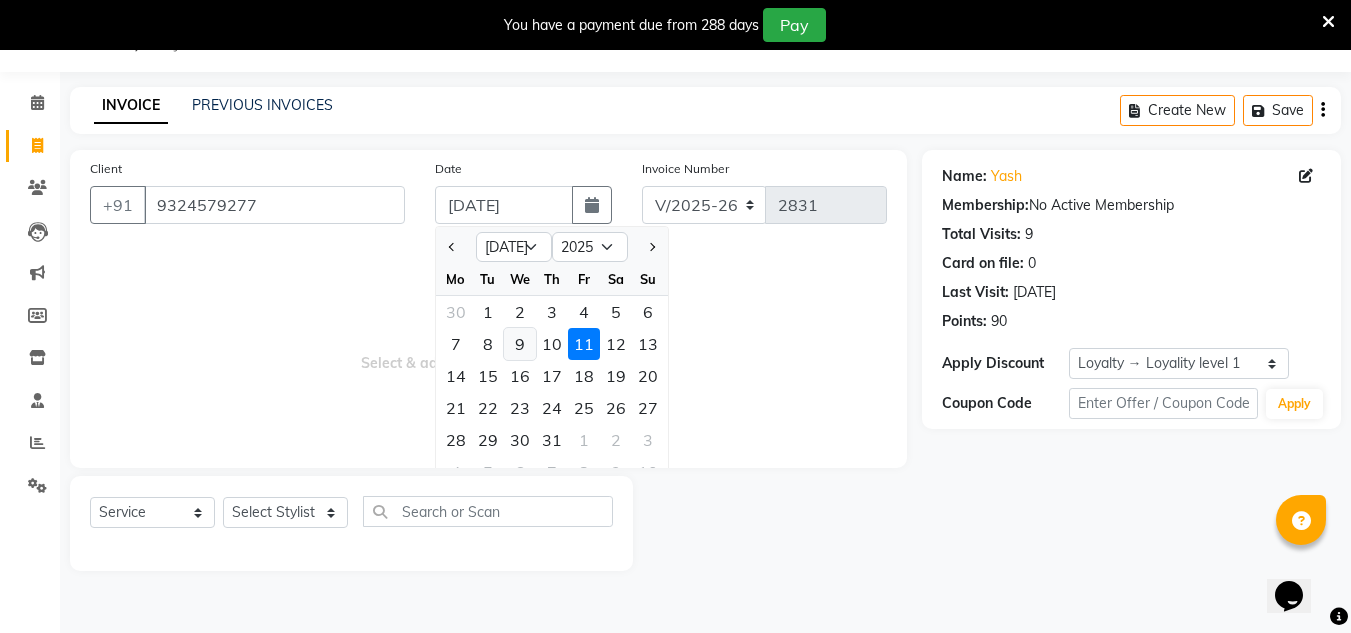 click on "9" 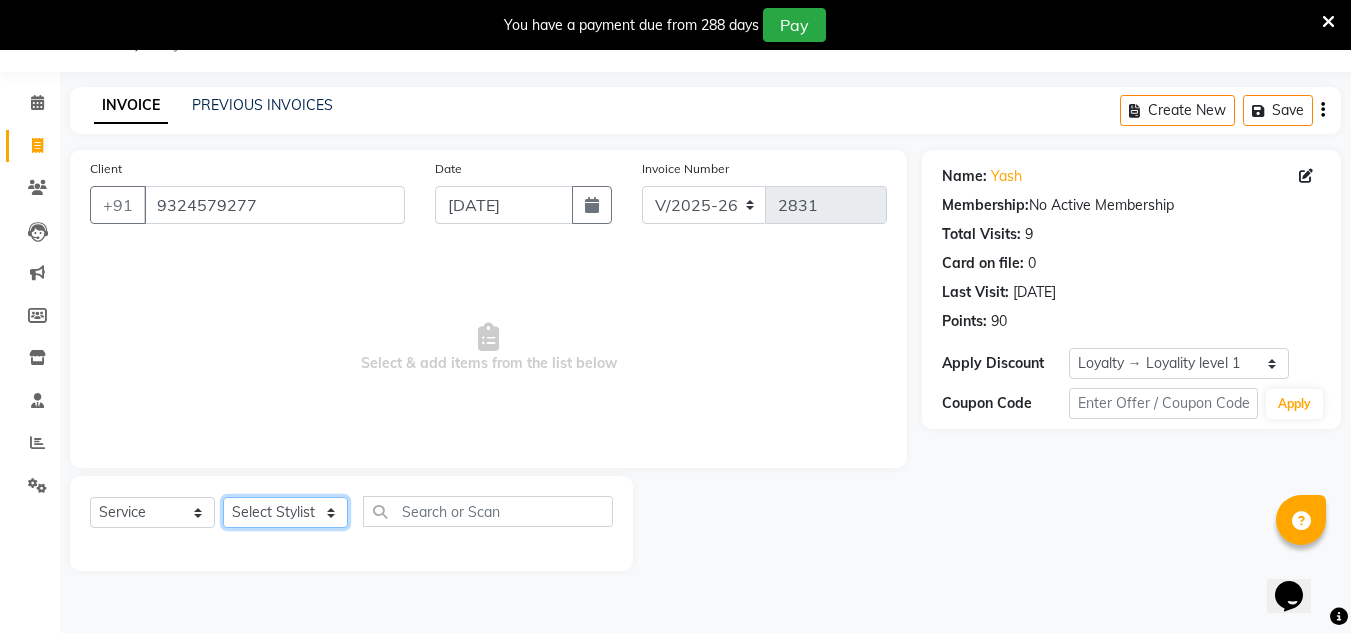 click on "Select Stylist [PERSON_NAME] new  [PERSON_NAME] [PERSON_NAME] Owner preeti [PERSON_NAME] [PERSON_NAME] RG" 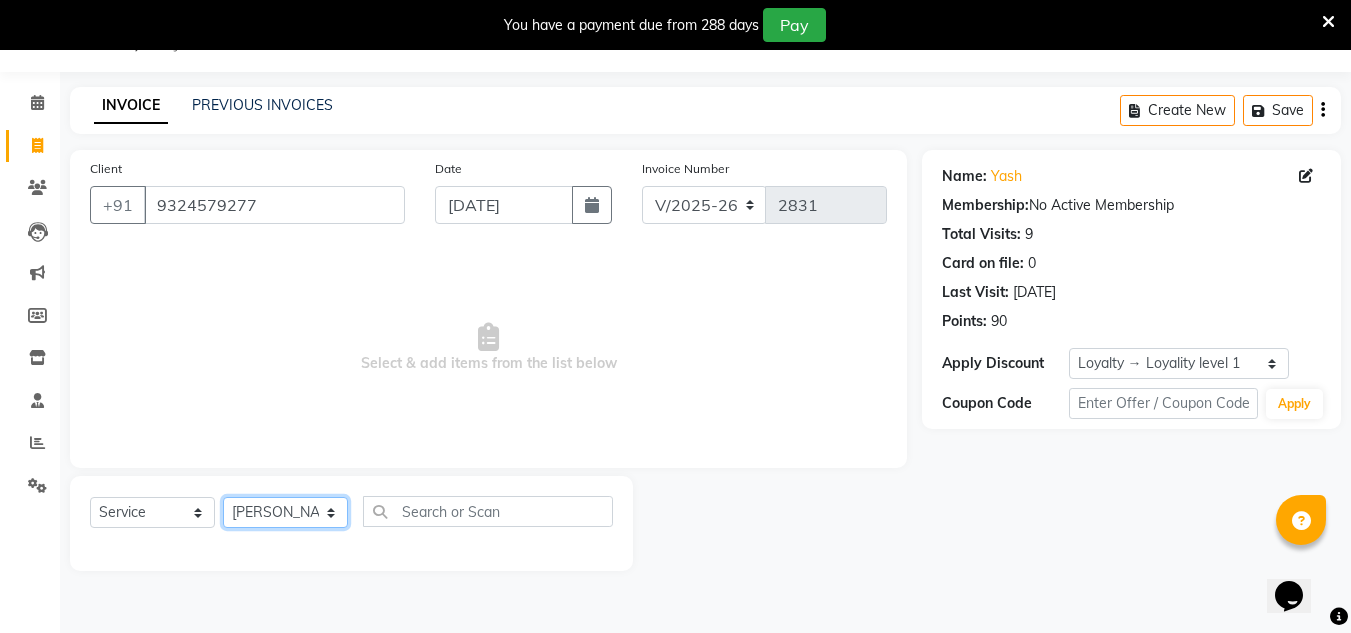 click on "Select Stylist [PERSON_NAME] new  [PERSON_NAME] [PERSON_NAME] Owner preeti [PERSON_NAME] [PERSON_NAME] RG" 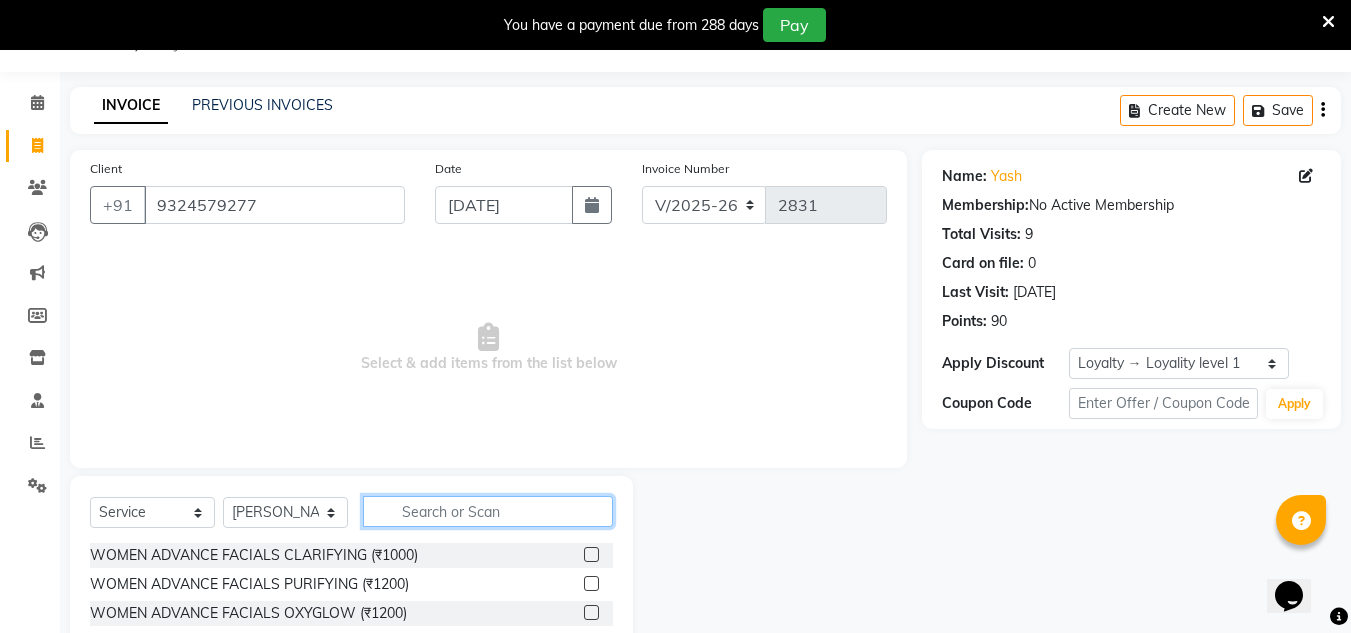 click 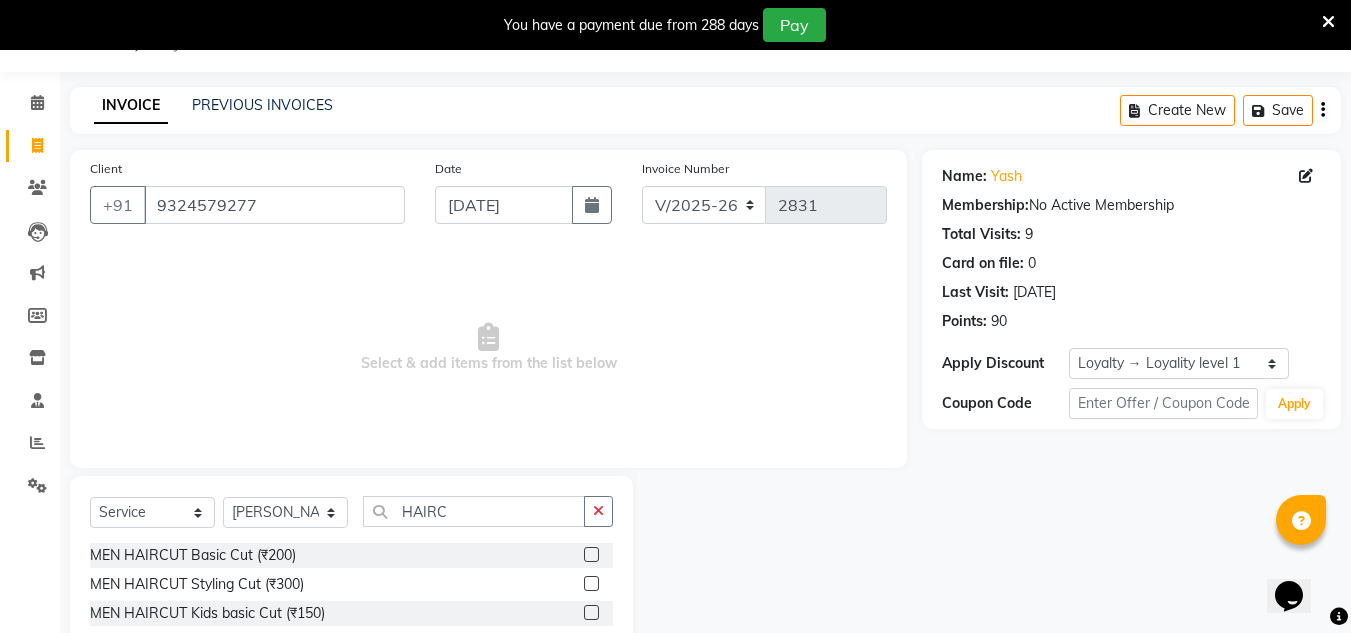 click 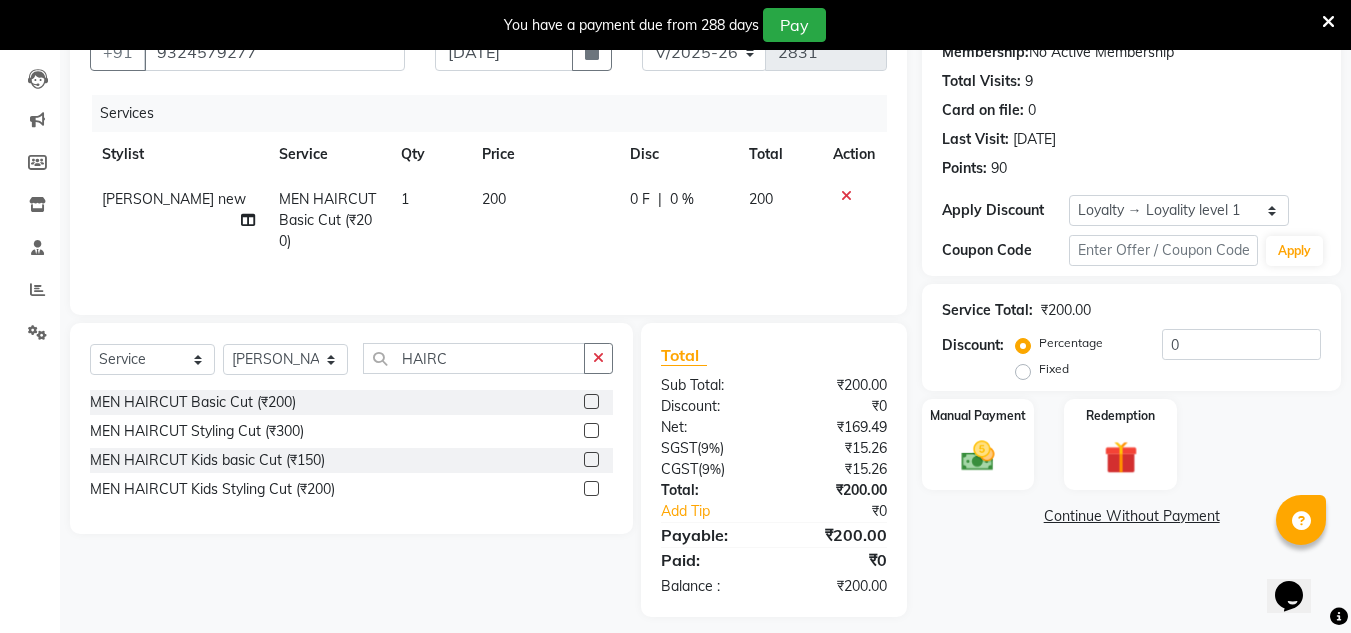 scroll, scrollTop: 217, scrollLeft: 0, axis: vertical 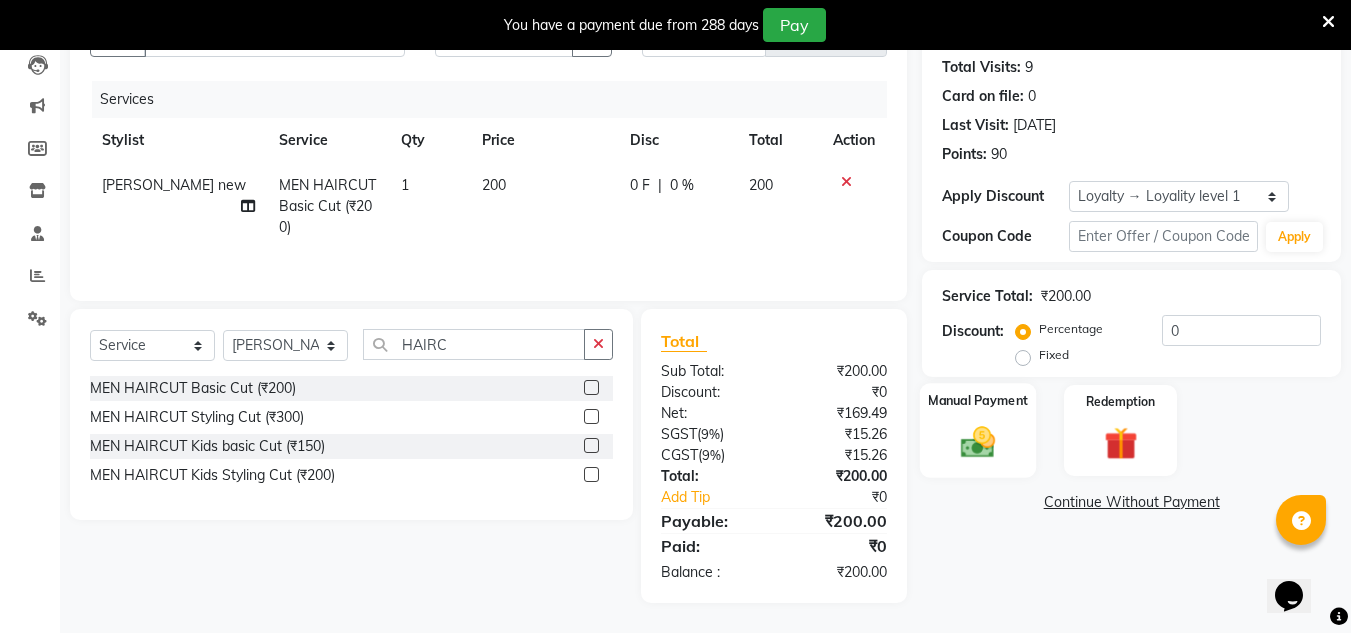 click 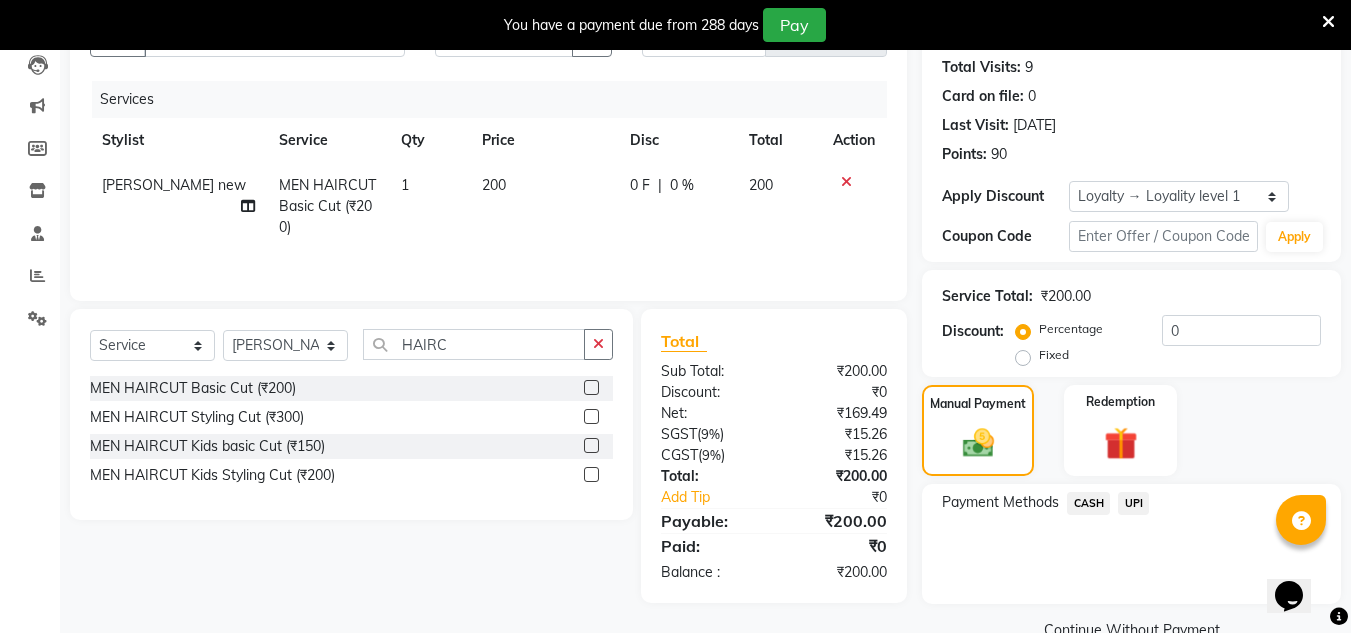 click on "UPI" 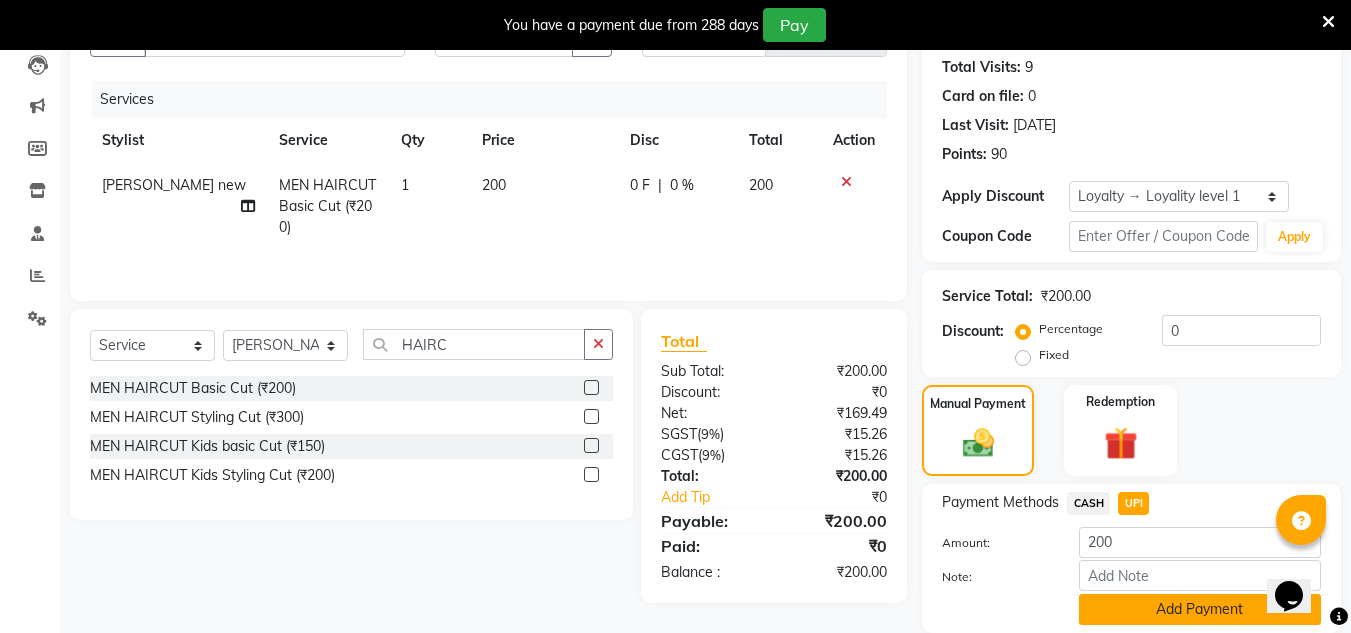 click on "Add Payment" 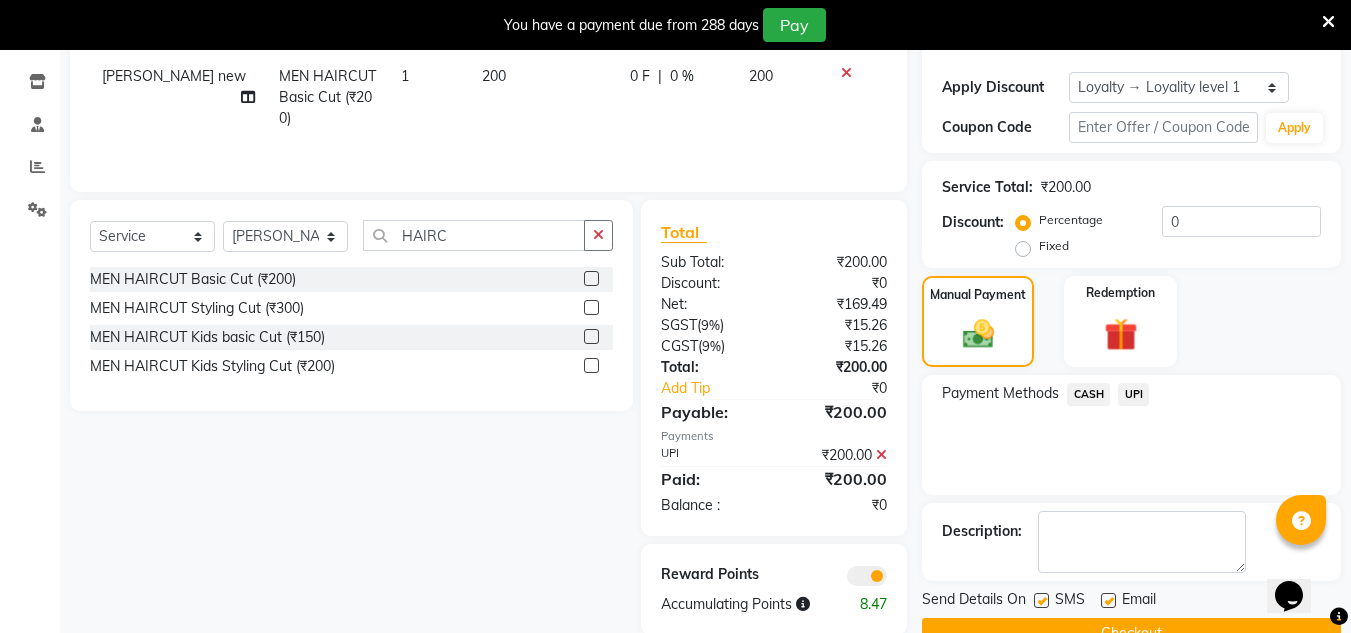 scroll, scrollTop: 372, scrollLeft: 0, axis: vertical 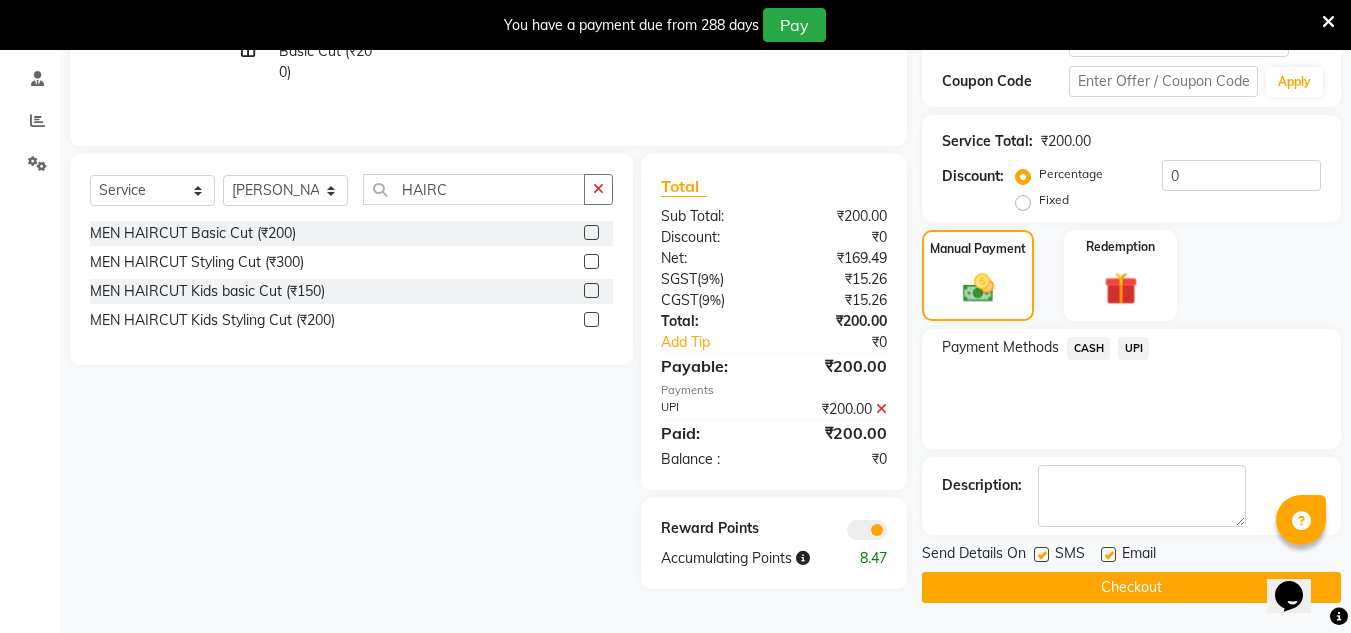 click on "Checkout" 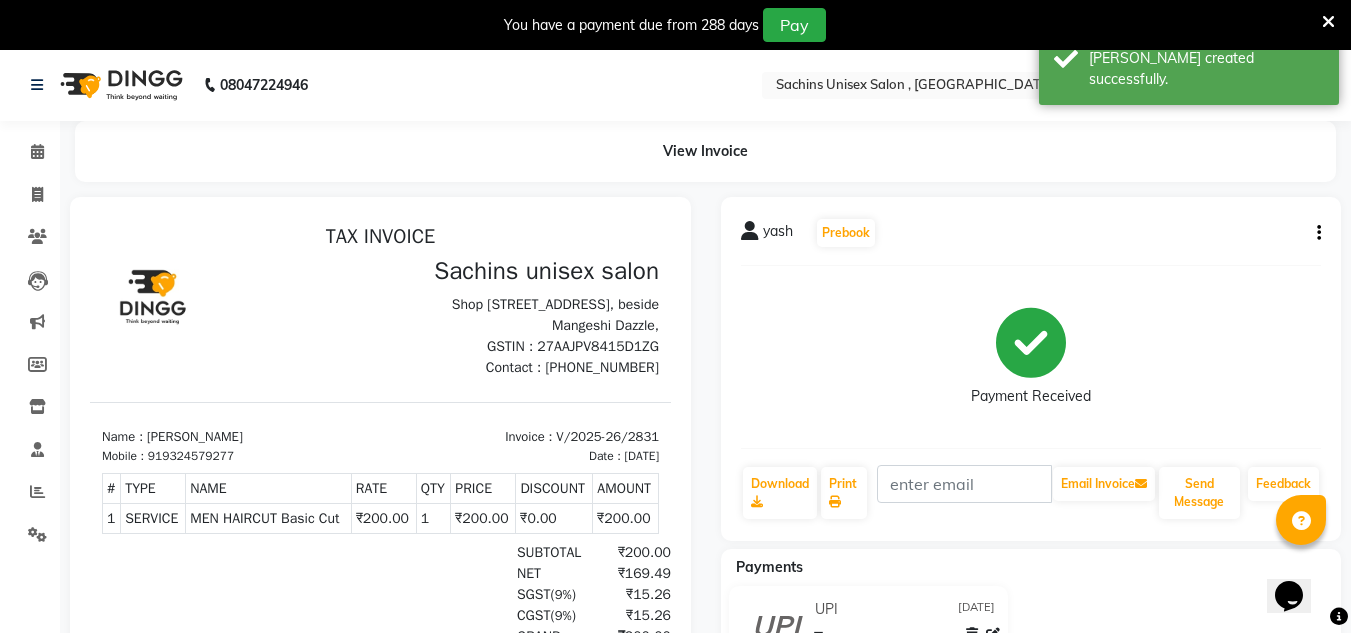 scroll, scrollTop: 0, scrollLeft: 0, axis: both 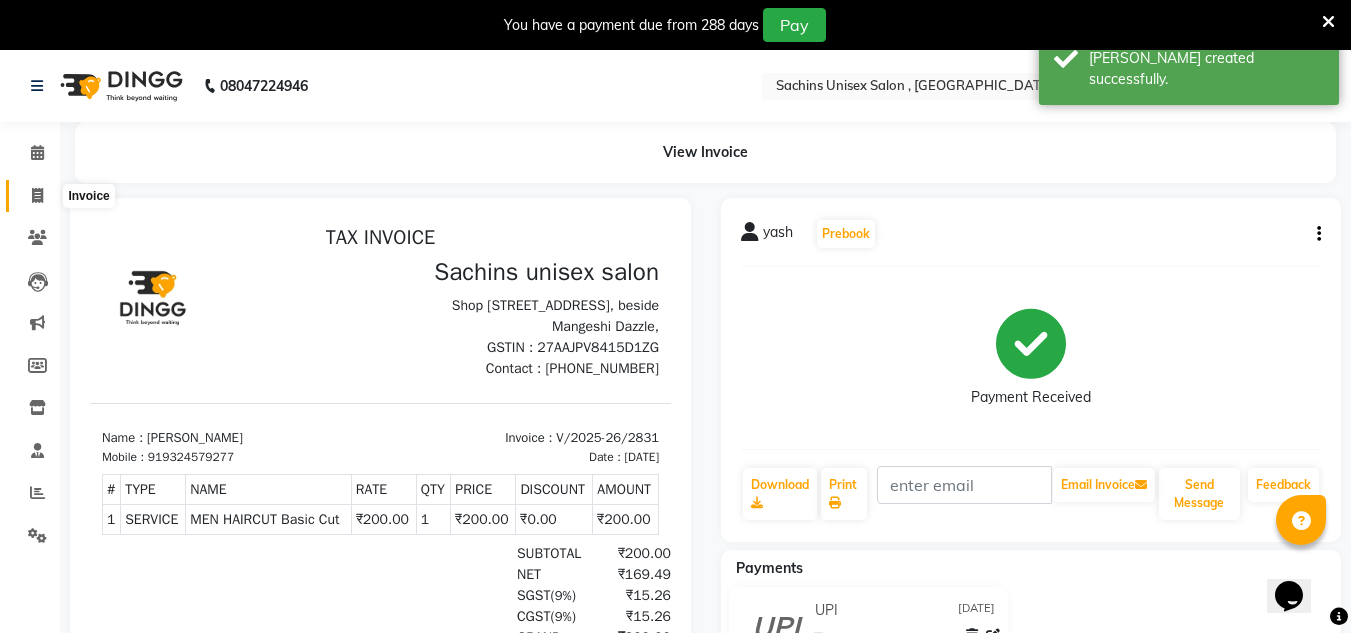 drag, startPoint x: 41, startPoint y: 194, endPoint x: 101, endPoint y: 189, distance: 60.207973 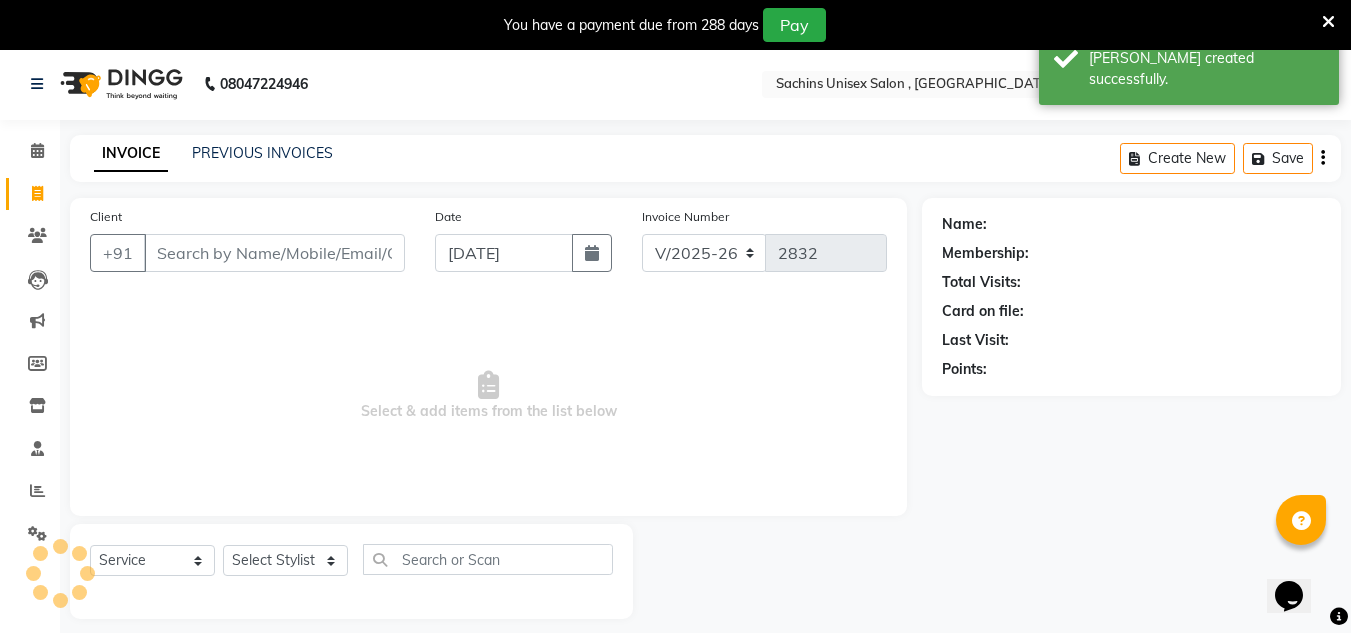 scroll, scrollTop: 50, scrollLeft: 0, axis: vertical 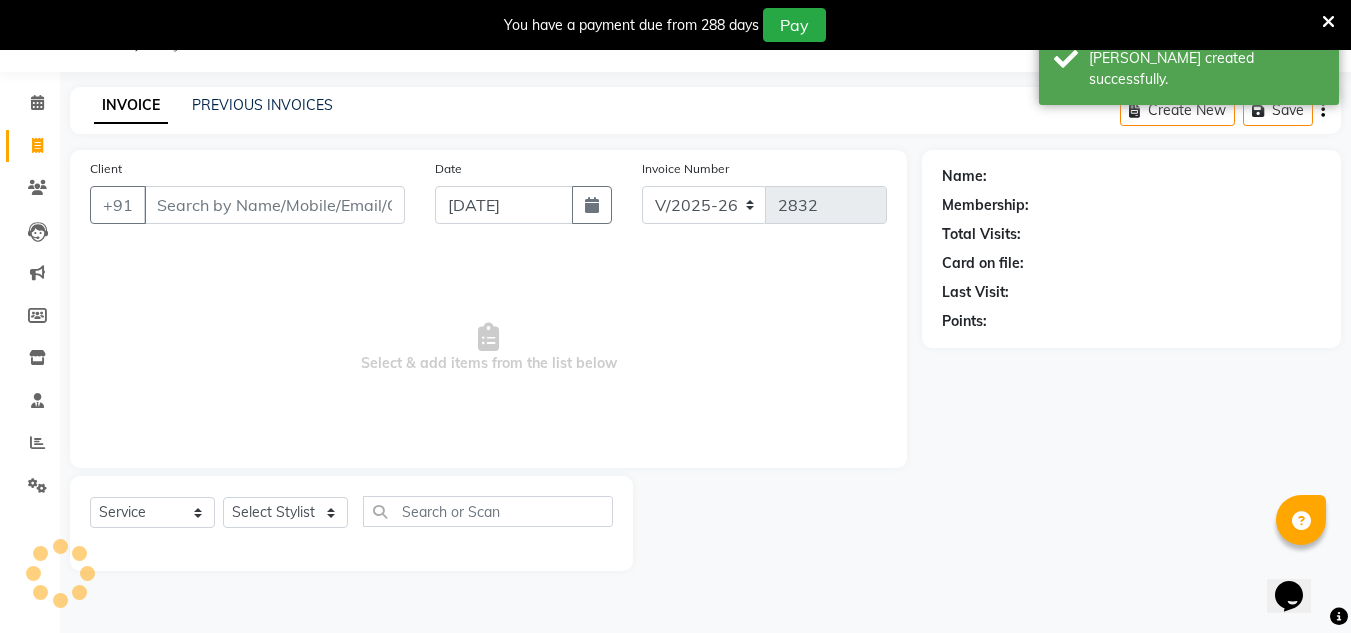 drag, startPoint x: 101, startPoint y: 189, endPoint x: 161, endPoint y: 198, distance: 60.671246 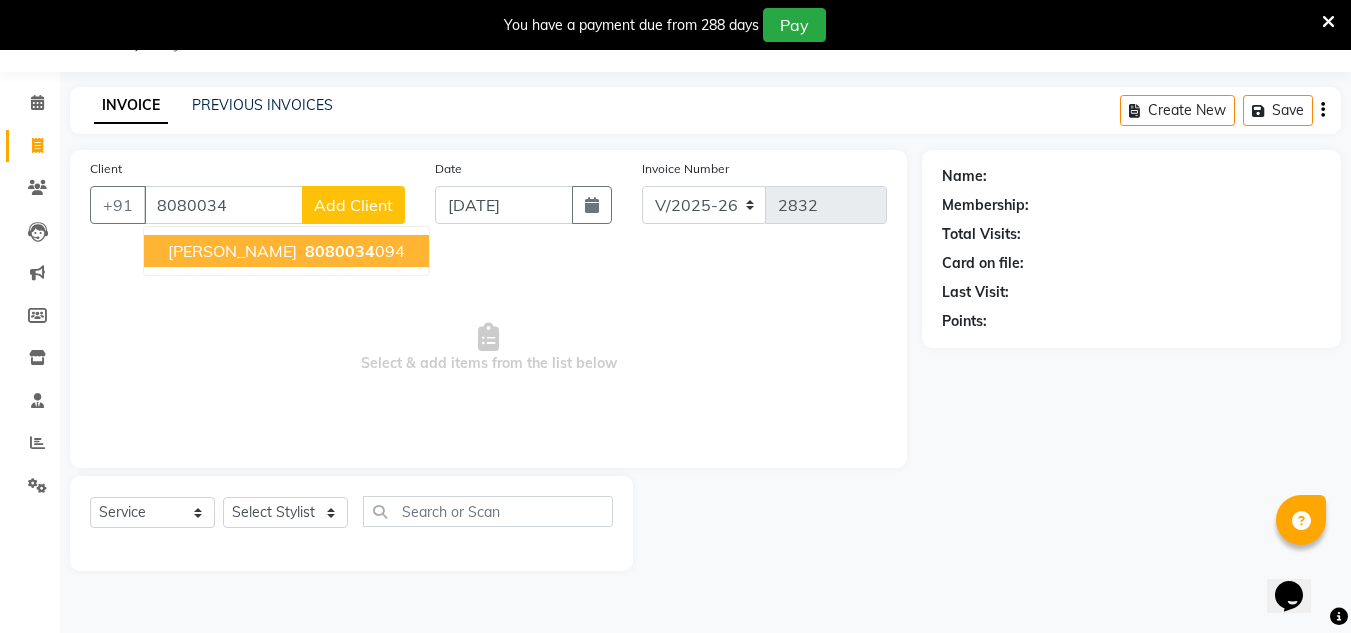 click on "[PERSON_NAME]   8080034 094" at bounding box center [286, 251] 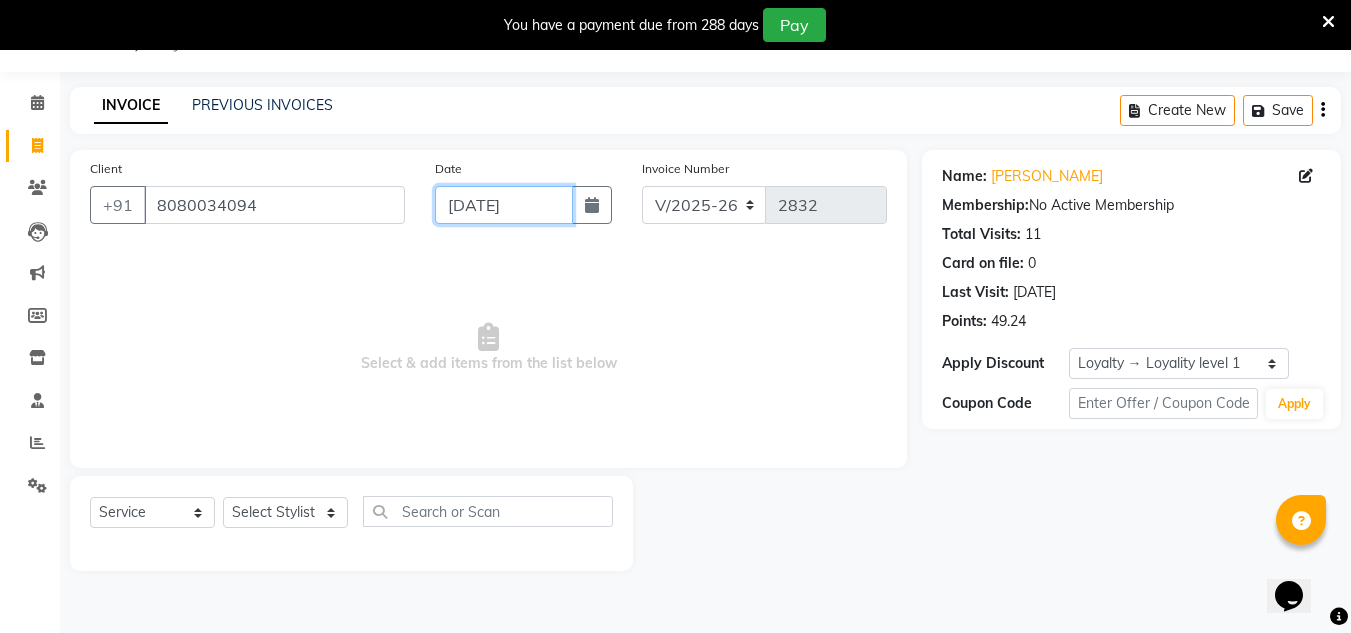 click on "[DATE]" 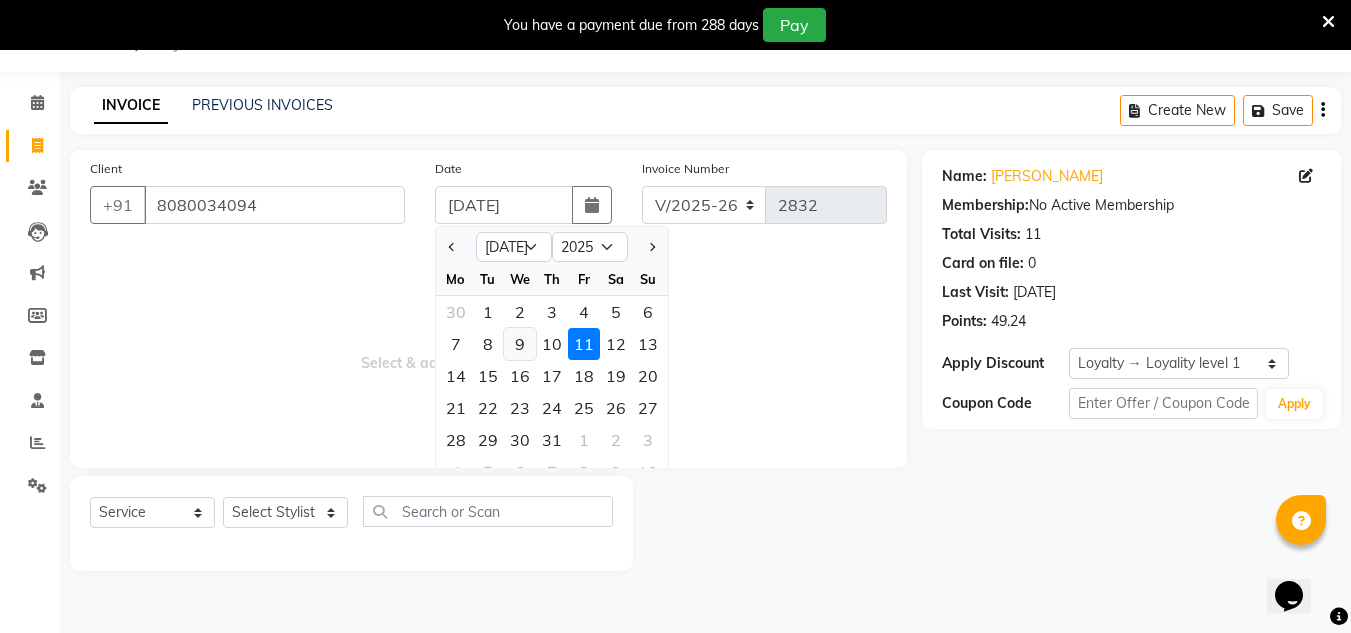 click on "9" 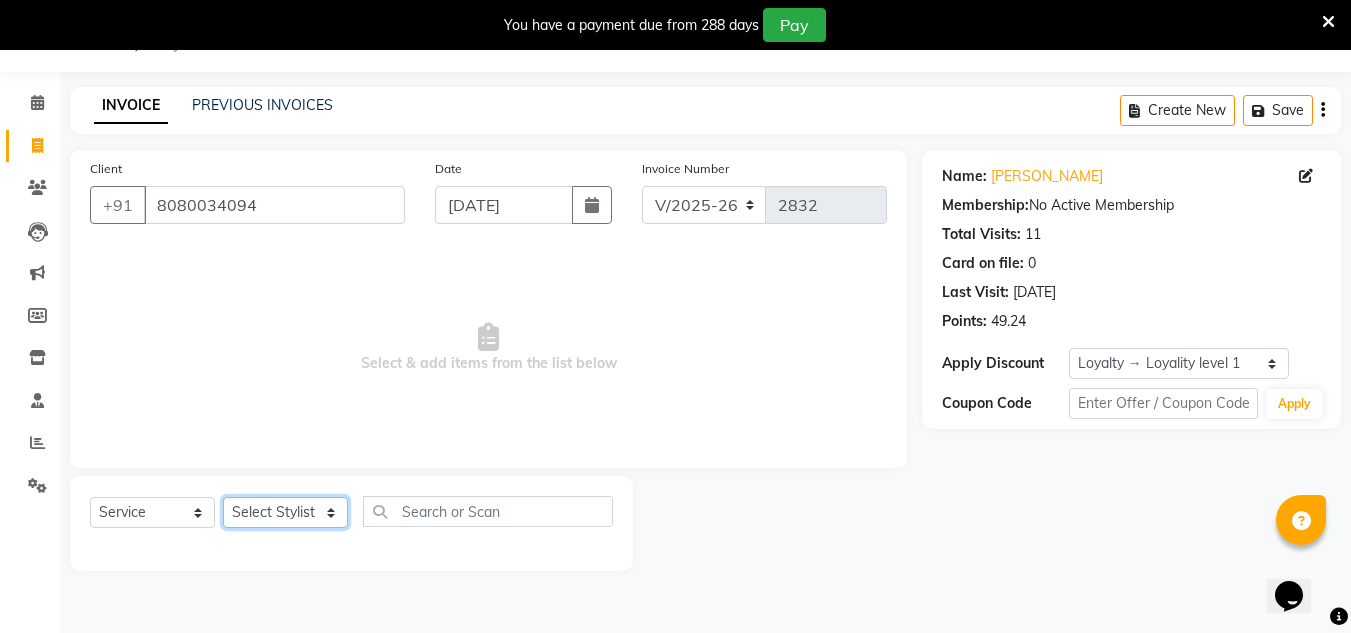click on "Select Stylist [PERSON_NAME] new  [PERSON_NAME] [PERSON_NAME] Owner preeti [PERSON_NAME] [PERSON_NAME] RG" 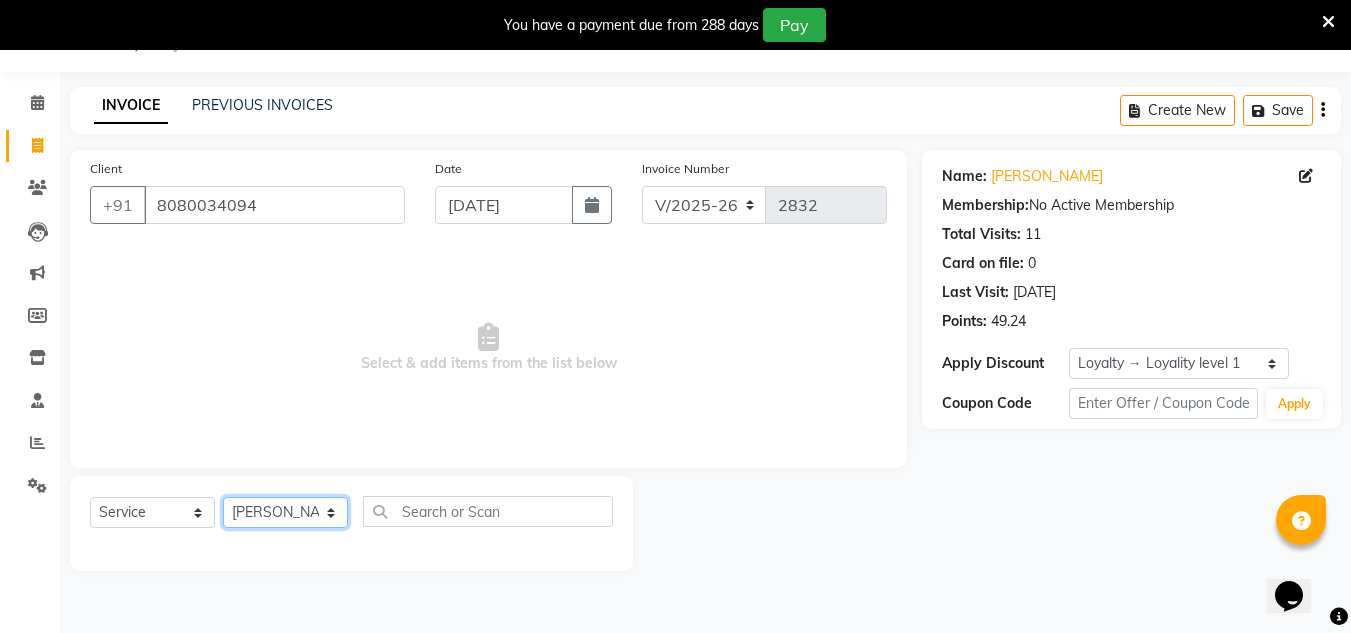 click on "Select Stylist [PERSON_NAME] new  [PERSON_NAME] [PERSON_NAME] Owner preeti [PERSON_NAME] [PERSON_NAME] RG" 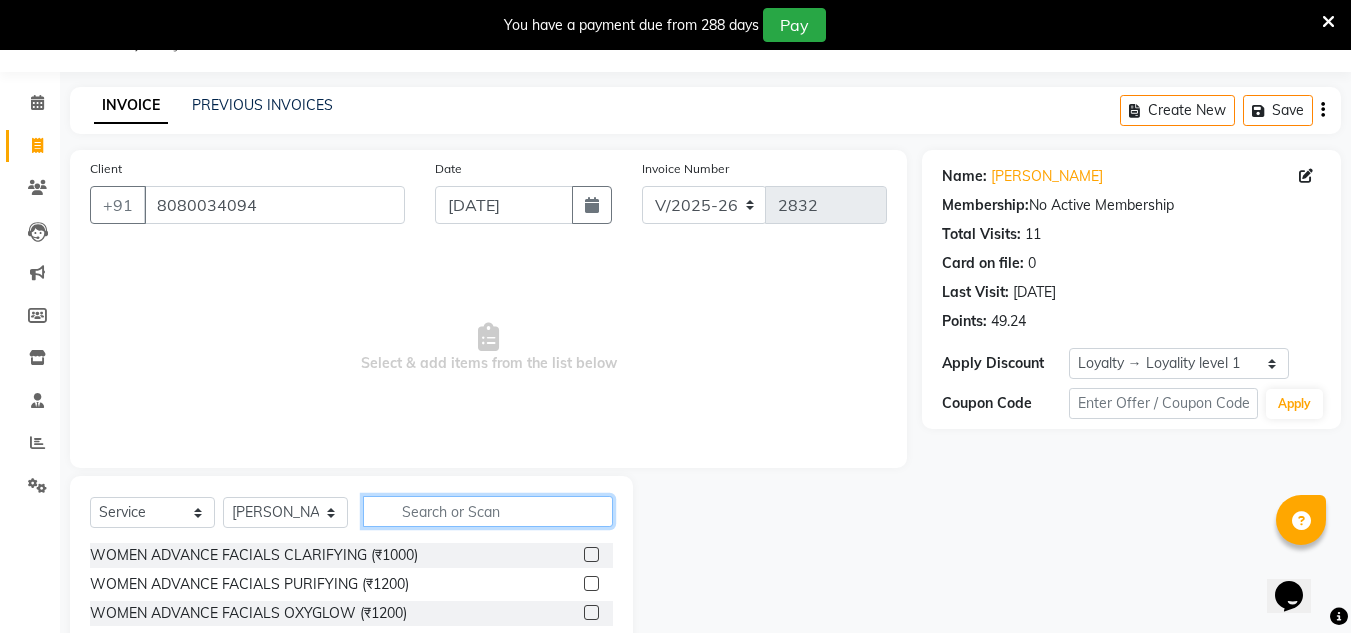 click 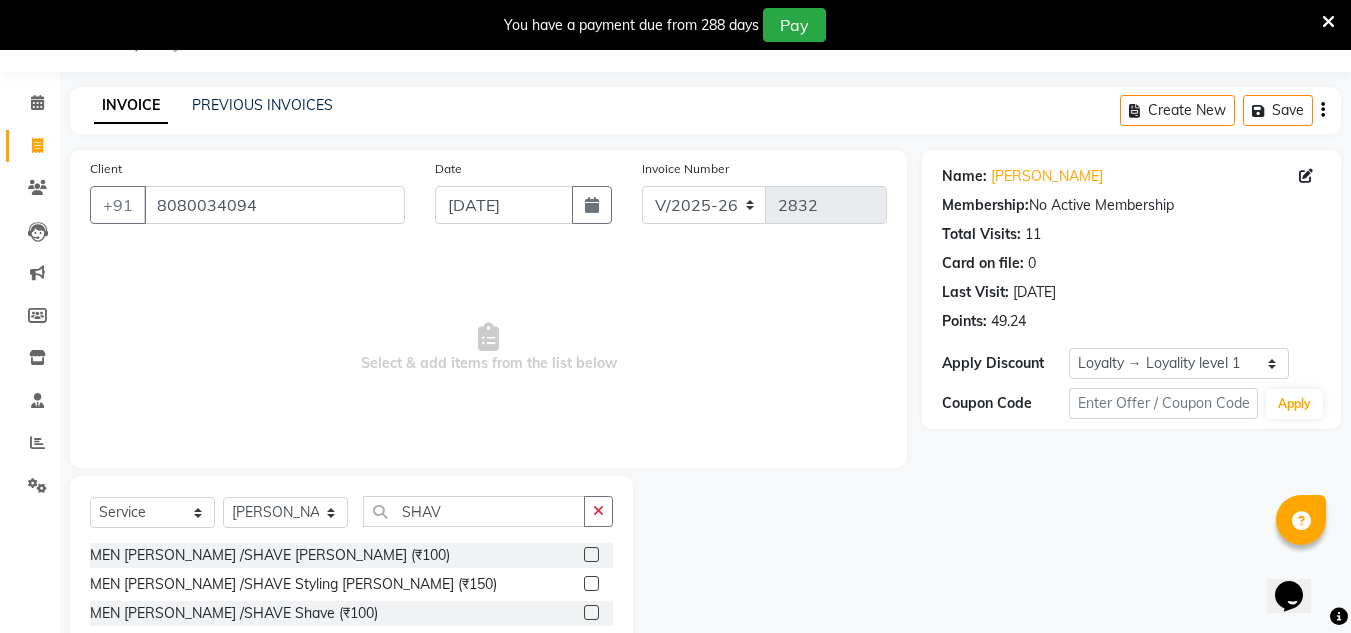 click 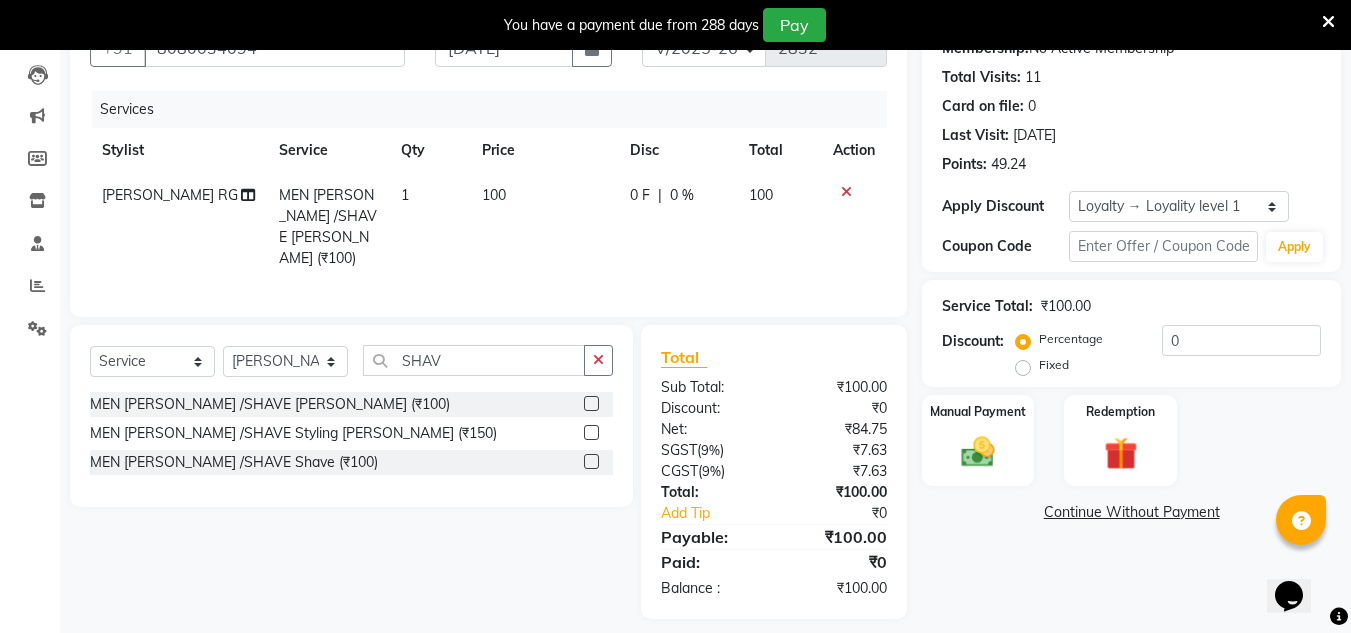 scroll, scrollTop: 217, scrollLeft: 0, axis: vertical 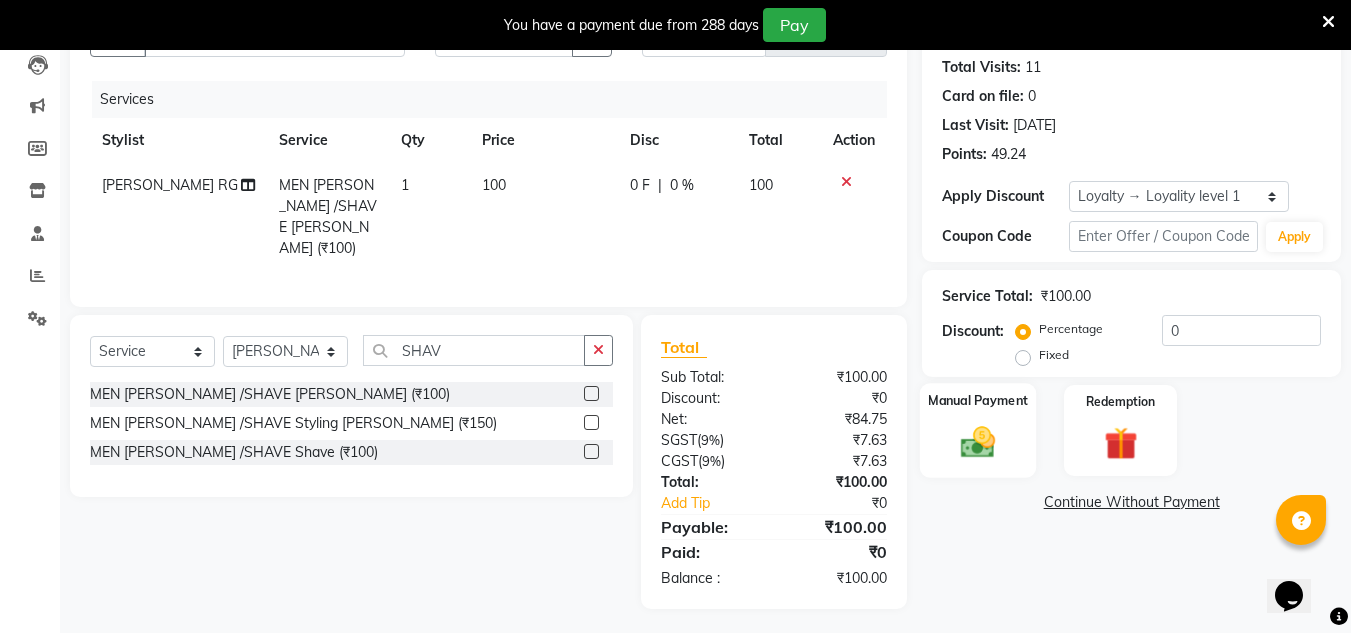 click 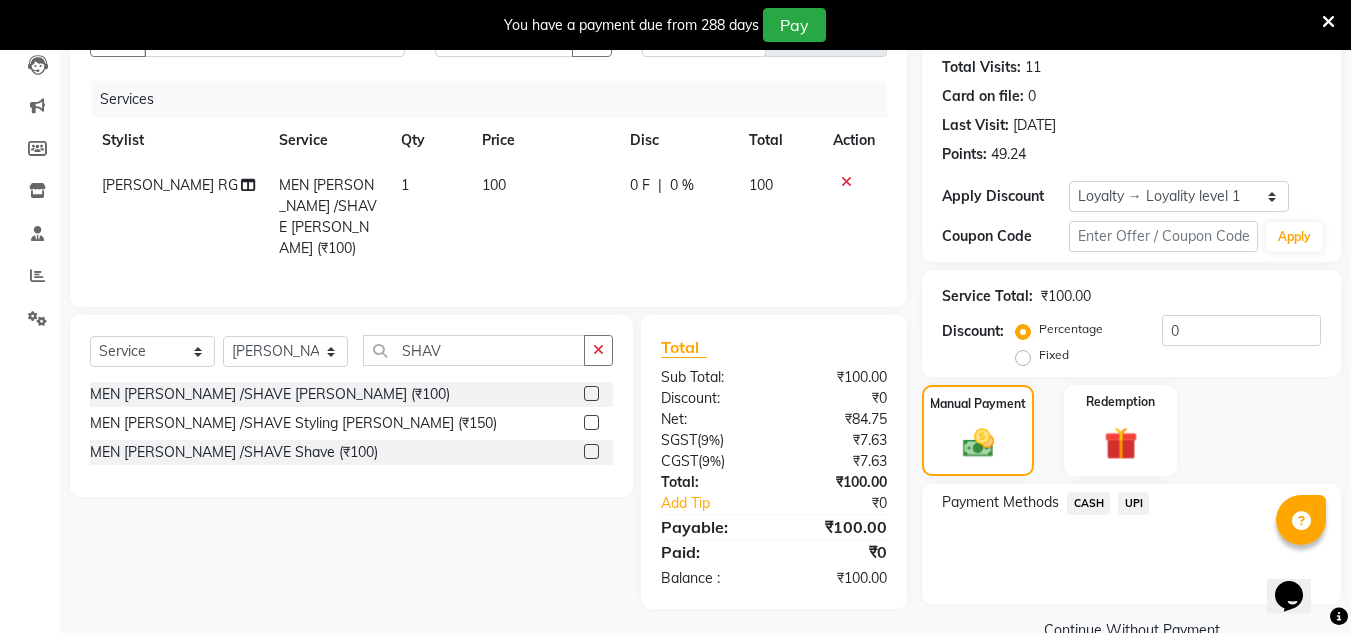 click on "UPI" 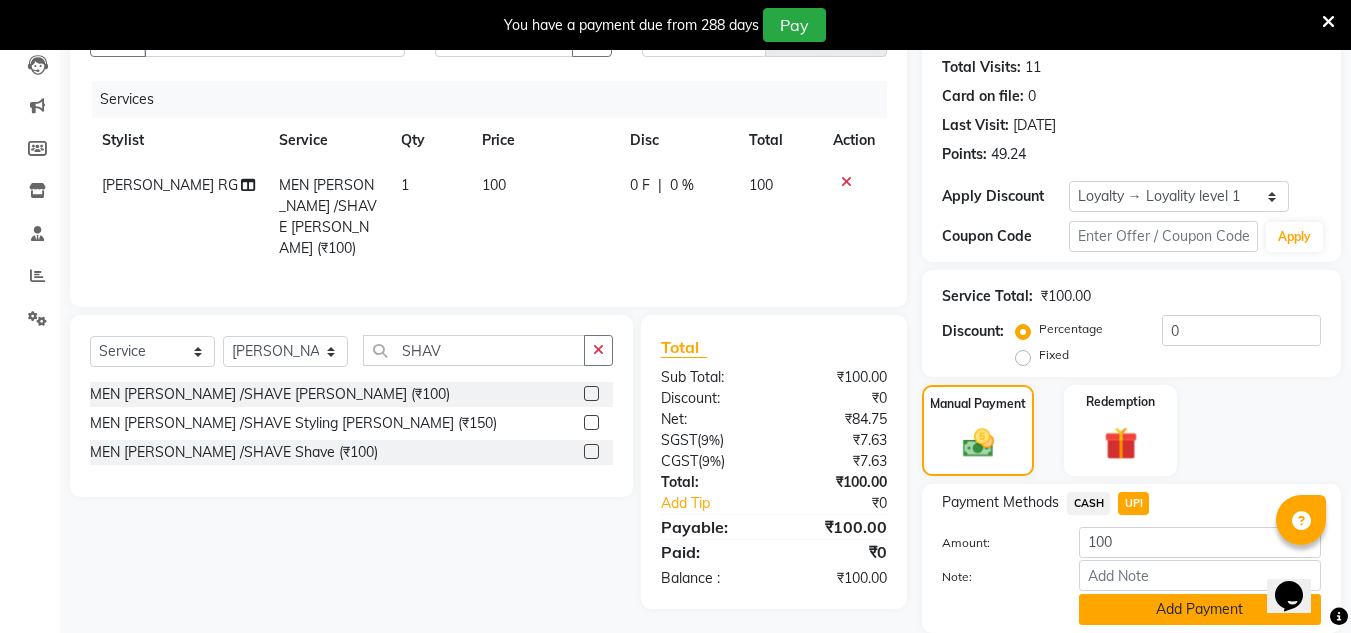 click on "Add Payment" 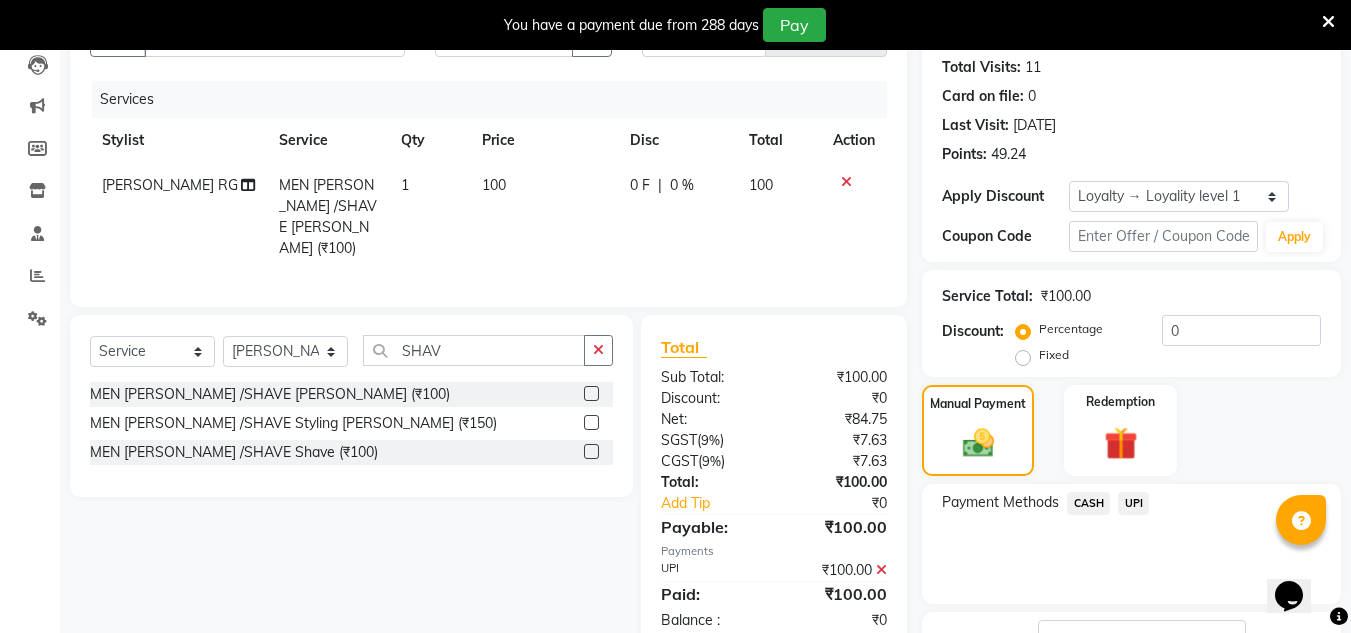 scroll, scrollTop: 372, scrollLeft: 0, axis: vertical 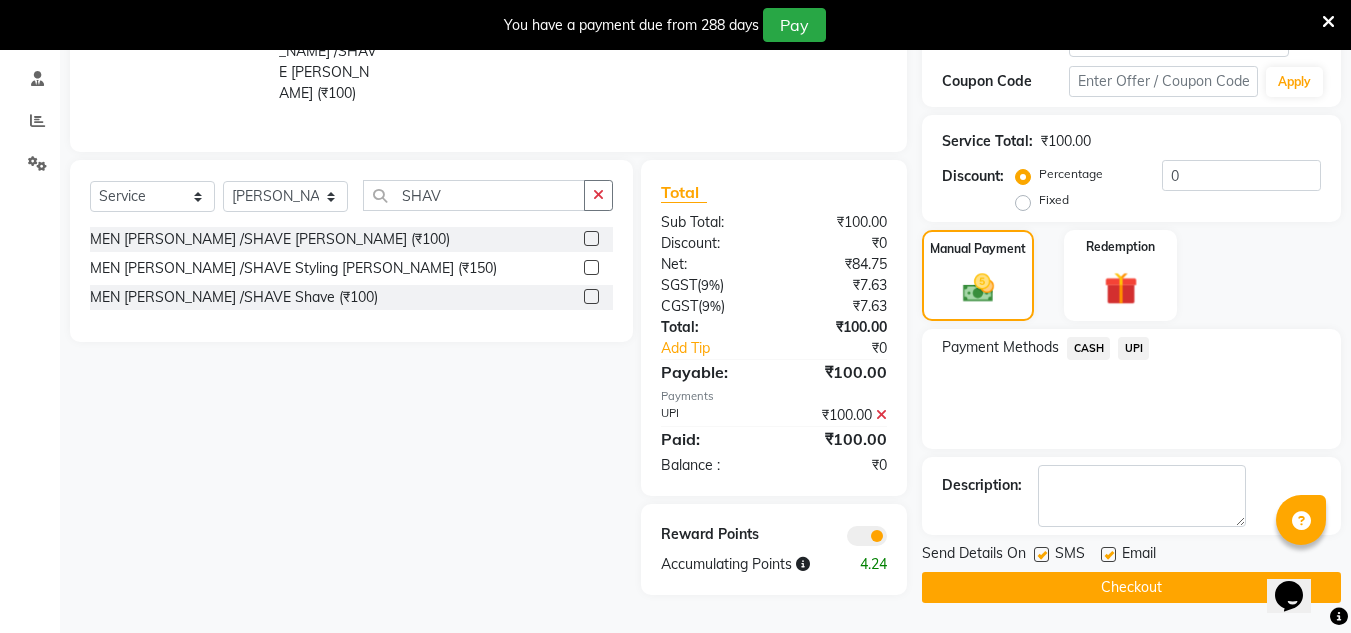 click on "Checkout" 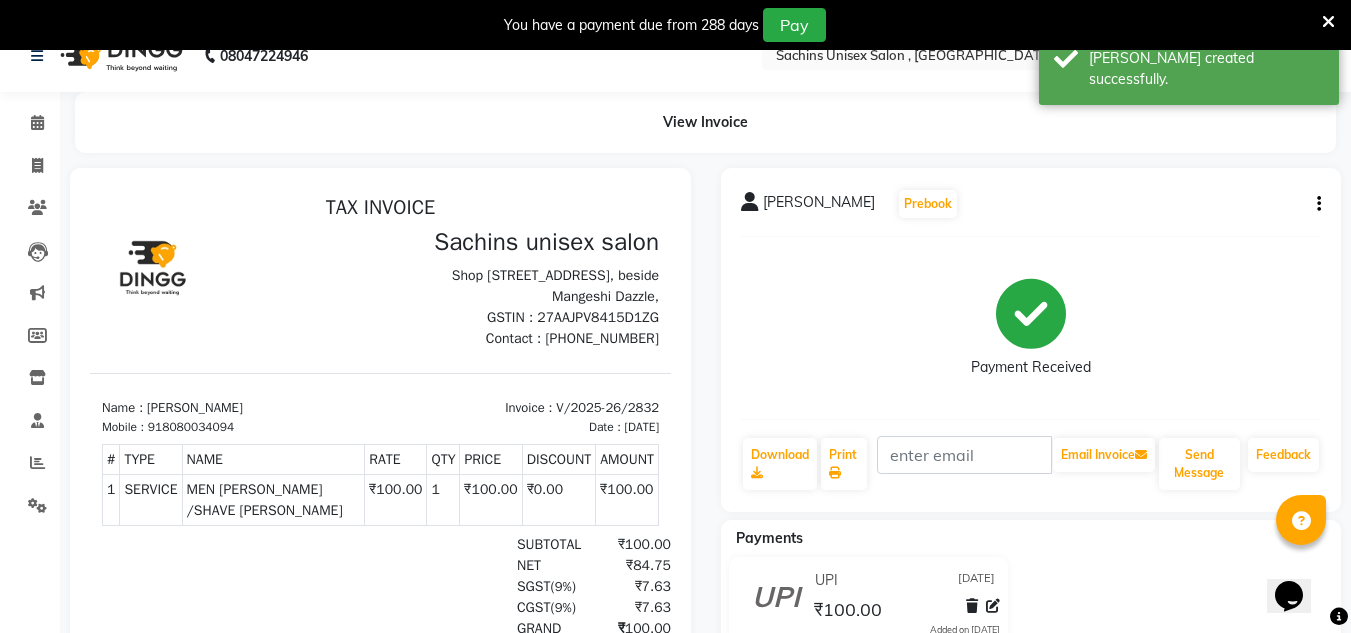 scroll, scrollTop: 0, scrollLeft: 0, axis: both 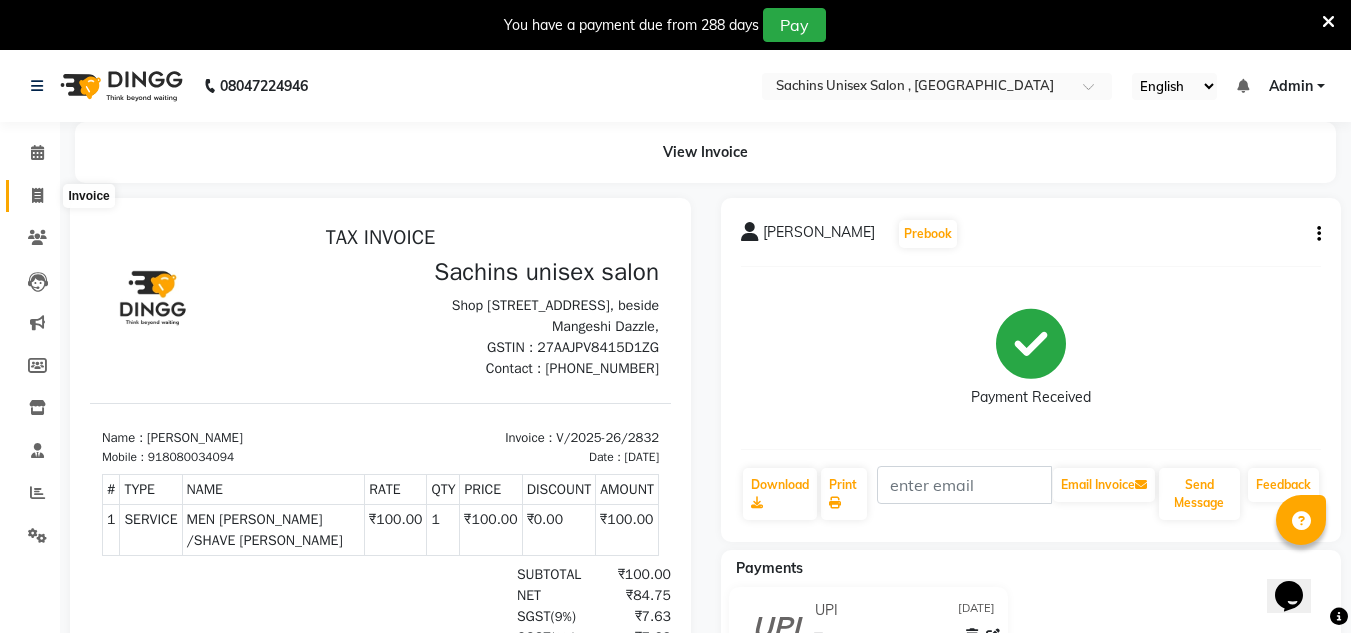 click 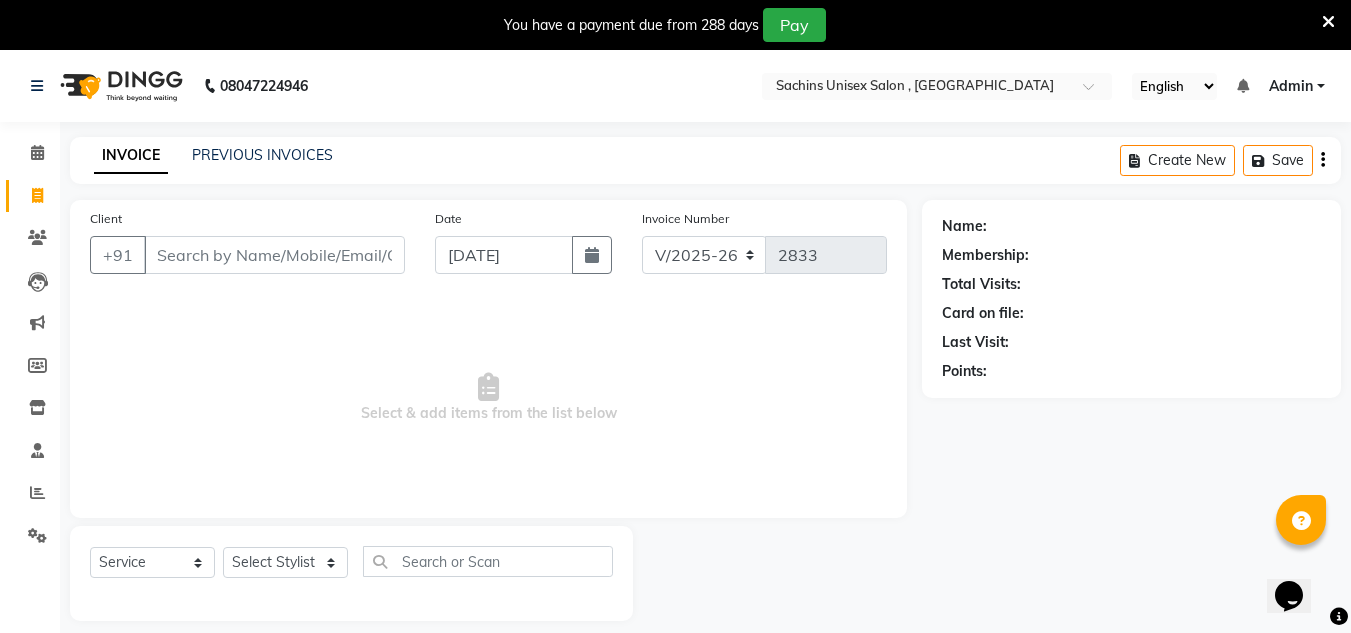 scroll, scrollTop: 50, scrollLeft: 0, axis: vertical 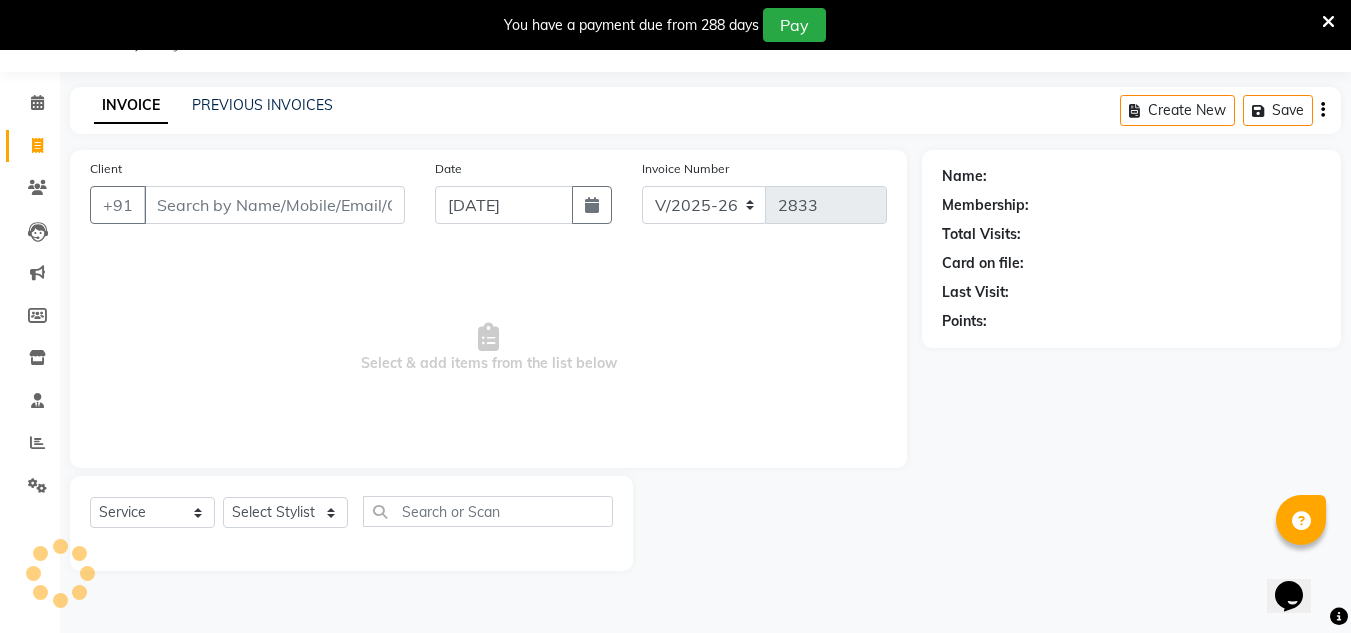 click on "Client" at bounding box center (274, 205) 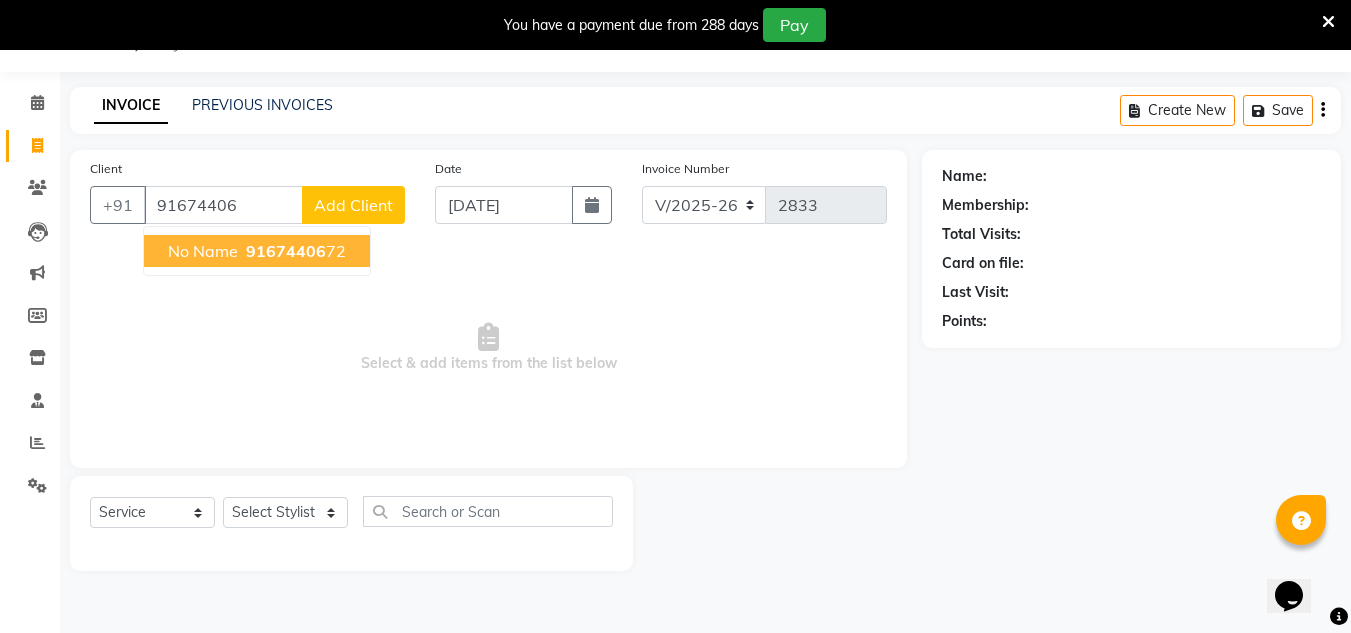 click on "91674406" at bounding box center (286, 251) 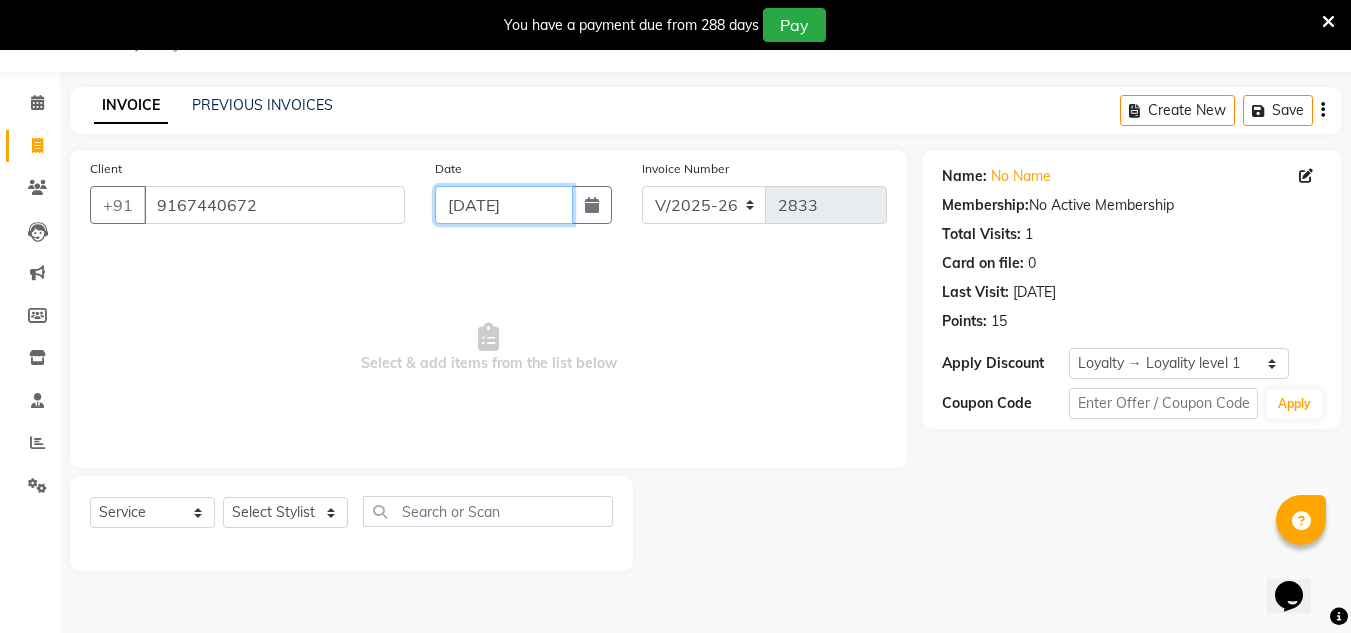 click on "[DATE]" 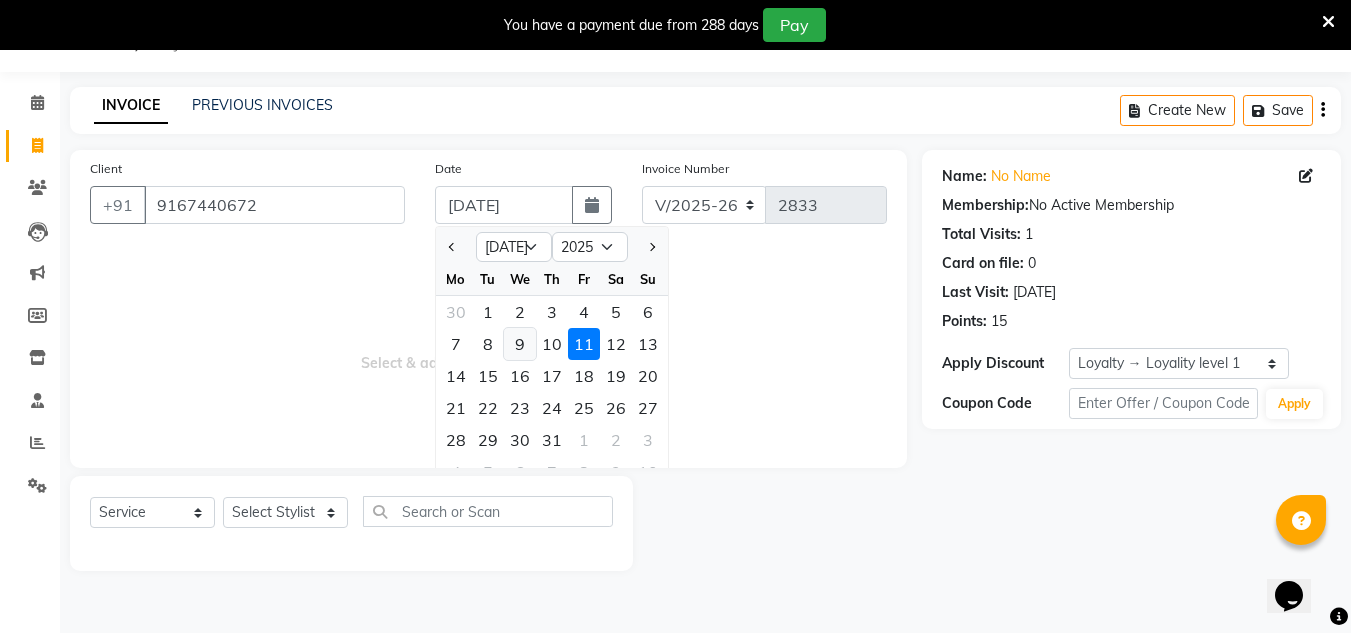 click on "9" 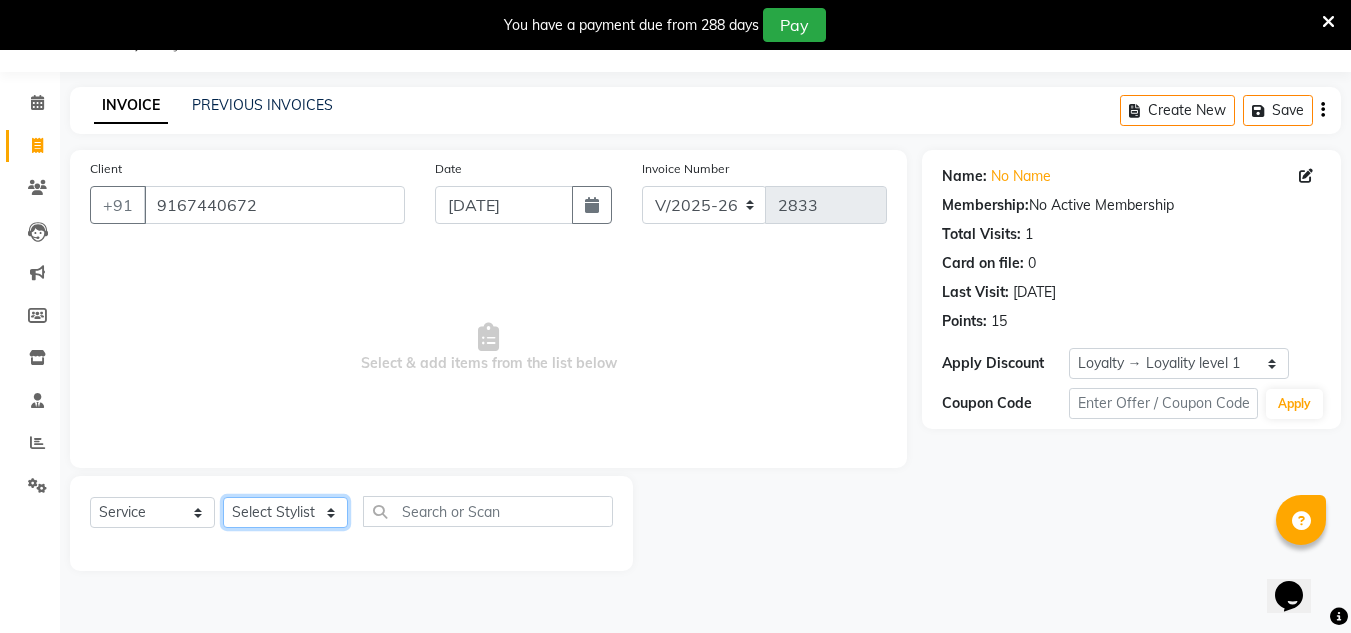 click on "Select Stylist [PERSON_NAME] new  [PERSON_NAME] [PERSON_NAME] Owner preeti [PERSON_NAME] [PERSON_NAME] RG" 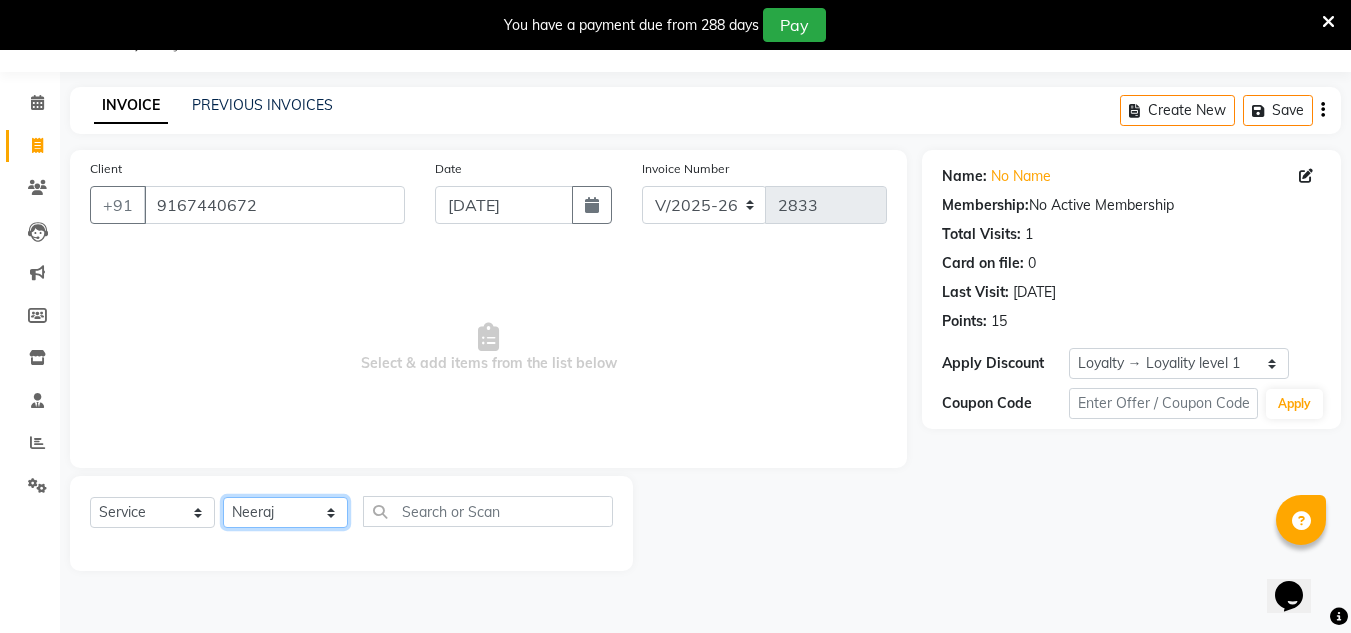 click on "Select Stylist [PERSON_NAME] new  [PERSON_NAME] [PERSON_NAME] Owner preeti [PERSON_NAME] [PERSON_NAME] RG" 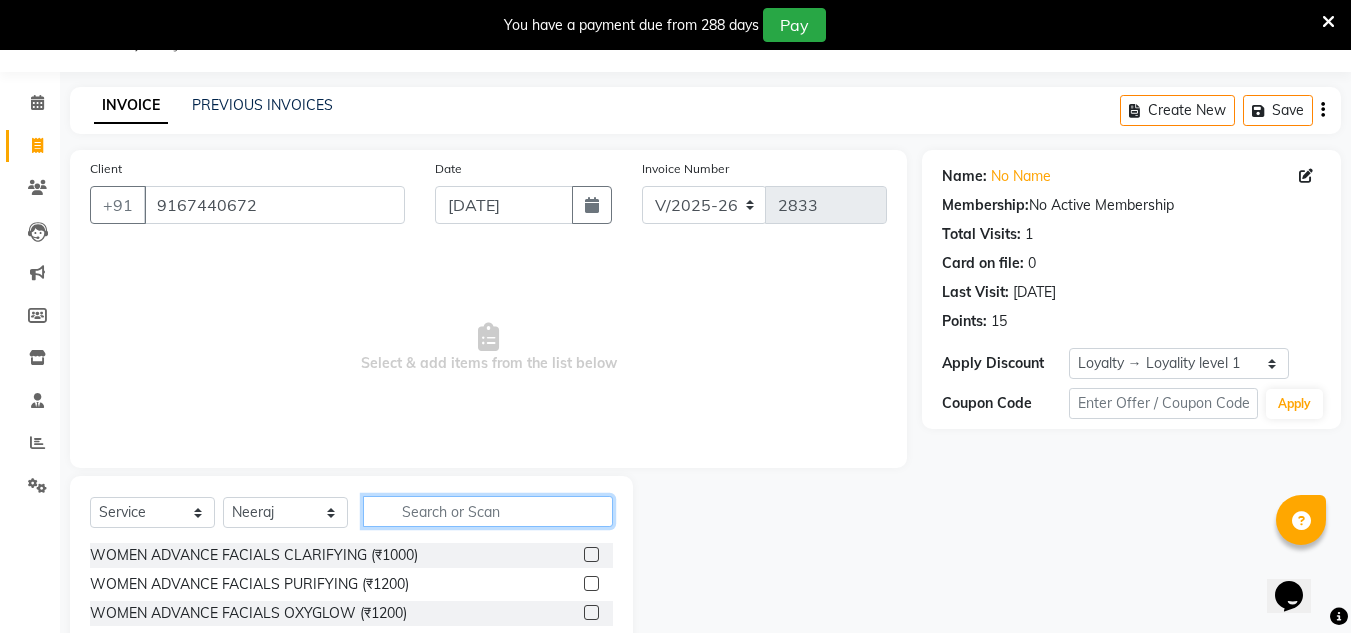 click 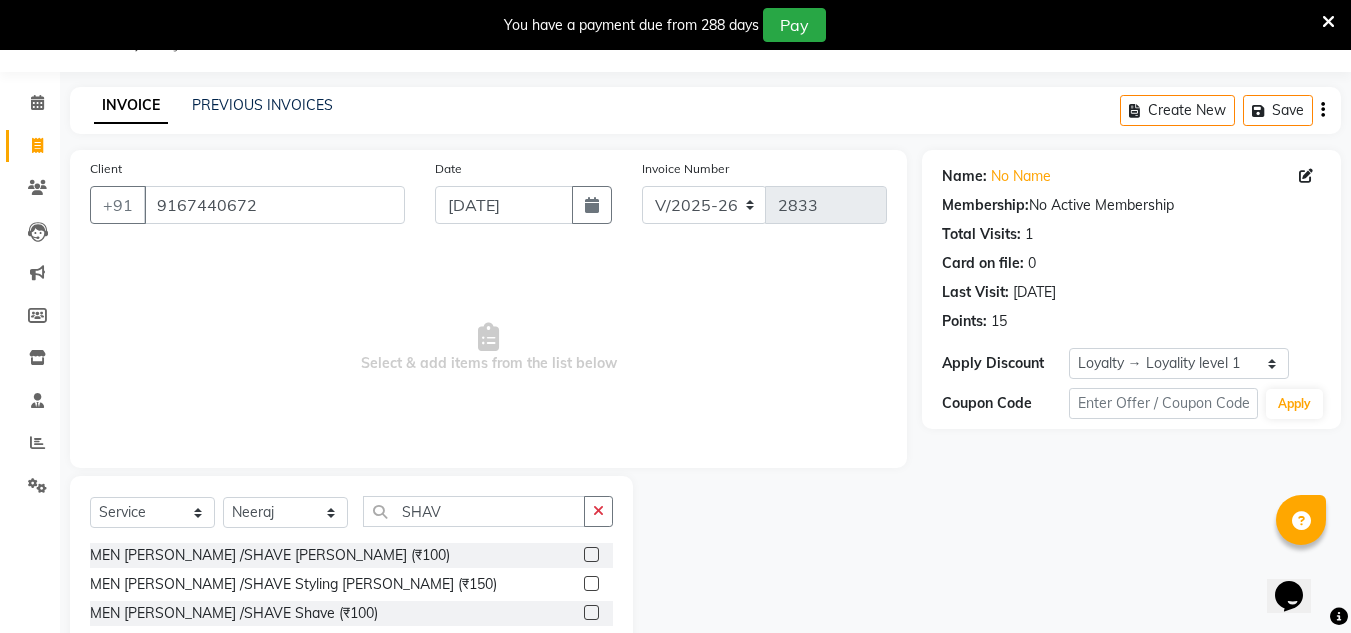 click 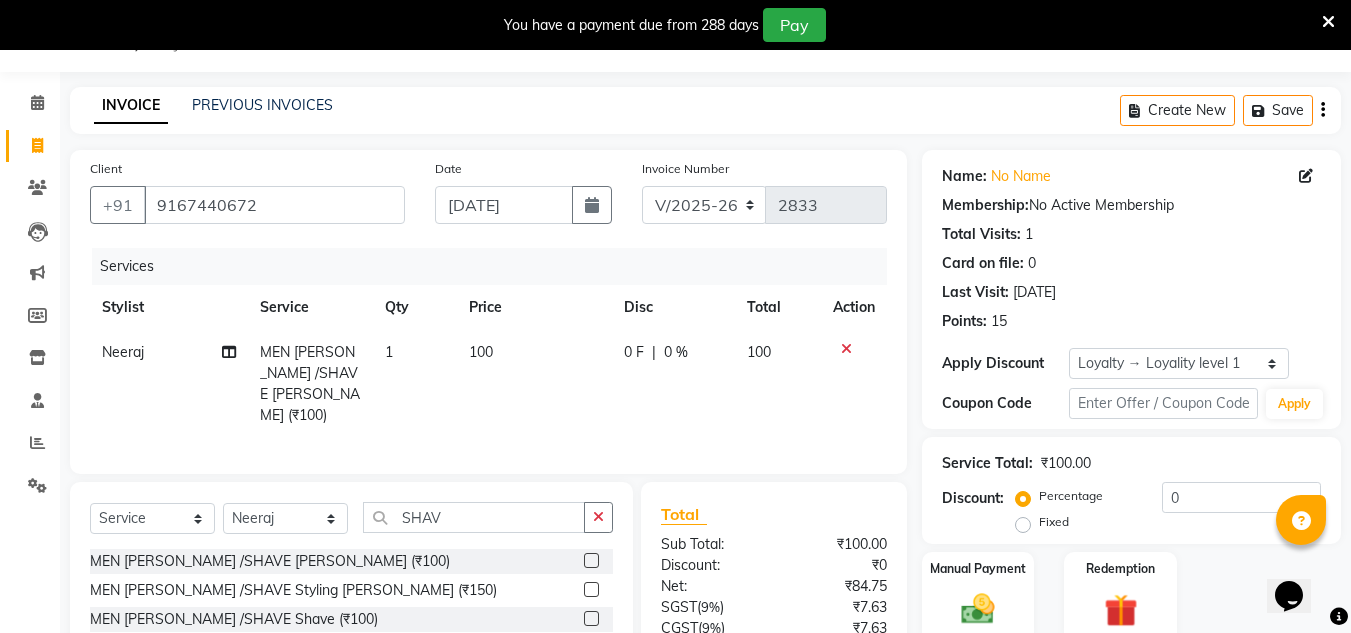 scroll, scrollTop: 217, scrollLeft: 0, axis: vertical 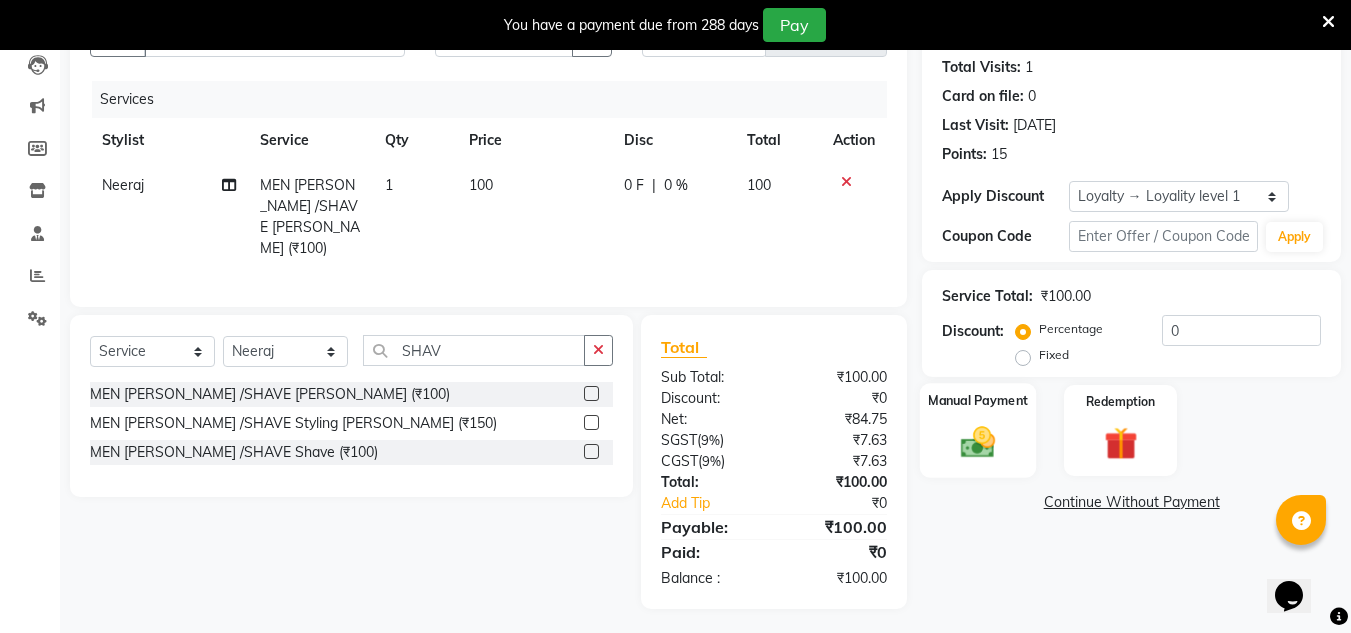 click 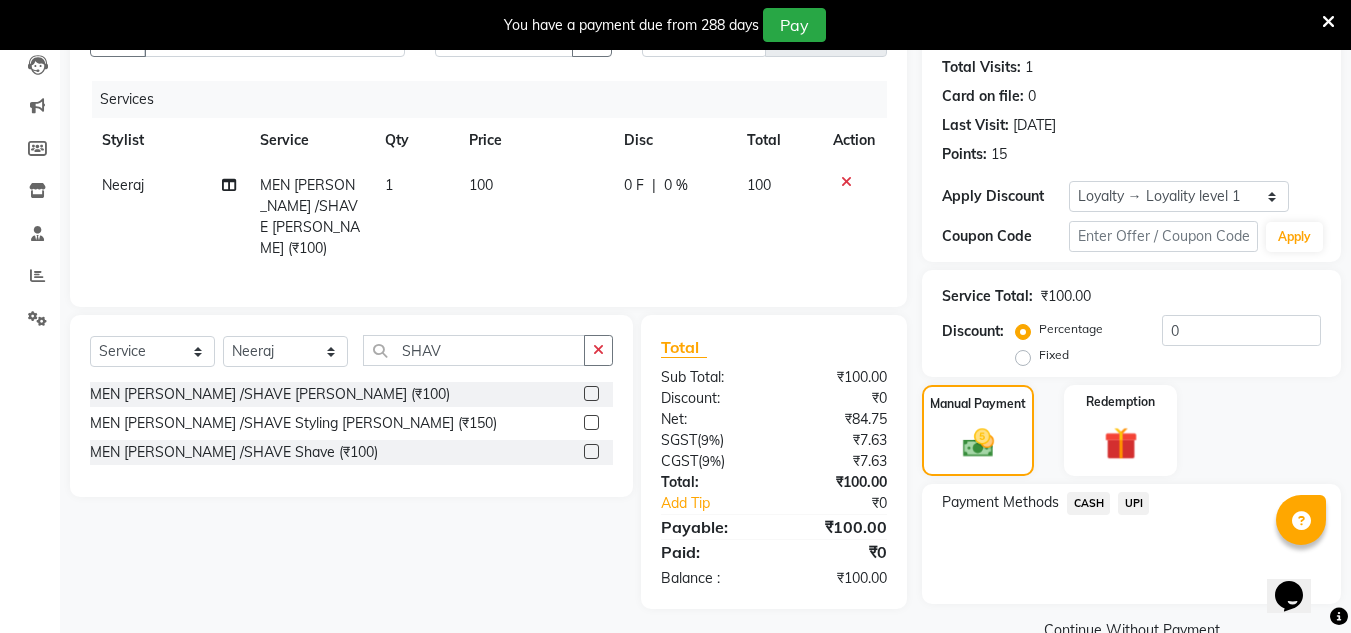 click on "UPI" 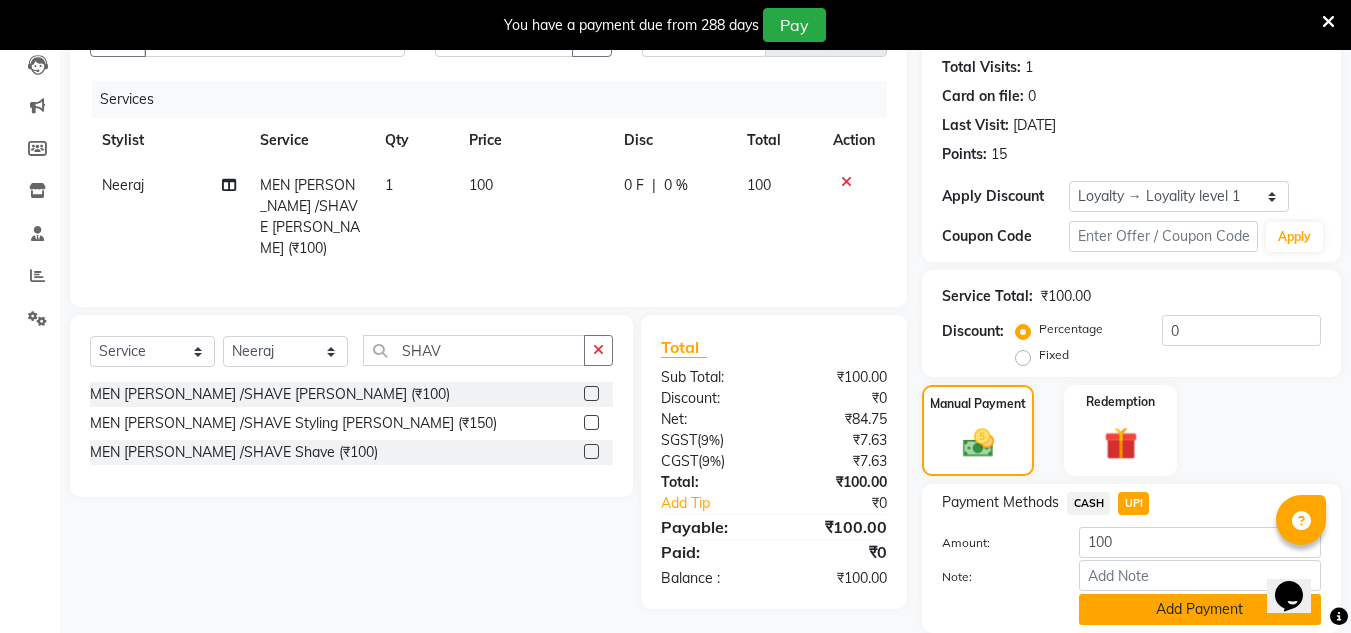 click on "Add Payment" 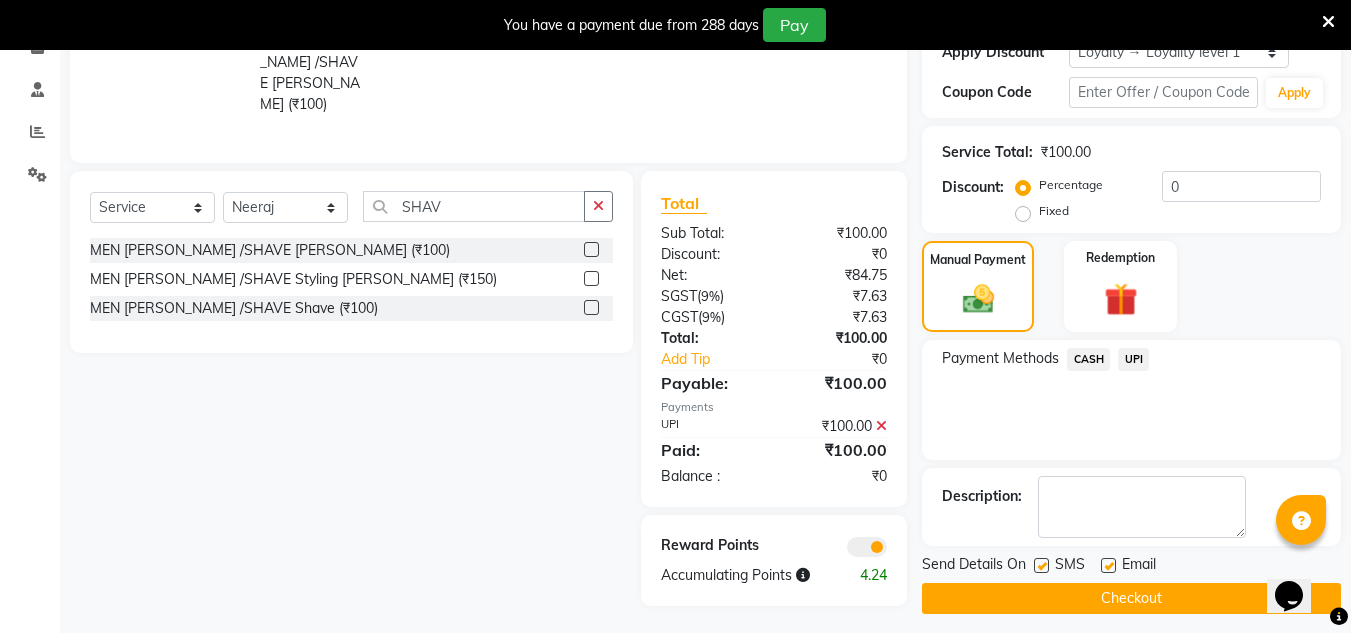 scroll, scrollTop: 372, scrollLeft: 0, axis: vertical 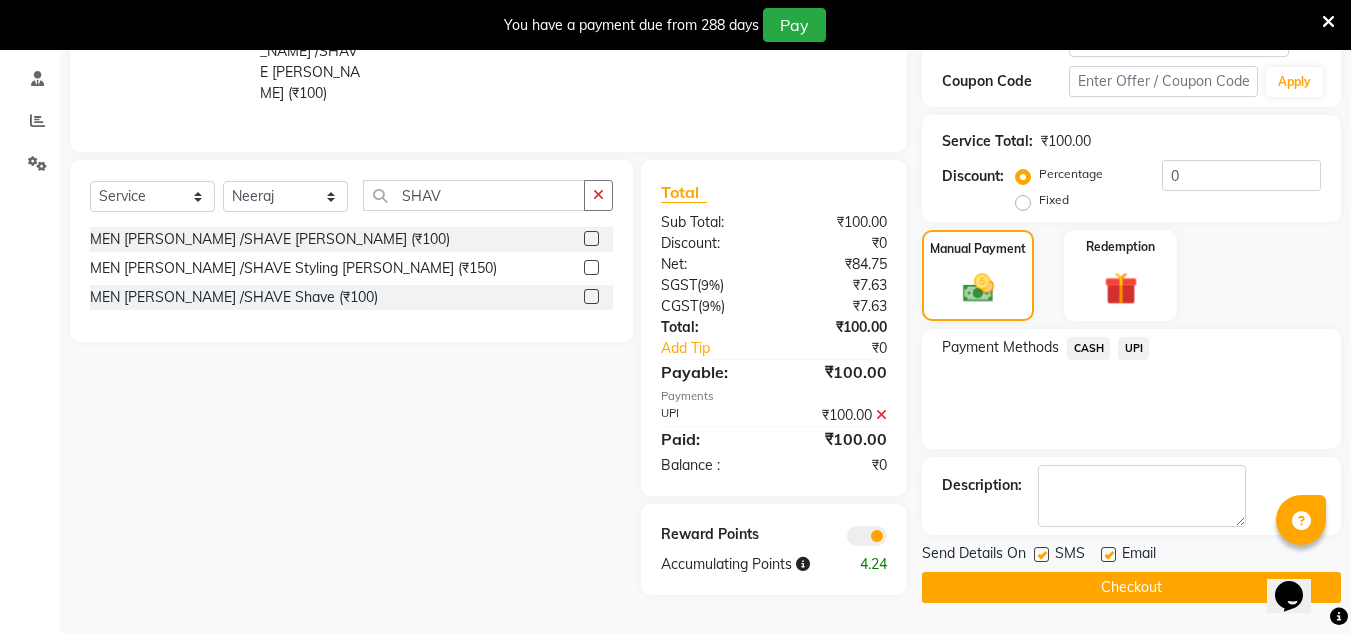 click on "Checkout" 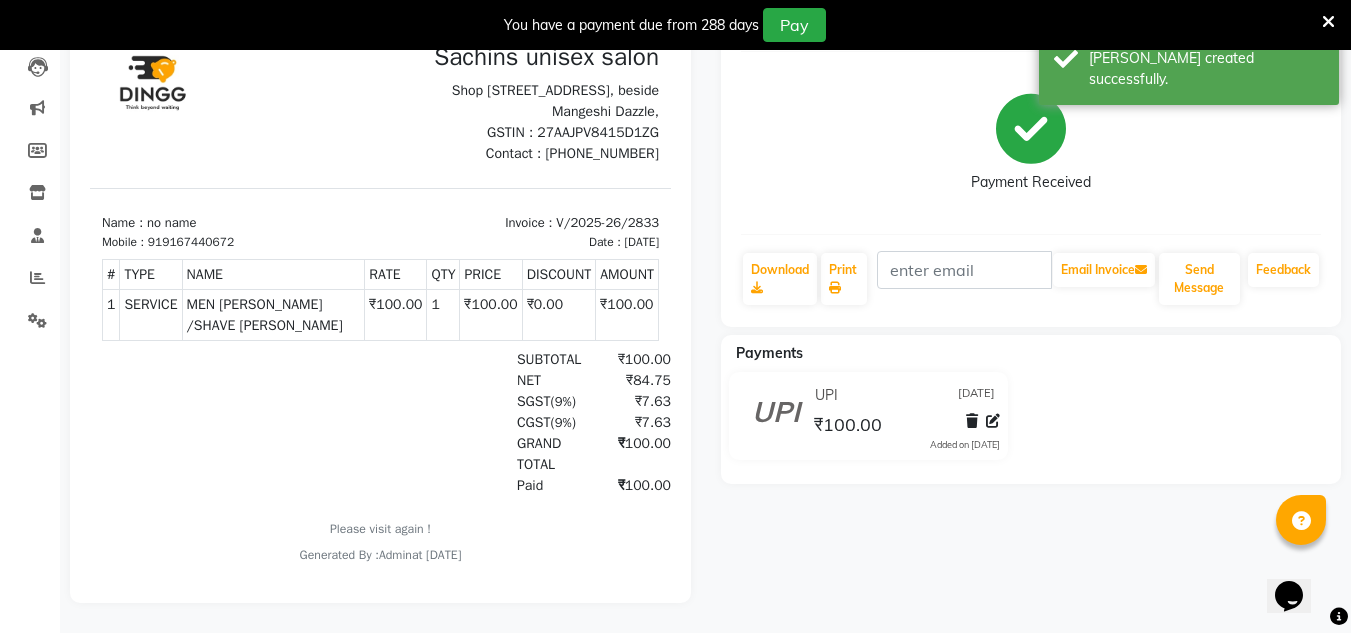 scroll, scrollTop: 0, scrollLeft: 0, axis: both 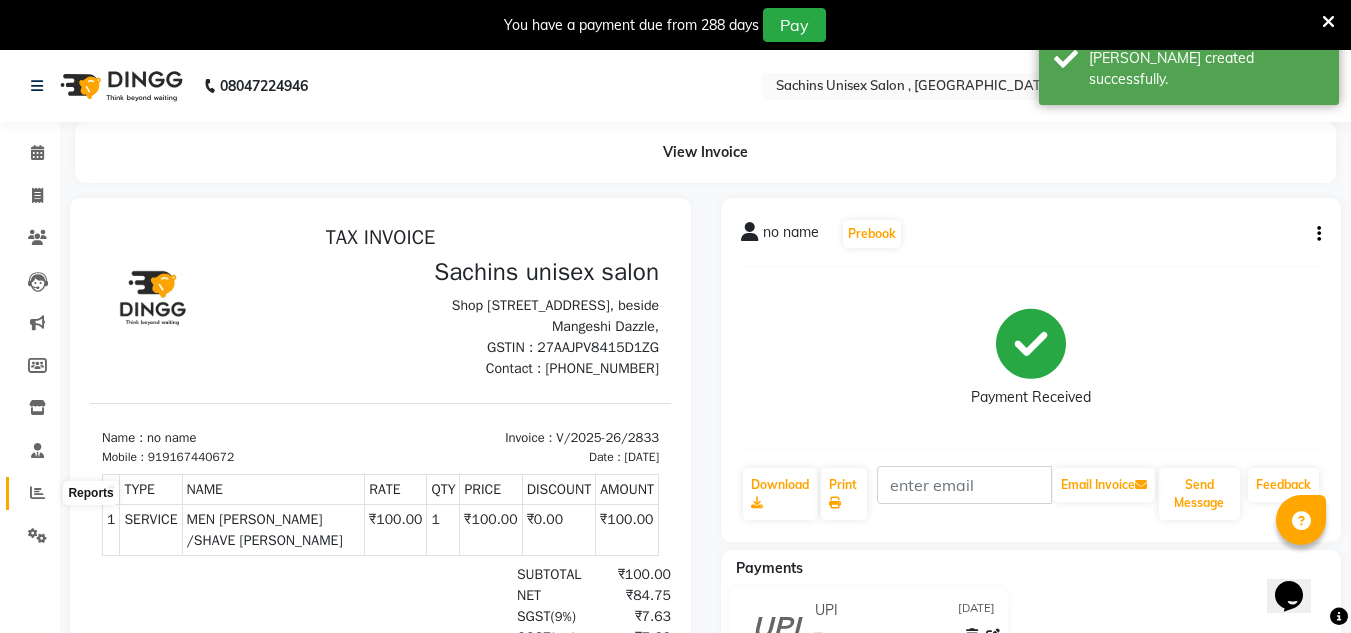 click 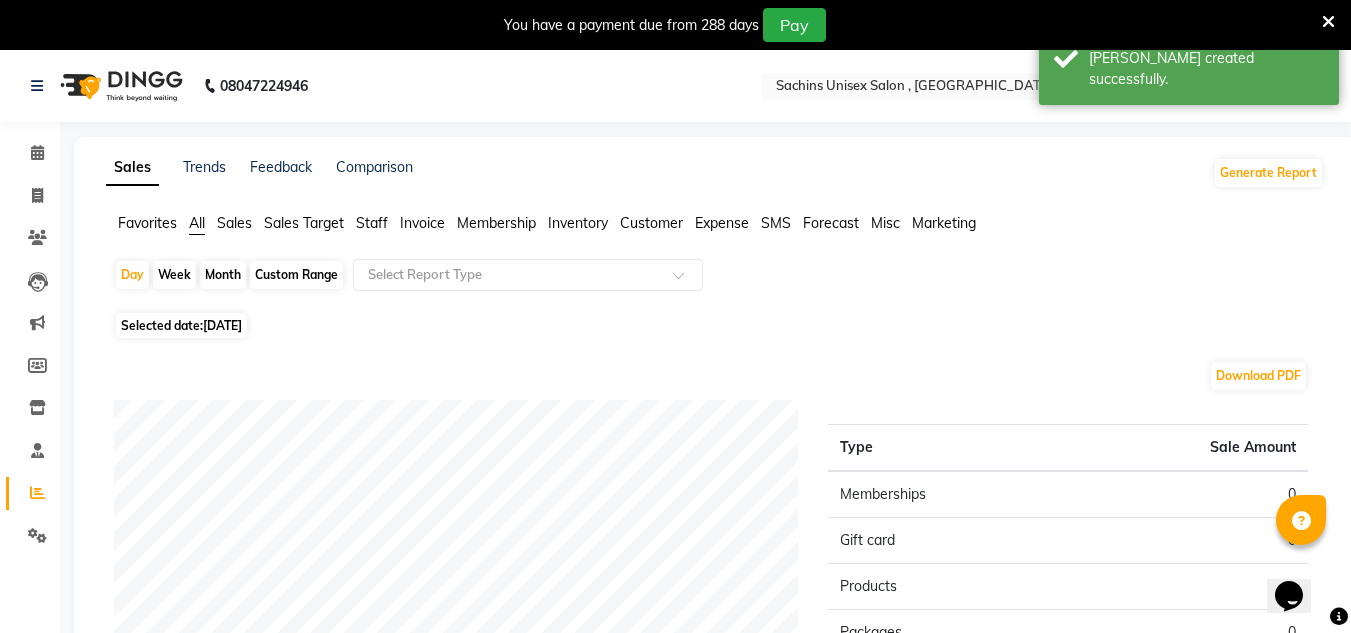 scroll, scrollTop: 200, scrollLeft: 0, axis: vertical 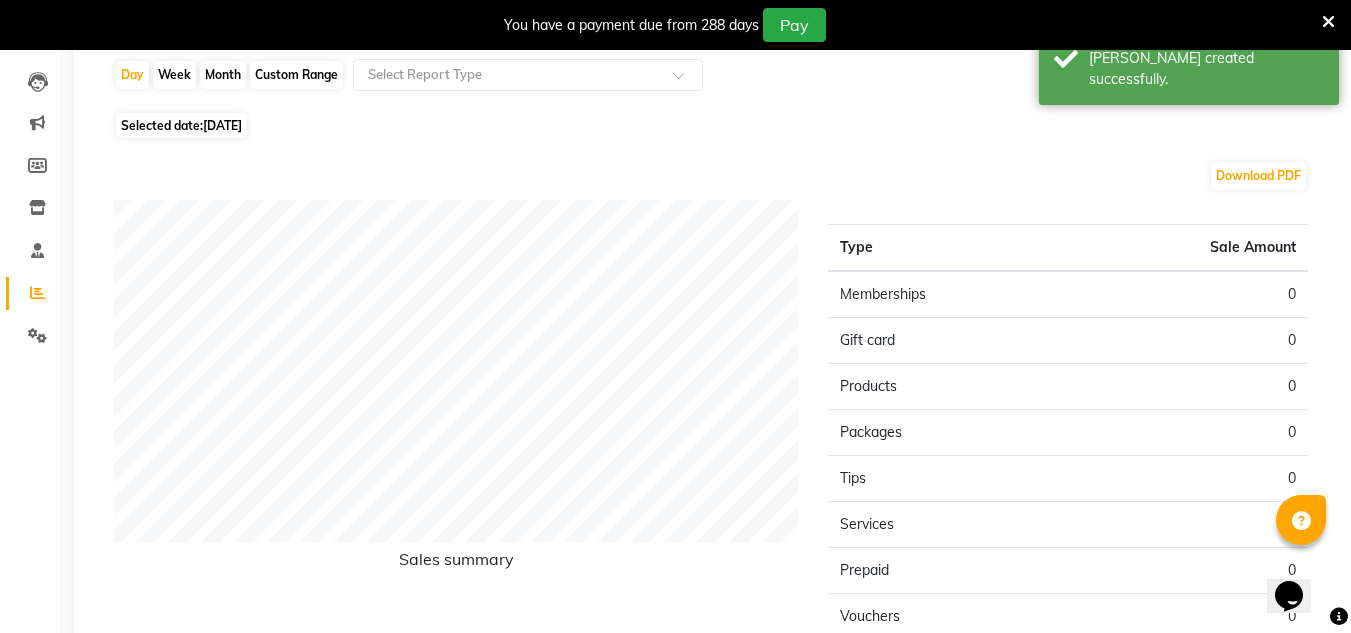 click on "Selected date:  [DATE]" 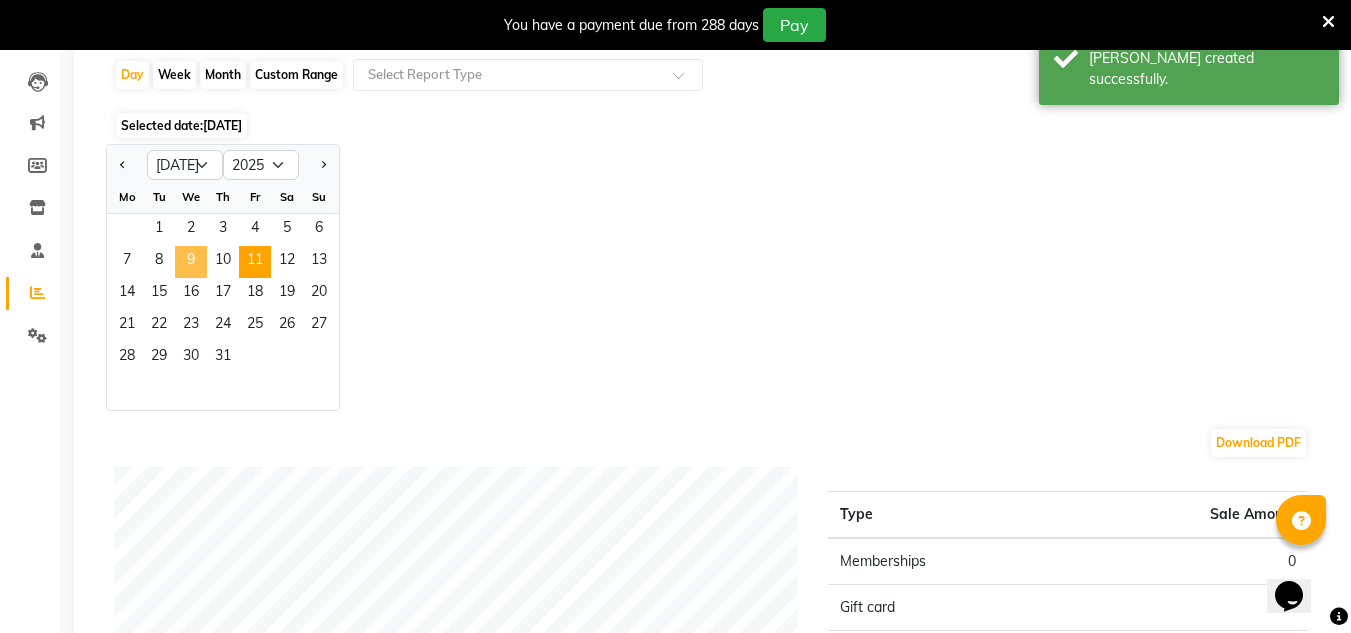 click on "9" 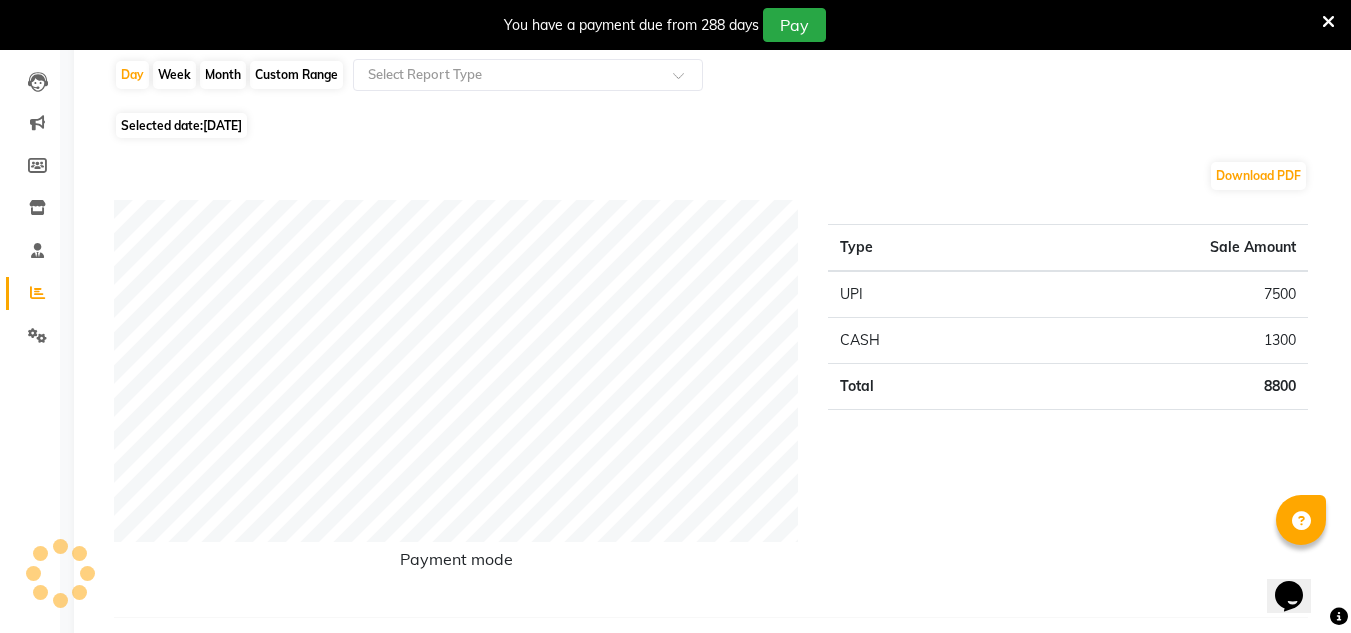 click on "Sales Trends Feedback Comparison Generate Report Favorites All Sales Sales Target Staff Invoice Membership Inventory Customer Expense SMS Forecast Misc Marketing  Day   Week   Month   Custom Range  Select Report Type Selected date:  [DATE]  Download PDF Payment mode Type Sale Amount UPI 7500 CASH 1300 Total 8800 Staff summary Type Sale Amount Ahmed Washim New  3050 Neeraj 2850 [PERSON_NAME] 2800 [PERSON_NAME] Rg 100 Total 8800 Sales summary Type Sale Amount Memberships 0 Vouchers 0 Gift card 0 Products 0 Packages 0 Tips 0 Prepaid 0 Services 8800 Fee 0 Total 8800 Service by category Type Sale Amount HAIRCUT 3300 FACIAL 2800 [PERSON_NAME] /SHAVE 1700 CLEAN UP 500 [DEMOGRAPHIC_DATA] CUT STYLE WASH 500 Total 8800 Service sales Type Sale Amount MEN HAIRCUT Basic Cut 3000 MEN [PERSON_NAME] /SHAVE [PERSON_NAME] 1700  hair spa [PERSON_NAME] butter 1500 HEAD MASSAGE MEN 800 WOMEN [DEMOGRAPHIC_DATA]  Creative Hair Cut 500 MEN CLEAN UP Organic 500 face& neck detan 500 MEN HAIRCUT Kids basic Cut 300 Total 8800 ★ Mark as Favorite  Choose how you'd like to save "" report to favorites" 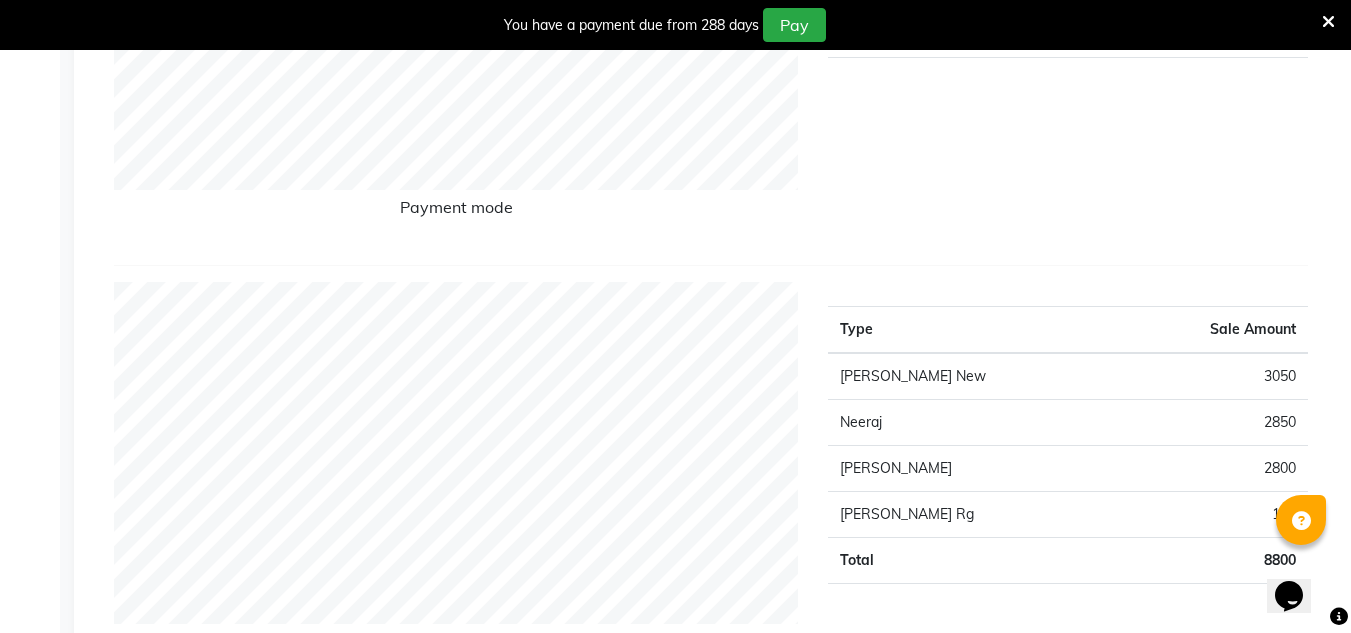 scroll, scrollTop: 652, scrollLeft: 0, axis: vertical 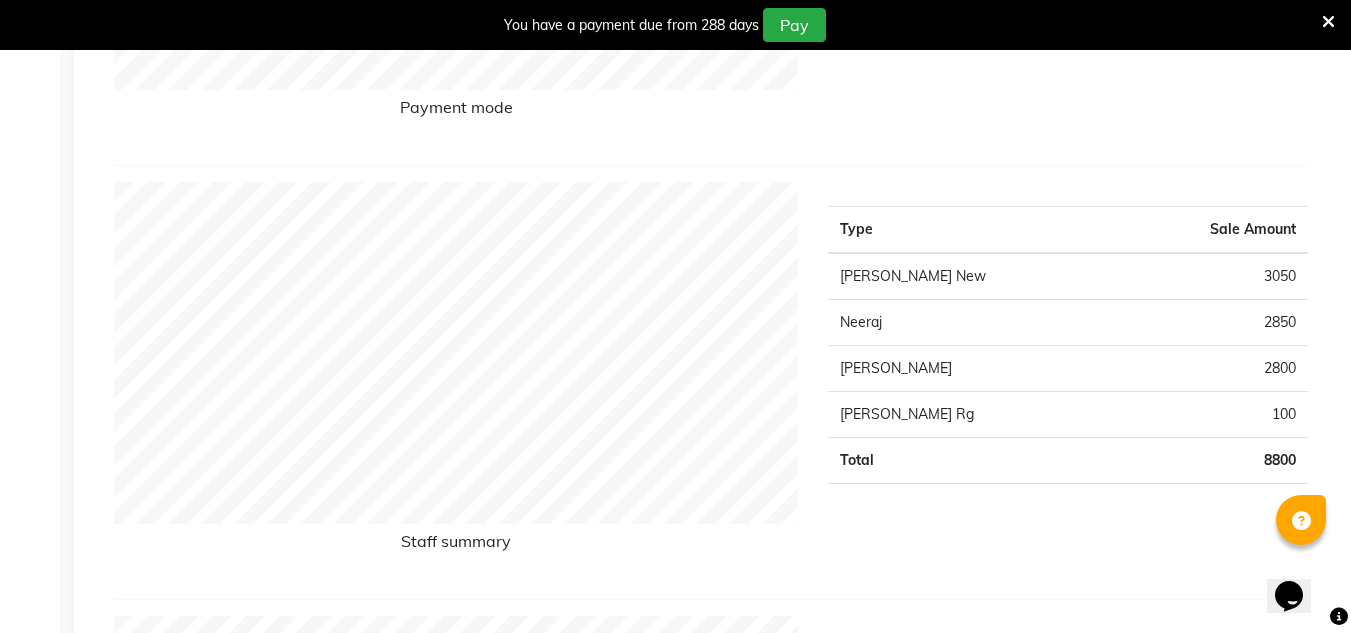 click on "[PERSON_NAME] Rg" 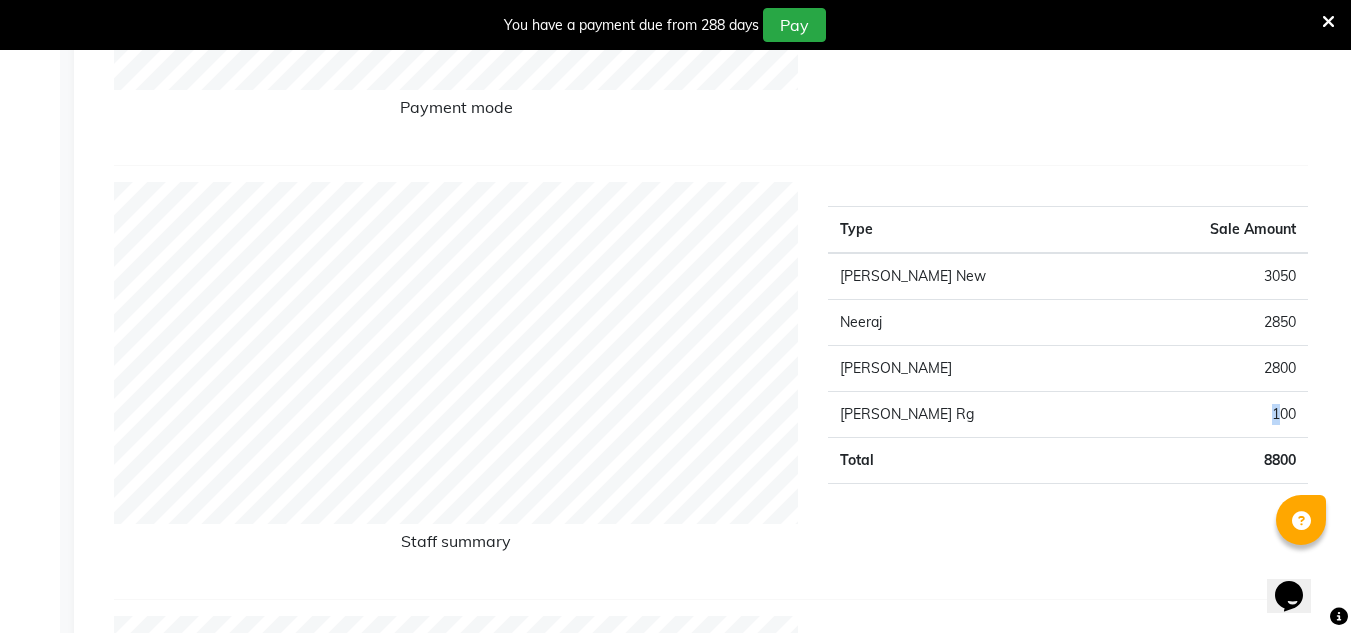 click on "100" 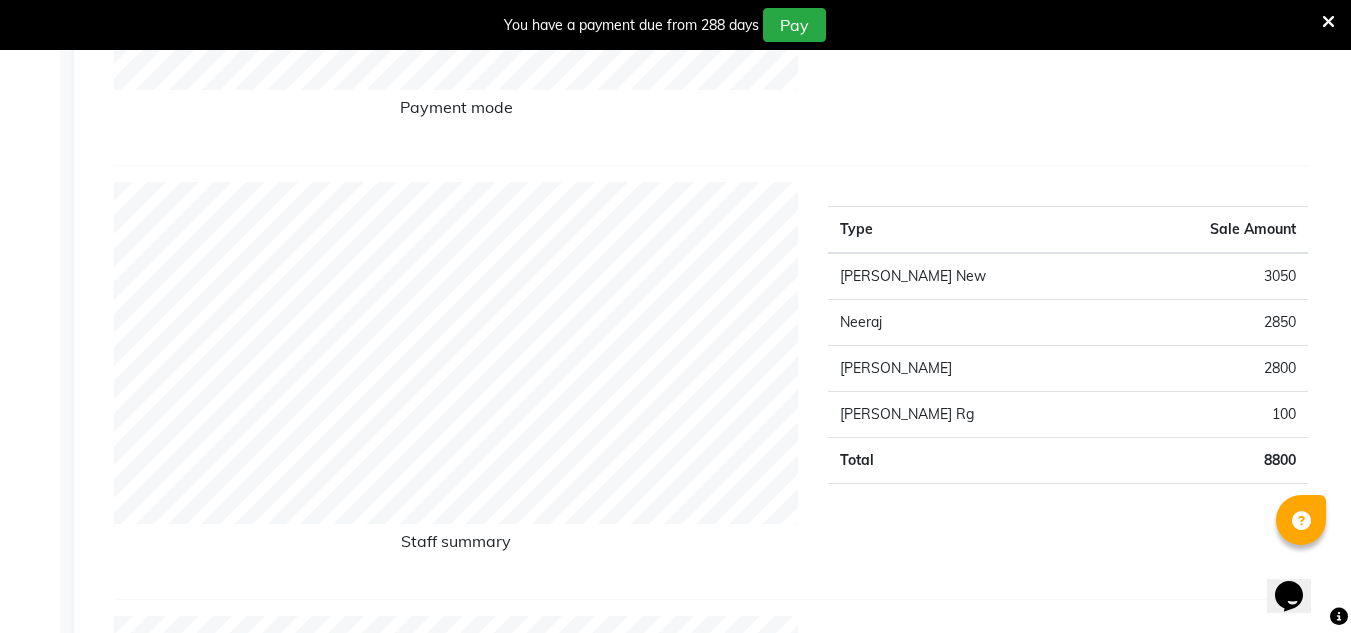 click on "[PERSON_NAME] Rg" 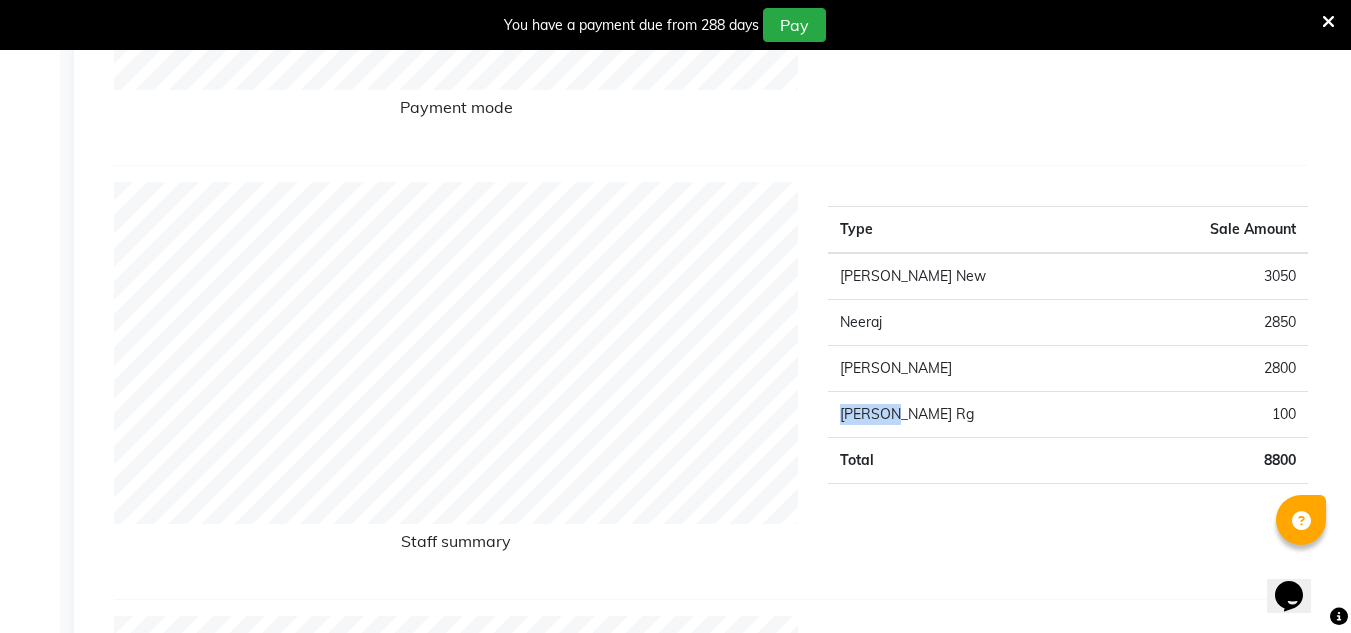 drag, startPoint x: 842, startPoint y: 421, endPoint x: 982, endPoint y: 433, distance: 140.51335 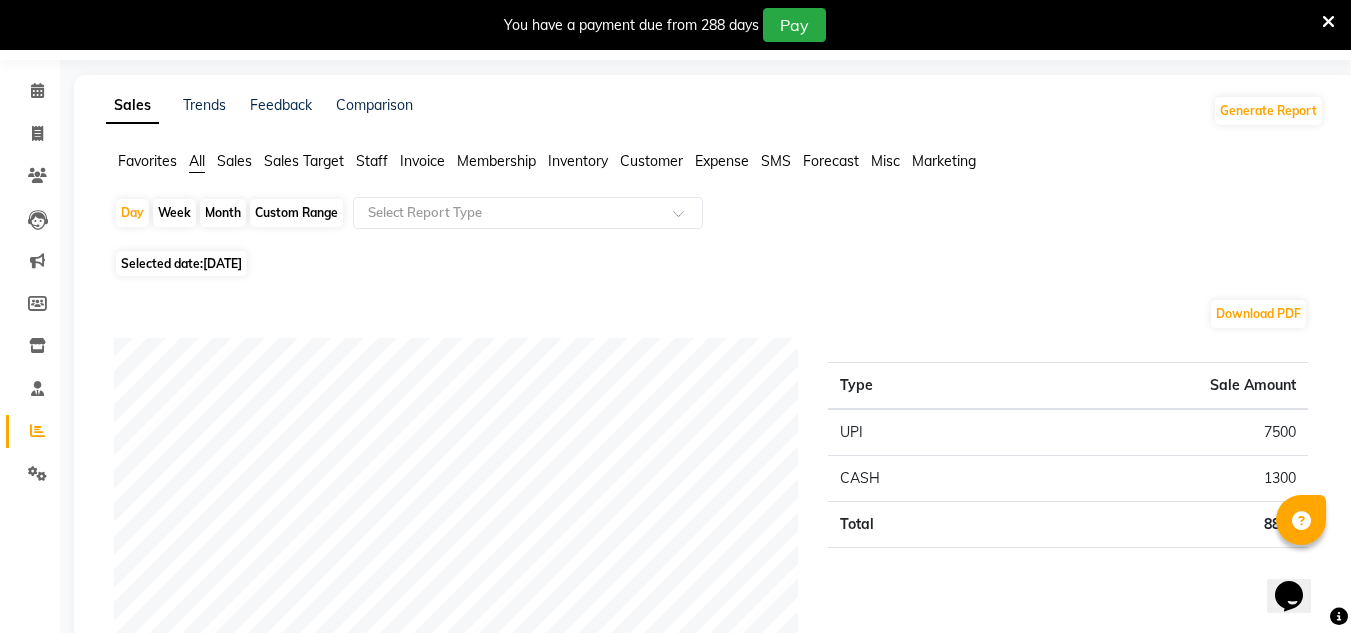 scroll, scrollTop: 0, scrollLeft: 0, axis: both 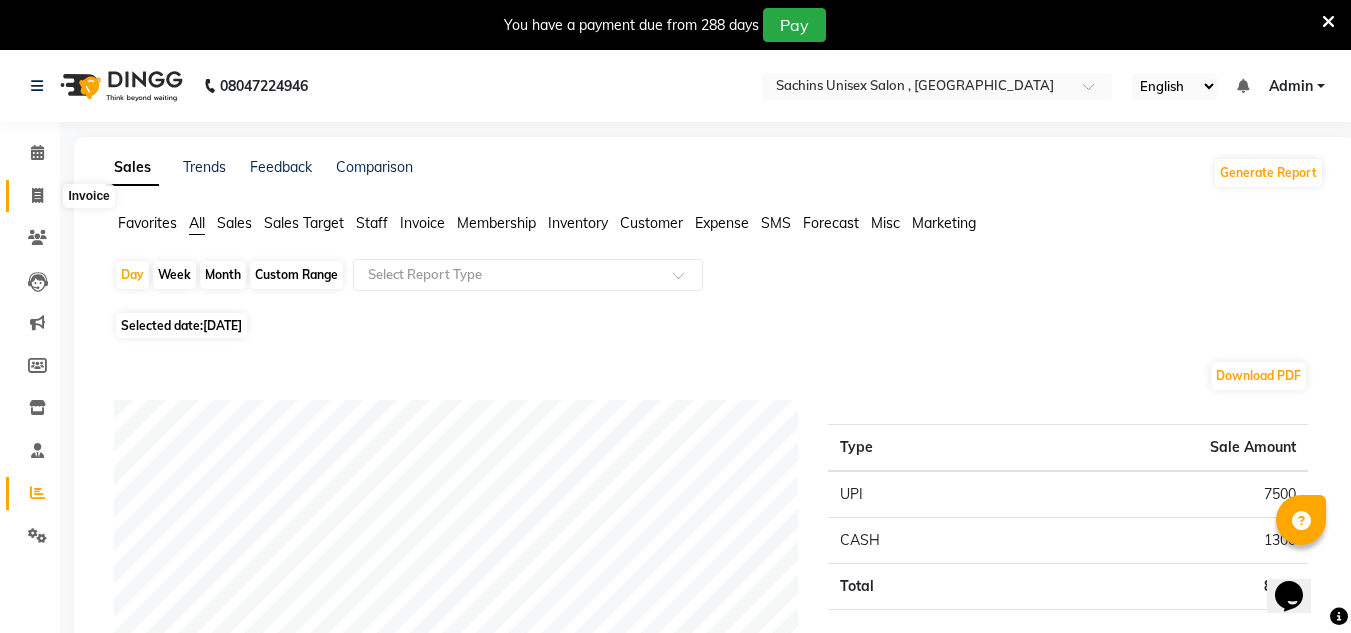 click 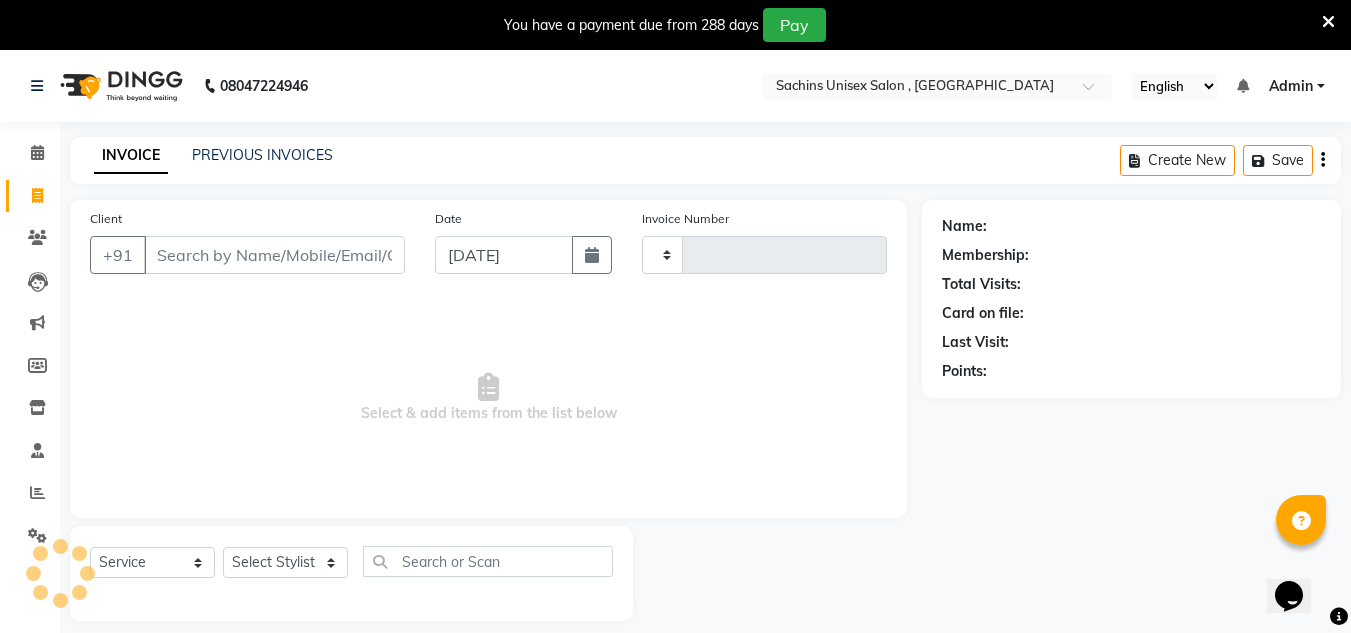 scroll, scrollTop: 50, scrollLeft: 0, axis: vertical 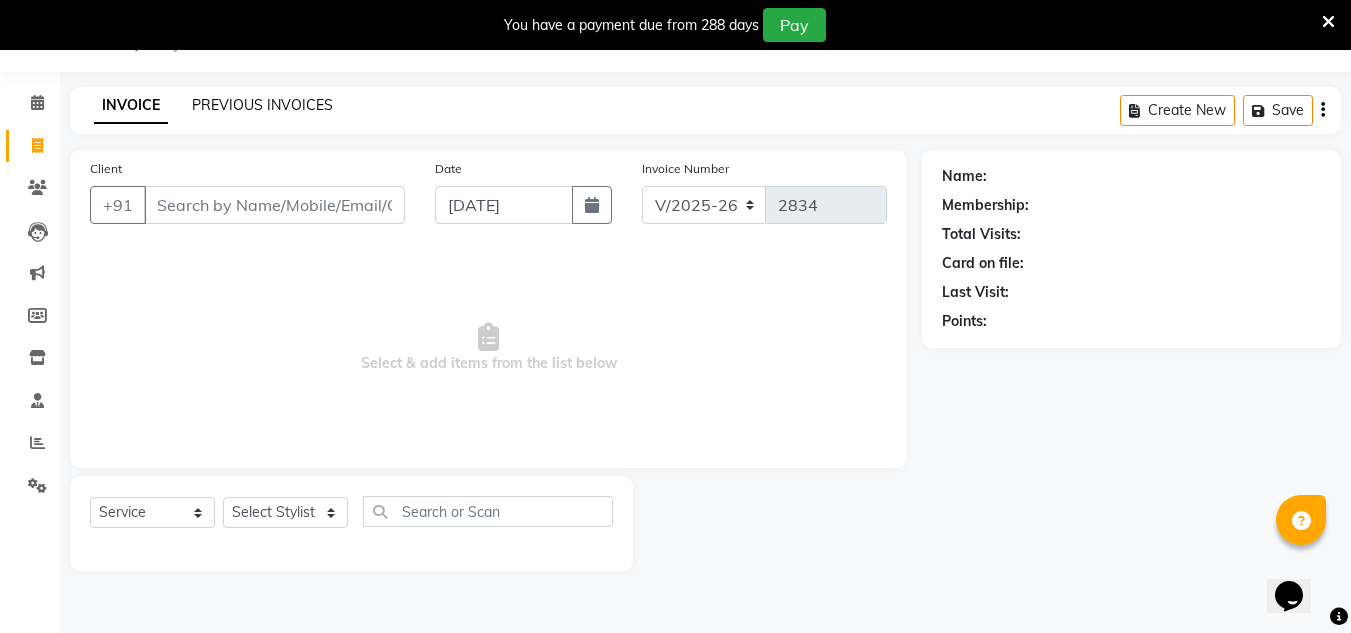 click on "PREVIOUS INVOICES" 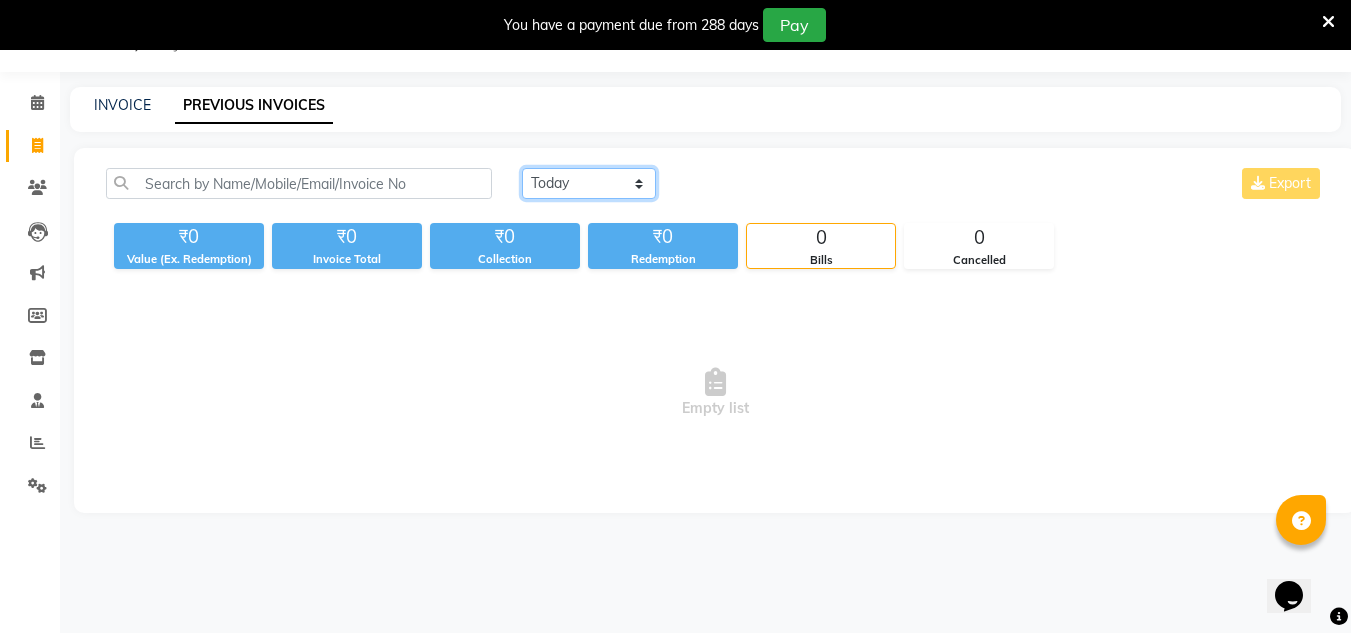 drag, startPoint x: 560, startPoint y: 178, endPoint x: 558, endPoint y: 195, distance: 17.117243 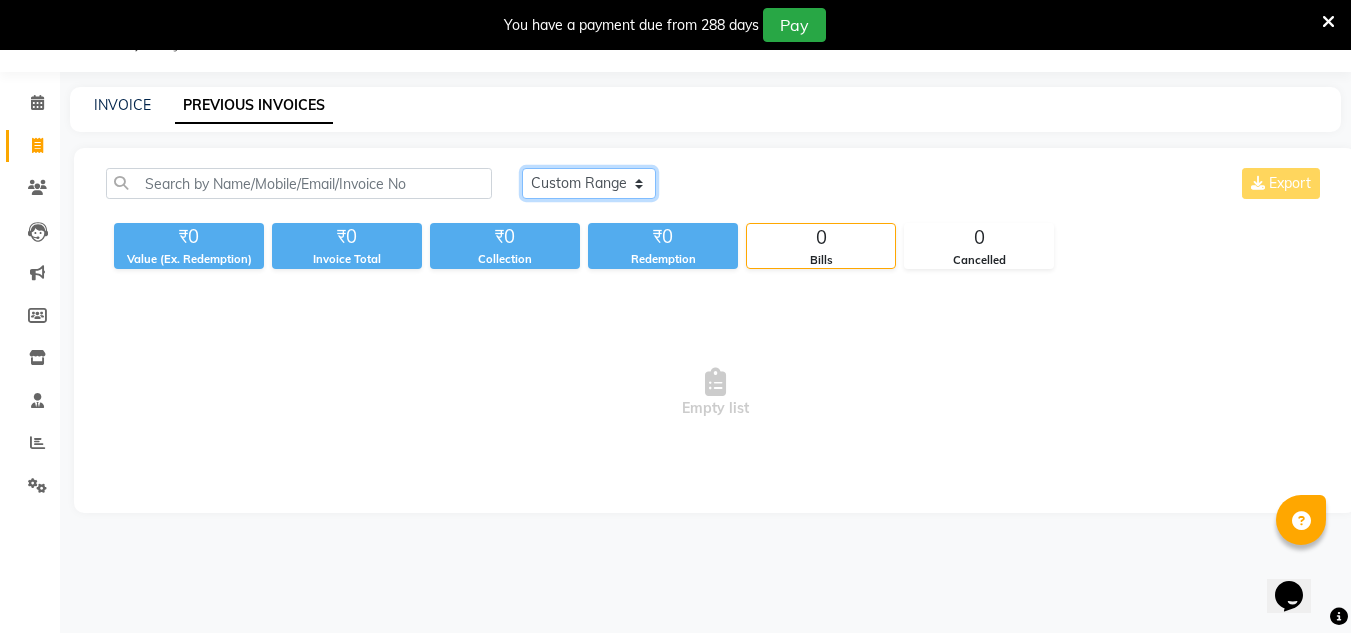 click on "[DATE] [DATE] Custom Range" 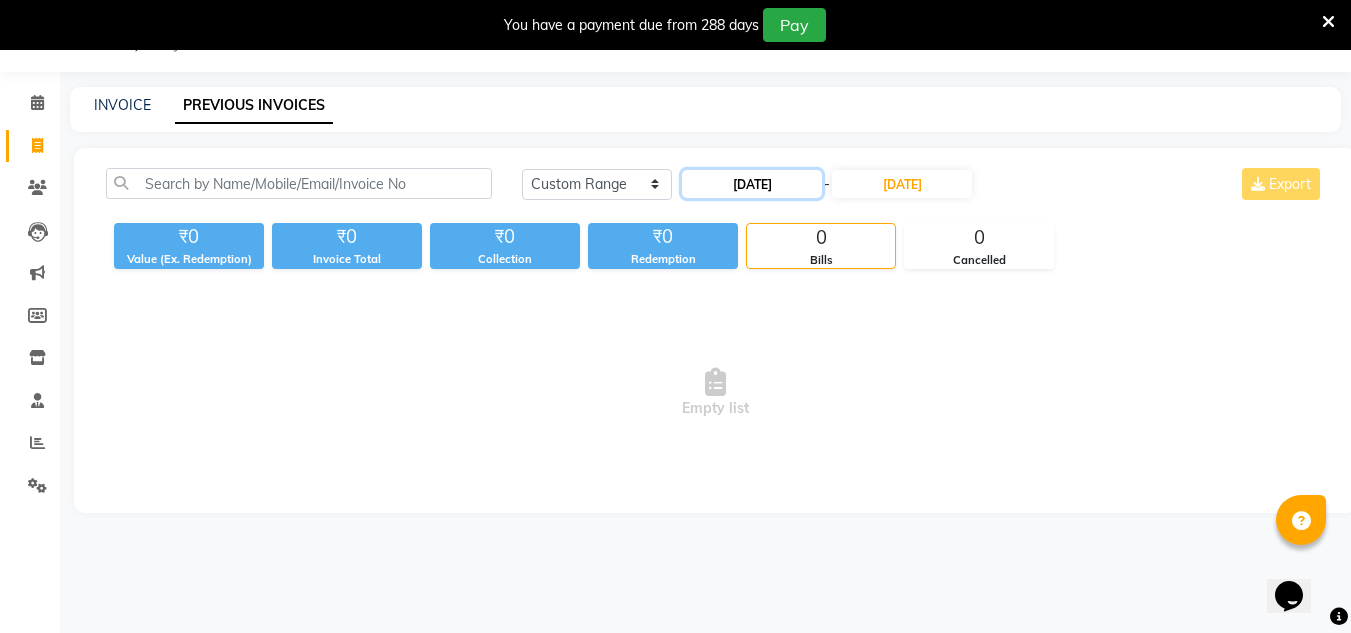 click on "[DATE]" 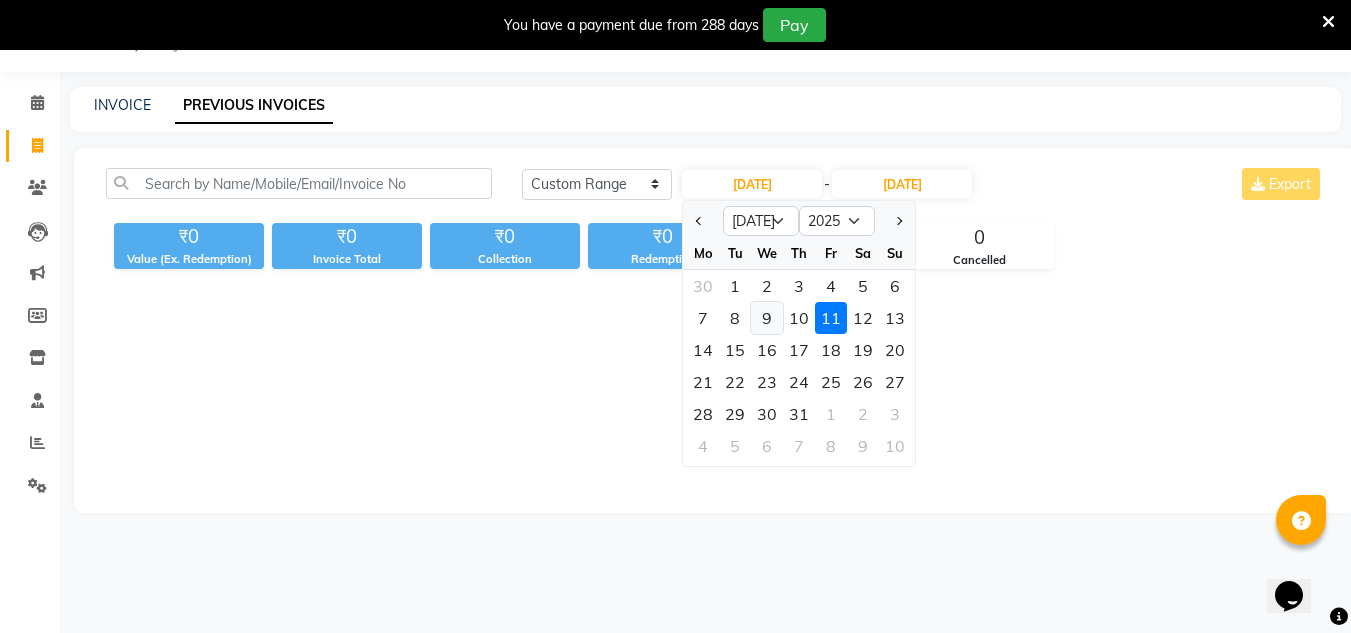 click on "9" 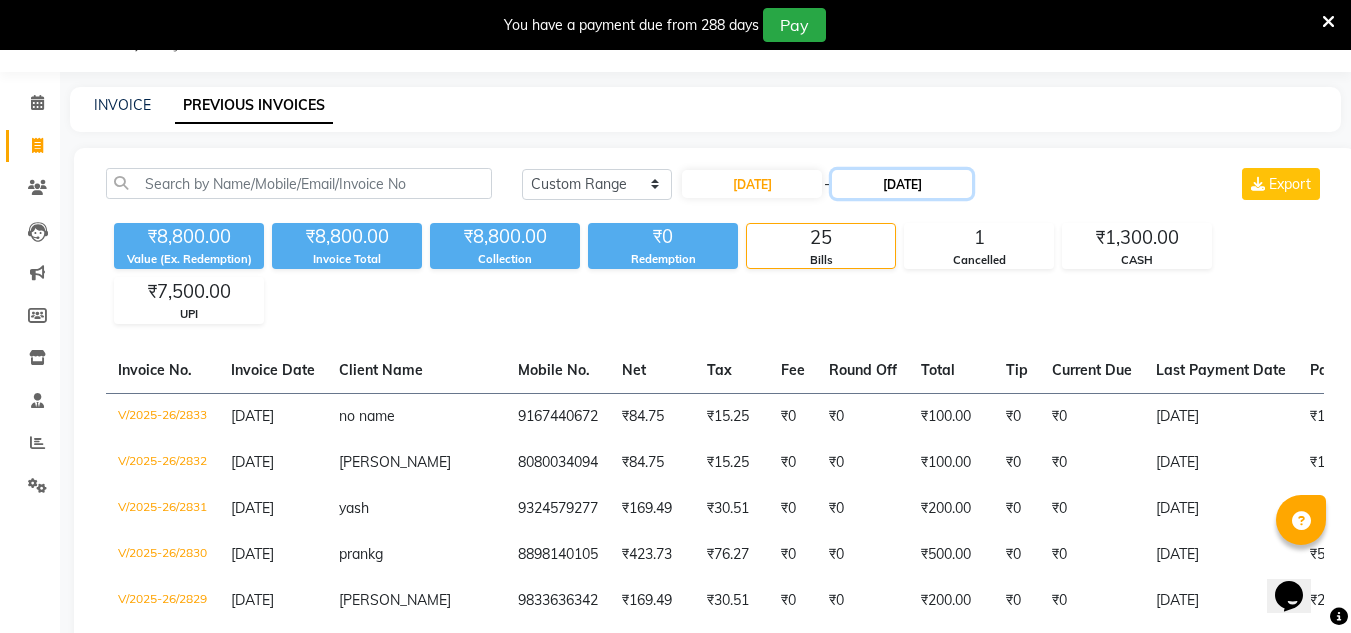 click on "[DATE]" 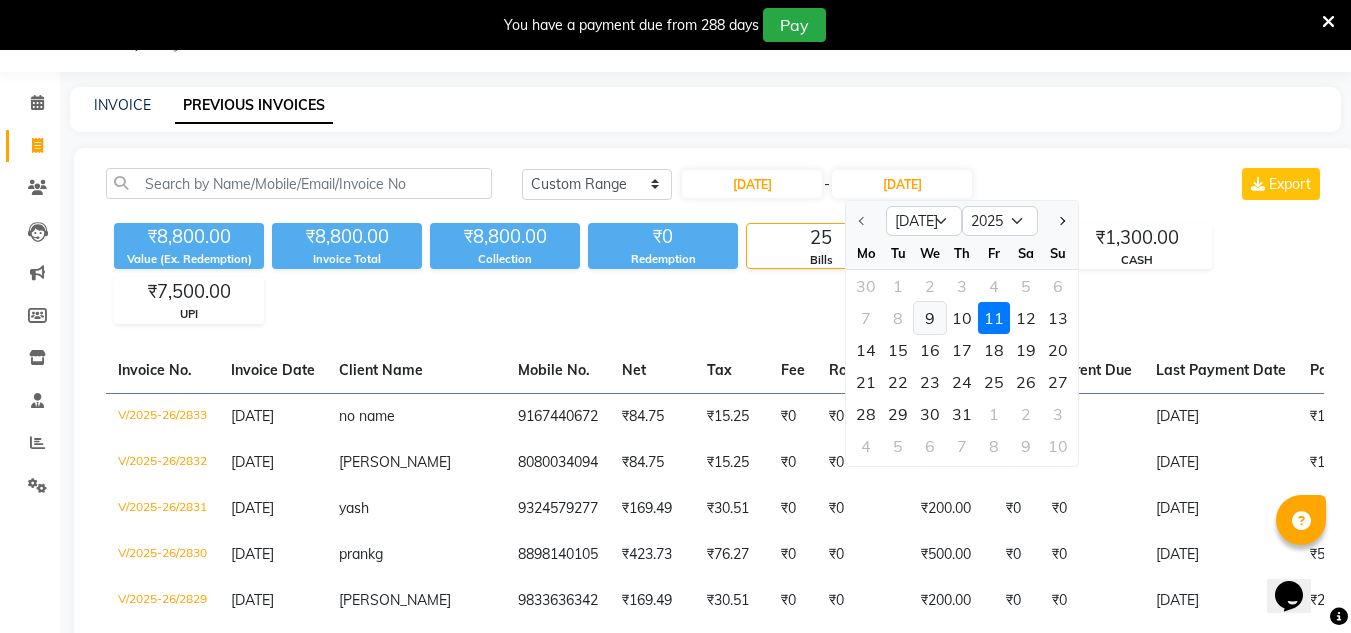 click on "9" 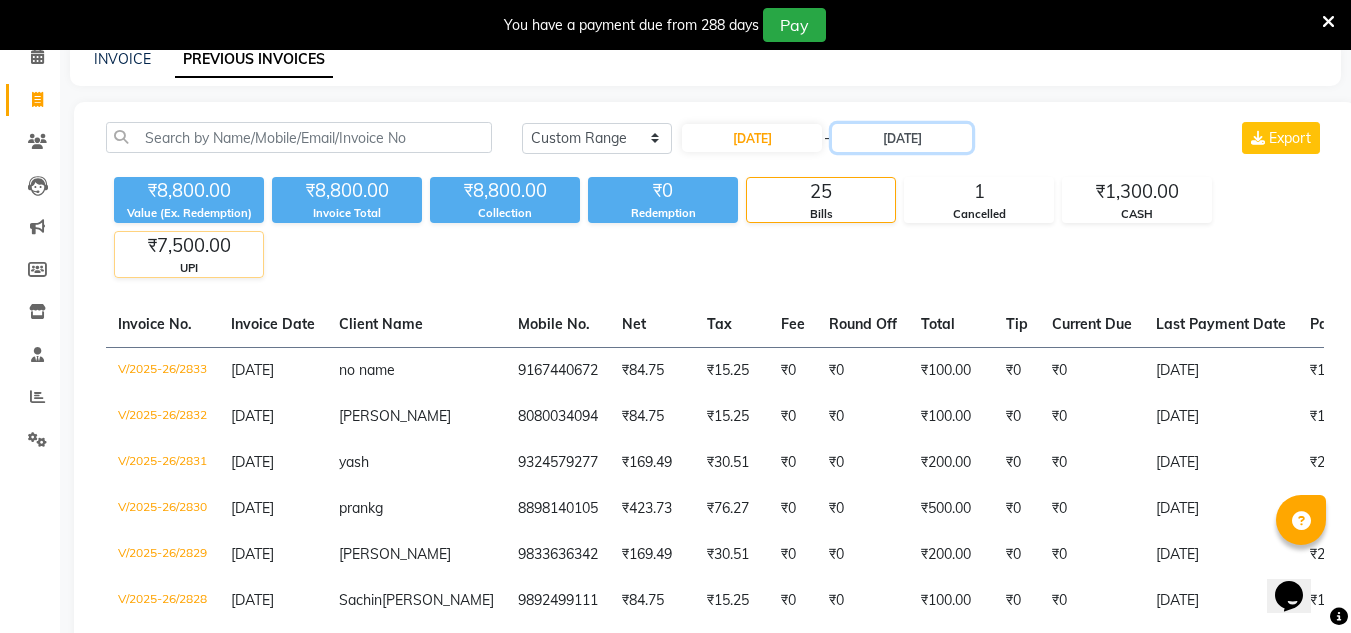 scroll, scrollTop: 0, scrollLeft: 0, axis: both 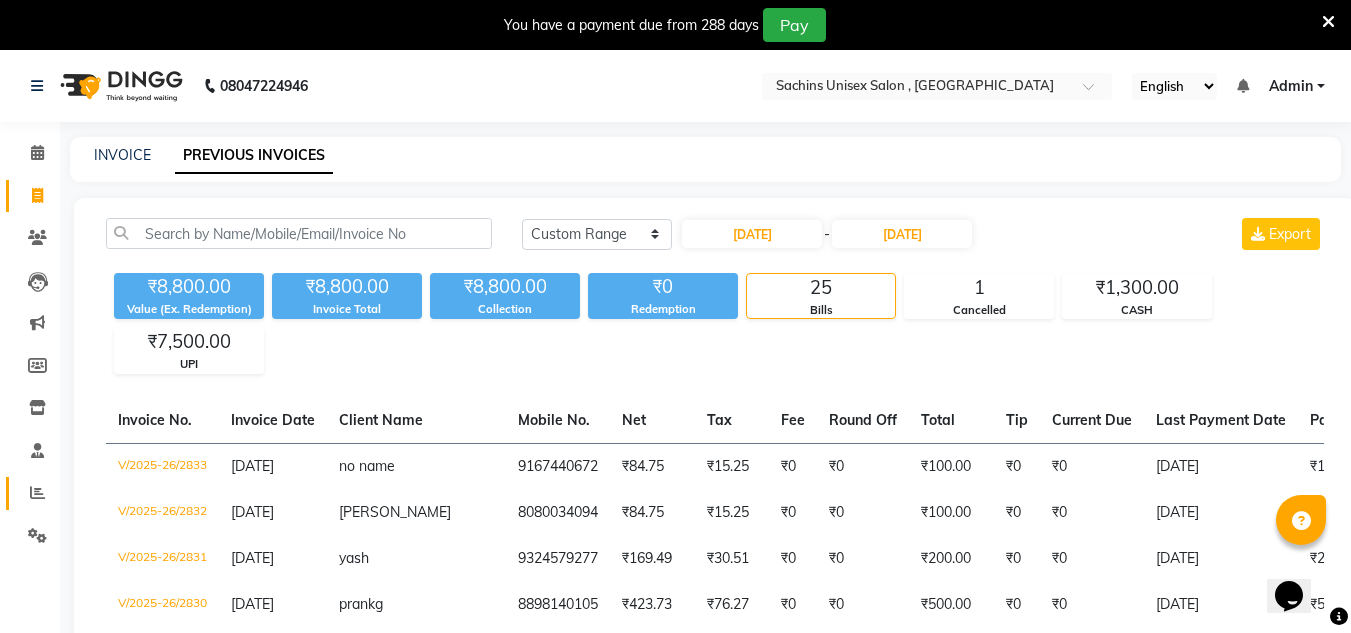 click on "Reports" 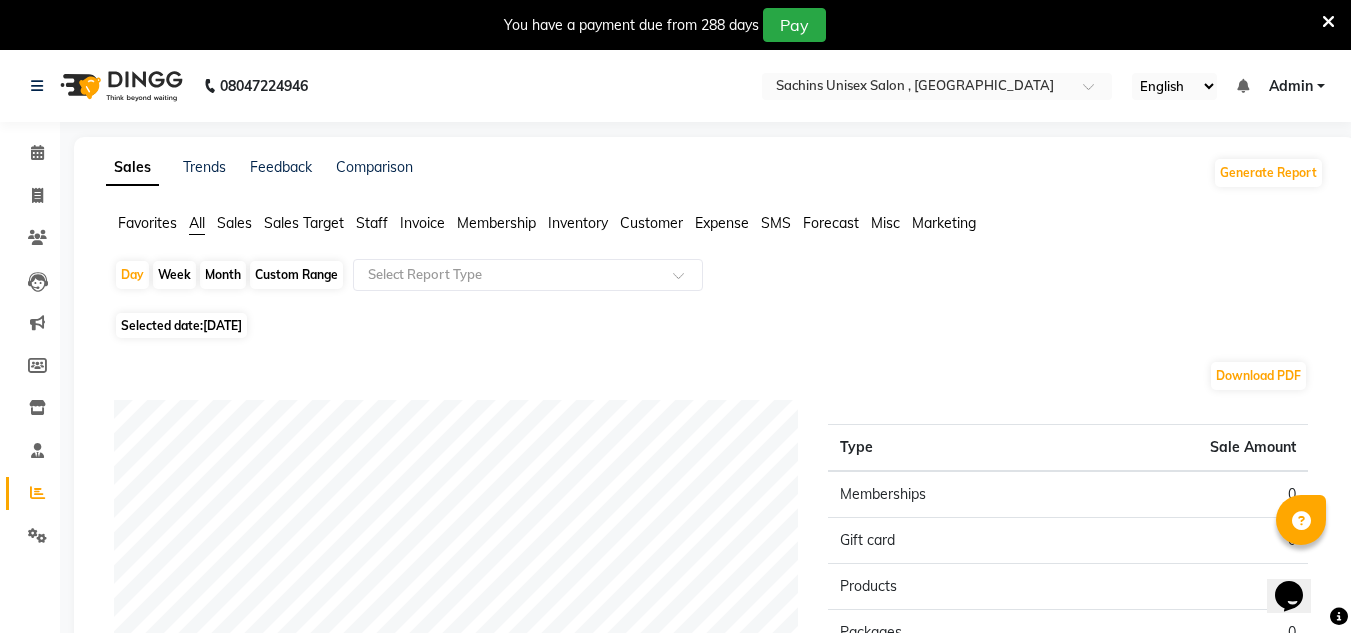 click on "Selected date:  [DATE]" 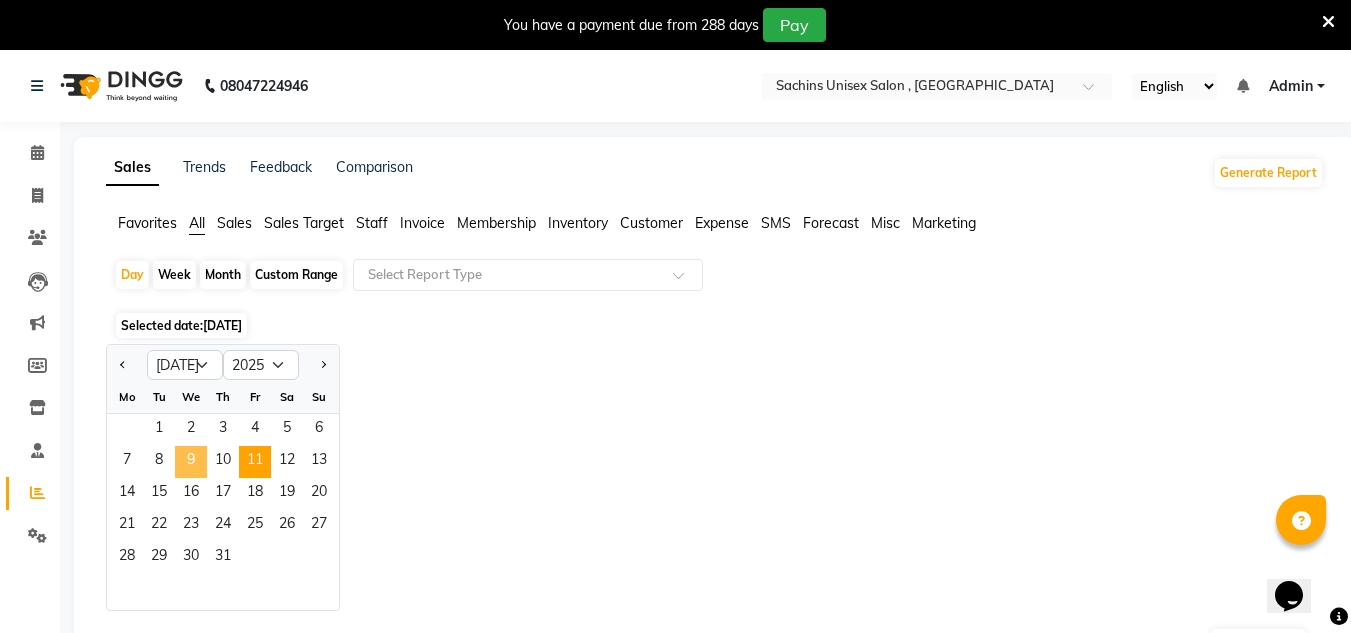 click on "9" 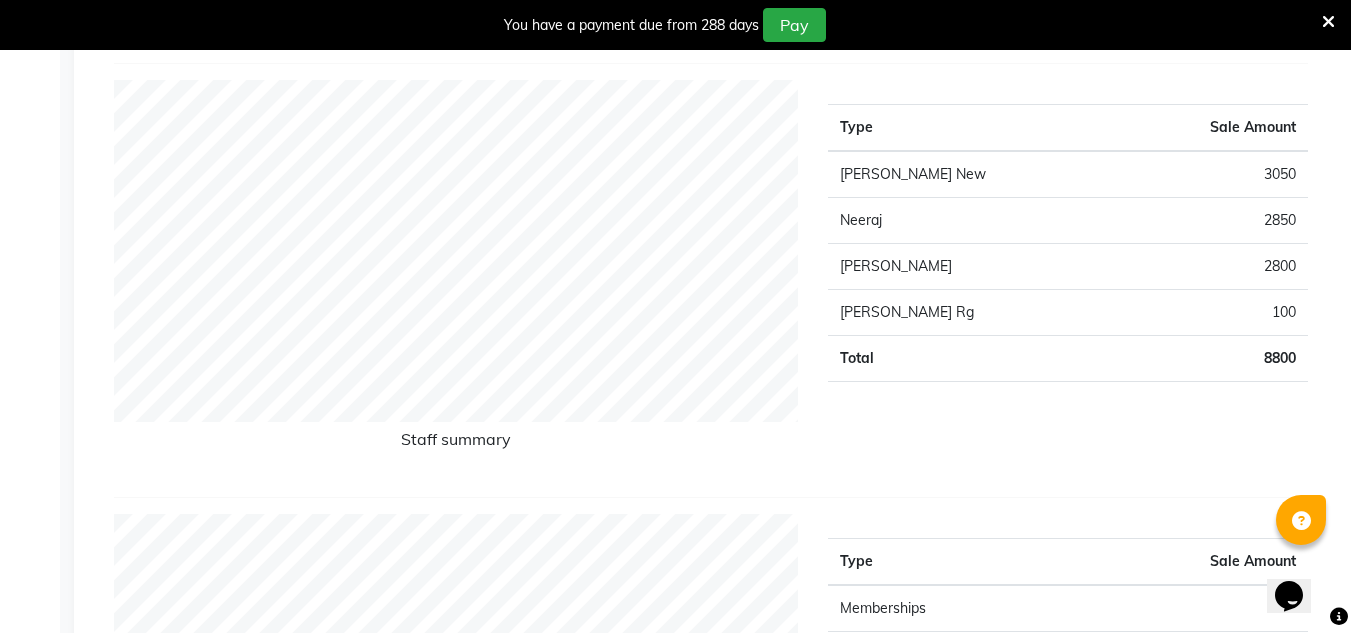 scroll, scrollTop: 800, scrollLeft: 0, axis: vertical 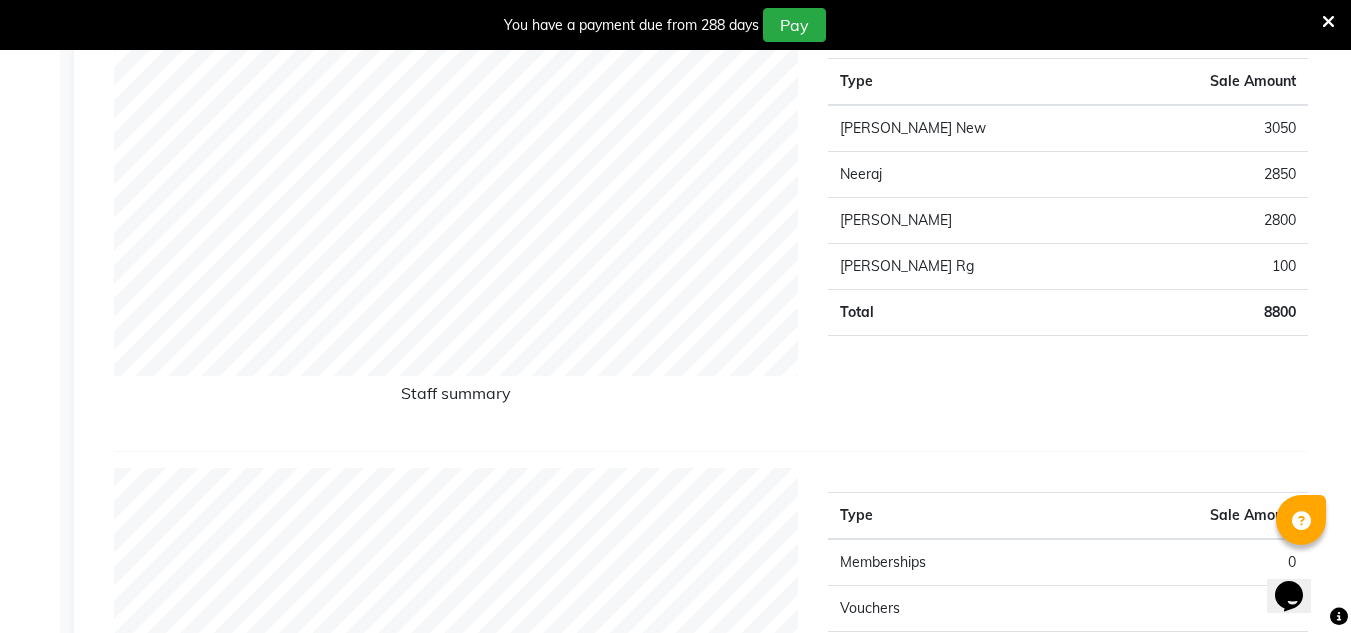 click on "Staff summary" 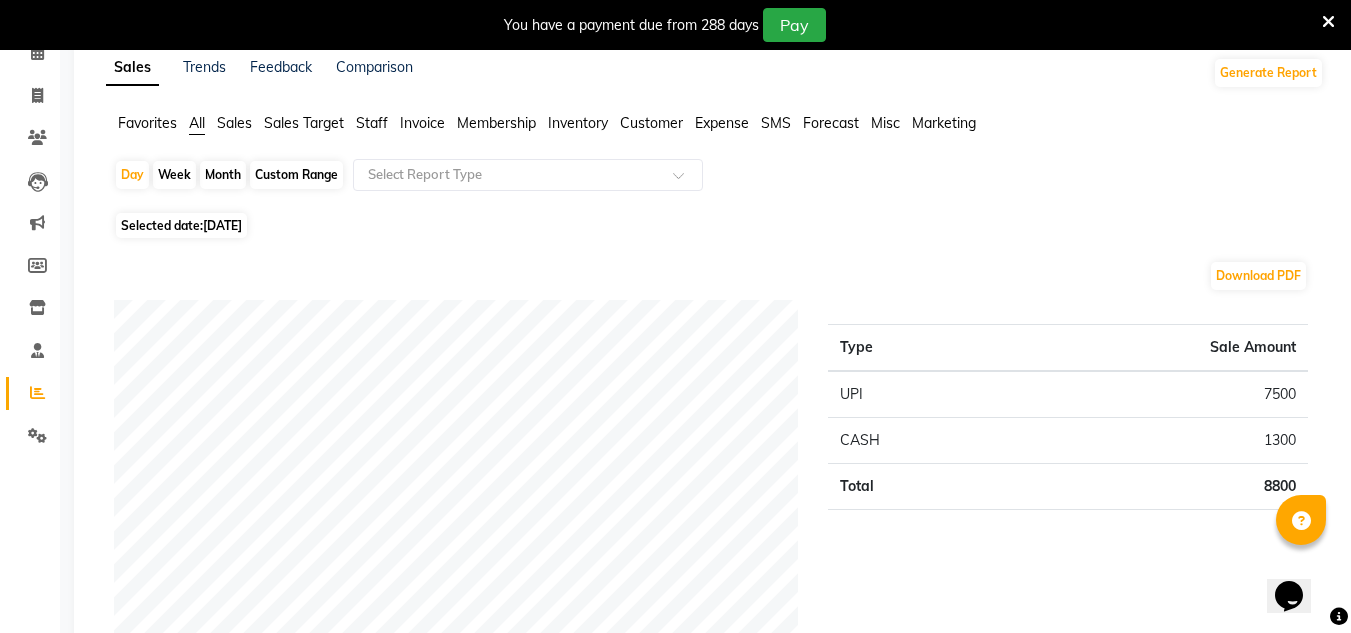 scroll, scrollTop: 0, scrollLeft: 0, axis: both 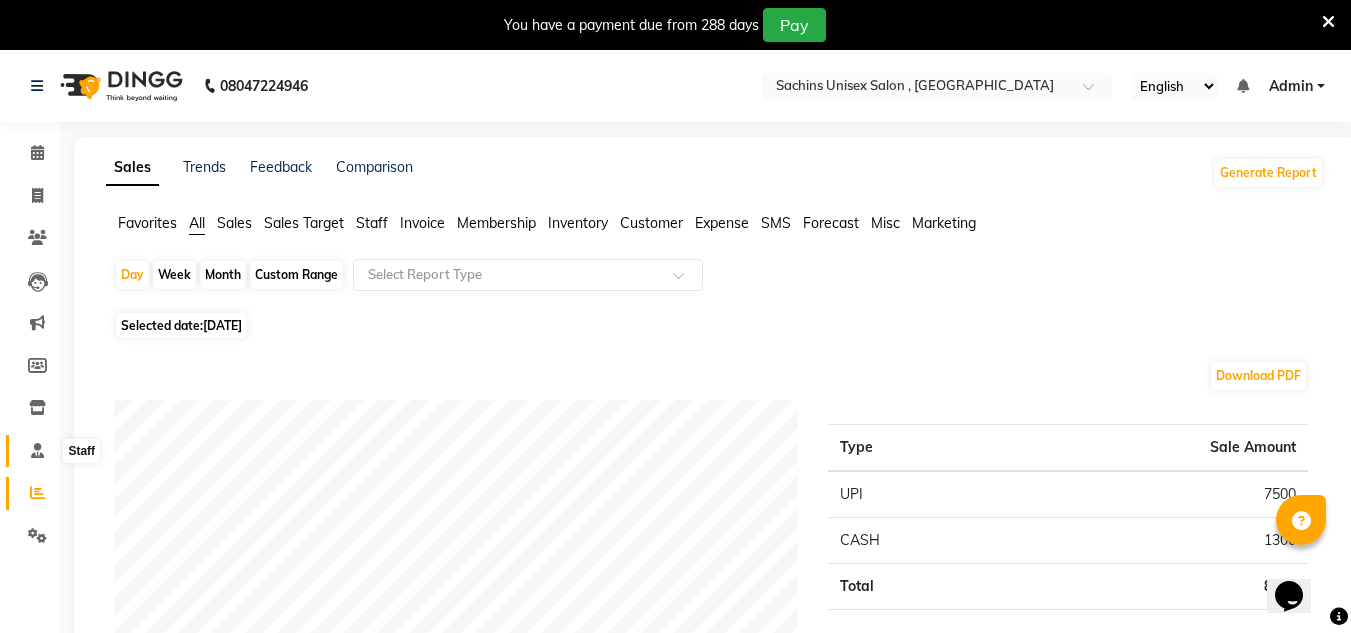 click 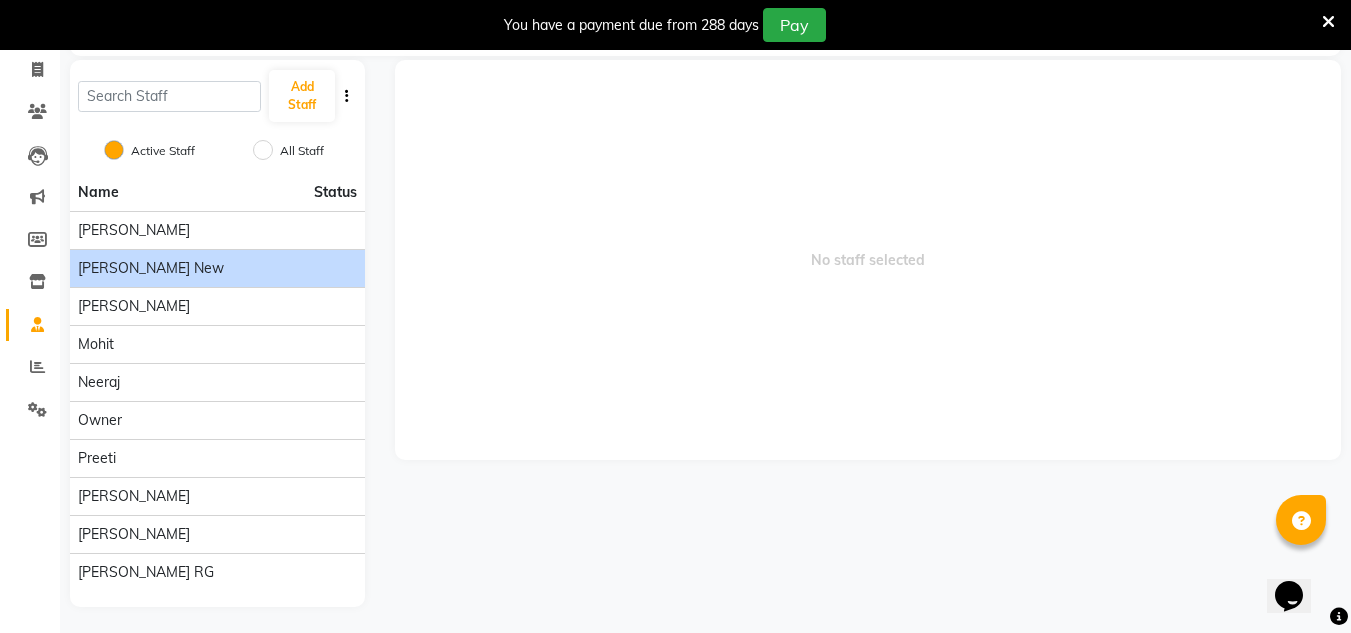 scroll, scrollTop: 130, scrollLeft: 0, axis: vertical 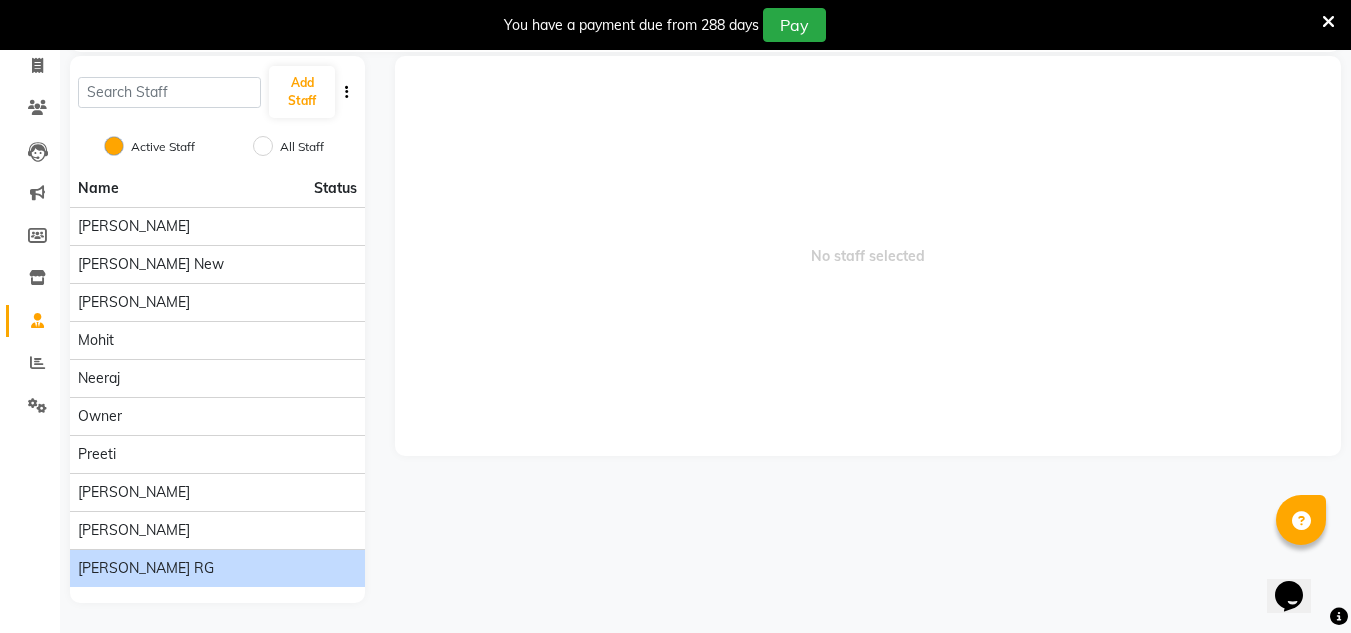 click on "[PERSON_NAME] RG" 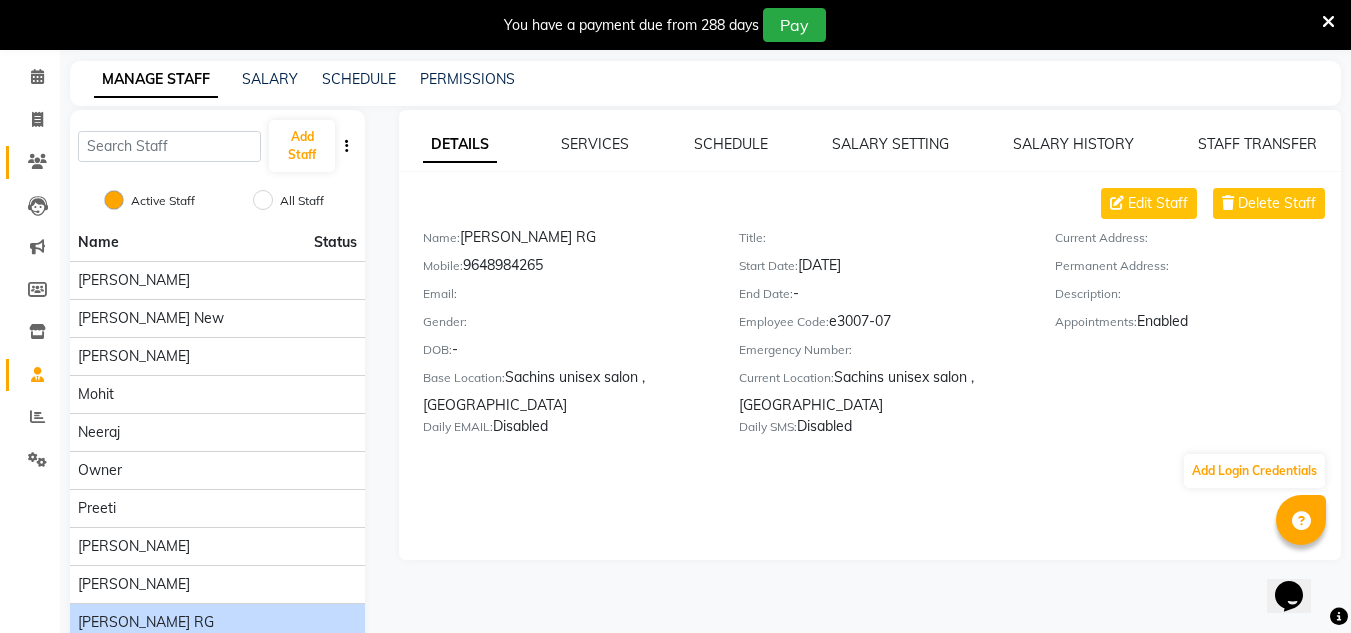 scroll, scrollTop: 30, scrollLeft: 0, axis: vertical 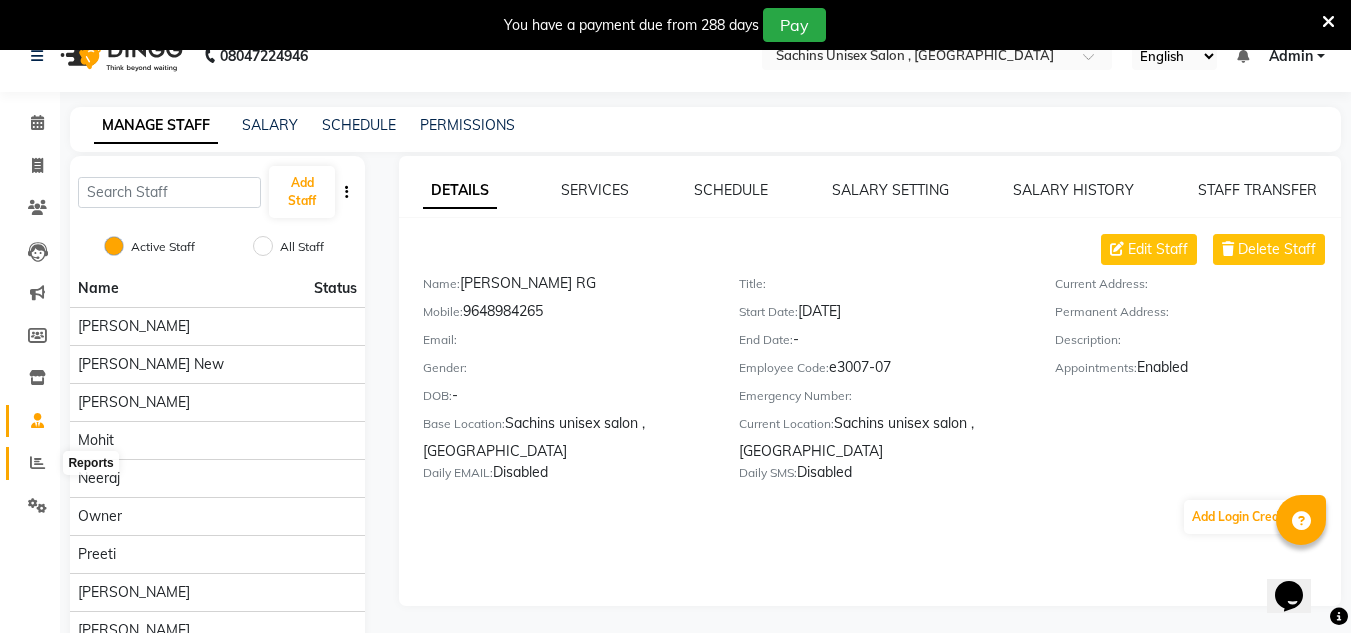 click 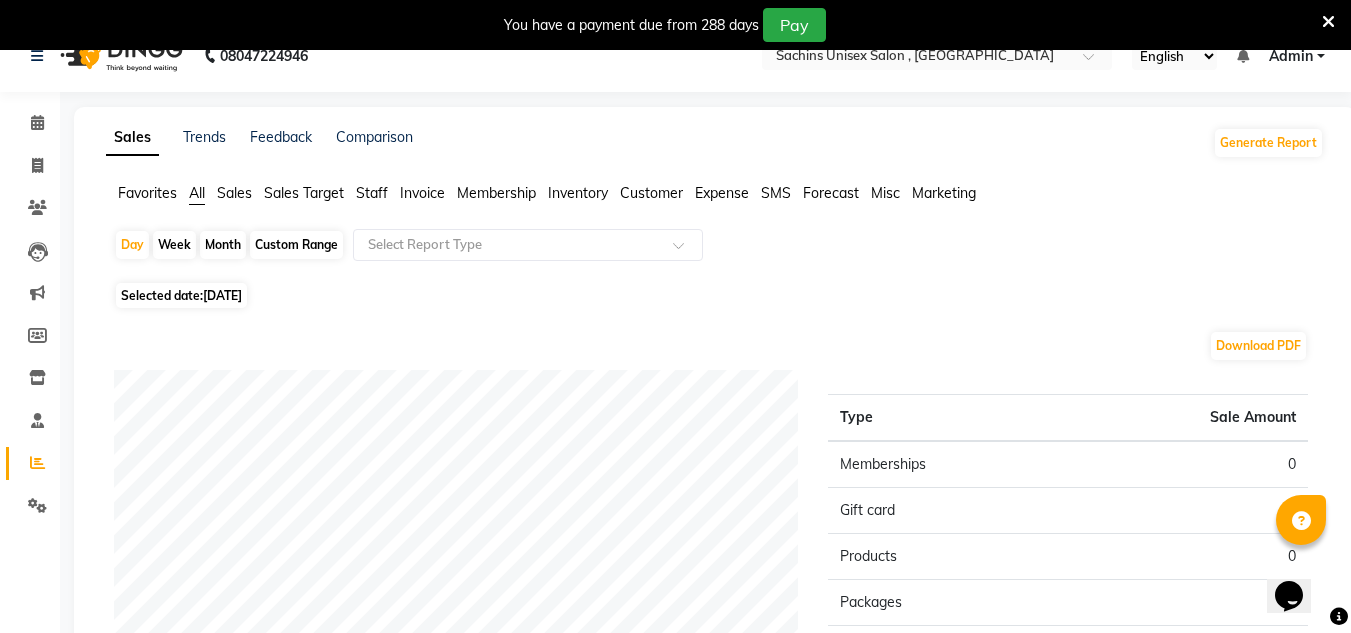drag, startPoint x: 230, startPoint y: 293, endPoint x: 231, endPoint y: 312, distance: 19.026299 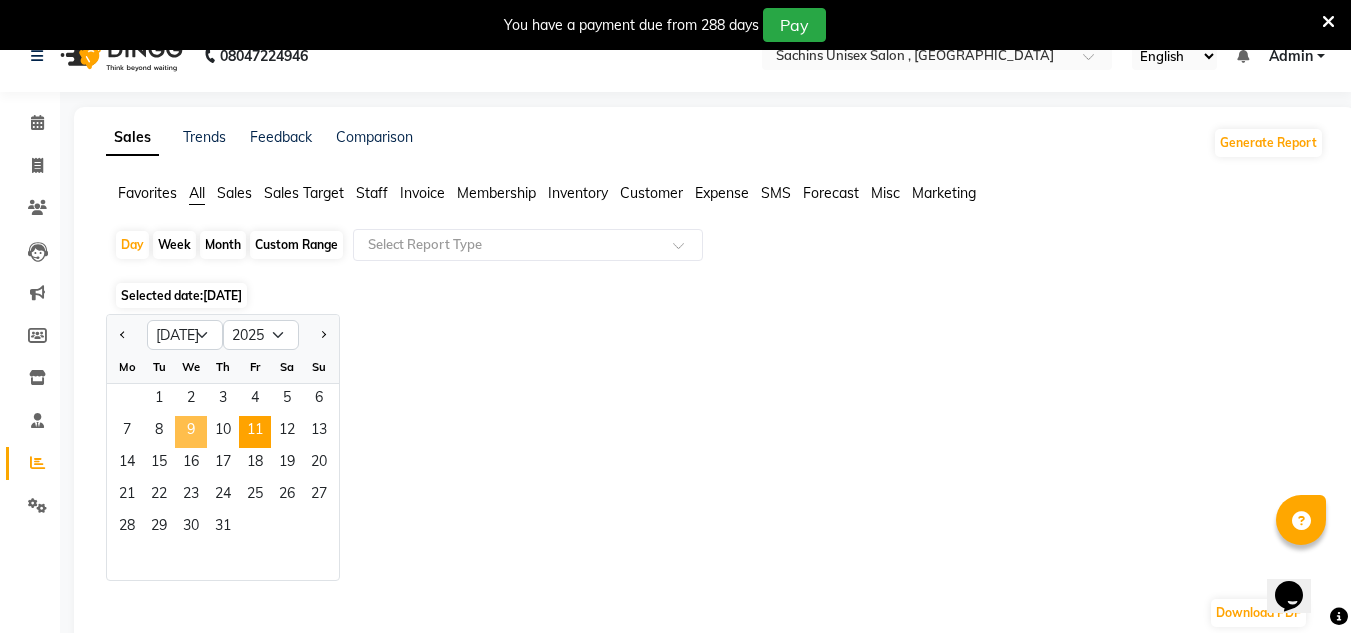 click on "9" 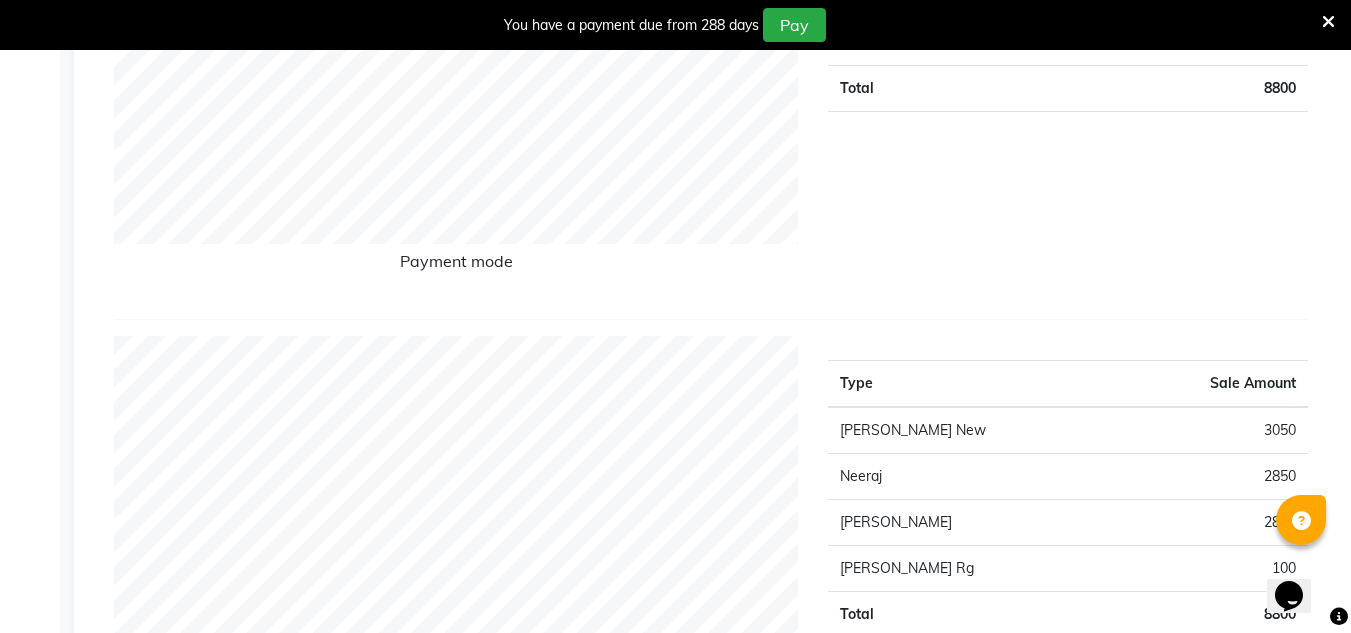 scroll, scrollTop: 630, scrollLeft: 0, axis: vertical 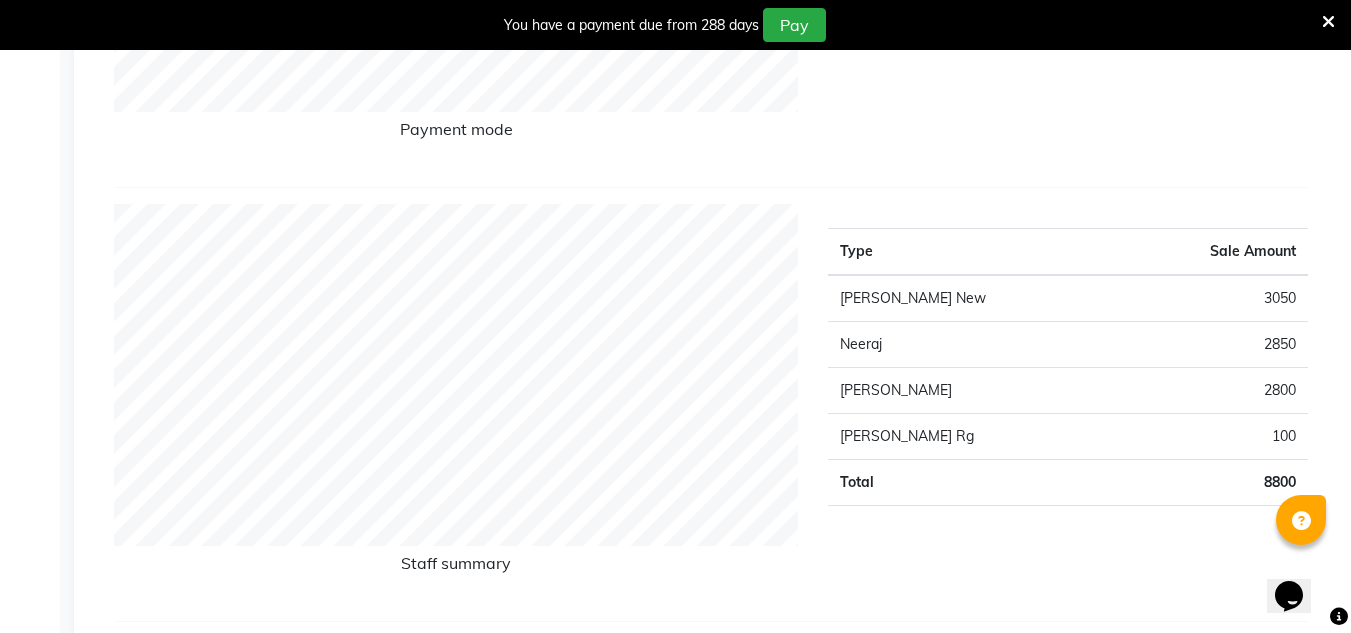 click on "Total" 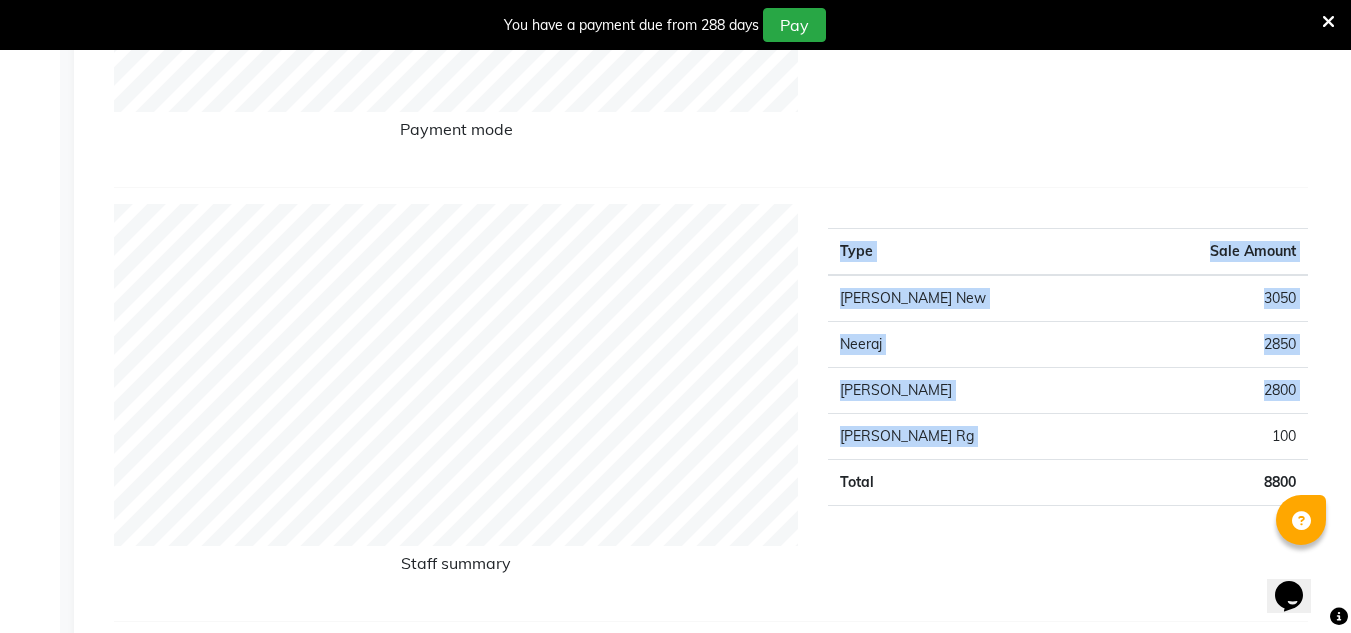drag, startPoint x: 1274, startPoint y: 435, endPoint x: 1318, endPoint y: 436, distance: 44.011364 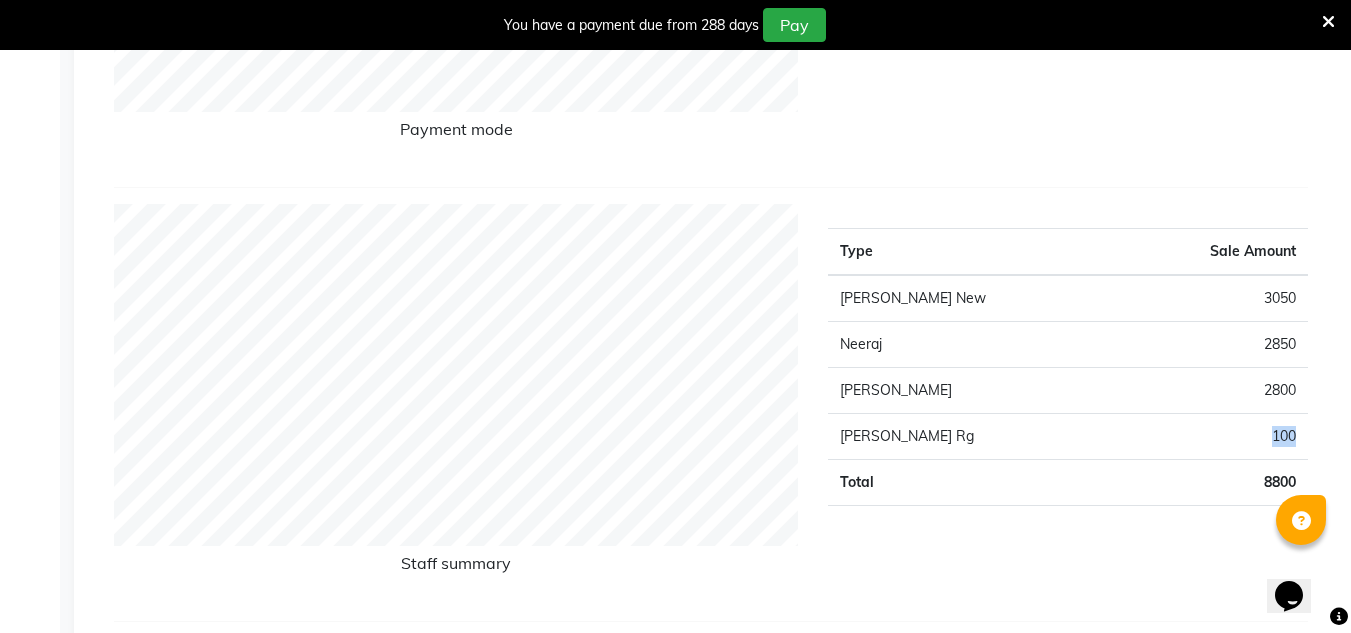 click on "100" 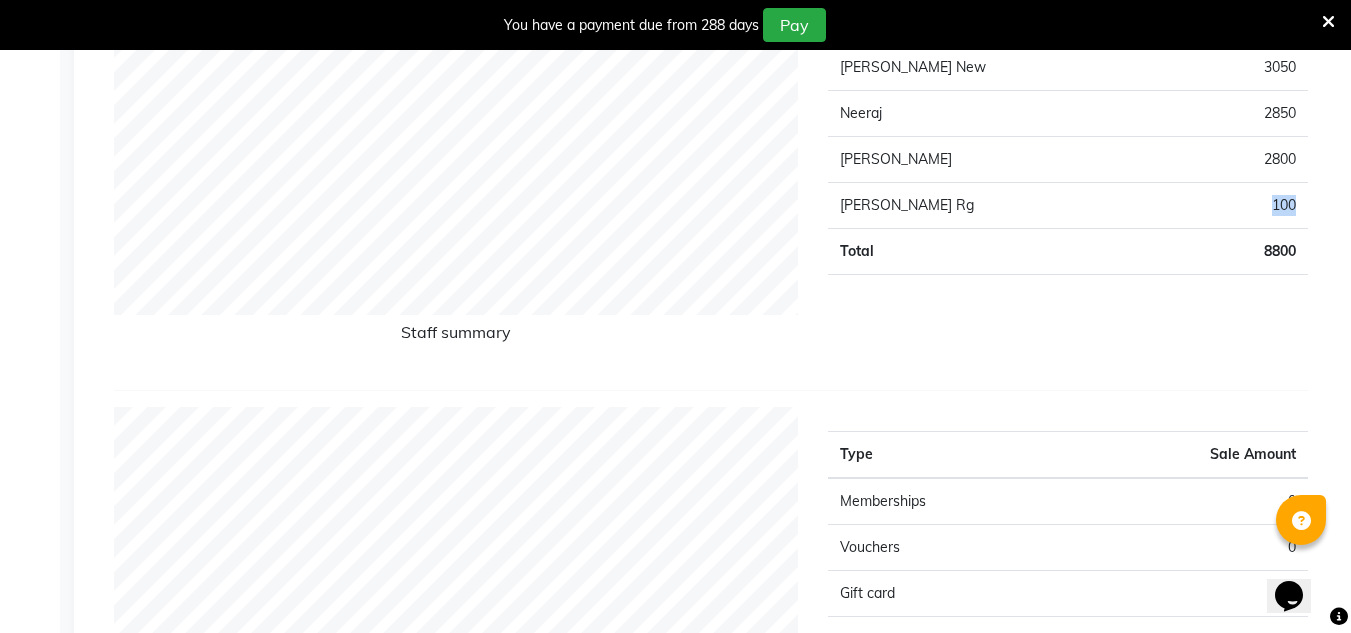scroll, scrollTop: 852, scrollLeft: 0, axis: vertical 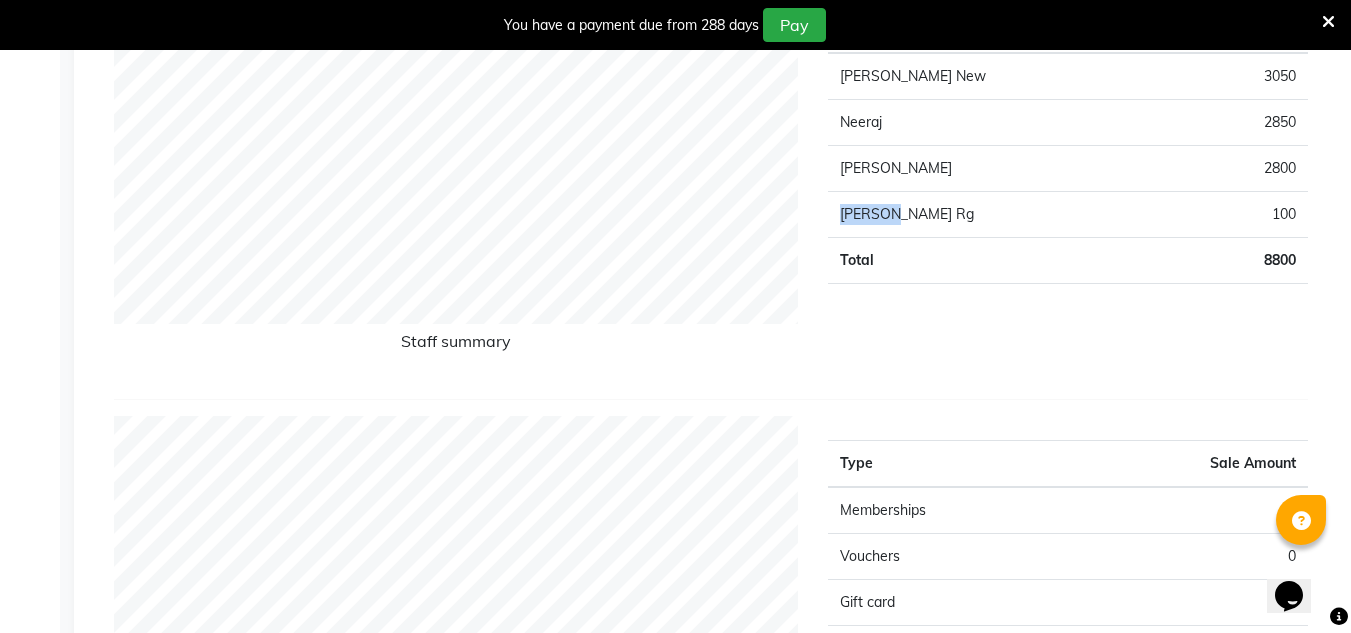 drag, startPoint x: 833, startPoint y: 202, endPoint x: 948, endPoint y: 220, distance: 116.40017 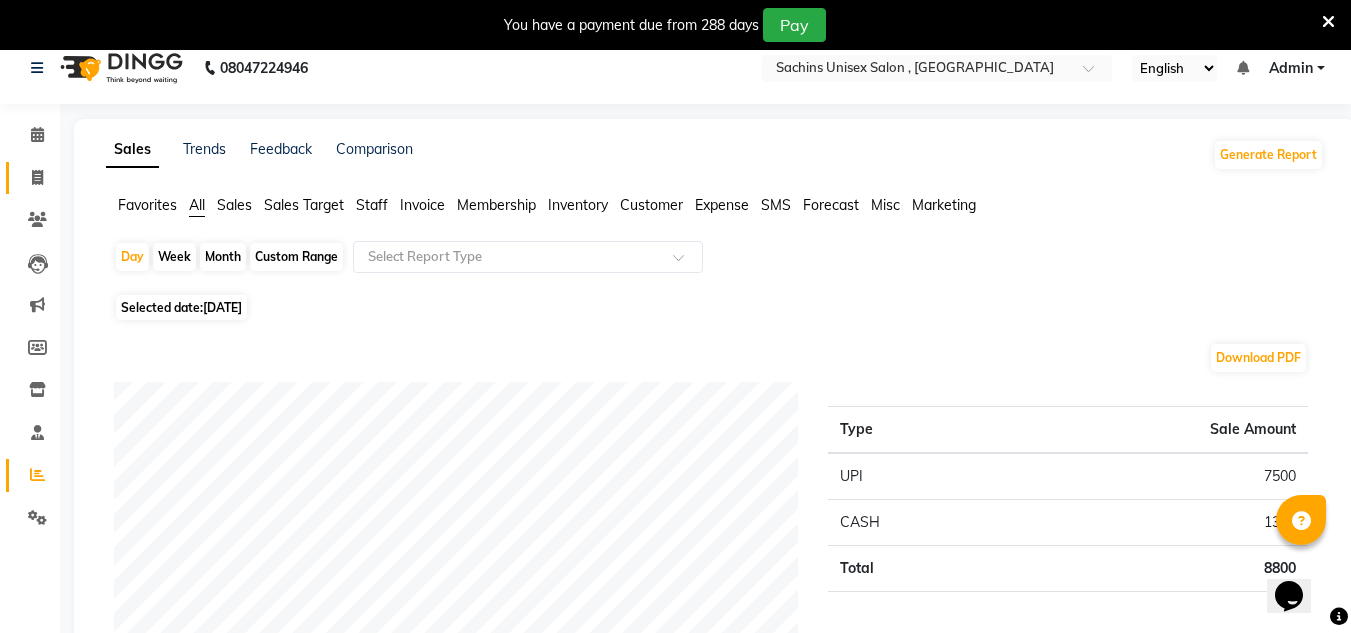 scroll, scrollTop: 0, scrollLeft: 0, axis: both 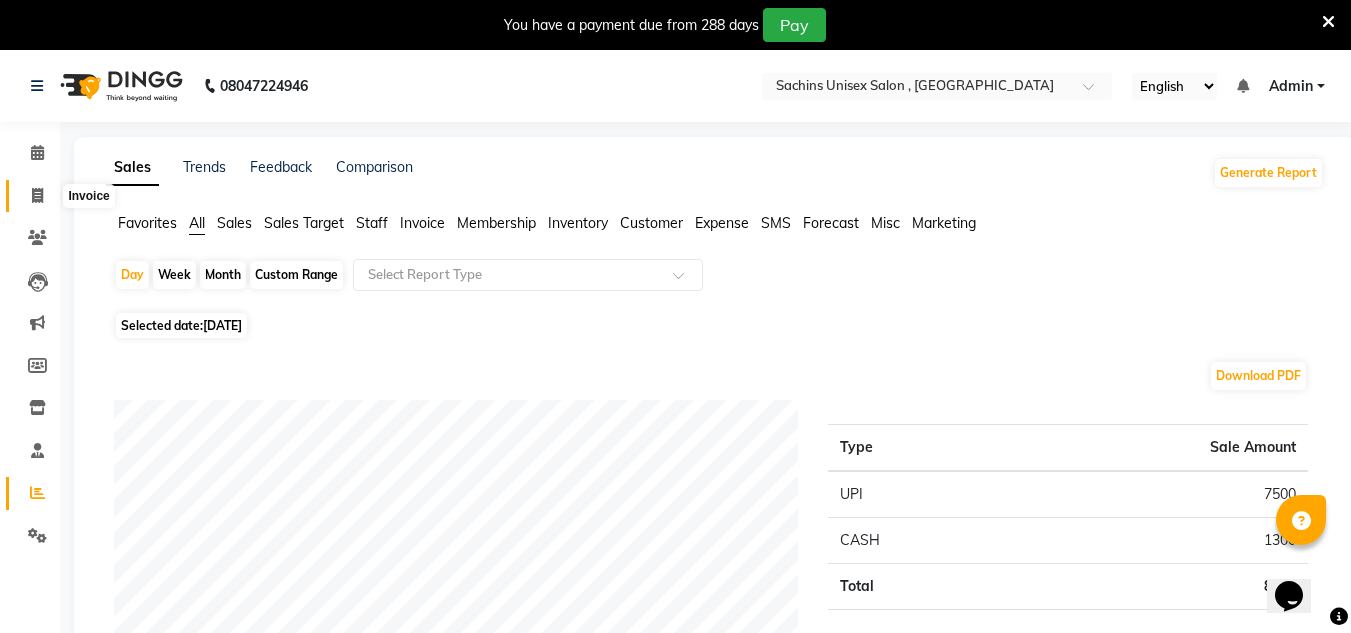 click 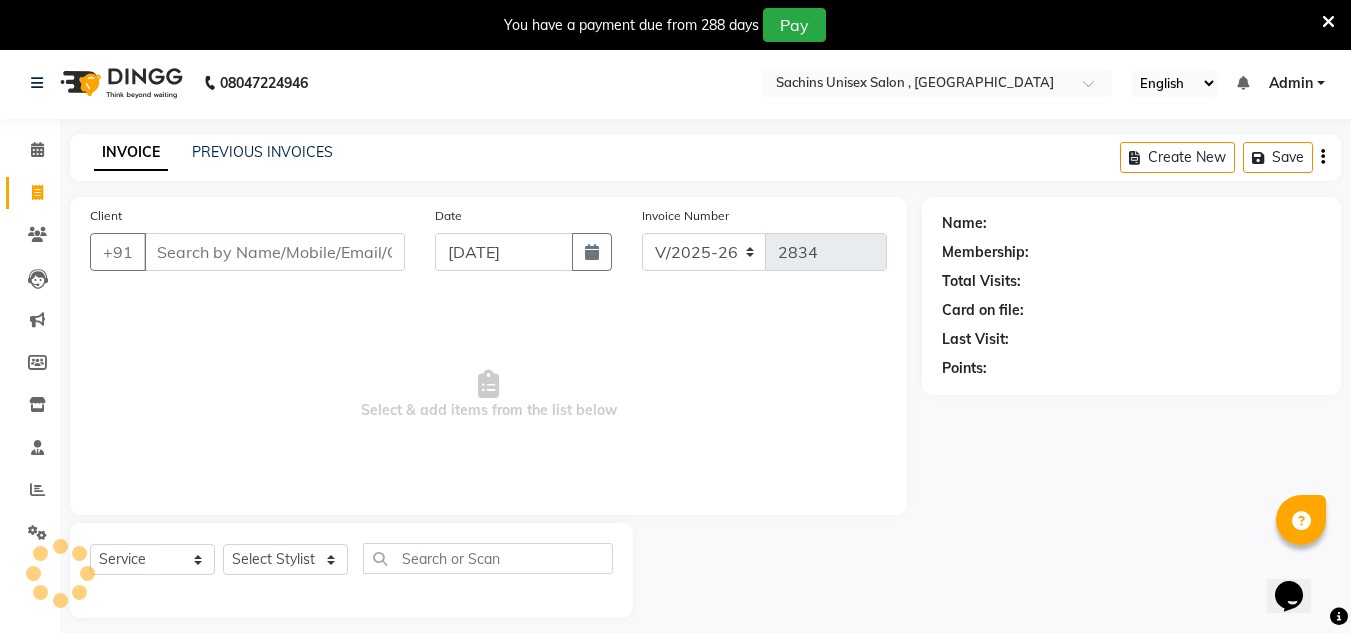 scroll, scrollTop: 50, scrollLeft: 0, axis: vertical 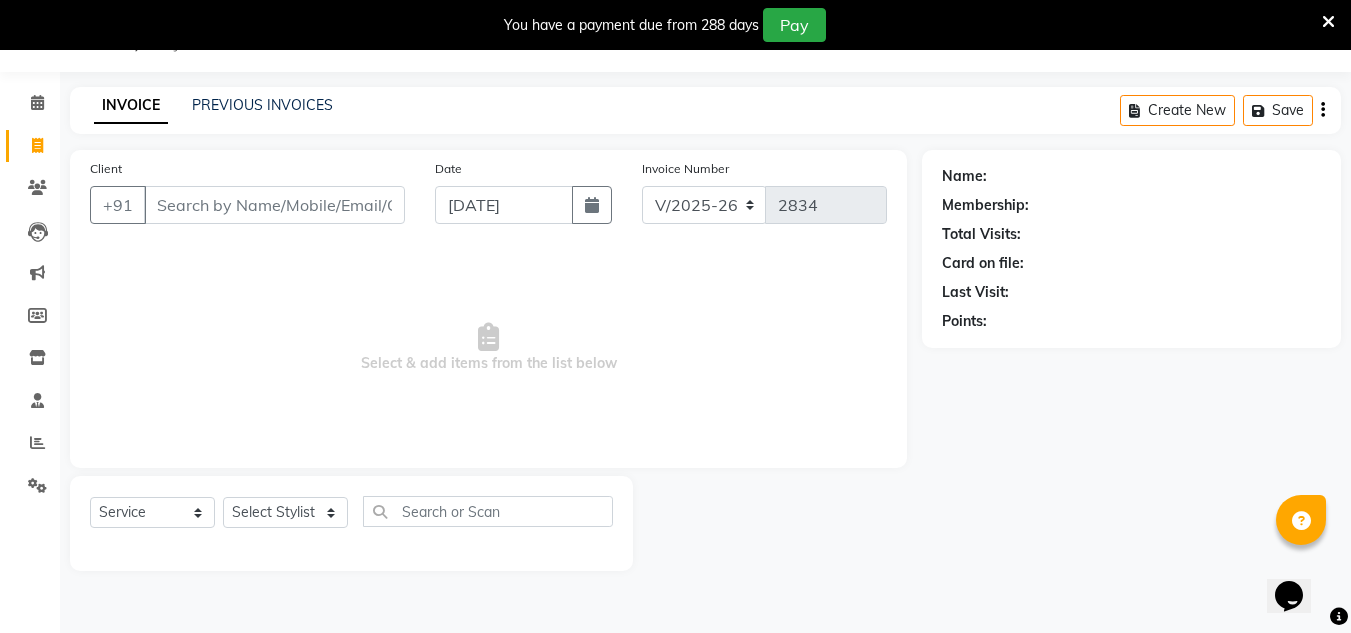 click on "INVOICE PREVIOUS INVOICES Create New   Save" 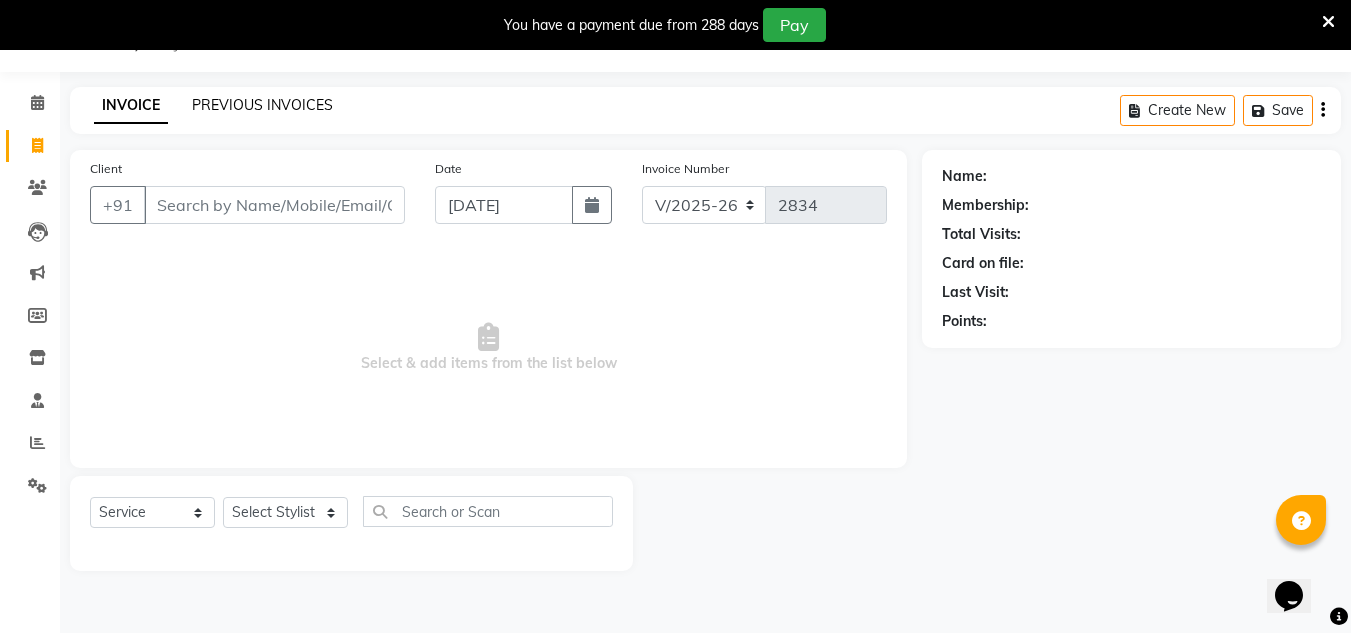 click on "PREVIOUS INVOICES" 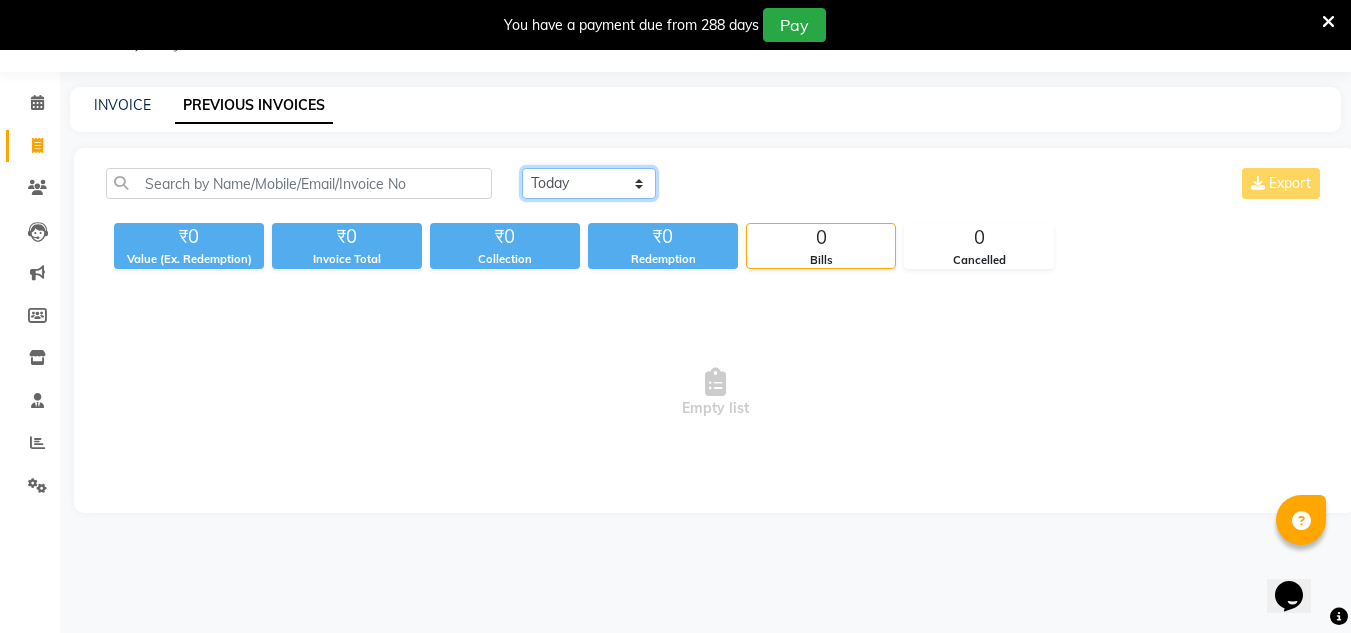 click on "[DATE] [DATE] Custom Range" 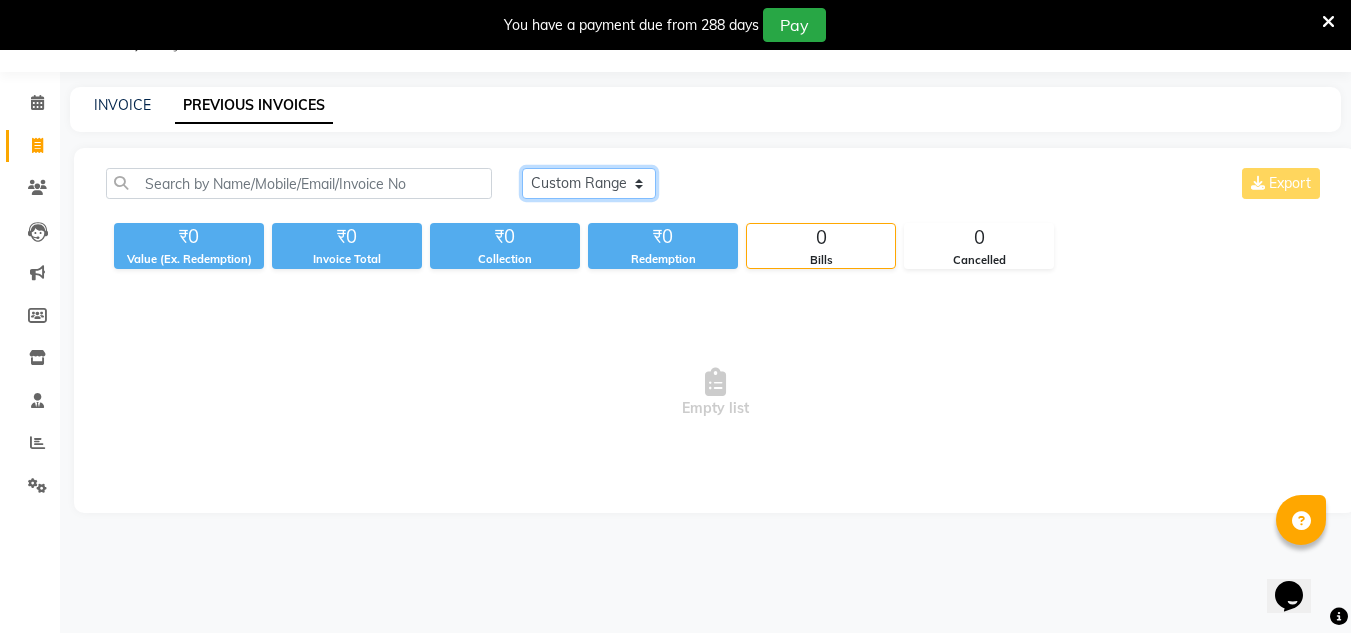 click on "[DATE] [DATE] Custom Range" 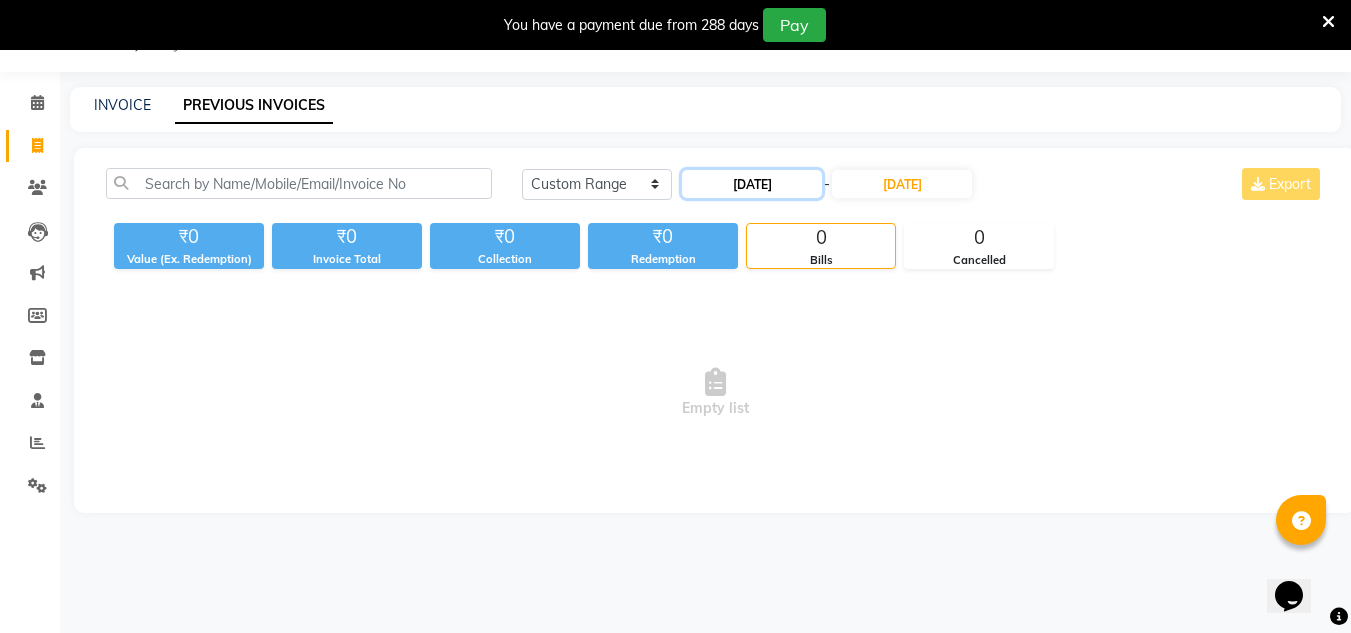 click on "[DATE]" 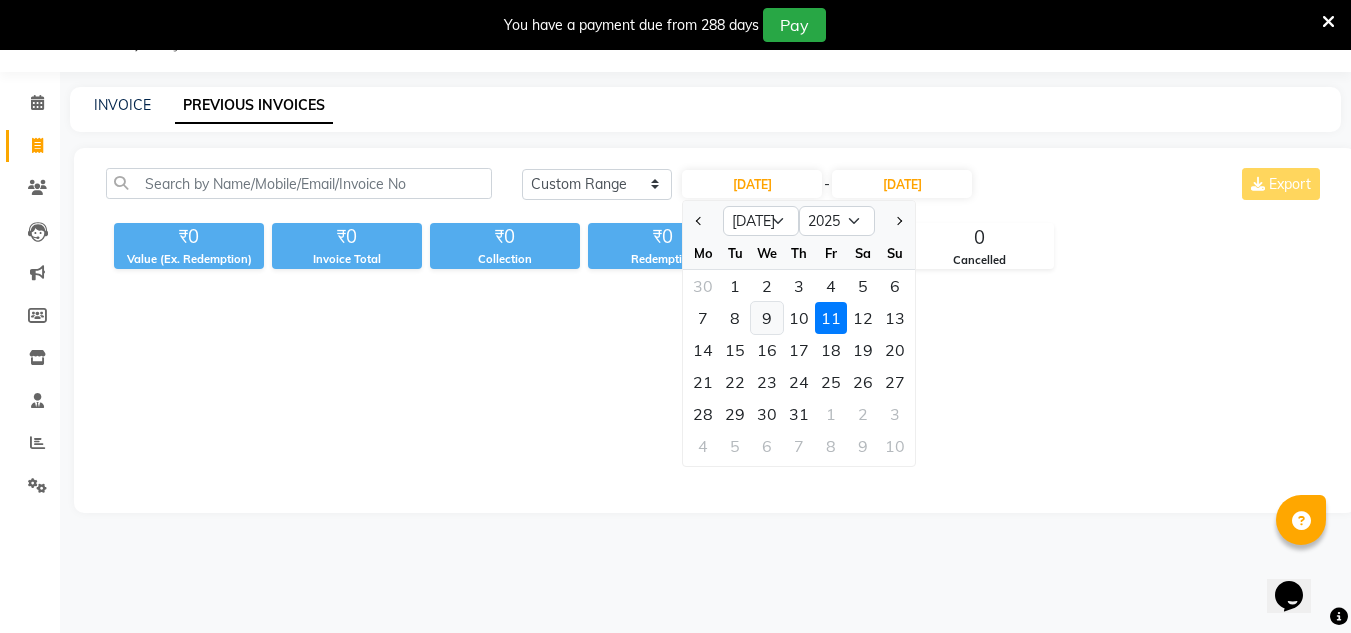 click on "9" 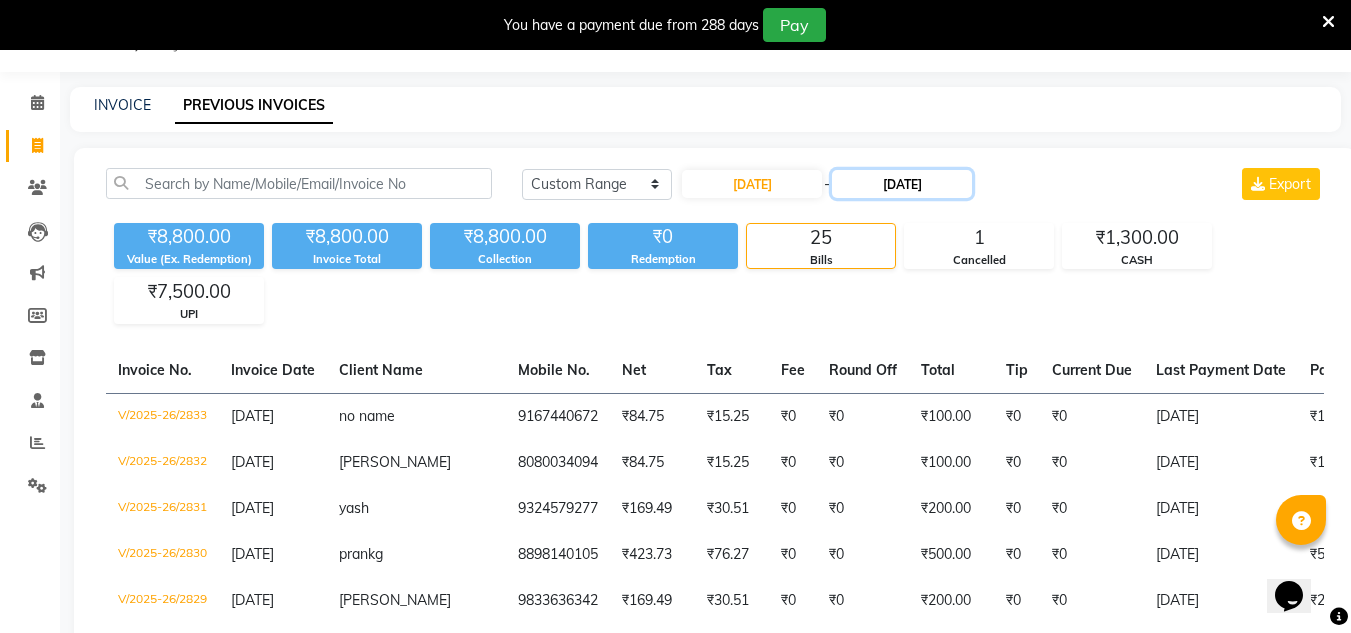 click on "[DATE]" 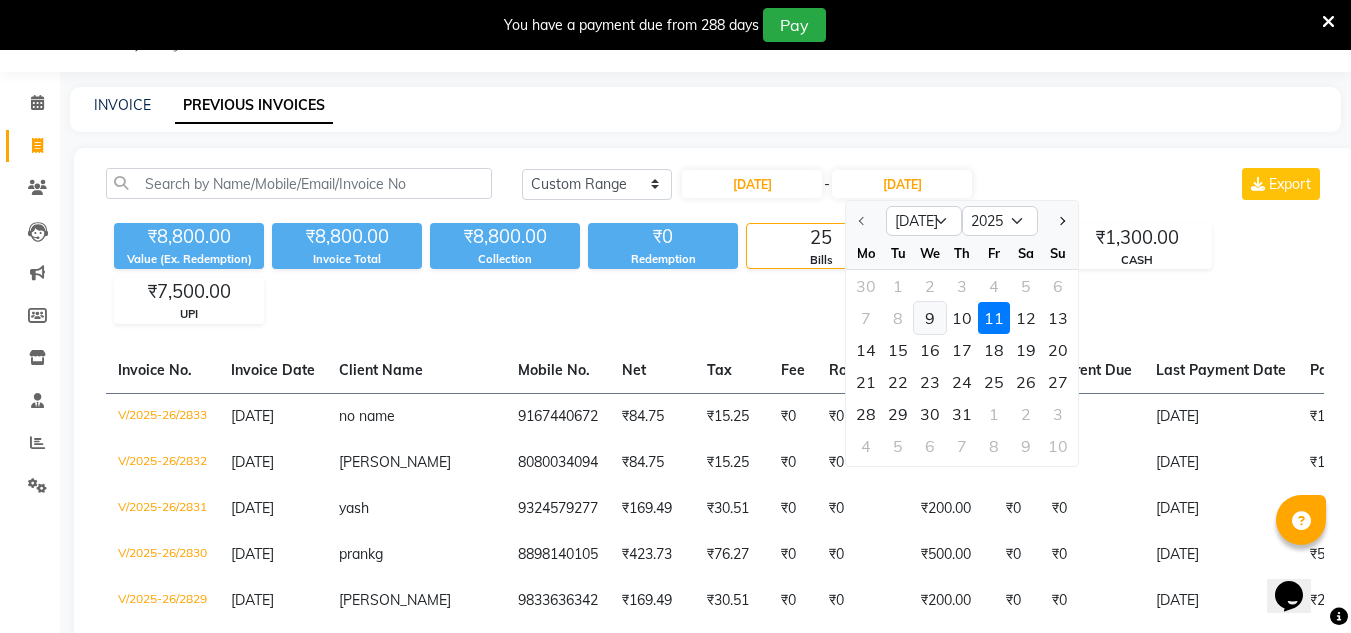 click on "9" 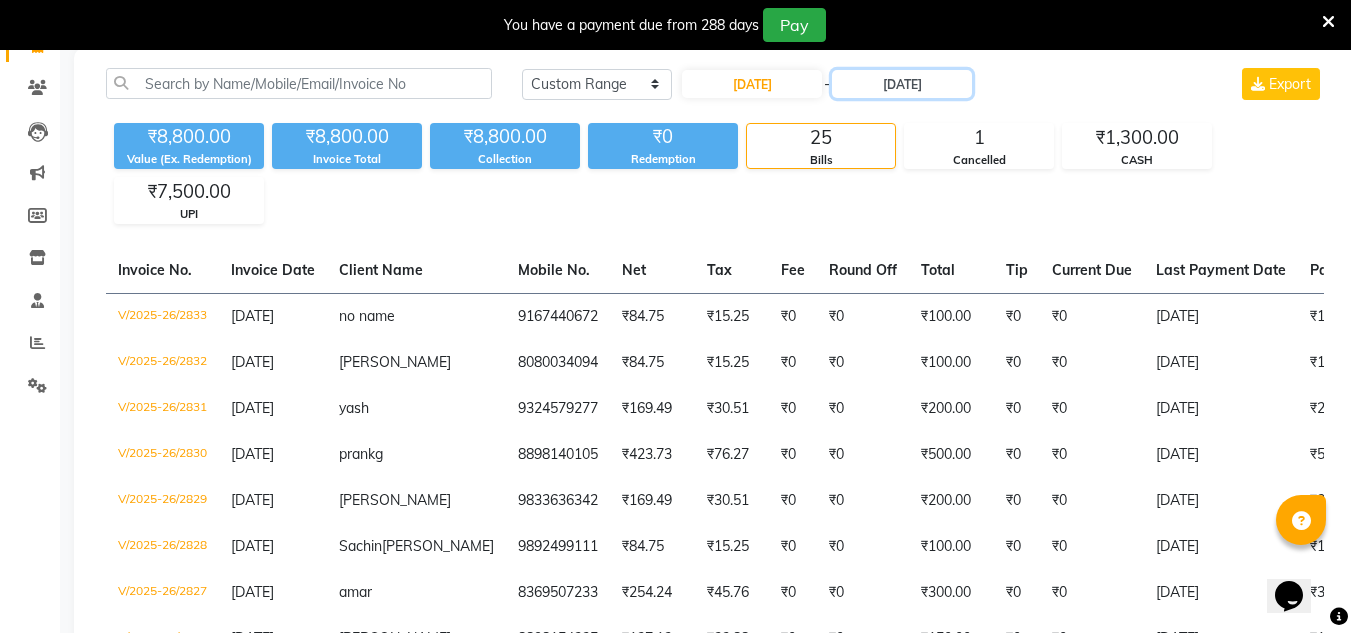 scroll, scrollTop: 250, scrollLeft: 0, axis: vertical 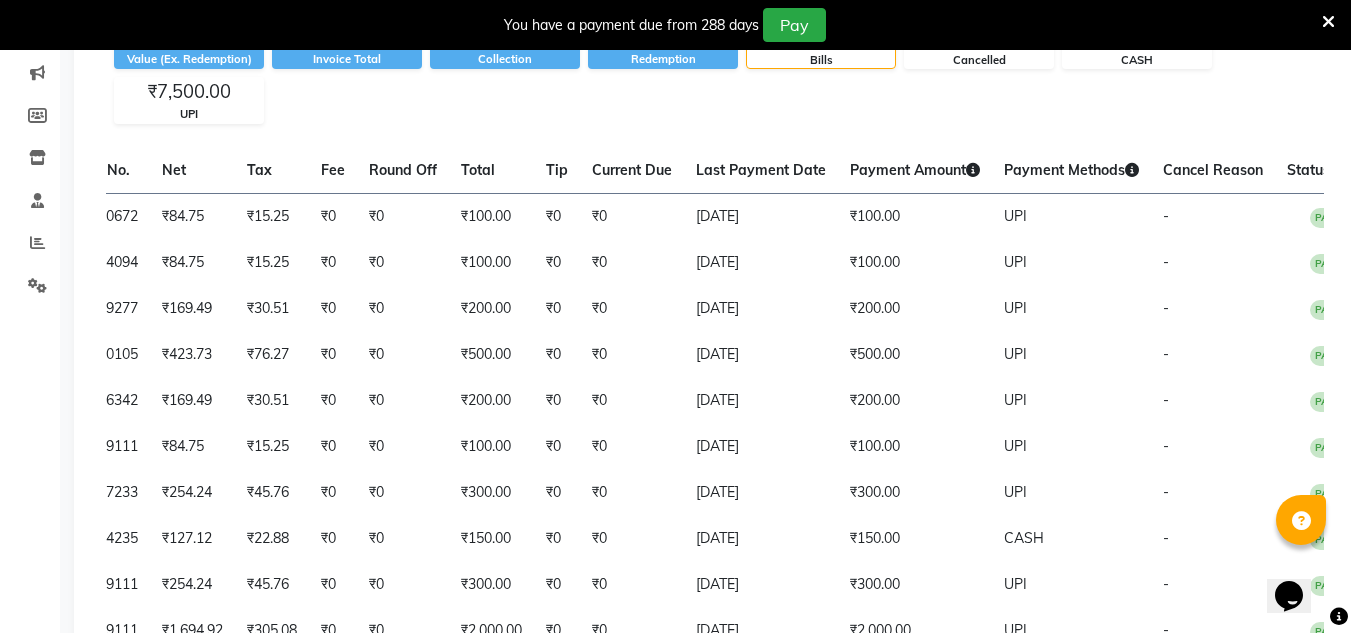drag, startPoint x: 1229, startPoint y: 561, endPoint x: 1351, endPoint y: 552, distance: 122.33152 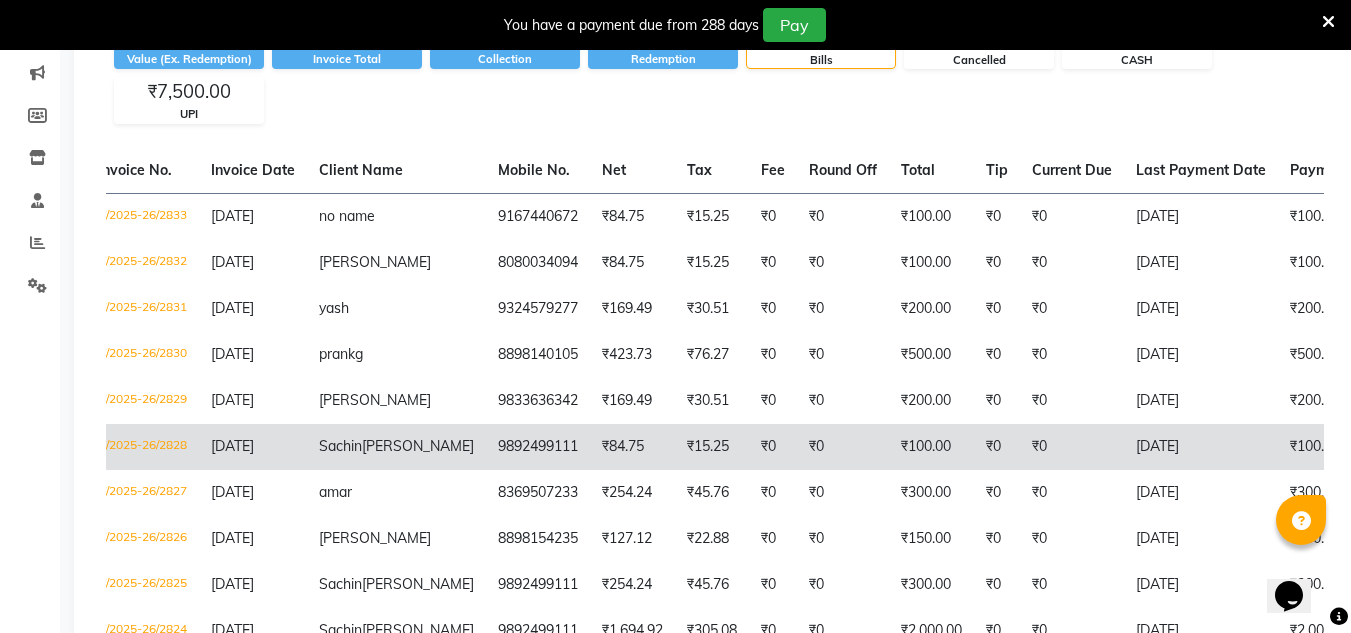 scroll, scrollTop: 0, scrollLeft: 0, axis: both 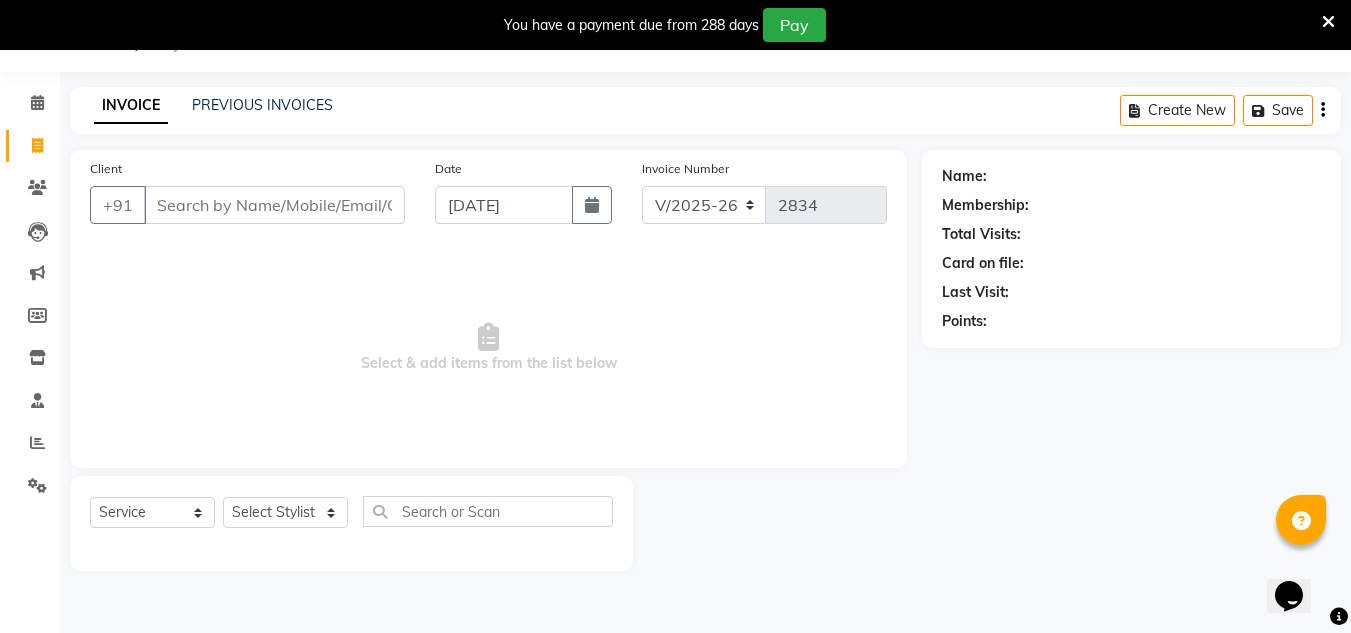 click on "Client" at bounding box center (274, 205) 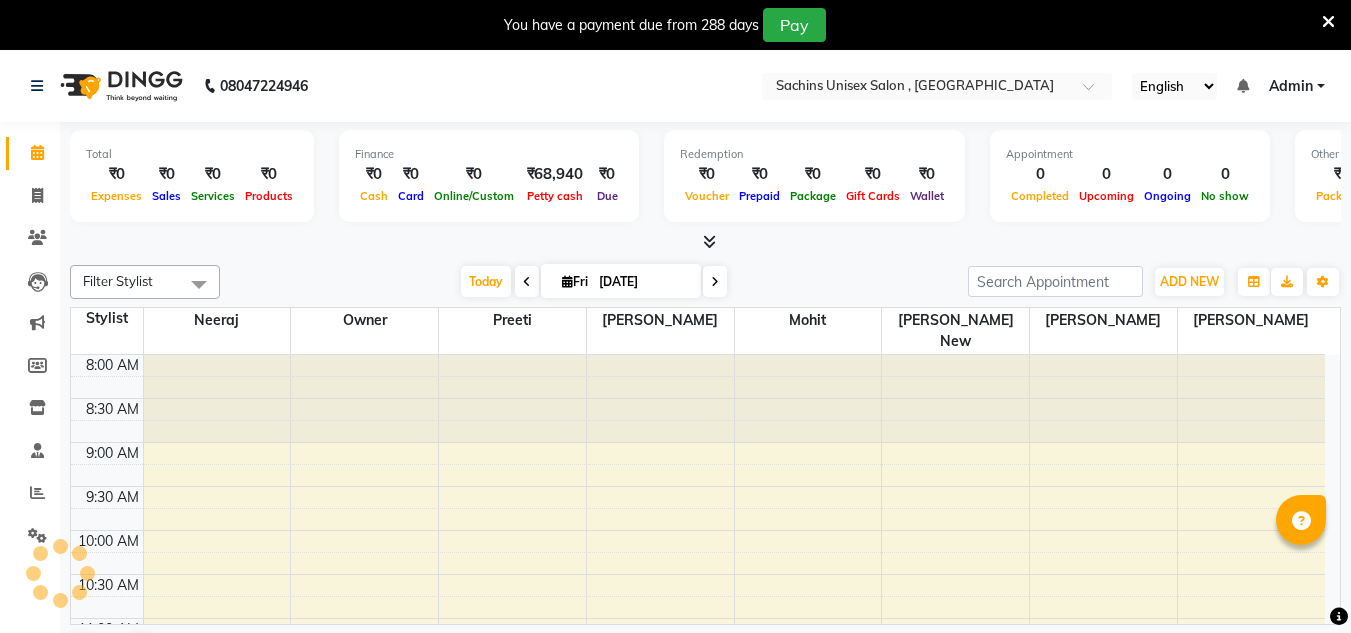 scroll, scrollTop: 0, scrollLeft: 0, axis: both 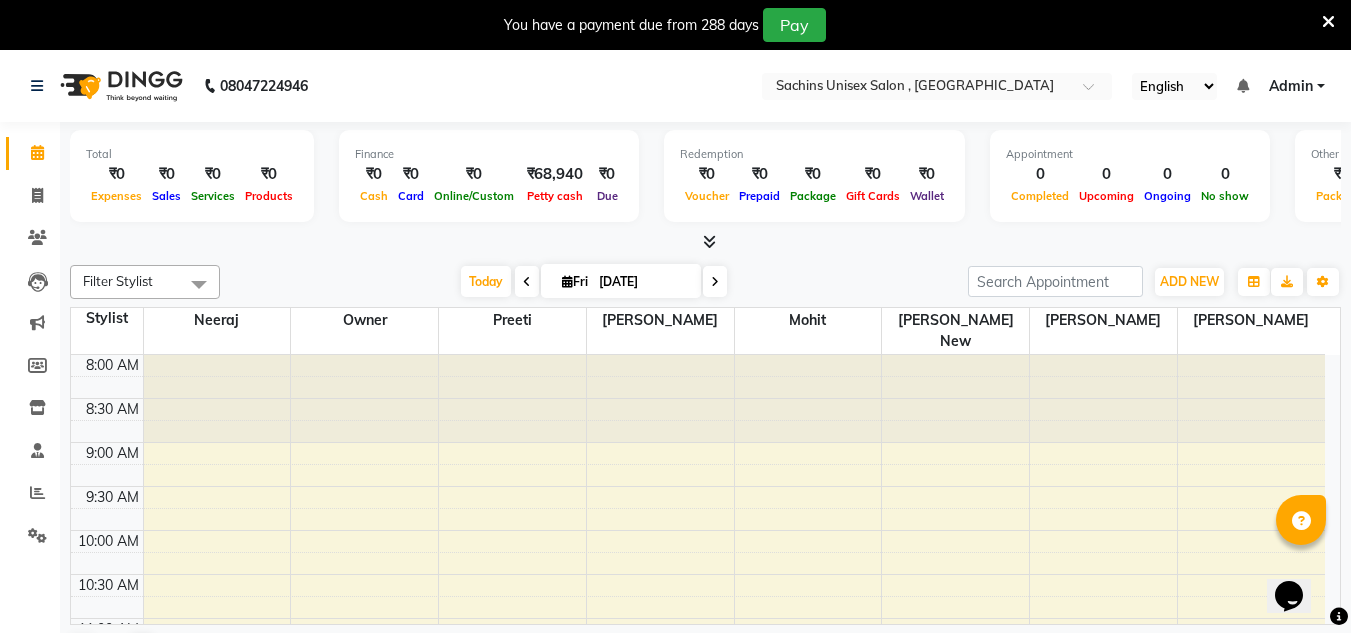 drag, startPoint x: 310, startPoint y: 407, endPoint x: 419, endPoint y: 515, distance: 153.4438 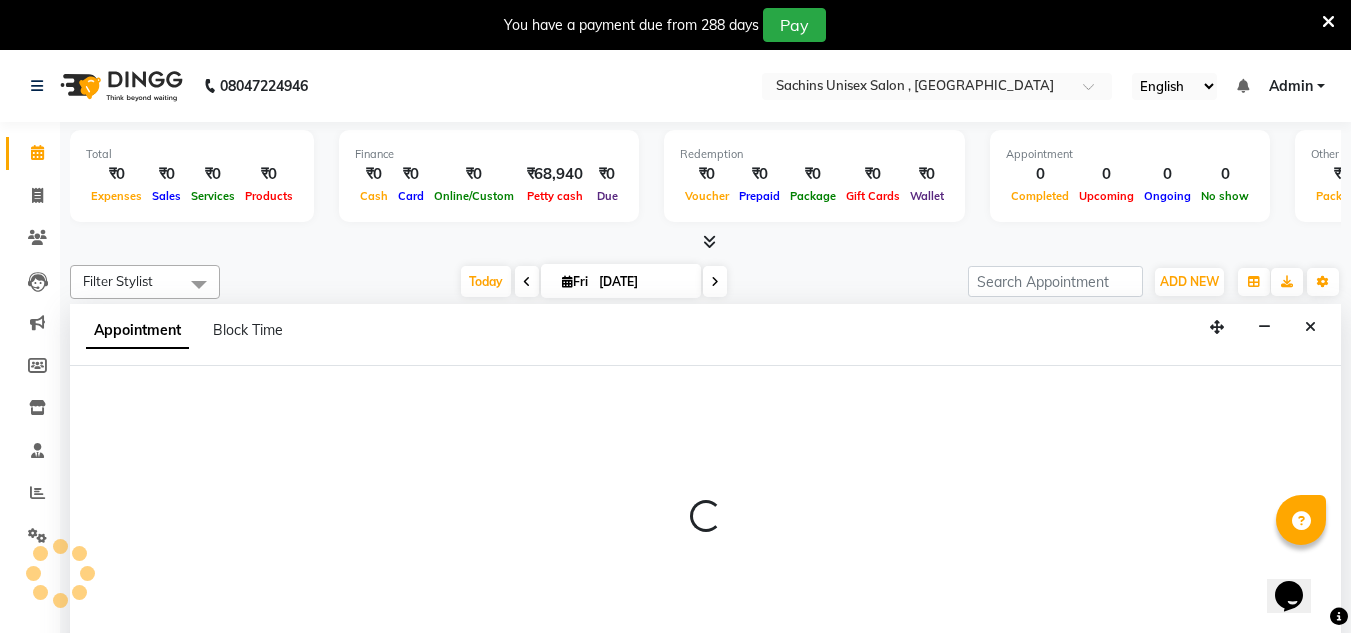 scroll, scrollTop: 51, scrollLeft: 0, axis: vertical 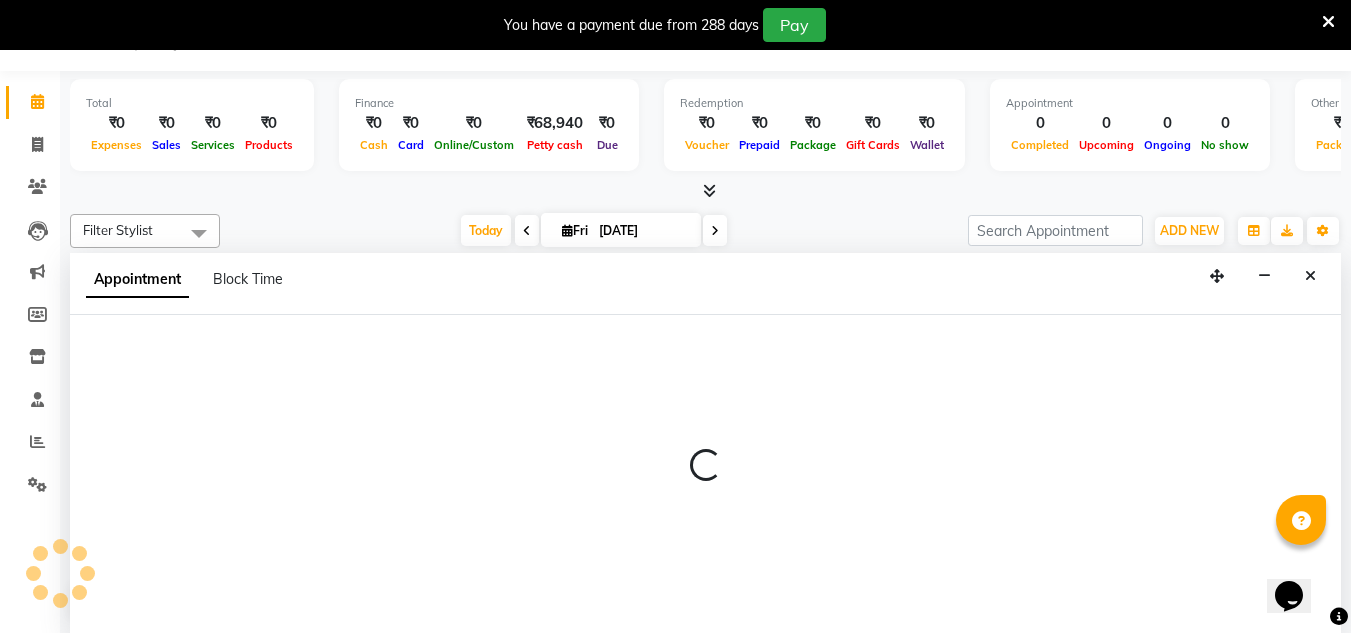 select on "53569" 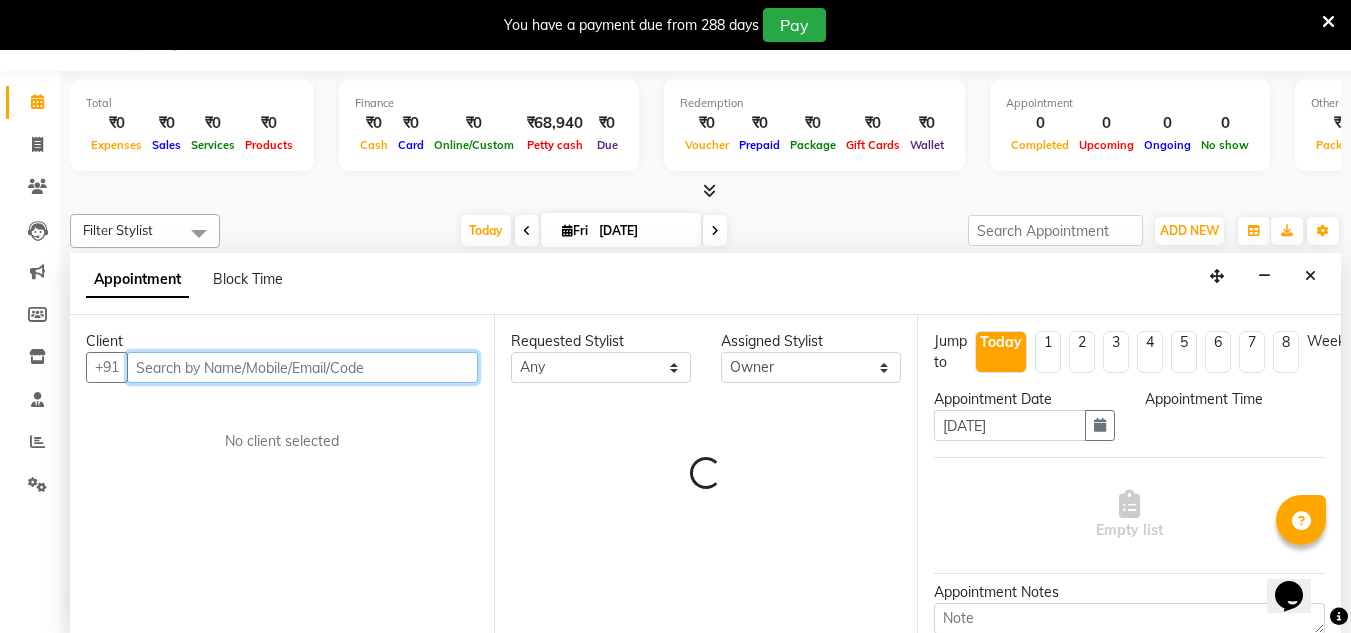 select on "600" 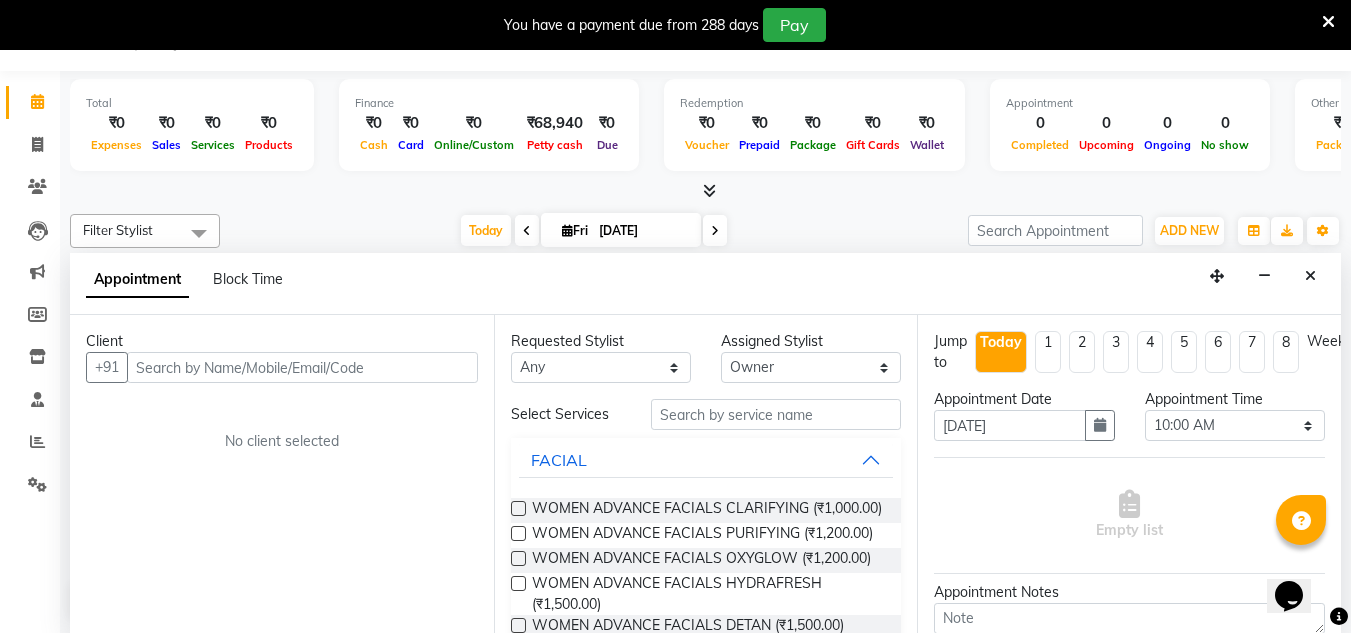 click on "Client +91  No client selected" at bounding box center (282, 474) 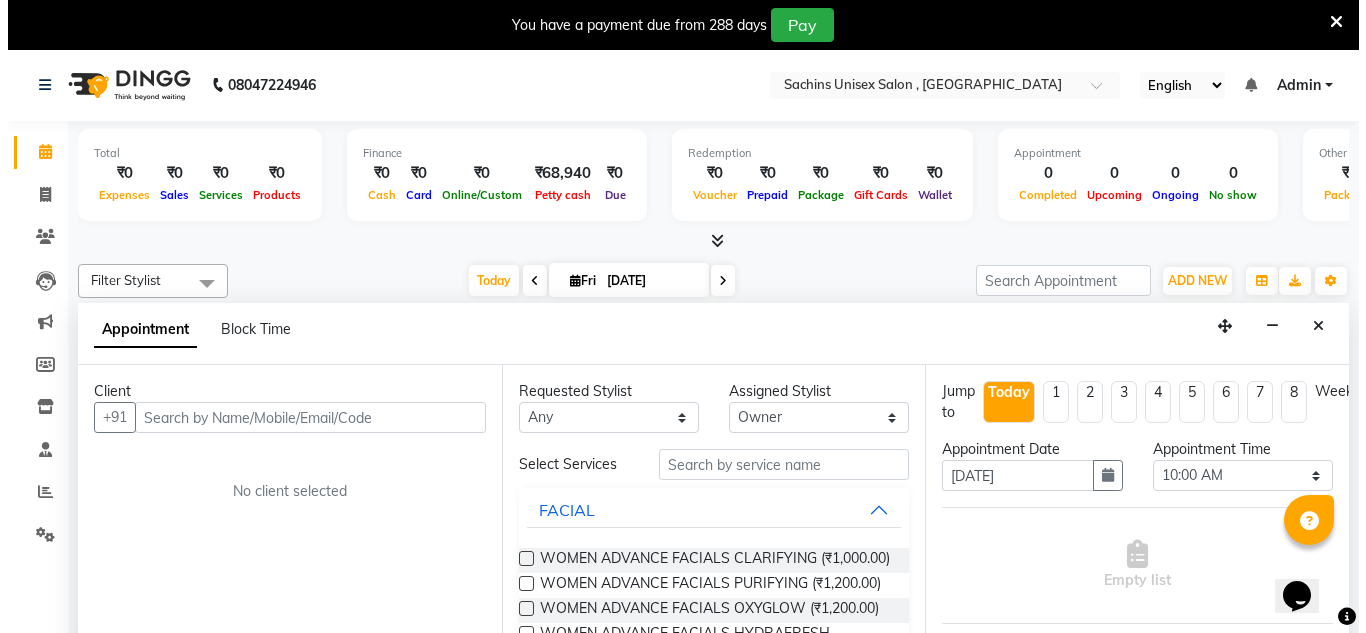 scroll, scrollTop: 0, scrollLeft: 0, axis: both 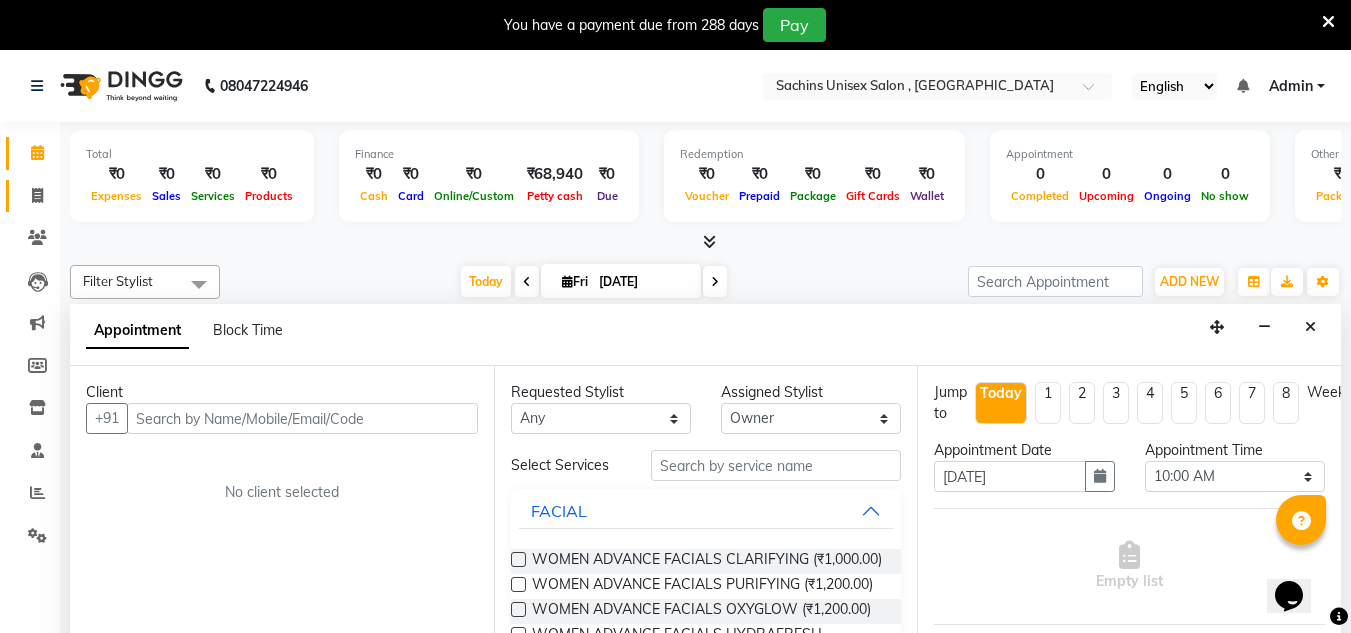 click 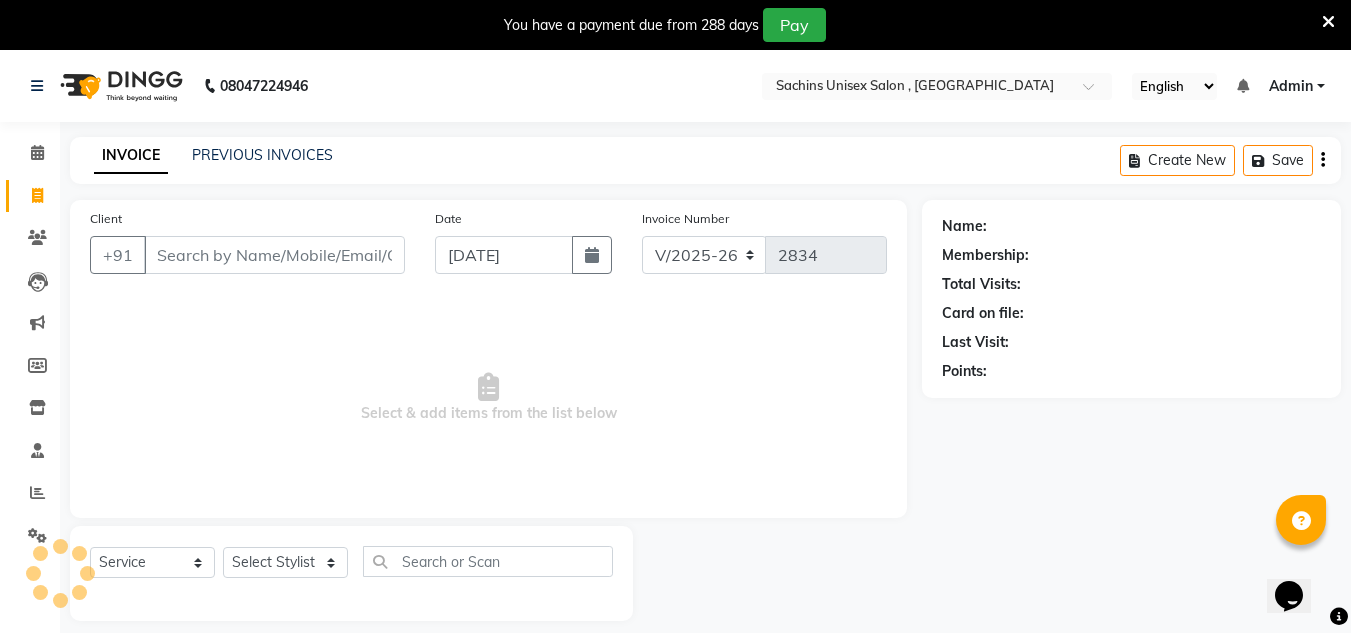 click on "Client" at bounding box center [274, 255] 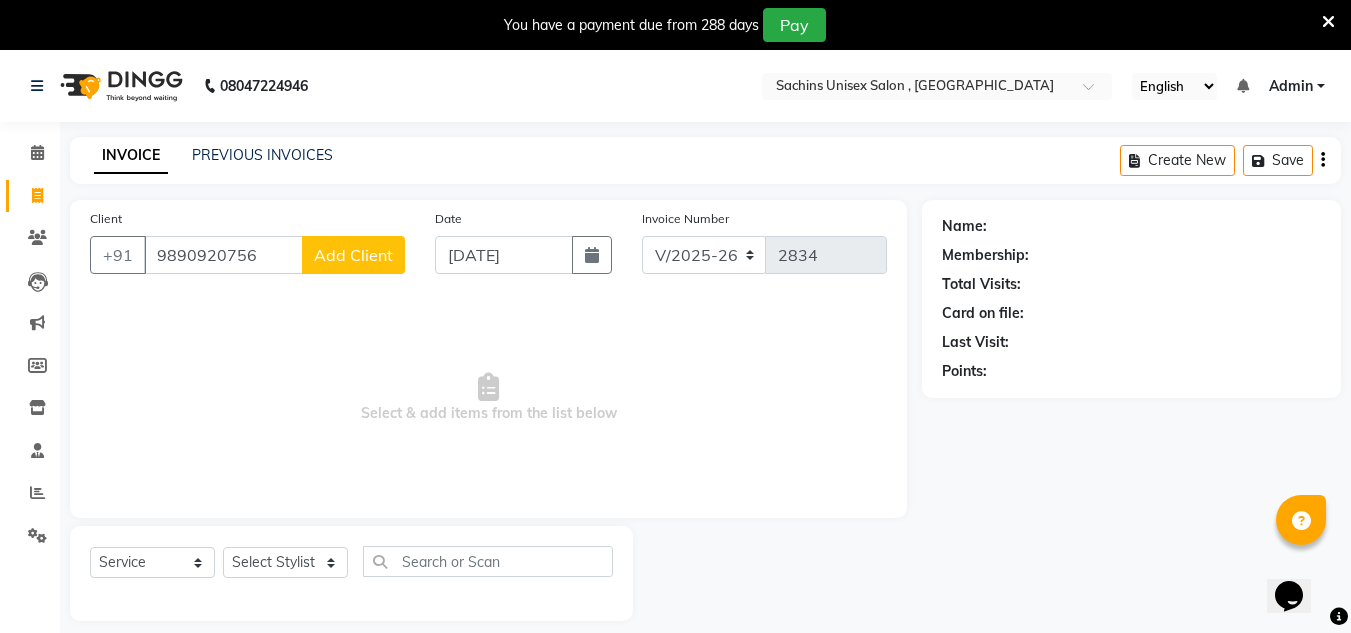 type on "9890920756" 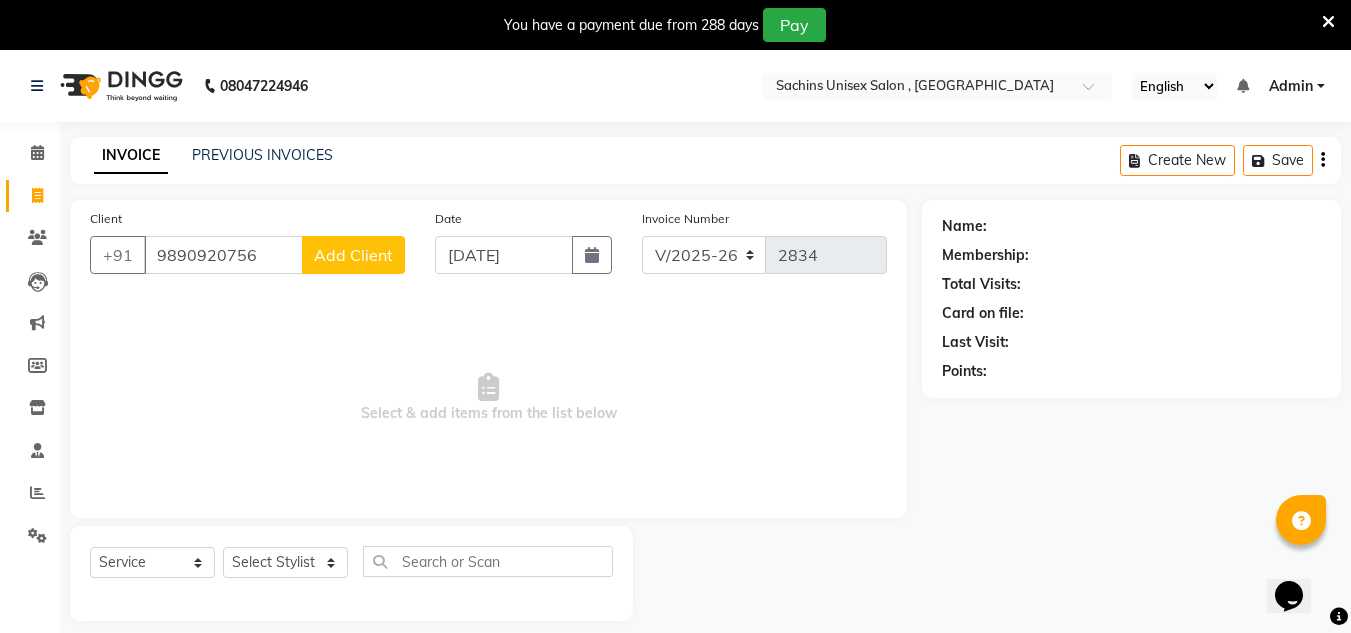 click on "Add Client" 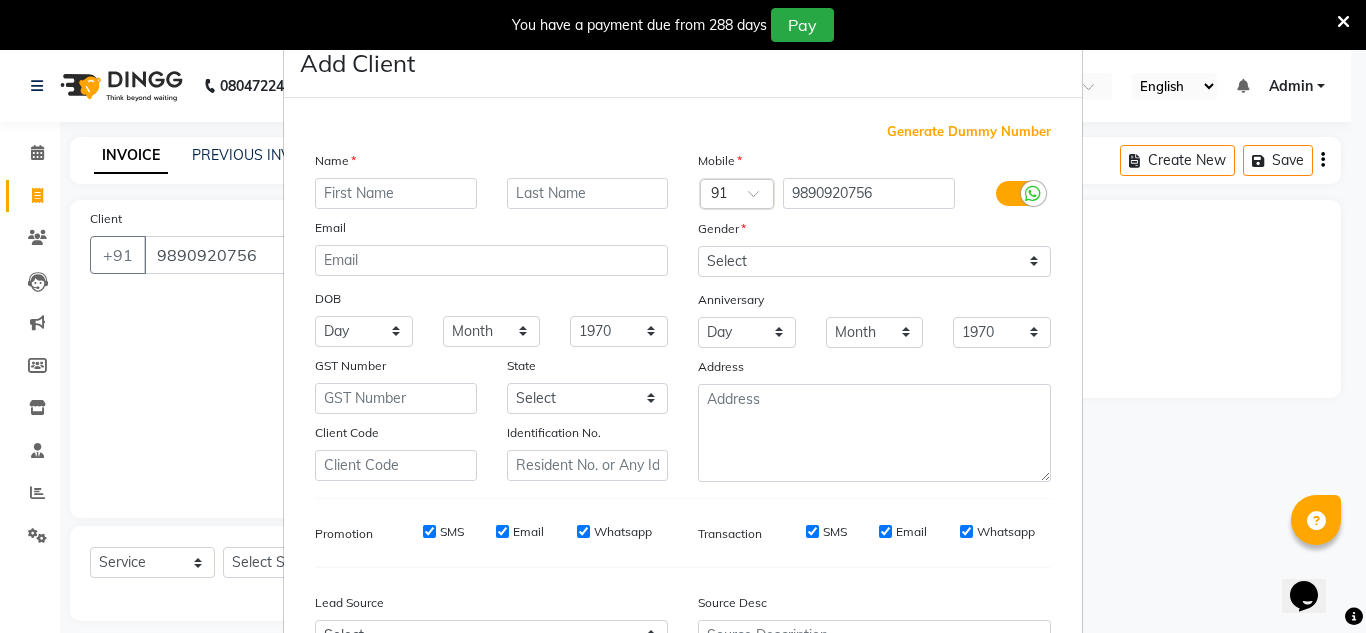 click at bounding box center (396, 193) 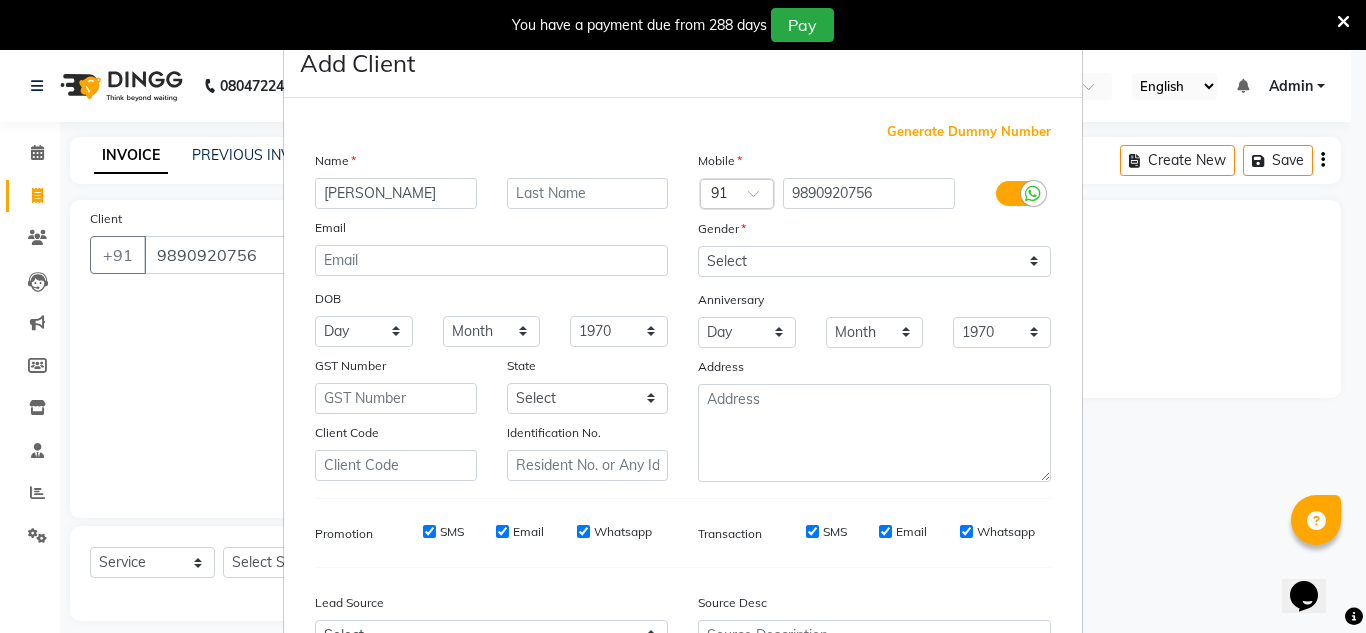 type on "P.B mokashi" 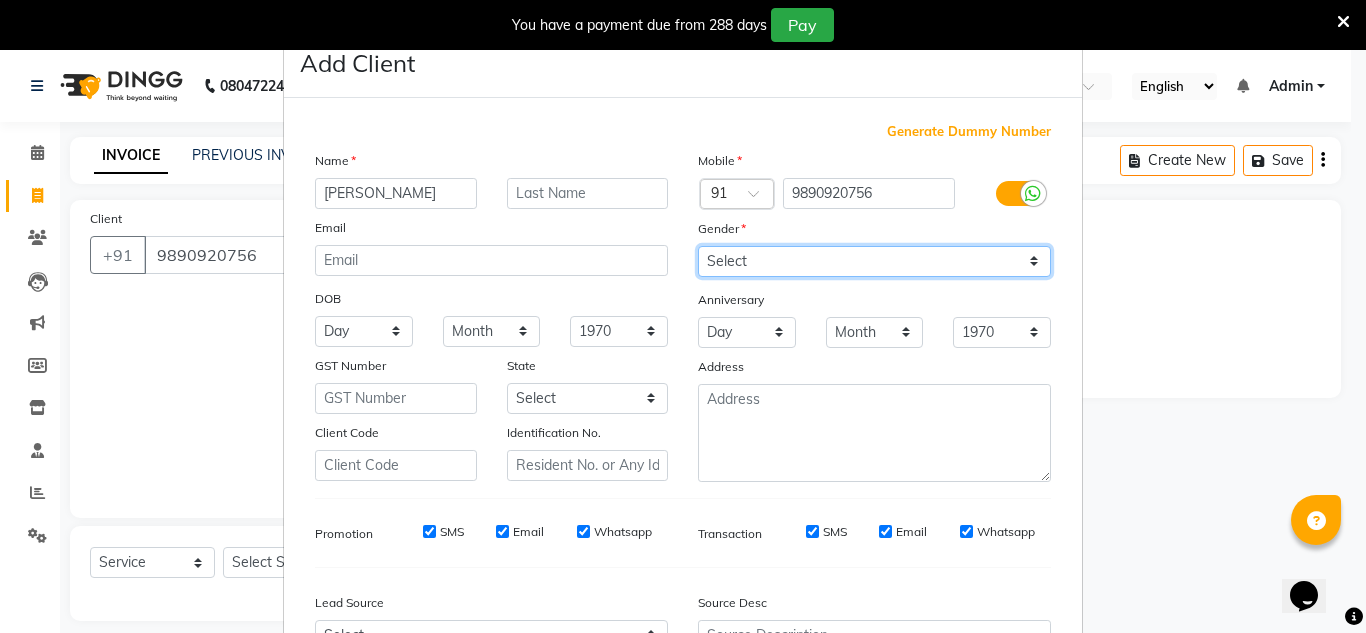 click on "Select [DEMOGRAPHIC_DATA] [DEMOGRAPHIC_DATA] Other Prefer Not To Say" at bounding box center (874, 261) 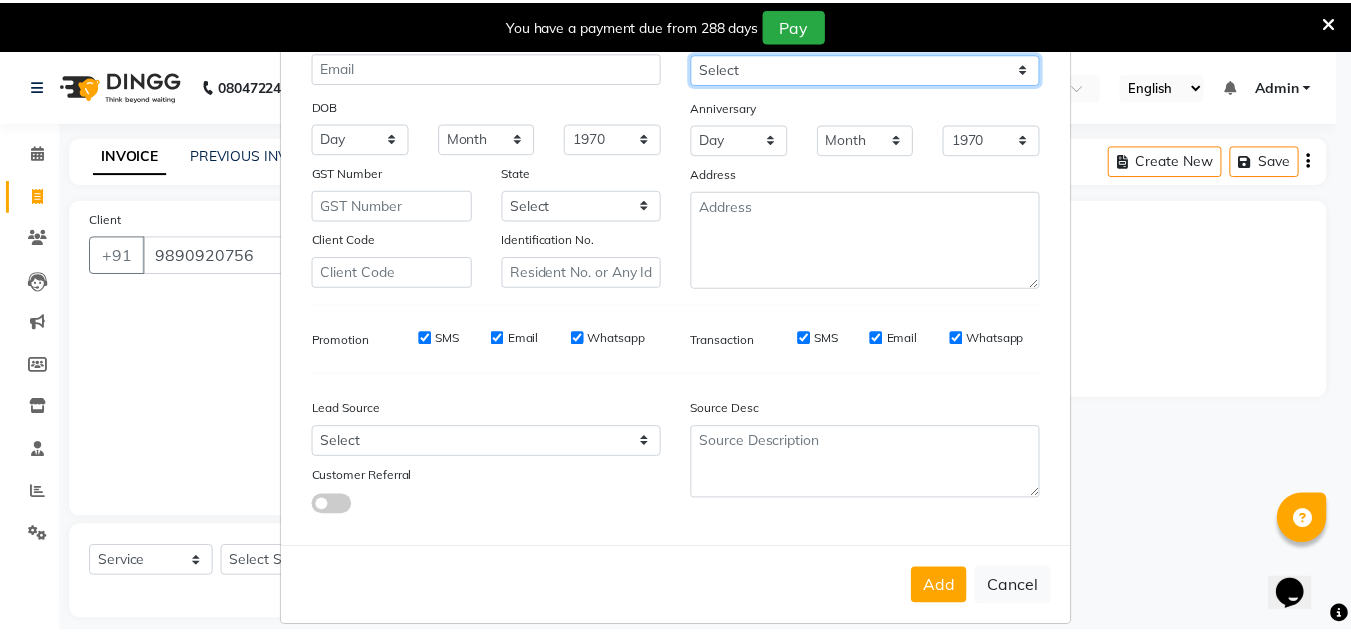 scroll, scrollTop: 200, scrollLeft: 0, axis: vertical 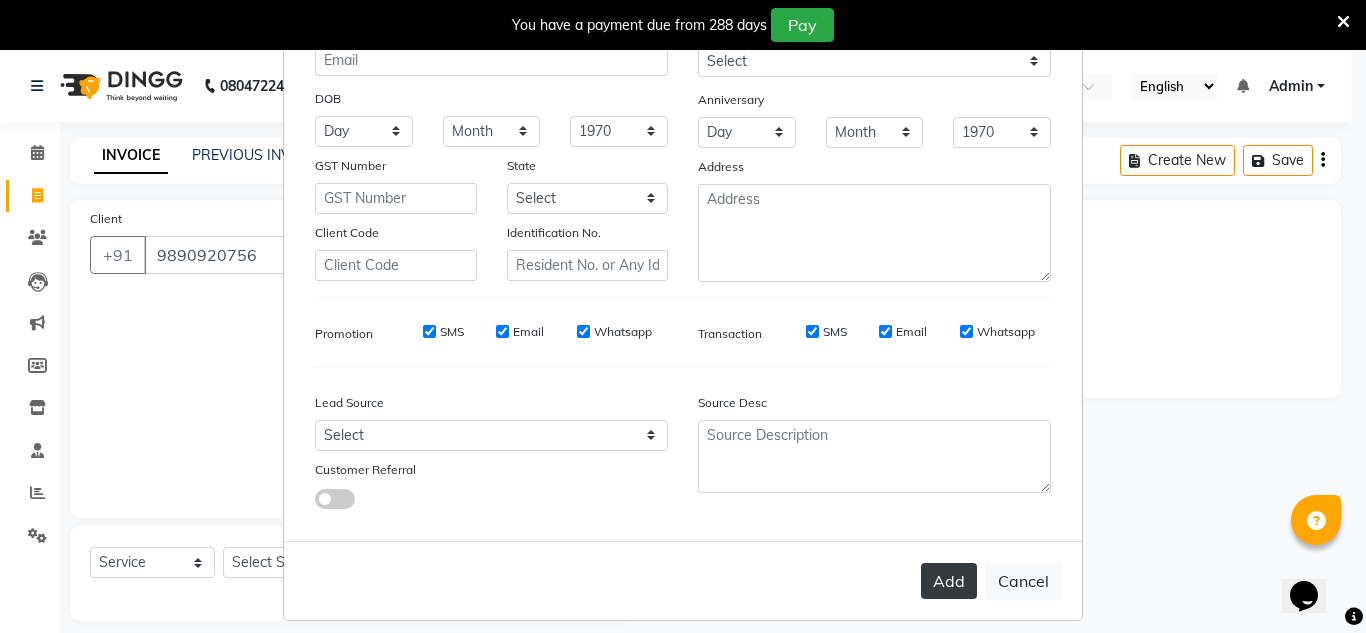 click on "Add" at bounding box center [949, 581] 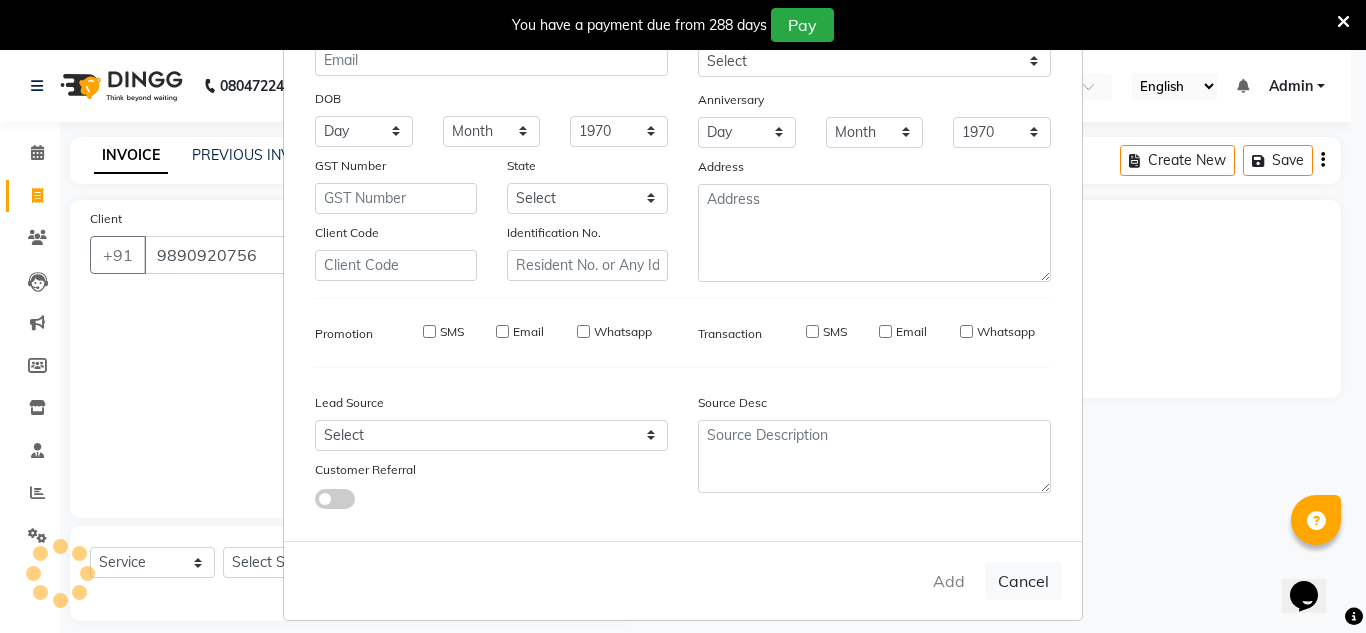 type 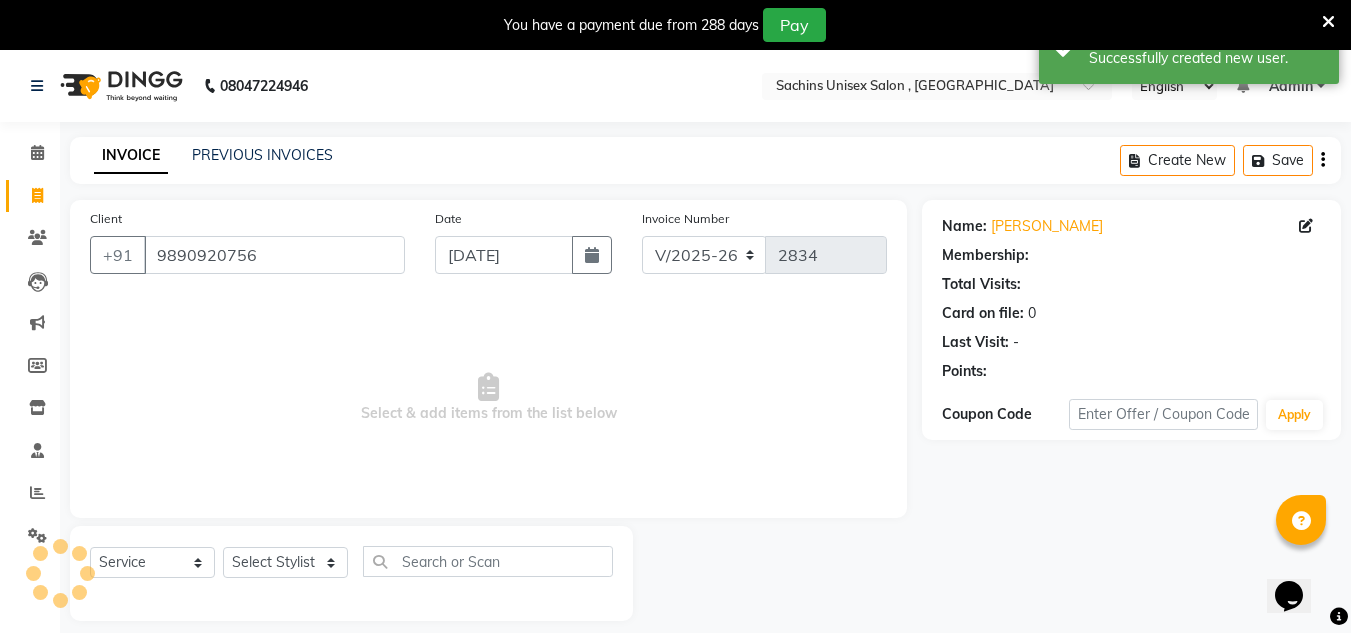select on "1: Object" 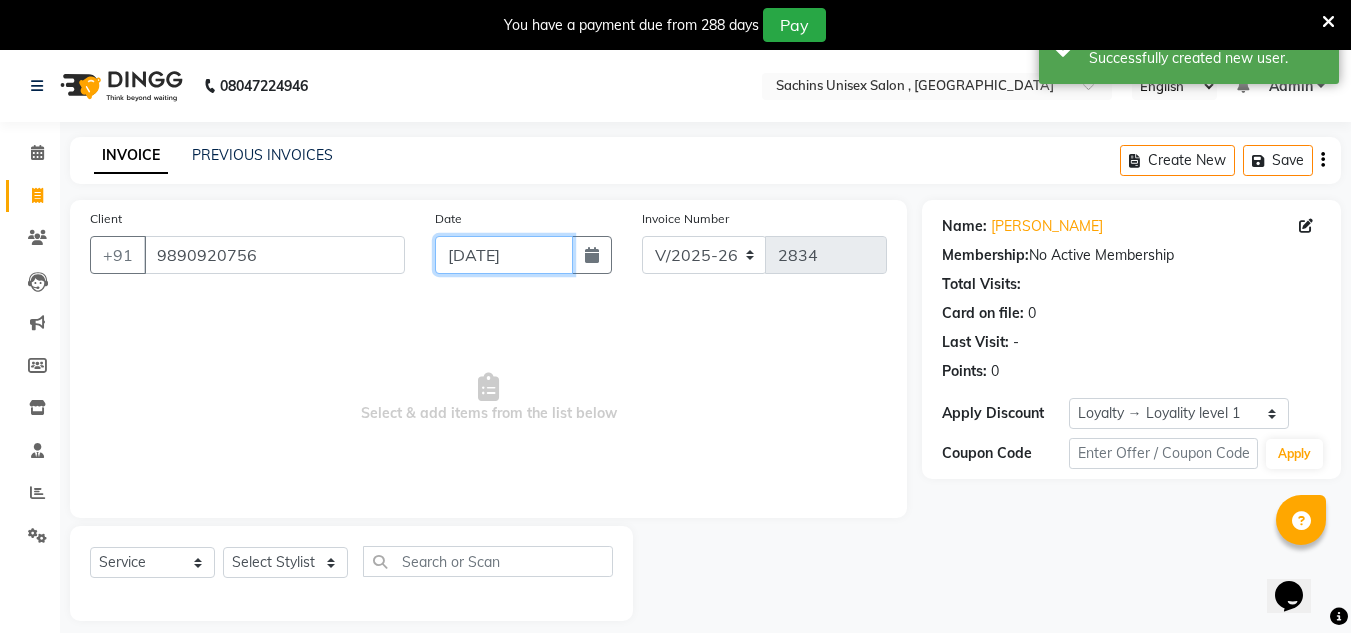 click on "[DATE]" 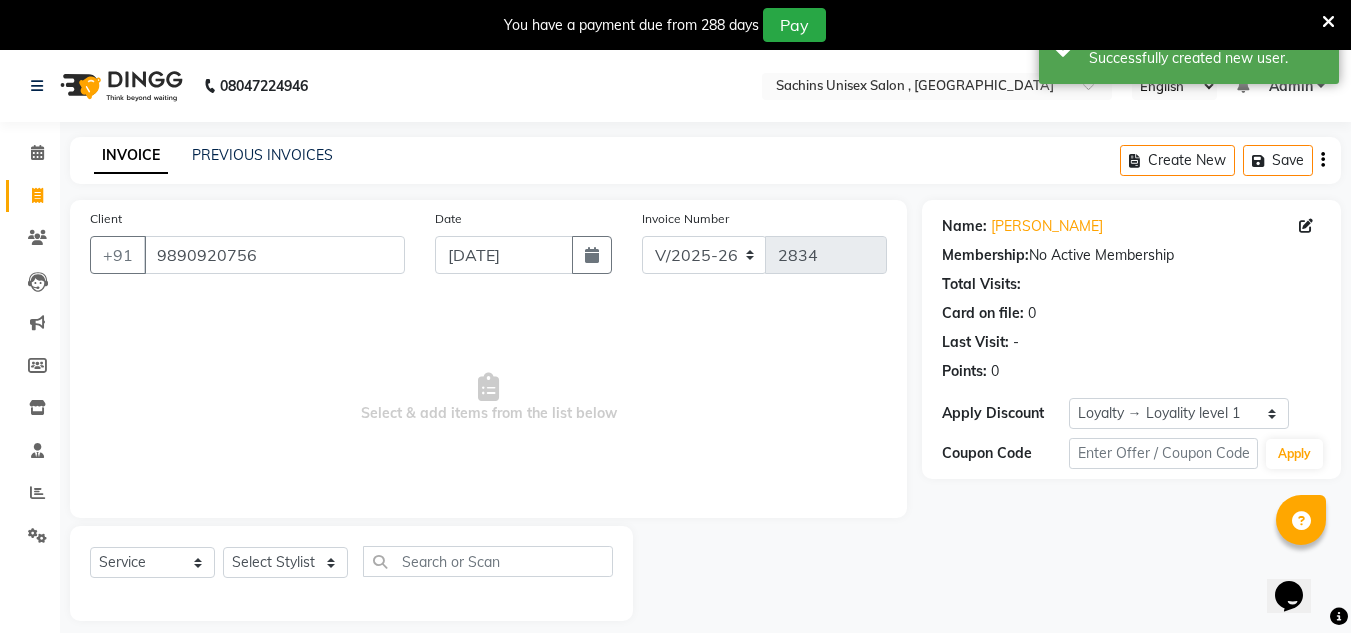 select on "7" 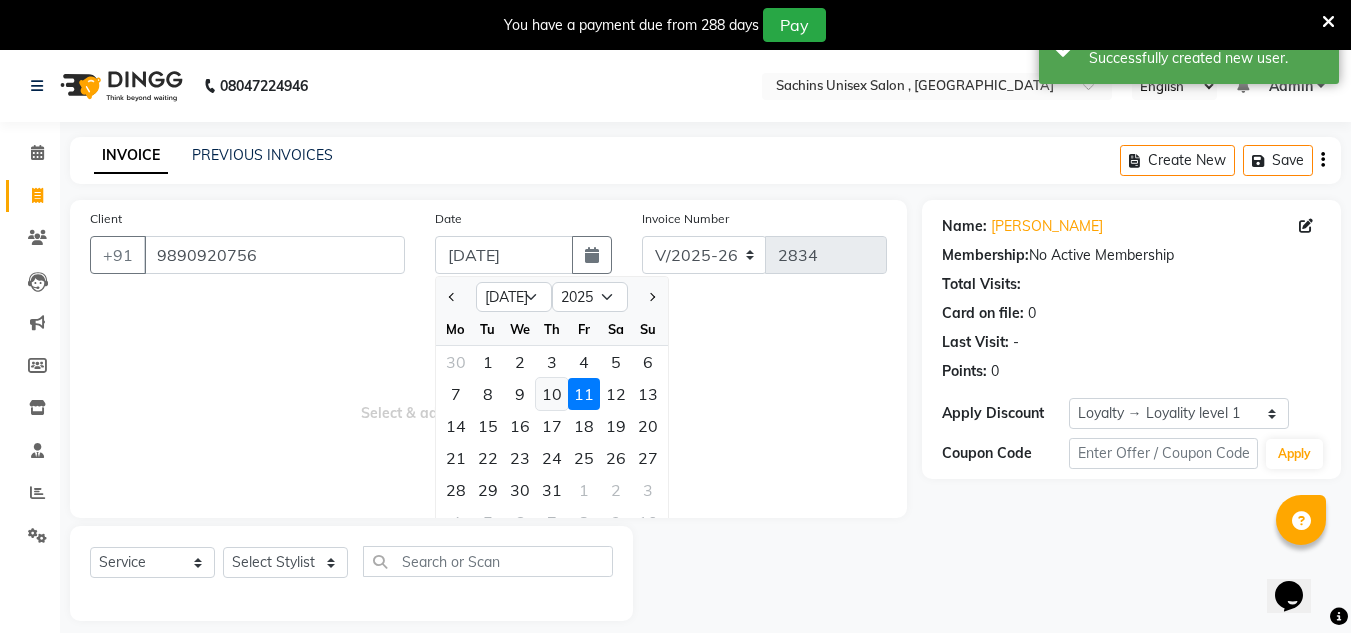 click on "10" 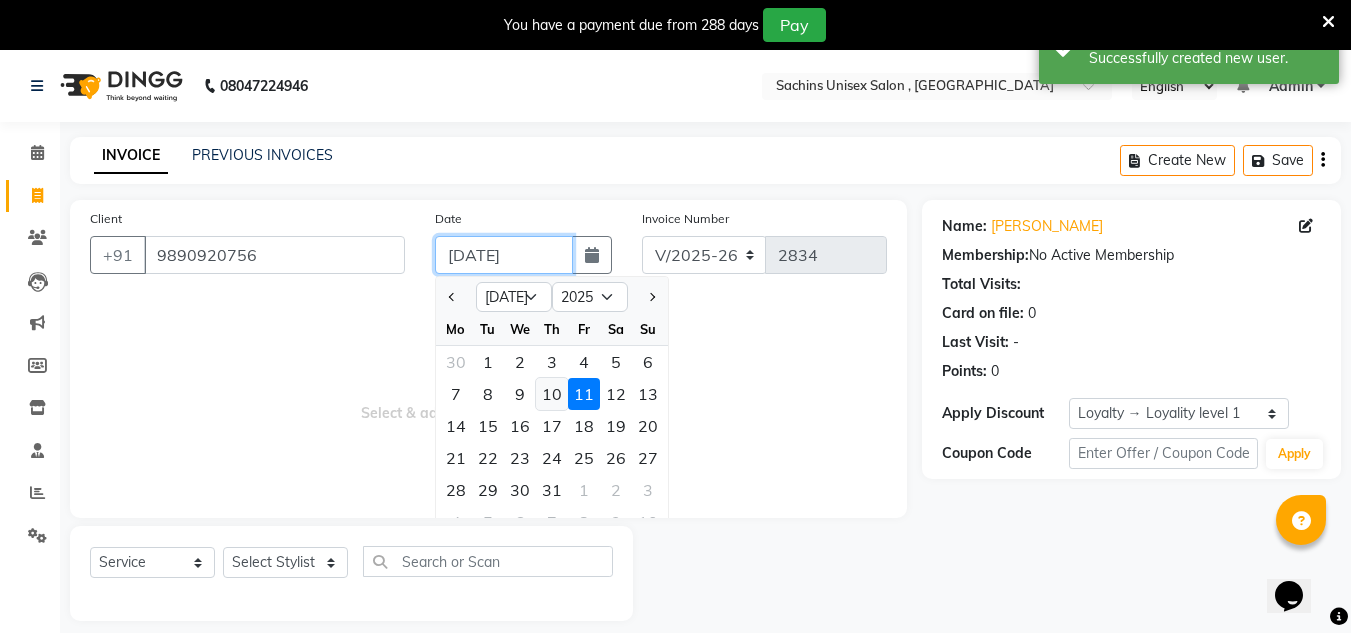 type on "10-07-2025" 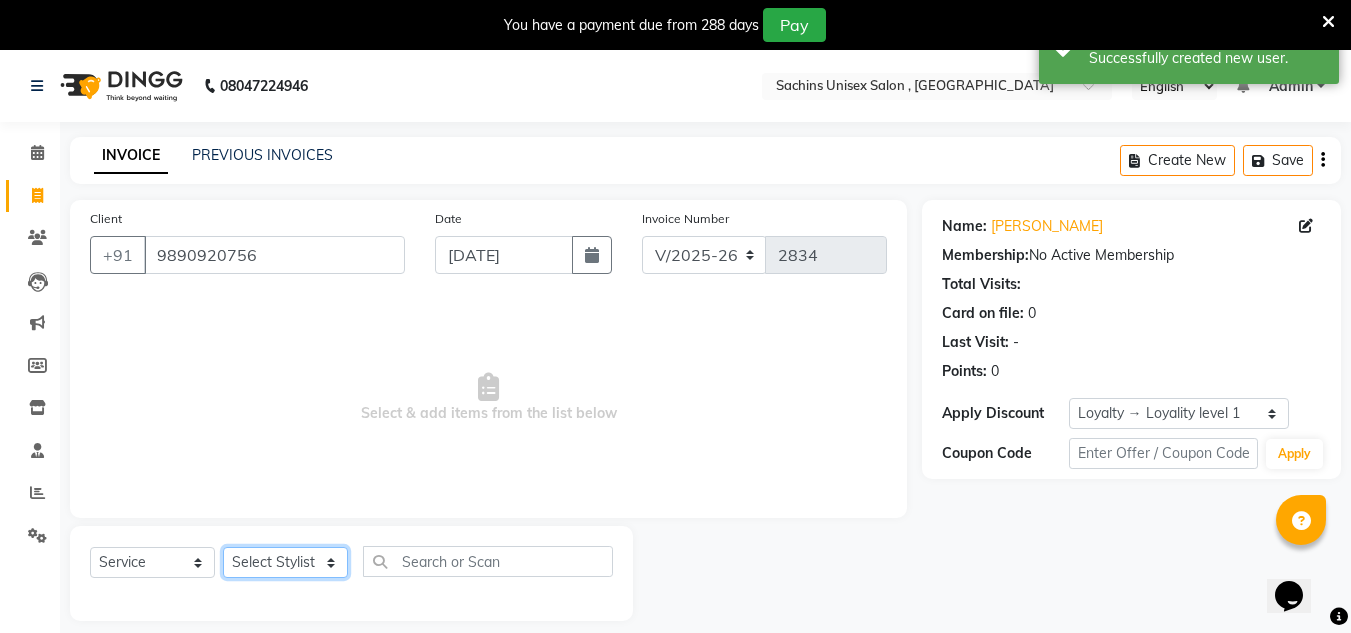click on "Select Stylist [PERSON_NAME] new  [PERSON_NAME] [PERSON_NAME] Owner preeti [PERSON_NAME] [PERSON_NAME] RG" 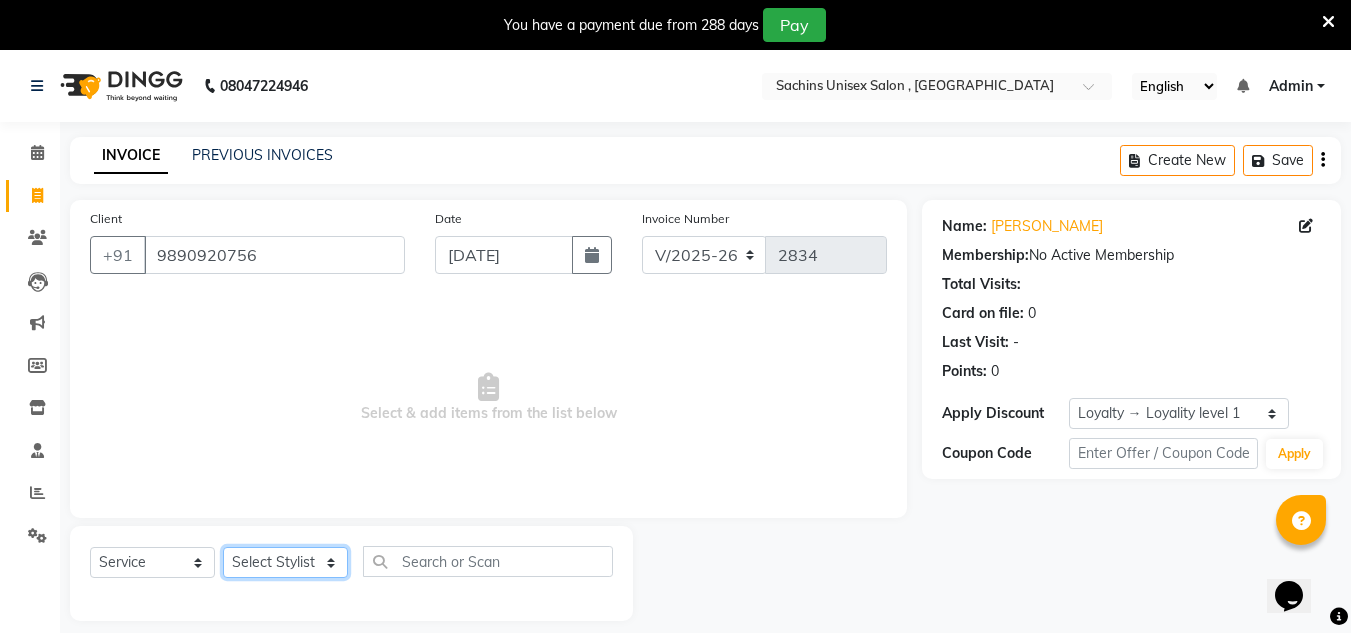 select on "53567" 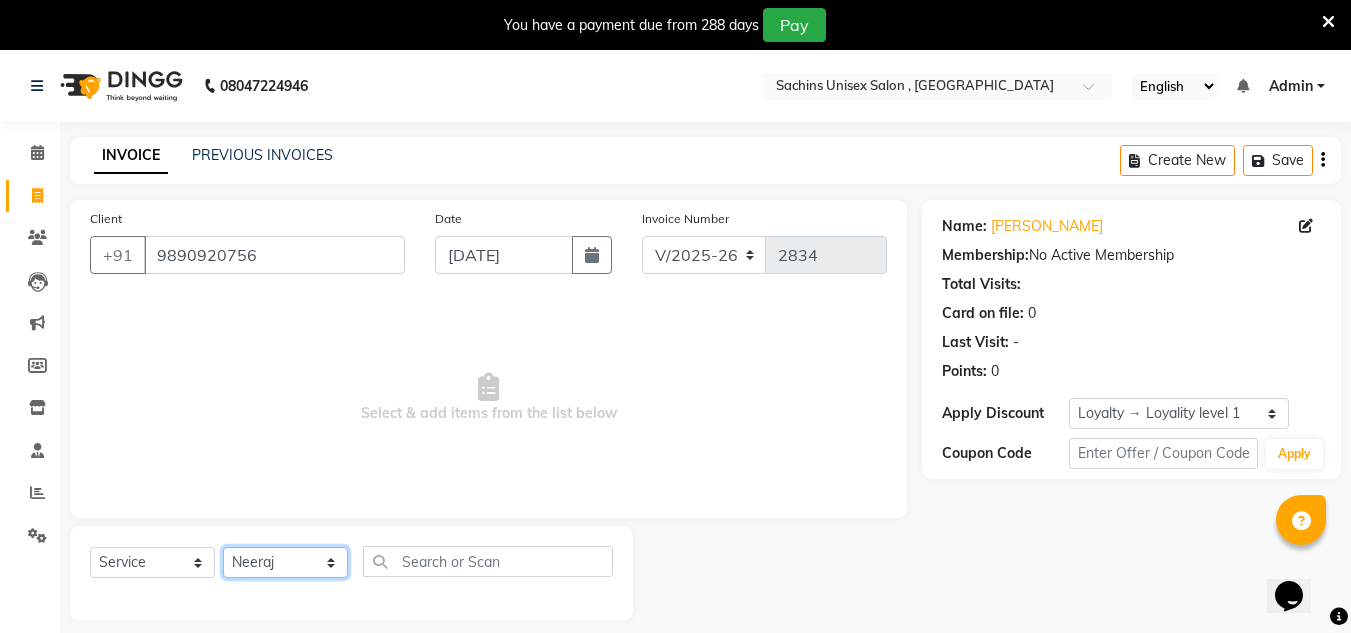 click on "Select Stylist [PERSON_NAME] new  [PERSON_NAME] [PERSON_NAME] Owner preeti [PERSON_NAME] [PERSON_NAME] RG" 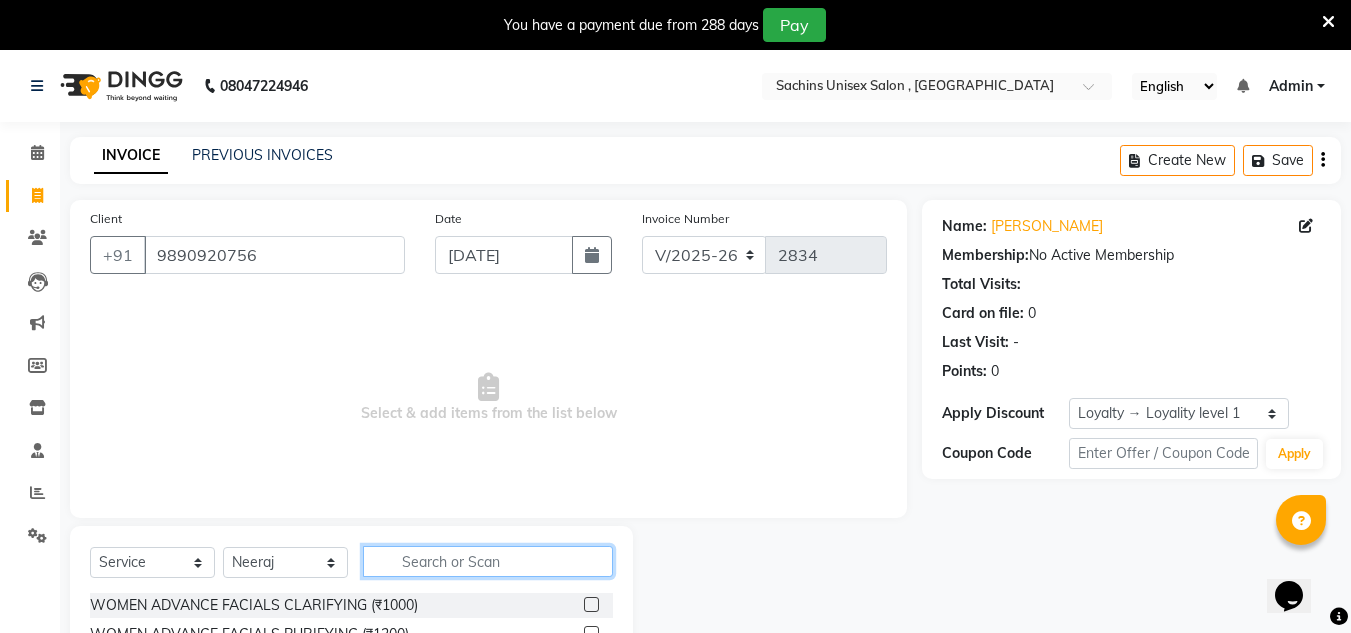 click 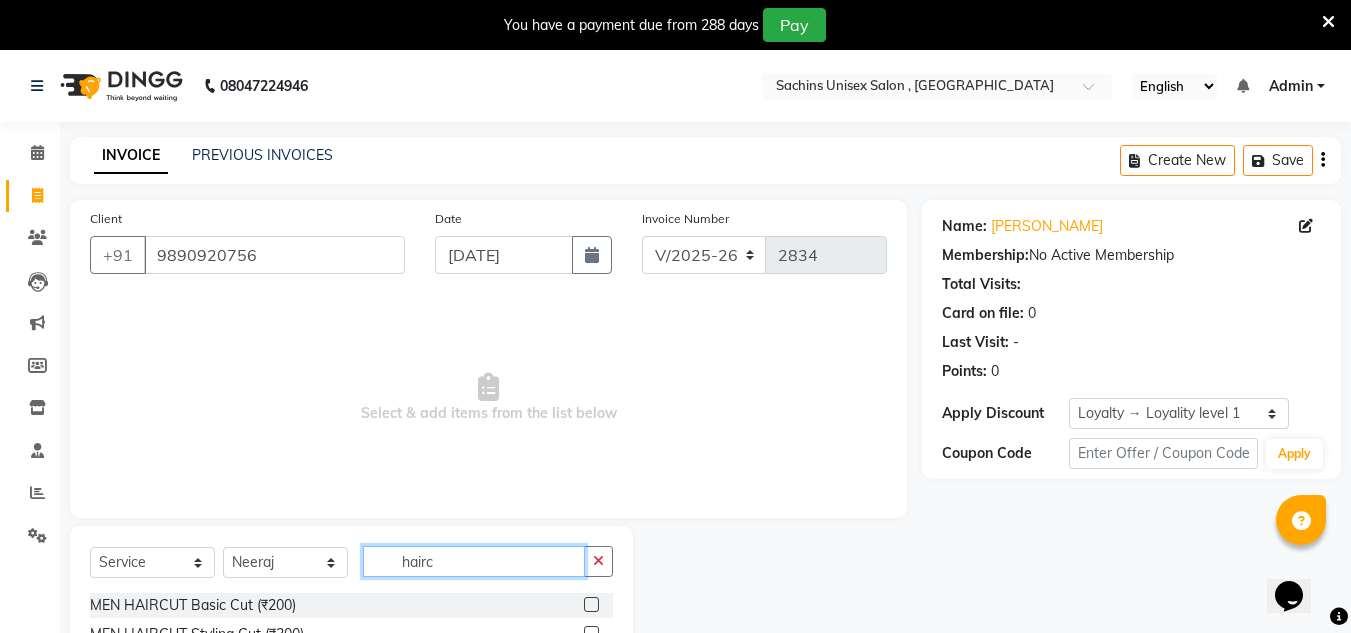type on "hairc" 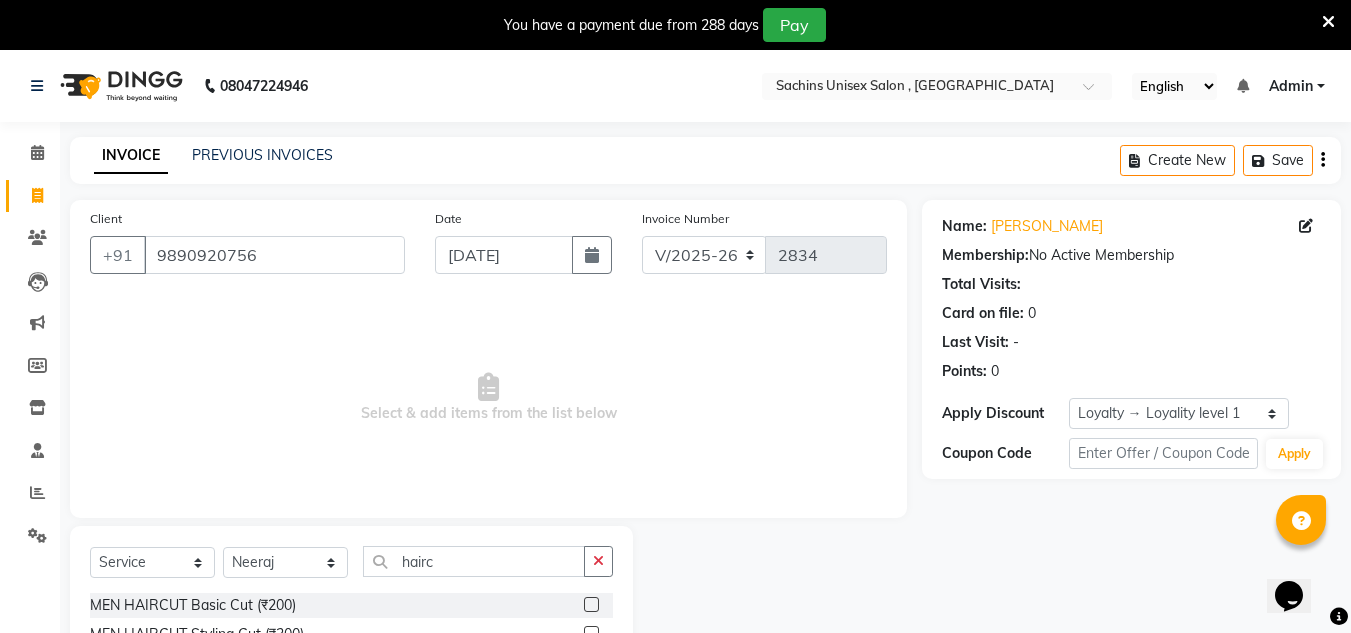 click 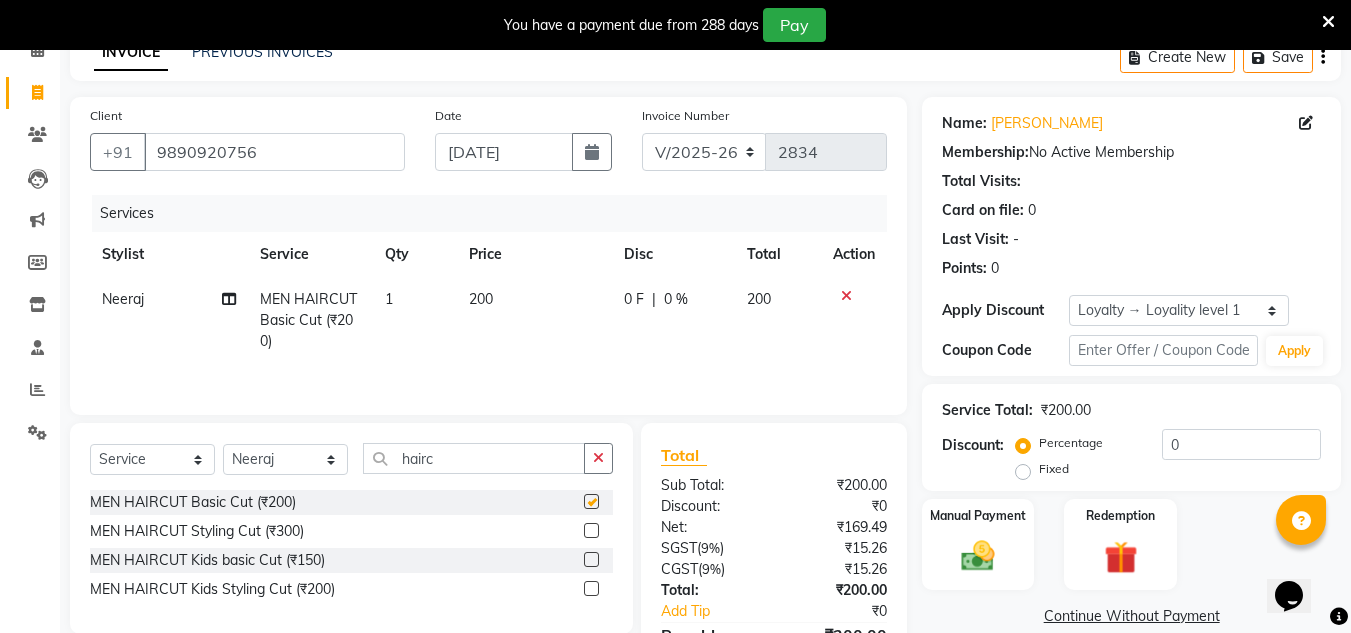 checkbox on "false" 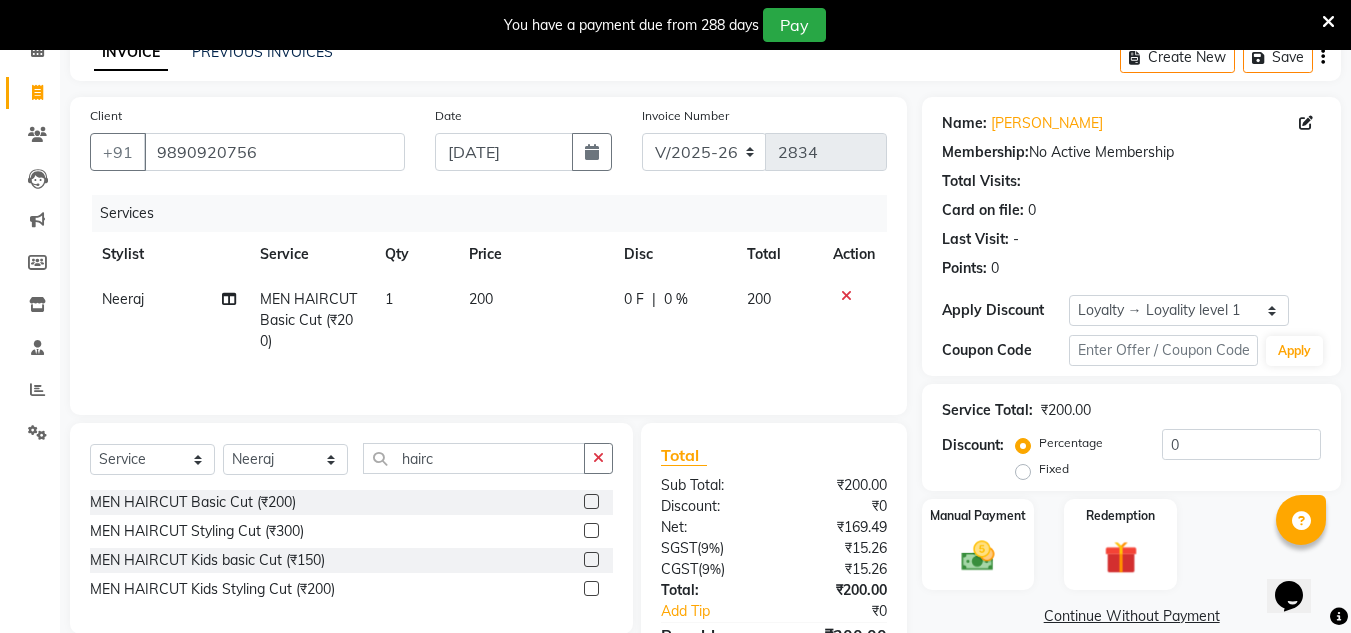 scroll, scrollTop: 217, scrollLeft: 0, axis: vertical 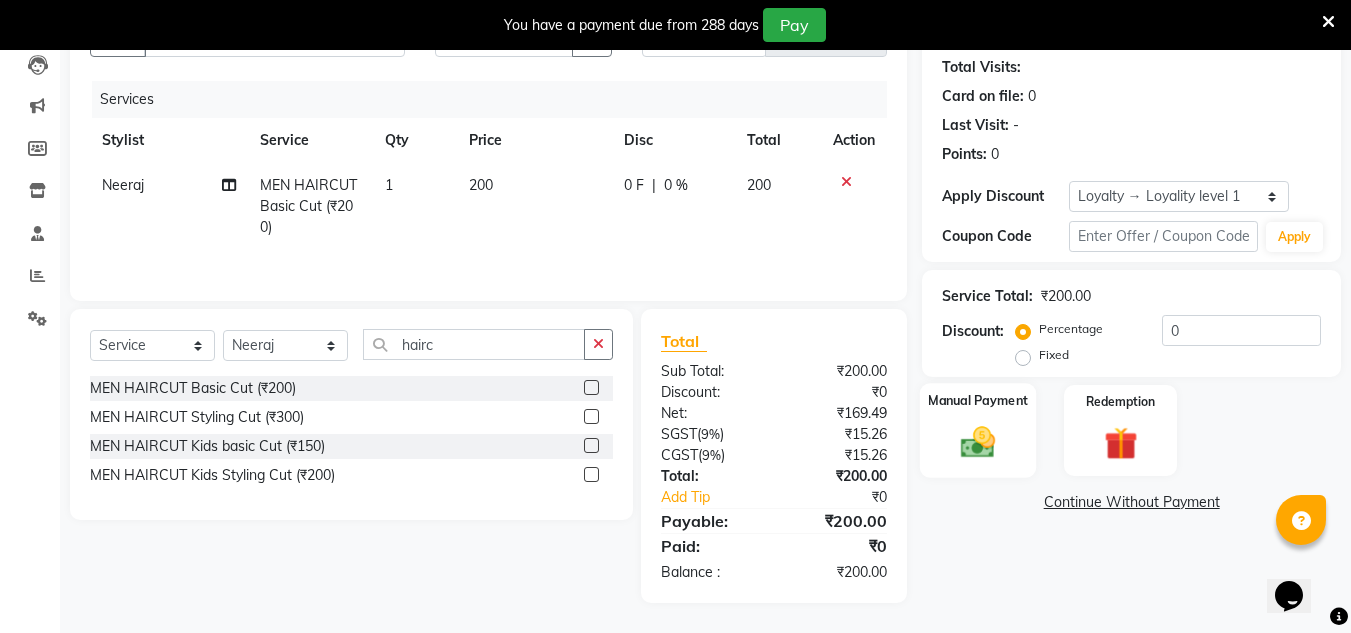 click 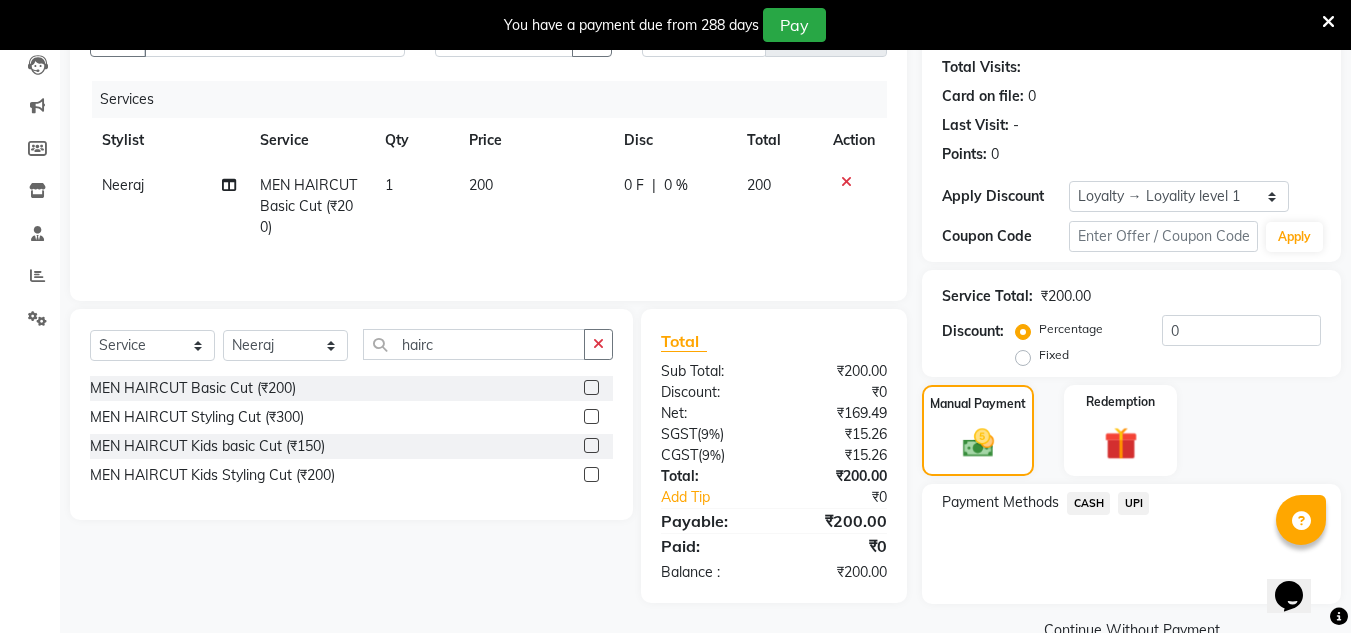click on "CASH" 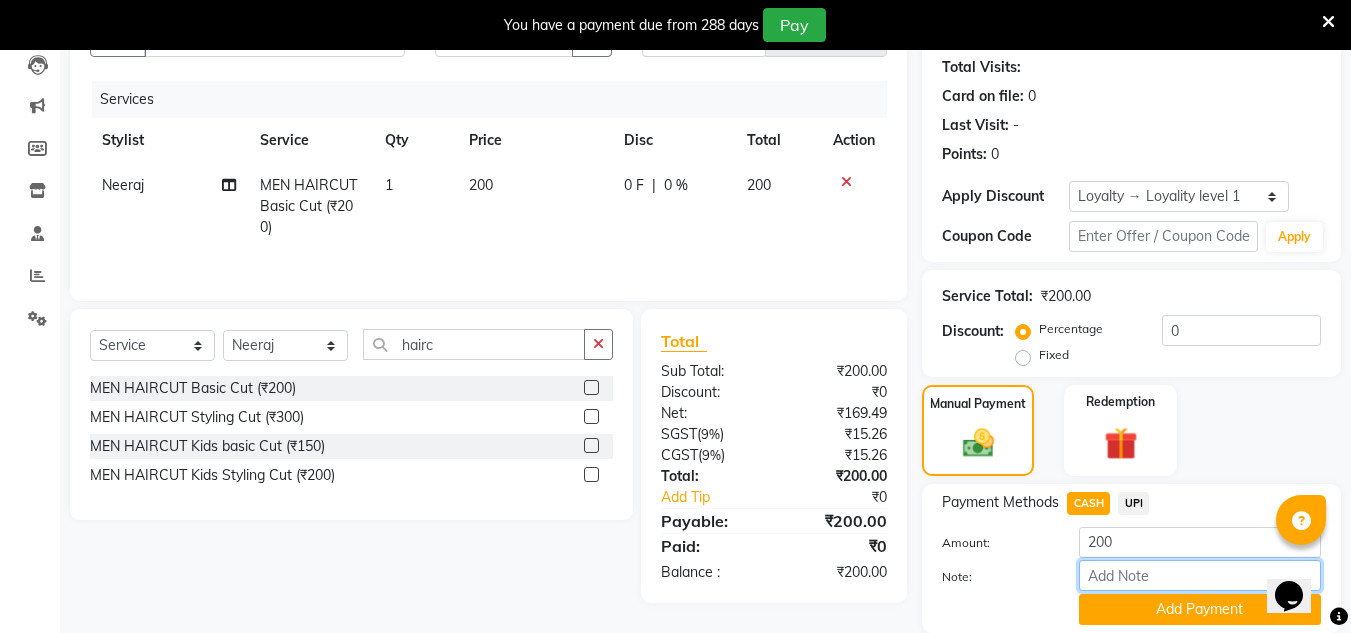 click on "Note:" at bounding box center (1200, 575) 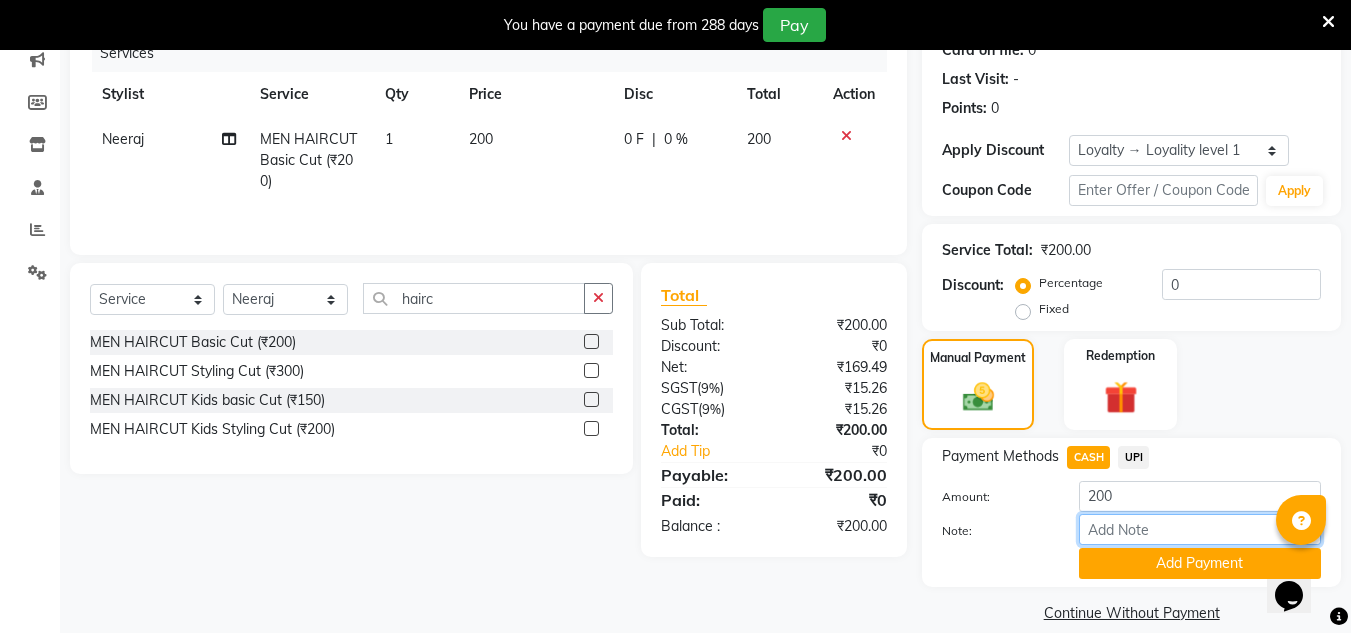 scroll, scrollTop: 288, scrollLeft: 0, axis: vertical 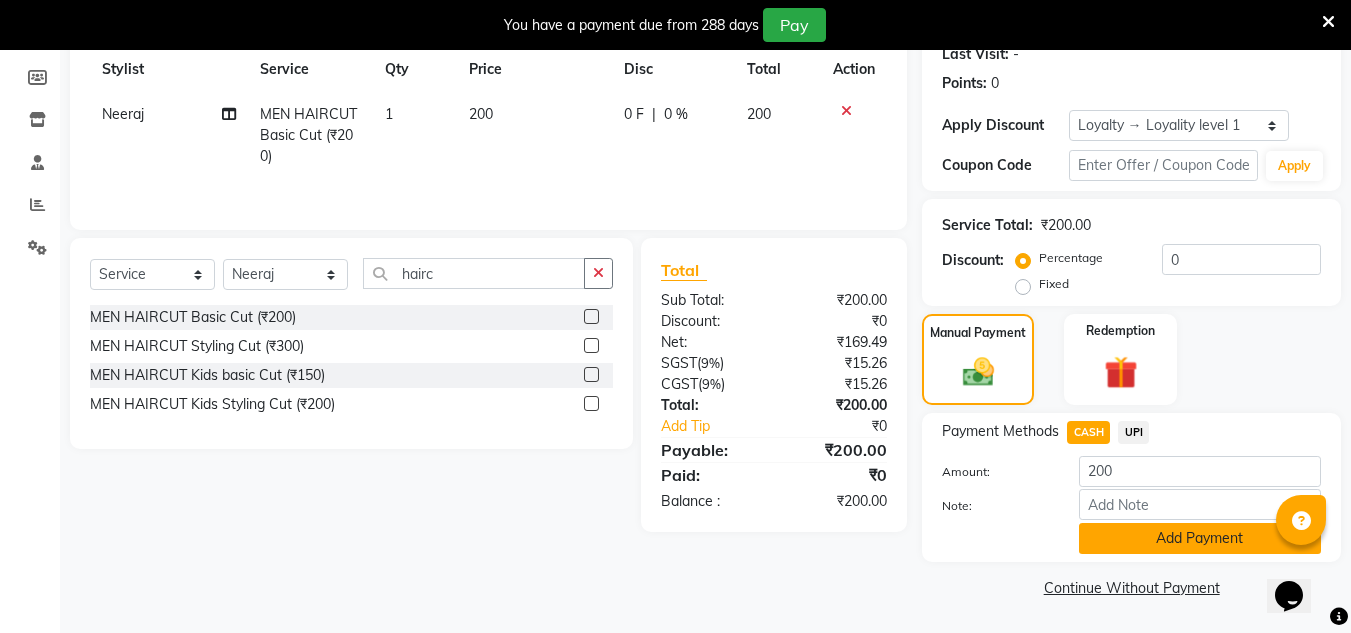 click on "Add Payment" 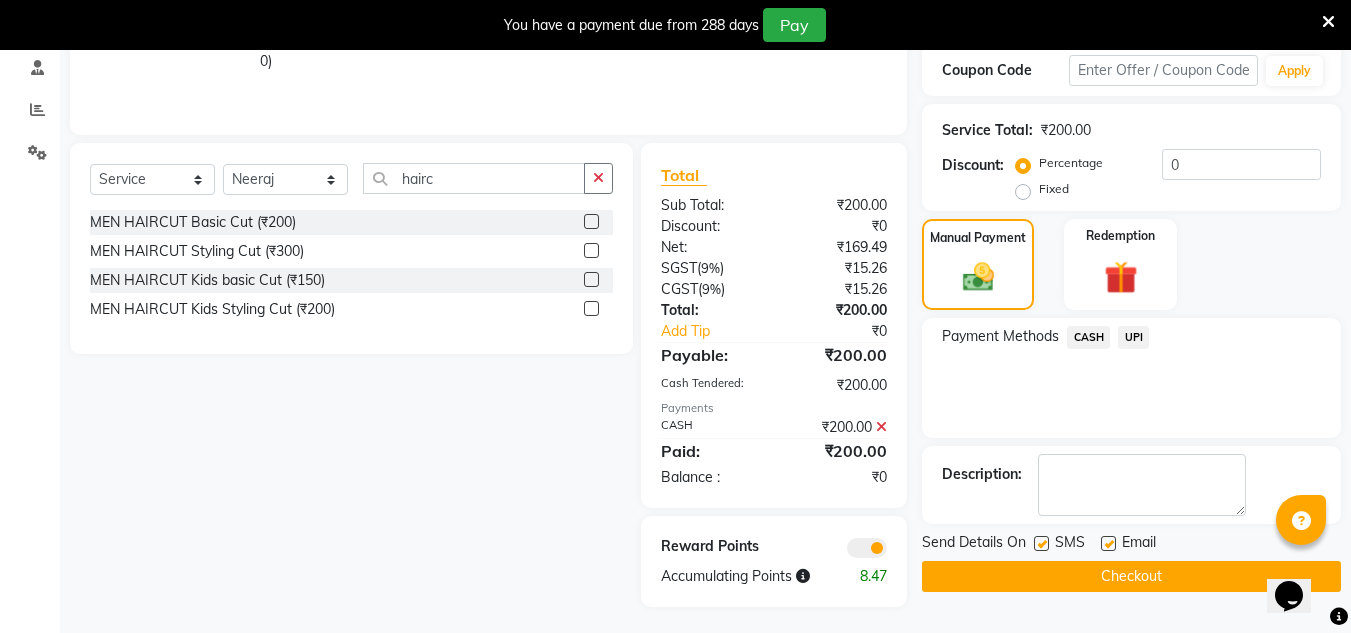 scroll, scrollTop: 387, scrollLeft: 0, axis: vertical 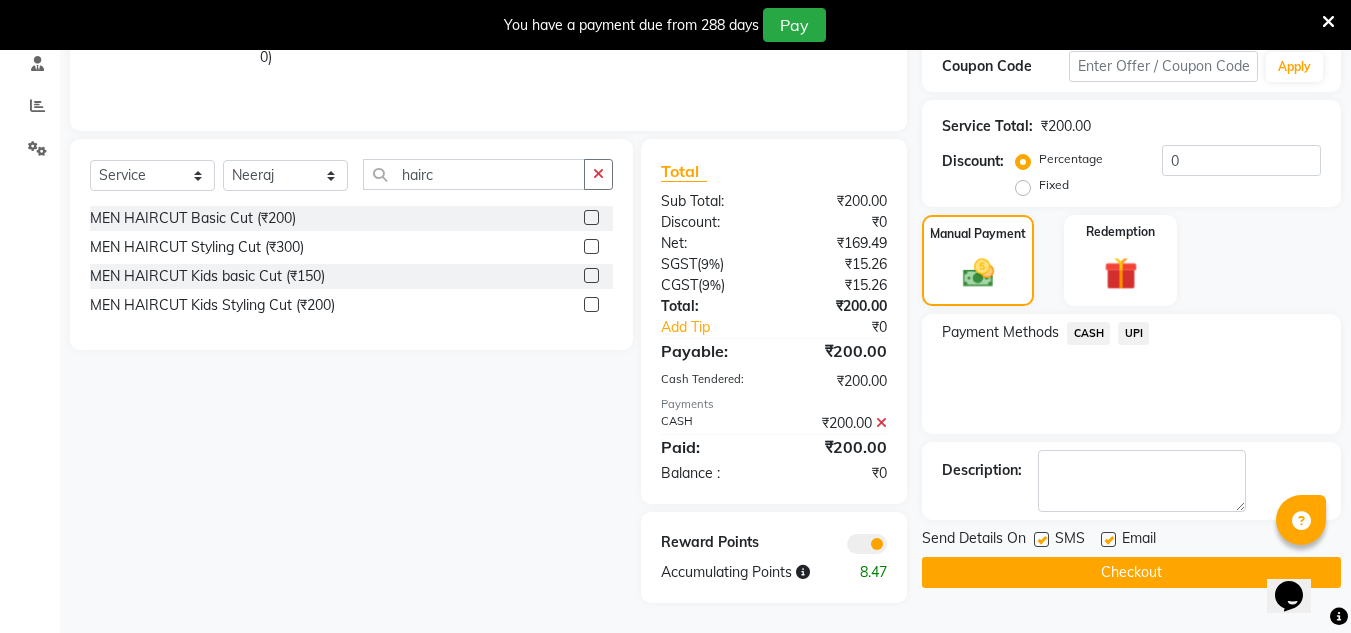 click on "Checkout" 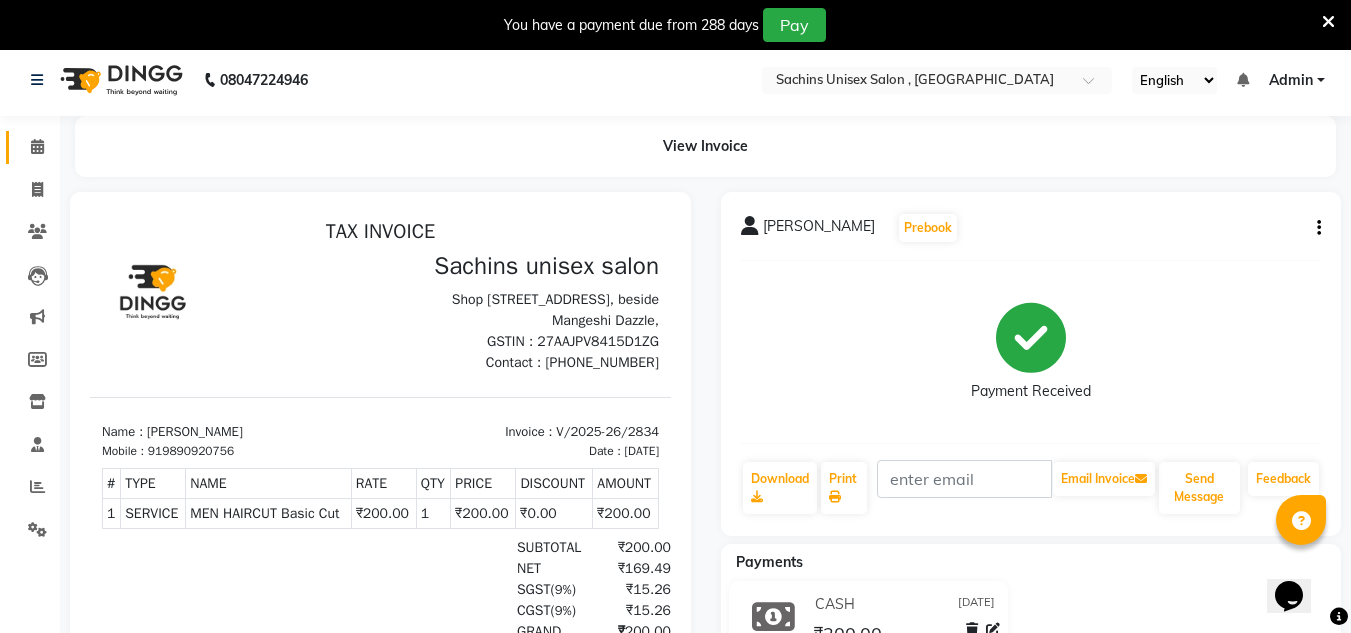 scroll, scrollTop: 0, scrollLeft: 0, axis: both 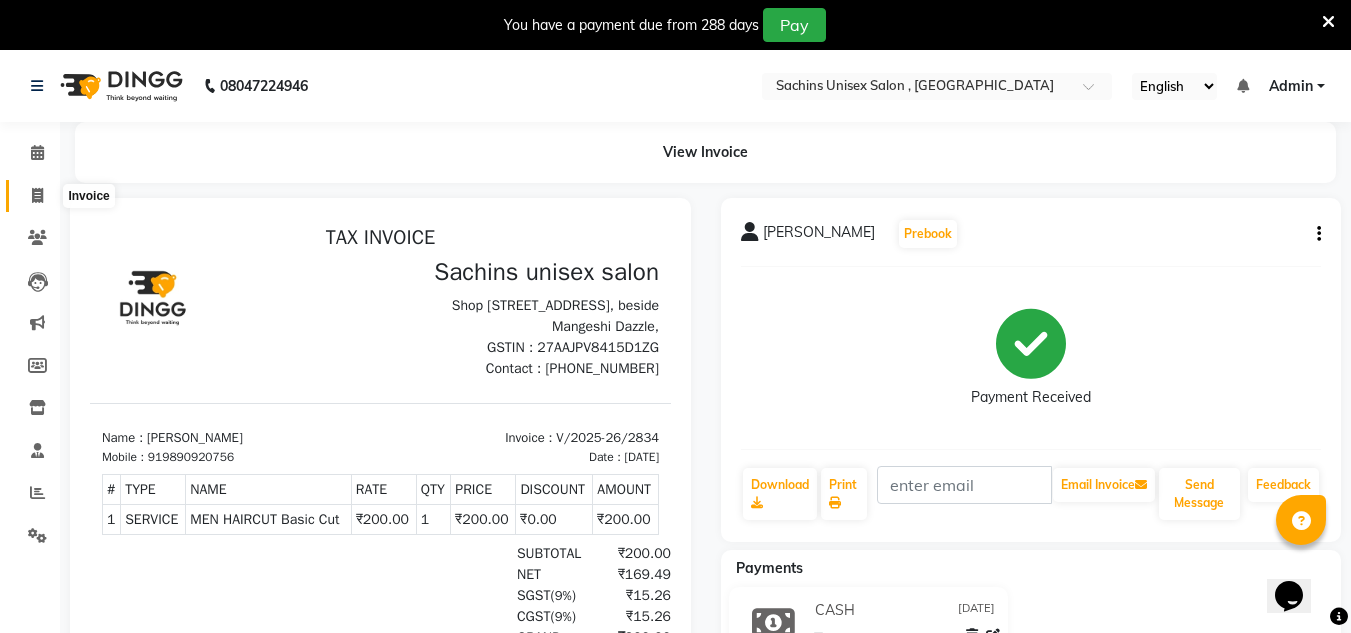 click 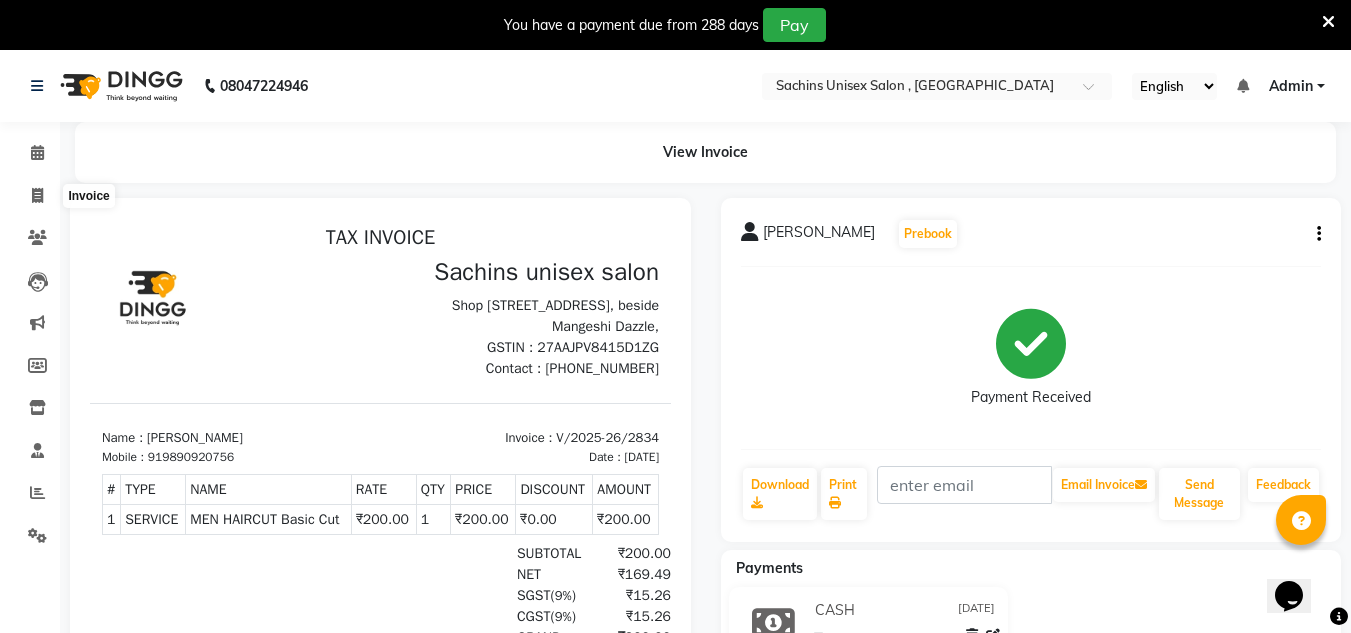 select on "6840" 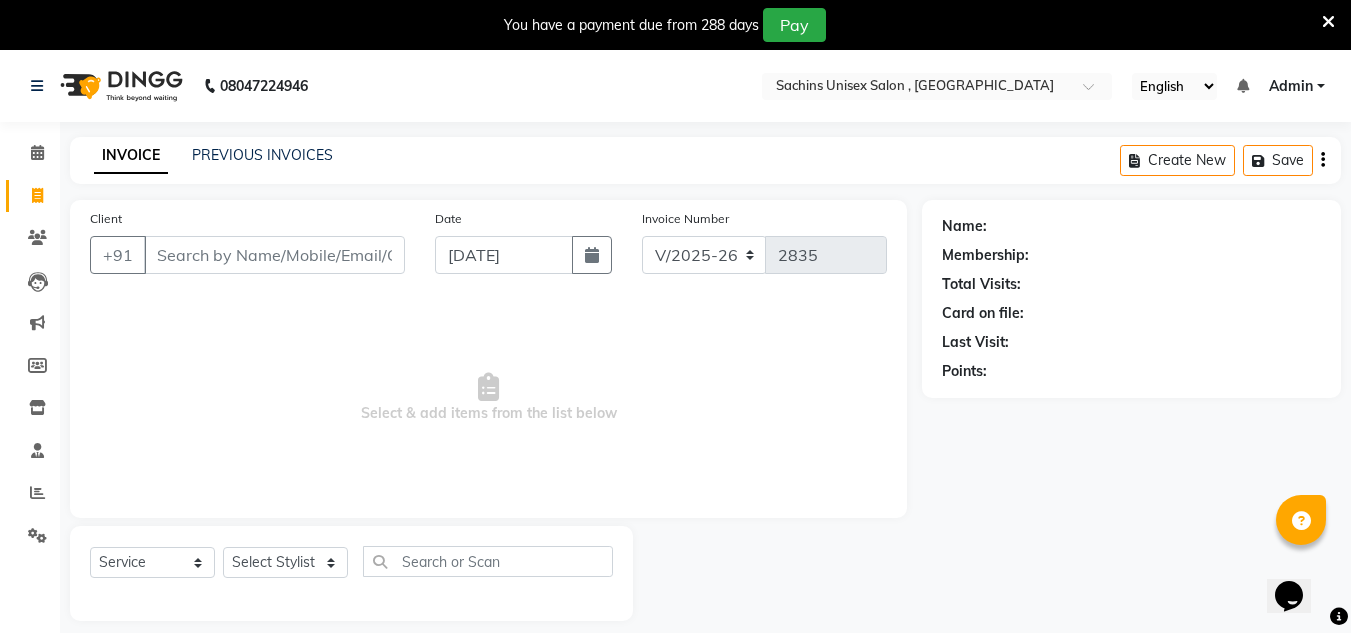 scroll, scrollTop: 50, scrollLeft: 0, axis: vertical 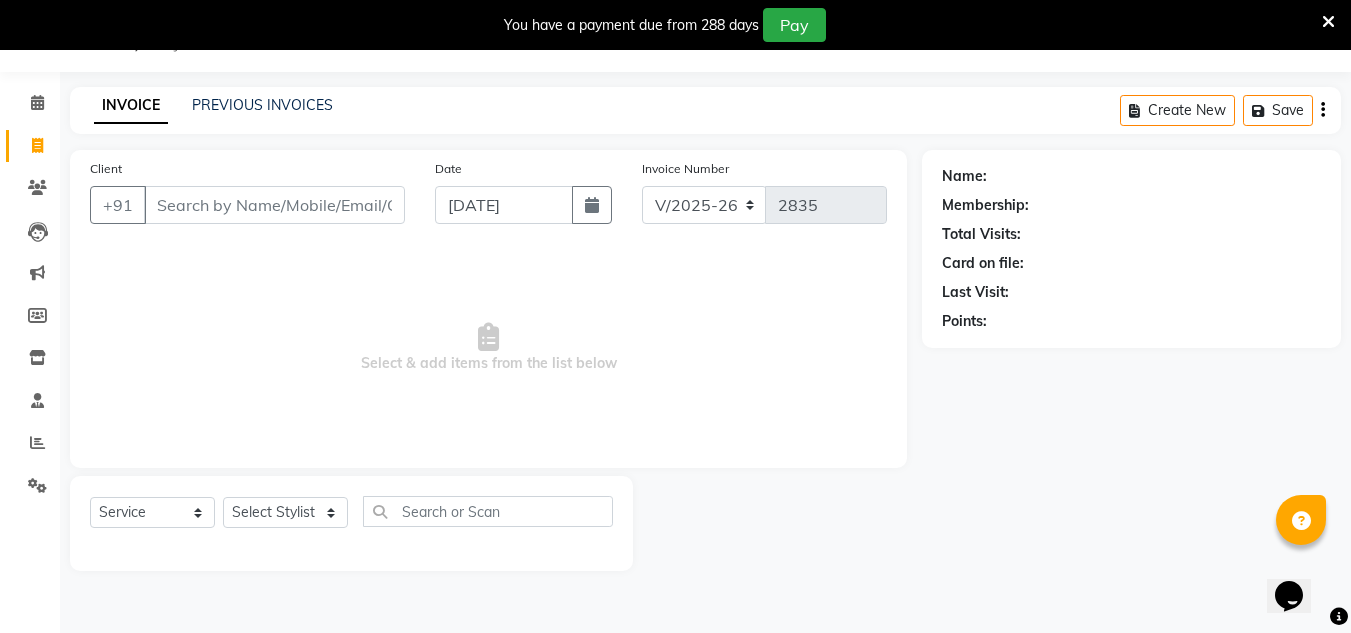 click on "Client" at bounding box center (274, 205) 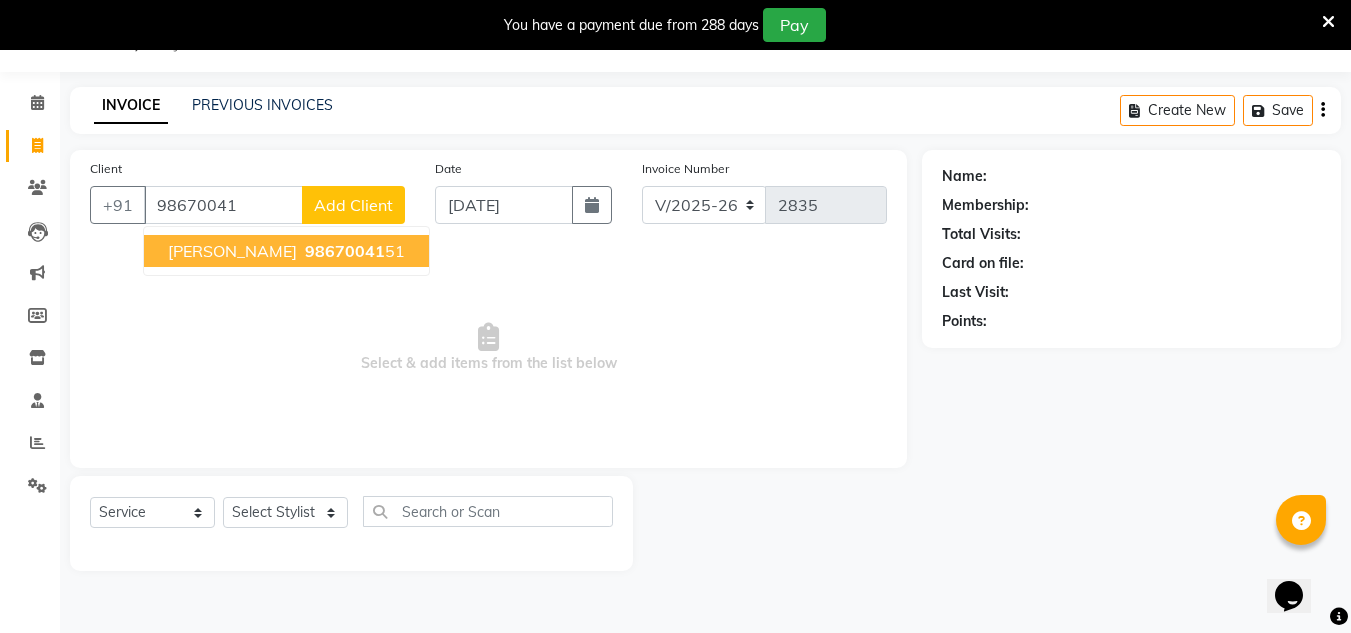 click on "98670041 51" at bounding box center (353, 251) 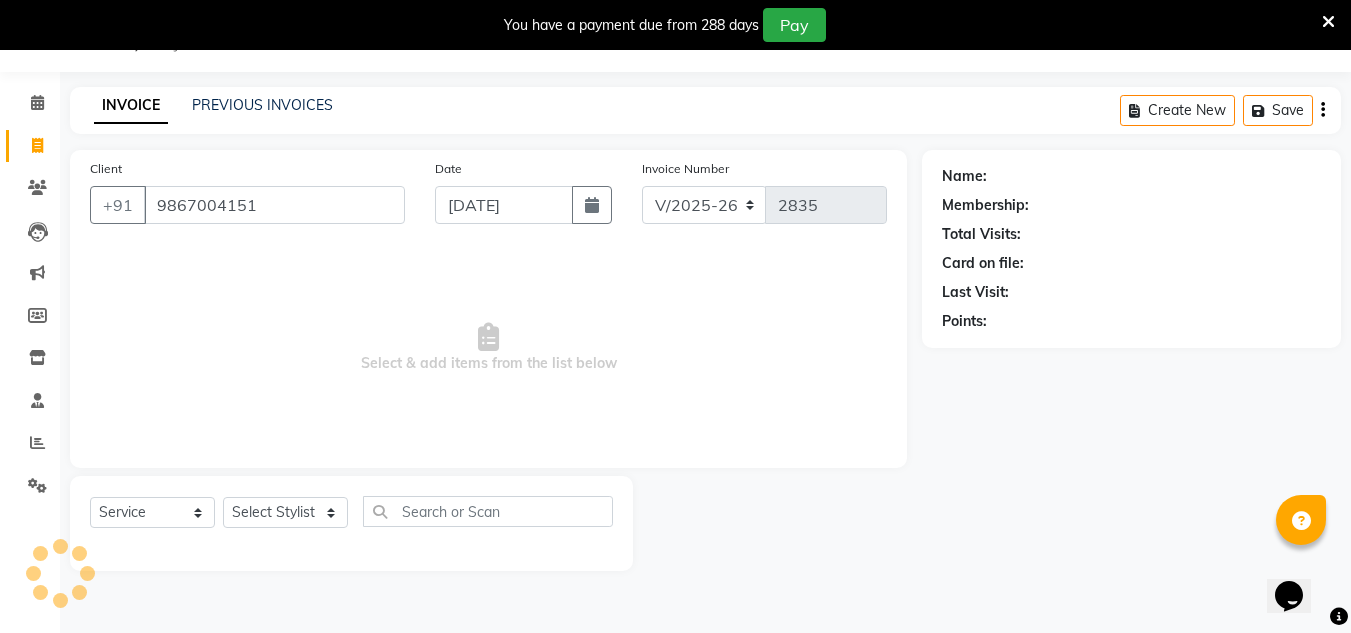 type on "9867004151" 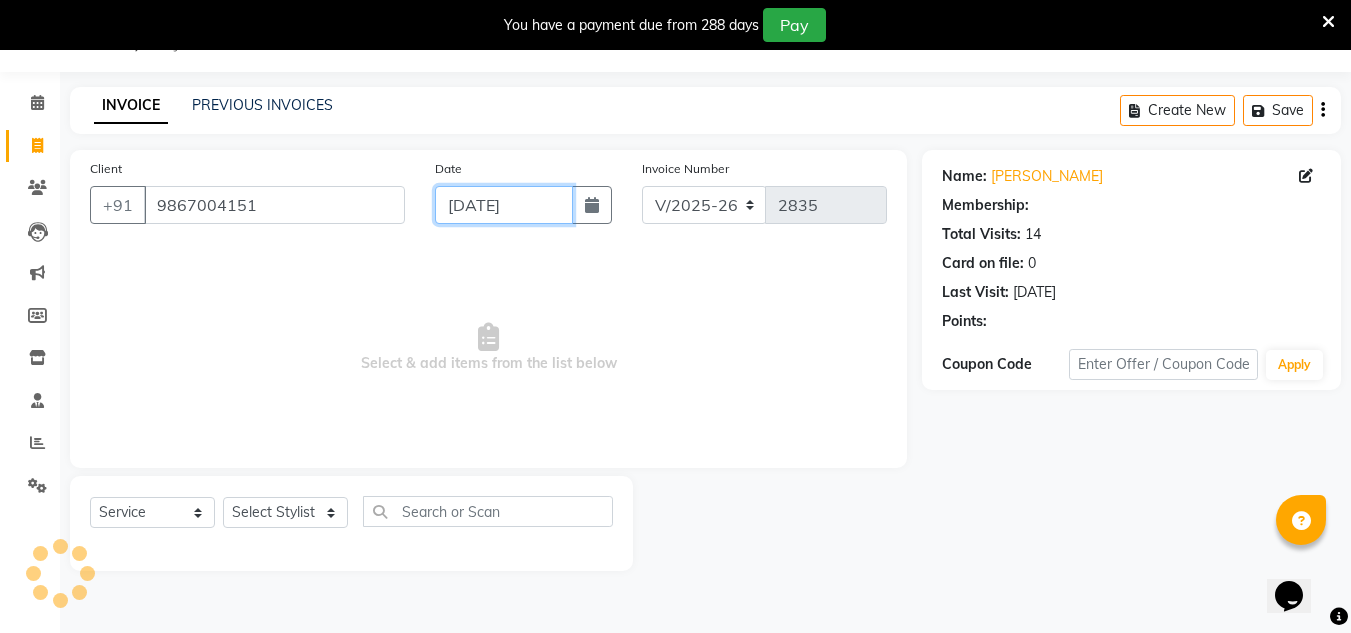 drag, startPoint x: 548, startPoint y: 205, endPoint x: 547, endPoint y: 218, distance: 13.038404 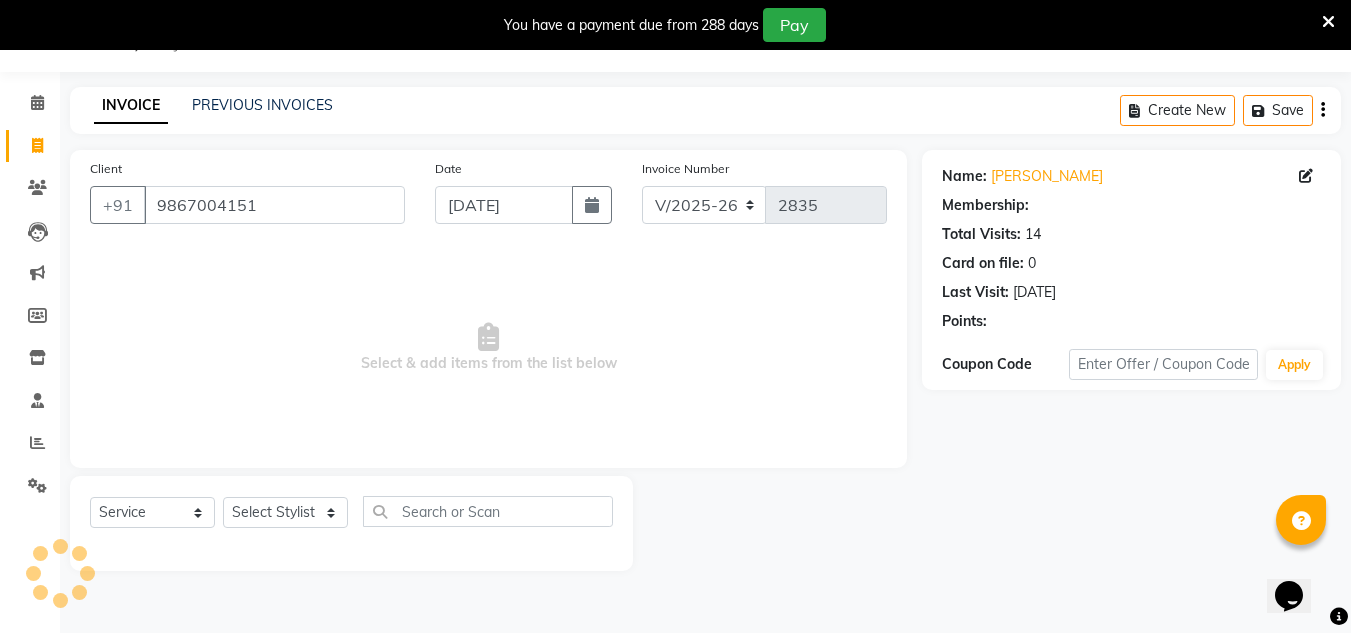 select on "7" 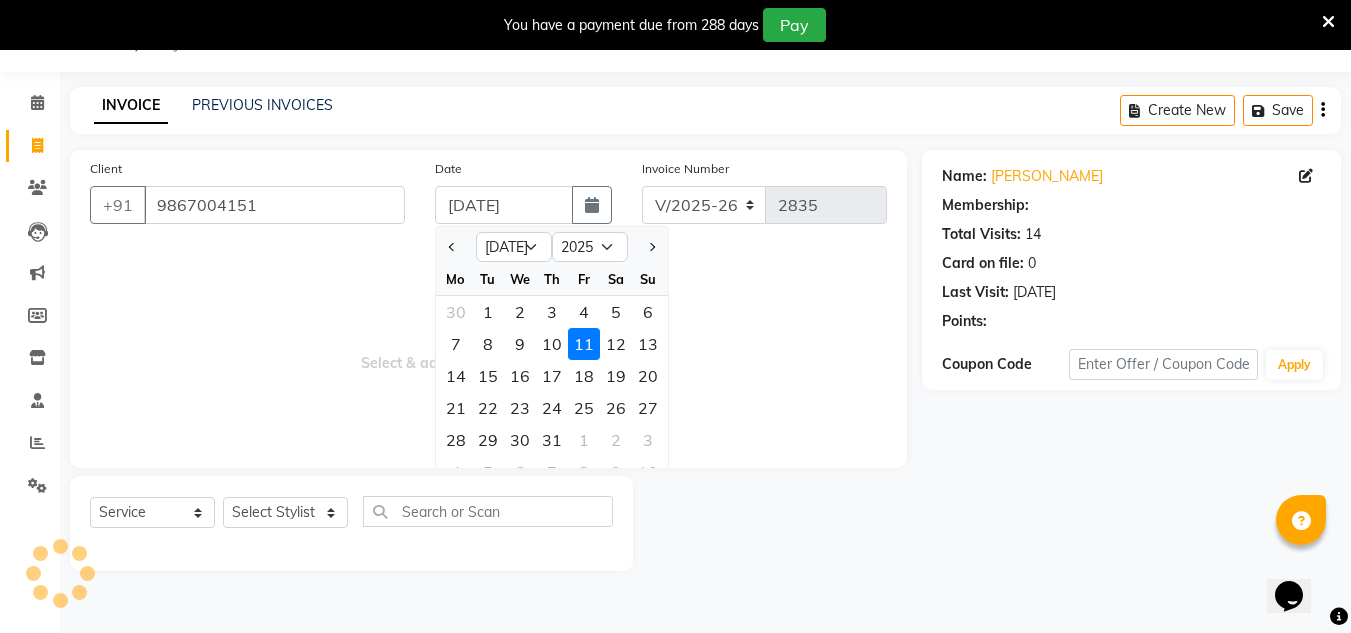 select on "1: Object" 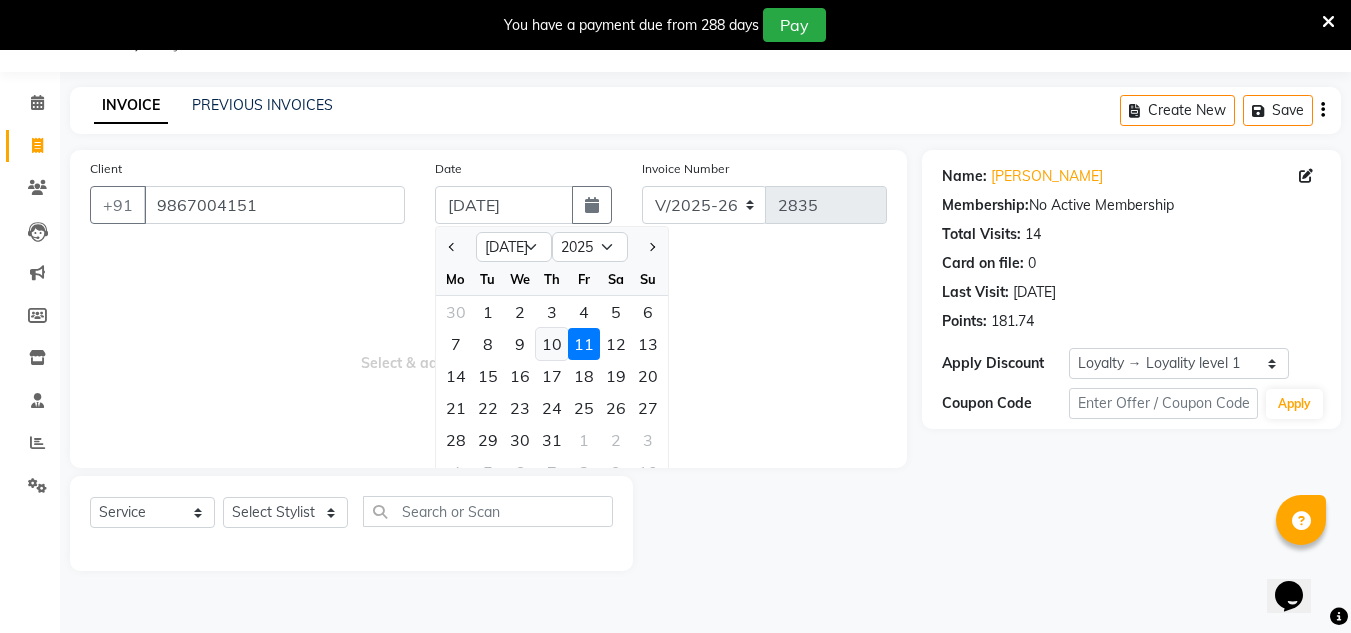 click on "10" 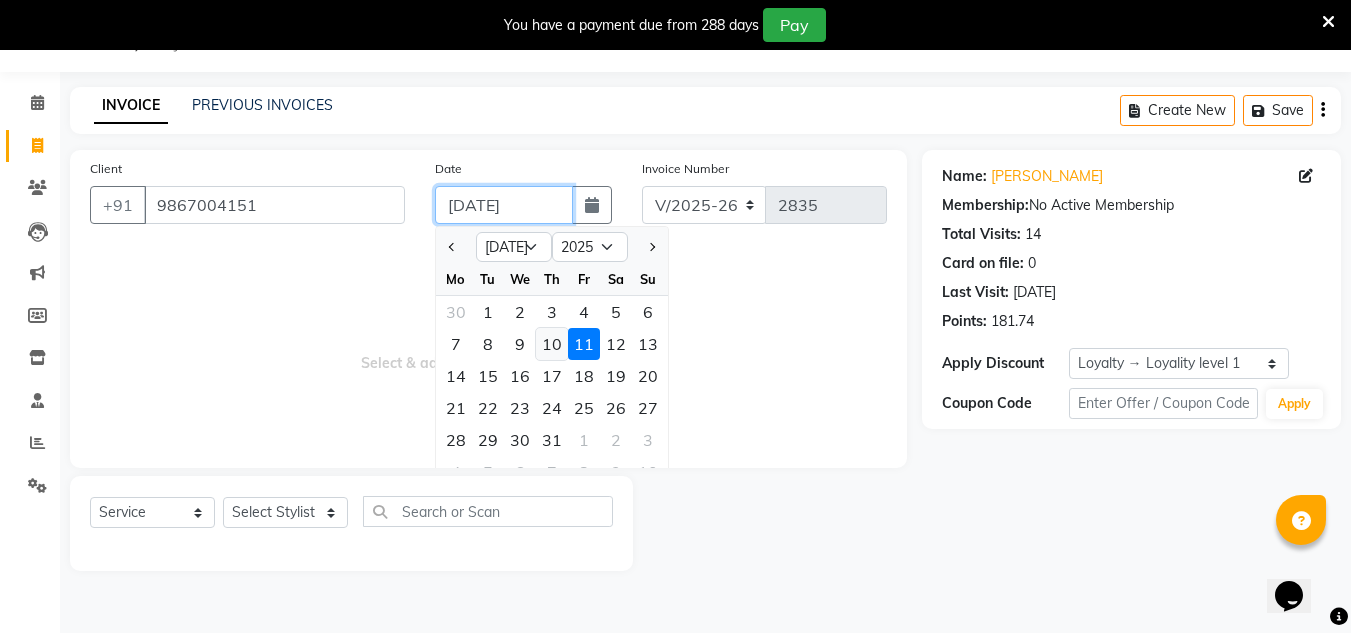 type on "10-07-2025" 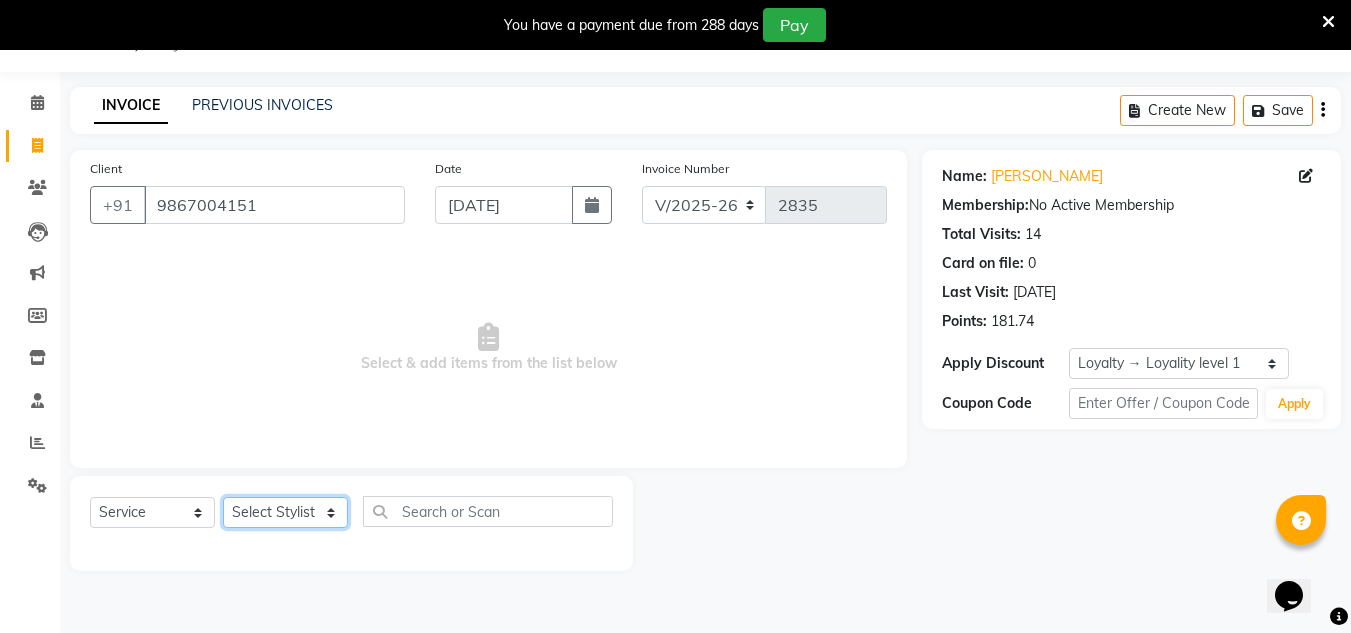 click on "Select Stylist [PERSON_NAME] new  [PERSON_NAME] [PERSON_NAME] Owner preeti [PERSON_NAME] [PERSON_NAME] RG" 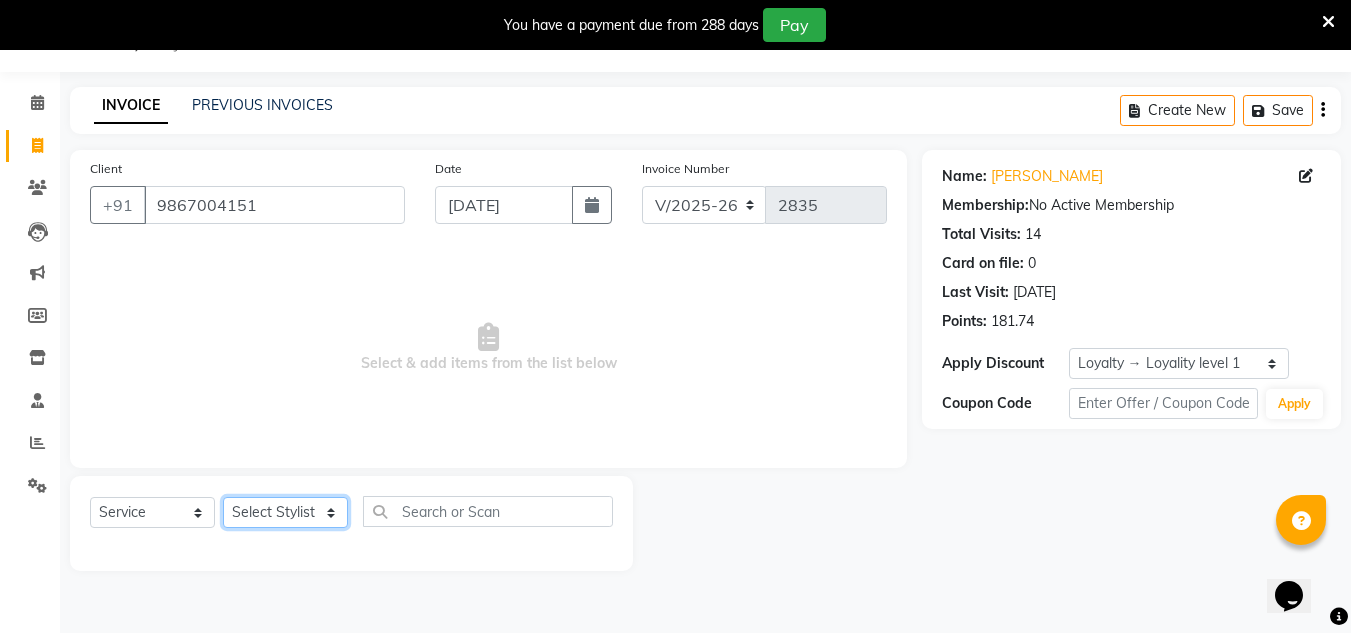 select on "85763" 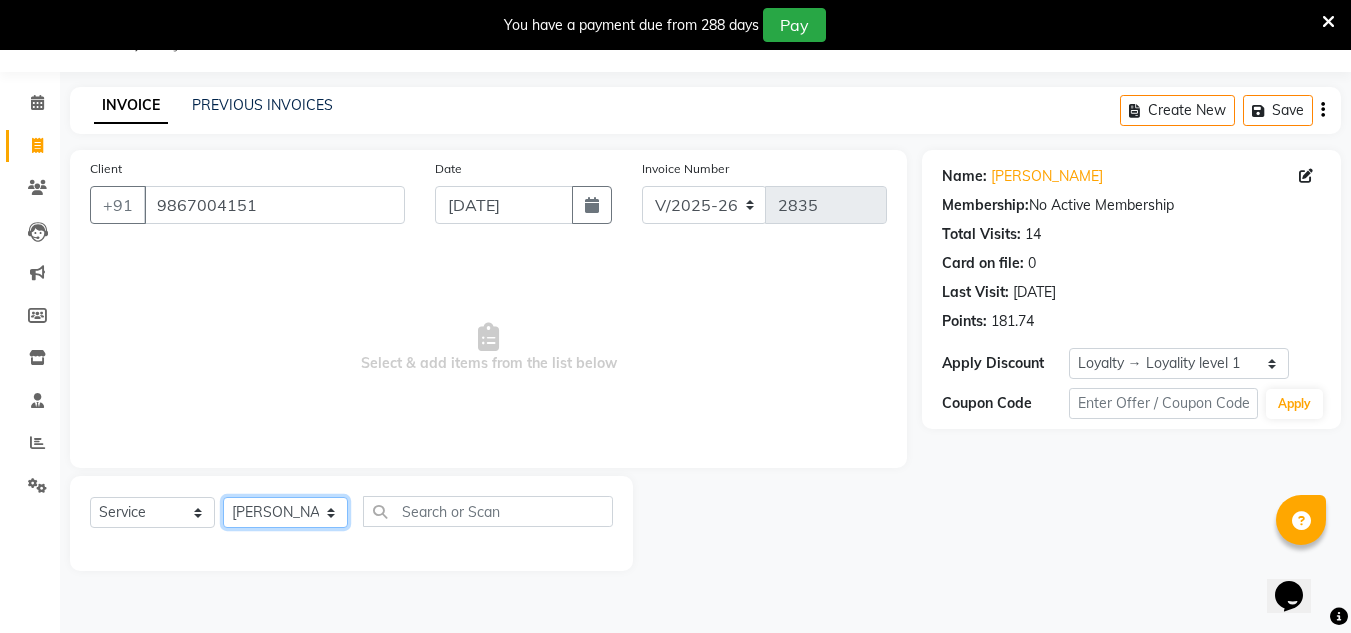 click on "Select Stylist [PERSON_NAME] new  [PERSON_NAME] [PERSON_NAME] Owner preeti [PERSON_NAME] [PERSON_NAME] RG" 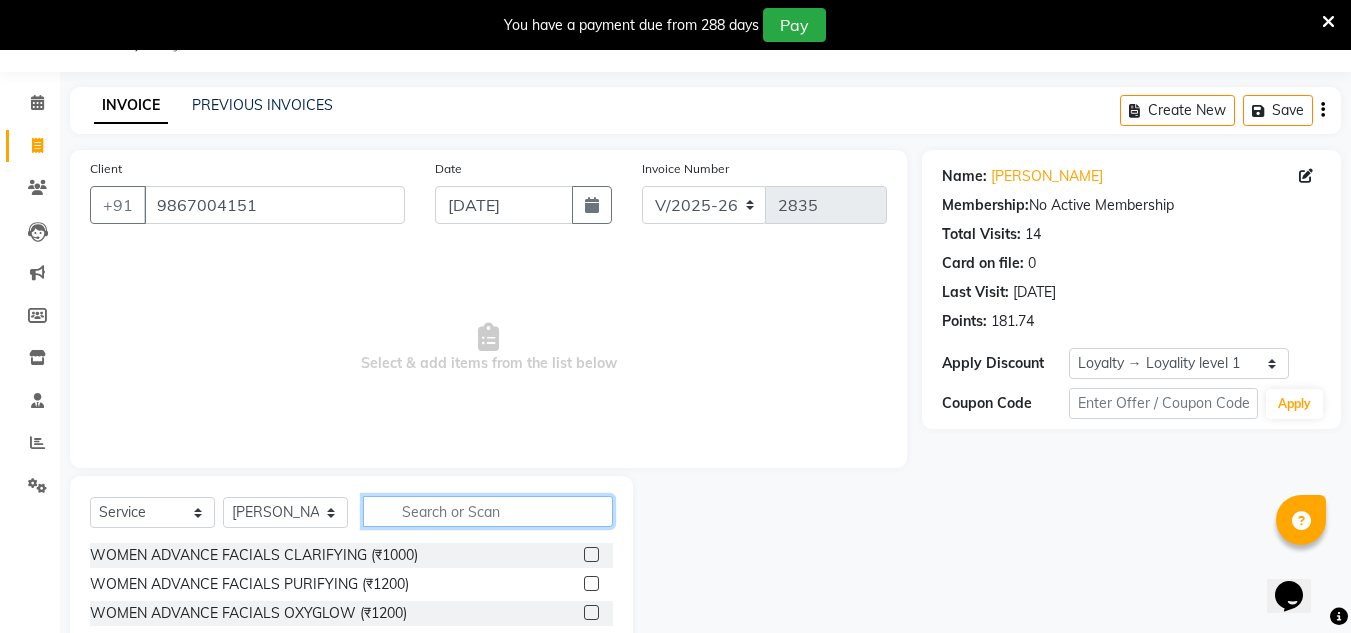 click 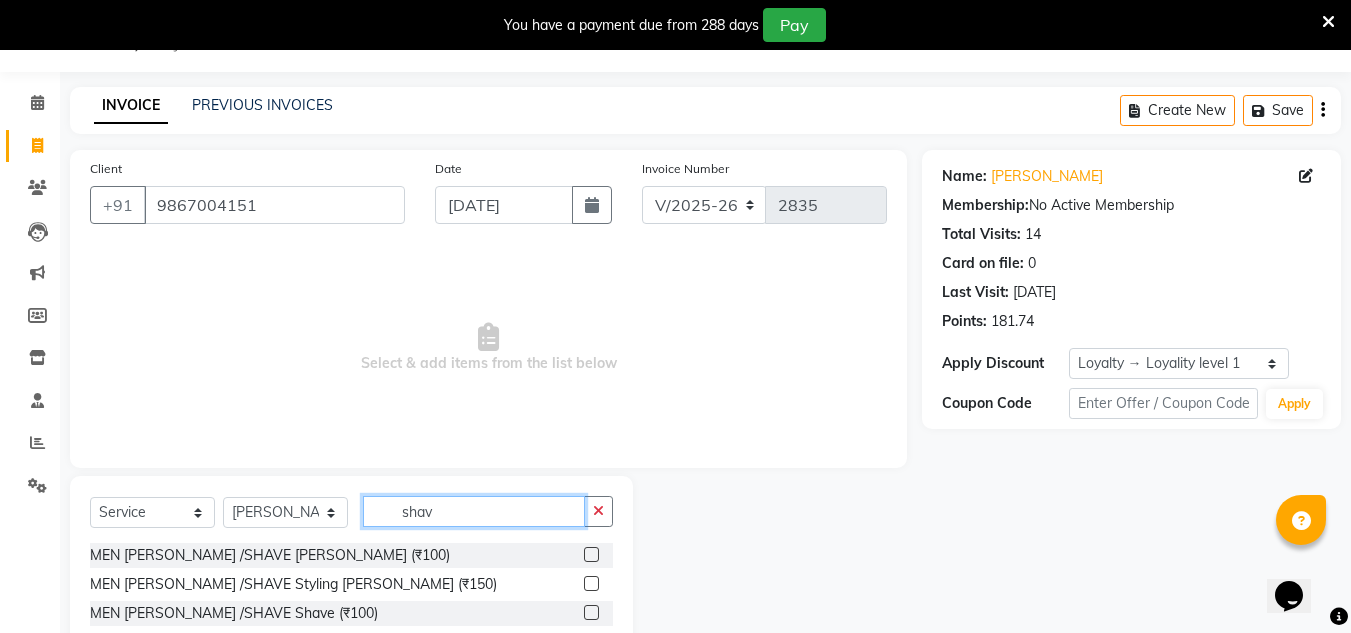 type on "shav" 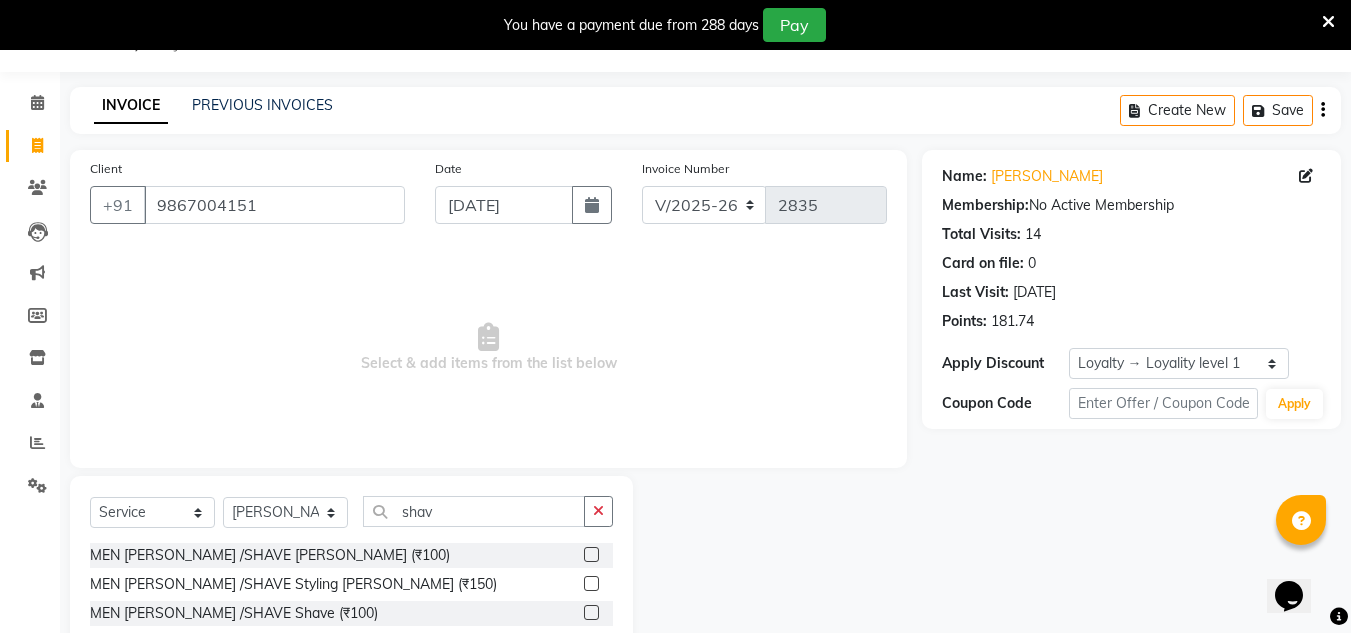 click 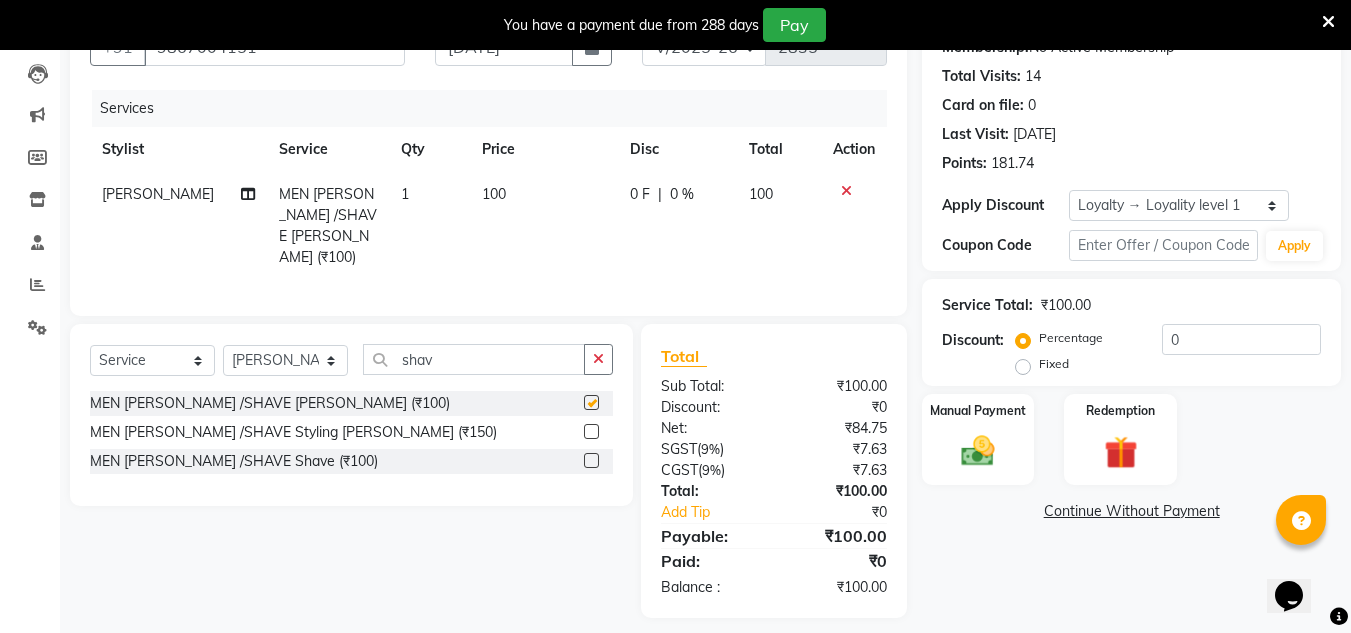 checkbox on "false" 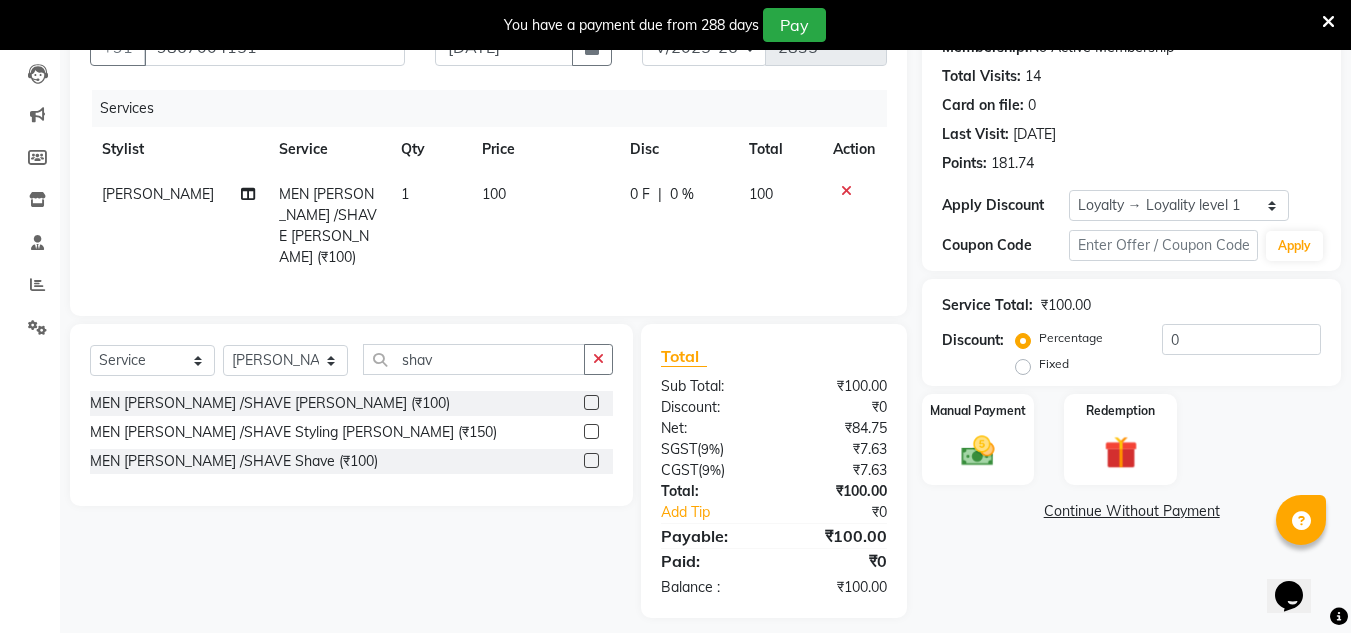 scroll, scrollTop: 217, scrollLeft: 0, axis: vertical 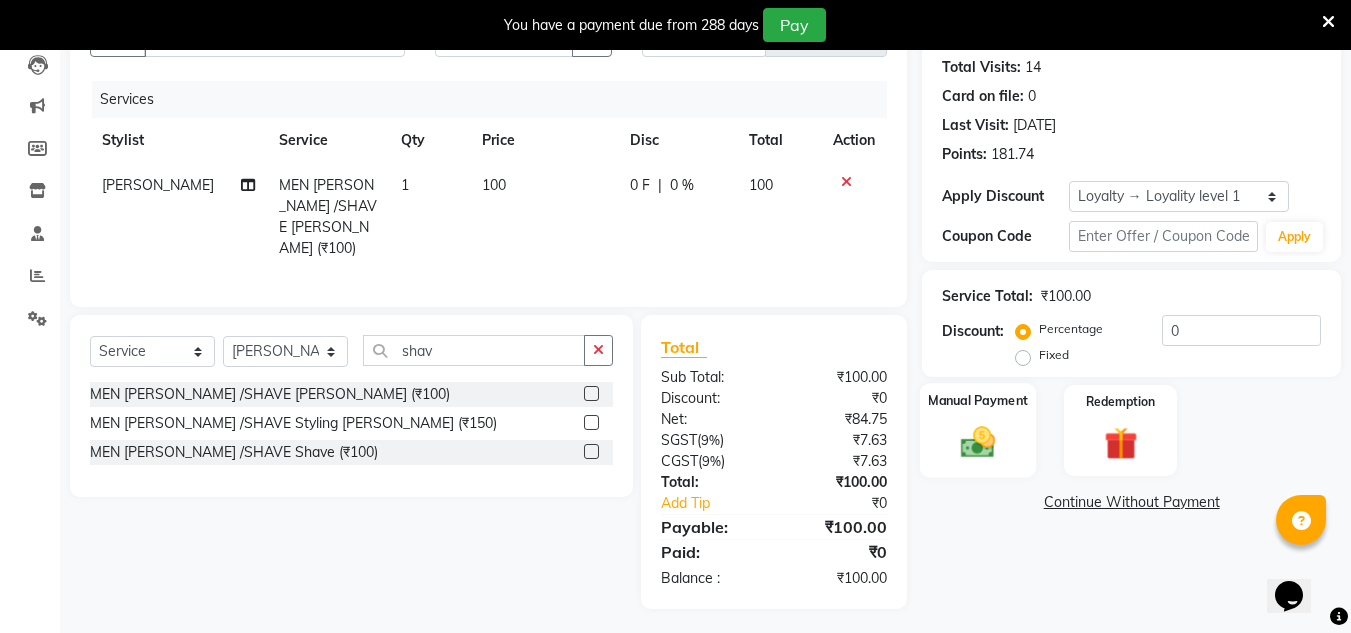 click 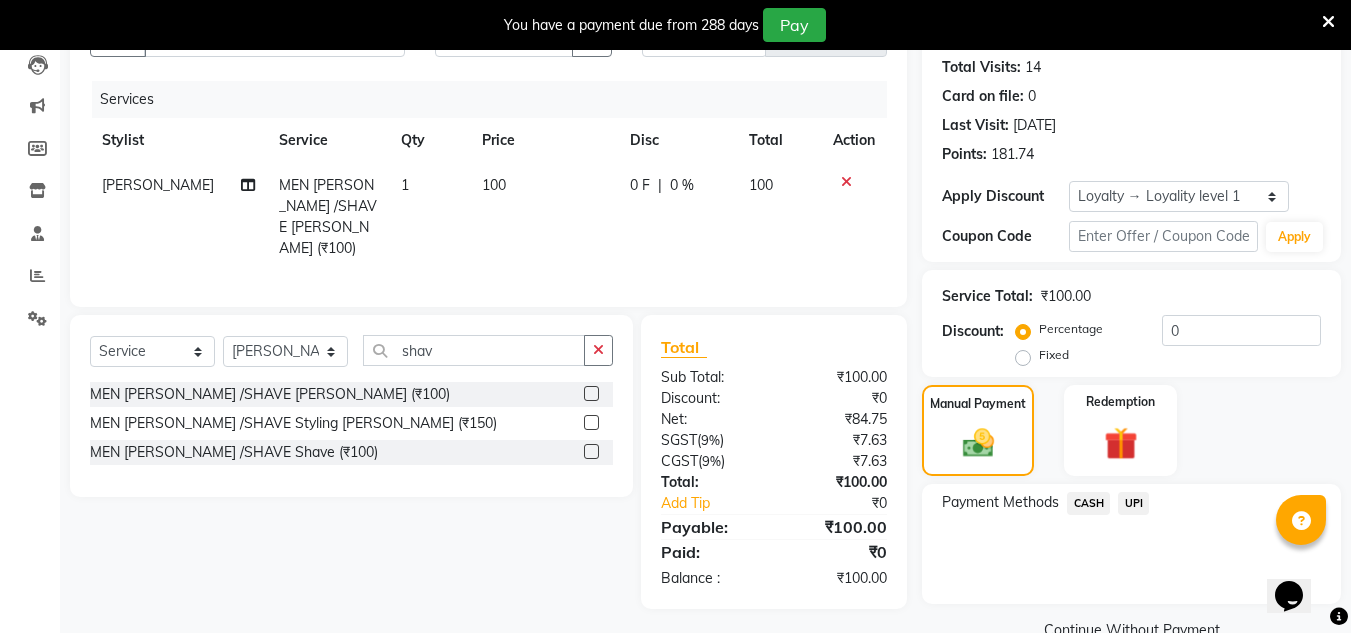 click on "UPI" 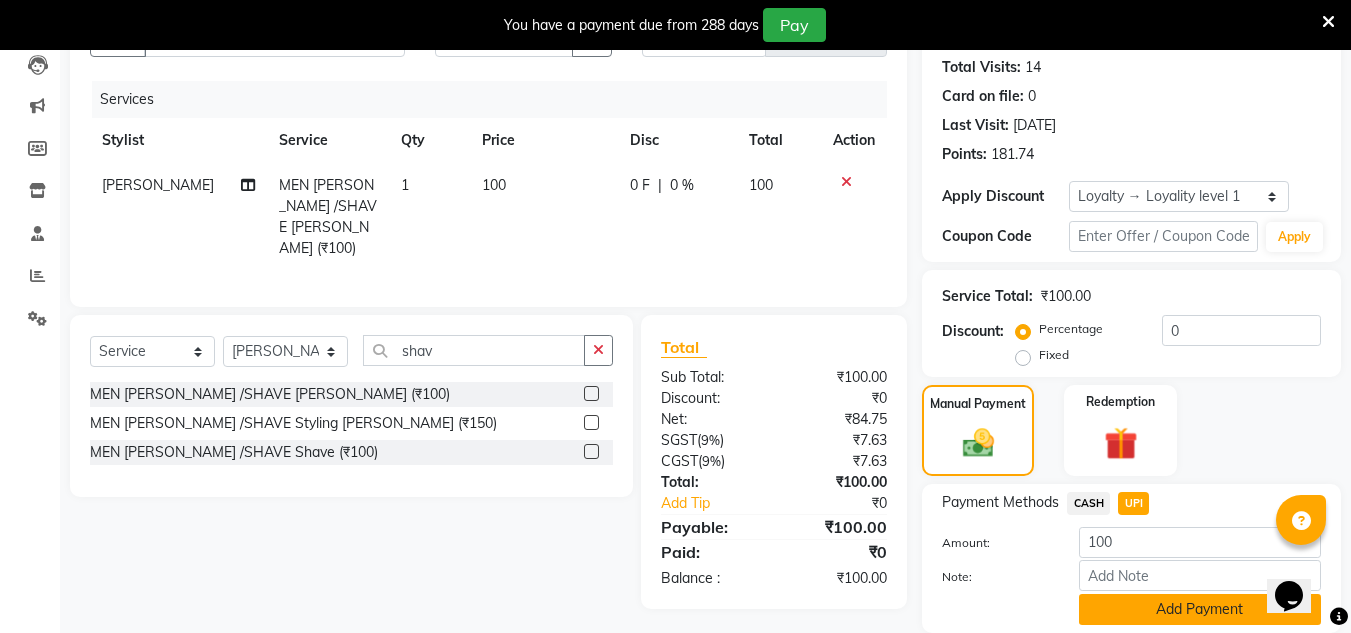 click on "Add Payment" 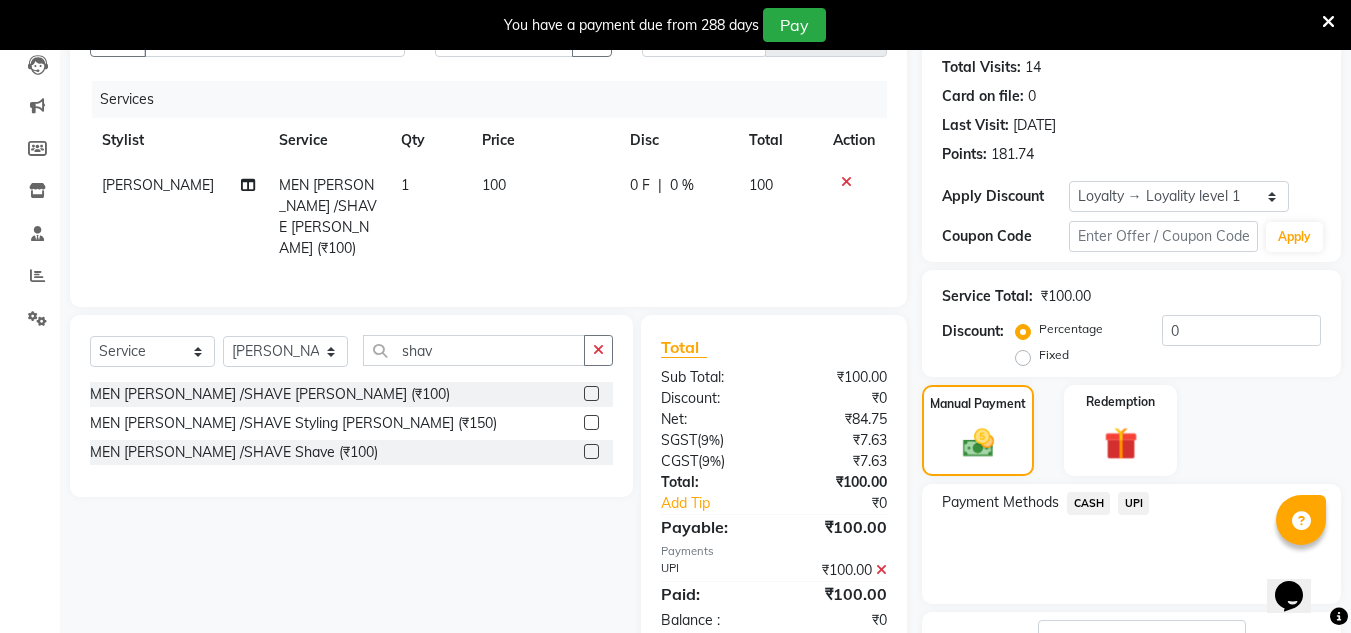 scroll, scrollTop: 372, scrollLeft: 0, axis: vertical 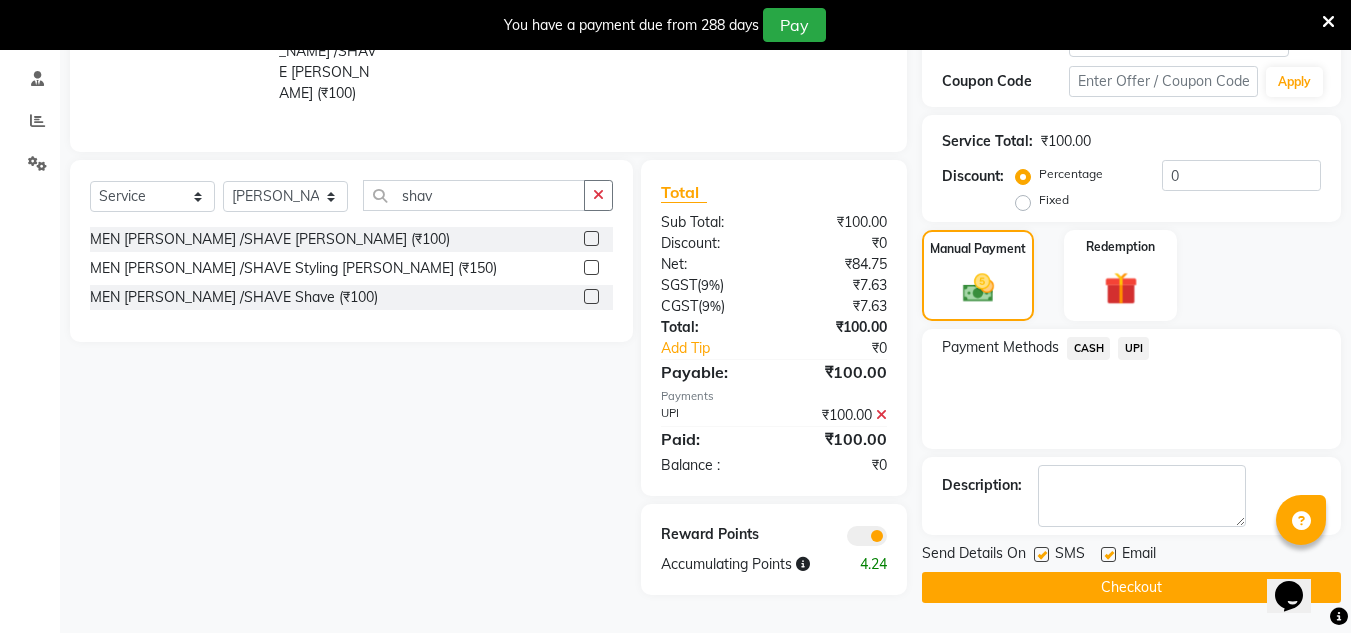 click on "Checkout" 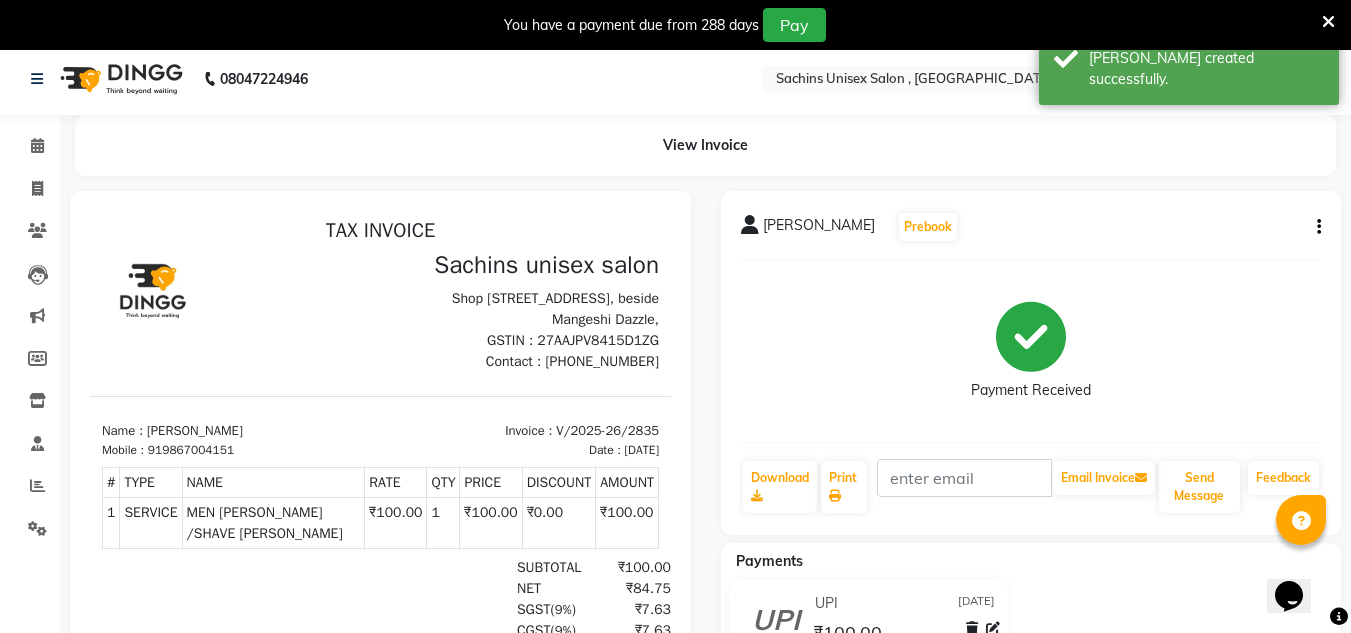 scroll, scrollTop: 0, scrollLeft: 0, axis: both 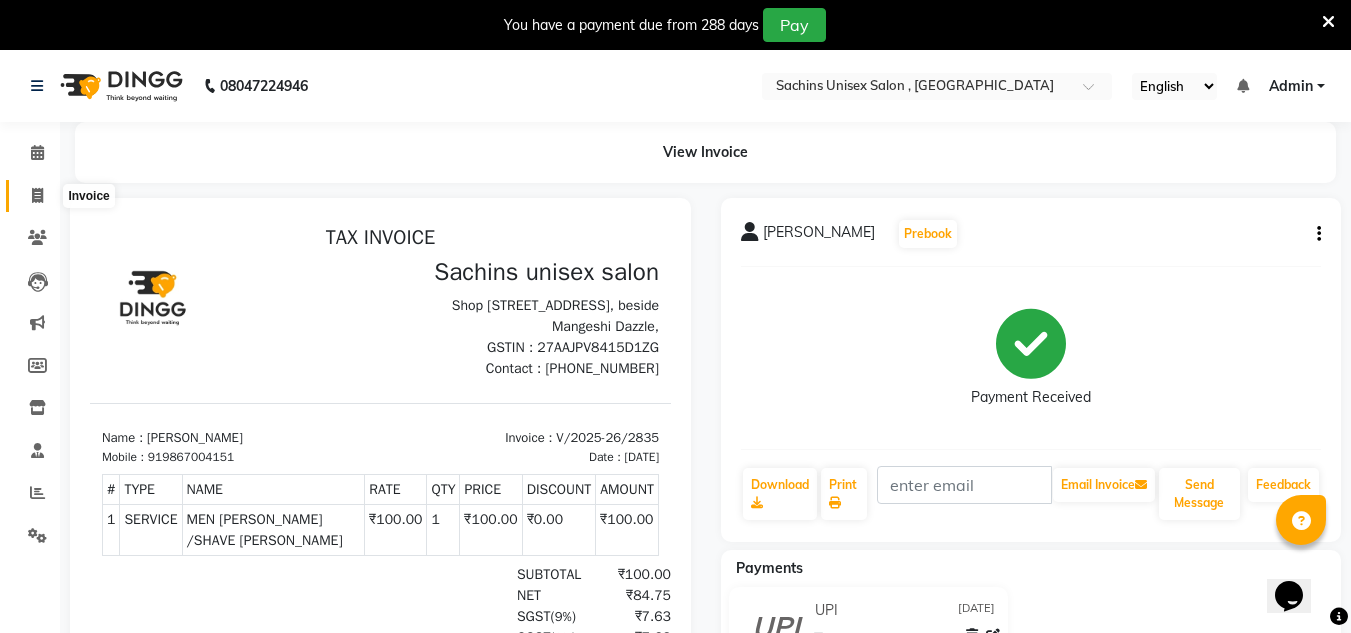 drag, startPoint x: 36, startPoint y: 196, endPoint x: 110, endPoint y: 212, distance: 75.70998 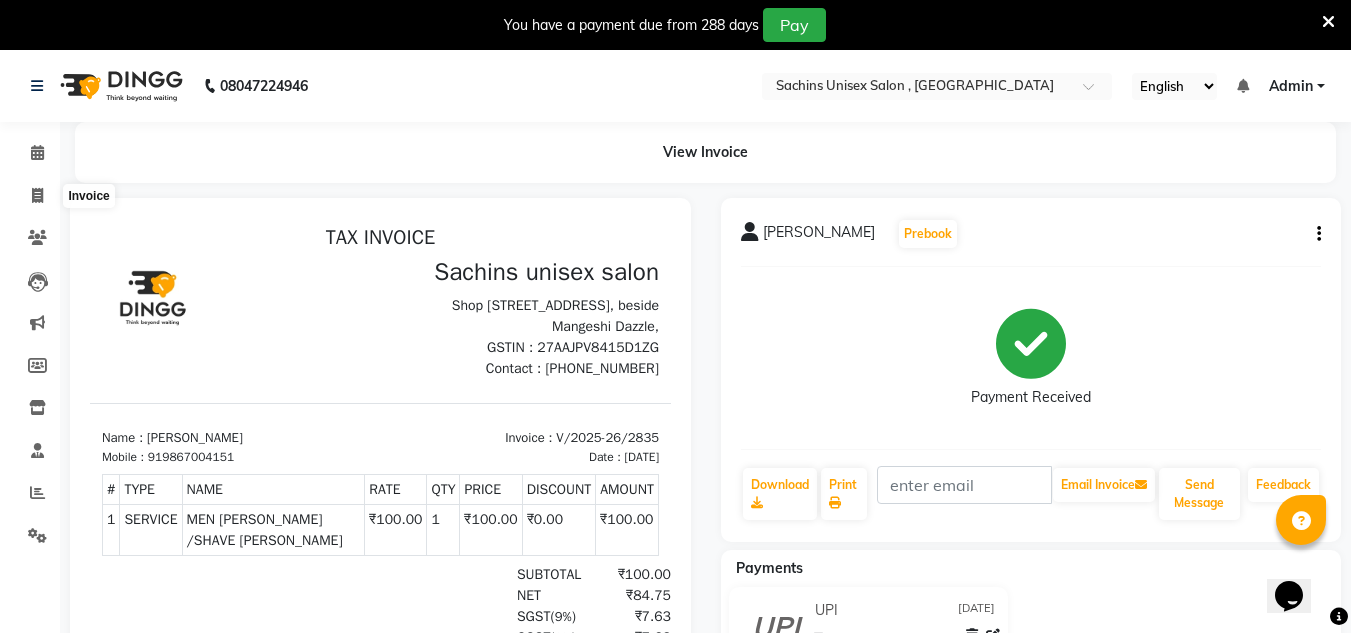 select on "6840" 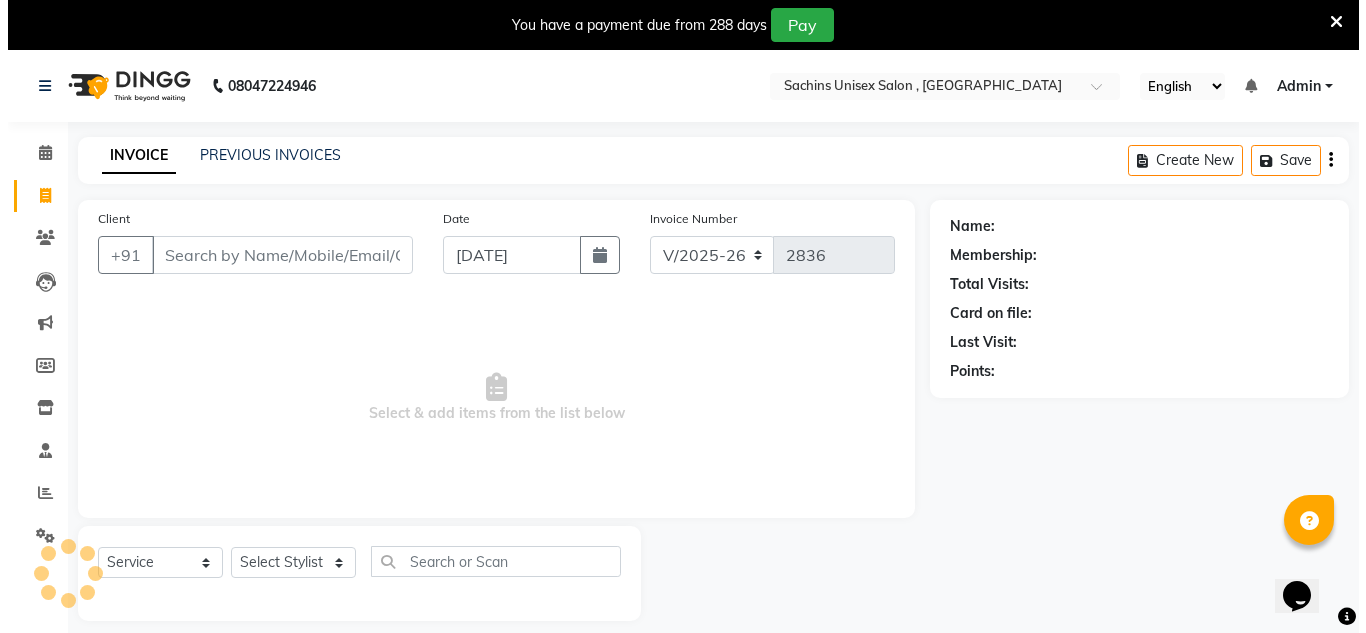 scroll, scrollTop: 50, scrollLeft: 0, axis: vertical 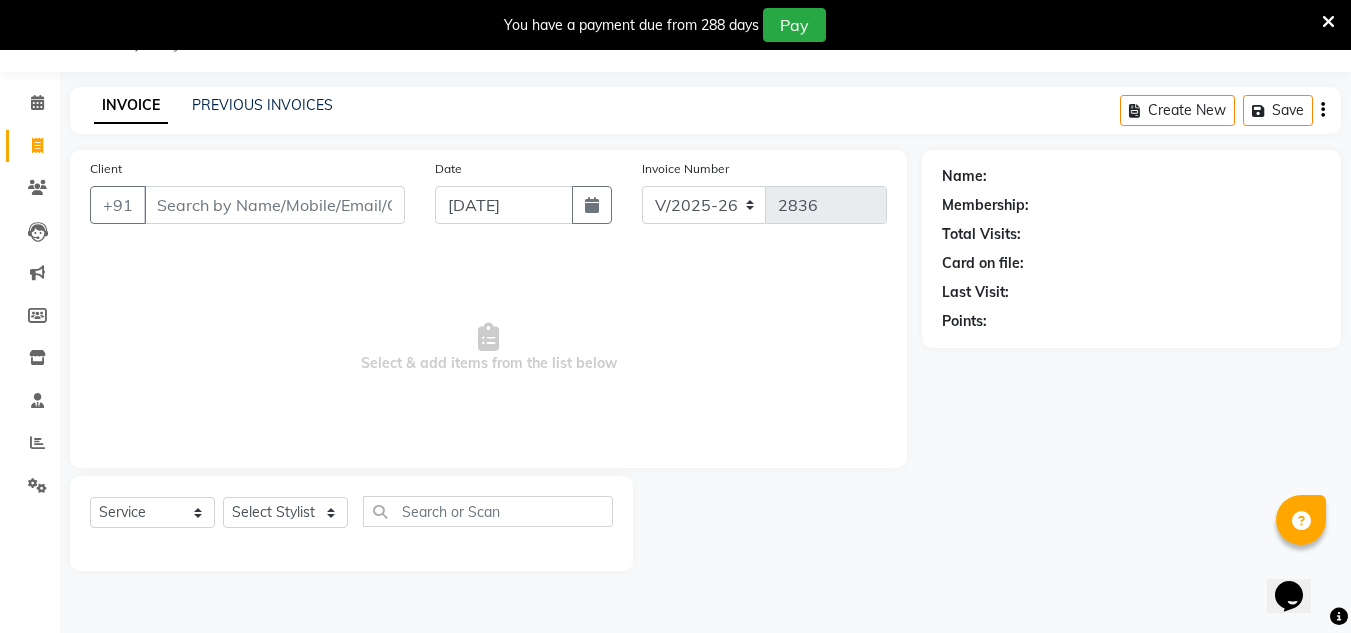 click on "Client" at bounding box center [274, 205] 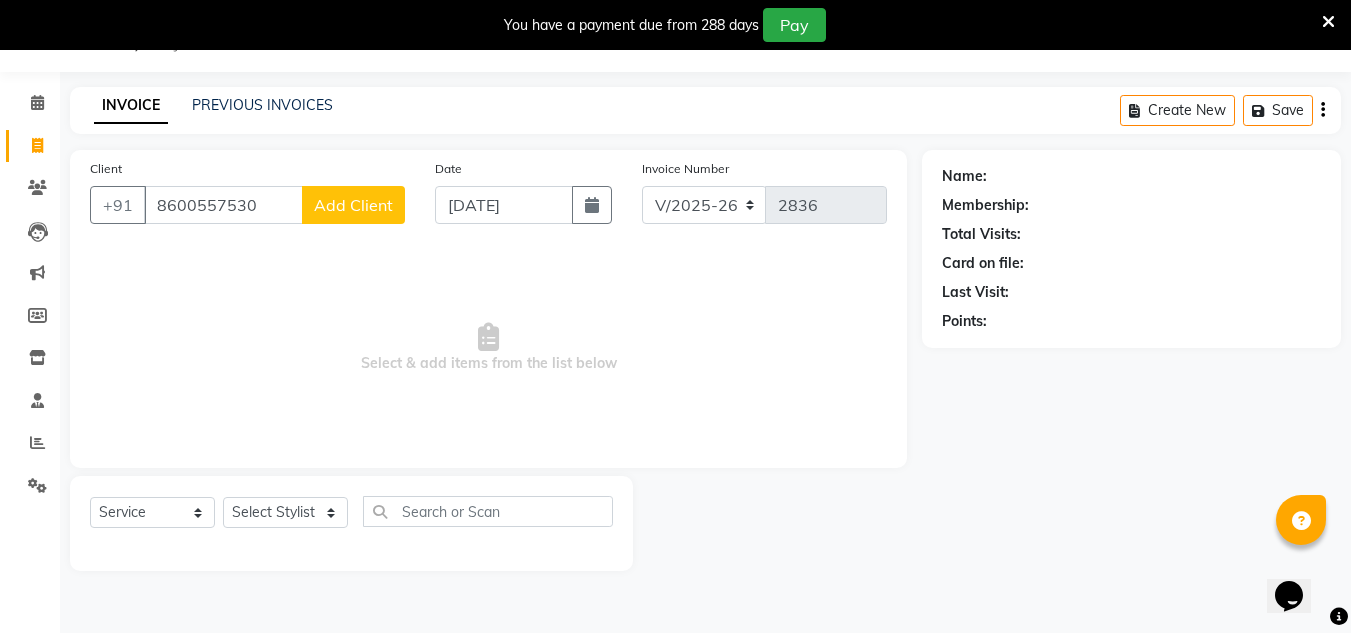 type on "8600557530" 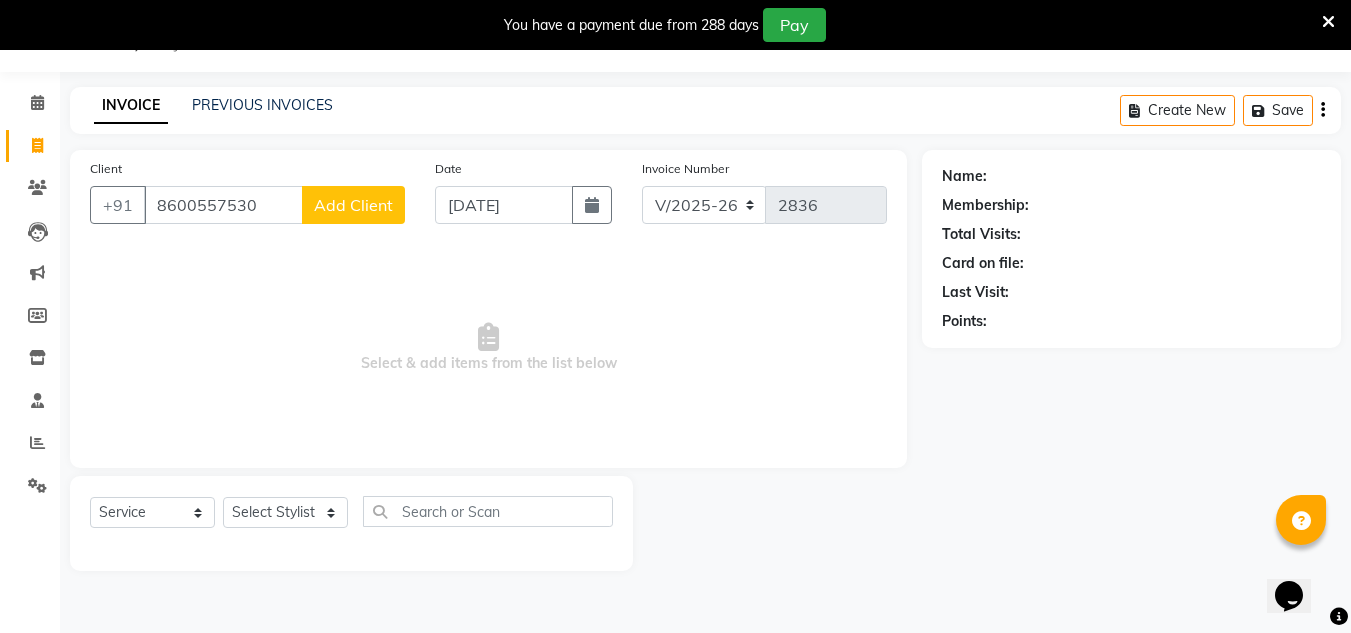 click on "Add Client" 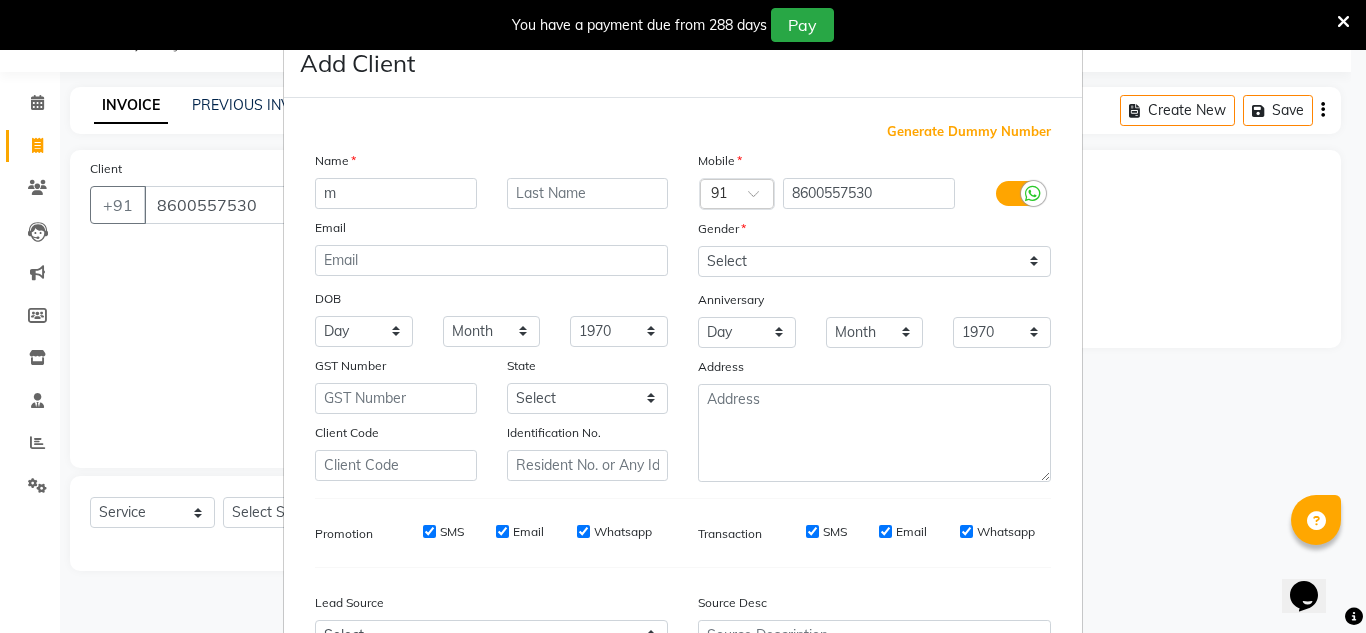 type on "m" 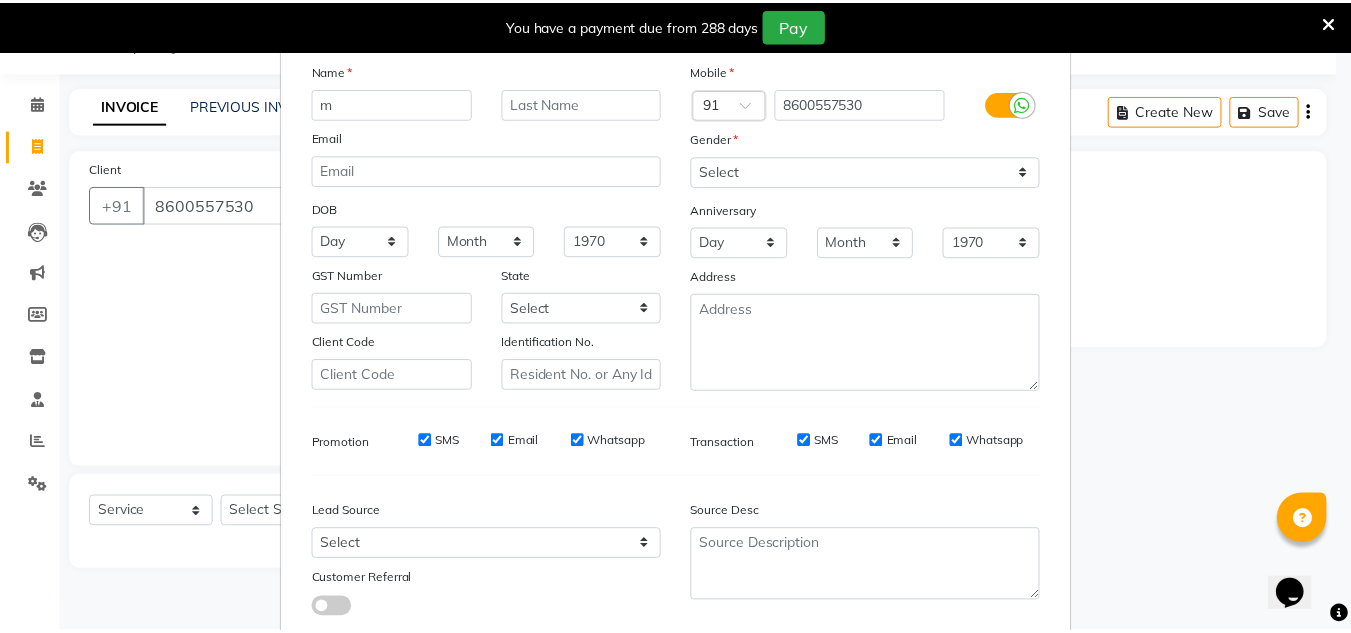 scroll, scrollTop: 216, scrollLeft: 0, axis: vertical 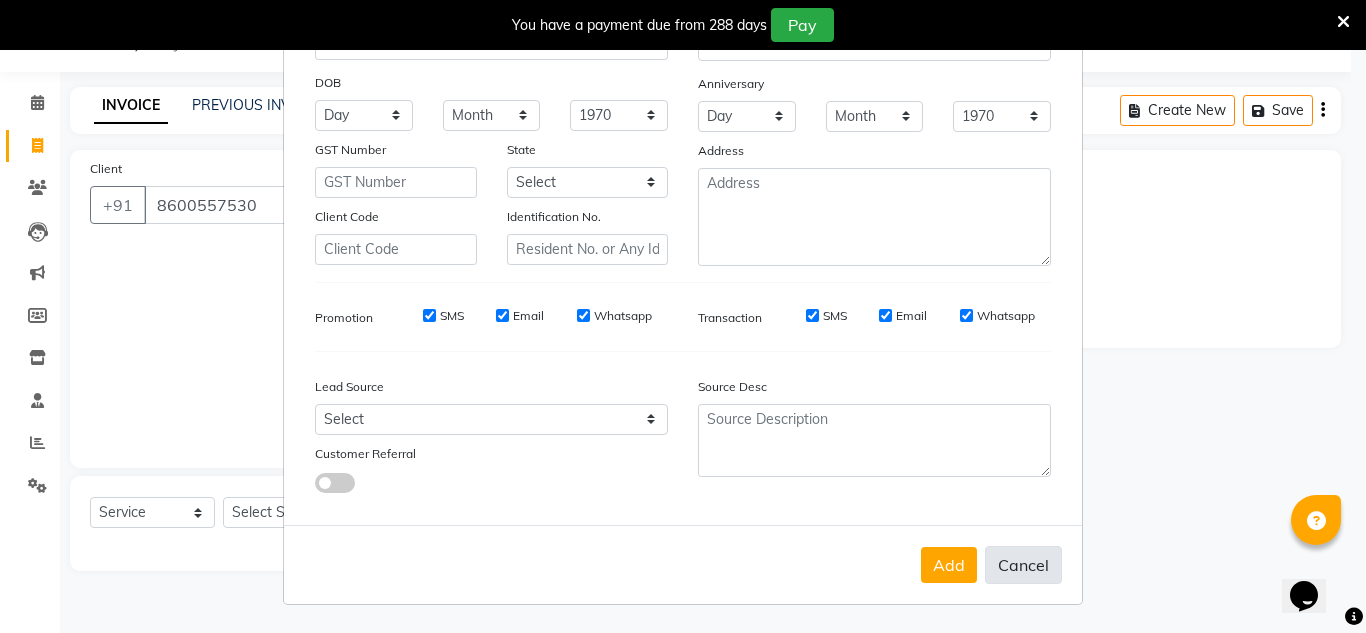 click on "Cancel" at bounding box center (1023, 565) 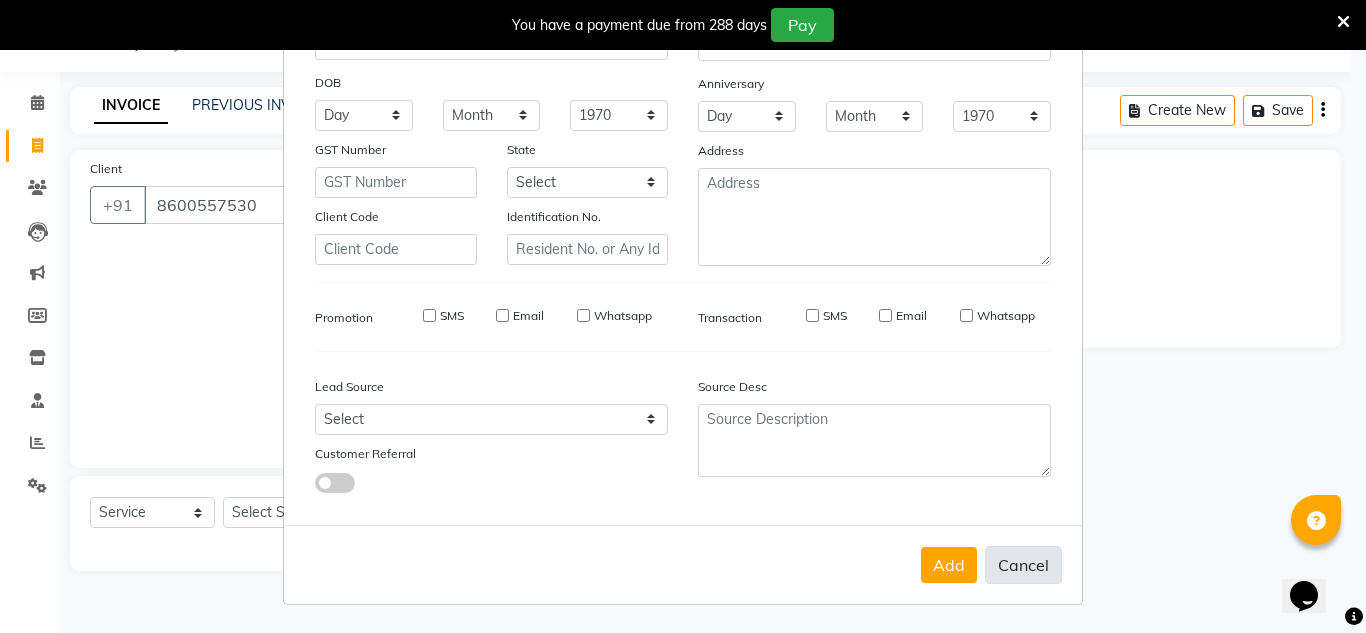 type 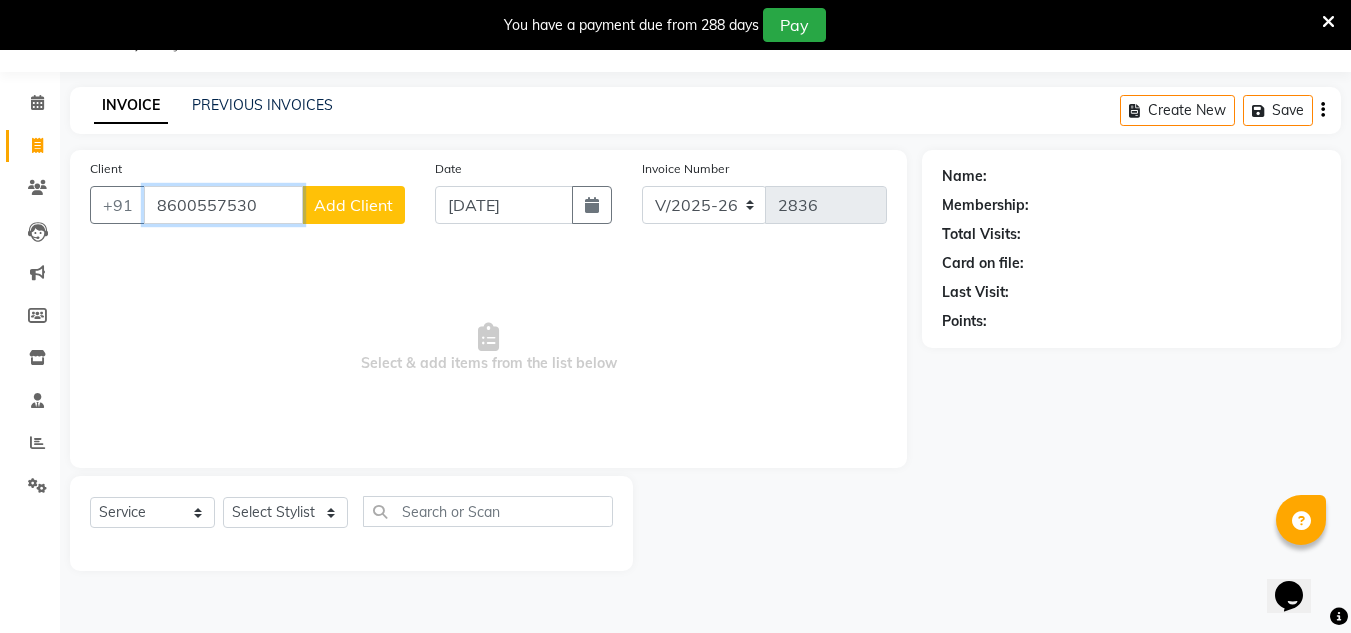 click on "8600557530" at bounding box center [223, 205] 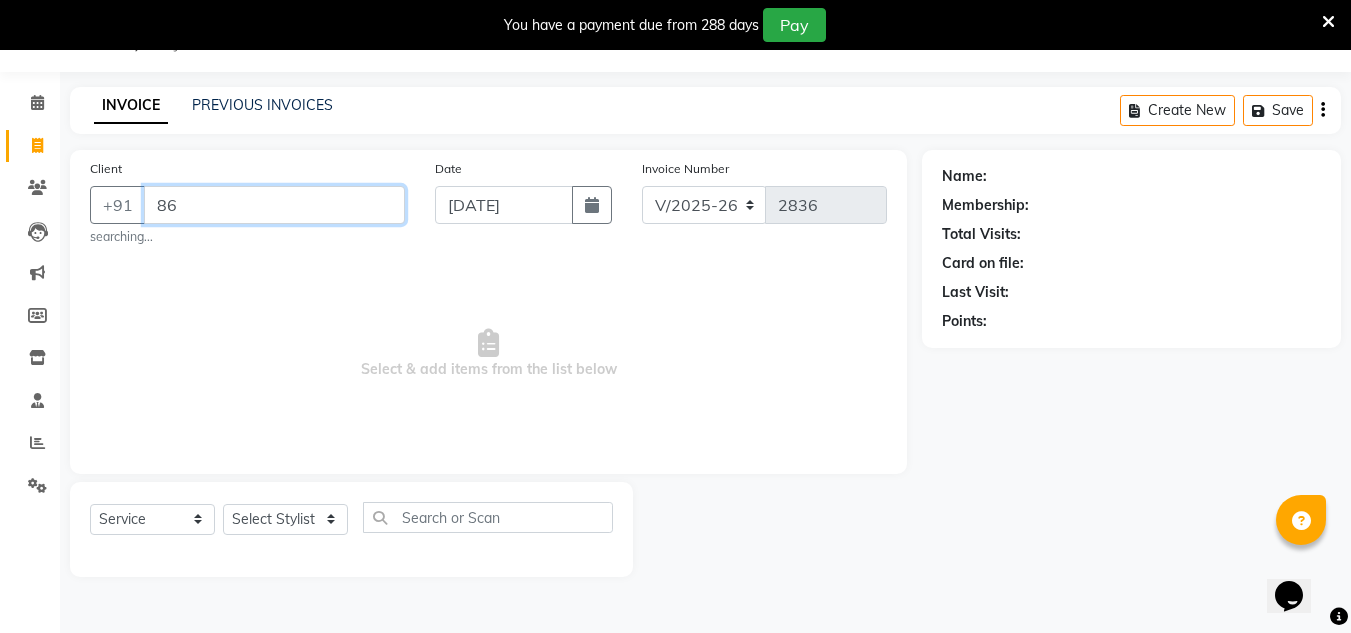 type on "8" 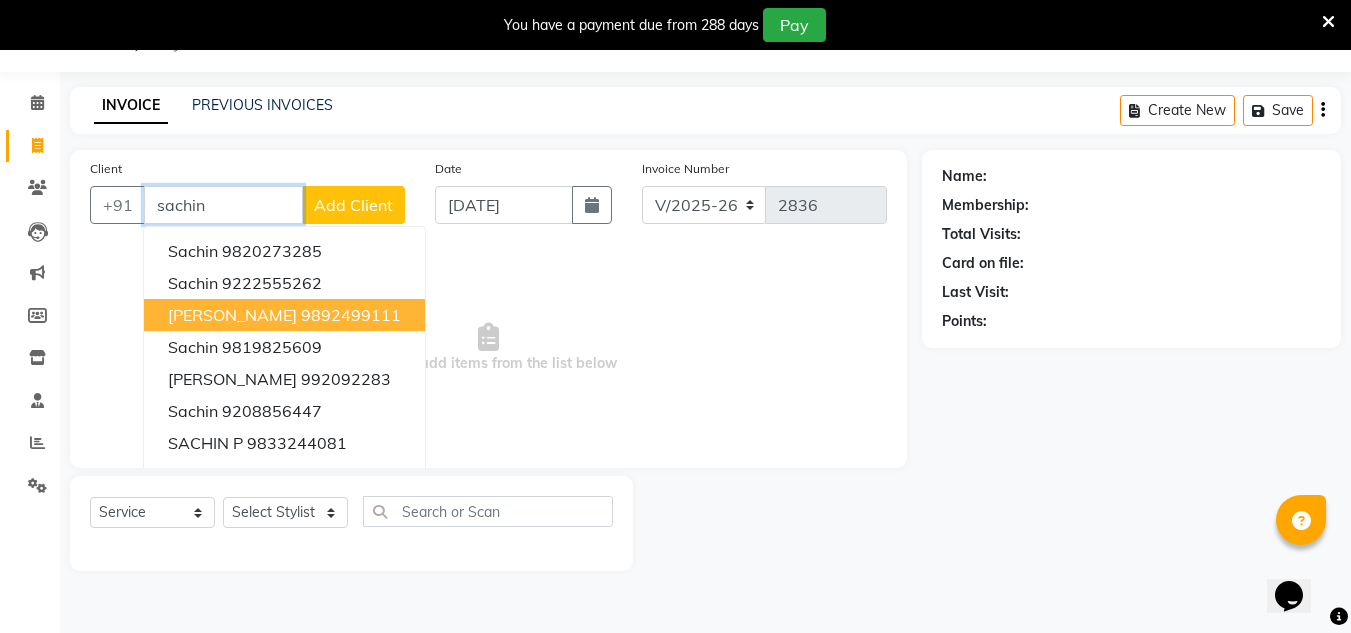 click on "9892499111" at bounding box center [351, 315] 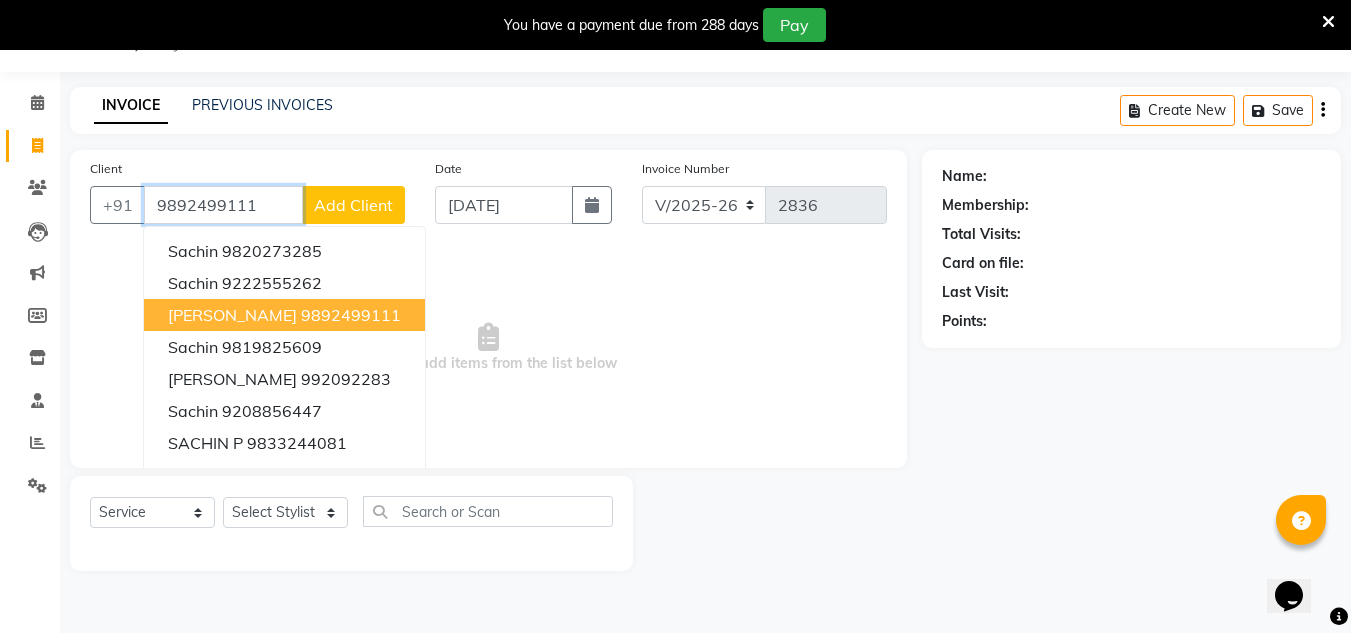type on "9892499111" 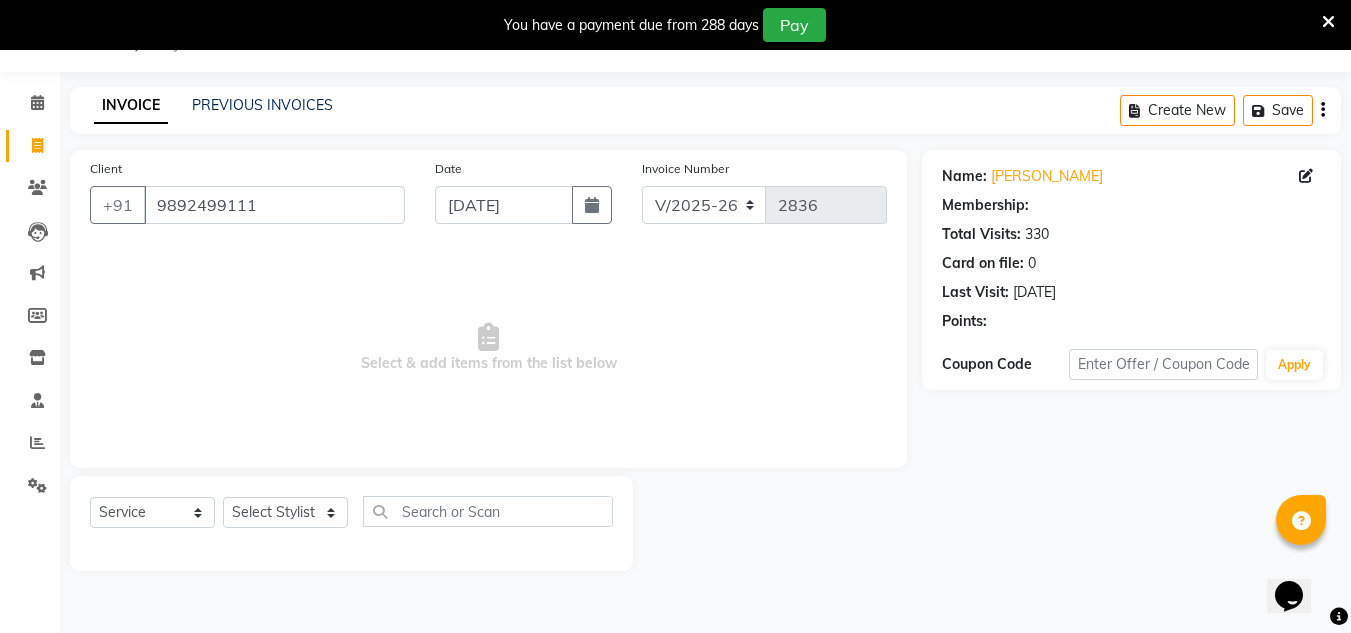 select on "1: Object" 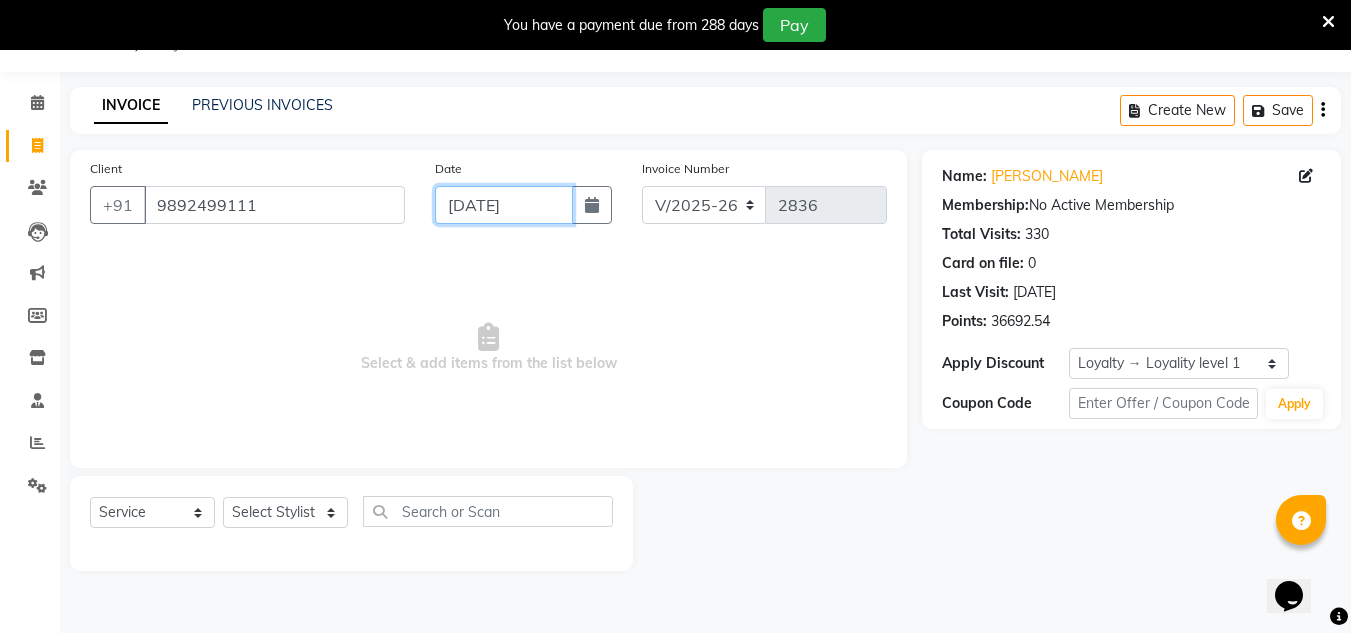 drag, startPoint x: 541, startPoint y: 199, endPoint x: 540, endPoint y: 225, distance: 26.019224 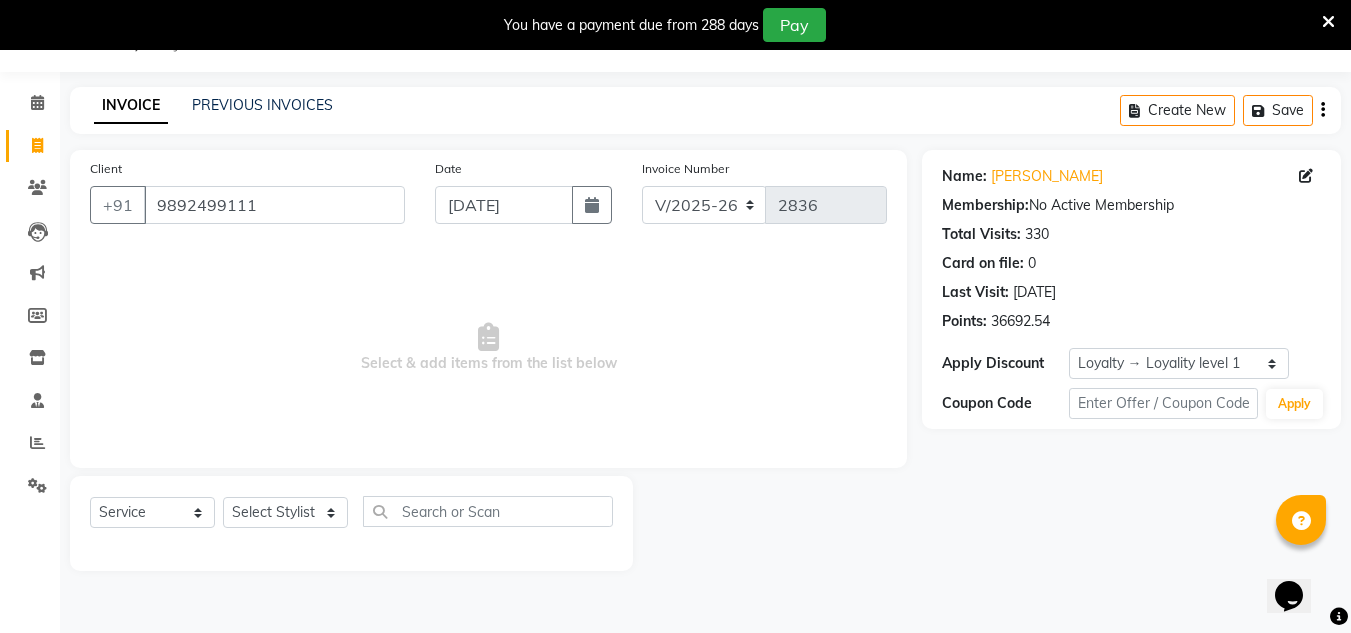 select on "7" 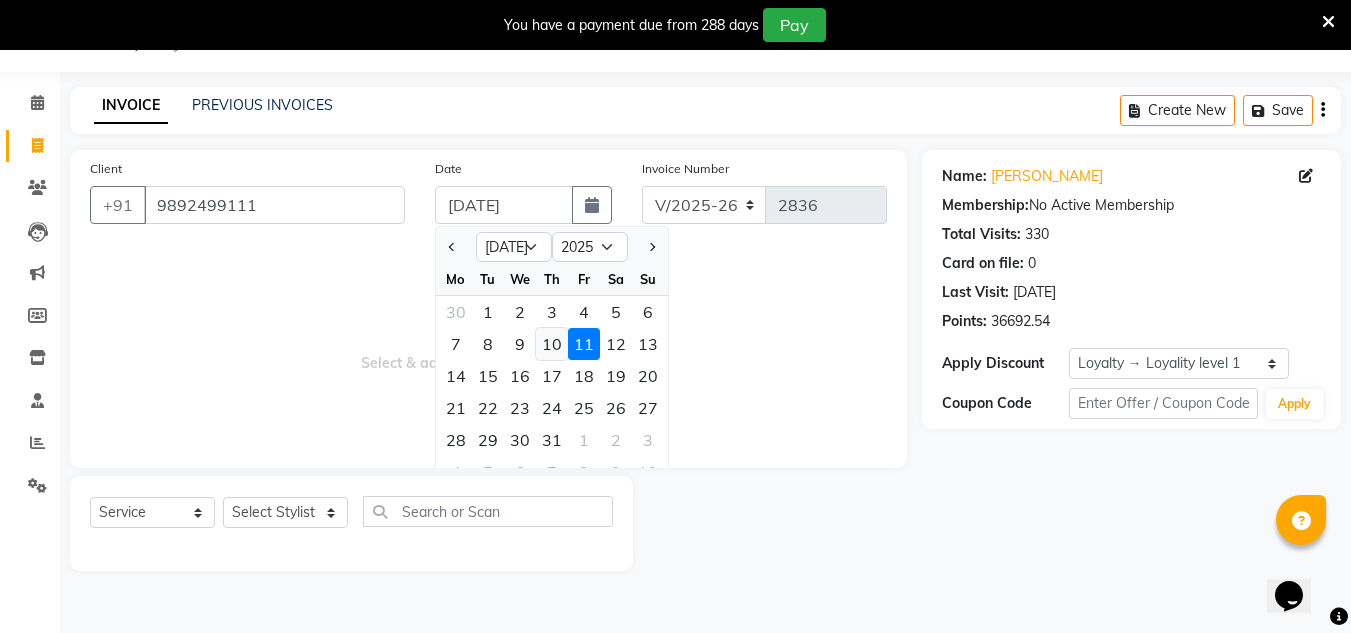 click on "10" 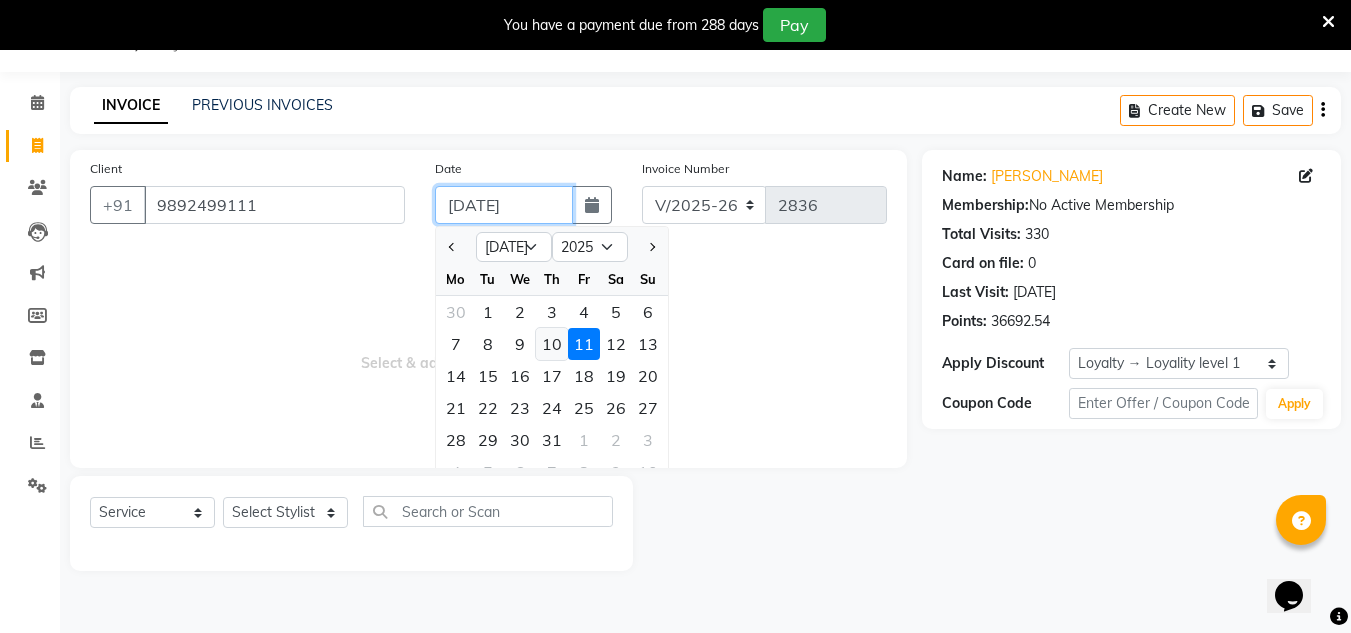 type on "10-07-2025" 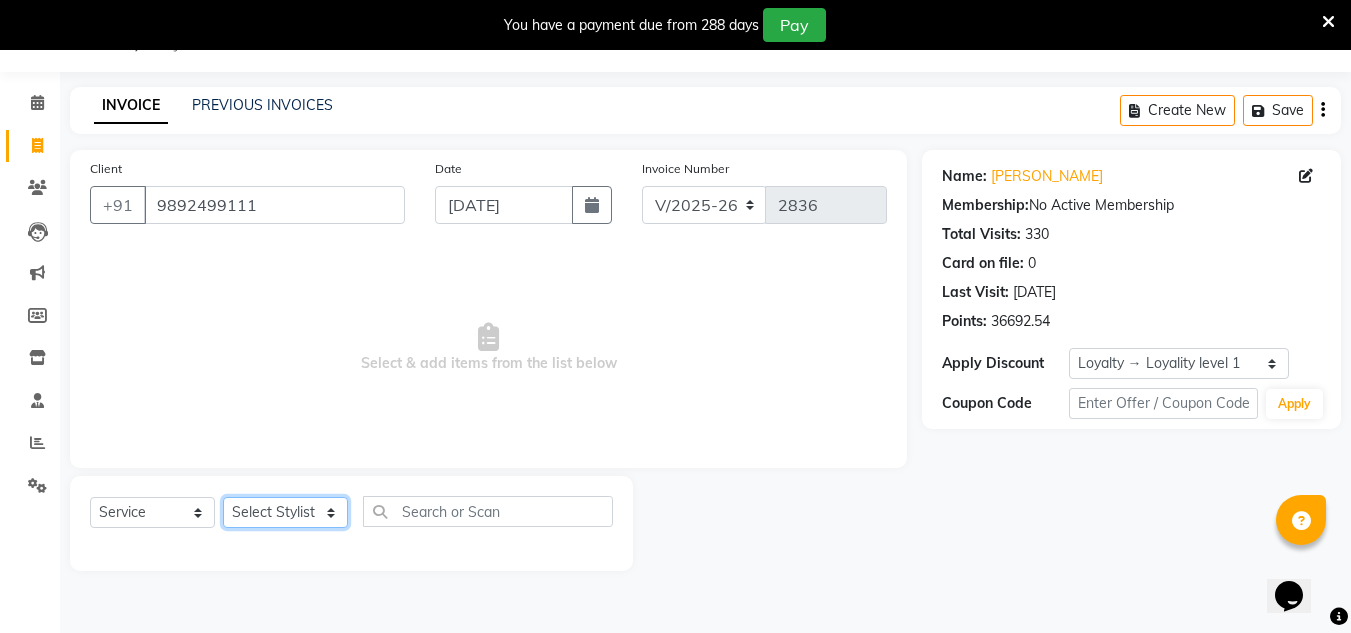 click on "Select Stylist [PERSON_NAME] new  [PERSON_NAME] [PERSON_NAME] Owner preeti [PERSON_NAME] [PERSON_NAME] RG" 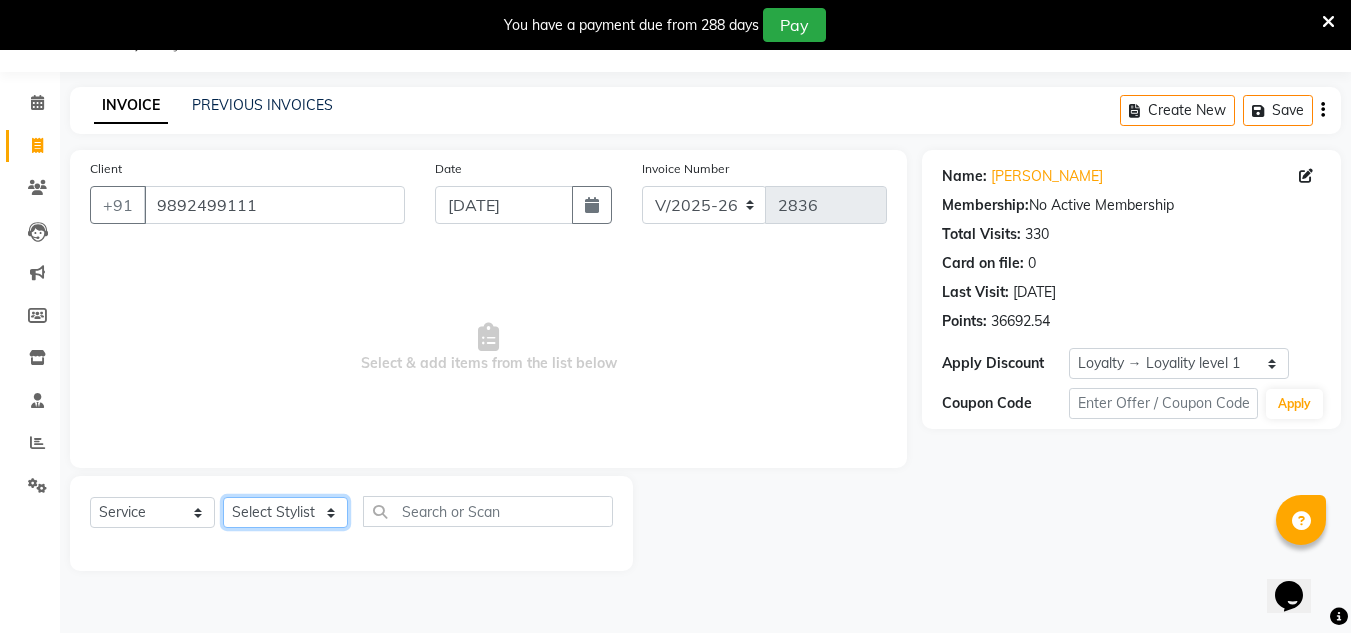 select on "53567" 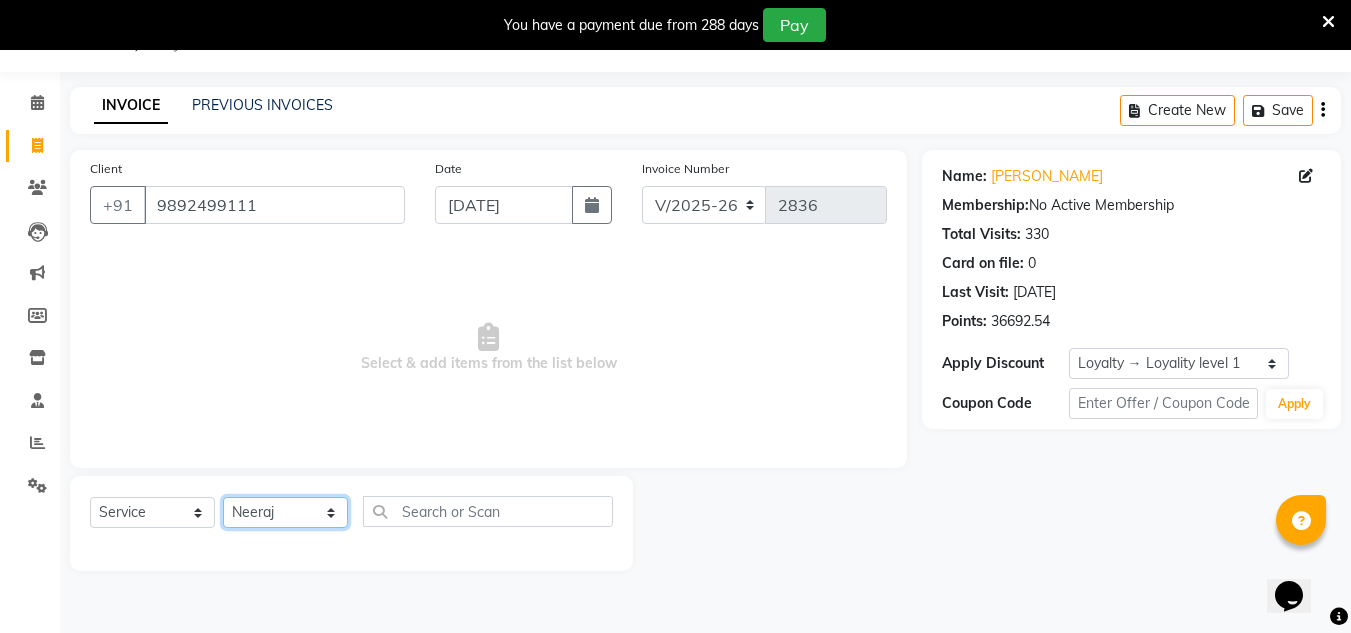 click on "Select Stylist [PERSON_NAME] new  [PERSON_NAME] [PERSON_NAME] Owner preeti [PERSON_NAME] [PERSON_NAME] RG" 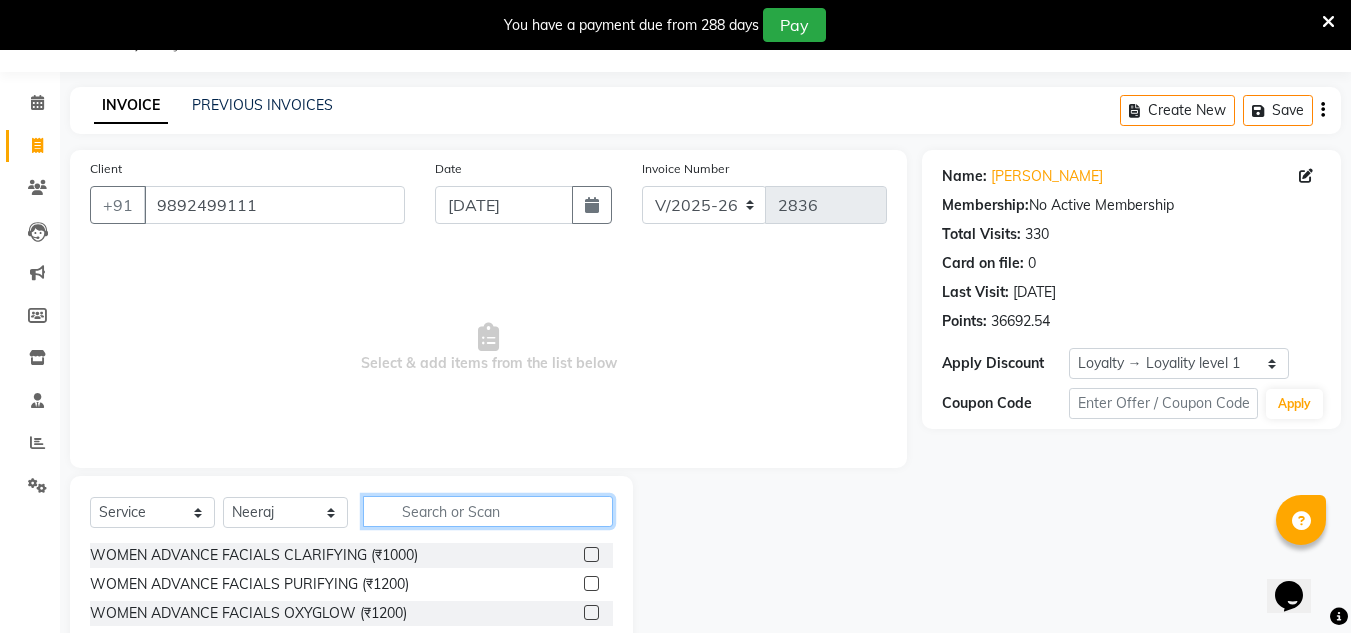 click 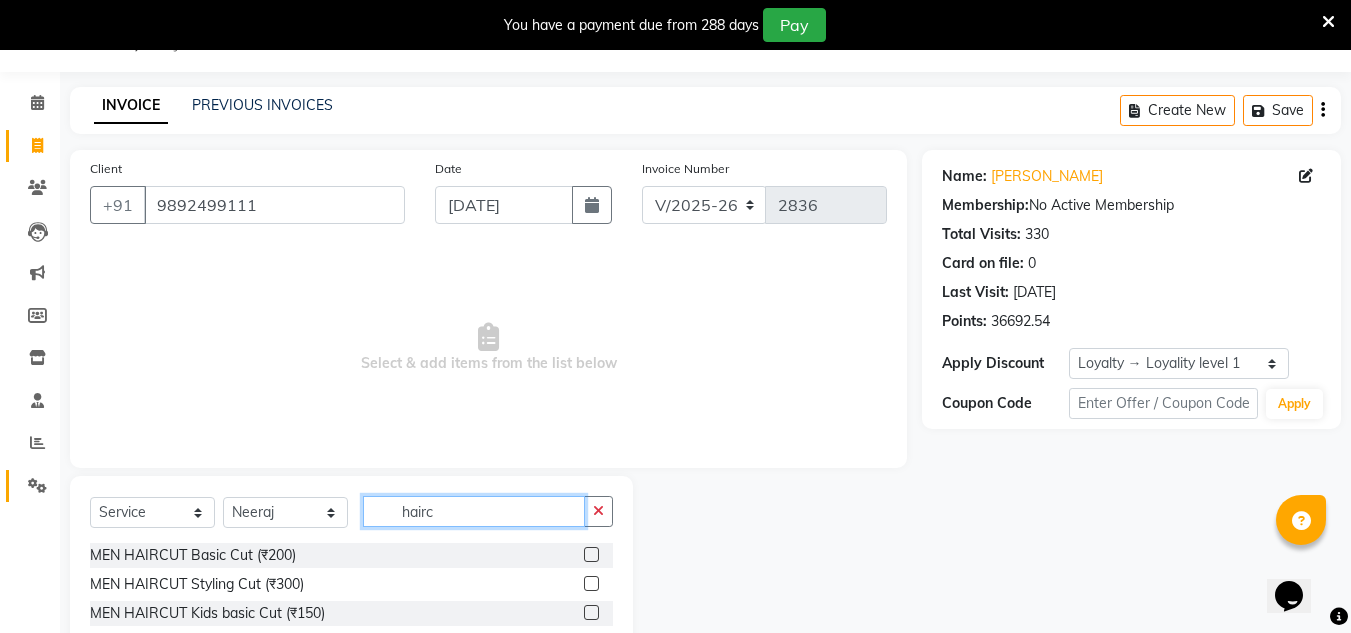 type on "hairc" 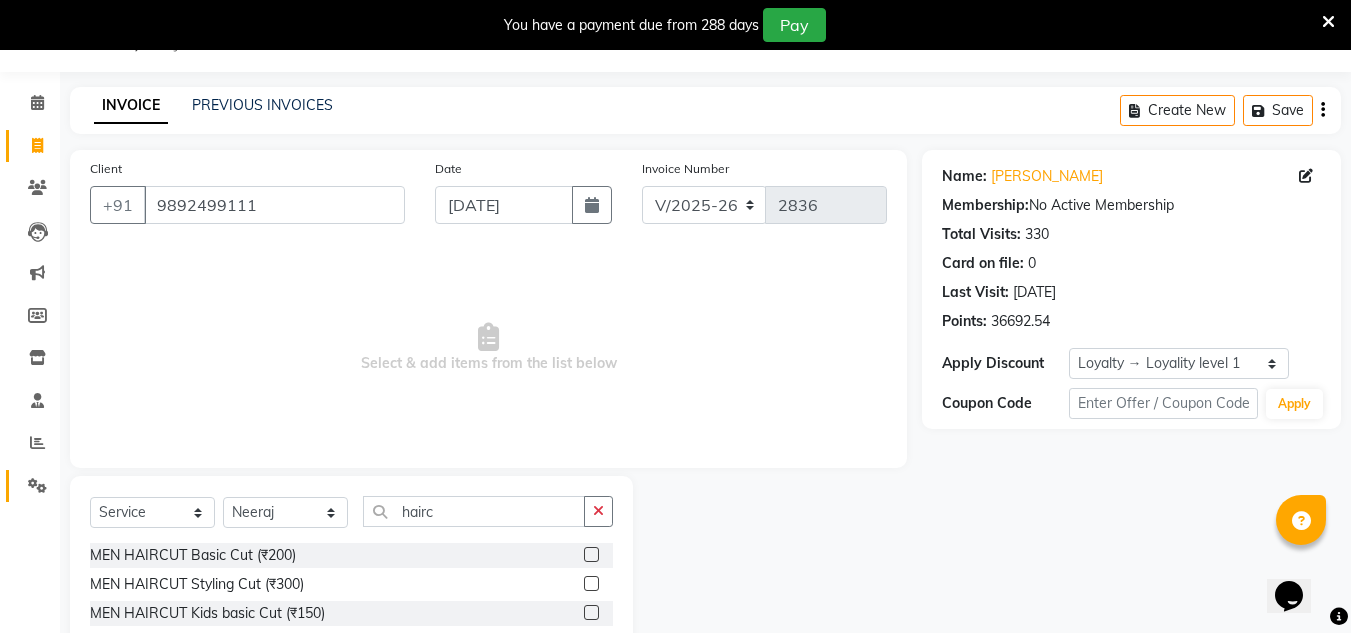 drag, startPoint x: 18, startPoint y: 491, endPoint x: 859, endPoint y: 133, distance: 914.0268 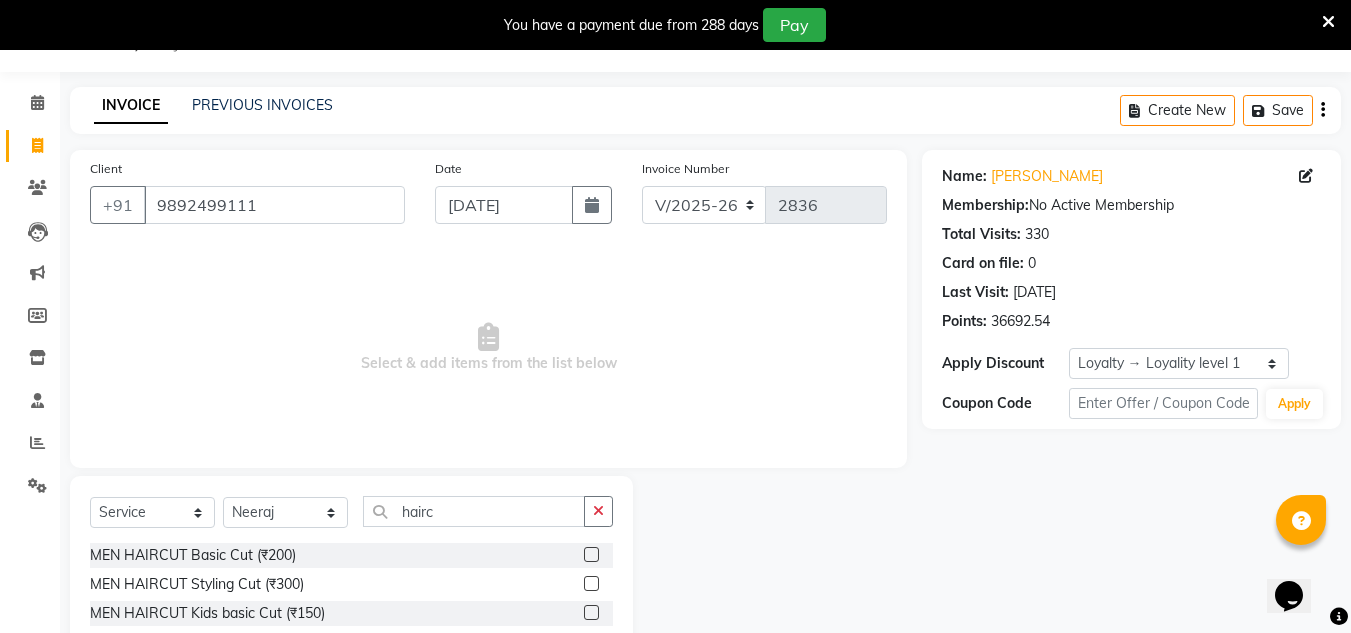 click 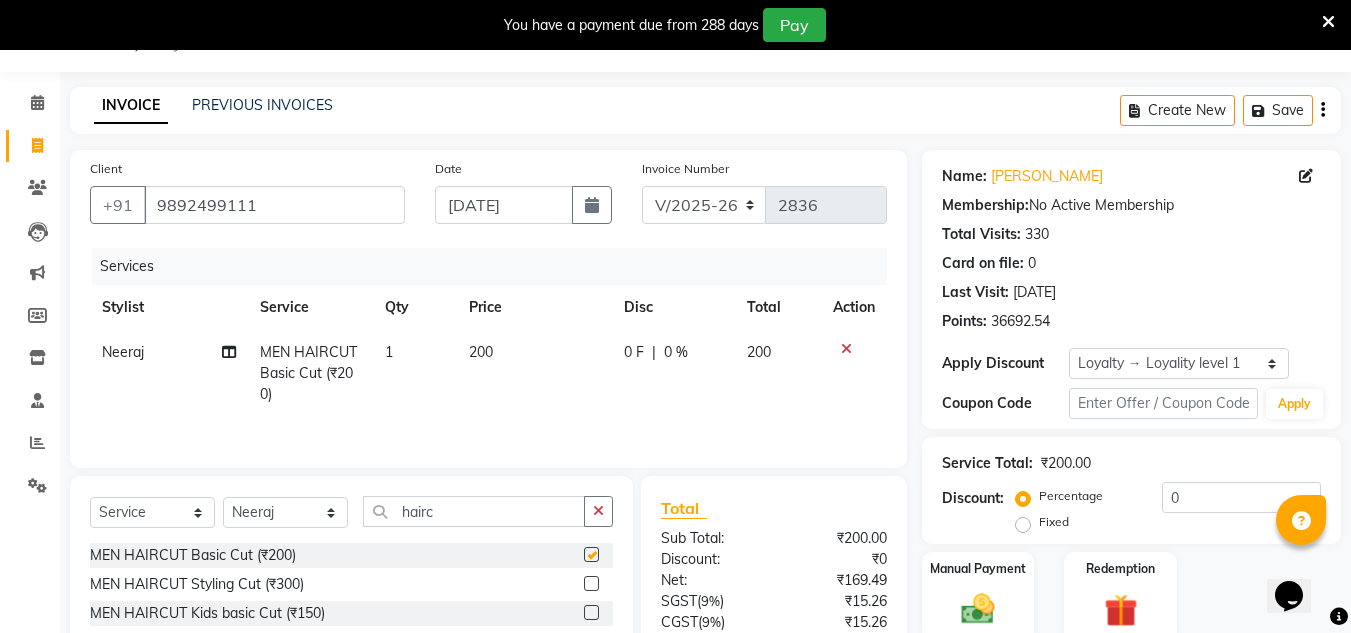 checkbox on "false" 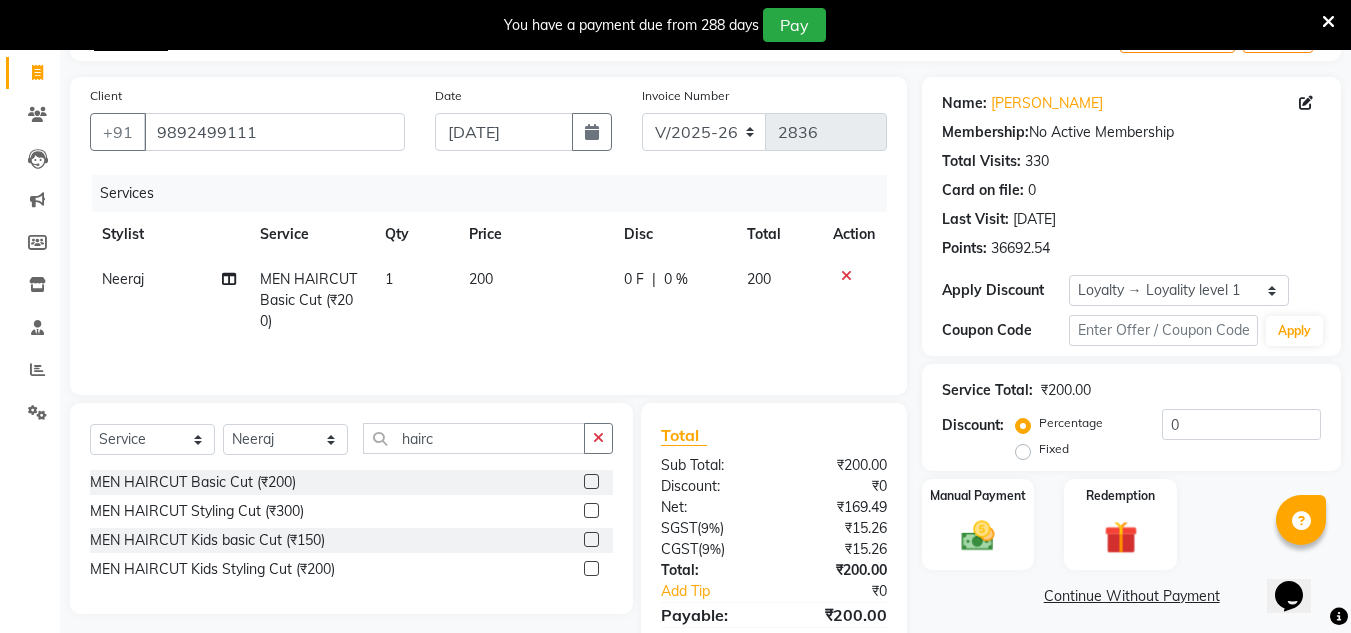 scroll, scrollTop: 217, scrollLeft: 0, axis: vertical 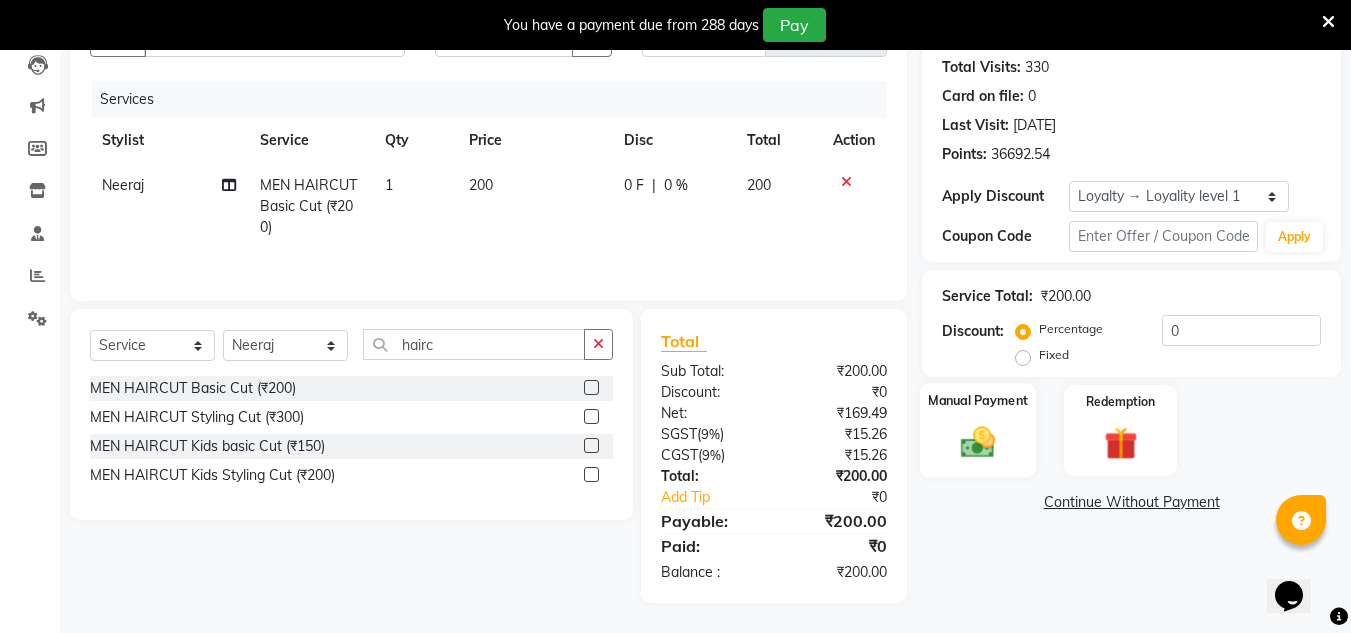 click 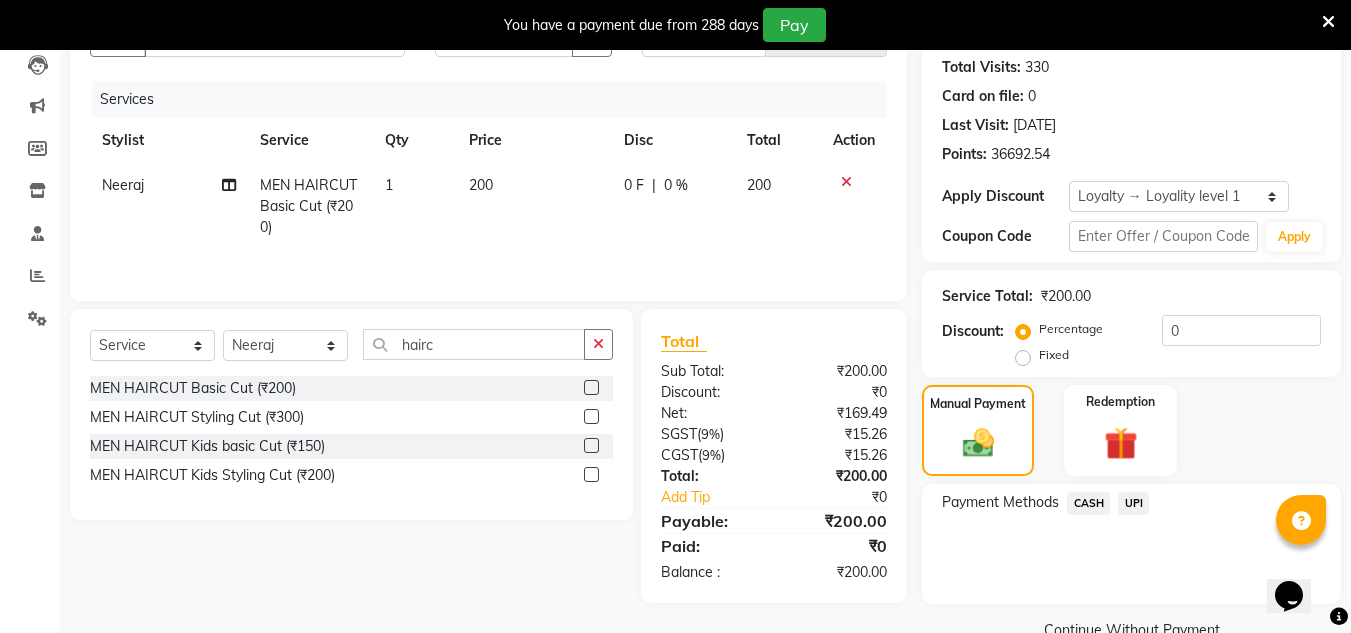 click on "CASH" 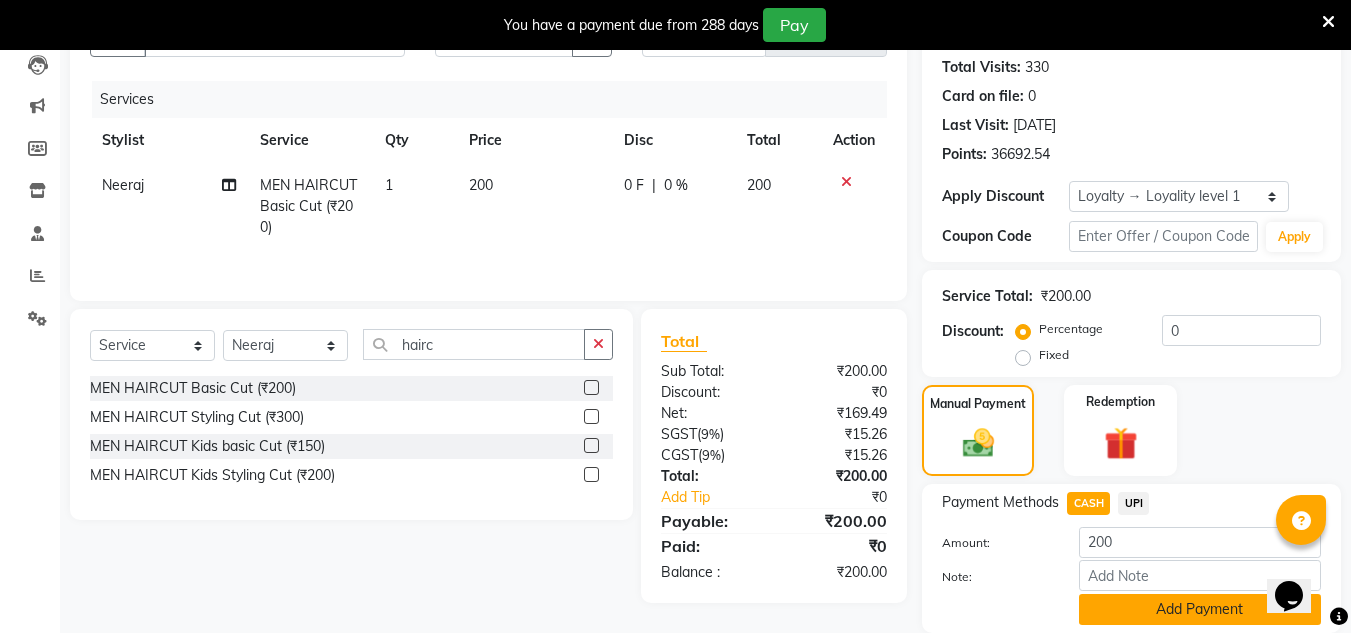 click on "Add Payment" 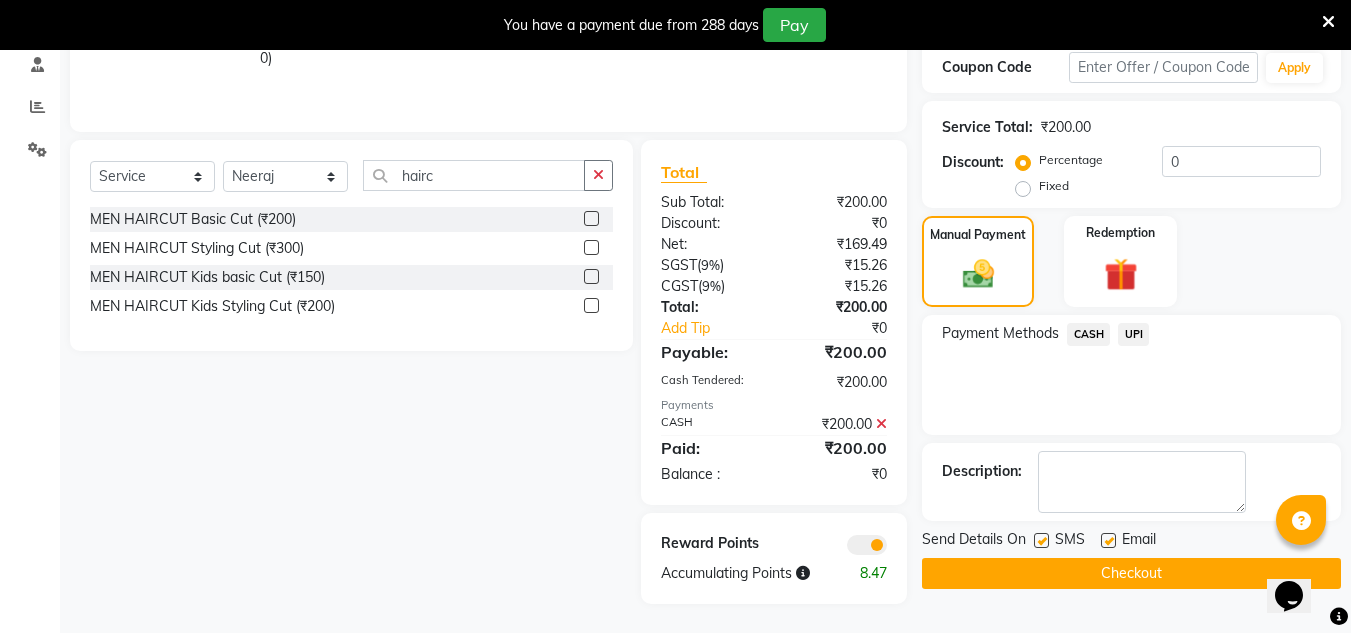scroll, scrollTop: 387, scrollLeft: 0, axis: vertical 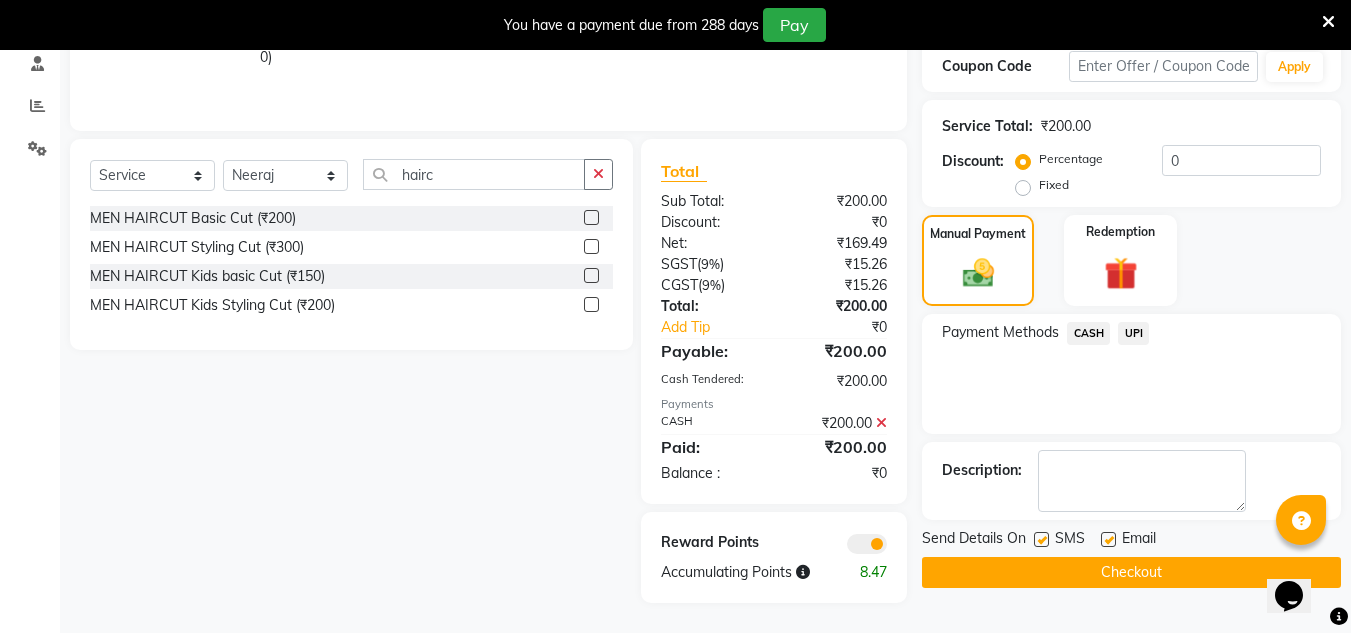 click on "Checkout" 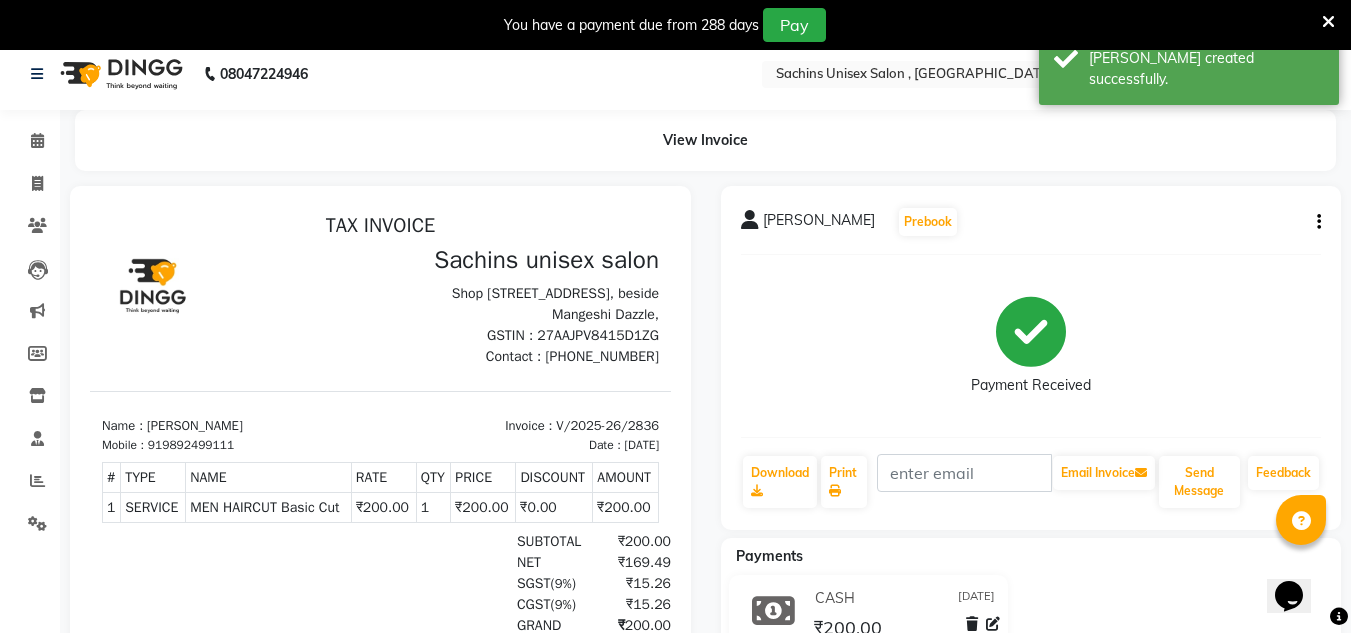 scroll, scrollTop: 0, scrollLeft: 0, axis: both 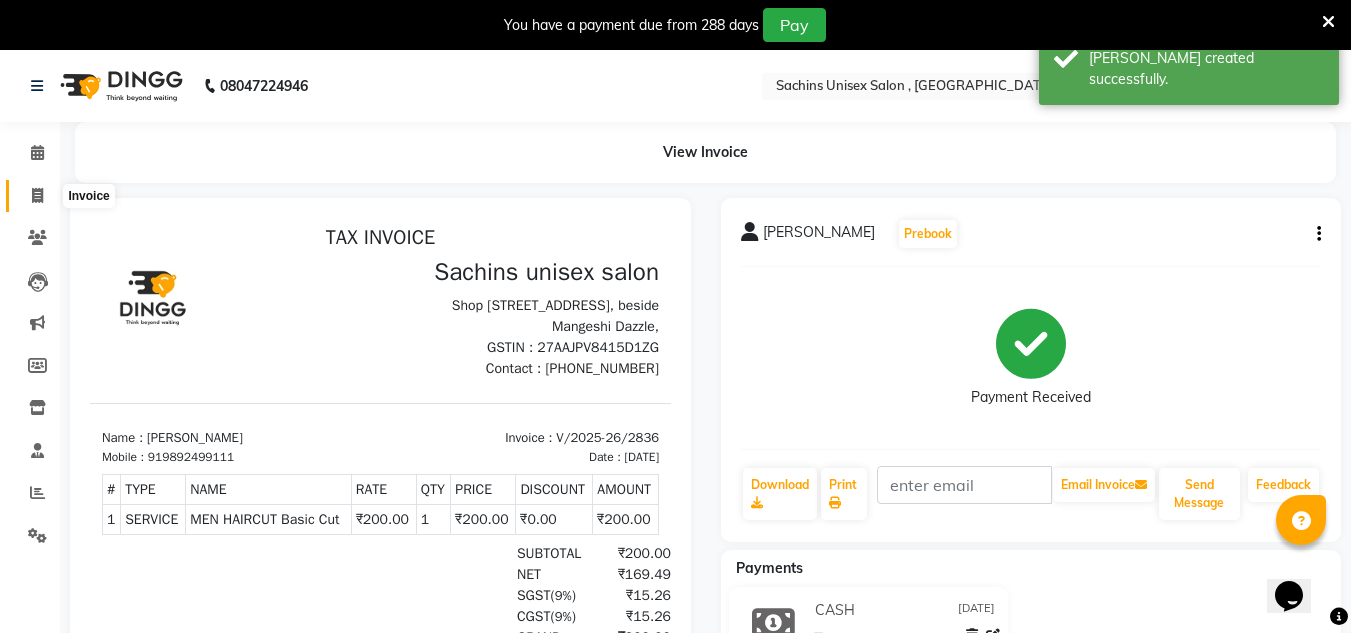 click 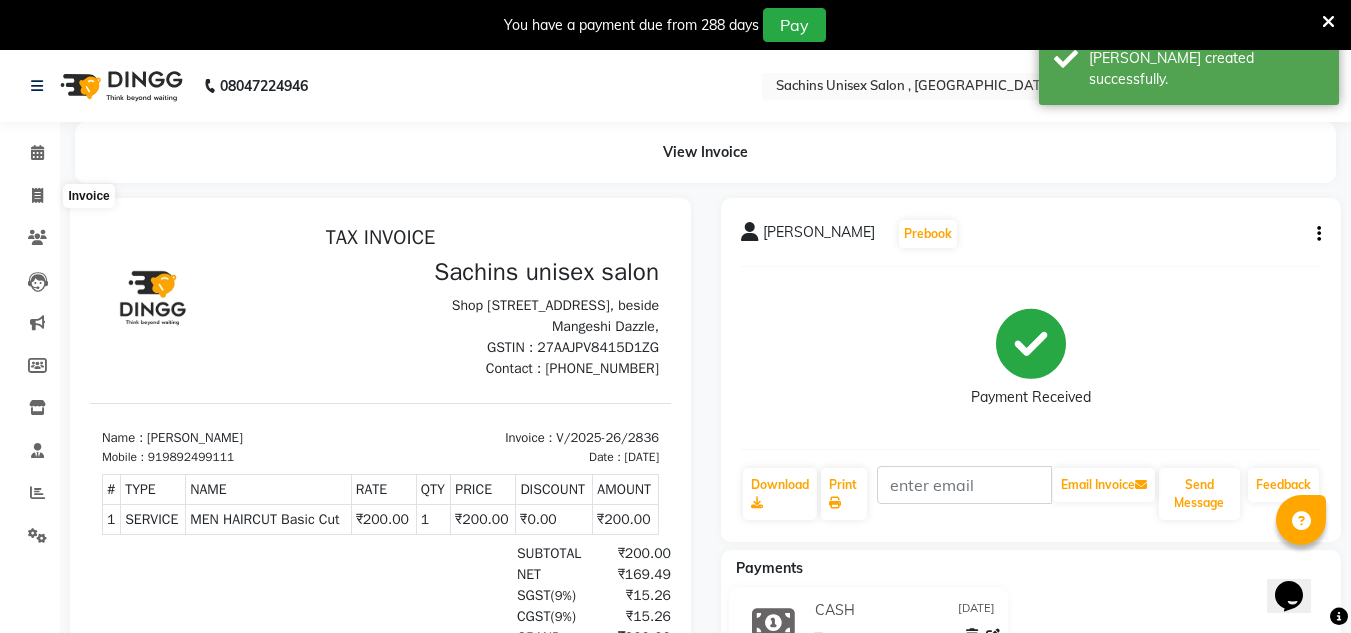 select on "service" 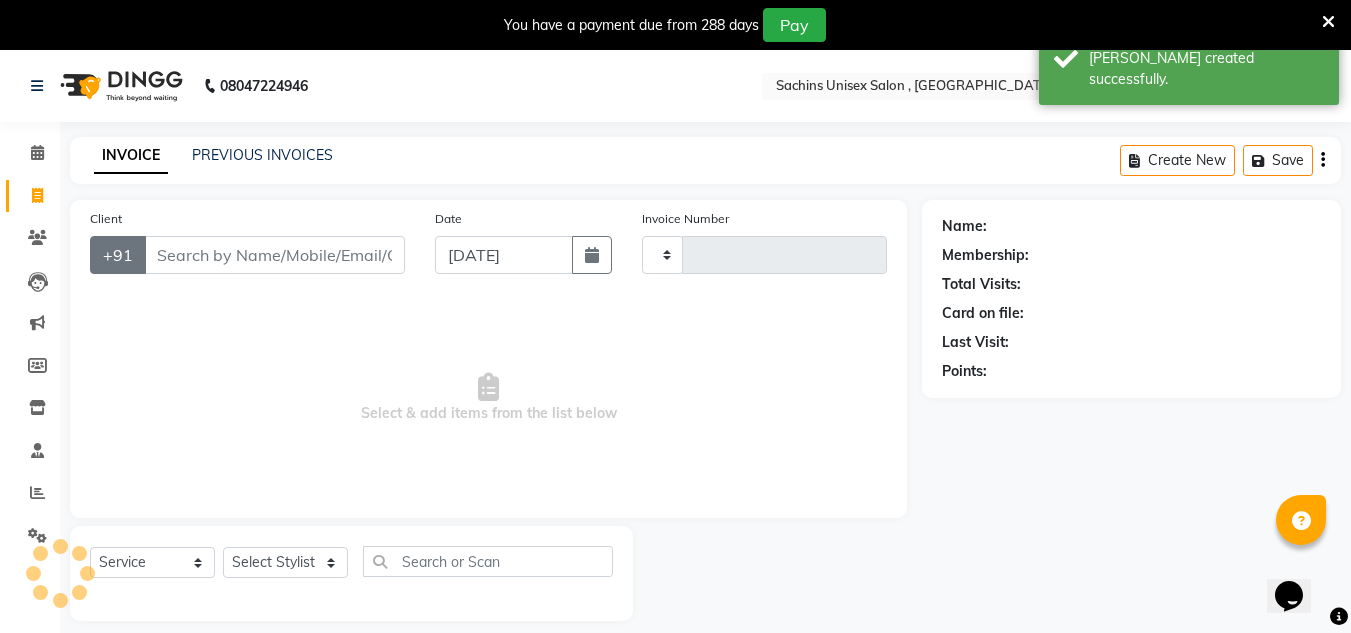 type on "2837" 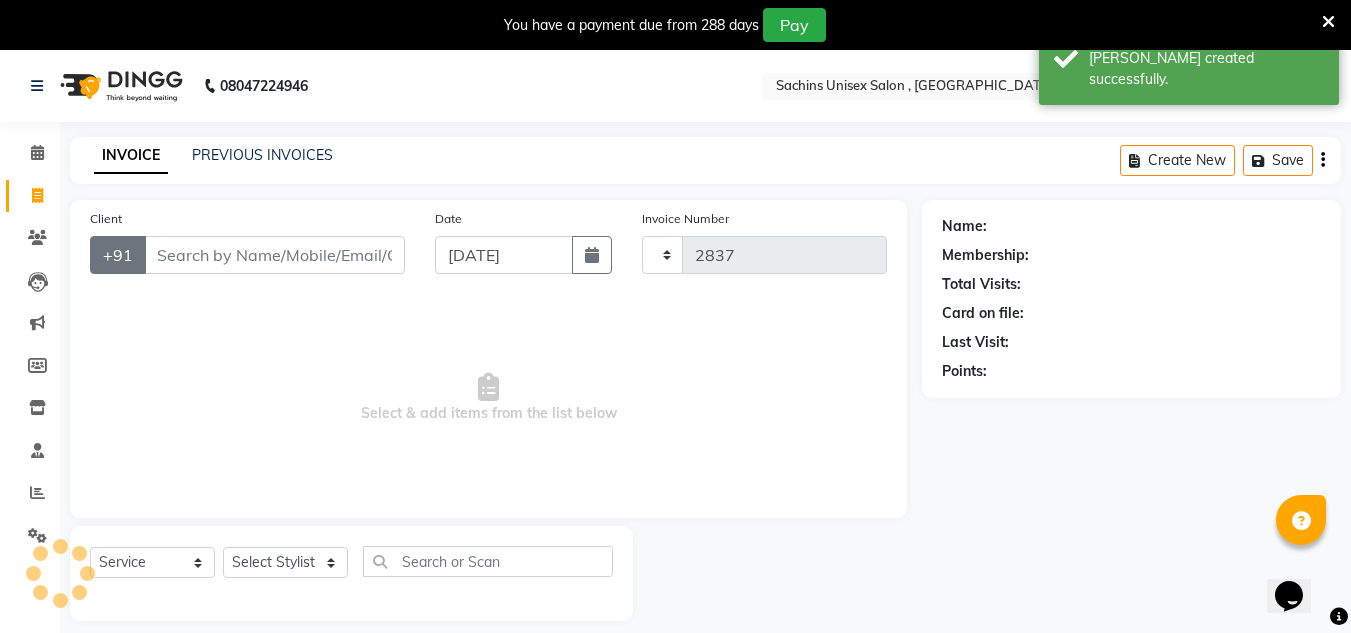 select on "6840" 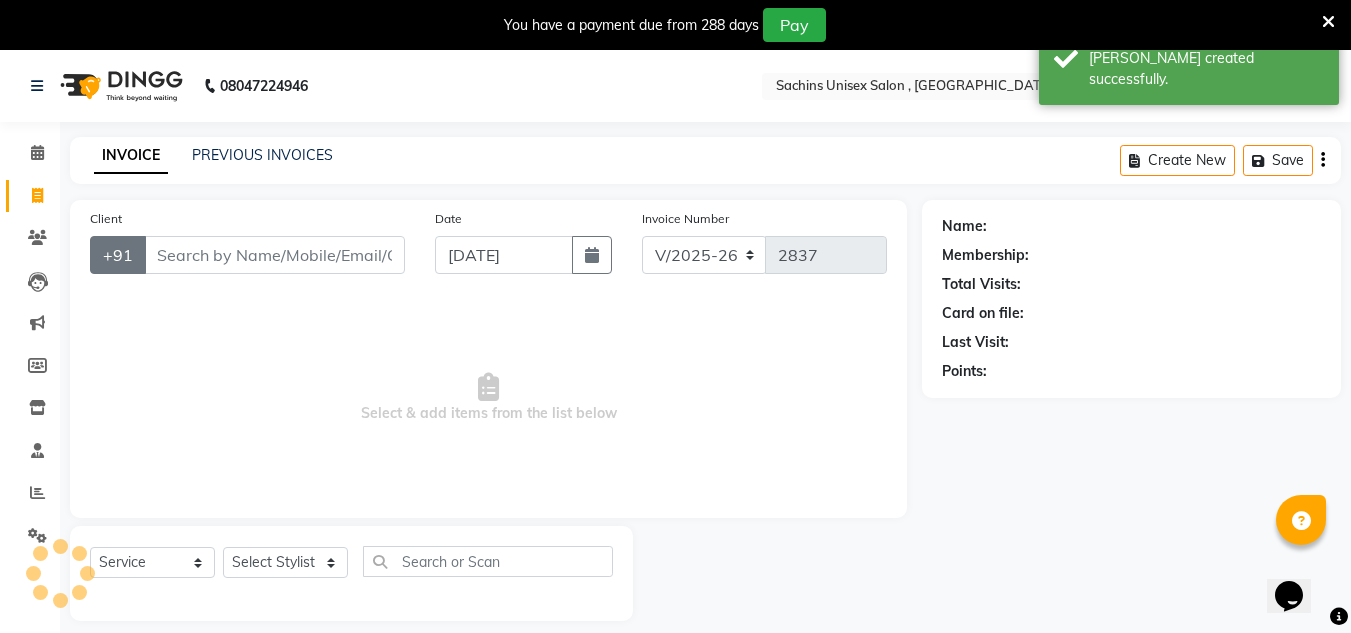 scroll, scrollTop: 50, scrollLeft: 0, axis: vertical 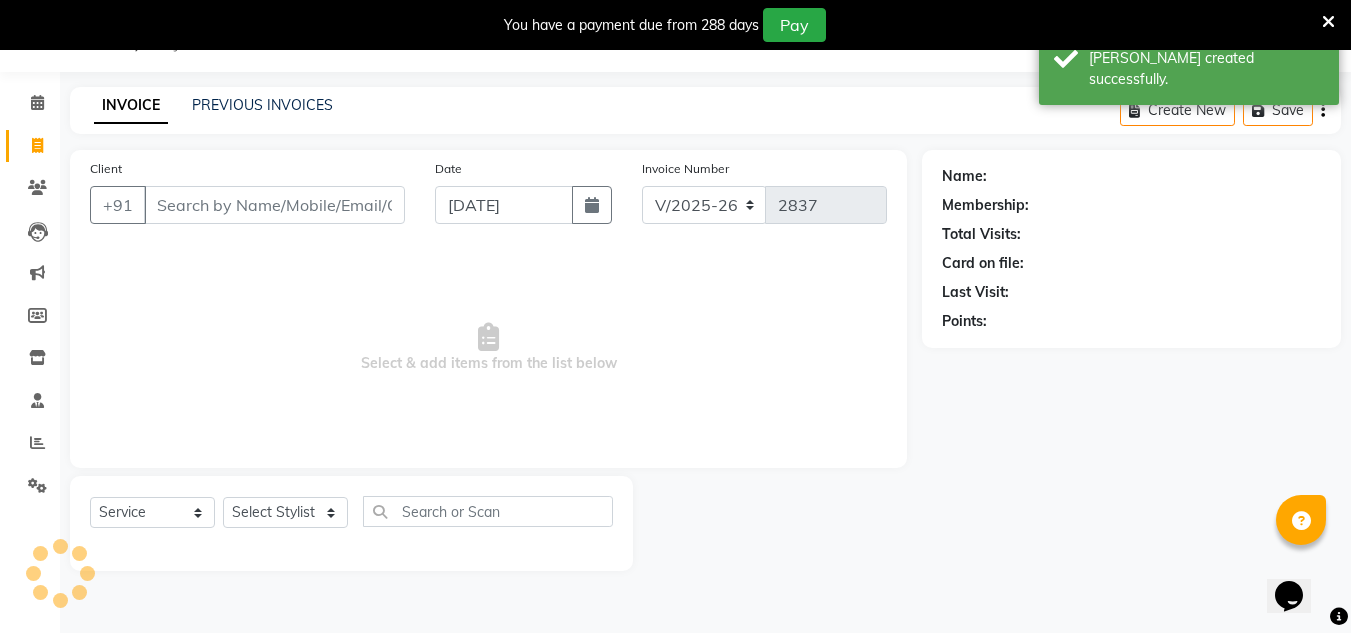 click on "Client" at bounding box center [274, 205] 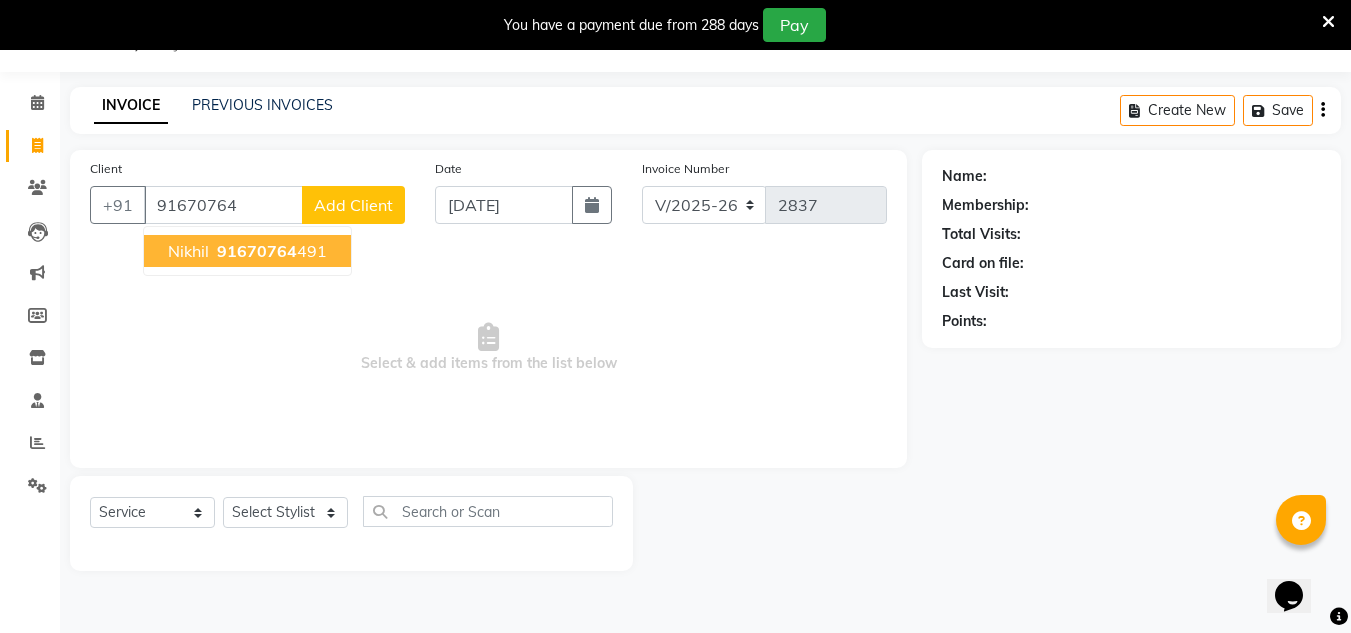 drag, startPoint x: 277, startPoint y: 250, endPoint x: 320, endPoint y: 237, distance: 44.922153 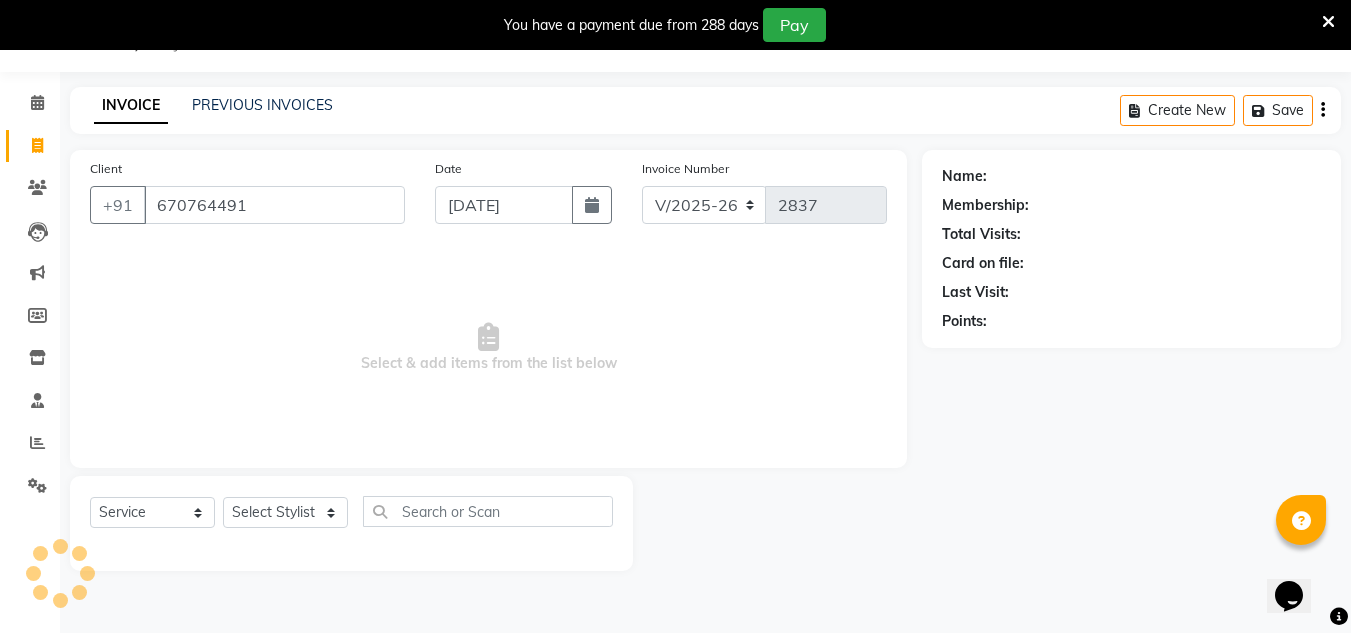 type on "670764491" 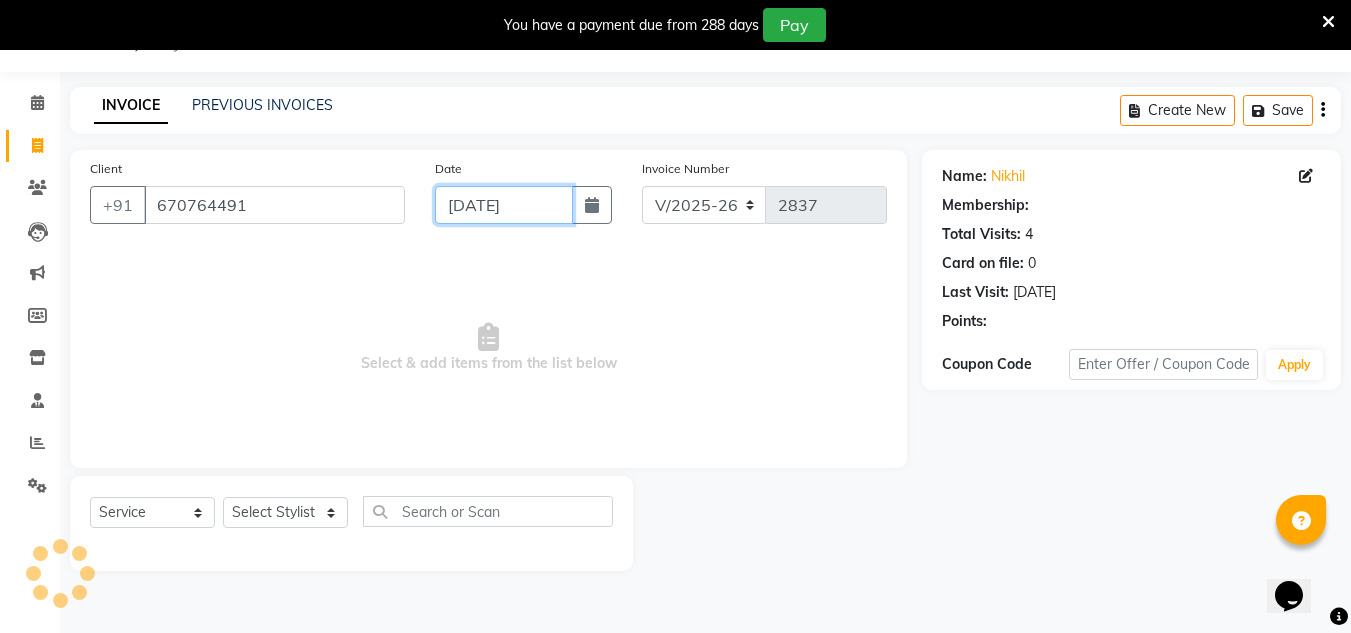 drag, startPoint x: 543, startPoint y: 200, endPoint x: 528, endPoint y: 223, distance: 27.45906 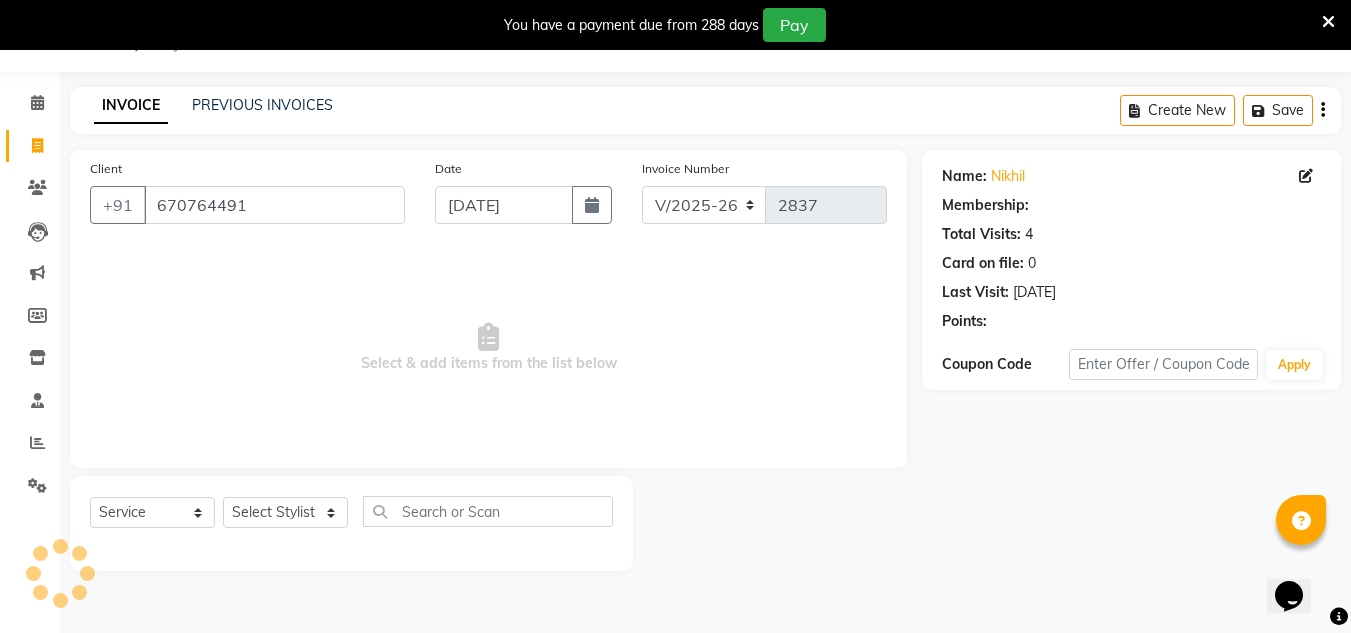 select on "7" 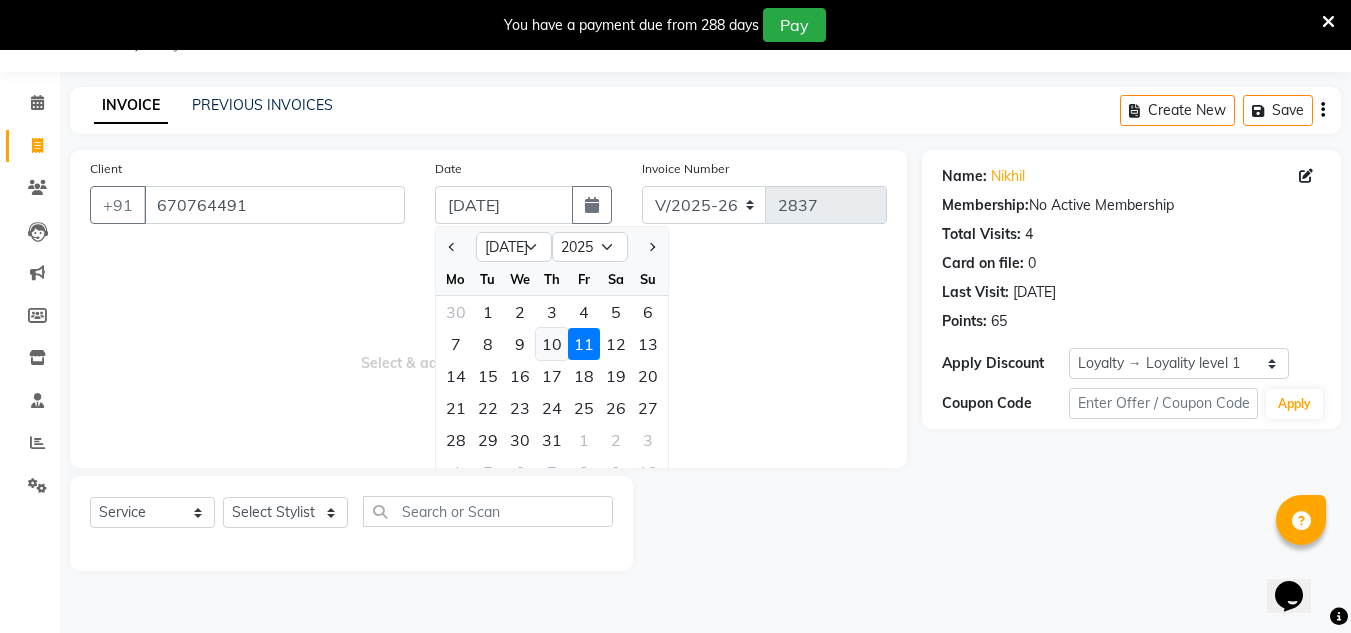 click on "10" 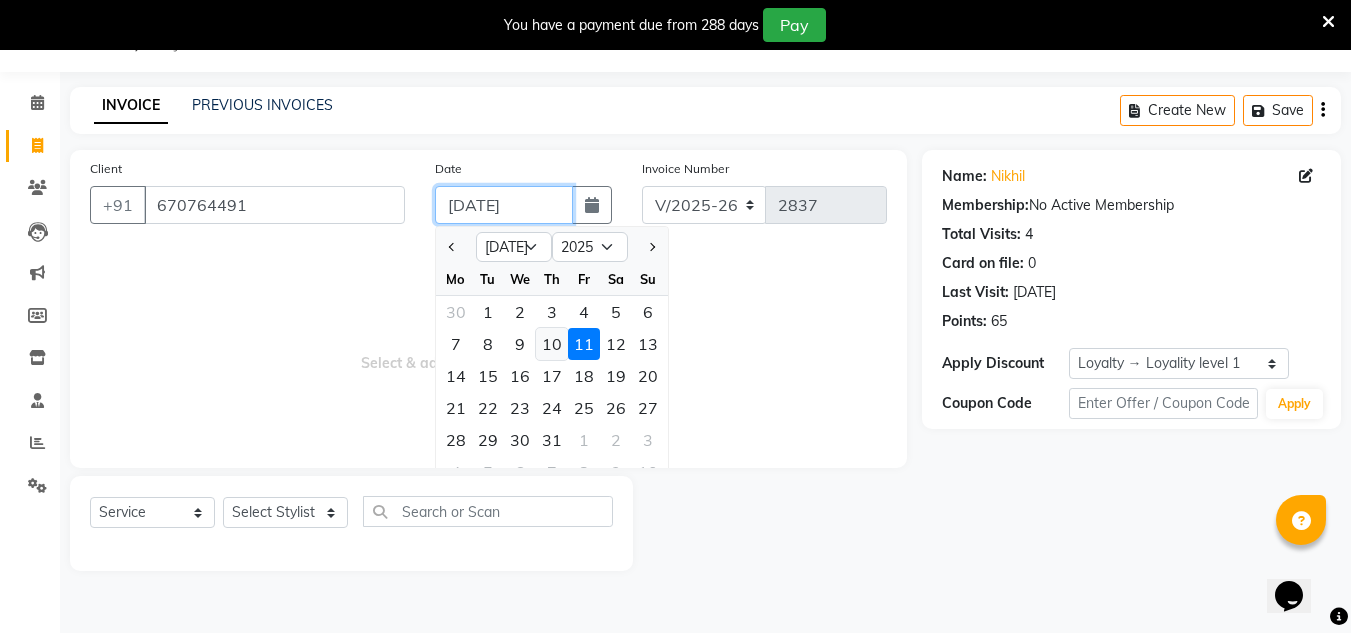 type on "10-07-2025" 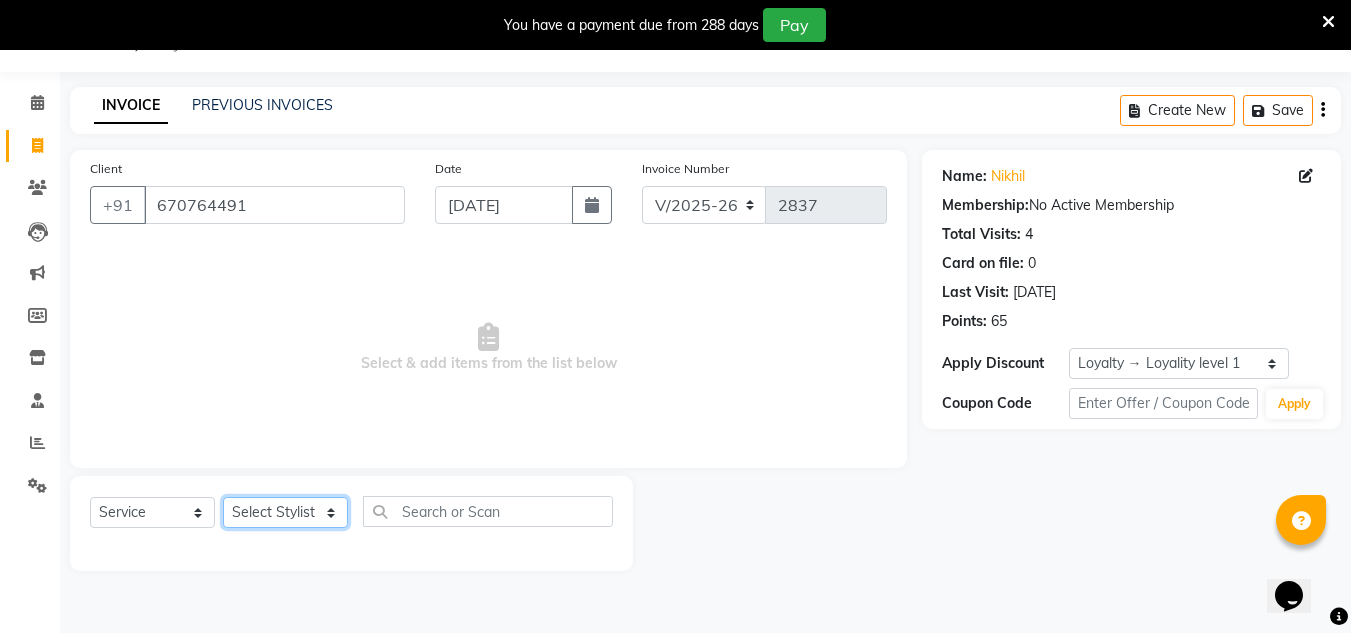 click on "Select Stylist [PERSON_NAME] new  [PERSON_NAME] [PERSON_NAME] Owner preeti [PERSON_NAME] [PERSON_NAME] RG" 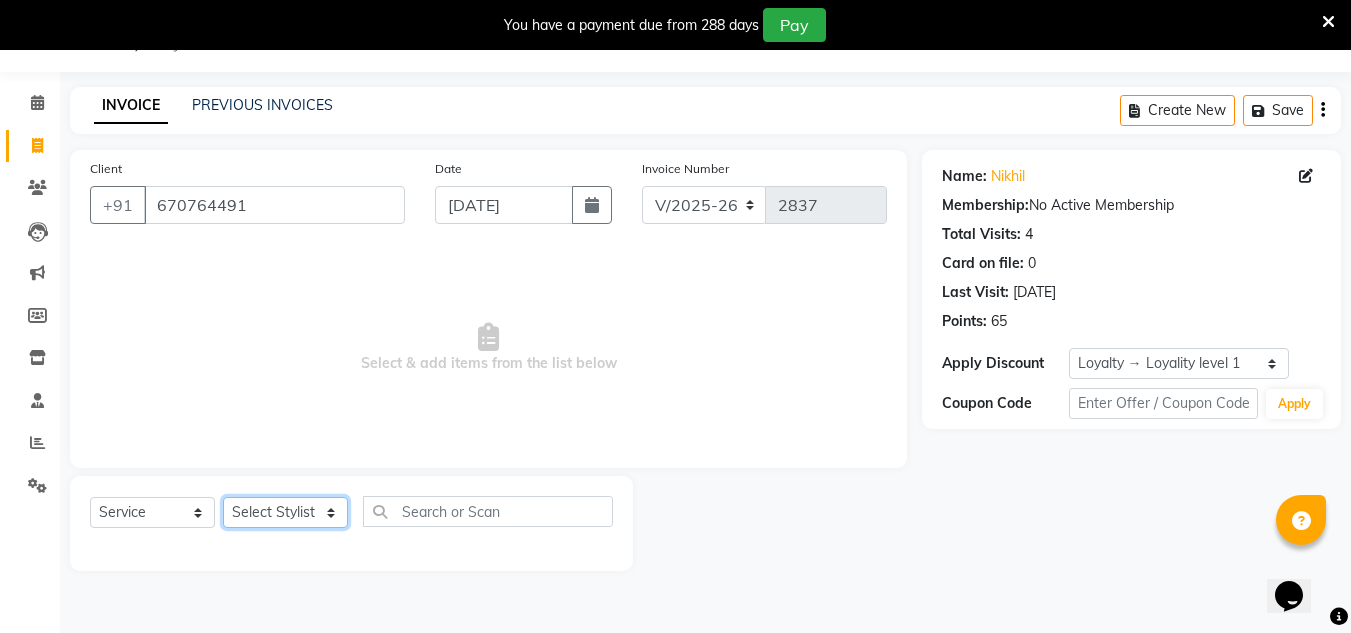 select on "85763" 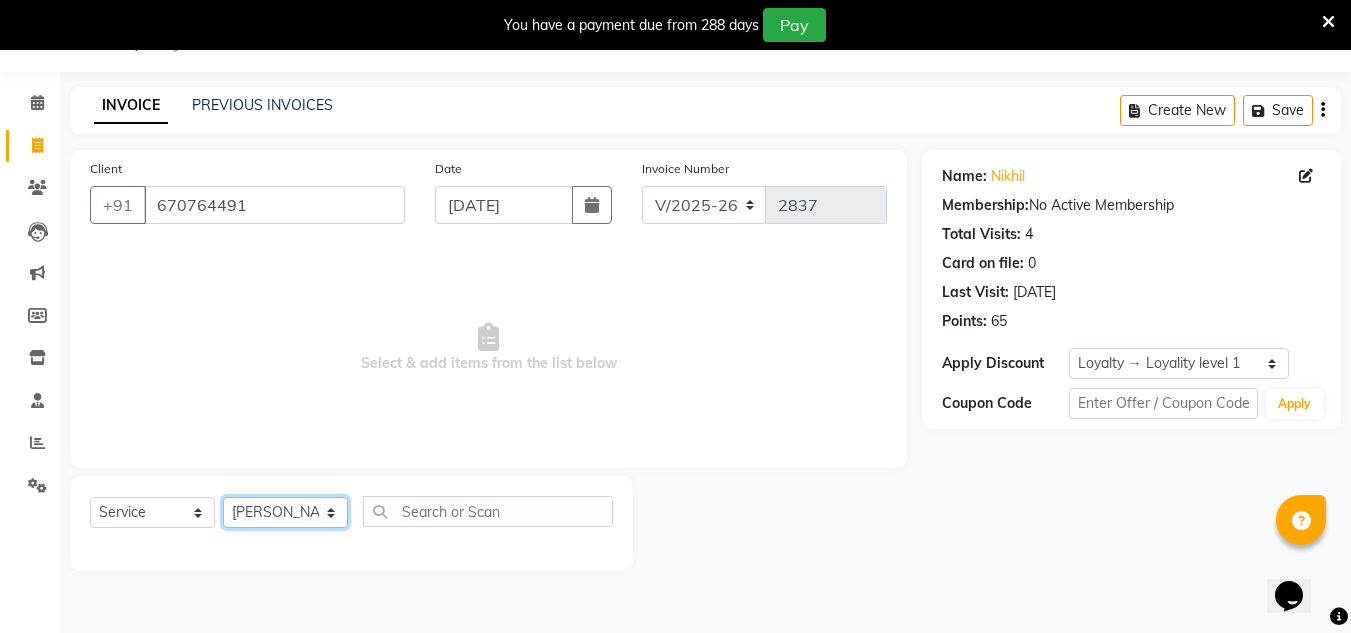 click on "Select Stylist [PERSON_NAME] new  [PERSON_NAME] [PERSON_NAME] Owner preeti [PERSON_NAME] [PERSON_NAME] RG" 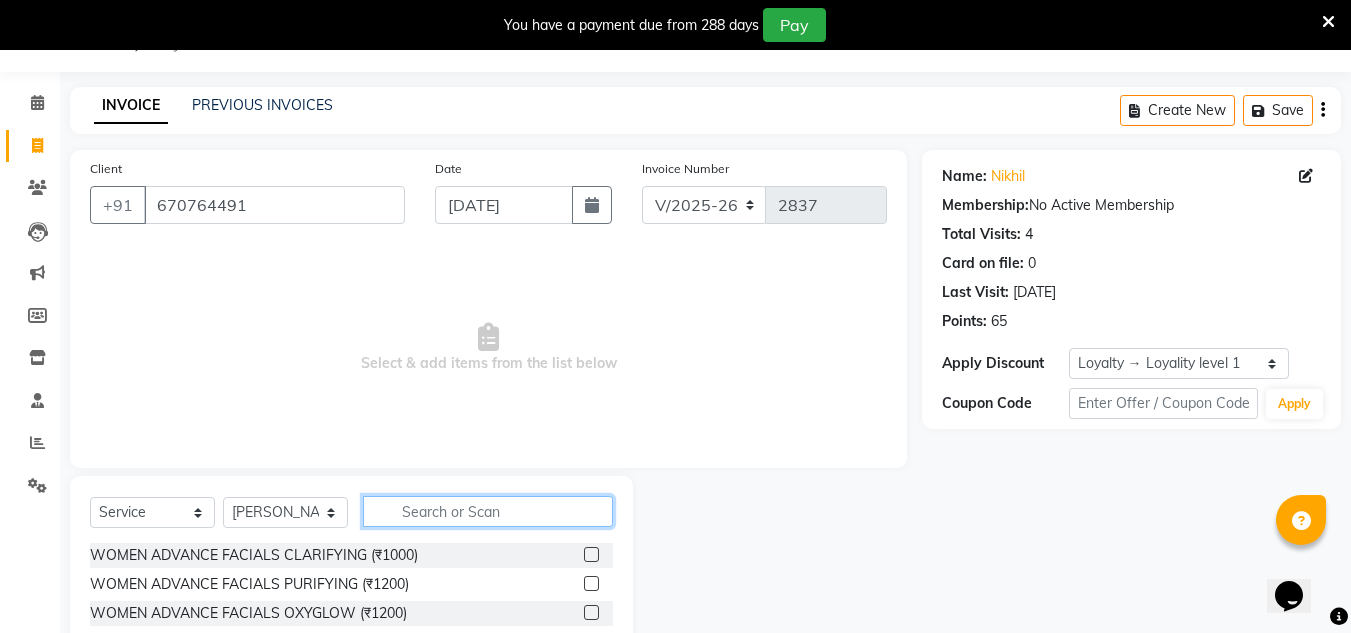 click 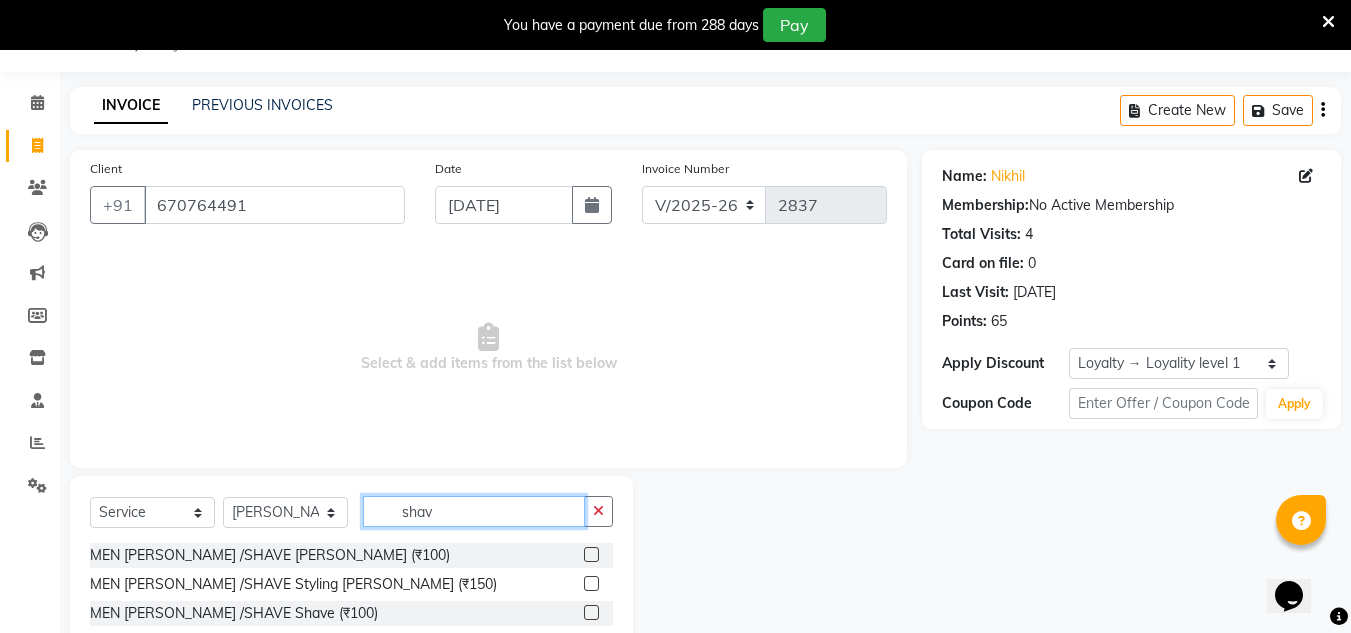 type on "shav" 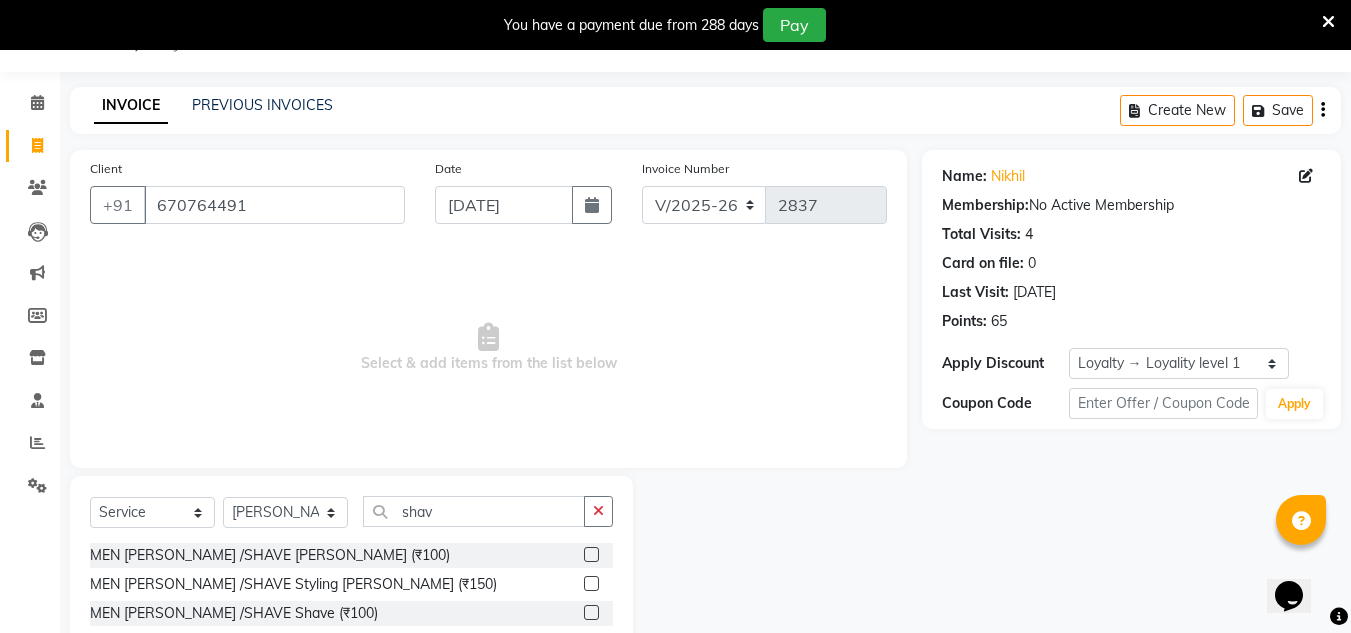 click 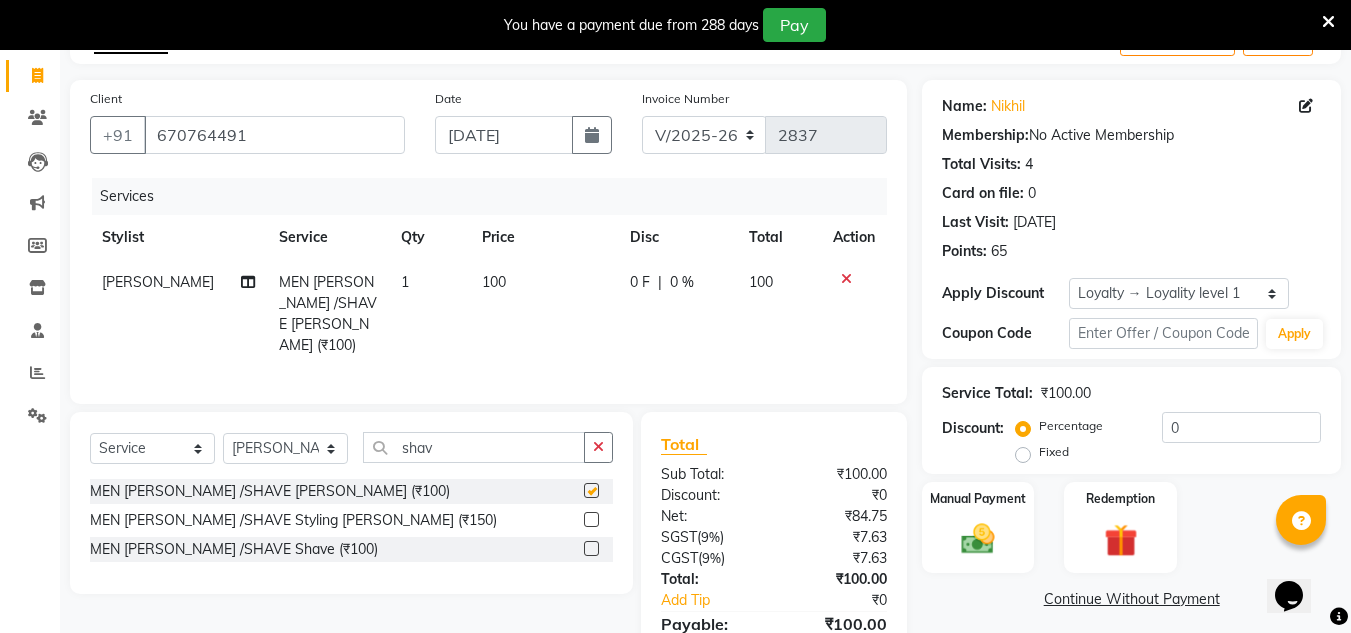 checkbox on "false" 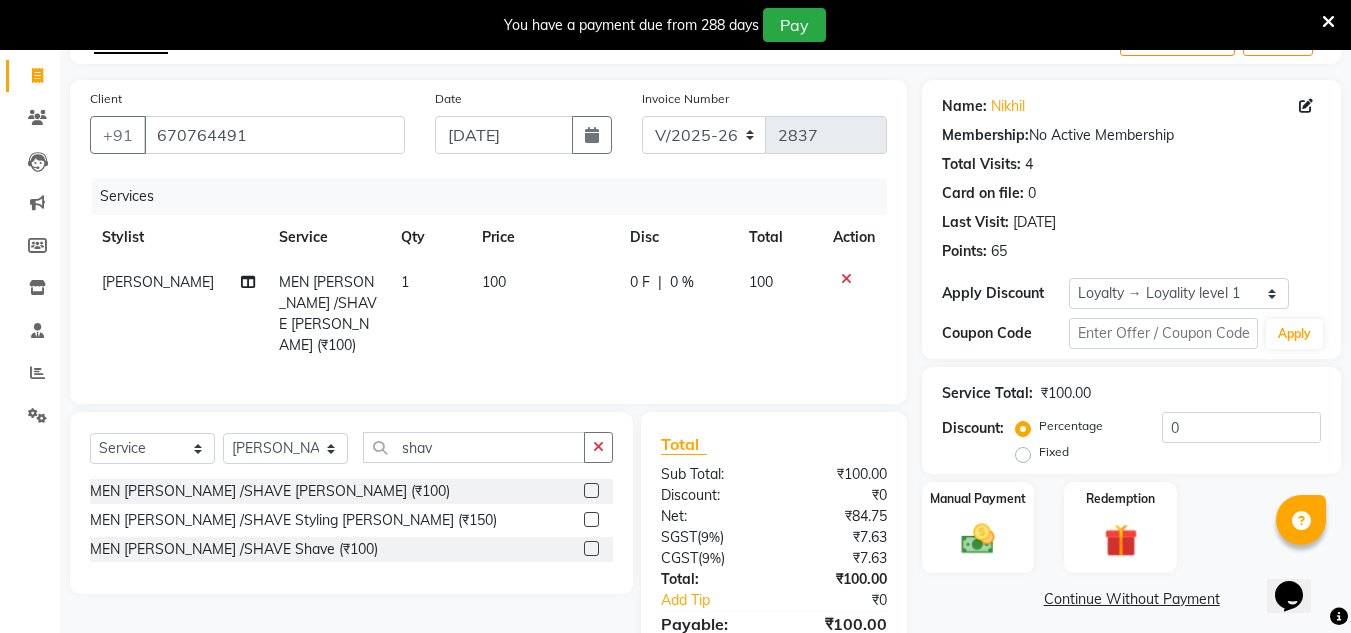 scroll, scrollTop: 217, scrollLeft: 0, axis: vertical 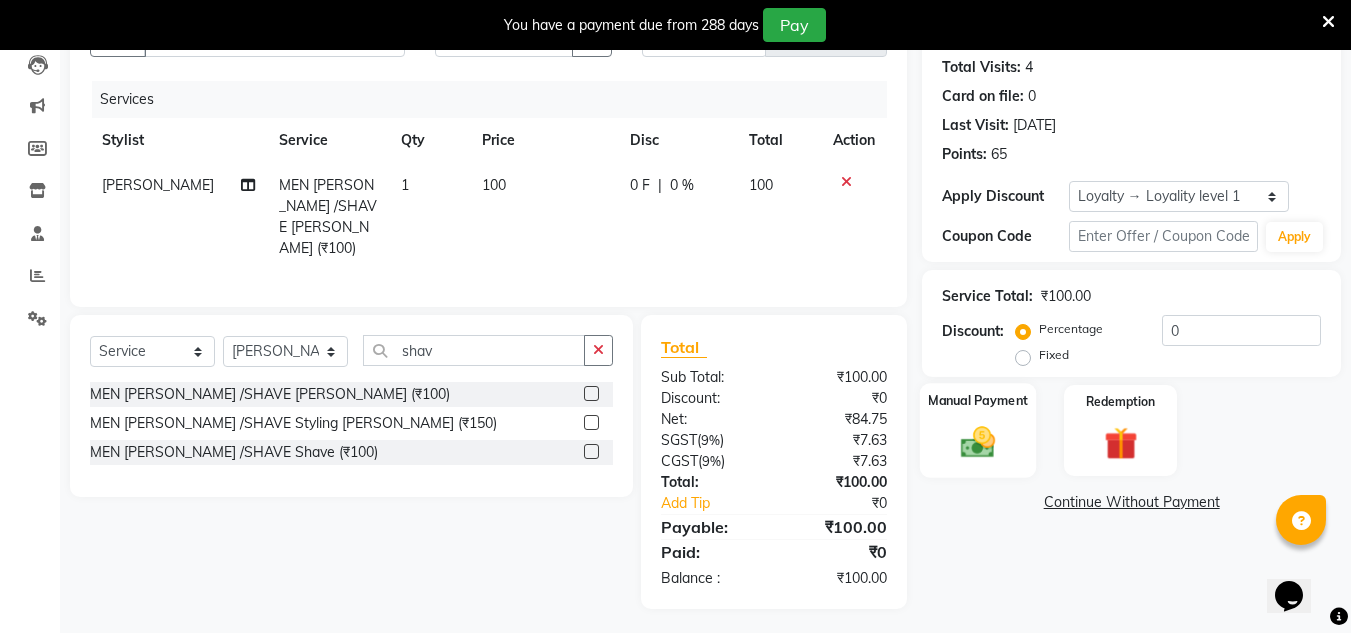 click 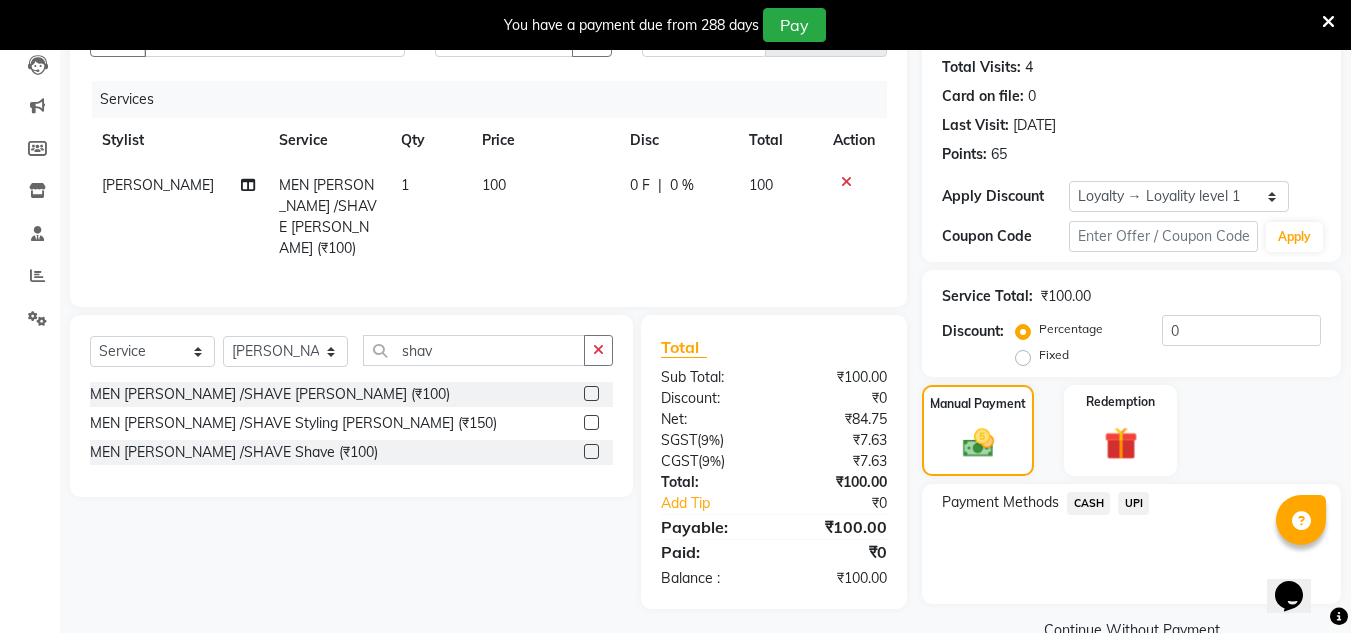 click on "UPI" 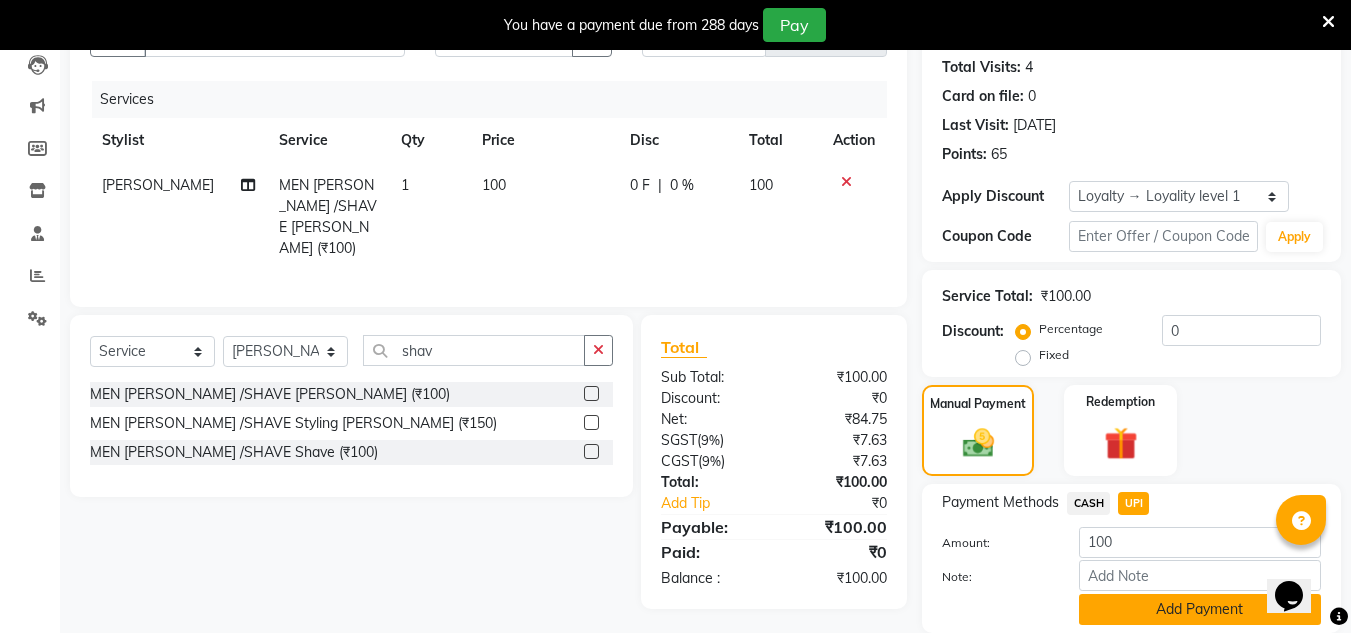 click on "Add Payment" 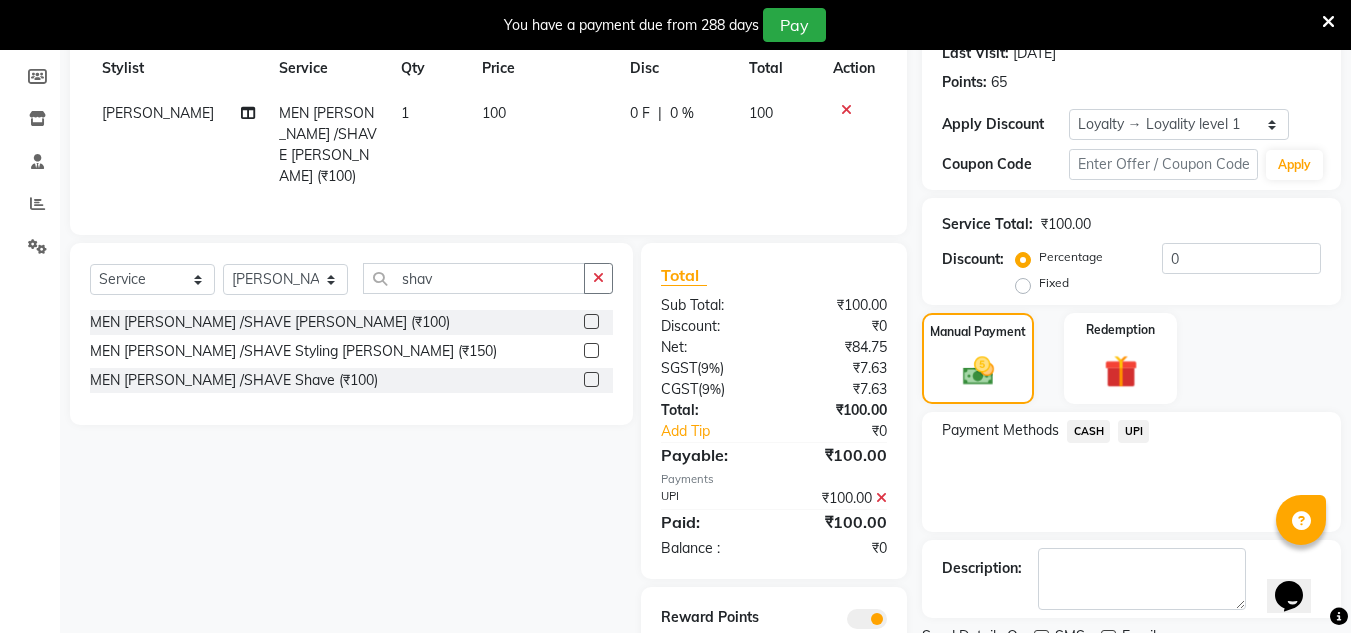 scroll, scrollTop: 372, scrollLeft: 0, axis: vertical 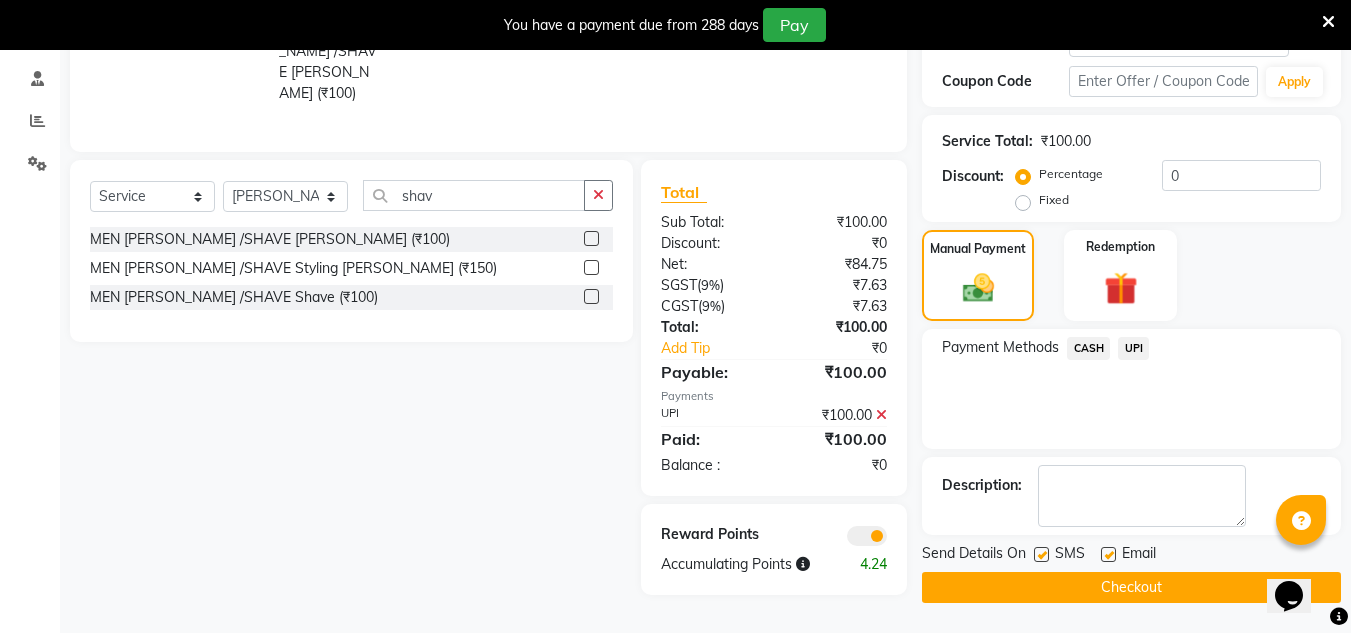 click on "Checkout" 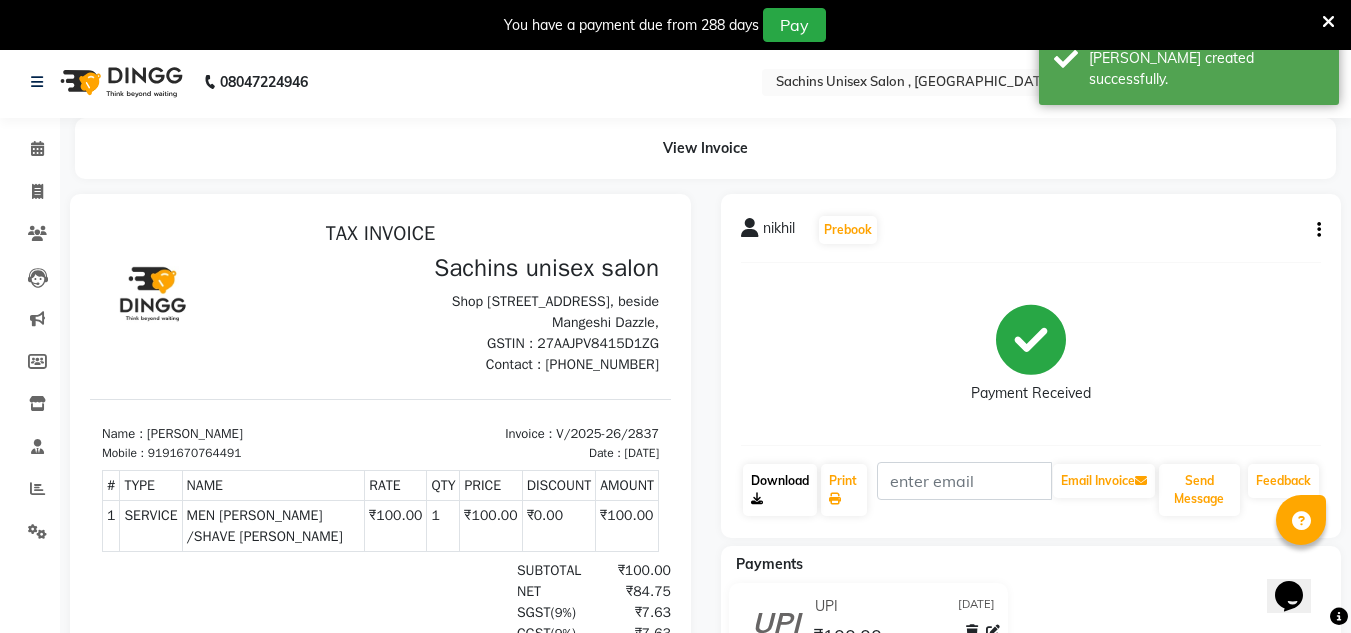 scroll, scrollTop: 0, scrollLeft: 0, axis: both 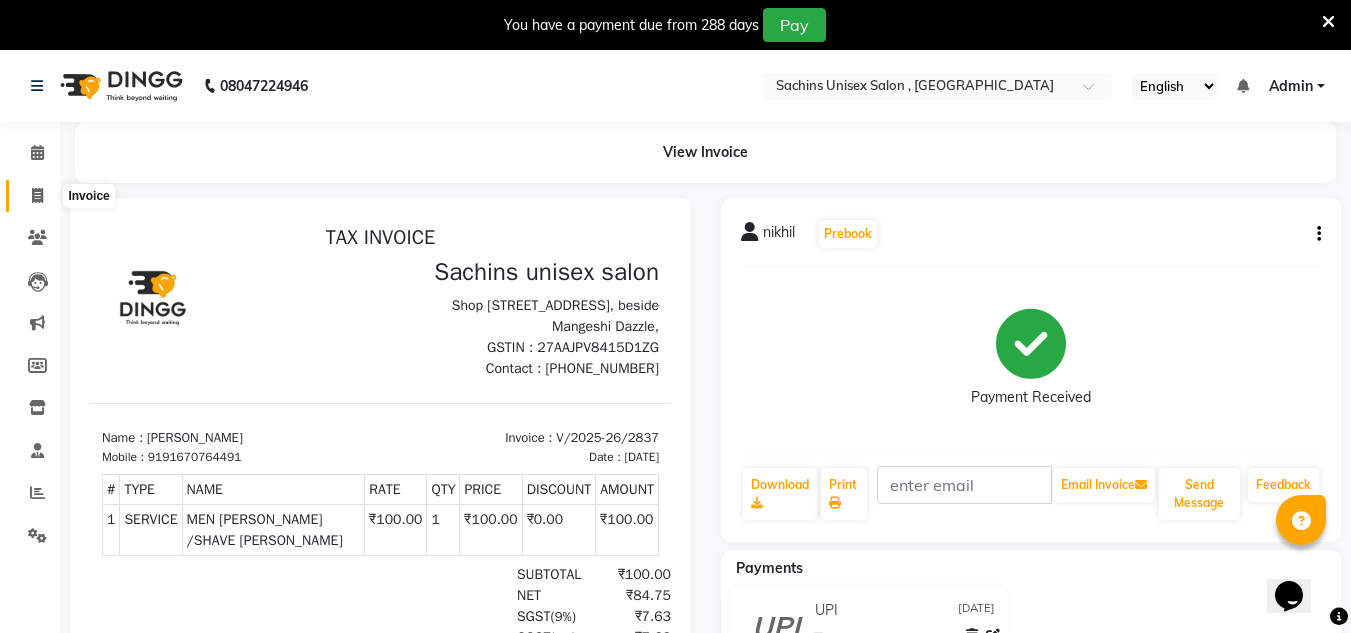 click 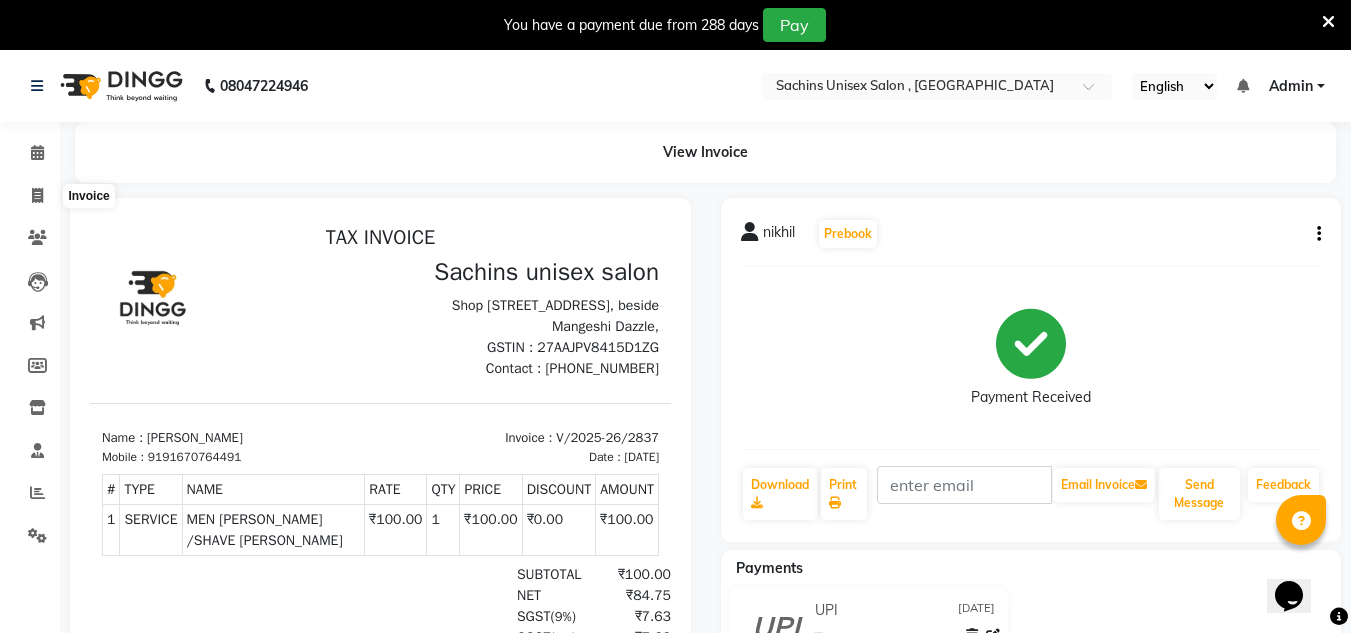 select on "service" 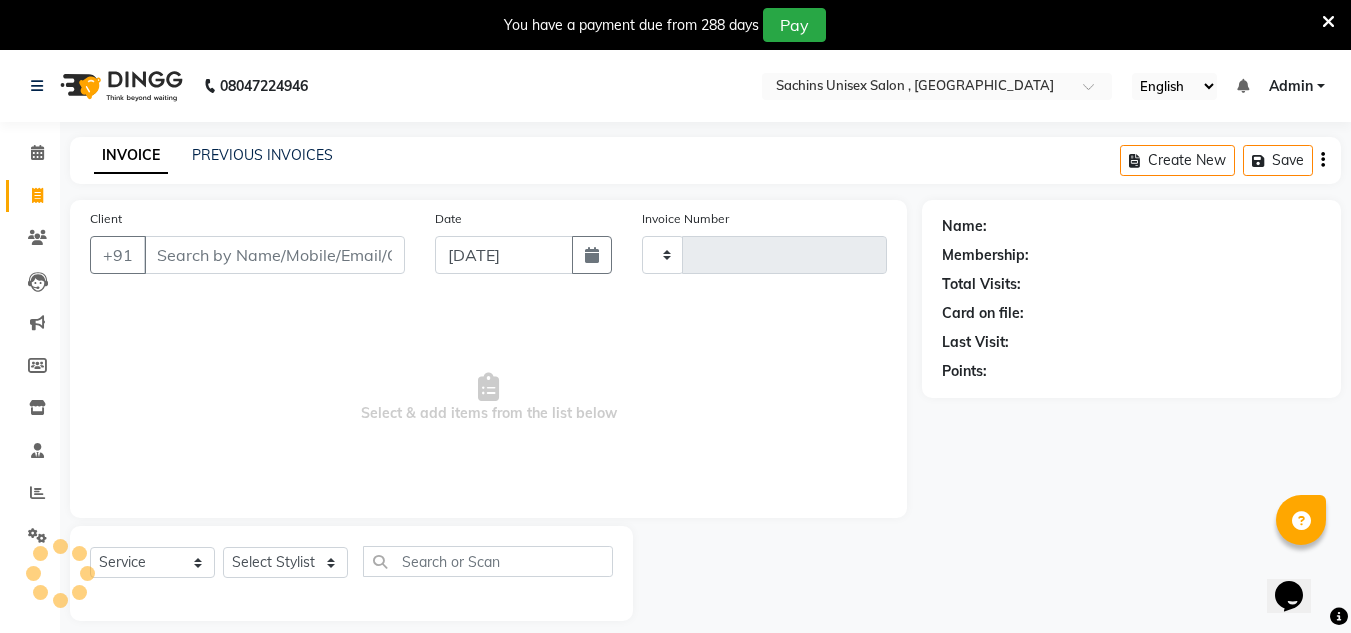 scroll, scrollTop: 50, scrollLeft: 0, axis: vertical 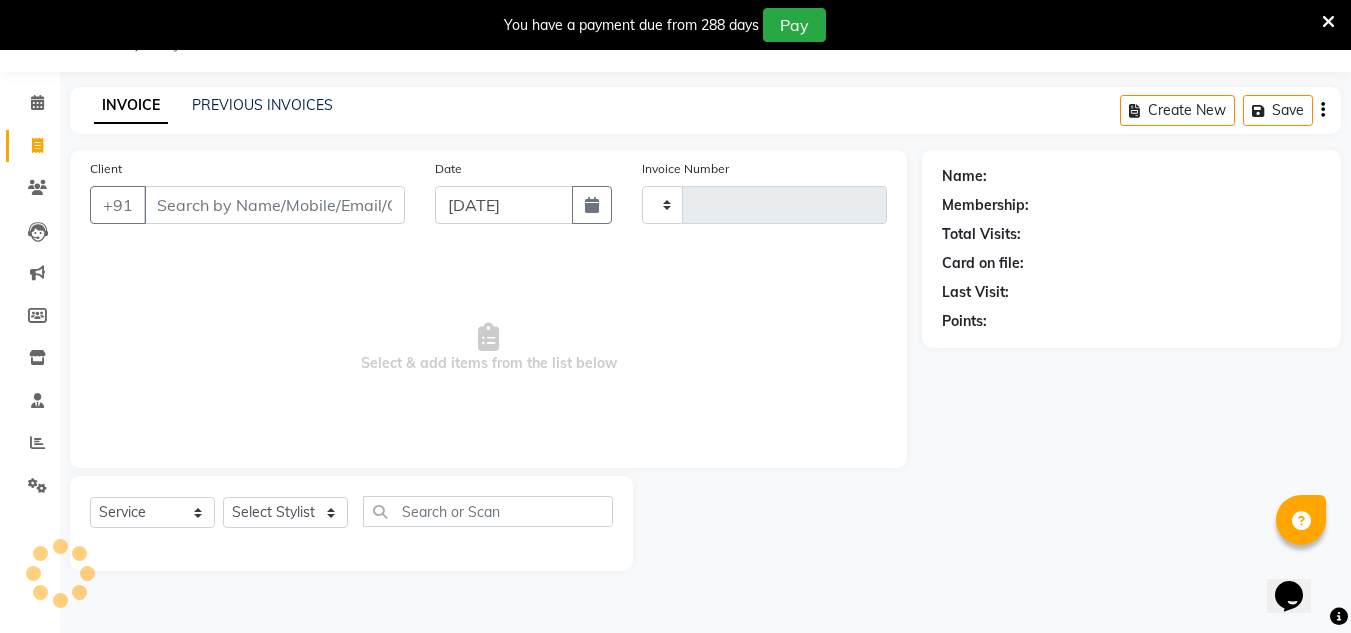 type on "2838" 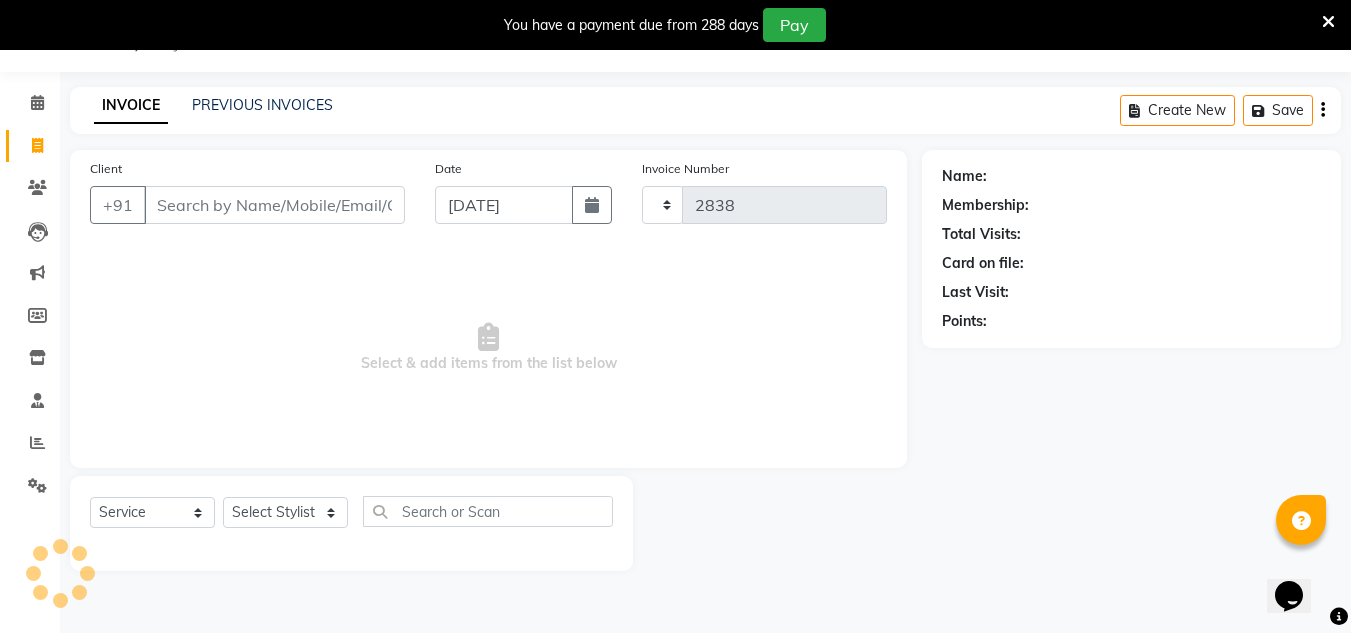 select on "6840" 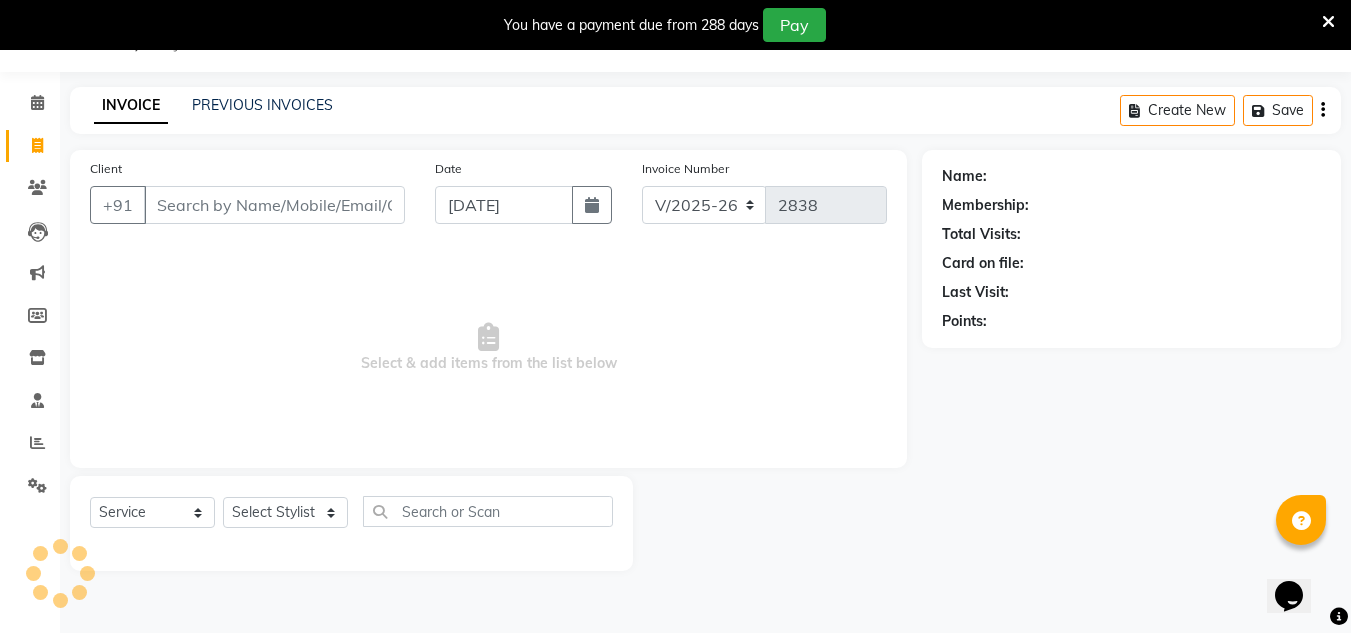 click on "Client" at bounding box center [274, 205] 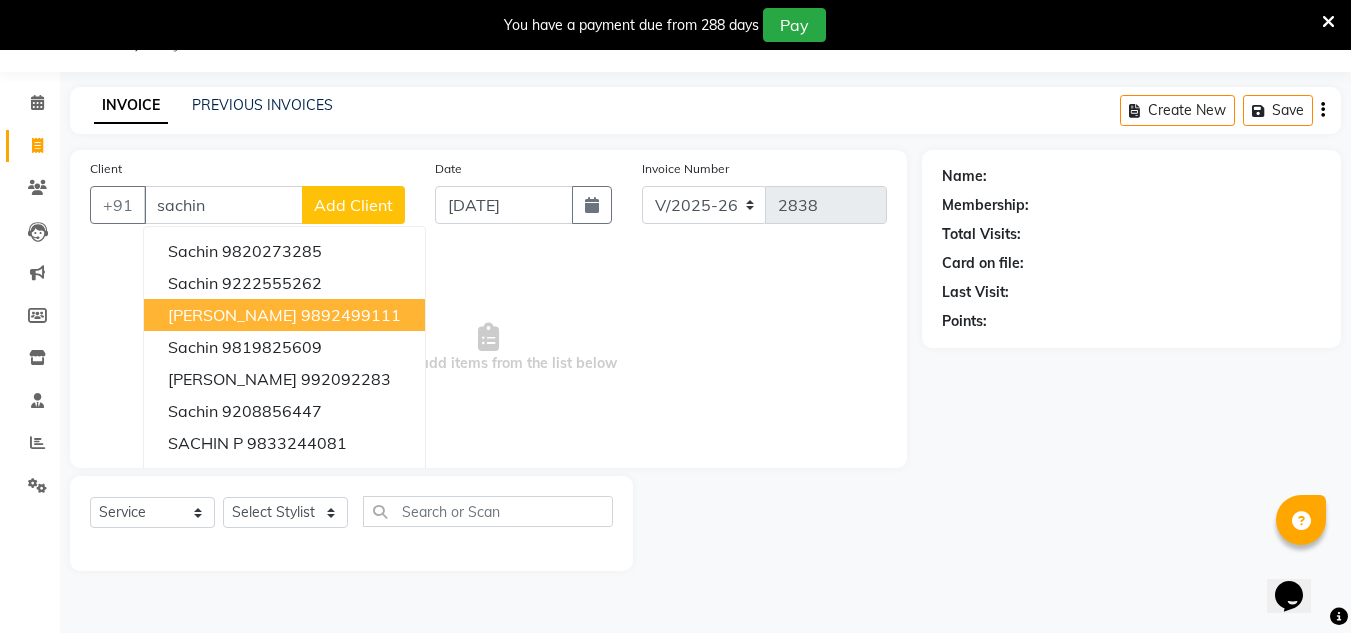 click on "[PERSON_NAME]" at bounding box center (232, 315) 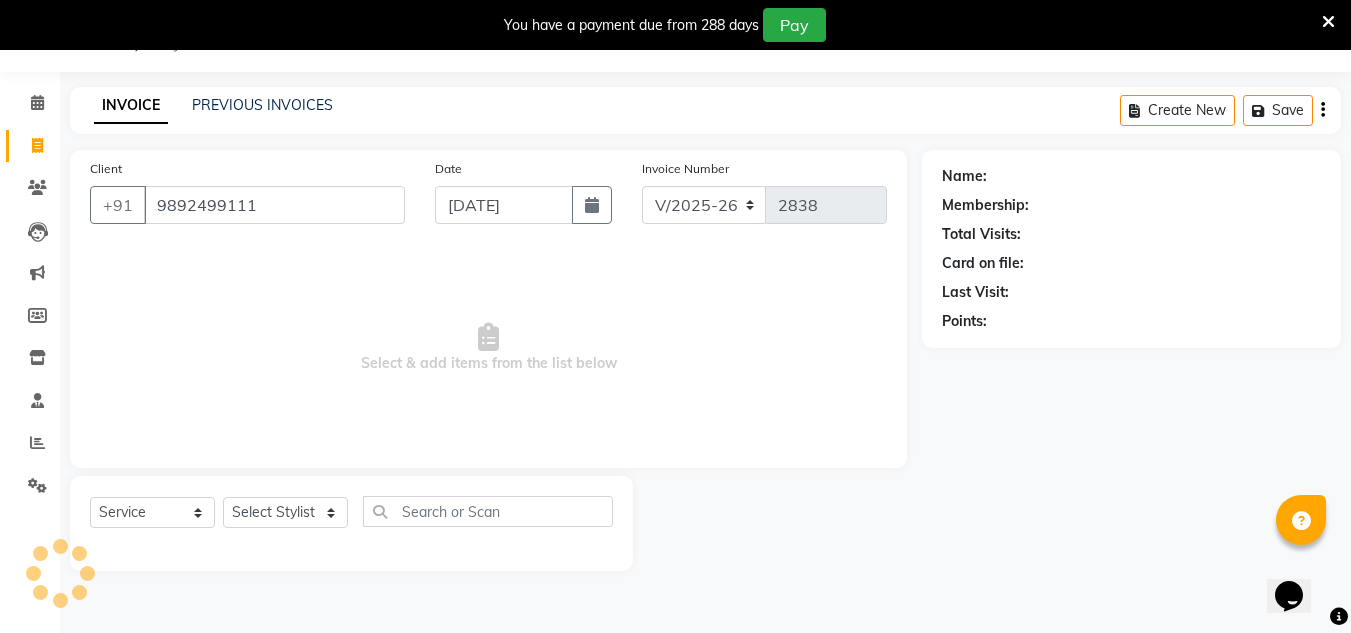 type on "9892499111" 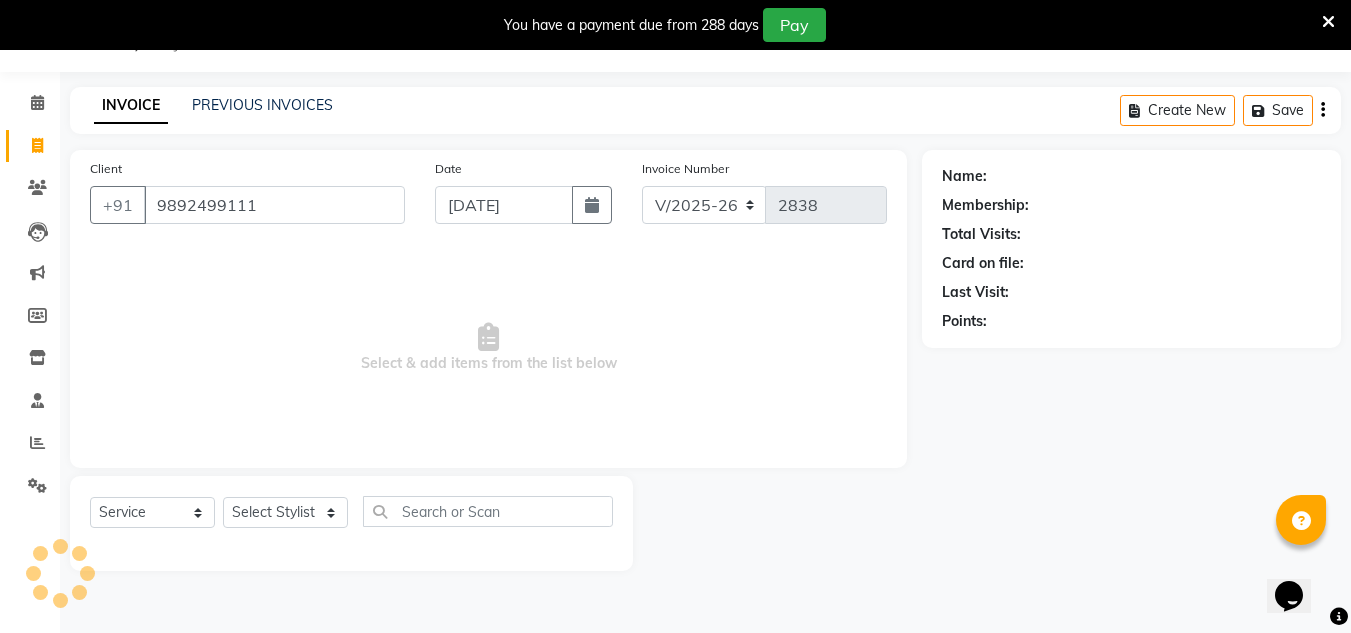 select on "1: Object" 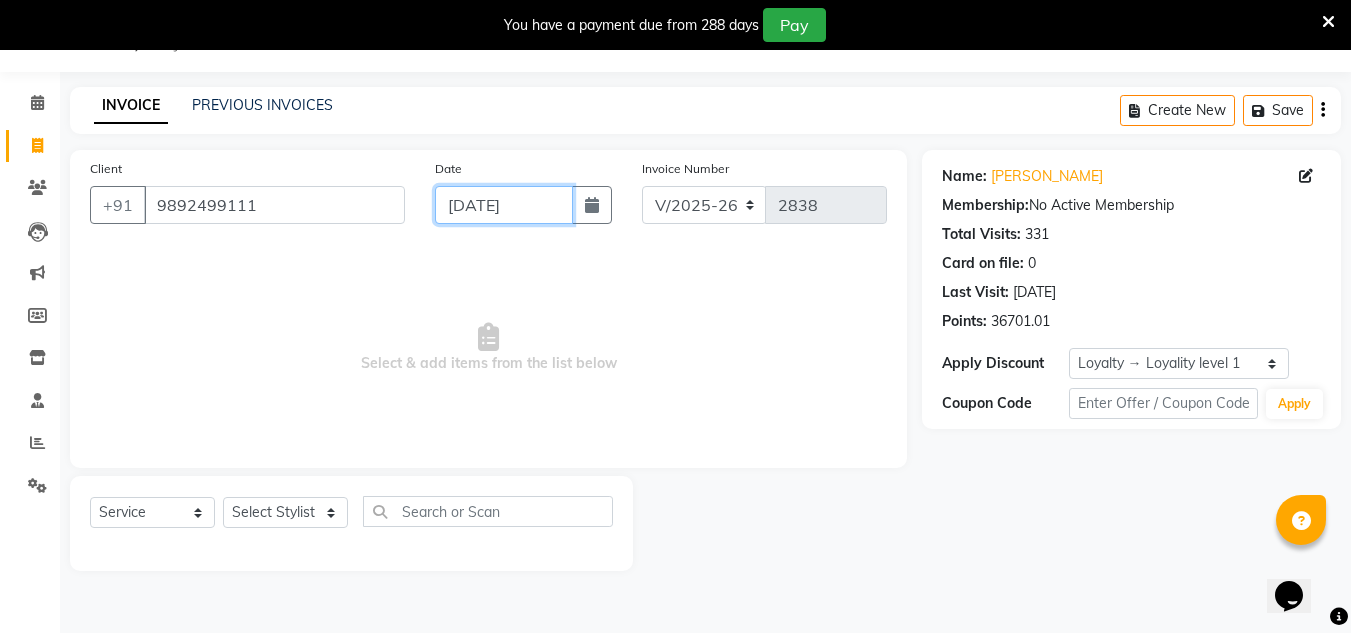 click on "[DATE]" 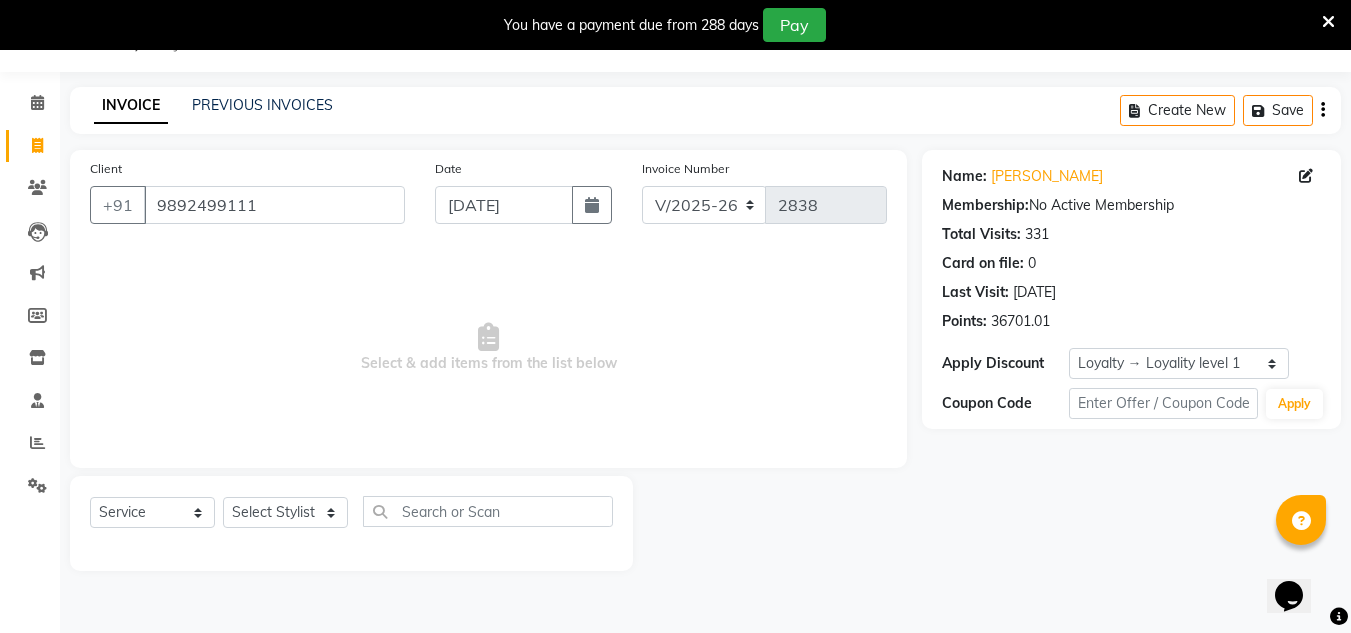 select on "7" 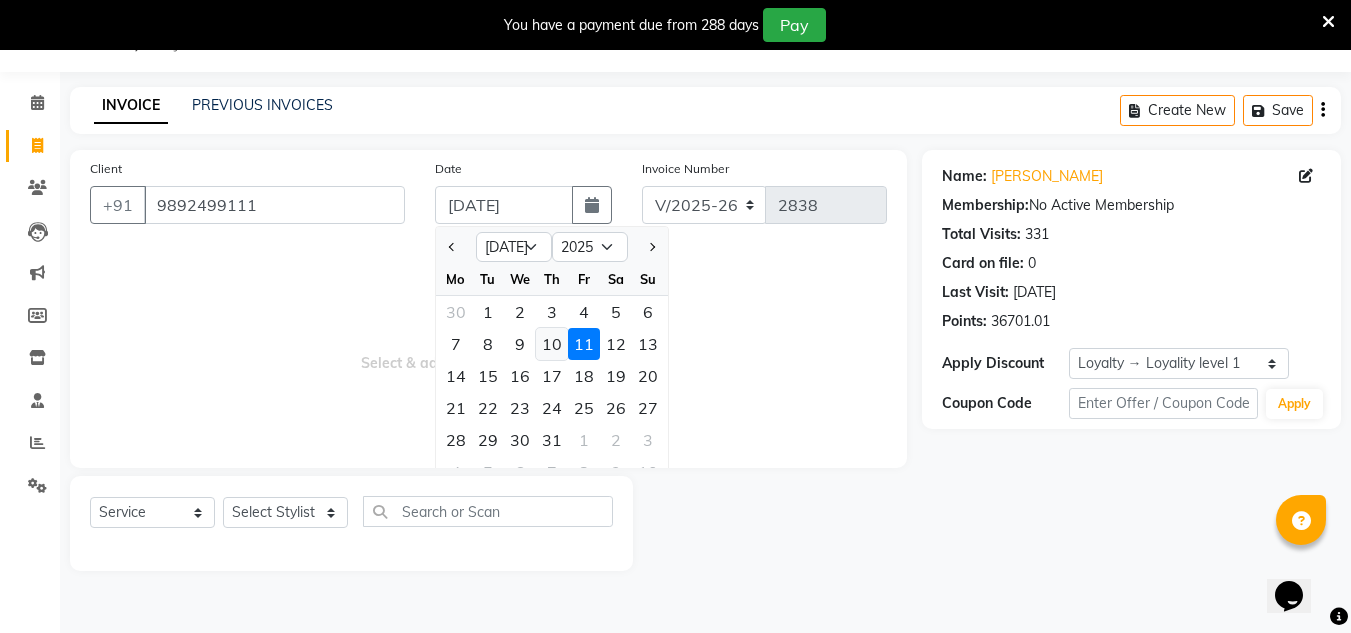 click on "10" 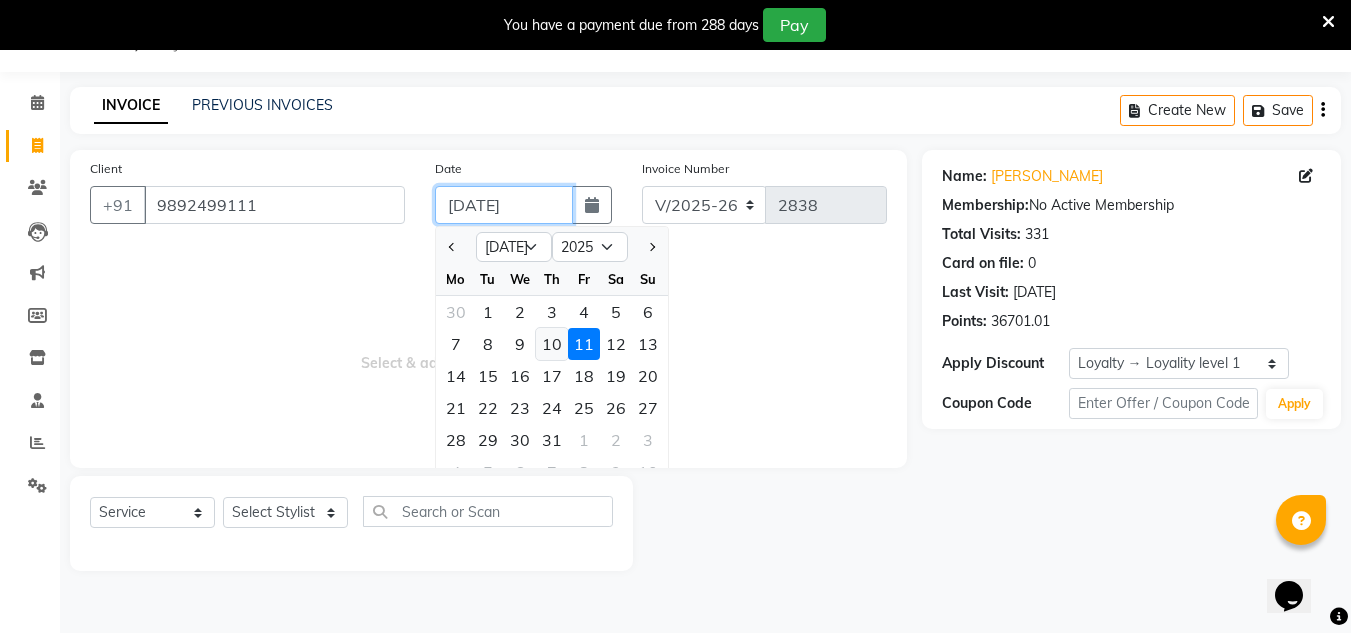 type on "10-07-2025" 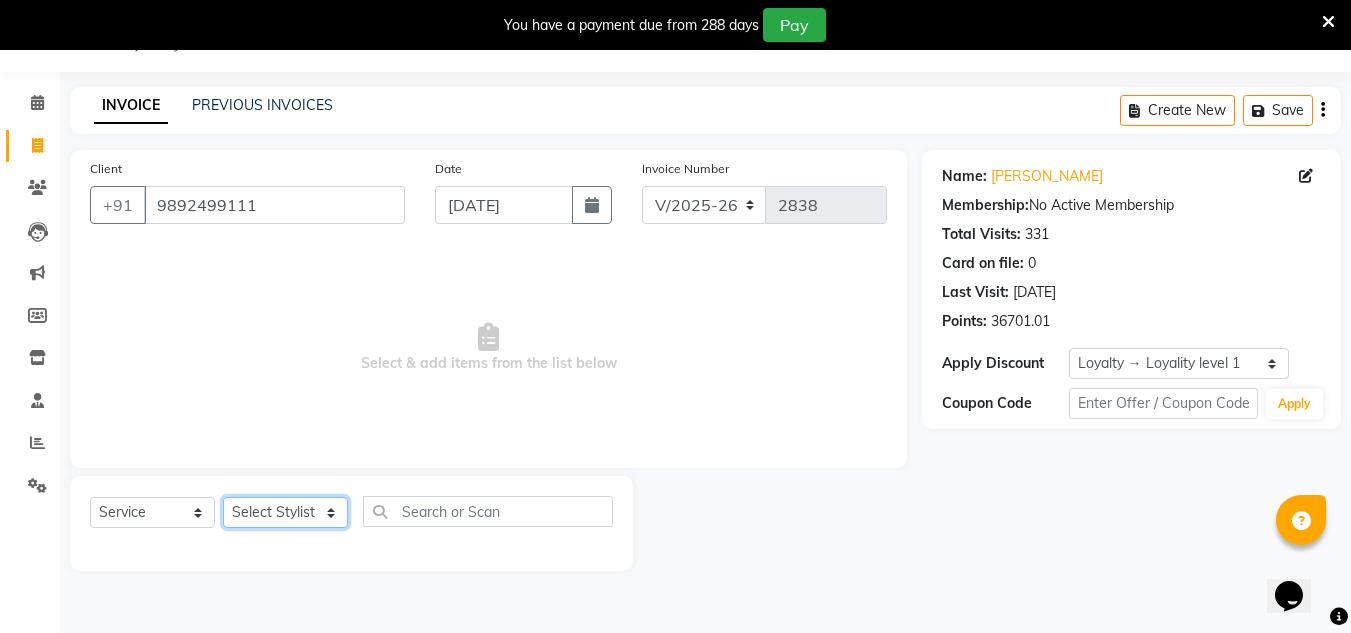 click on "Select Stylist [PERSON_NAME] new  [PERSON_NAME] [PERSON_NAME] Owner preeti [PERSON_NAME] [PERSON_NAME] RG" 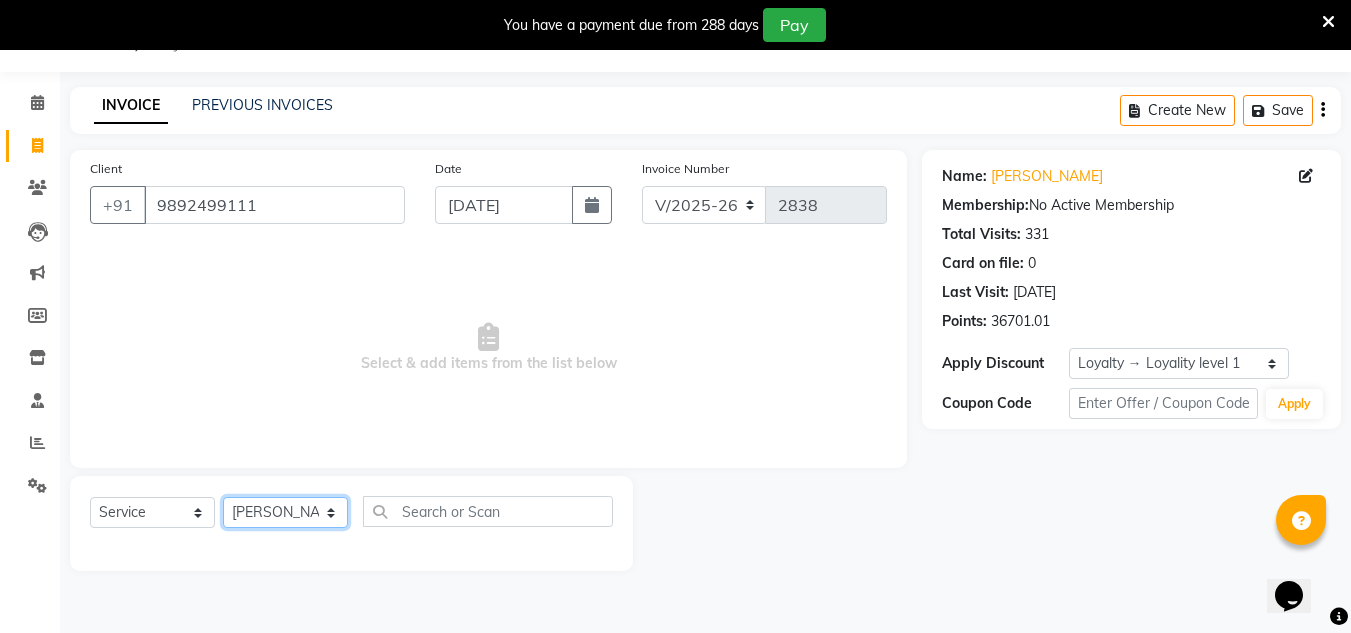 click on "Select Stylist [PERSON_NAME] new  [PERSON_NAME] [PERSON_NAME] Owner preeti [PERSON_NAME] [PERSON_NAME] RG" 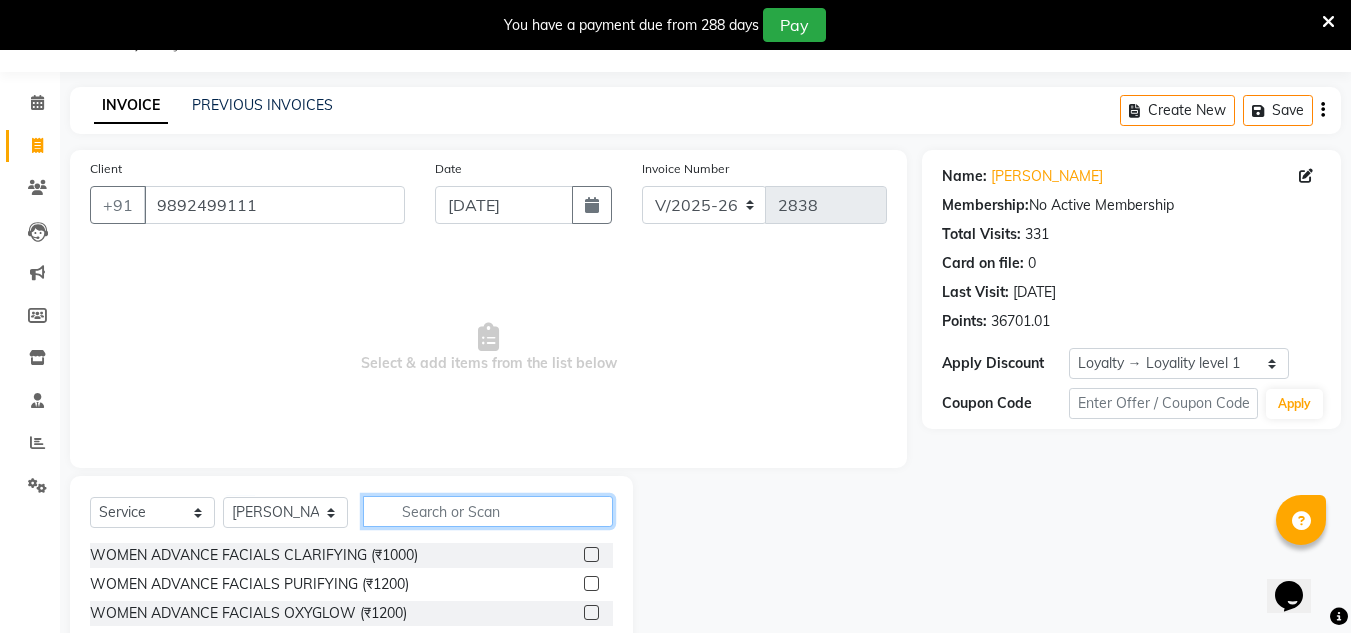 click 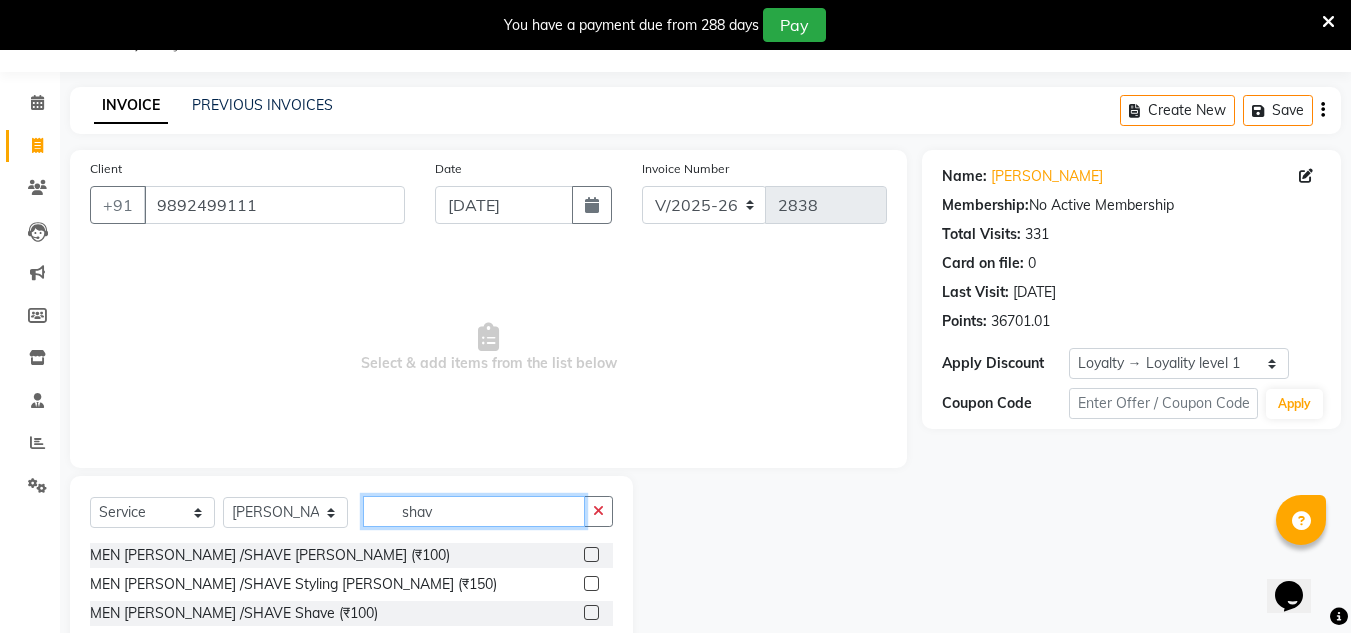 type on "shav" 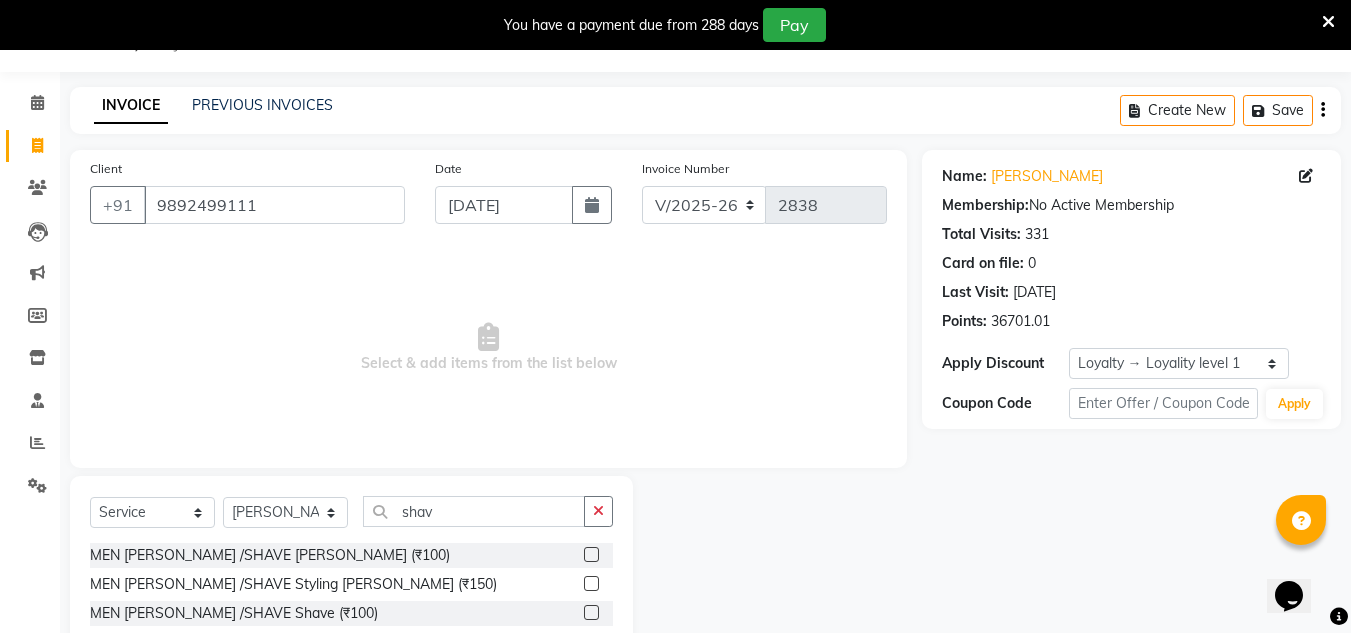 click 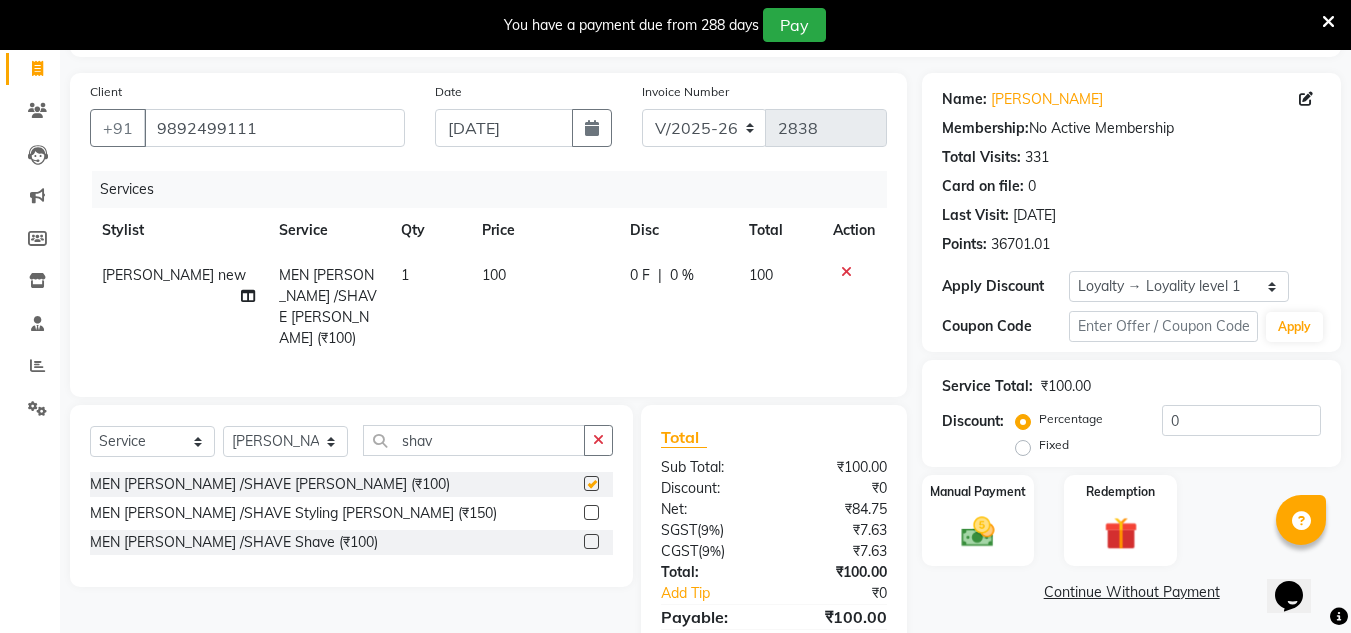 checkbox on "false" 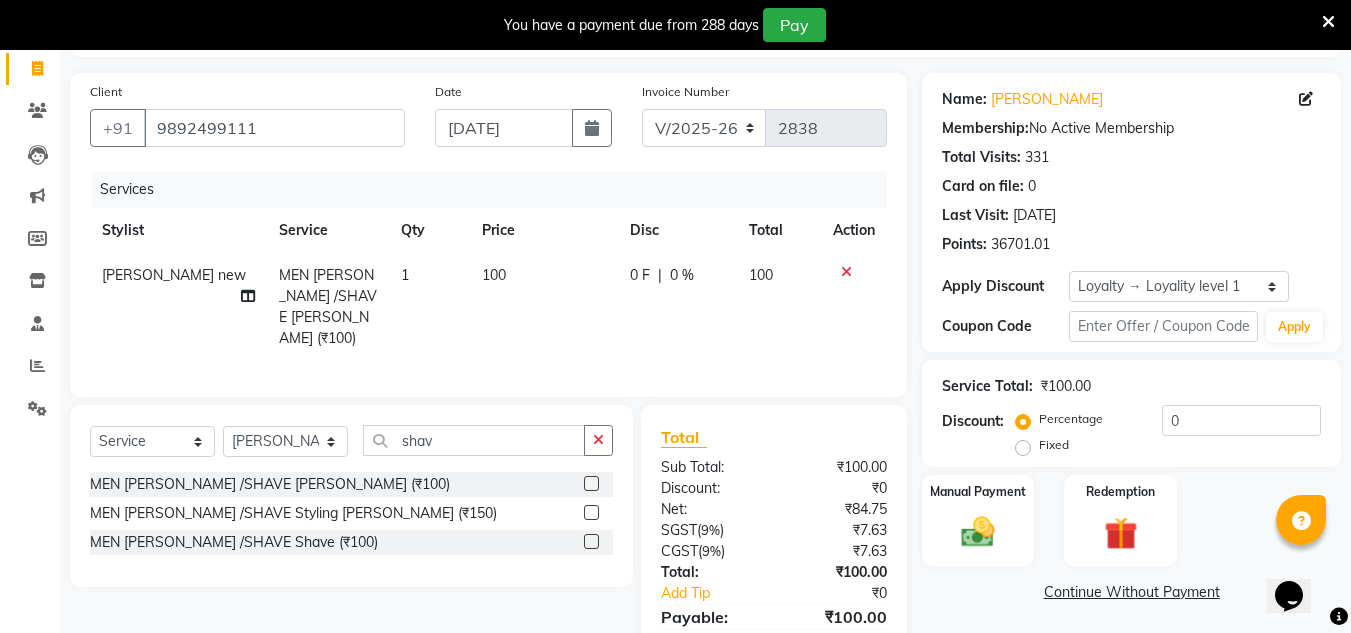 scroll, scrollTop: 217, scrollLeft: 0, axis: vertical 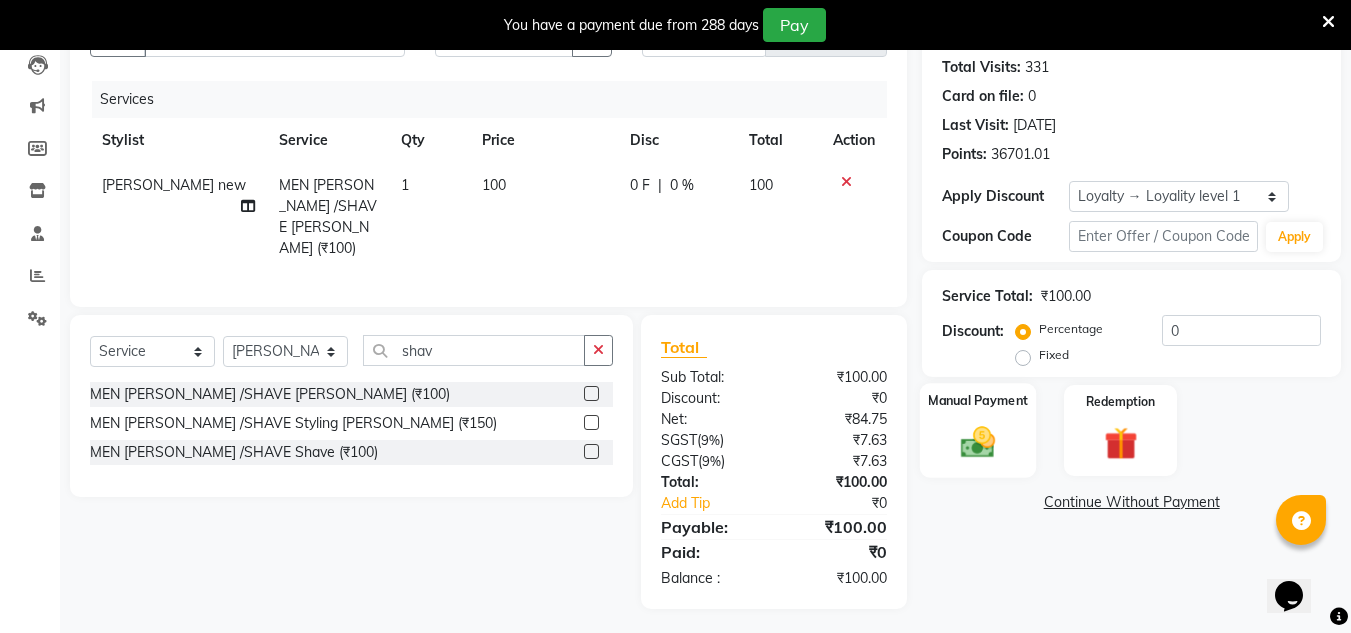 click 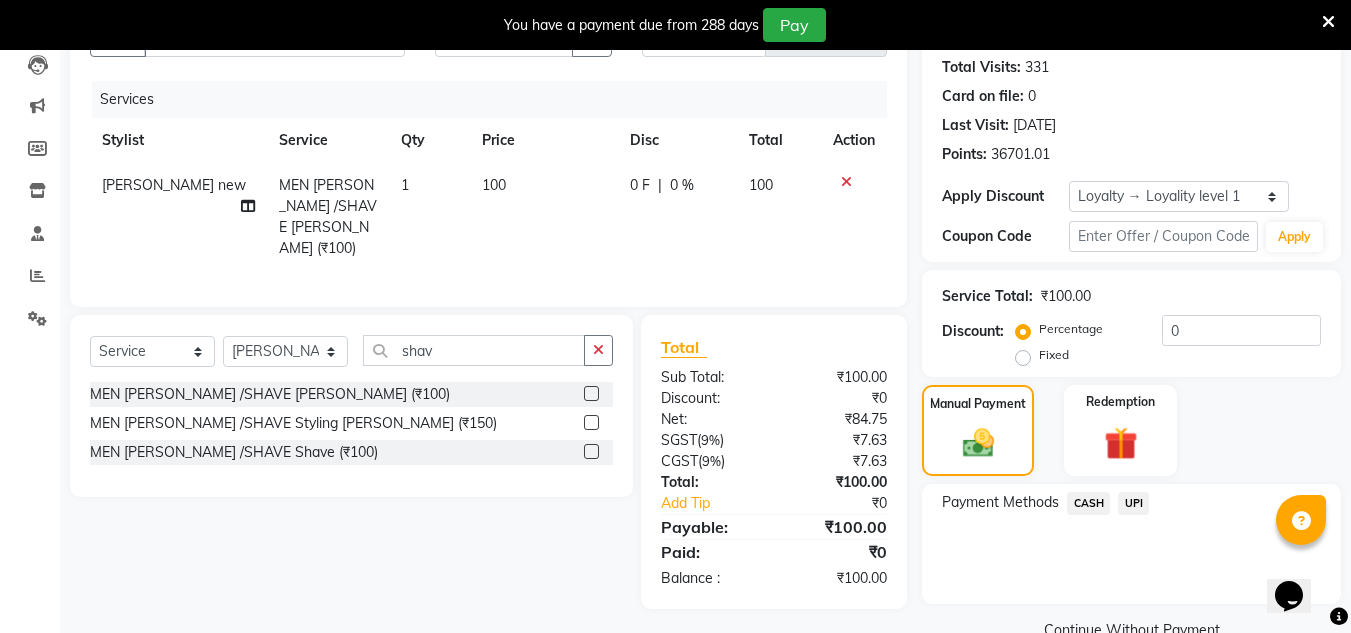 click on "UPI" 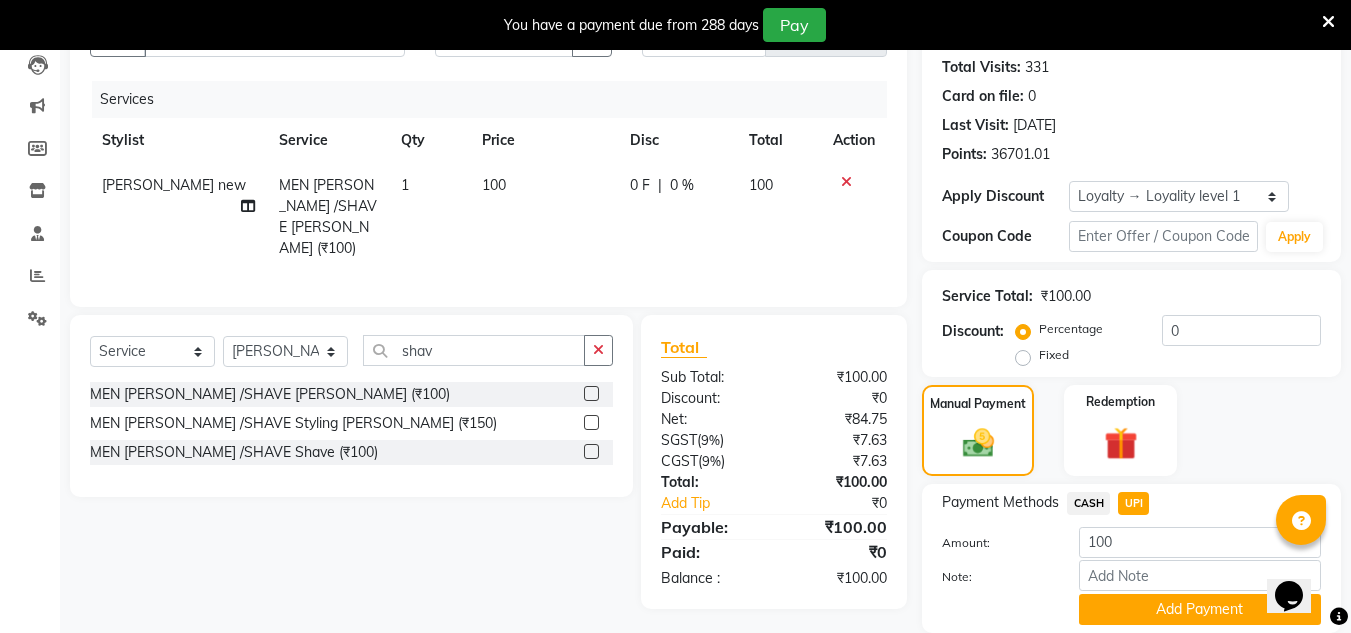drag, startPoint x: 1089, startPoint y: 499, endPoint x: 1099, endPoint y: 553, distance: 54.91812 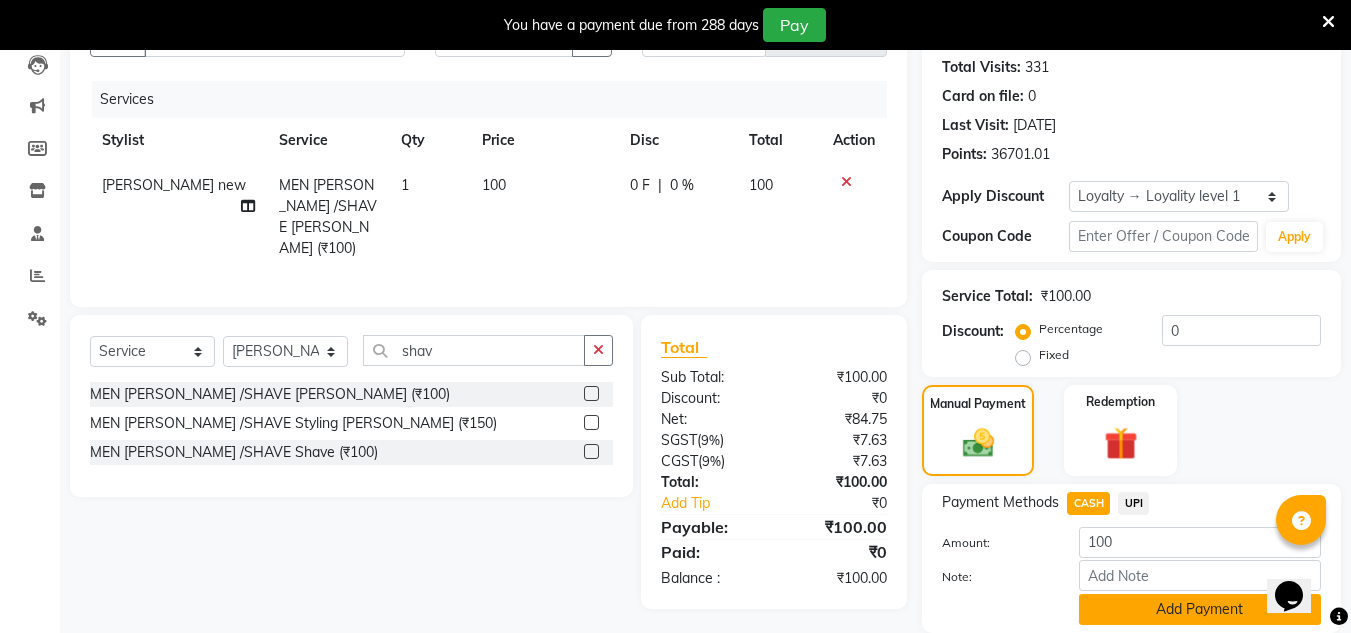 click on "Add Payment" 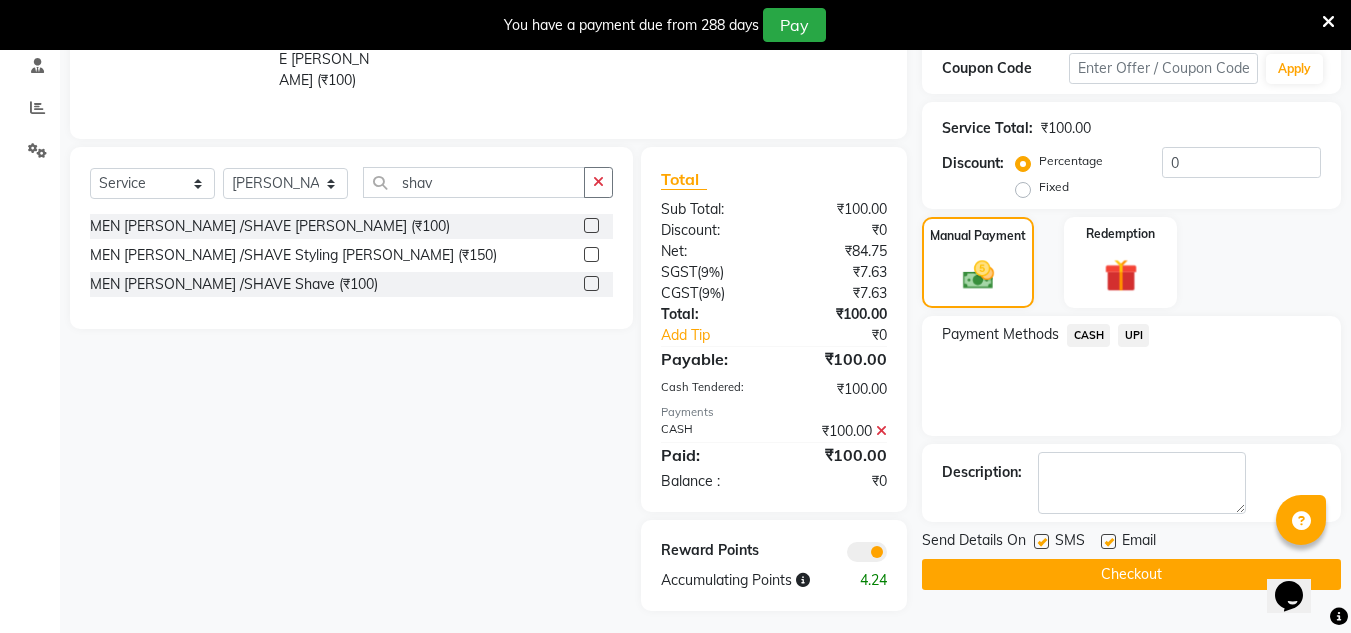 scroll, scrollTop: 387, scrollLeft: 0, axis: vertical 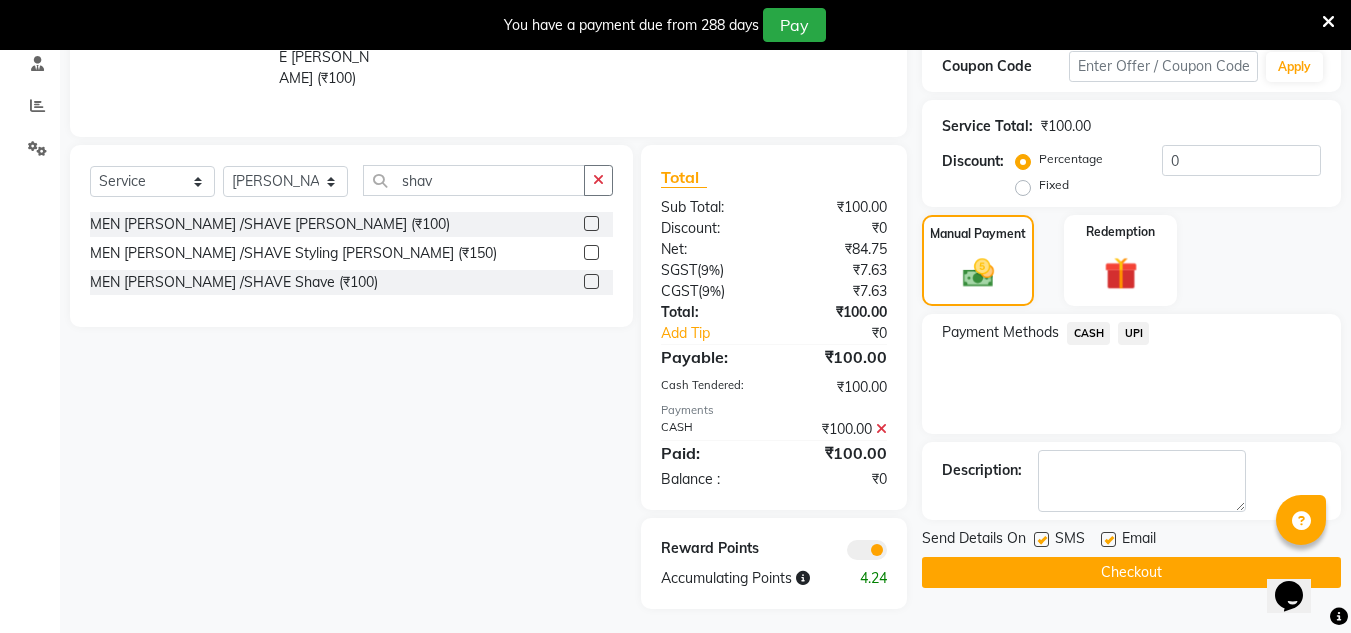 click on "Checkout" 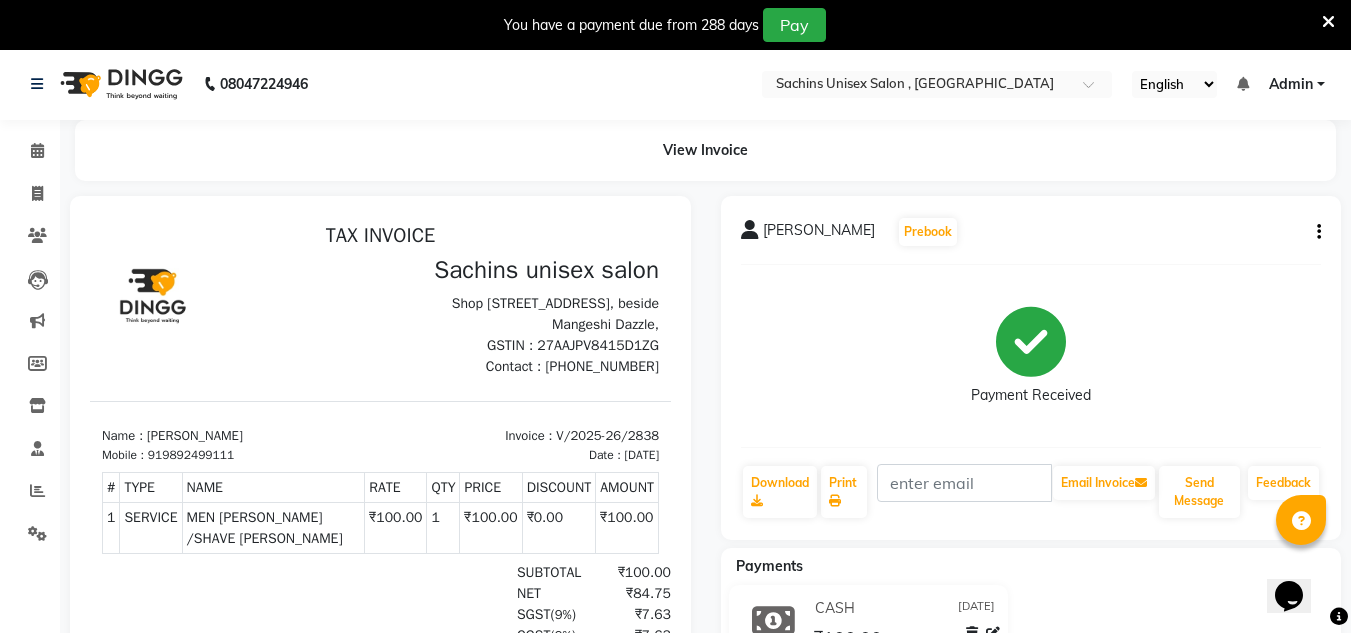 scroll, scrollTop: 0, scrollLeft: 0, axis: both 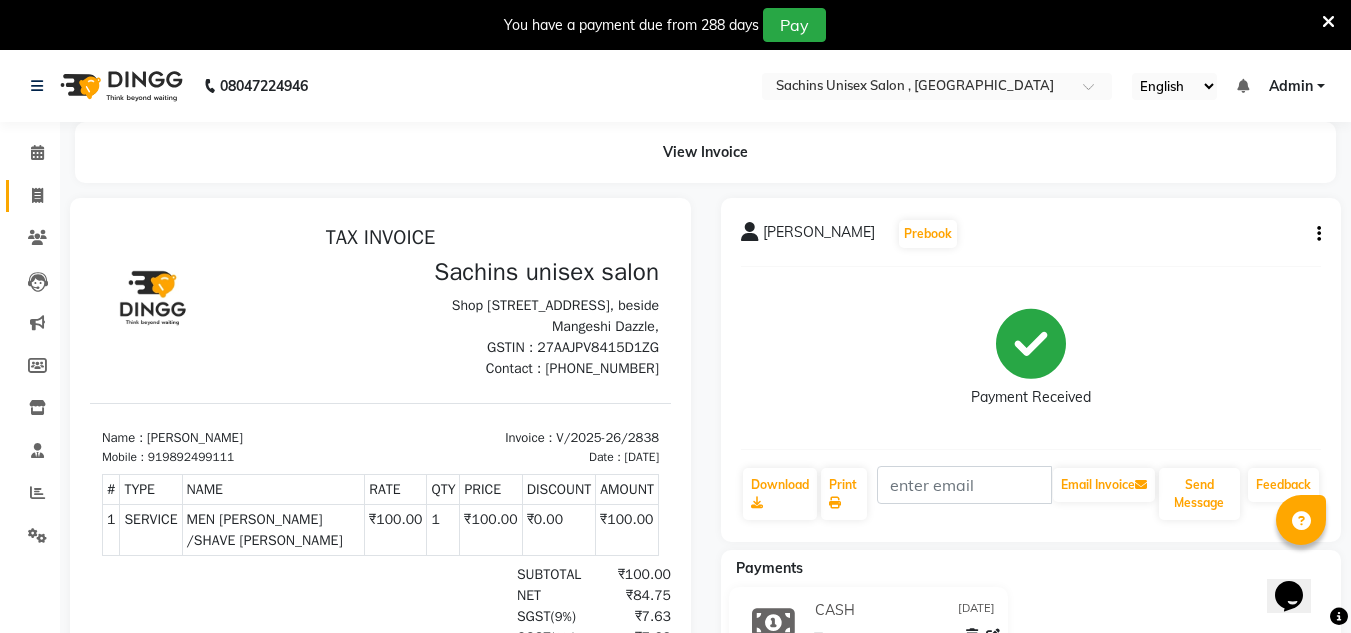 click on "Invoice" 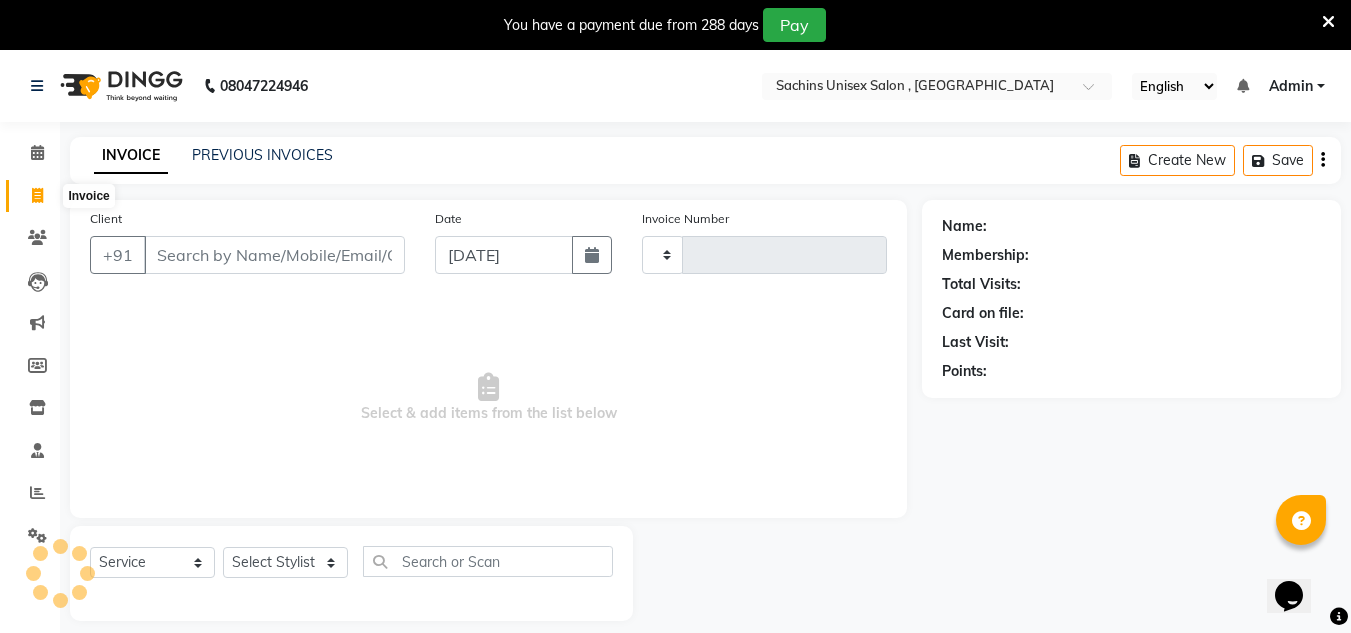 type on "2839" 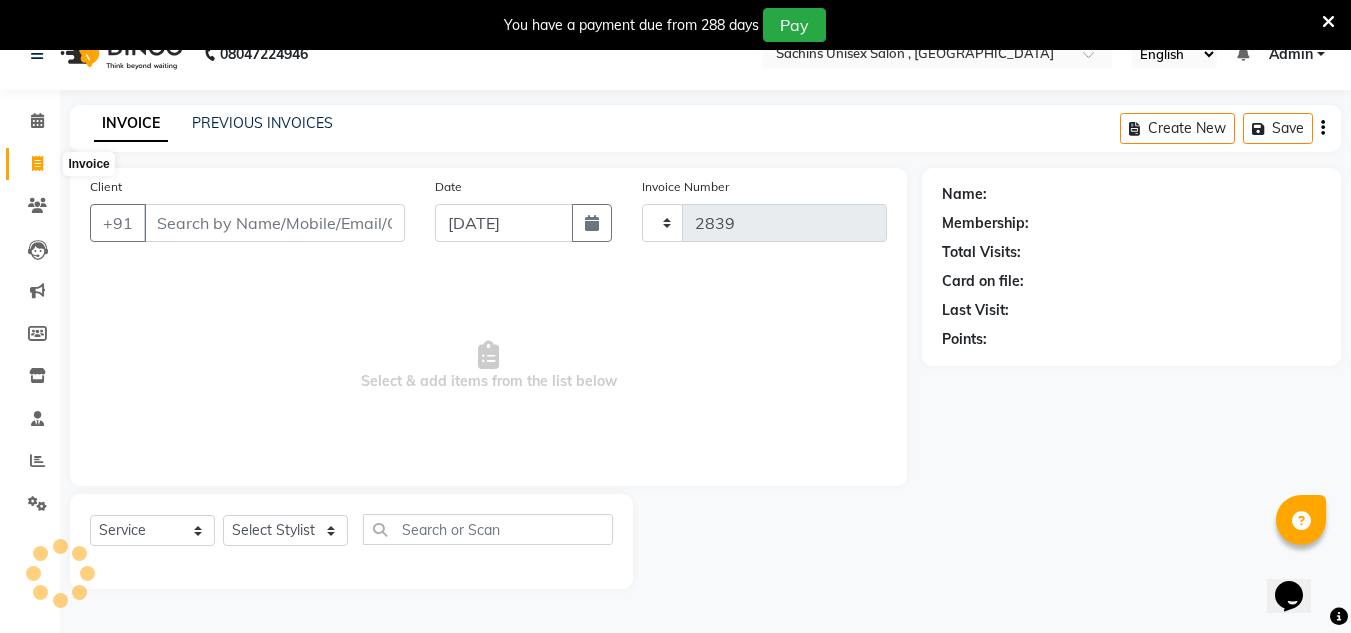 select on "6840" 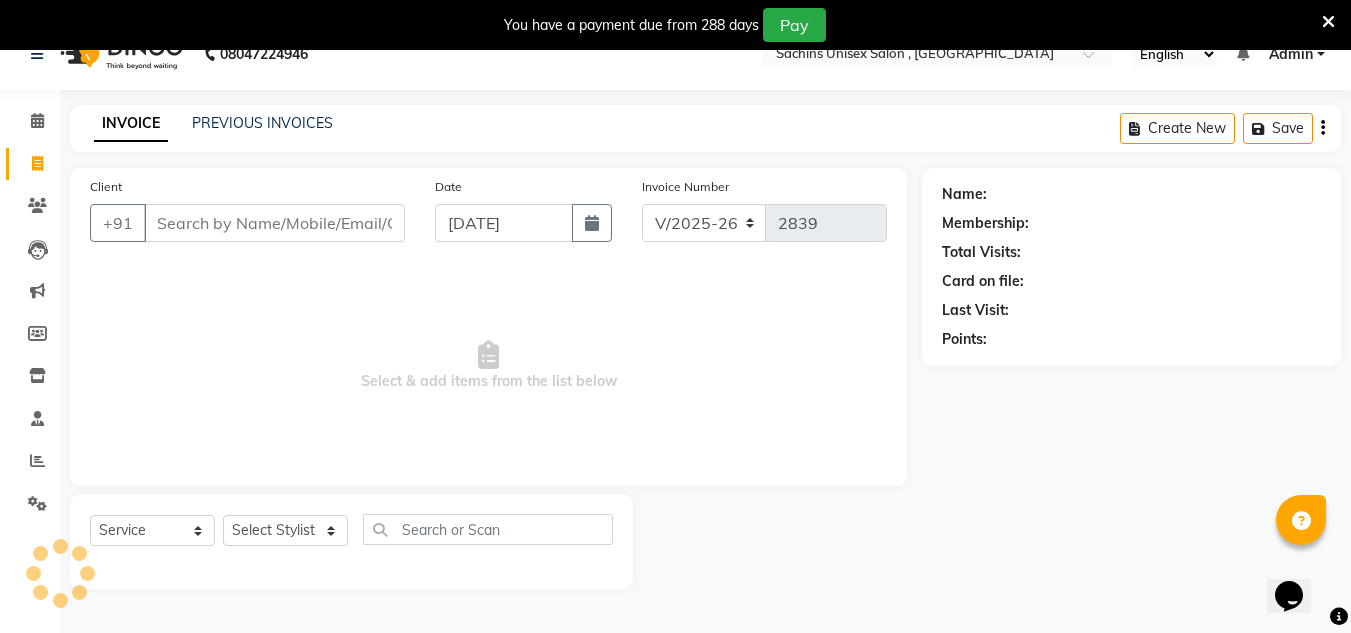scroll, scrollTop: 50, scrollLeft: 0, axis: vertical 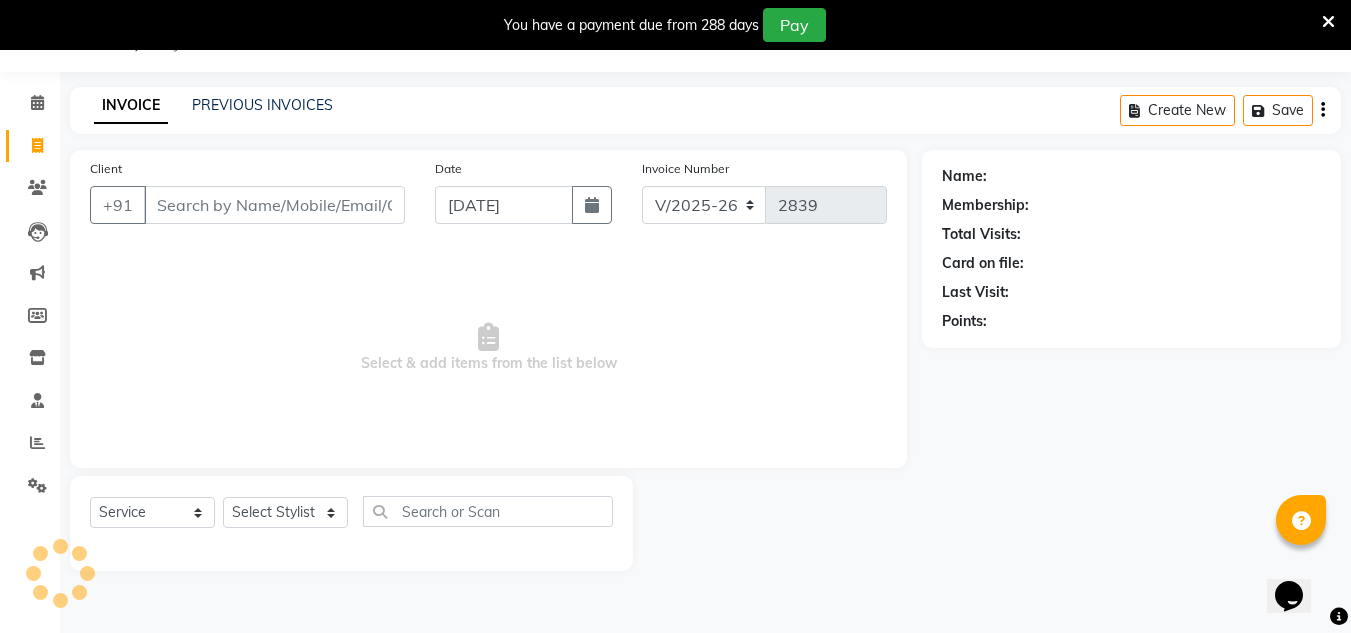 click on "Client" at bounding box center (274, 205) 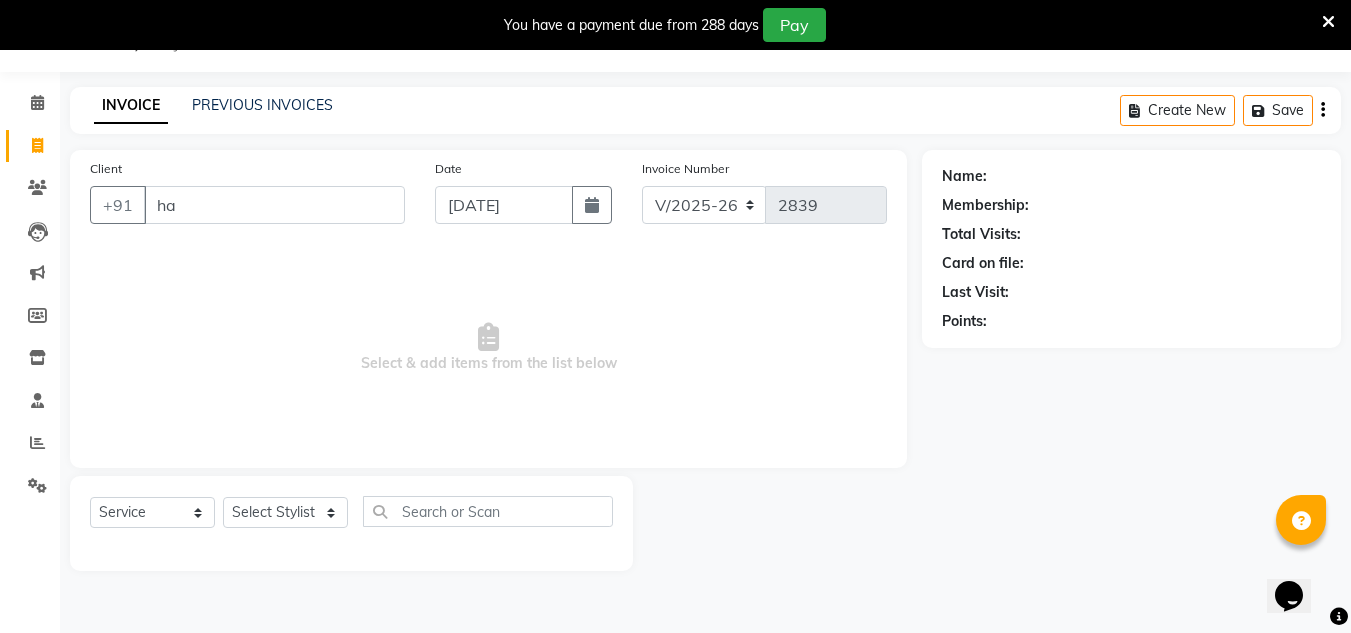 type on "h" 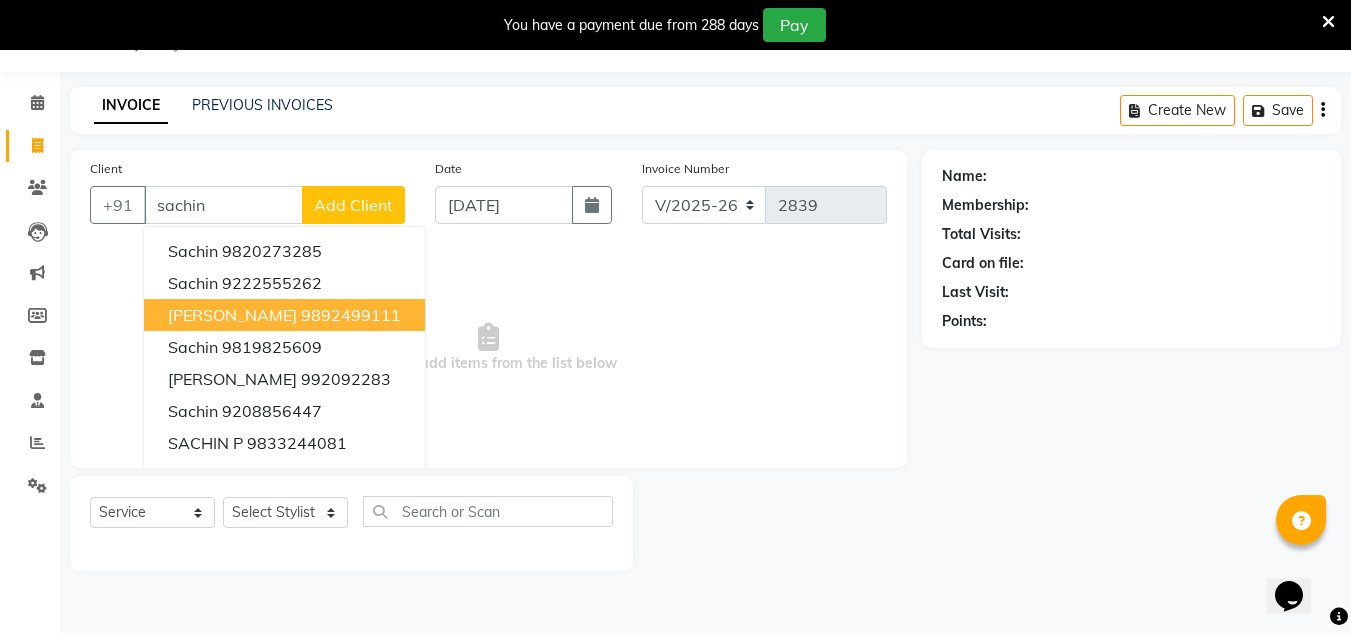 click on "9892499111" at bounding box center (351, 315) 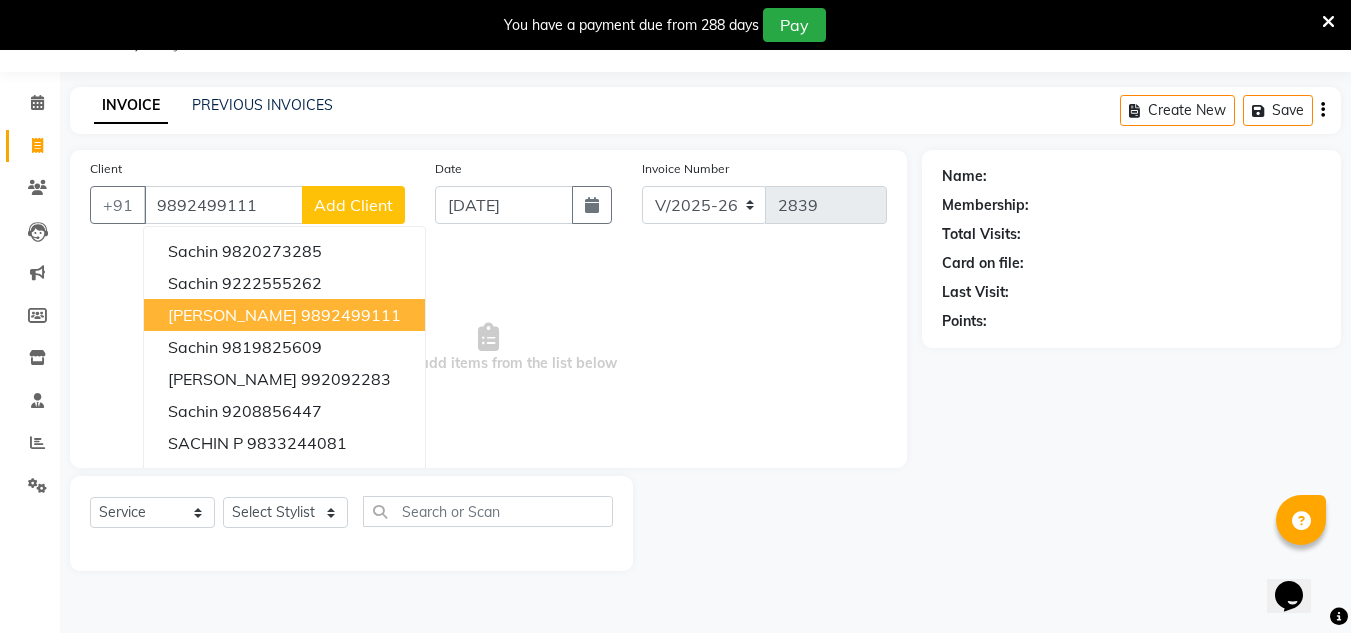 type on "9892499111" 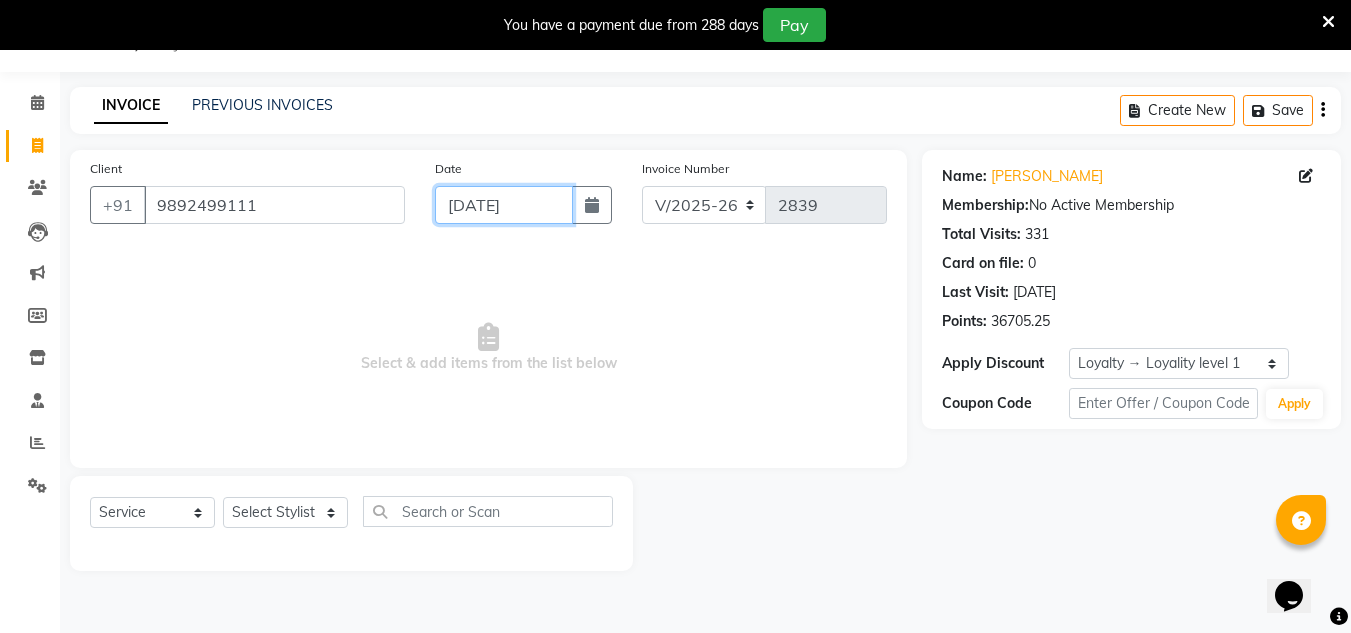 click on "[DATE]" 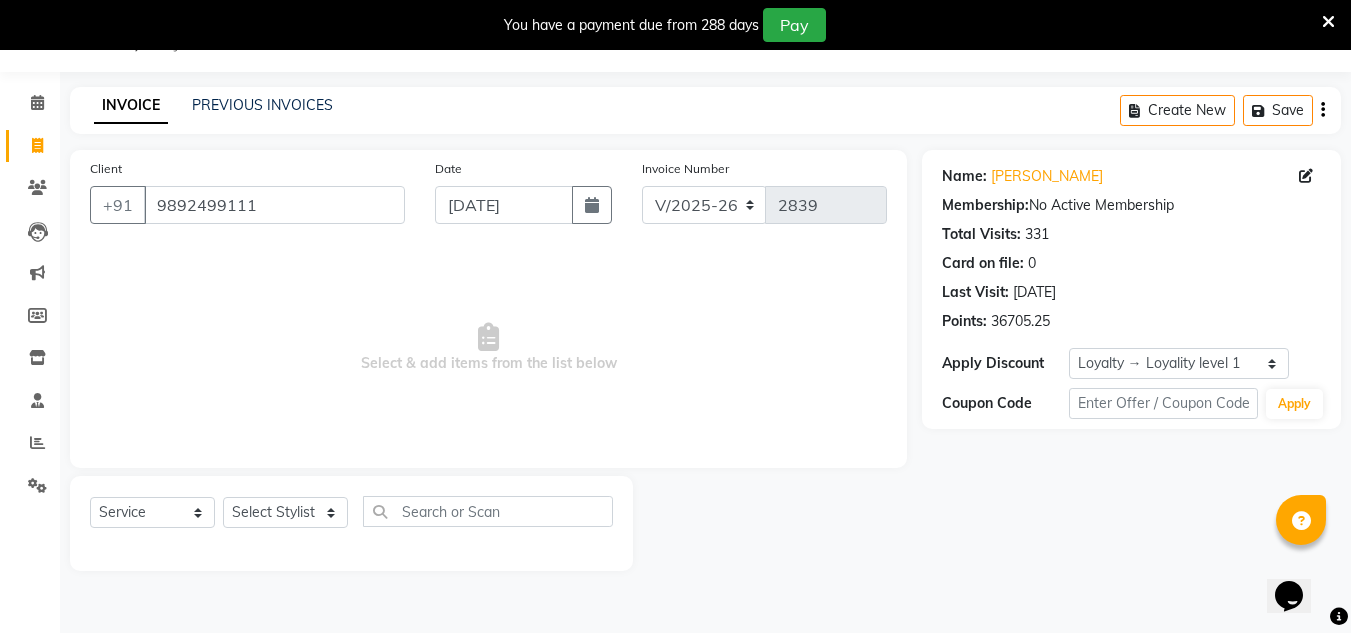 select on "7" 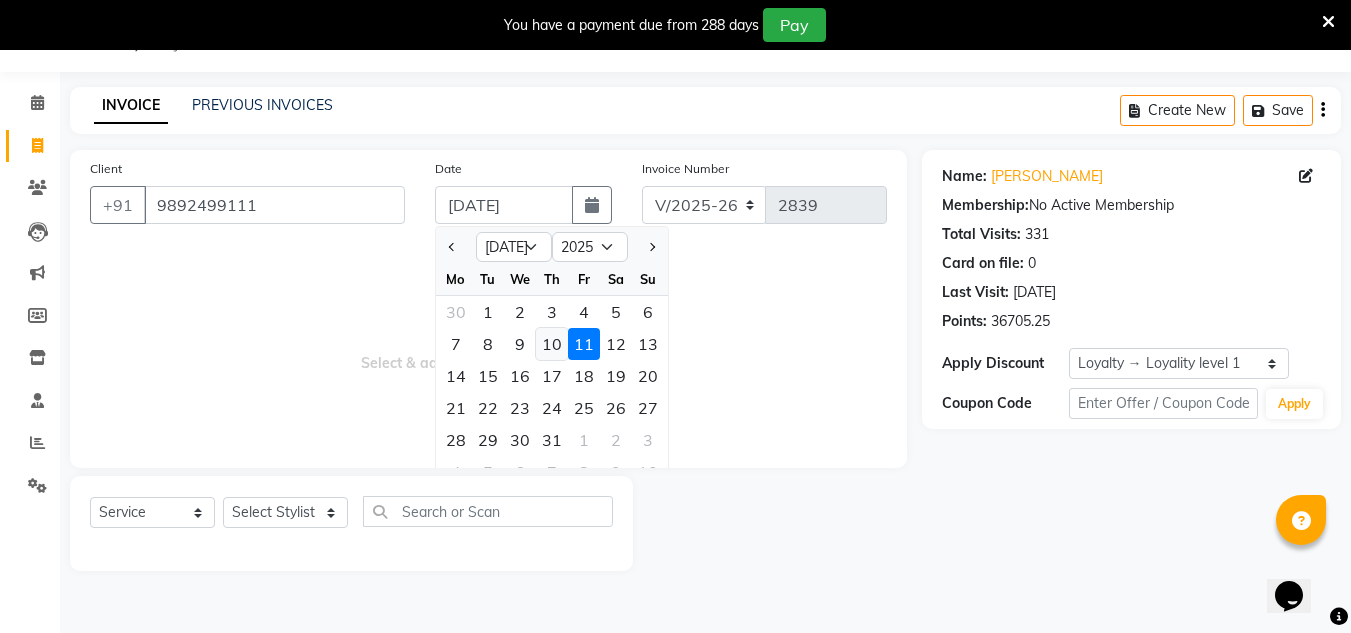 click on "10" 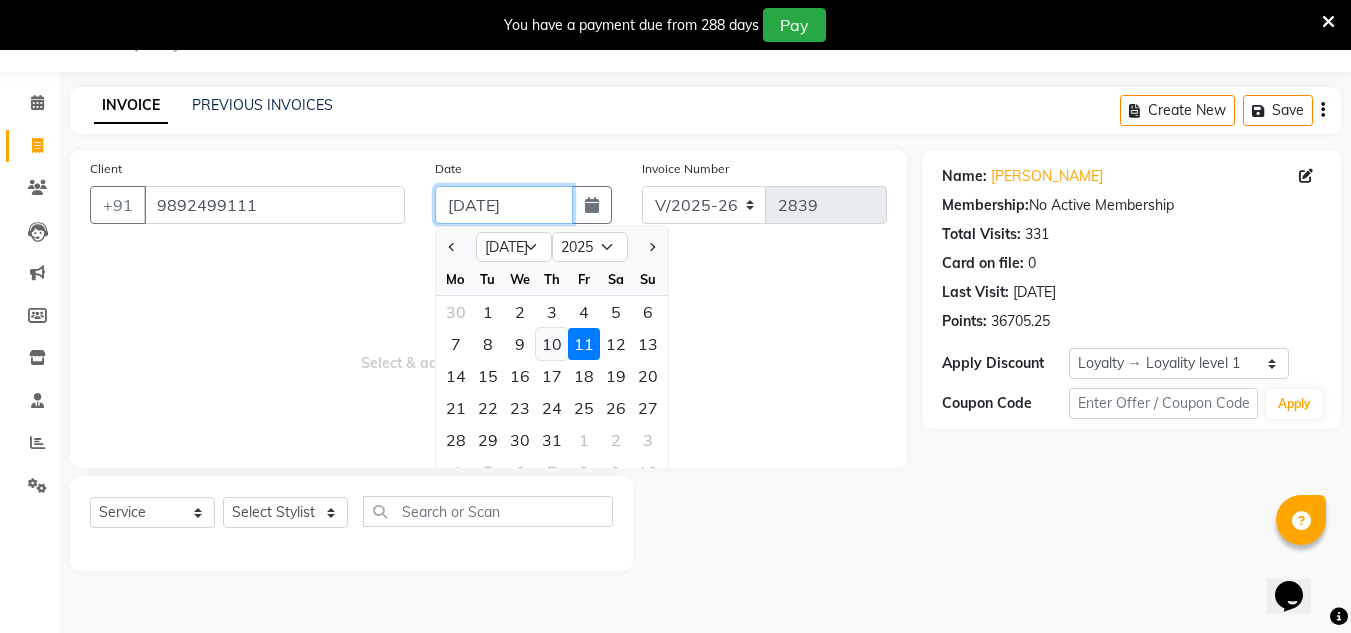 type on "10-07-2025" 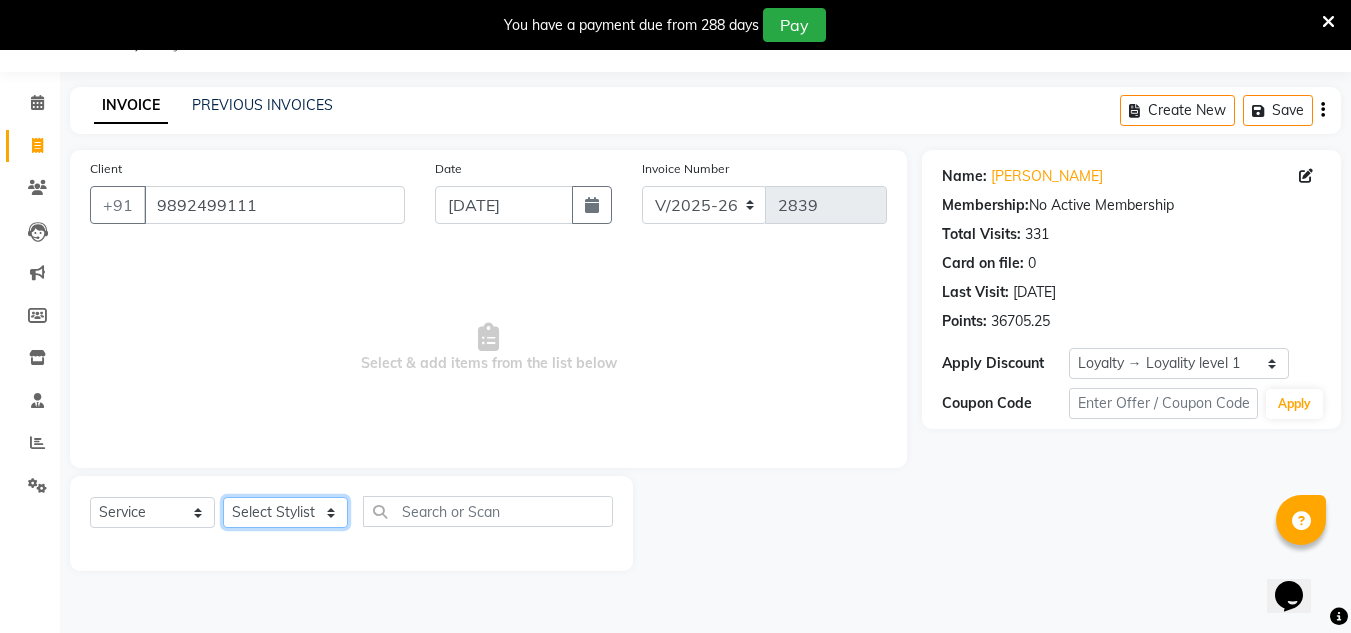 click on "Select Stylist [PERSON_NAME] new  [PERSON_NAME] [PERSON_NAME] Owner preeti [PERSON_NAME] [PERSON_NAME] RG" 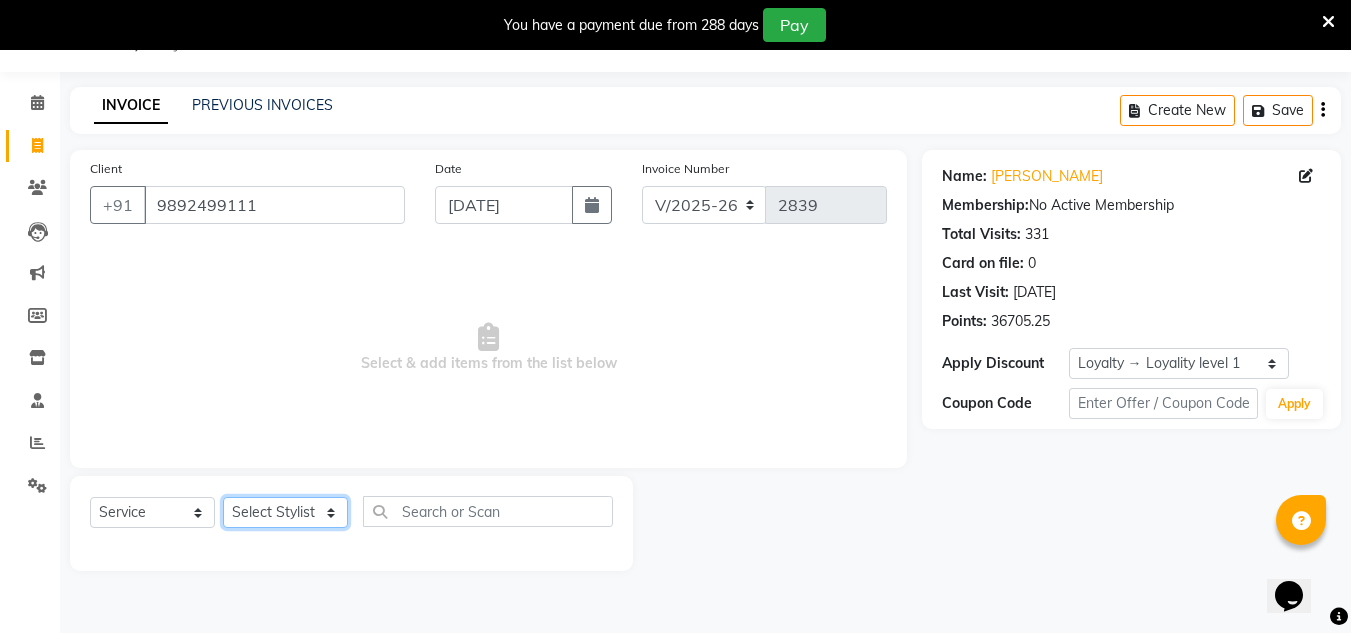 select on "81667" 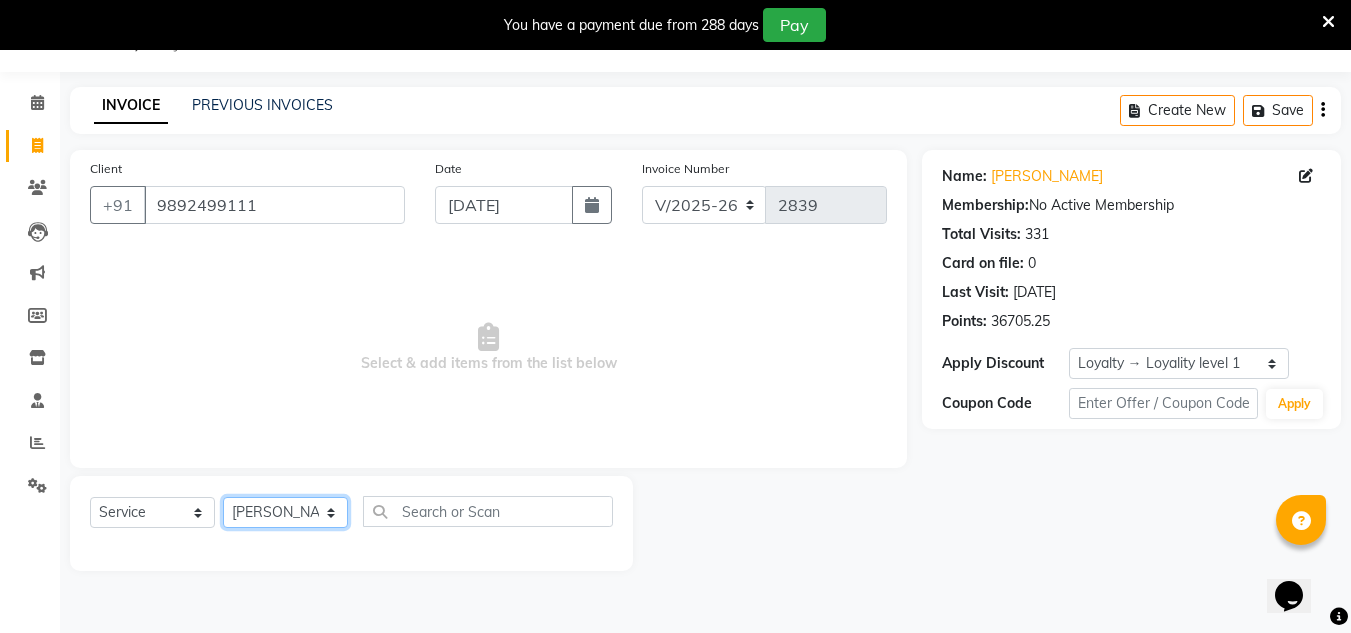 click on "Select Stylist [PERSON_NAME] new  [PERSON_NAME] [PERSON_NAME] Owner preeti [PERSON_NAME] [PERSON_NAME] RG" 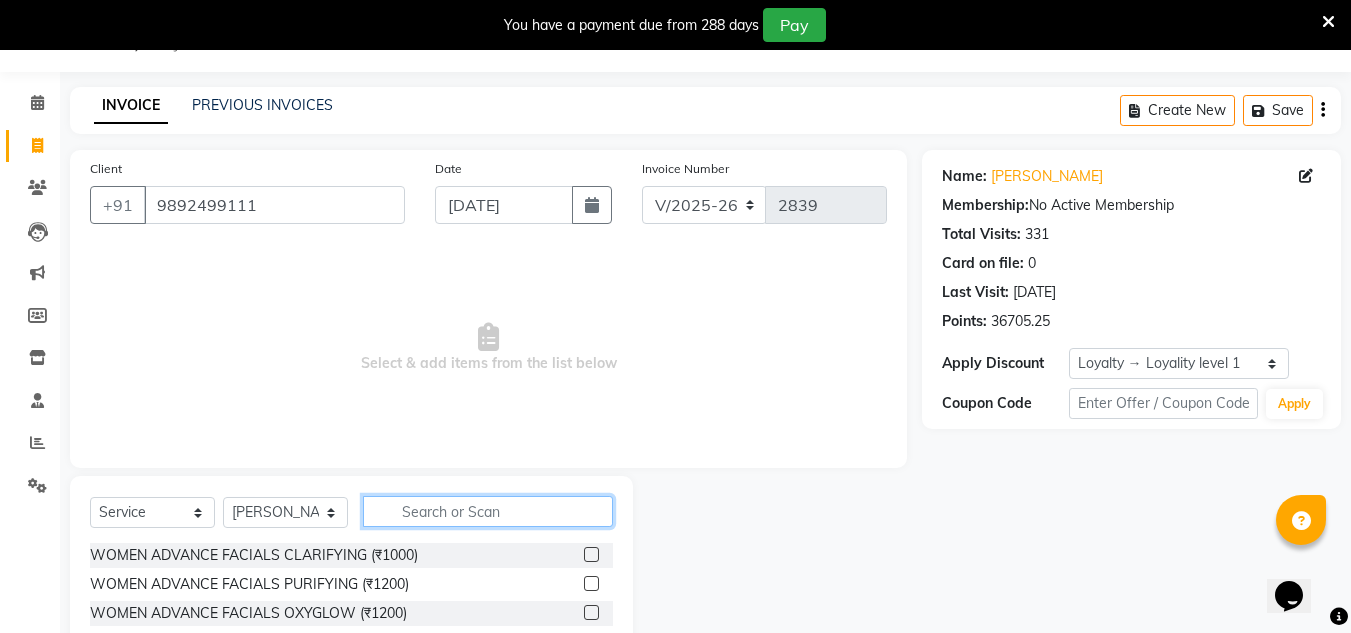 click 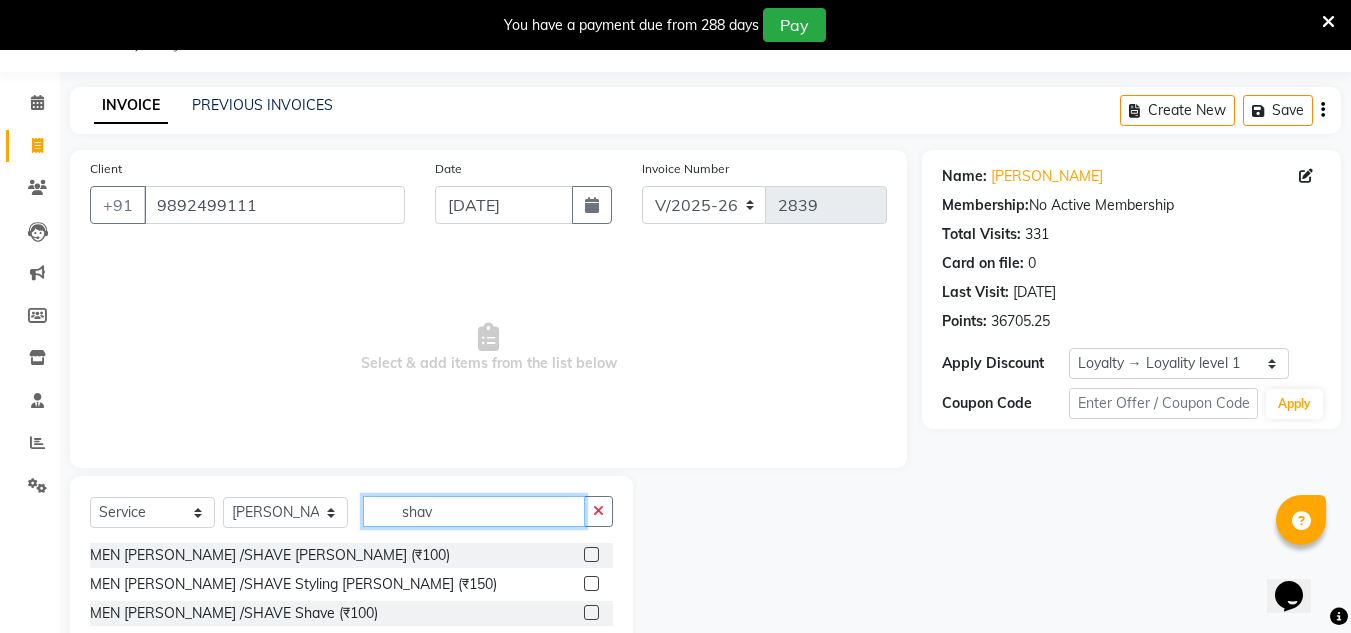 type on "shav" 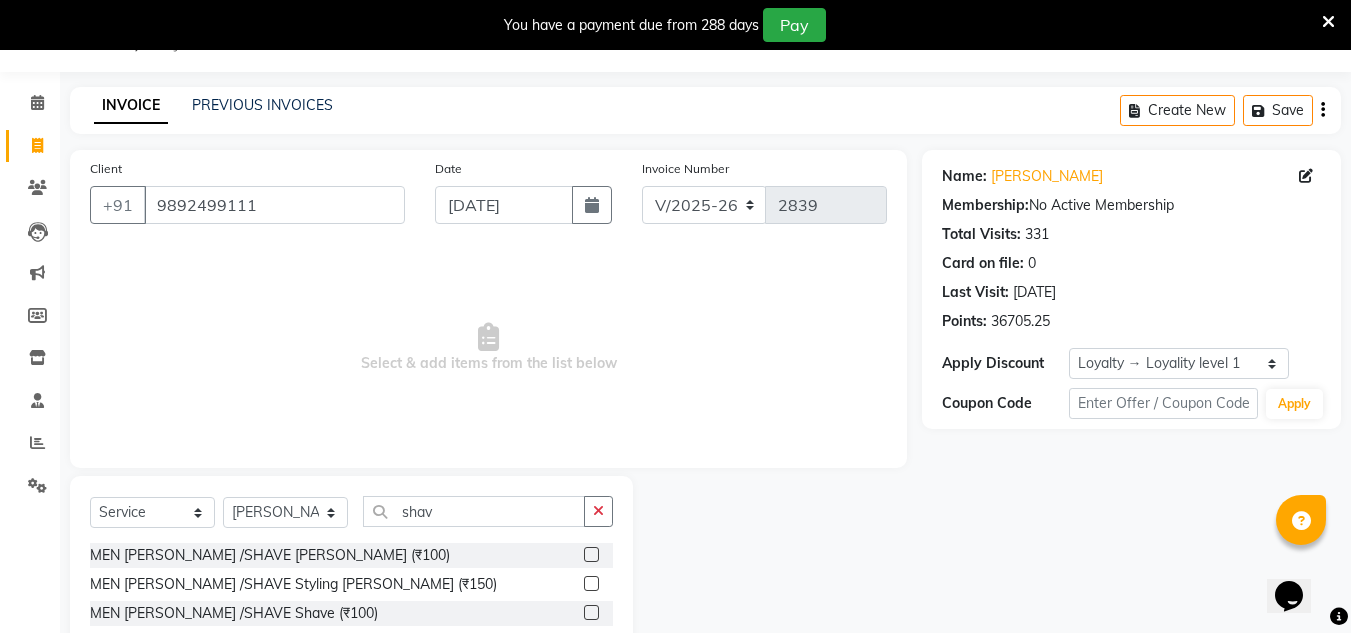 click 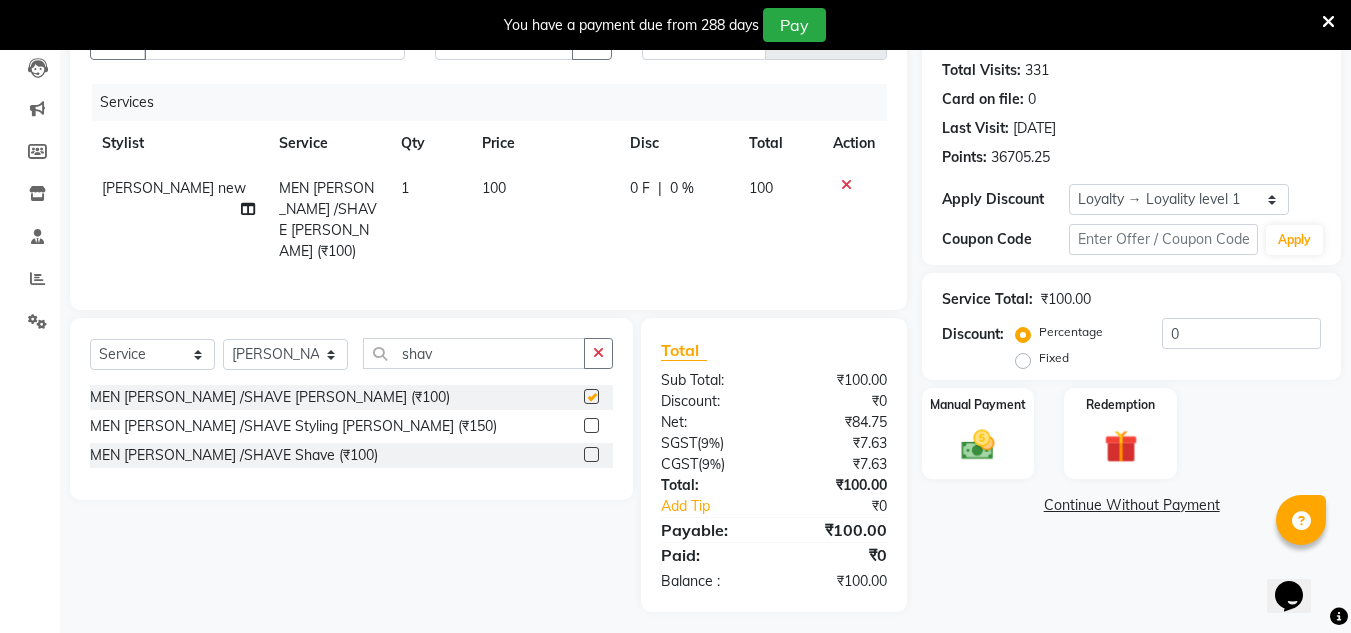 checkbox on "false" 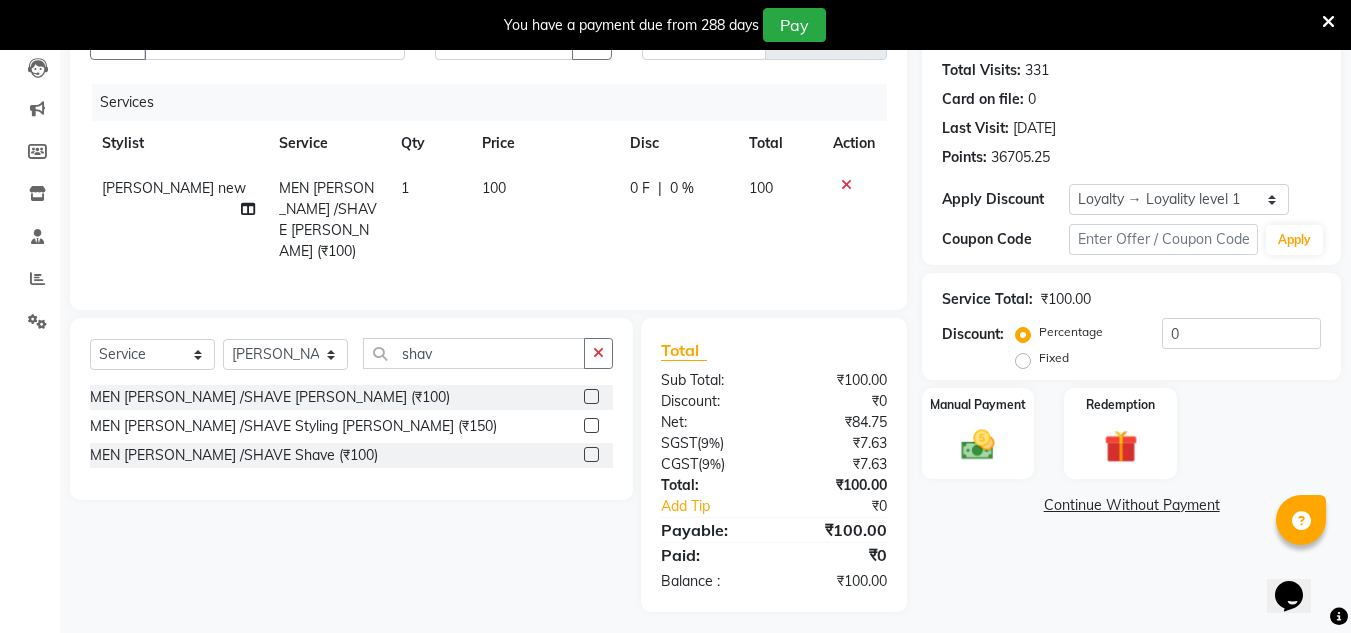 scroll, scrollTop: 217, scrollLeft: 0, axis: vertical 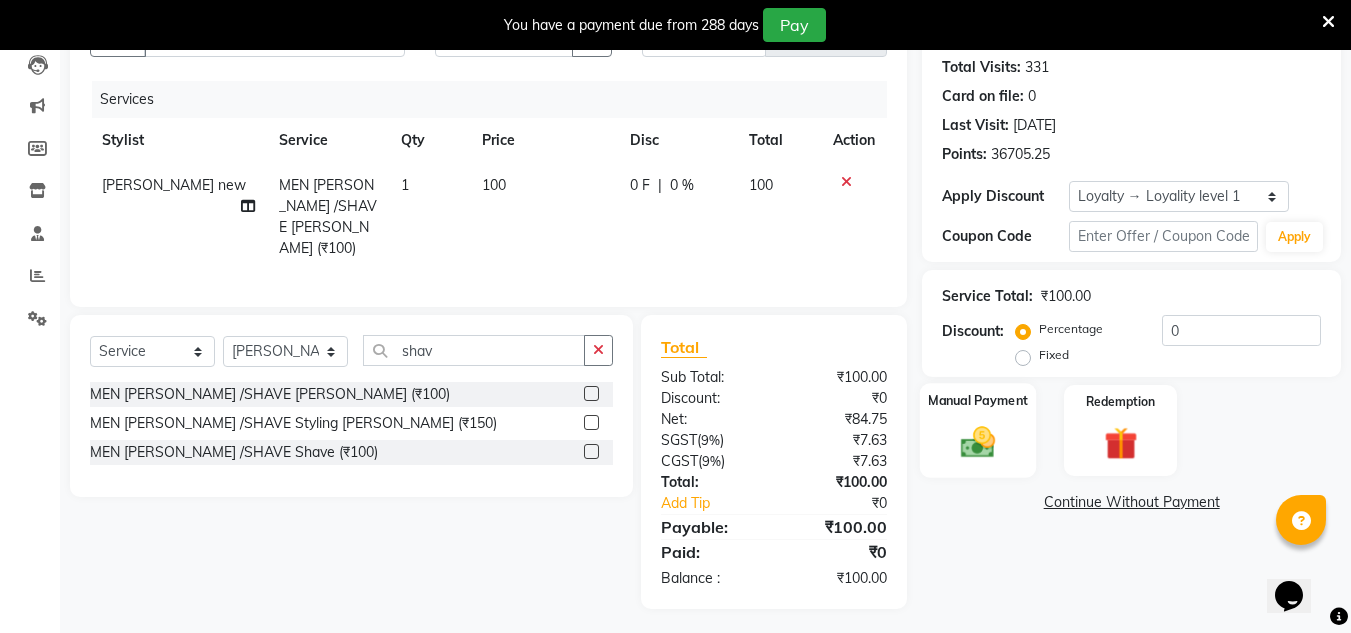 click 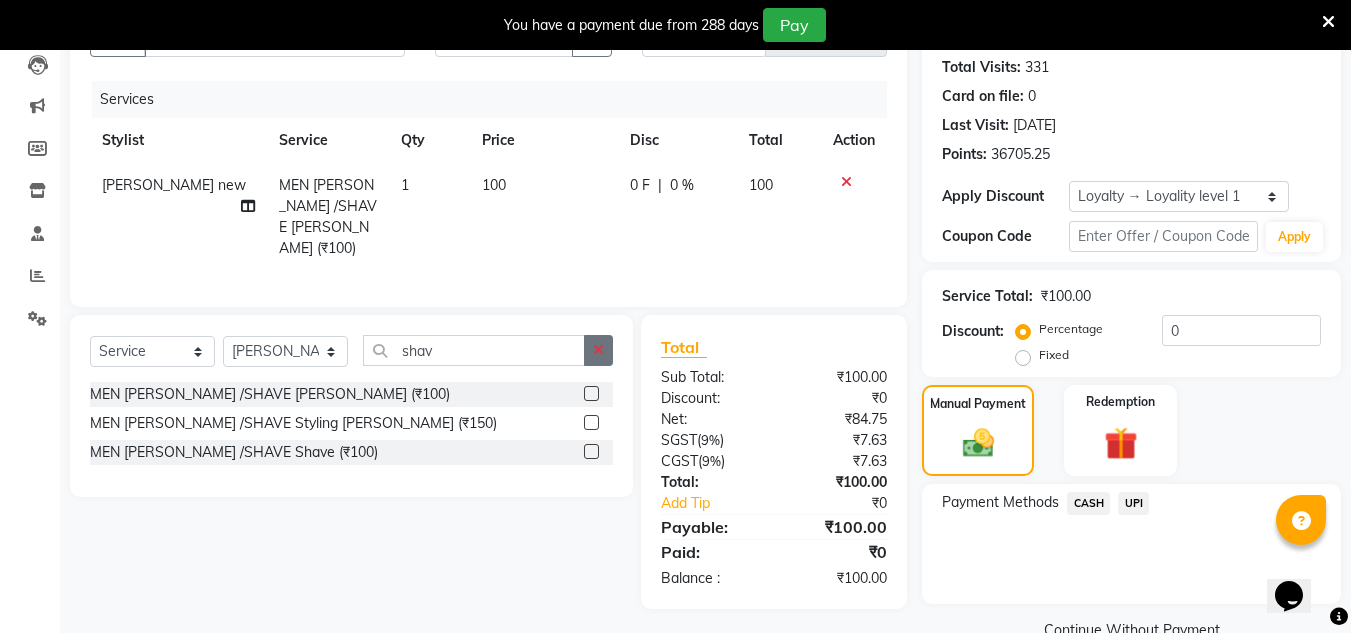 click 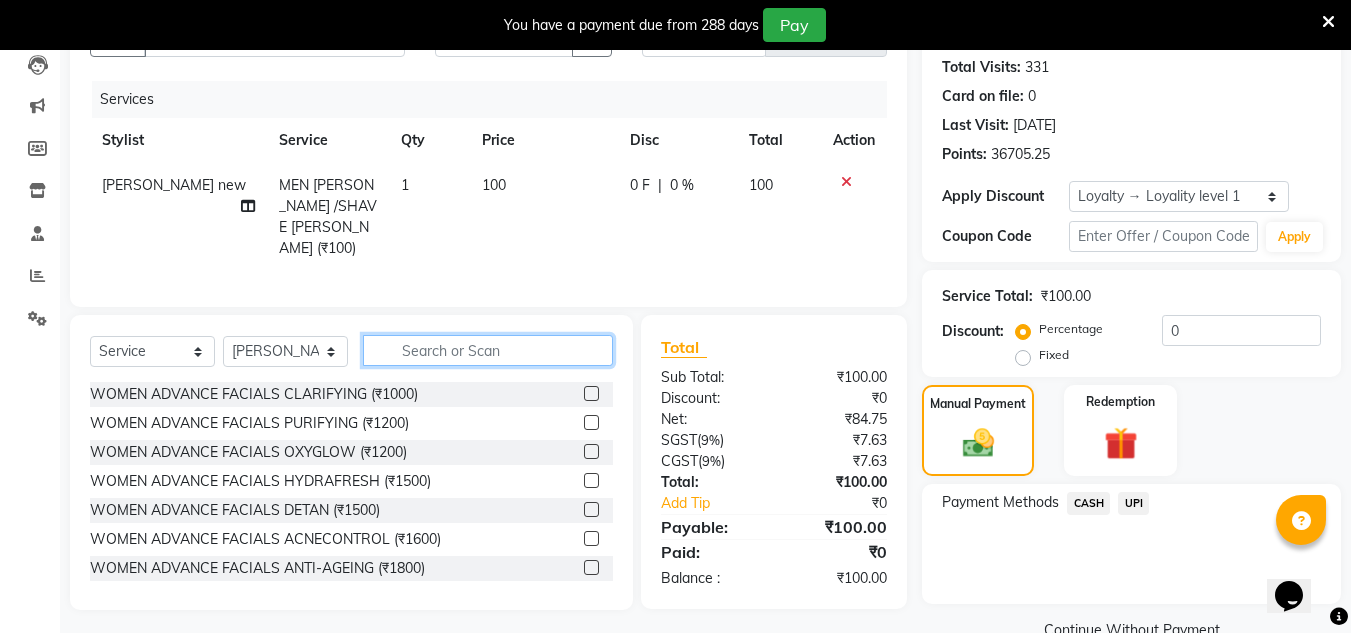 click 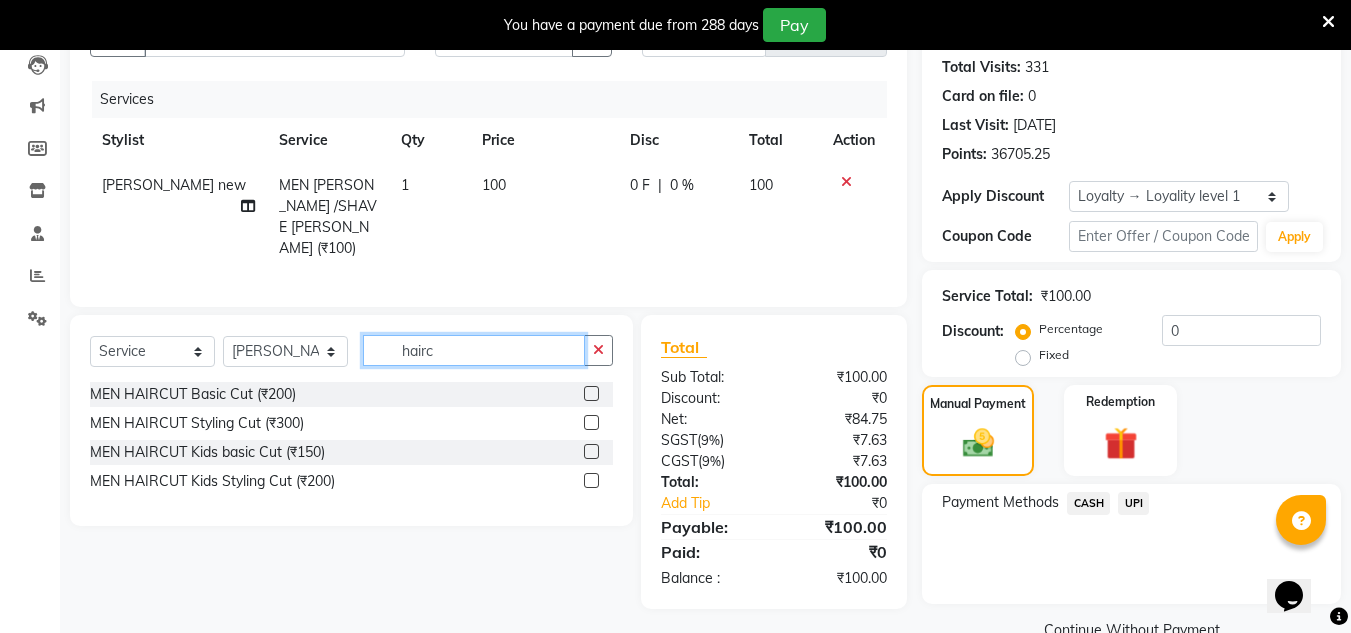 type on "hairc" 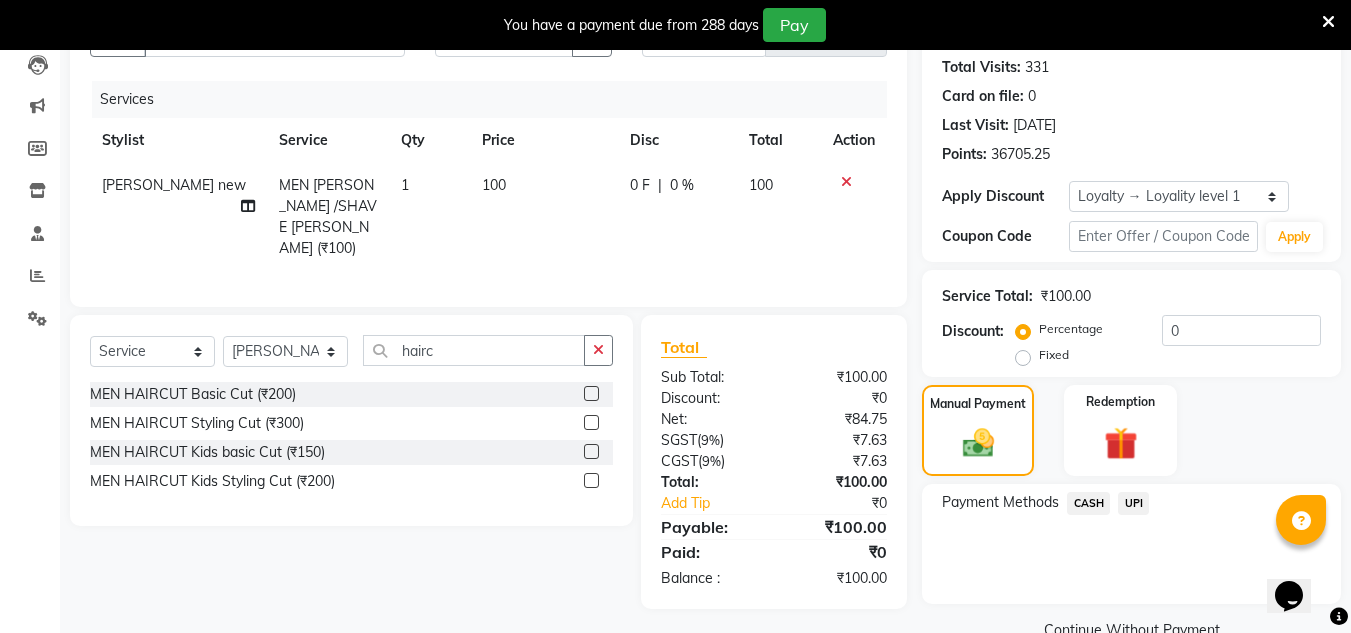 click 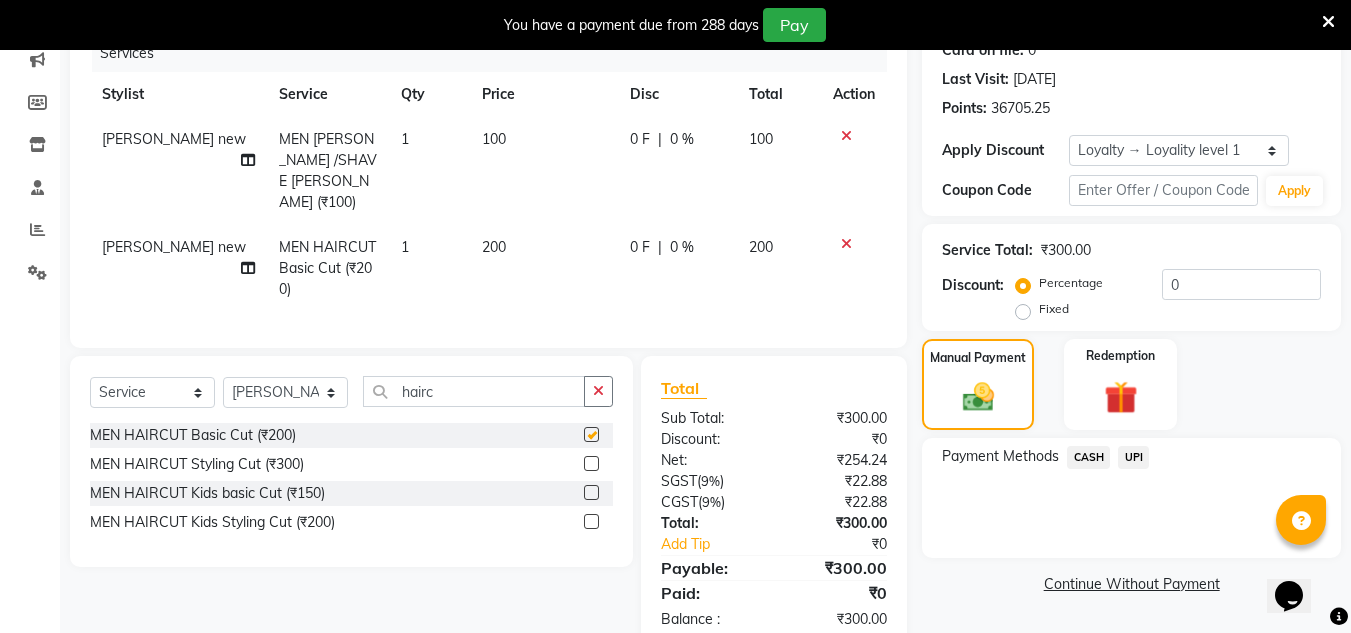 scroll, scrollTop: 304, scrollLeft: 0, axis: vertical 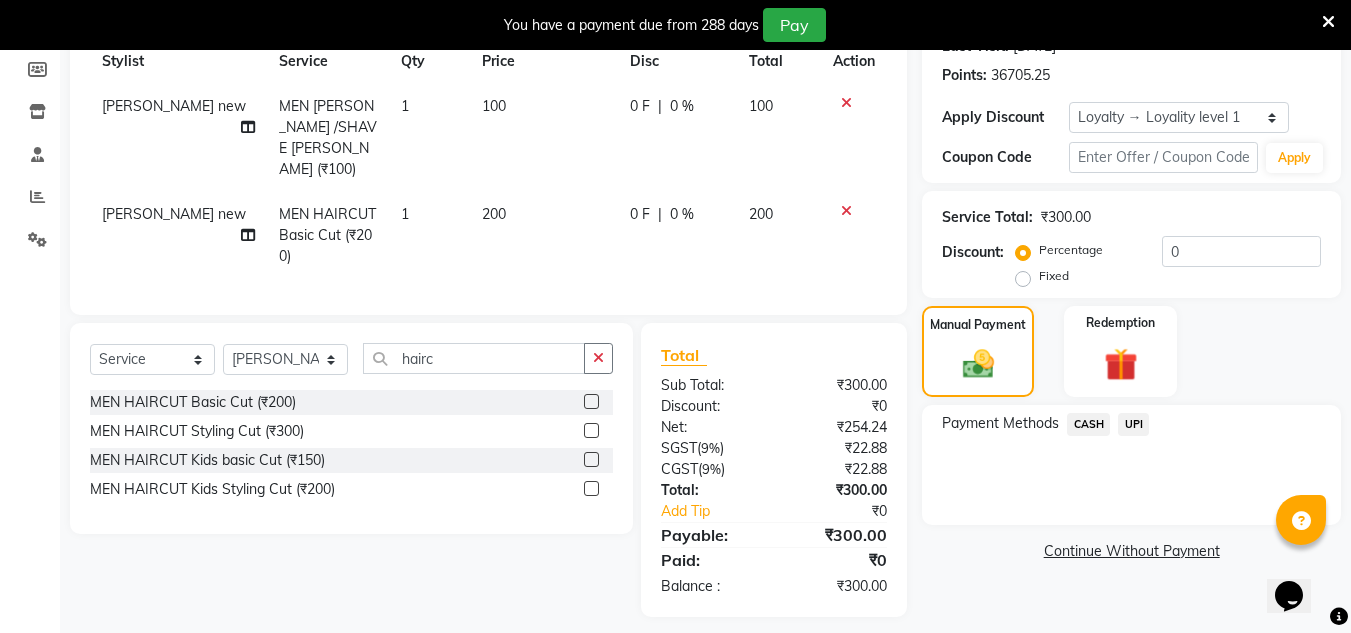 checkbox on "false" 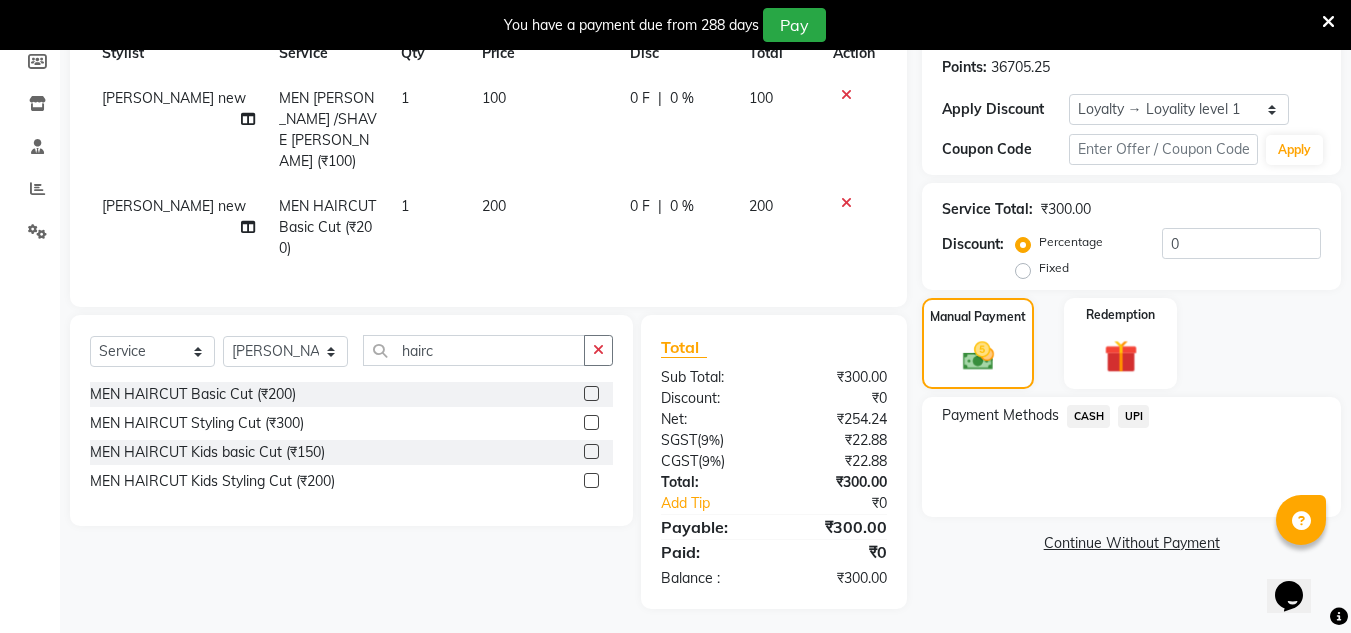 click on "UPI" 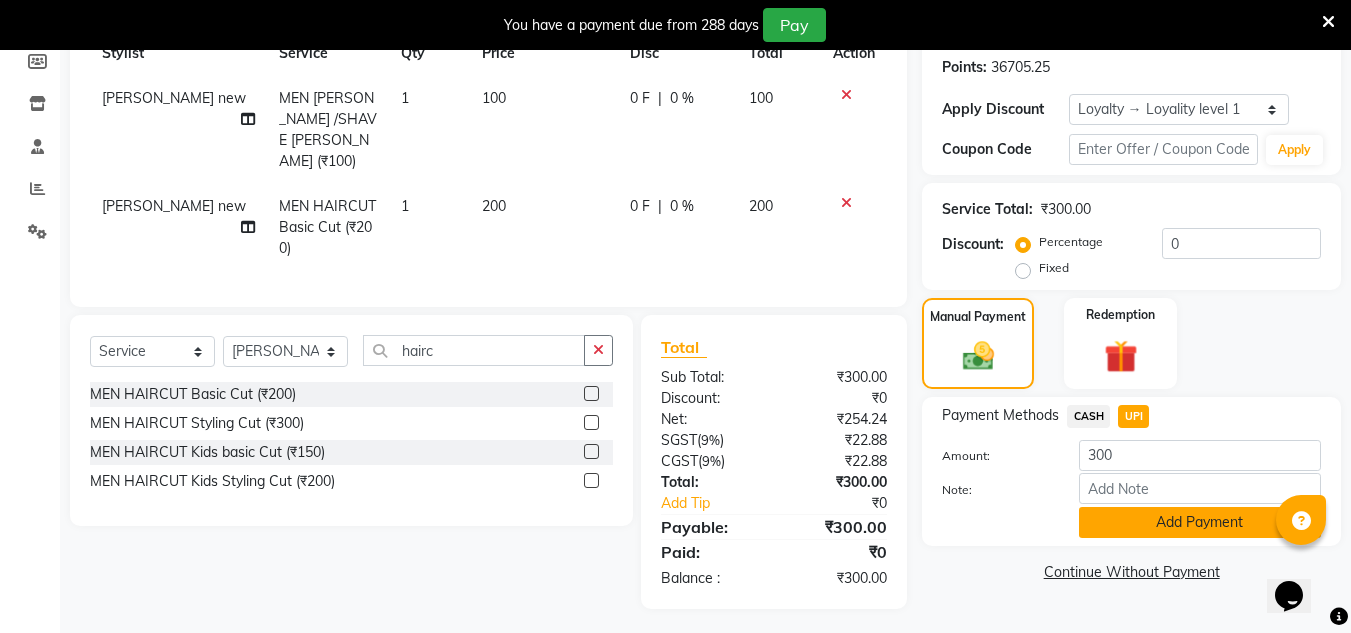click on "Add Payment" 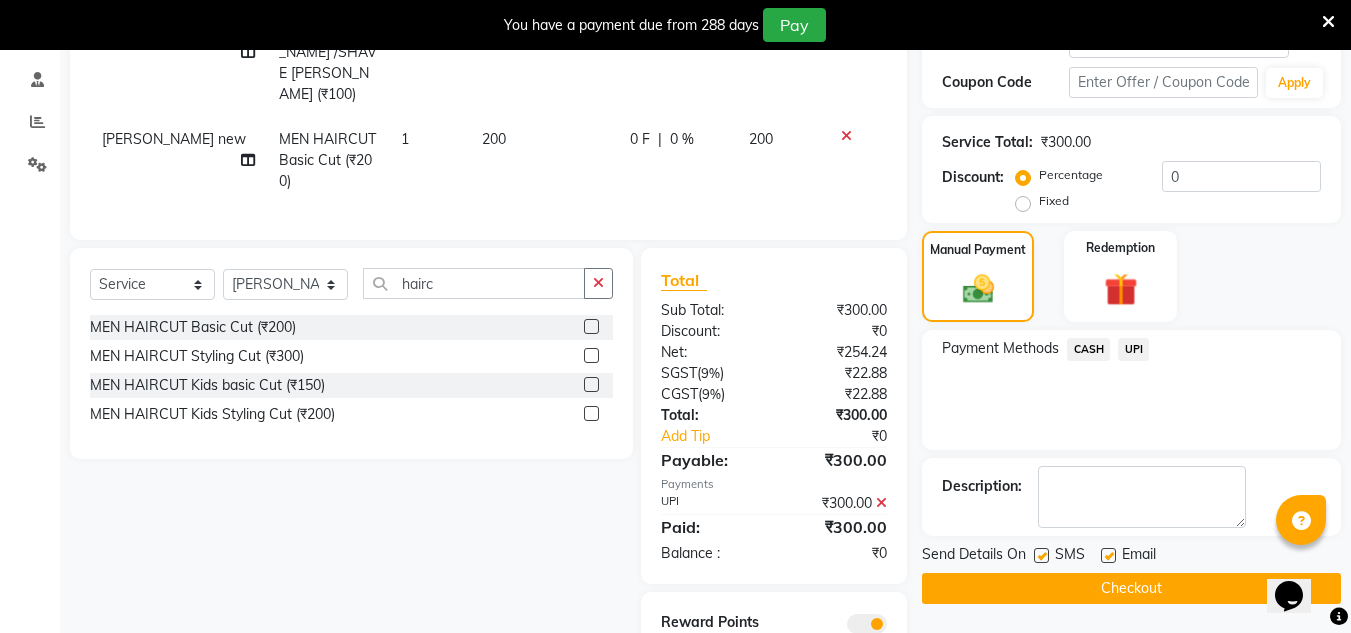 scroll, scrollTop: 466, scrollLeft: 0, axis: vertical 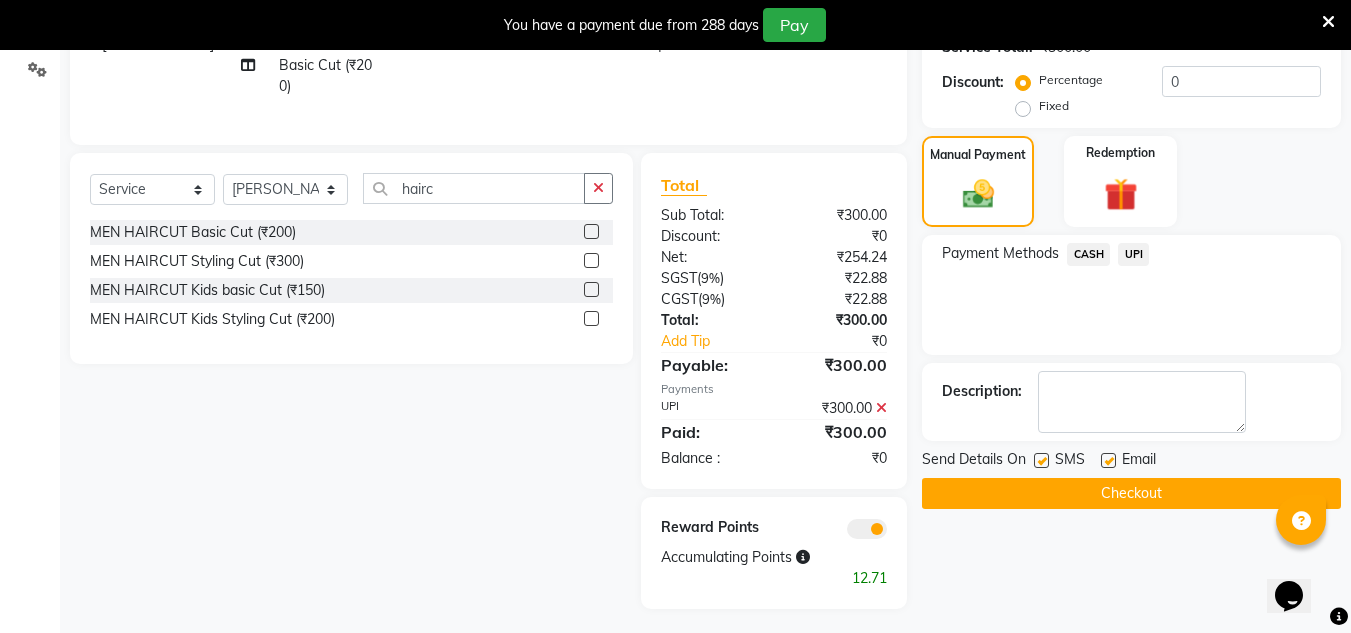 click on "Checkout" 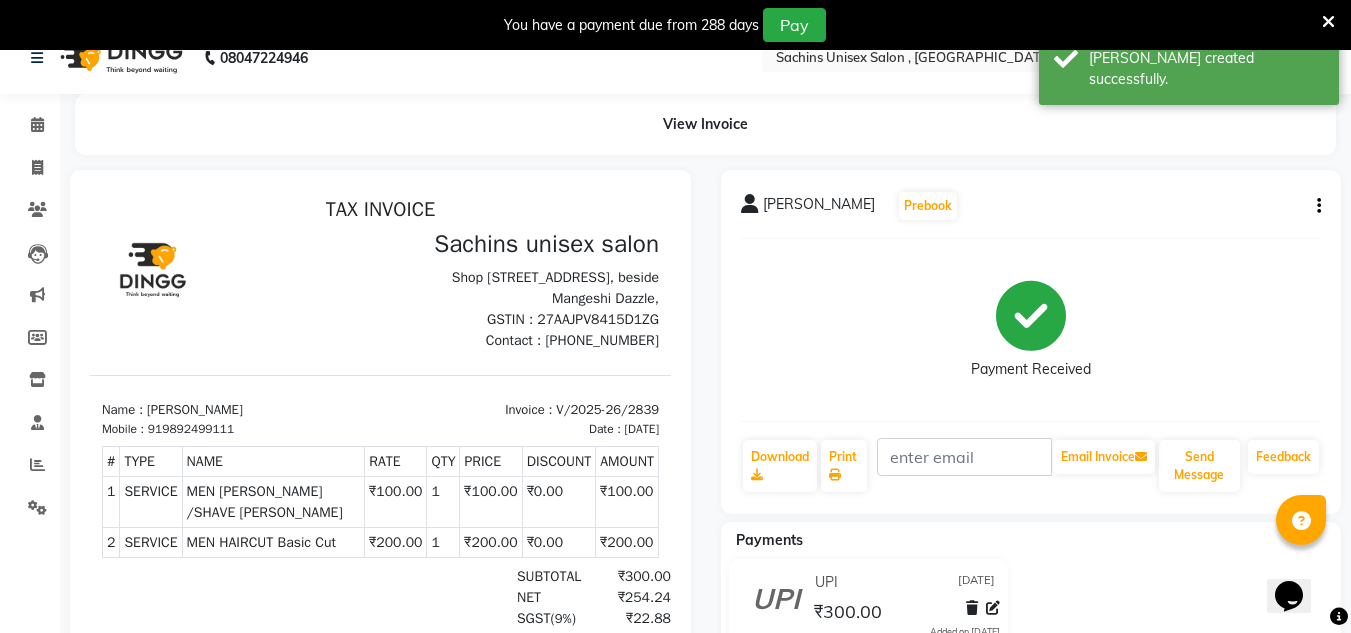 scroll, scrollTop: 0, scrollLeft: 0, axis: both 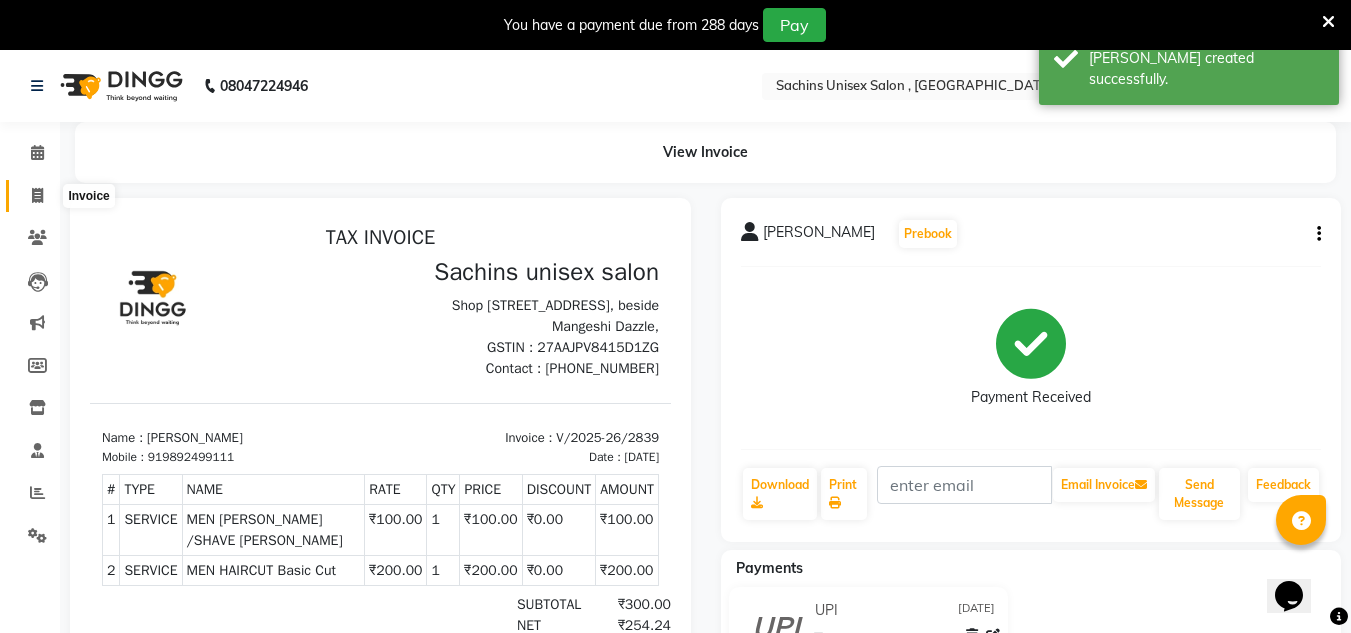 click 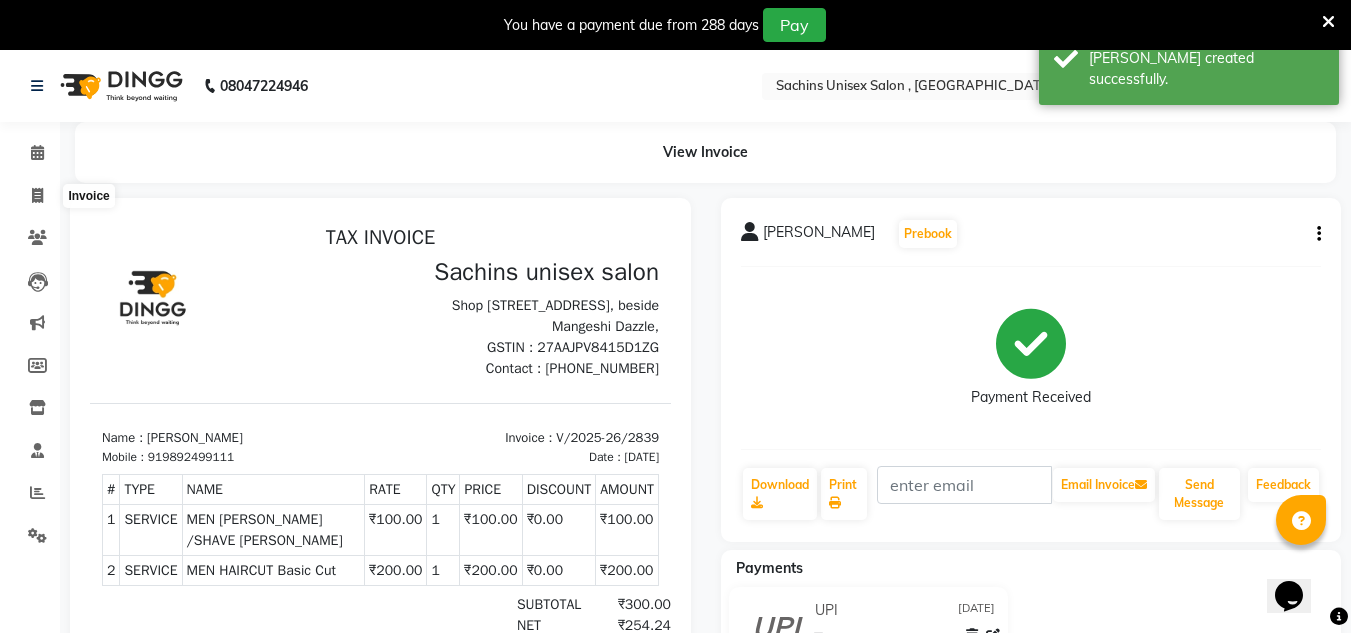 select on "6840" 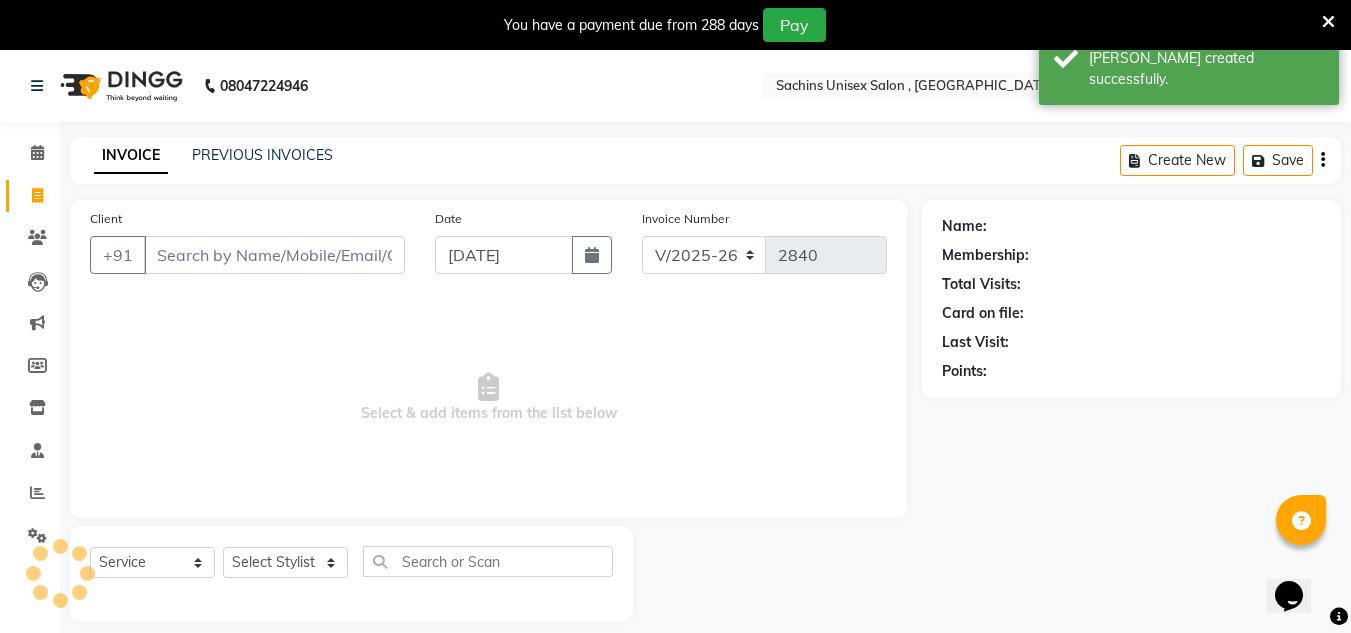 scroll, scrollTop: 50, scrollLeft: 0, axis: vertical 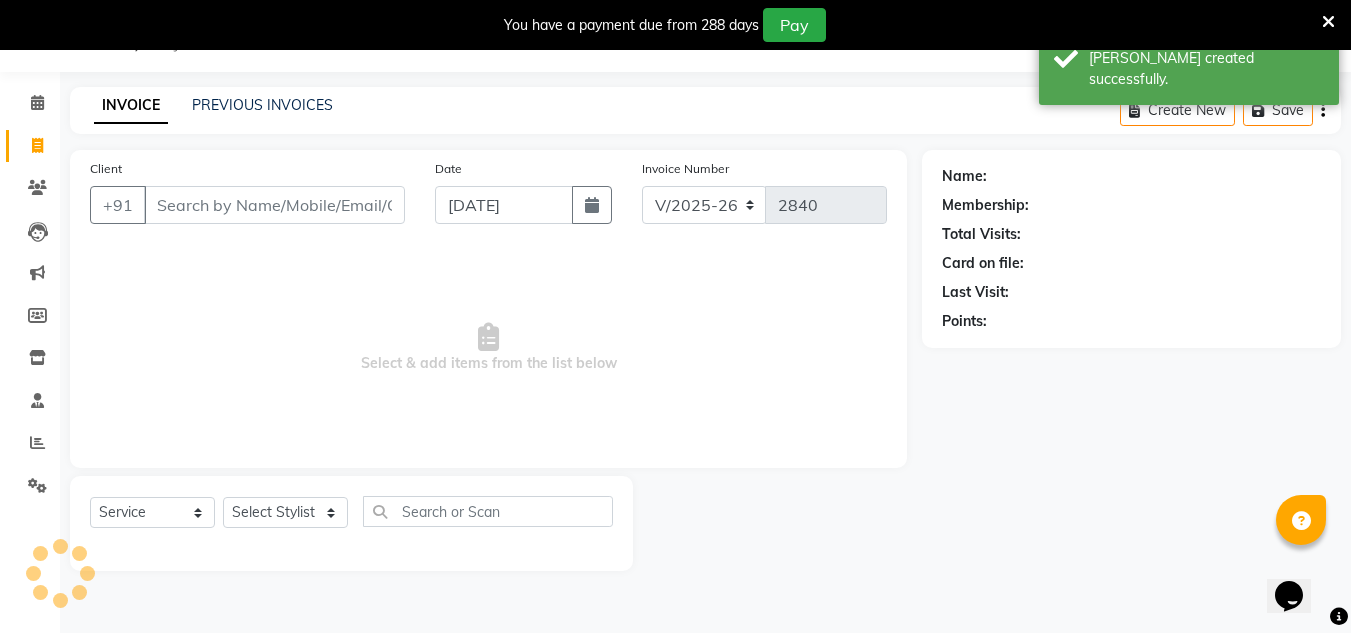 click on "Client" at bounding box center (274, 205) 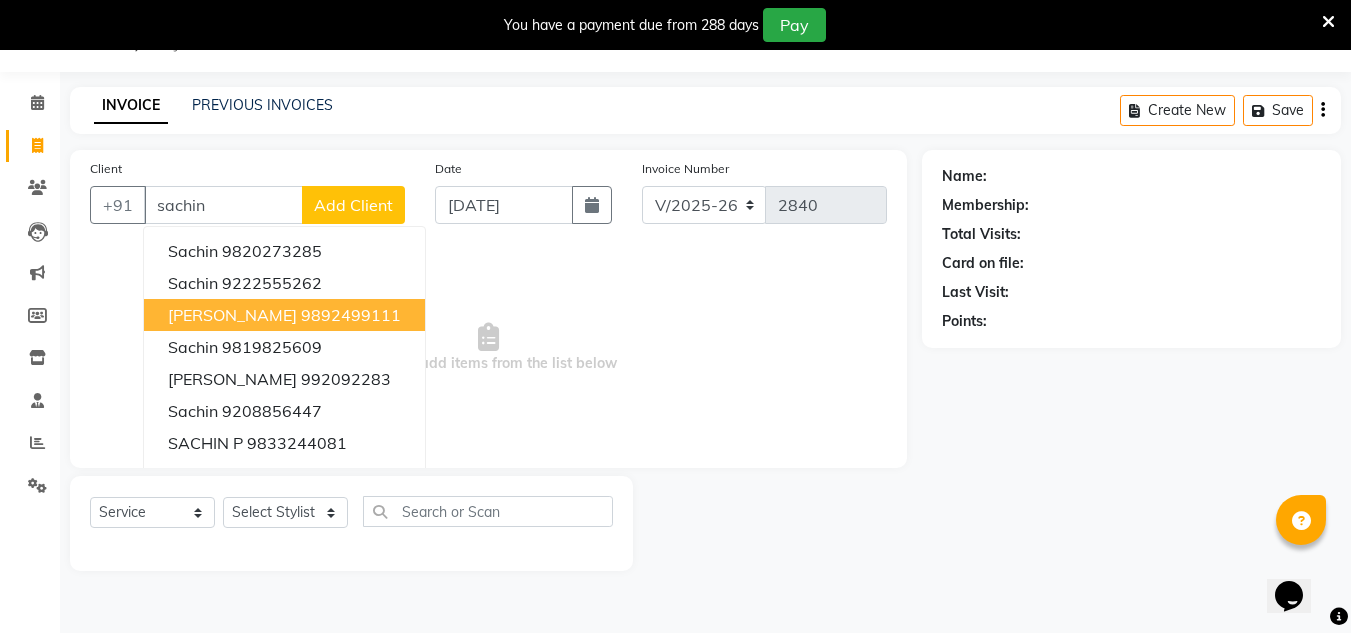 drag, startPoint x: 318, startPoint y: 306, endPoint x: 449, endPoint y: 296, distance: 131.38112 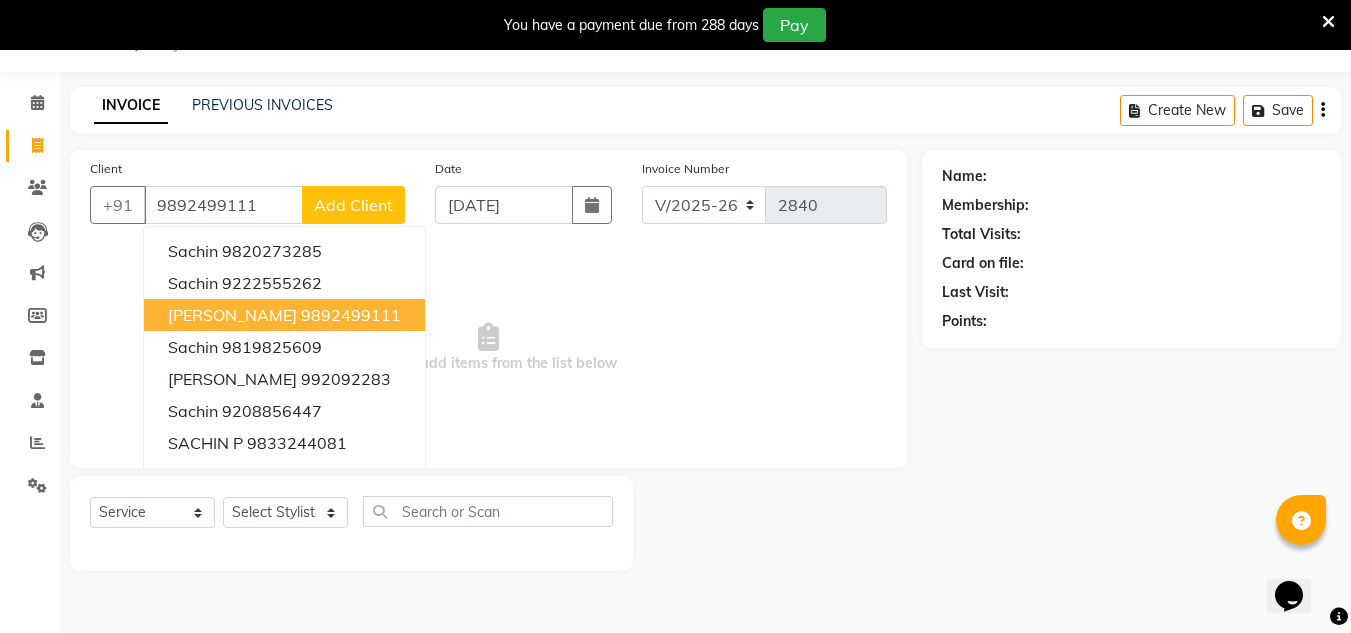 type on "9892499111" 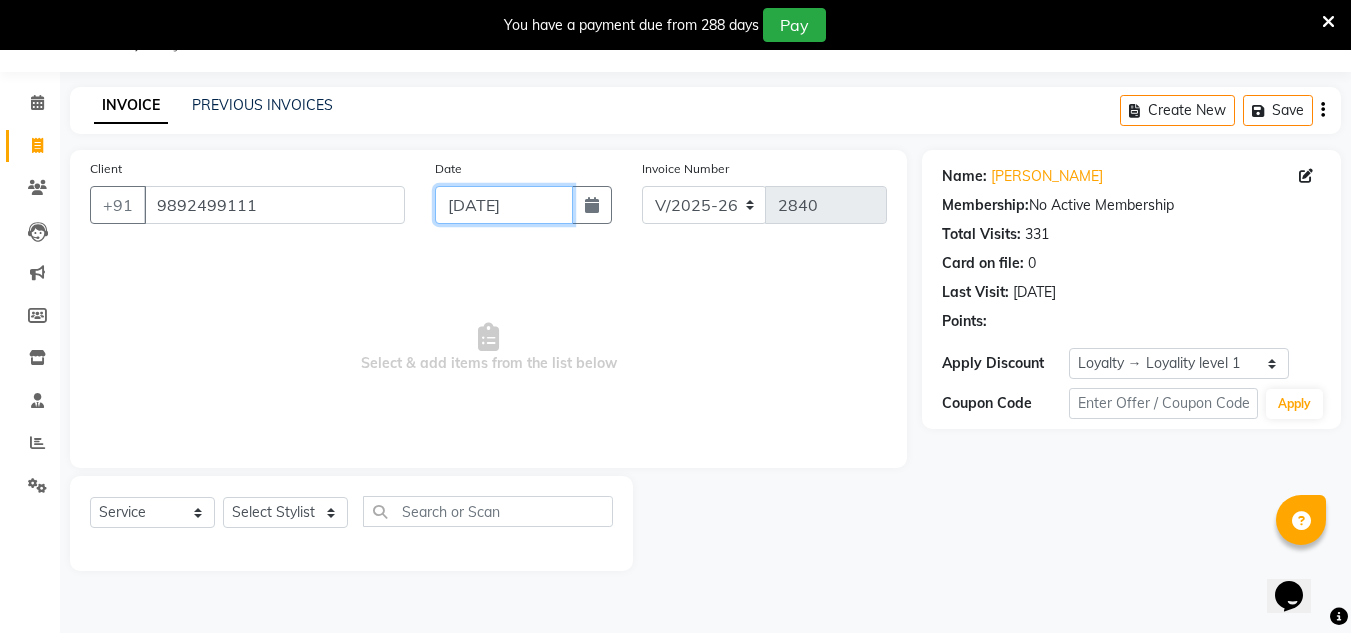 drag, startPoint x: 554, startPoint y: 204, endPoint x: 548, endPoint y: 223, distance: 19.924858 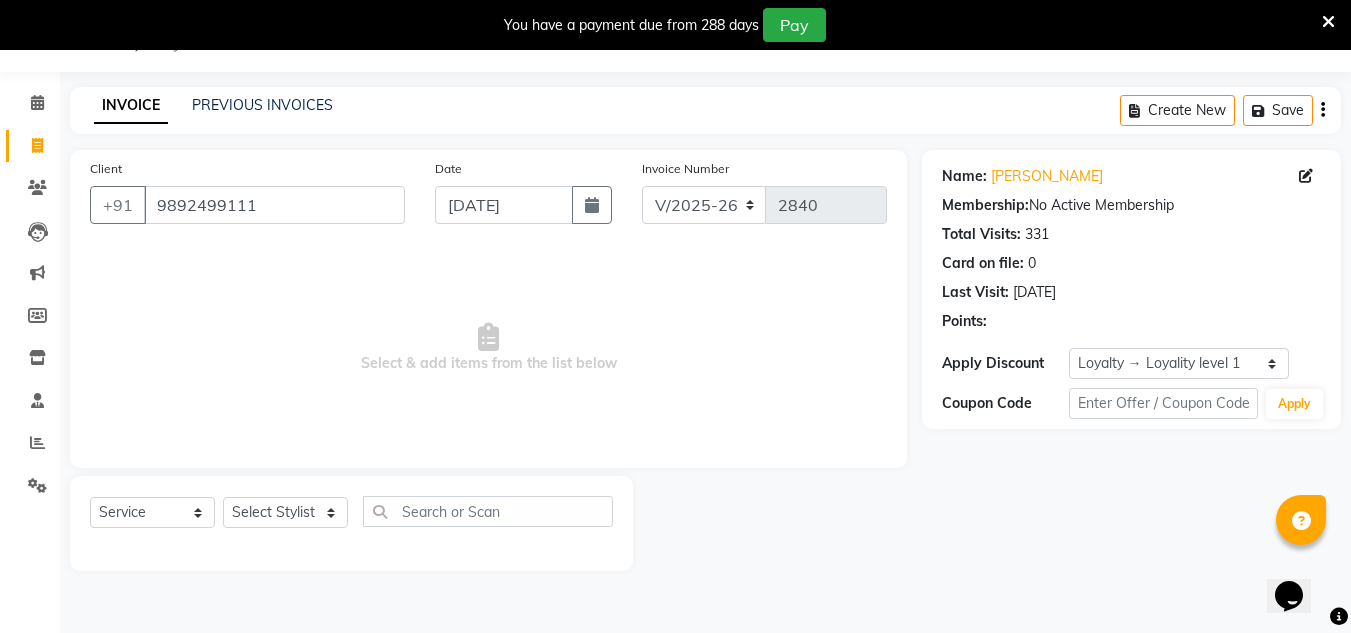 select on "7" 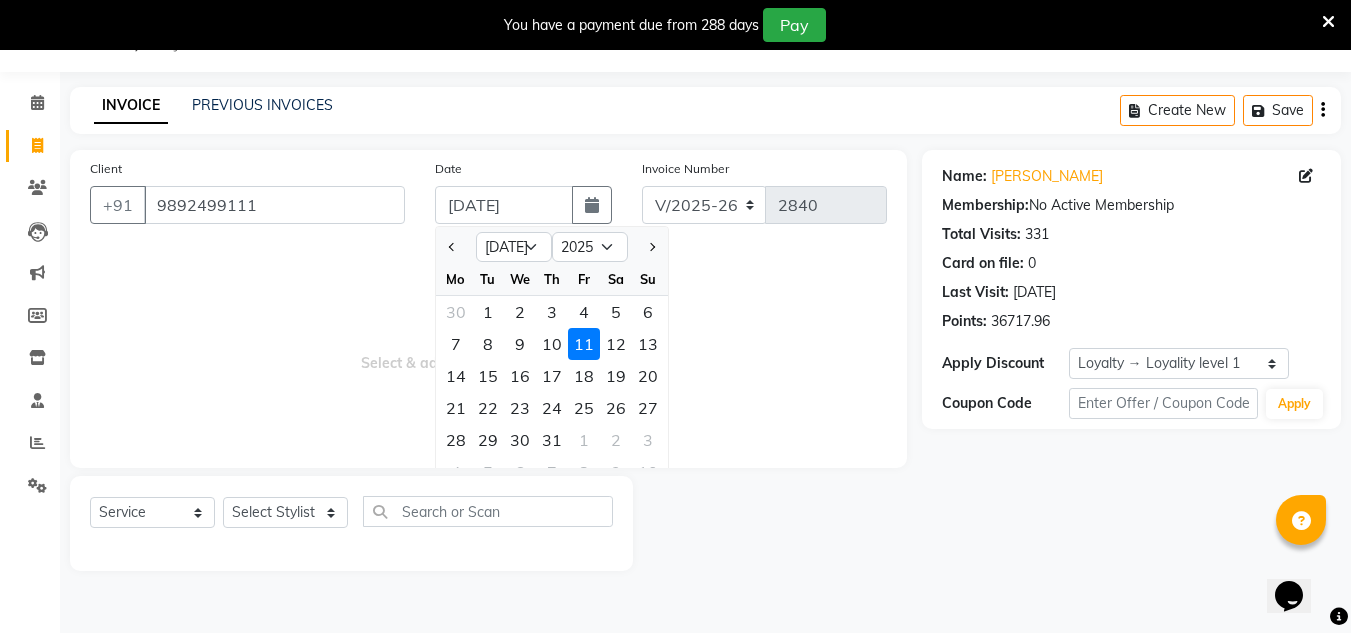 drag, startPoint x: 554, startPoint y: 343, endPoint x: 457, endPoint y: 384, distance: 105.30907 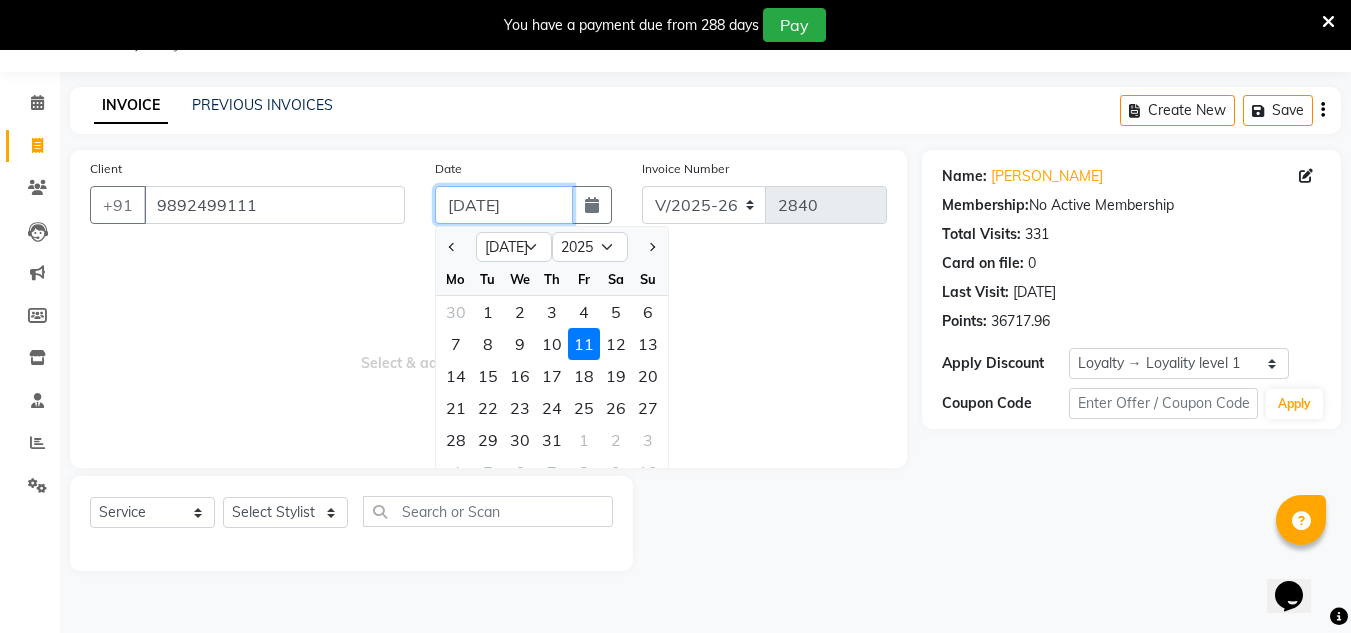 type on "10-07-2025" 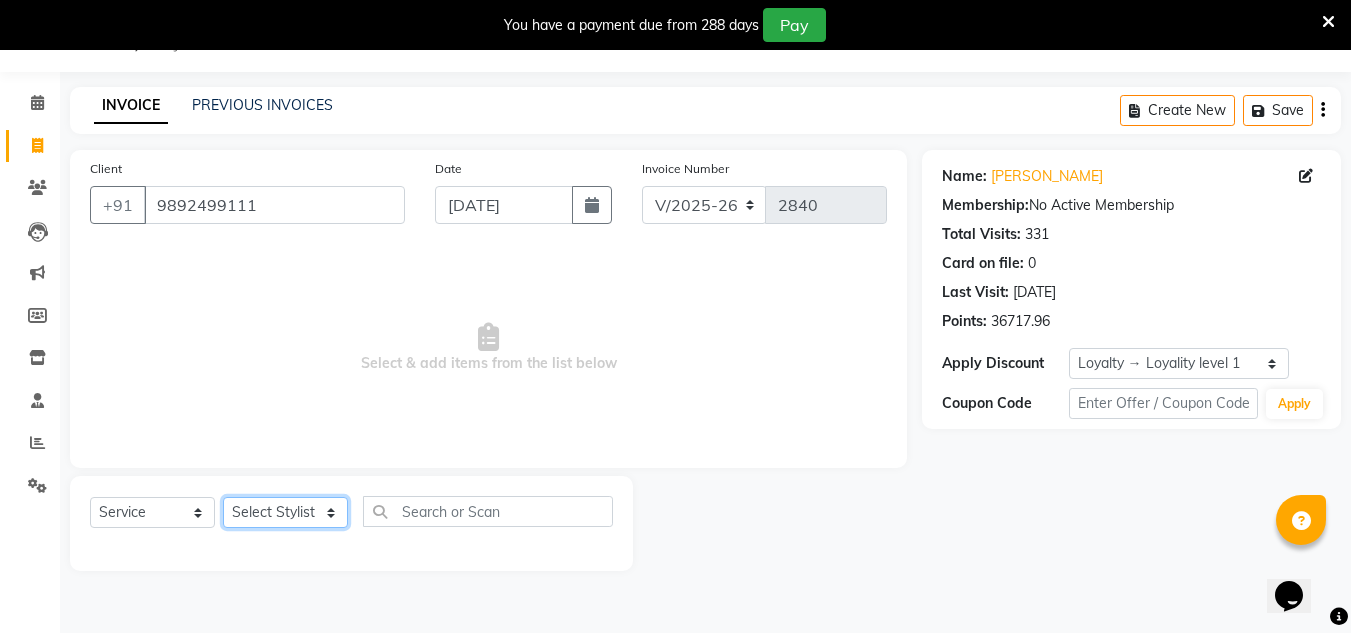 click on "Select Stylist [PERSON_NAME] new  [PERSON_NAME] [PERSON_NAME] Owner preeti [PERSON_NAME] [PERSON_NAME] RG" 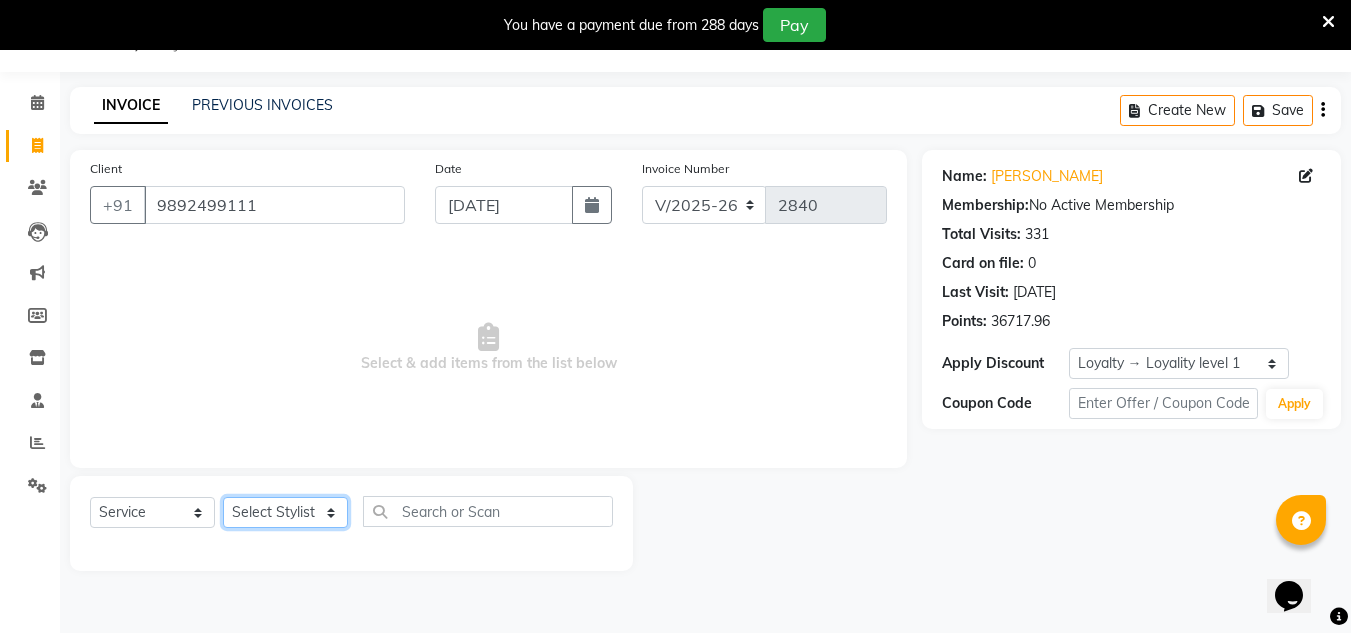 select on "81667" 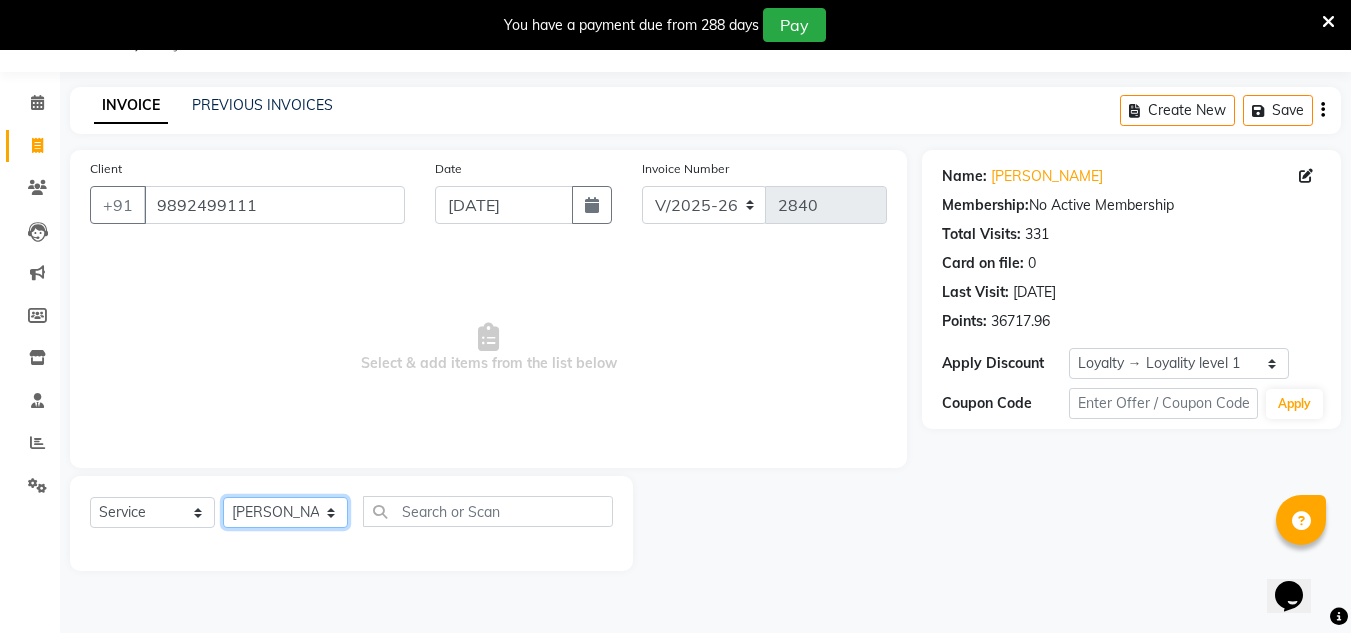 click on "Select Stylist [PERSON_NAME] new  [PERSON_NAME] [PERSON_NAME] Owner preeti [PERSON_NAME] [PERSON_NAME] RG" 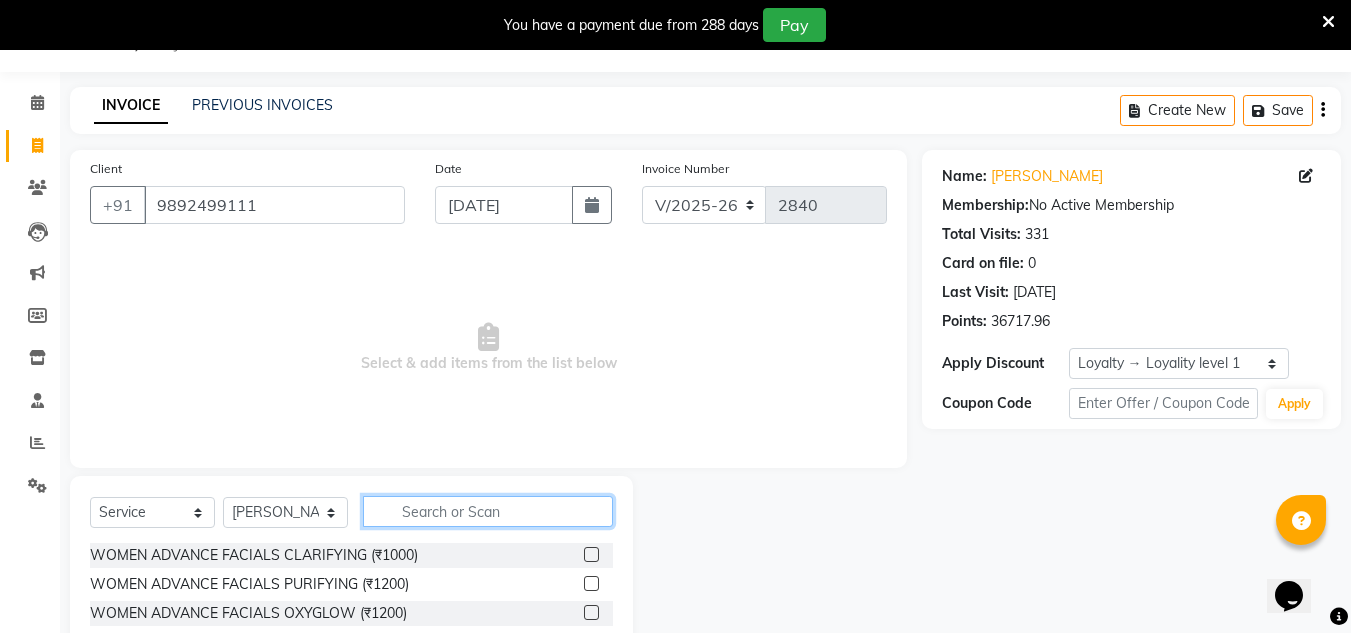 click 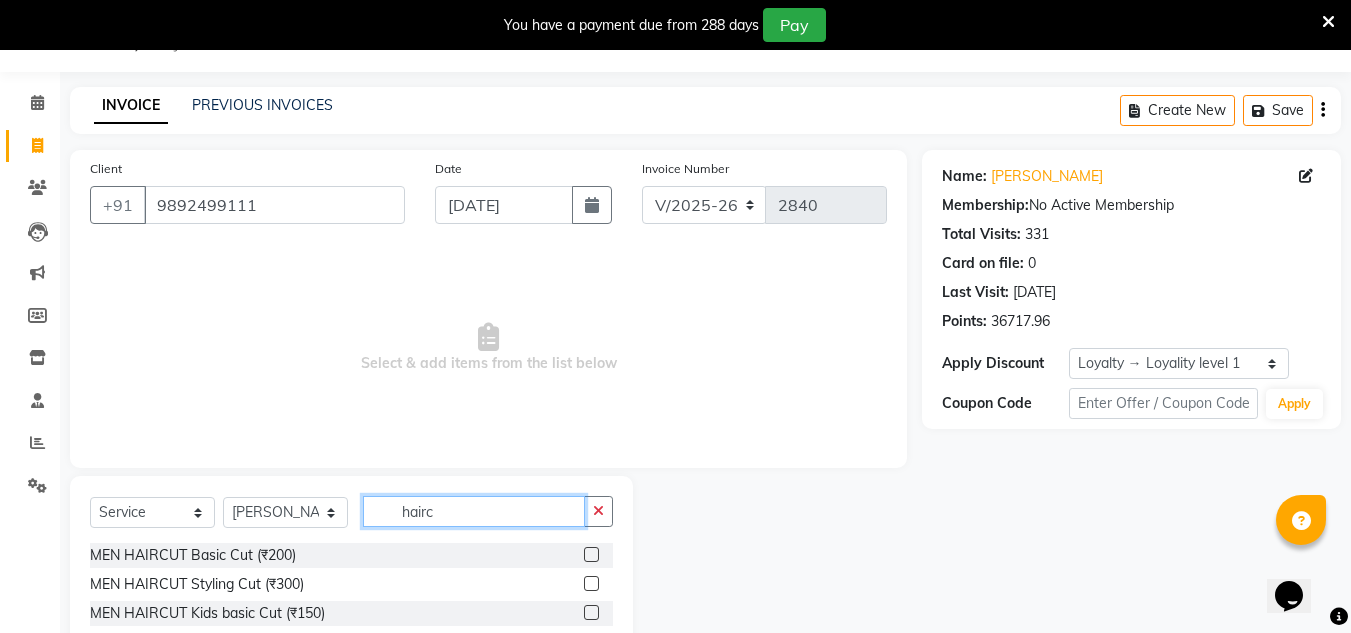 type on "hairc" 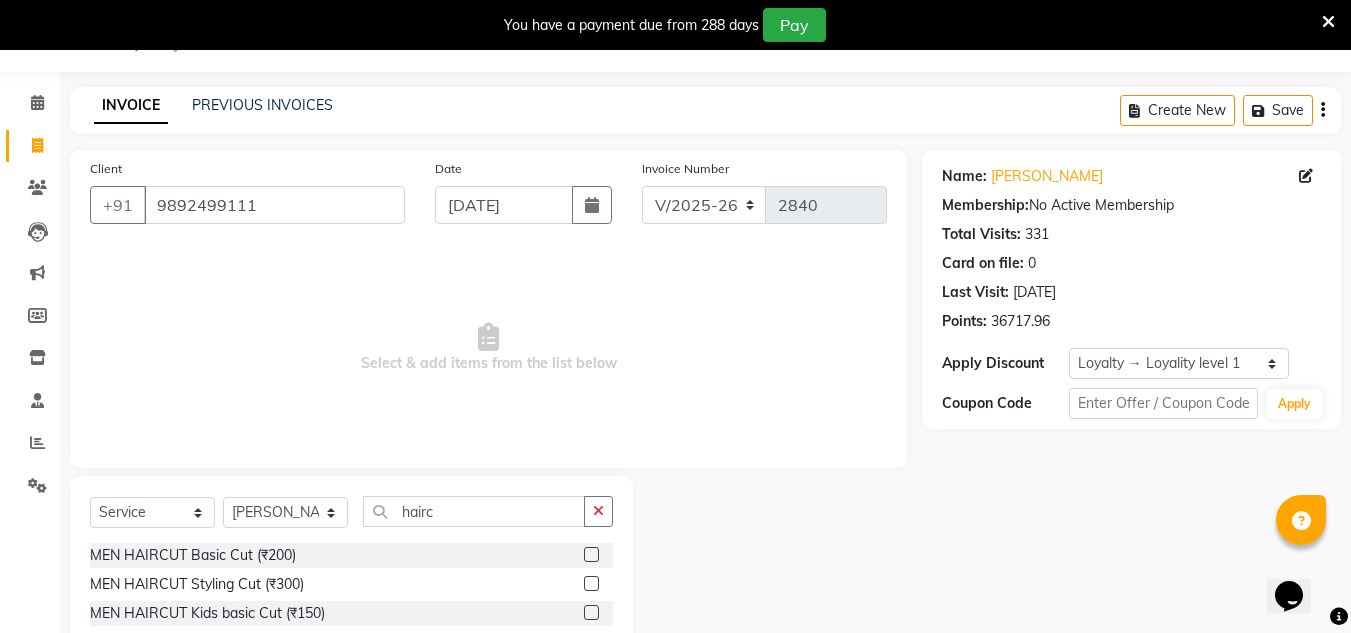click 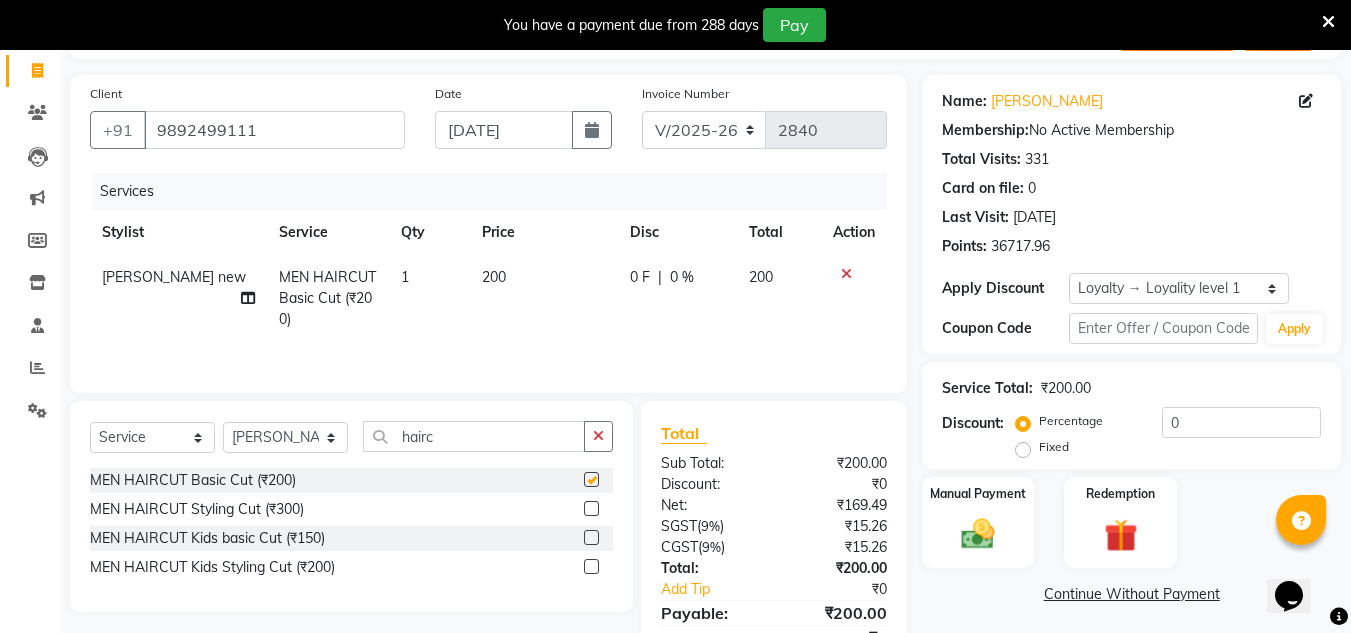checkbox on "false" 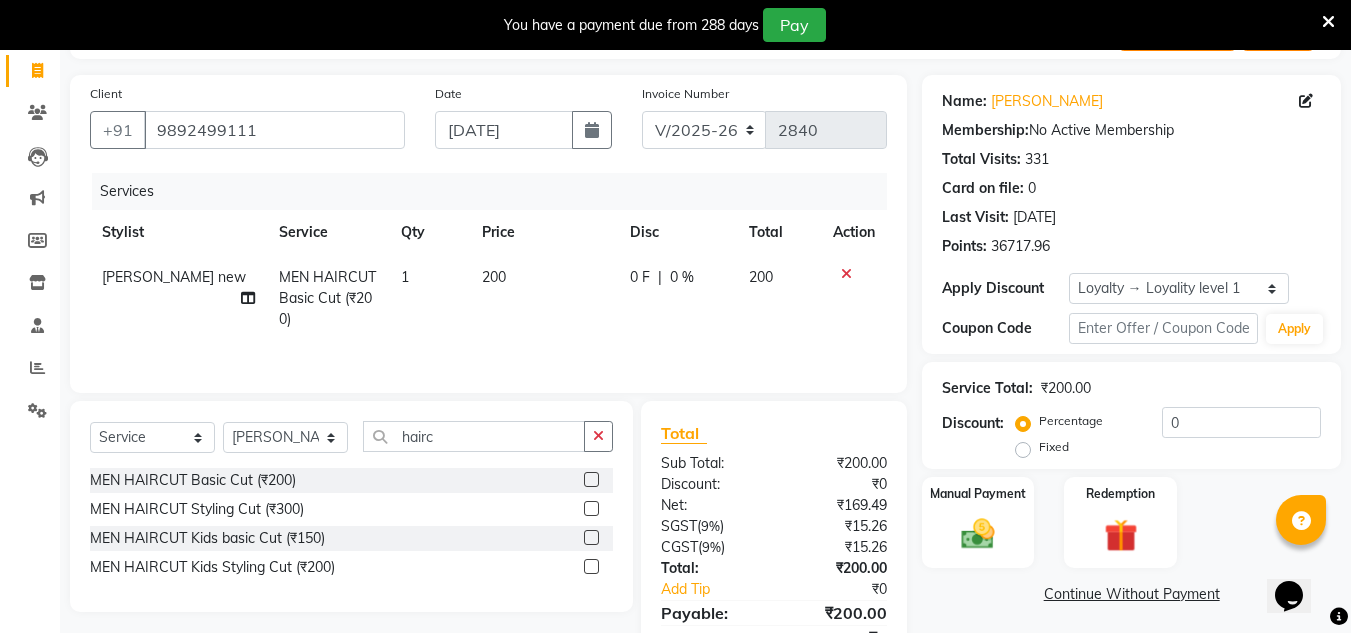scroll, scrollTop: 217, scrollLeft: 0, axis: vertical 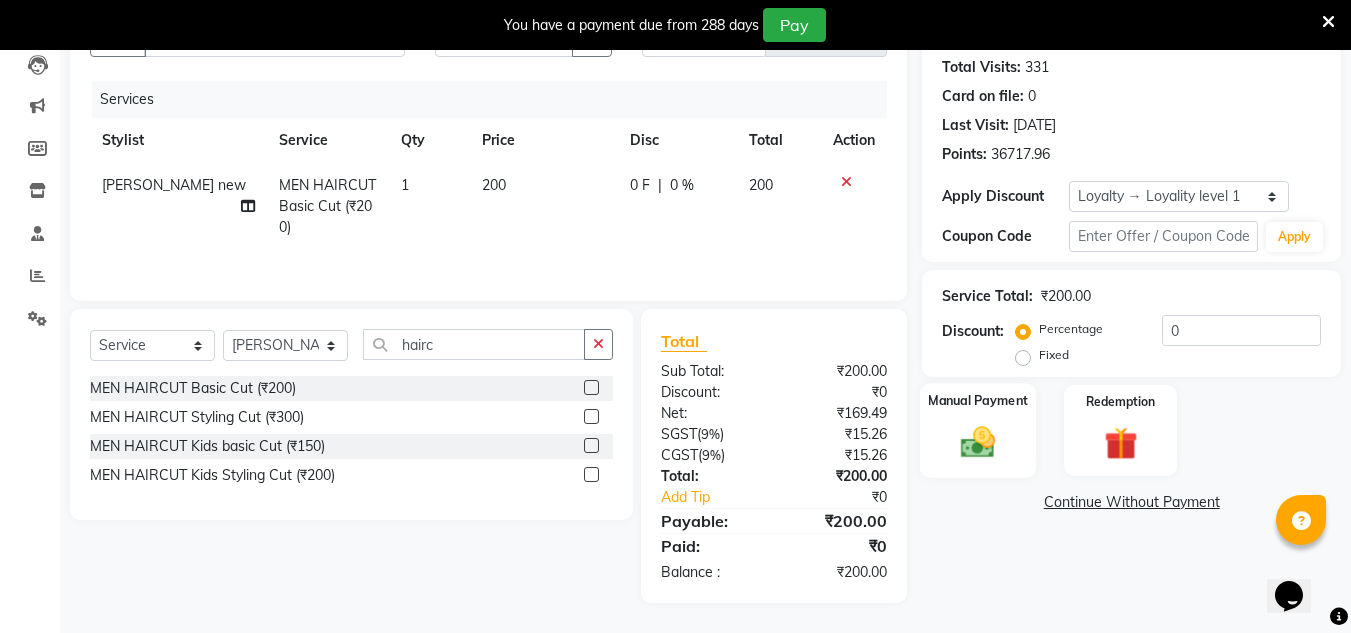click 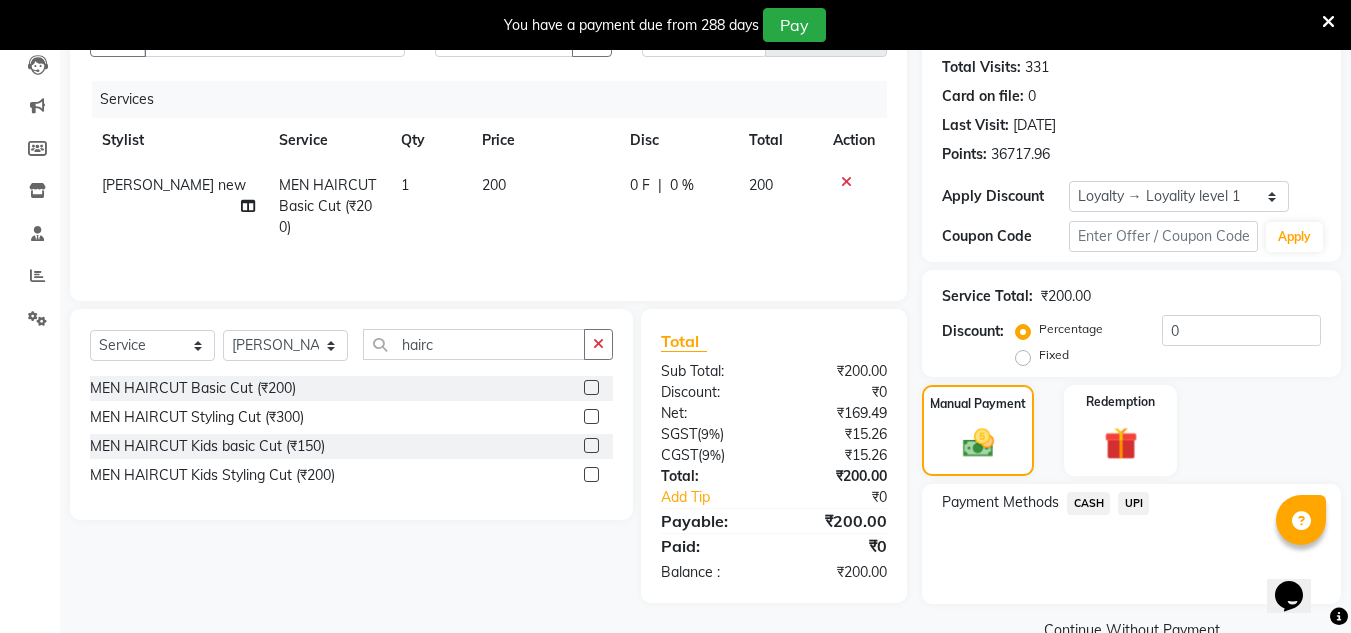 click on "UPI" 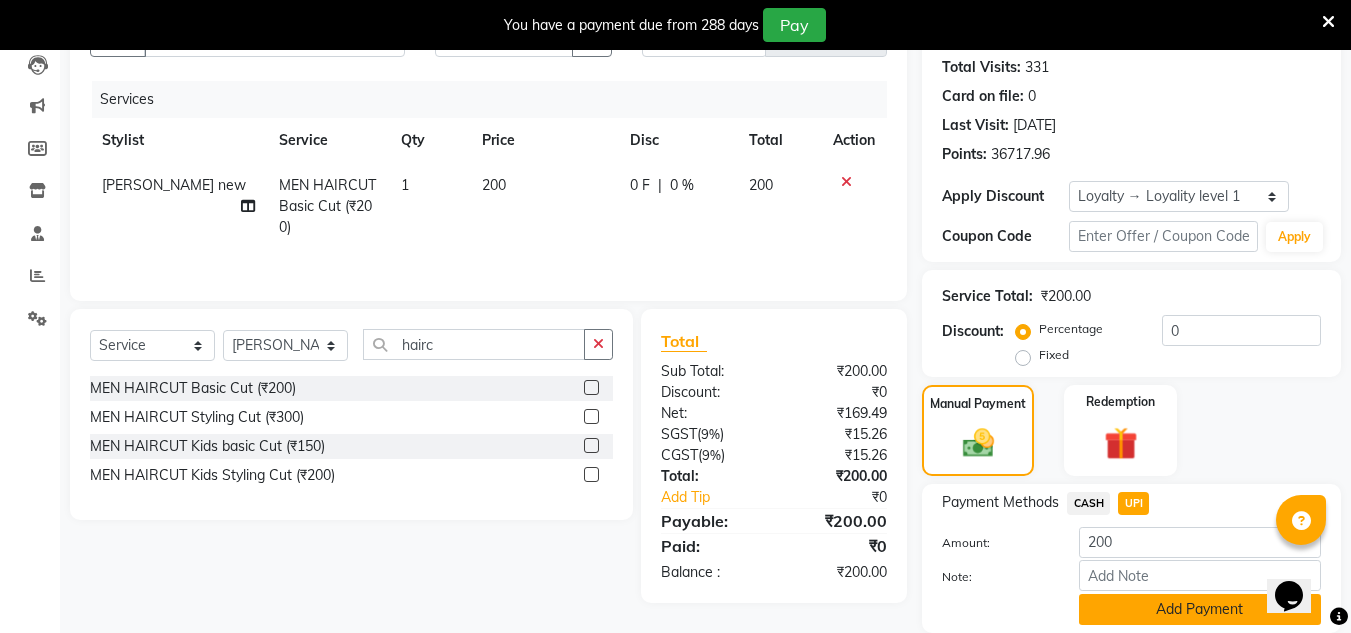click on "Add Payment" 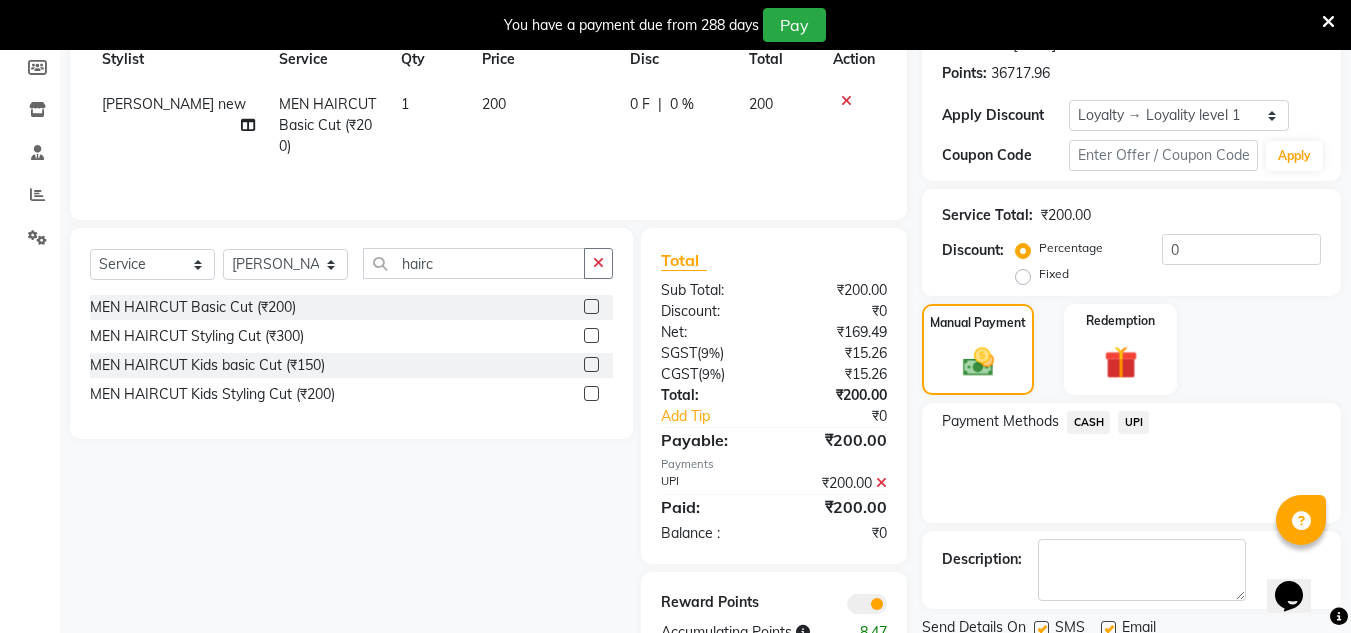 scroll, scrollTop: 372, scrollLeft: 0, axis: vertical 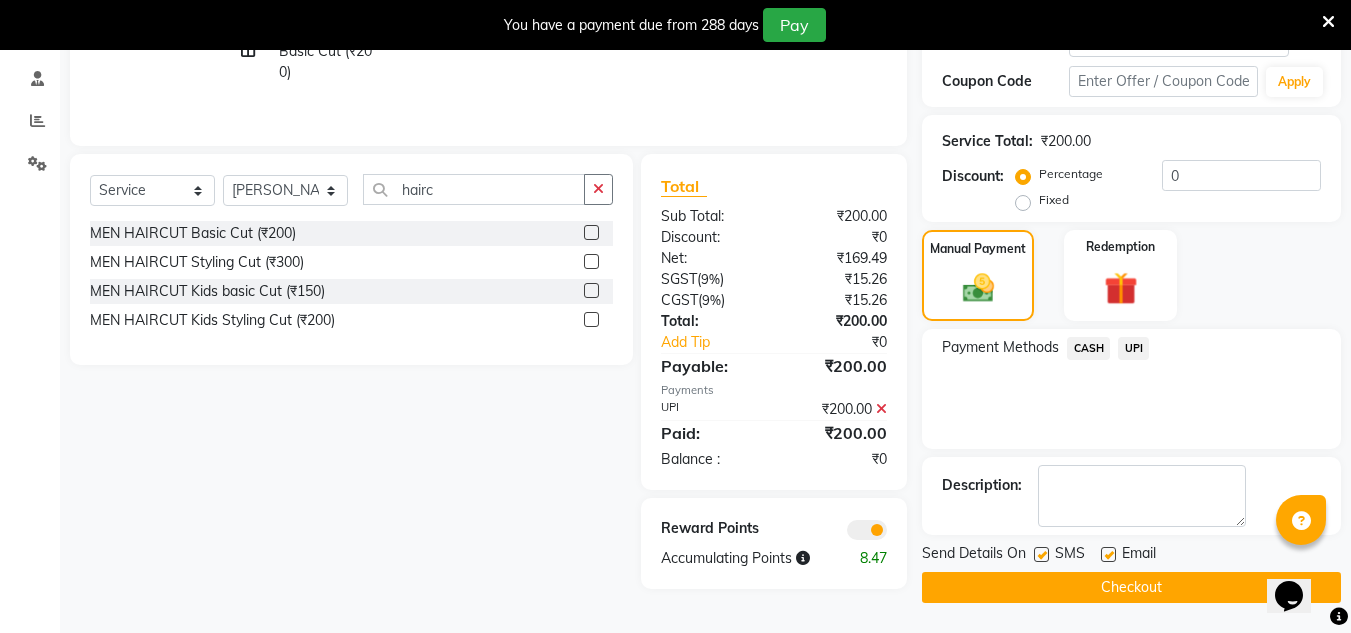 click on "Checkout" 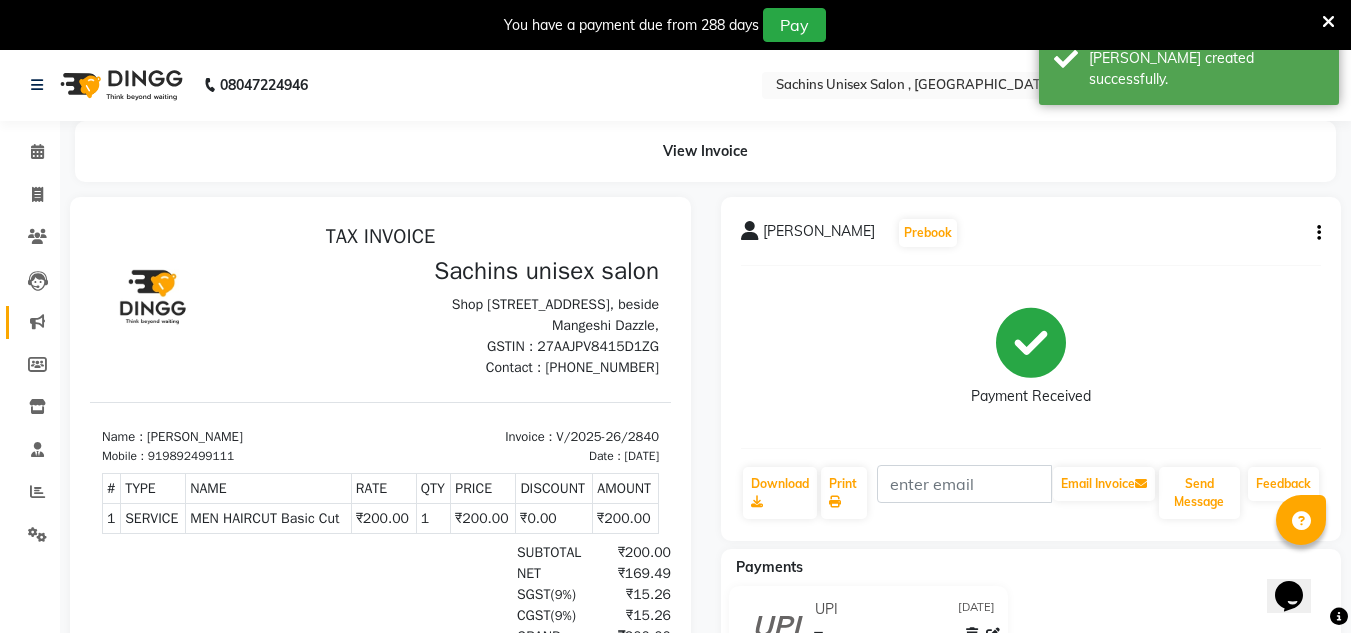 scroll, scrollTop: 0, scrollLeft: 0, axis: both 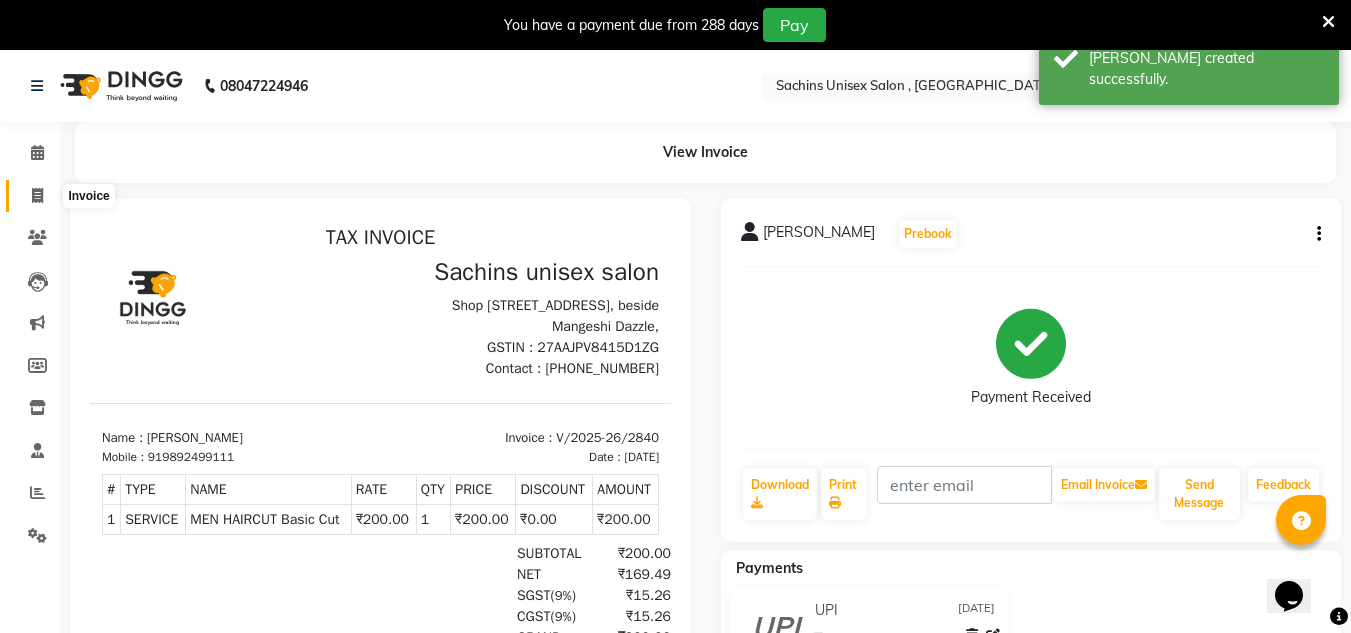 click 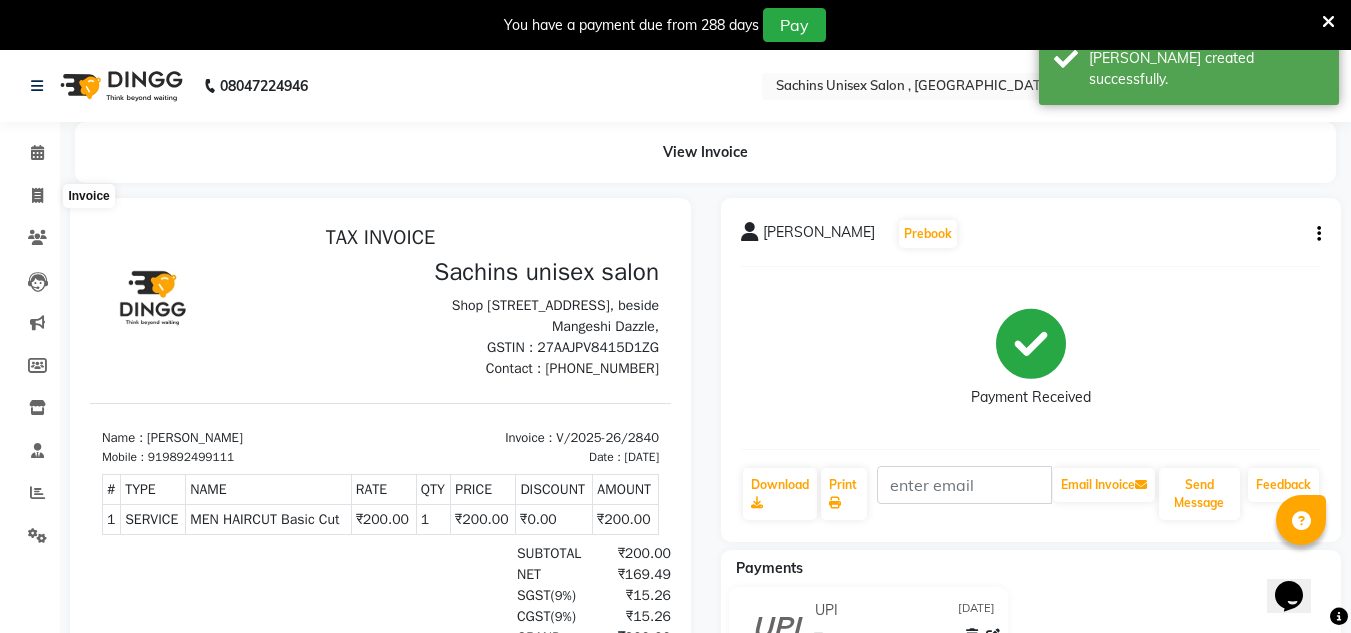 select on "6840" 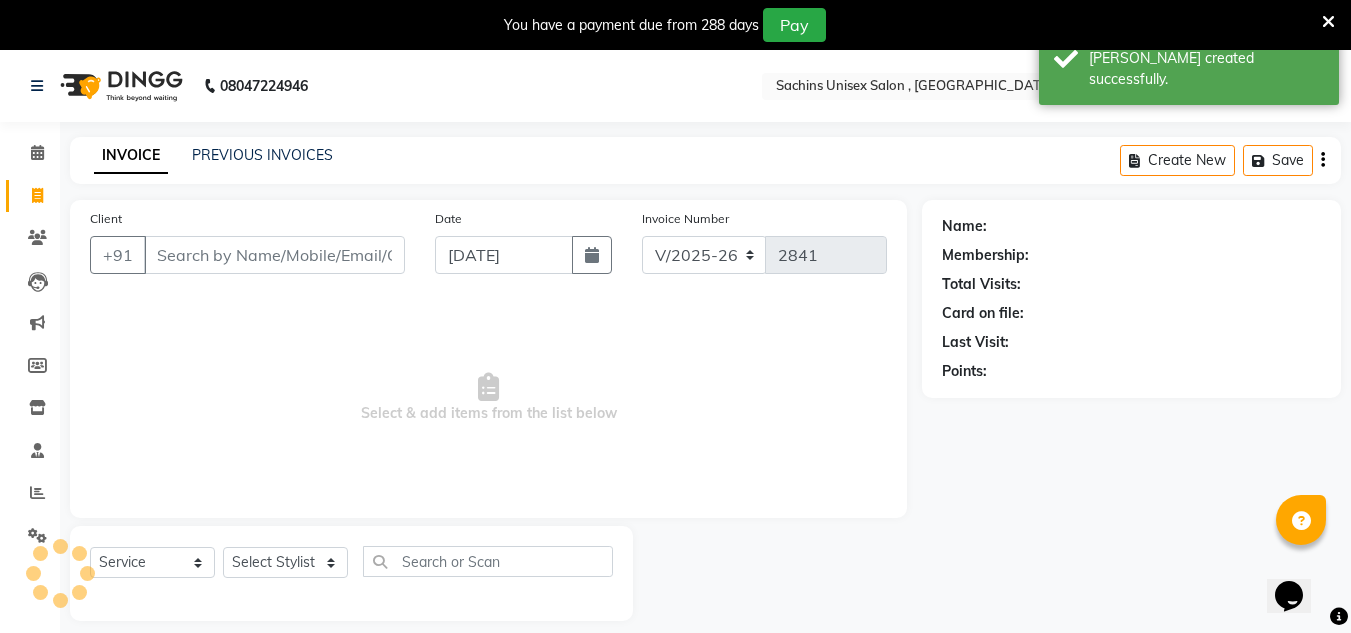 scroll, scrollTop: 50, scrollLeft: 0, axis: vertical 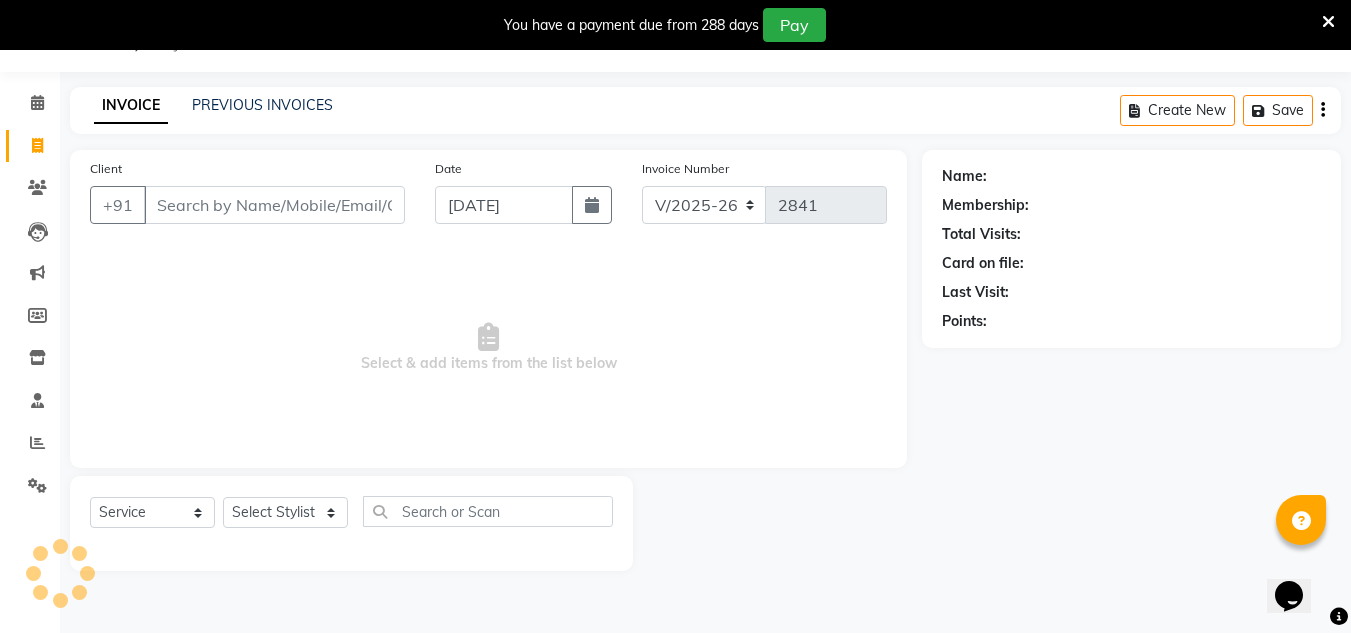 click on "Client" at bounding box center (274, 205) 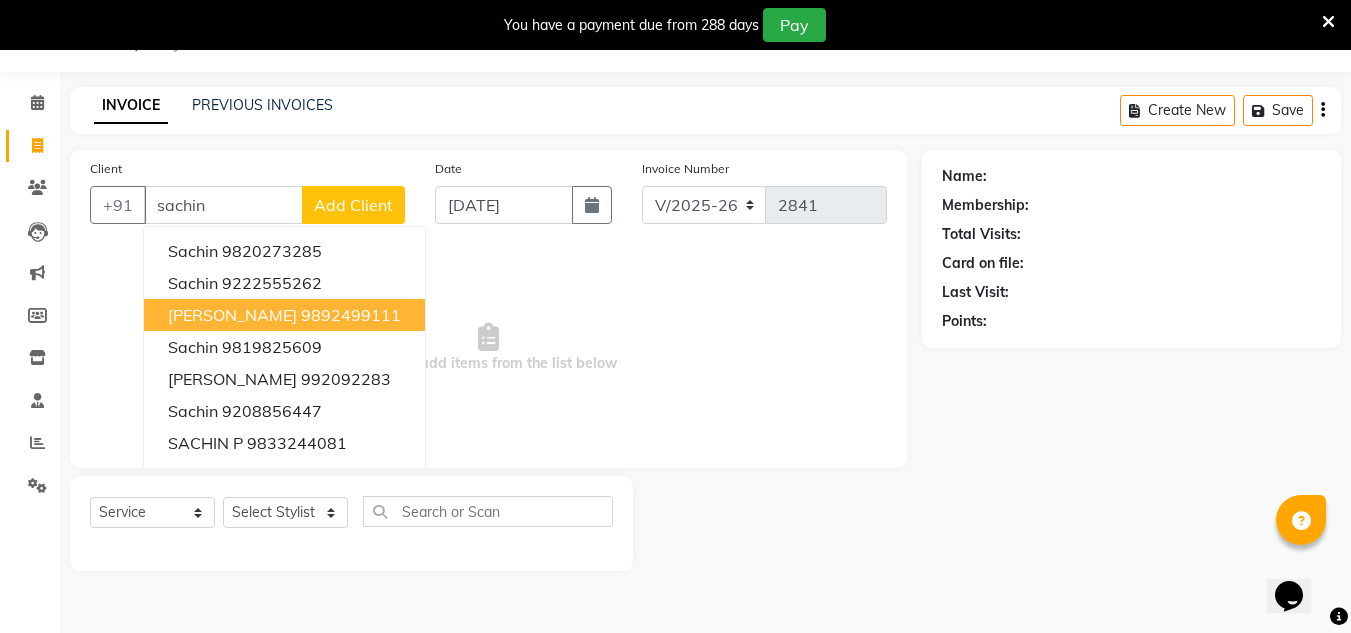 click on "9892499111" at bounding box center (351, 315) 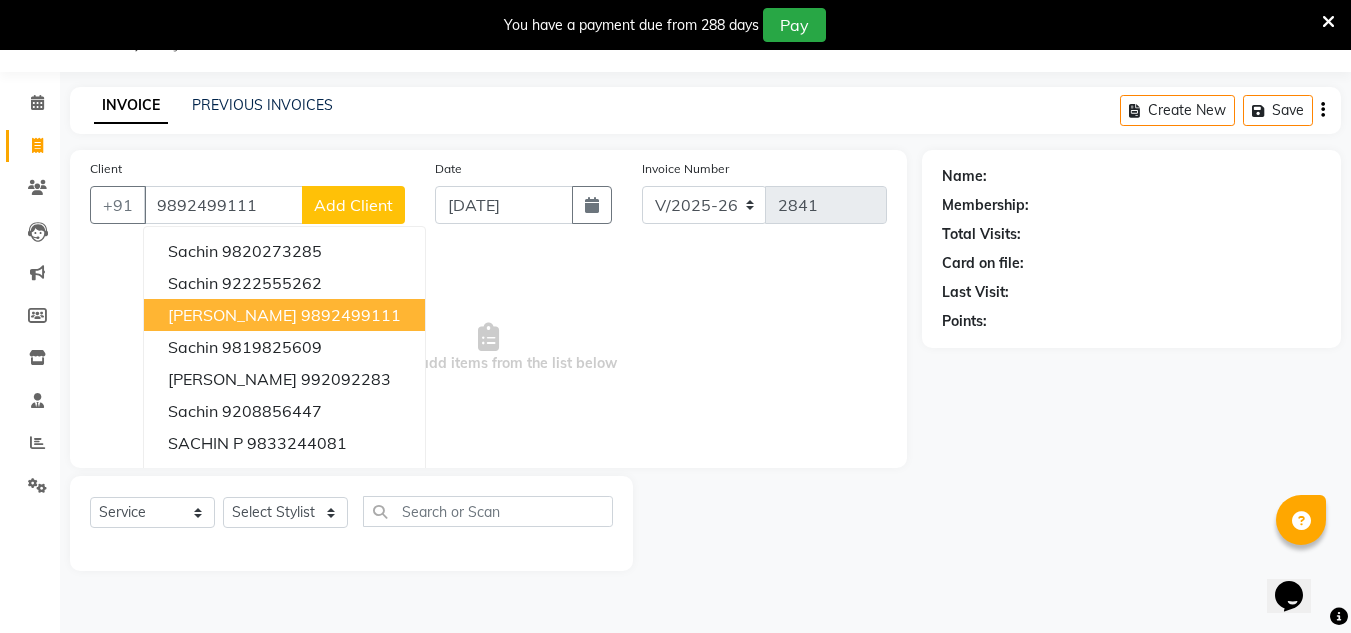 type on "9892499111" 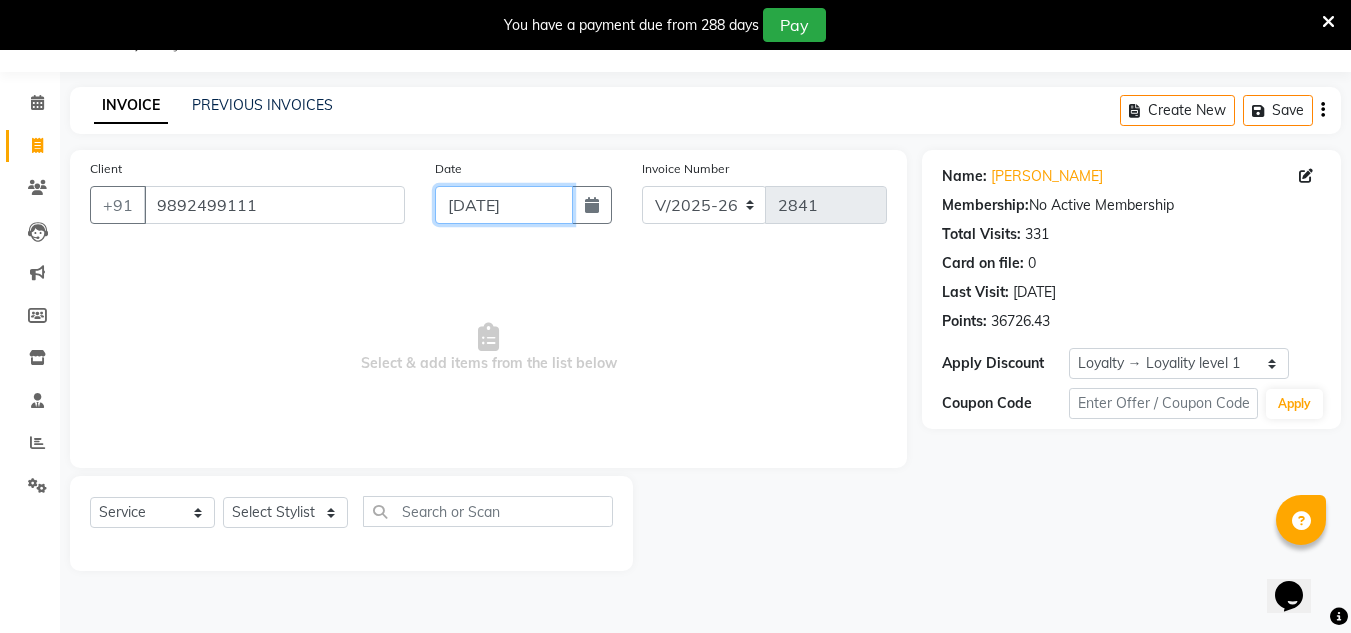 click on "[DATE]" 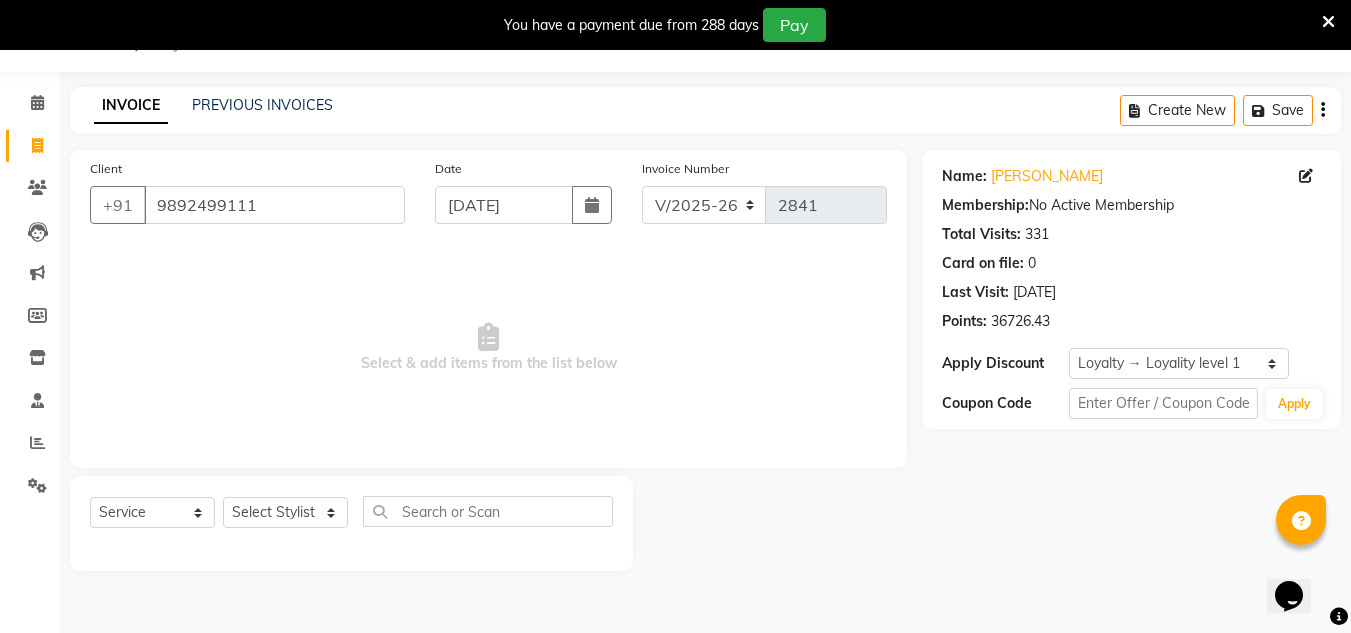 select on "7" 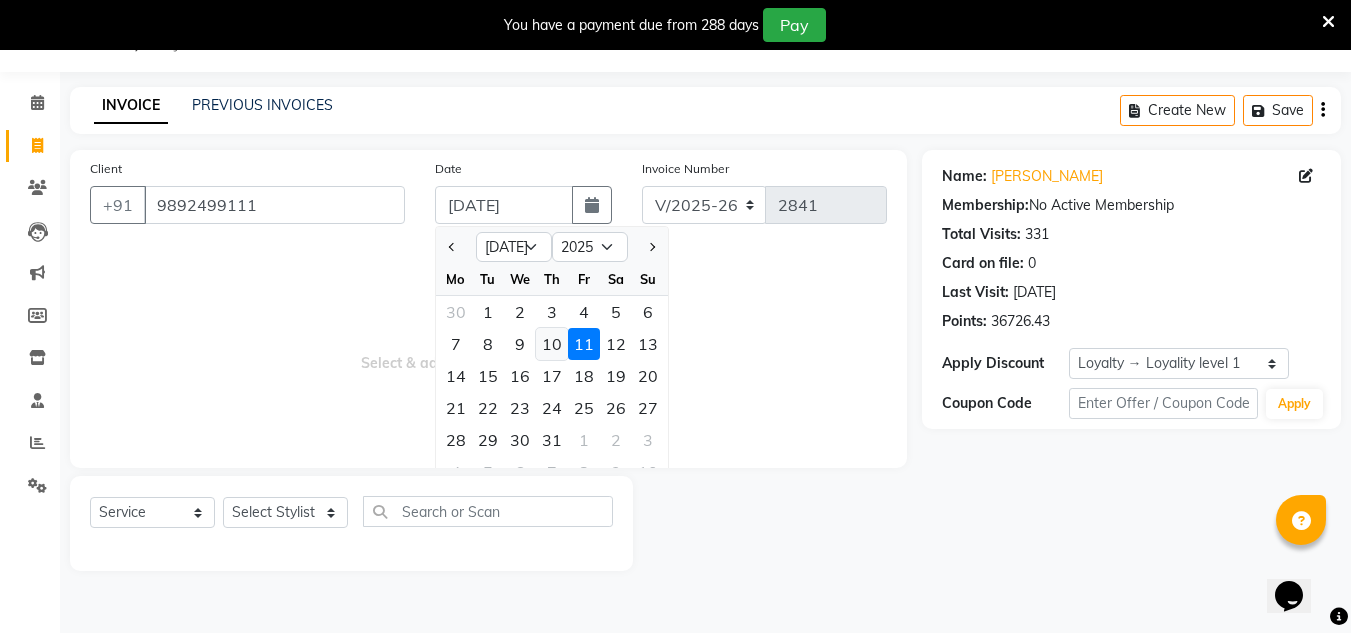 click on "10" 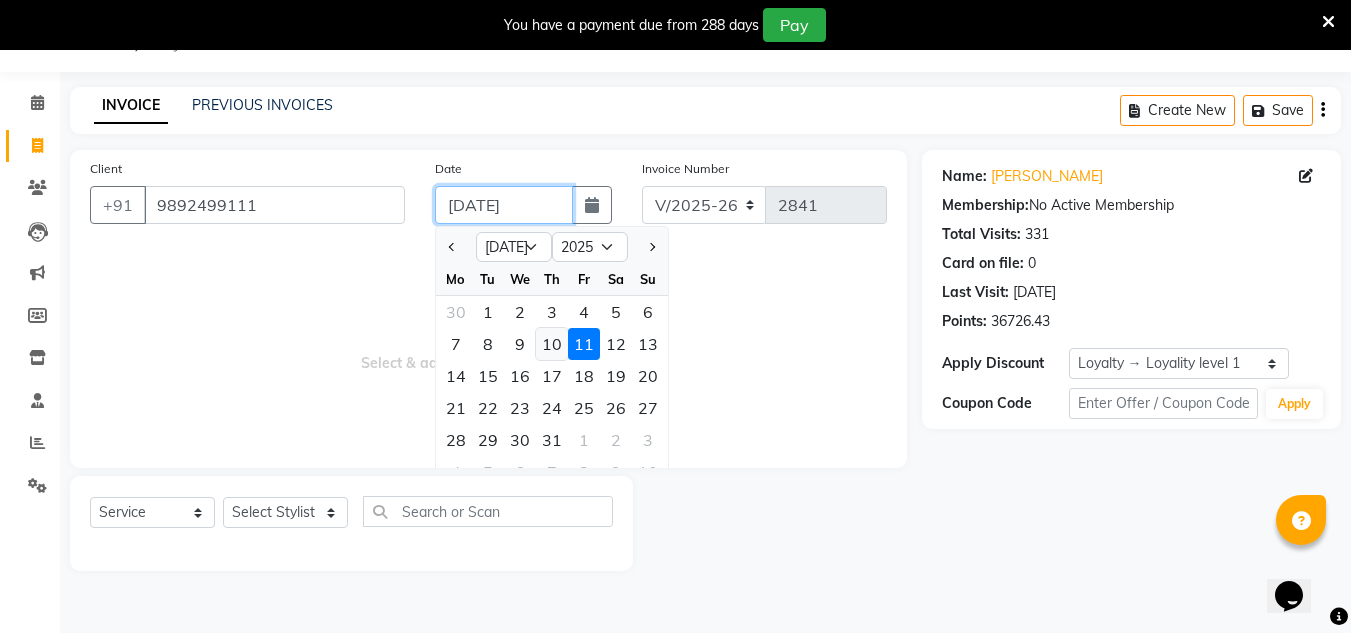 type on "10-07-2025" 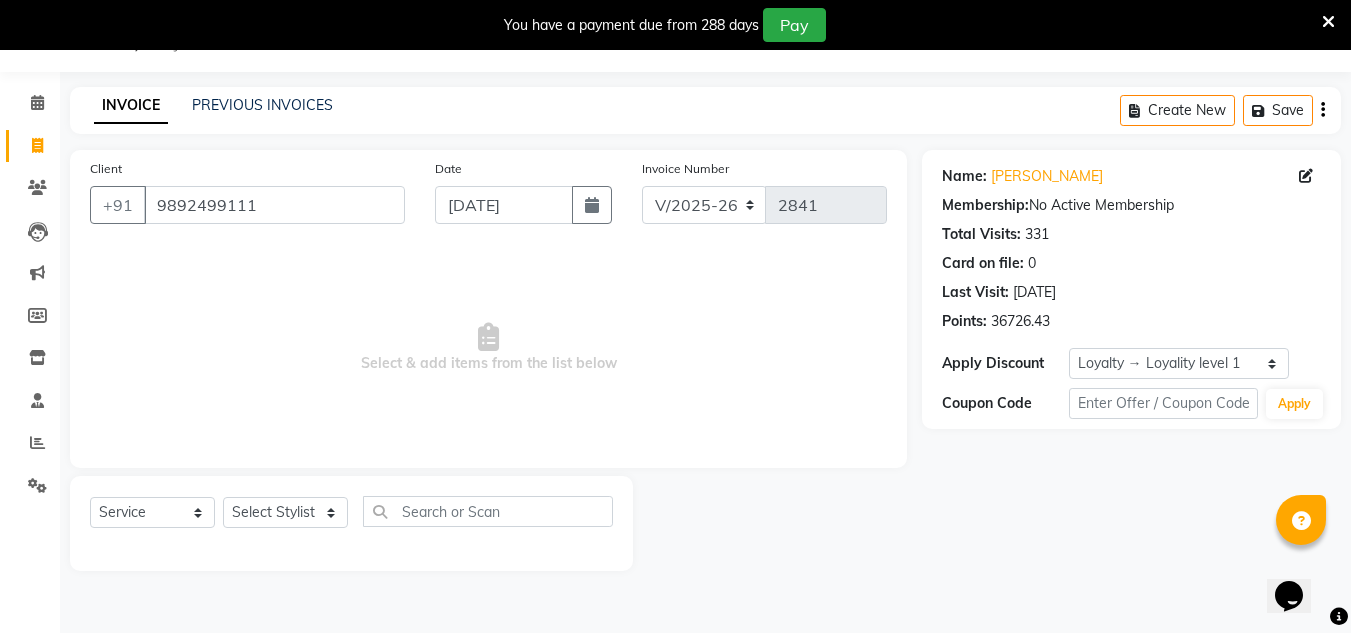 click on "Select  Service  Product  Membership  Package Voucher Prepaid Gift Card  Select Stylist Aalam [PERSON_NAME] new  [PERSON_NAME] mohit Neeraj Owner preeti [PERSON_NAME] [PERSON_NAME] RG" 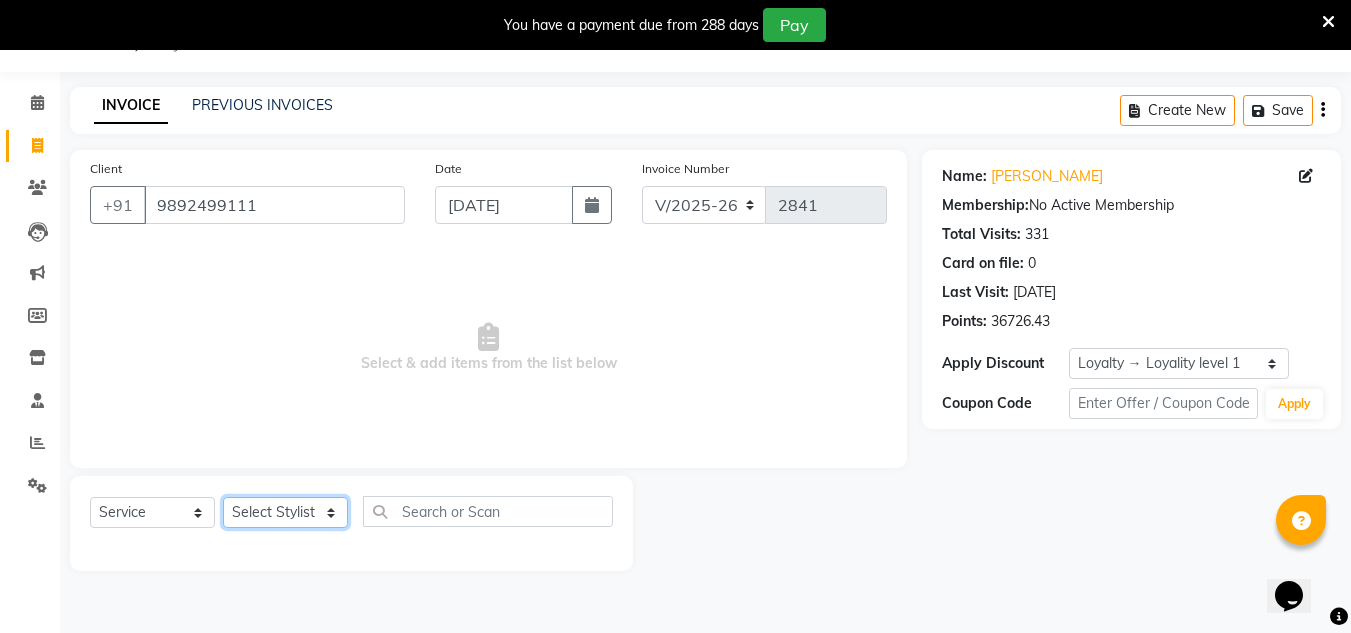 click on "Select Stylist [PERSON_NAME] new  [PERSON_NAME] [PERSON_NAME] Owner preeti [PERSON_NAME] [PERSON_NAME] RG" 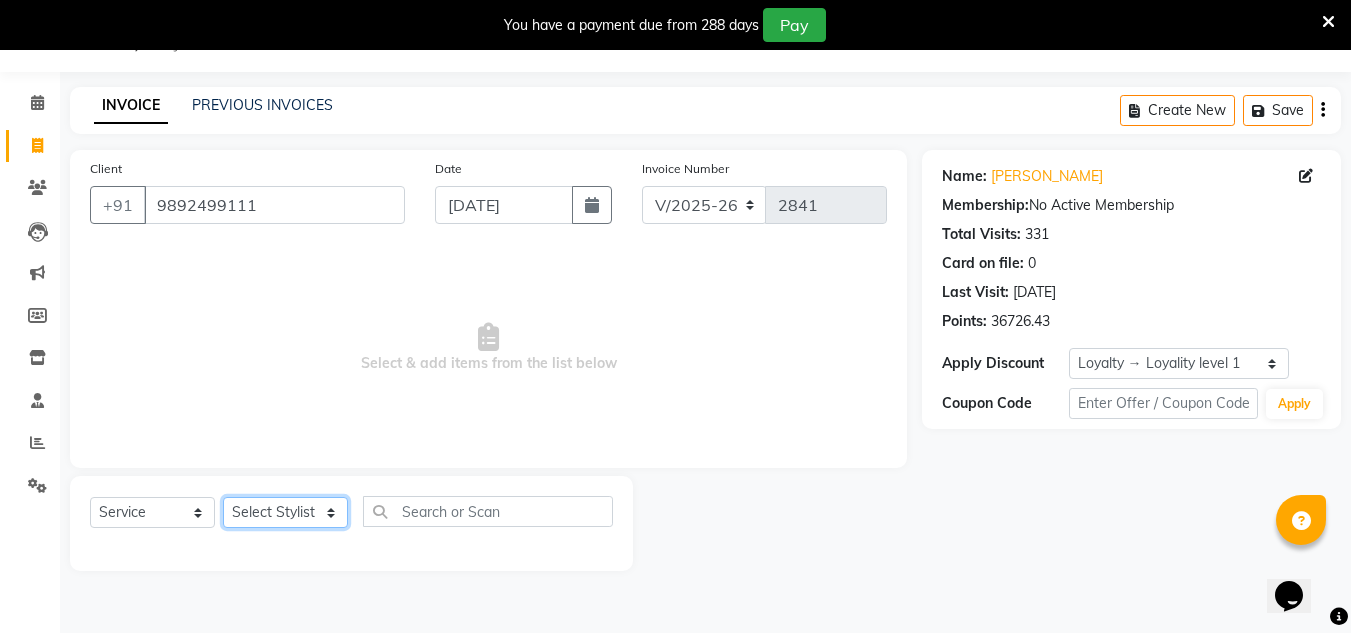 select on "85763" 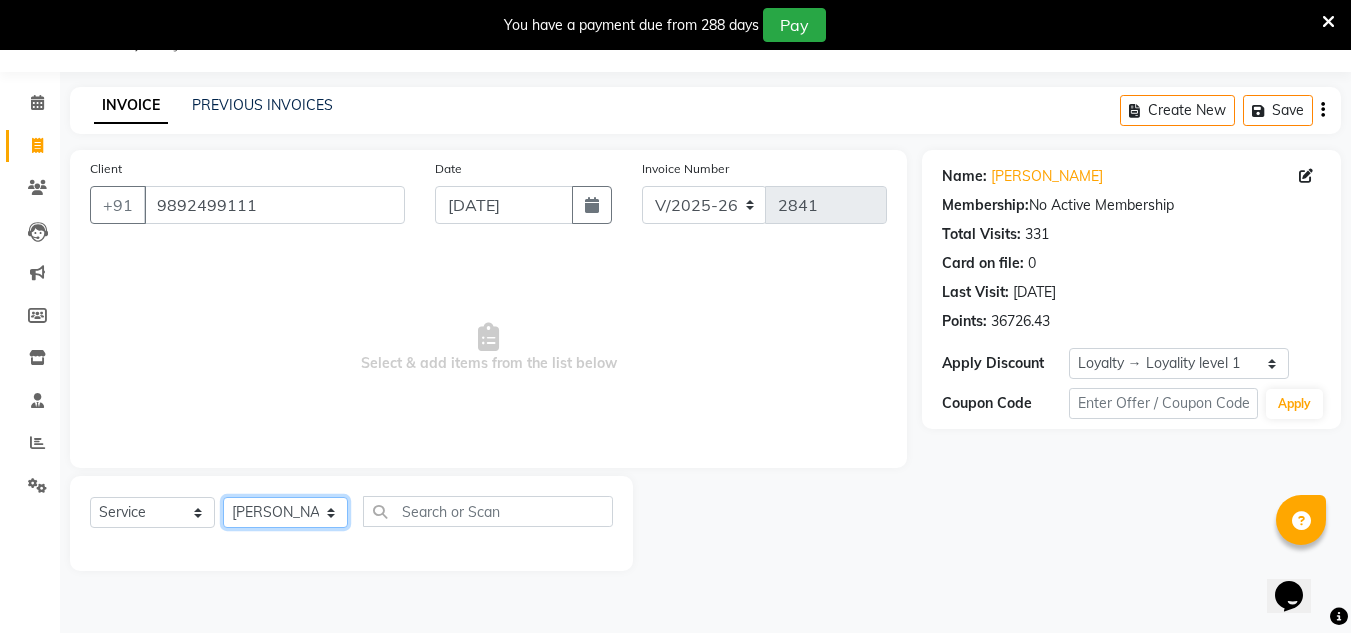 click on "Select Stylist [PERSON_NAME] new  [PERSON_NAME] [PERSON_NAME] Owner preeti [PERSON_NAME] [PERSON_NAME] RG" 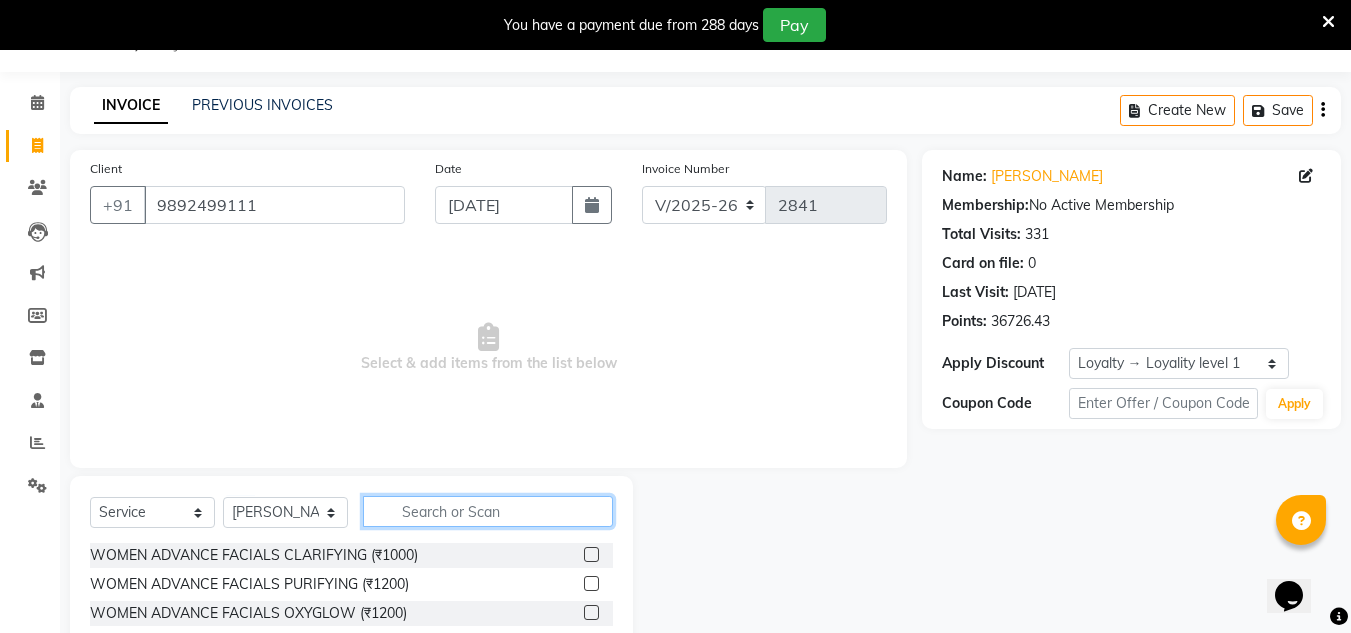 click 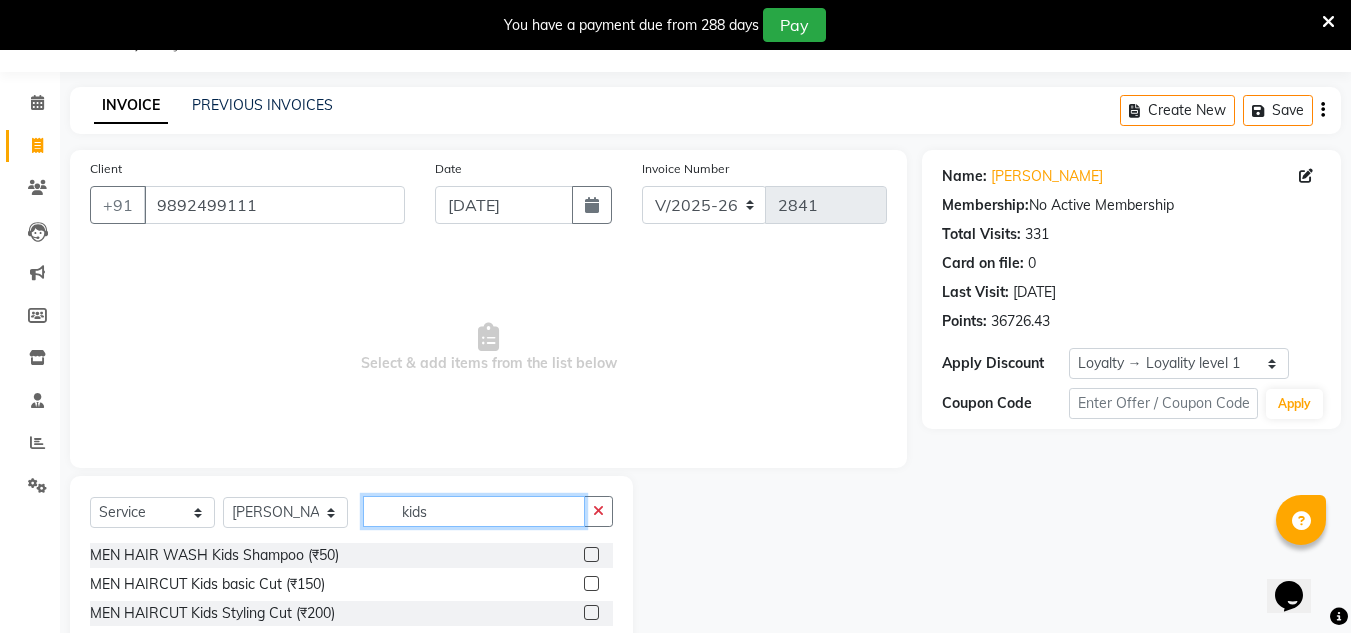 type on "kids" 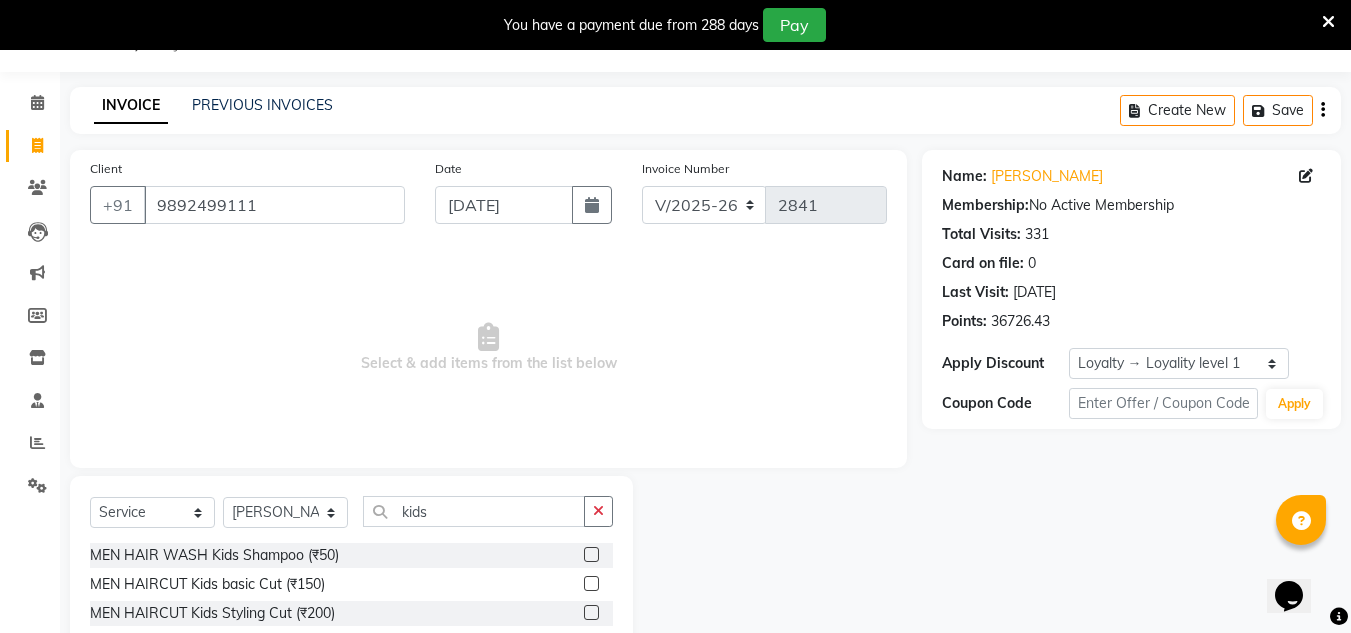 click 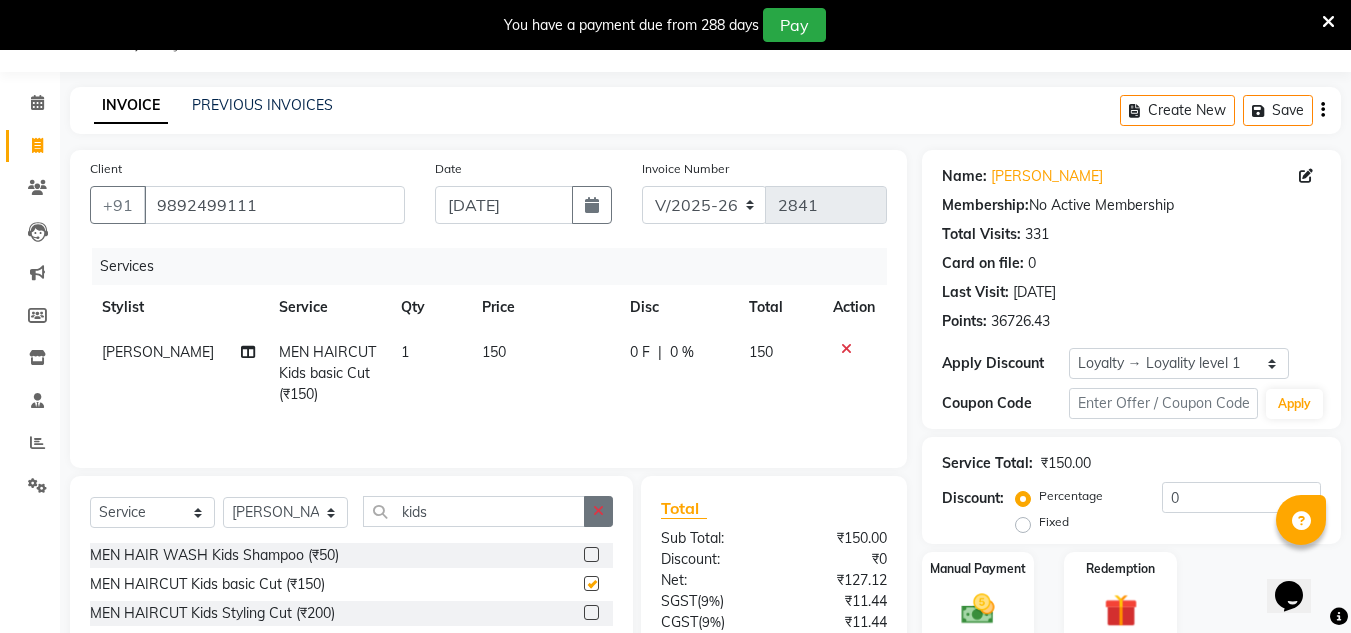 checkbox on "false" 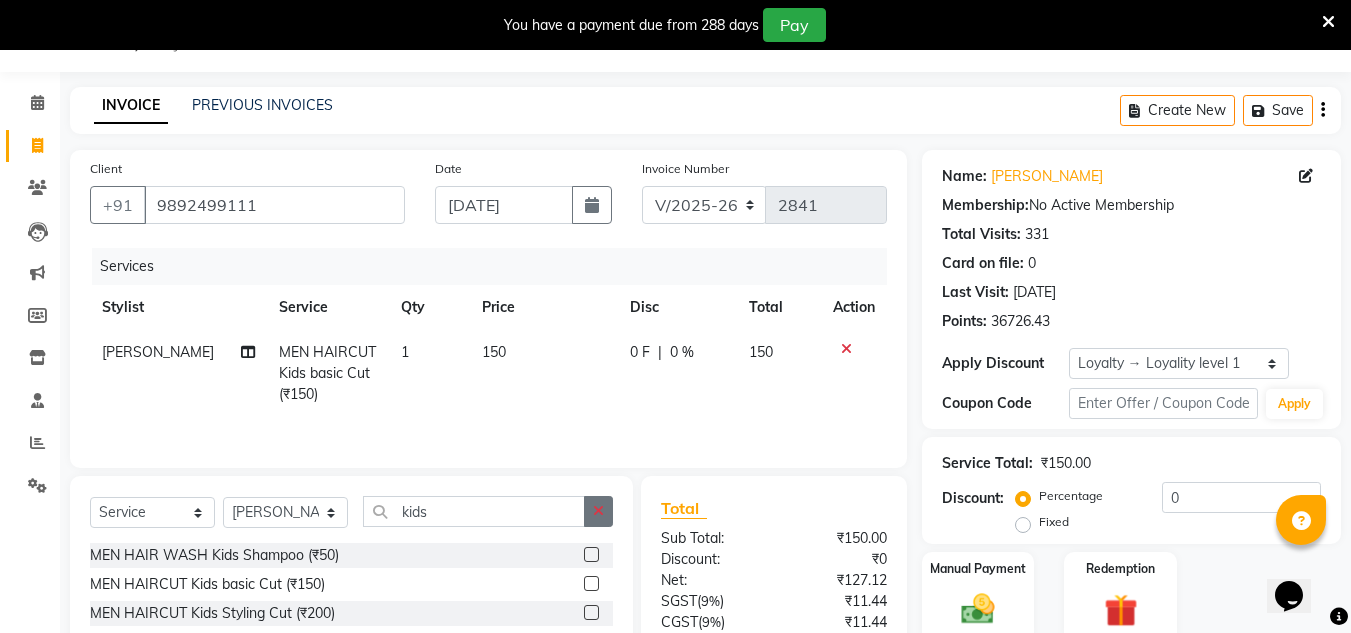 click 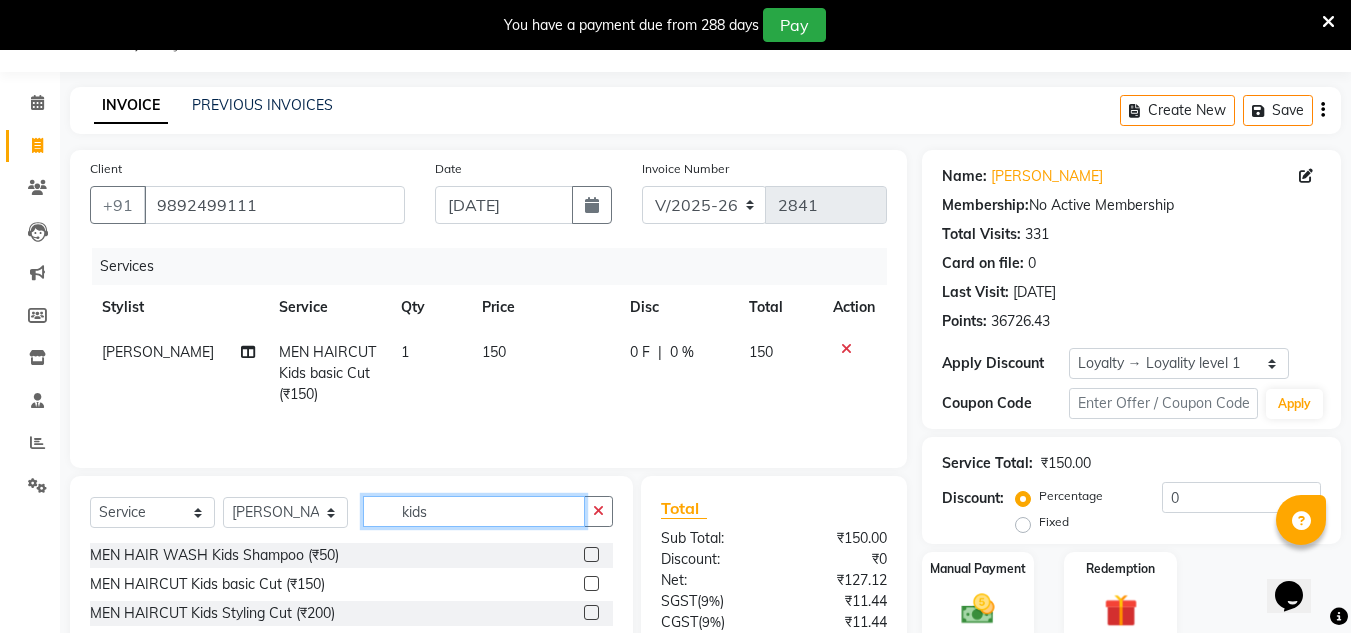 type 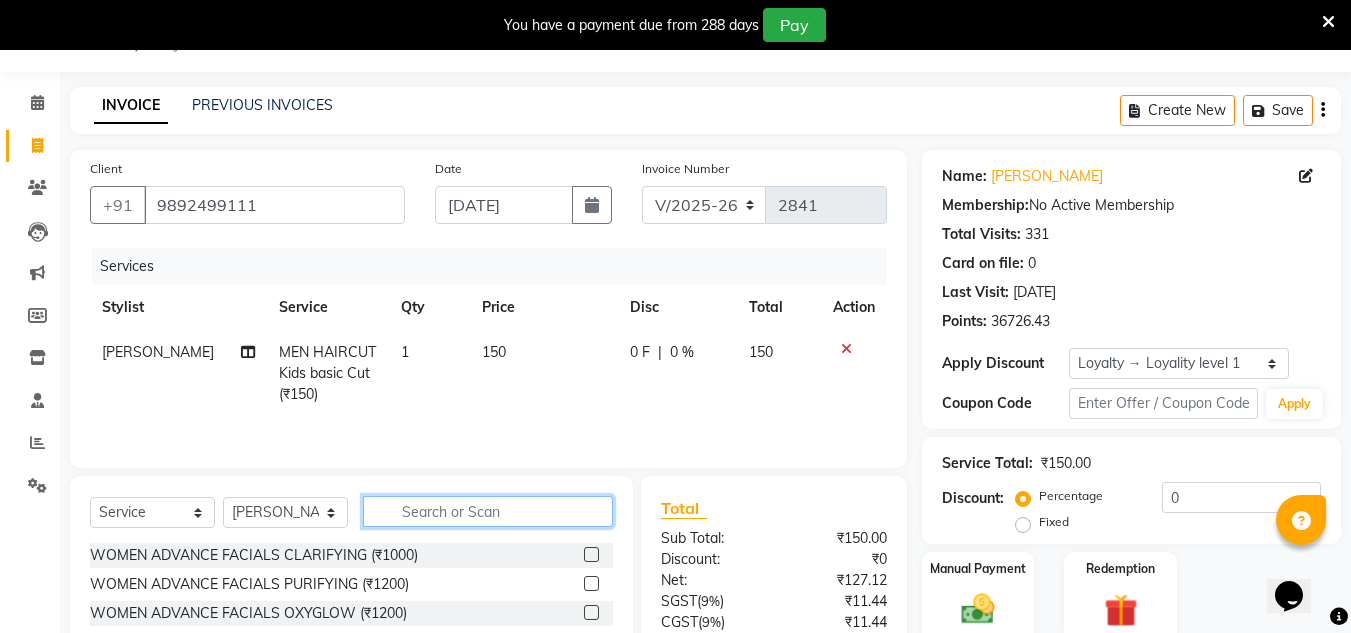 click 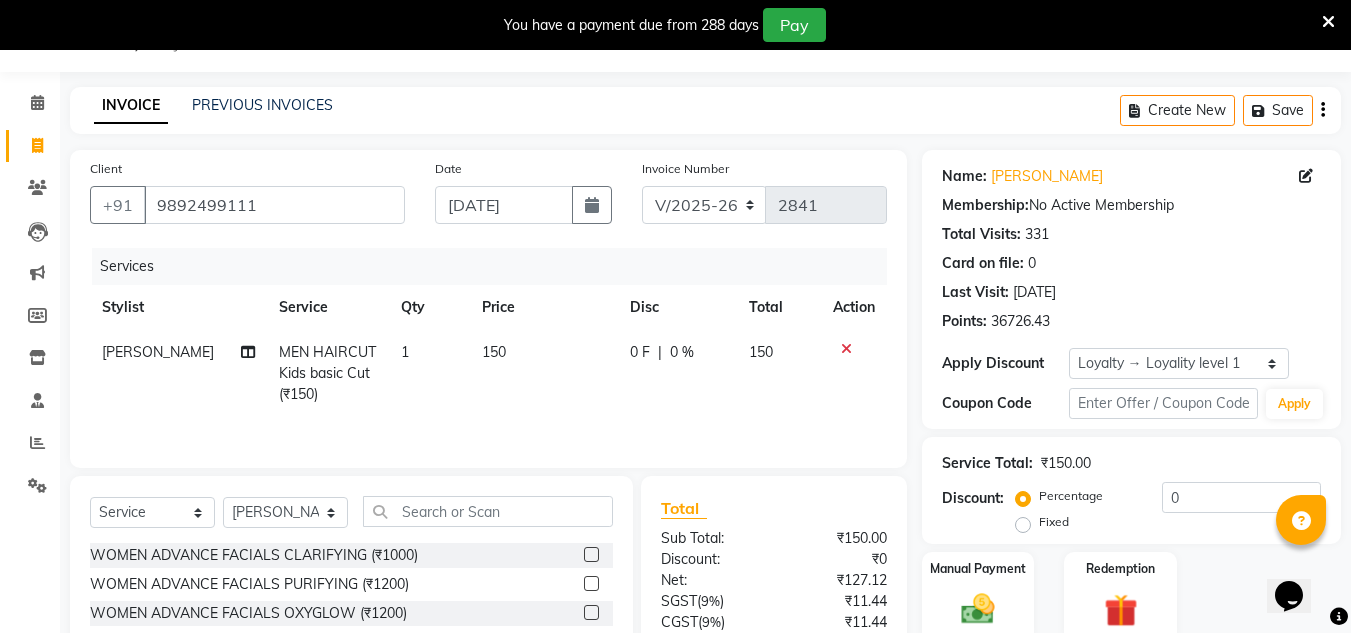 drag, startPoint x: 299, startPoint y: 492, endPoint x: 299, endPoint y: 510, distance: 18 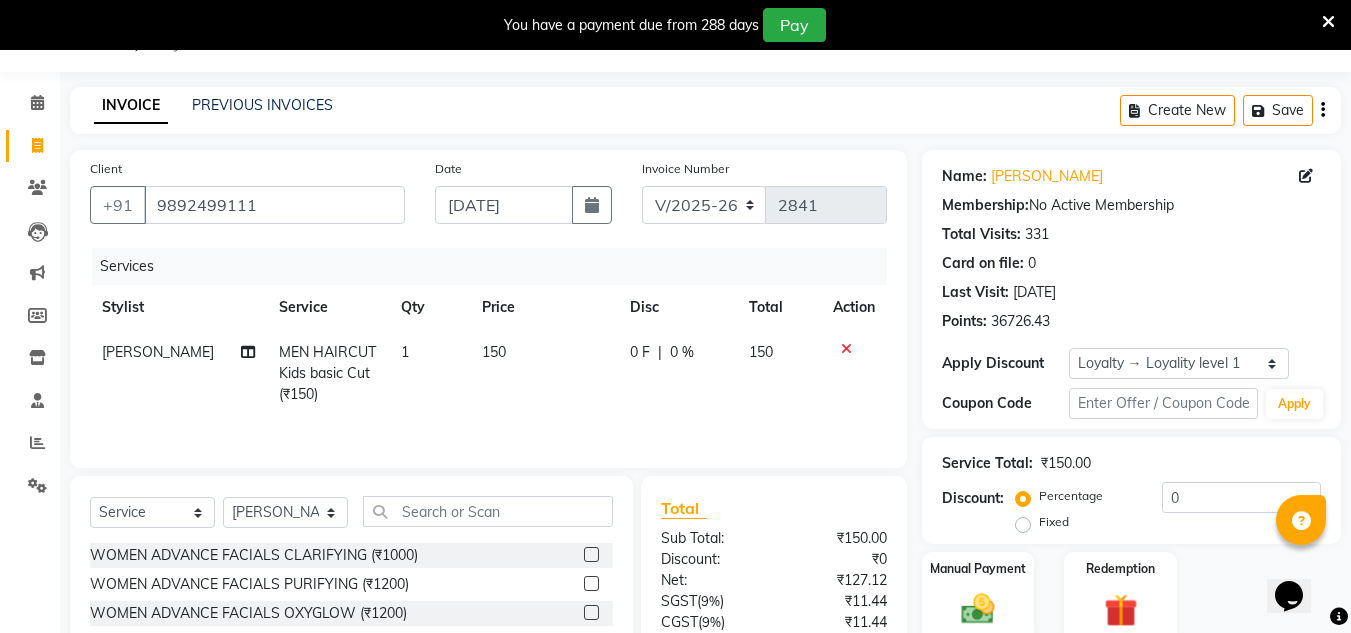 click on "Select  Service  Product  Membership  Package Voucher Prepaid Gift Card  Select Stylist Aalam [PERSON_NAME] new  [PERSON_NAME] mohit Neeraj Owner preeti [PERSON_NAME] [PERSON_NAME] RG WOMEN ADVANCE FACIALS  CLARIFYING (₹1000)  WOMEN ADVANCE FACIALS  PURIFYING (₹1200)  WOMEN ADVANCE FACIALS  OXYGLOW (₹1200)  WOMEN ADVANCE FACIALS  HYDRAFRESH (₹1500)  WOMEN ADVANCE FACIALS  DETAN (₹1500)  WOMEN ADVANCE FACIALS  ACNECONTROL (₹1600)  WOMEN ADVANCE FACIALS  ANTI-AGEING (₹1800)  WOMEN ADVANCE FACIALS  SENSI LIGHT (₹1800)  WOMEN ADVANCE FACIALS  REJUVENATING (₹2000)  WOMEN ADVANCE FACIALS  [MEDICAL_DATA] (₹2000)  WOMEN DESIGNER FACIALS  COLLAGEN (₹2200)  WOMEN DESIGNER FACIALS  GOLD SIGNATURE (₹2200)  WOMEN DESIGNER FACIALS  DIAMOND (₹2200)  WOMEN DESIGNER FACIALS  PLATINUM (₹2200)  WOMEN DESIGNER FACIALS  SKIN BRIGHTENING (₹2500)  WOMEN LUXURY FACIALS  SHINE GLOW (₹2500)  WOMEN LUXURY FACIALS  03+[MEDICAL_DATA] (₹3500)  WOMEN LUXURY FACIALS  03+SEAWEED (₹3500)  HEAD MASSAGE MEN (₹200)" 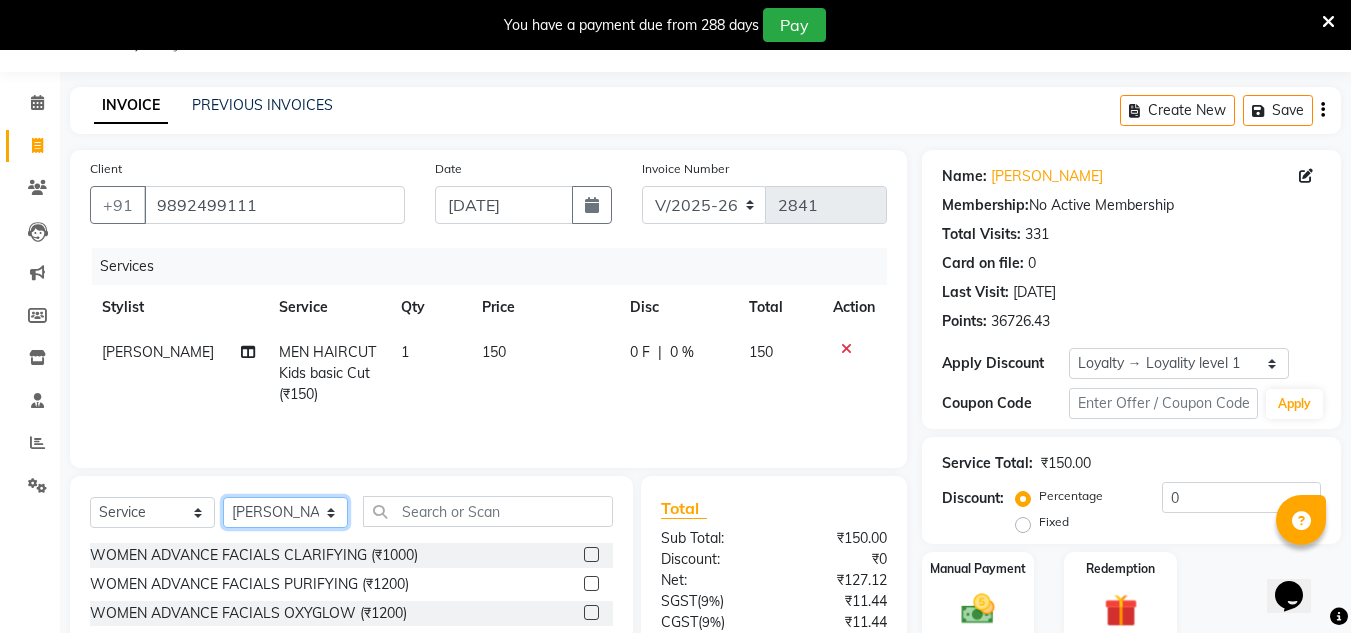 click on "Select Stylist [PERSON_NAME] new  [PERSON_NAME] [PERSON_NAME] Owner preeti [PERSON_NAME] [PERSON_NAME] RG" 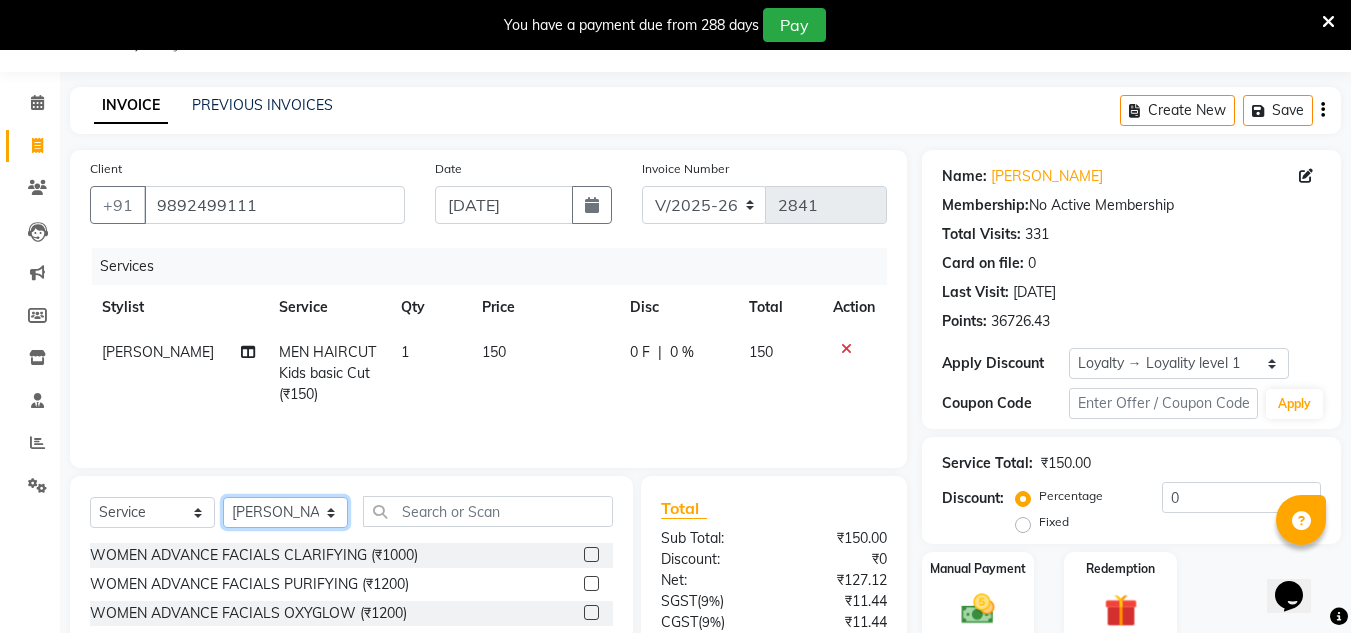 select on "53567" 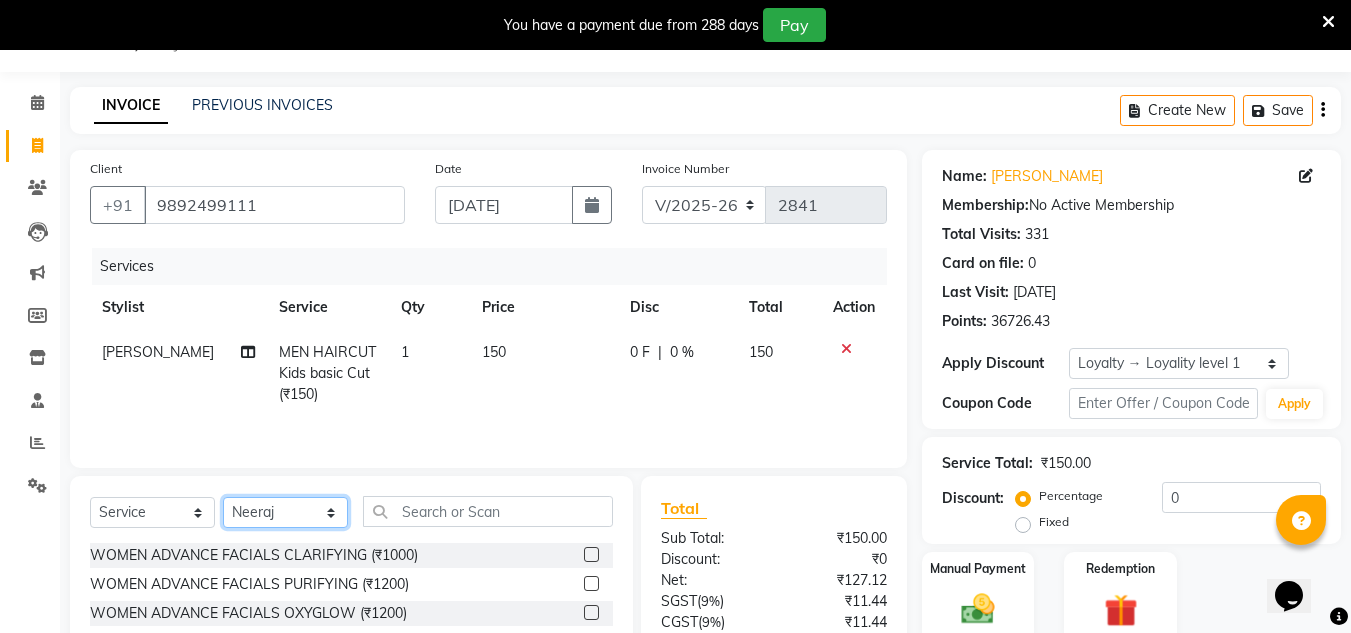 click on "Select Stylist [PERSON_NAME] new  [PERSON_NAME] [PERSON_NAME] Owner preeti [PERSON_NAME] [PERSON_NAME] RG" 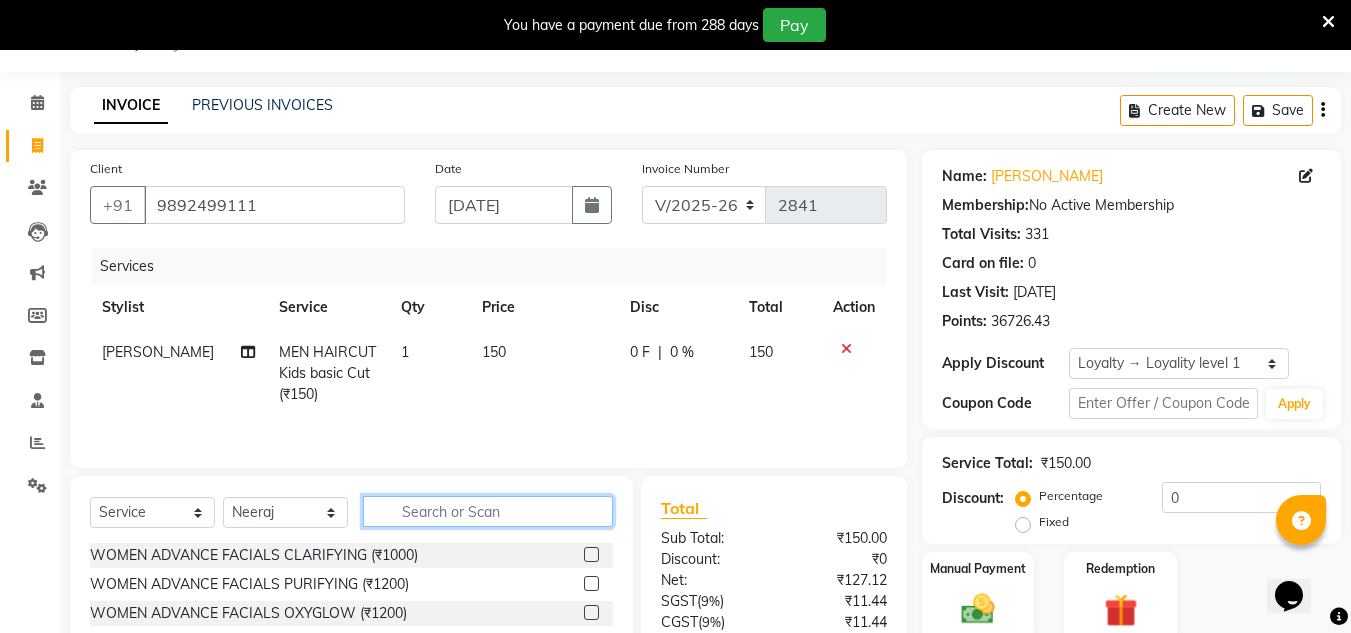 click 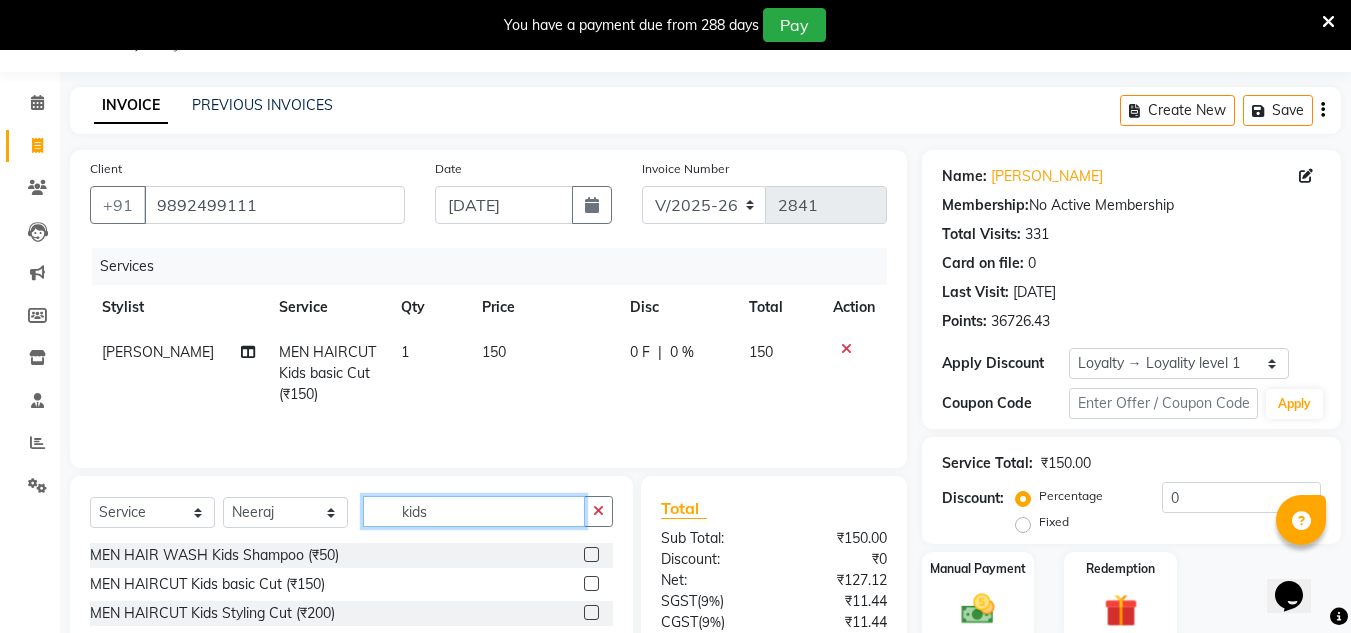 type on "kids" 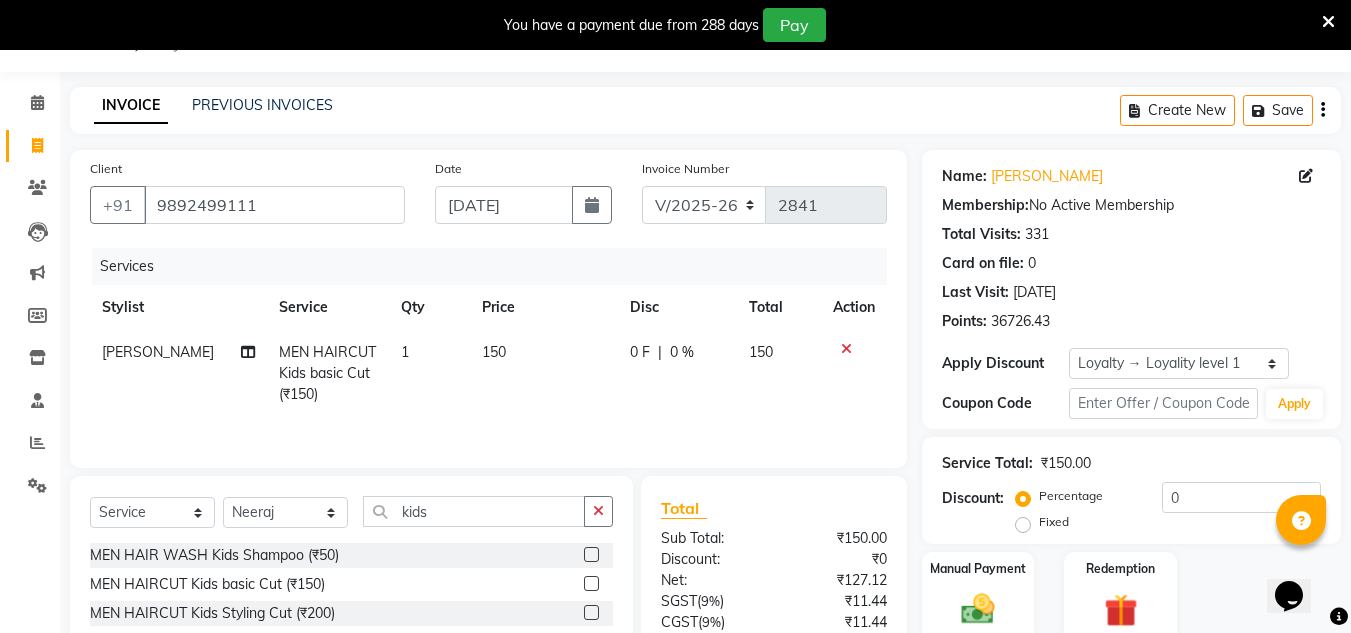 click 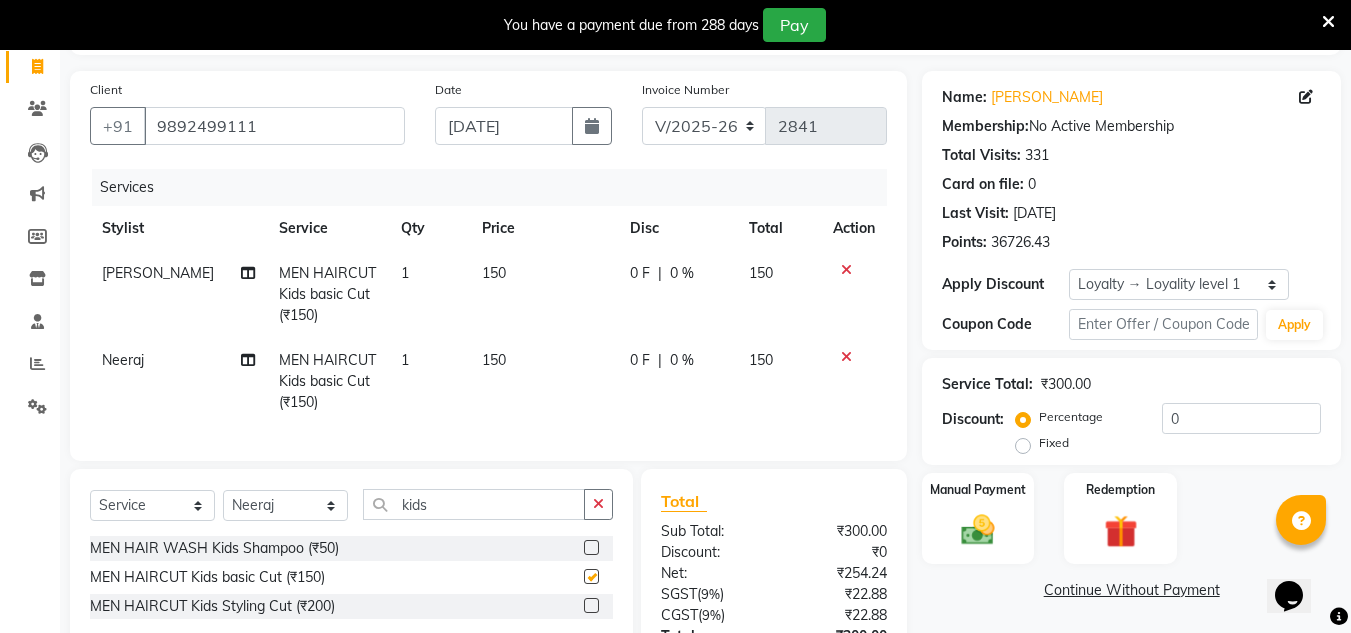 checkbox on "false" 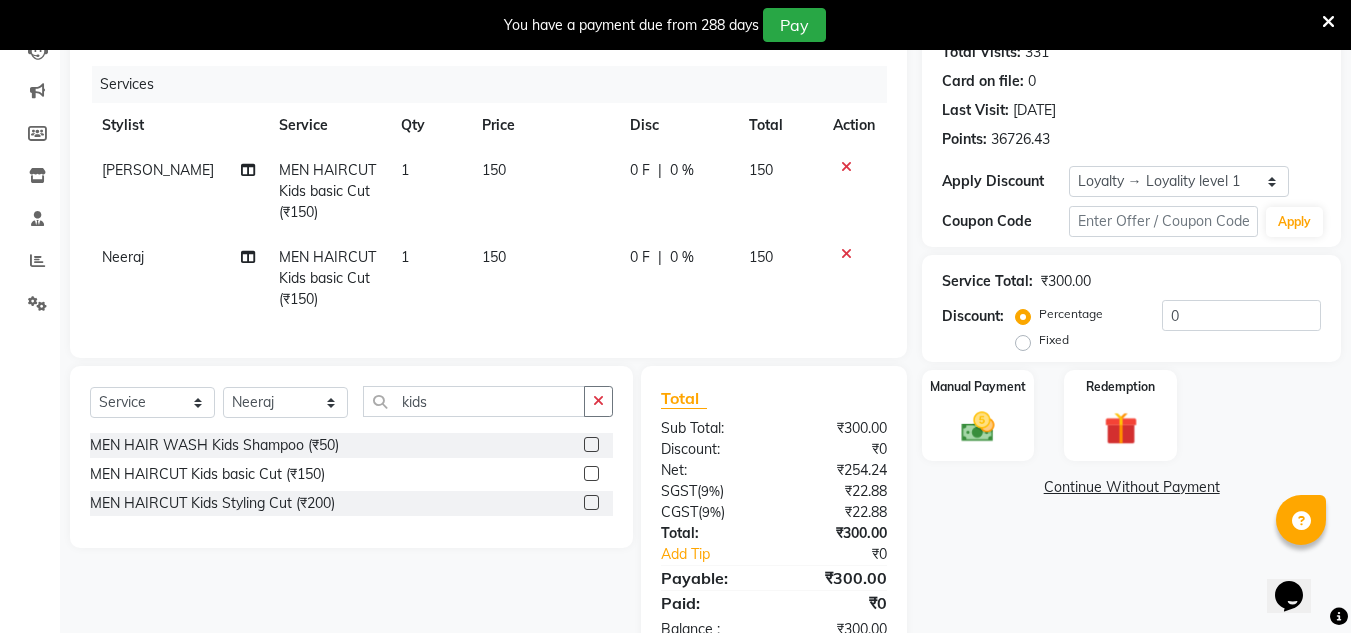 scroll, scrollTop: 250, scrollLeft: 0, axis: vertical 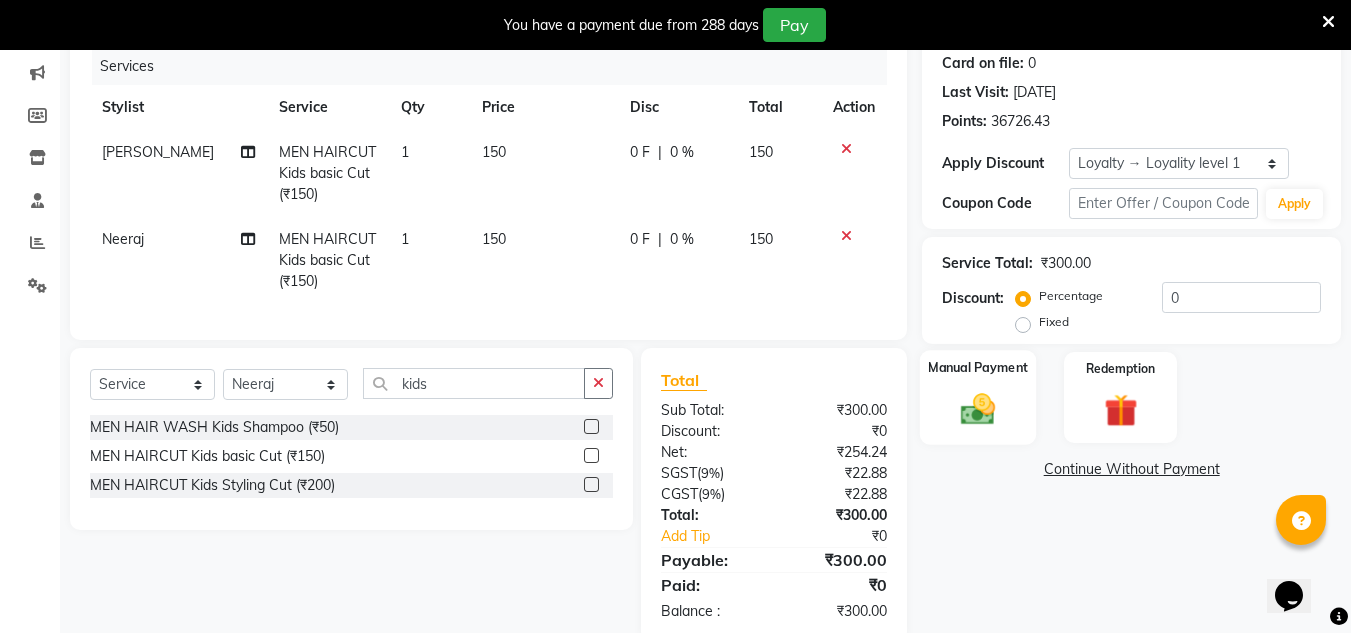 click 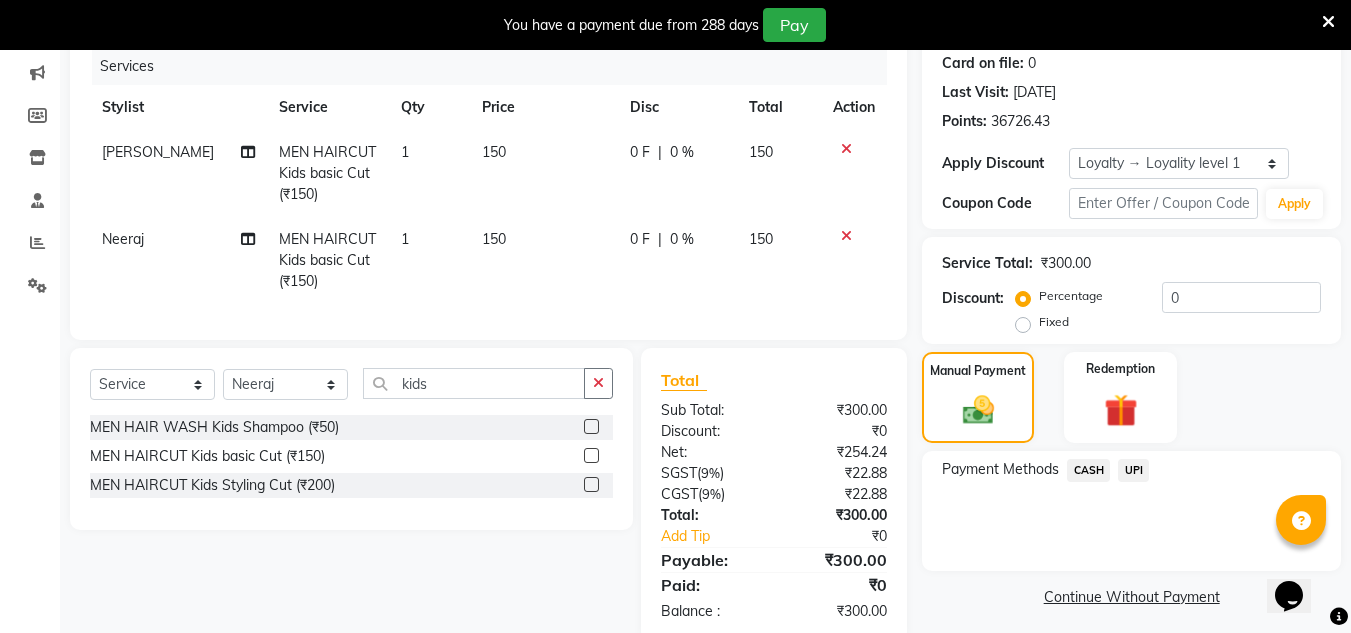 click on "CASH" 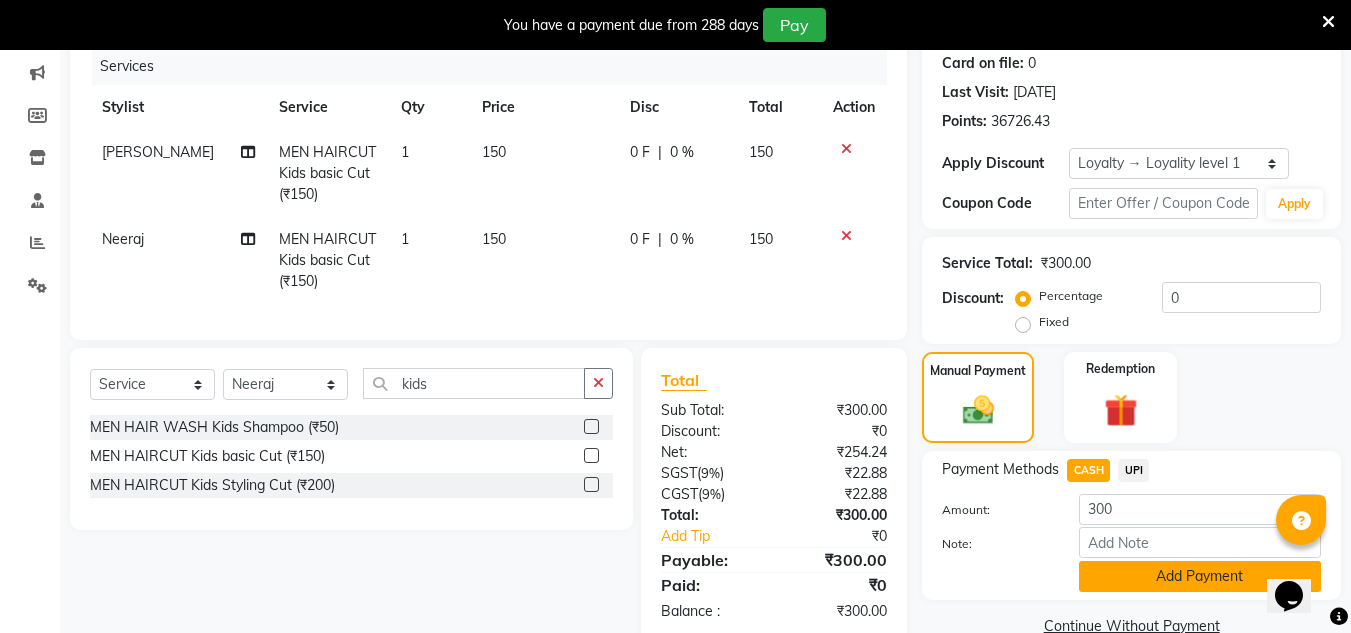 click on "Add Payment" 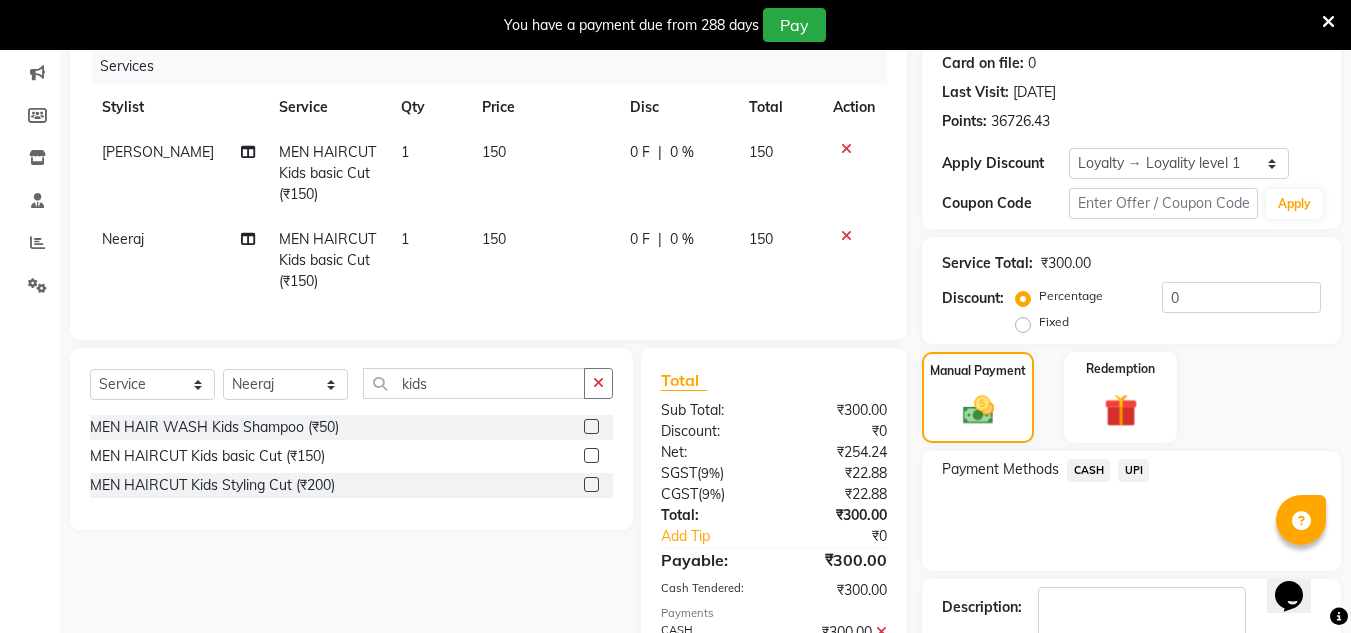 scroll, scrollTop: 450, scrollLeft: 0, axis: vertical 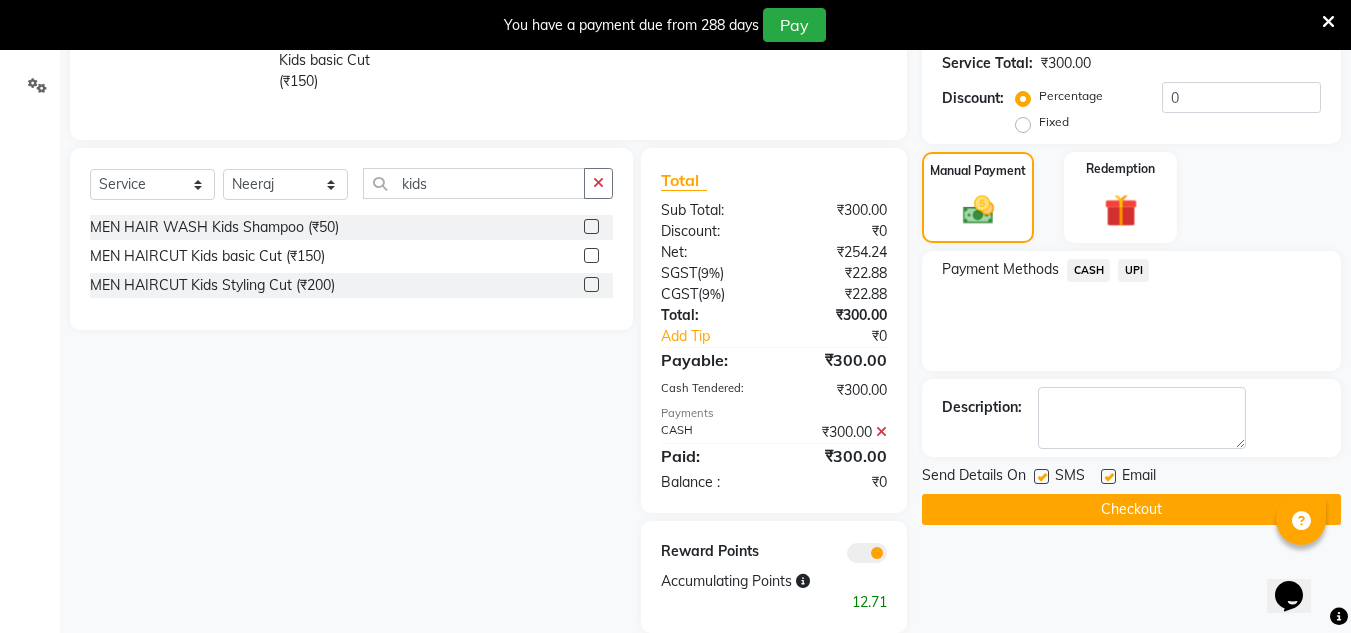 click on "Checkout" 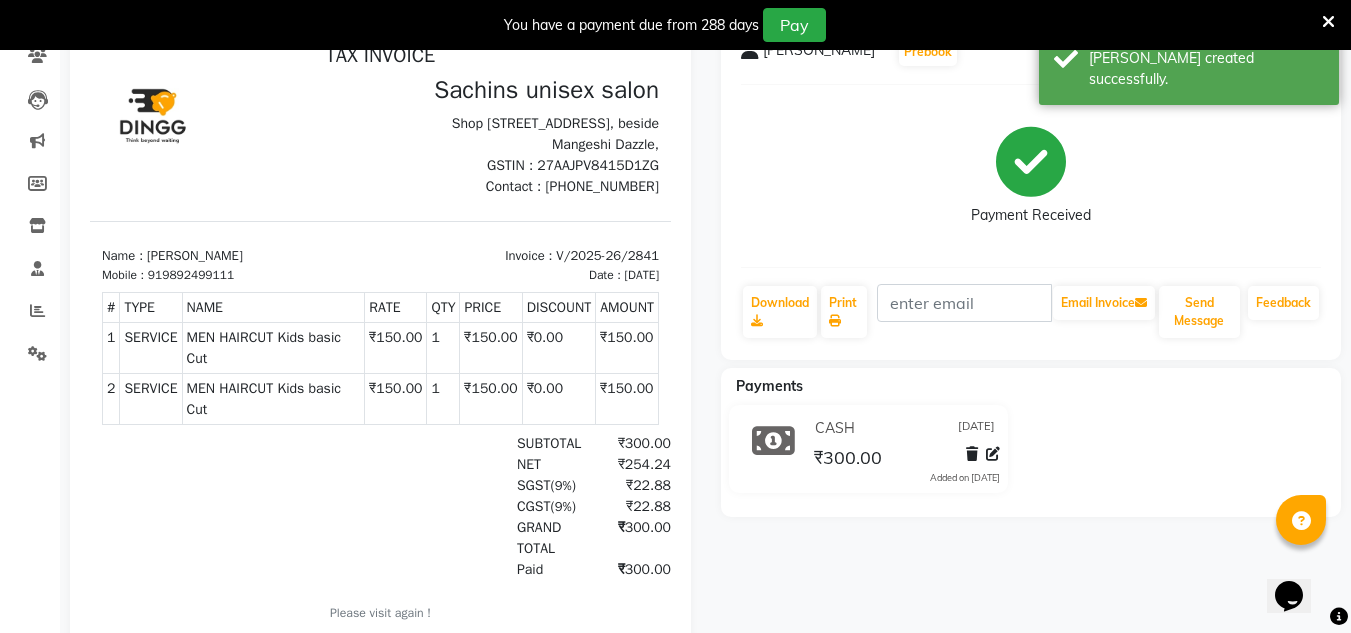 scroll, scrollTop: 0, scrollLeft: 0, axis: both 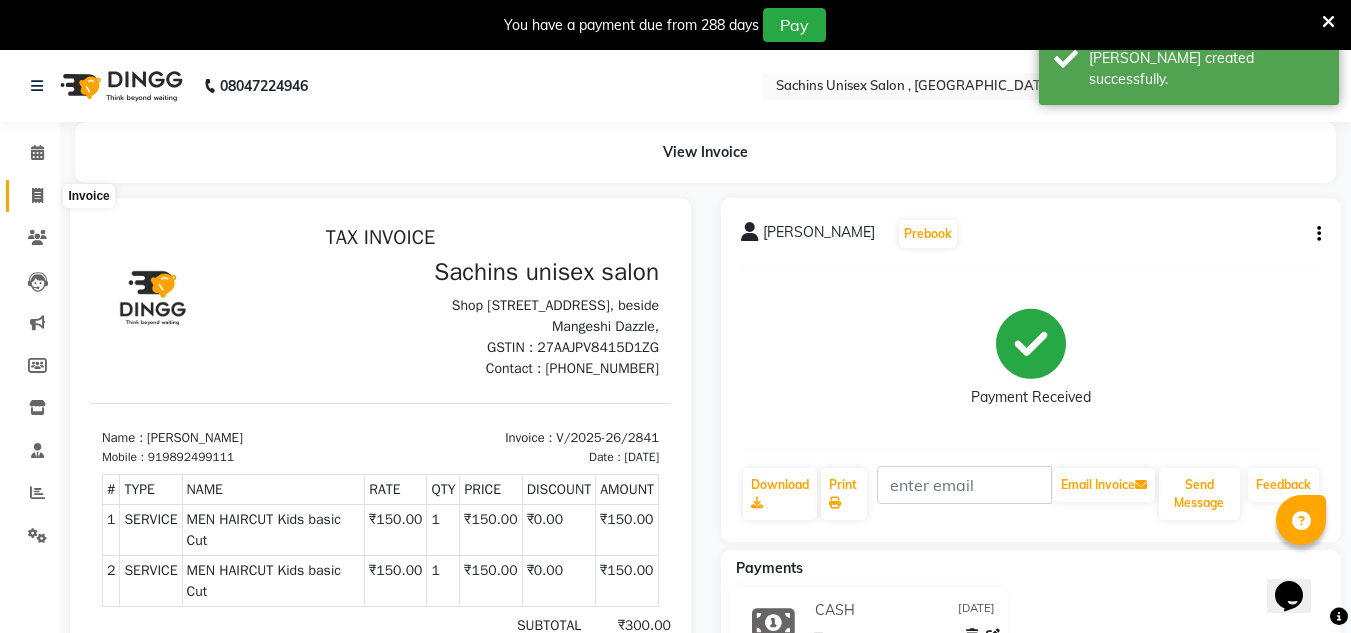 click 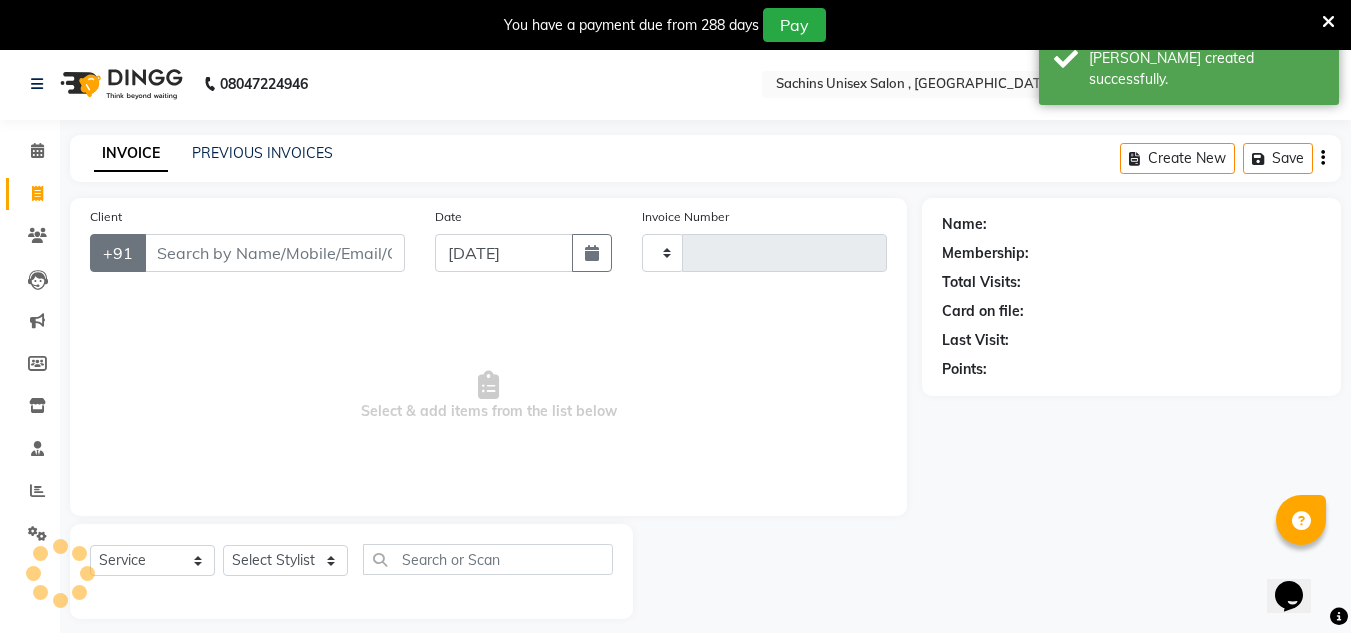 type on "2842" 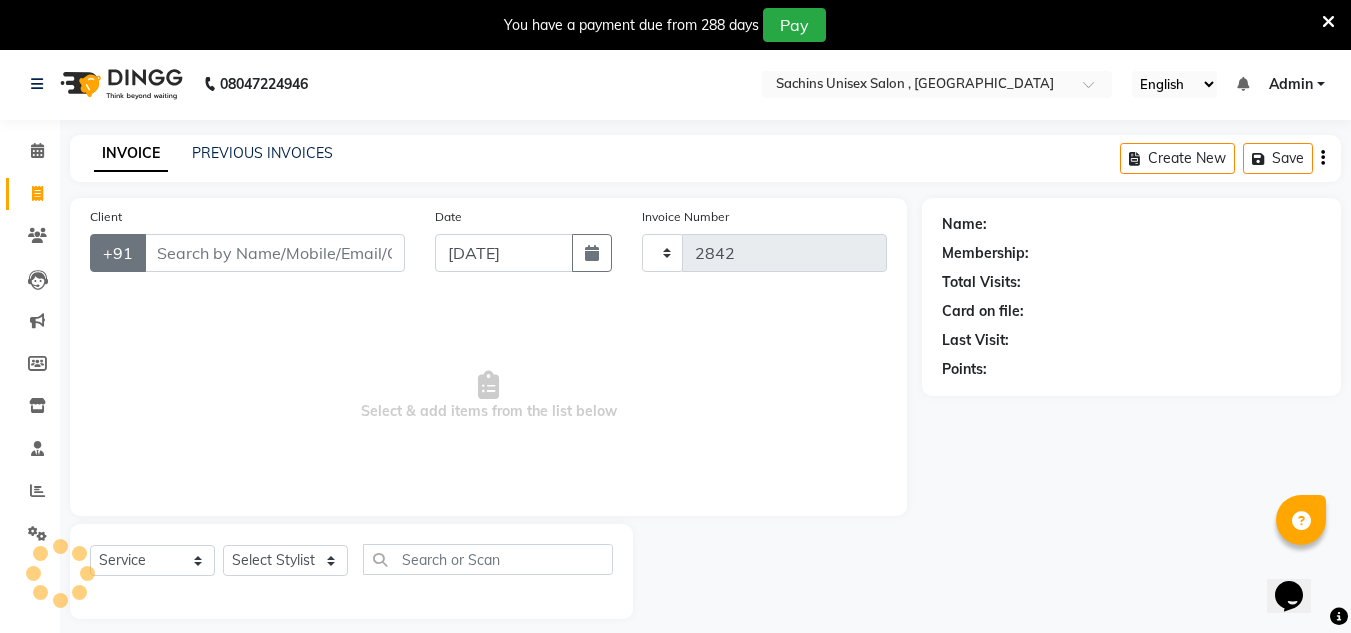 select on "6840" 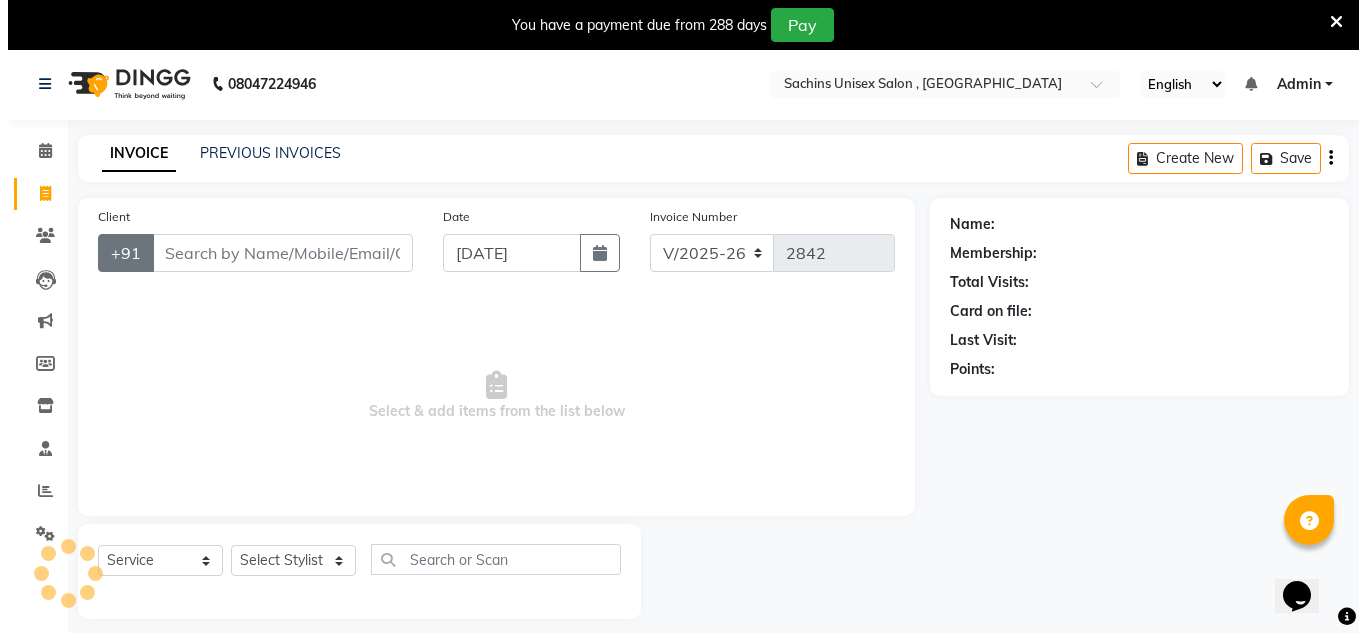 scroll, scrollTop: 50, scrollLeft: 0, axis: vertical 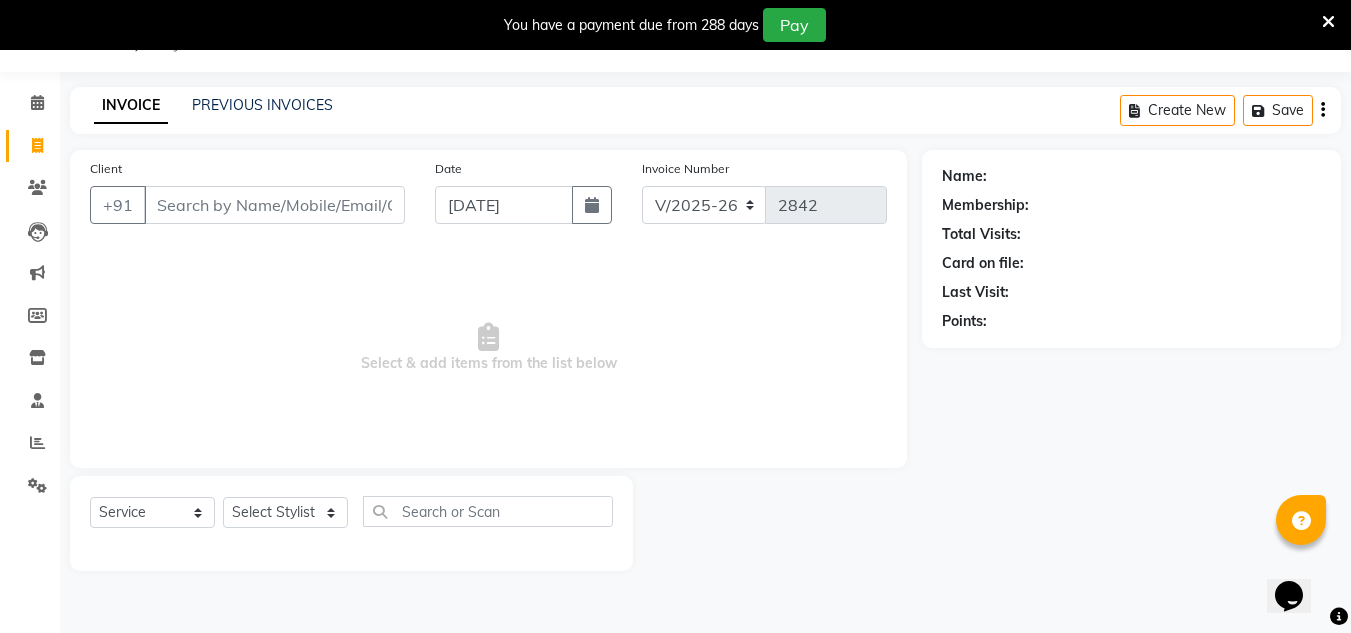 click on "Client" at bounding box center [274, 205] 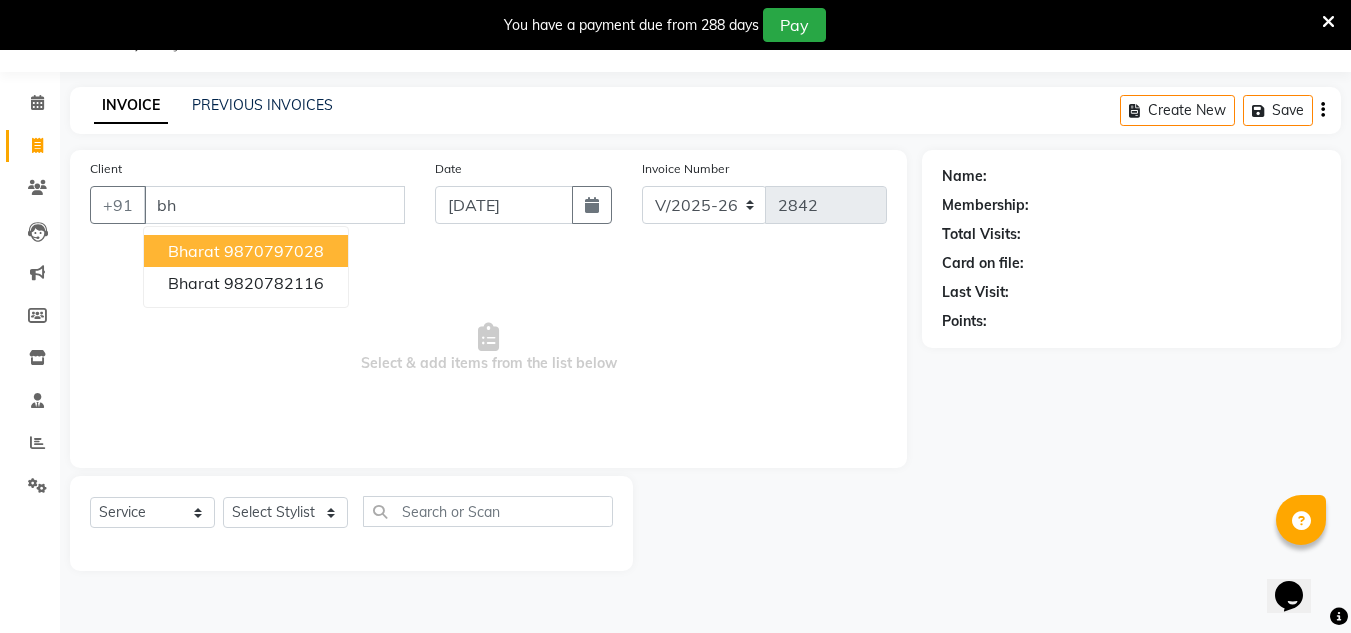type on "b" 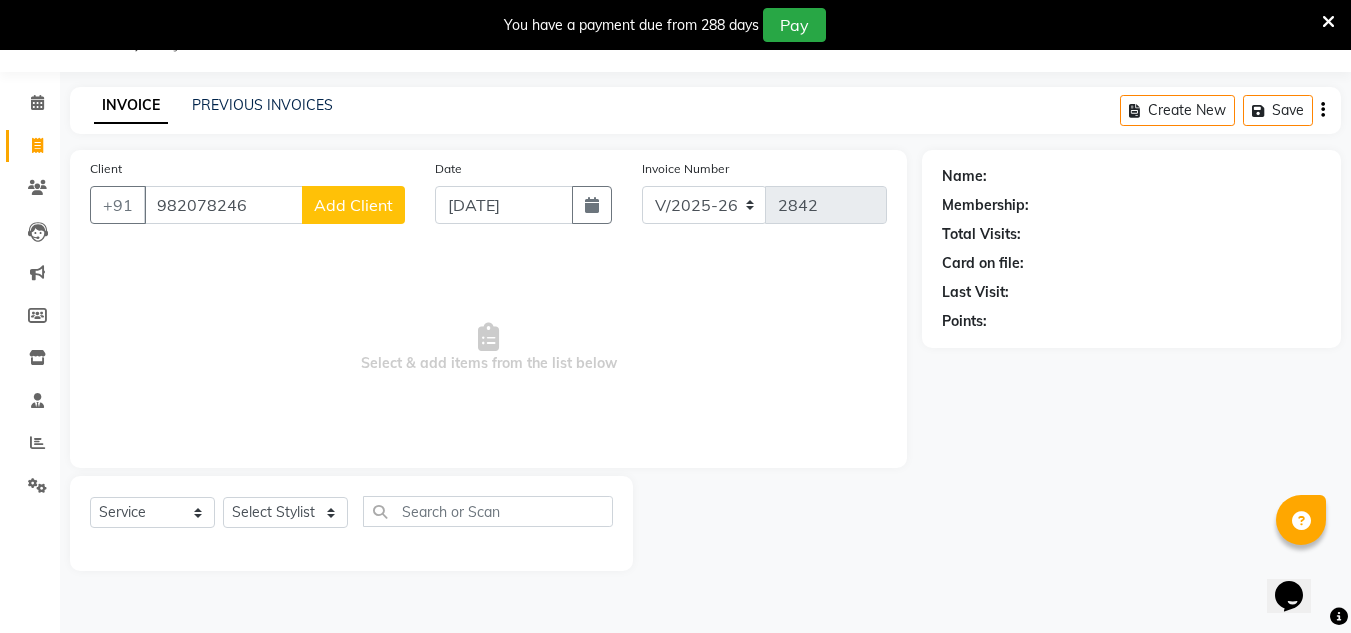 type on "982078246" 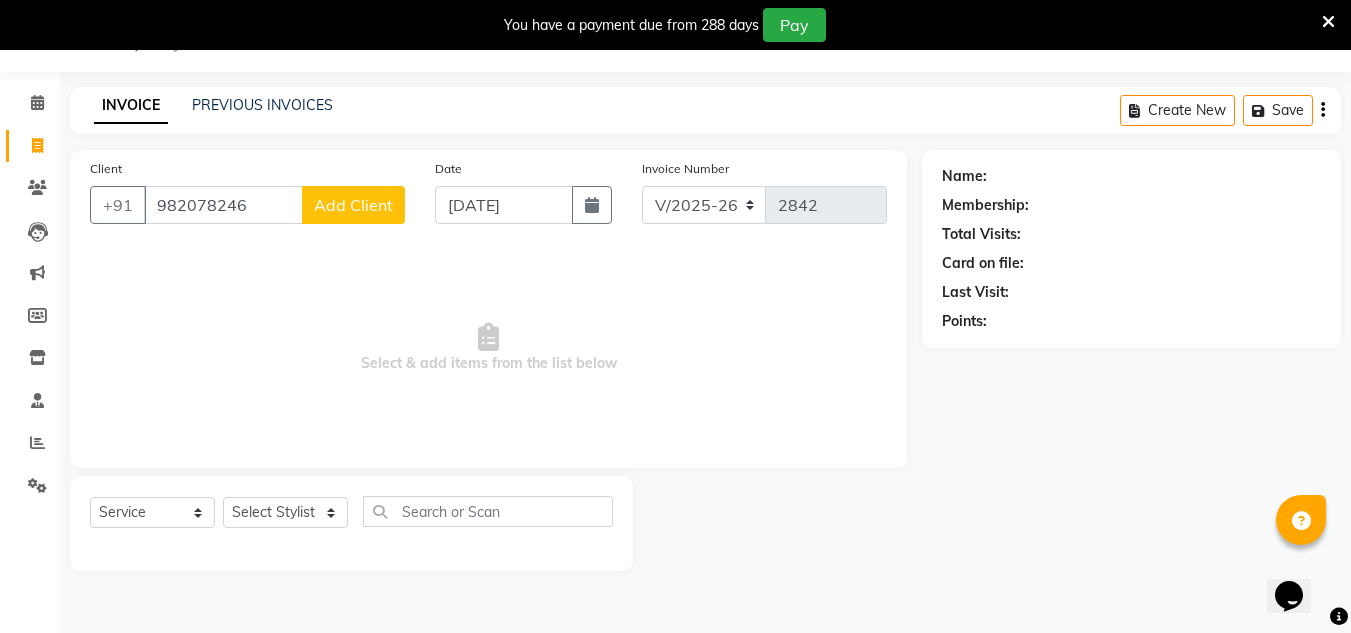 click on "Add Client" 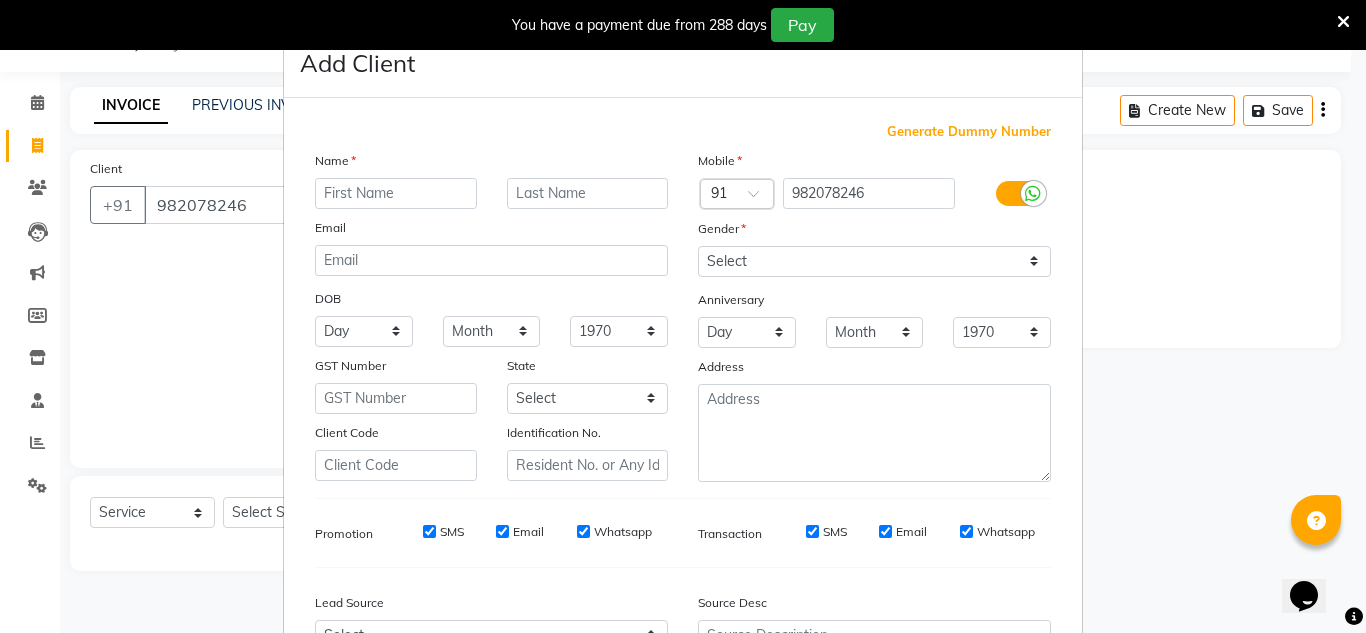 click at bounding box center [396, 193] 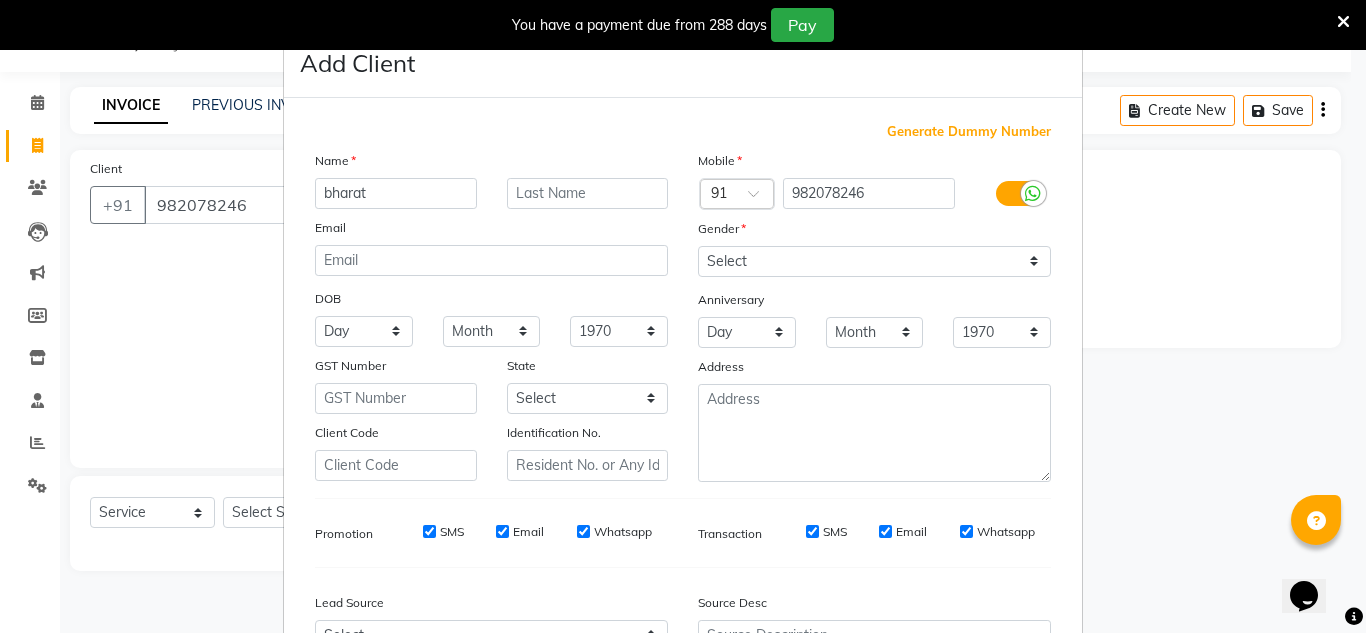 type on "bharat" 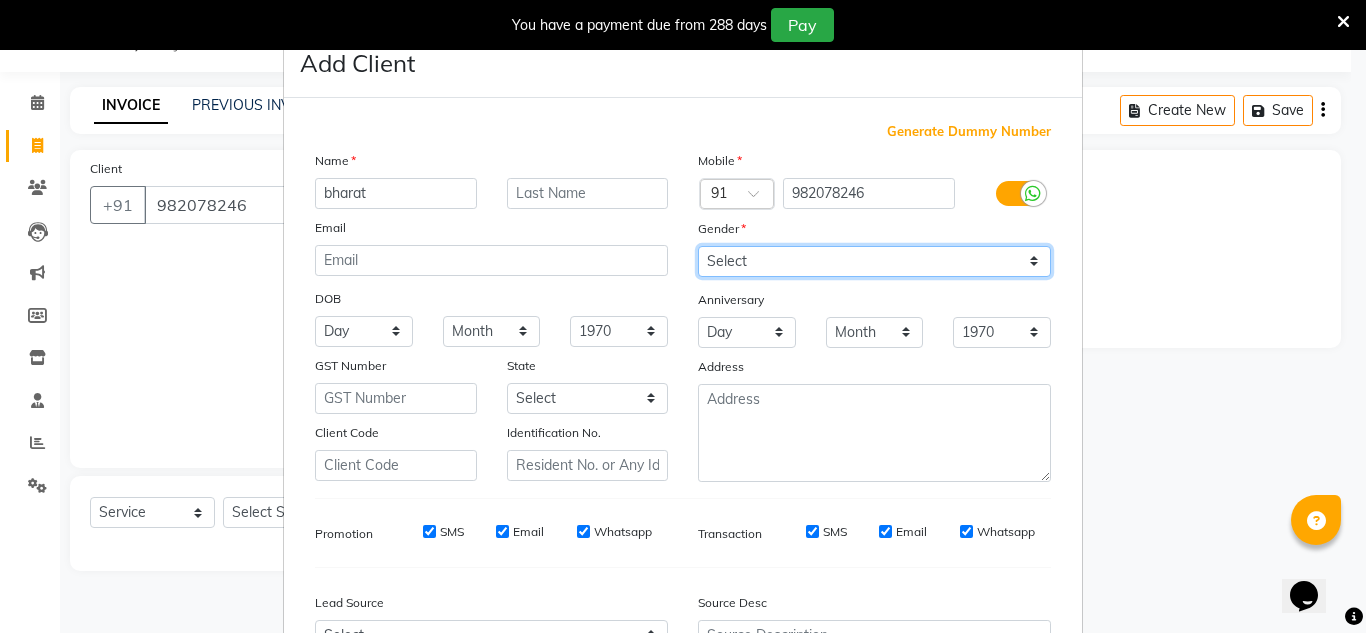 click on "Select [DEMOGRAPHIC_DATA] [DEMOGRAPHIC_DATA] Other Prefer Not To Say" at bounding box center [874, 261] 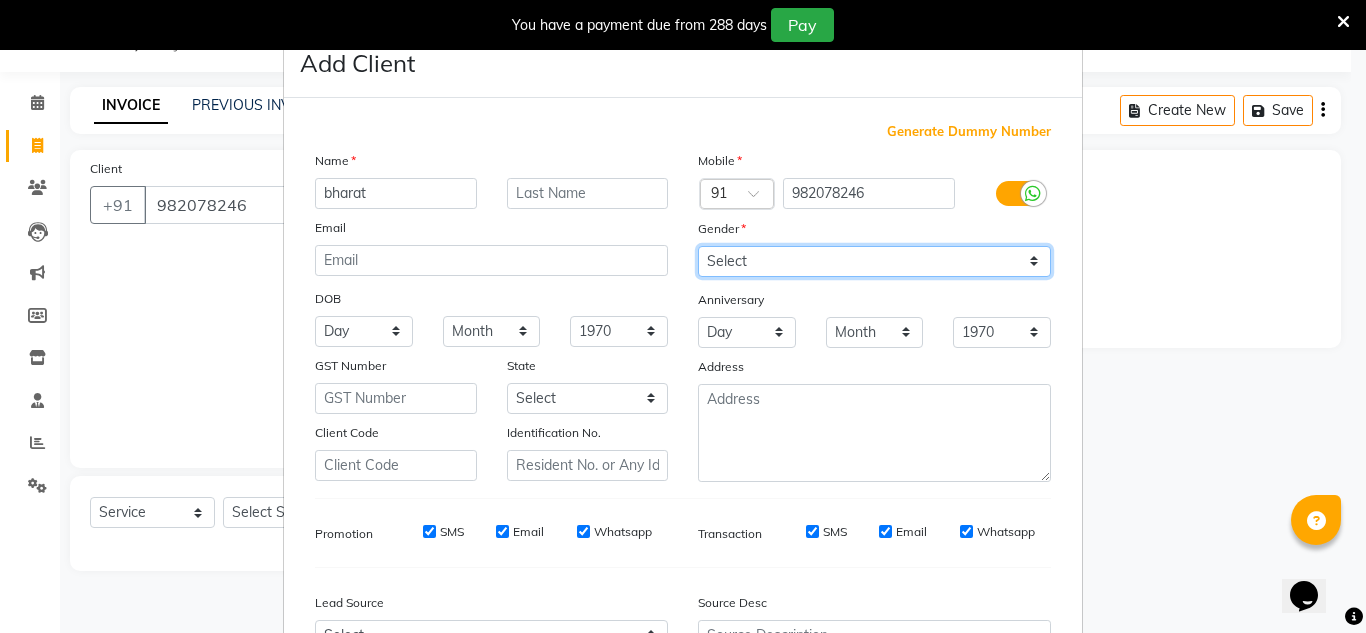 select on "[DEMOGRAPHIC_DATA]" 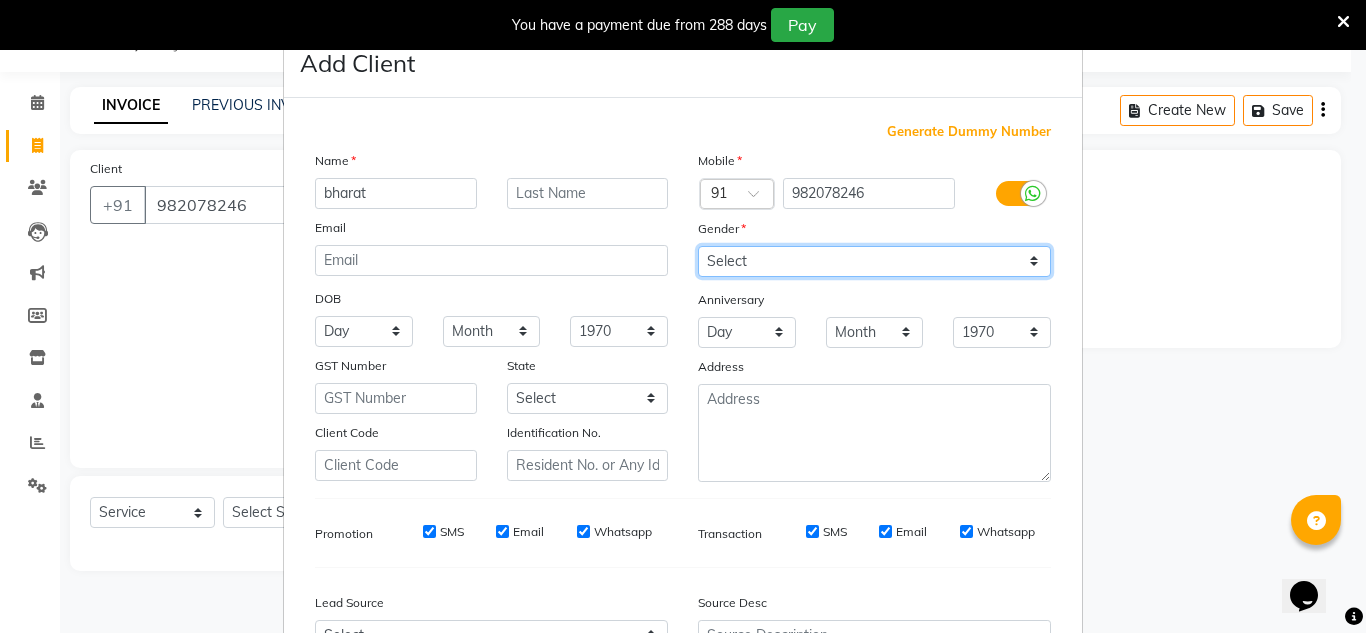 click on "Select [DEMOGRAPHIC_DATA] [DEMOGRAPHIC_DATA] Other Prefer Not To Say" at bounding box center (874, 261) 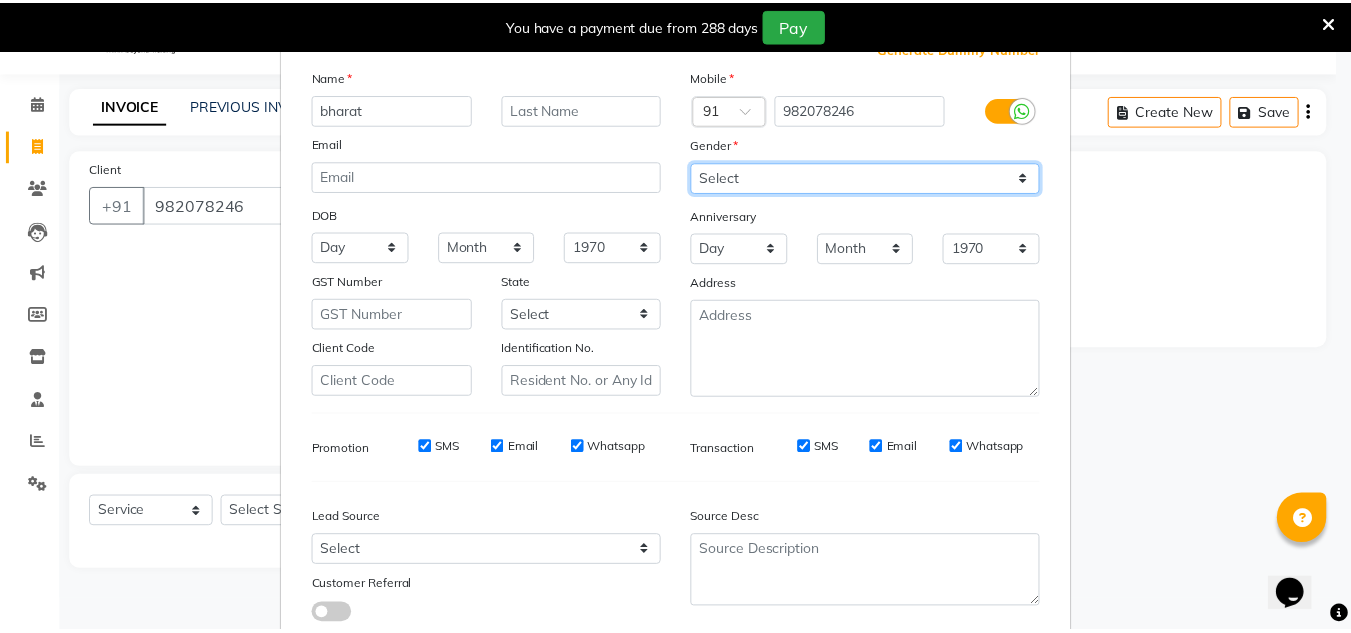 scroll, scrollTop: 216, scrollLeft: 0, axis: vertical 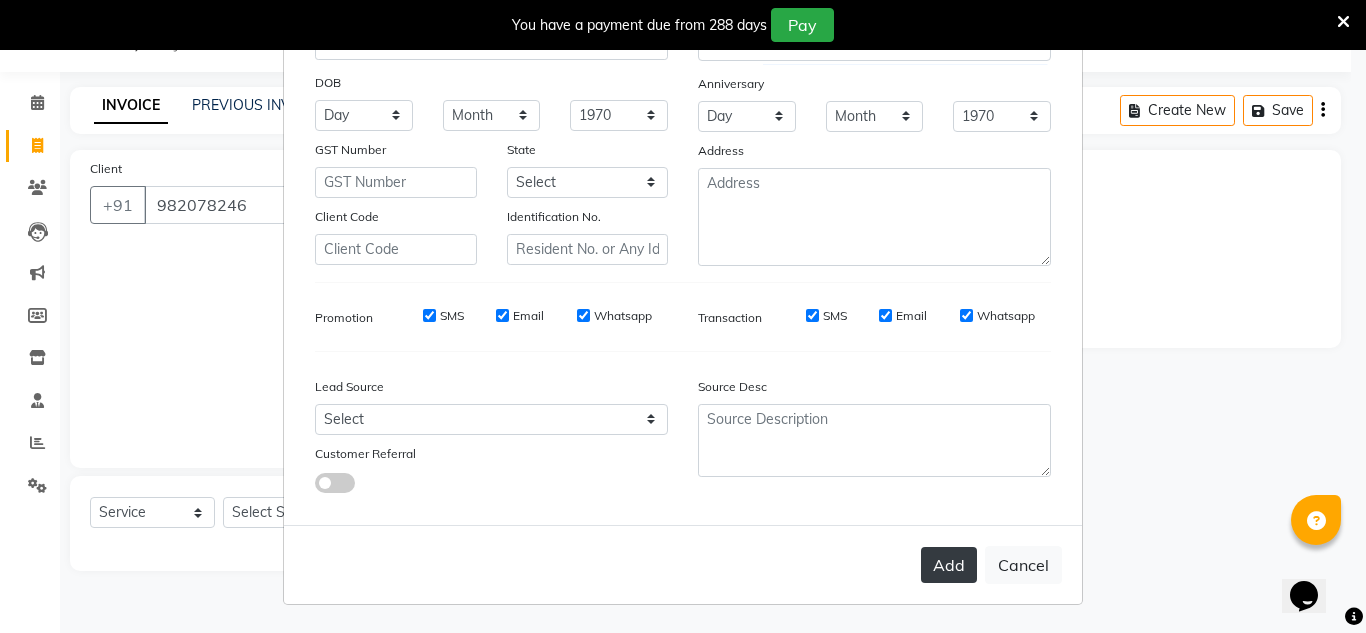 click on "Add" at bounding box center [949, 565] 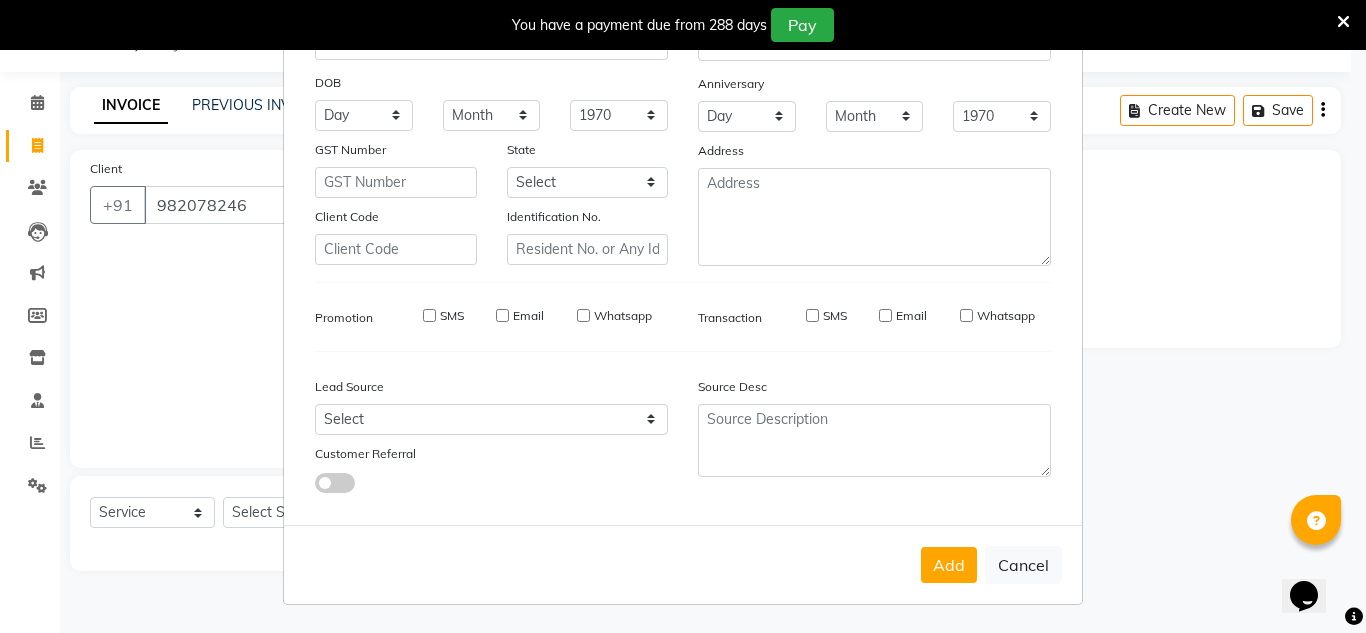 type 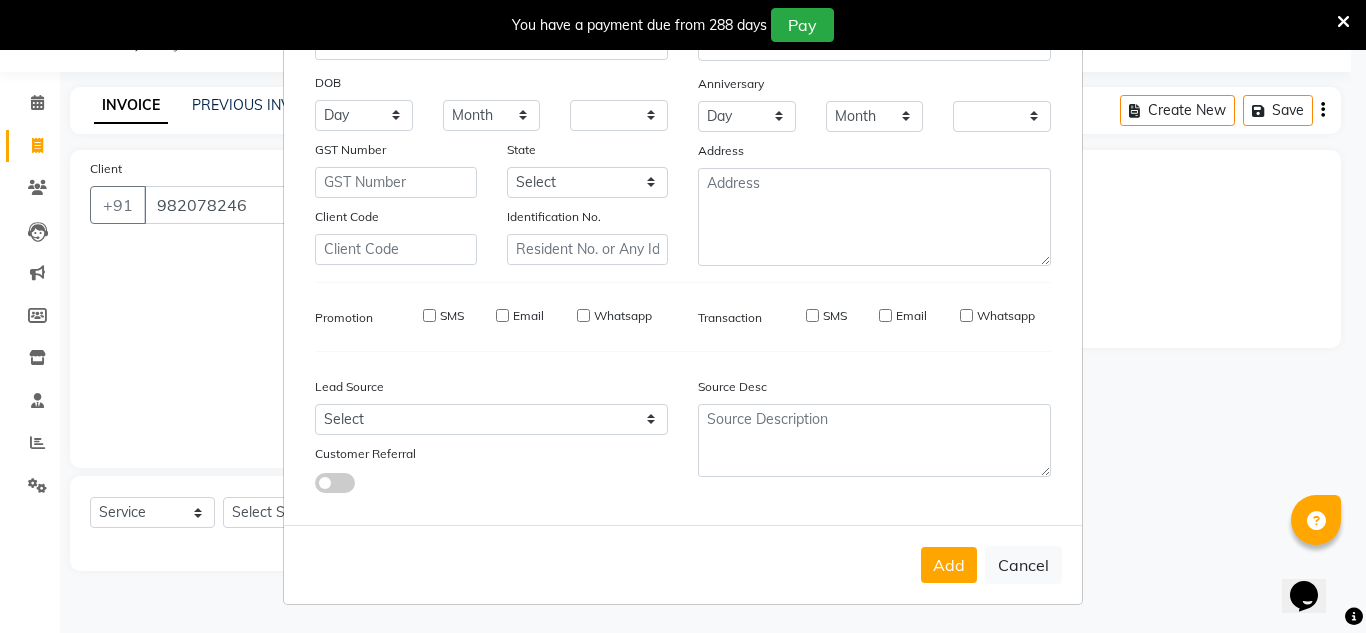 checkbox on "false" 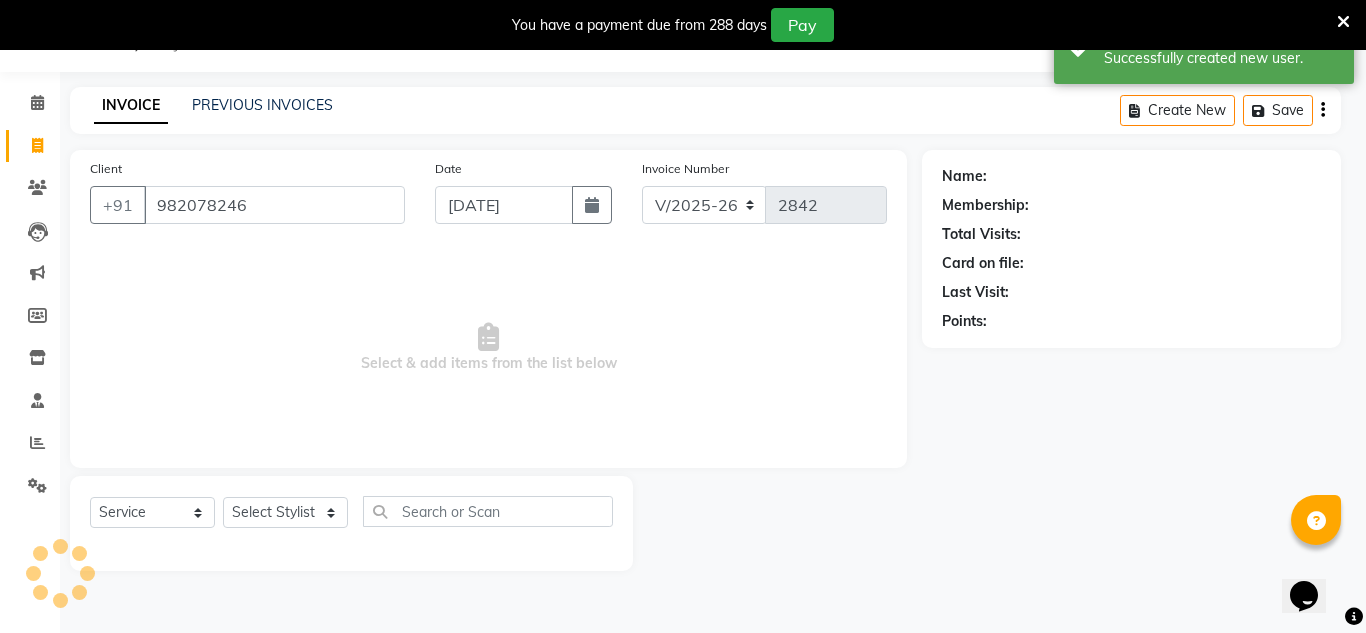 select on "1: Object" 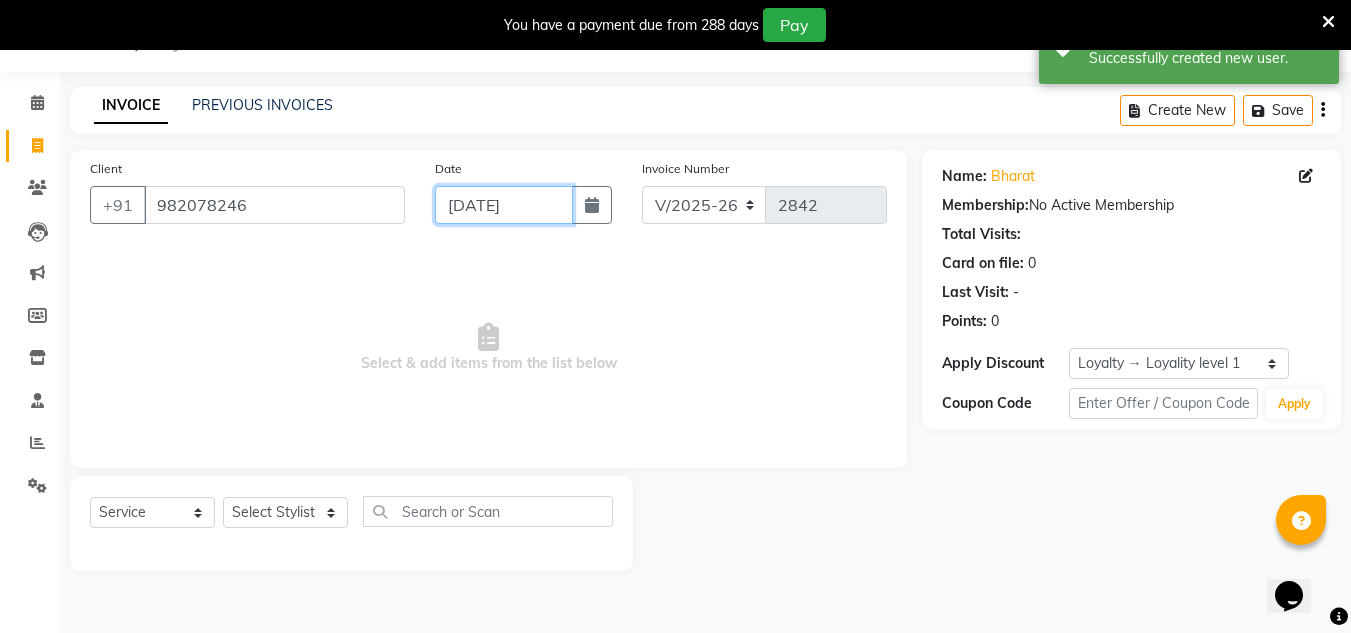 click on "[DATE]" 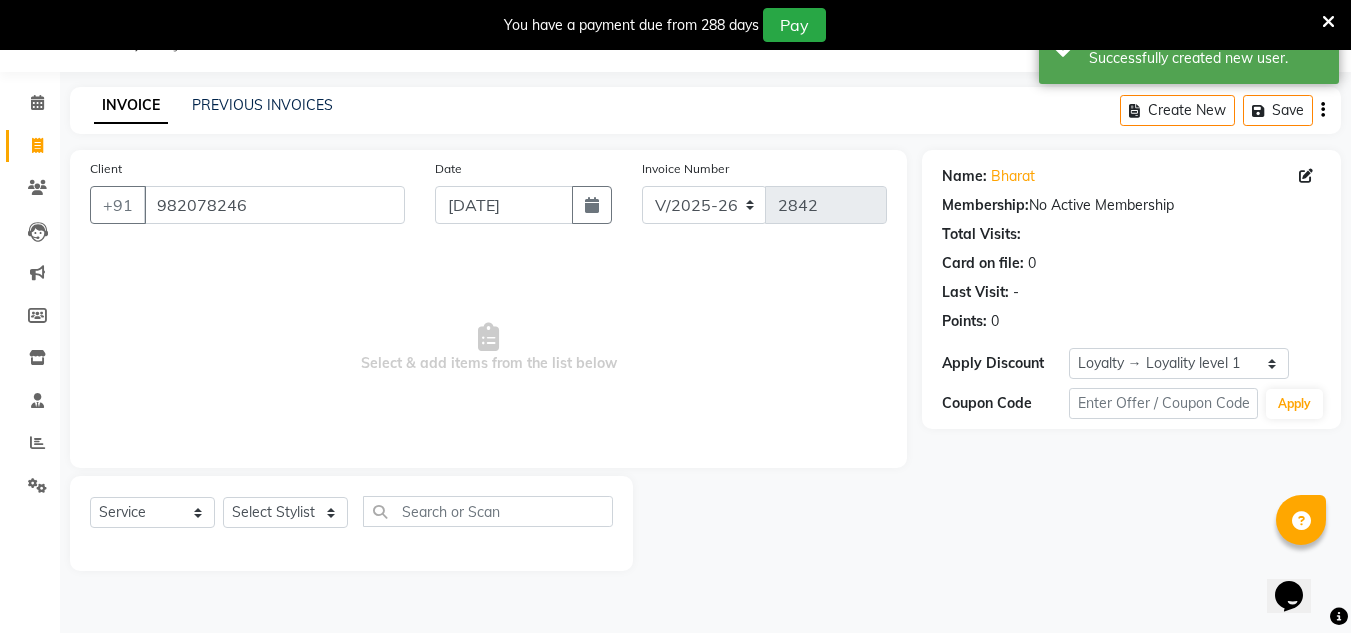 select on "7" 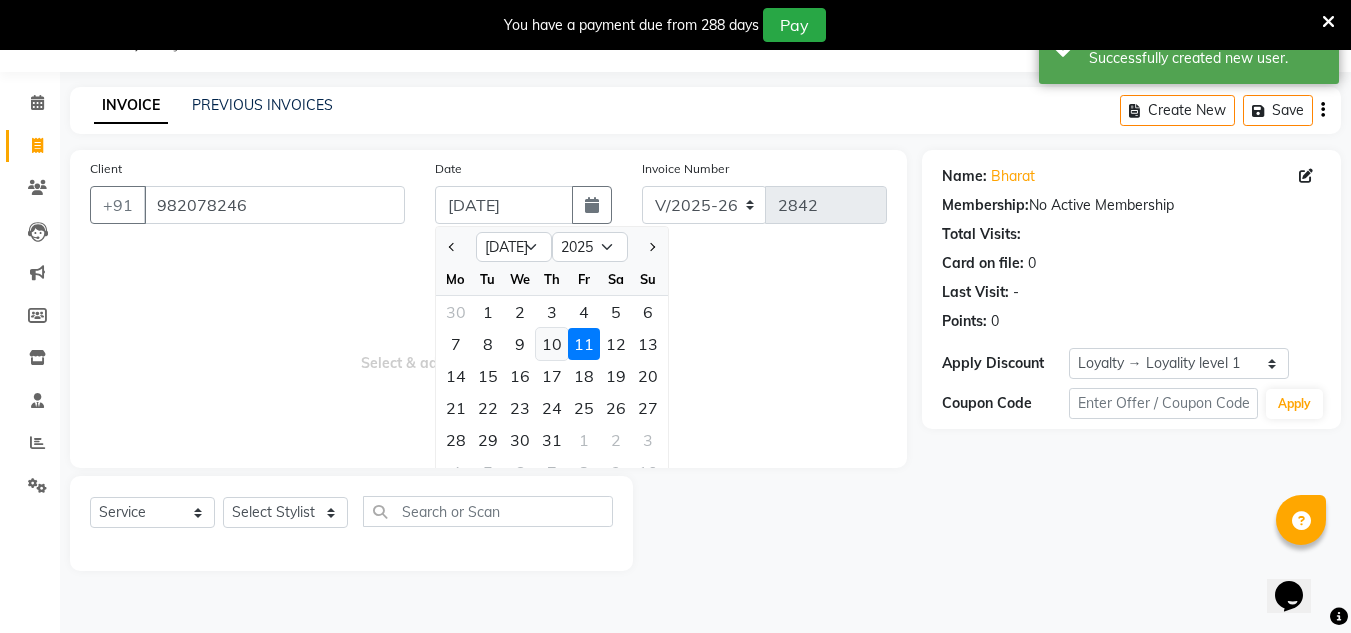 click on "10" 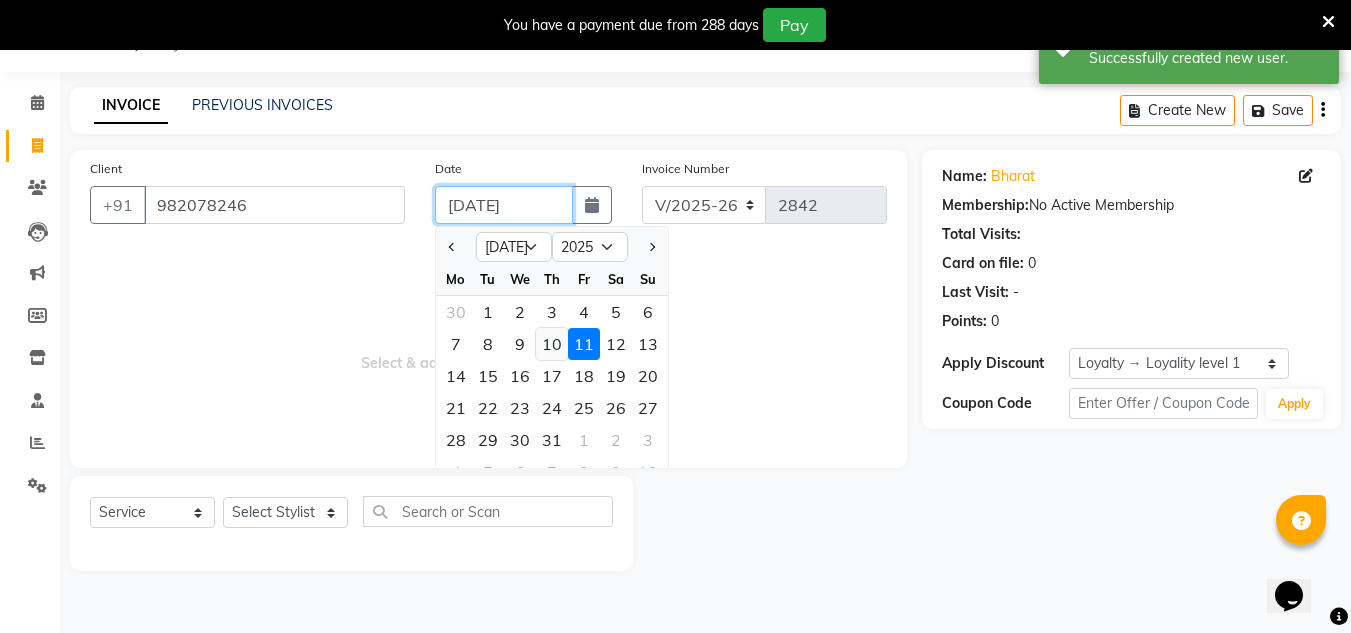type on "10-07-2025" 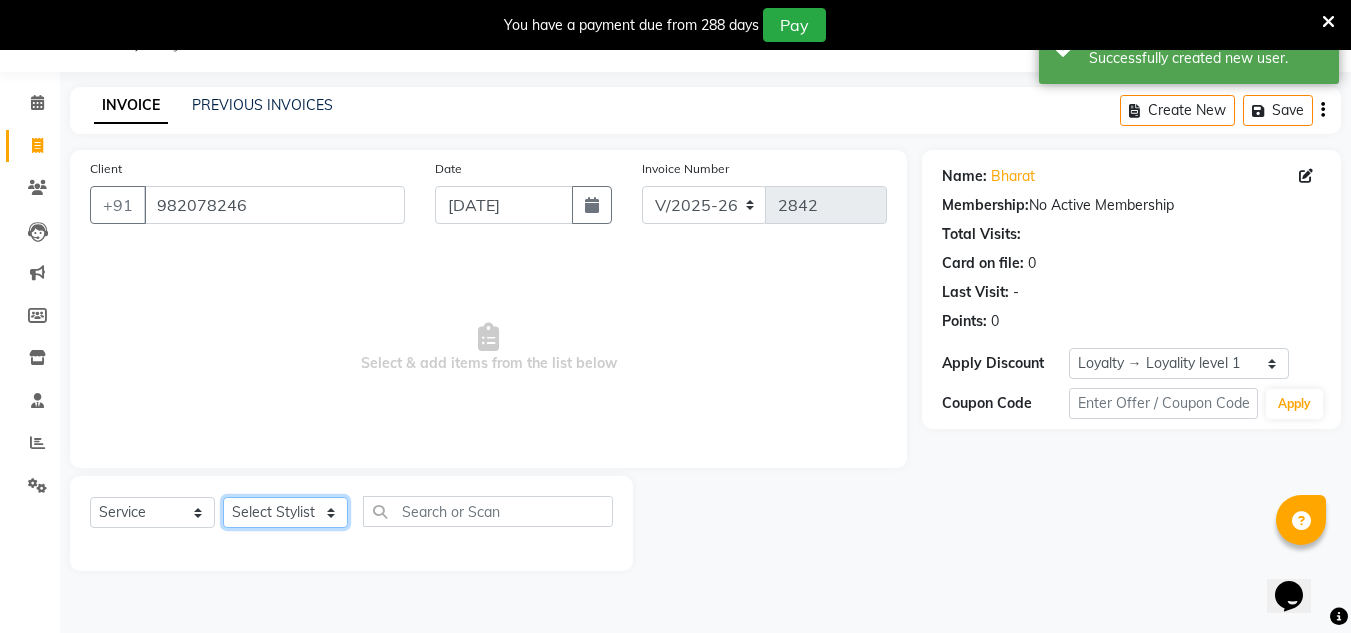 click on "Select Stylist [PERSON_NAME] new  [PERSON_NAME] [PERSON_NAME] Owner preeti [PERSON_NAME] [PERSON_NAME] RG" 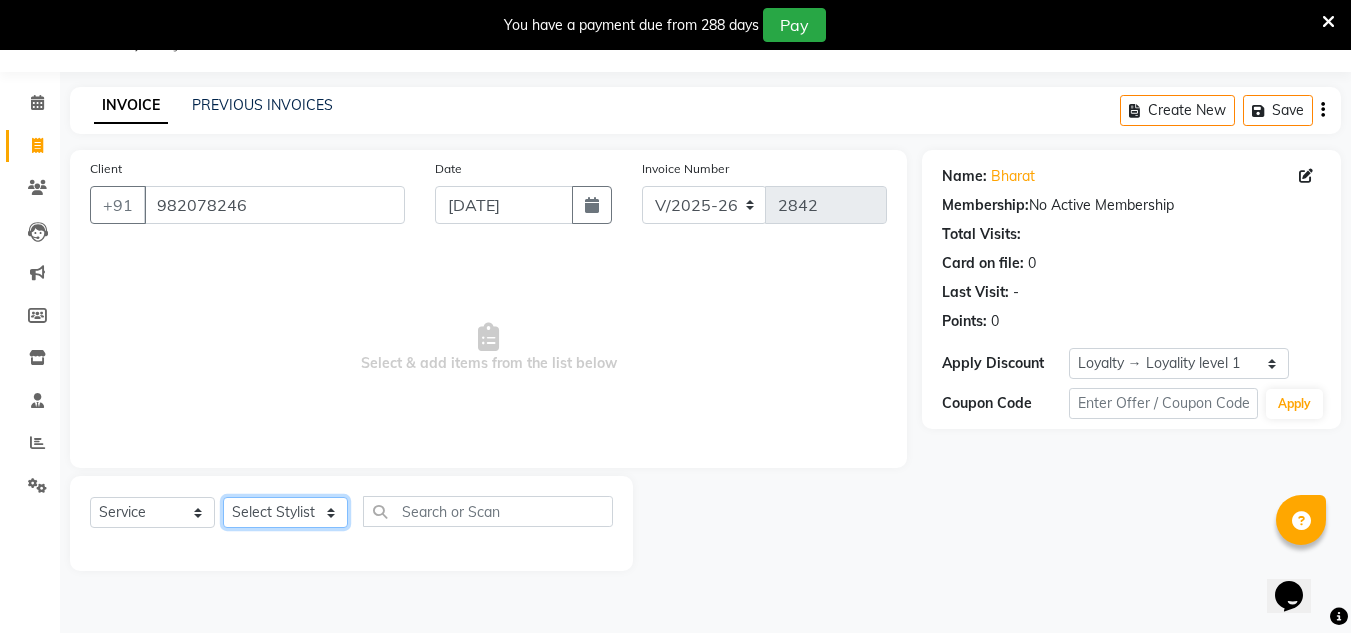 select on "81667" 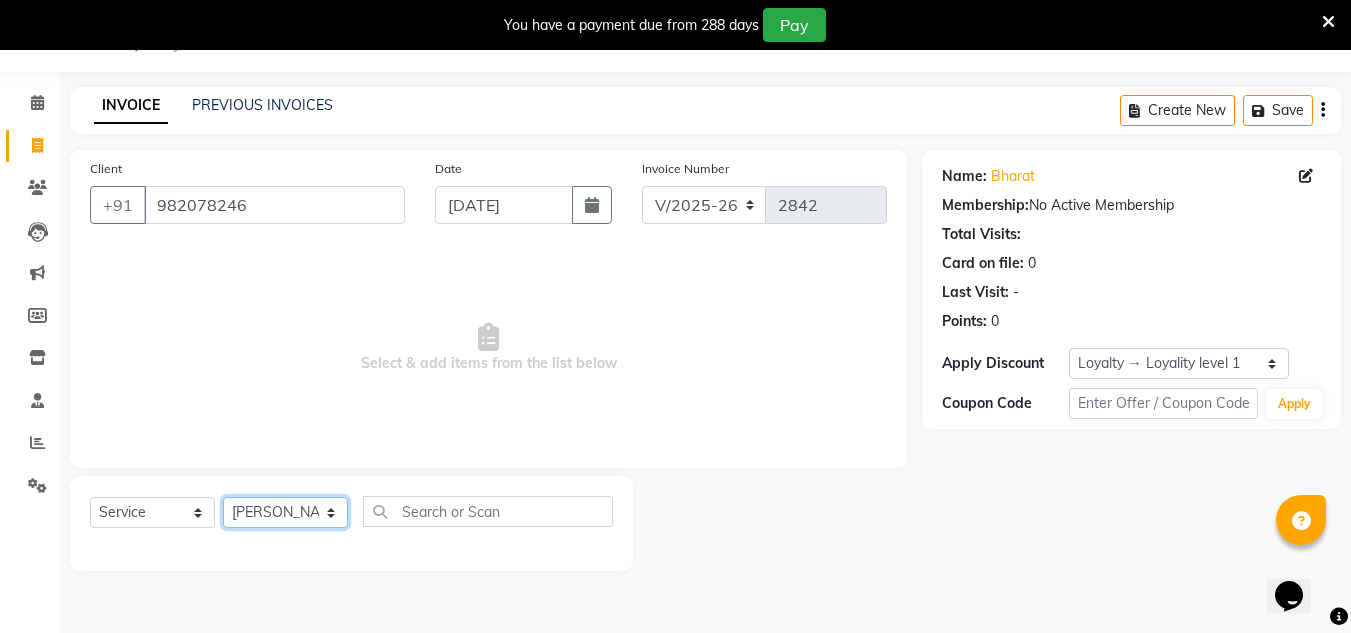 click on "Select Stylist [PERSON_NAME] new  [PERSON_NAME] [PERSON_NAME] Owner preeti [PERSON_NAME] [PERSON_NAME] RG" 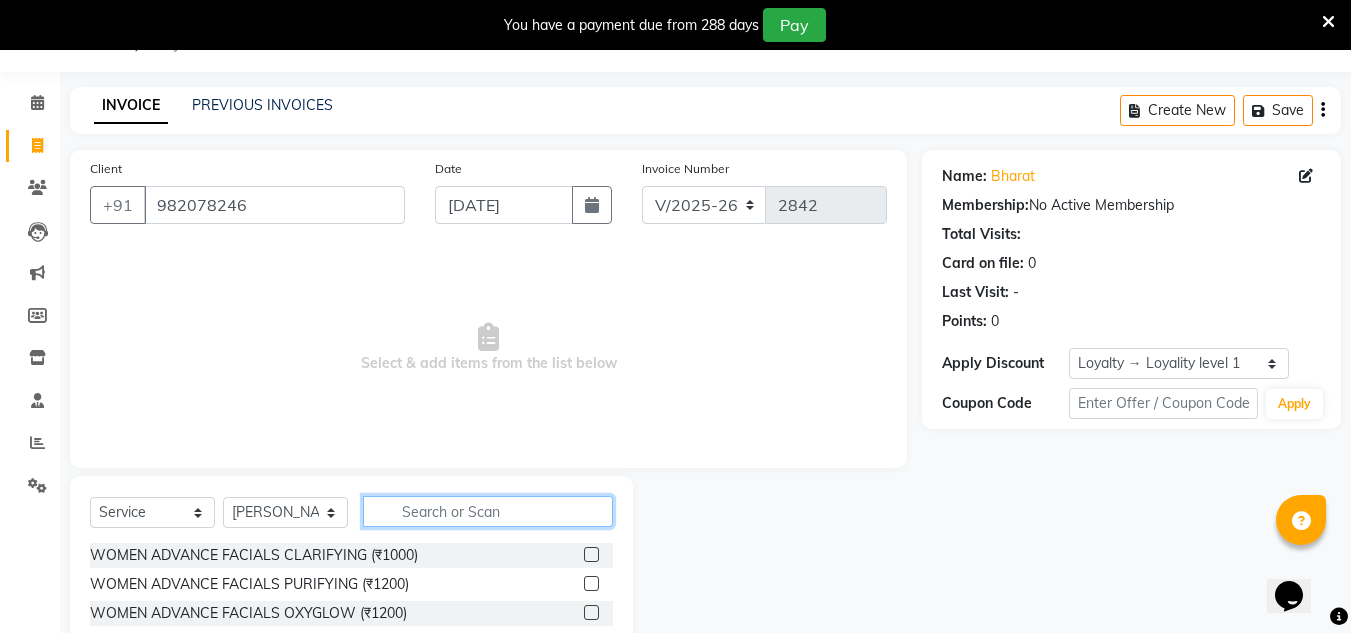 click 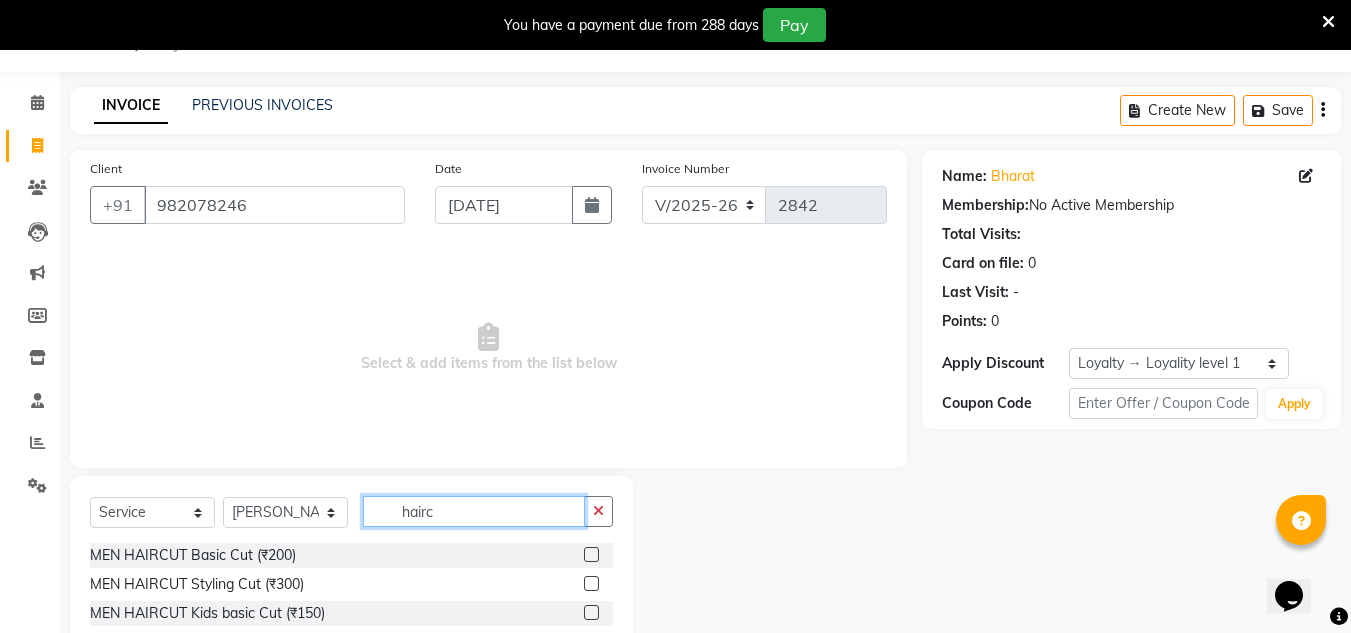 type on "hairc" 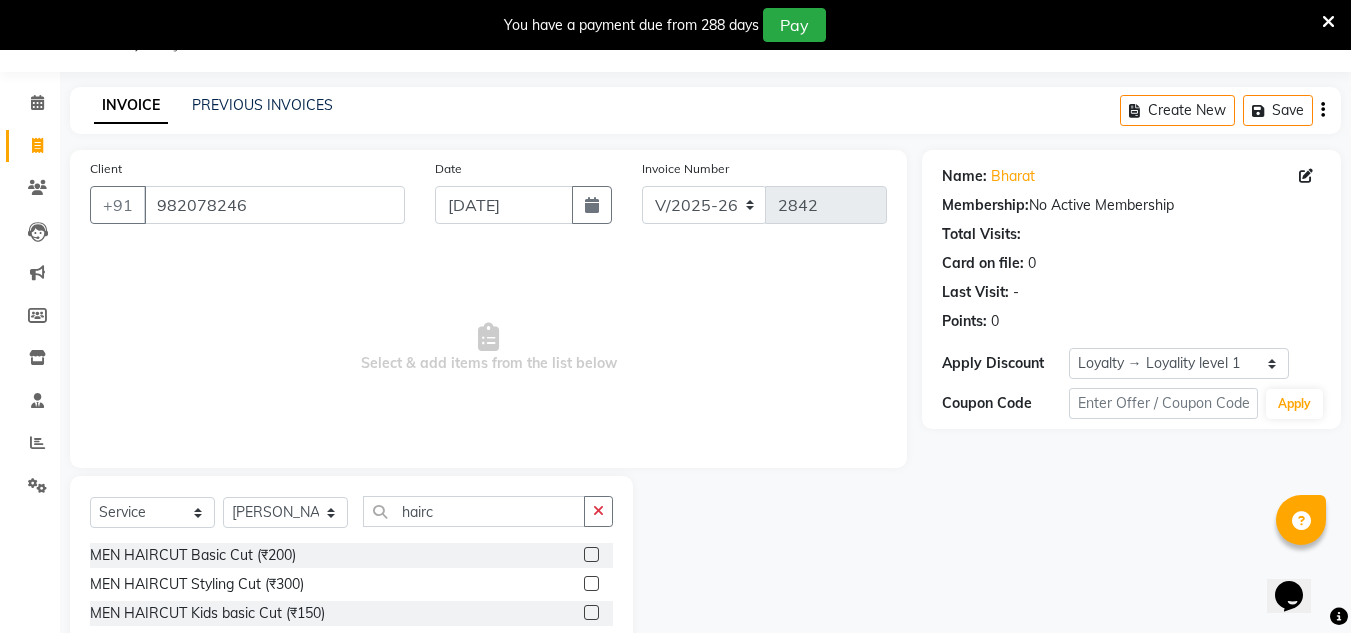 click 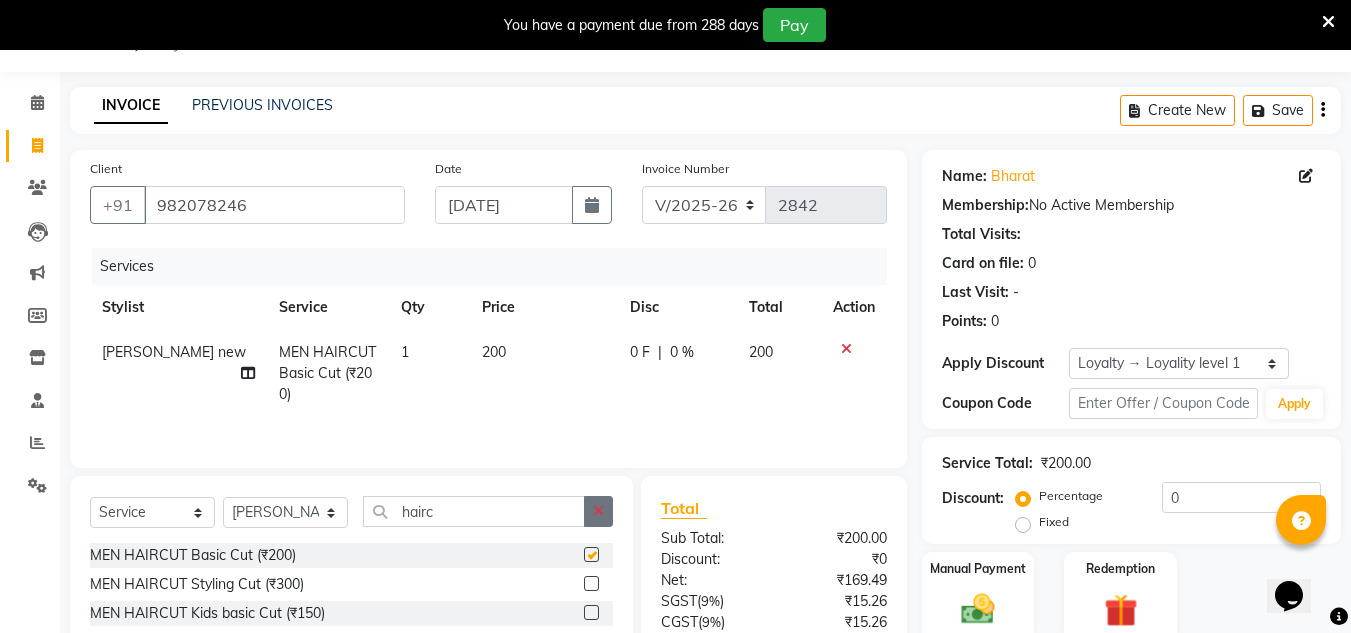 checkbox on "false" 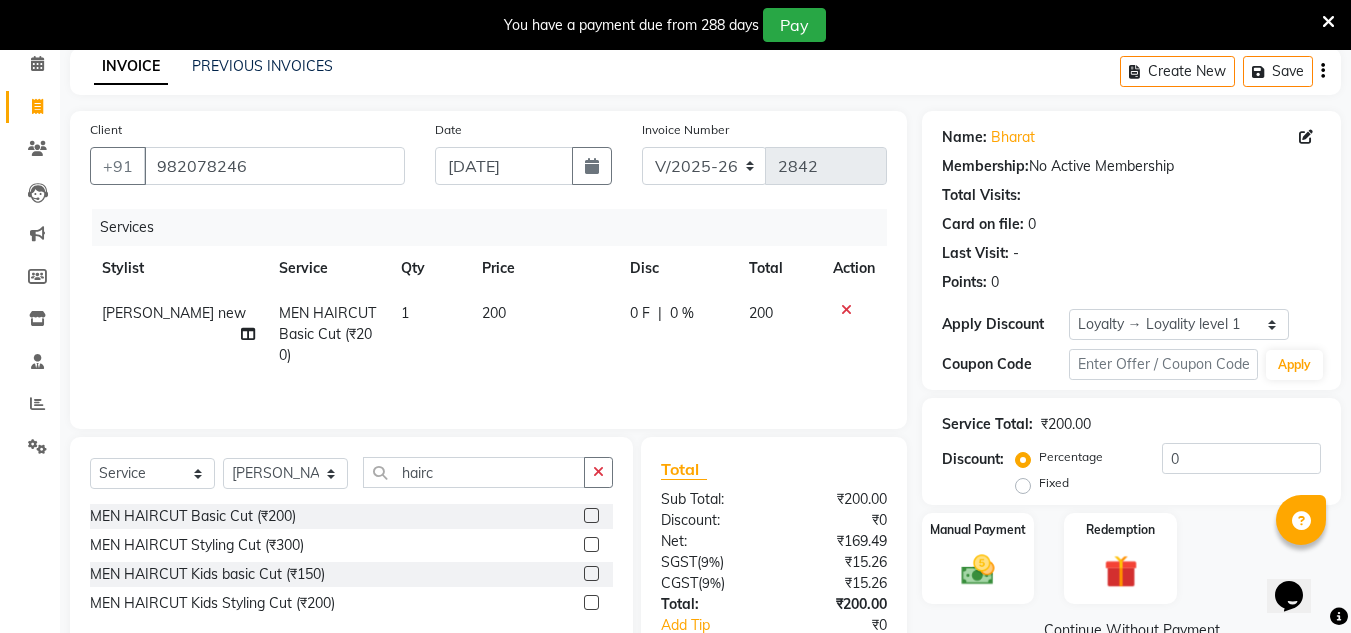 scroll, scrollTop: 150, scrollLeft: 0, axis: vertical 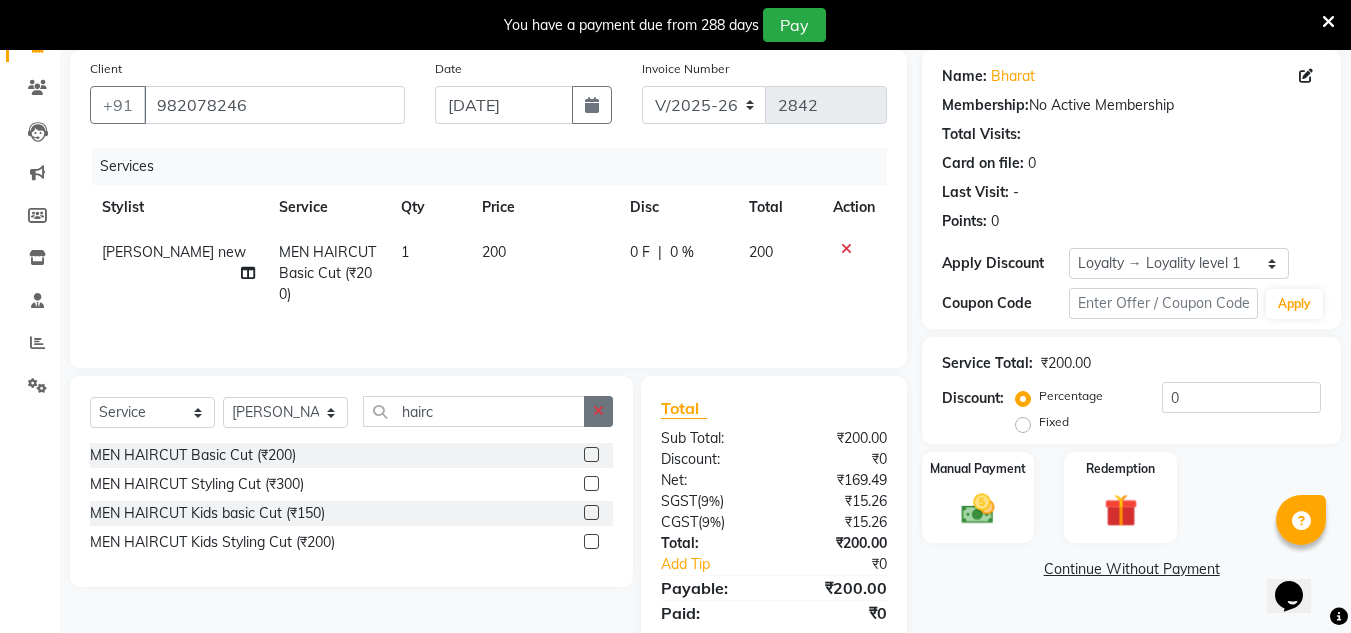 click 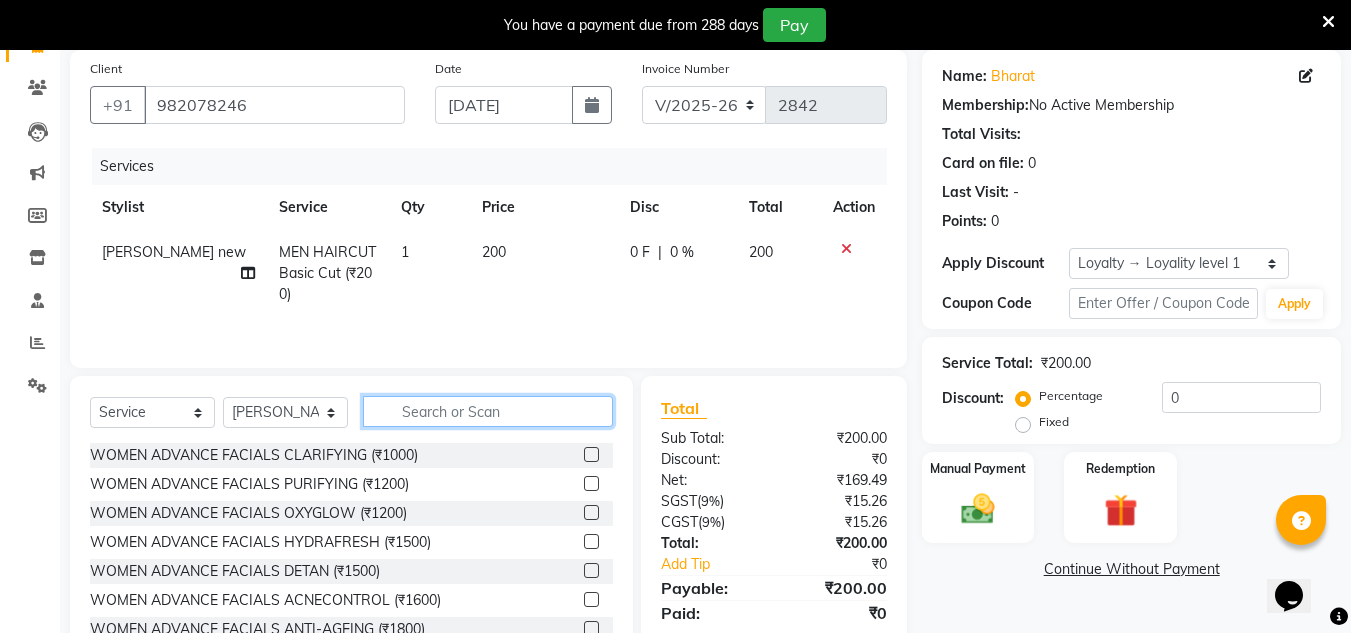 click 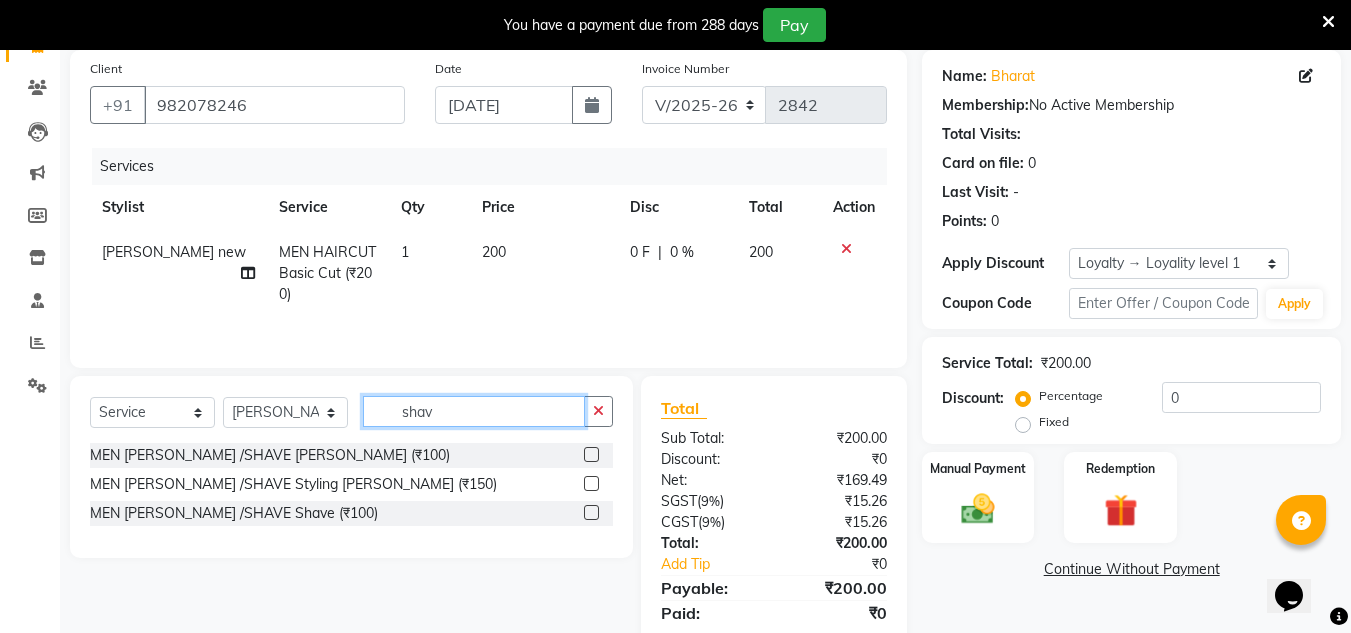 type on "shav" 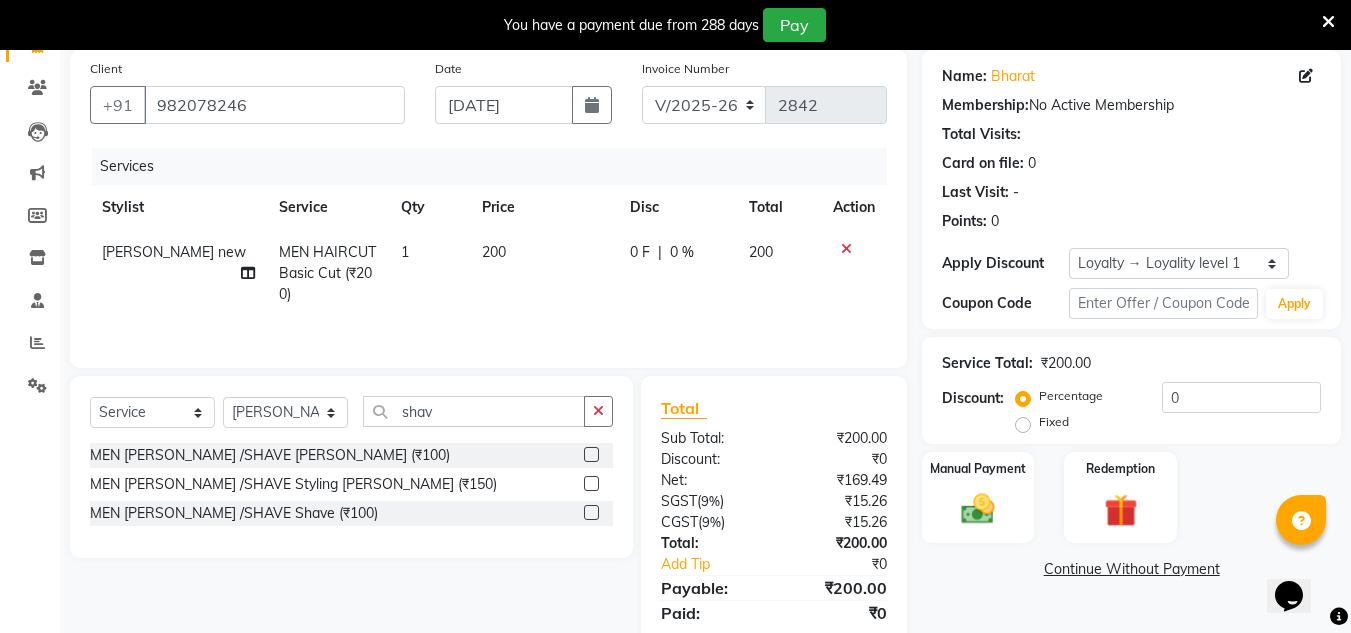 click 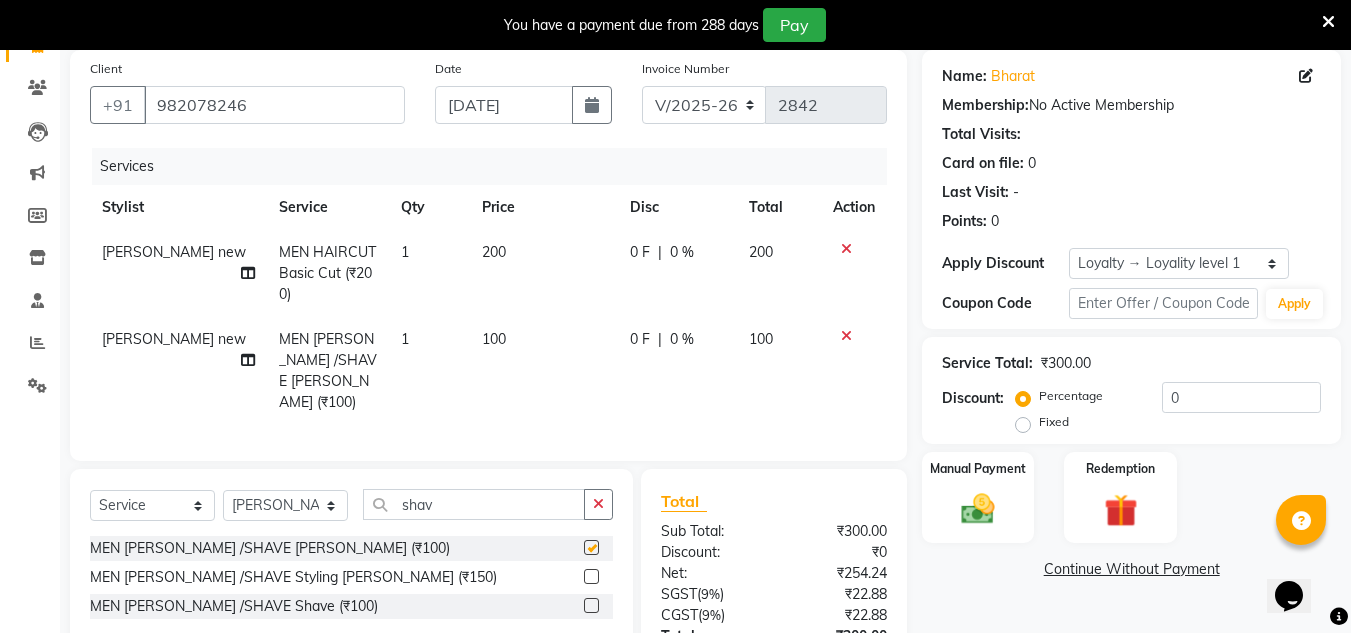 checkbox on "false" 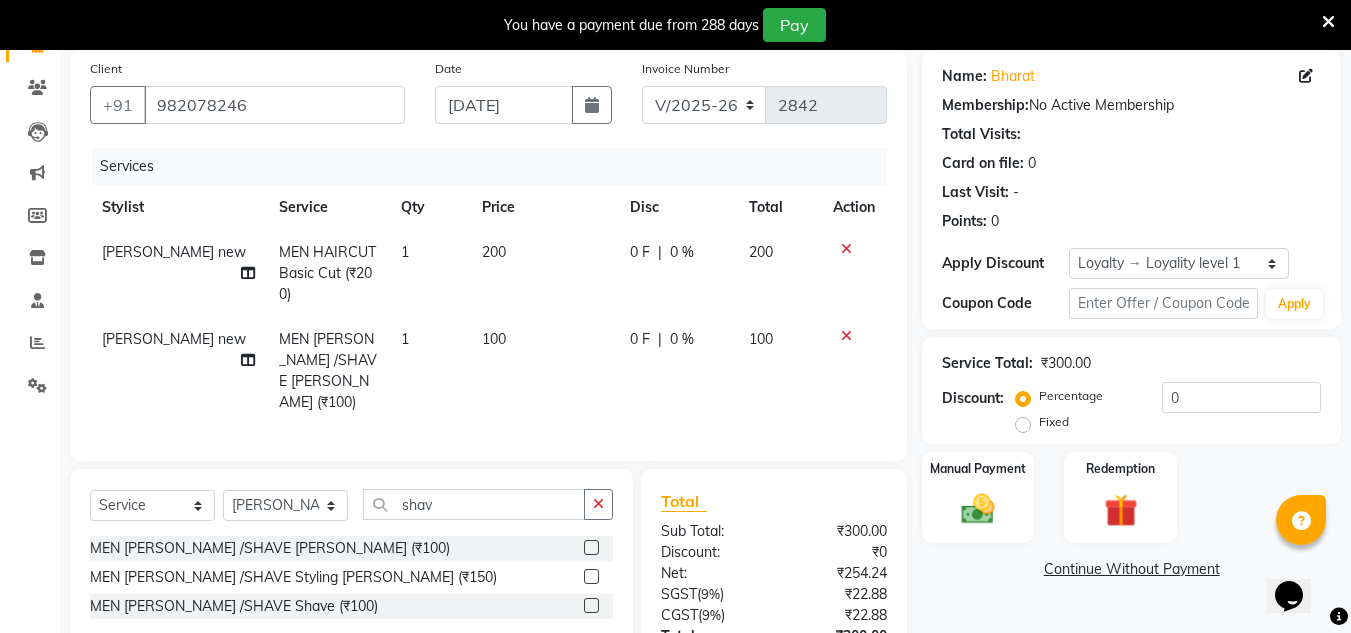 click on "Fixed" 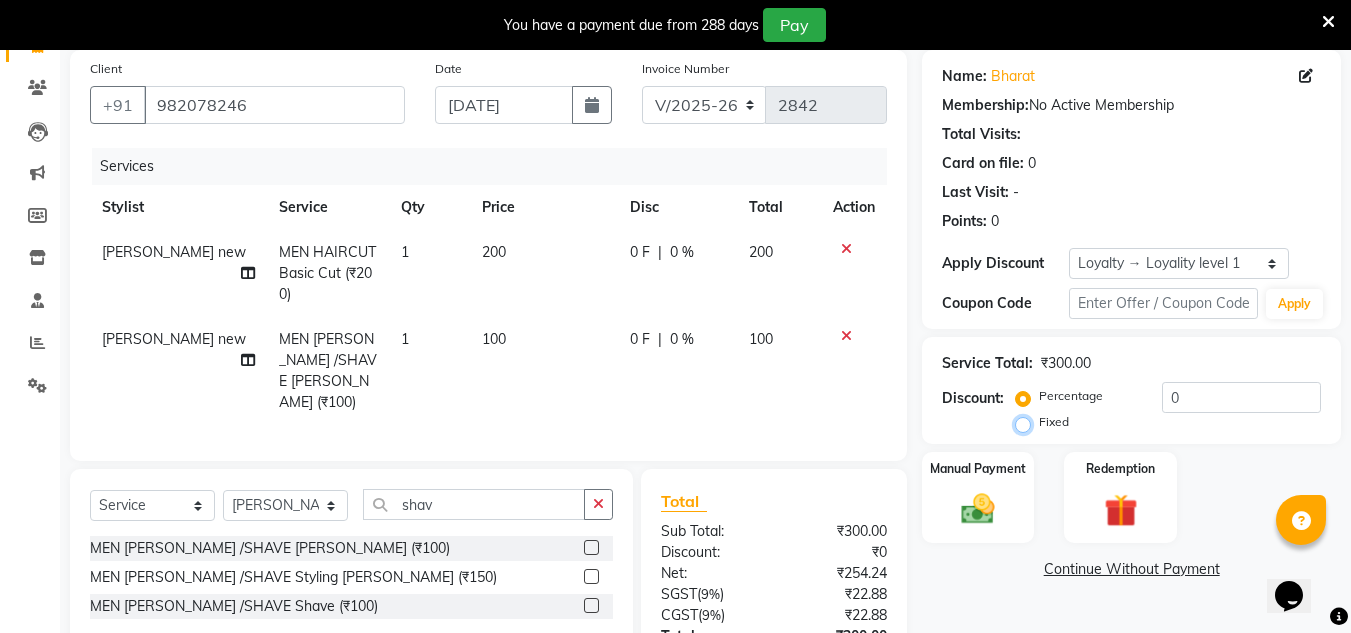 click on "Fixed" at bounding box center [1027, 422] 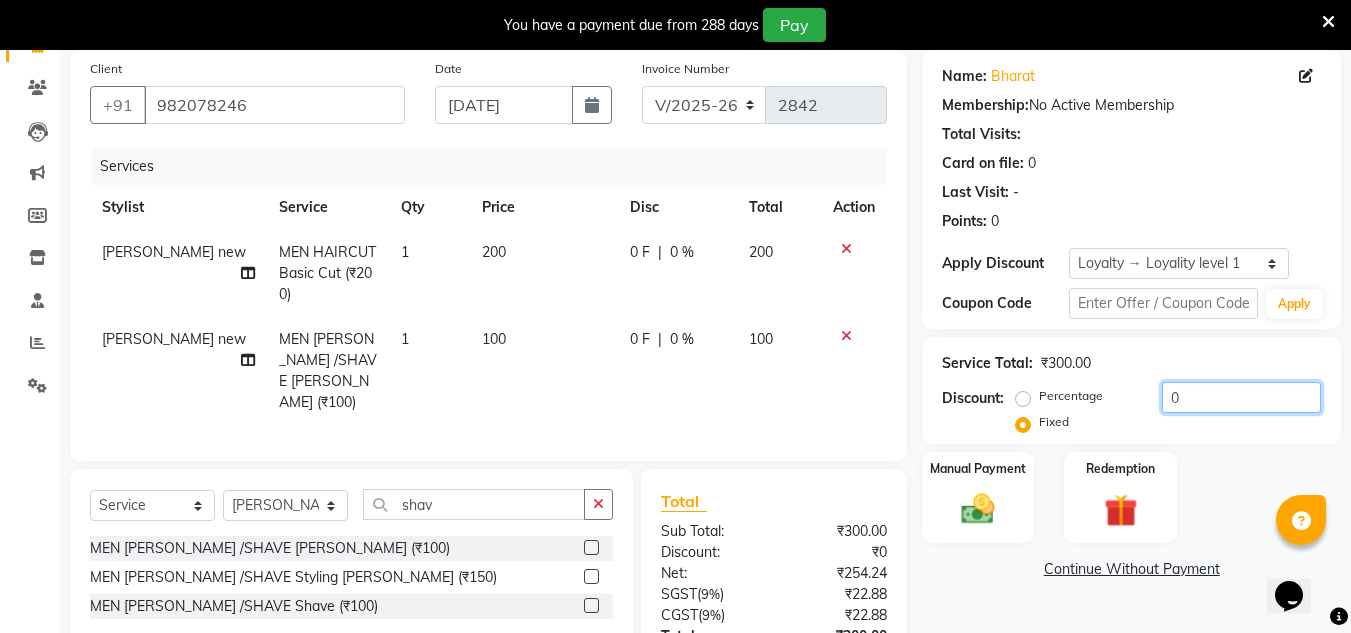 click on "0" 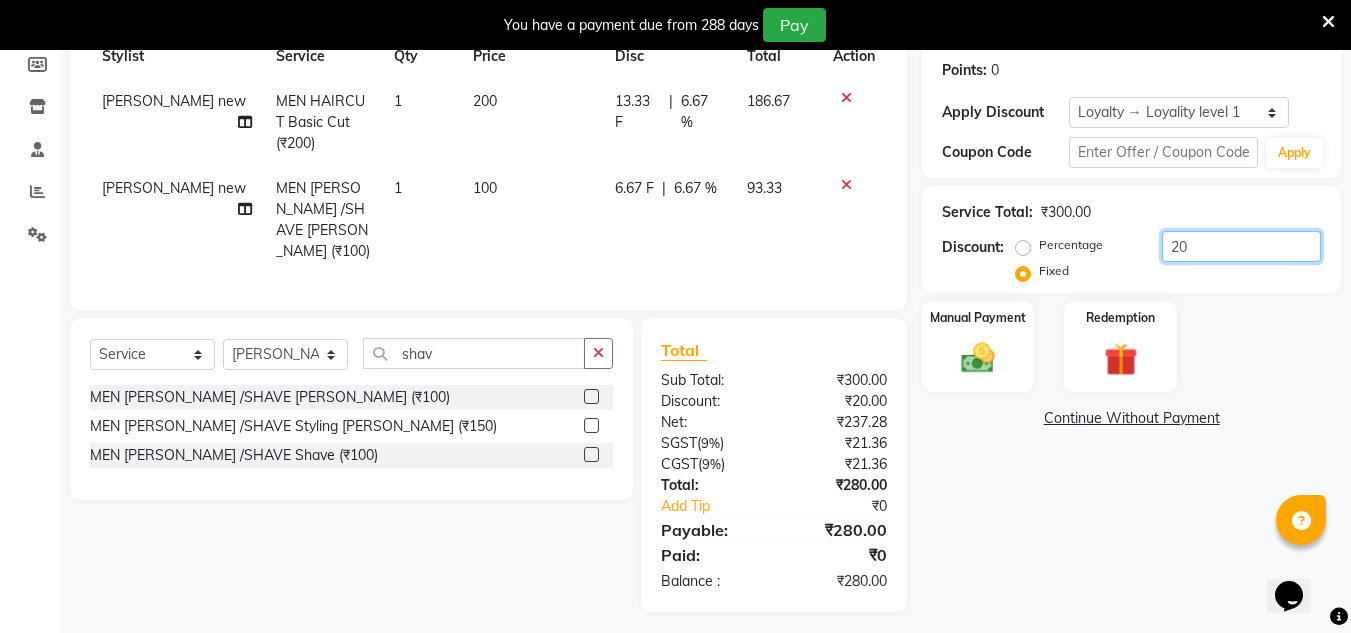 scroll, scrollTop: 304, scrollLeft: 0, axis: vertical 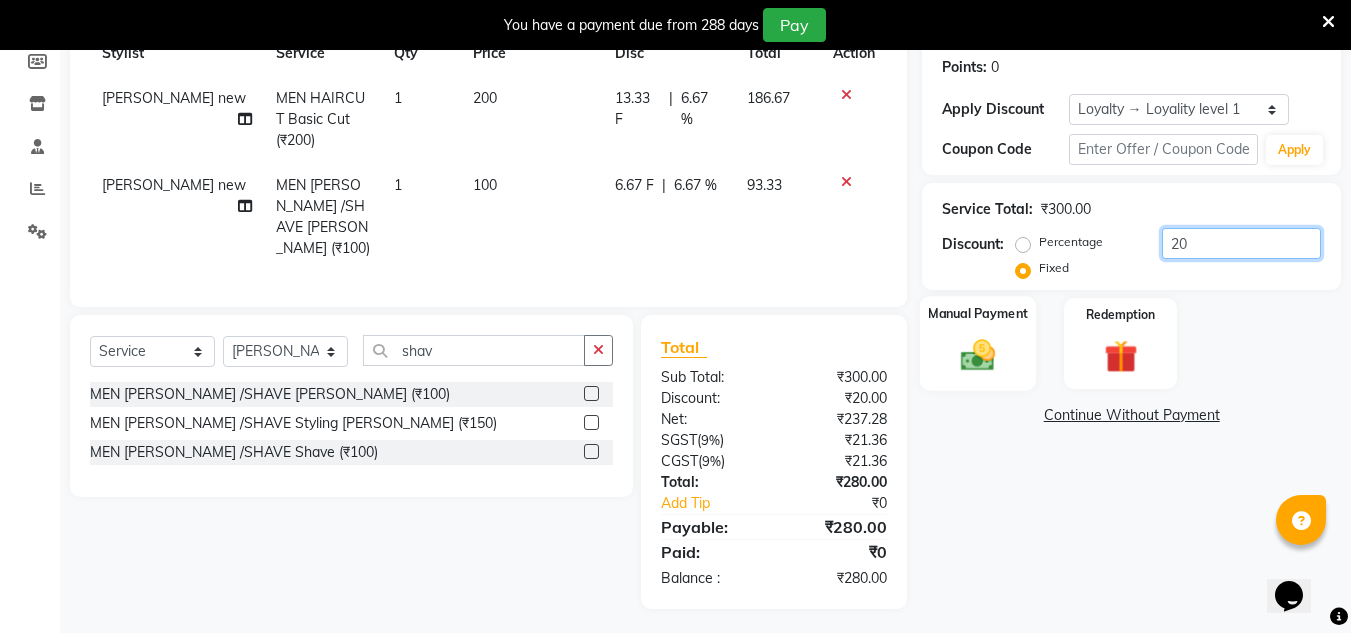 type on "20" 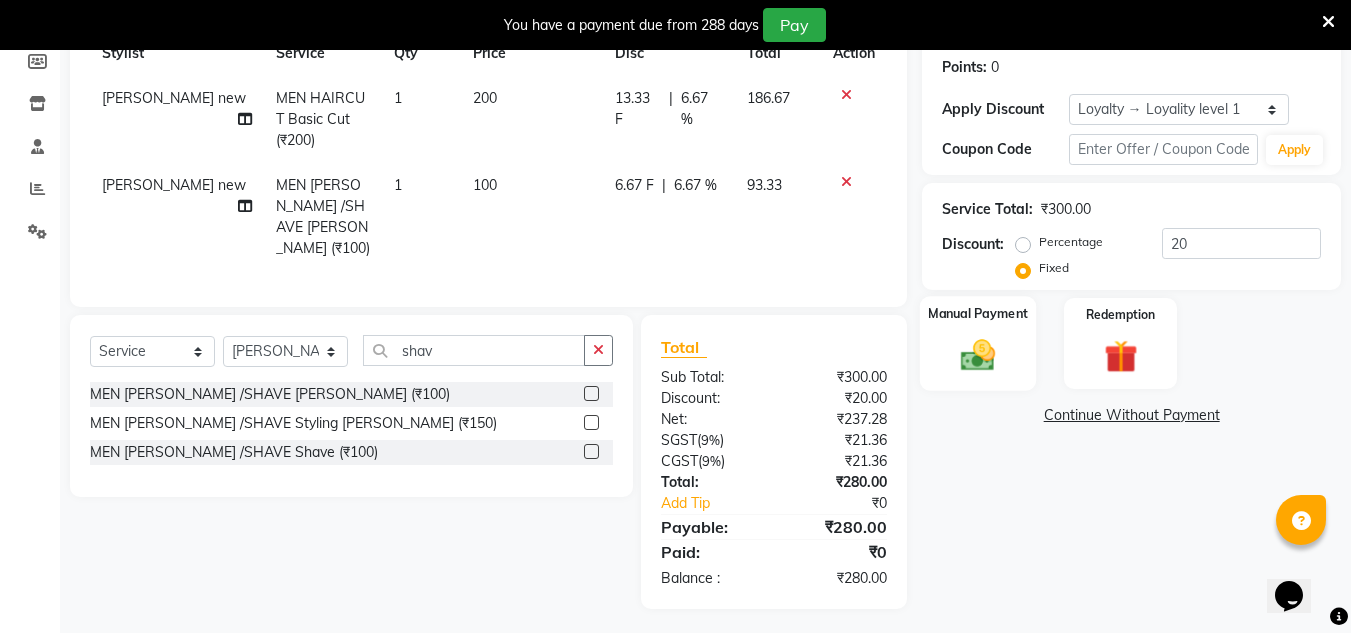 click 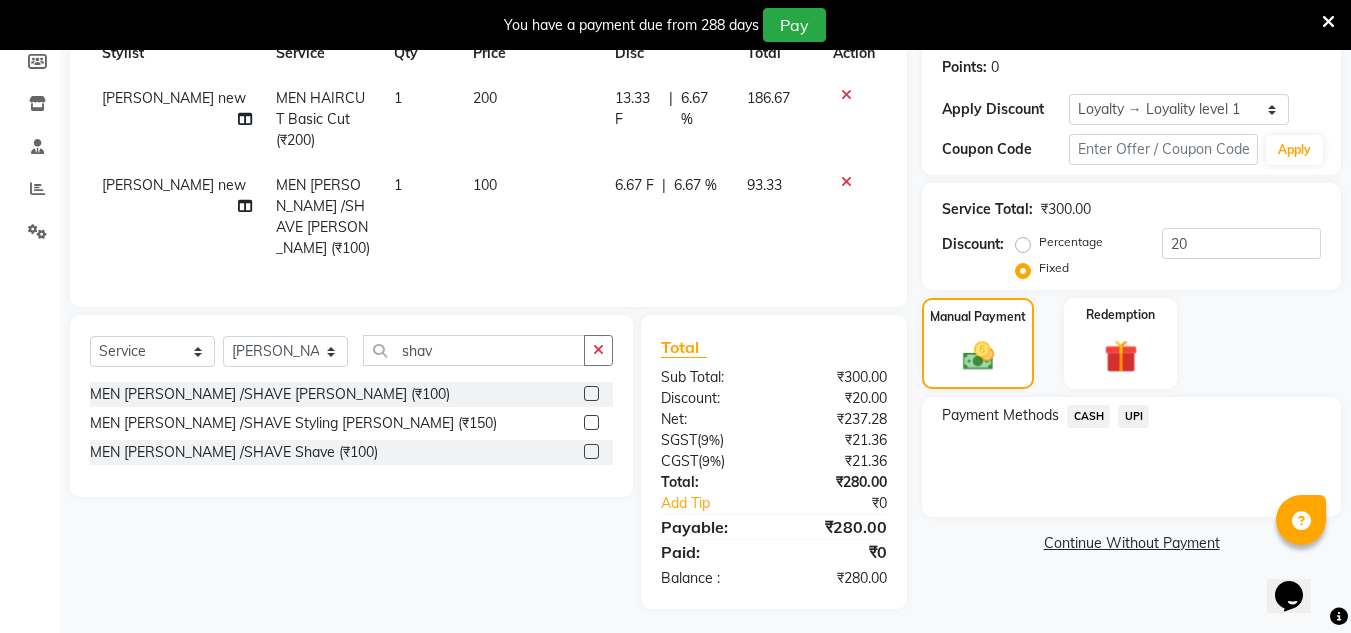drag, startPoint x: 1096, startPoint y: 412, endPoint x: 1103, endPoint y: 434, distance: 23.086792 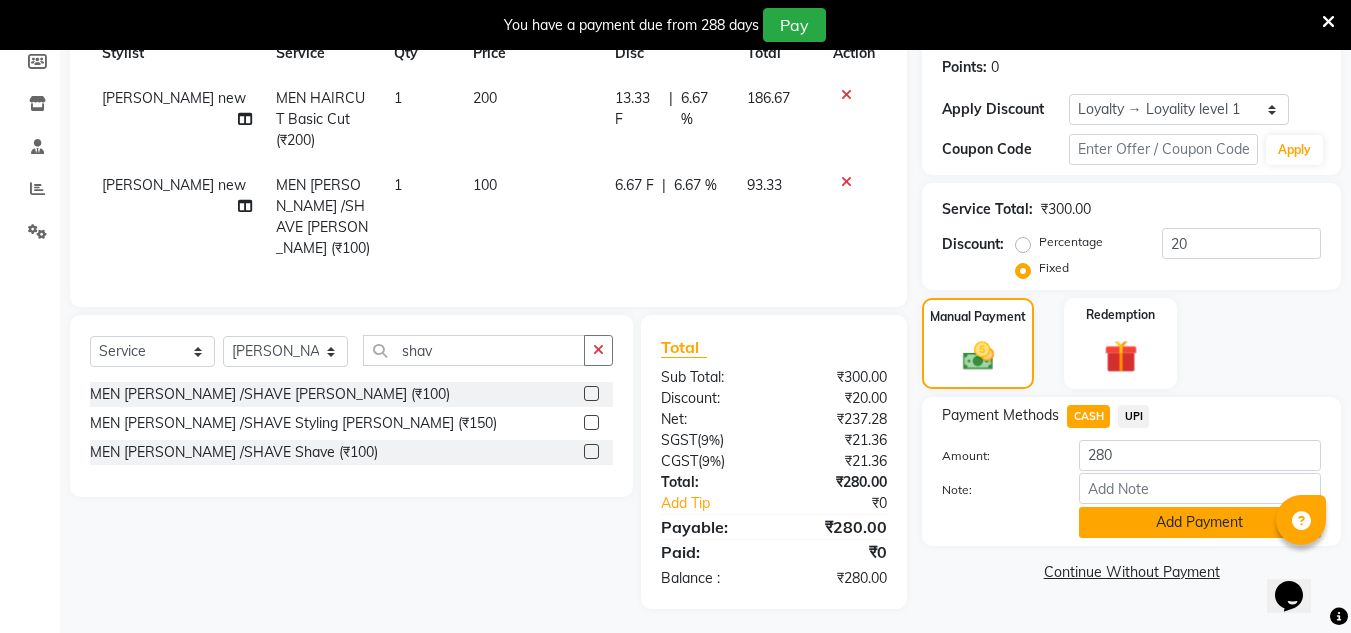 click on "Add Payment" 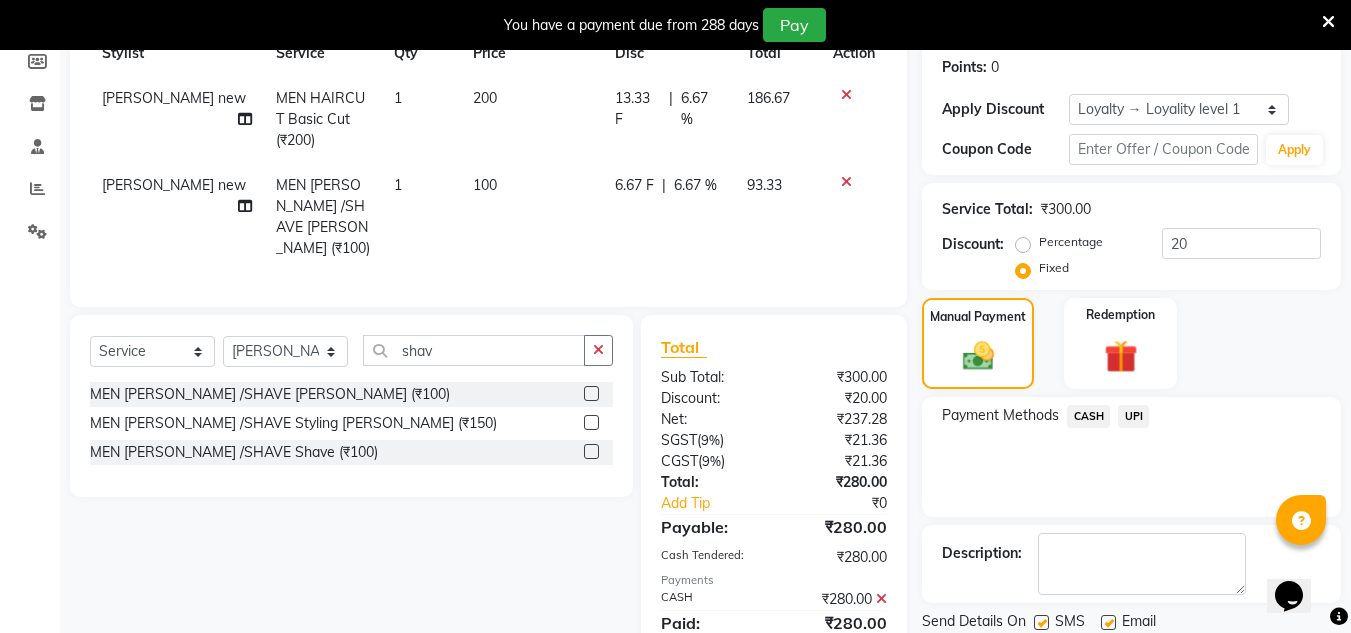 scroll, scrollTop: 495, scrollLeft: 0, axis: vertical 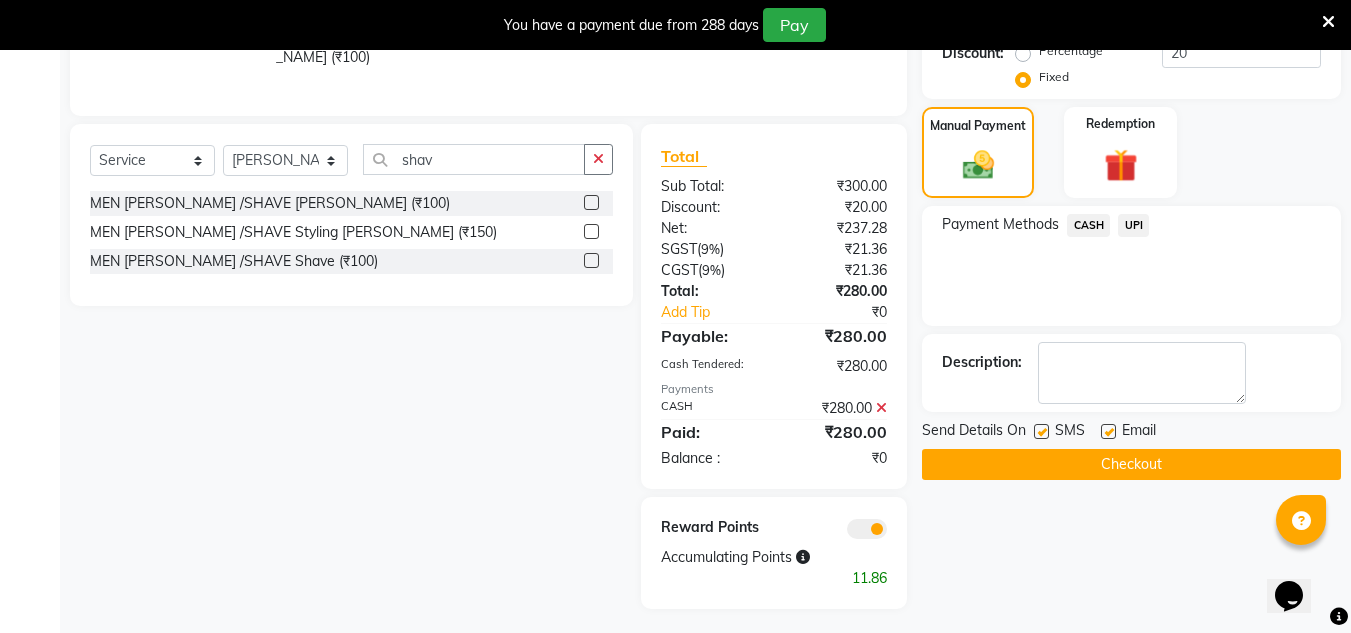 click on "Checkout" 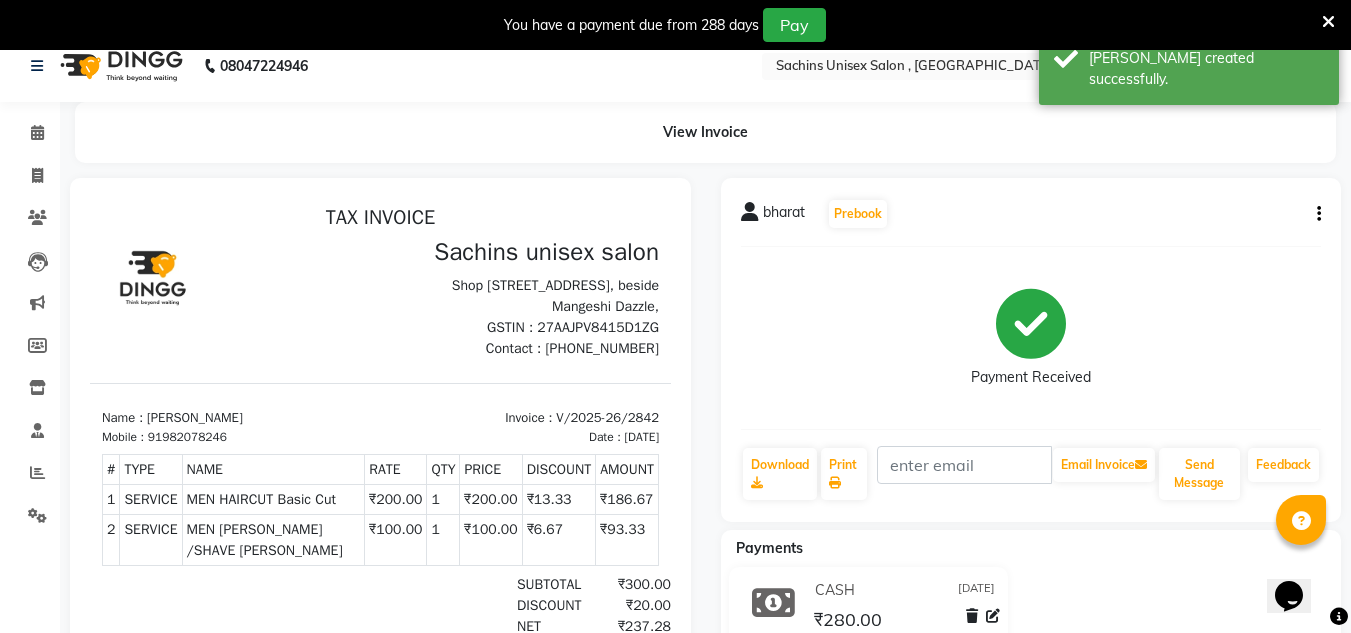 scroll, scrollTop: 2, scrollLeft: 0, axis: vertical 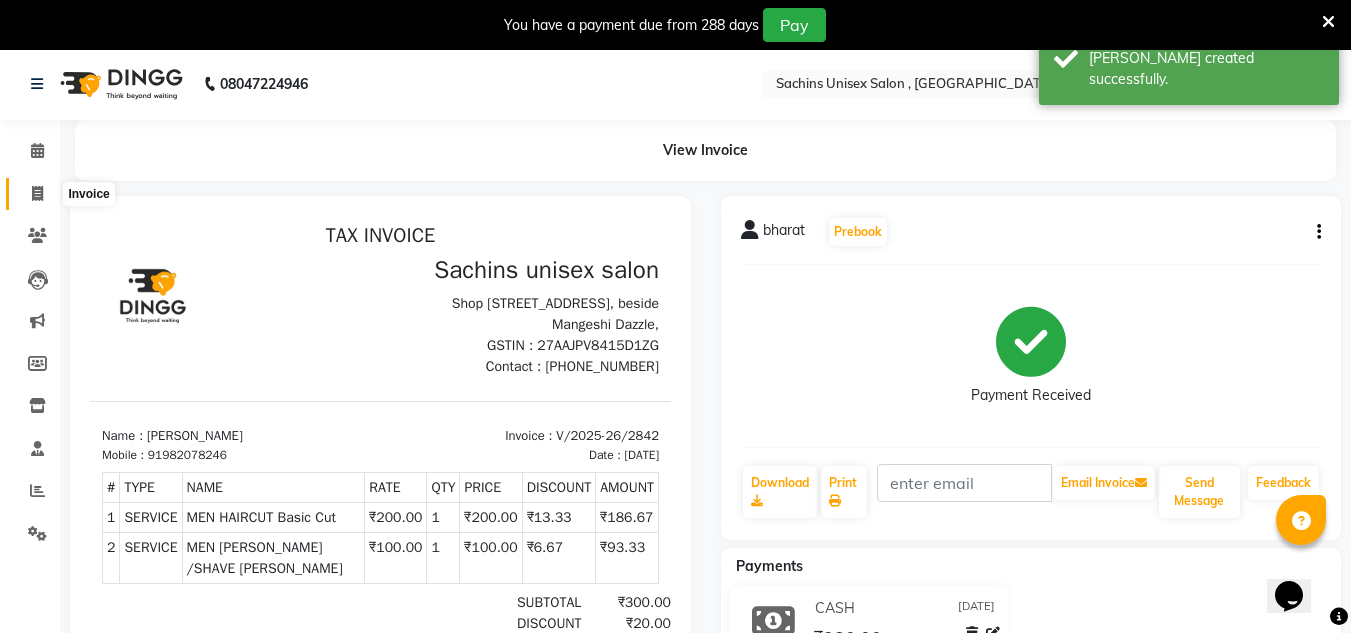 click 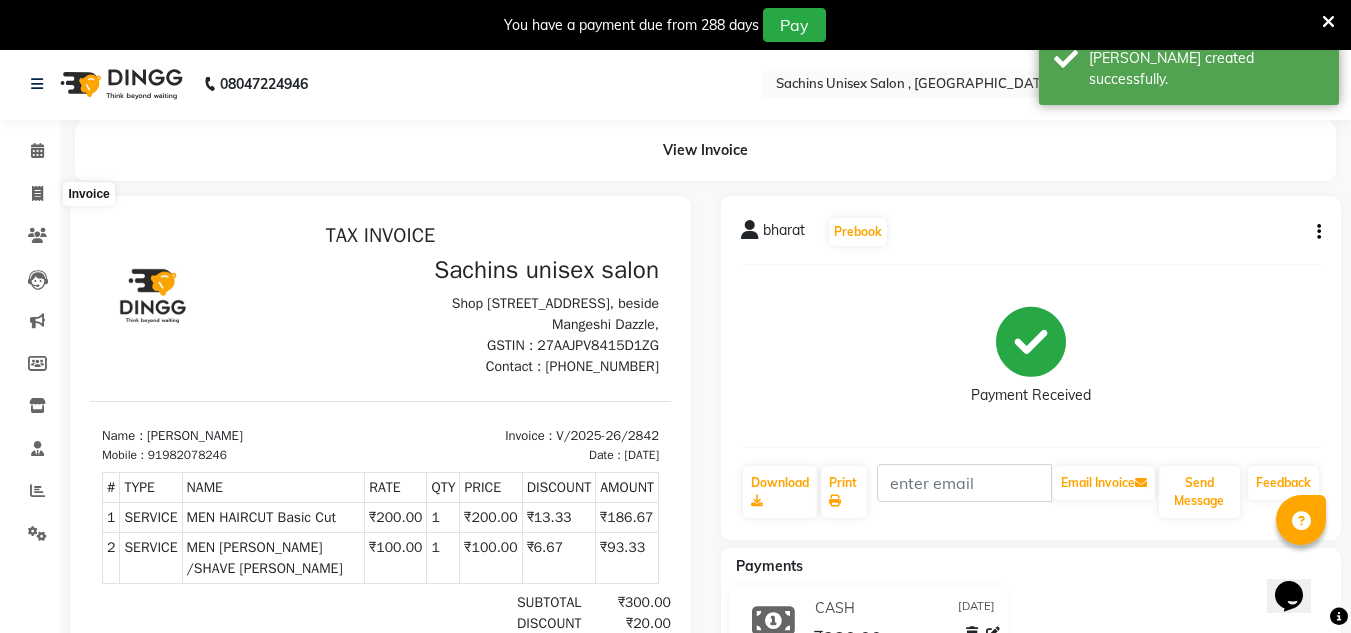 select on "6840" 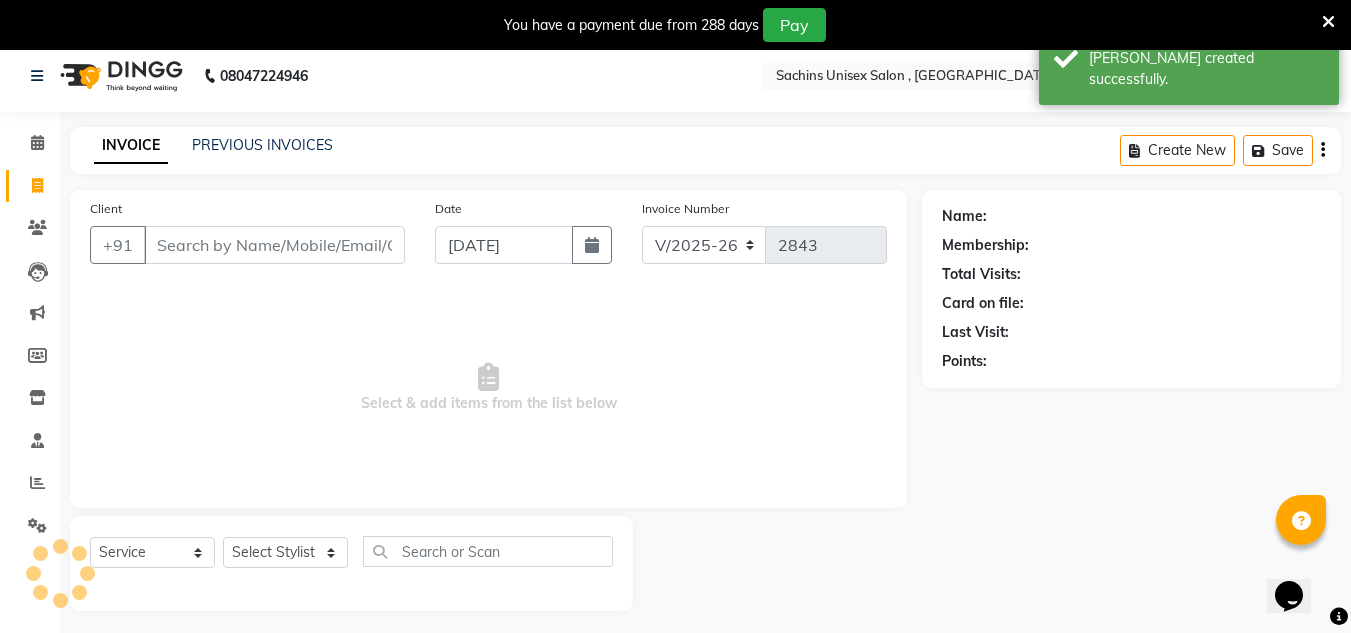 scroll, scrollTop: 50, scrollLeft: 0, axis: vertical 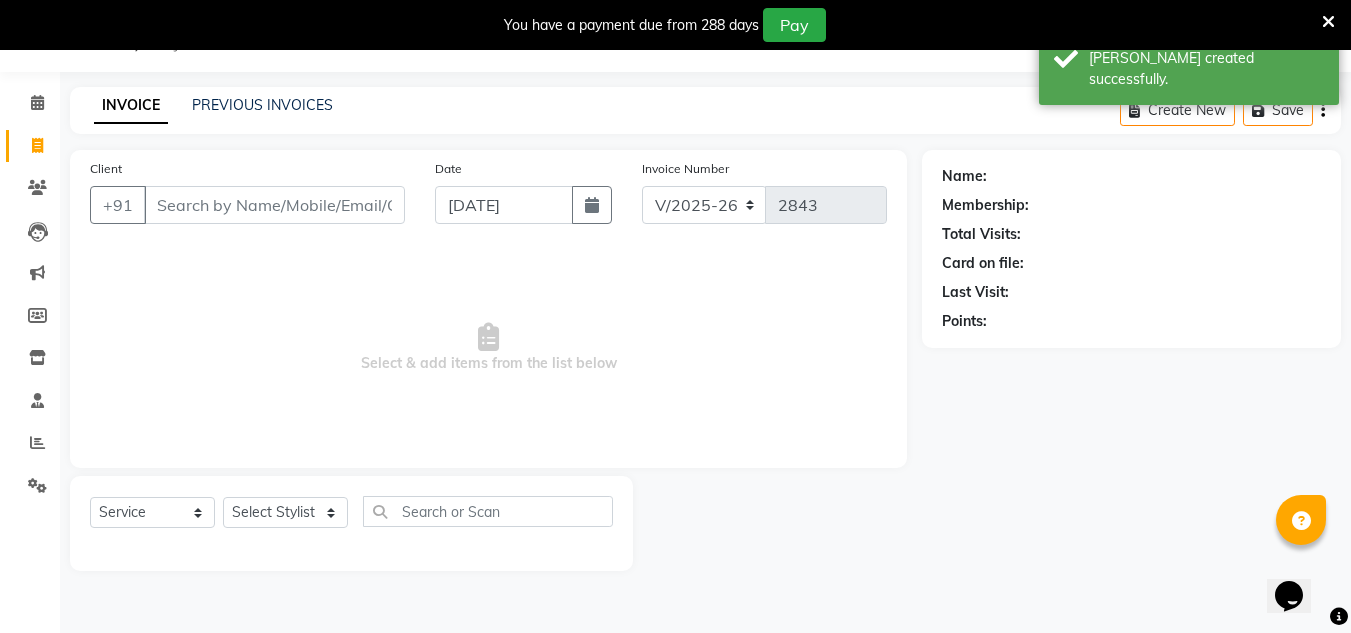 click on "Client" at bounding box center [274, 205] 